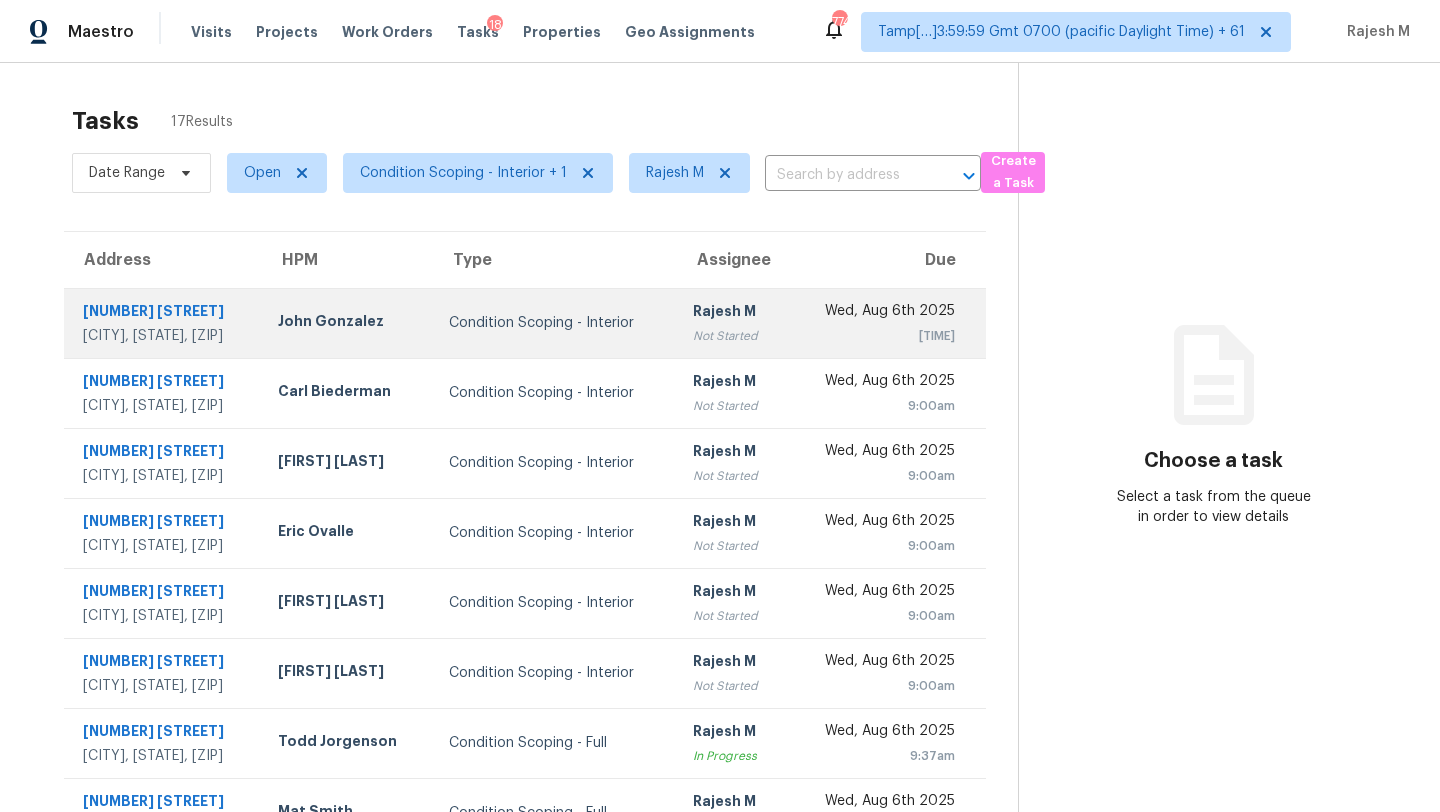 scroll, scrollTop: 0, scrollLeft: 0, axis: both 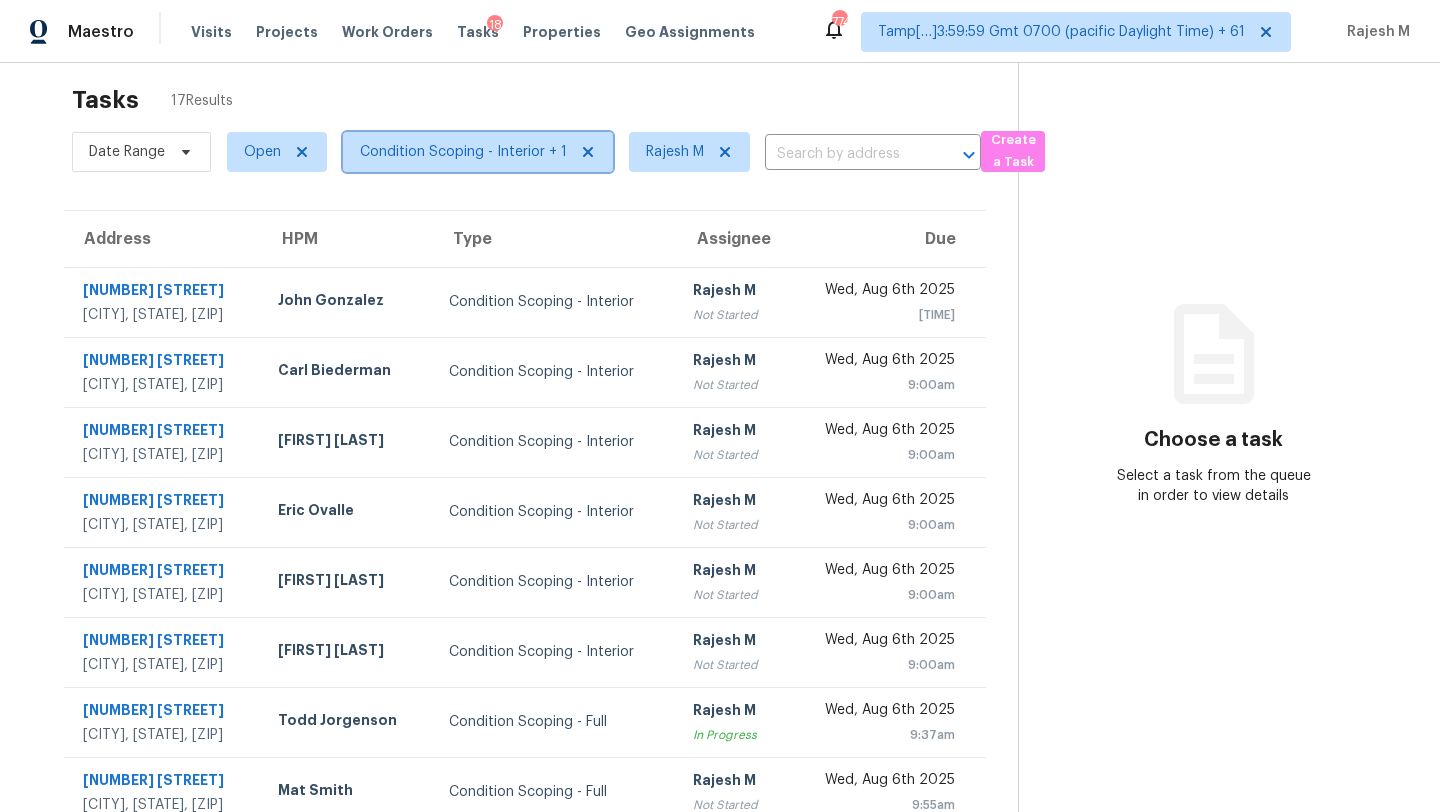 click on "Condition Scoping - Interior + 1" at bounding box center (463, 152) 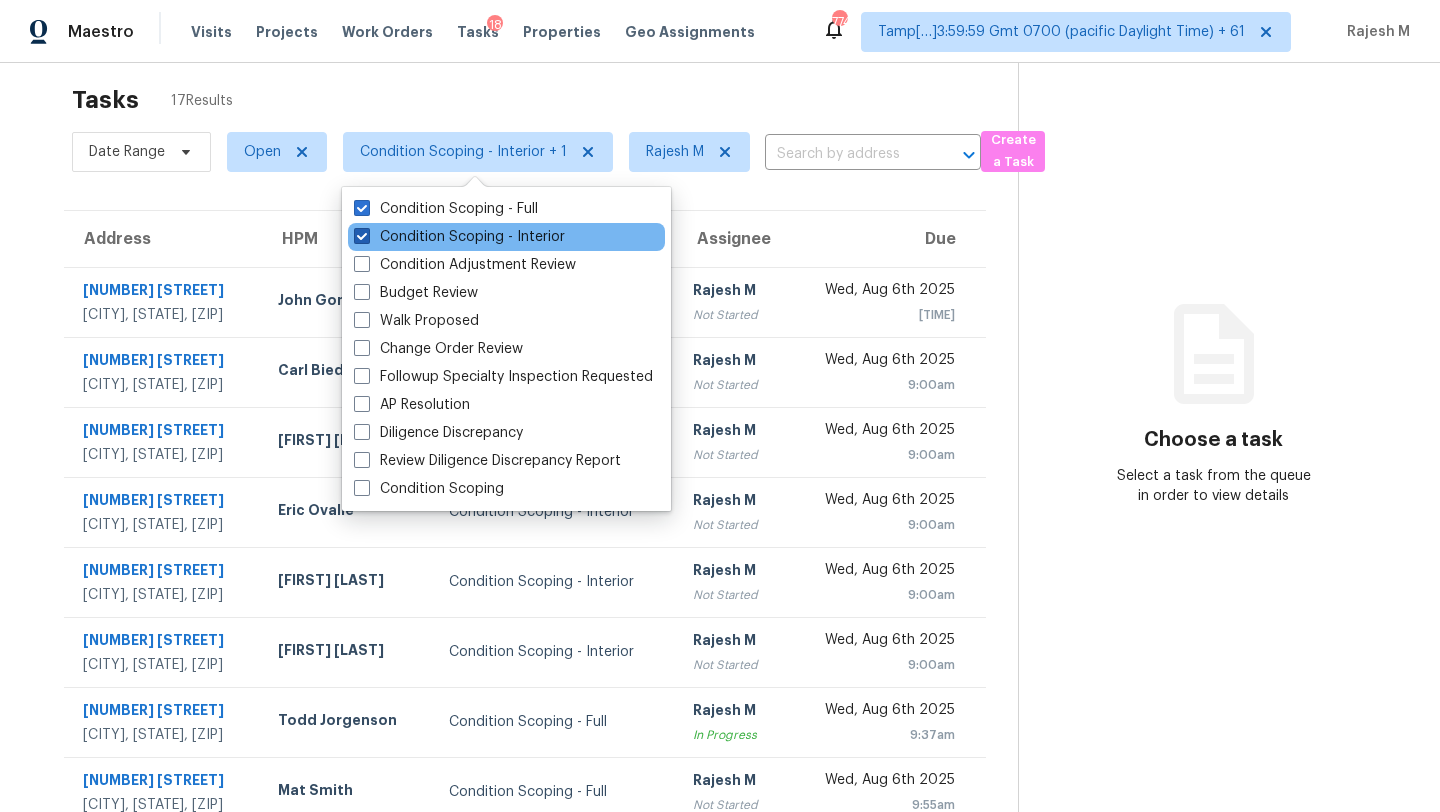 click on "Condition Scoping - Interior" at bounding box center (459, 237) 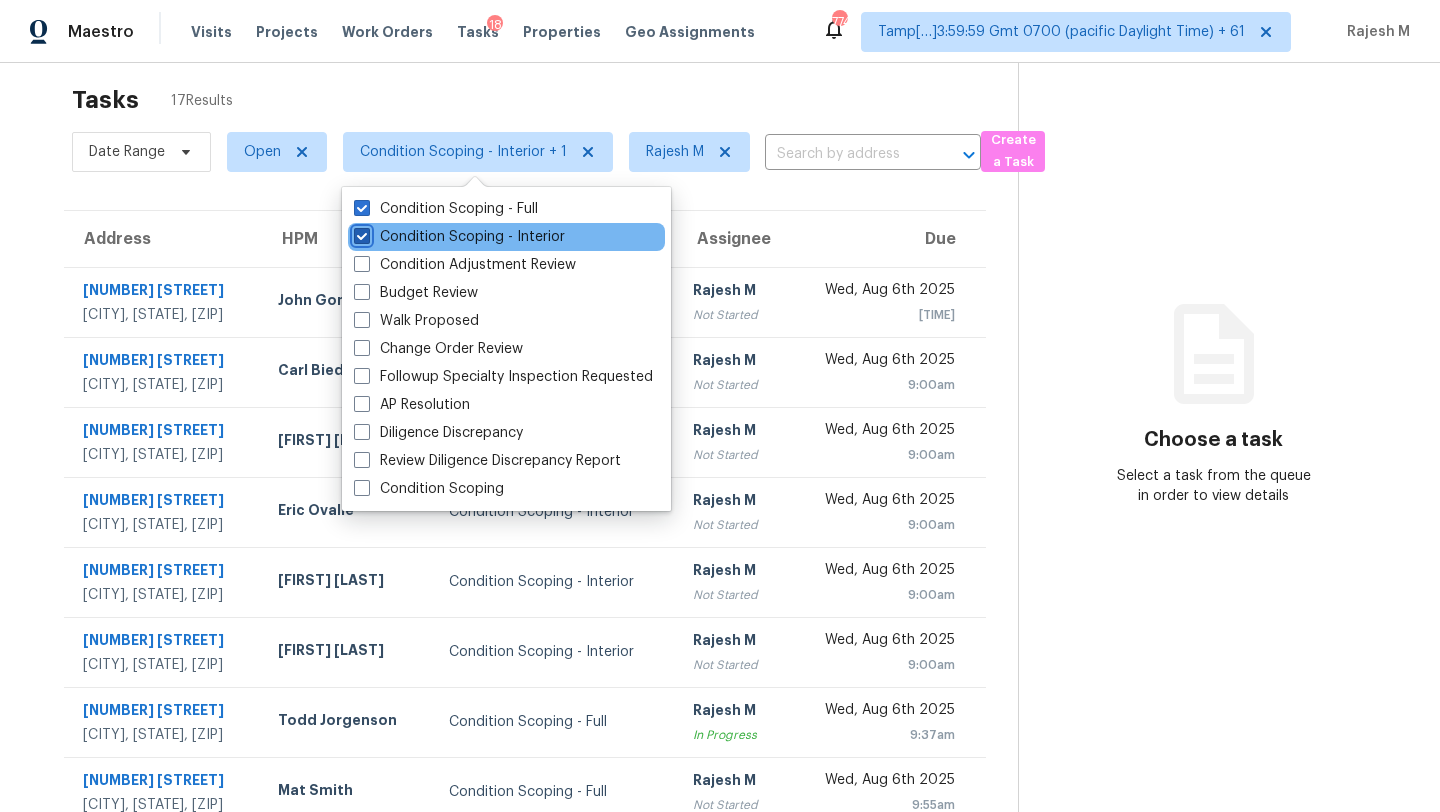 click on "Condition Scoping - Interior" at bounding box center (360, 233) 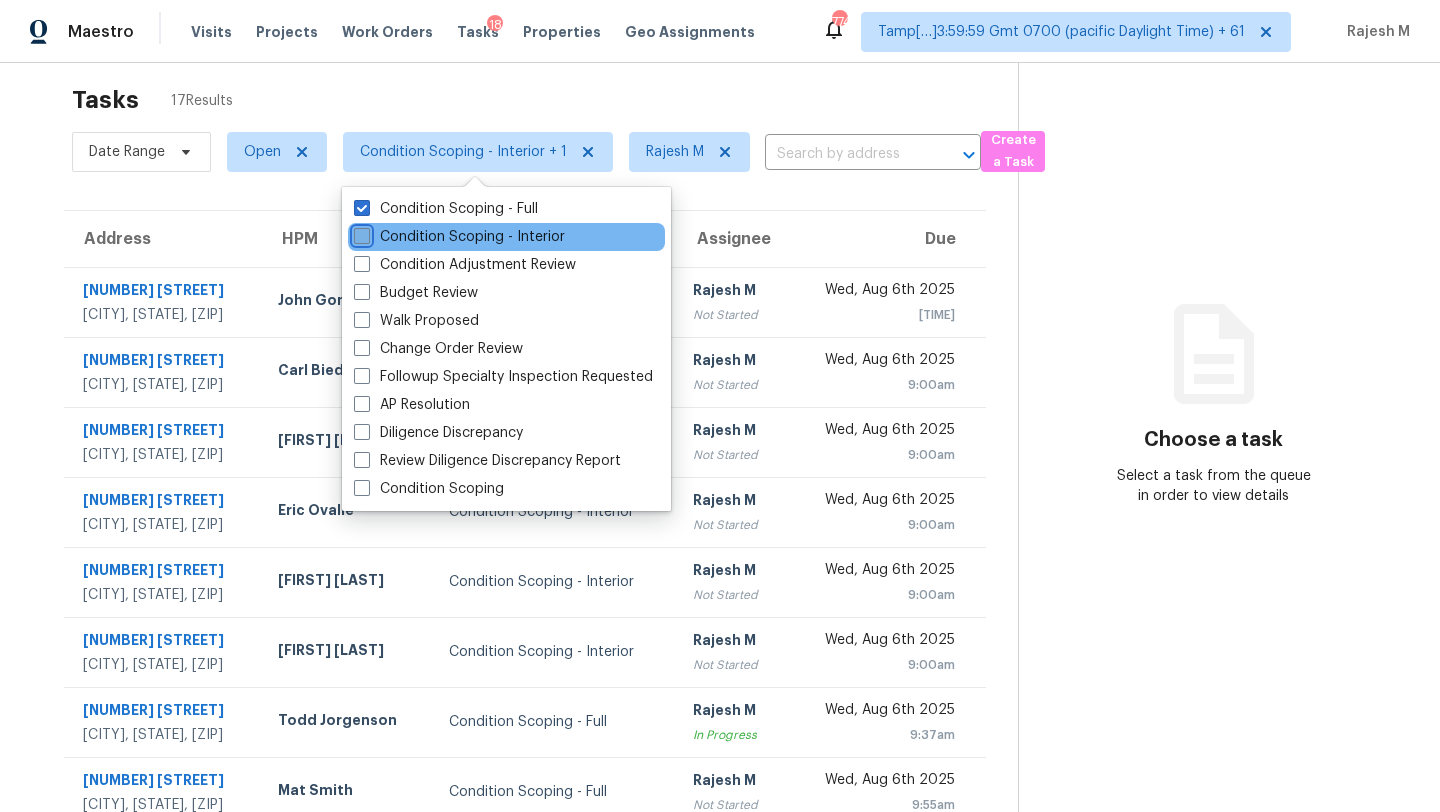 checkbox on "false" 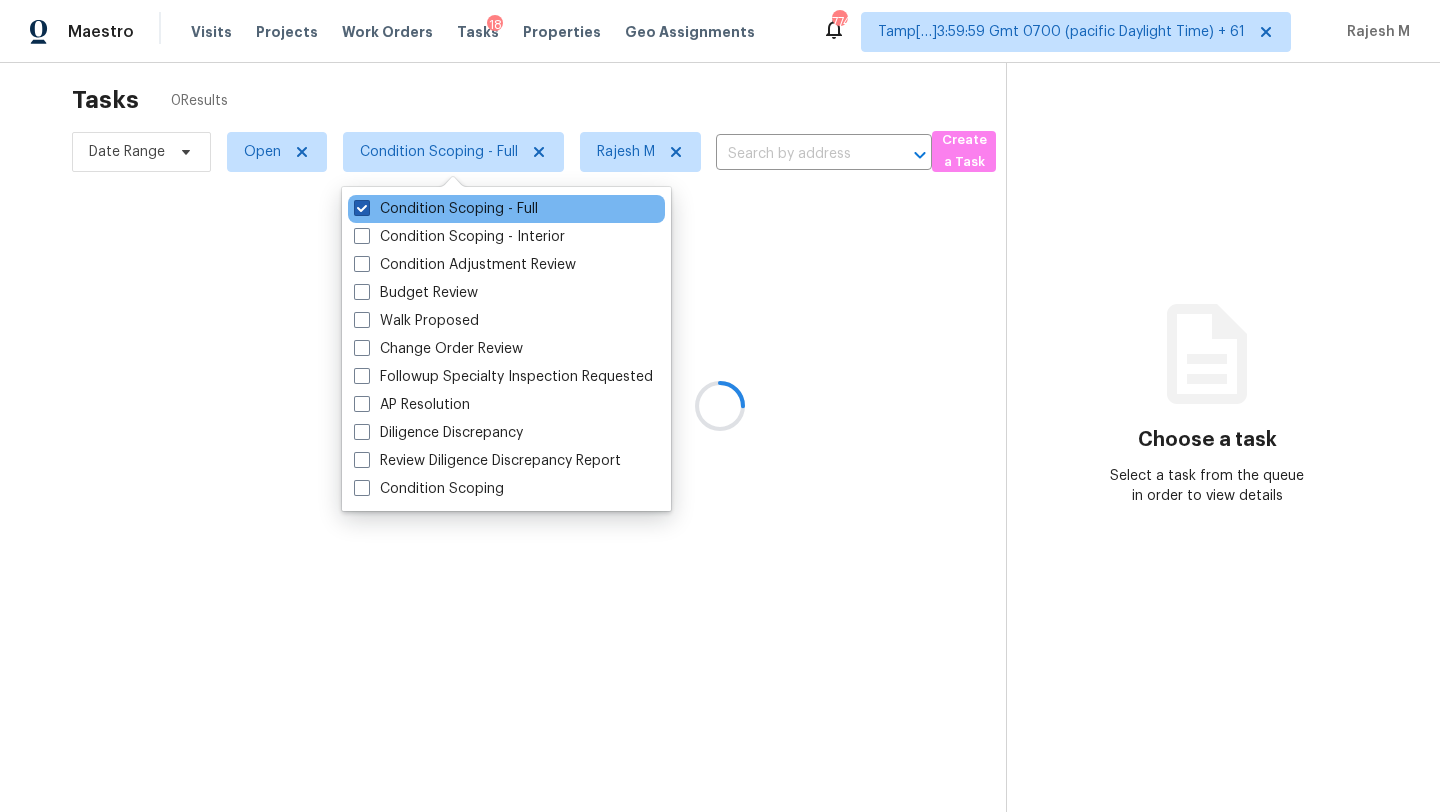 click on "Condition Scoping - Full" at bounding box center (446, 209) 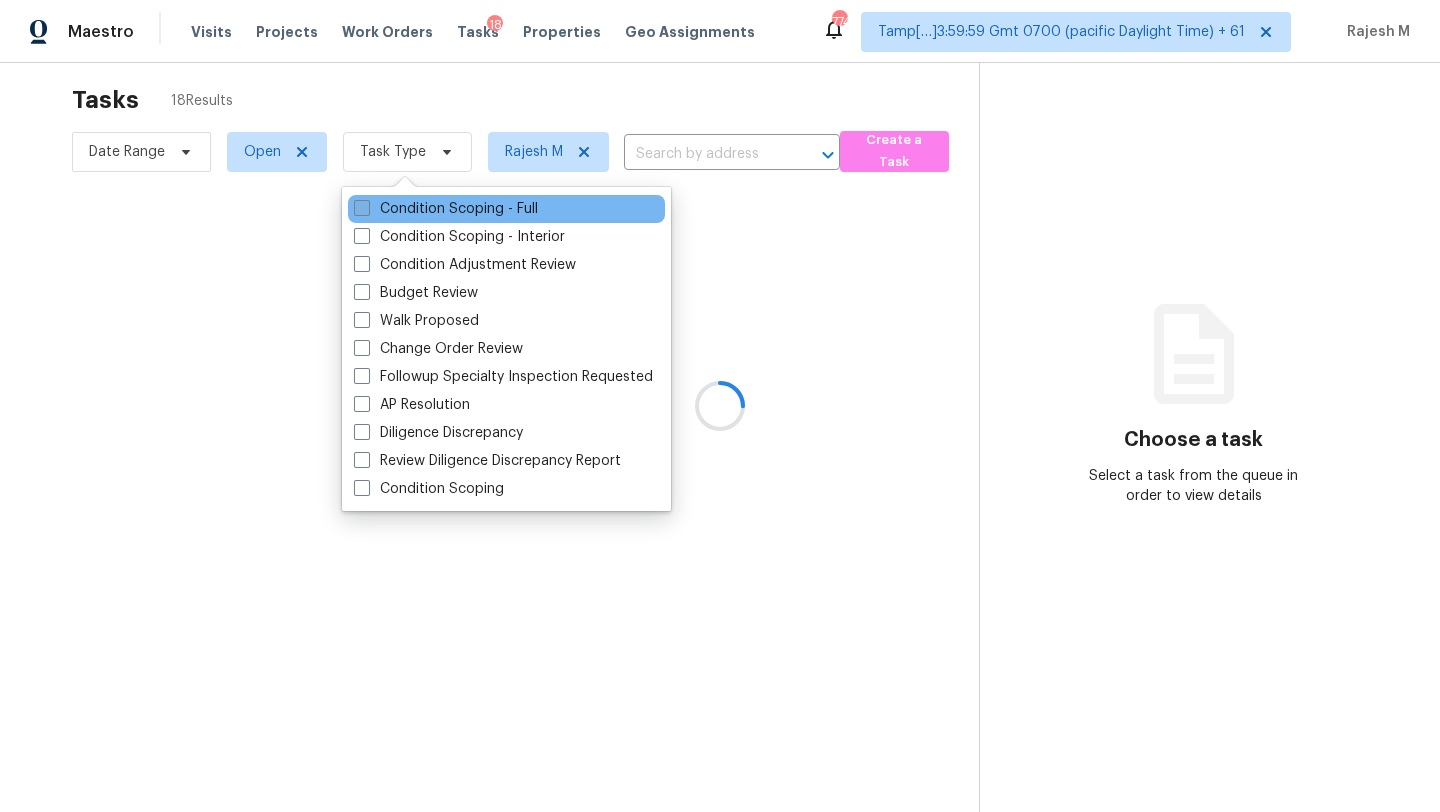 click on "Condition Scoping - Full" at bounding box center (446, 209) 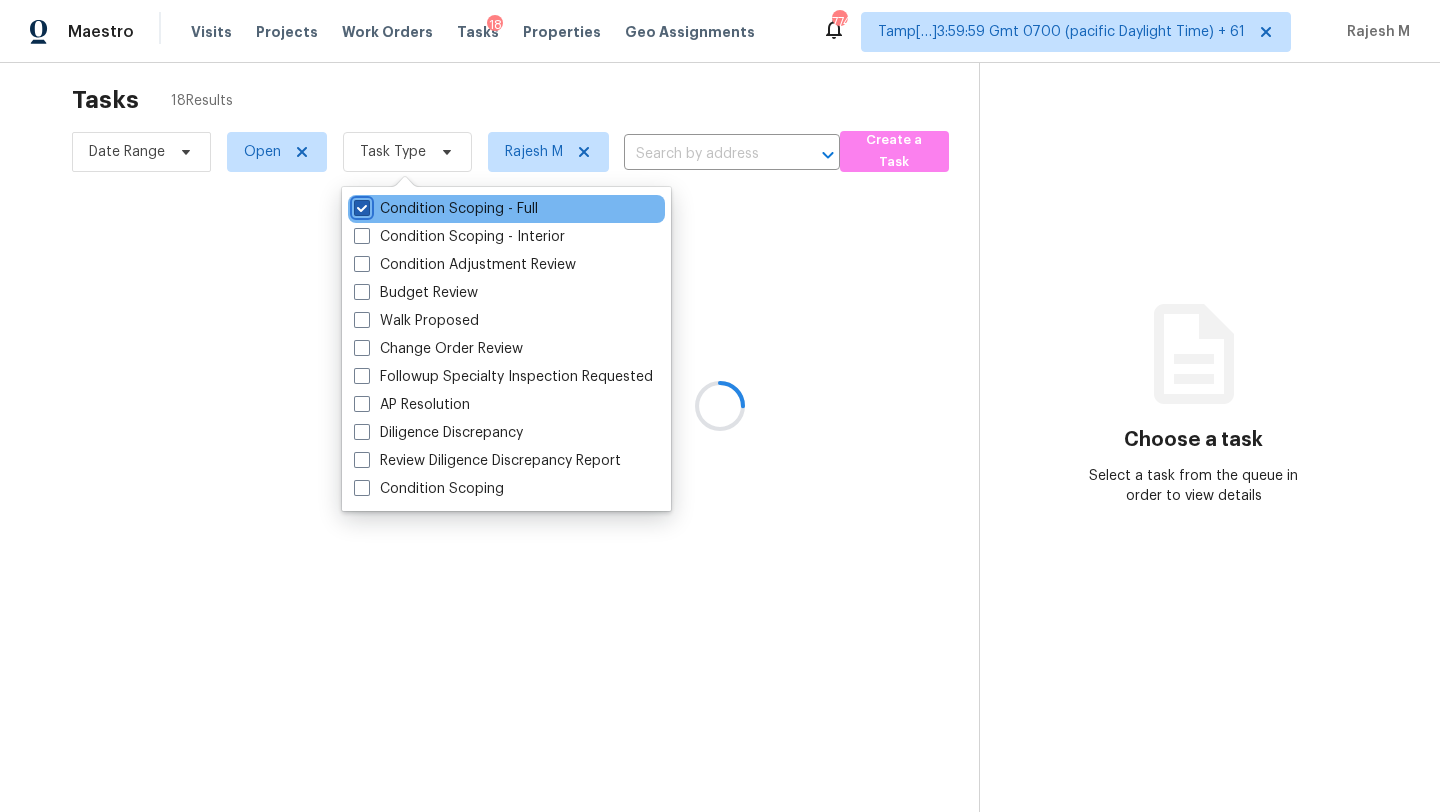 checkbox on "true" 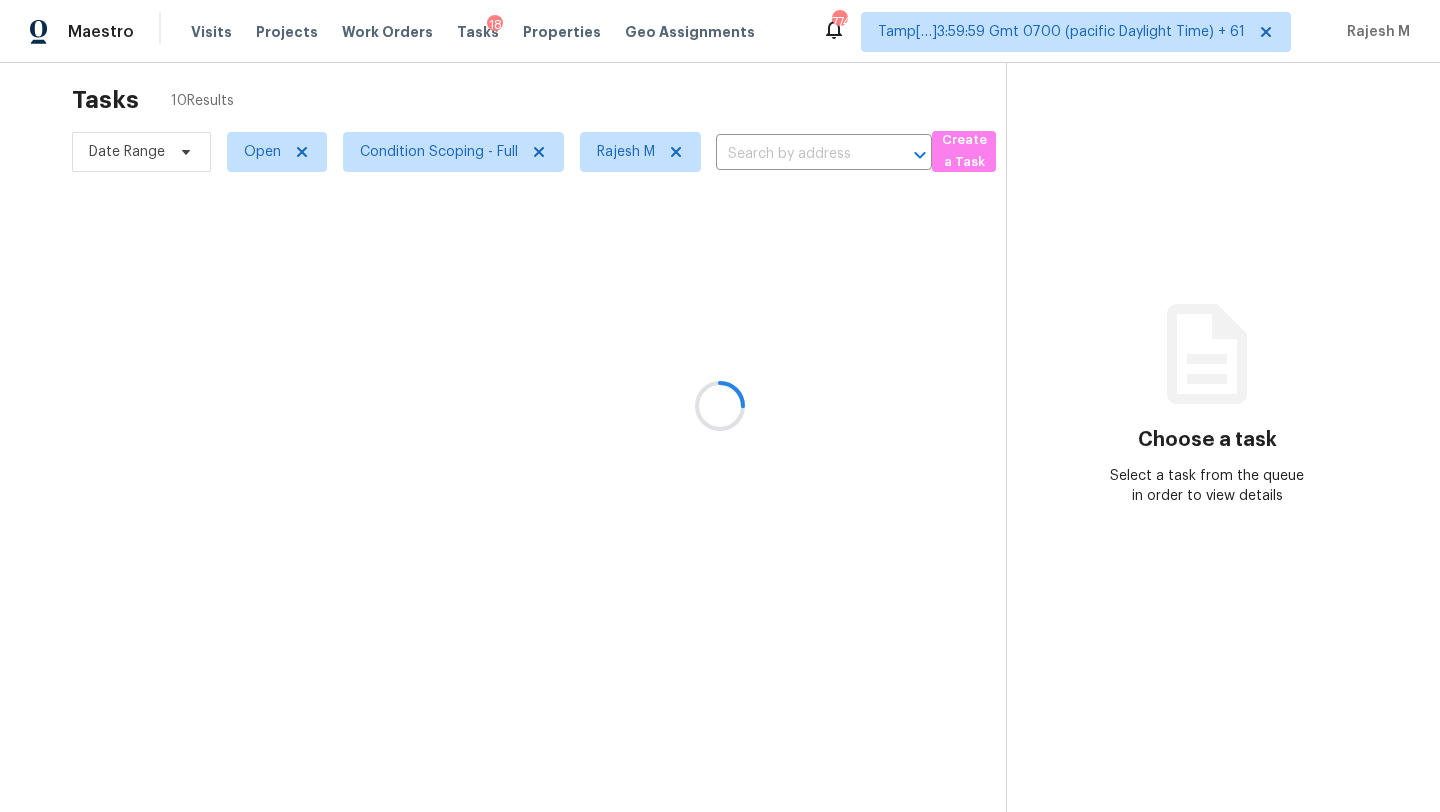 click at bounding box center (720, 406) 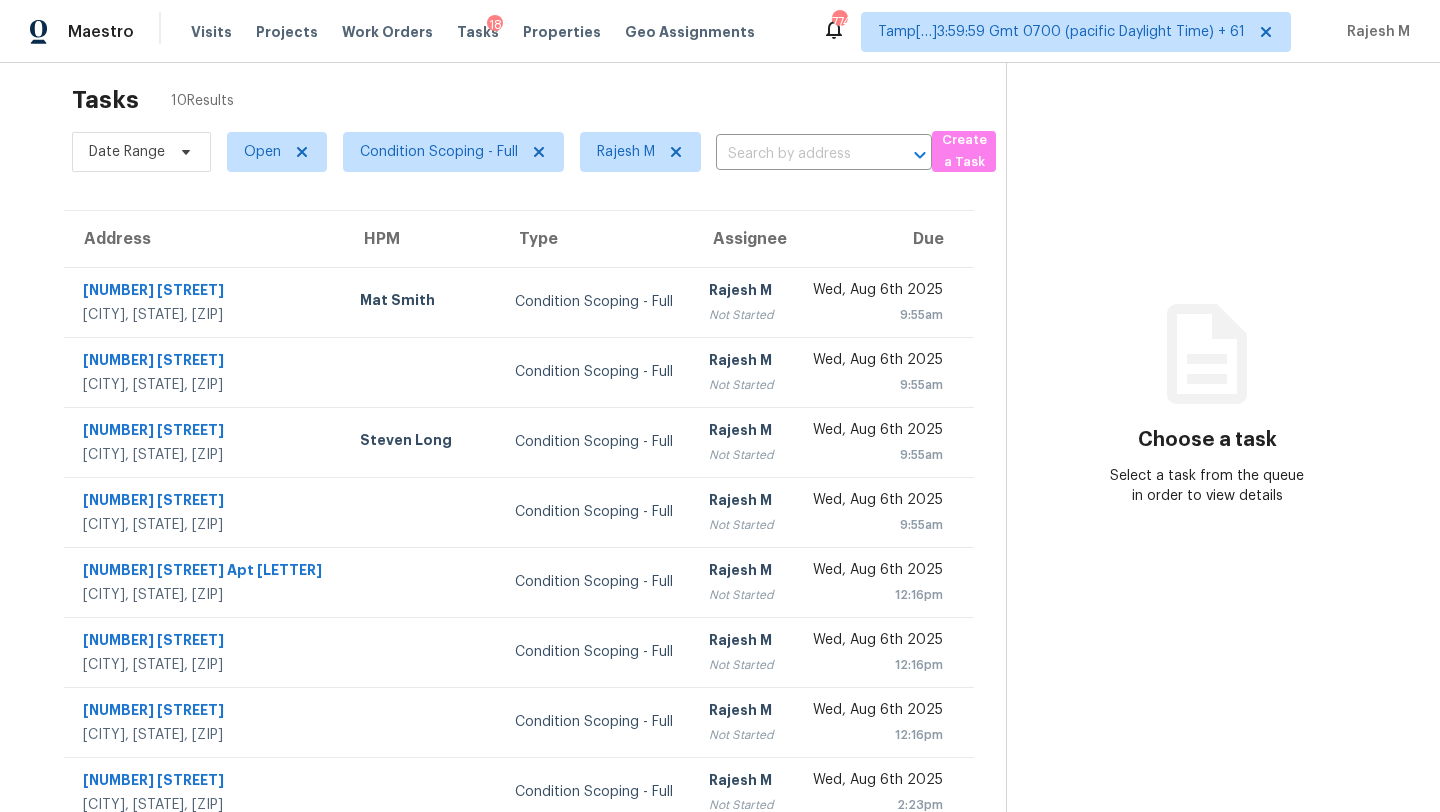 scroll, scrollTop: 192, scrollLeft: 0, axis: vertical 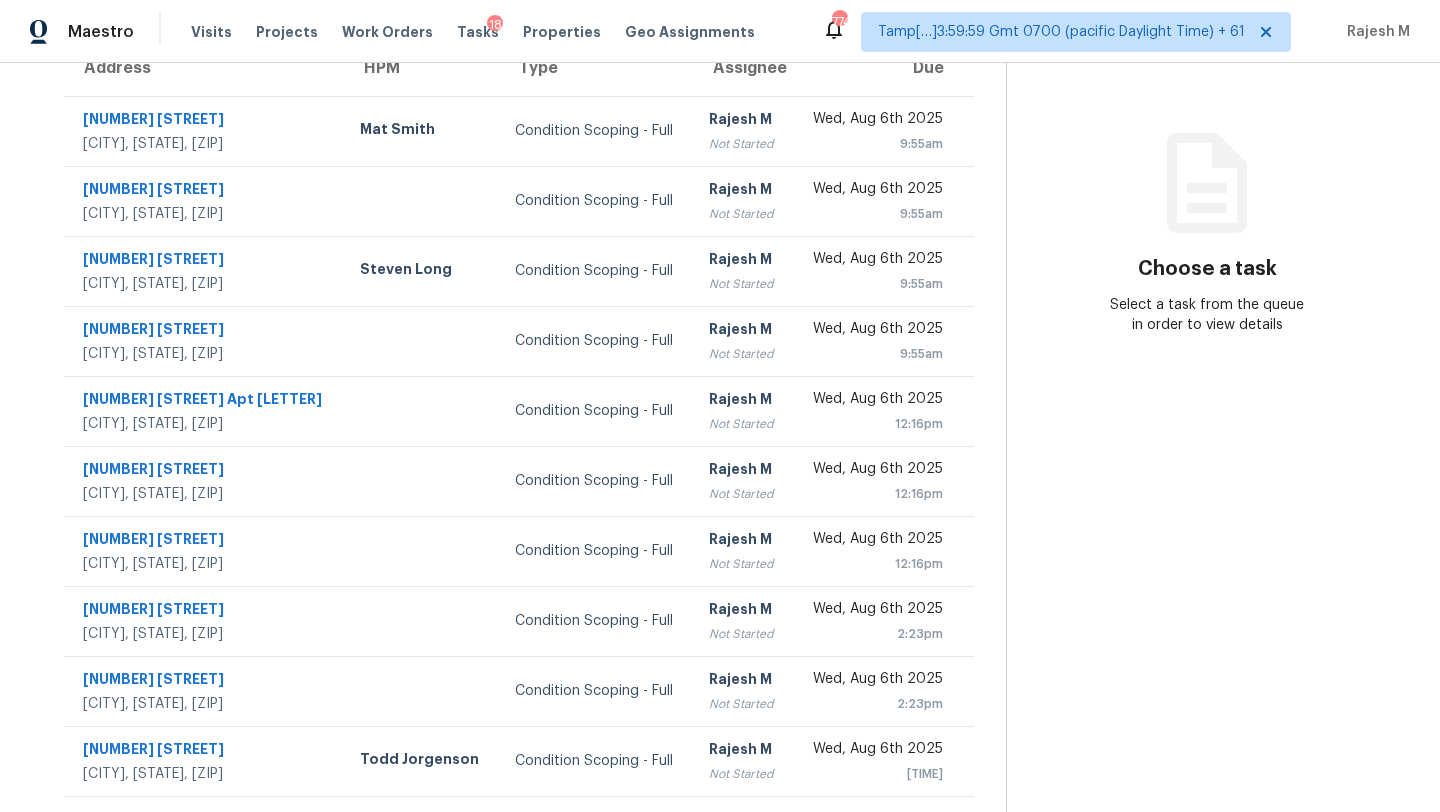 click on "Not Started" at bounding box center [742, 354] 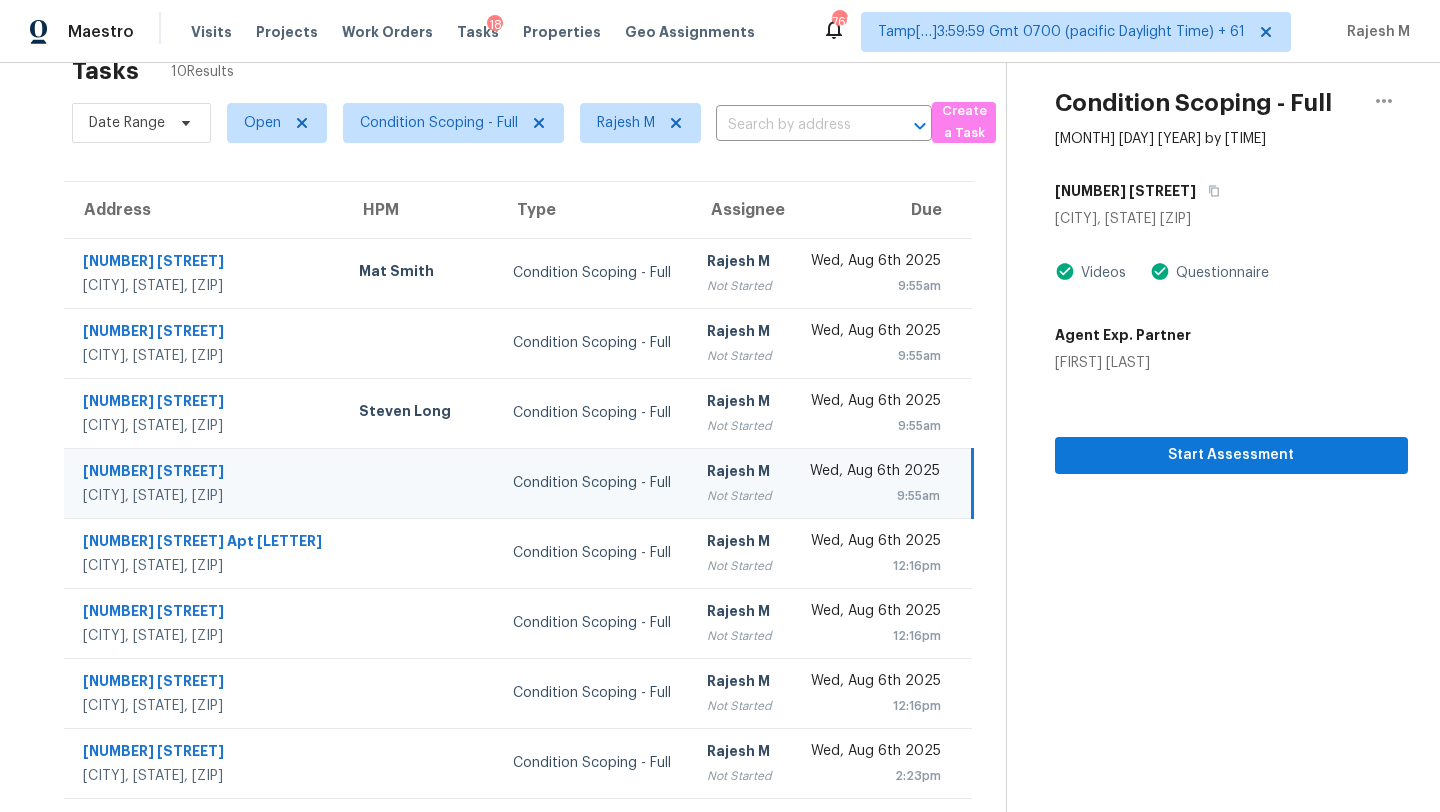 scroll, scrollTop: 0, scrollLeft: 0, axis: both 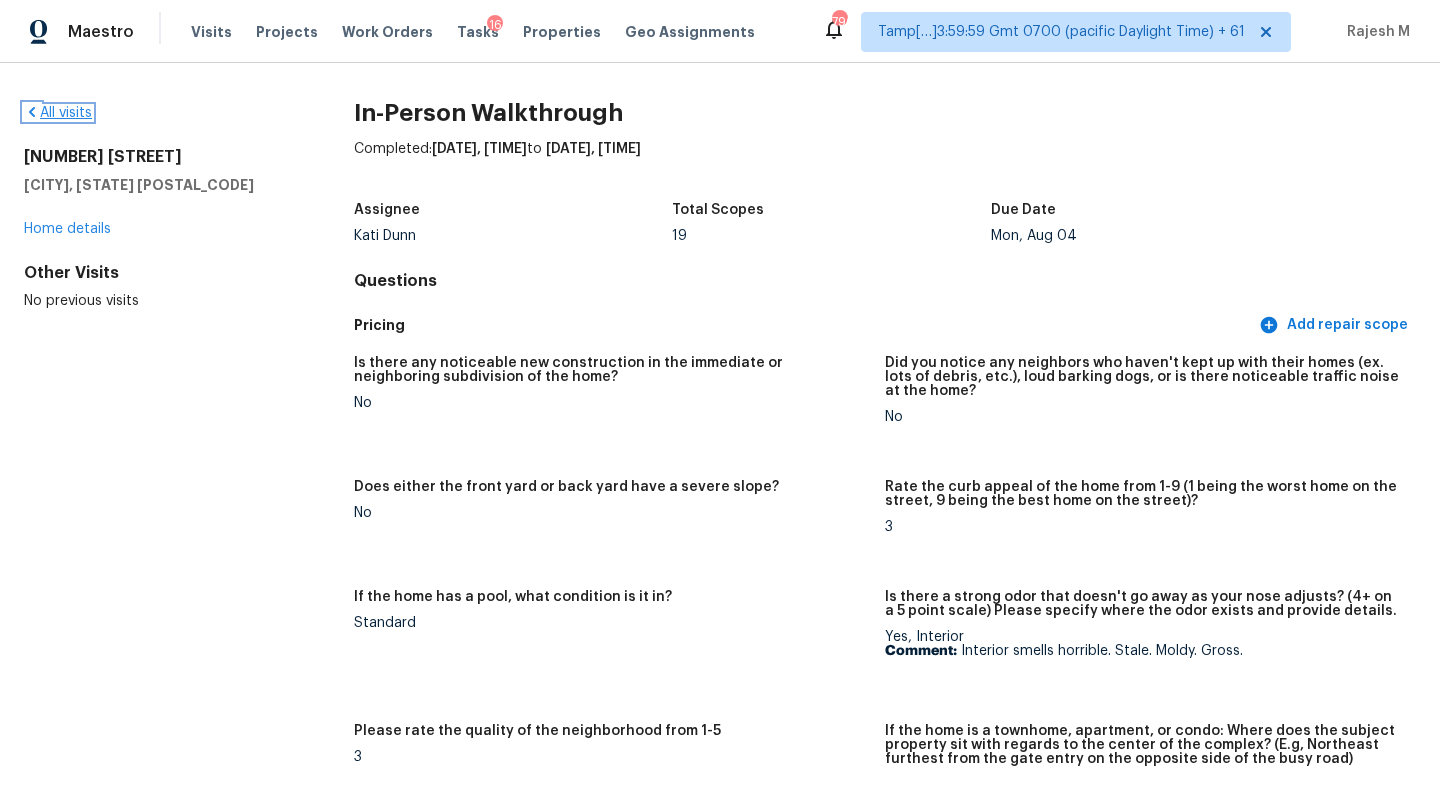 click on "All visits" at bounding box center [58, 113] 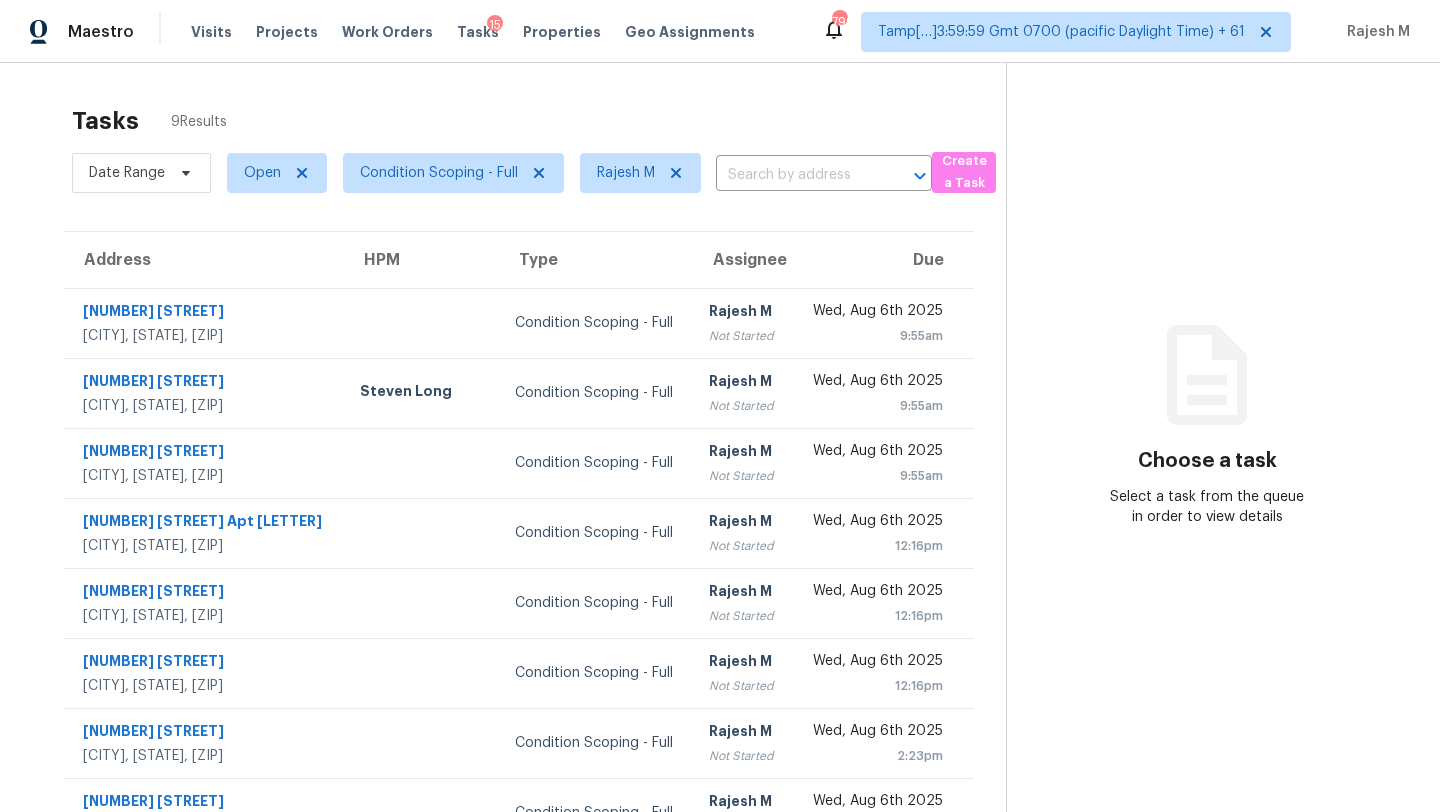 scroll, scrollTop: 0, scrollLeft: 0, axis: both 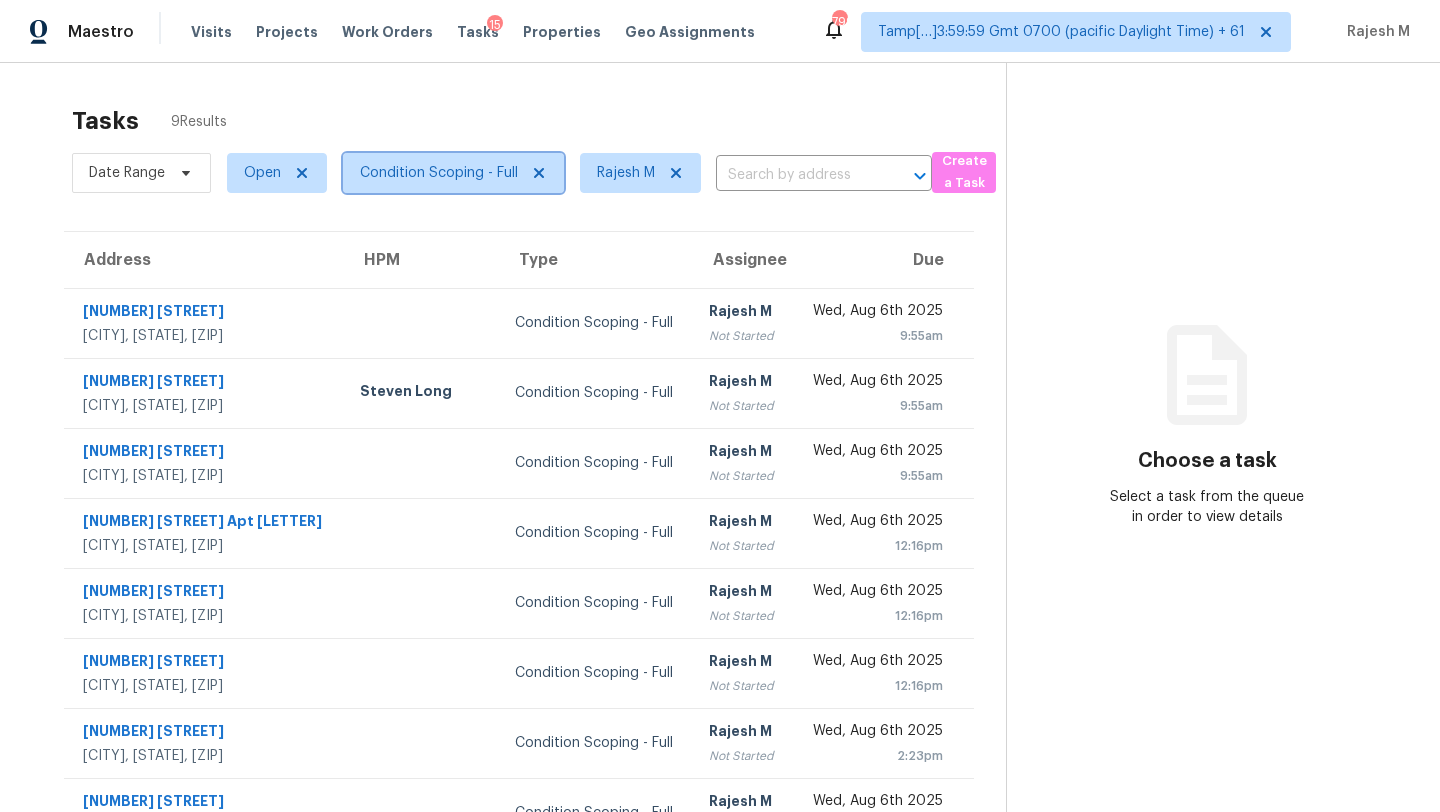 click on "Condition Scoping - Full" at bounding box center (439, 173) 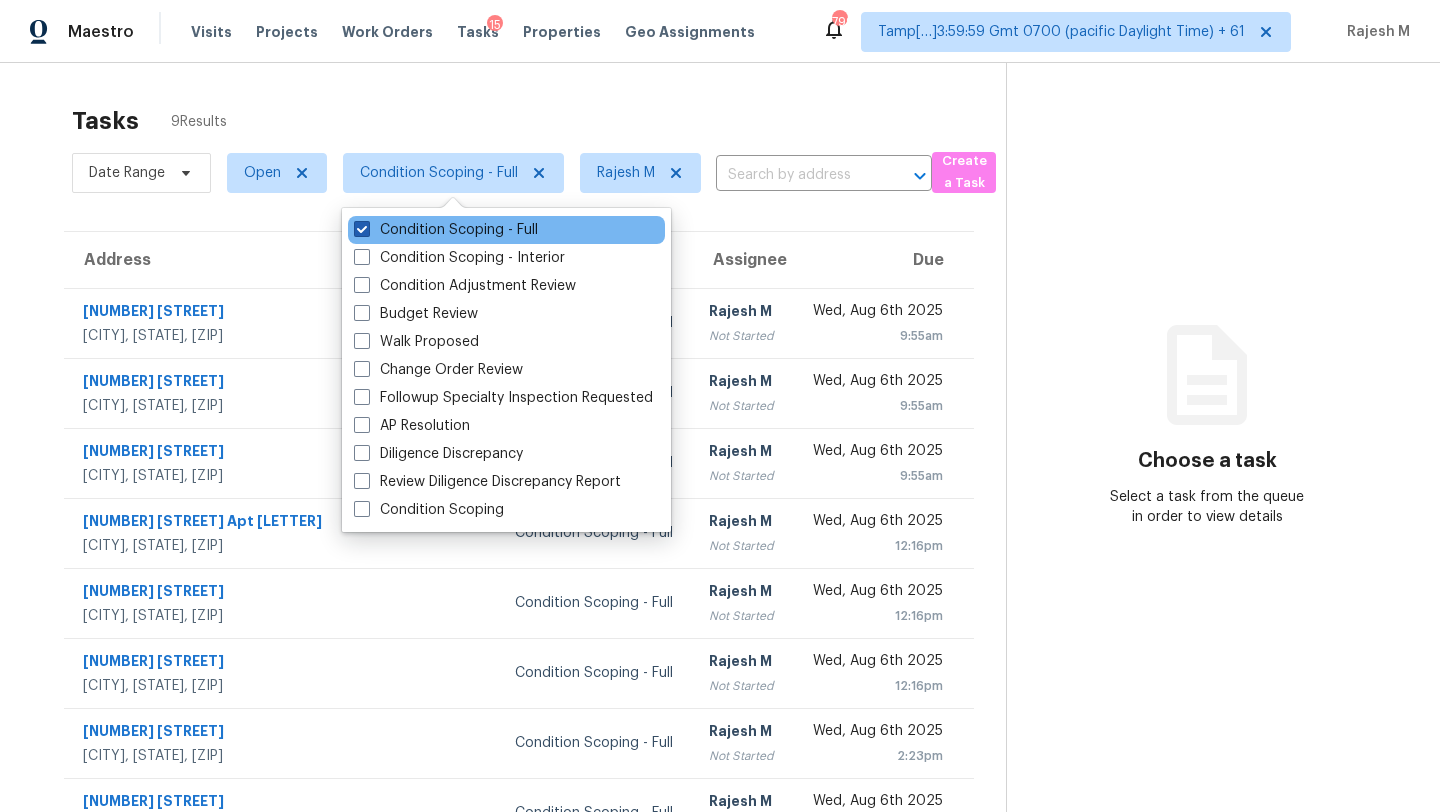 click on "Condition Scoping - Full" at bounding box center (446, 230) 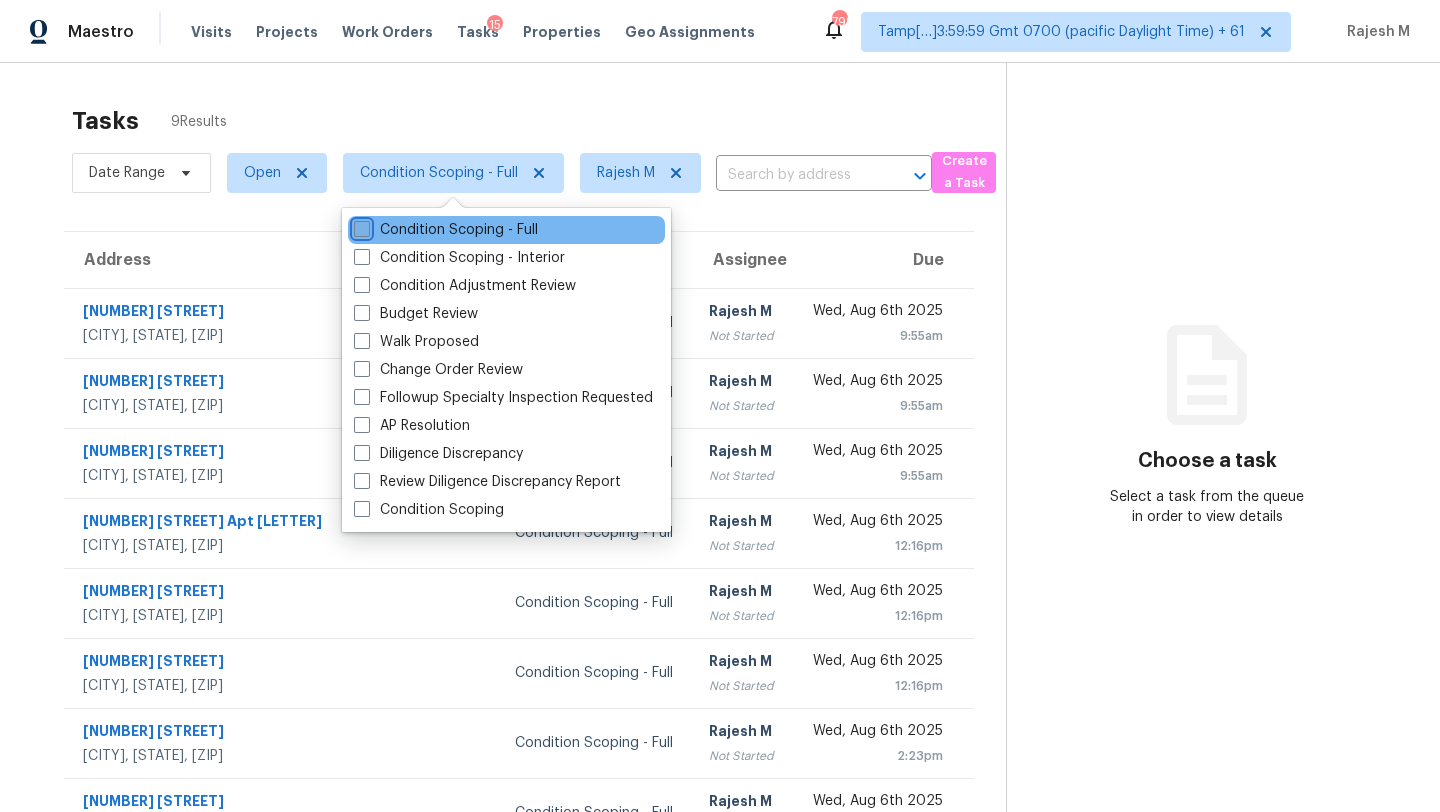 checkbox on "false" 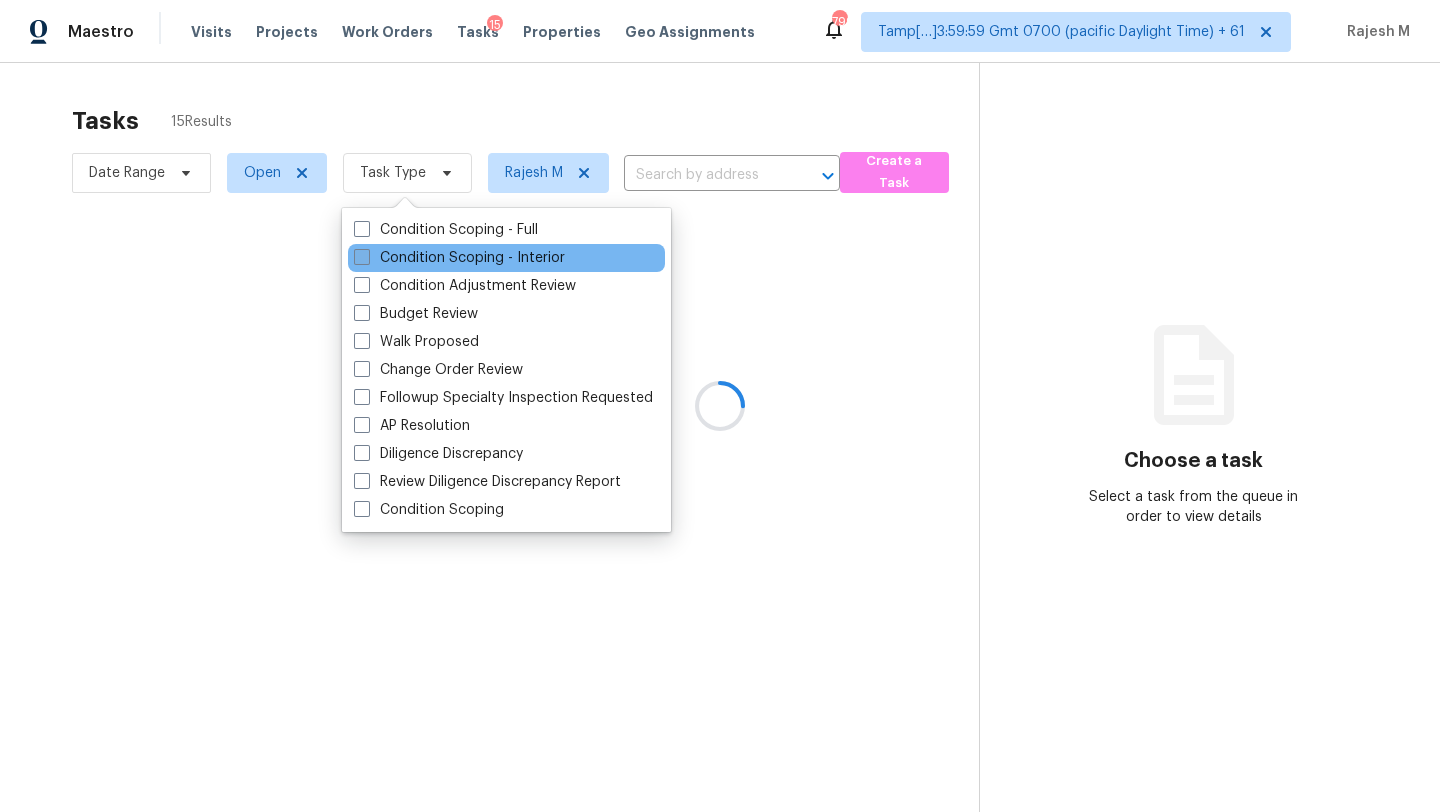 click on "Condition Scoping - Interior" at bounding box center [459, 258] 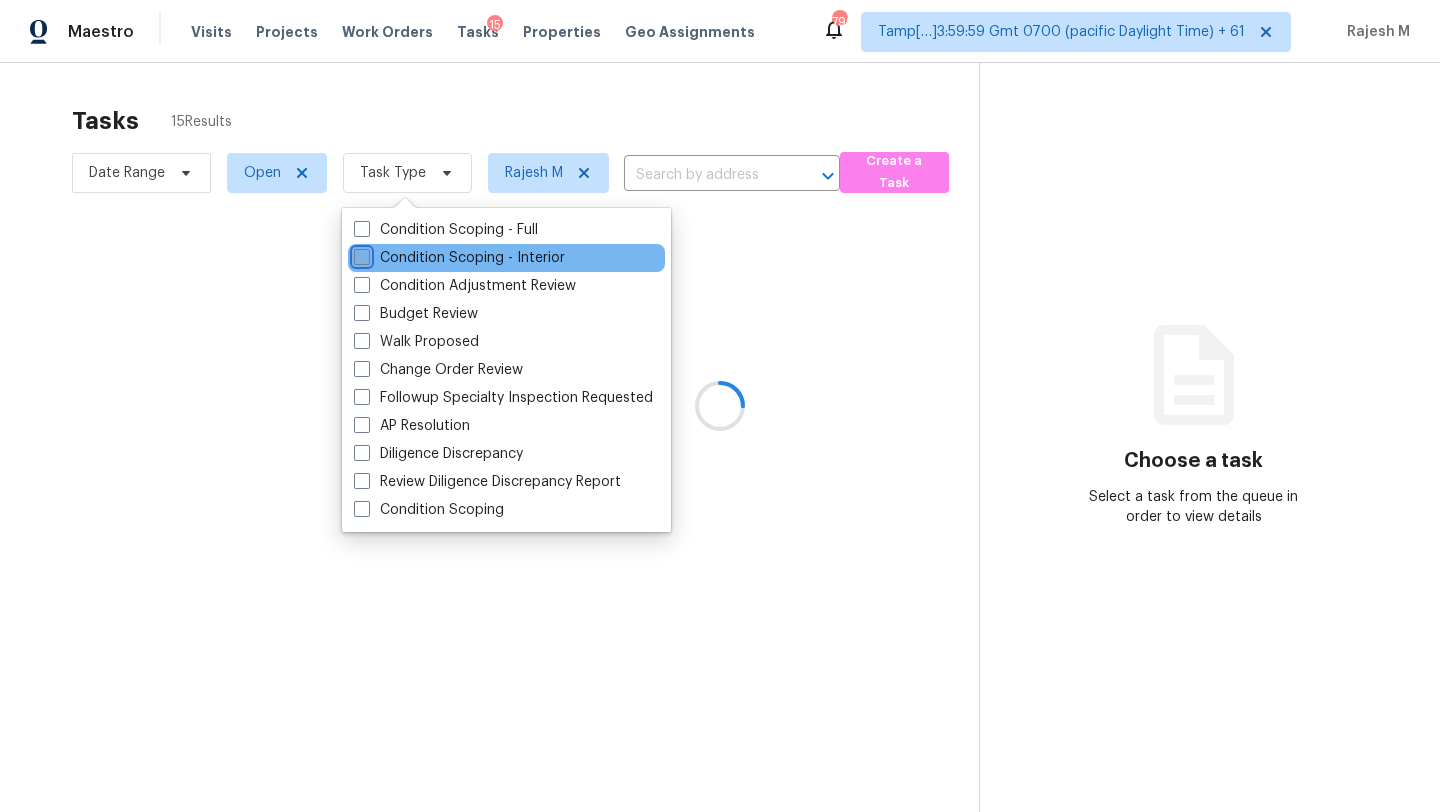 click on "Condition Scoping - Interior" at bounding box center [360, 254] 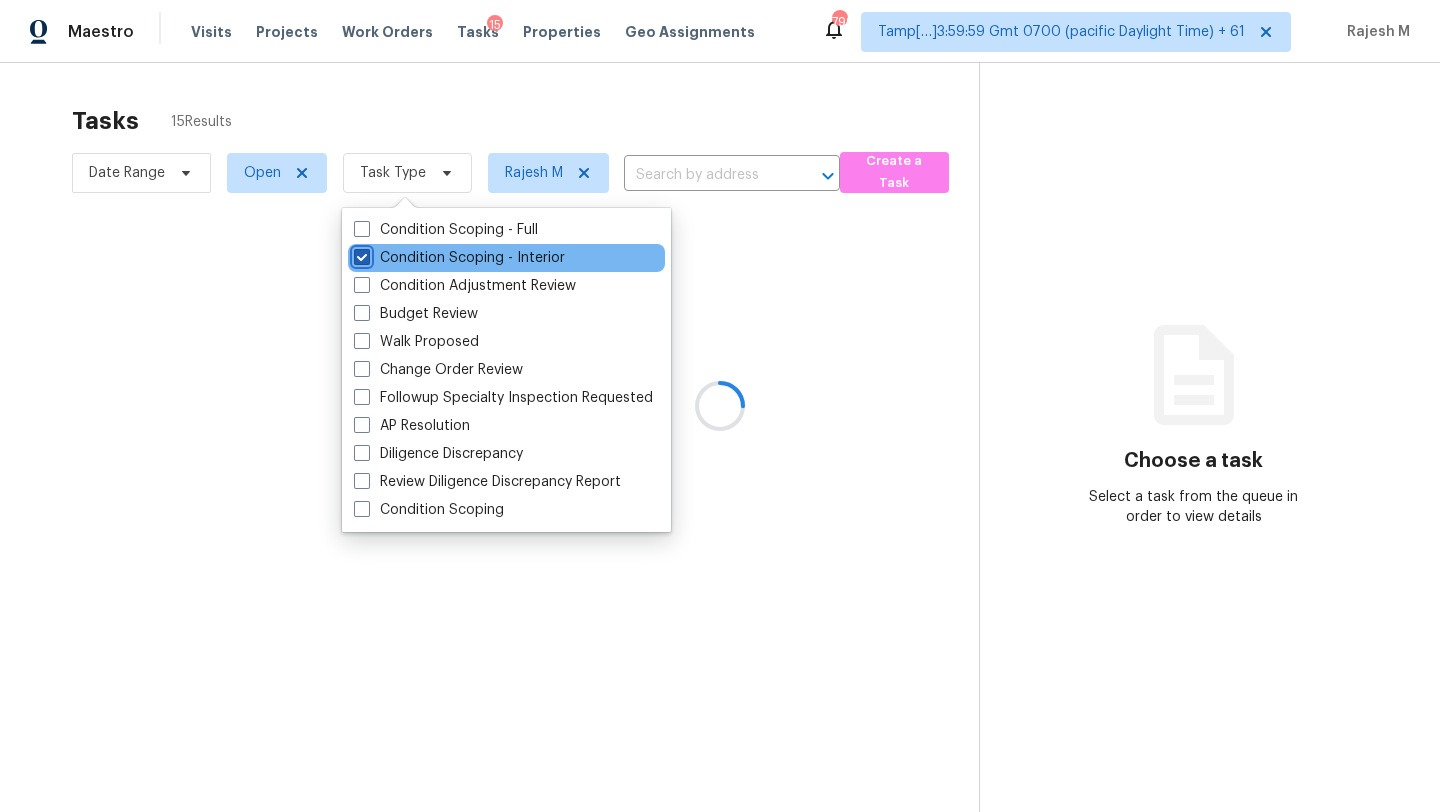 checkbox on "true" 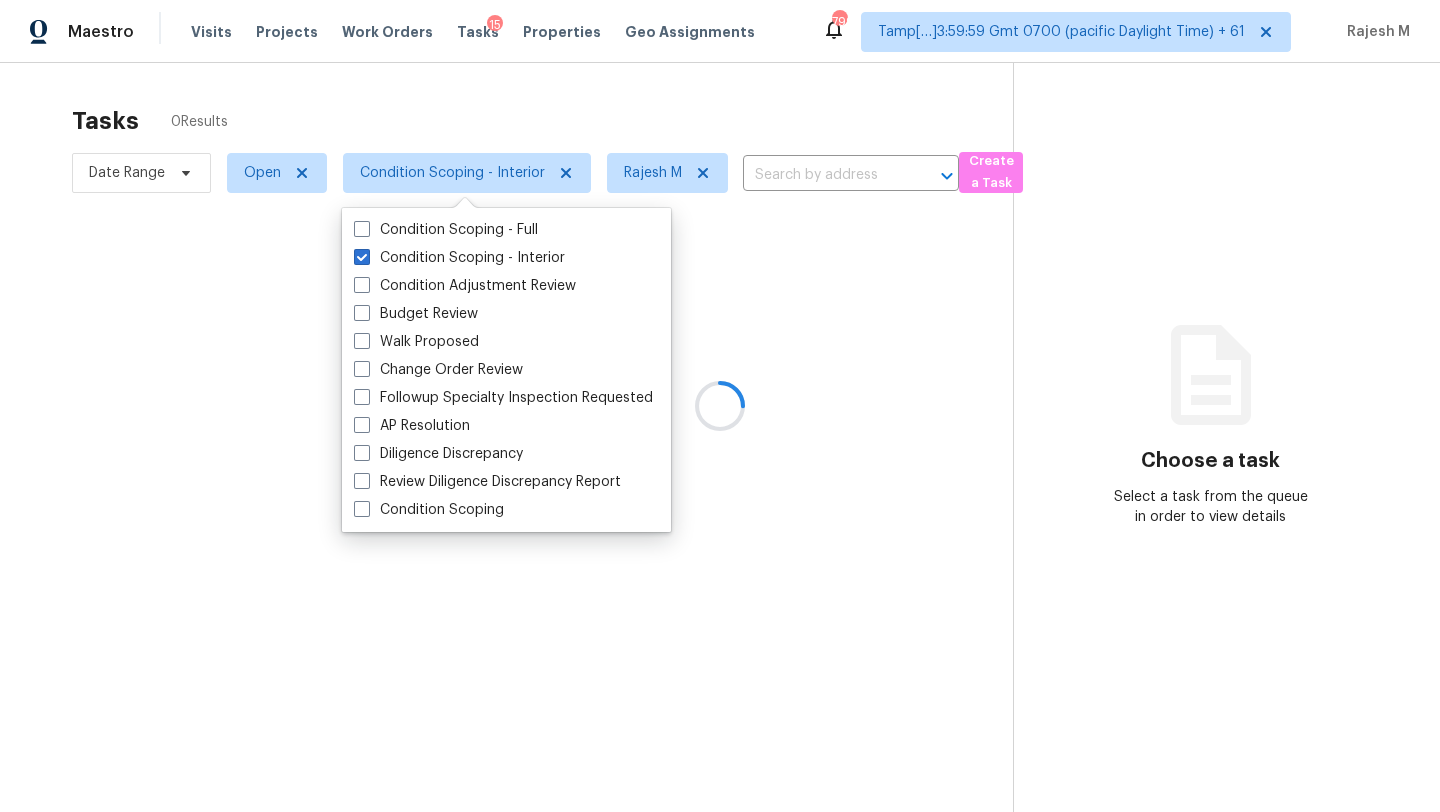 click at bounding box center (720, 406) 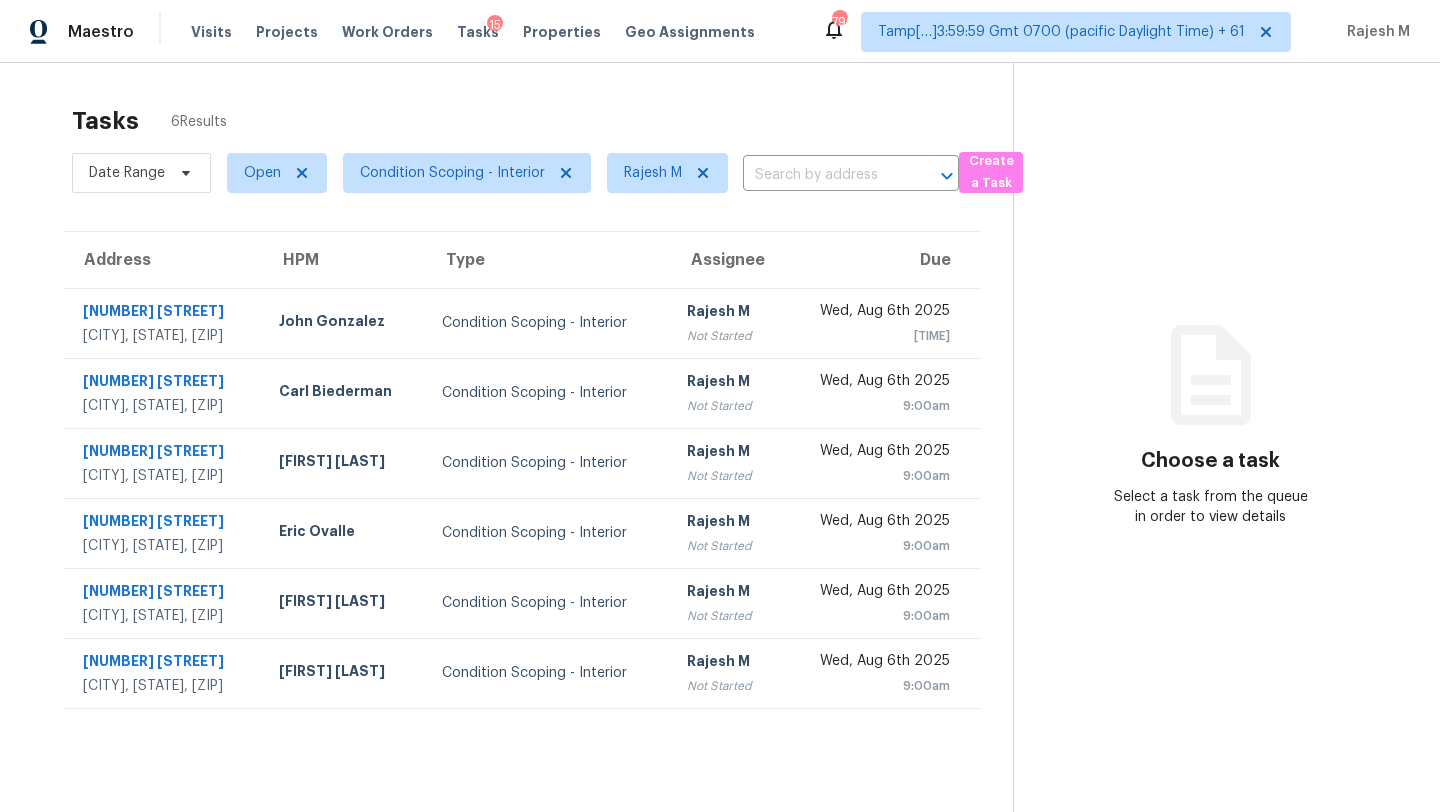 scroll, scrollTop: 63, scrollLeft: 0, axis: vertical 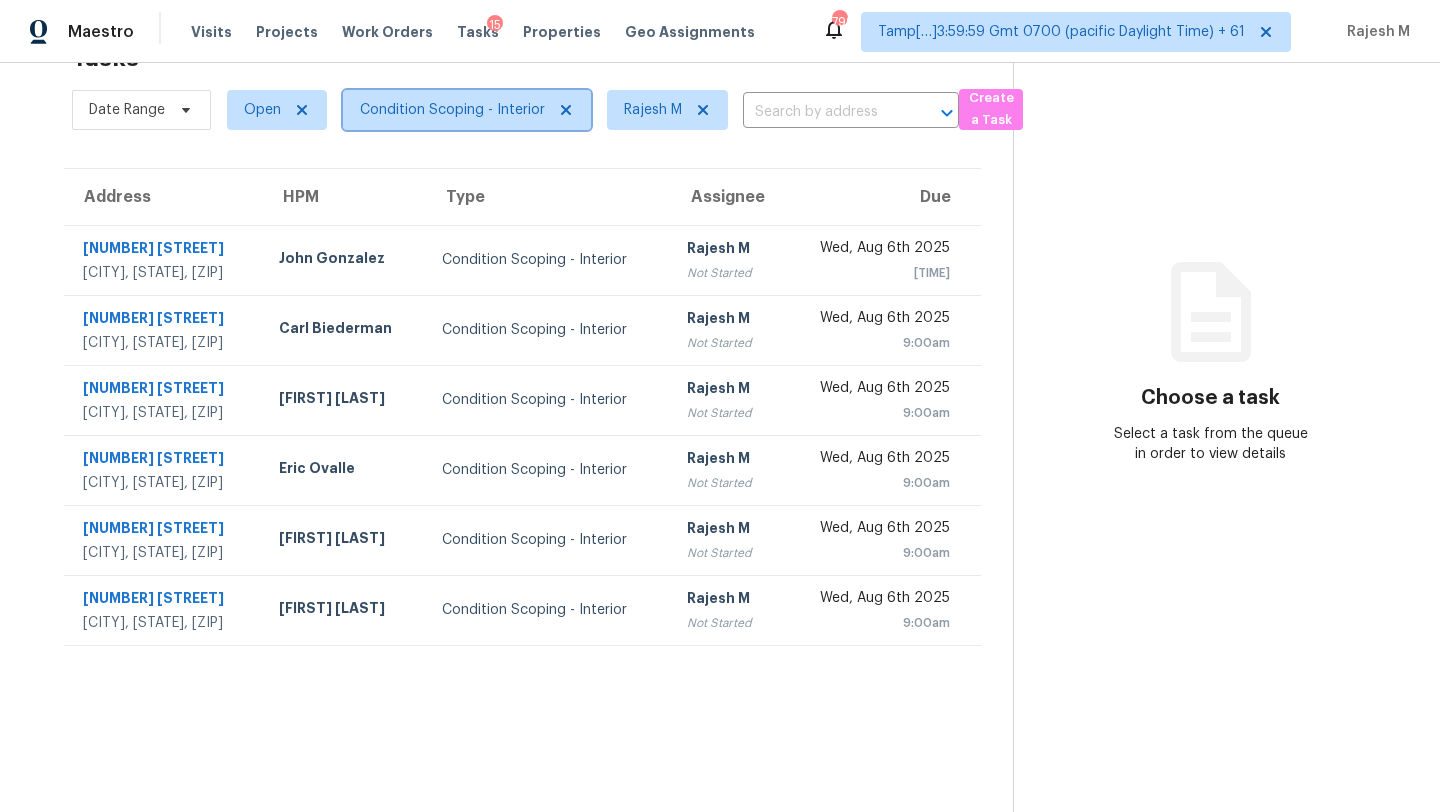 click on "Condition Scoping - Interior" at bounding box center (467, 110) 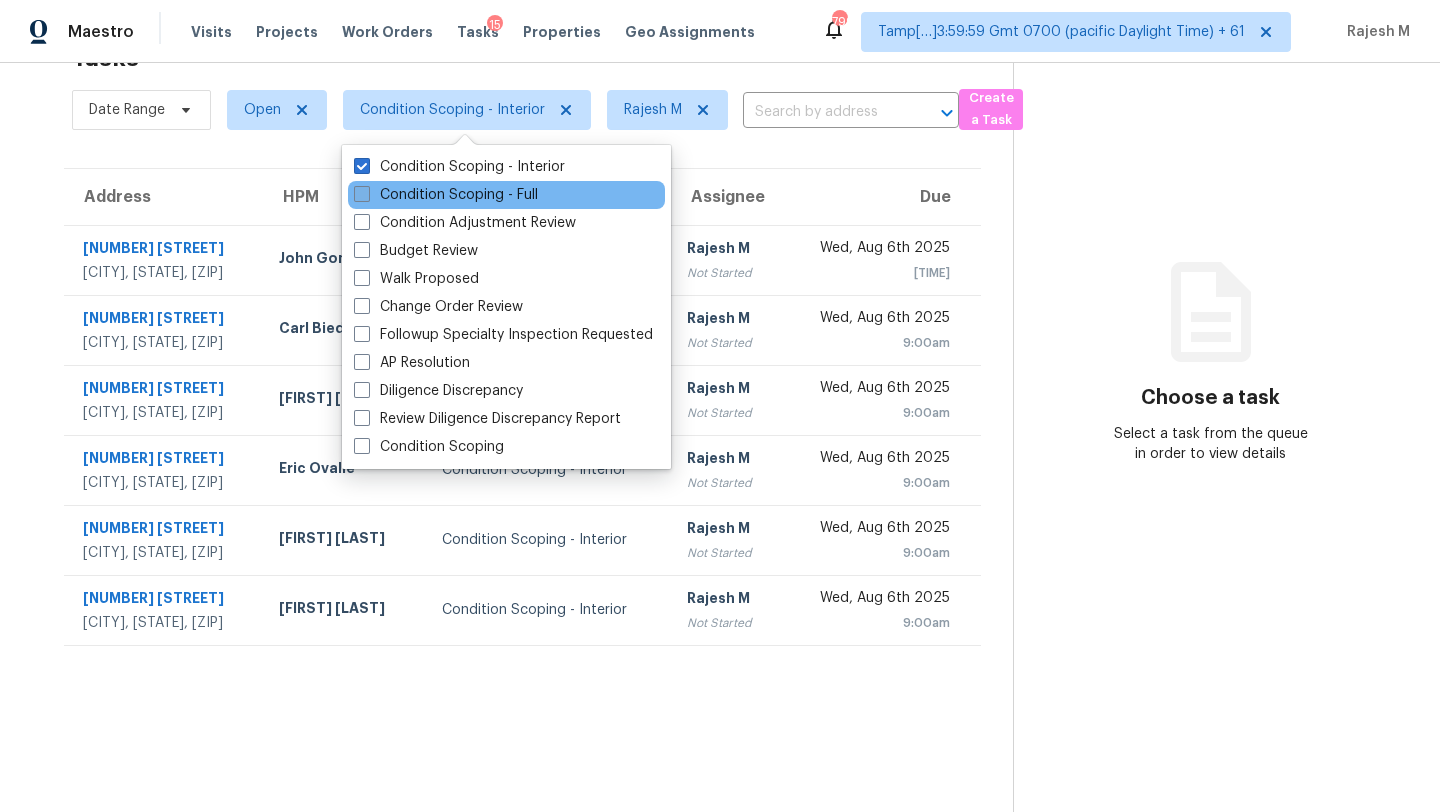 click on "Condition Scoping - Full" at bounding box center (446, 195) 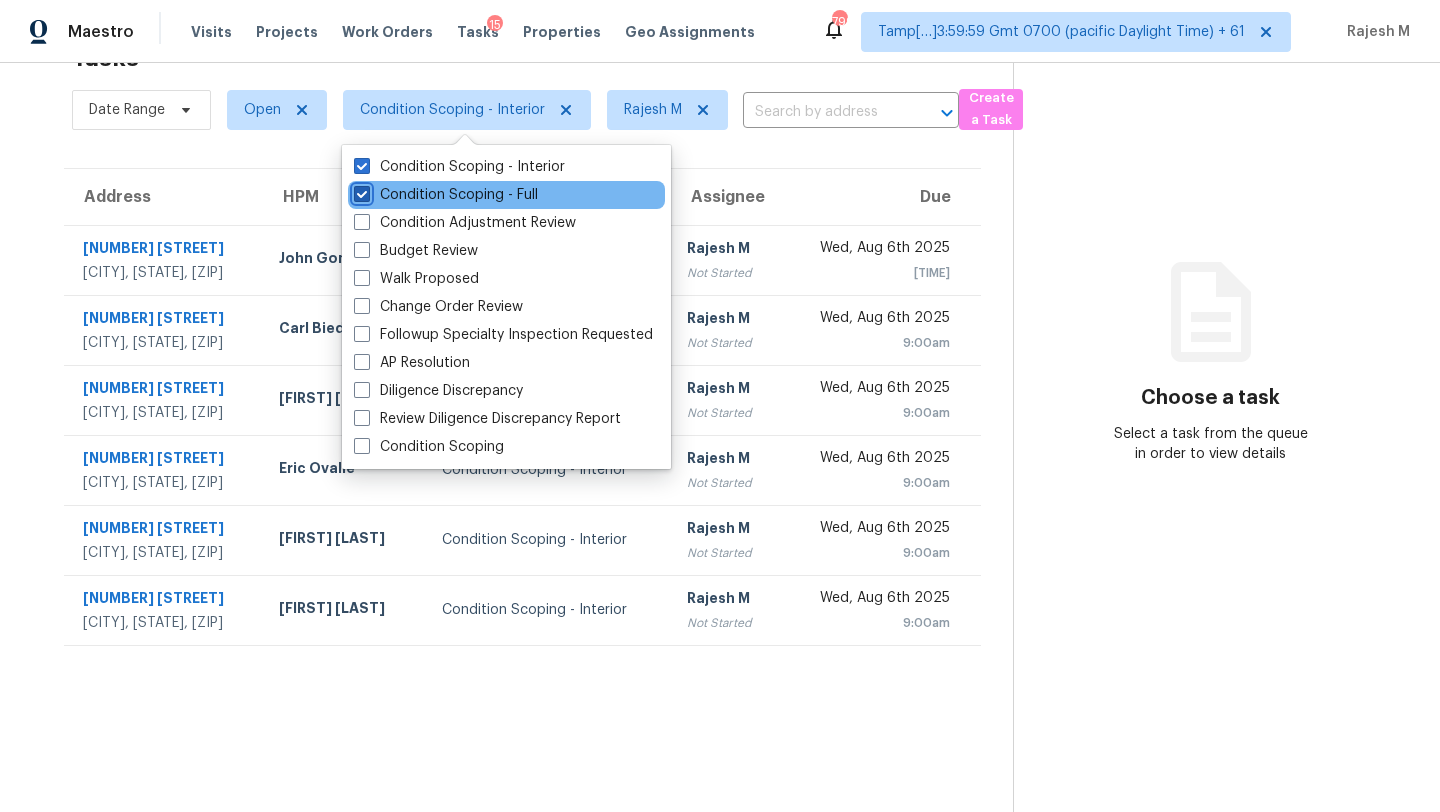 checkbox on "true" 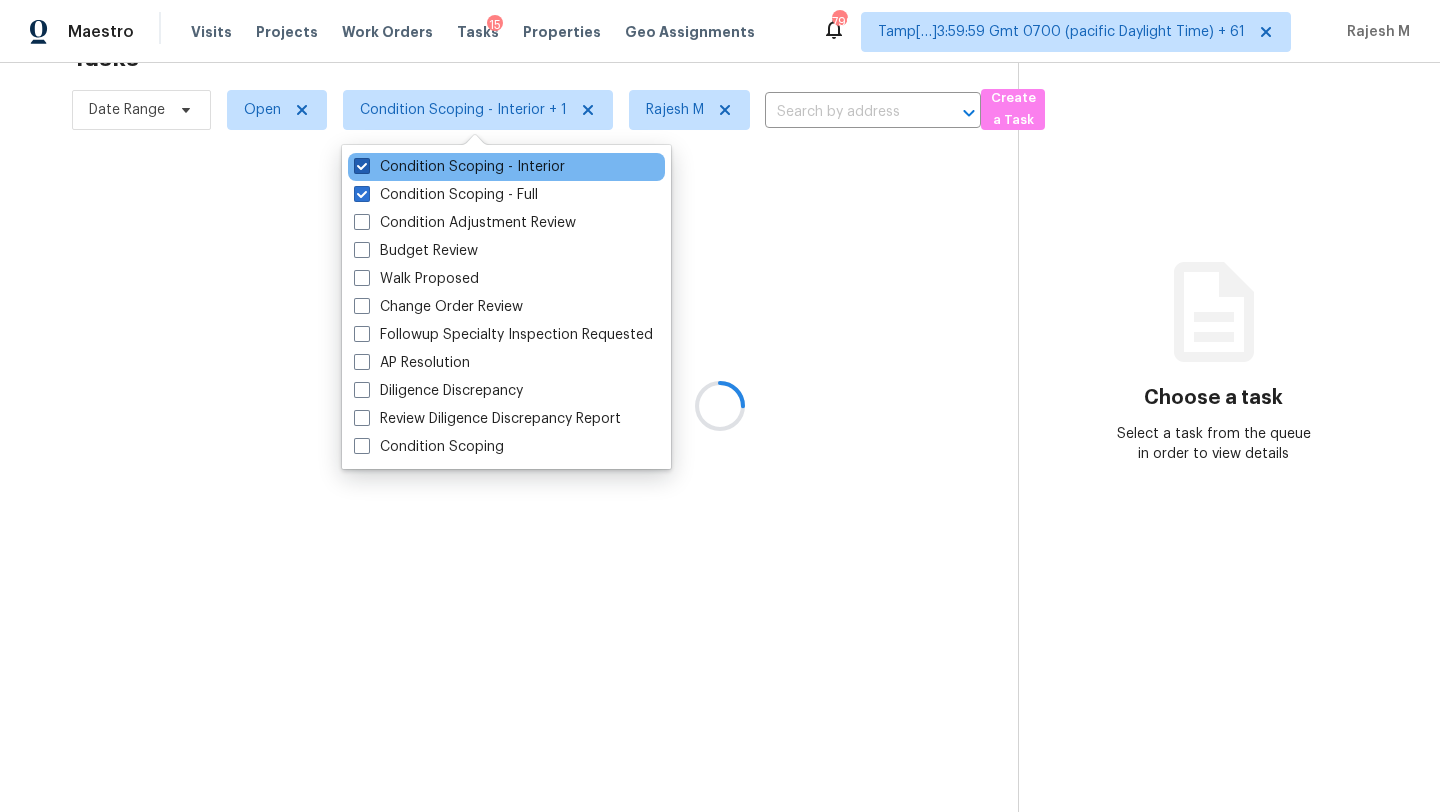 click on "Condition Scoping - Interior" at bounding box center [459, 167] 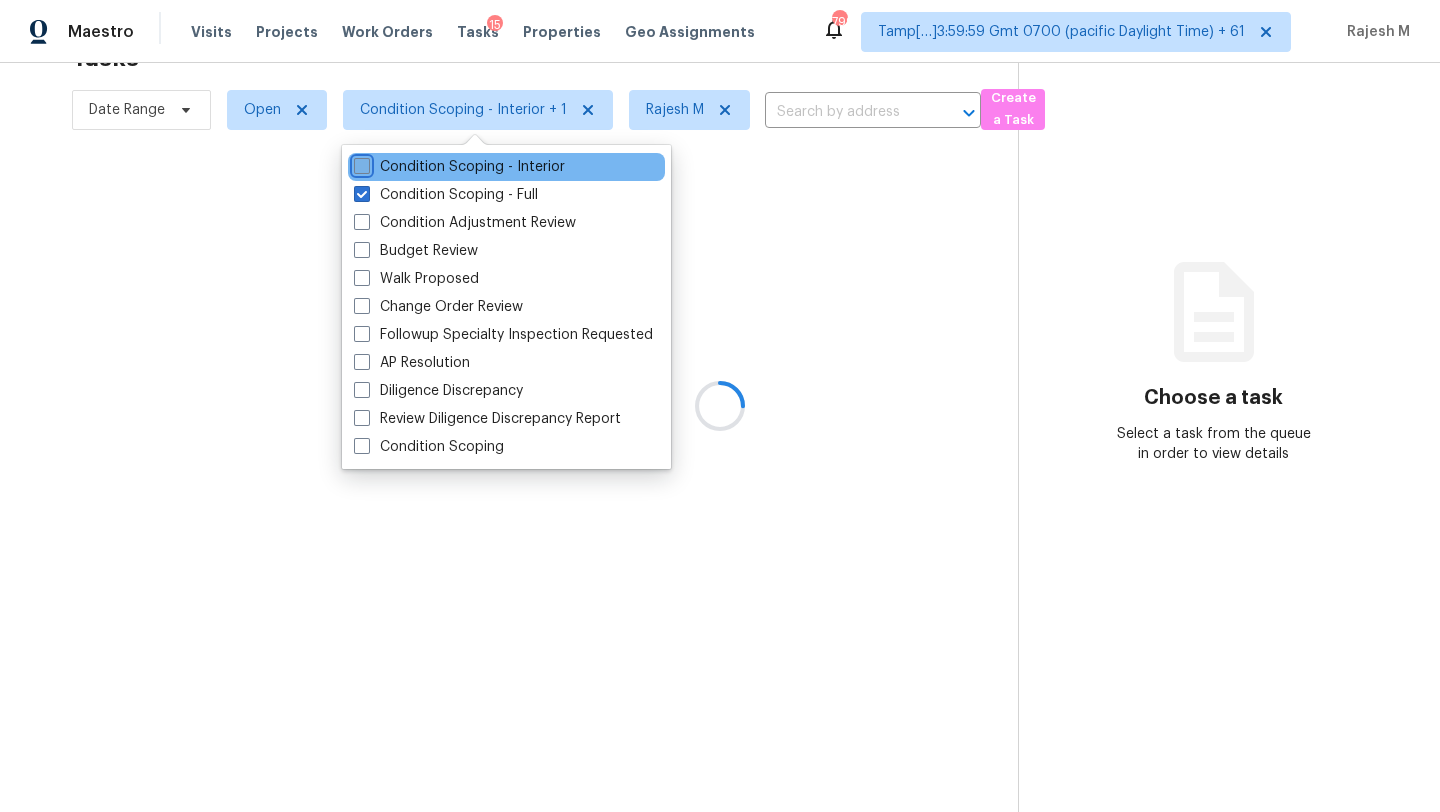 checkbox on "false" 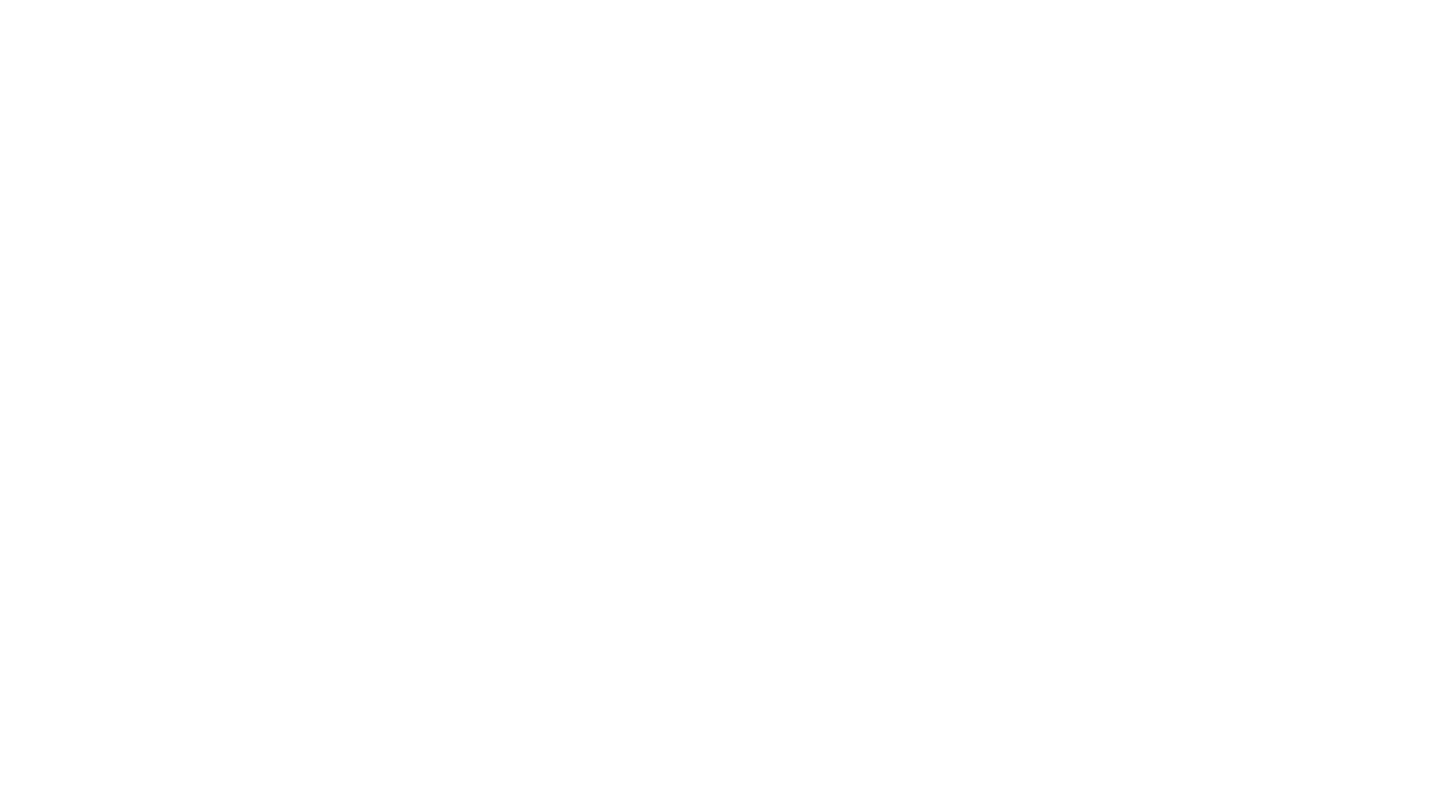 scroll, scrollTop: 0, scrollLeft: 0, axis: both 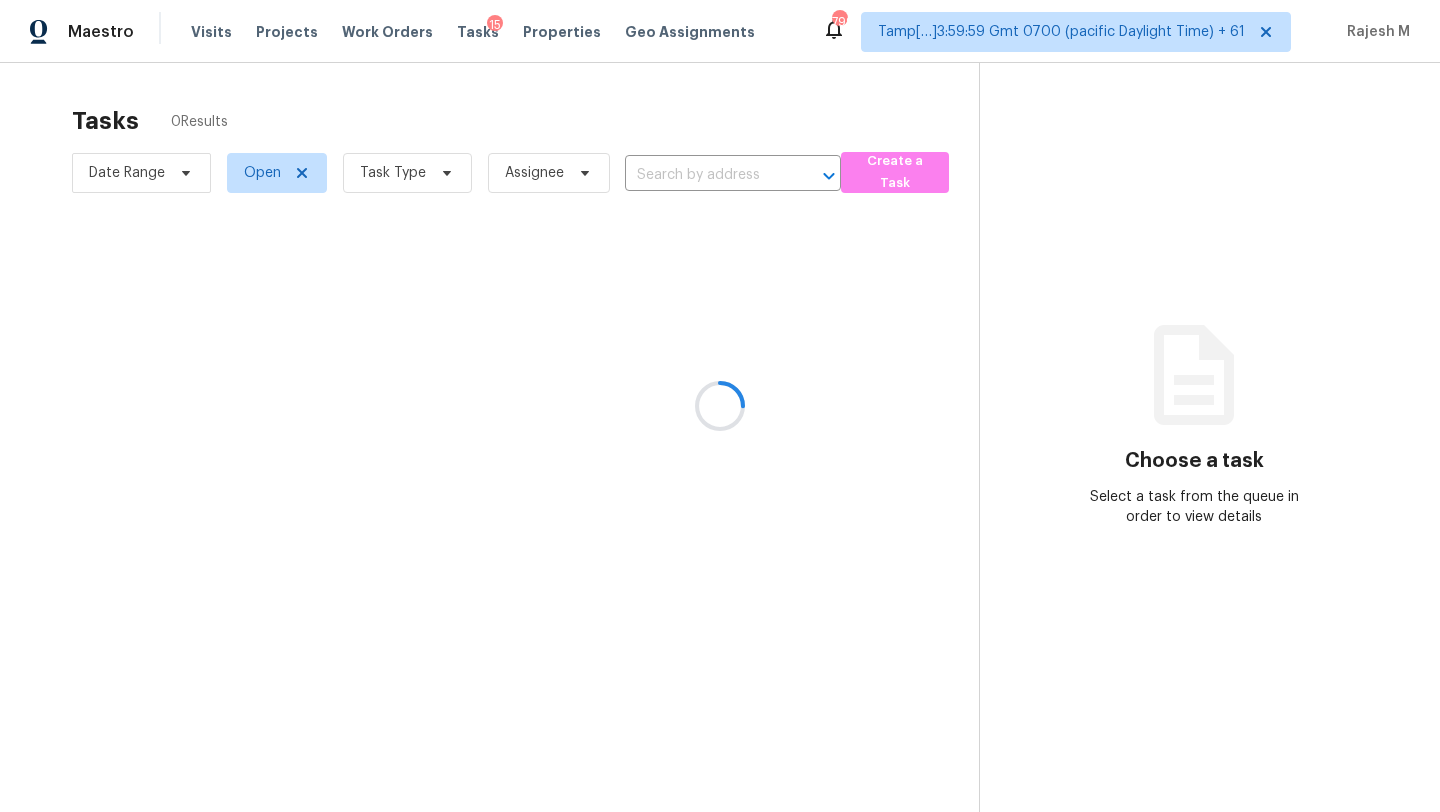 click at bounding box center [720, 406] 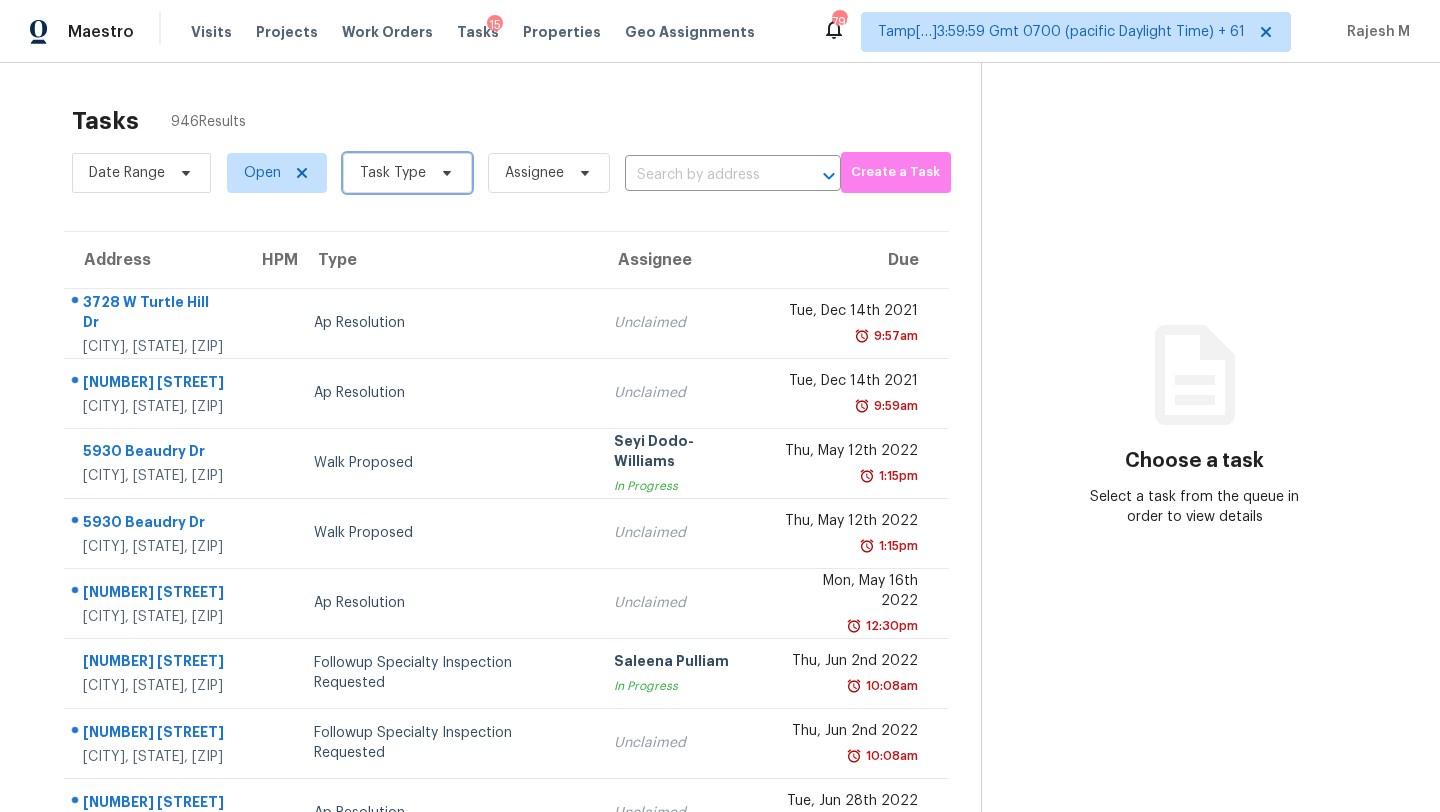 click 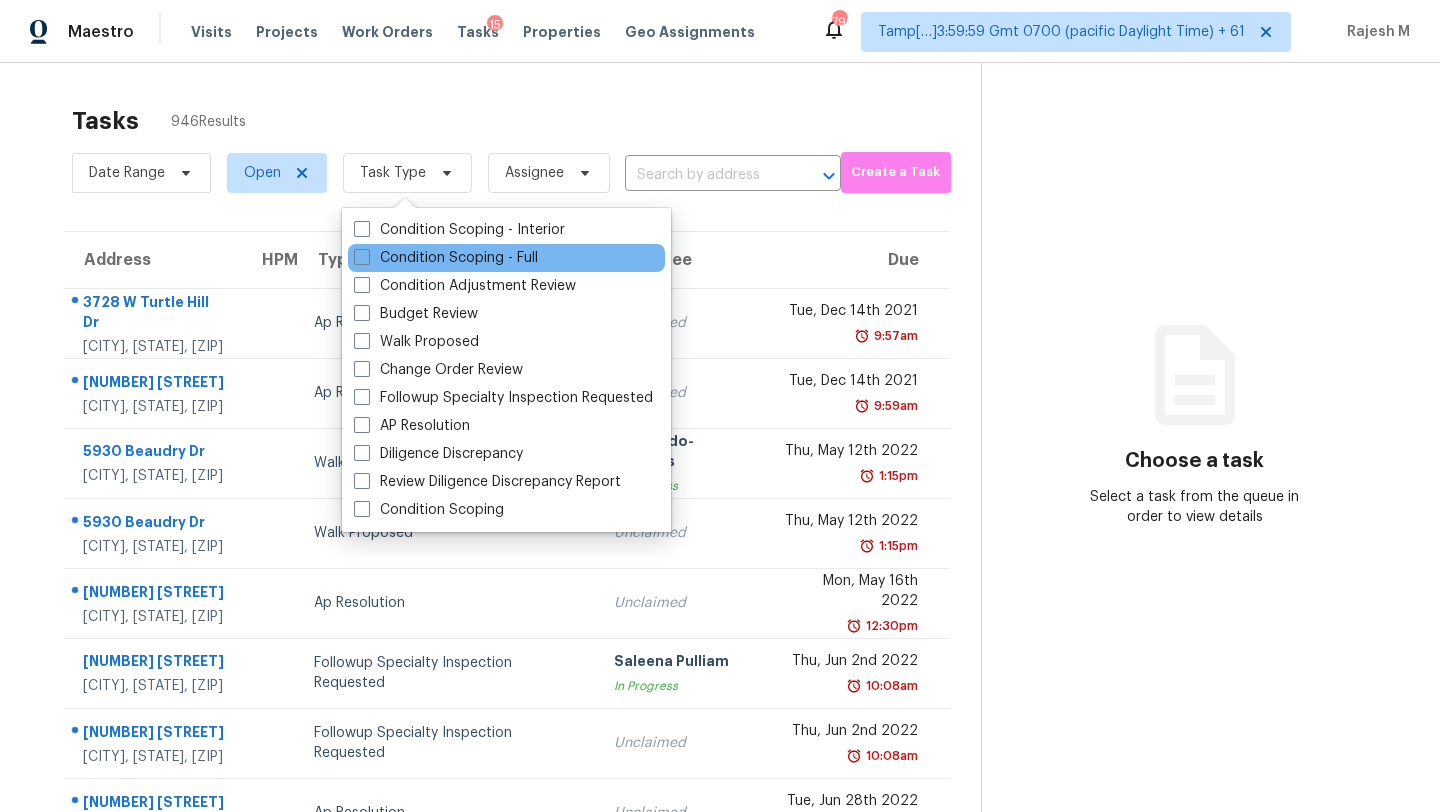 click on "Condition Scoping - Full" at bounding box center (506, 258) 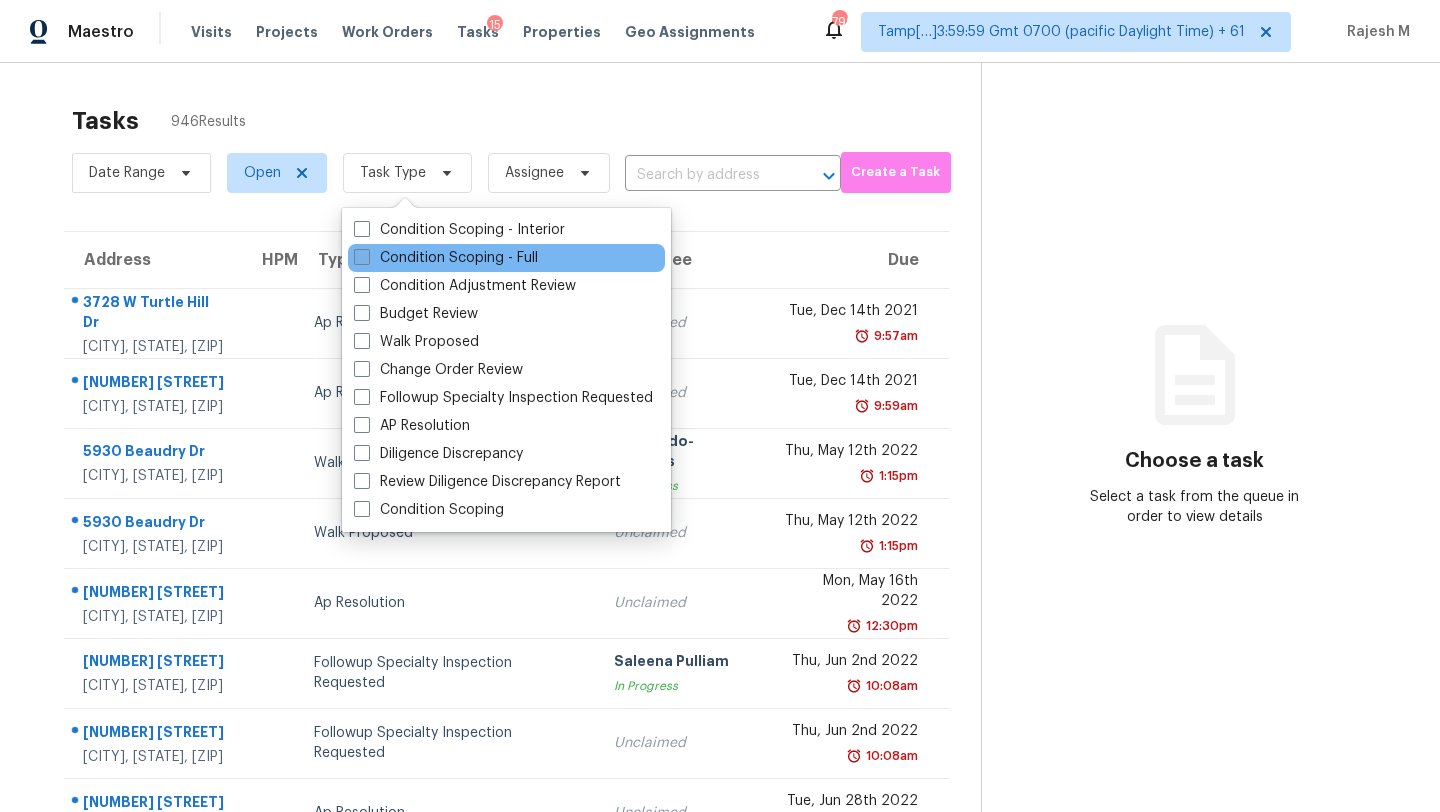 click on "Condition Scoping - Full" at bounding box center [446, 258] 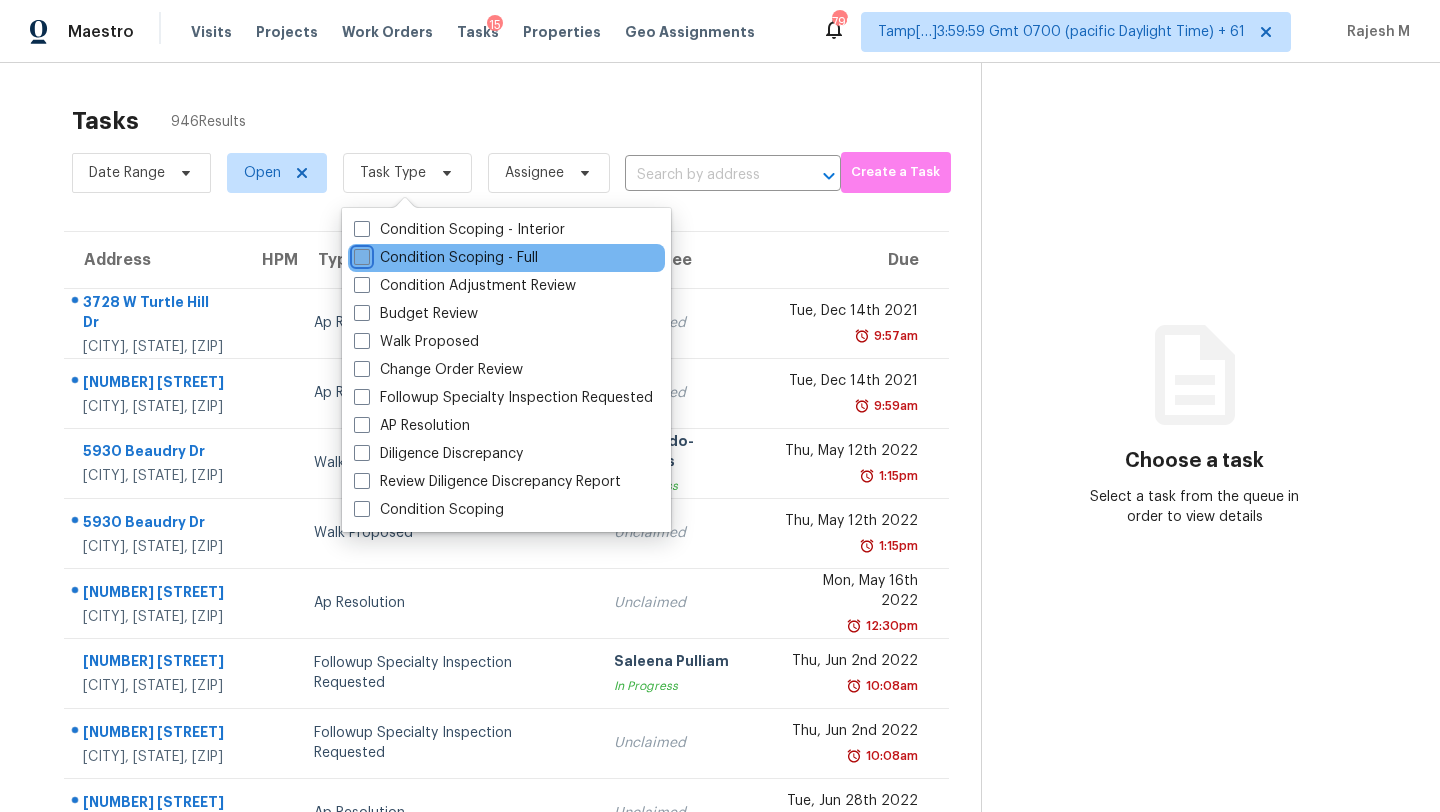 click on "Condition Scoping - Full" at bounding box center (360, 254) 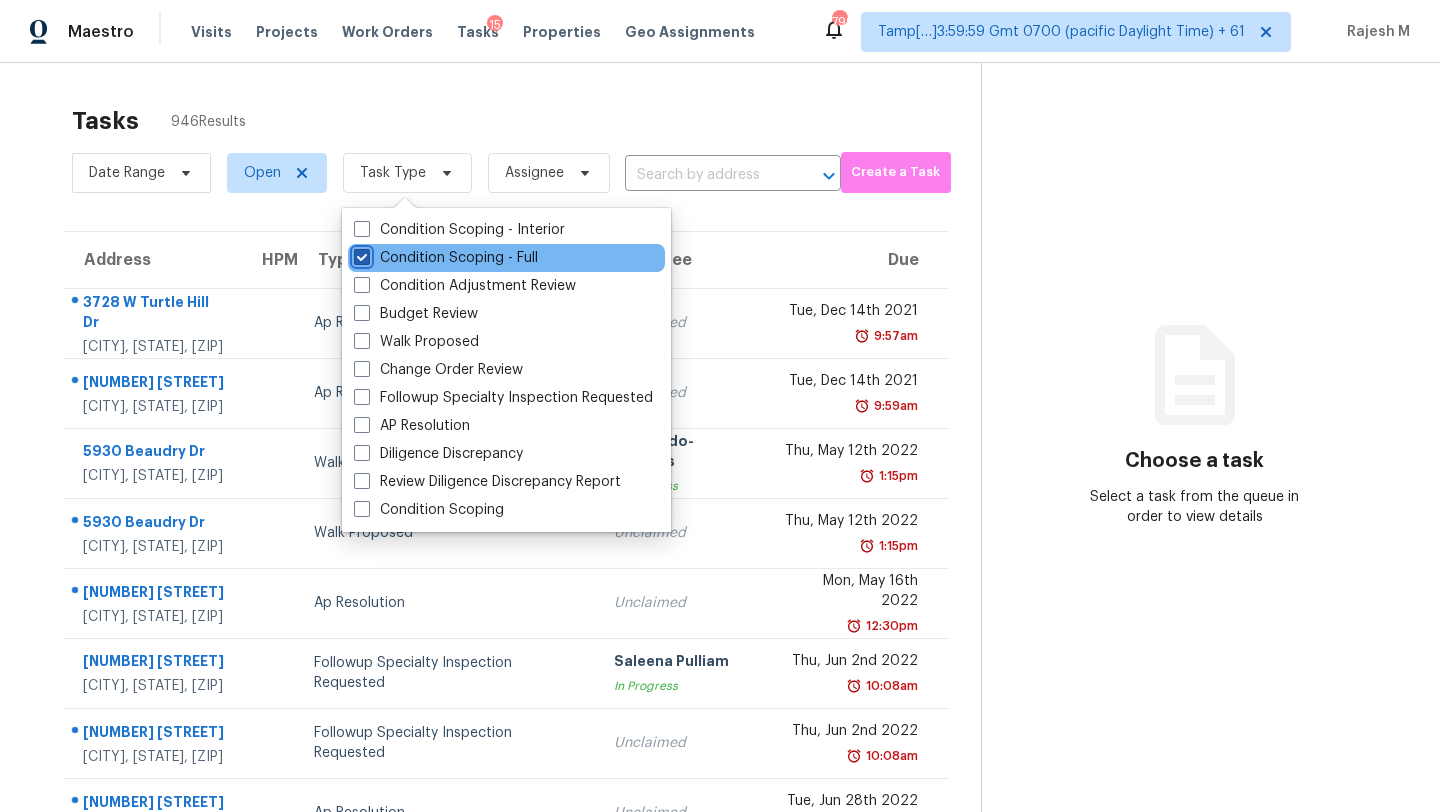 checkbox on "true" 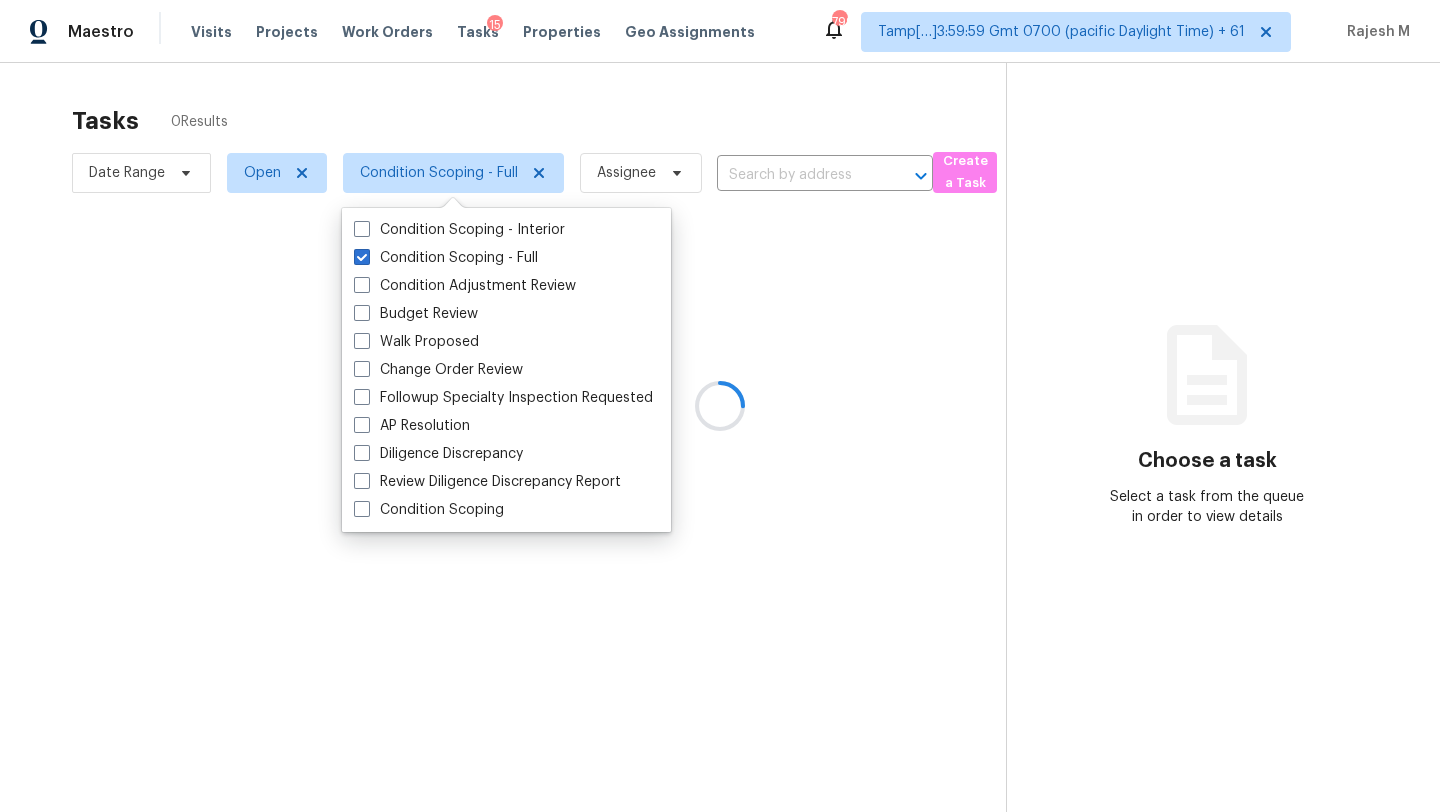 click at bounding box center (720, 406) 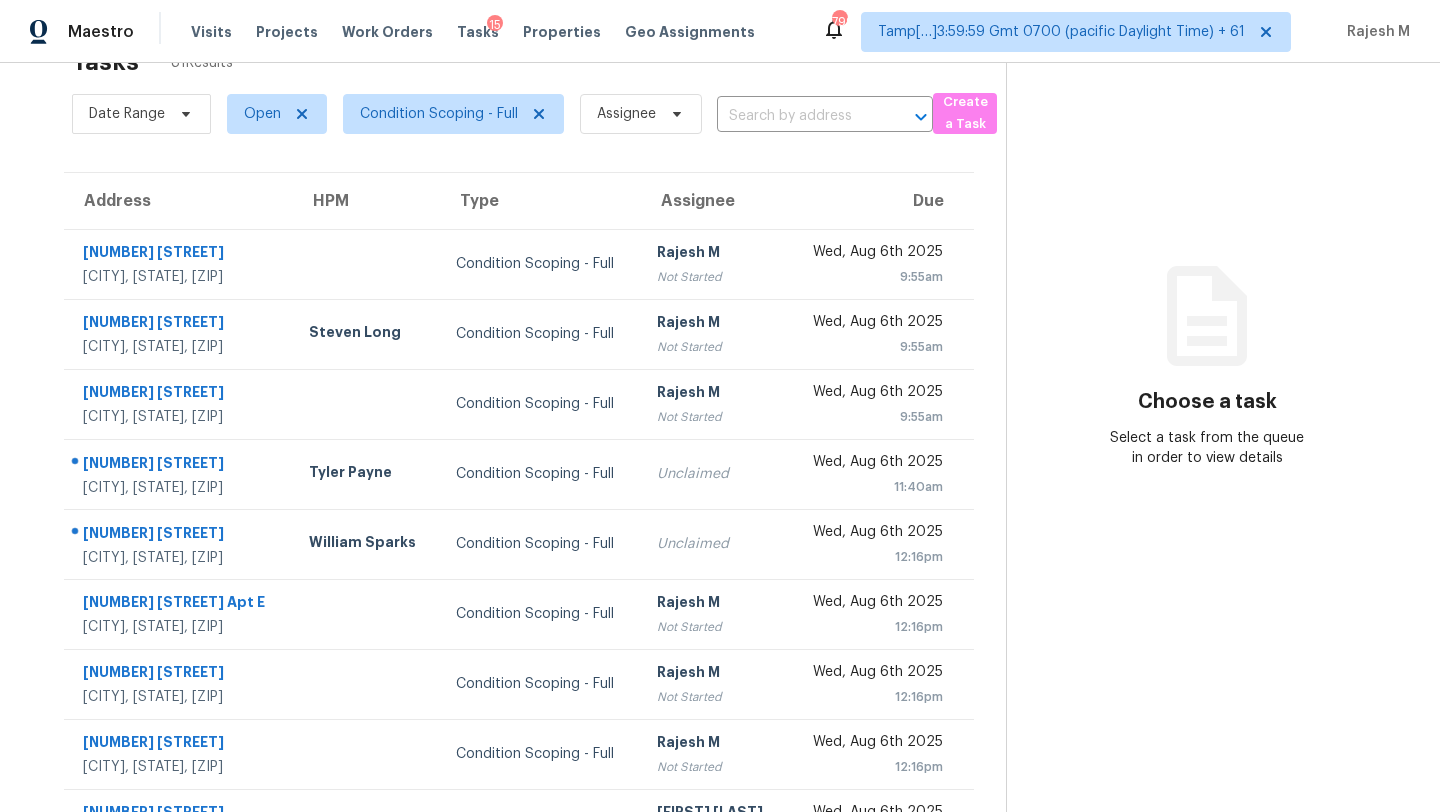 scroll, scrollTop: 54, scrollLeft: 0, axis: vertical 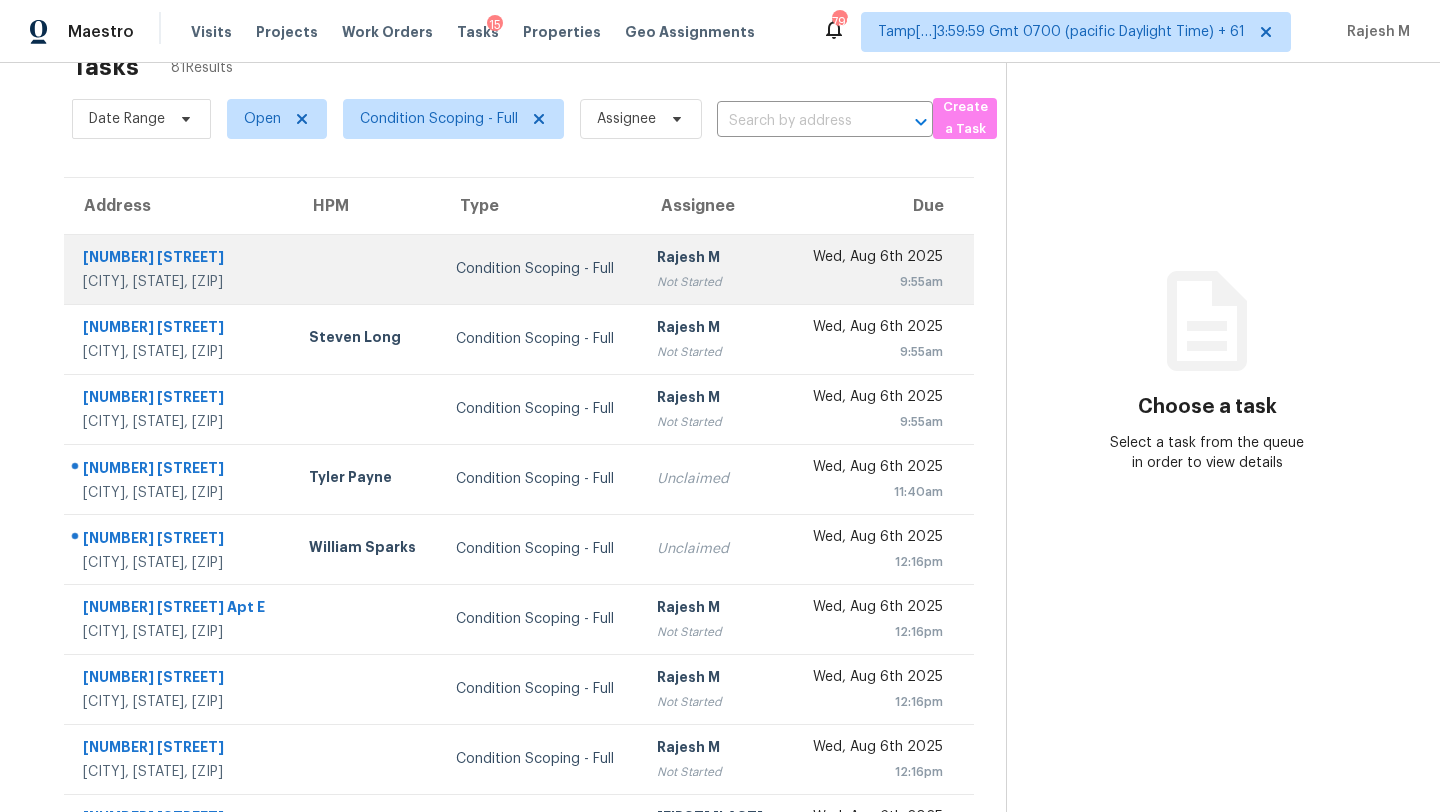 click on "[FIRST] [LAST] Not Started" at bounding box center (714, 269) 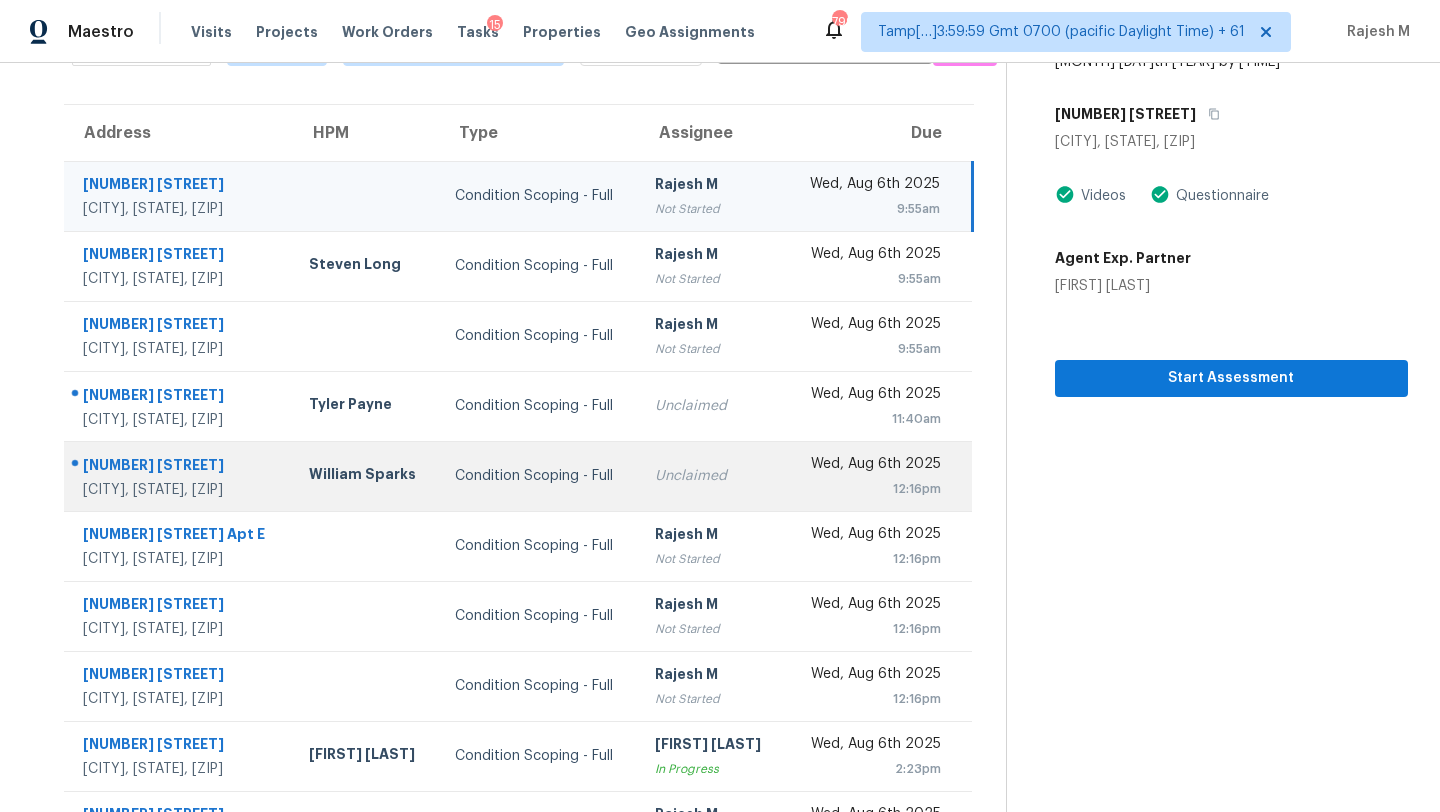 scroll, scrollTop: 100, scrollLeft: 0, axis: vertical 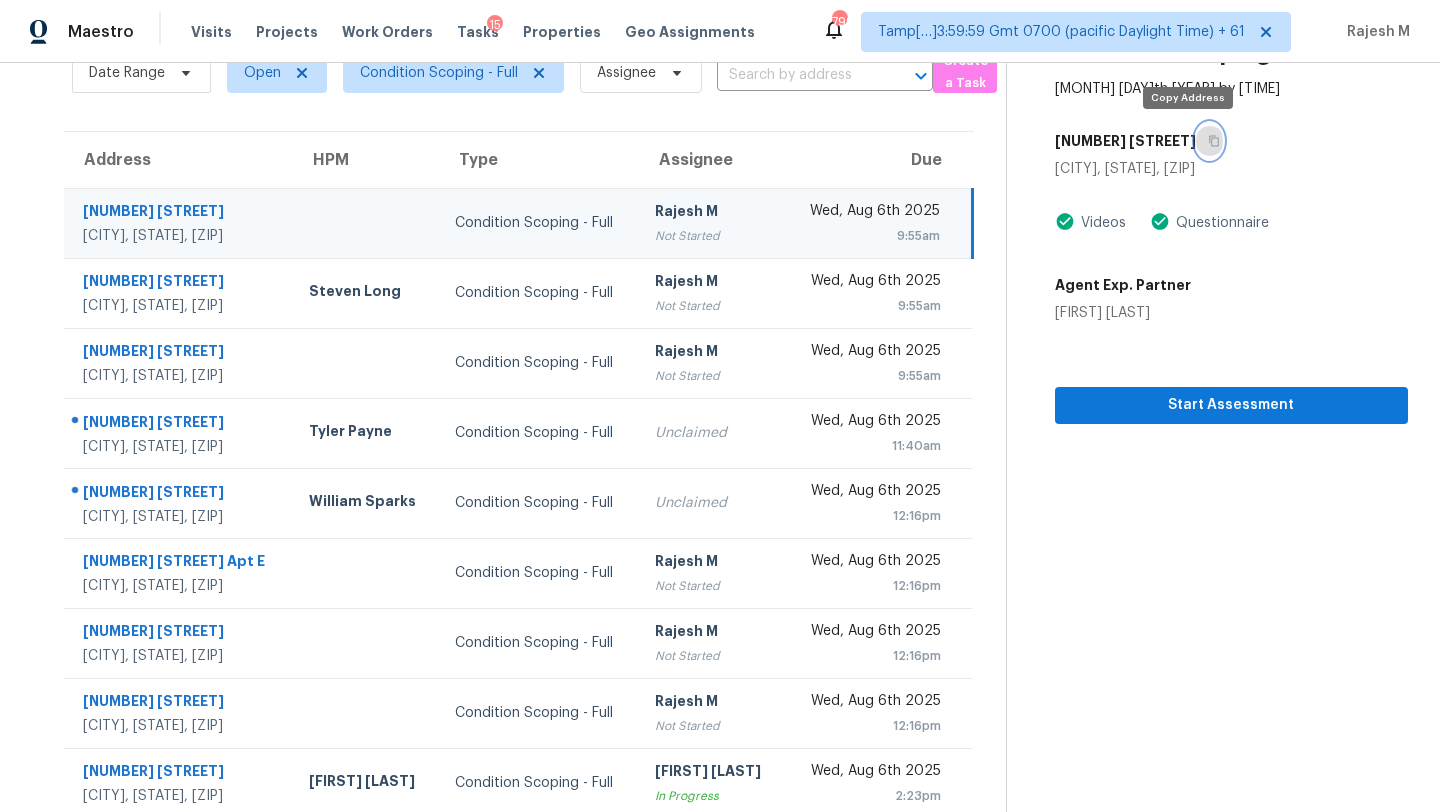 click 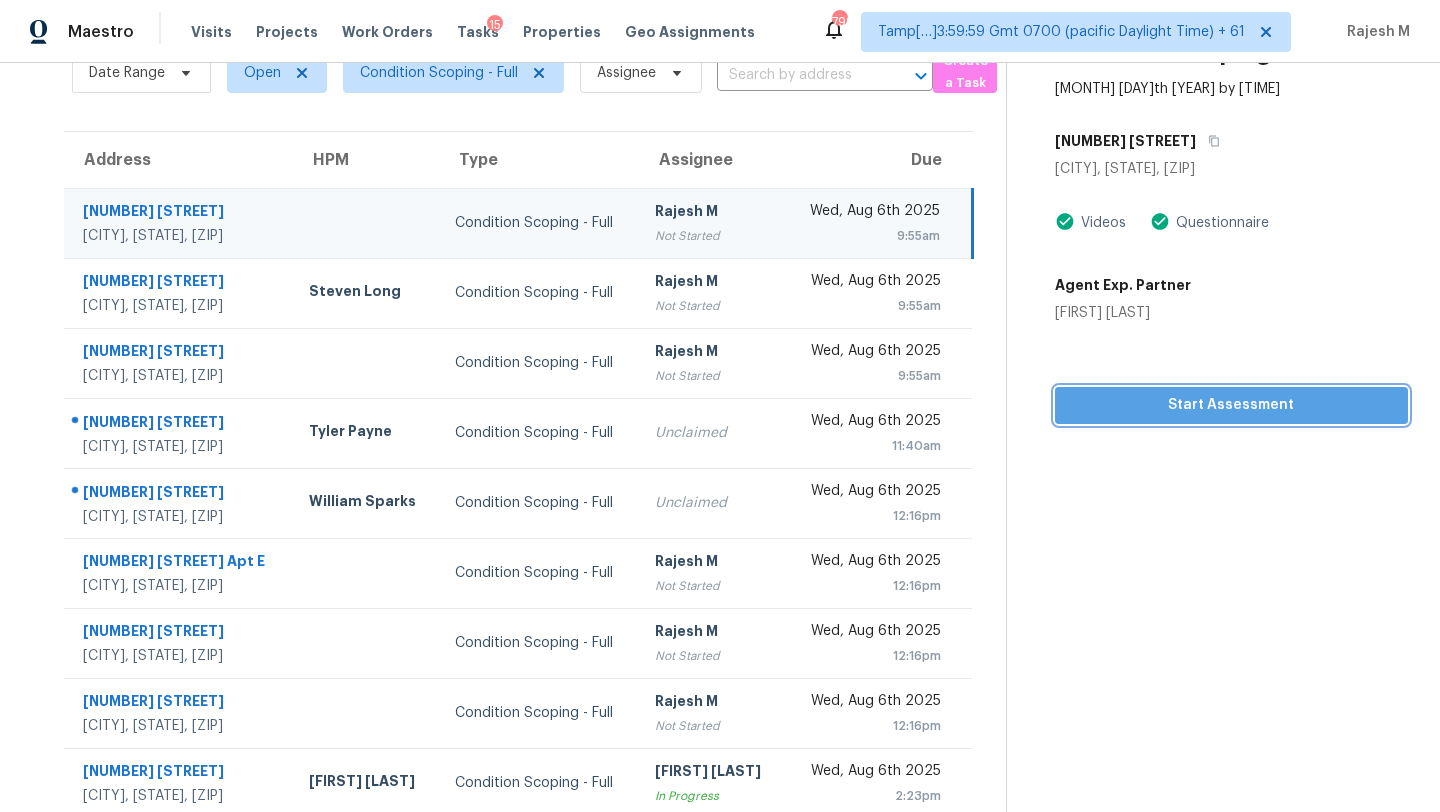 click on "Start Assessment" at bounding box center [1231, 405] 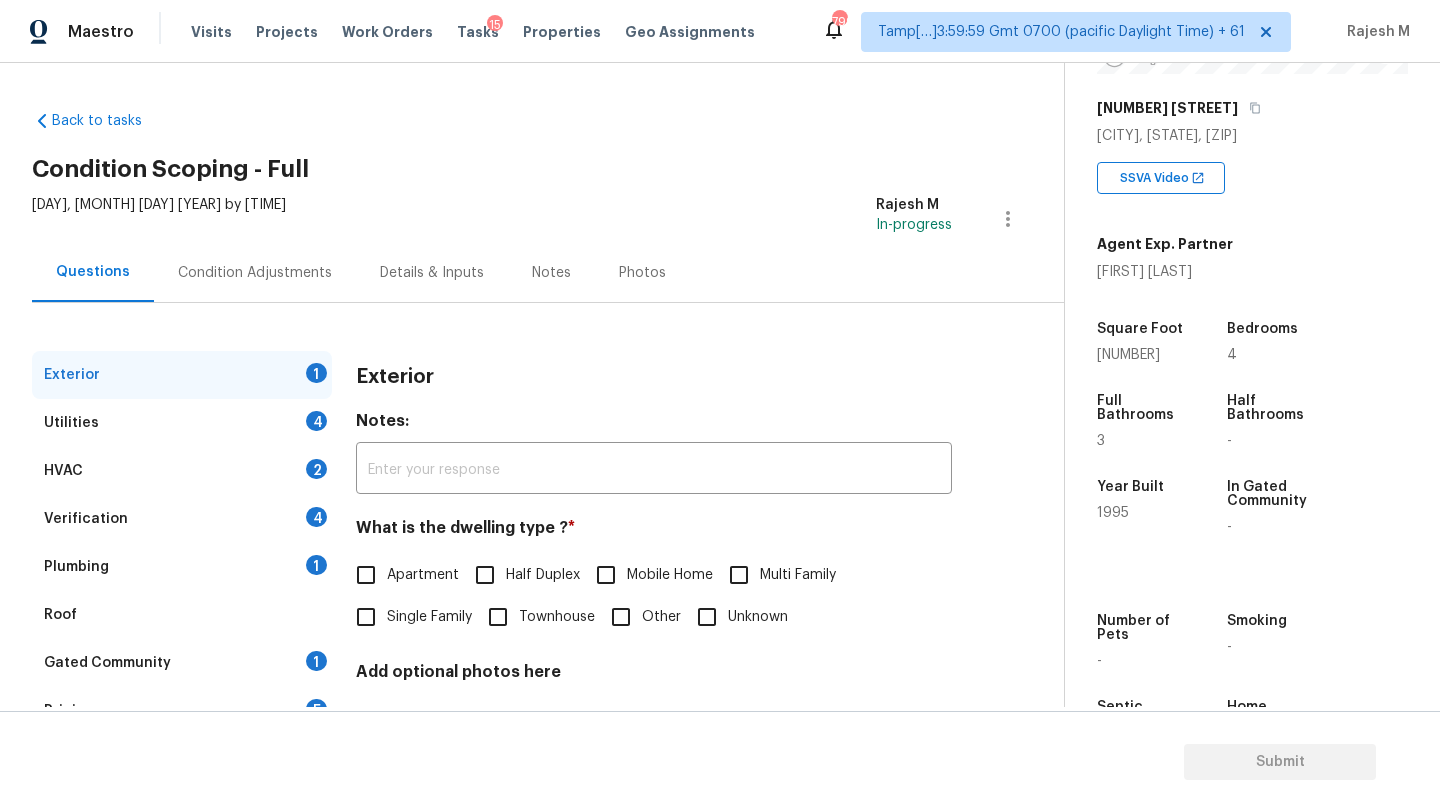 scroll, scrollTop: 335, scrollLeft: 0, axis: vertical 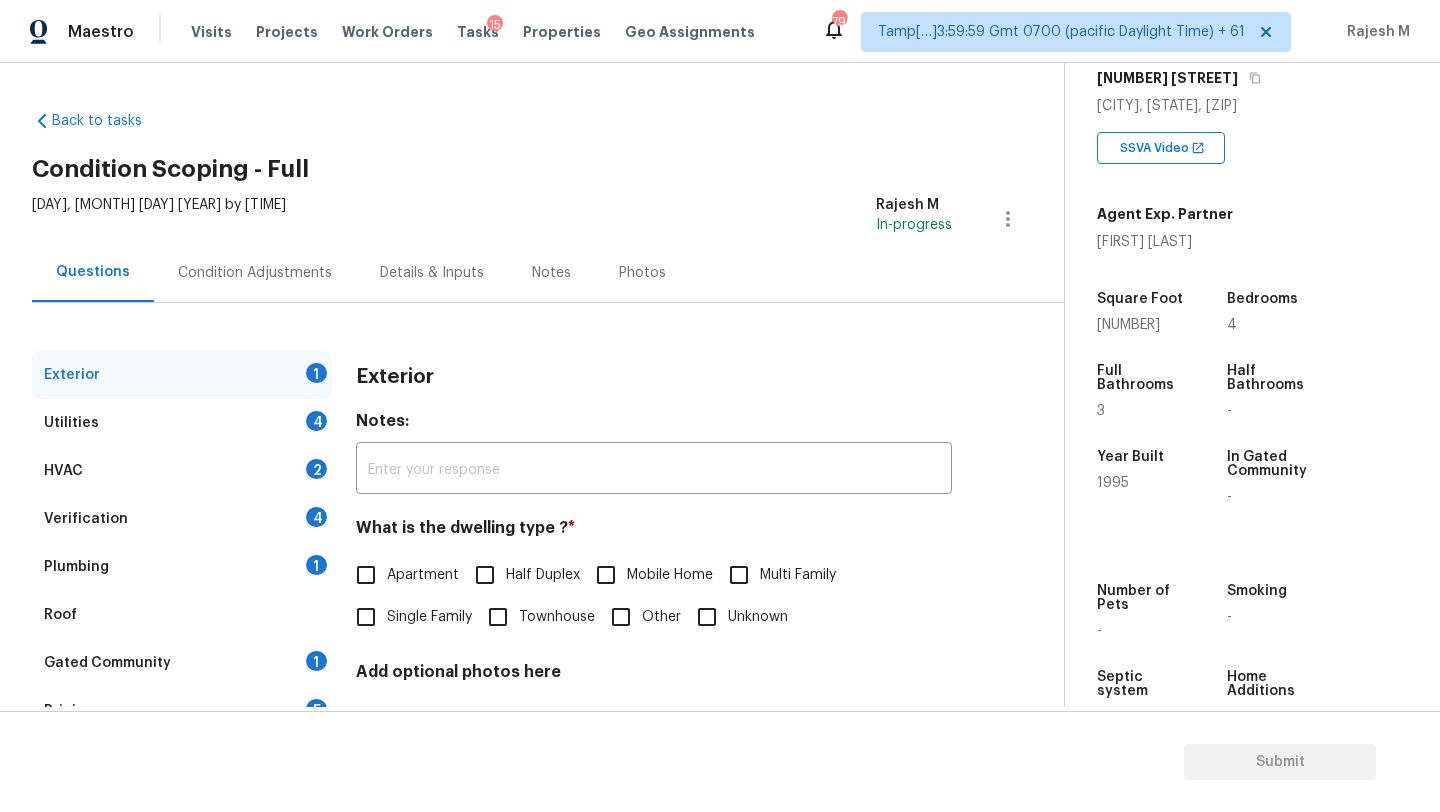 click on "Gated Community" at bounding box center (107, 663) 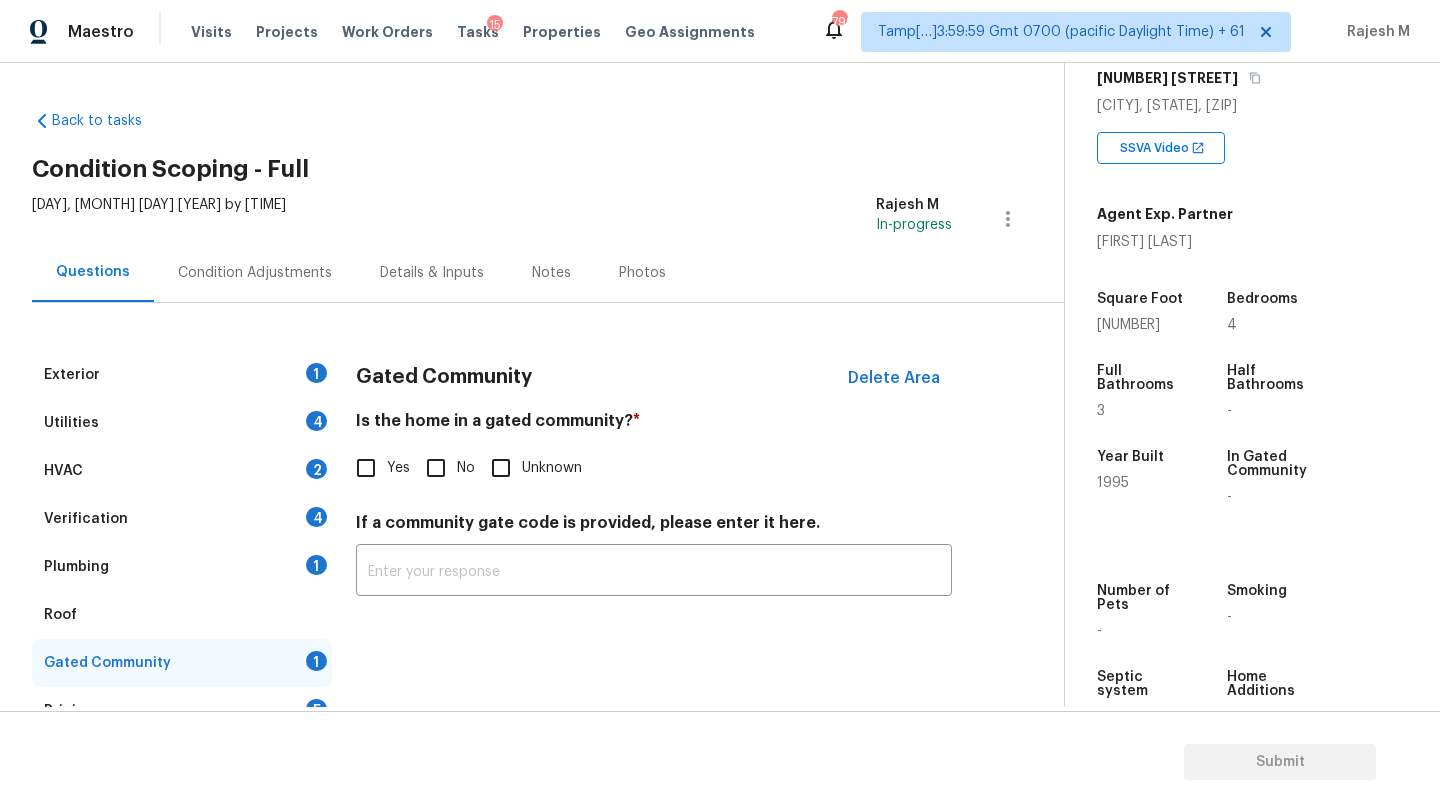 click on "Gated Community Delete Area Is the home in a gated community?  * Yes No Unknown If a community gate code is provided, please enter it here. ​" at bounding box center (654, 485) 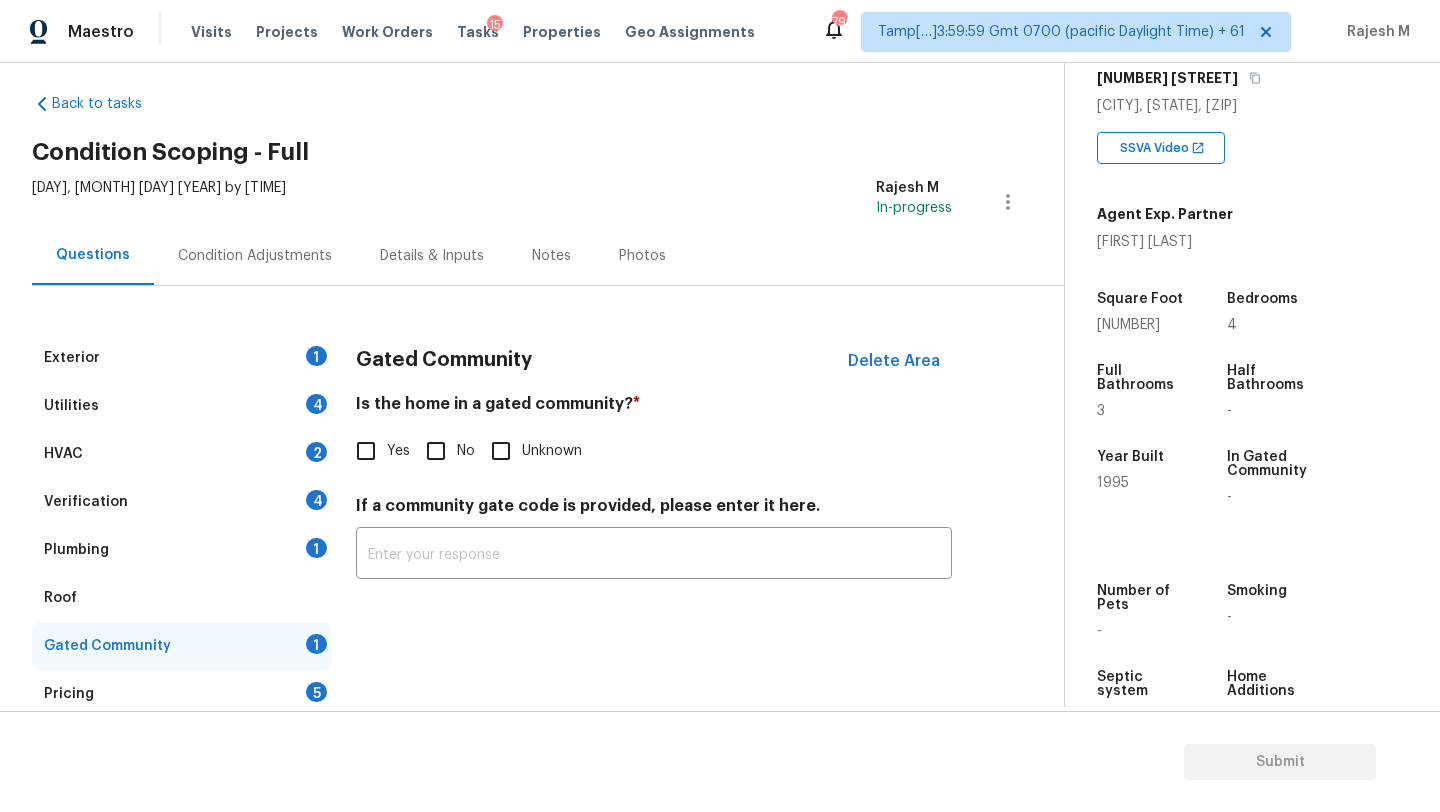click on "No" at bounding box center (436, 451) 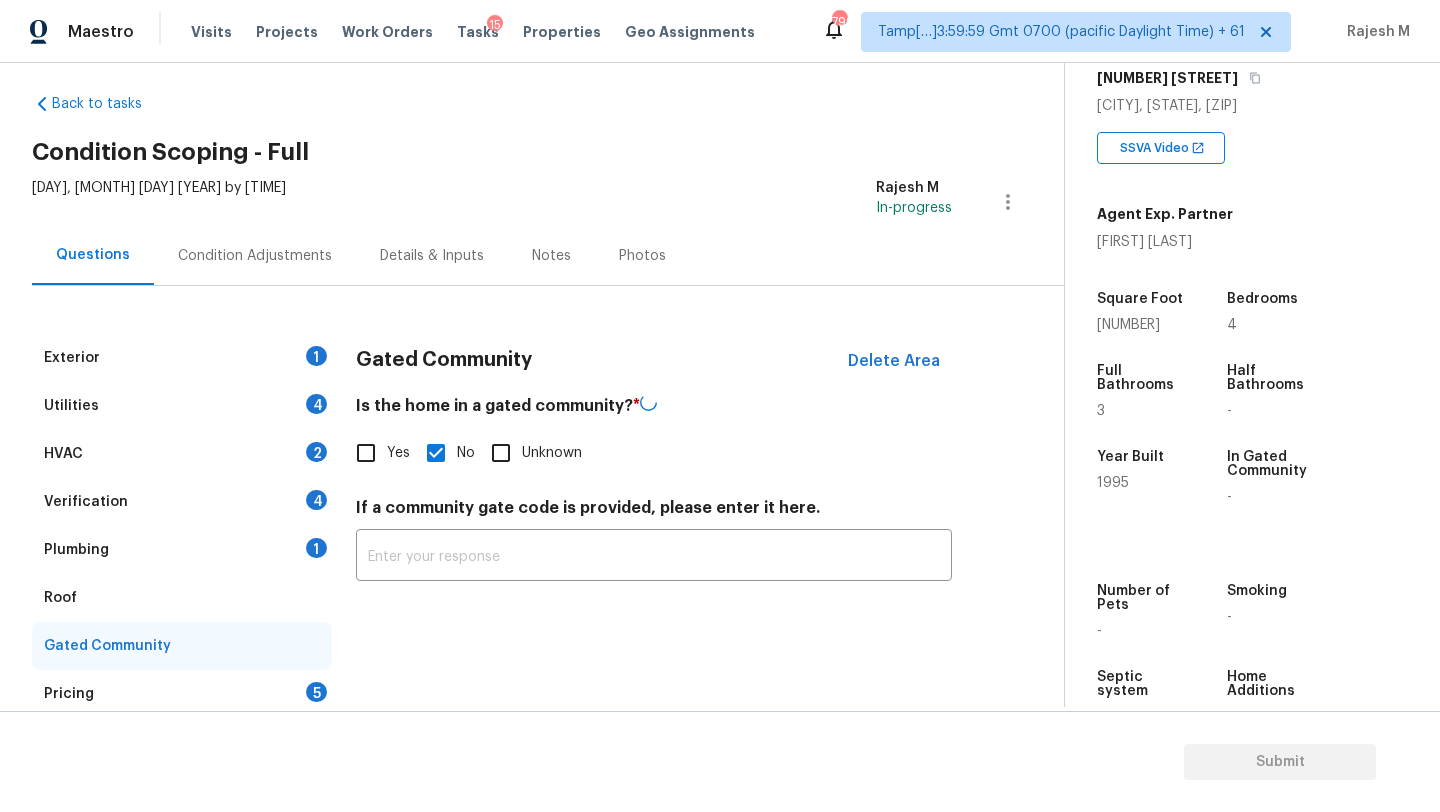 scroll, scrollTop: 82, scrollLeft: 0, axis: vertical 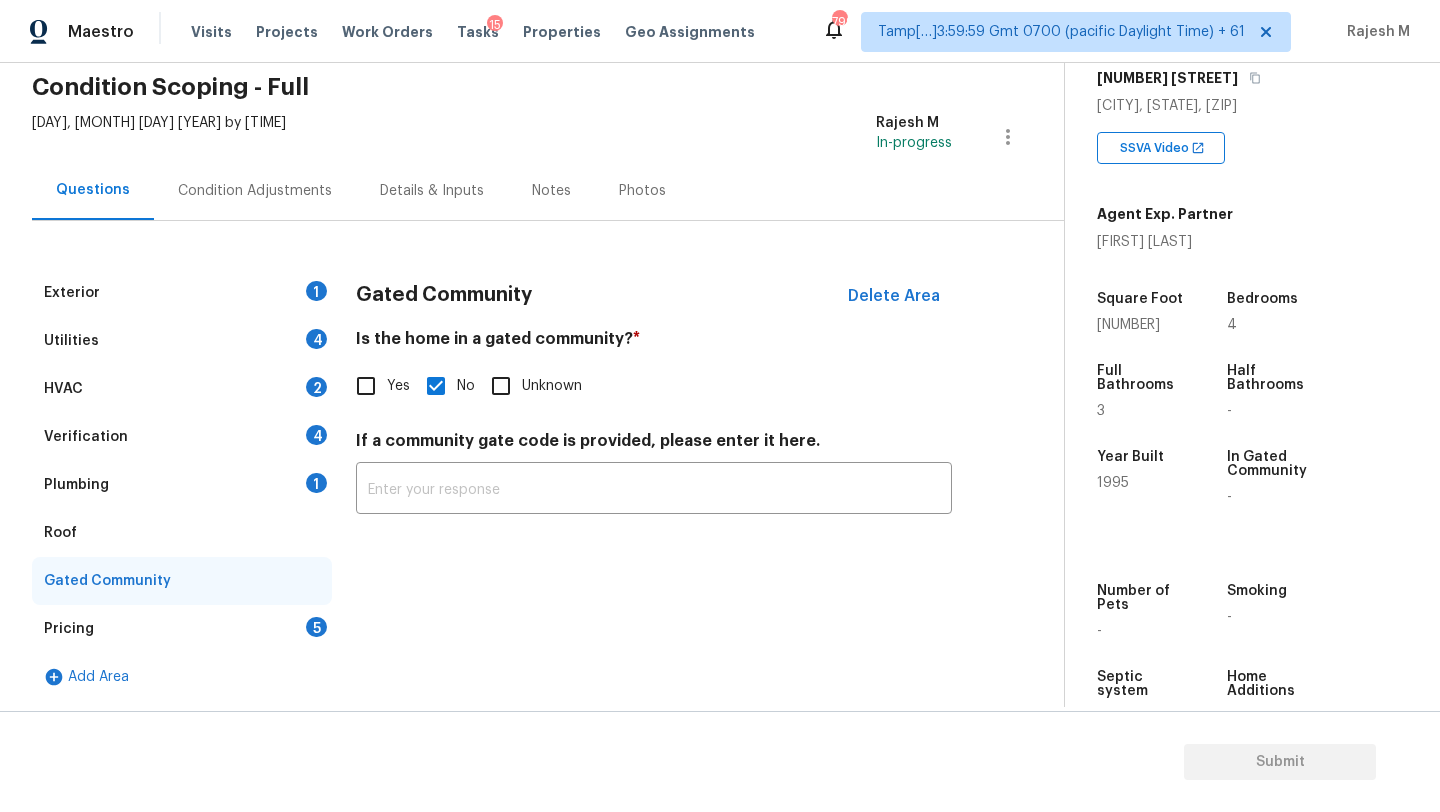 click on "Roof" at bounding box center [182, 533] 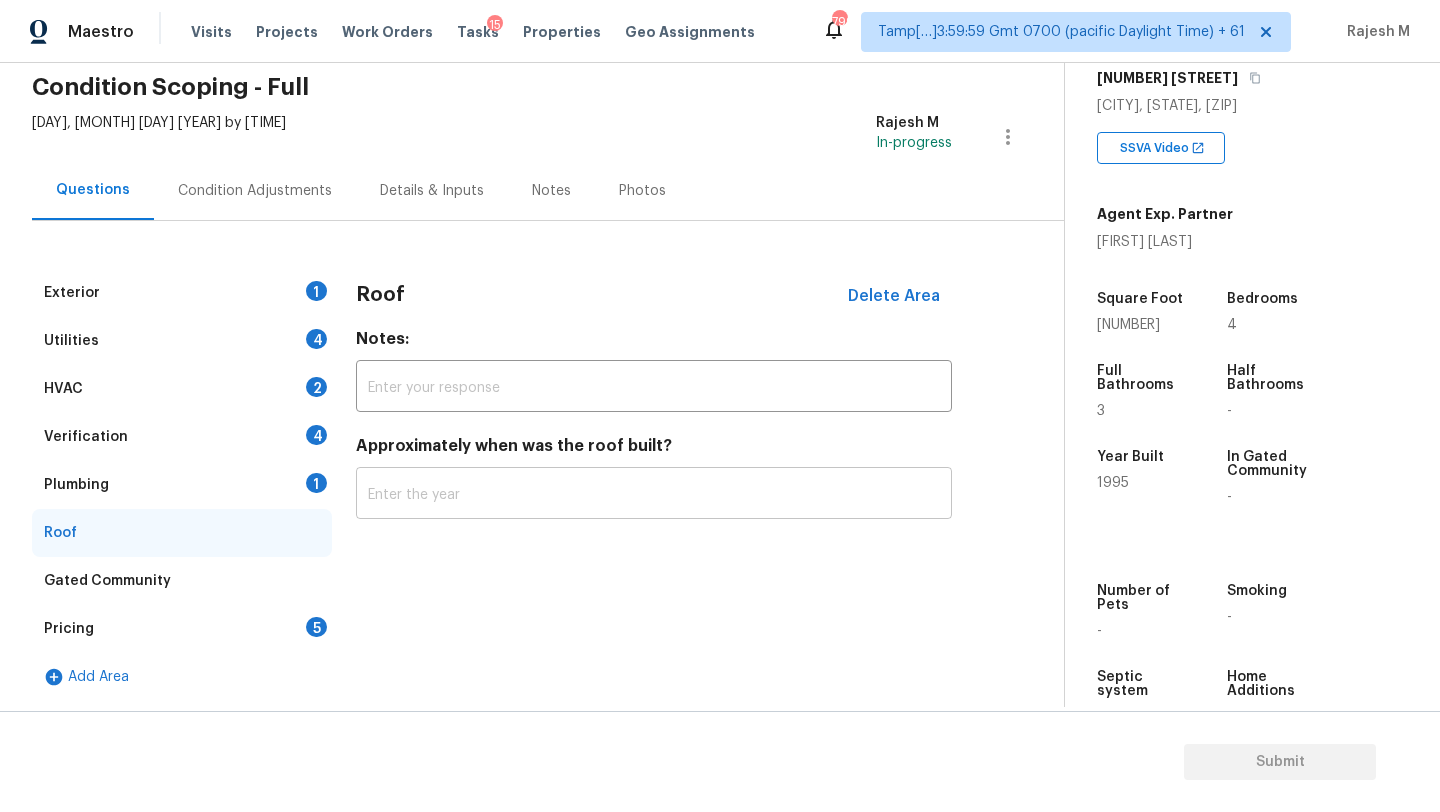 click at bounding box center (654, 495) 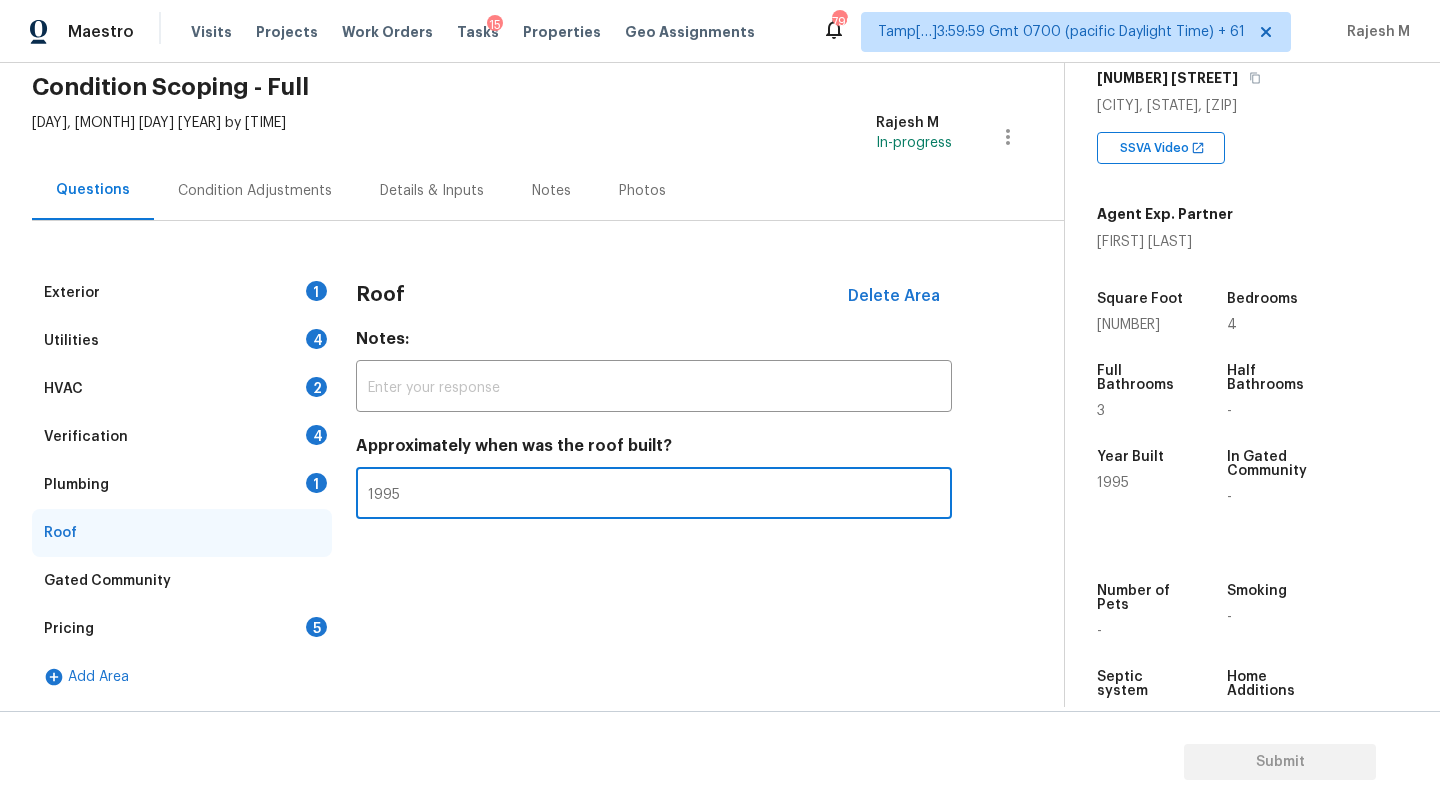 type on "1995" 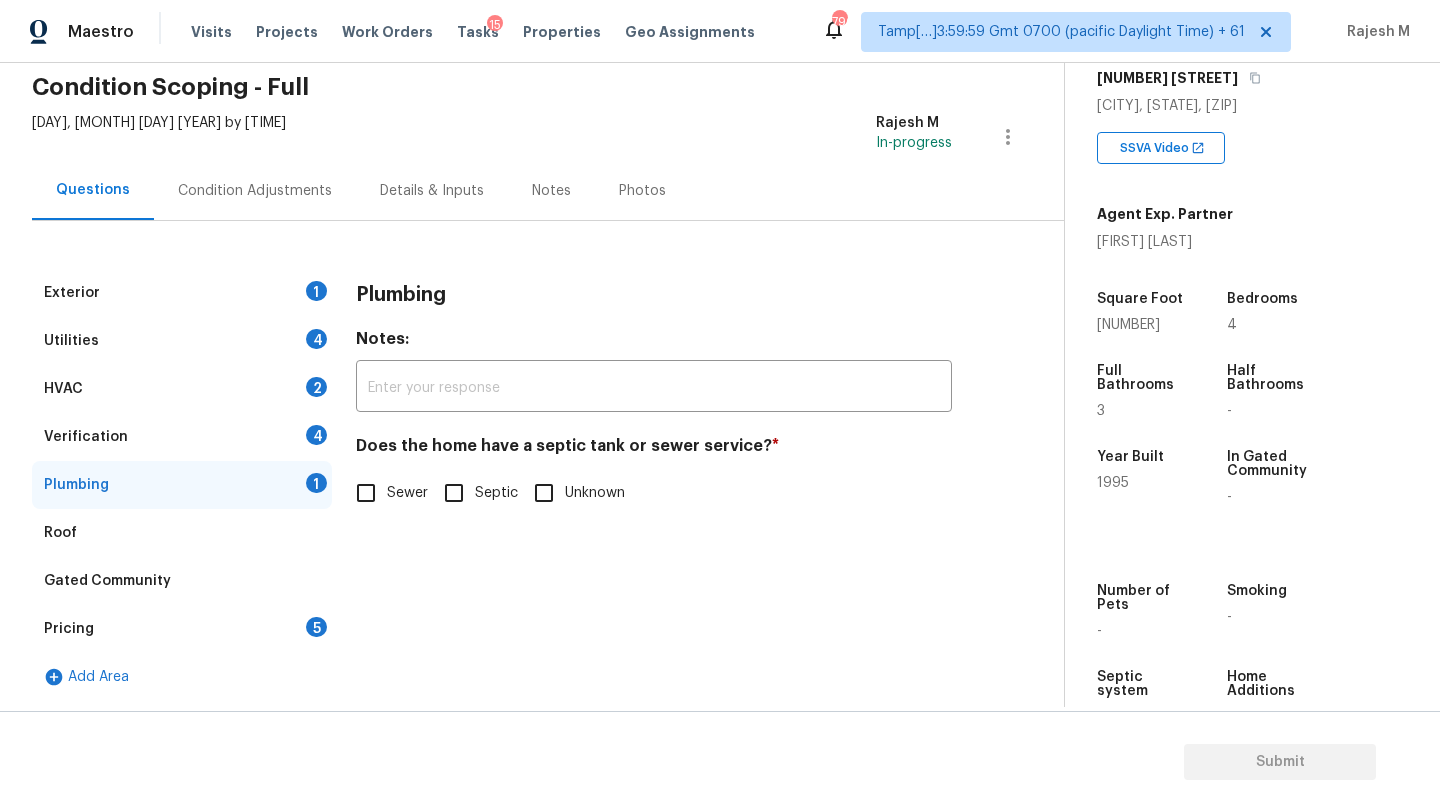 click on "Sewer" at bounding box center (366, 493) 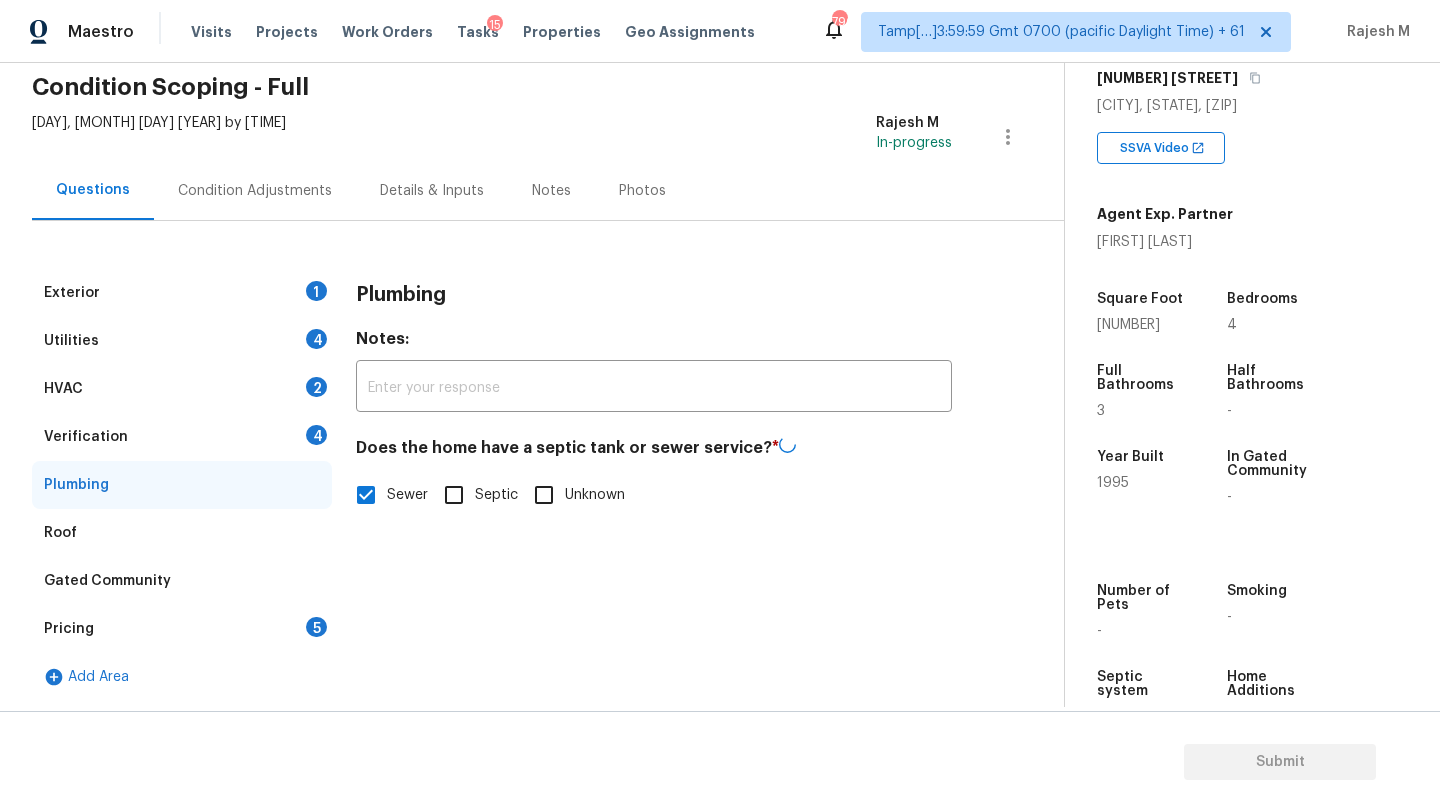 click on "Verification 4" at bounding box center [182, 437] 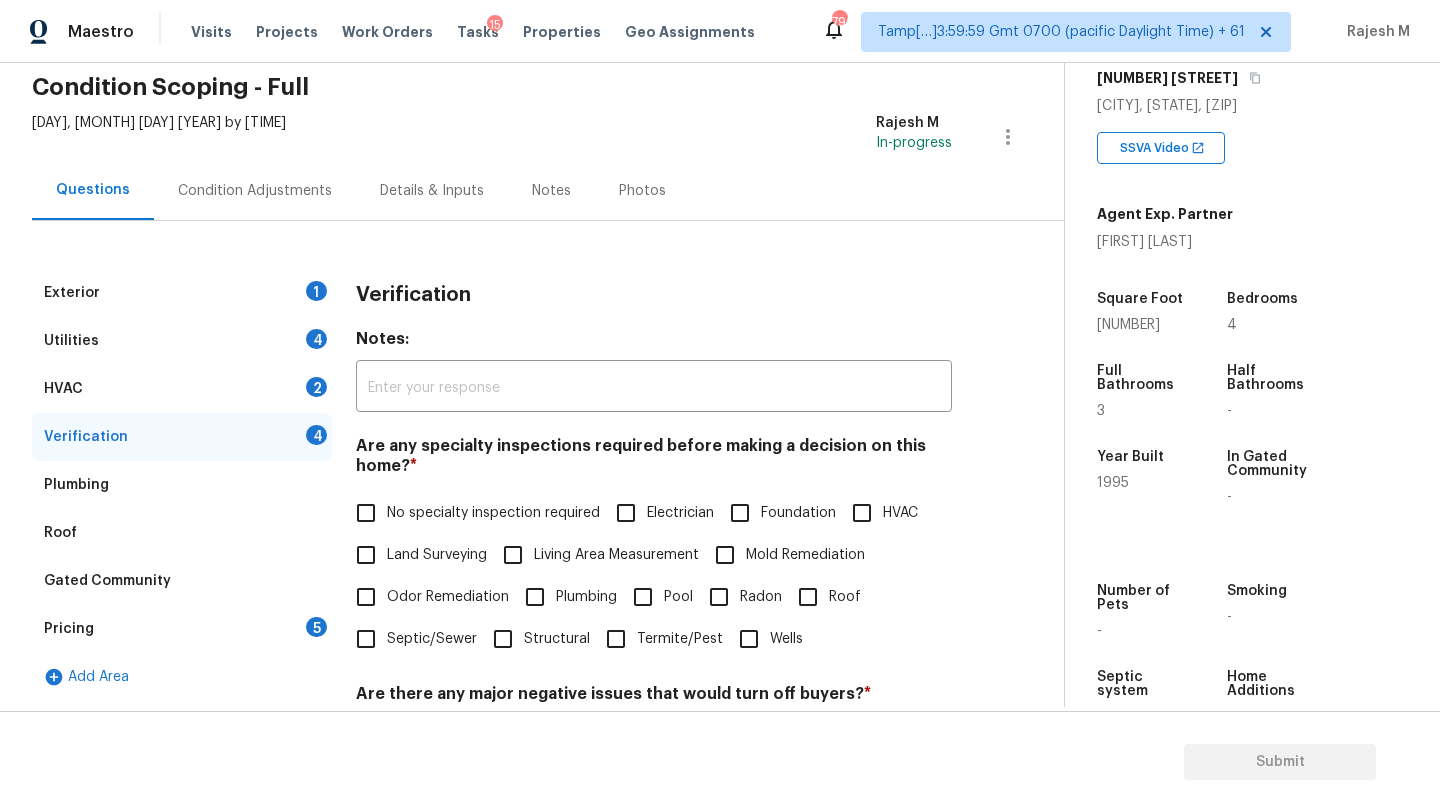 click on "No specialty inspection required" at bounding box center (493, 513) 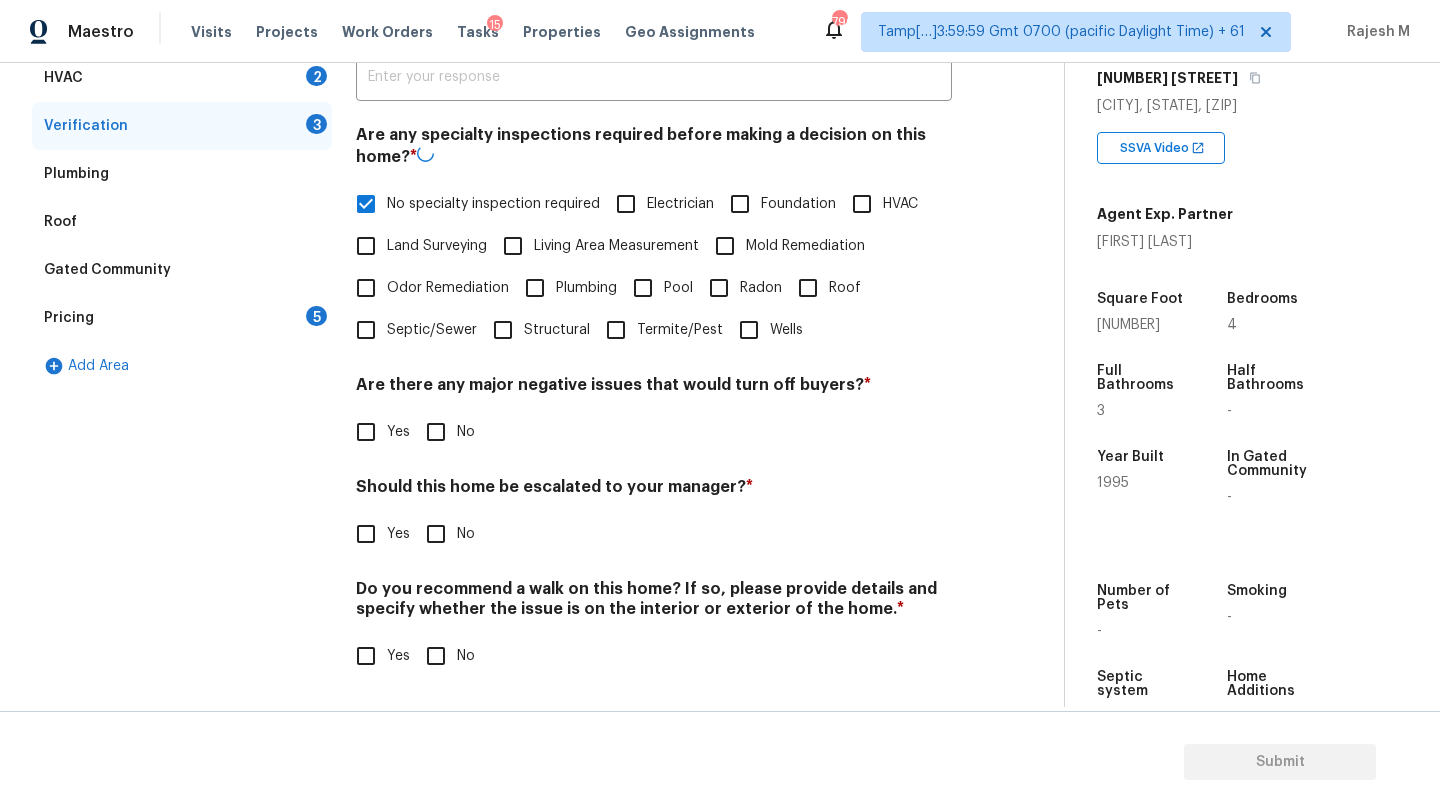 scroll, scrollTop: 391, scrollLeft: 0, axis: vertical 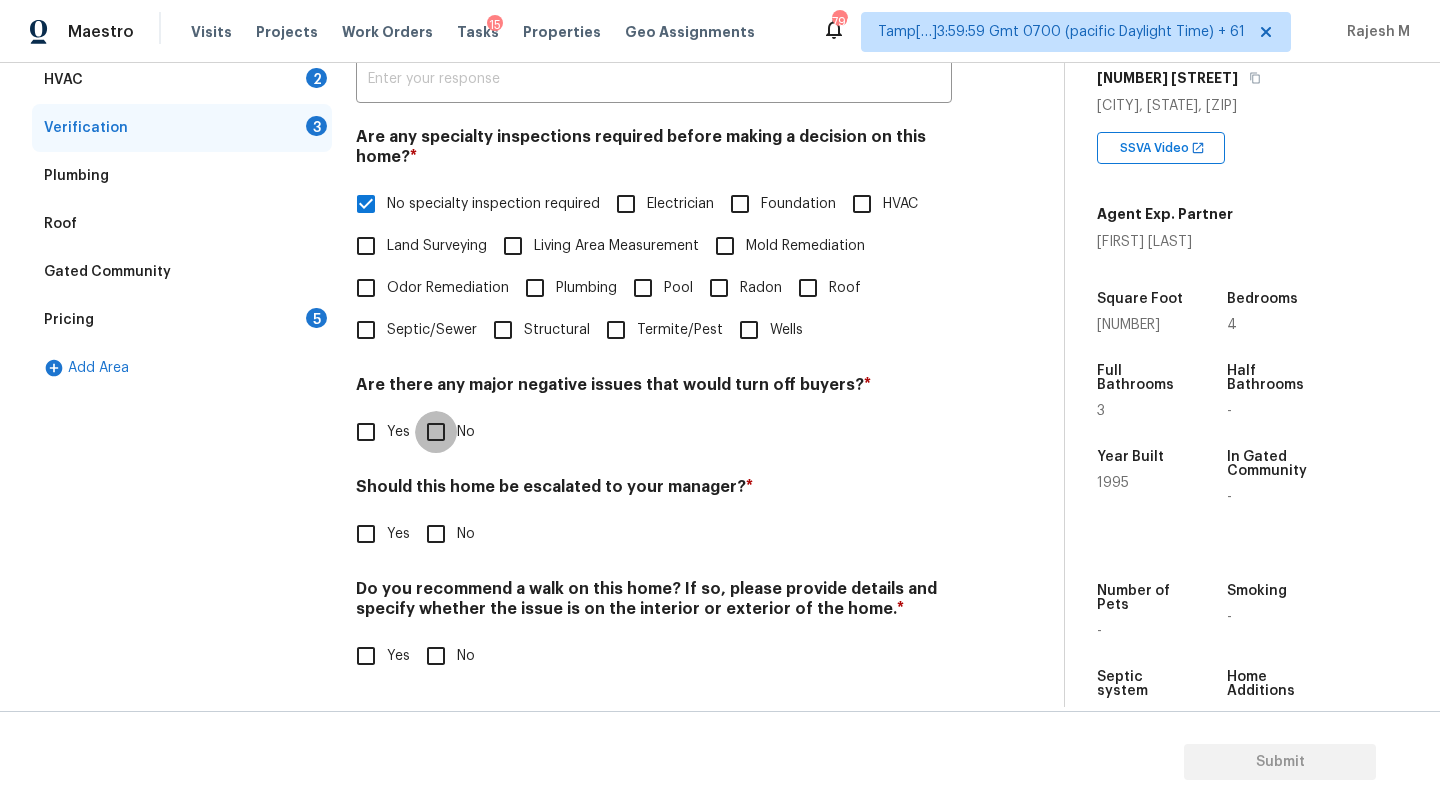 click on "No" at bounding box center (436, 432) 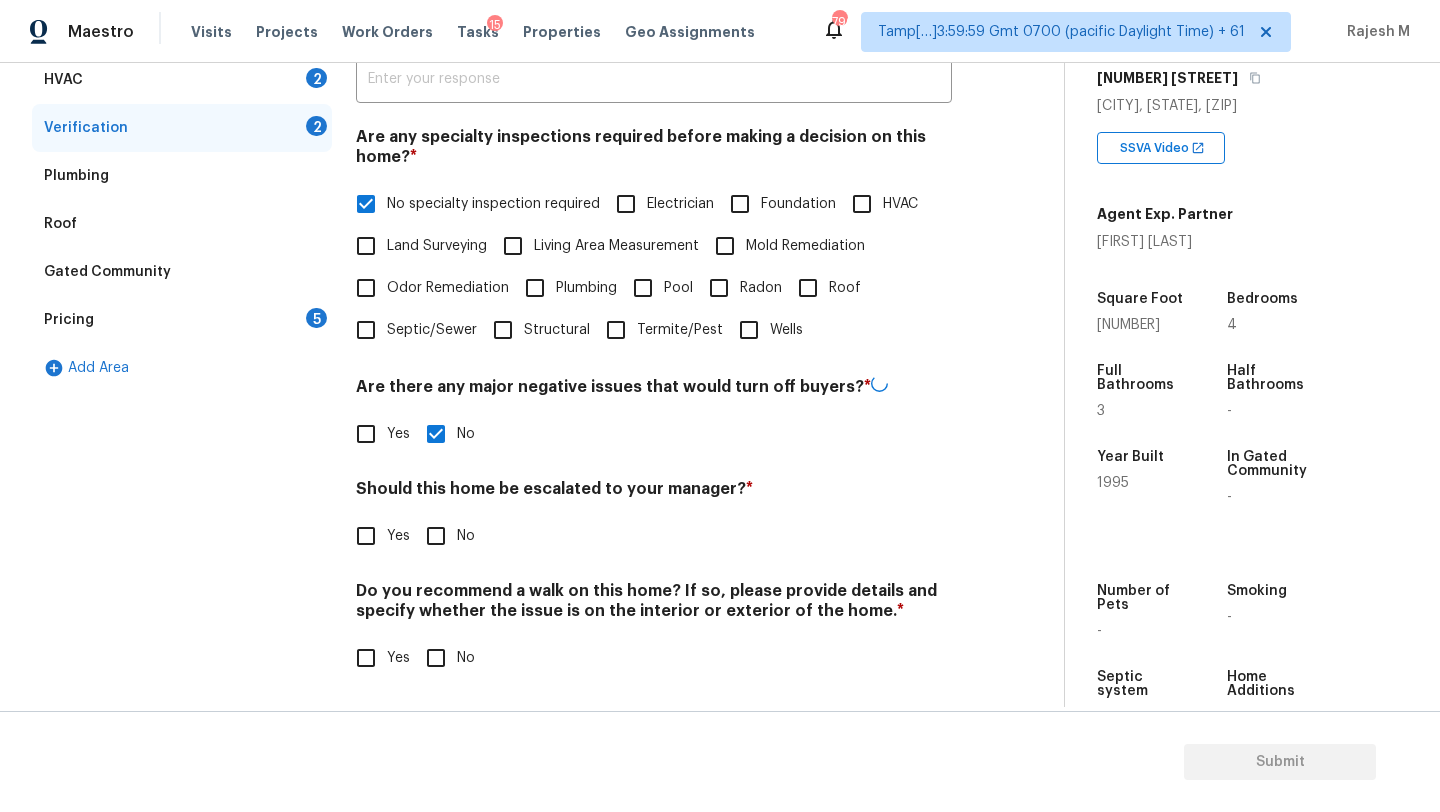 click on "No" at bounding box center (436, 658) 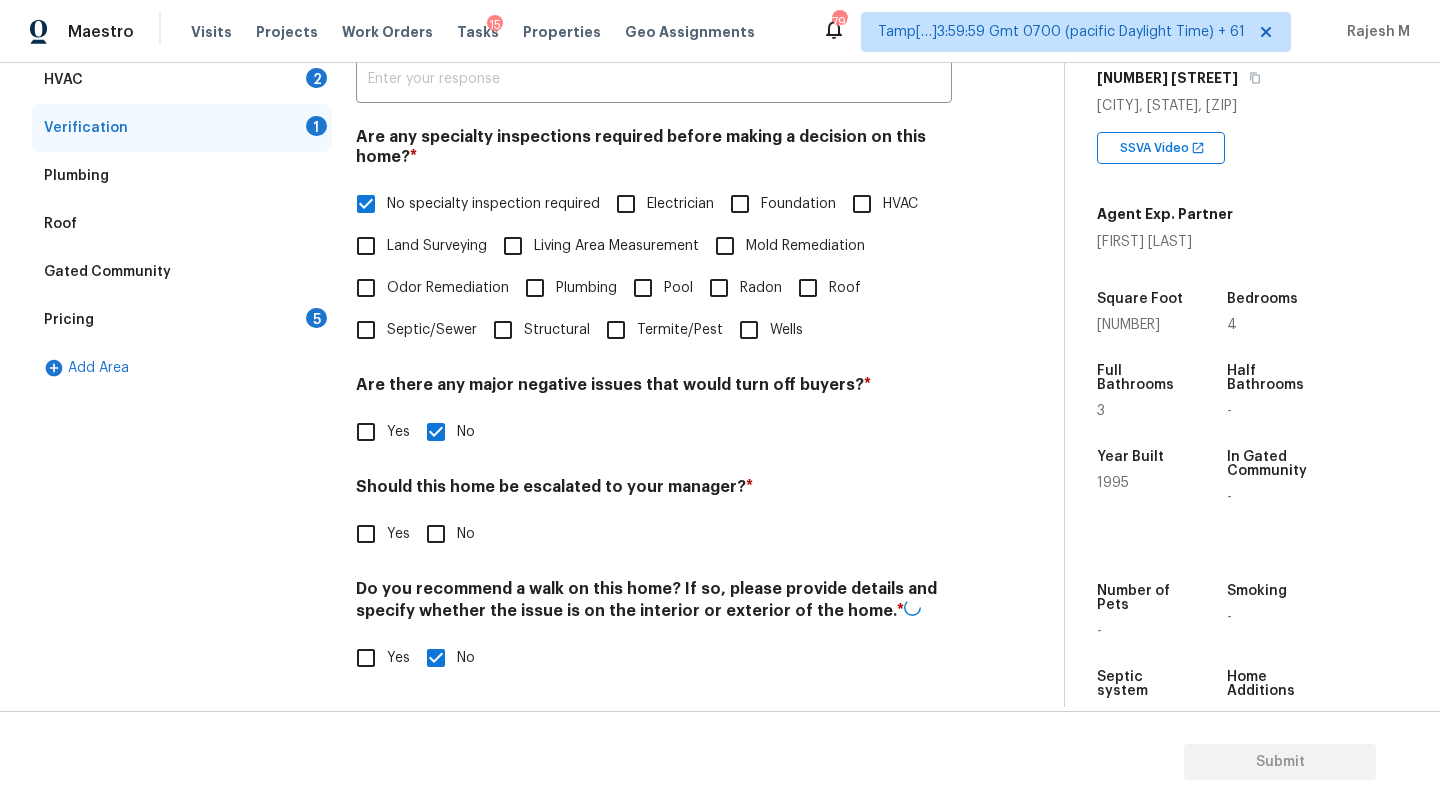 click on "Verification Notes: ​ Are any specialty inspections required before making a decision on this home?  * No specialty inspection required Electrician Foundation HVAC Land Surveying Living Area Measurement Mold Remediation Odor Remediation Plumbing Pool Radon Roof Septic/Sewer Structural Termite/Pest Wells Are there any major negative issues that would turn off buyers?  * Yes No Should this home be escalated to your manager?  * Yes No Do you recommend a walk on this home? If so, please provide details and specify whether the issue is on the interior or exterior of the home.  * Yes No" at bounding box center (654, 331) 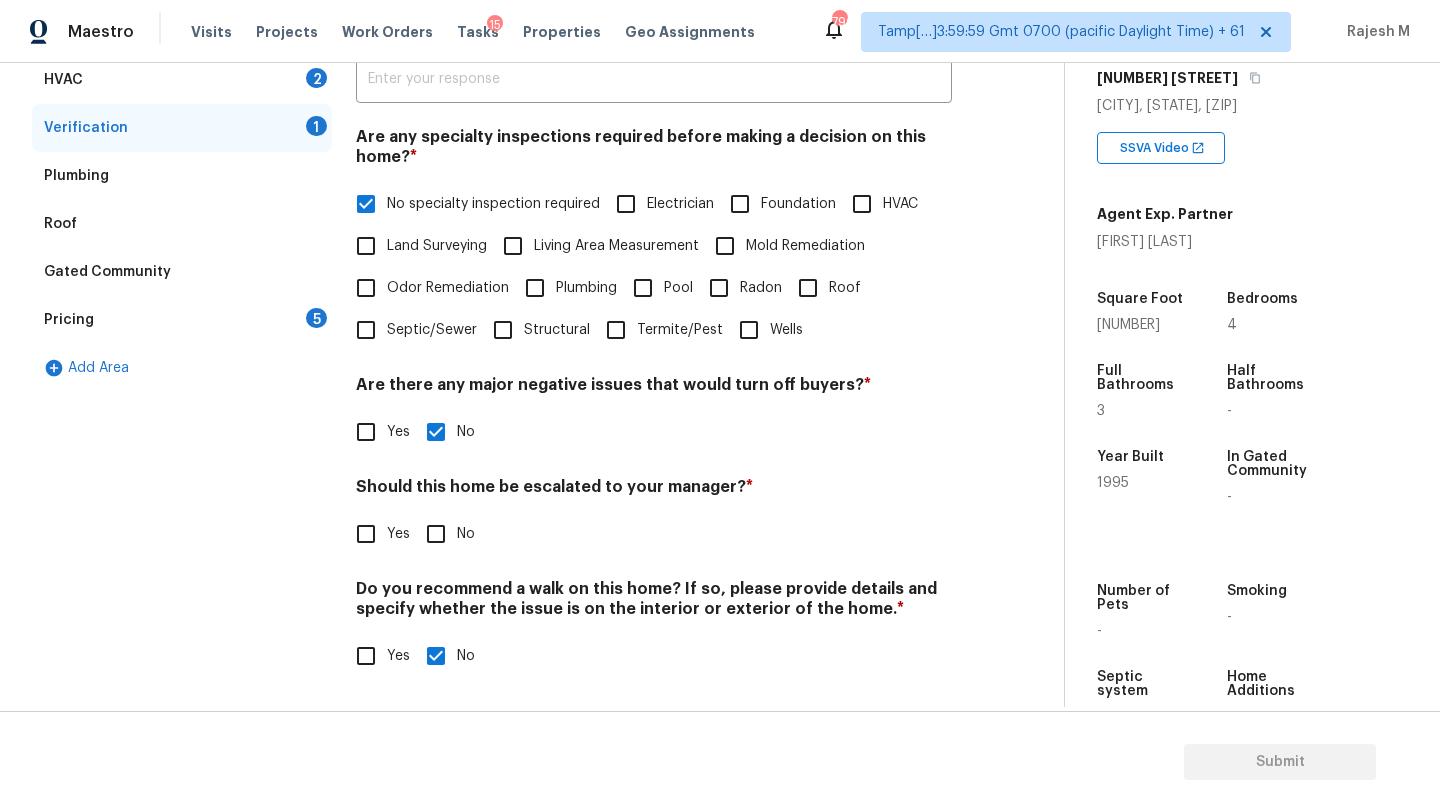click on "Do you recommend a walk on this home? If so, please provide details and specify whether the issue is on the interior or exterior of the home.  *" at bounding box center (654, 603) 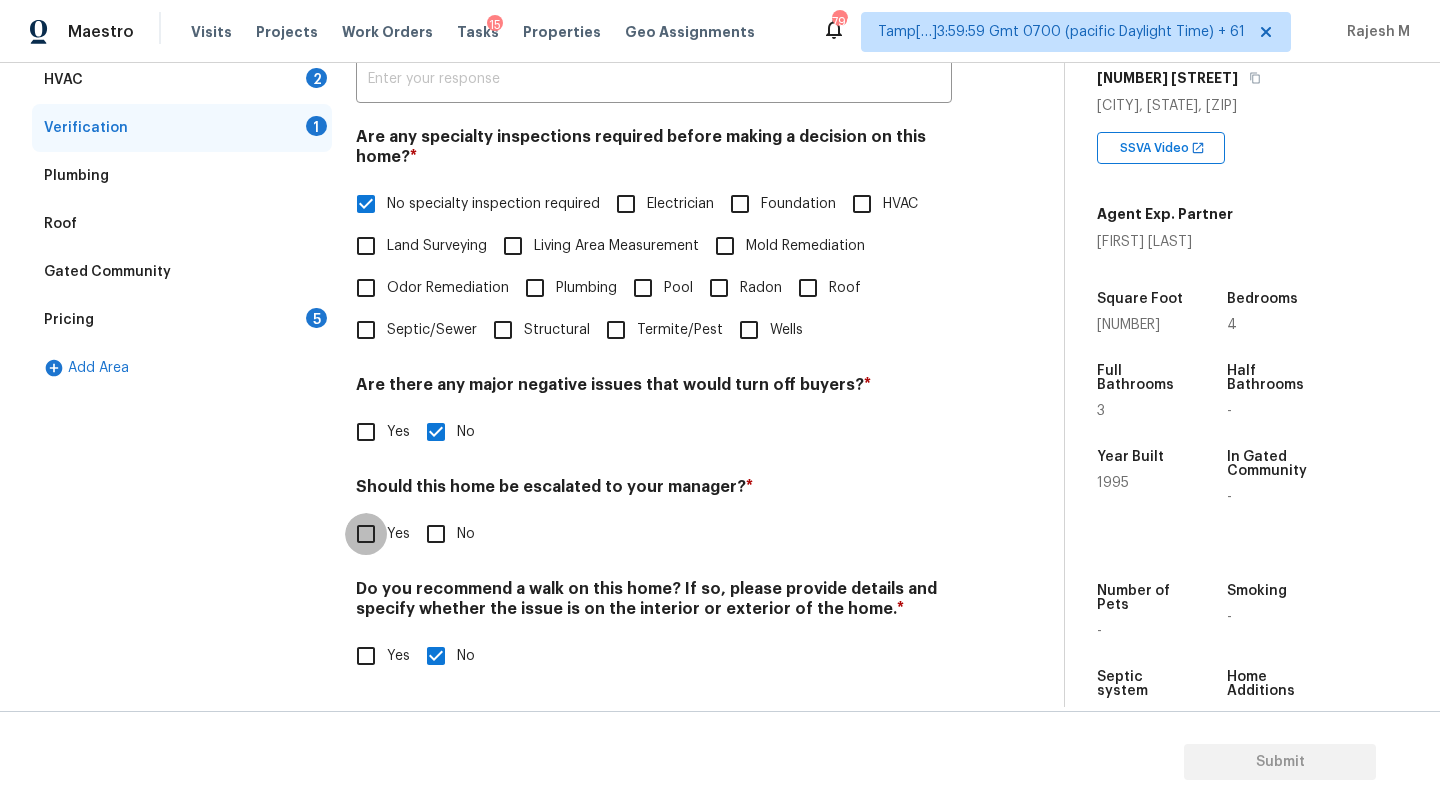 click on "Yes" at bounding box center [366, 534] 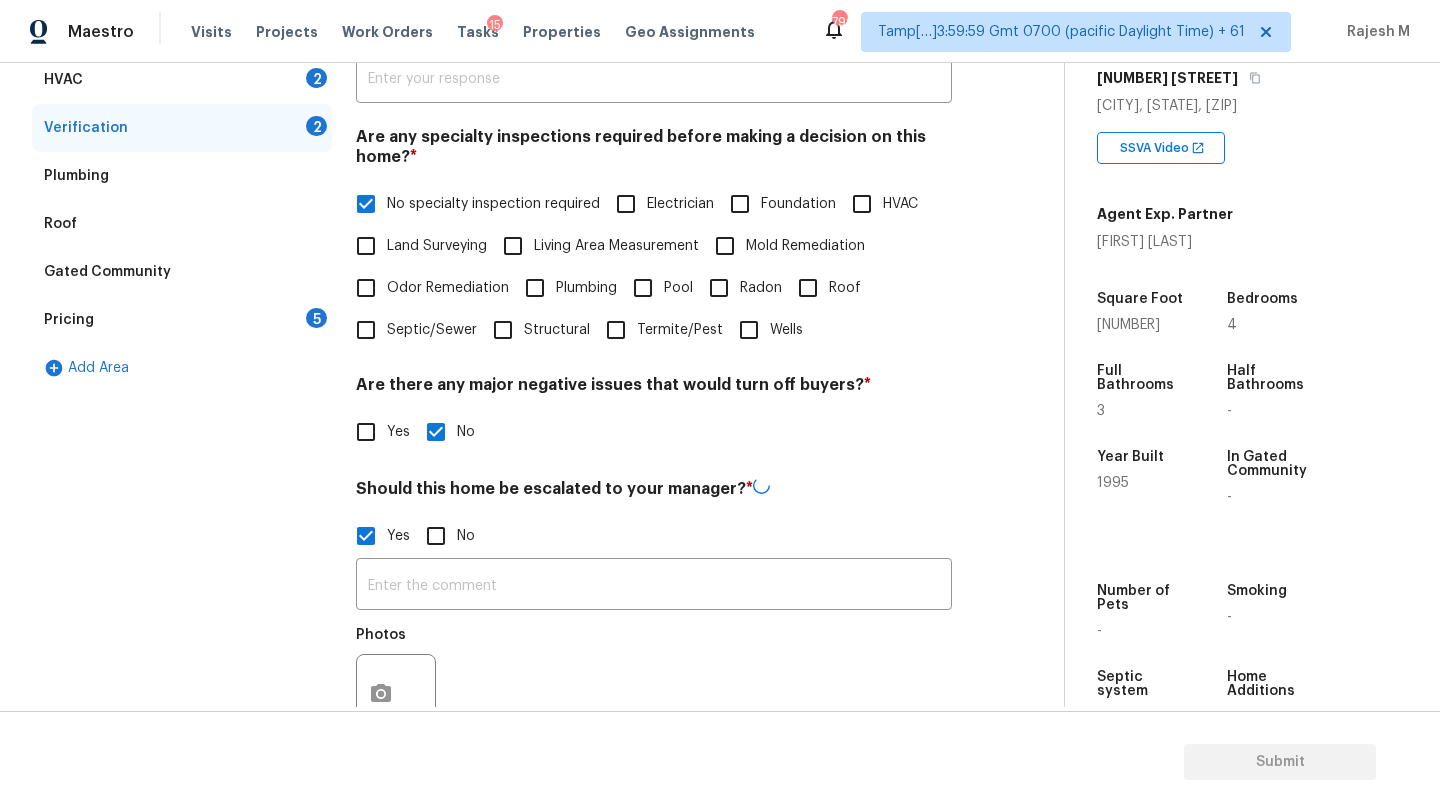click at bounding box center [654, 586] 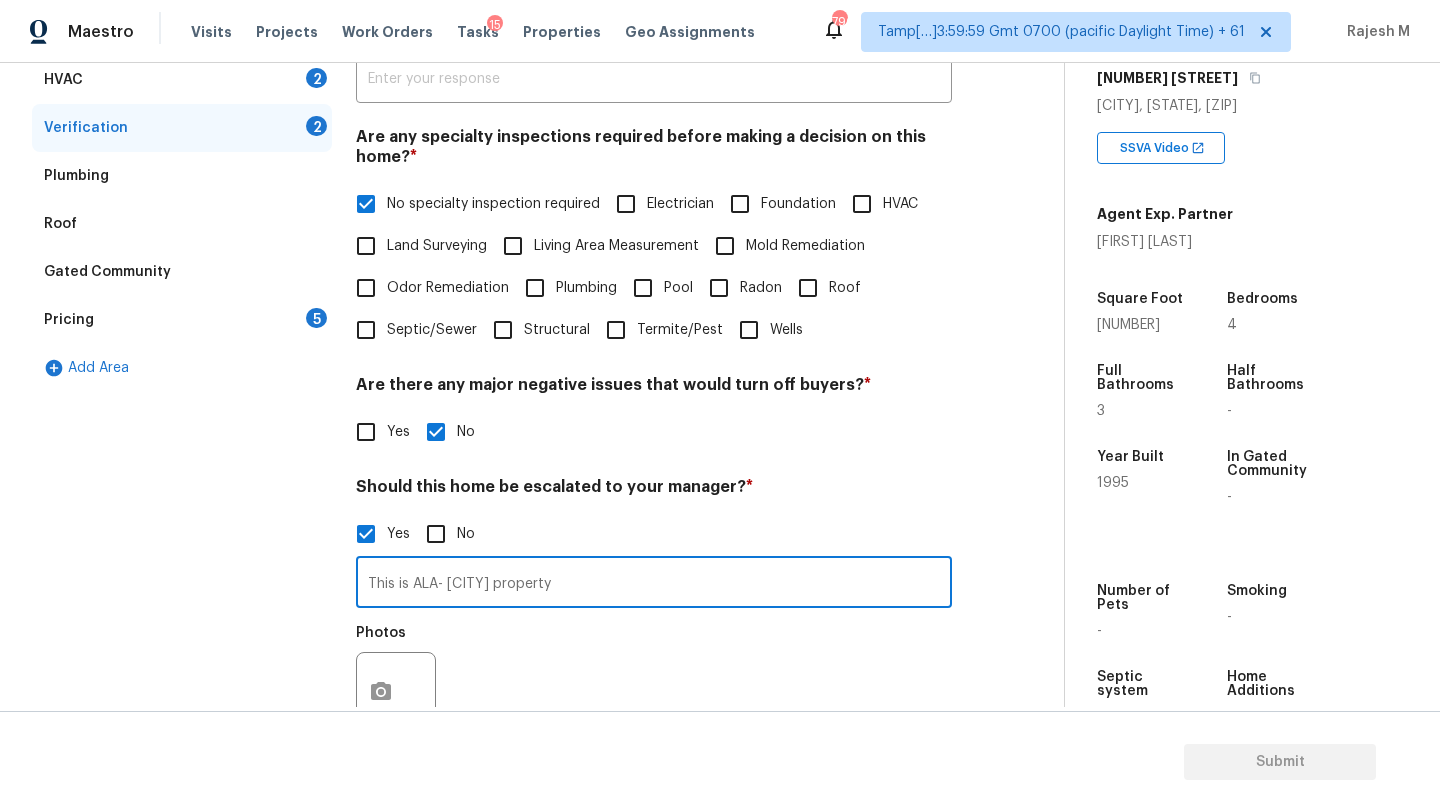 type on "This is ALA- Orlando property" 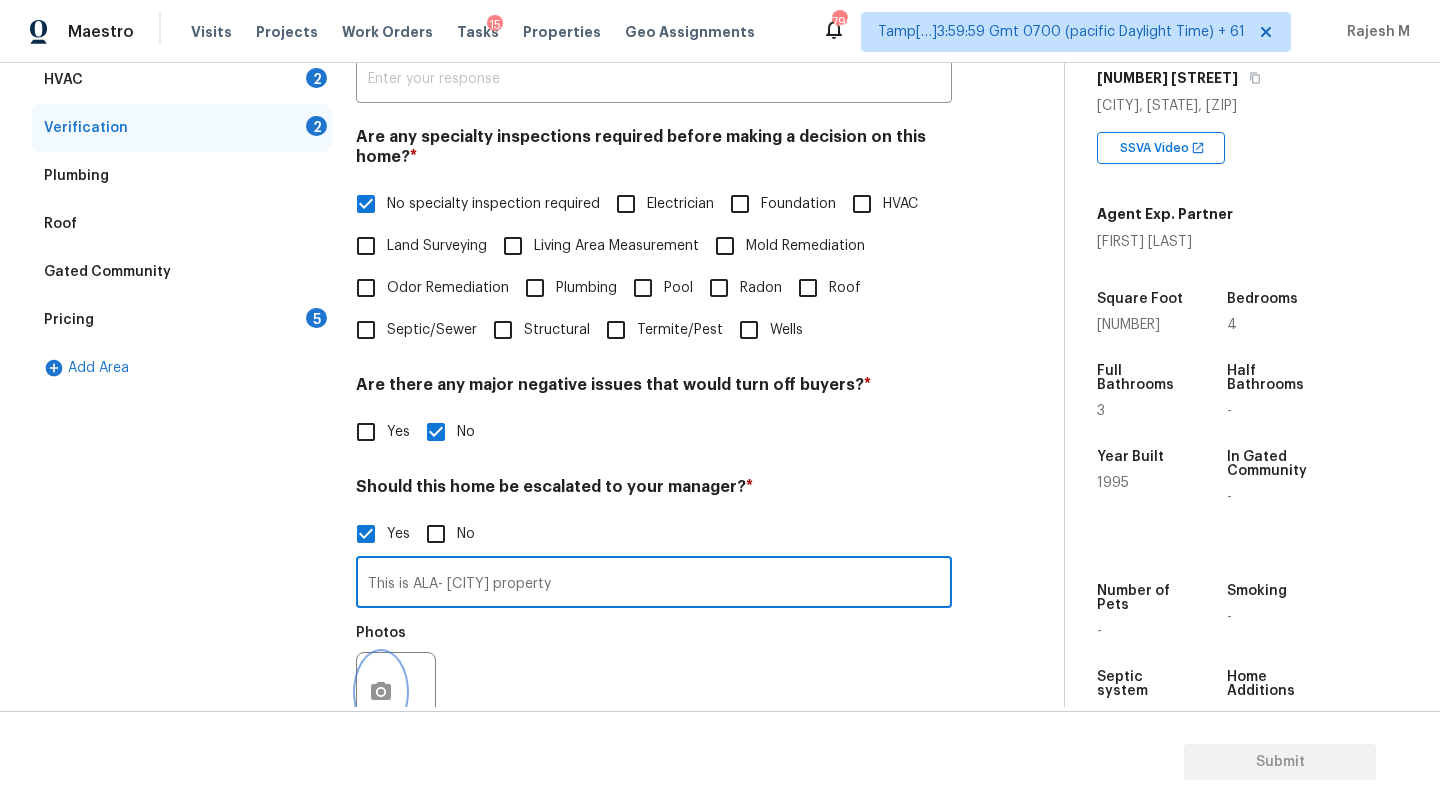 click at bounding box center [381, 692] 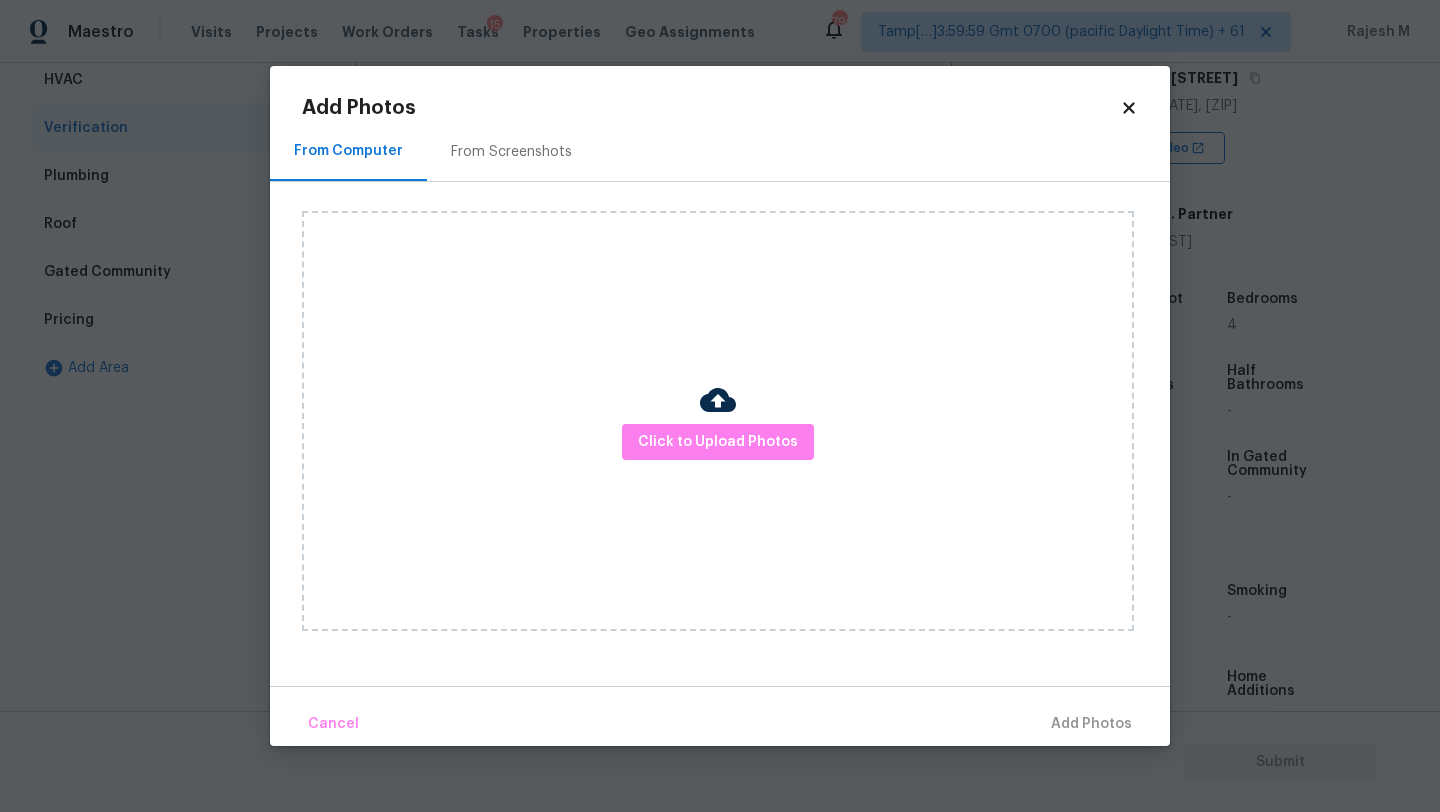click on "From Screenshots" at bounding box center (511, 151) 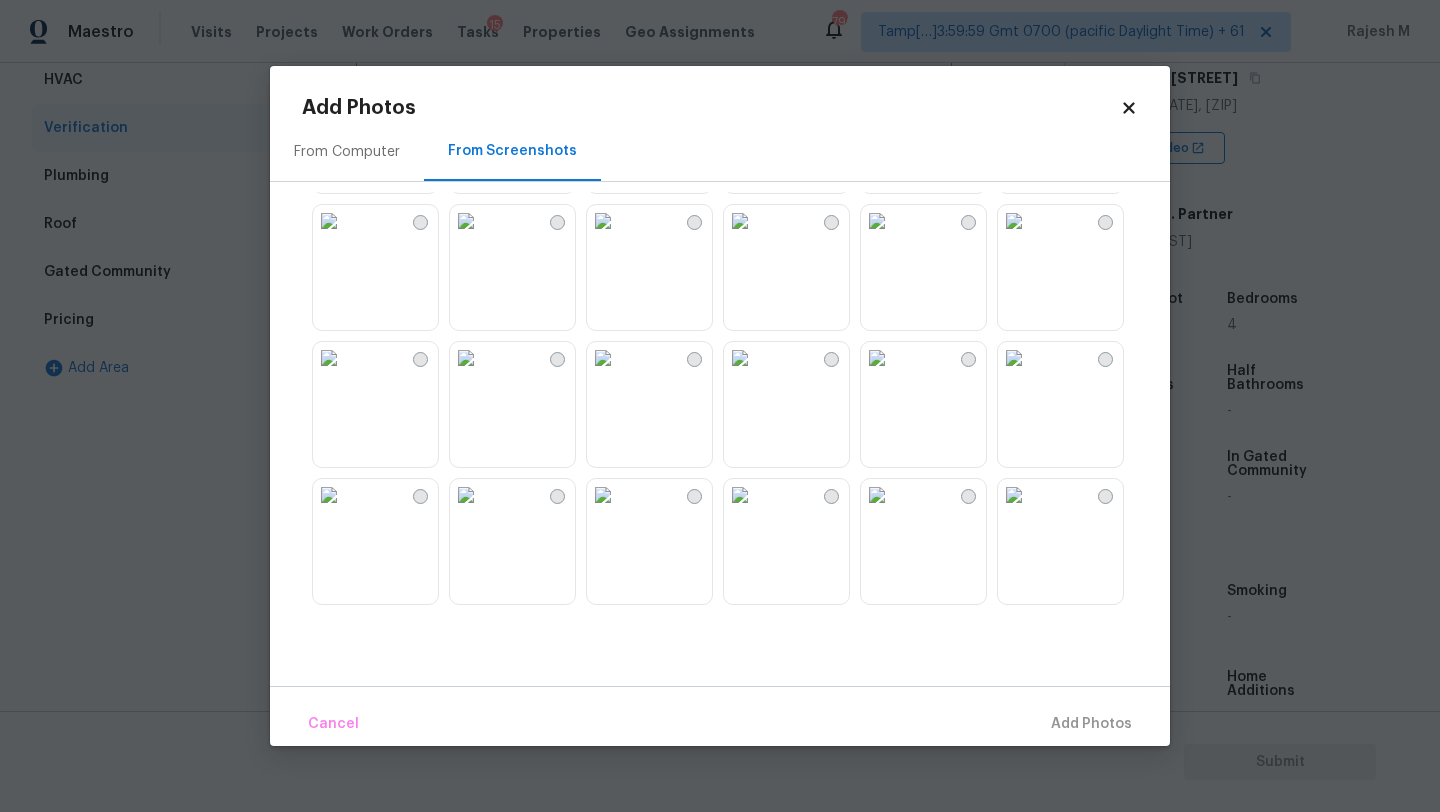 scroll, scrollTop: 569, scrollLeft: 0, axis: vertical 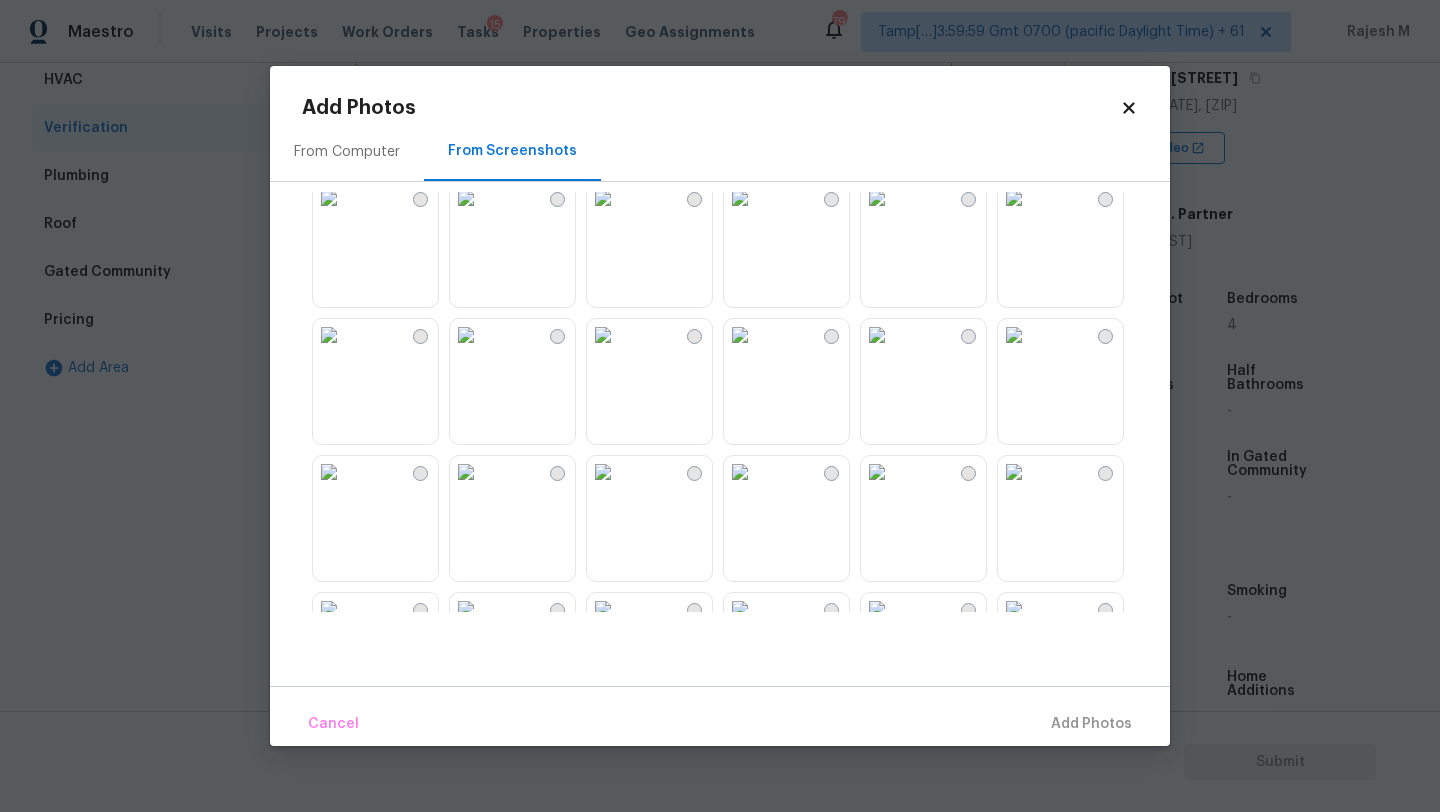 click at bounding box center (740, 198) 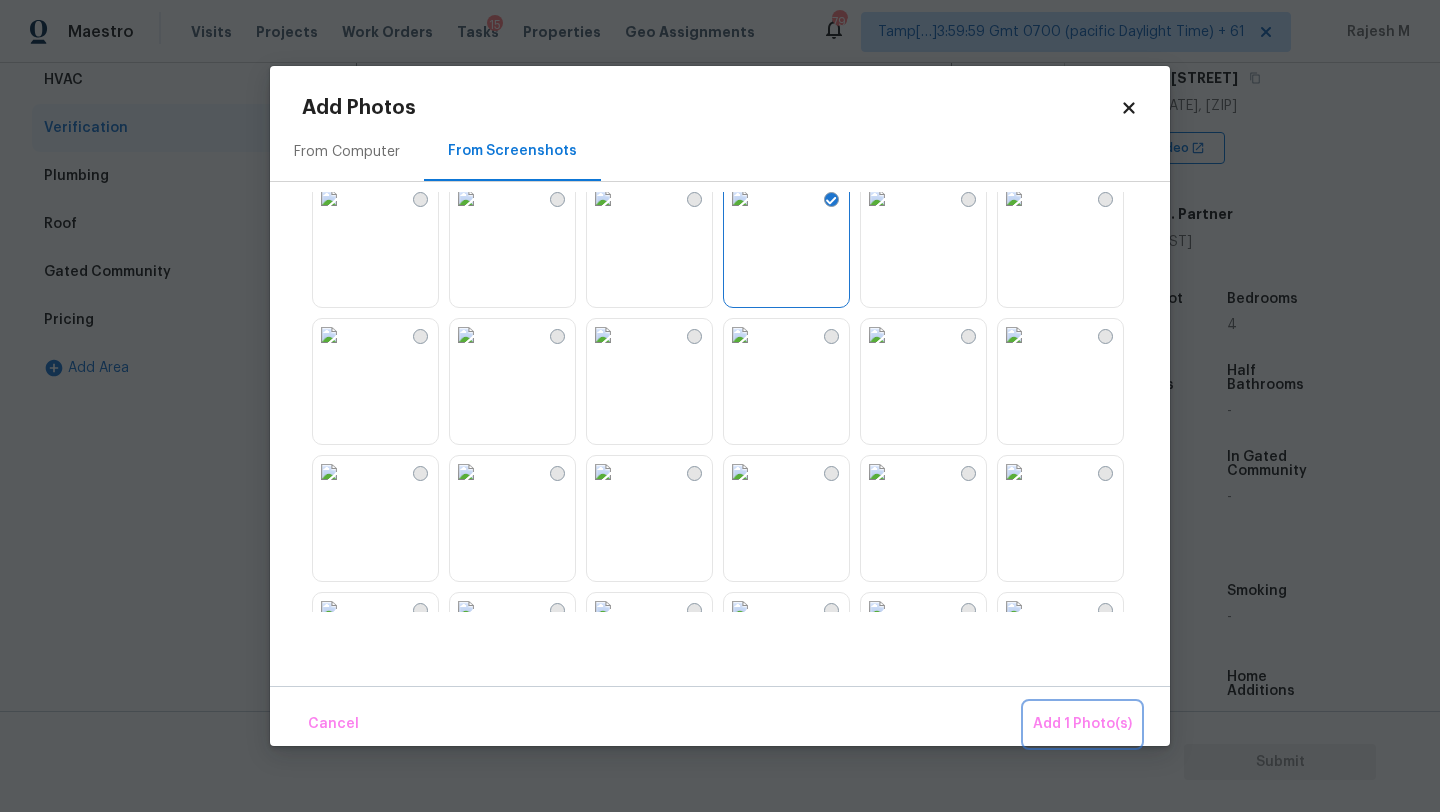 click on "Add 1 Photo(s)" at bounding box center (1082, 724) 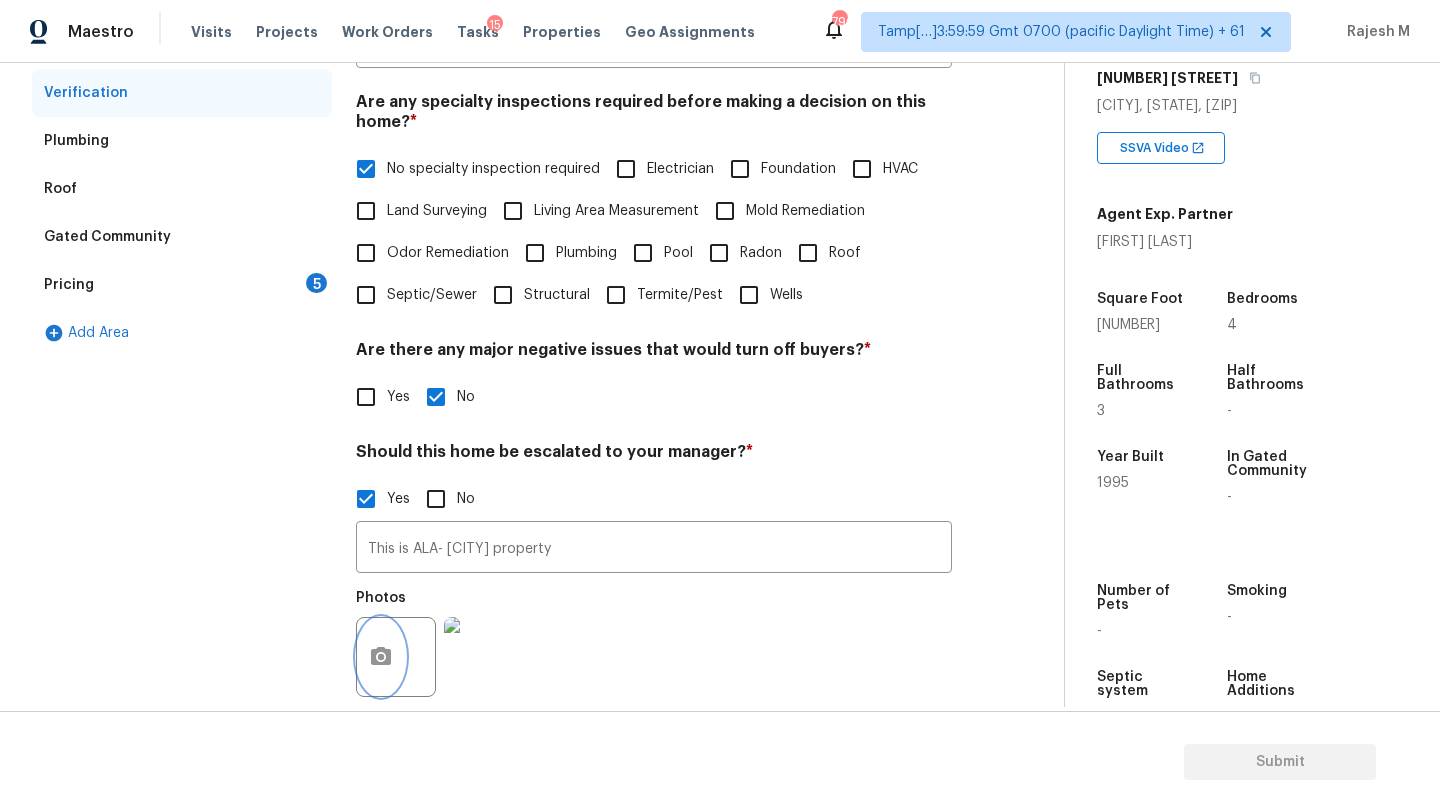 scroll, scrollTop: 350, scrollLeft: 0, axis: vertical 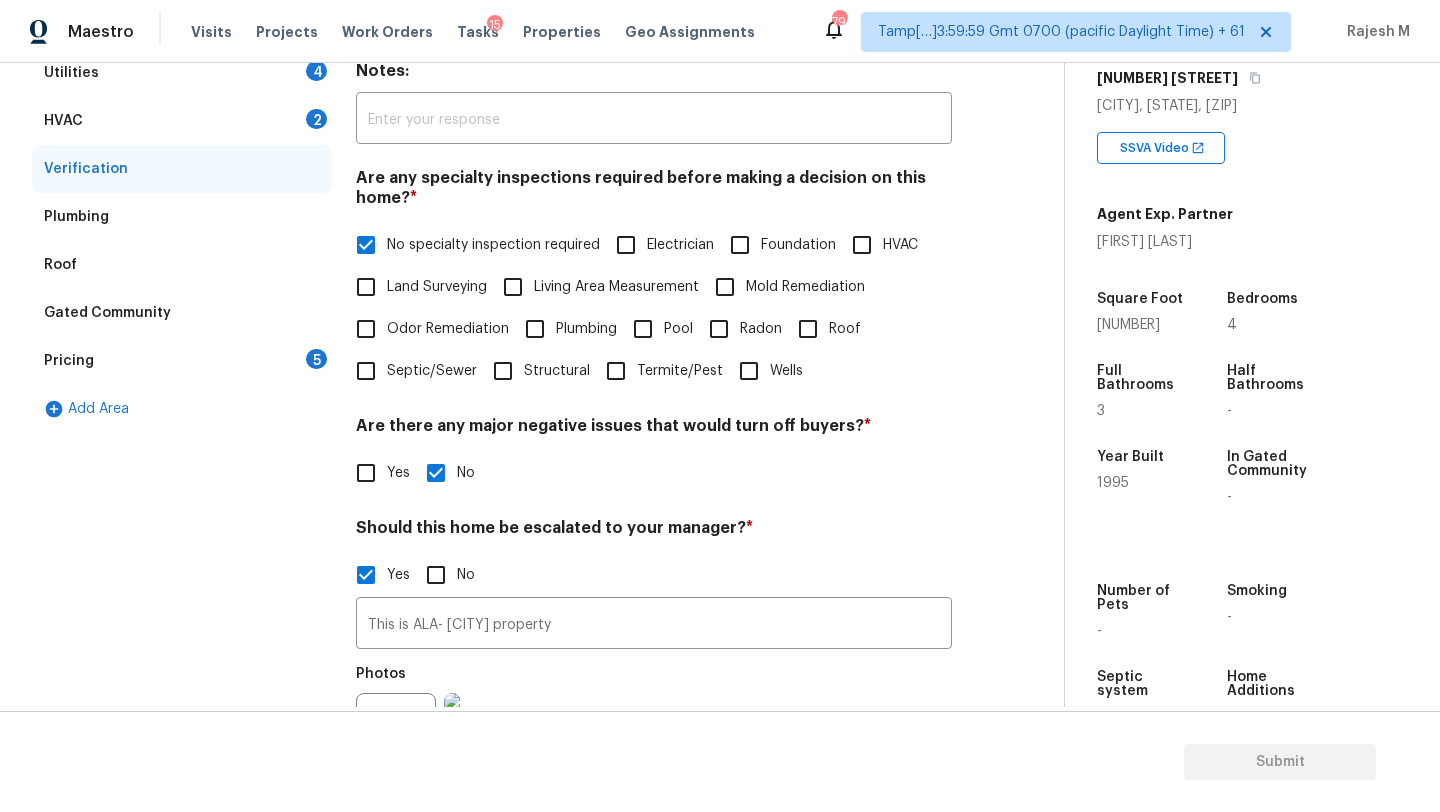 click on "Pricing 5" at bounding box center [182, 361] 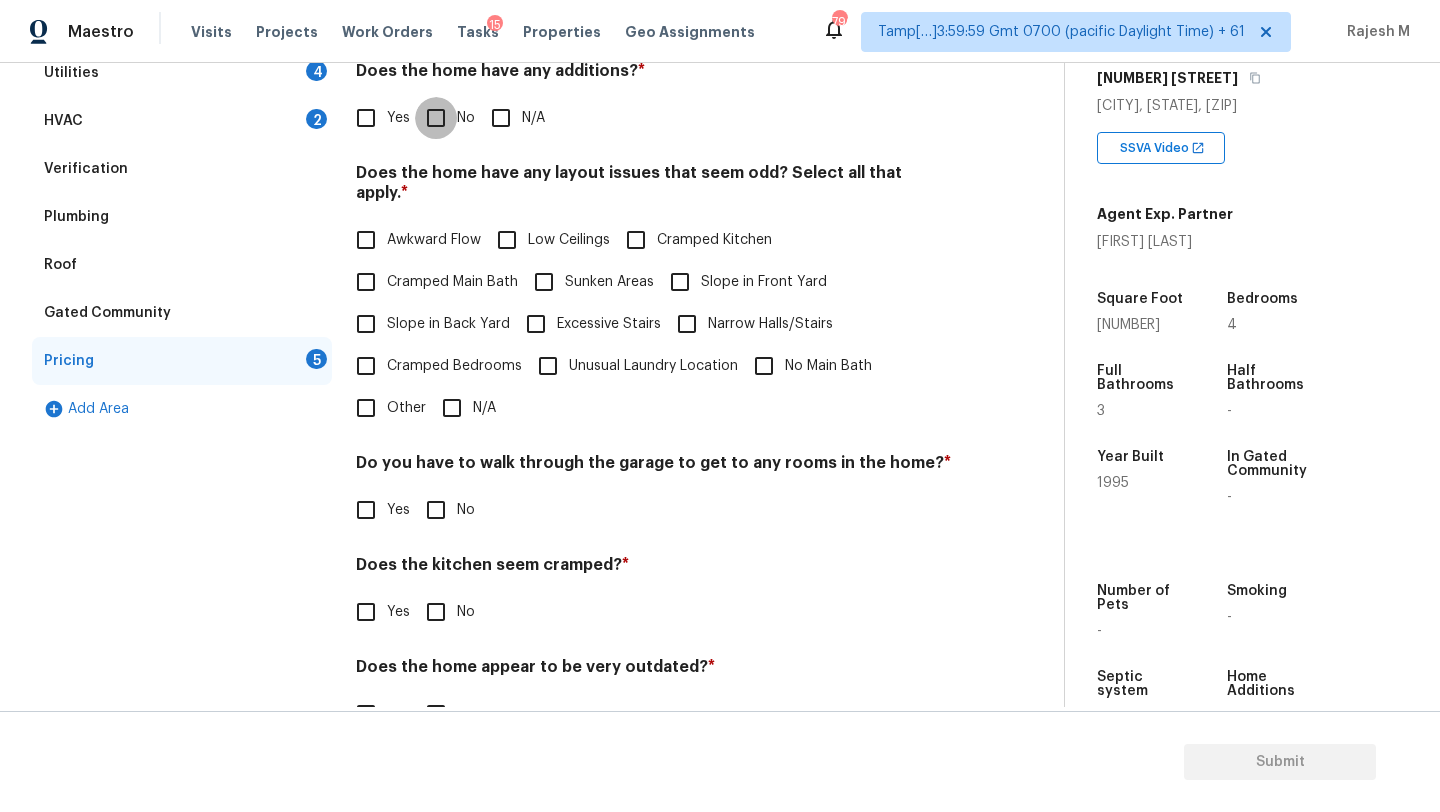 click on "No" at bounding box center (436, 118) 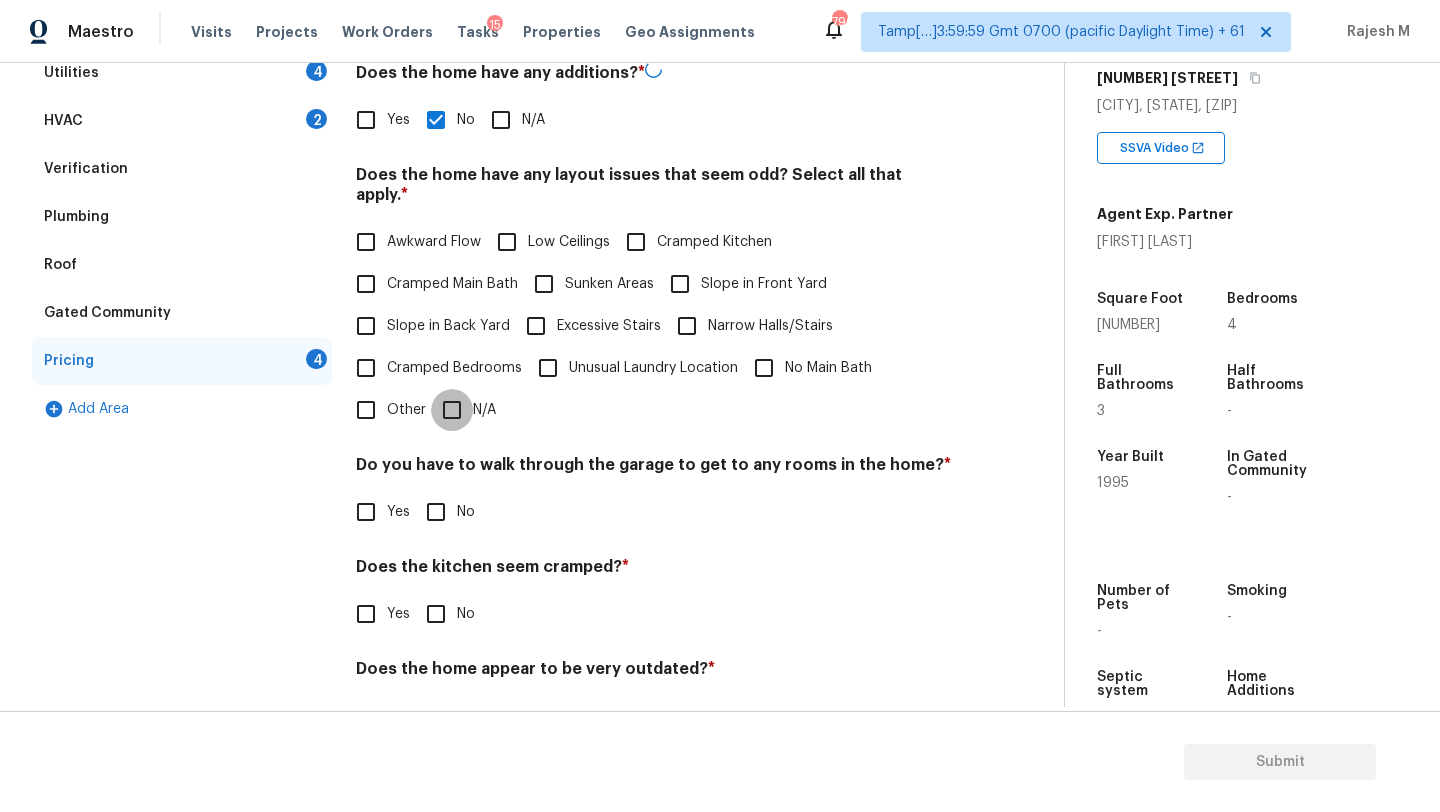 click on "N/A" at bounding box center (452, 410) 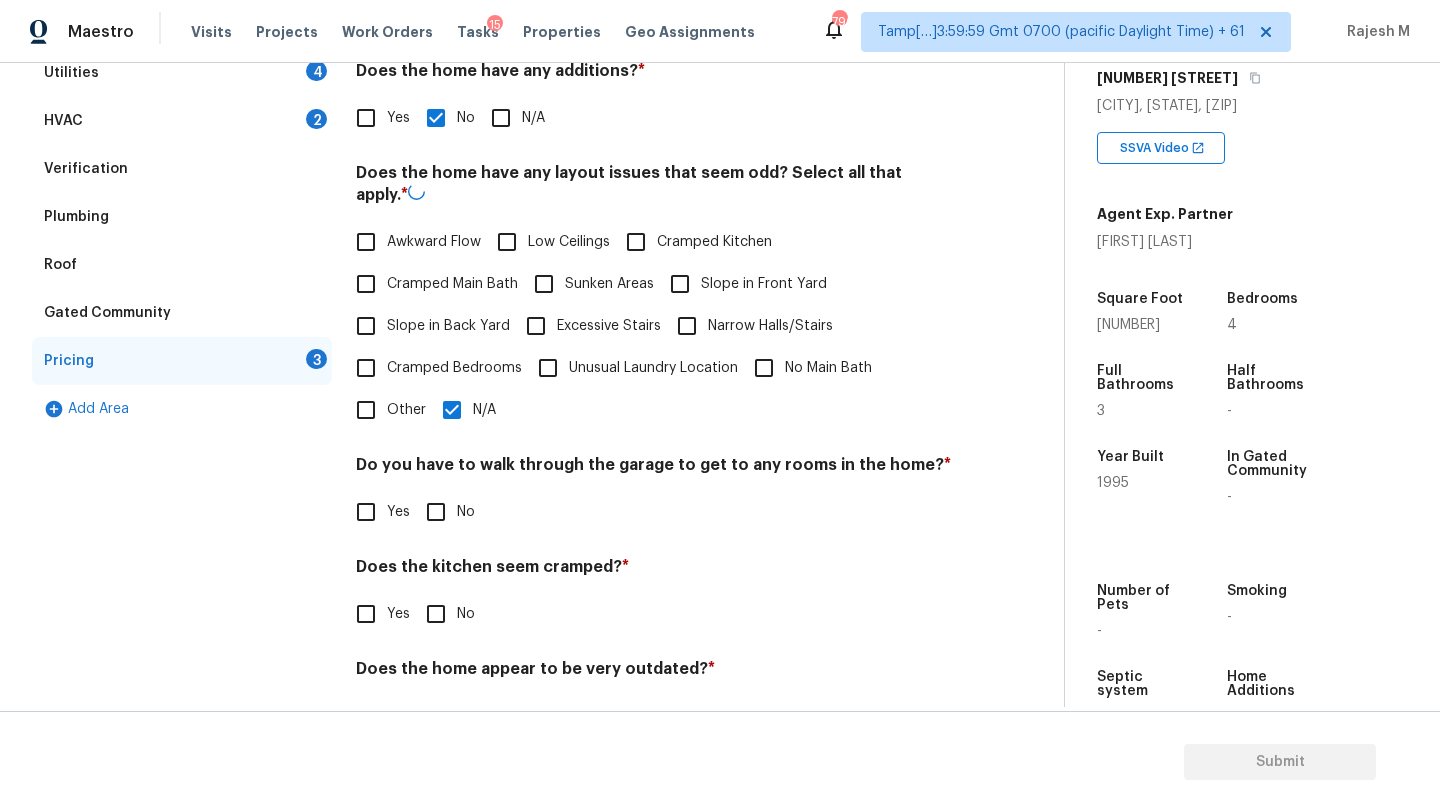 click on "No" at bounding box center (436, 512) 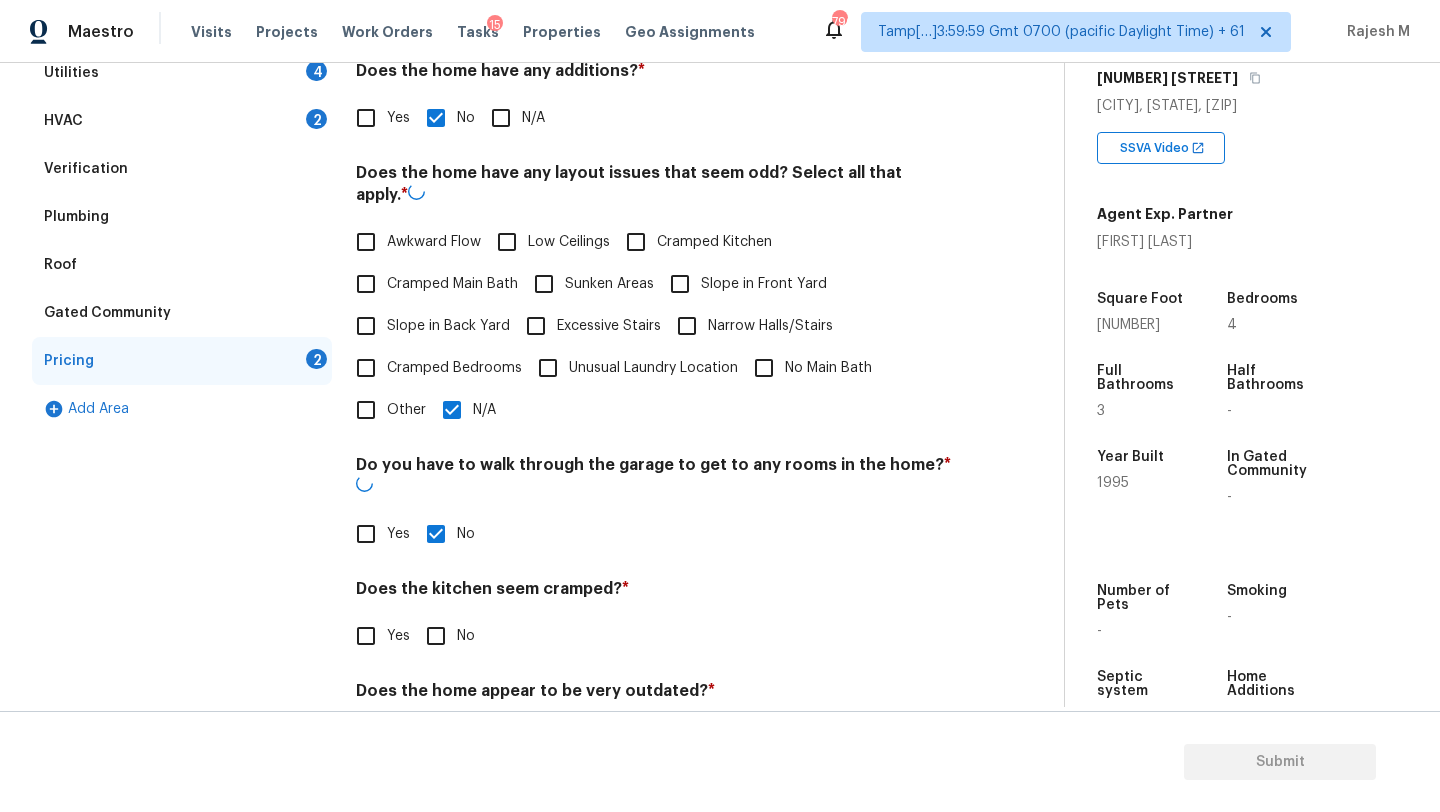 click on "Does the kitchen seem cramped?  *" at bounding box center [654, 593] 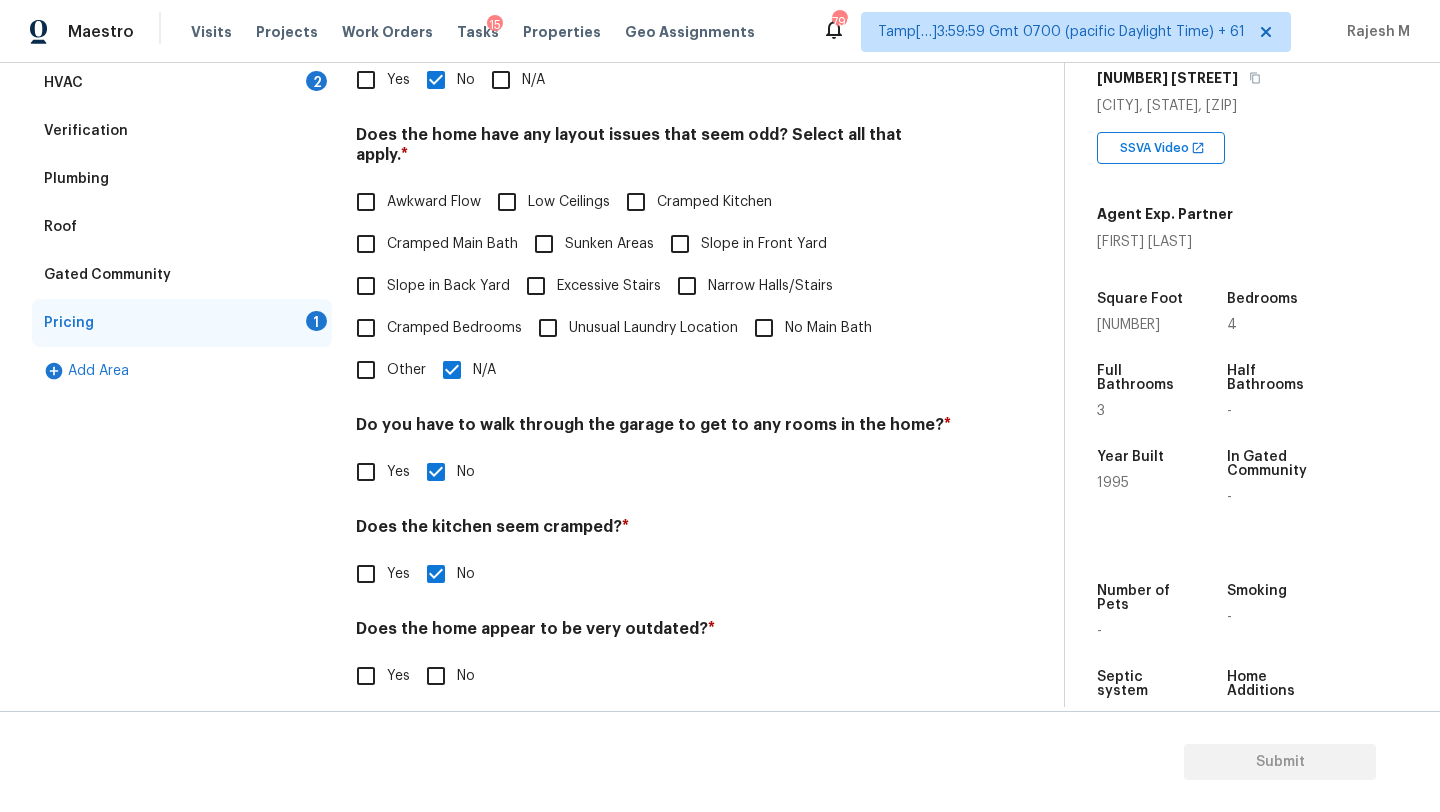 click on "No" at bounding box center [436, 676] 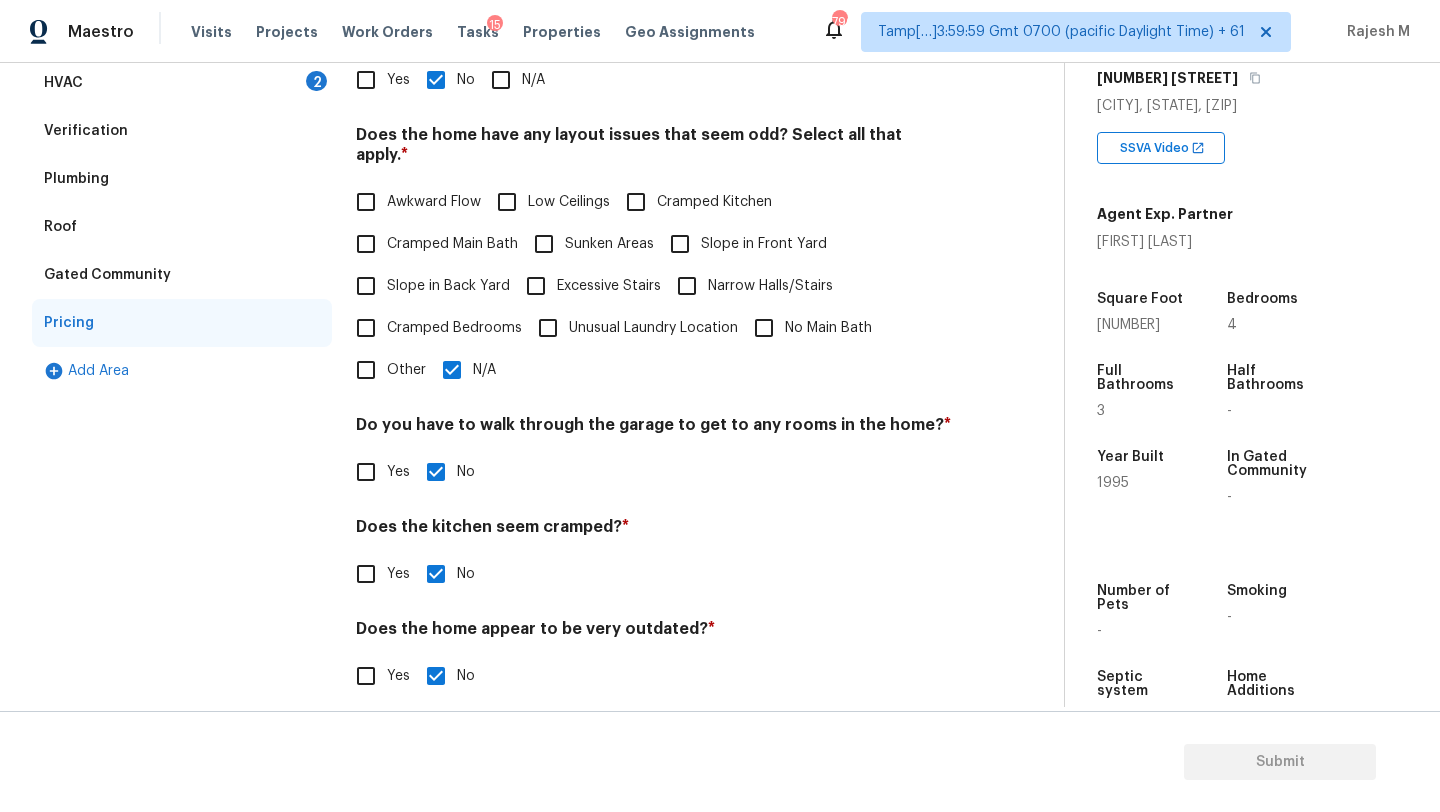 scroll, scrollTop: 189, scrollLeft: 0, axis: vertical 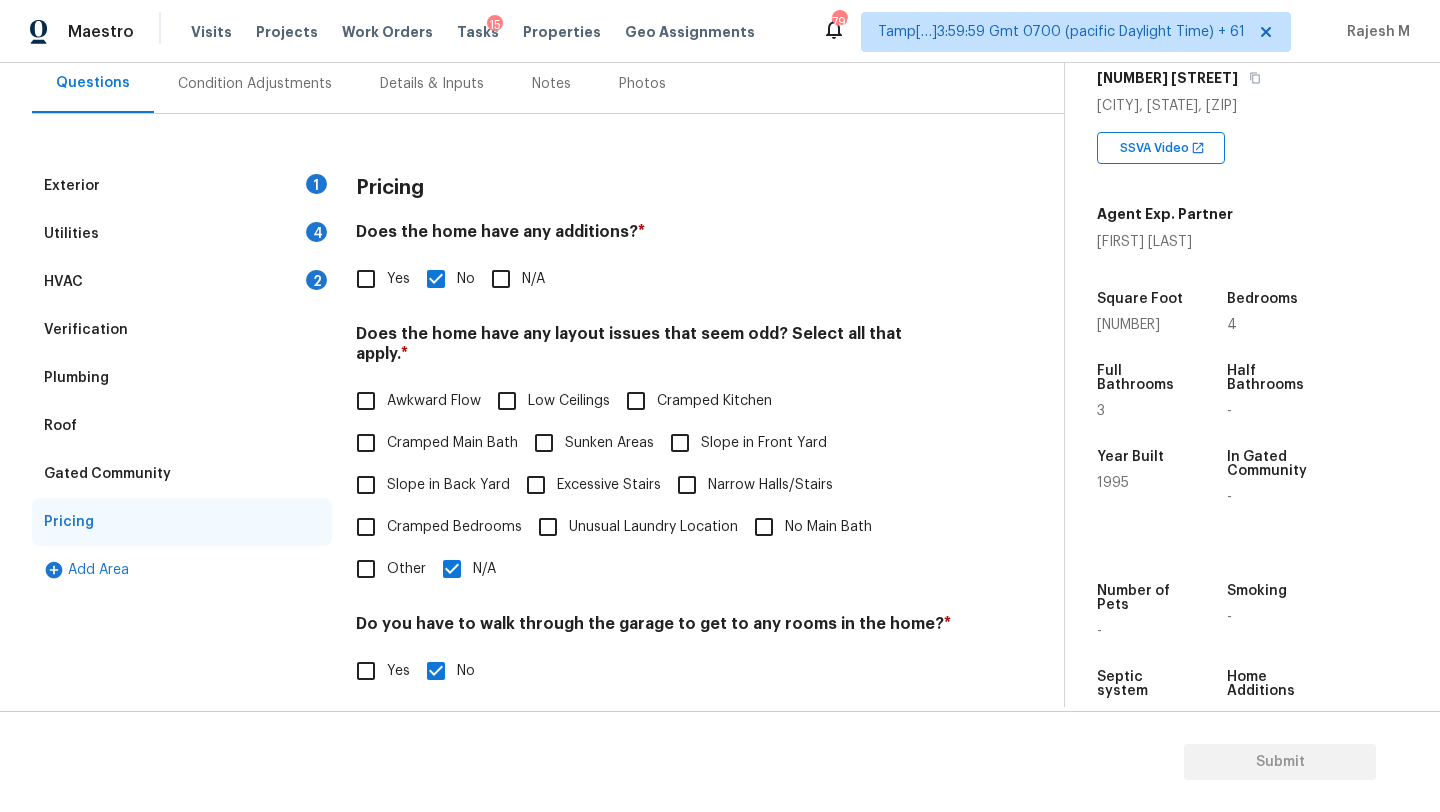click on "HVAC 2" at bounding box center [182, 282] 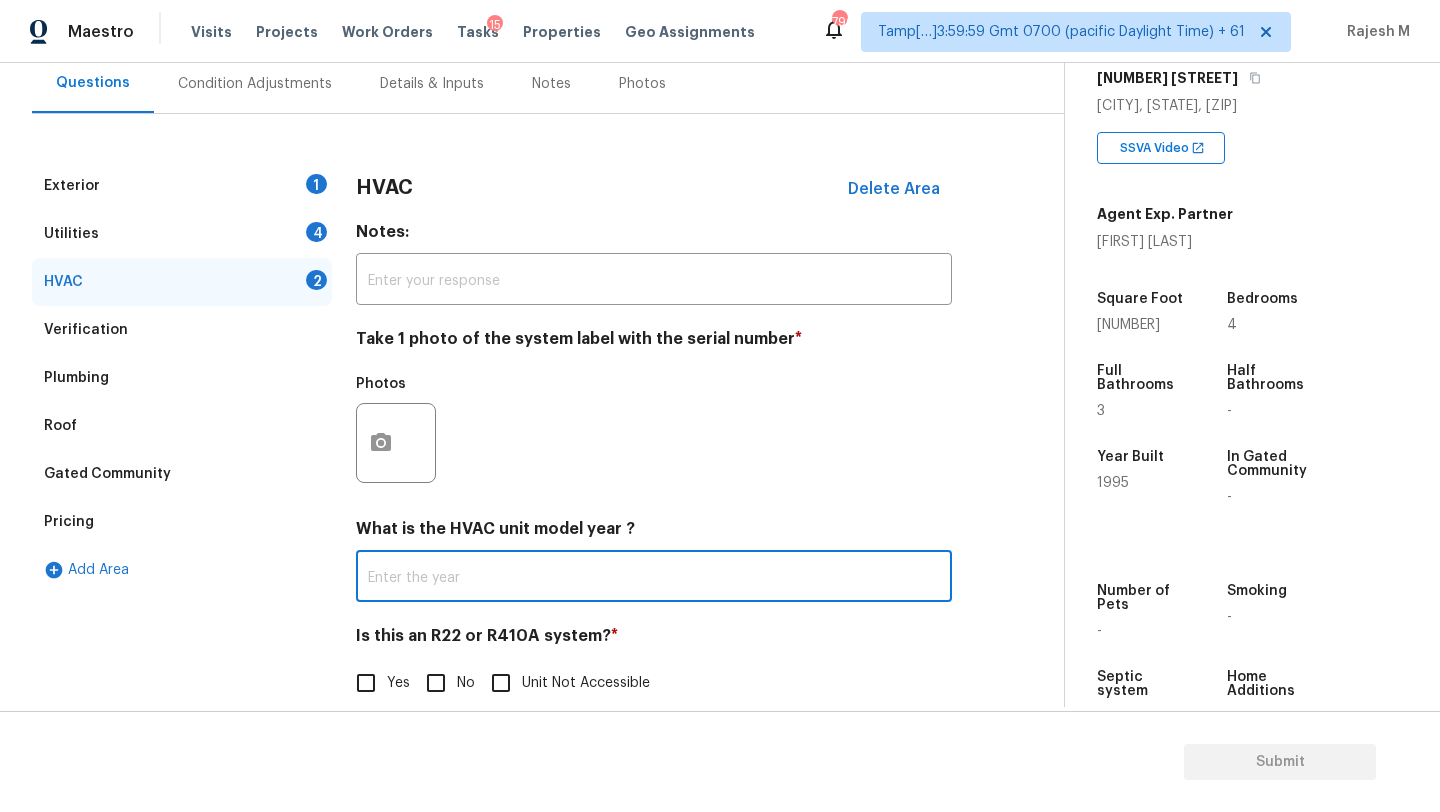 click at bounding box center (654, 578) 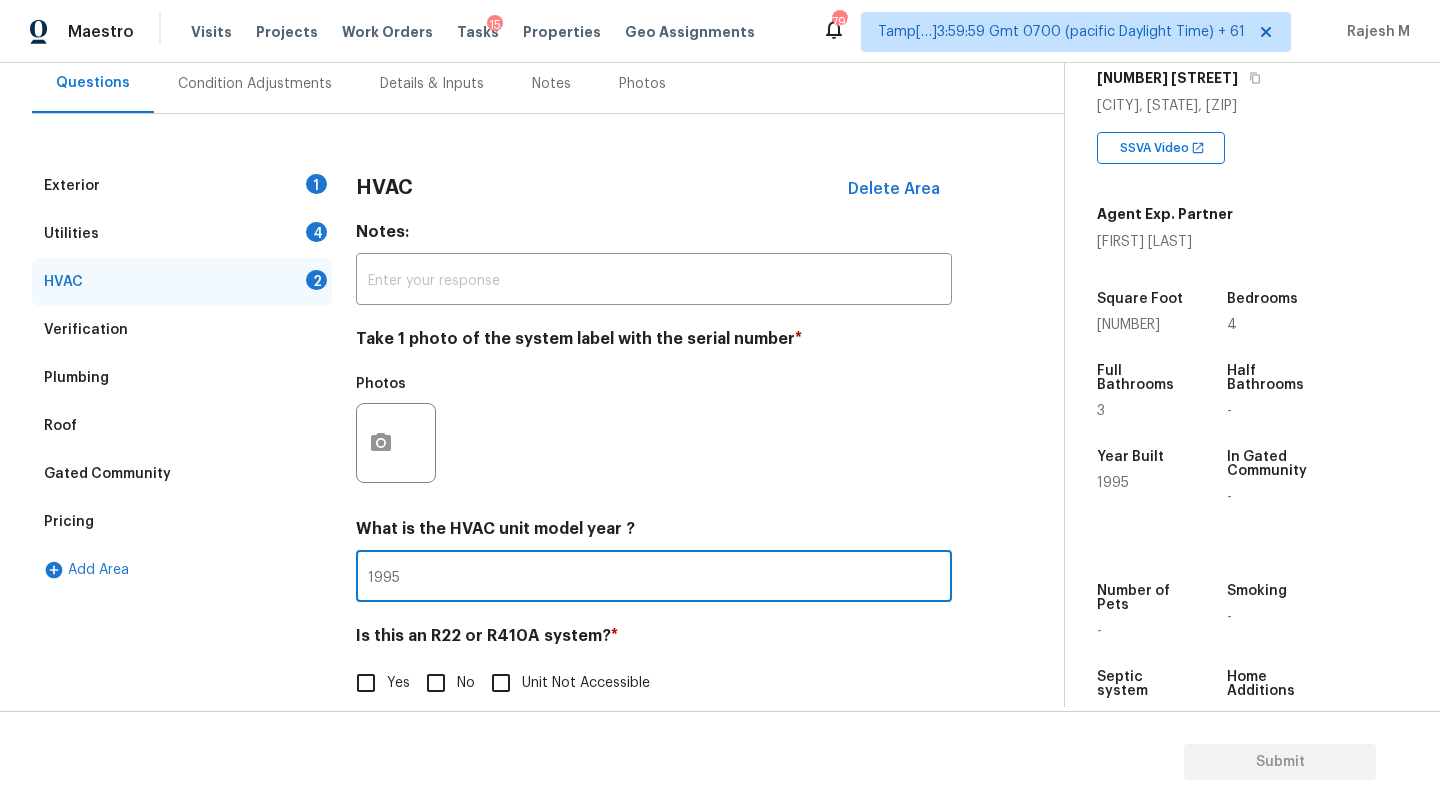 type on "1995" 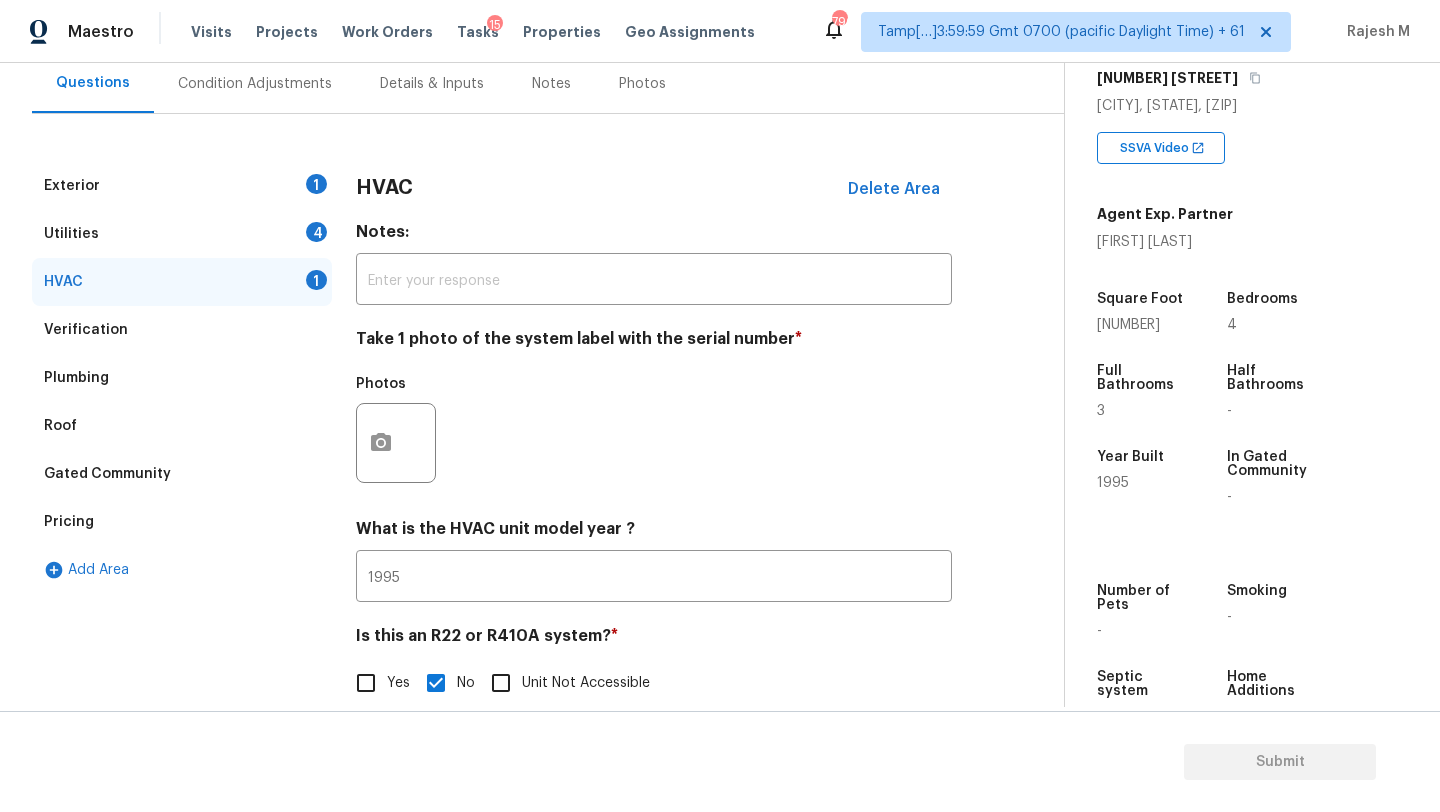 click on "Exterior 1" at bounding box center (182, 186) 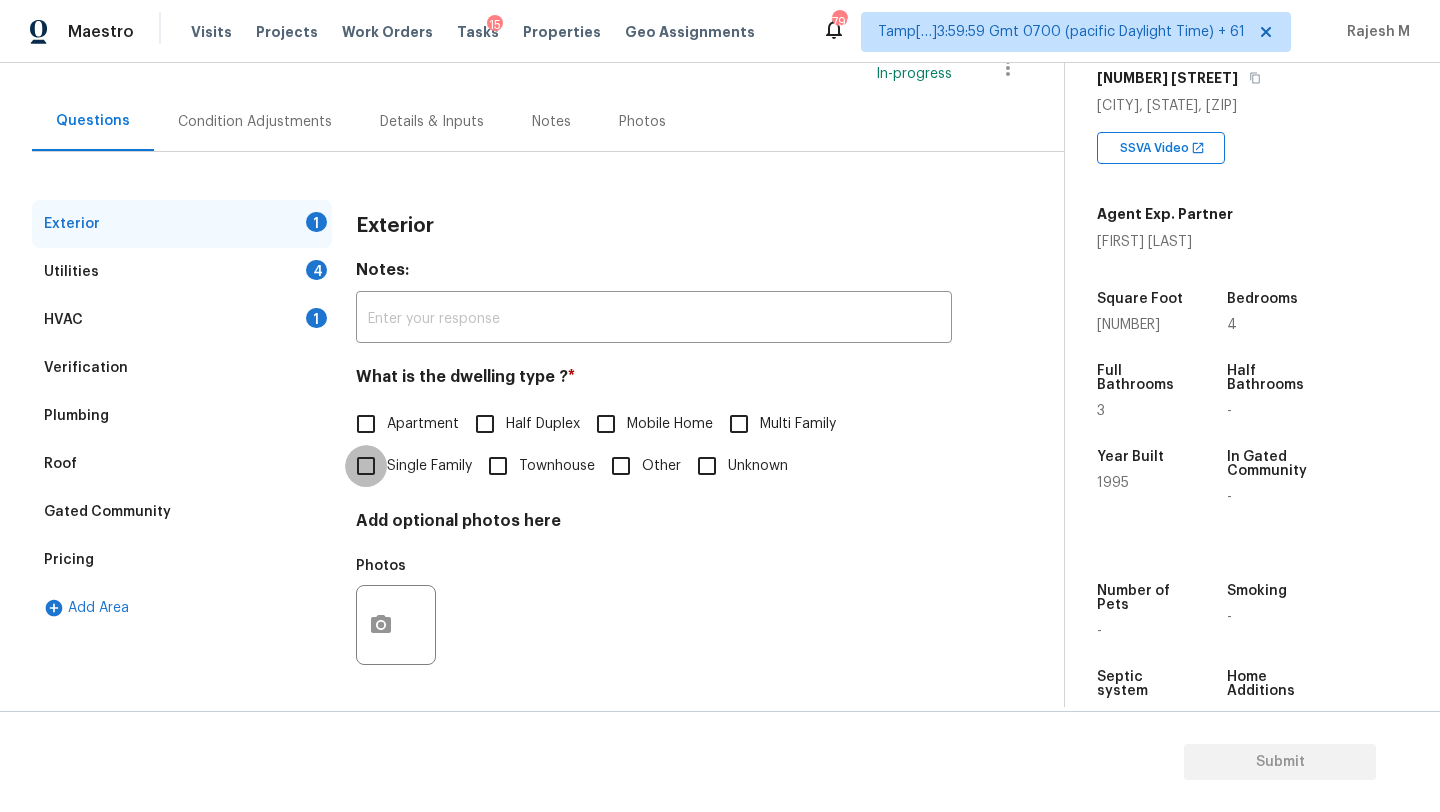 click on "Single Family" at bounding box center (366, 466) 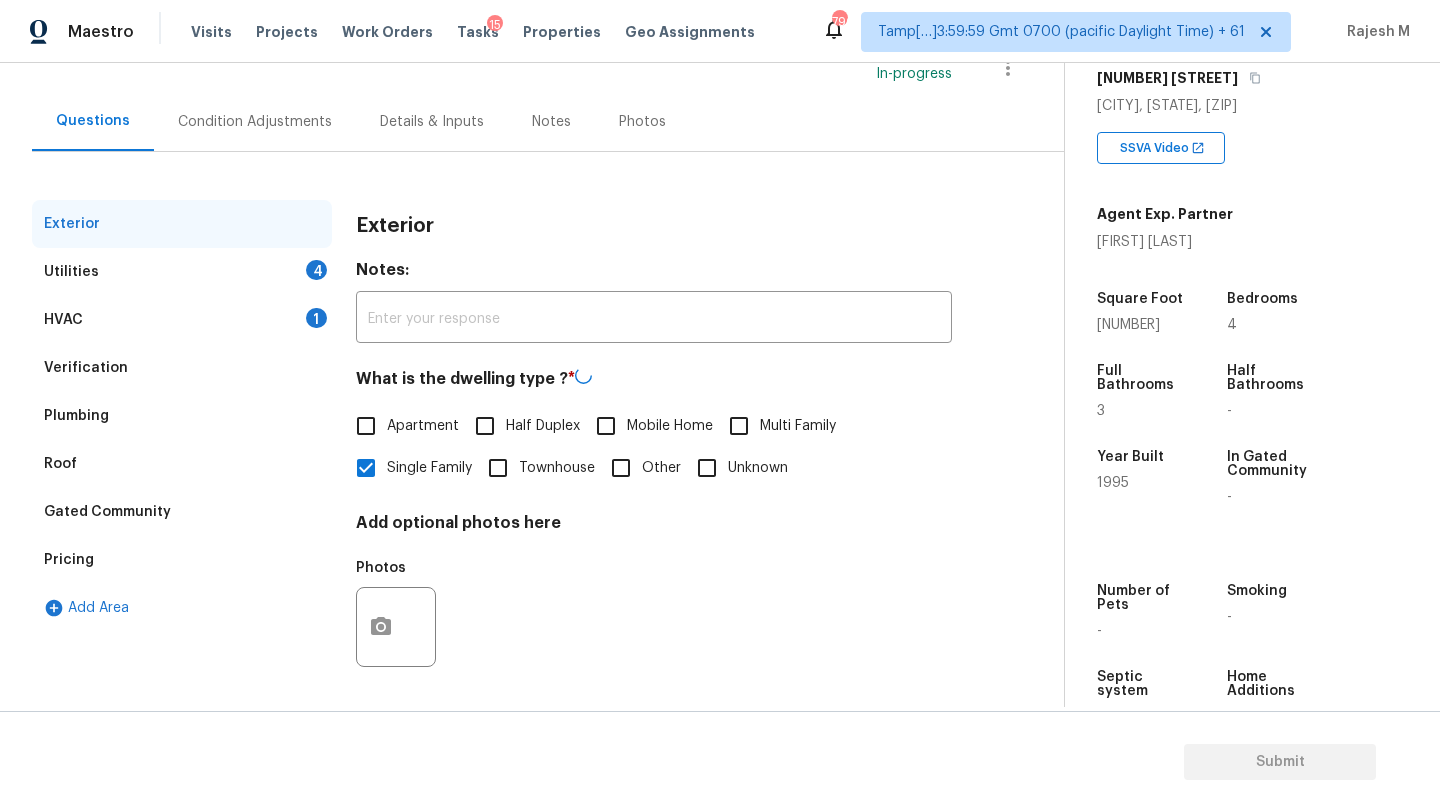 click on "Utilities 4" at bounding box center (182, 272) 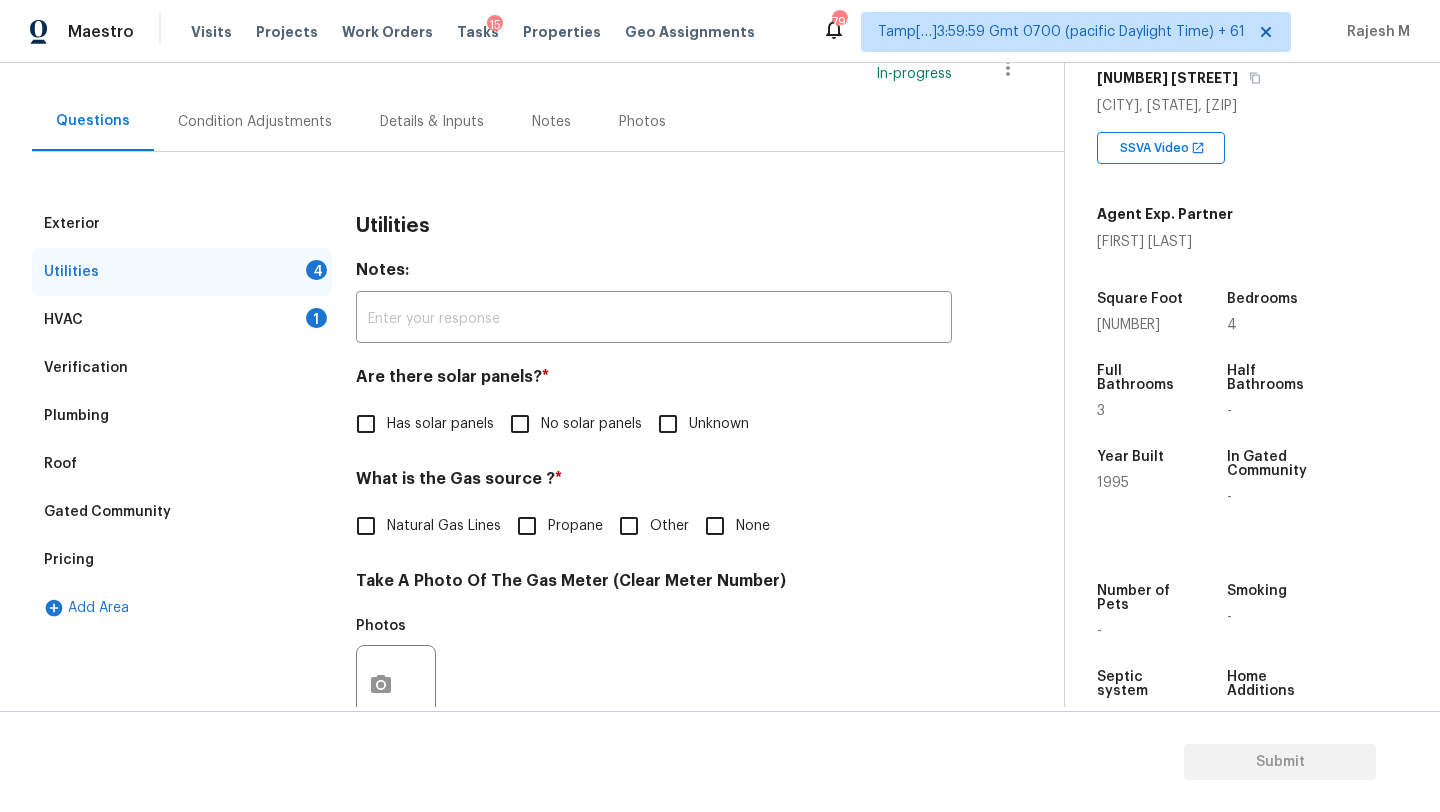 click on "No solar panels" at bounding box center [591, 424] 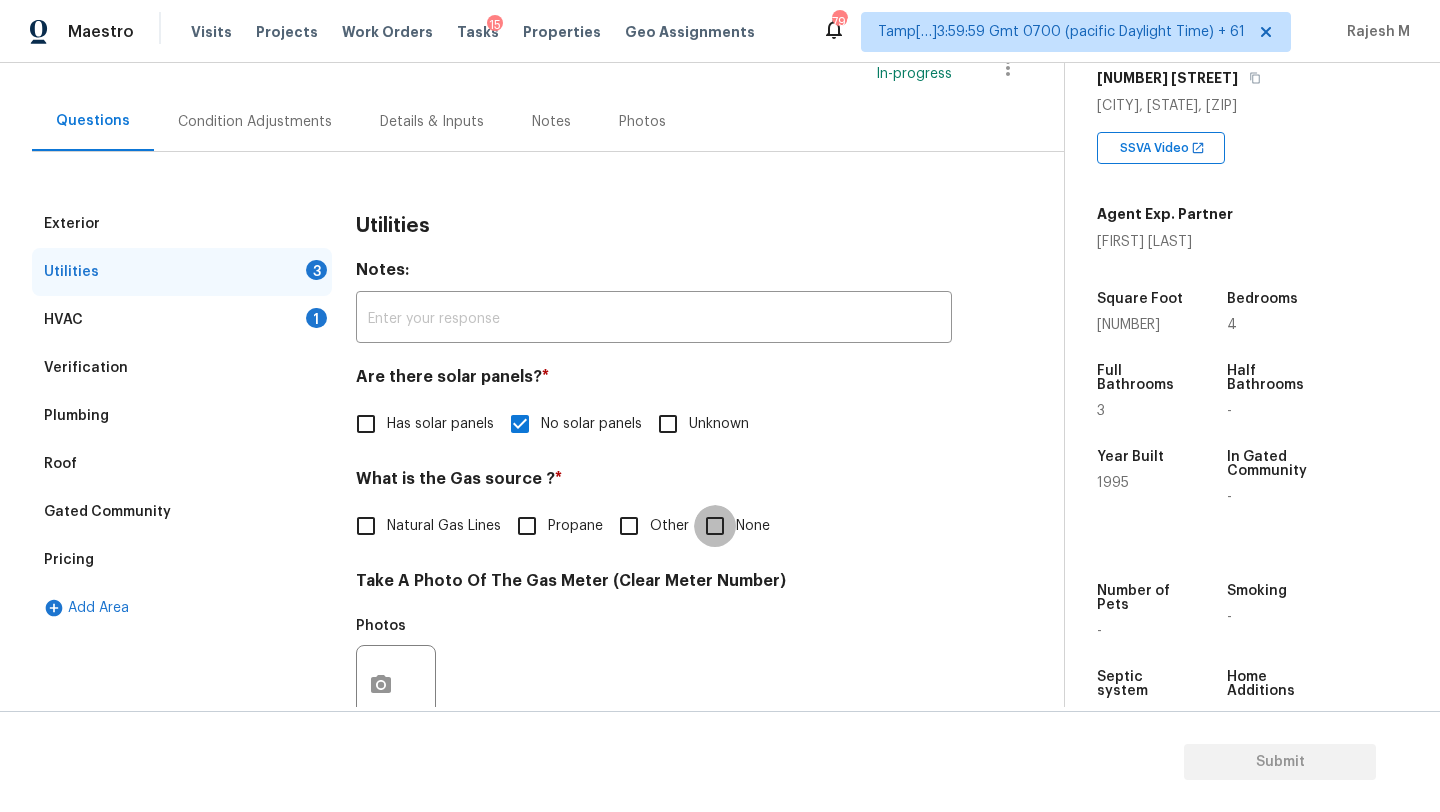 click on "None" at bounding box center [715, 526] 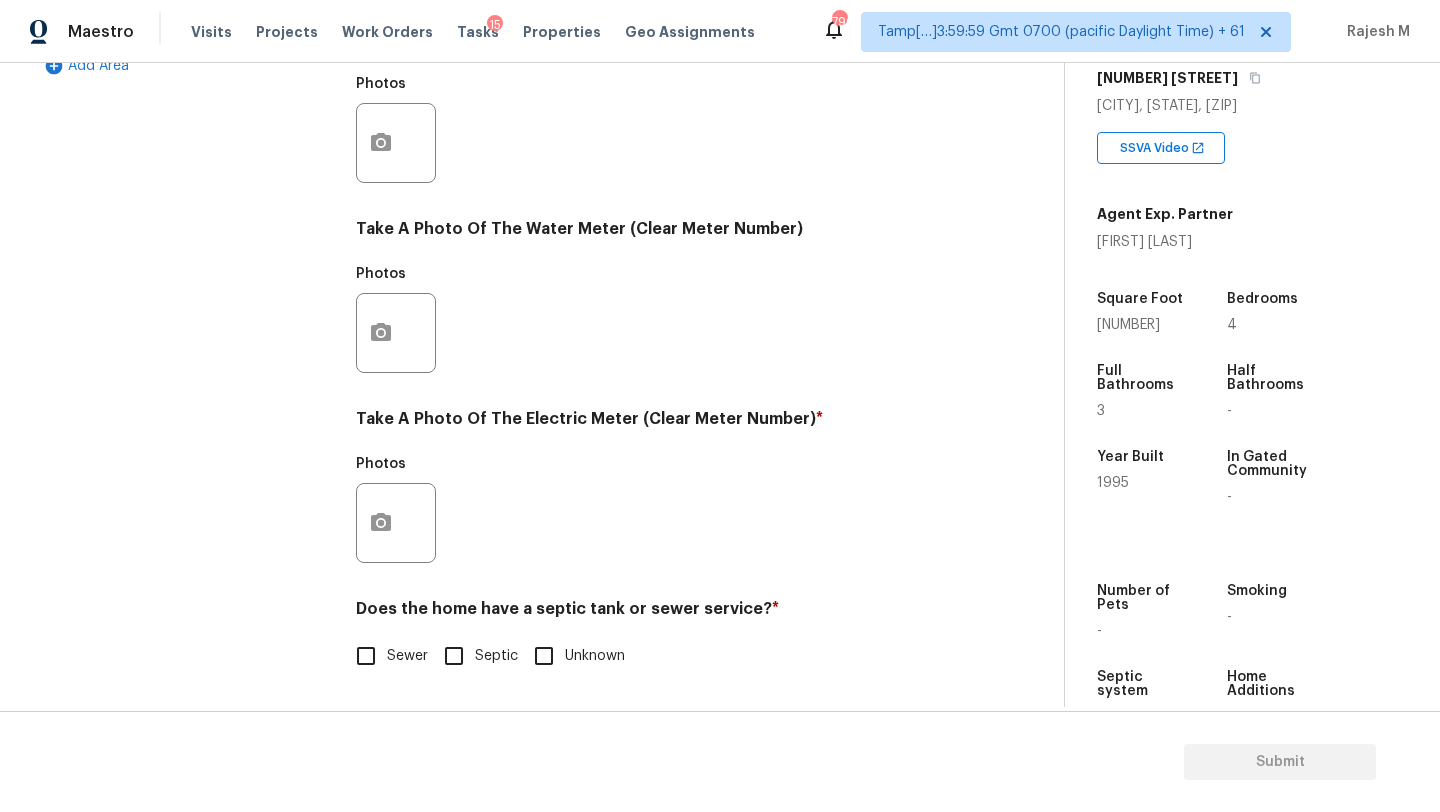 scroll, scrollTop: 693, scrollLeft: 0, axis: vertical 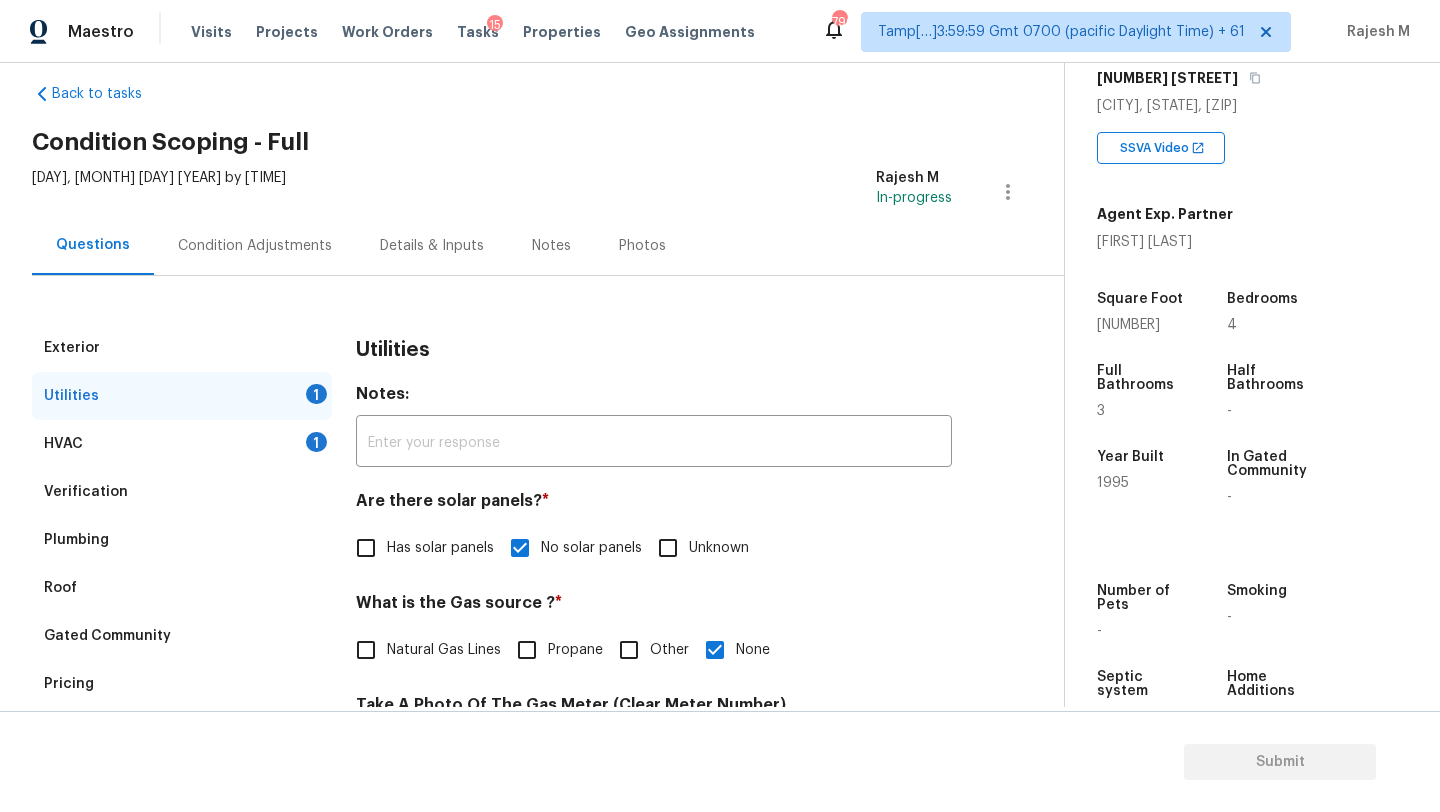 click on "Condition Adjustments" at bounding box center (255, 246) 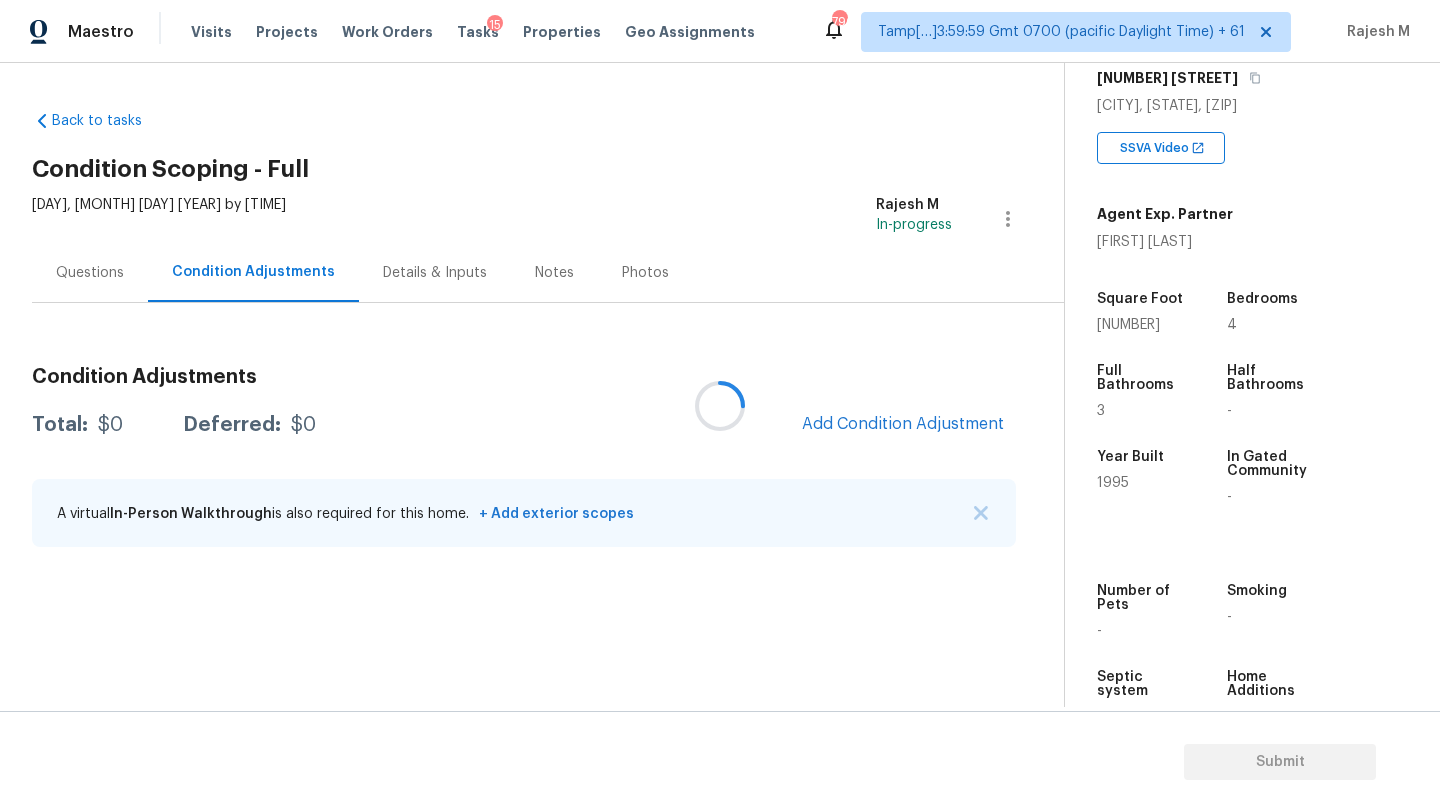 scroll, scrollTop: 0, scrollLeft: 0, axis: both 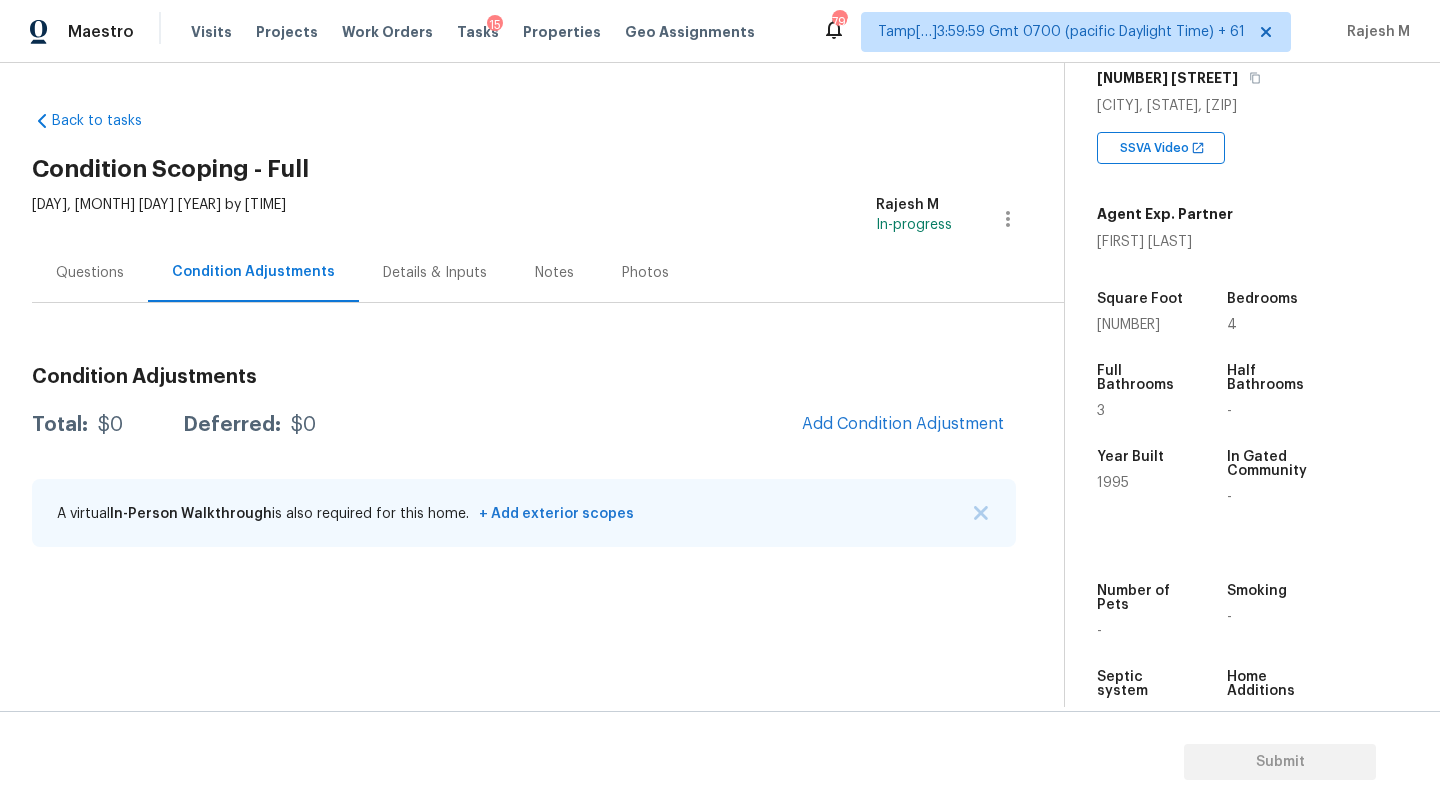 click on "Wed, Aug 06 2025 by 9:55 am" at bounding box center [159, 219] 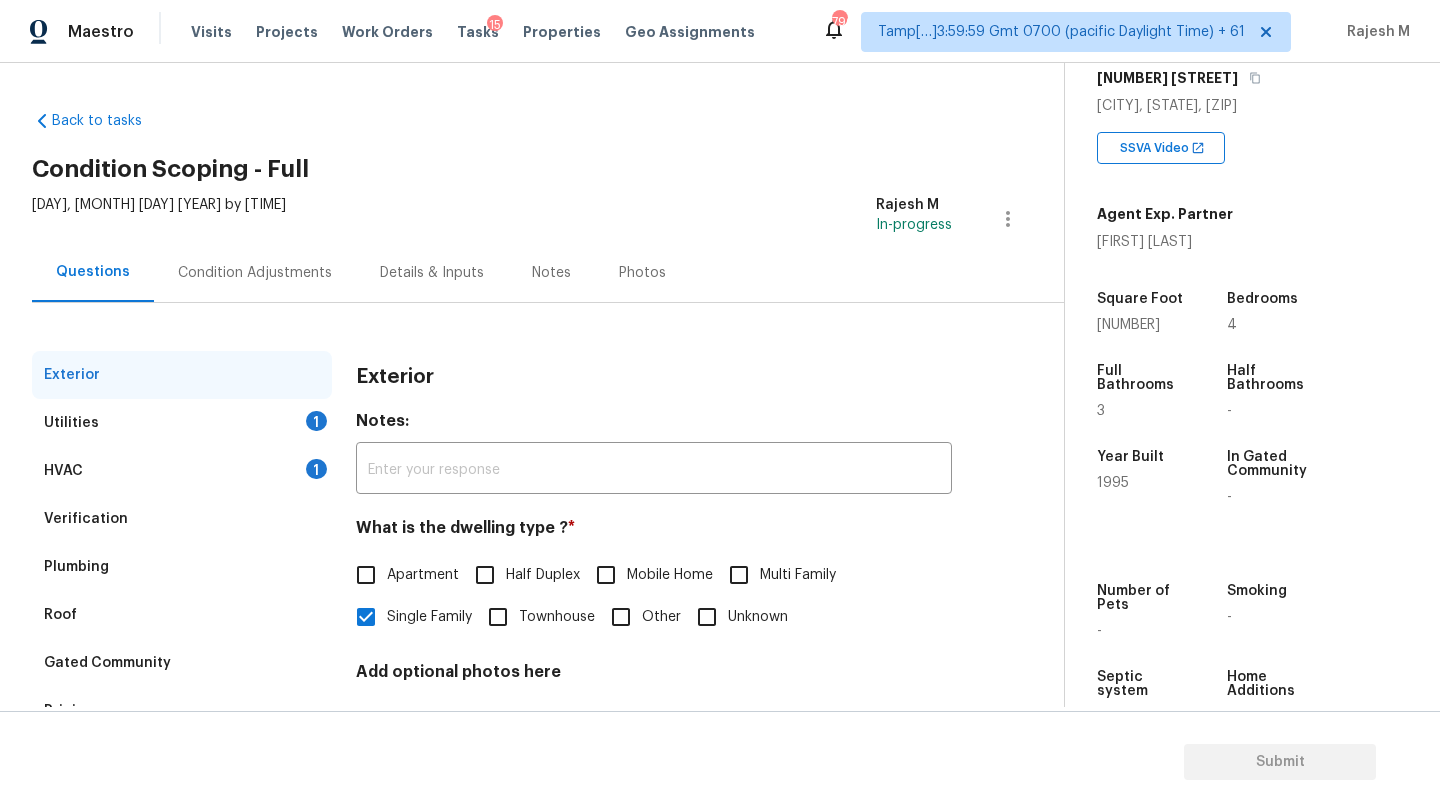 scroll, scrollTop: 151, scrollLeft: 0, axis: vertical 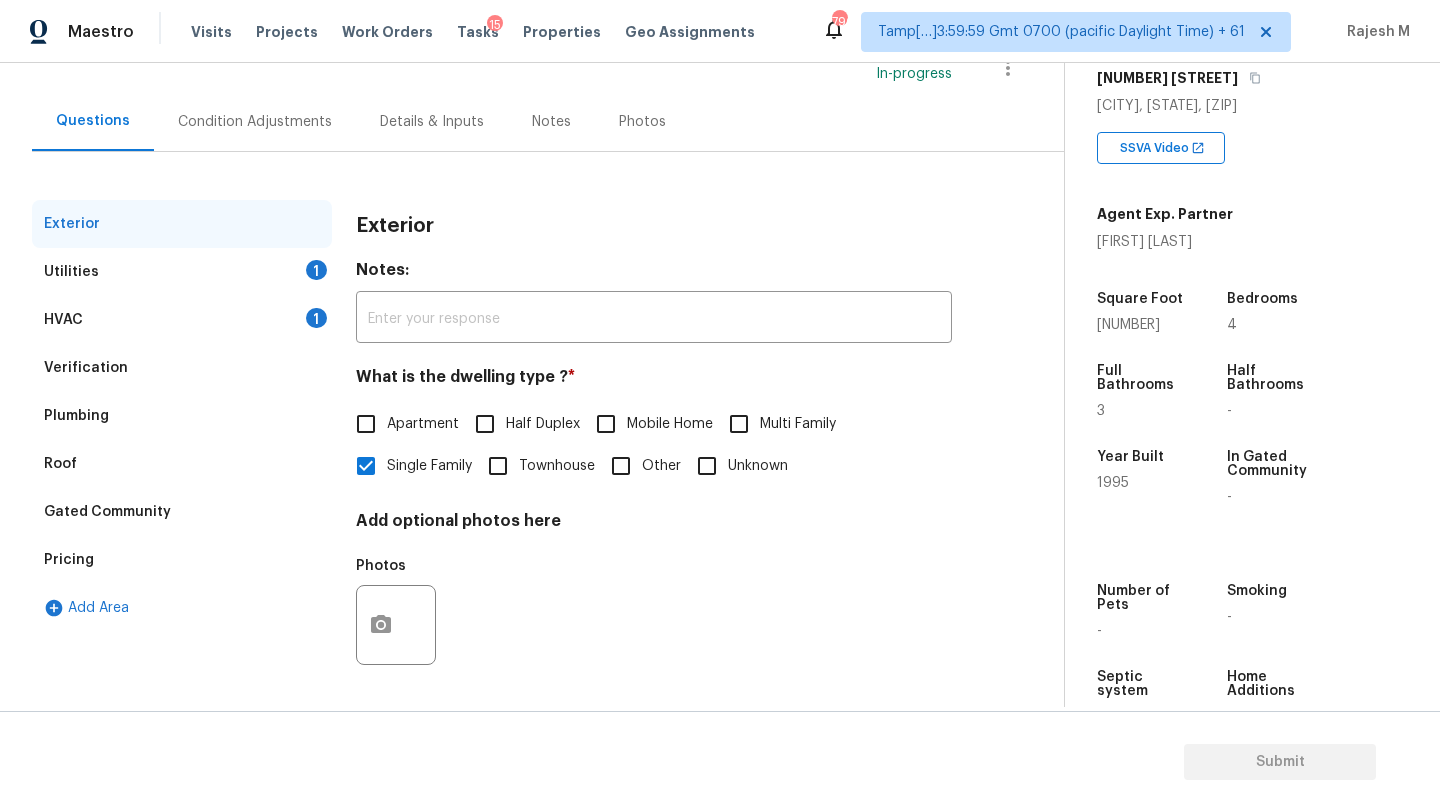 click on "Pricing" at bounding box center (182, 560) 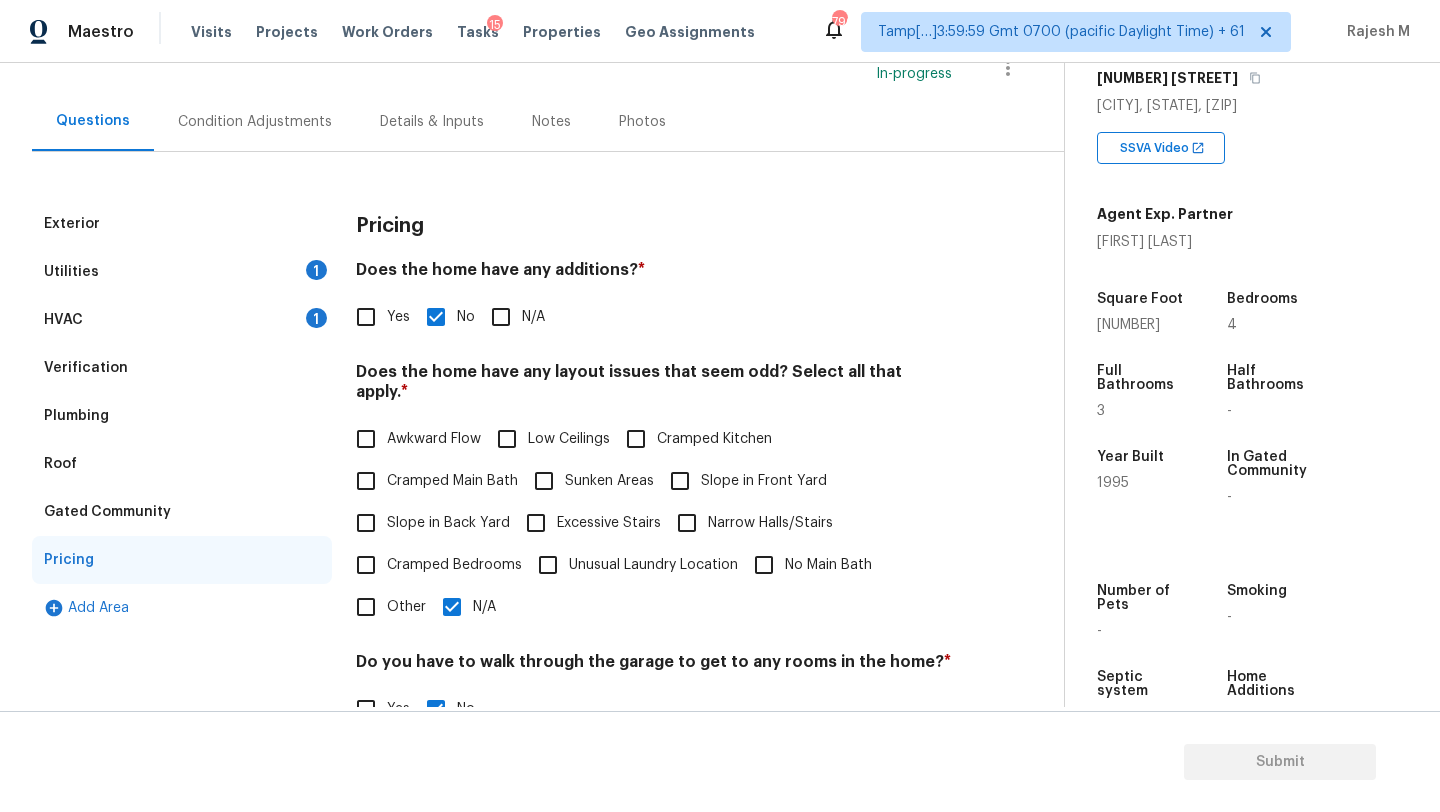 click on "Verification" at bounding box center [182, 368] 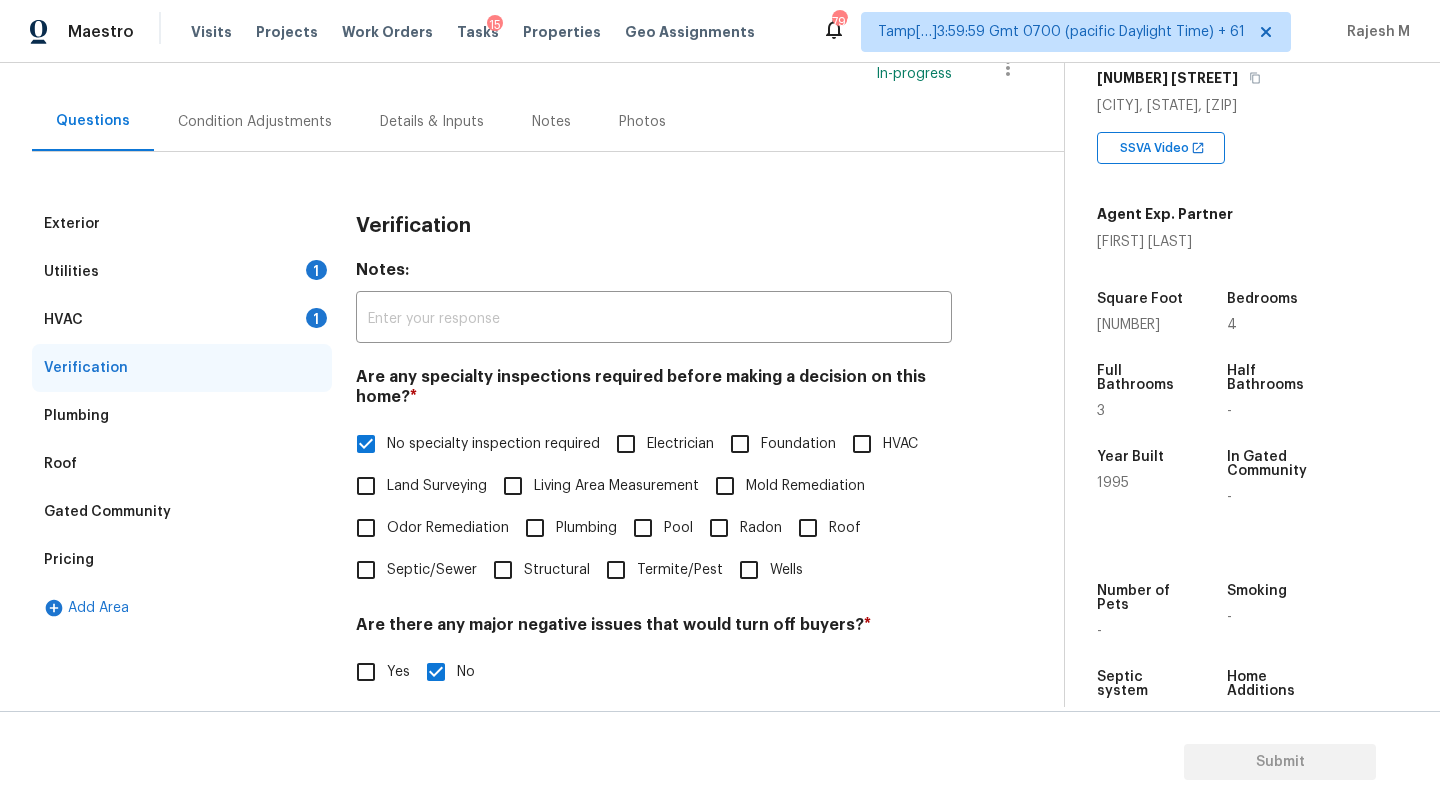 click on "Roof" at bounding box center (808, 528) 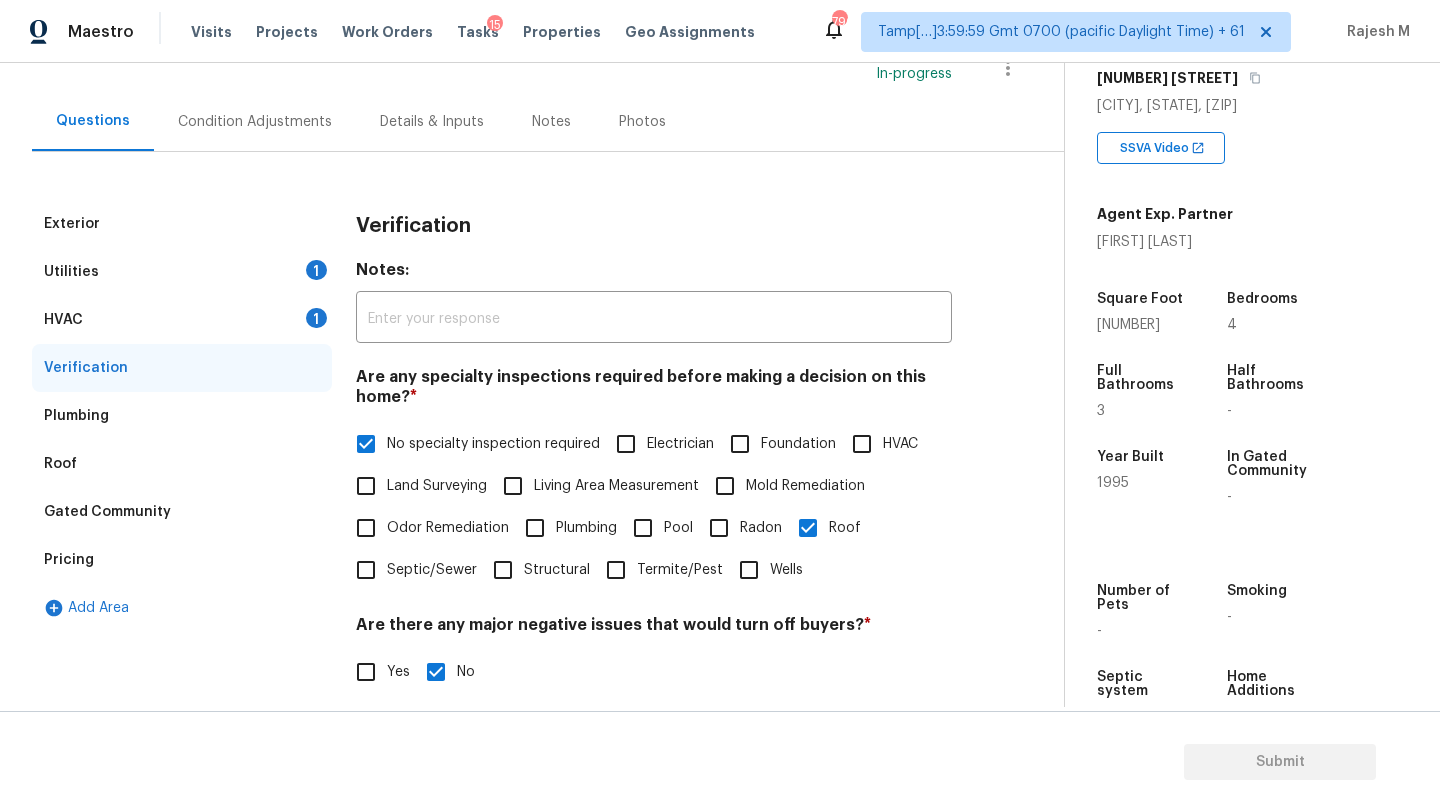 click on "No specialty inspection required" at bounding box center (366, 444) 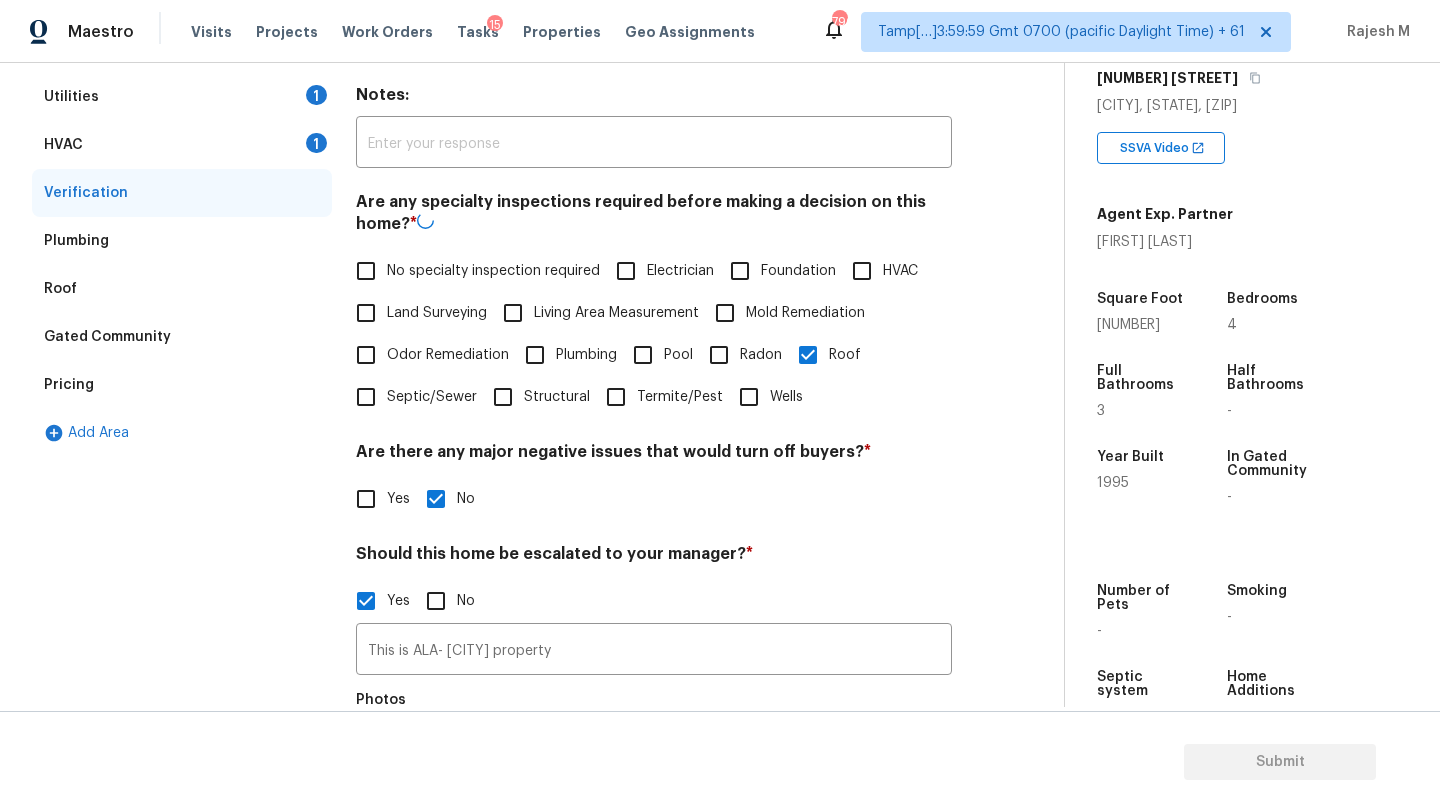 scroll, scrollTop: 487, scrollLeft: 0, axis: vertical 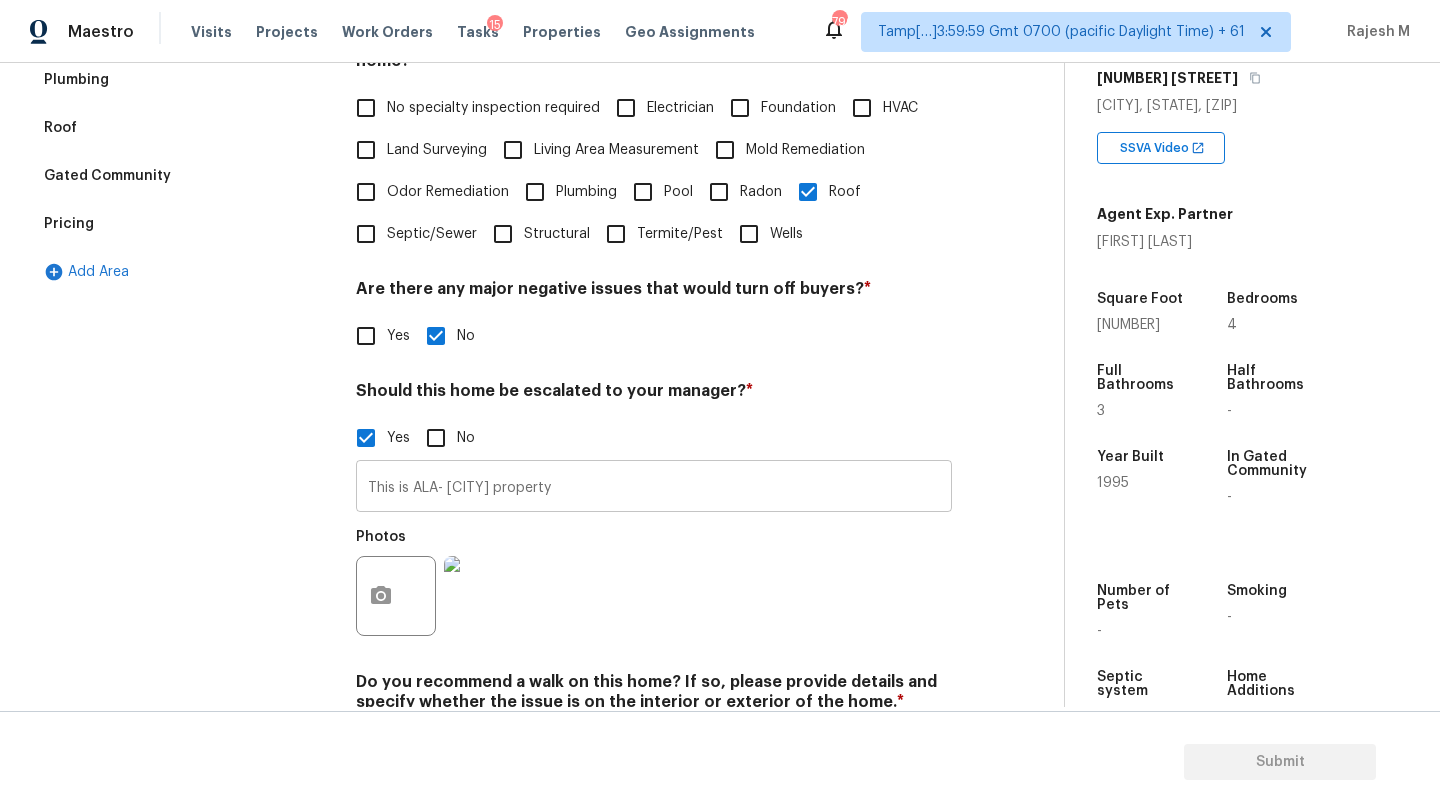 click on "This is ALA- Orlando property" at bounding box center (654, 488) 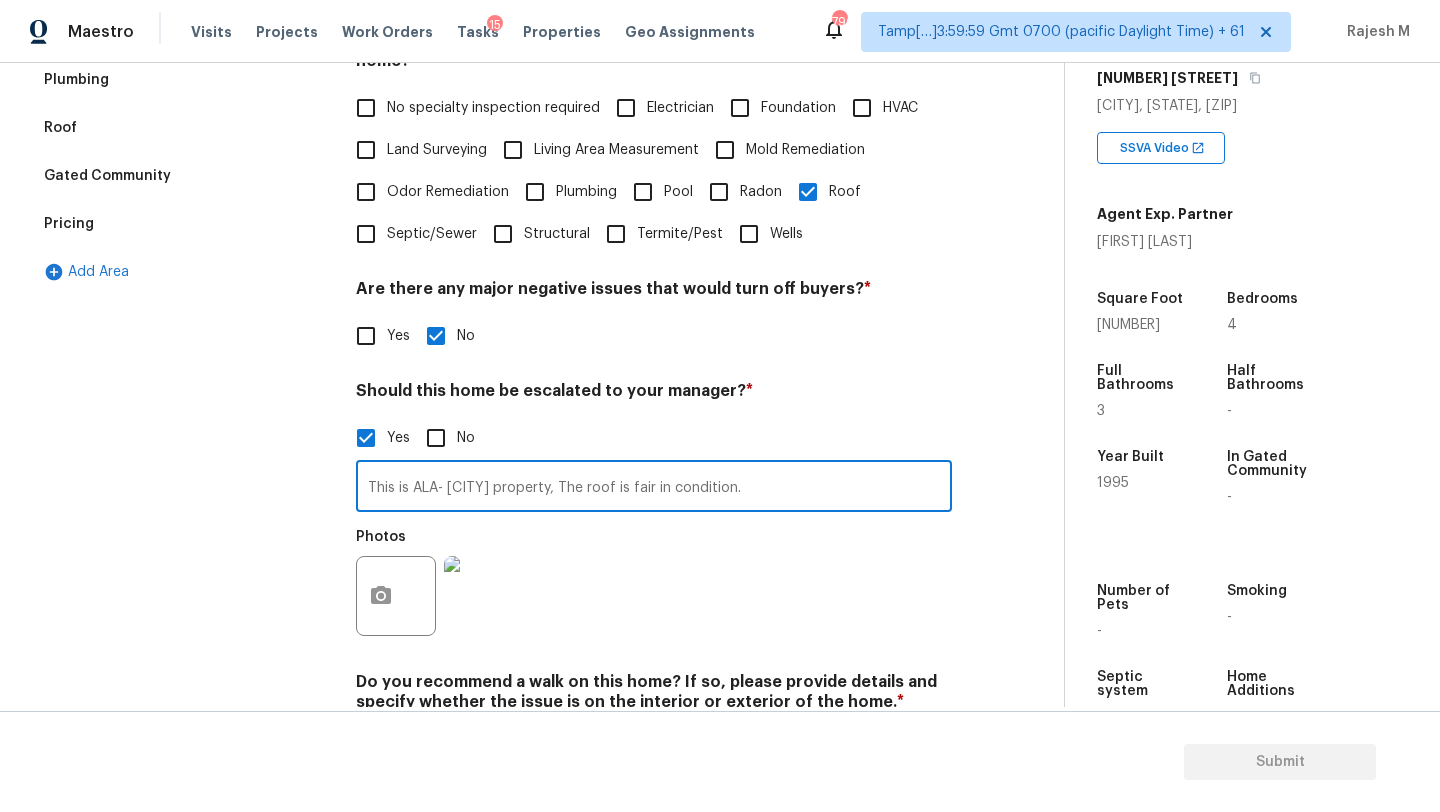 type on "This is ALA- Orlando property, The roof is fair in condition." 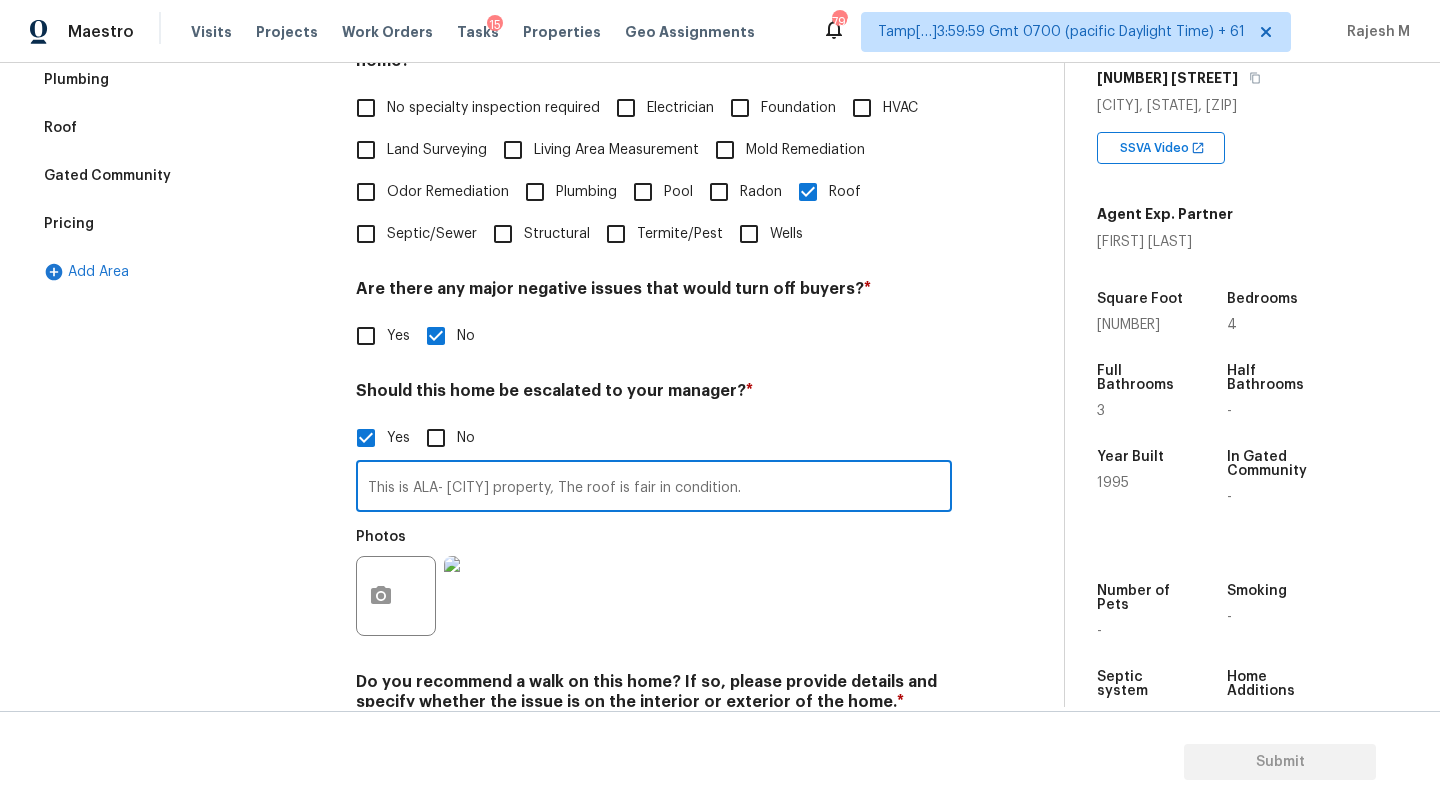 scroll, scrollTop: 0, scrollLeft: 0, axis: both 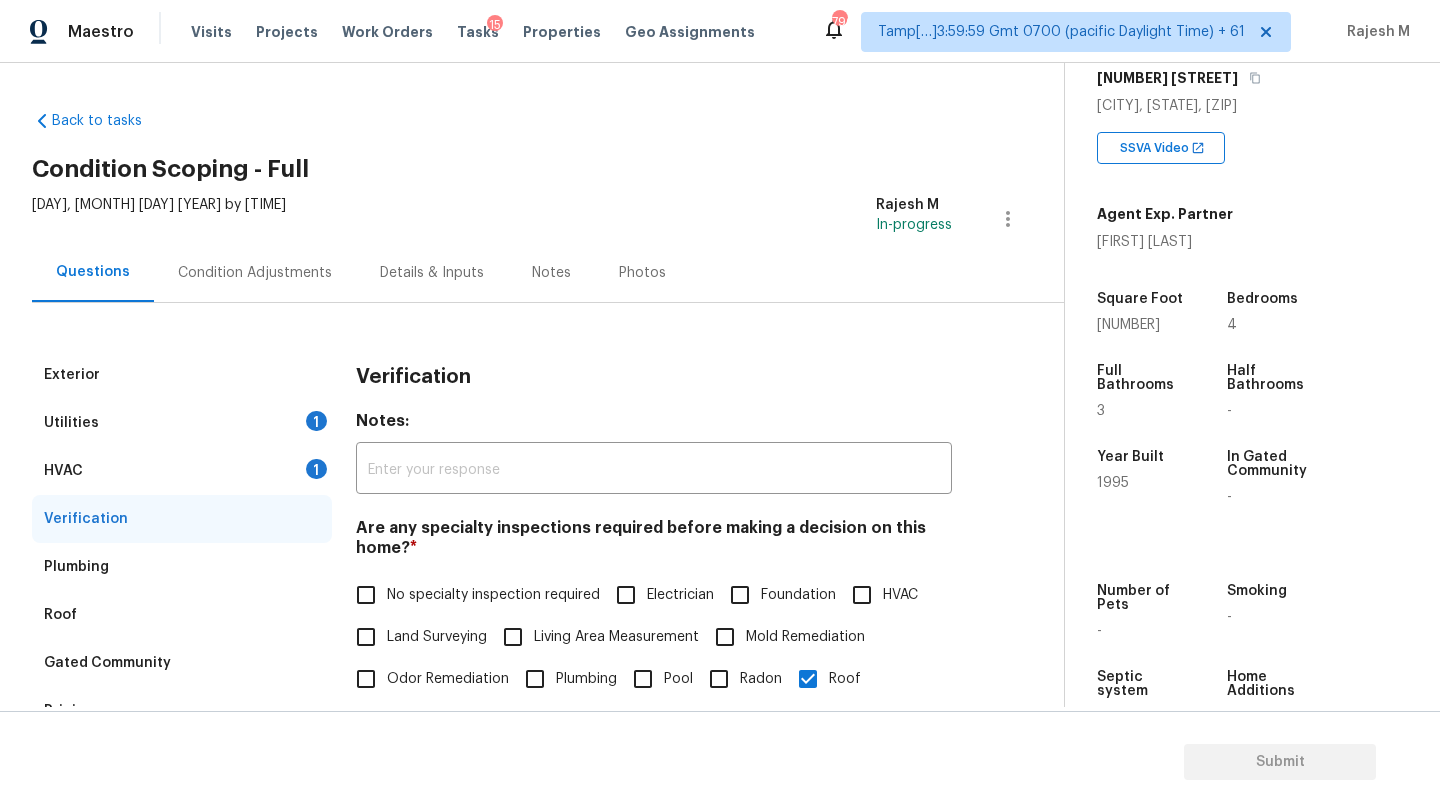click on "Condition Adjustments" at bounding box center [255, 273] 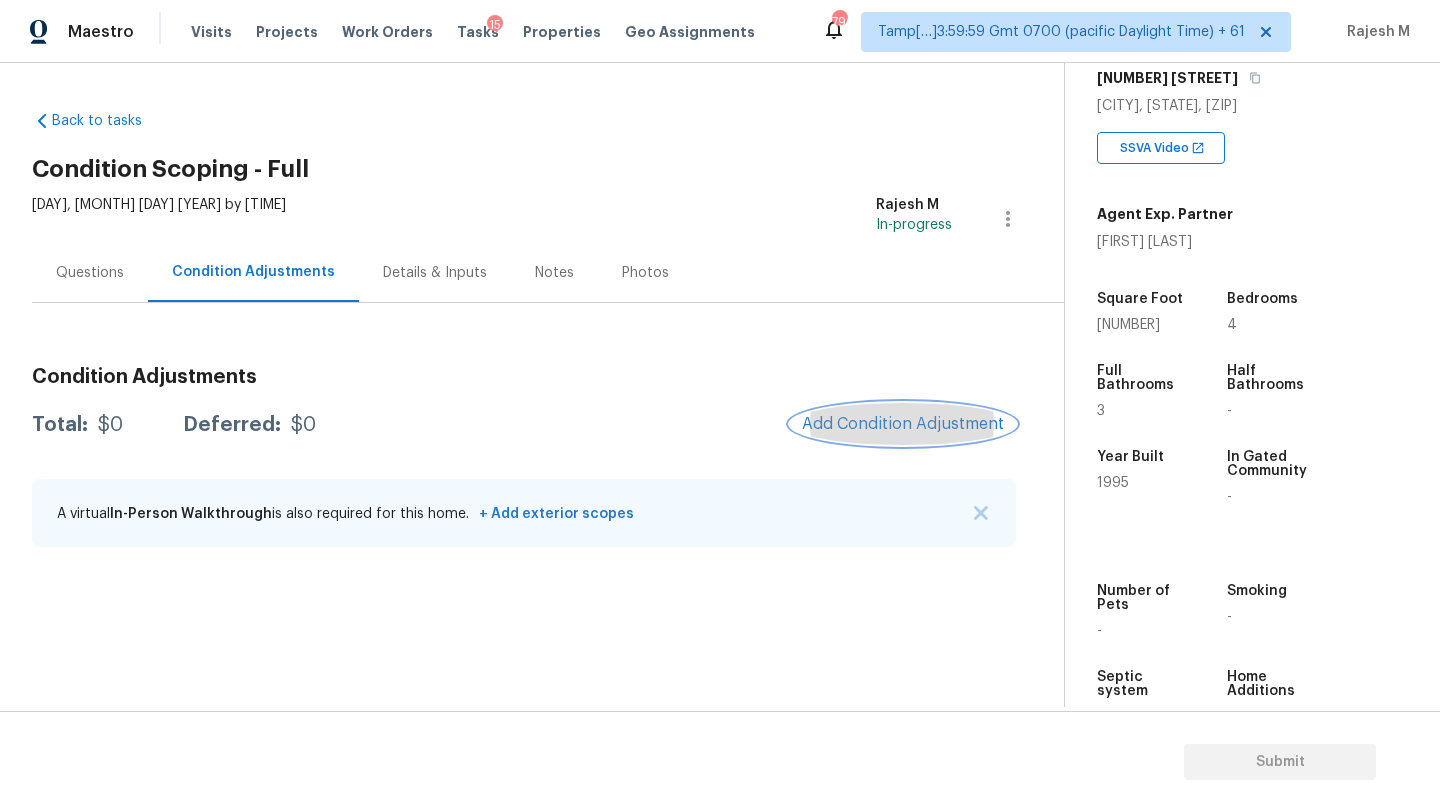 click on "Add Condition Adjustment" at bounding box center (903, 424) 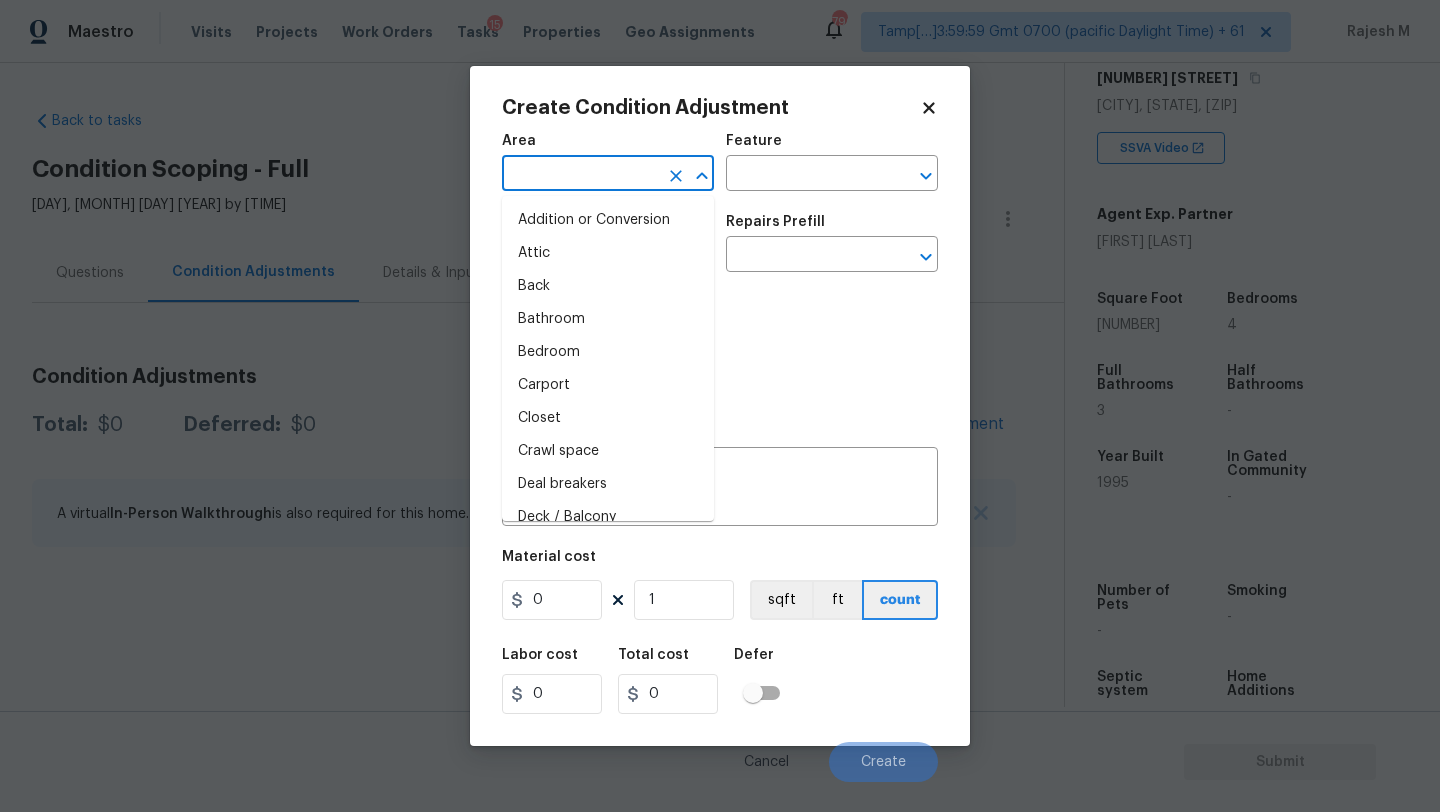click at bounding box center (580, 175) 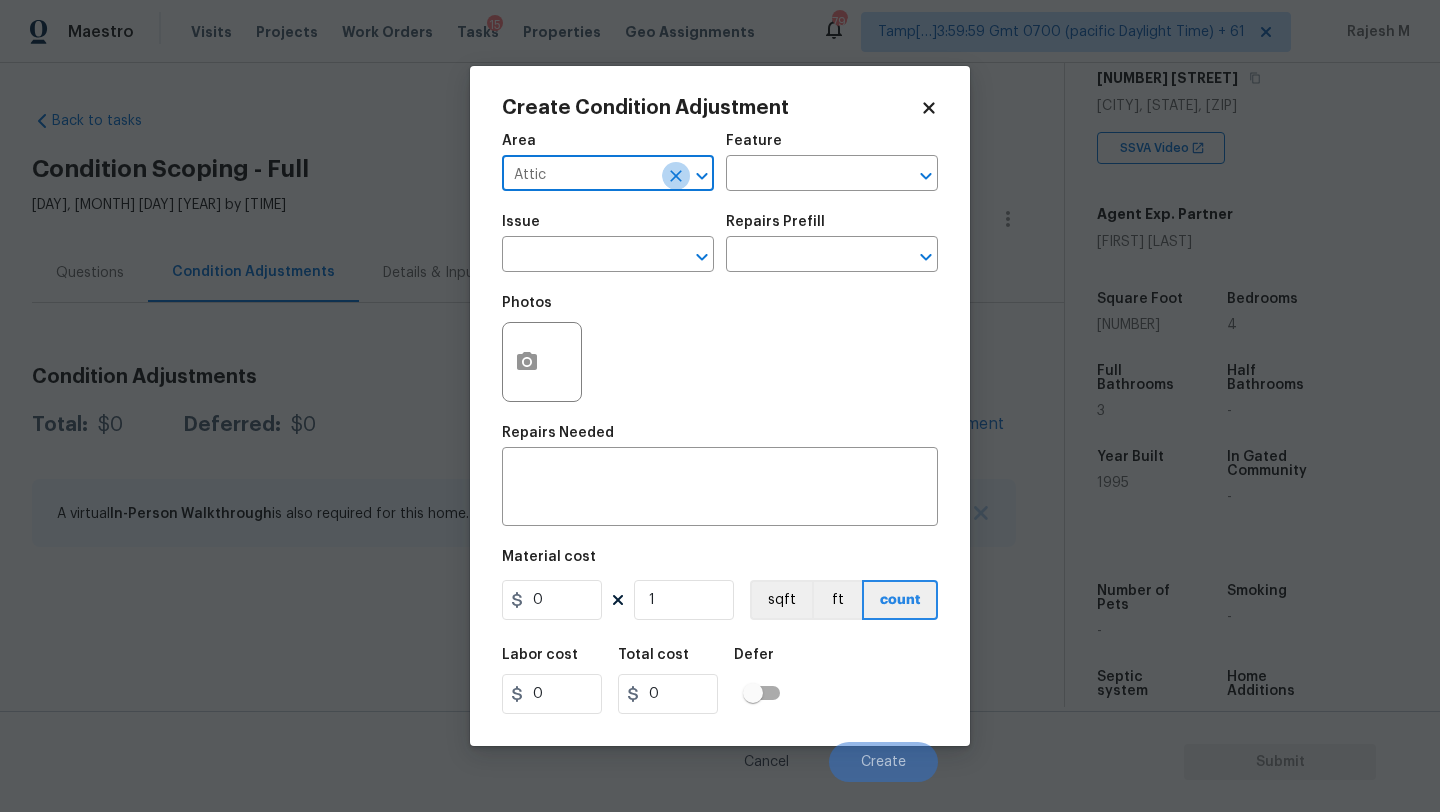 click 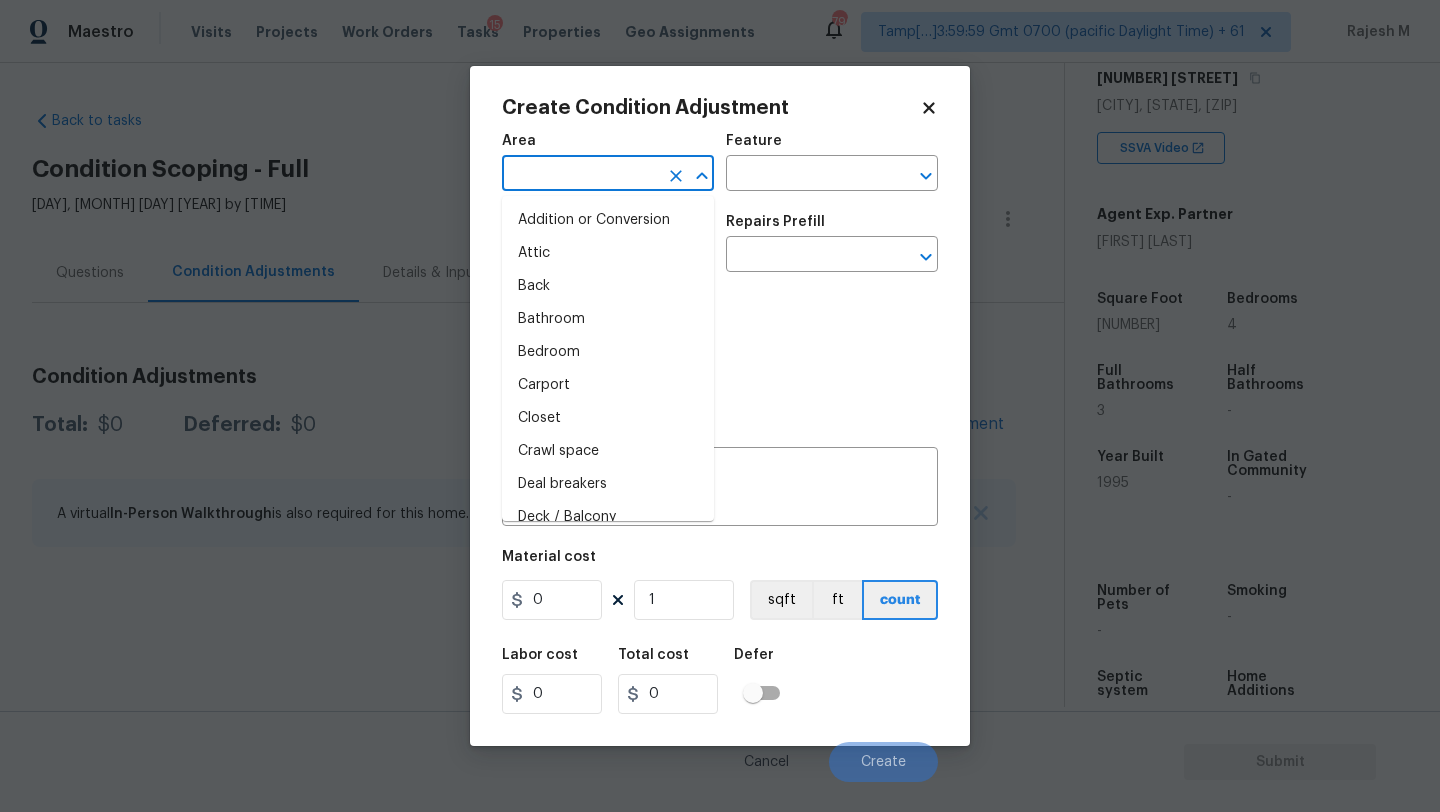 click at bounding box center (580, 175) 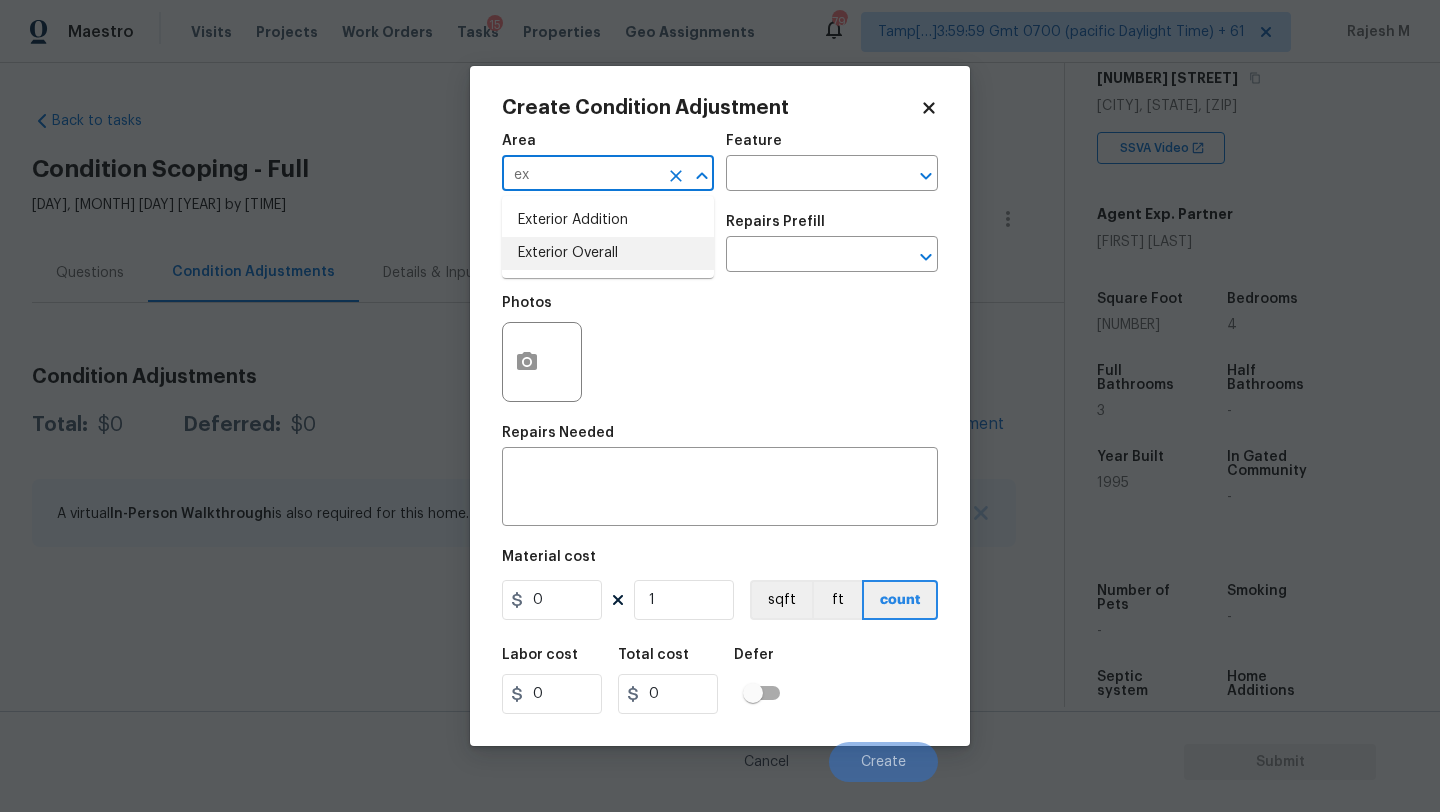click on "Exterior Overall" at bounding box center [608, 253] 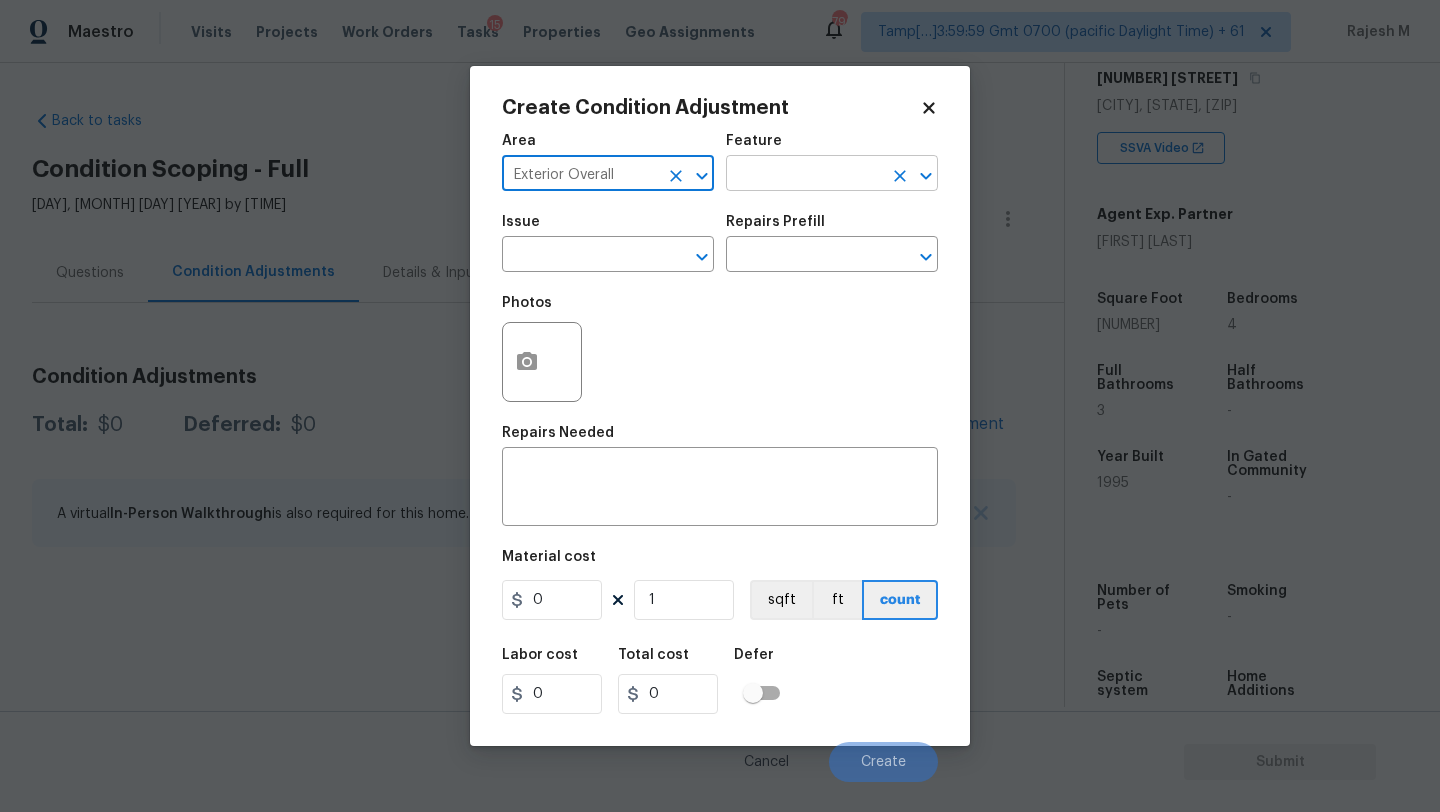 type on "Exterior Overall" 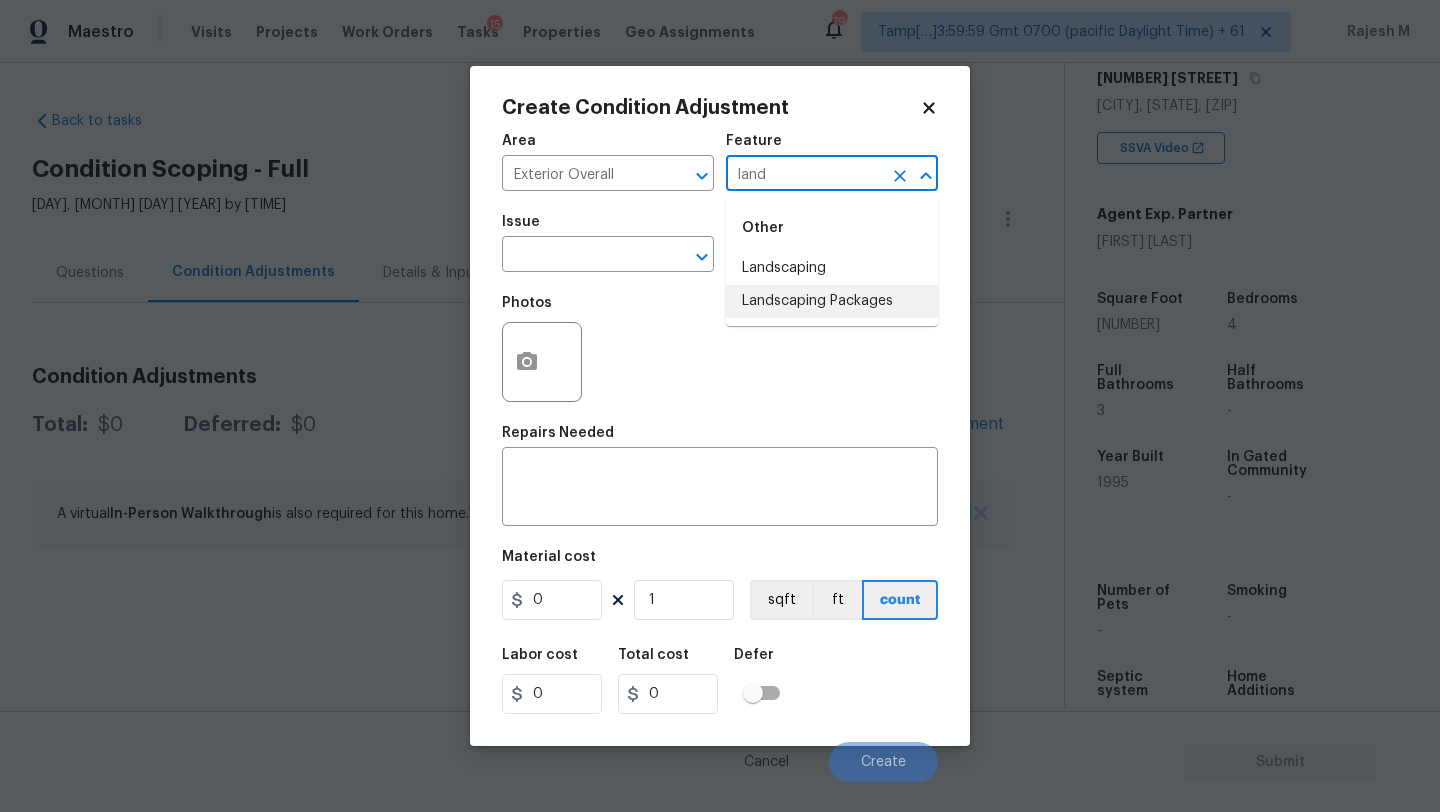 click on "Landscaping Packages" at bounding box center (832, 301) 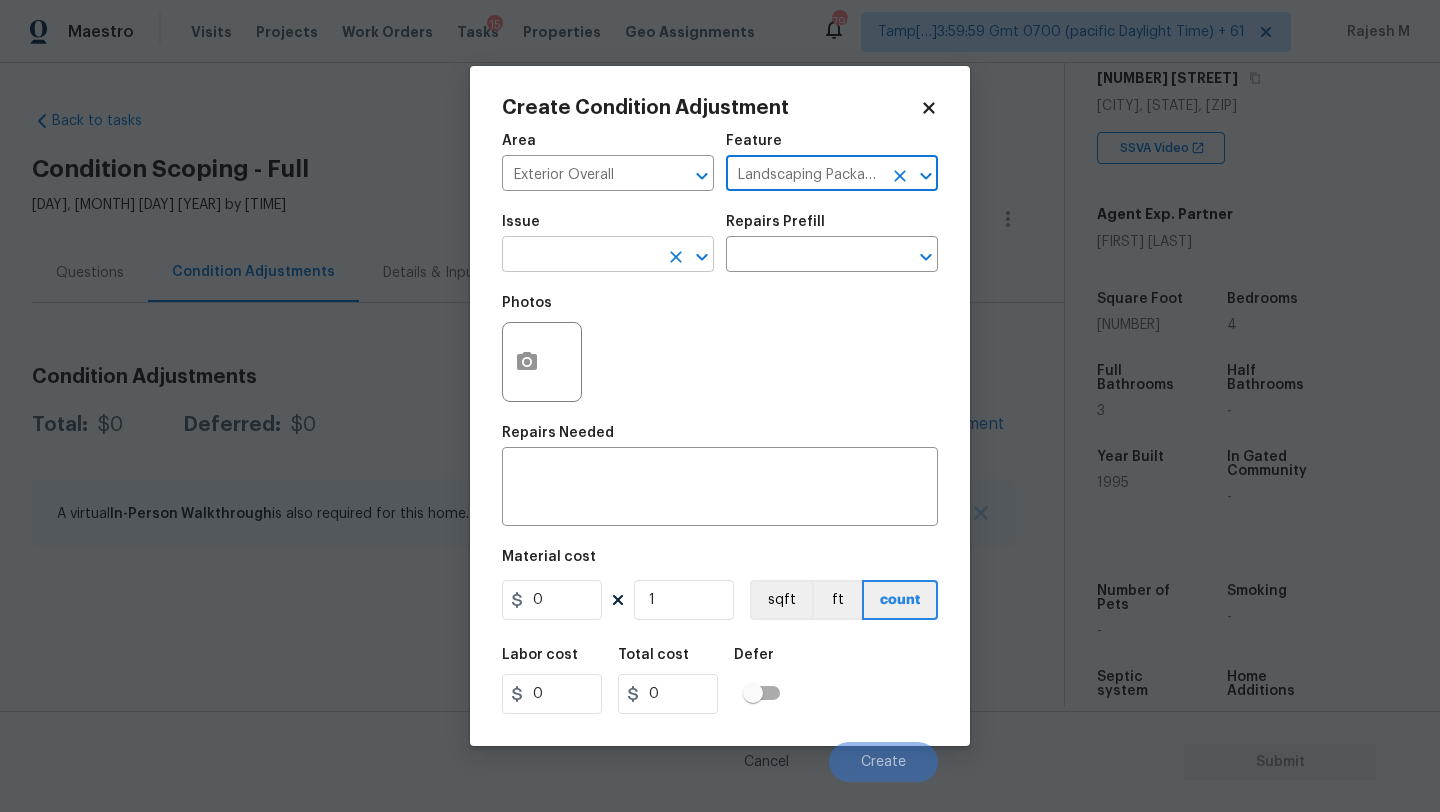 type on "Landscaping Packages" 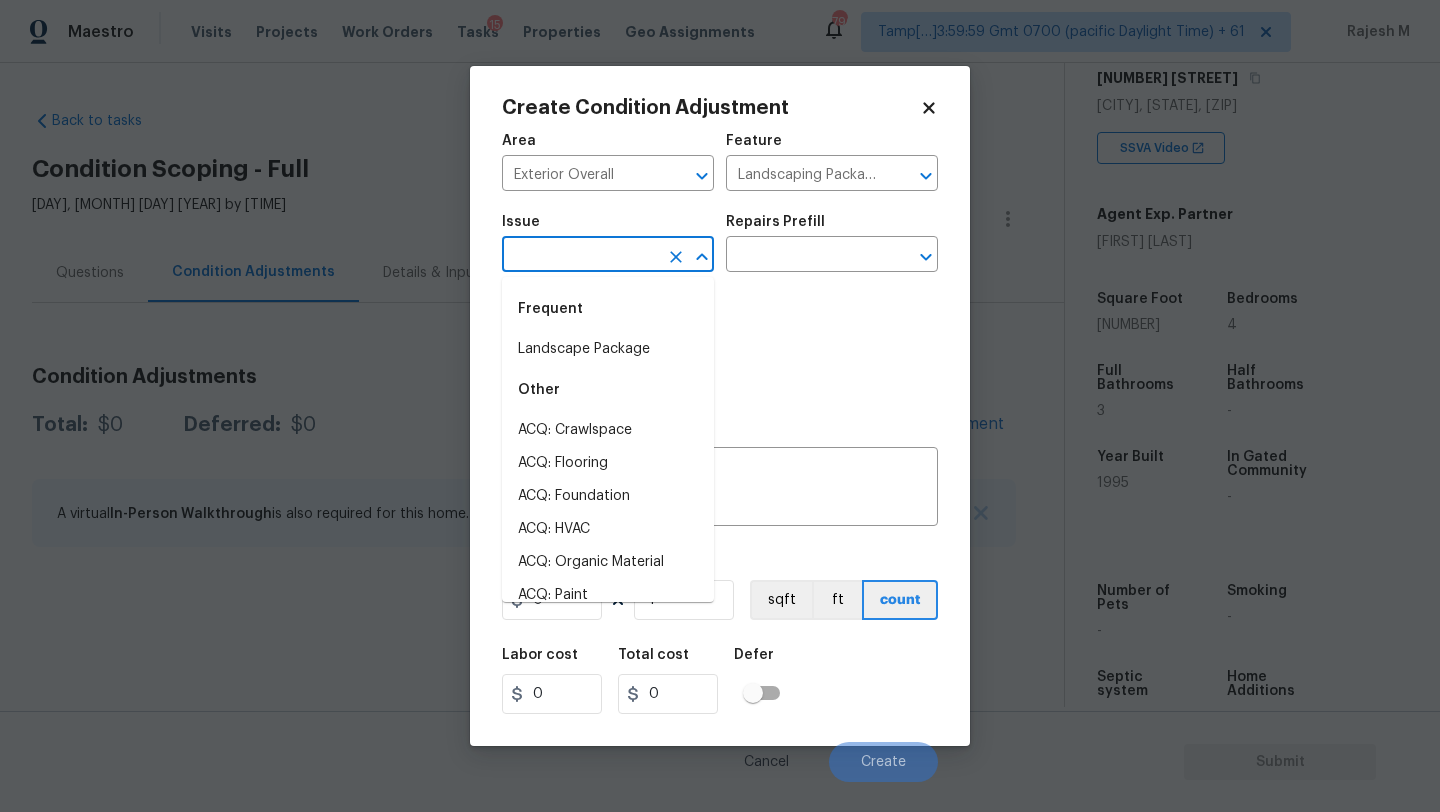 click at bounding box center (580, 256) 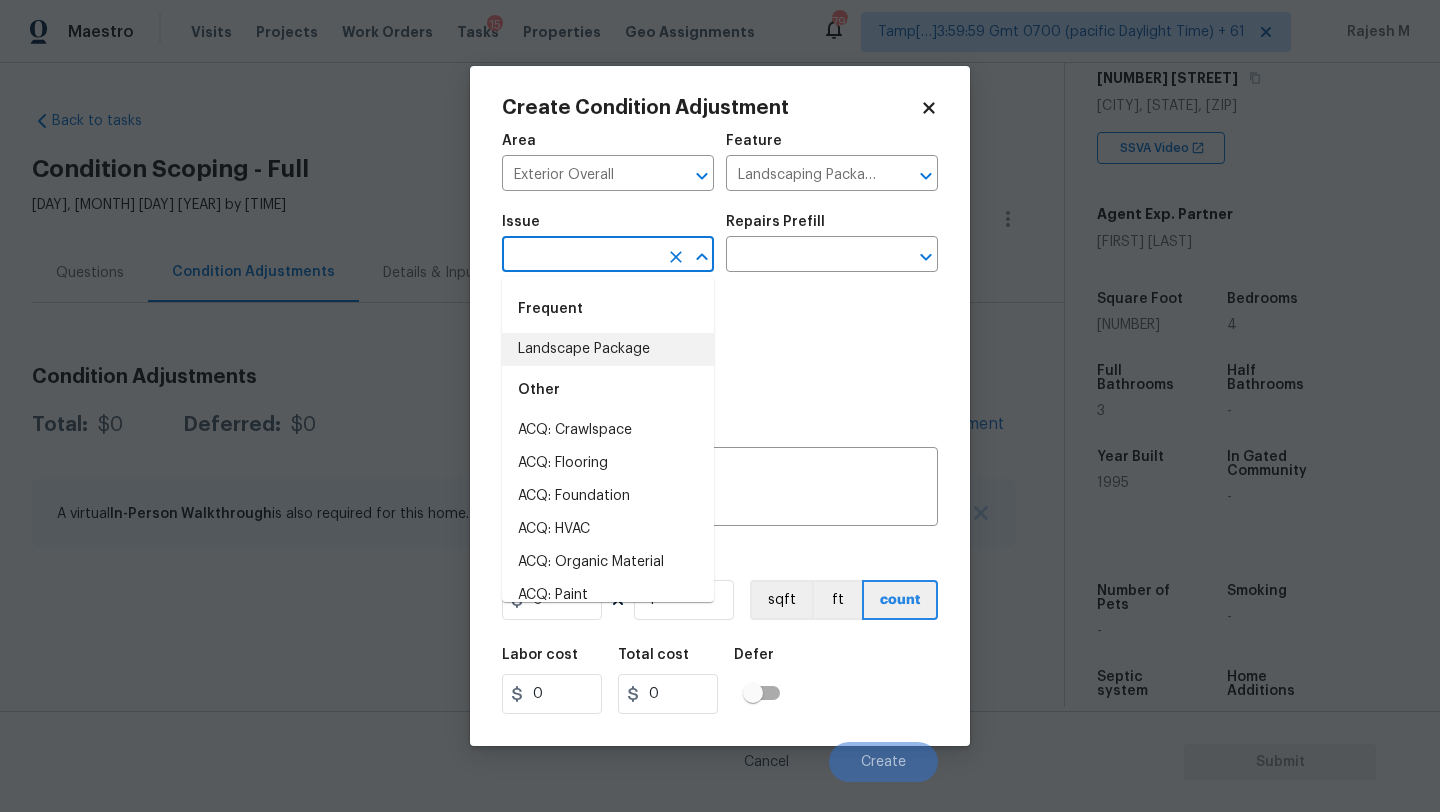 click on "Landscape Package" at bounding box center (608, 349) 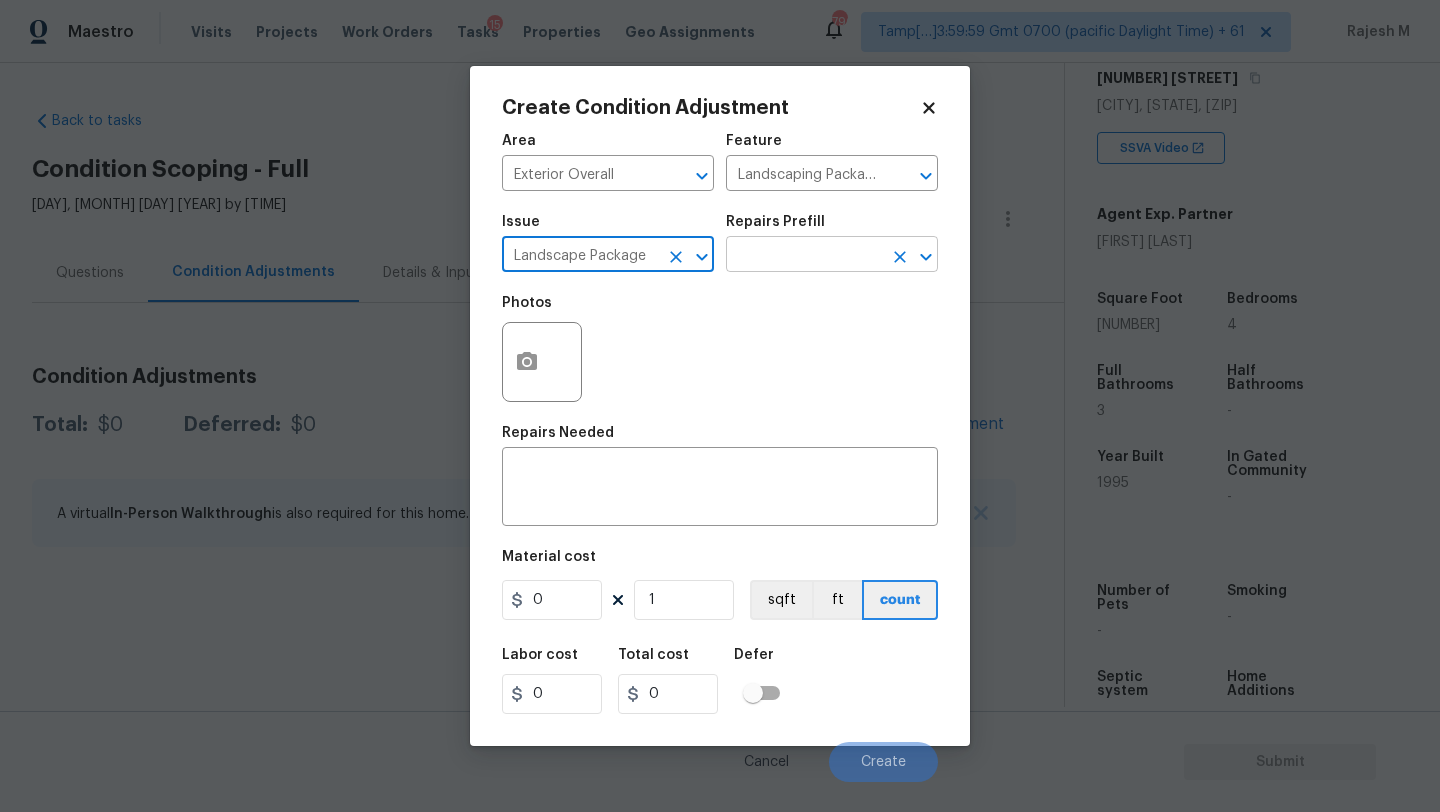 click at bounding box center (804, 256) 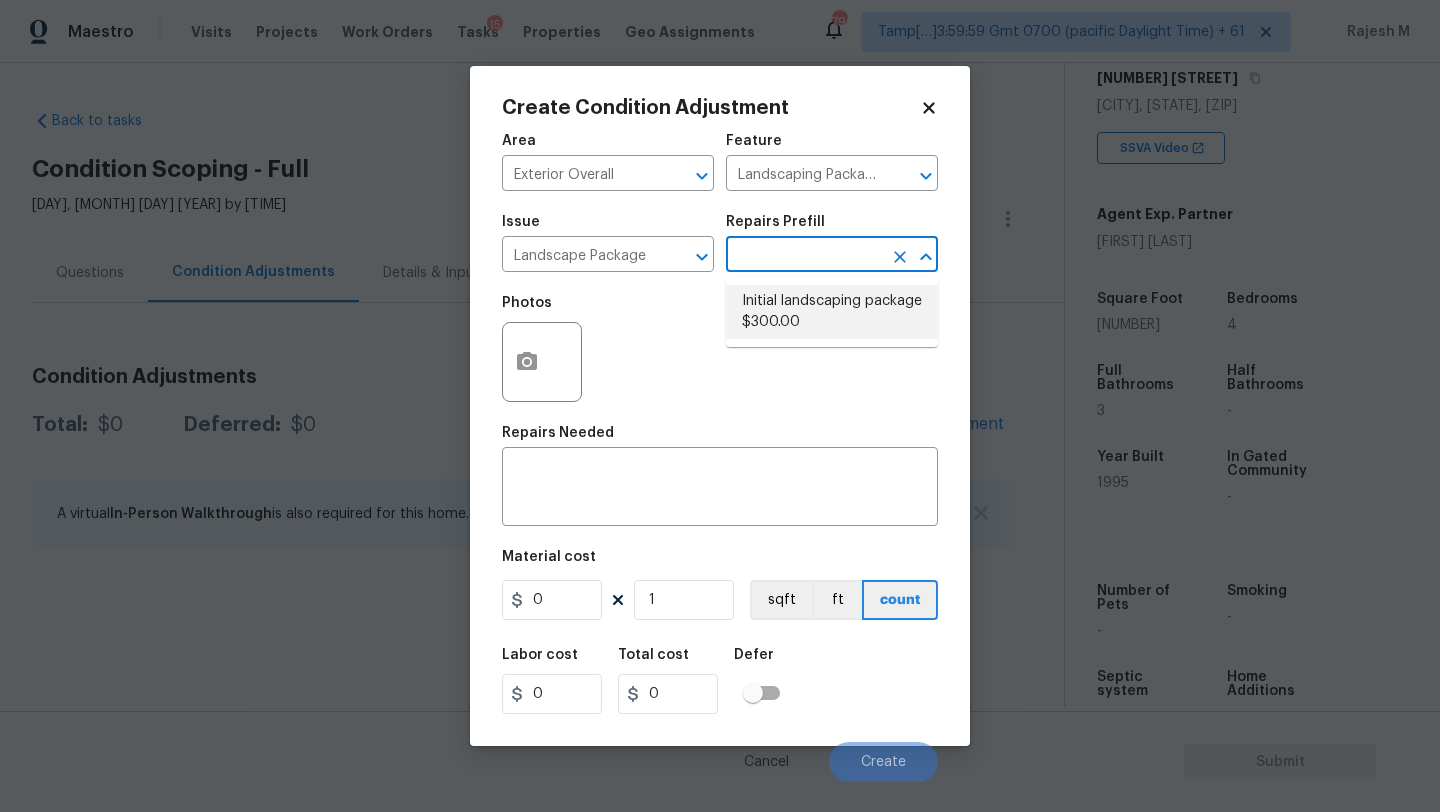 click on "Initial landscaping package $300.00" at bounding box center [832, 312] 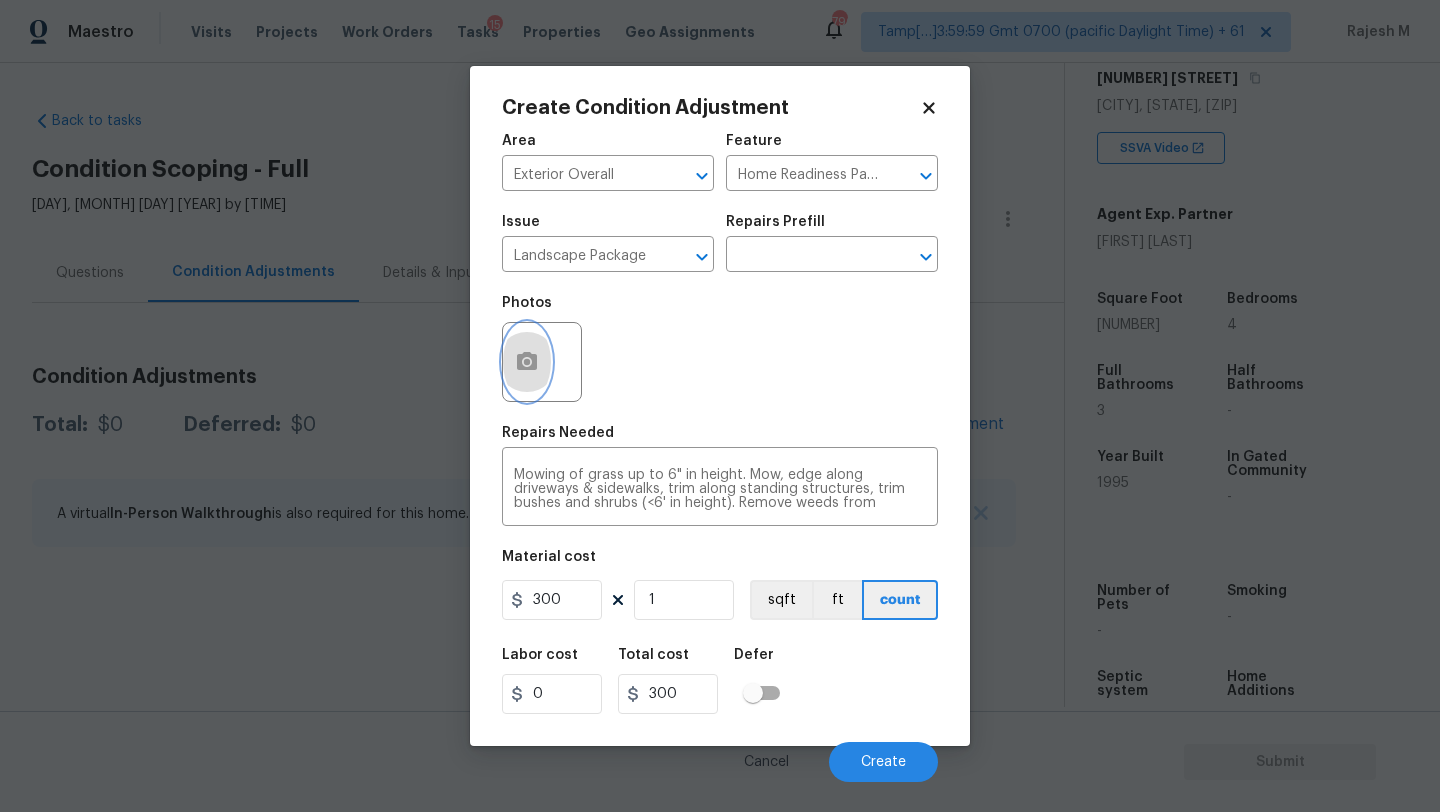 click 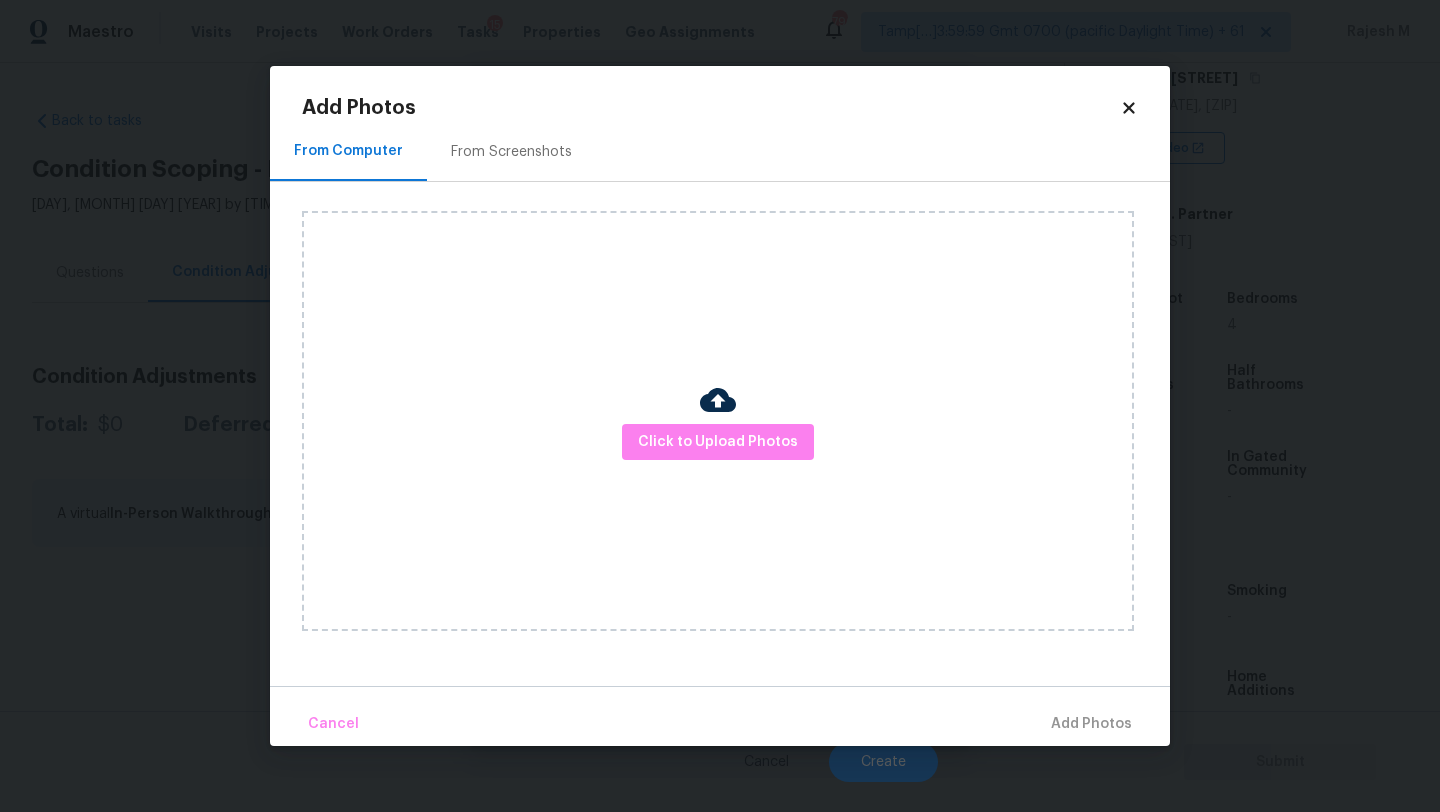 click on "From Screenshots" at bounding box center (511, 152) 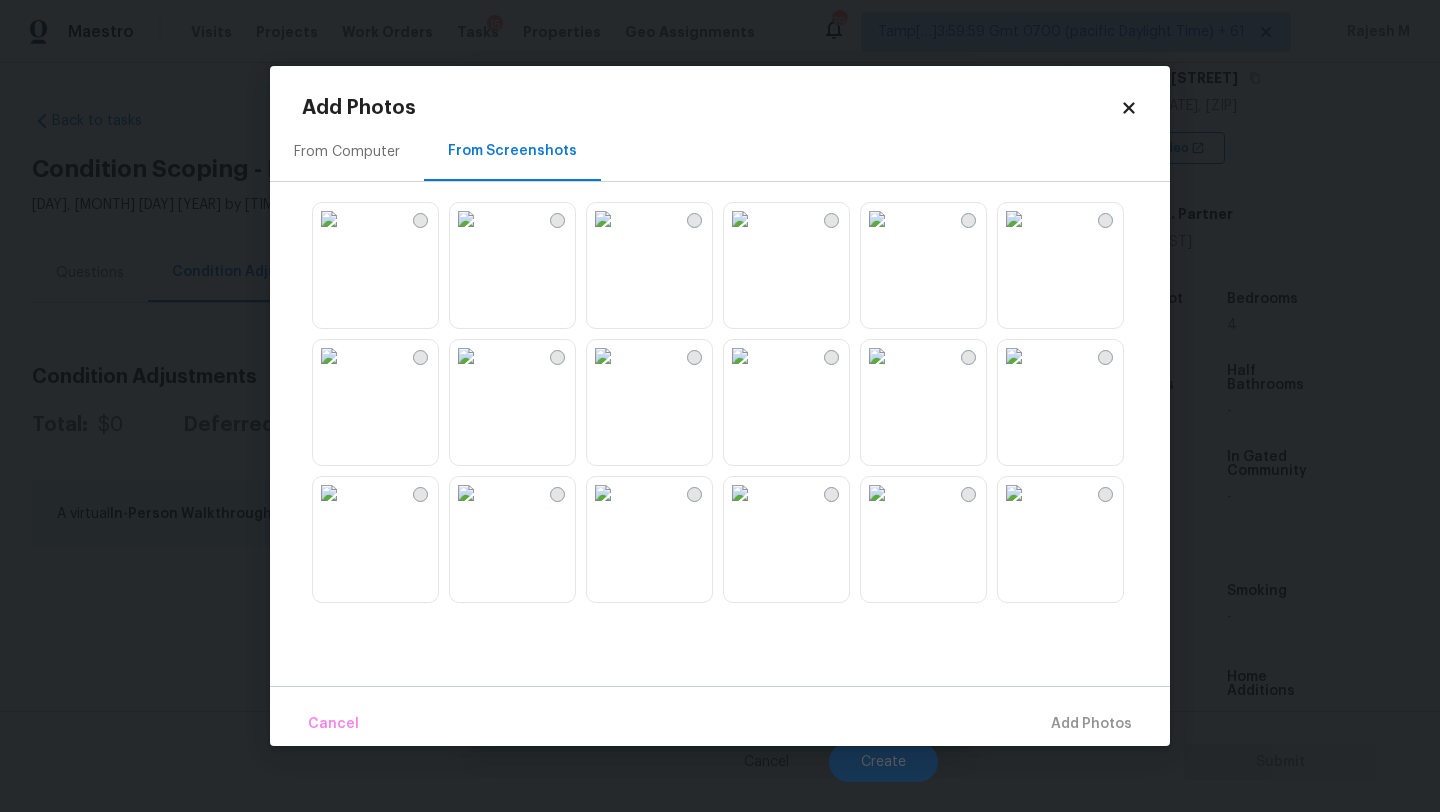 click at bounding box center (603, 356) 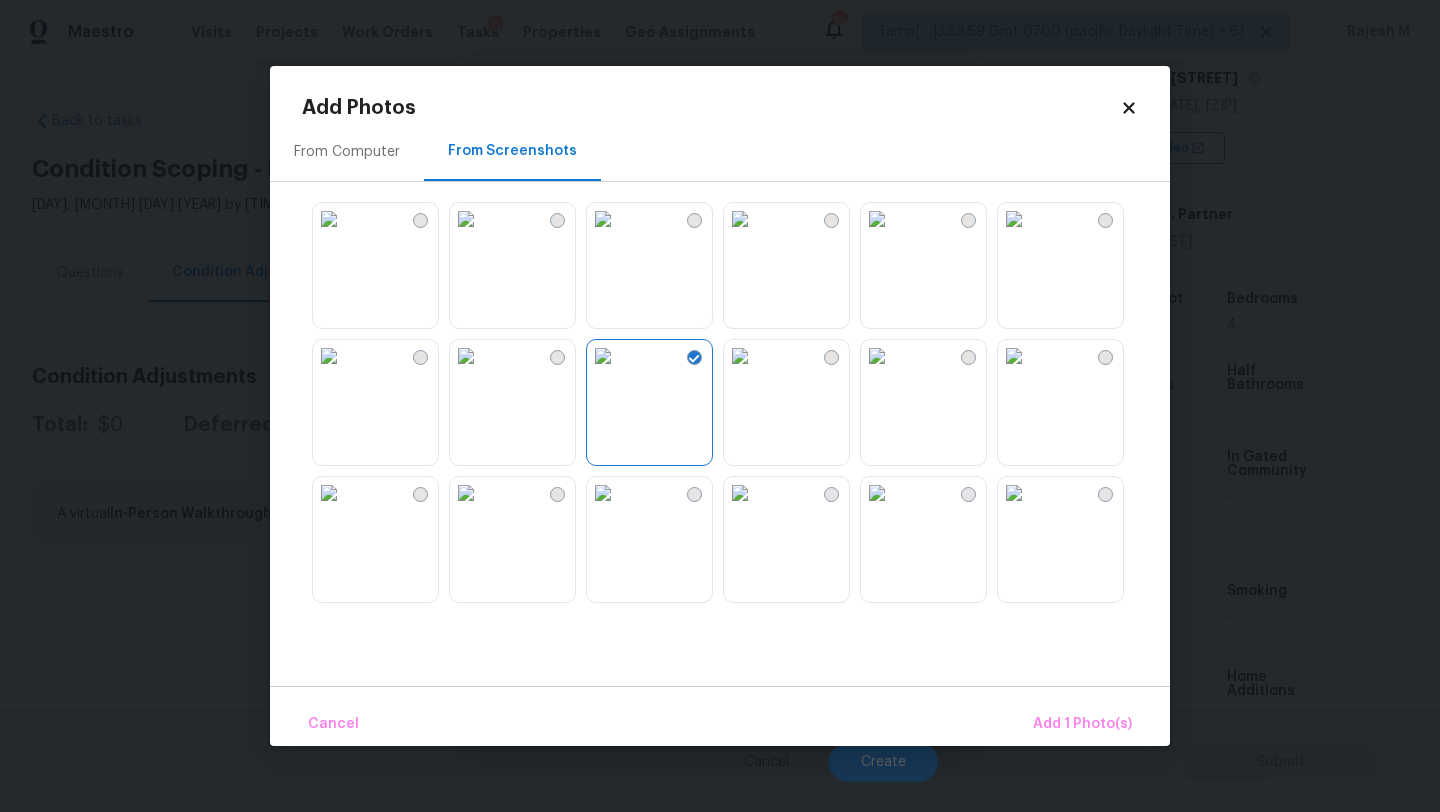 click at bounding box center [466, 356] 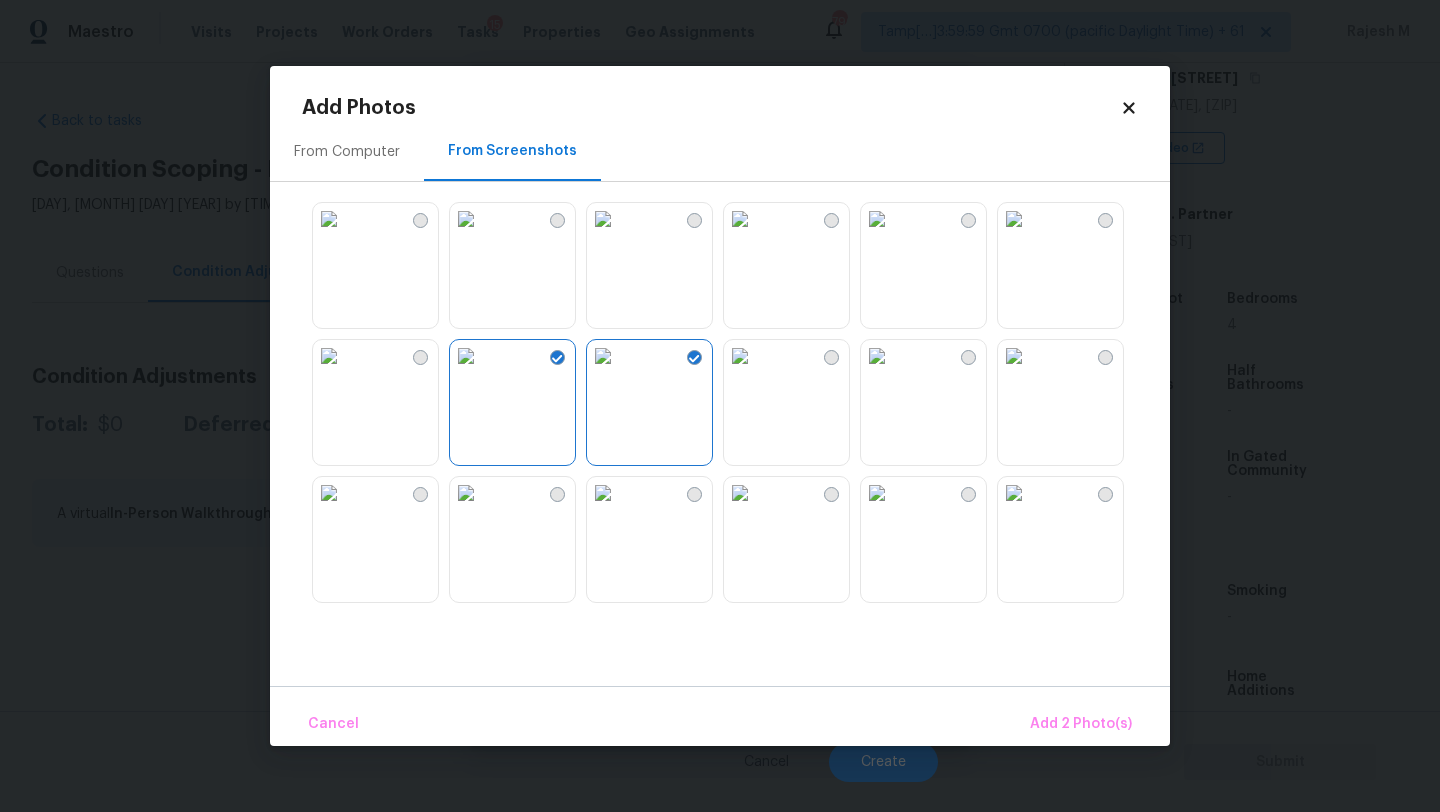 click at bounding box center (329, 219) 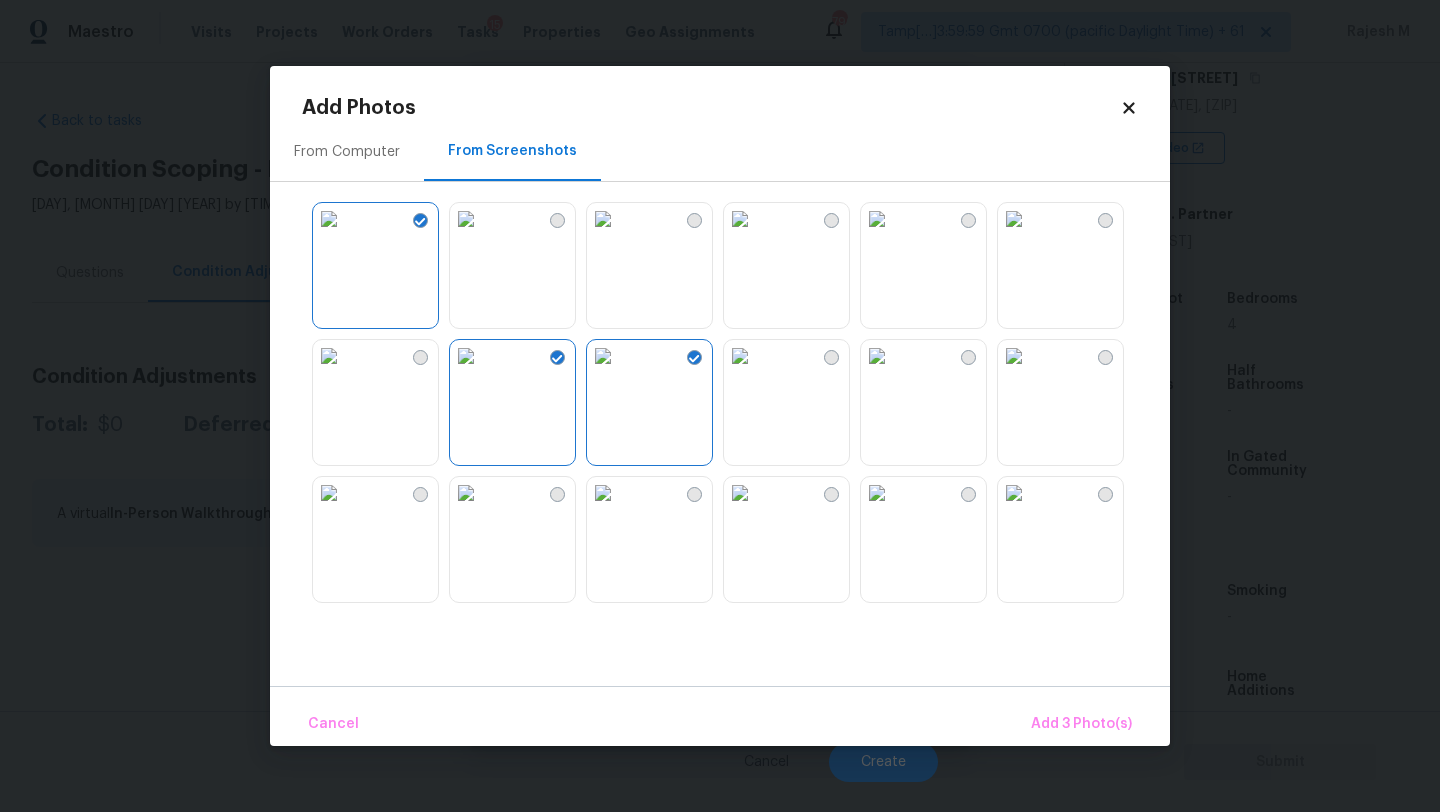 click at bounding box center [877, 219] 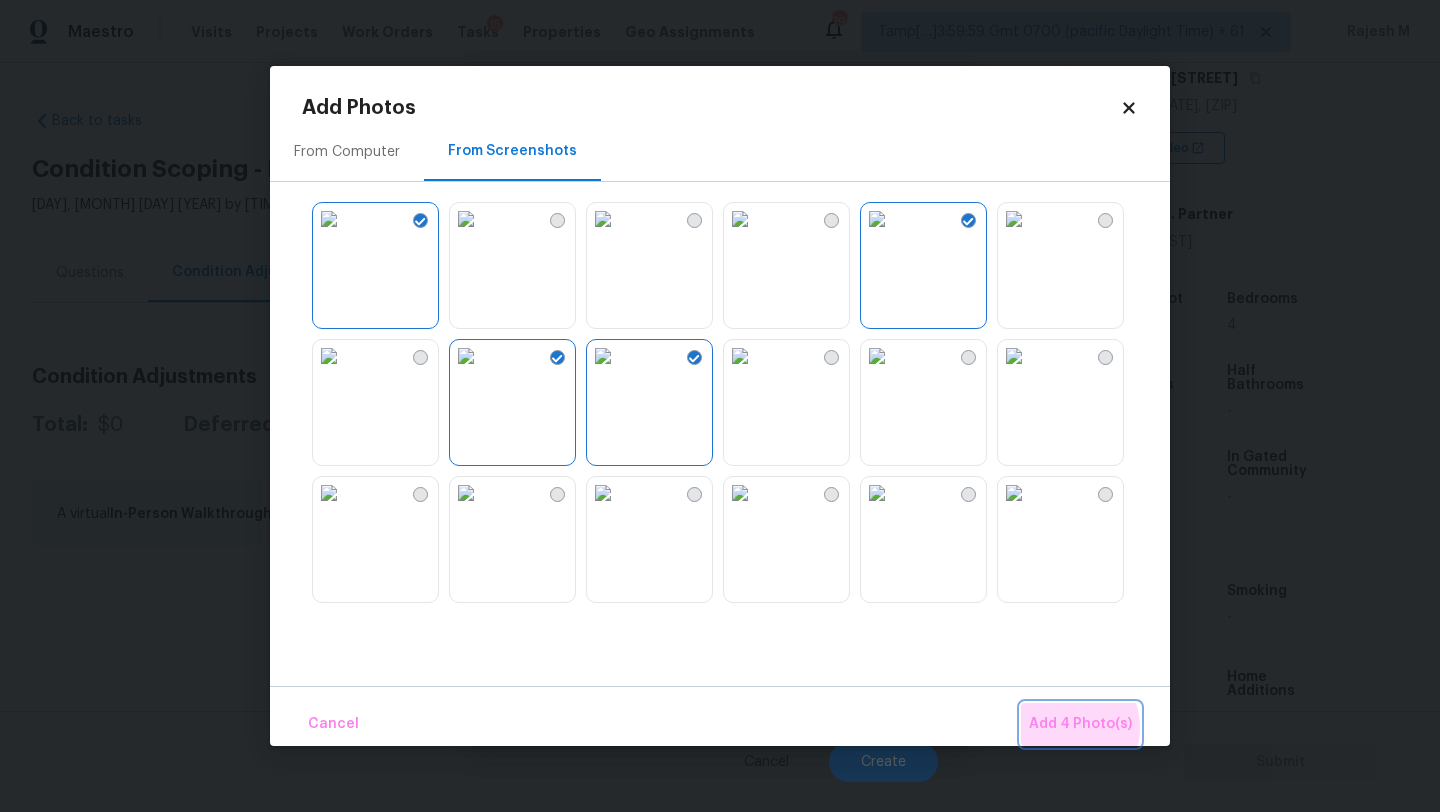 click on "Add 4 Photo(s)" at bounding box center (1080, 724) 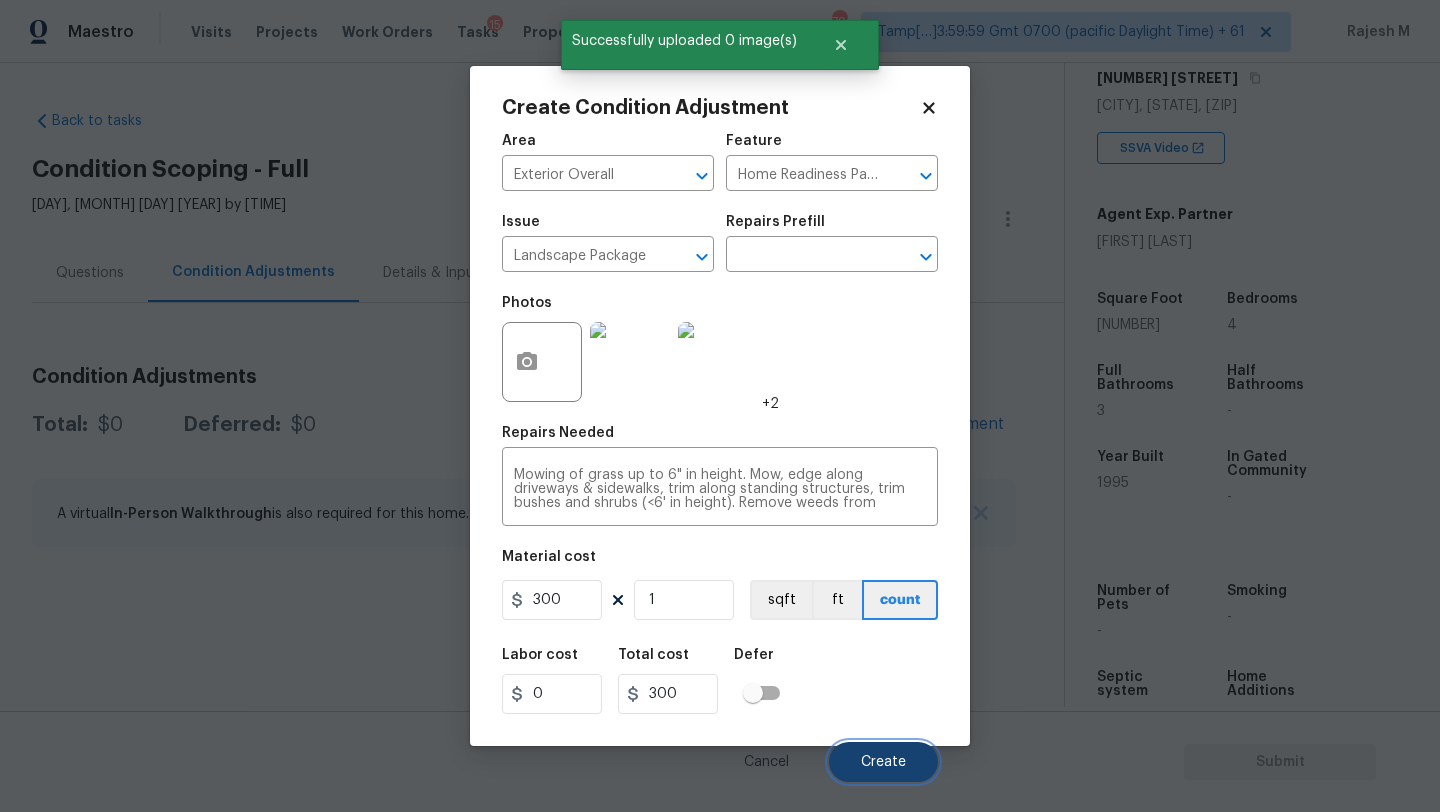 click on "Create" at bounding box center (883, 762) 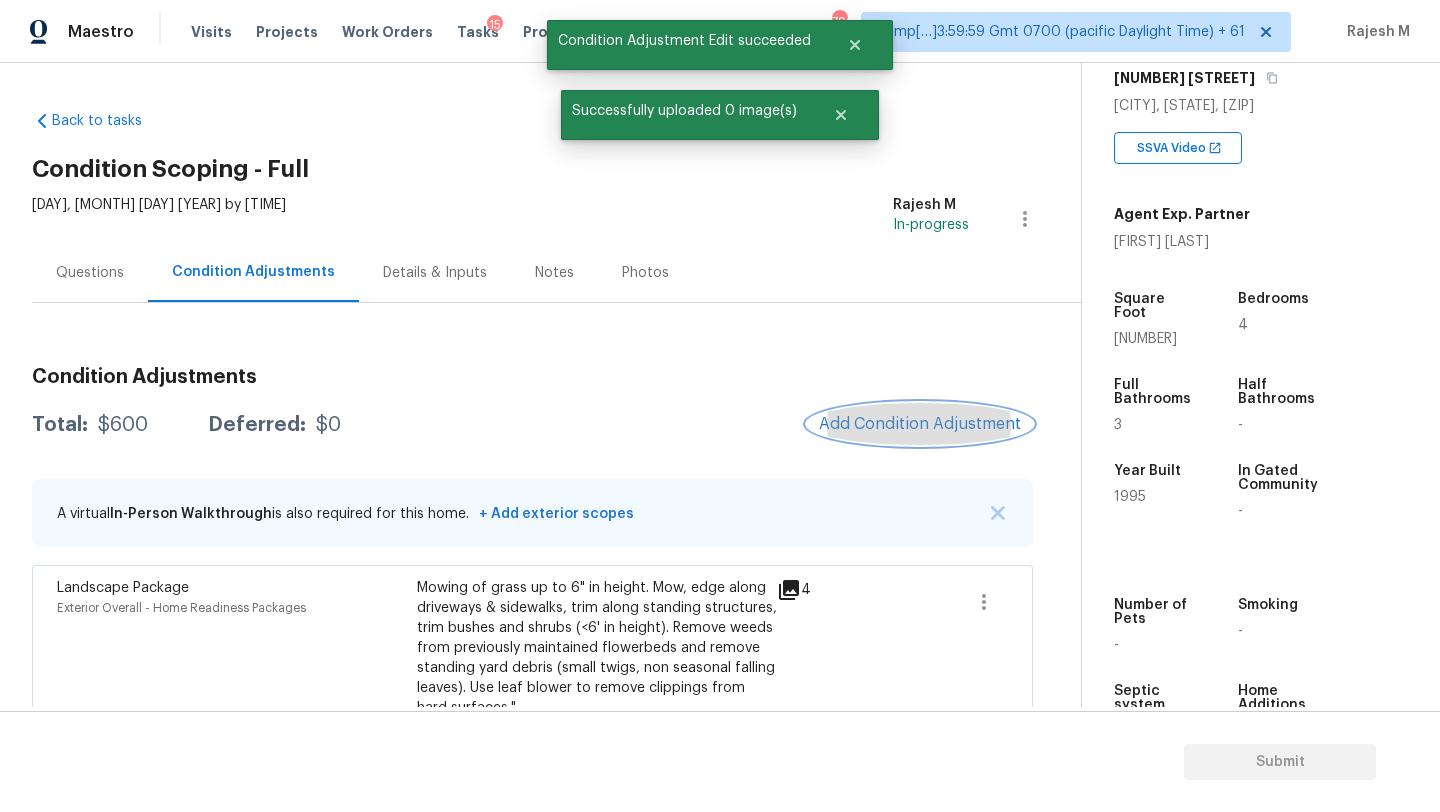 click on "Add Condition Adjustment" at bounding box center (920, 424) 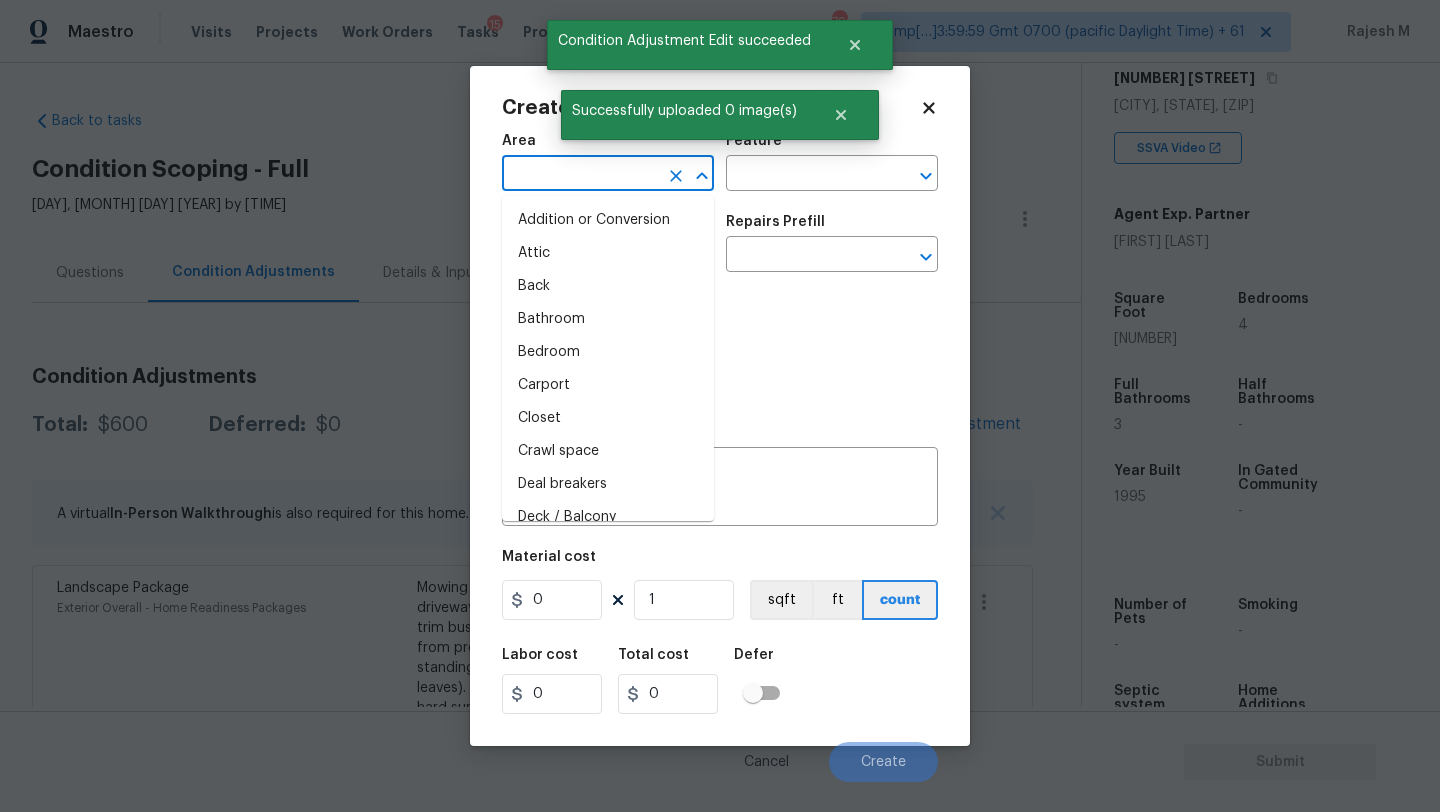 click at bounding box center (580, 175) 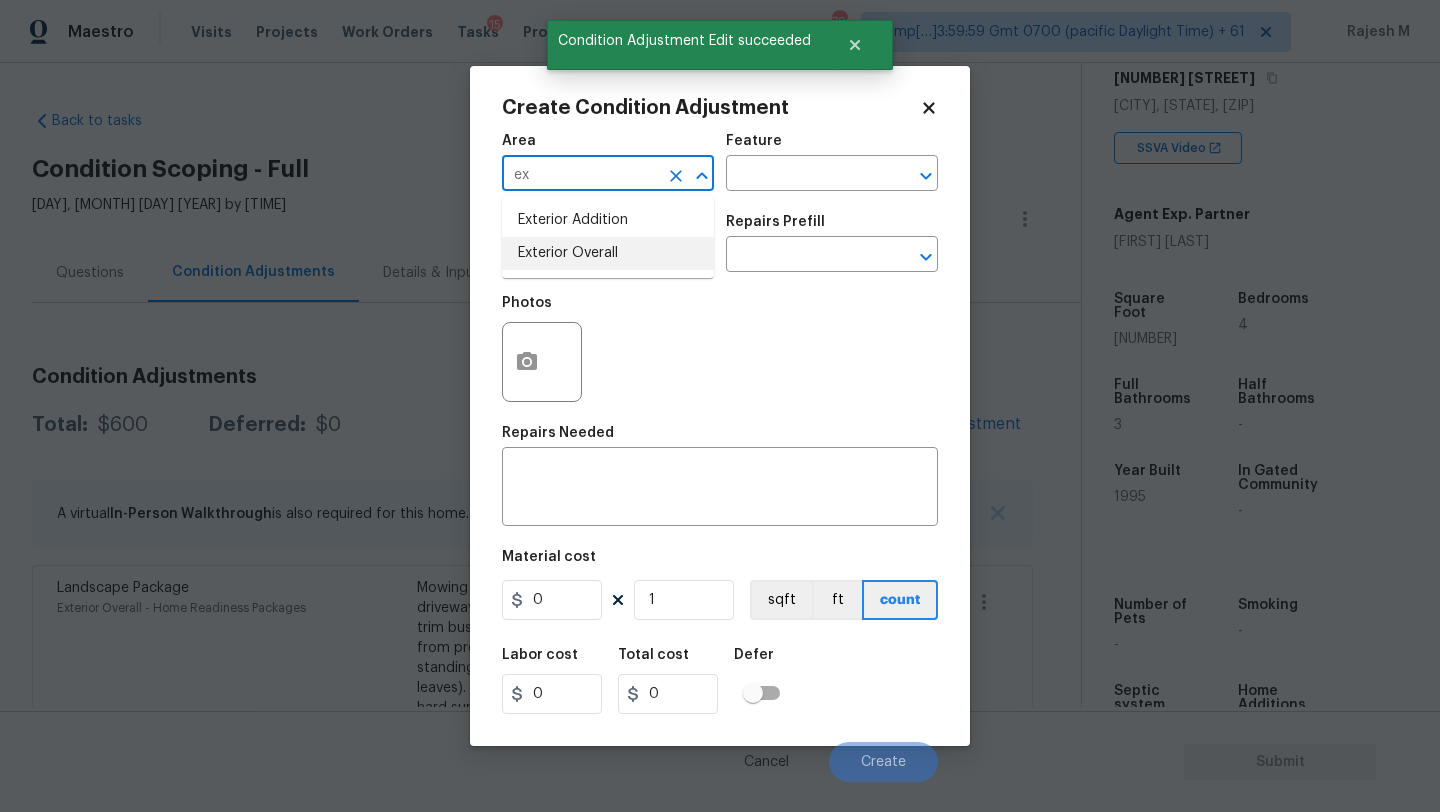click on "Exterior Overall" at bounding box center (608, 253) 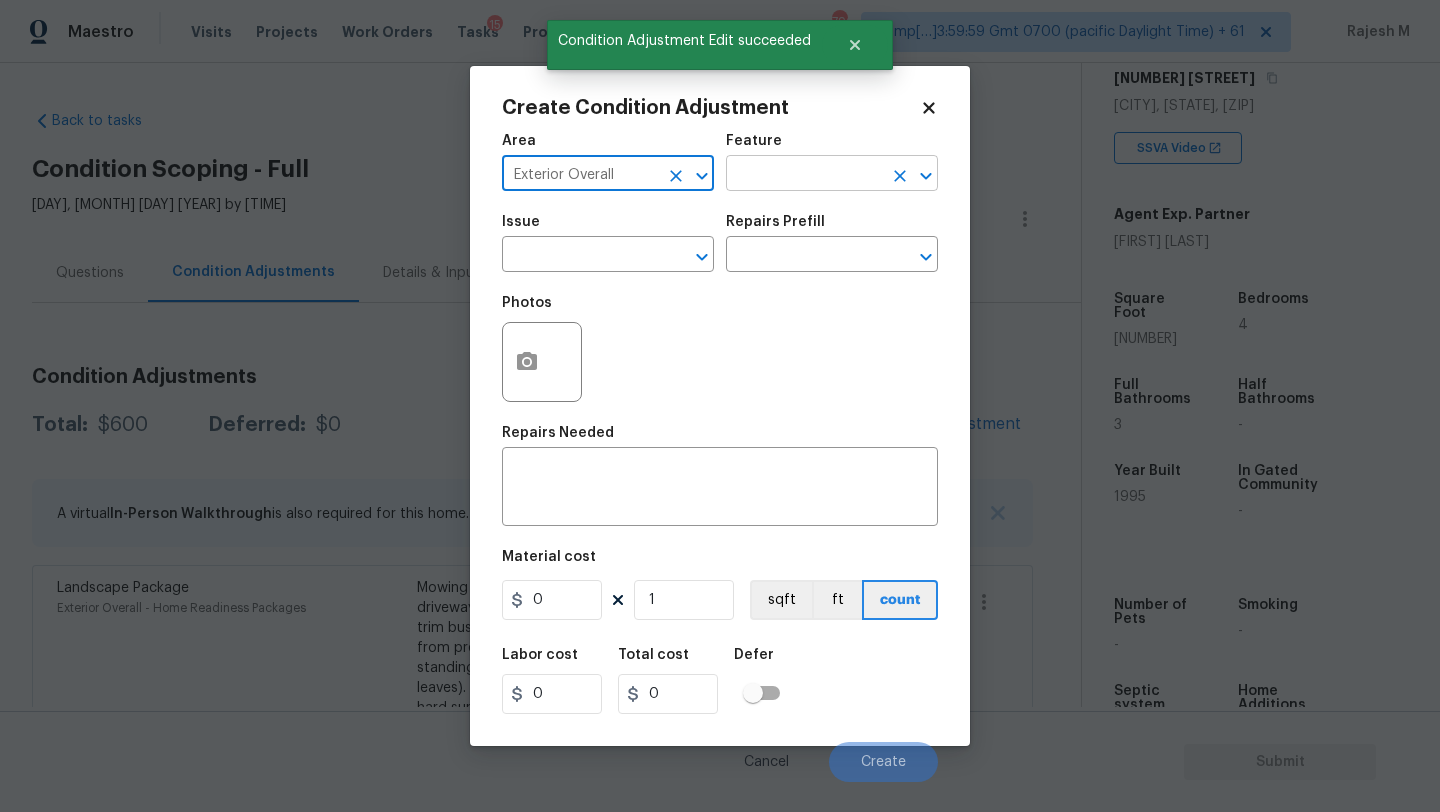 type on "Exterior Overall" 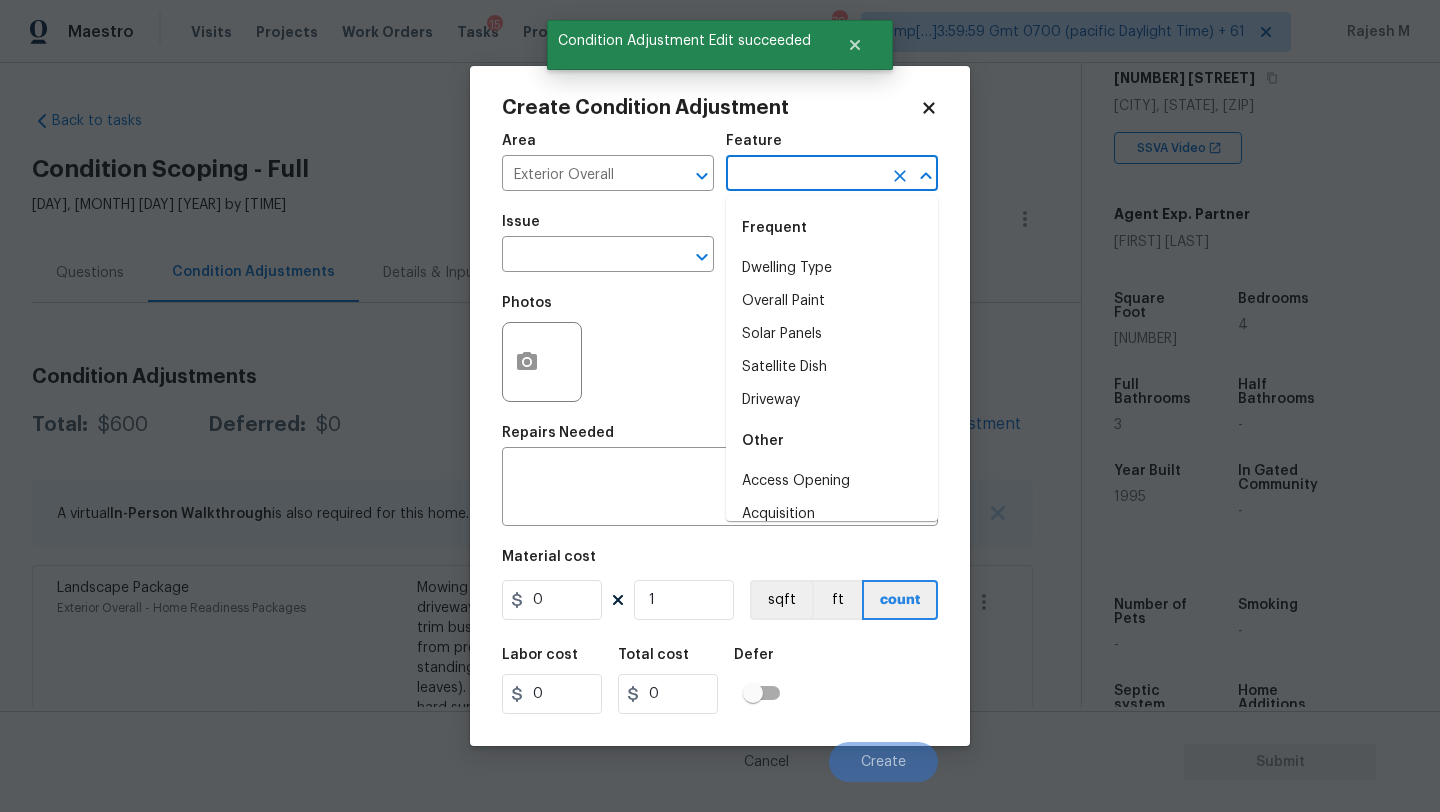 click at bounding box center [804, 175] 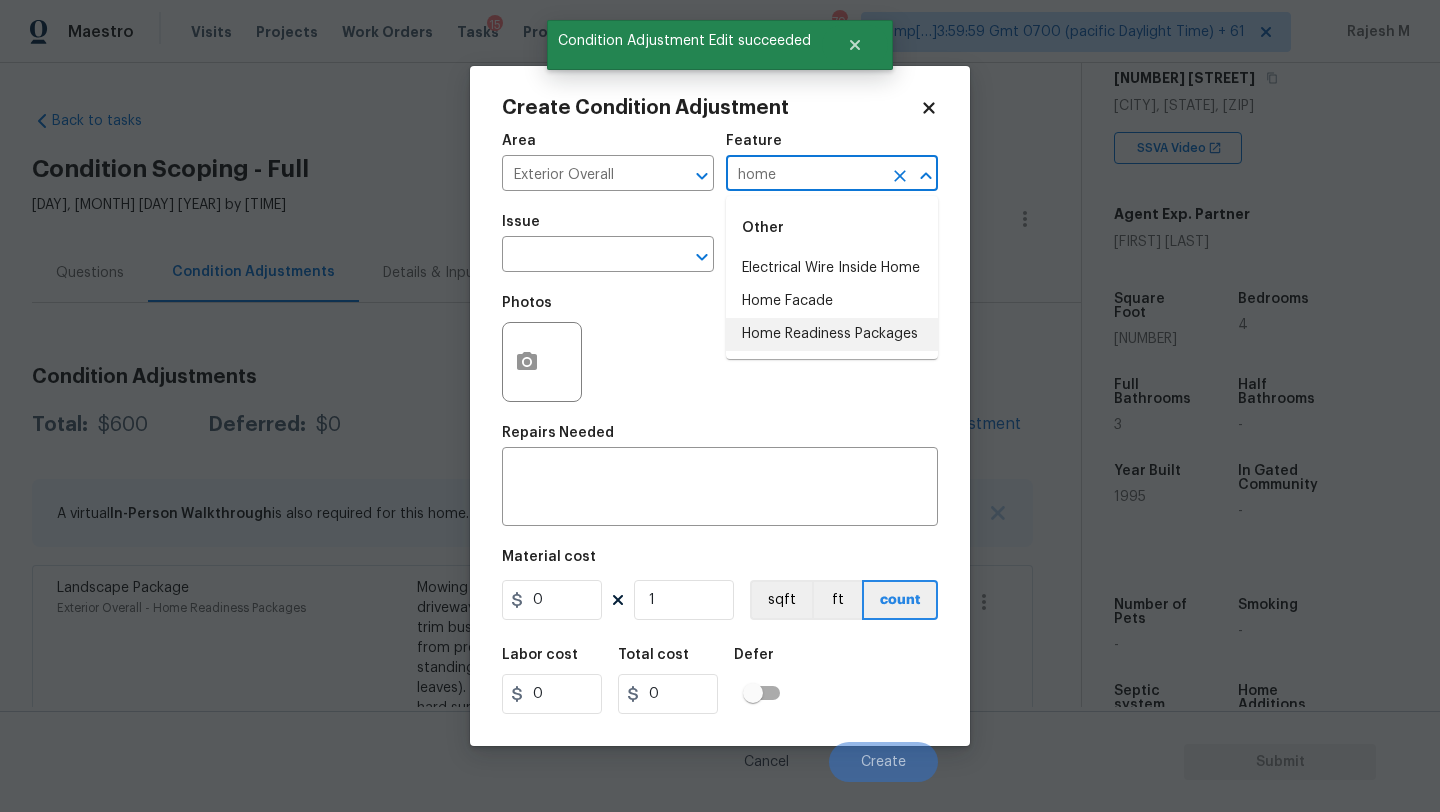 click on "Home Readiness Packages" at bounding box center [832, 334] 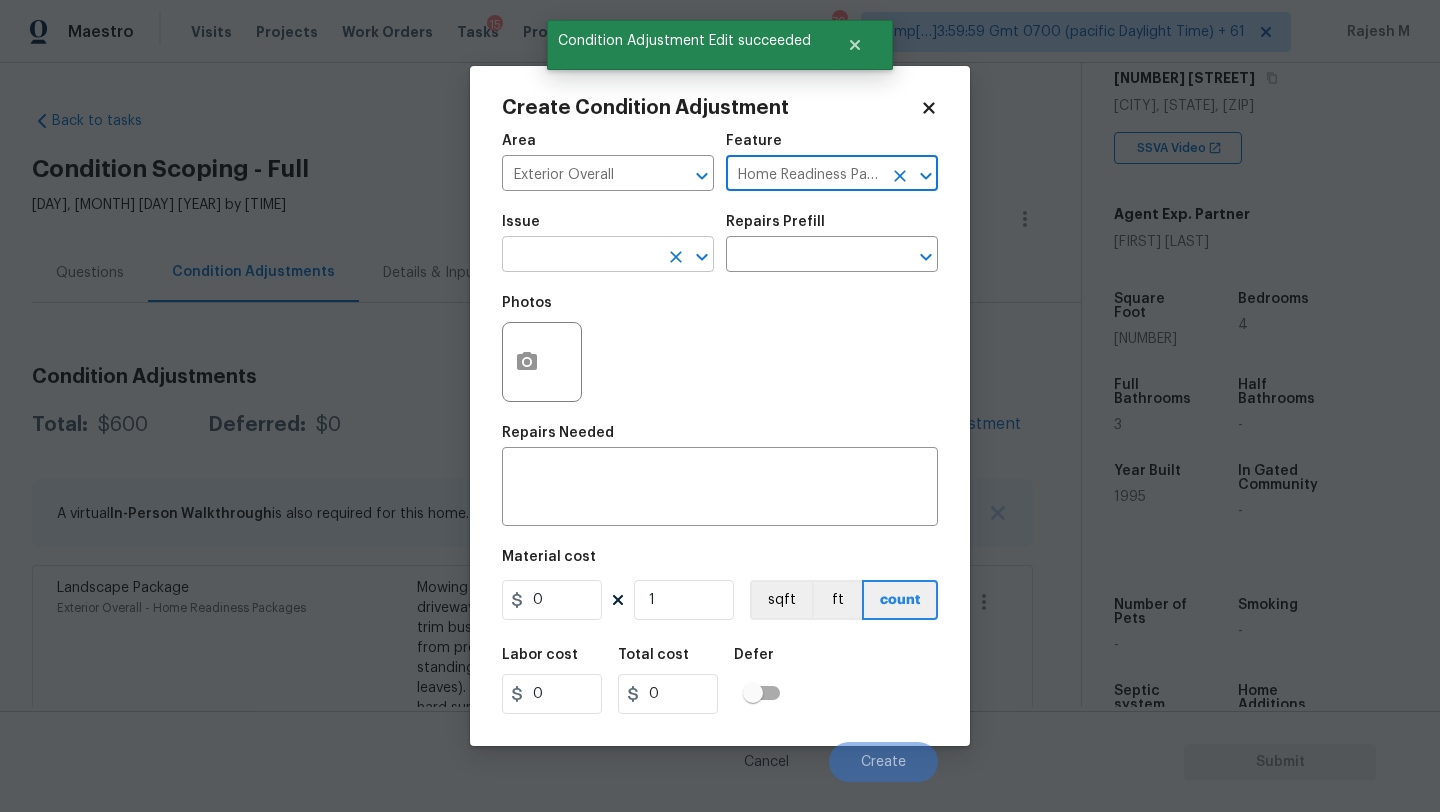 type on "Home Readiness Packages" 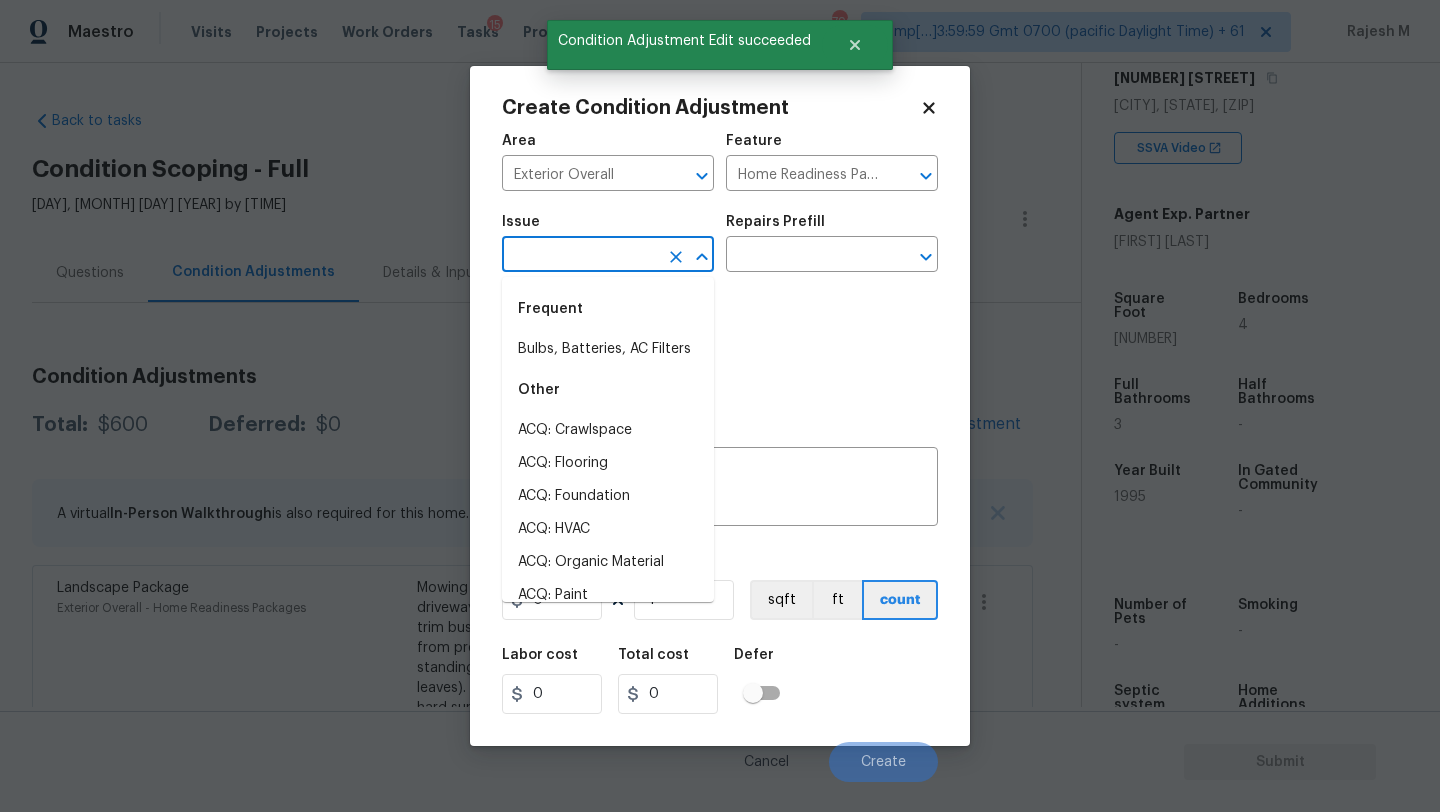 click at bounding box center (580, 256) 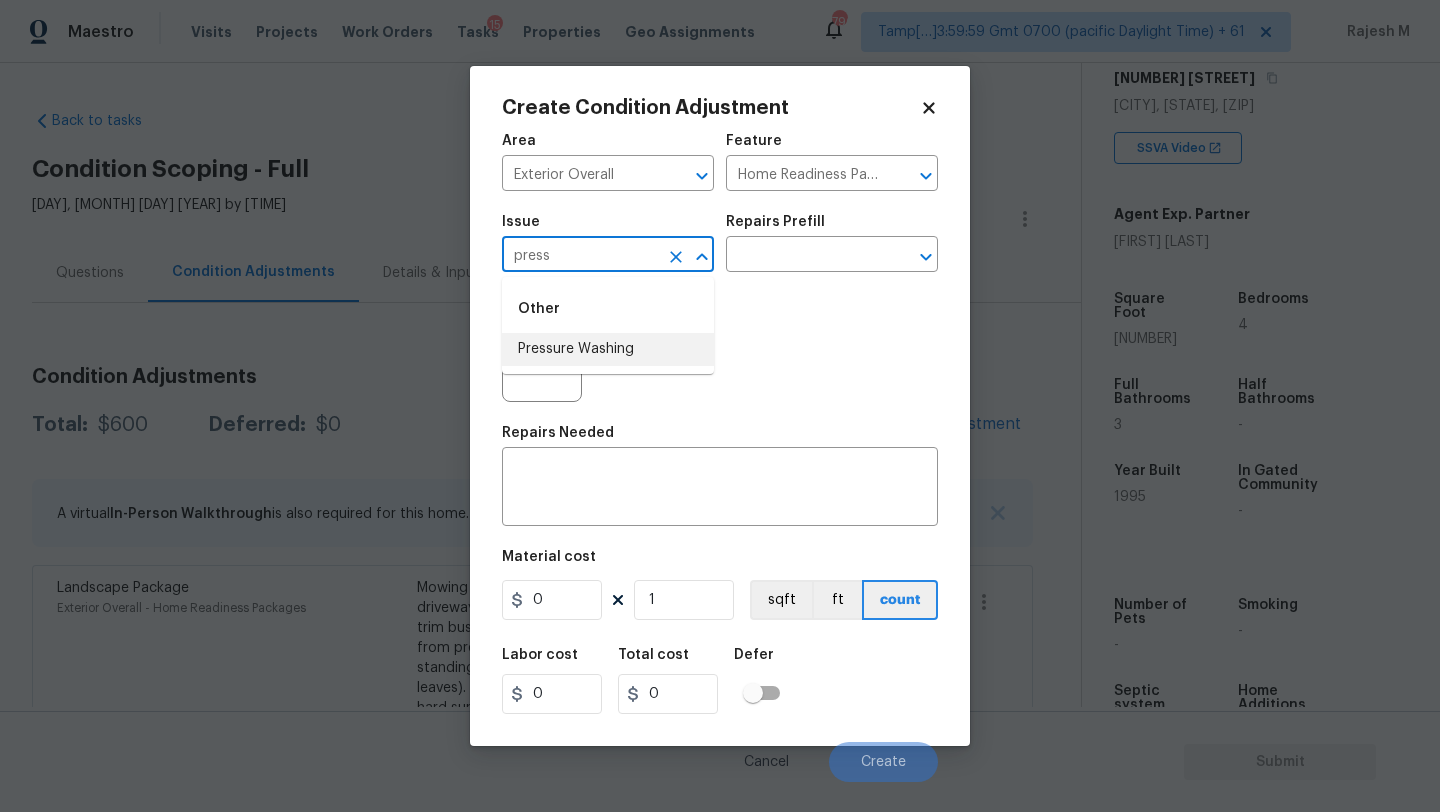 click on "Pressure Washing" at bounding box center [608, 349] 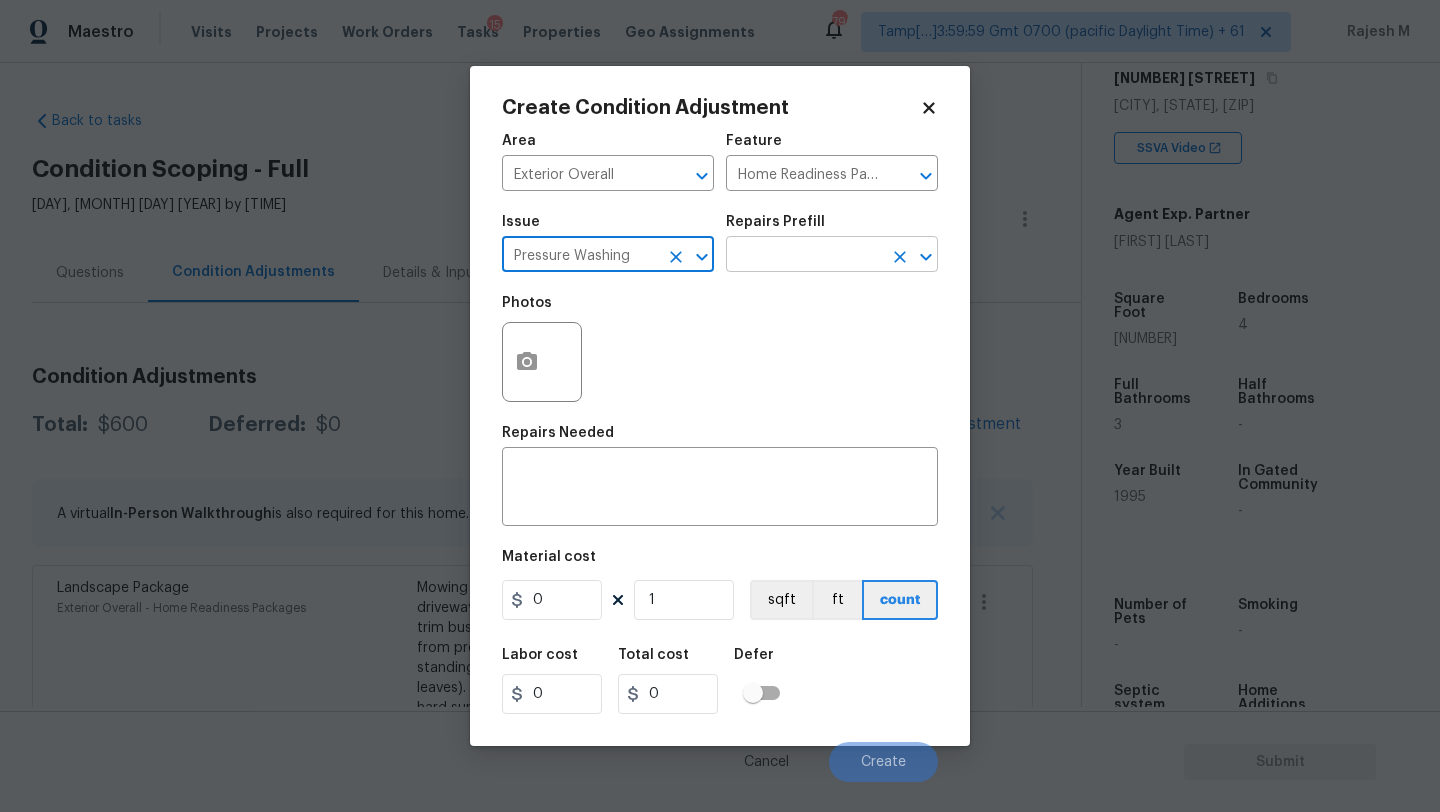 type on "Pressure Washing" 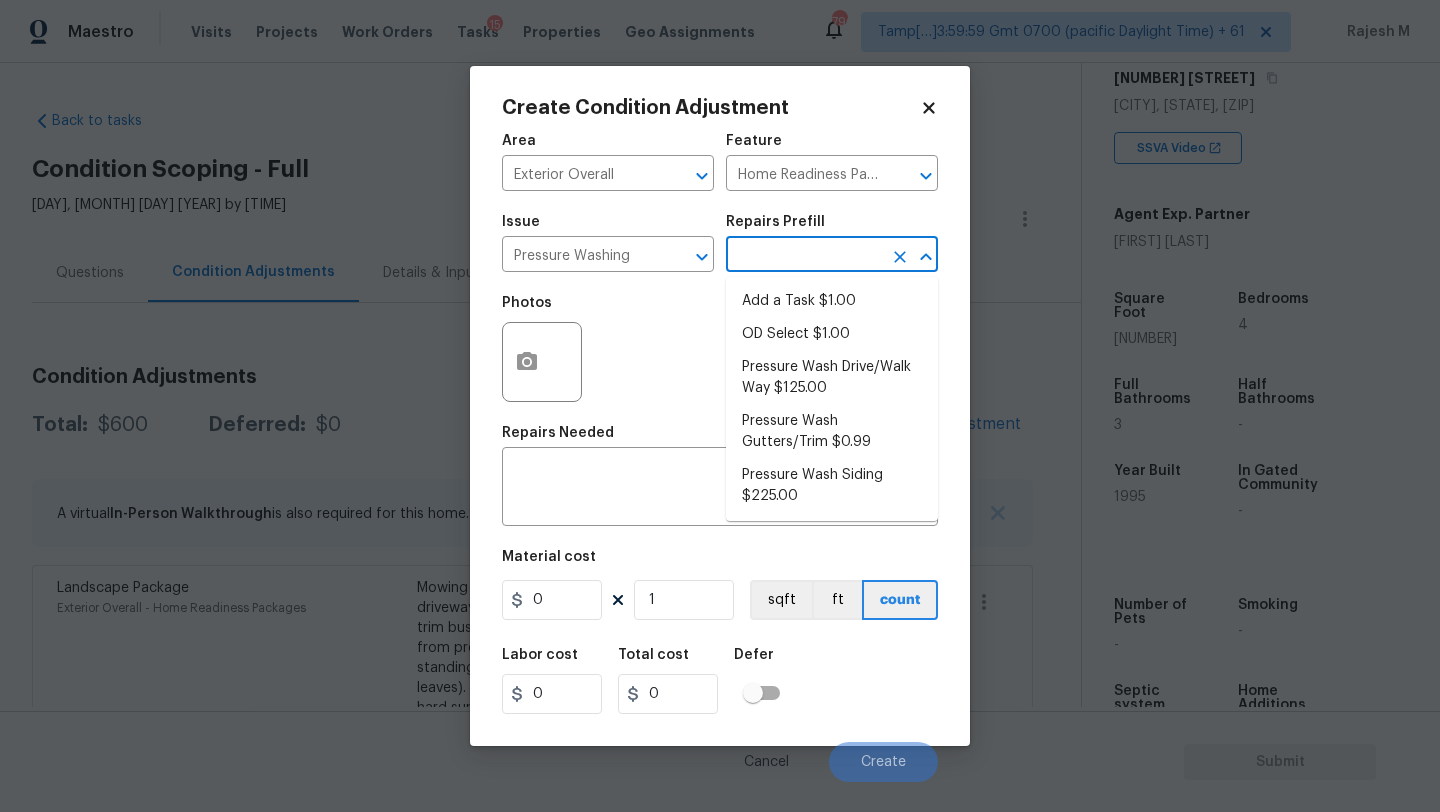 click at bounding box center (804, 256) 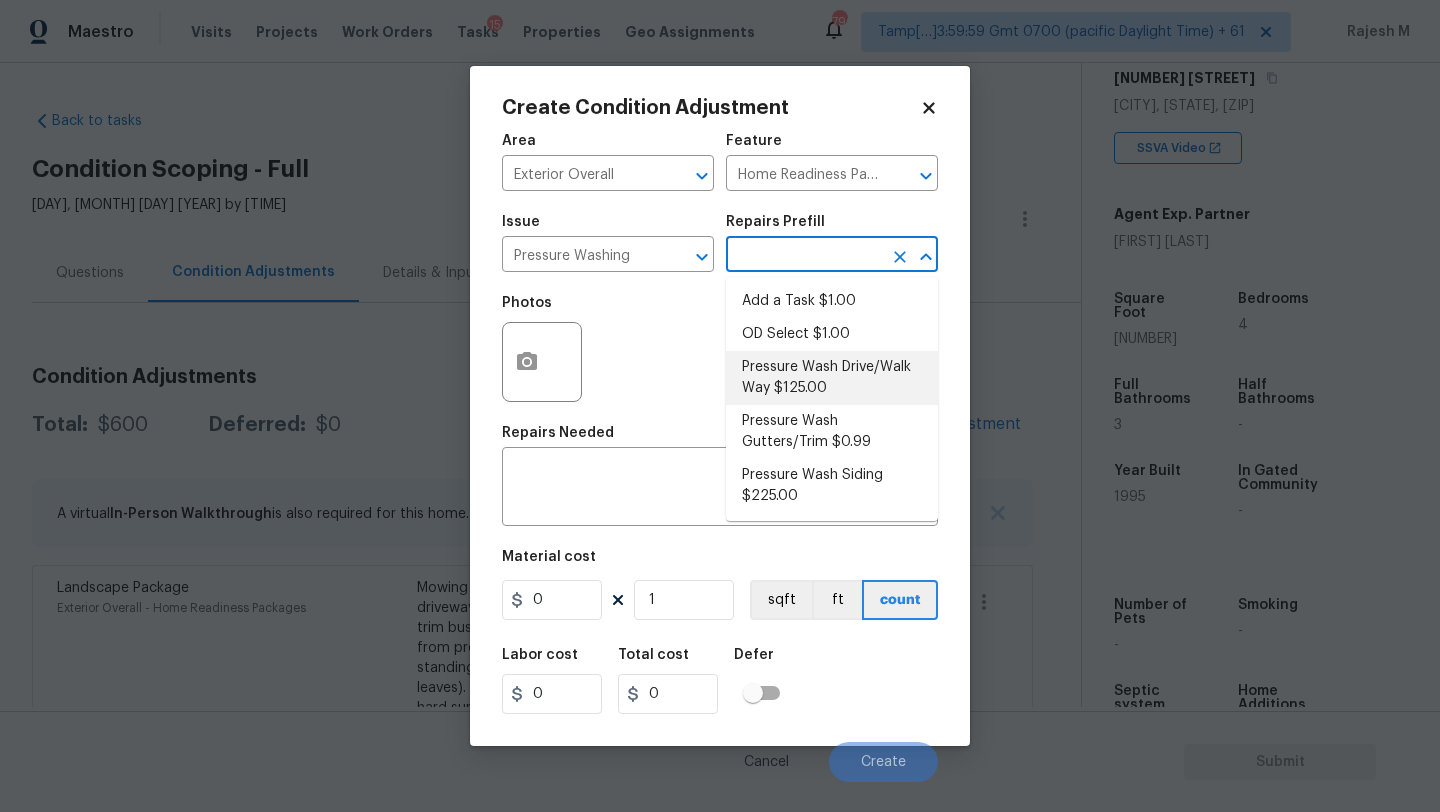 drag, startPoint x: 803, startPoint y: 345, endPoint x: 800, endPoint y: 383, distance: 38.118237 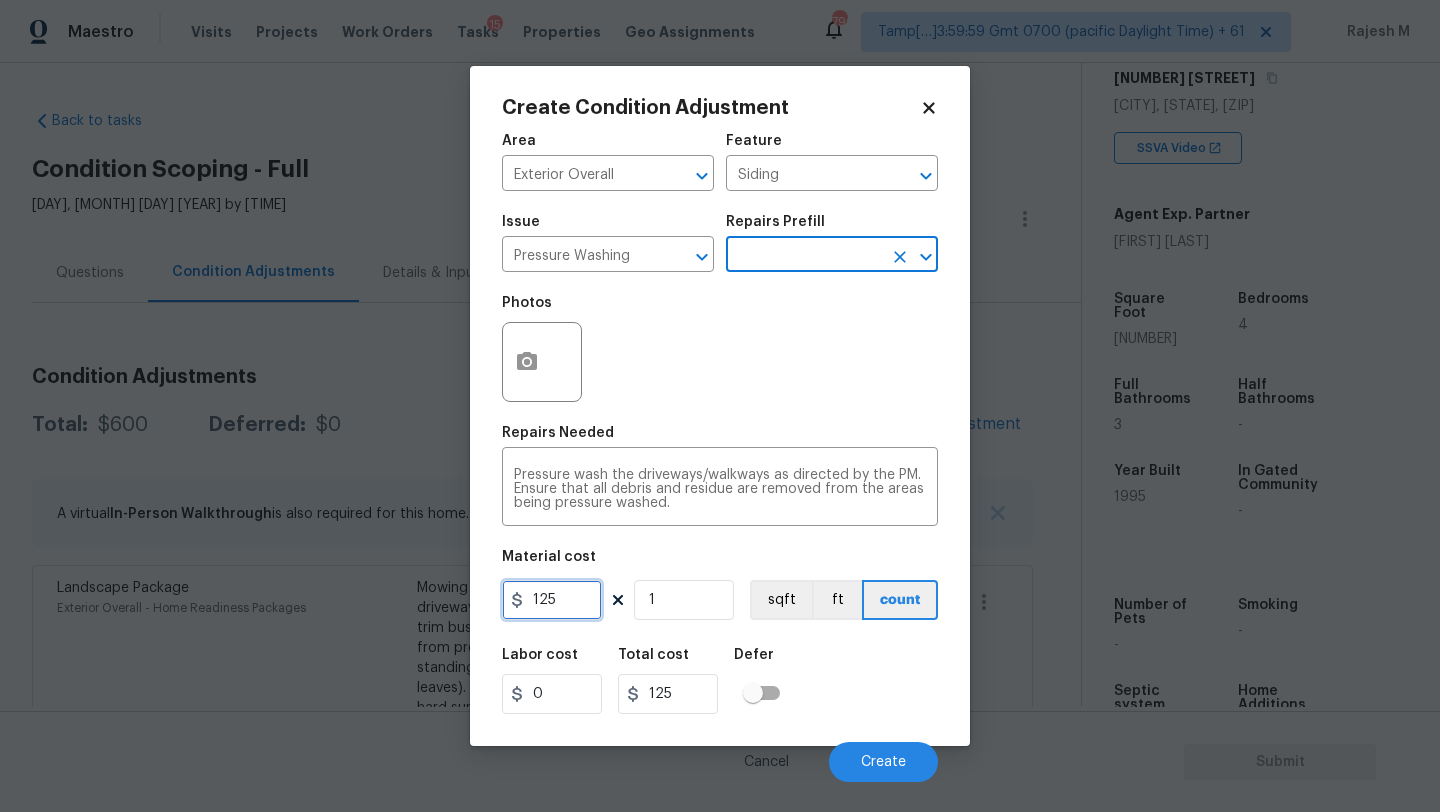 click on "125" at bounding box center (552, 600) 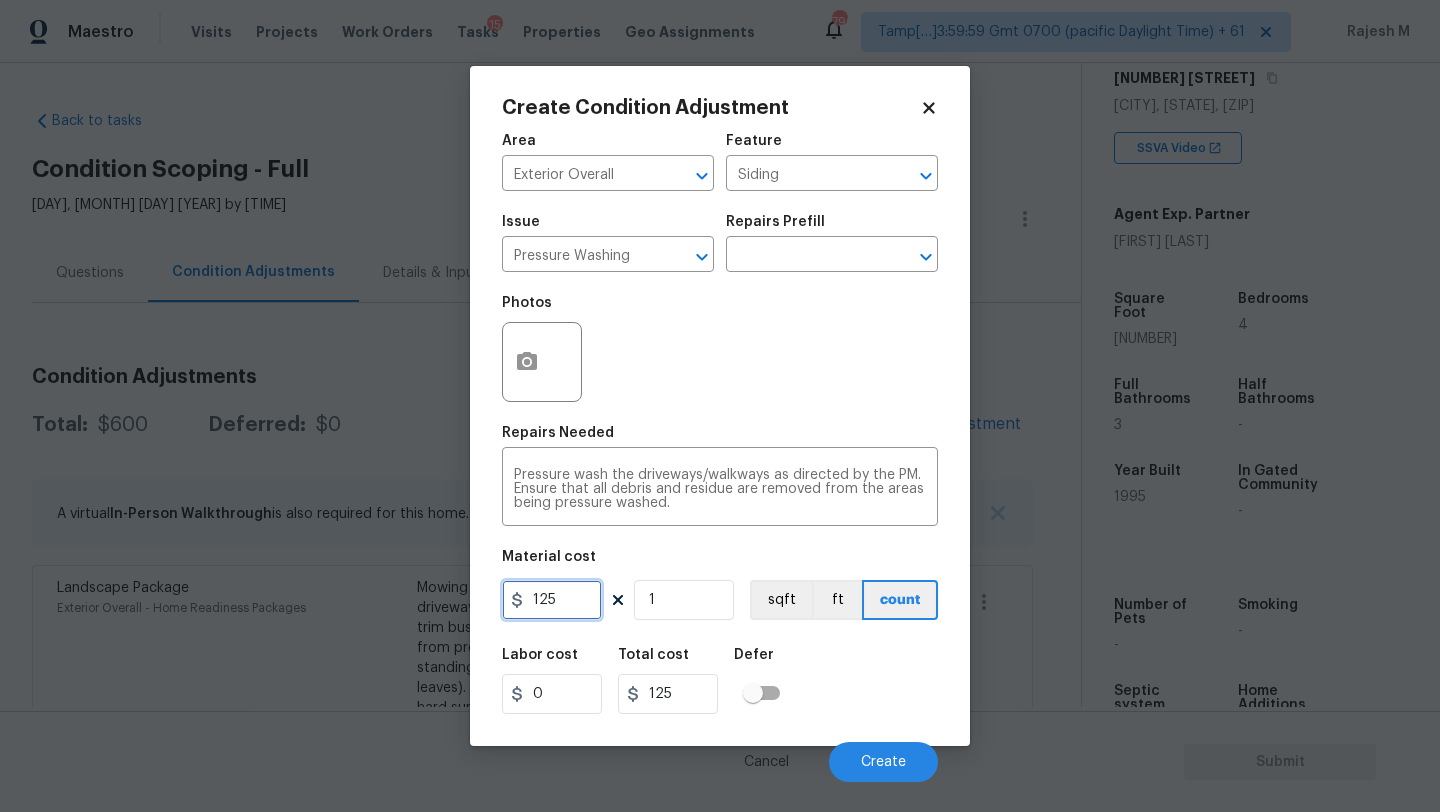 click on "125" at bounding box center (552, 600) 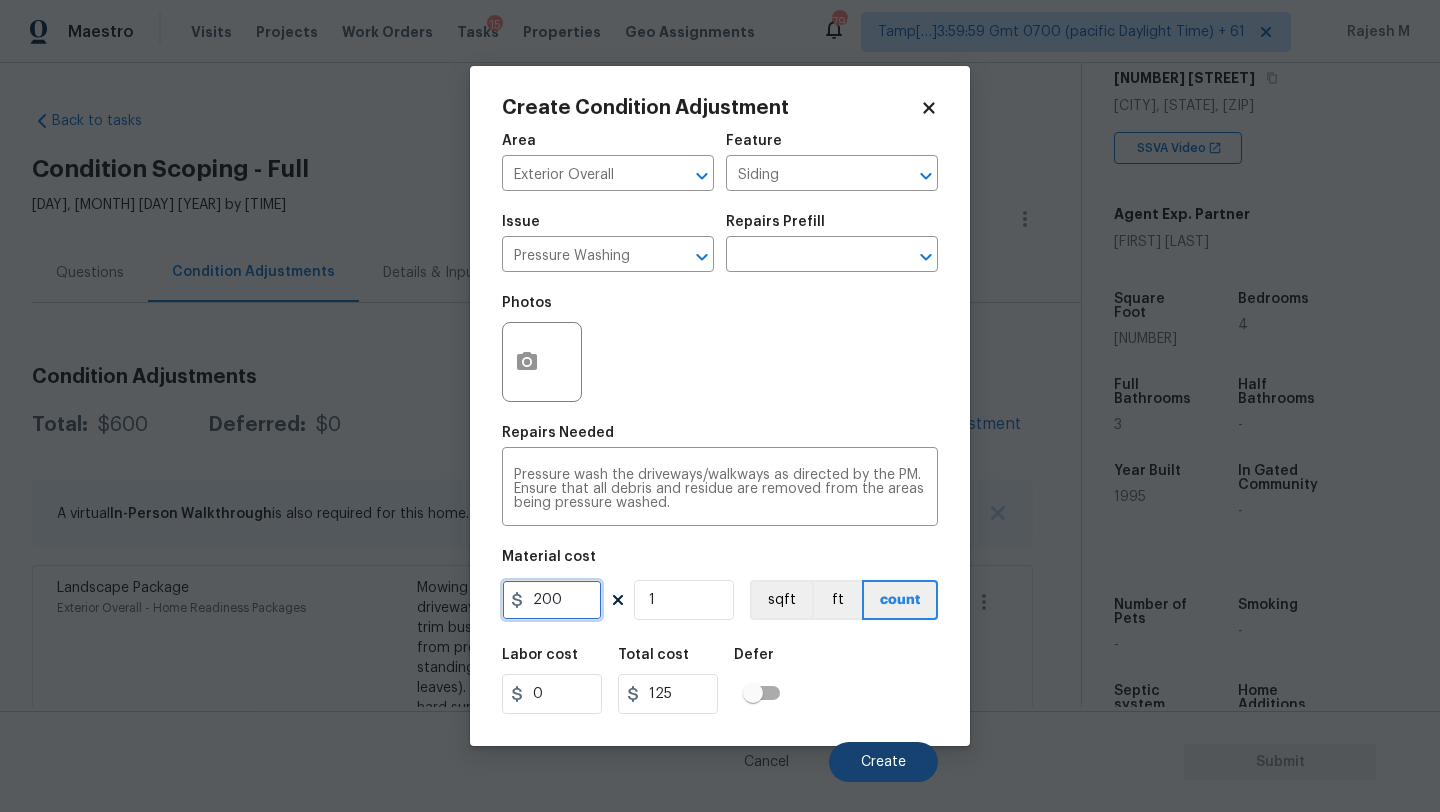 type on "200" 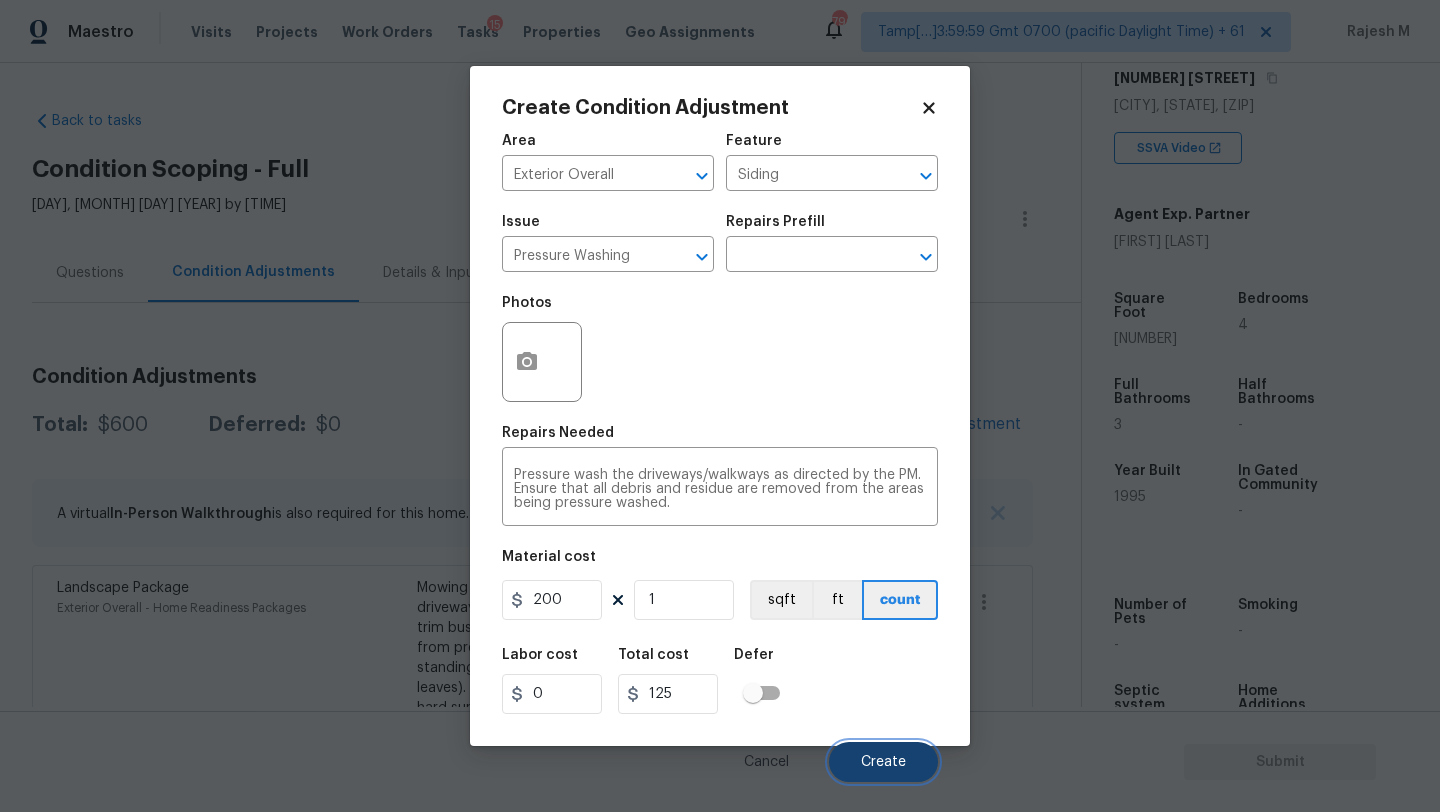 type on "200" 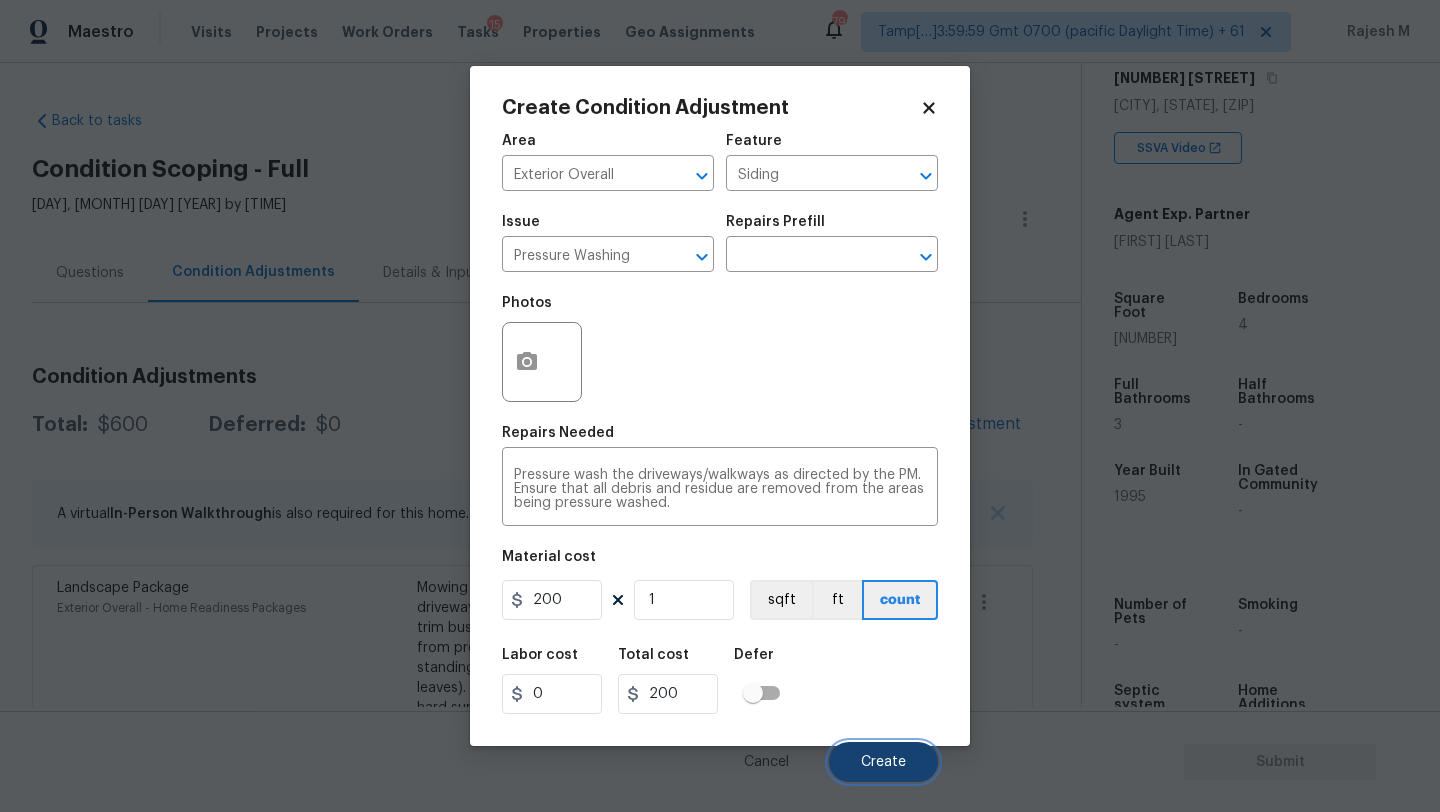 click on "Create" at bounding box center [883, 762] 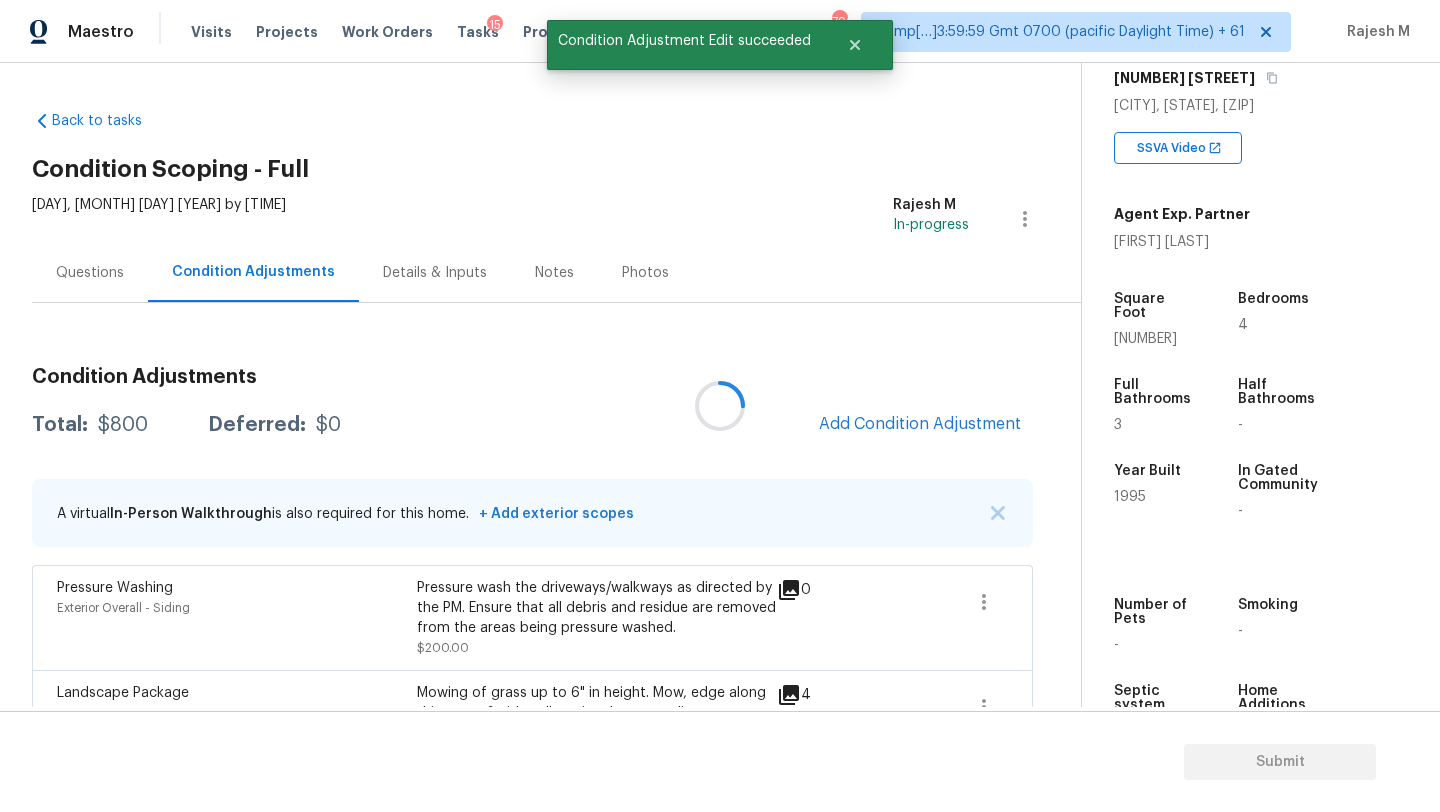 click at bounding box center (720, 406) 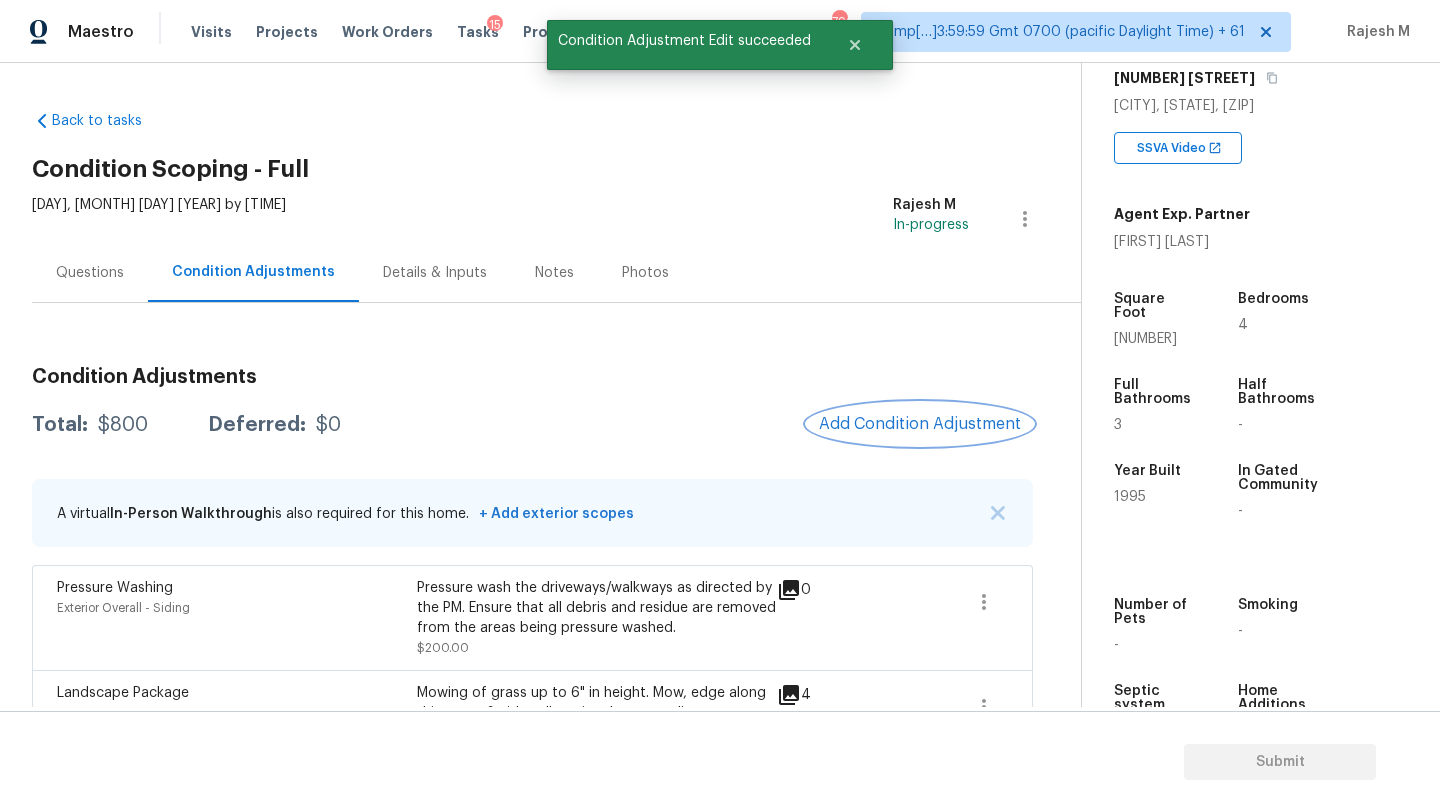 click on "Add Condition Adjustment" at bounding box center [920, 424] 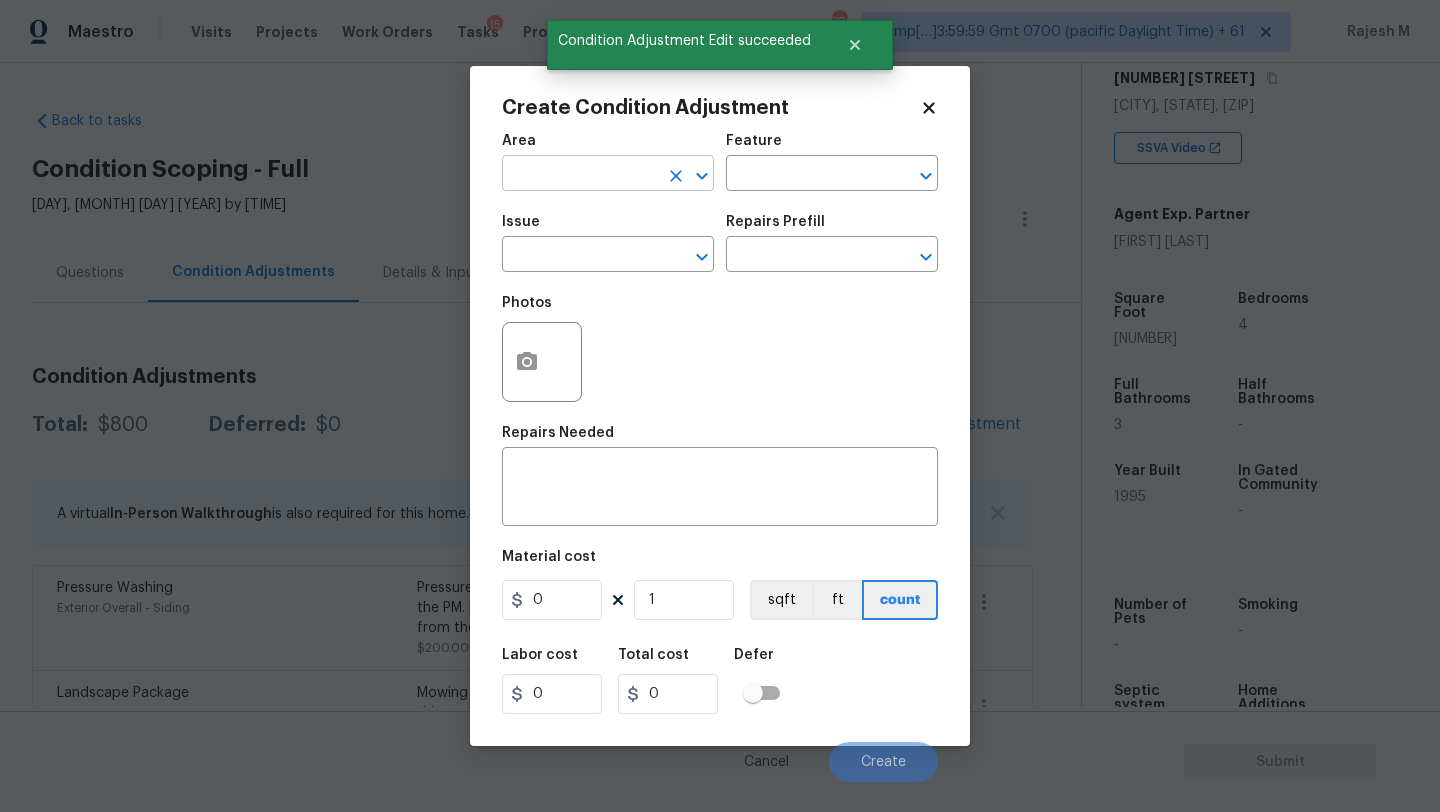 click at bounding box center [580, 175] 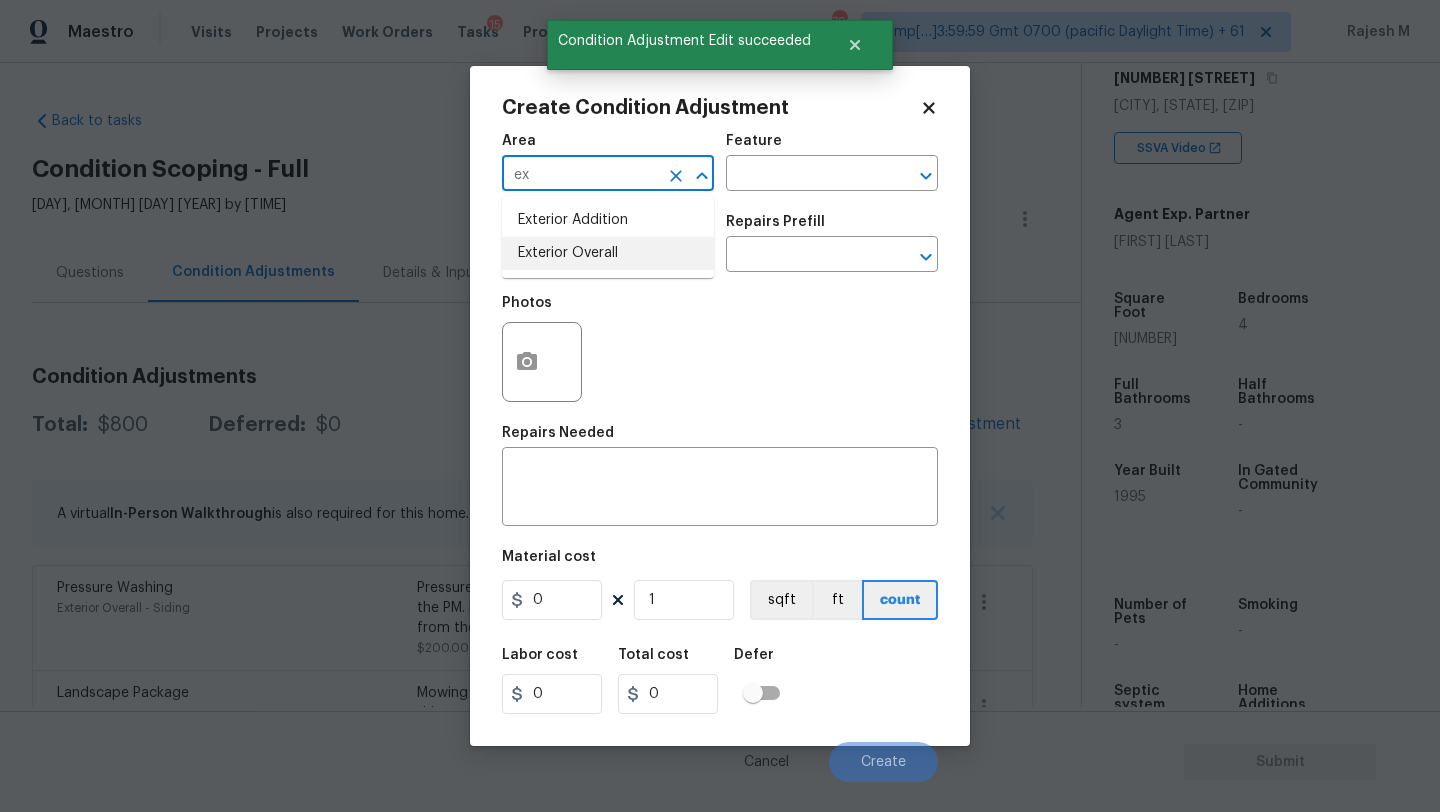 drag, startPoint x: 605, startPoint y: 254, endPoint x: 713, endPoint y: 198, distance: 121.65525 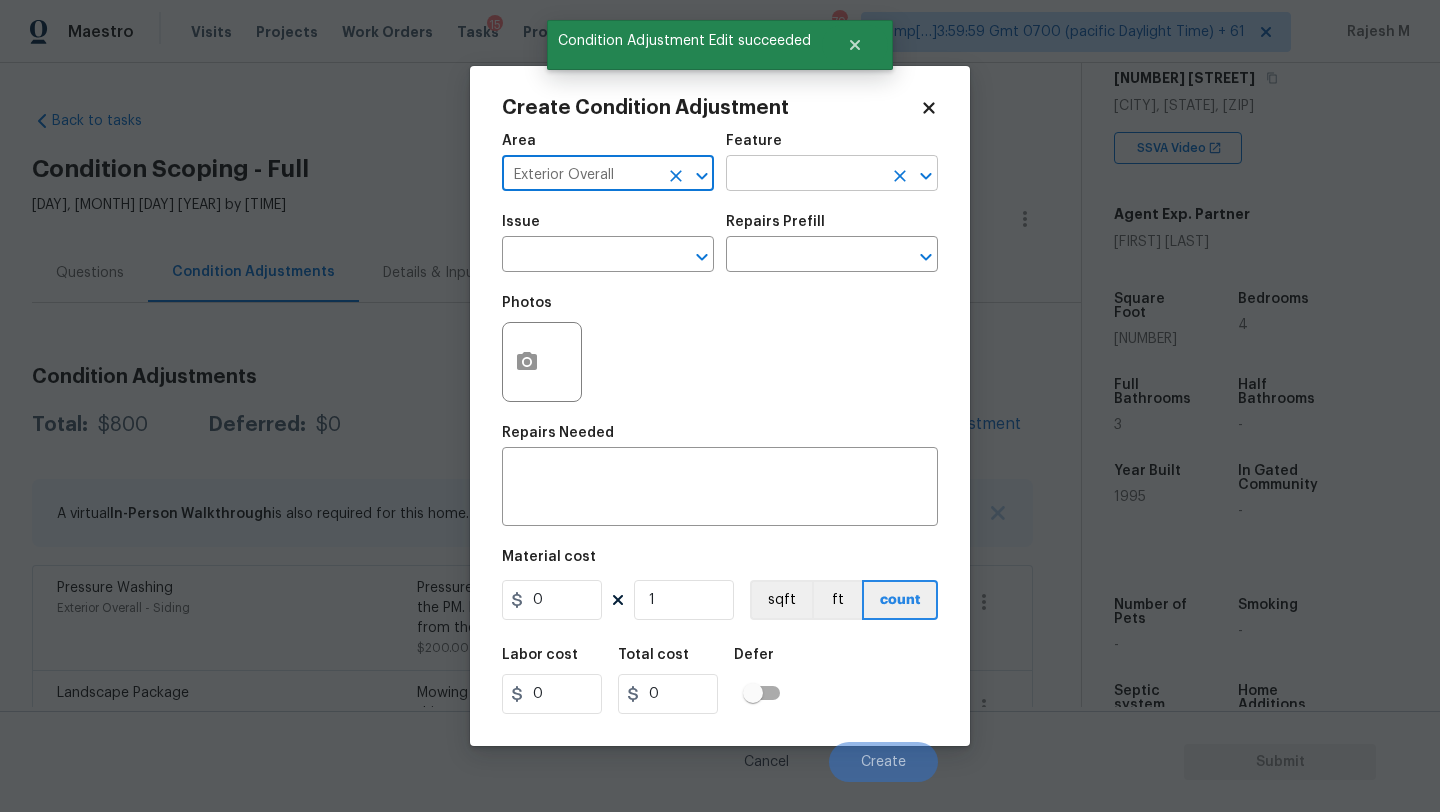 type on "Exterior Overall" 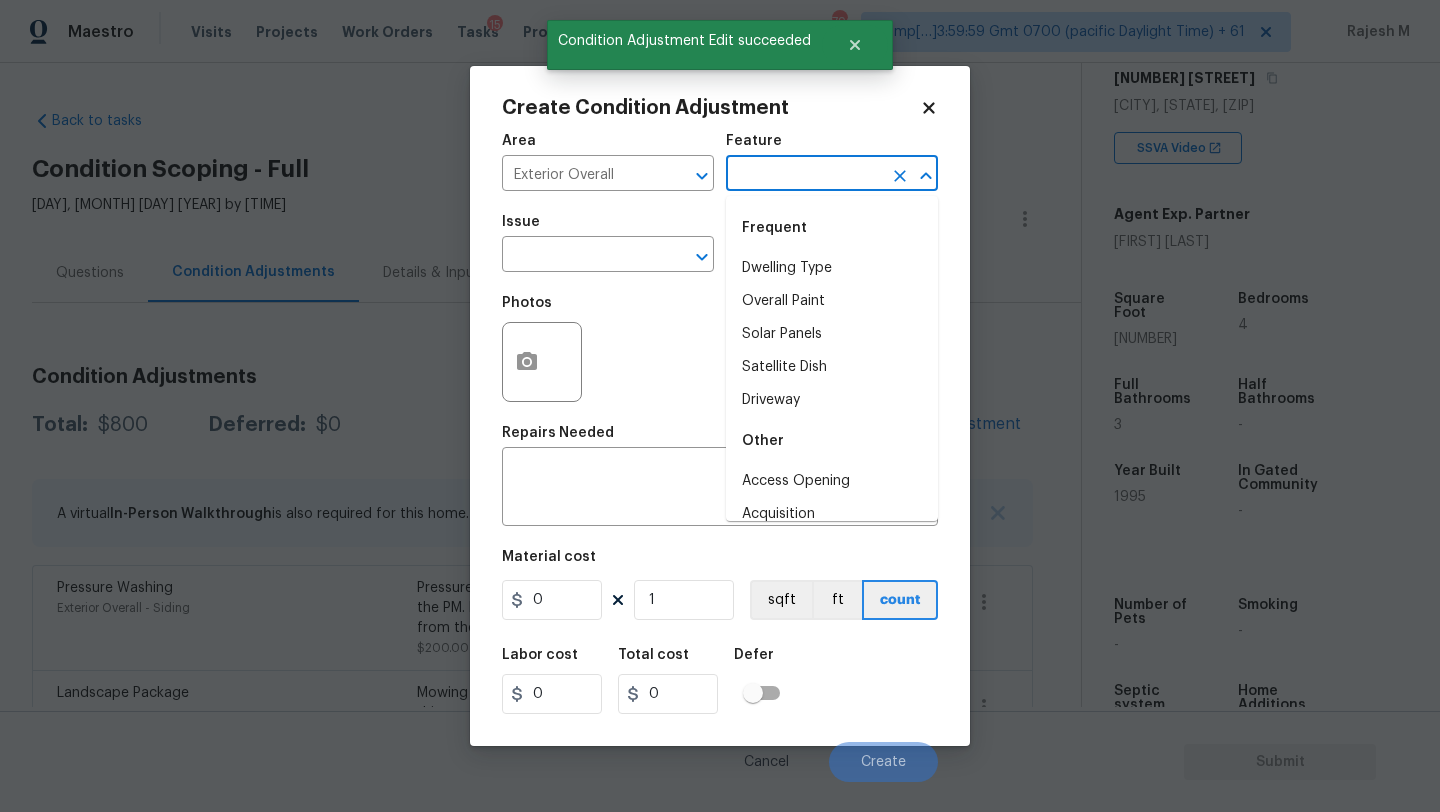 click at bounding box center (804, 175) 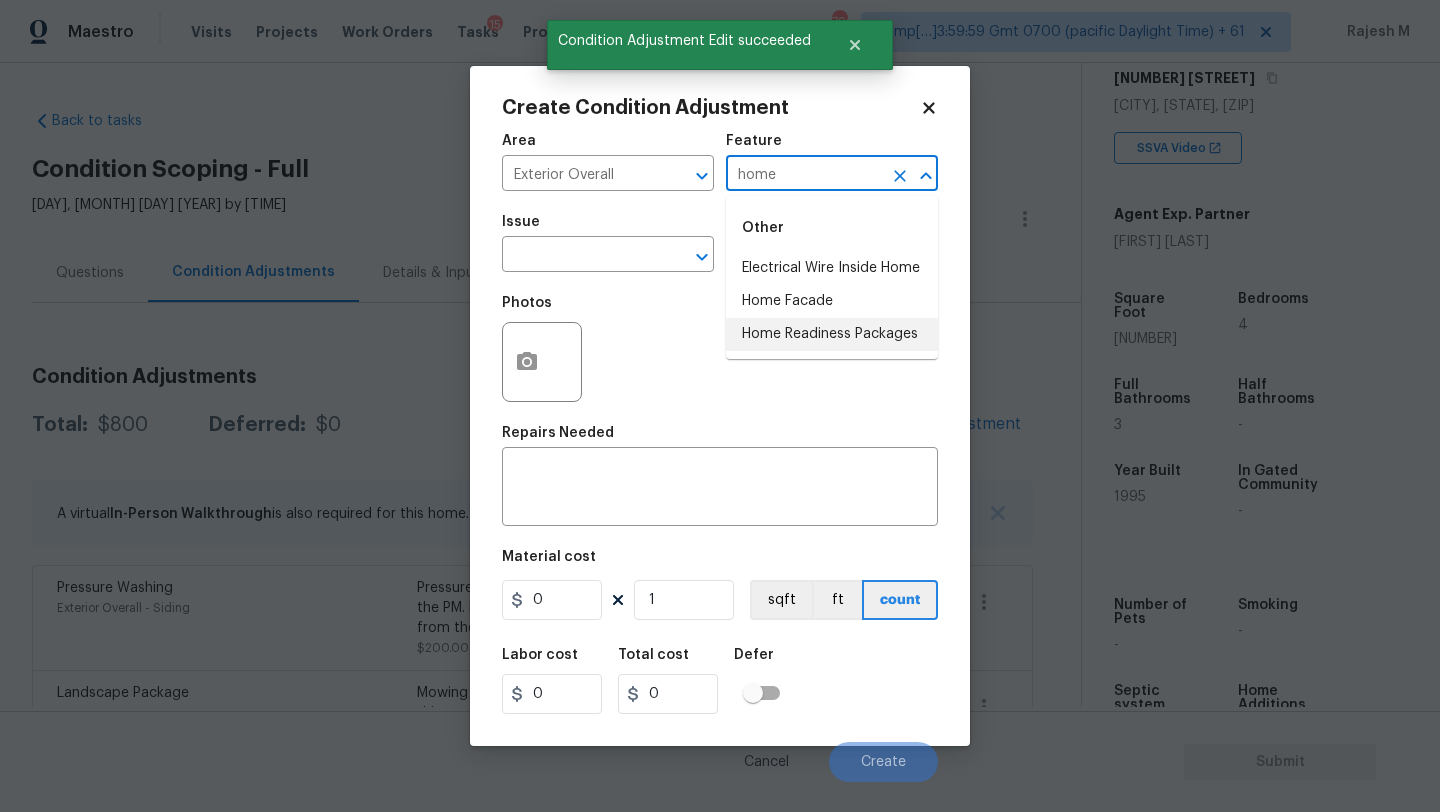 click on "Home Readiness Packages" at bounding box center (832, 334) 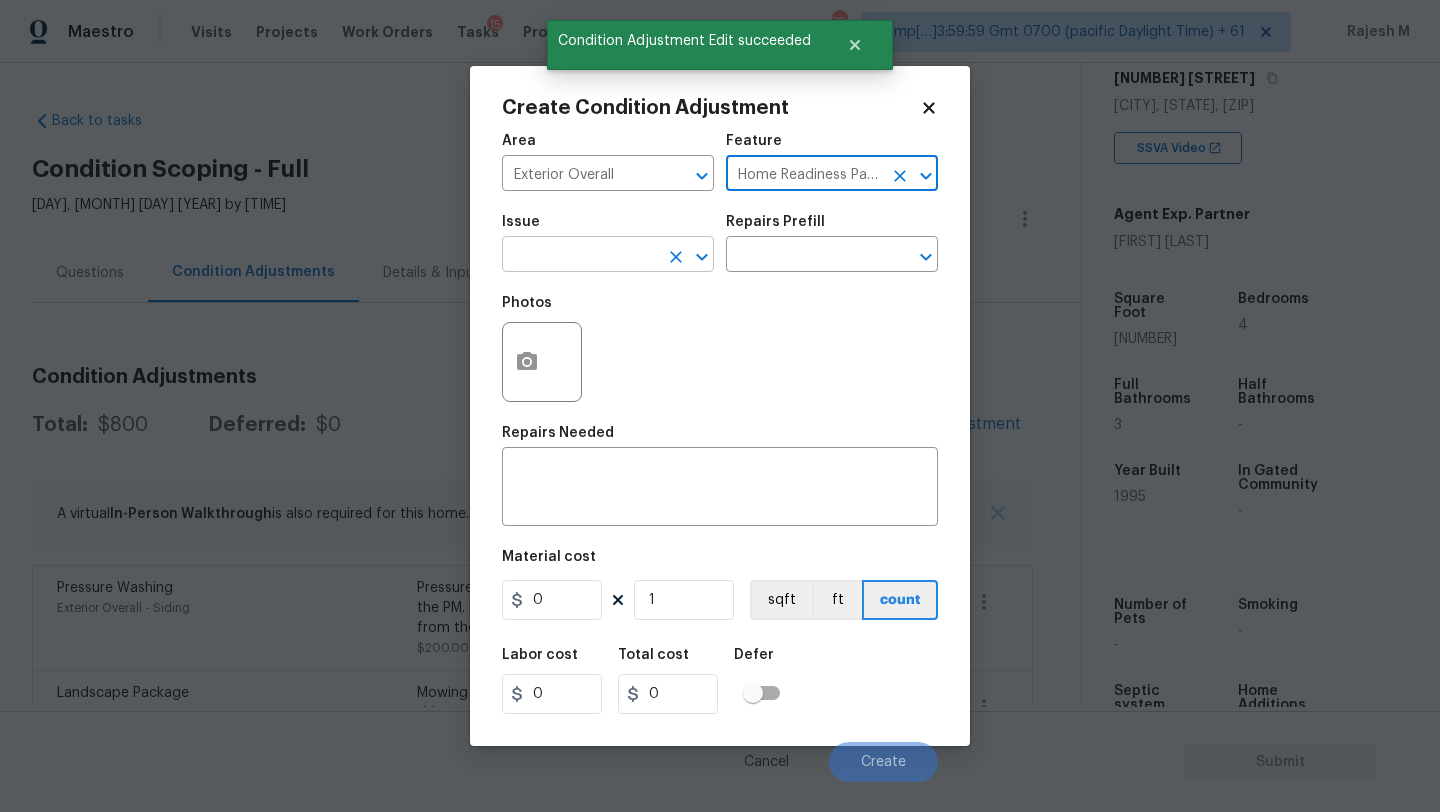 type on "Home Readiness Packages" 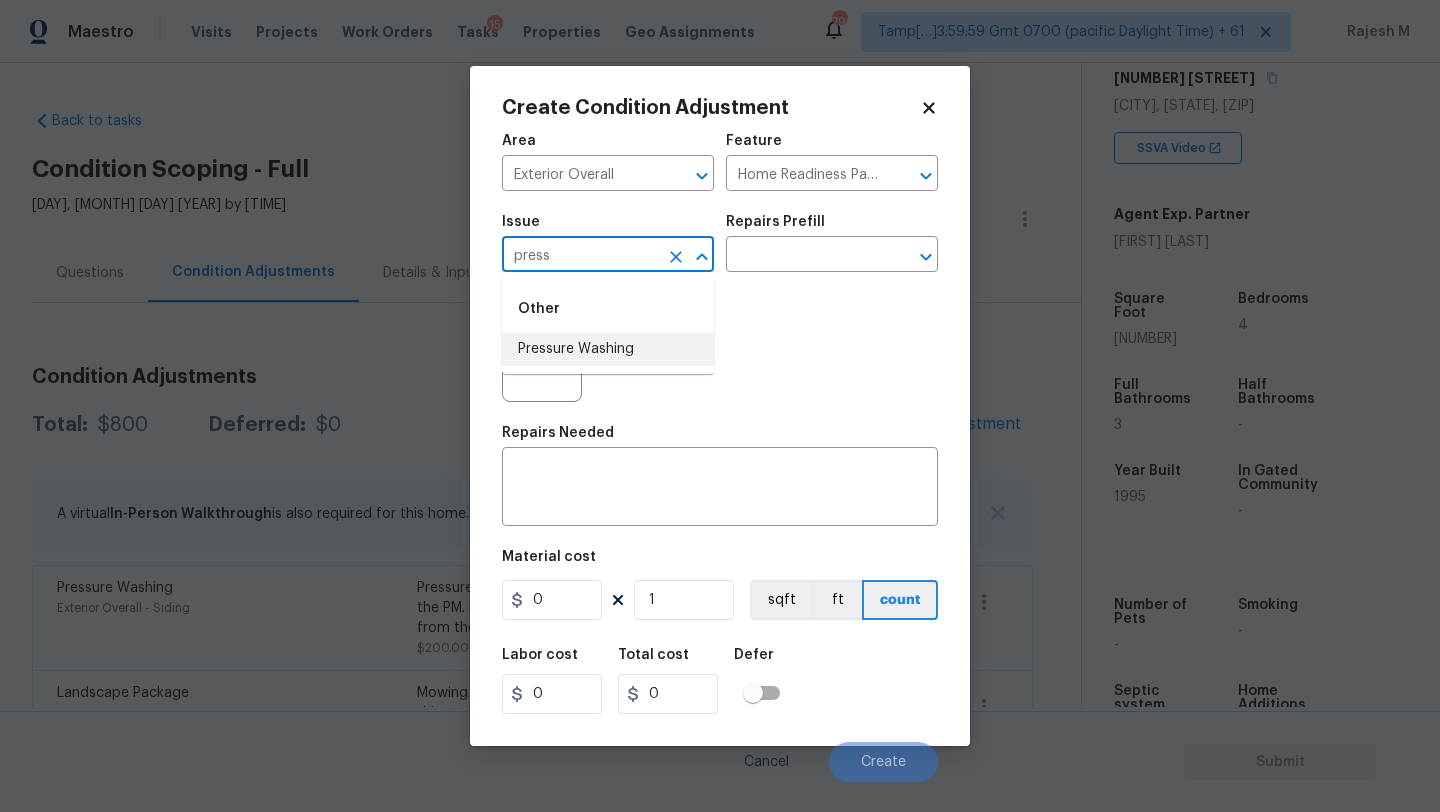 click on "Pressure Washing" at bounding box center [608, 349] 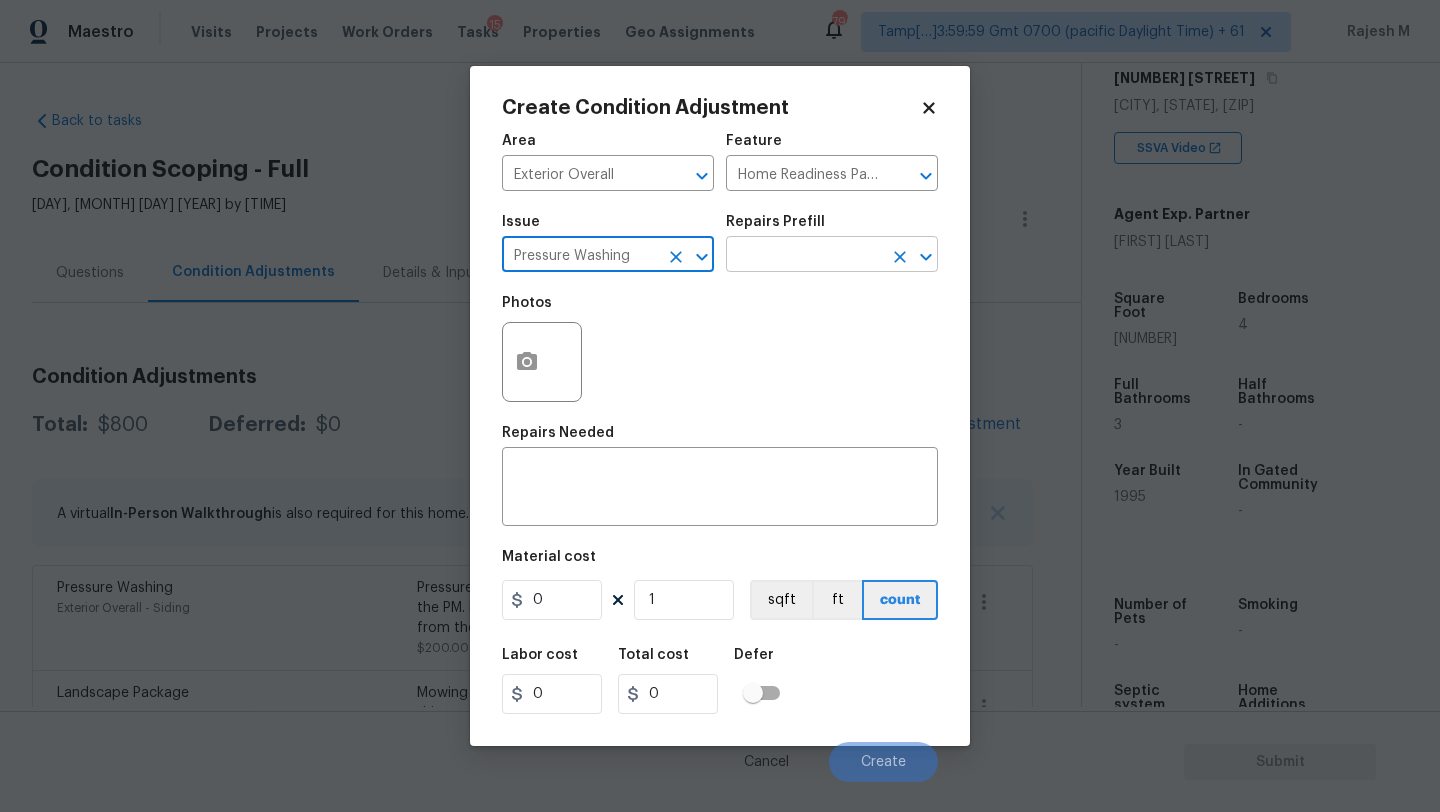 type on "Pressure Washing" 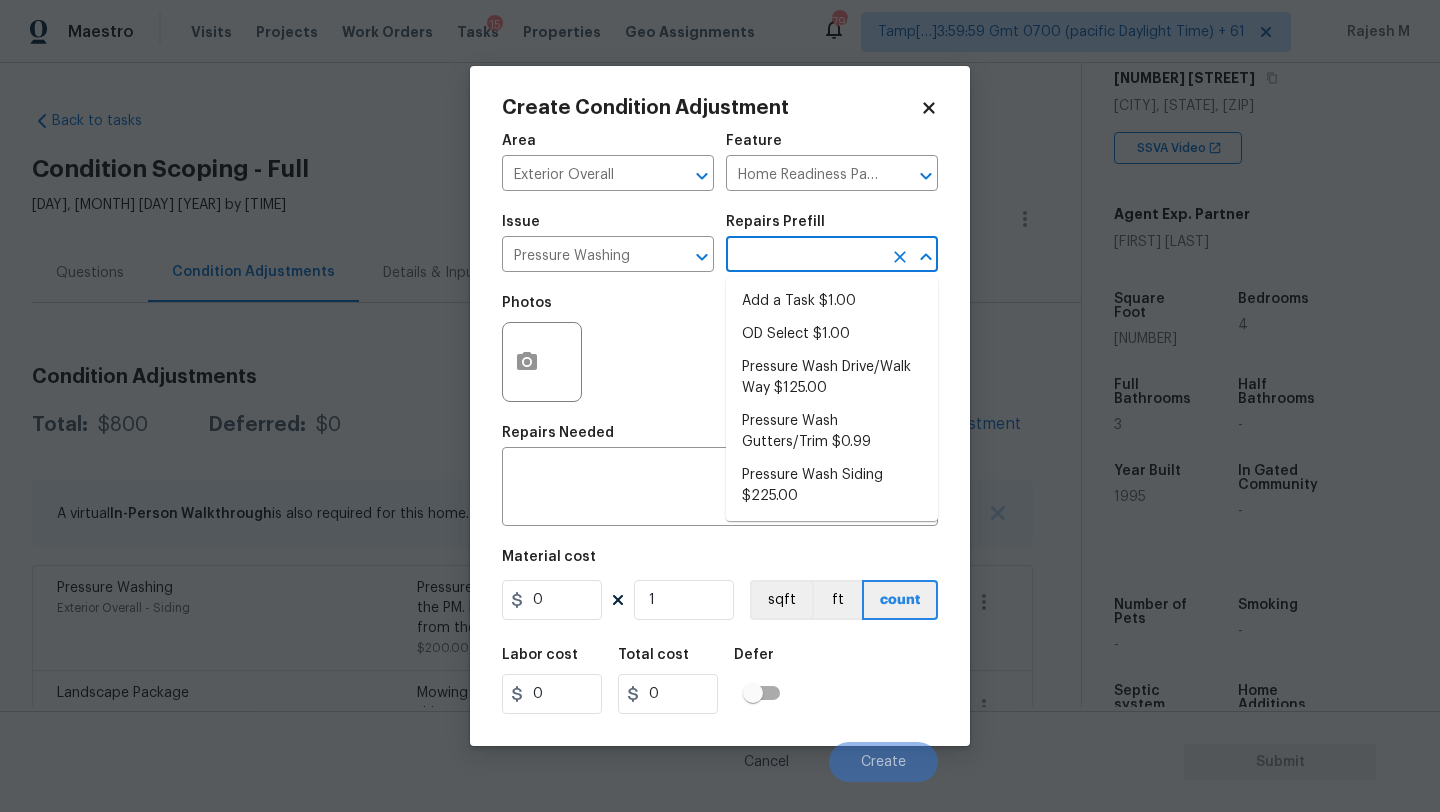 click at bounding box center [804, 256] 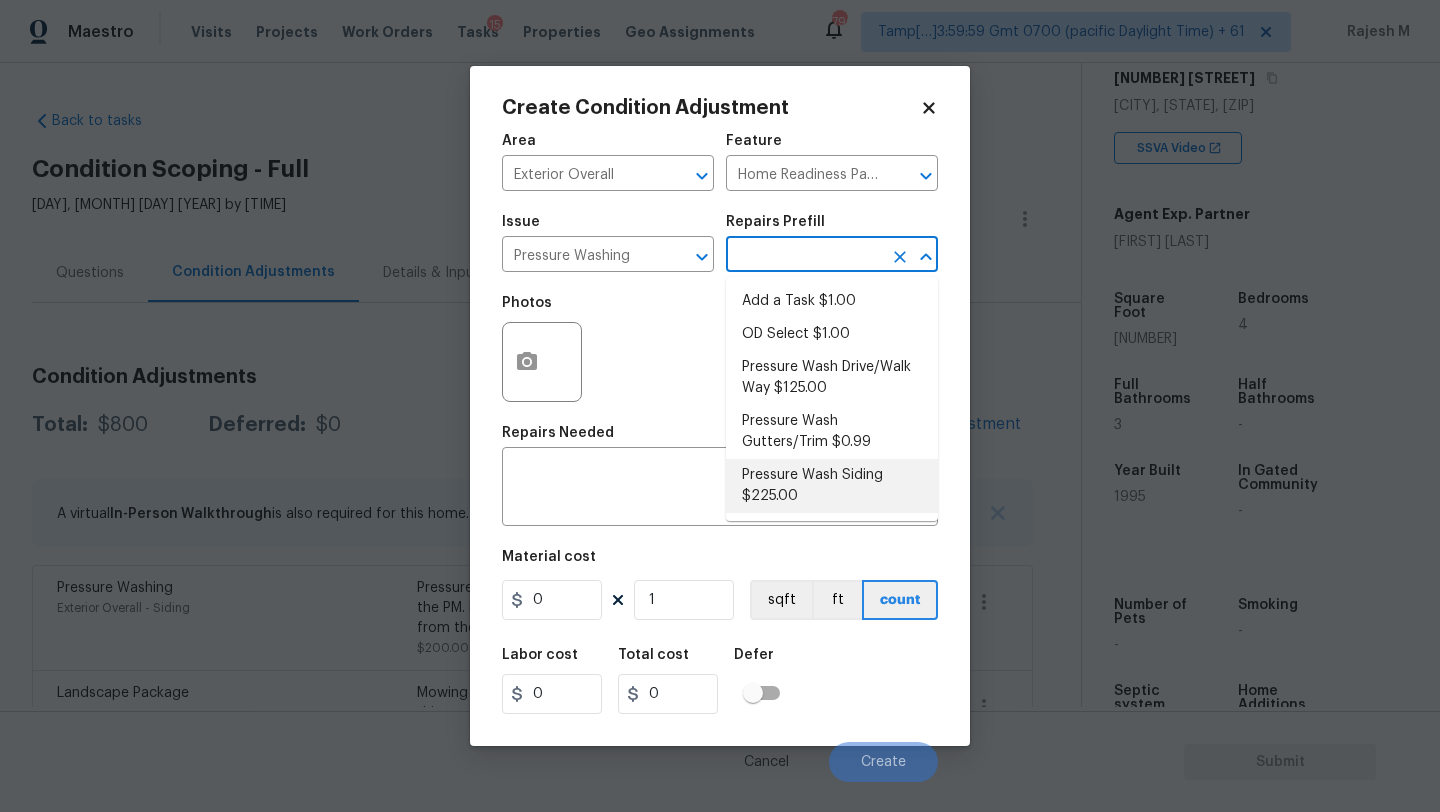 click on "Pressure Wash Siding $225.00" at bounding box center (832, 486) 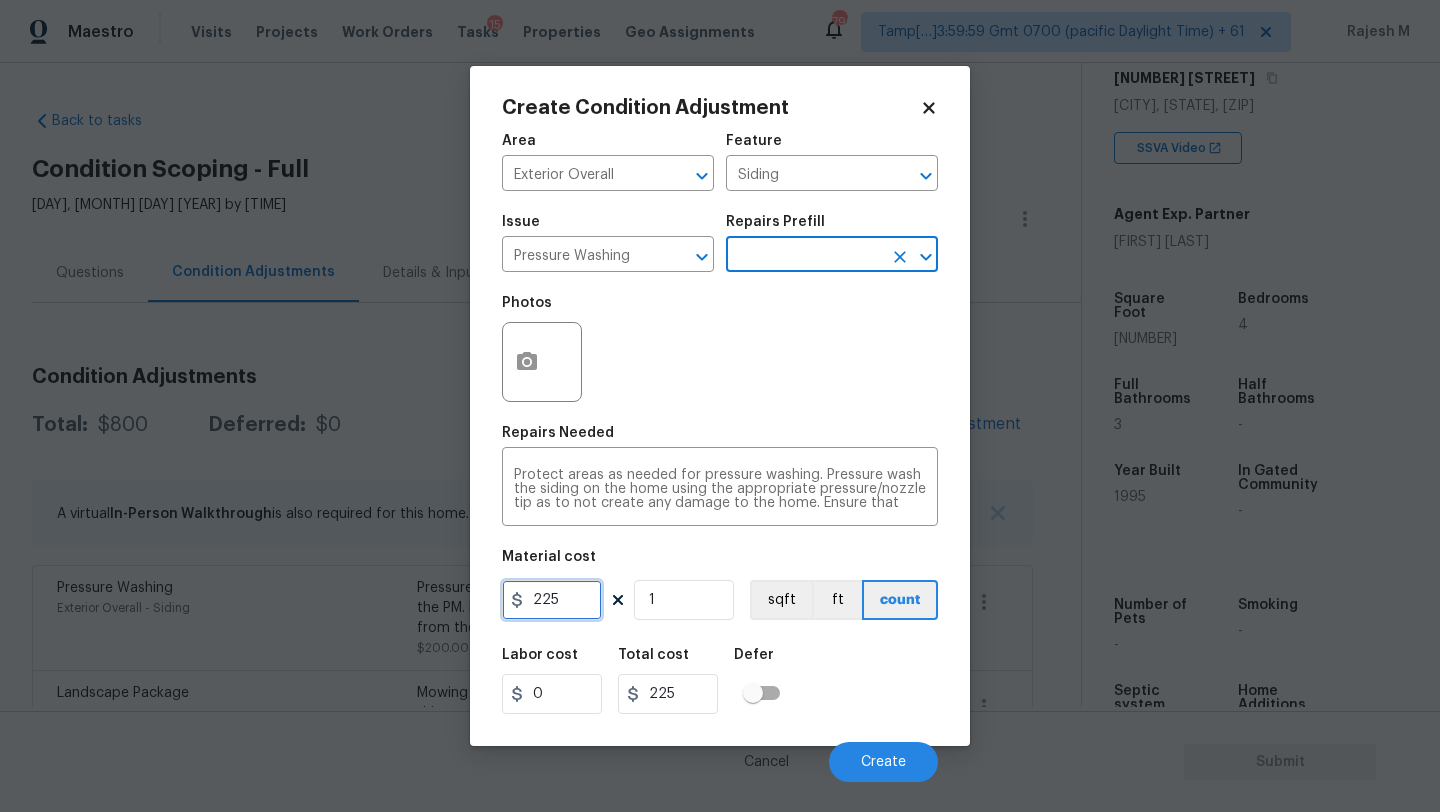 click on "225" at bounding box center (552, 600) 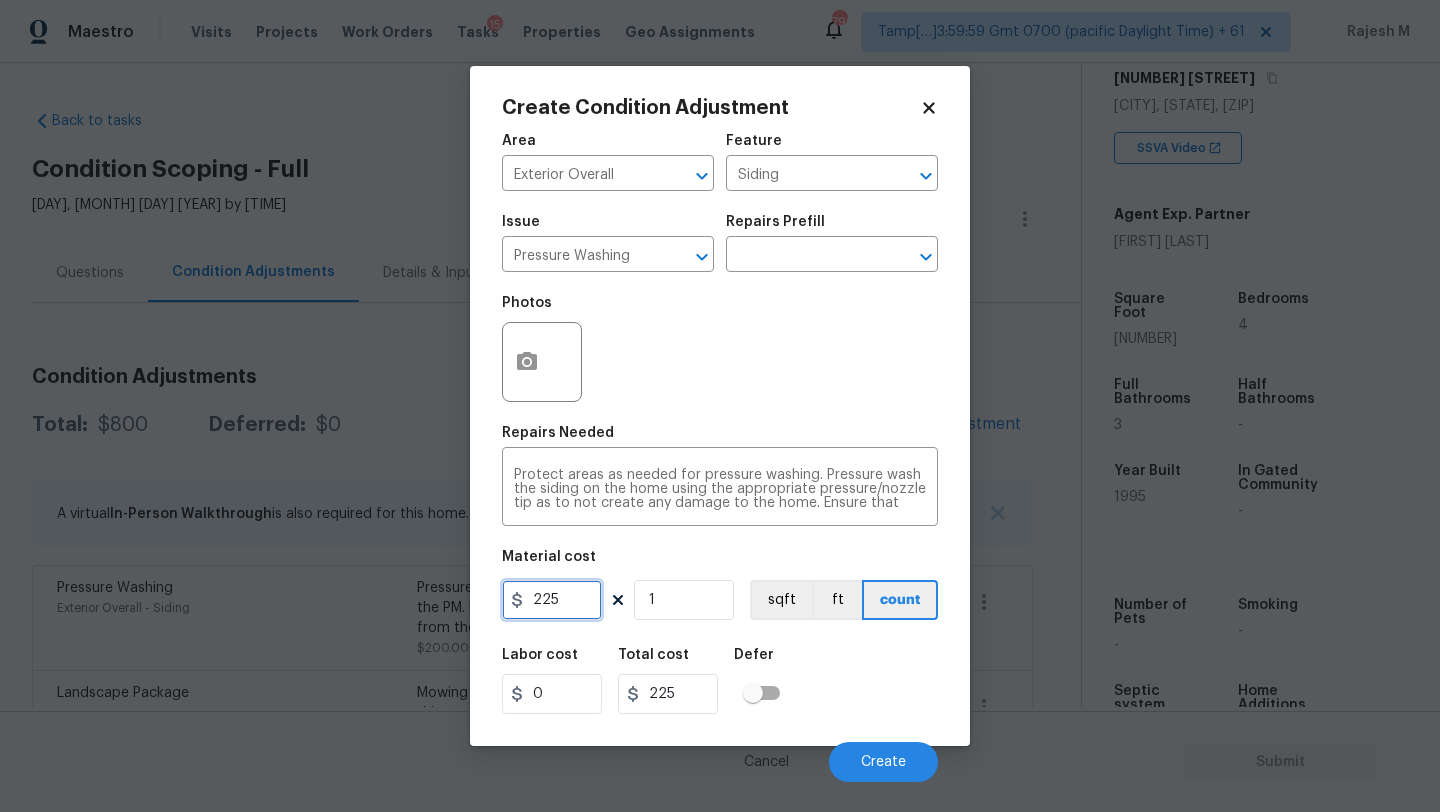 click on "225" at bounding box center (552, 600) 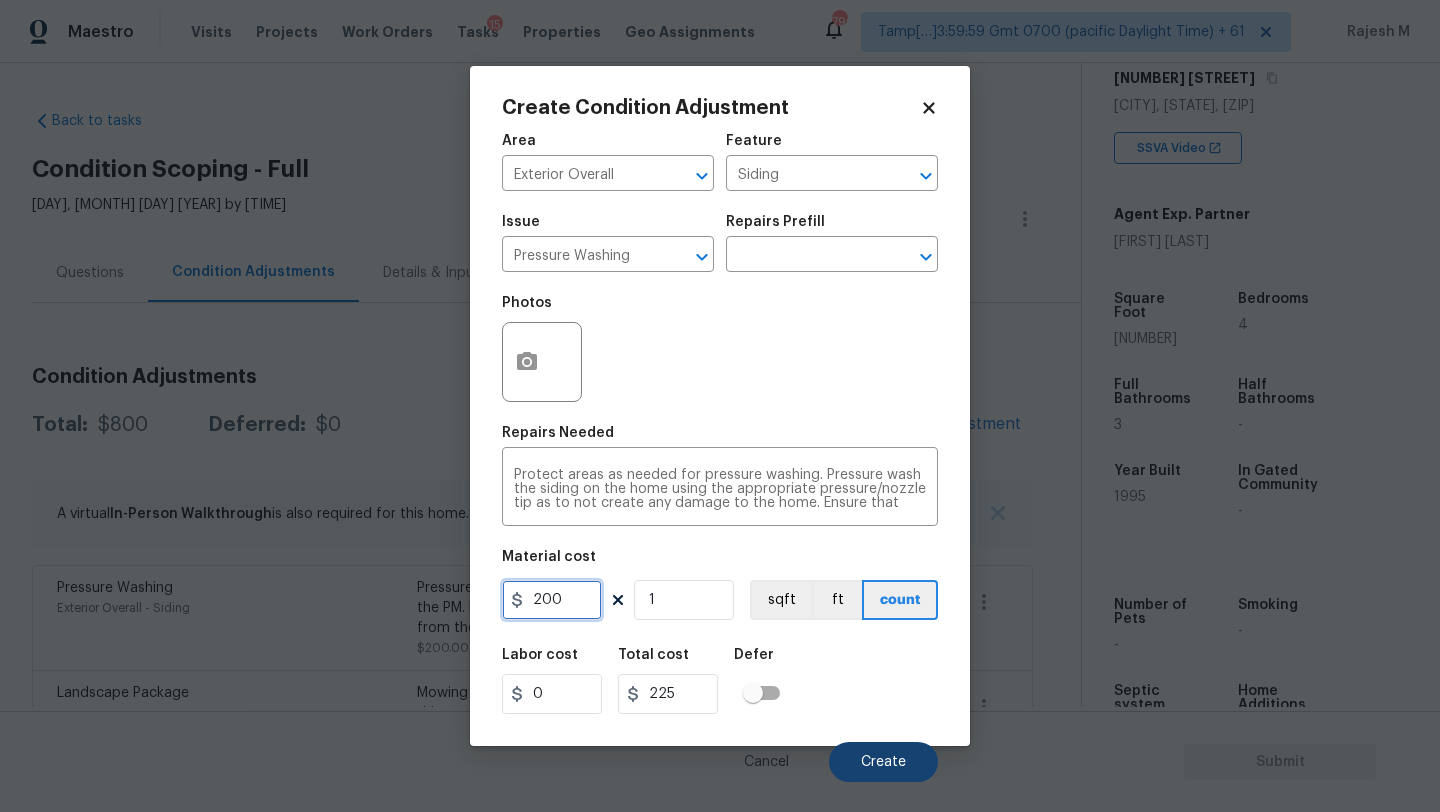 type on "200" 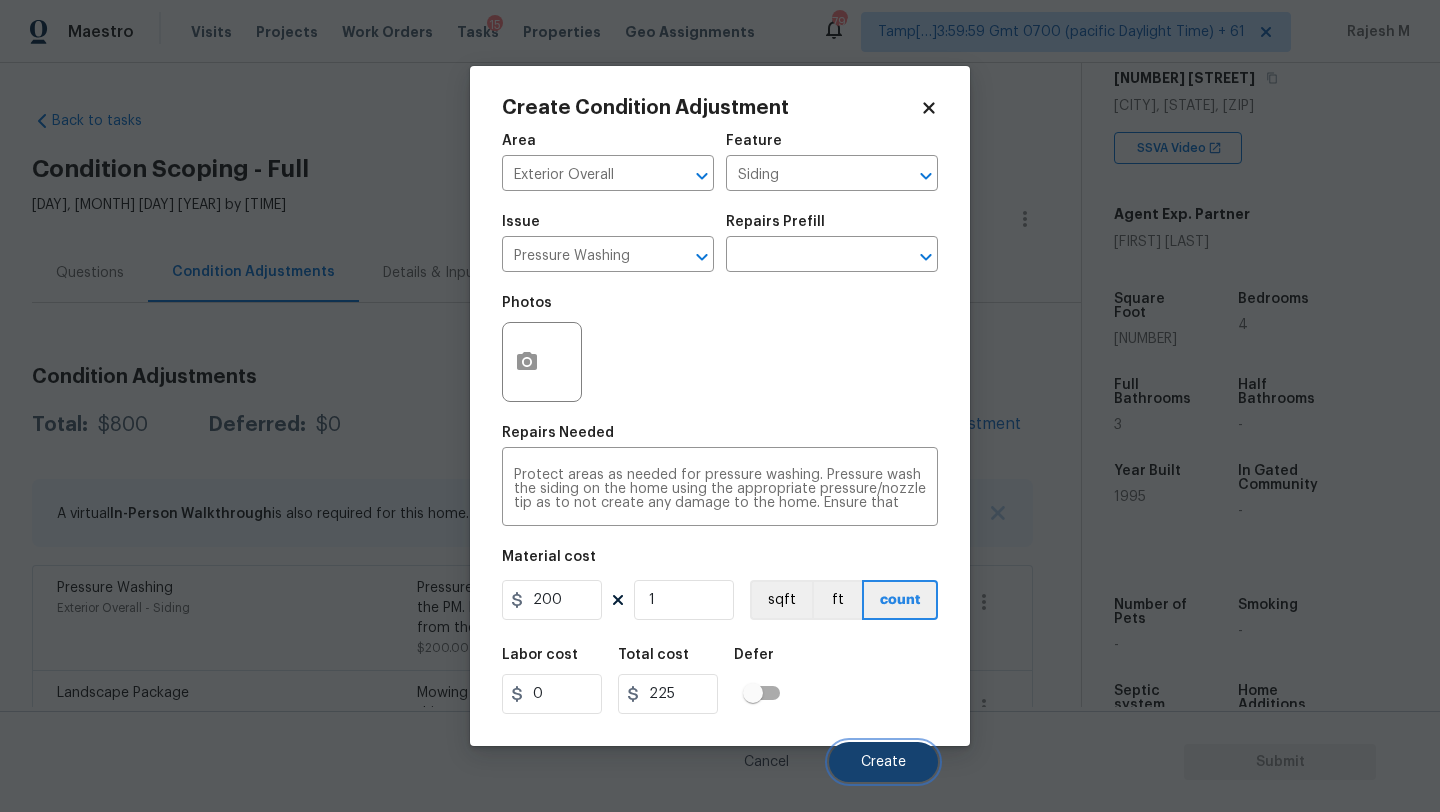 type on "200" 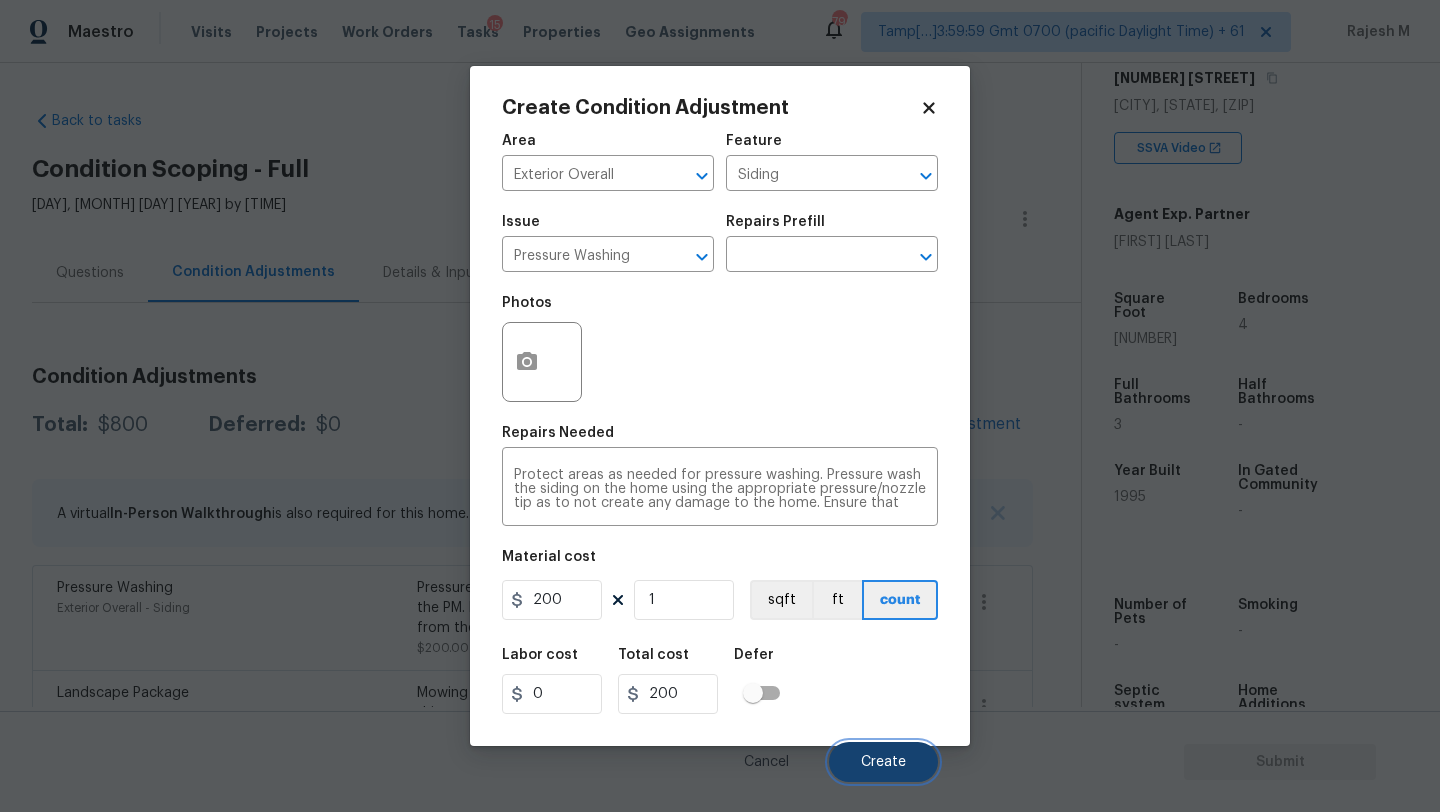click on "Create" at bounding box center [883, 762] 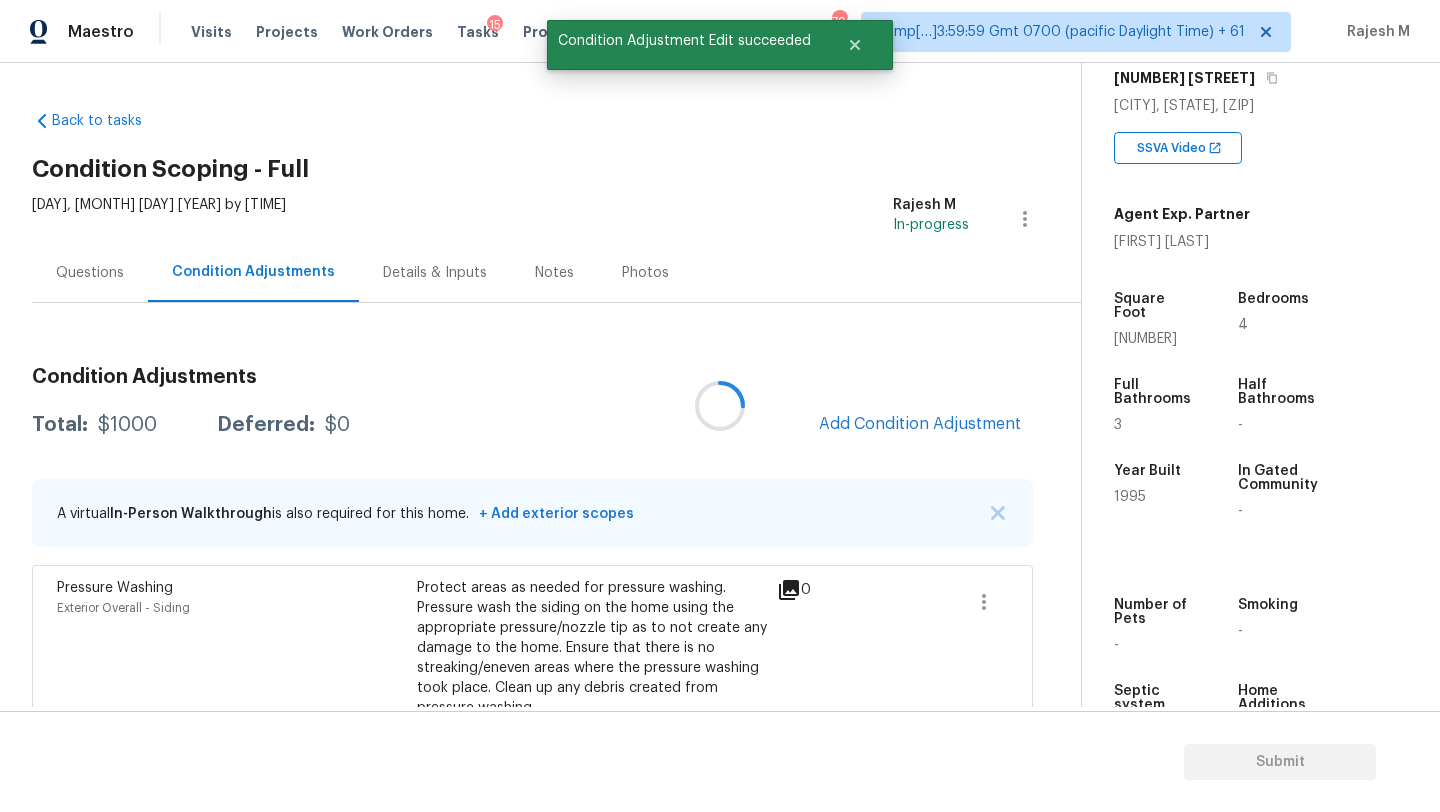 click at bounding box center [720, 406] 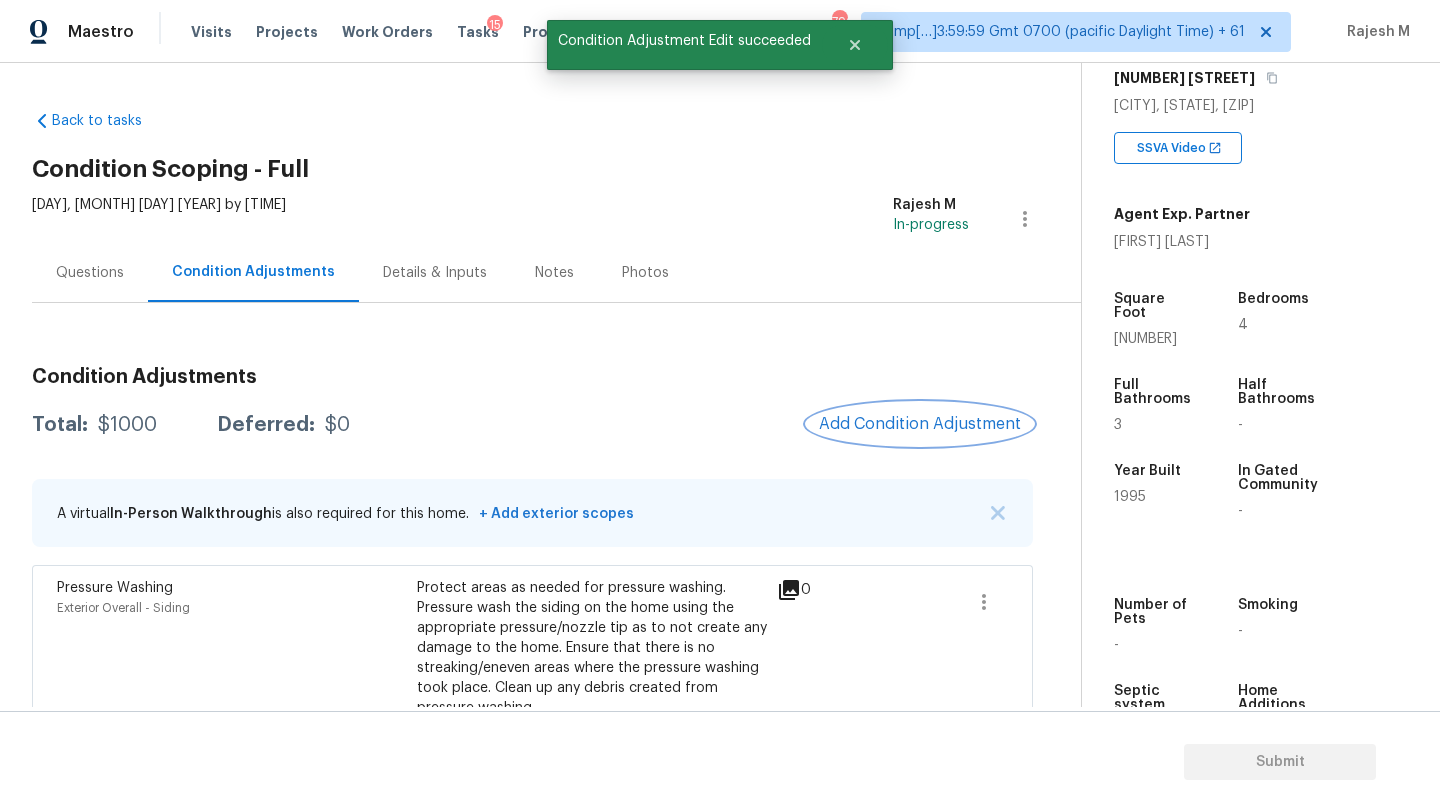 click on "Add Condition Adjustment" at bounding box center [920, 424] 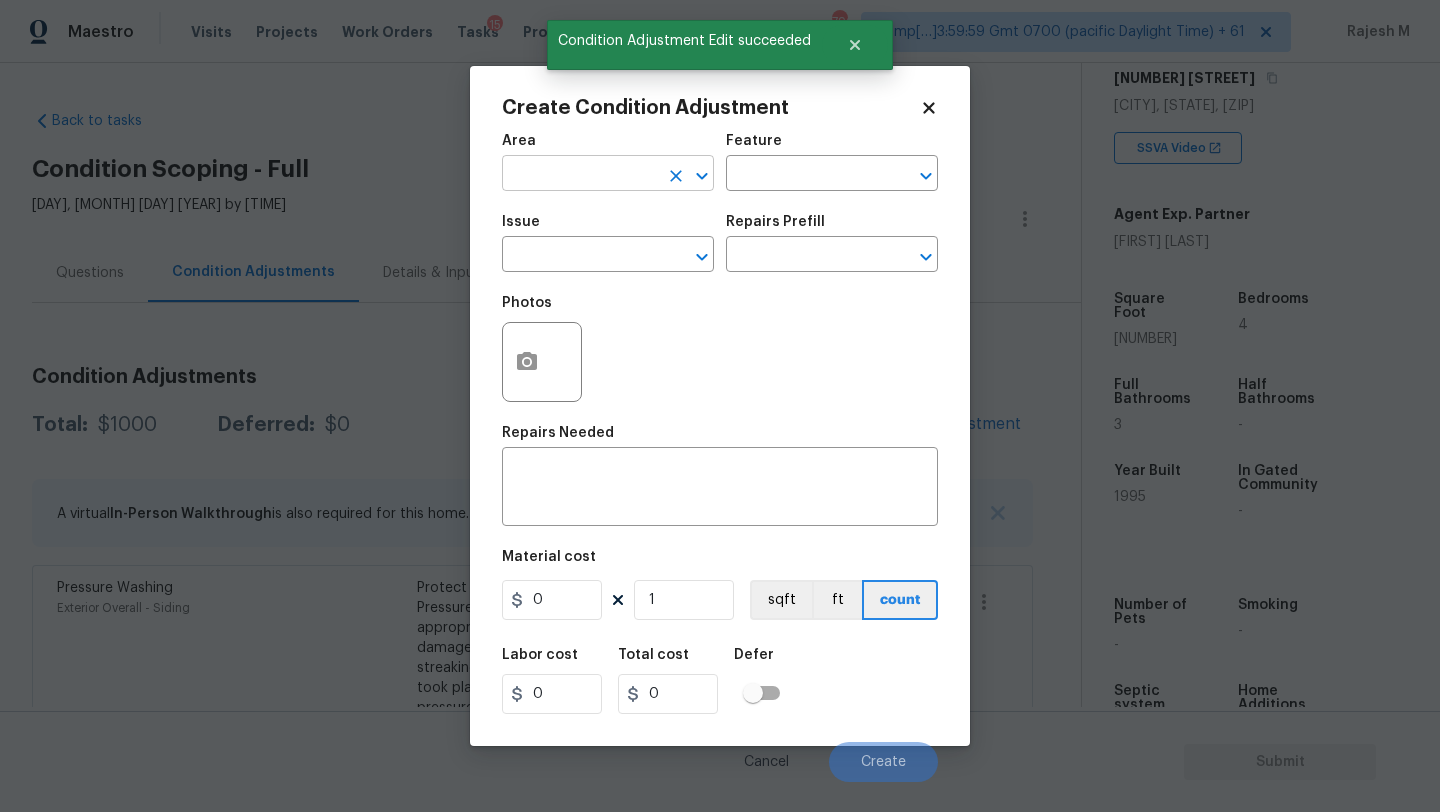 click at bounding box center (580, 175) 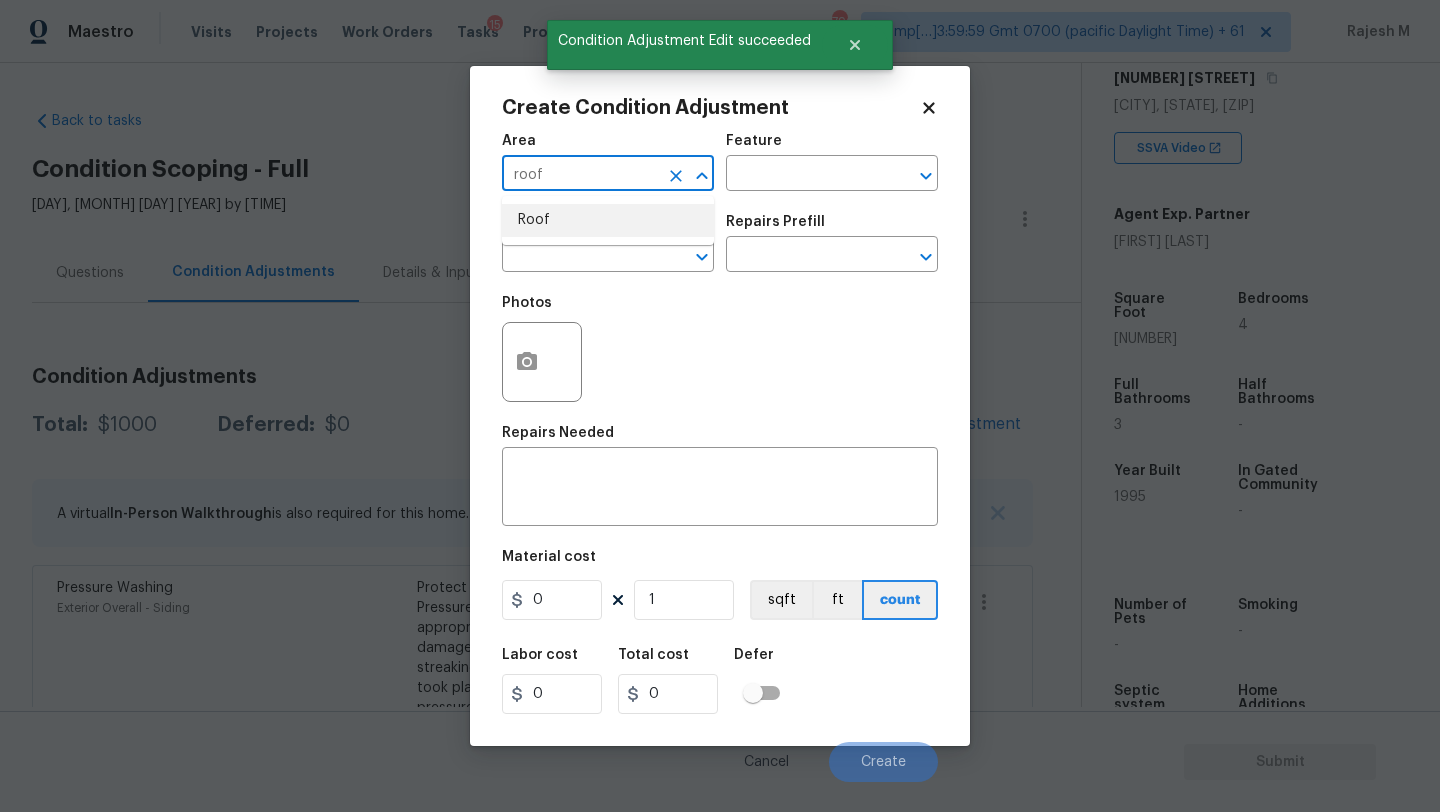 click on "Roof" at bounding box center (608, 220) 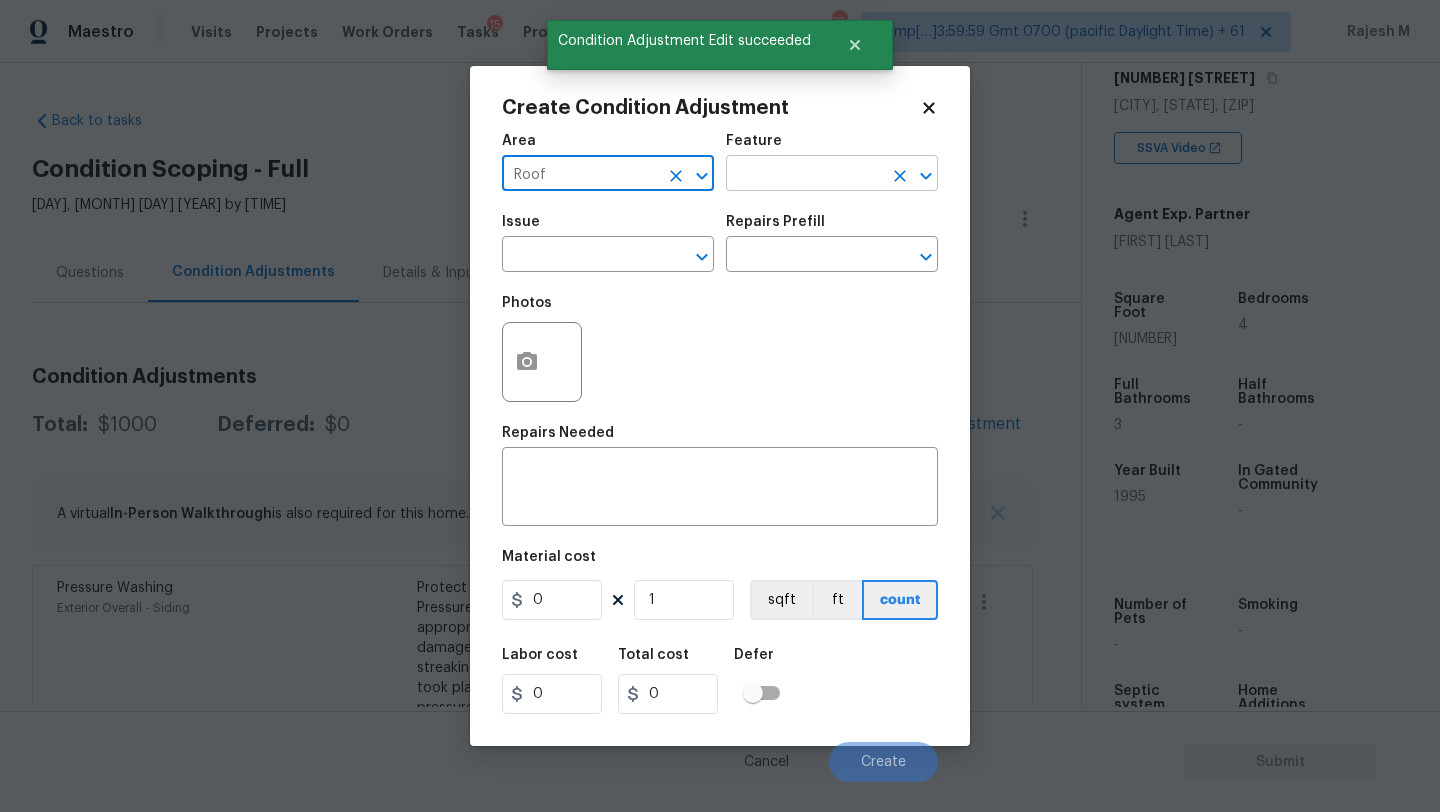 type on "Roof" 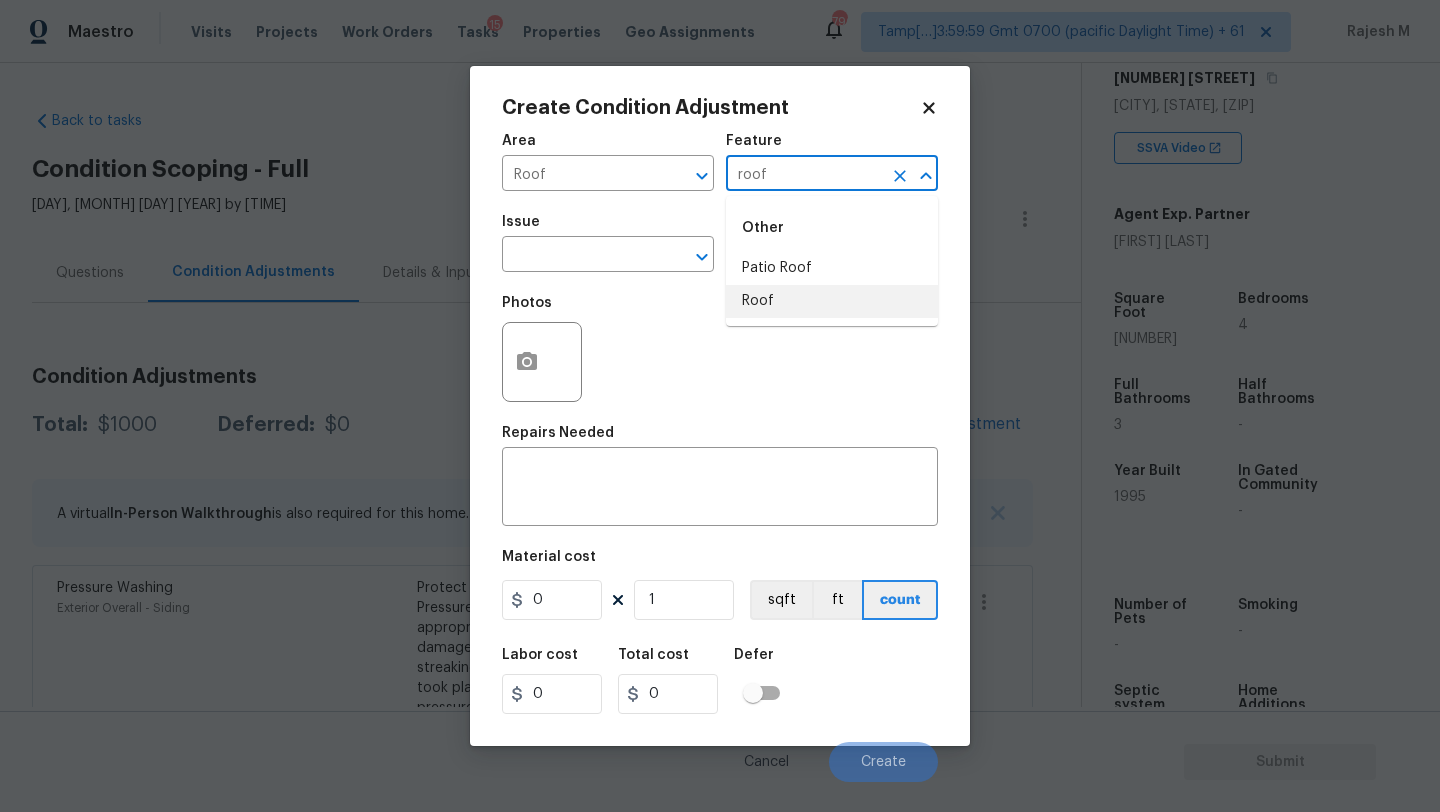 click on "Roof" at bounding box center [832, 301] 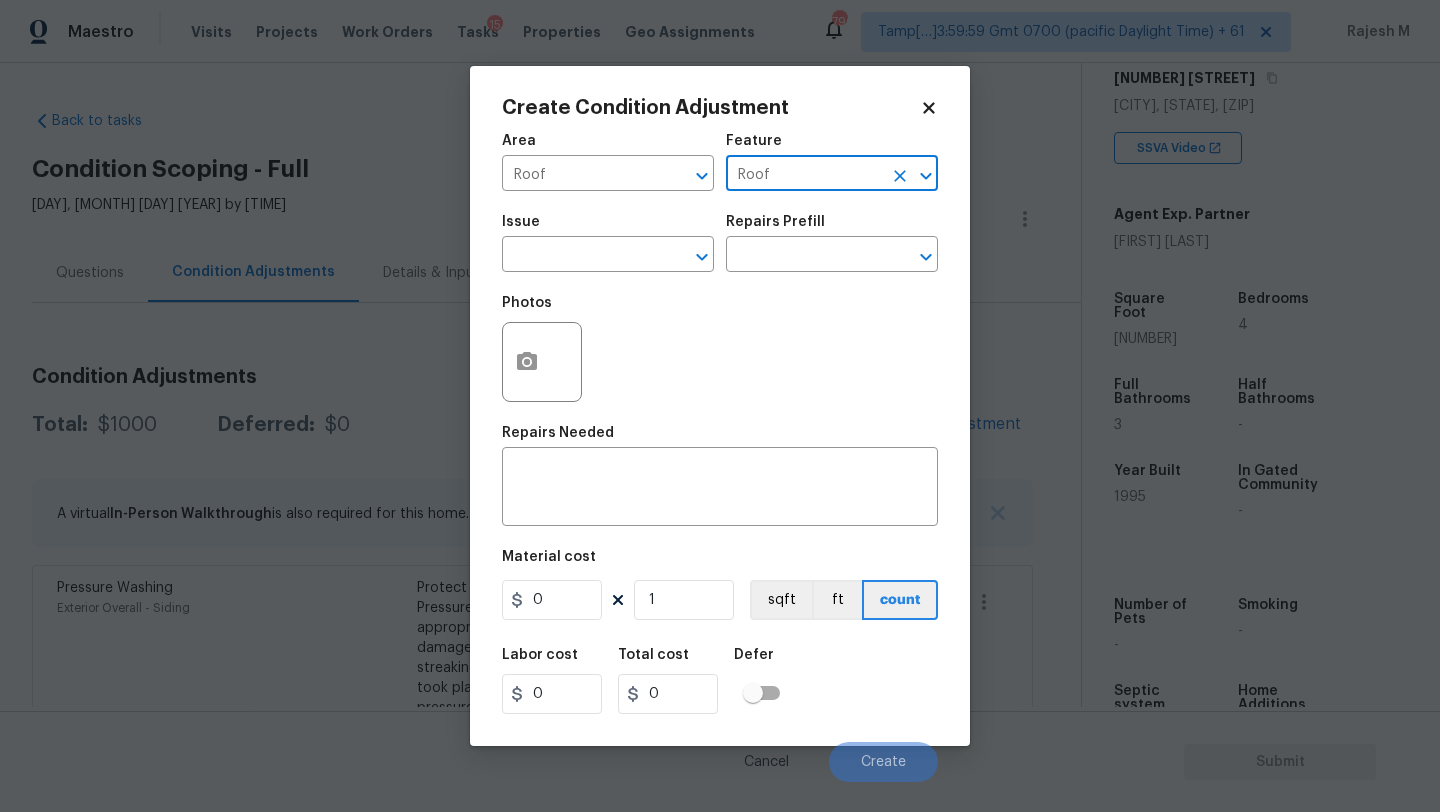 type on "Roof" 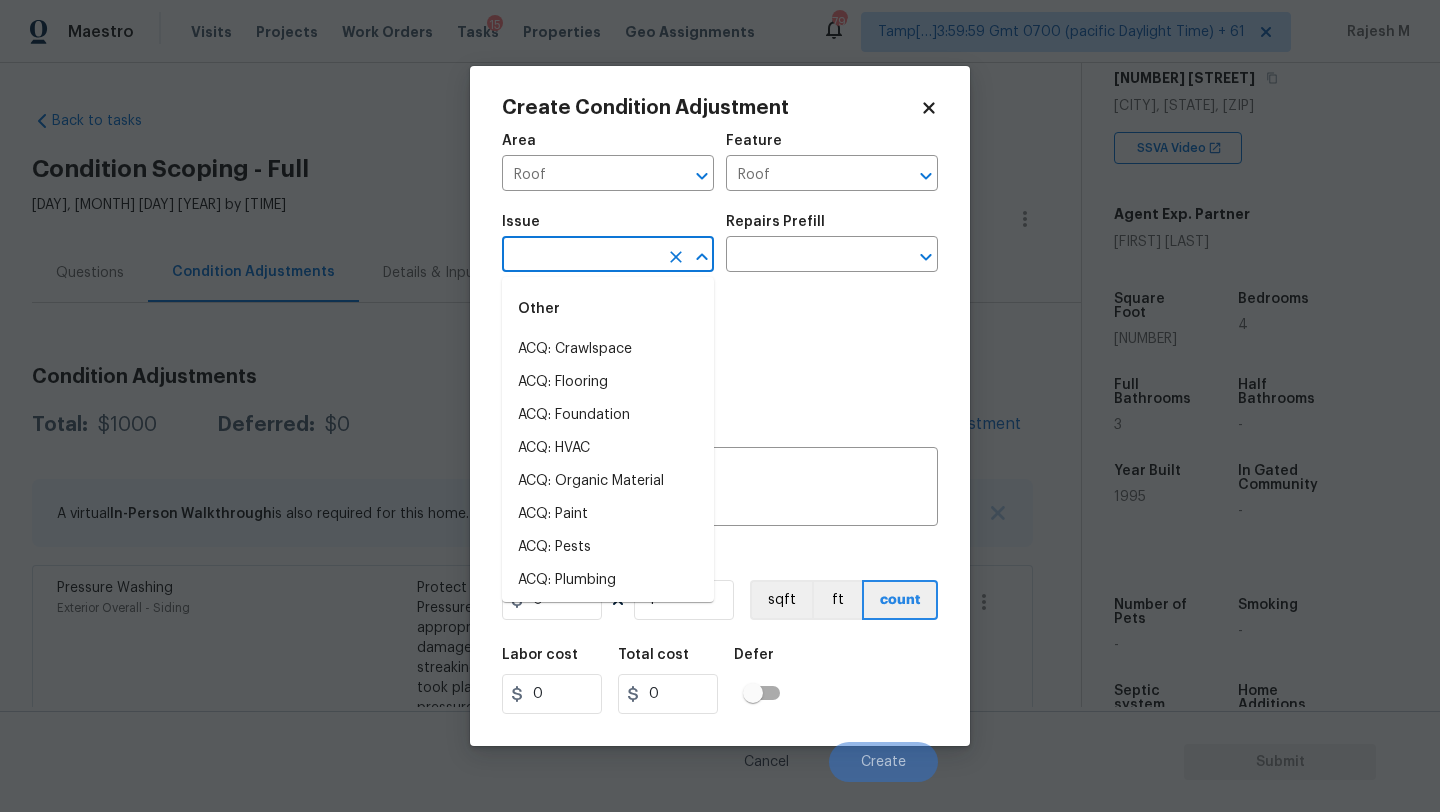 click at bounding box center (580, 256) 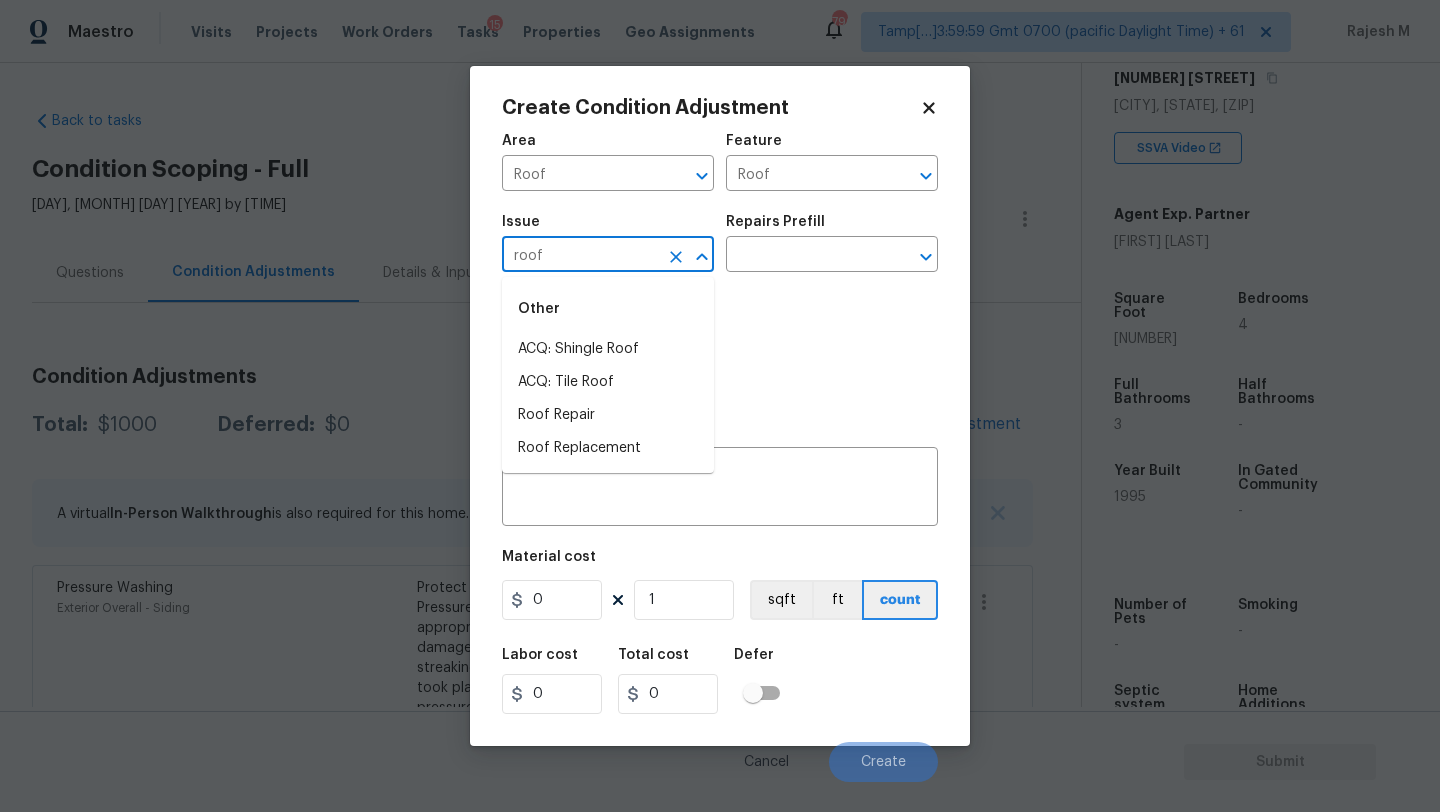 click on "ACQ: Shingle Roof" at bounding box center (608, 349) 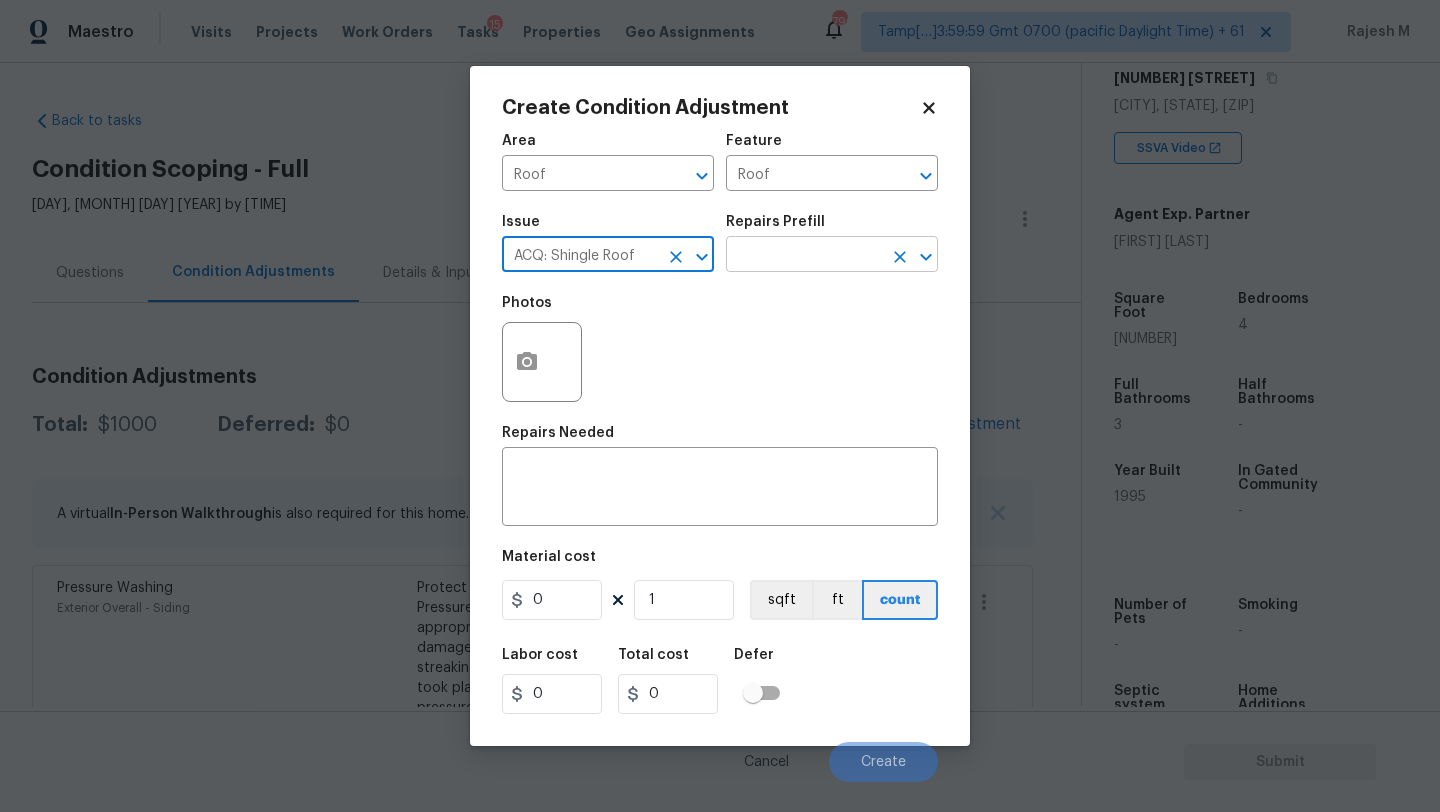 type on "ACQ: Shingle Roof" 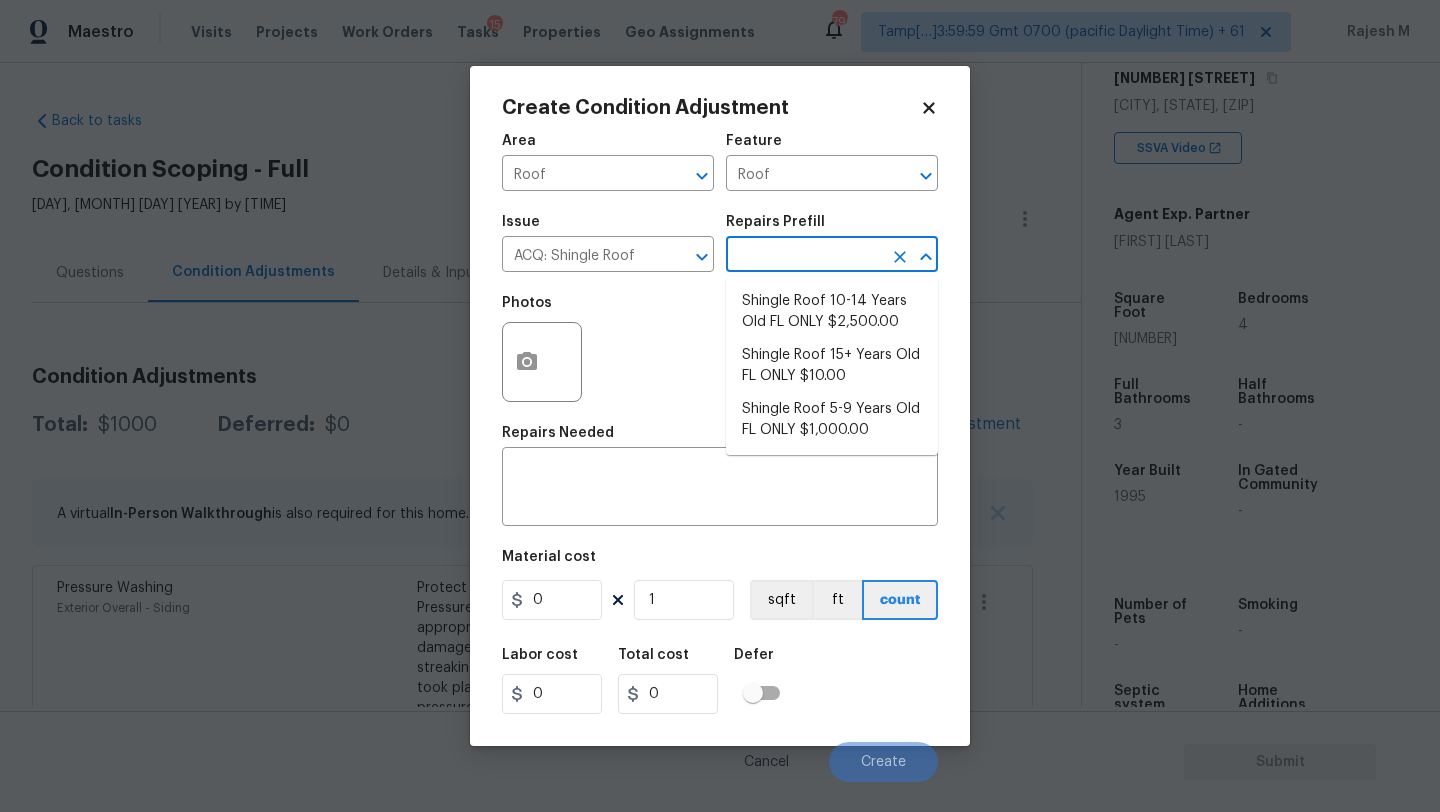 click at bounding box center [804, 256] 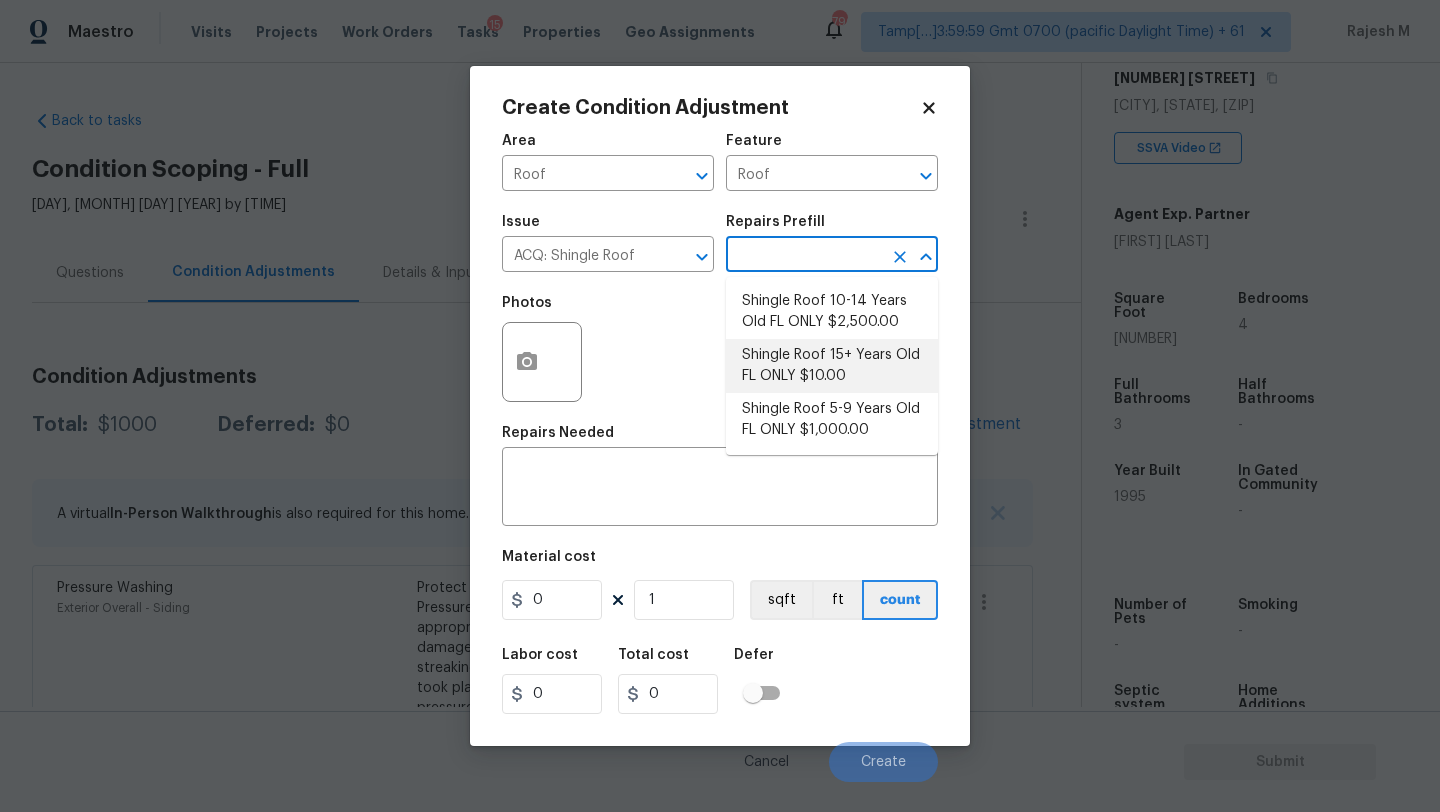 click on "Shingle Roof 15+ Years Old FL ONLY $10.00" at bounding box center [832, 366] 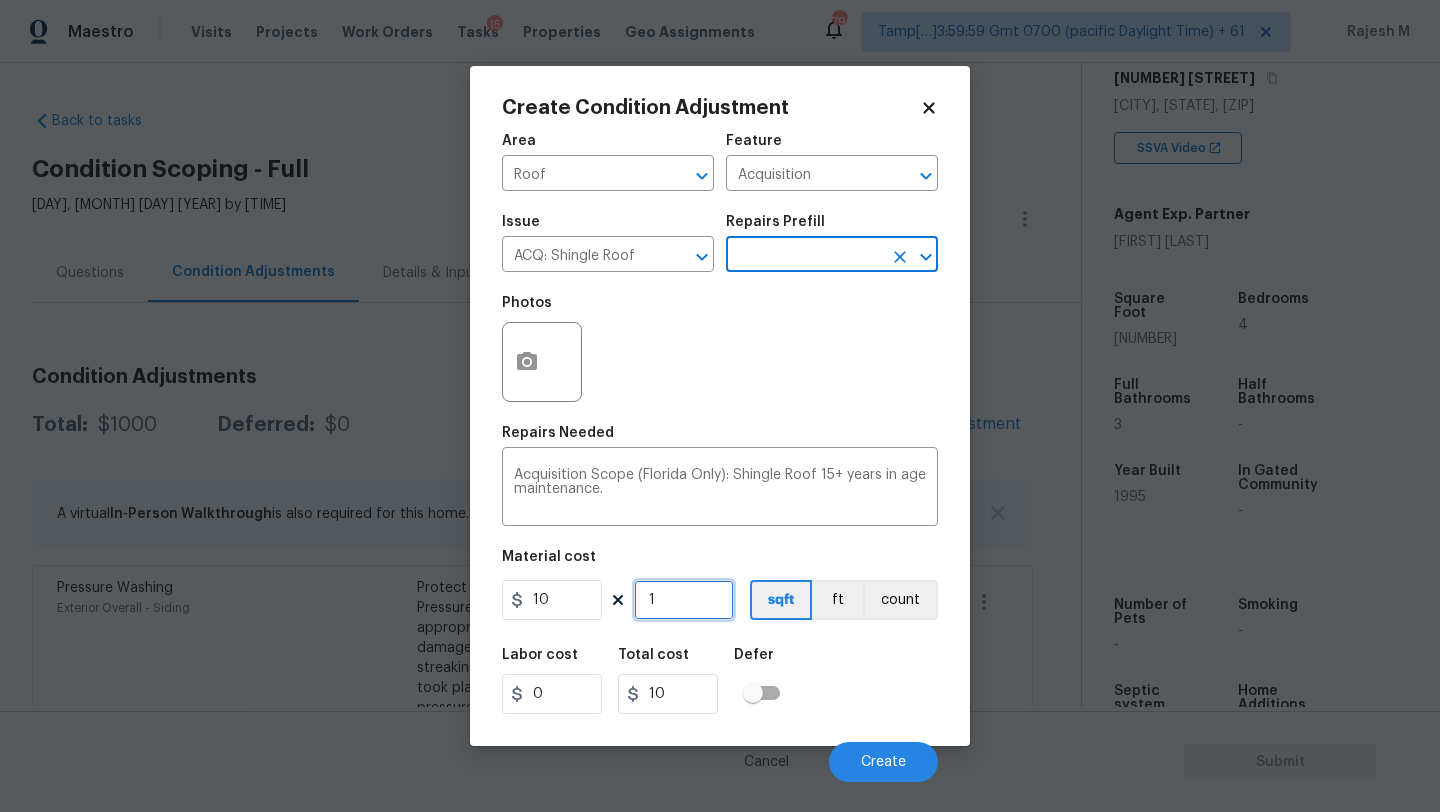 click on "1" at bounding box center (684, 600) 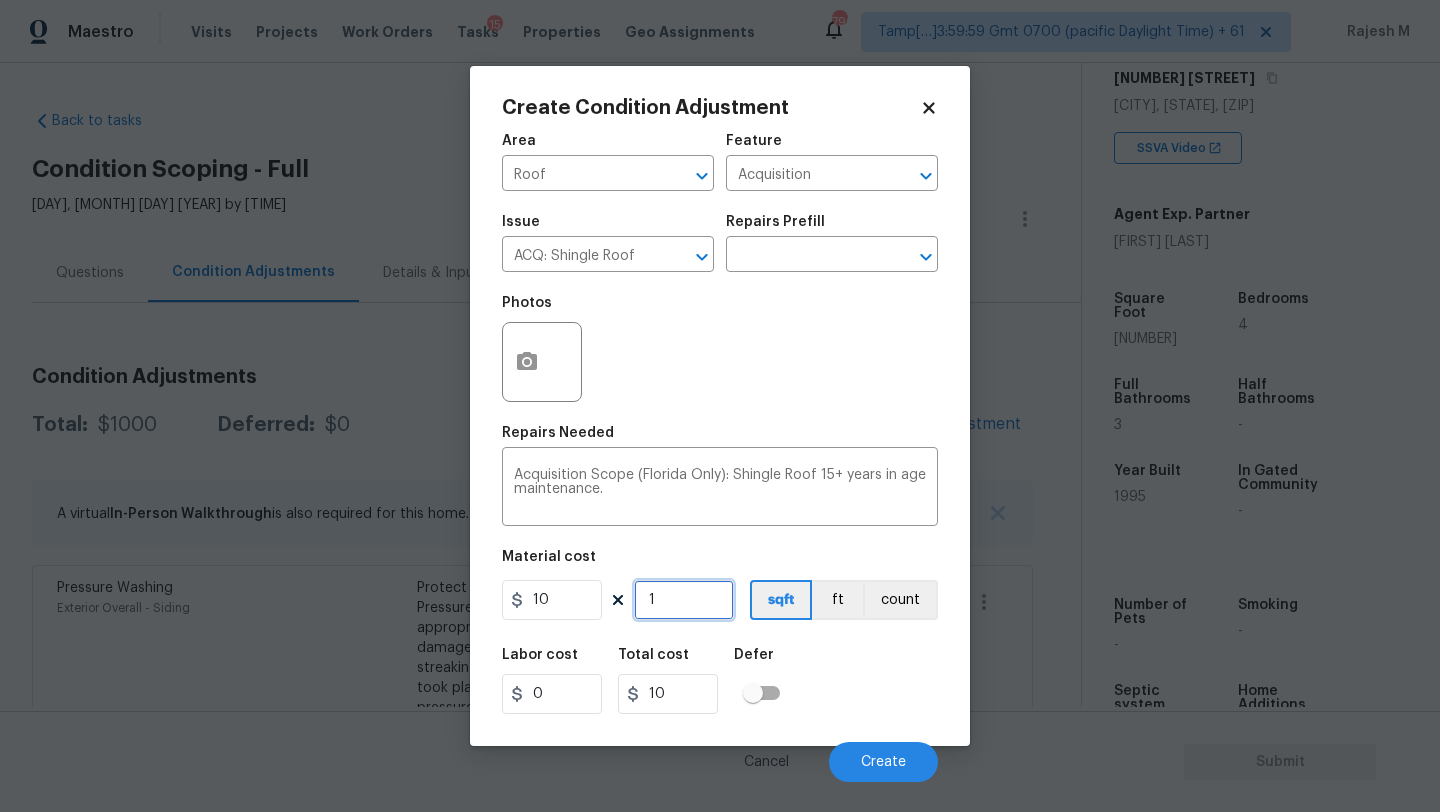 click on "1" at bounding box center [684, 600] 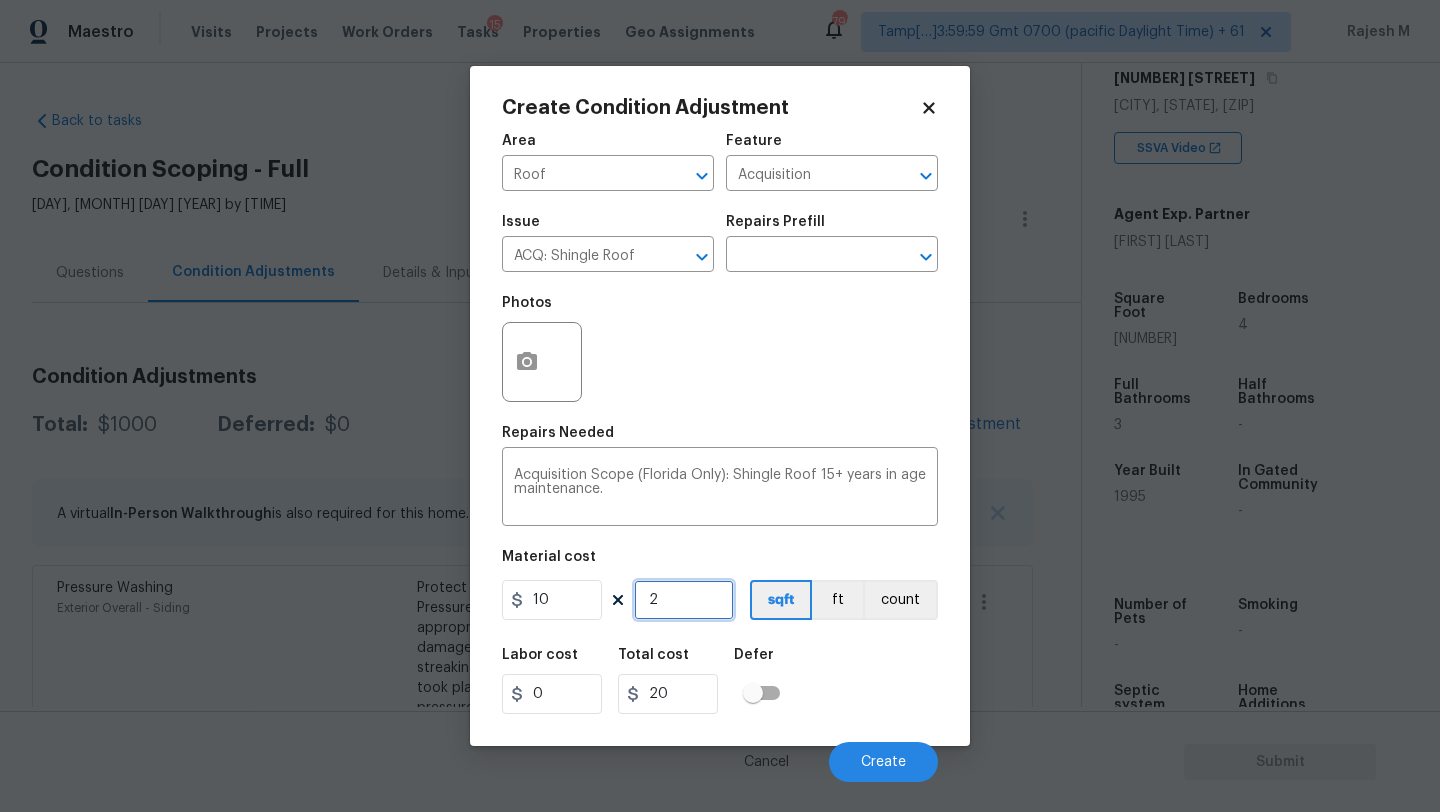 type on "26" 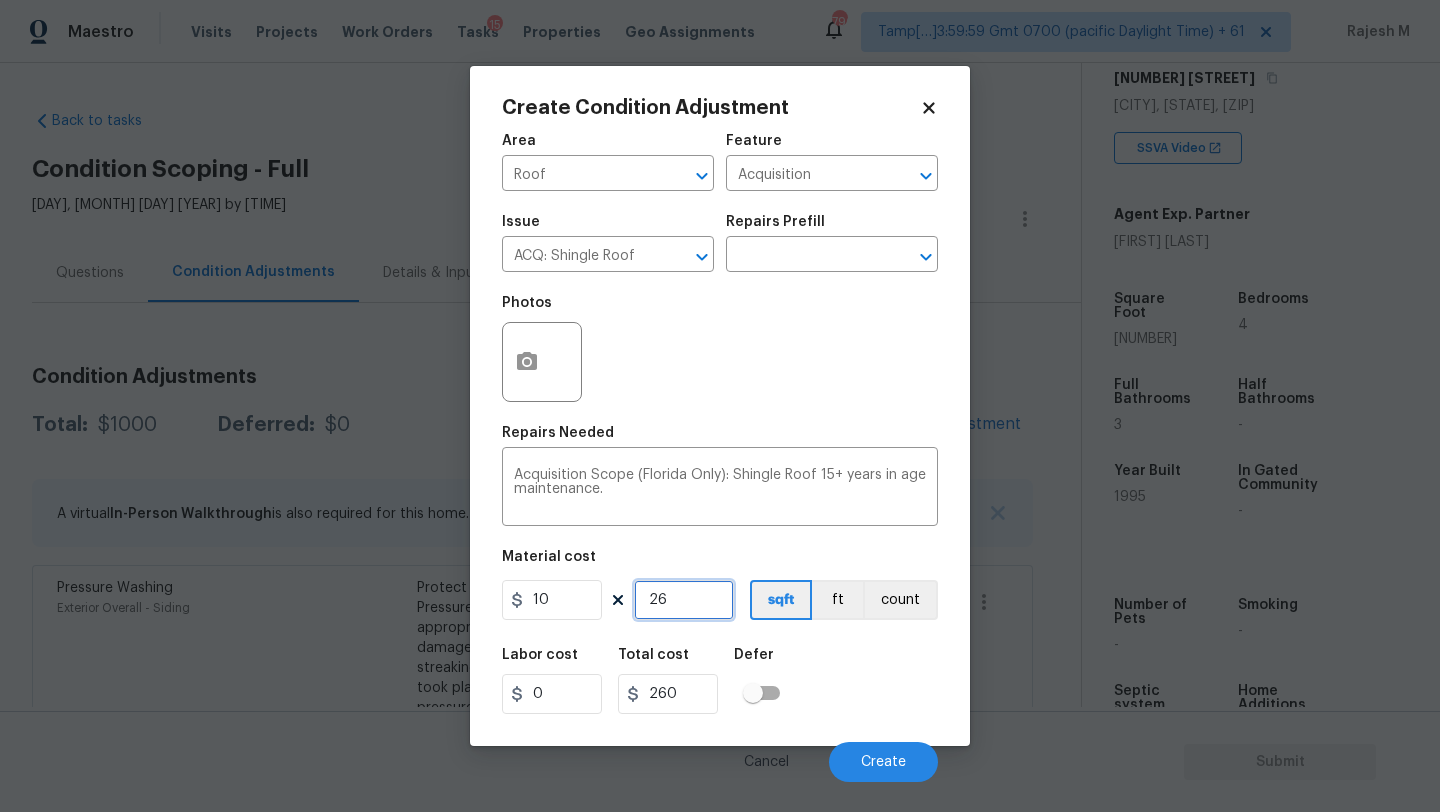 type on "260" 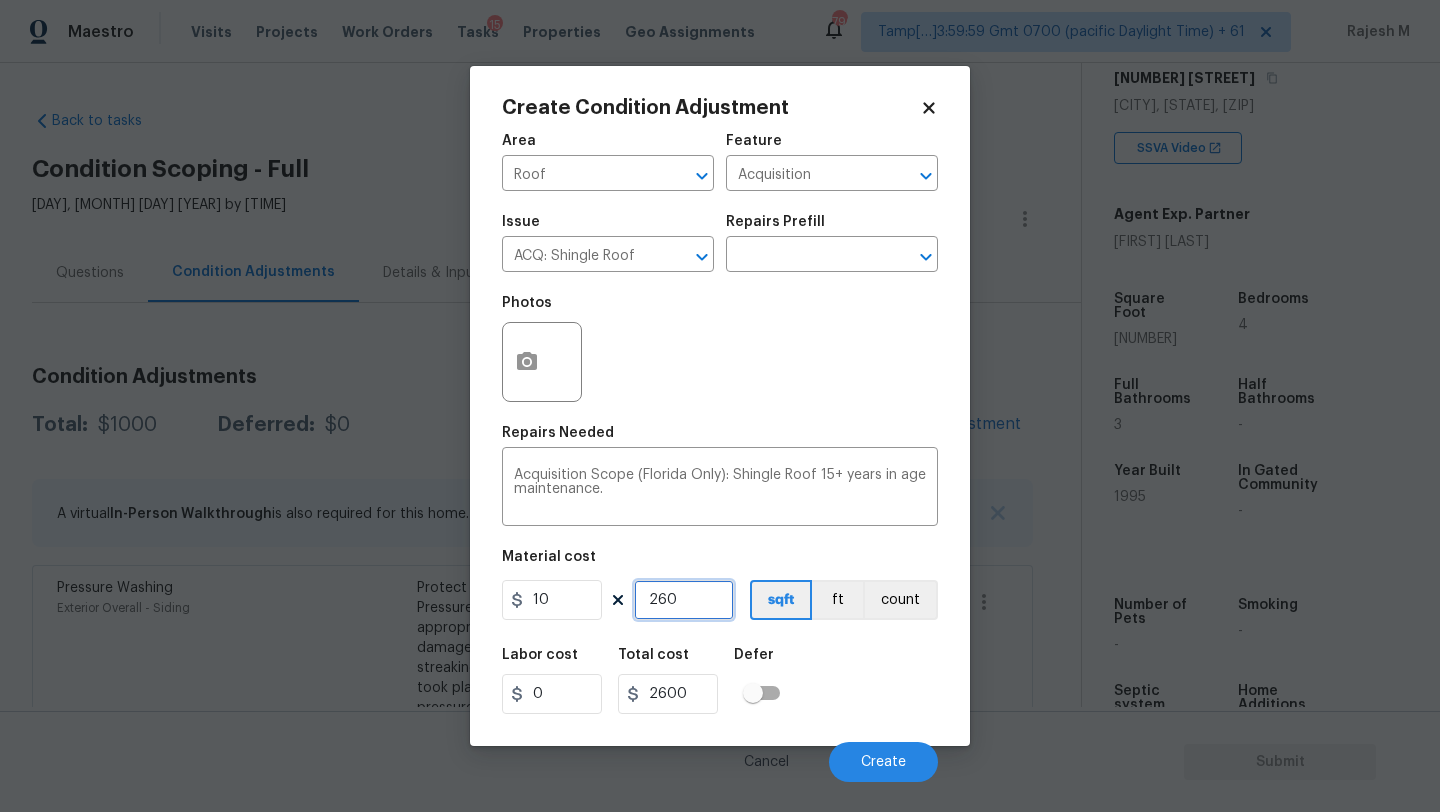 type on "2601" 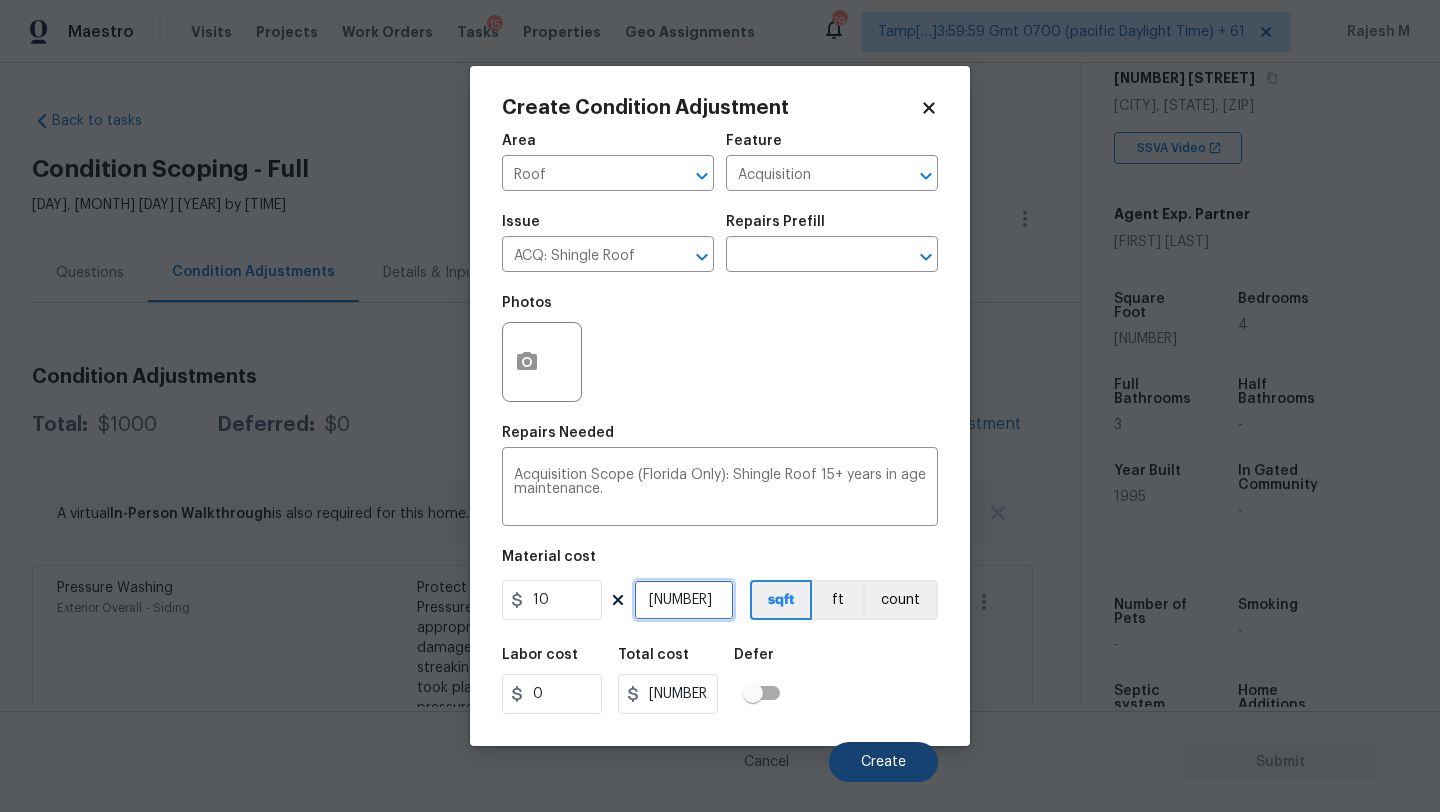 type on "2601" 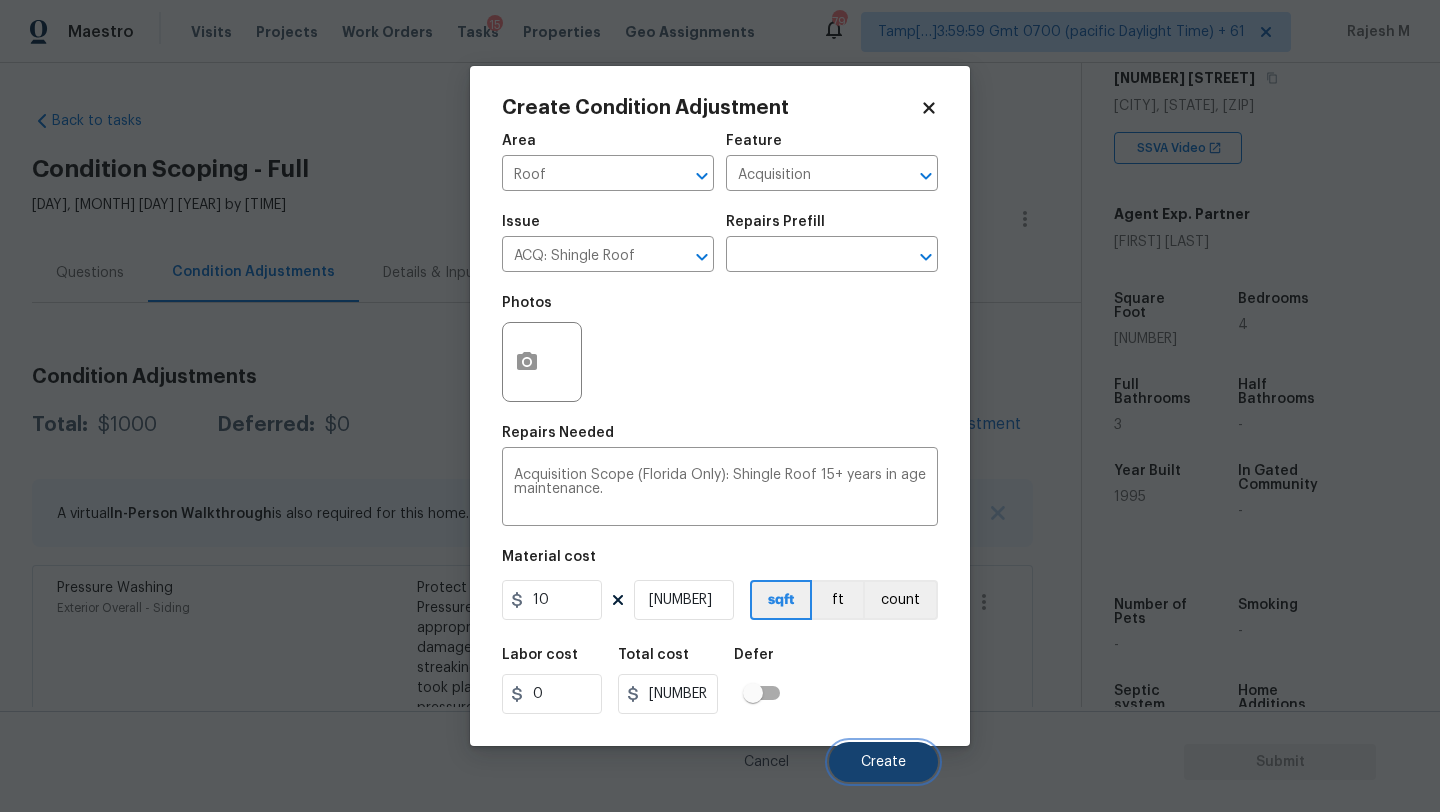 click on "Create" at bounding box center [883, 762] 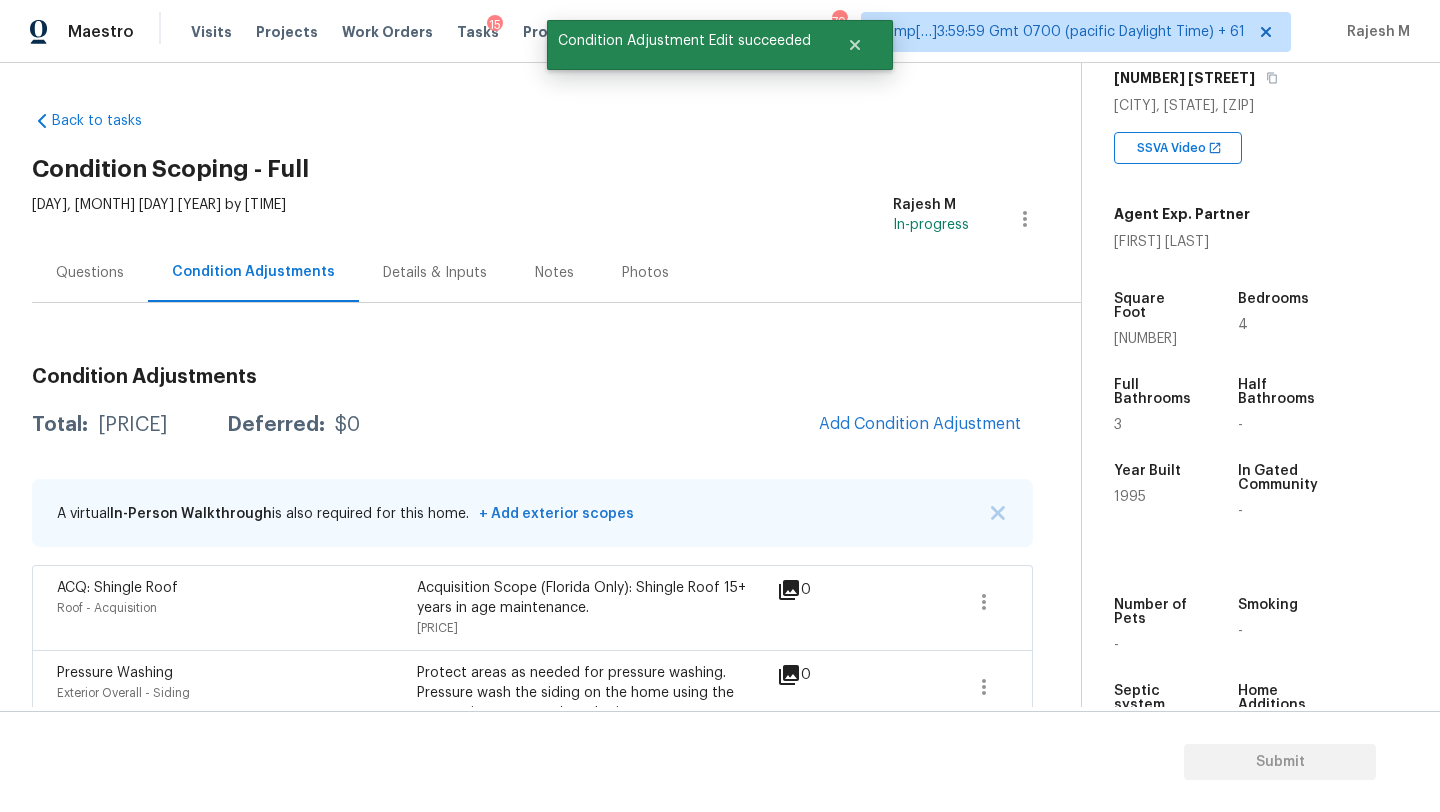 click on "Condition Adjustments Total:  $27010 Deferred:  $0 Add Condition Adjustment A virtual  In-Person Walkthrough  is also required for this home.   + Add exterior scopes ACQ: Shingle Roof Roof - Acquisition Acquisition Scope (Florida Only): Shingle Roof 15+ years in age maintenance. $26,010.00   0 Pressure Washing Exterior Overall - Siding Protect areas as needed for pressure washing. Pressure wash the siding on the home using the appropriate pressure/nozzle tip as to not create any damage to the home. Ensure that there is no streaking/eneven areas where the pressure washing took place. Clean up any debris created from pressure washing. $200.00   0 Pressure Washing Exterior Overall - Siding Pressure wash the driveways/walkways as directed by the PM. Ensure that all debris and residue are removed from the areas being pressure washed. $200.00   0 Landscape Package Exterior Overall - Home Readiness Packages $300.00   4 Landscape Package Exterior Overall - Home Readiness Packages $300.00   0" at bounding box center (532, 831) 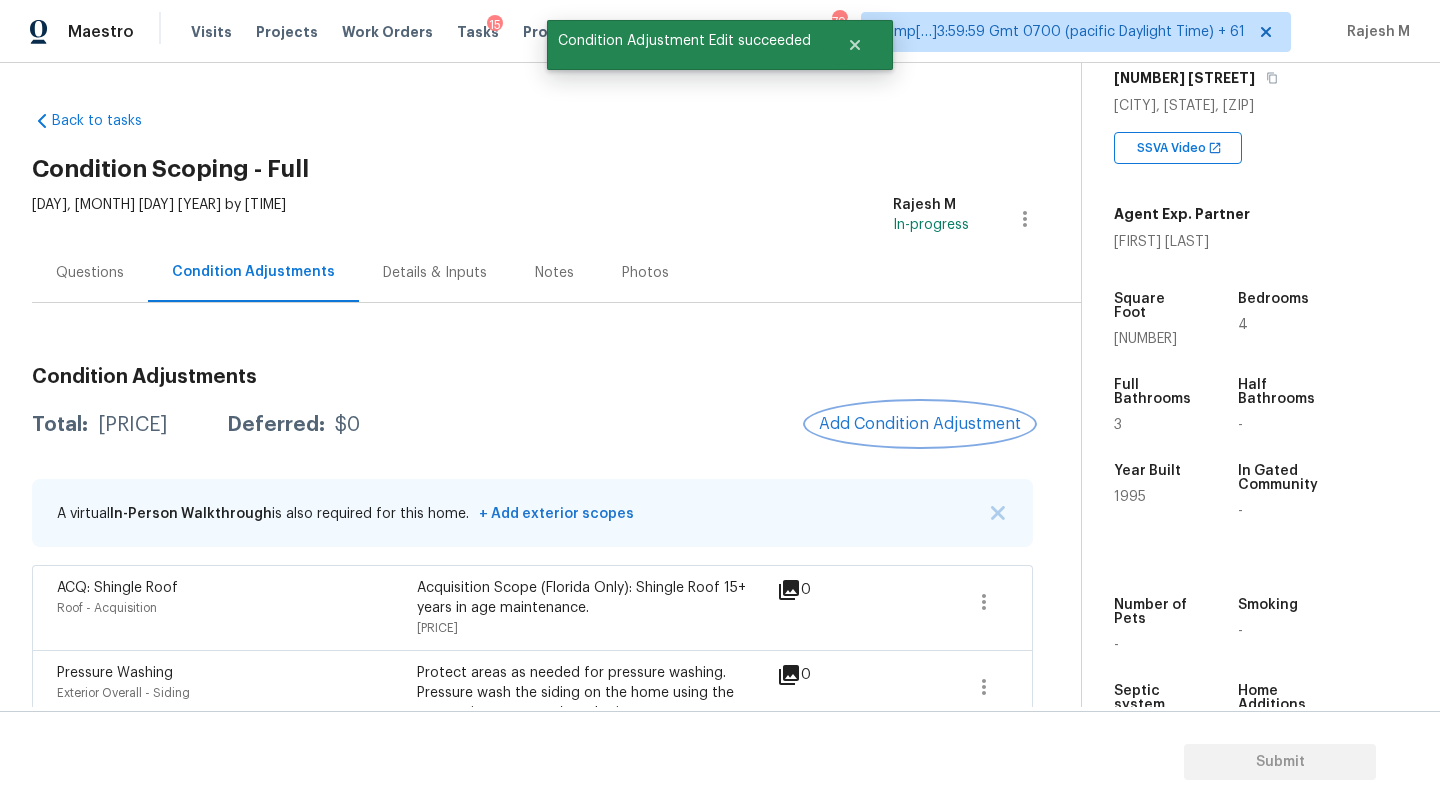click on "Add Condition Adjustment" at bounding box center [920, 424] 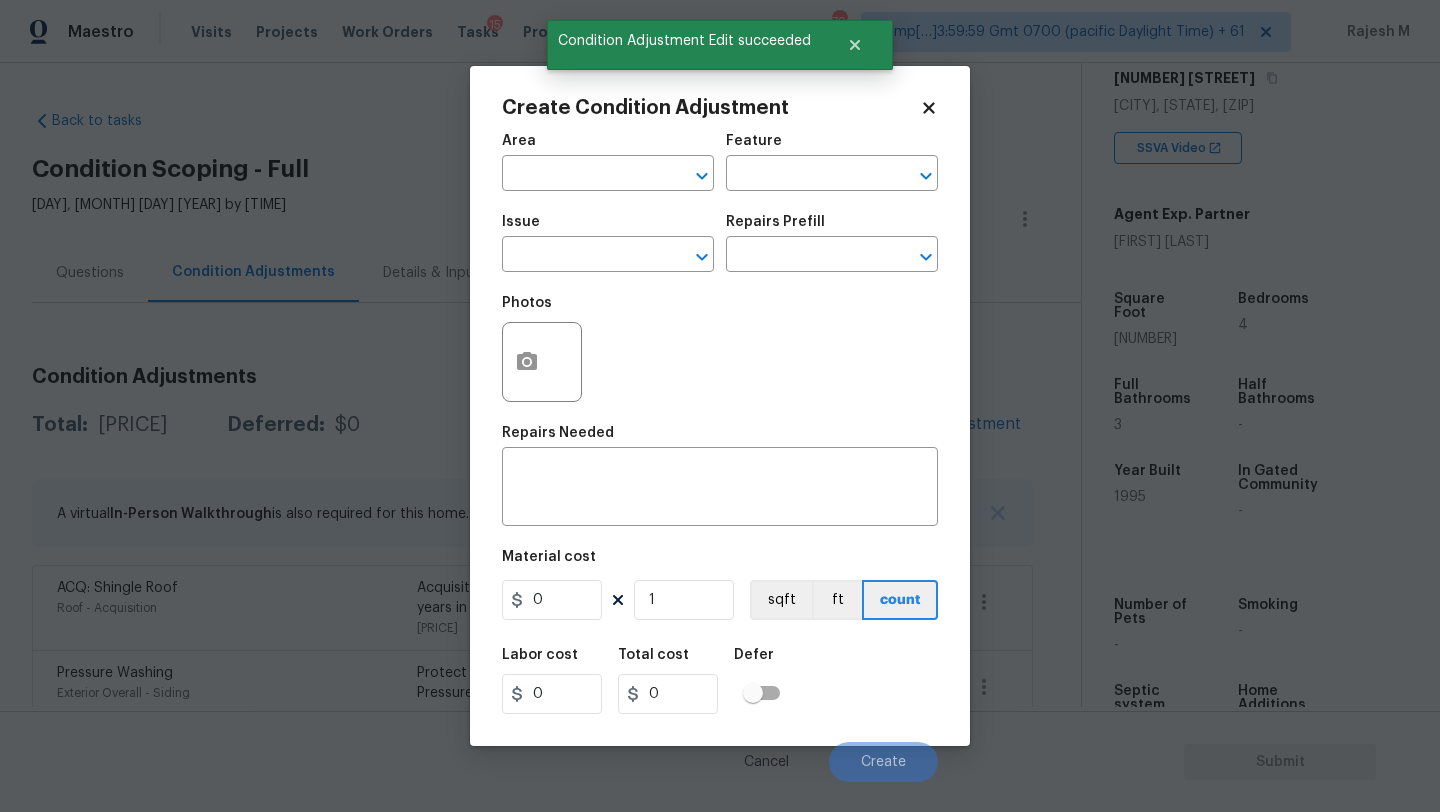 click on "Area ​" at bounding box center (608, 162) 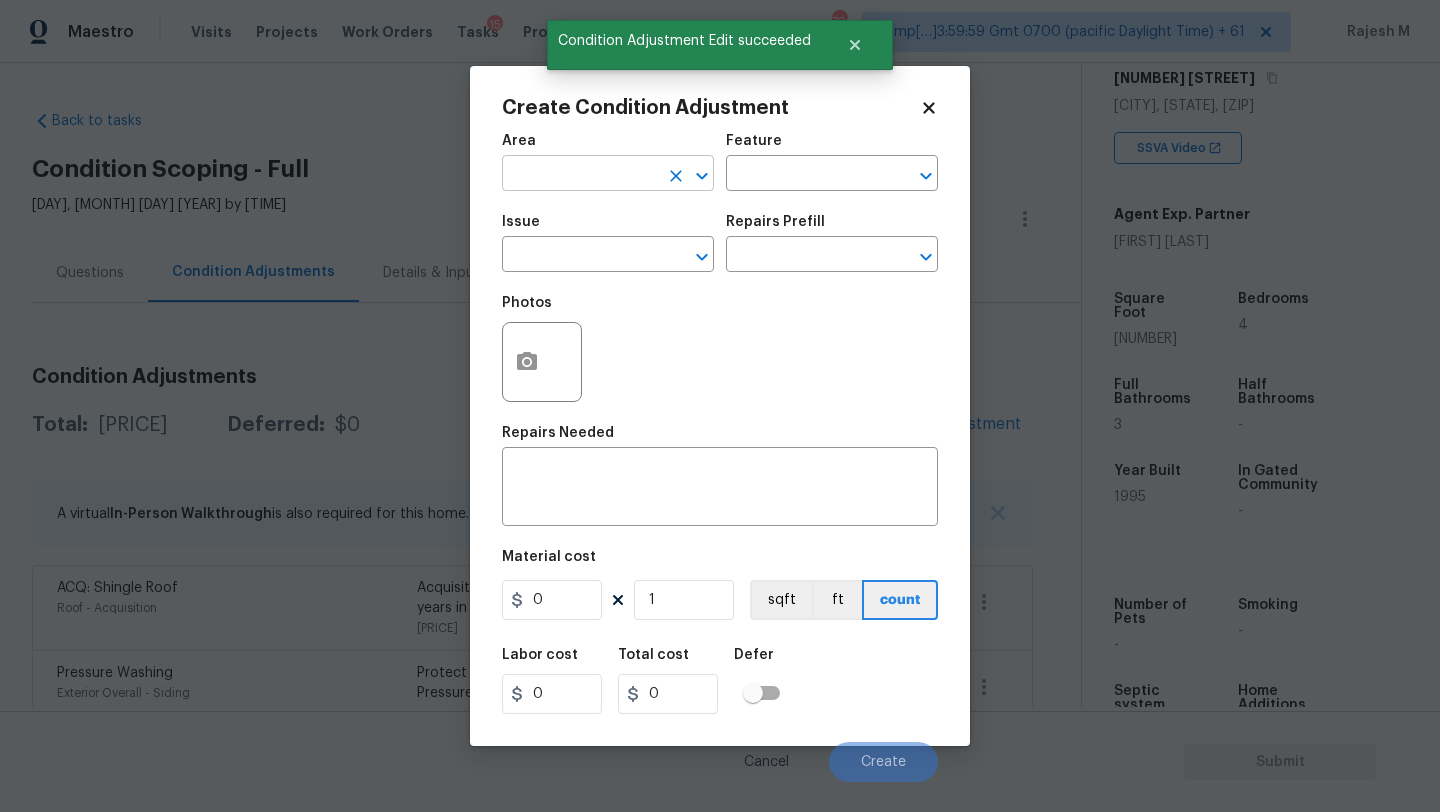 click at bounding box center [580, 175] 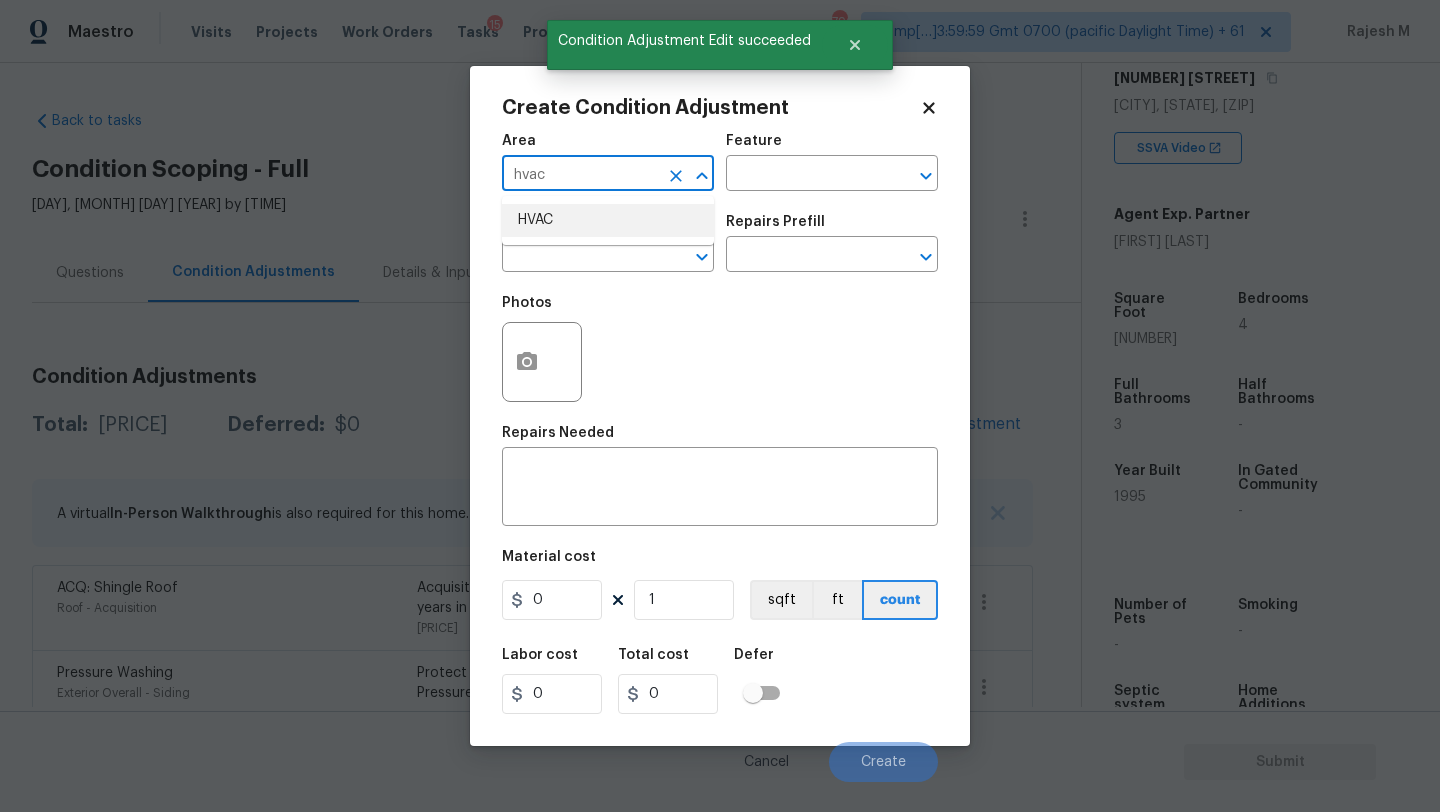 click on "HVAC" at bounding box center [608, 220] 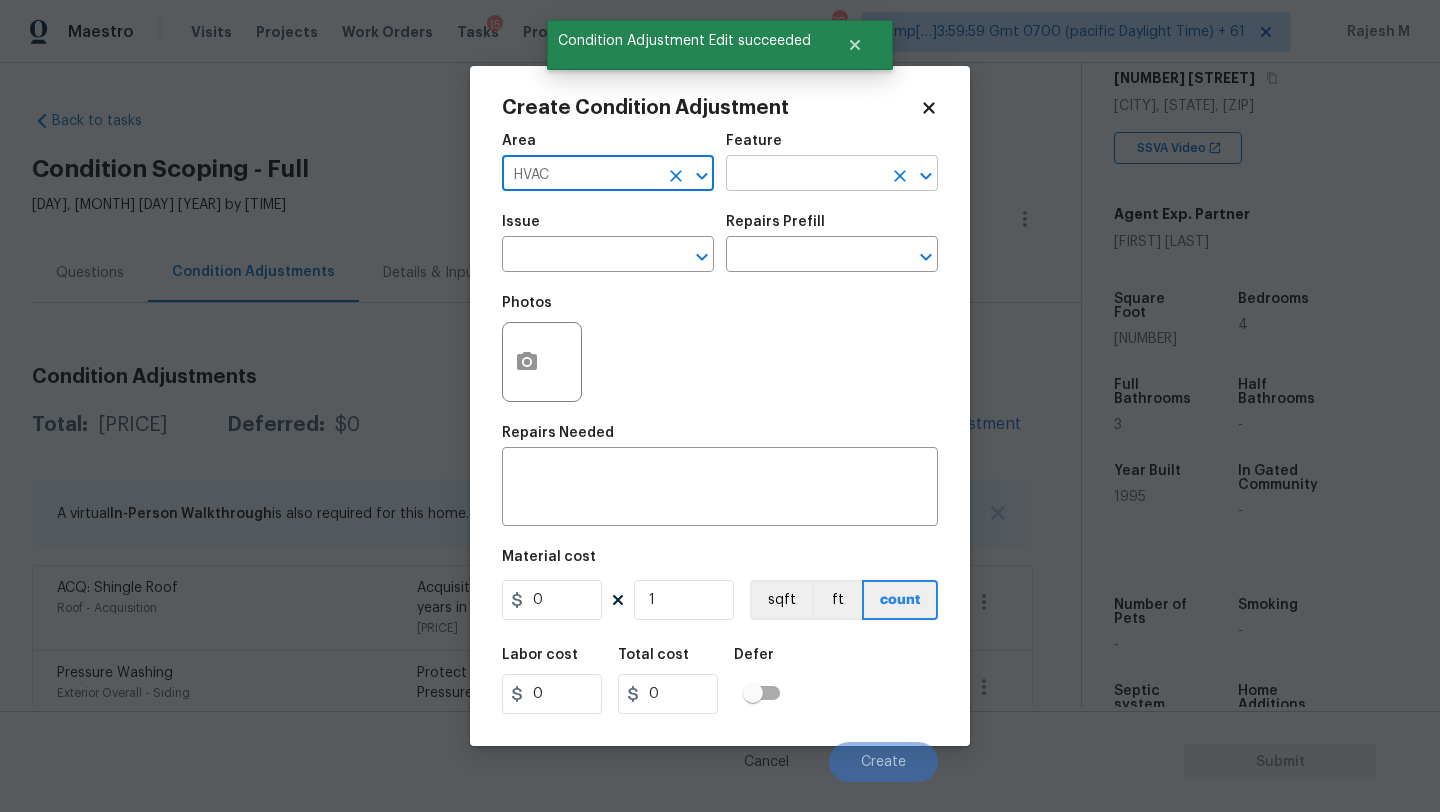 type on "HVAC" 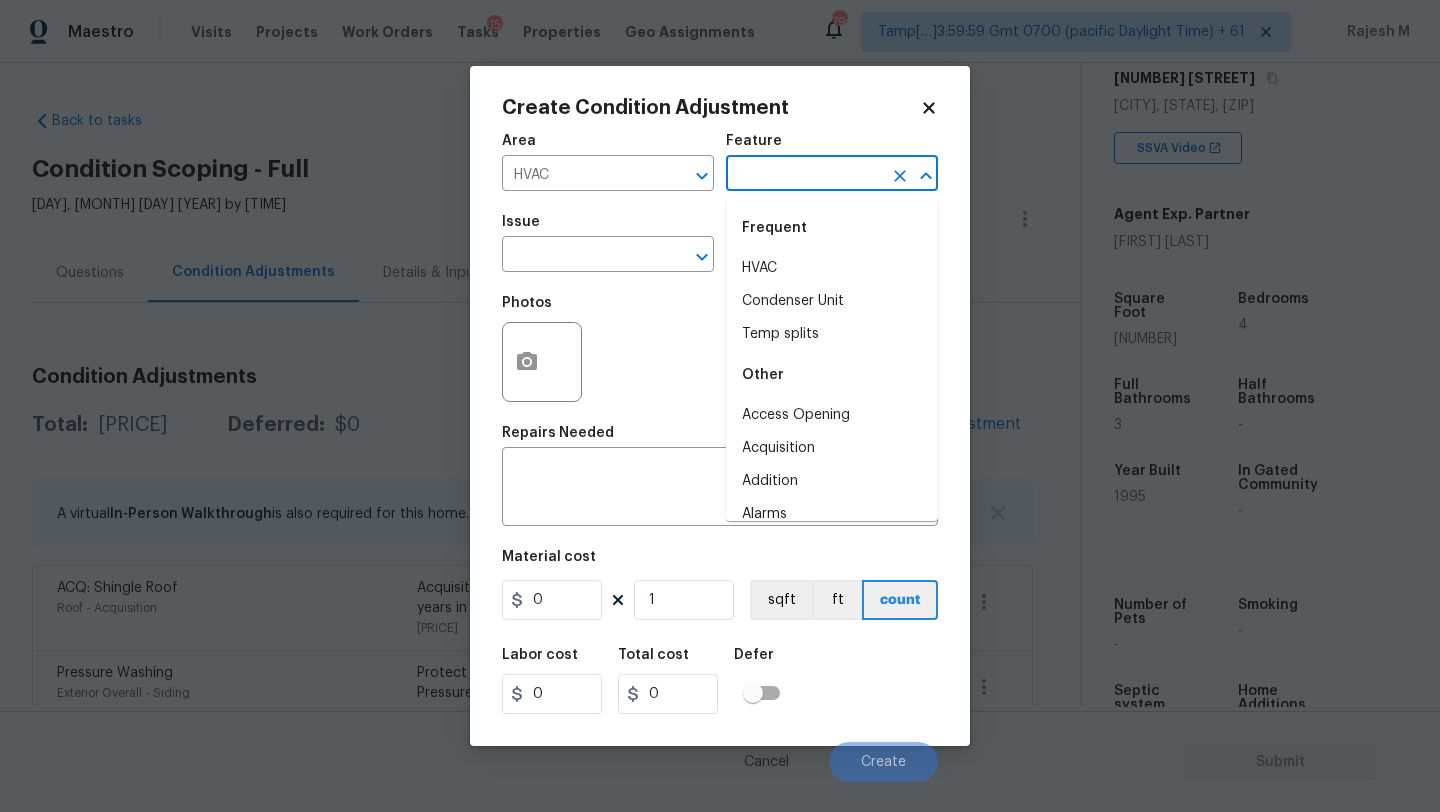 click at bounding box center (804, 175) 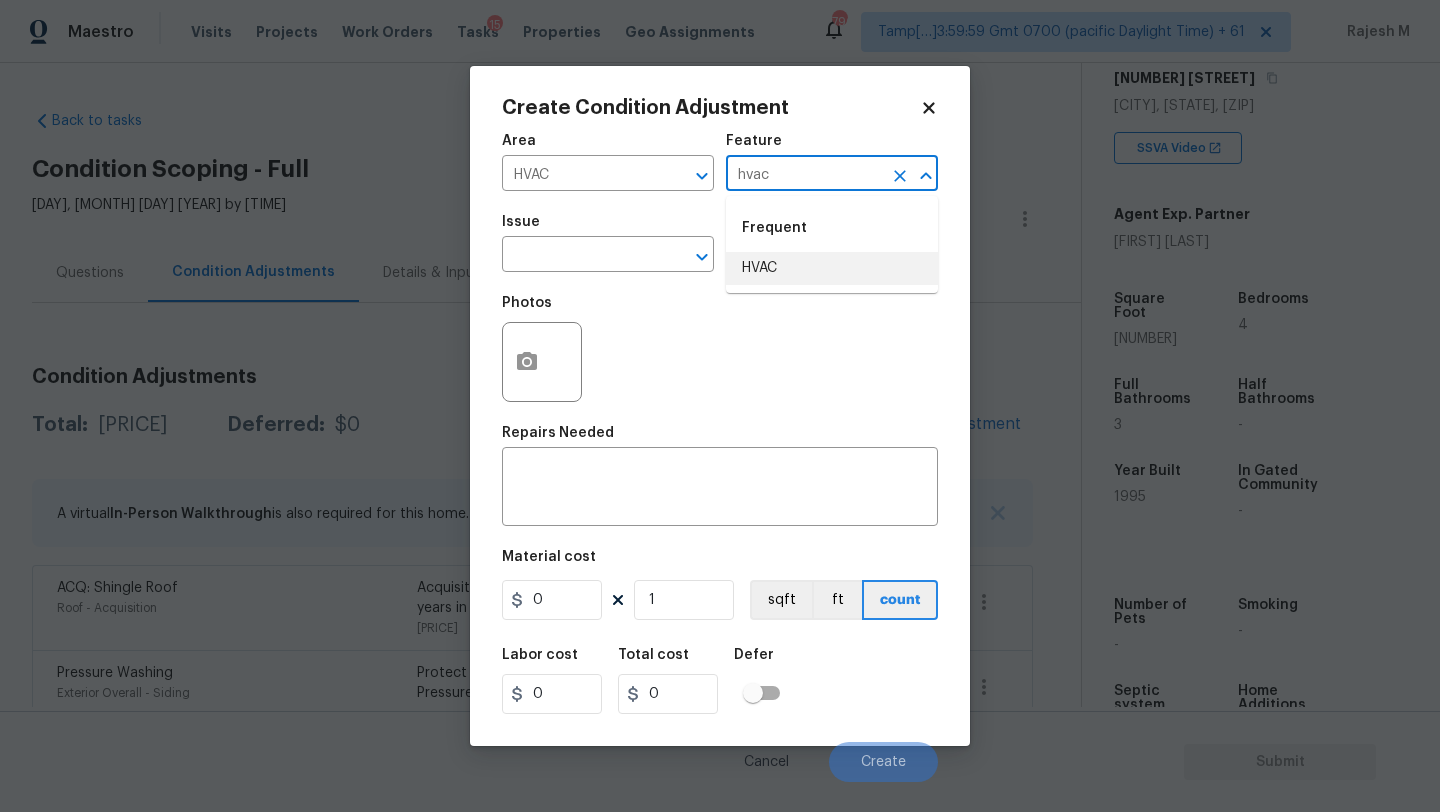 click on "HVAC" at bounding box center [832, 268] 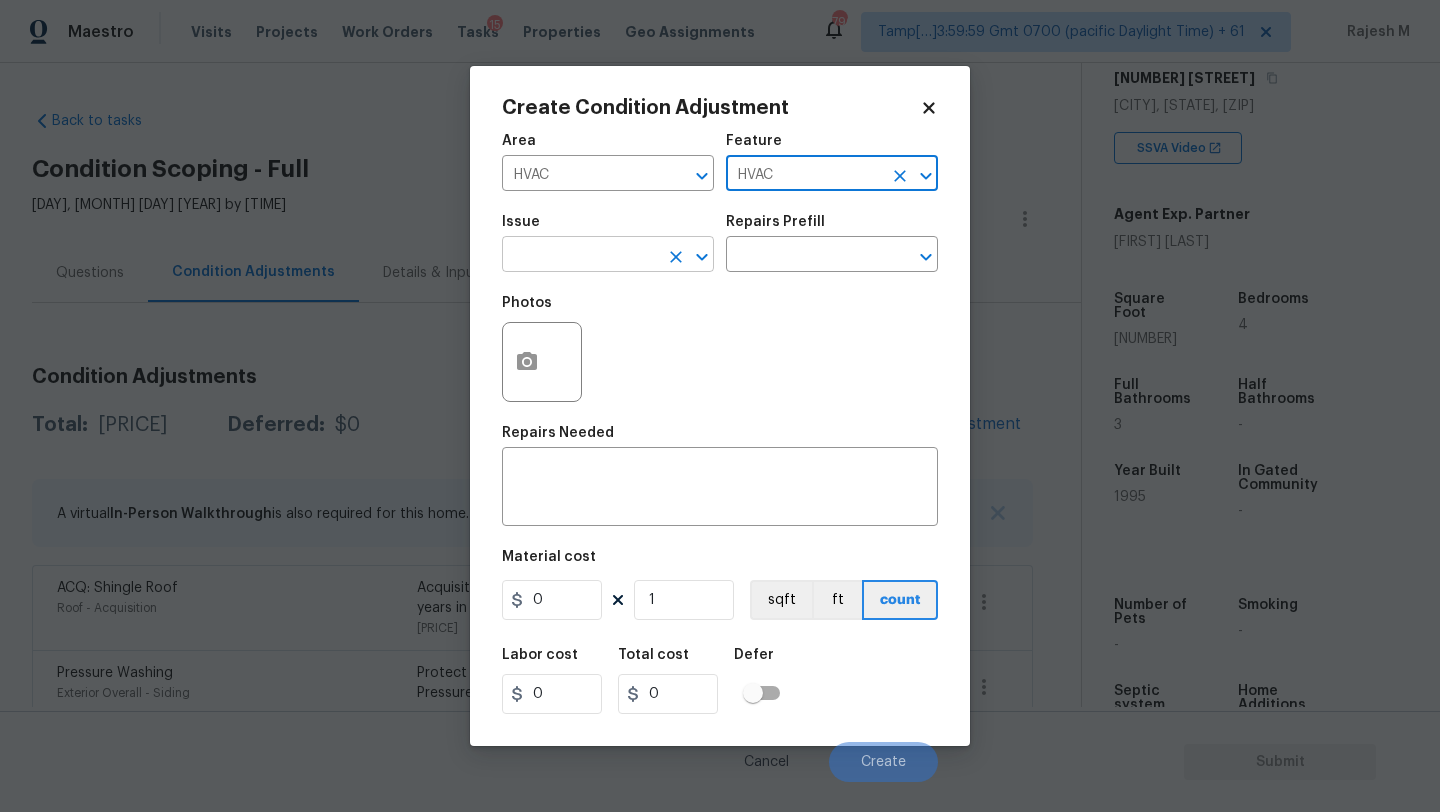 type on "HVAC" 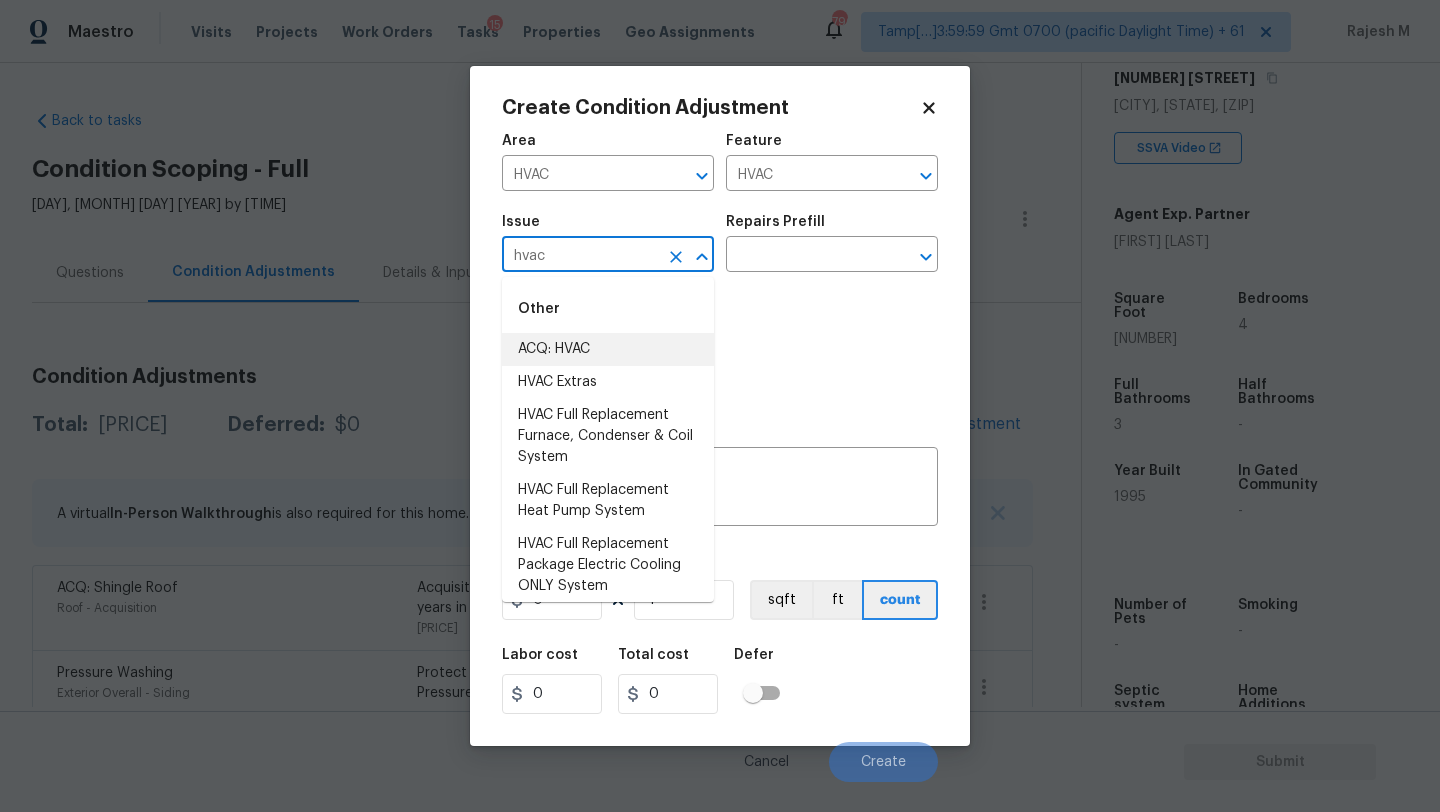 click on "ACQ: HVAC" at bounding box center (608, 349) 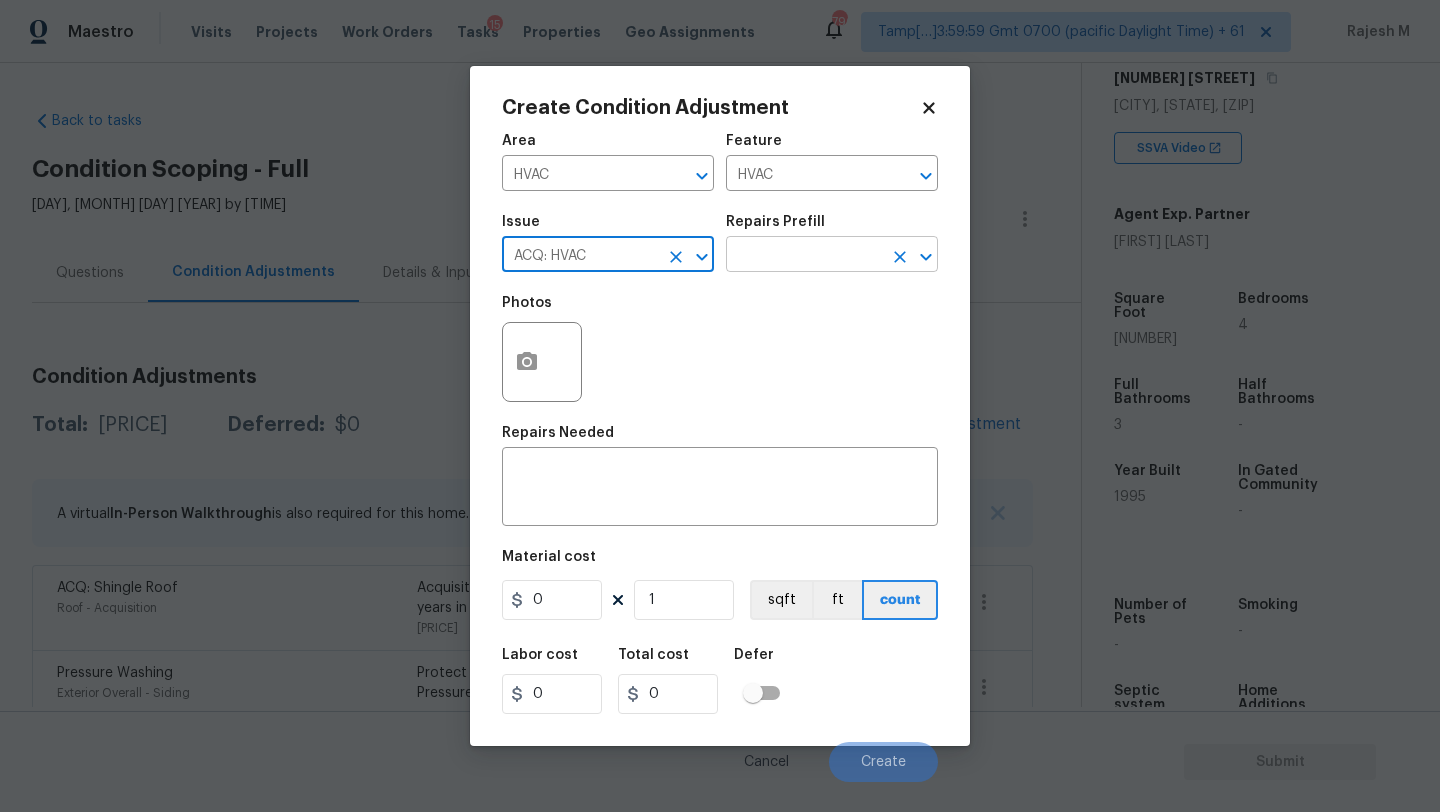 type on "ACQ: HVAC" 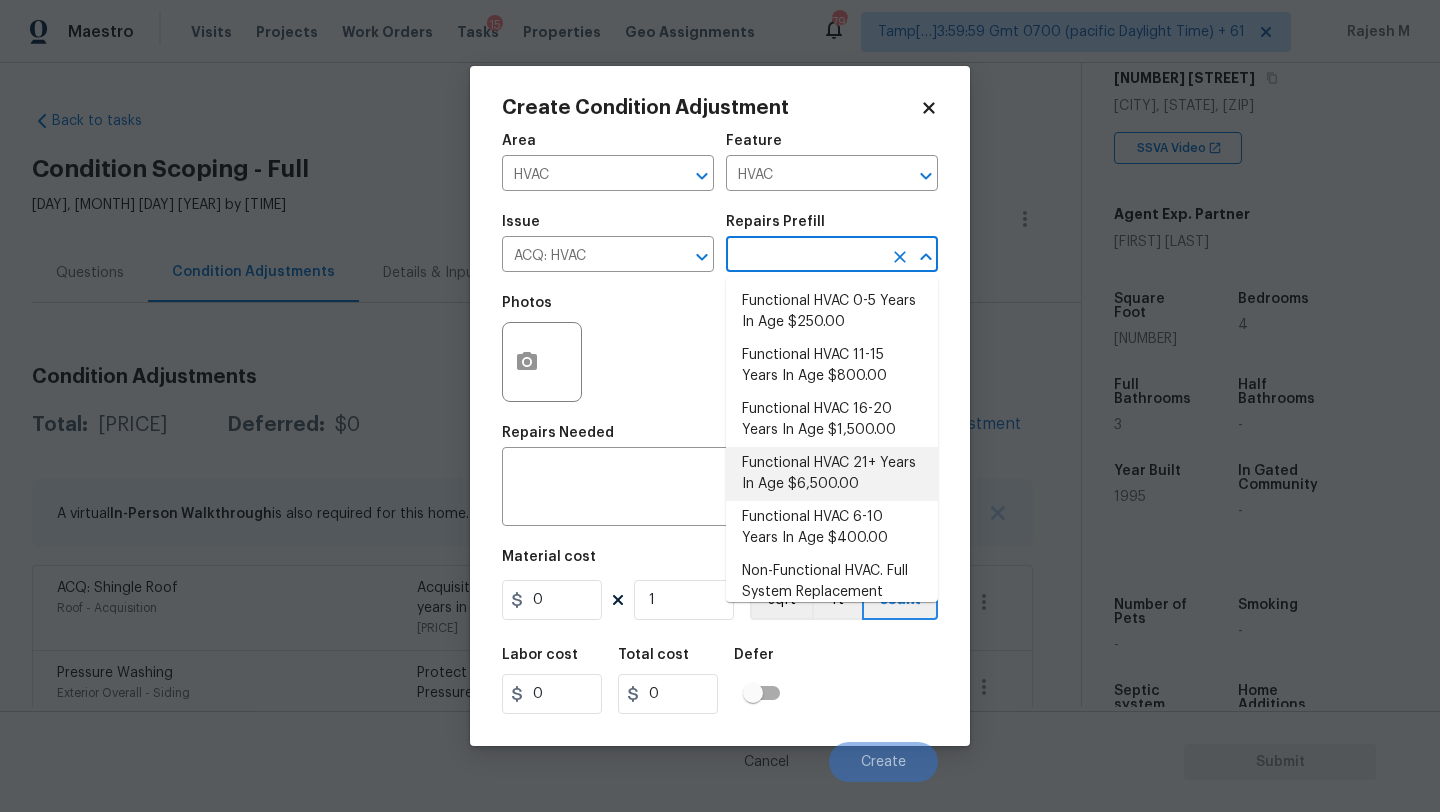 click on "Functional HVAC 21+ Years In Age $6,500.00" at bounding box center (832, 474) 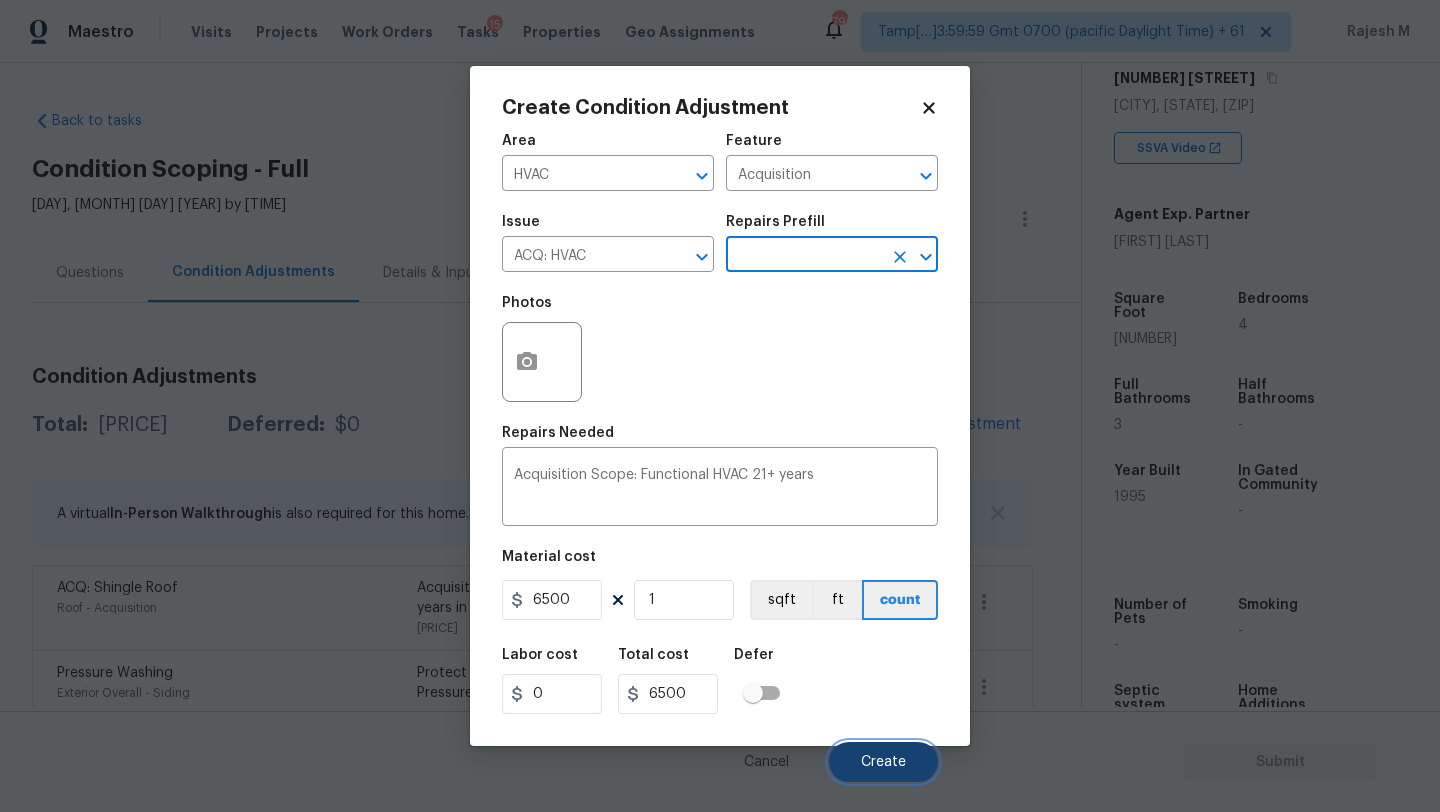 click on "Create" at bounding box center (883, 762) 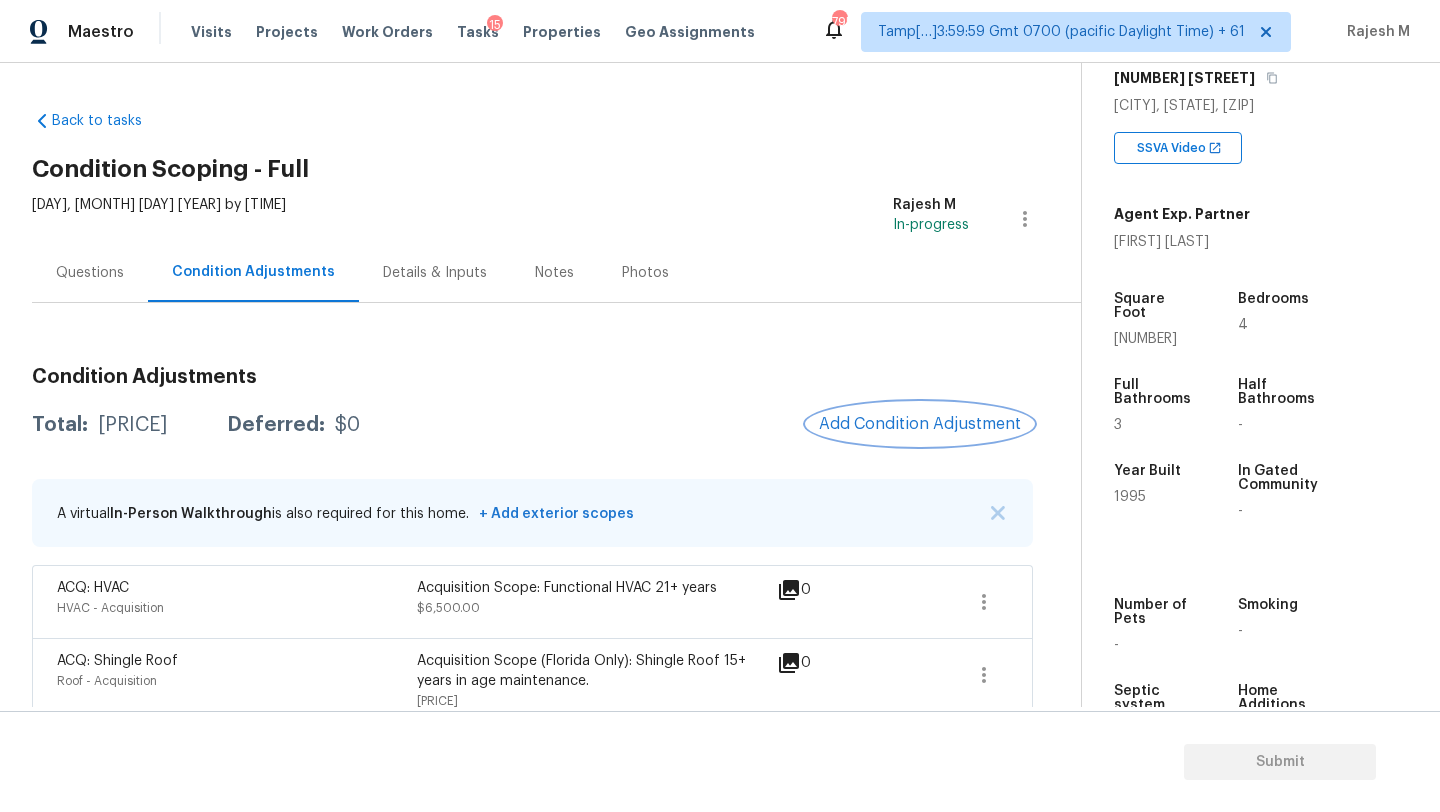 click on "Add Condition Adjustment" at bounding box center [920, 424] 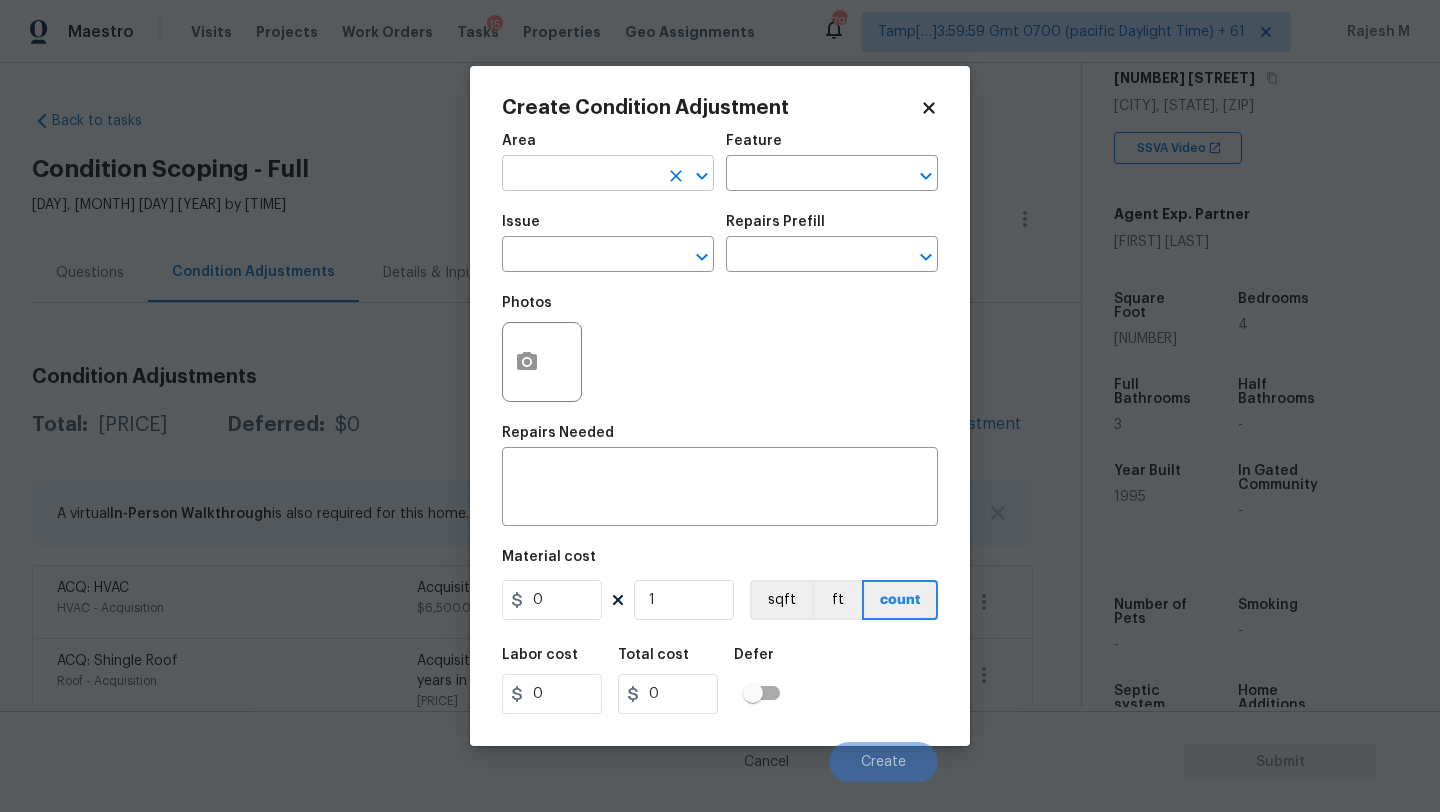 click at bounding box center [580, 175] 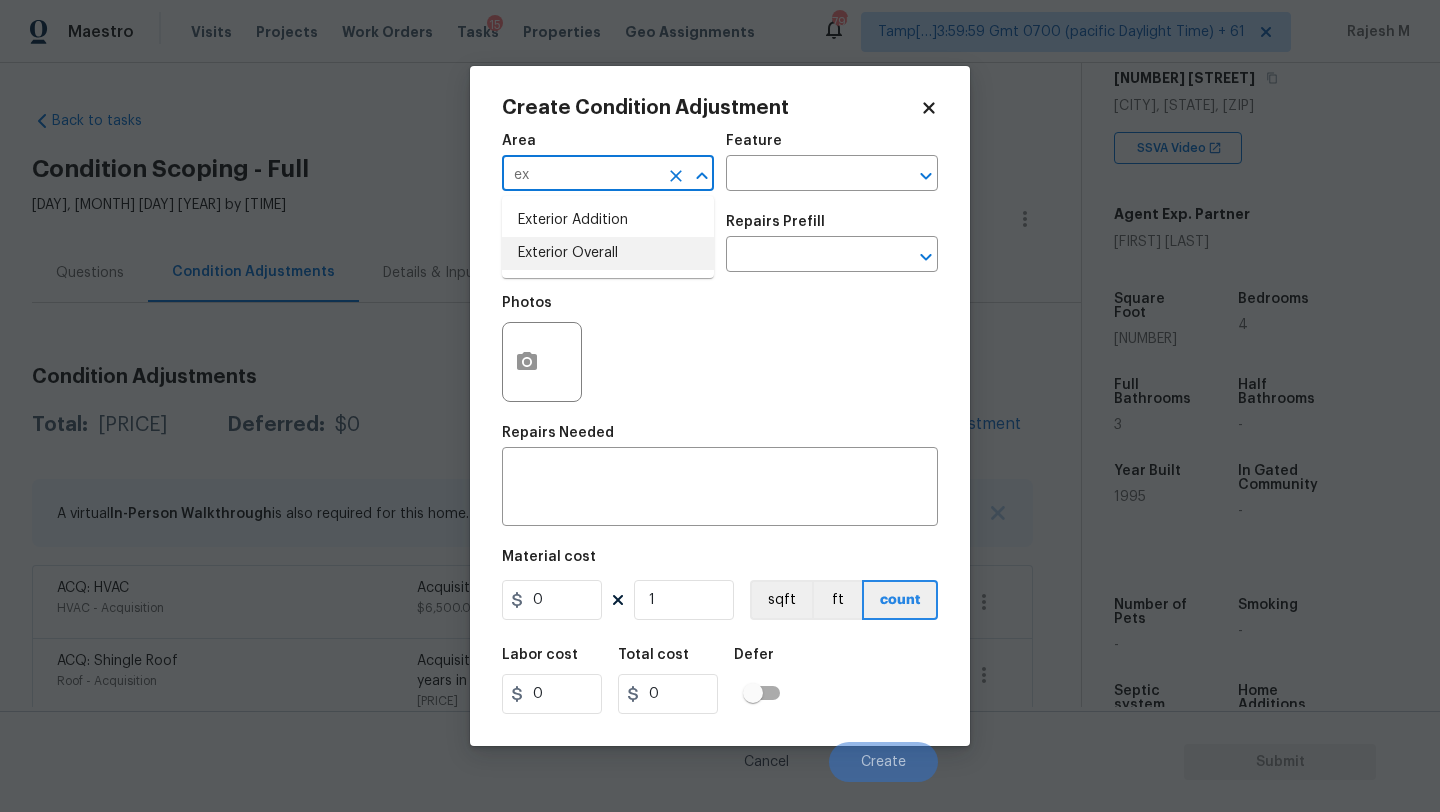 click on "Exterior Overall" at bounding box center [608, 253] 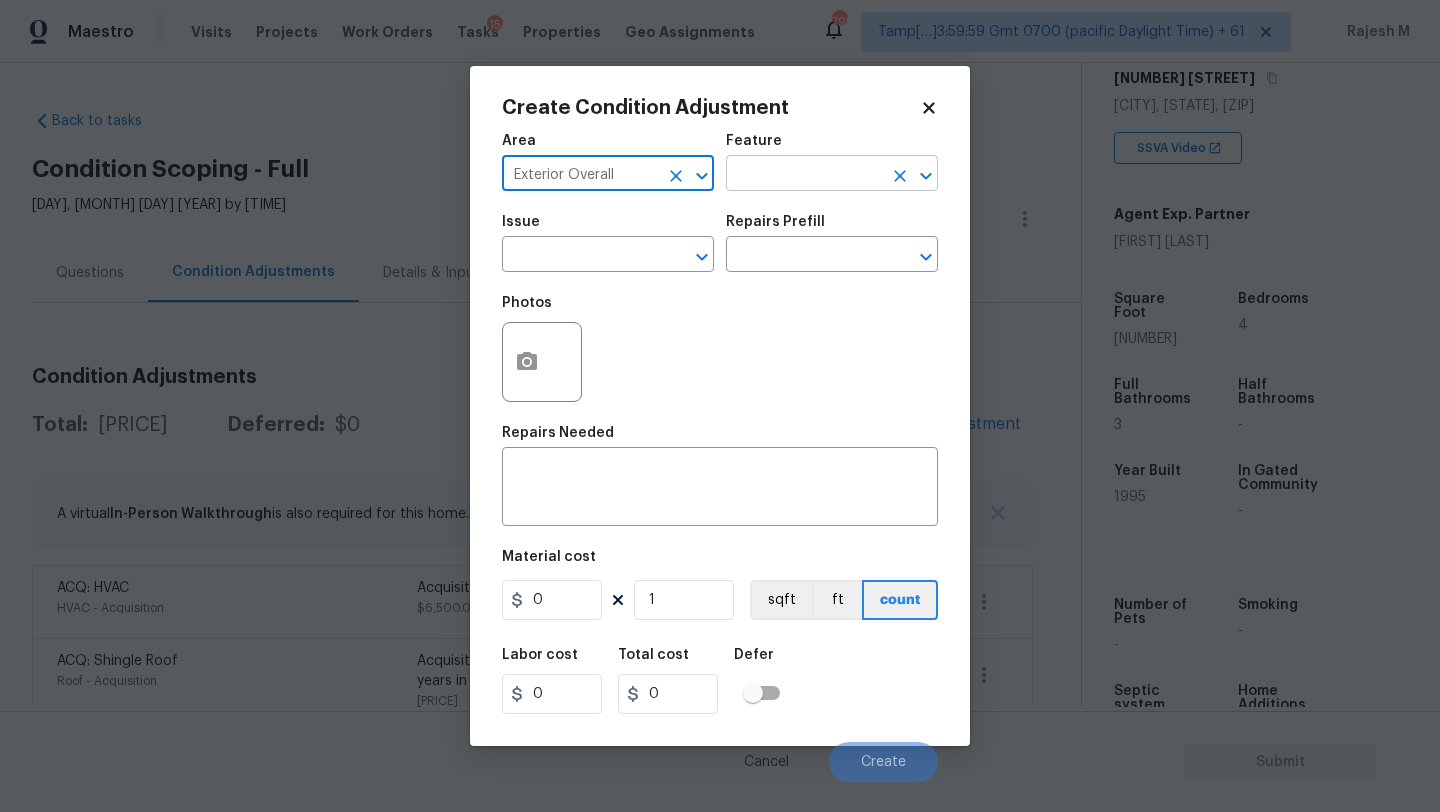 type on "Exterior Overall" 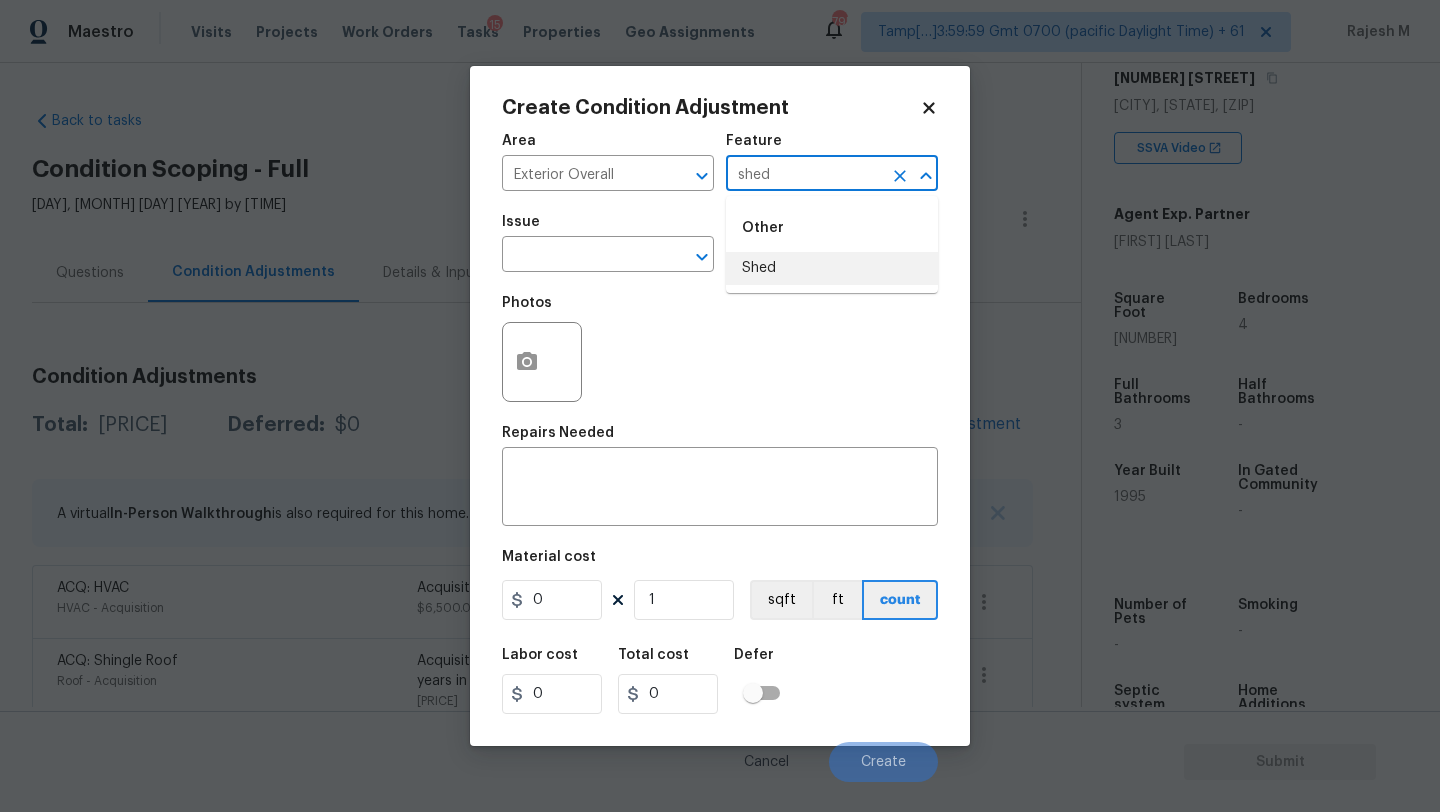 click on "Shed" at bounding box center [832, 268] 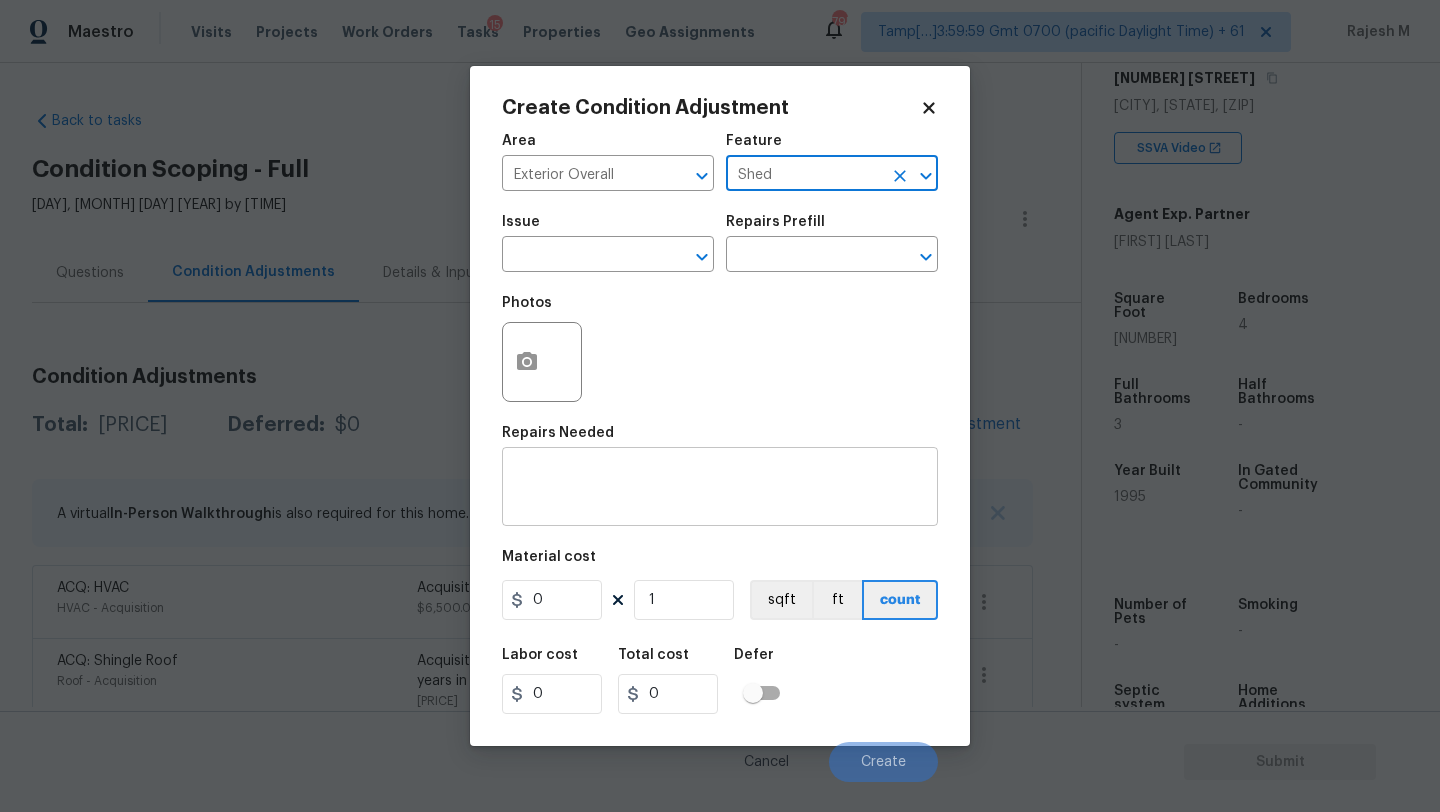 type on "Shed" 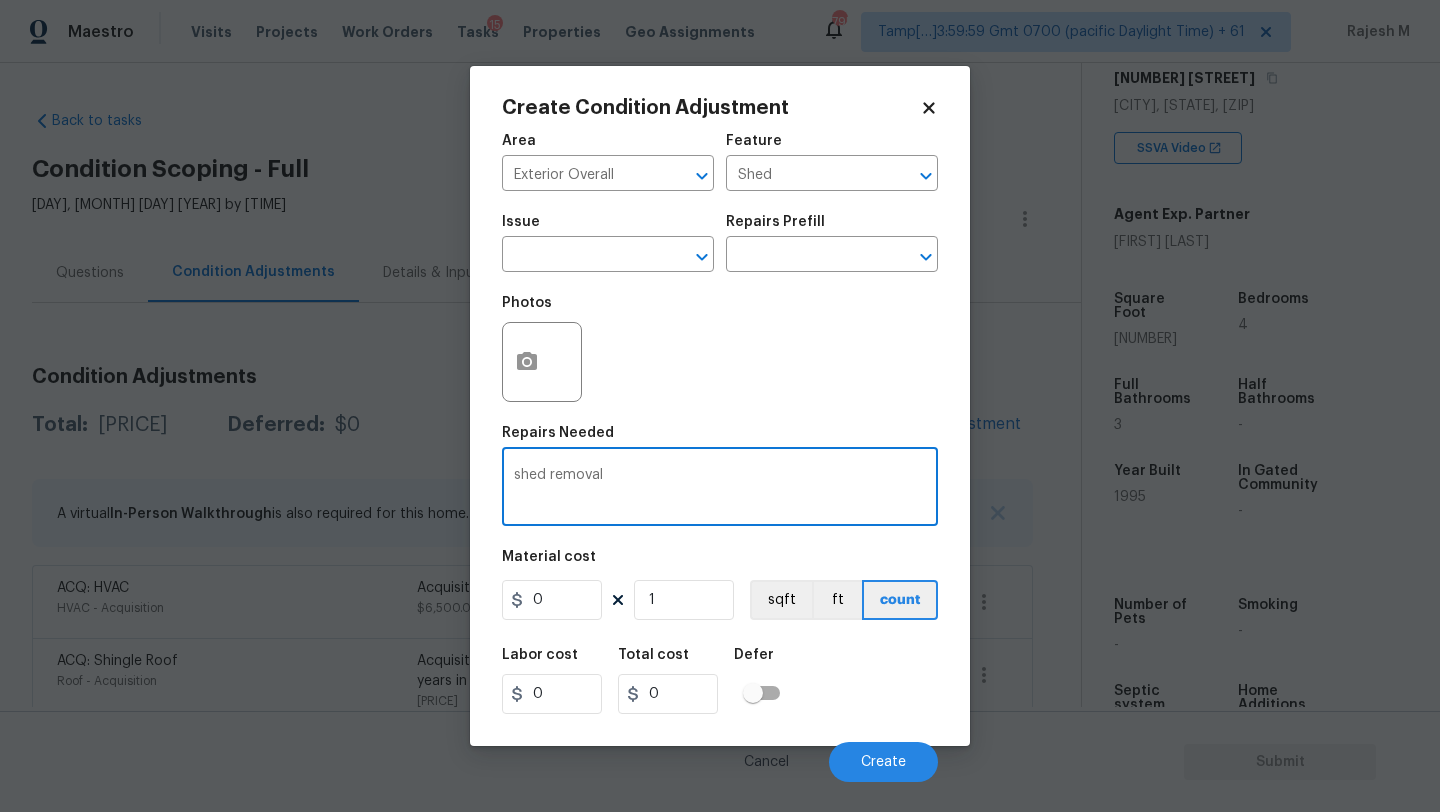 type on "shed removal" 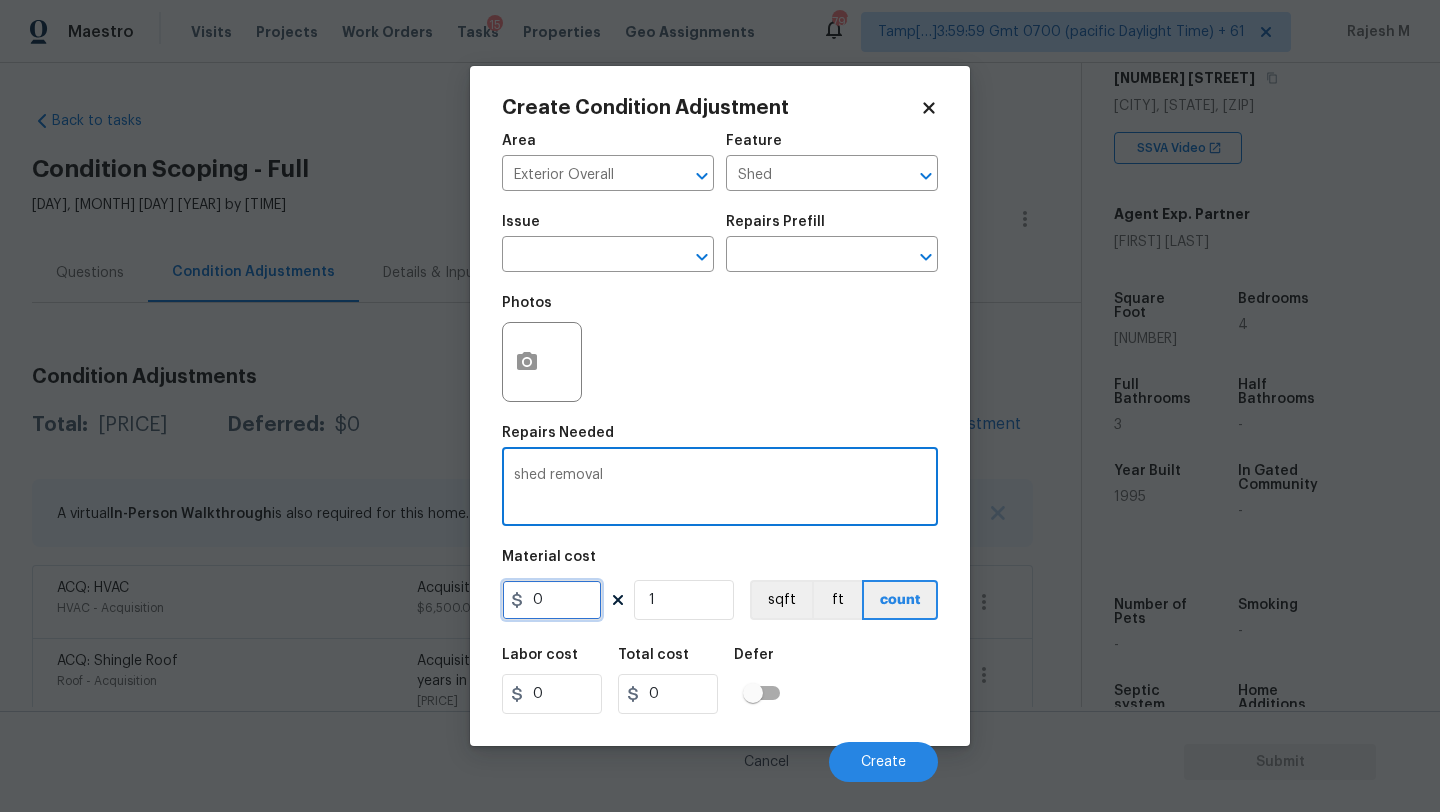 click on "0" at bounding box center (552, 600) 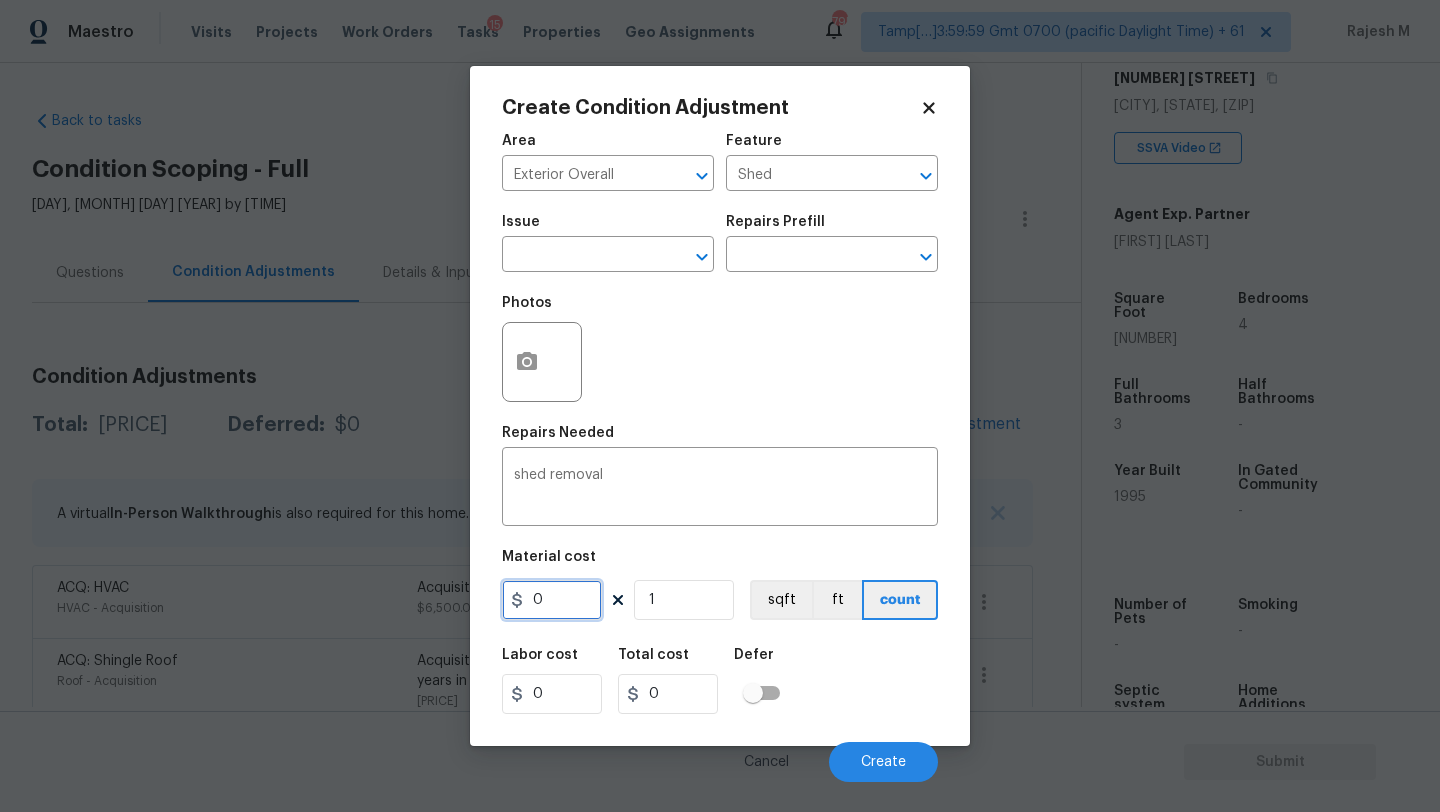 click on "0" at bounding box center [552, 600] 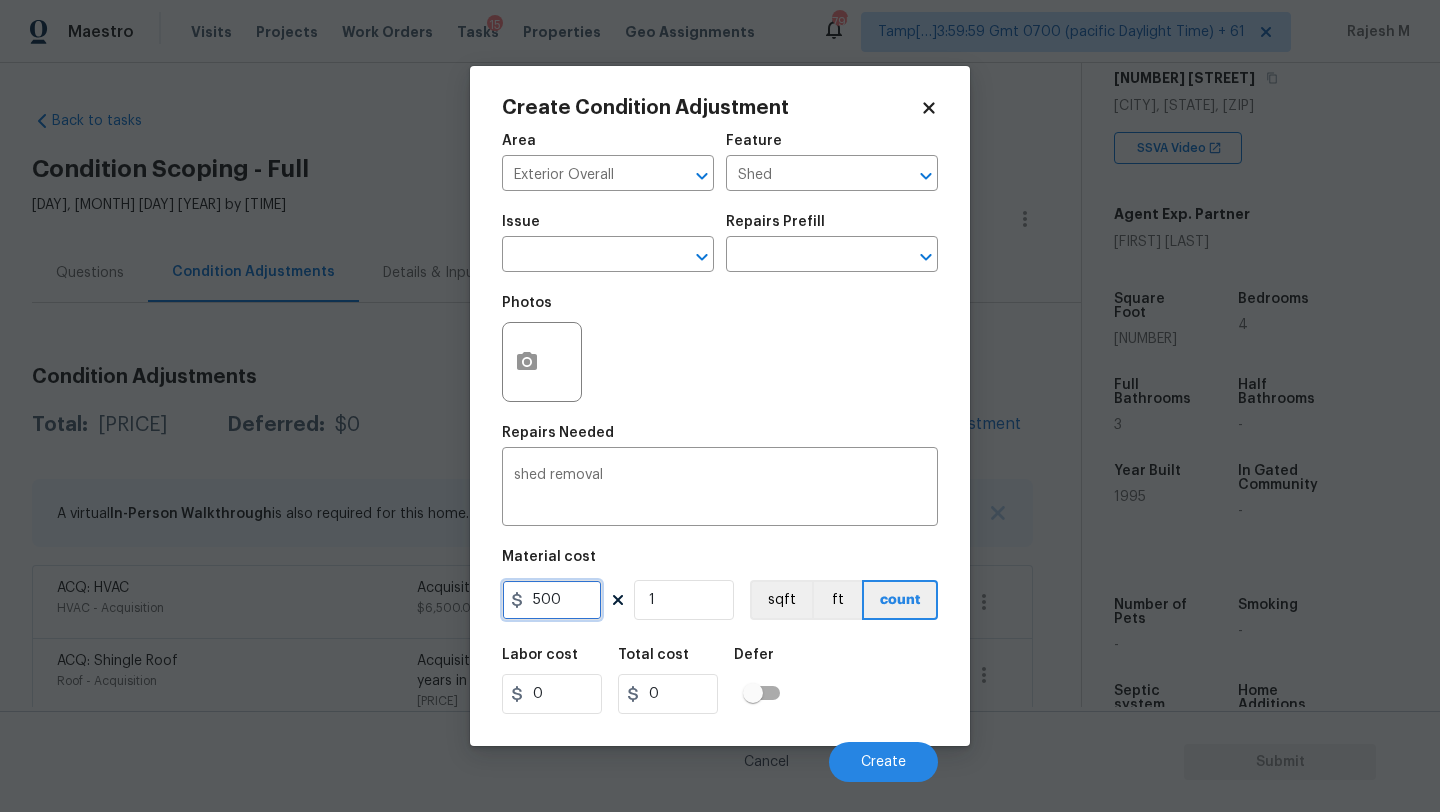 type on "500" 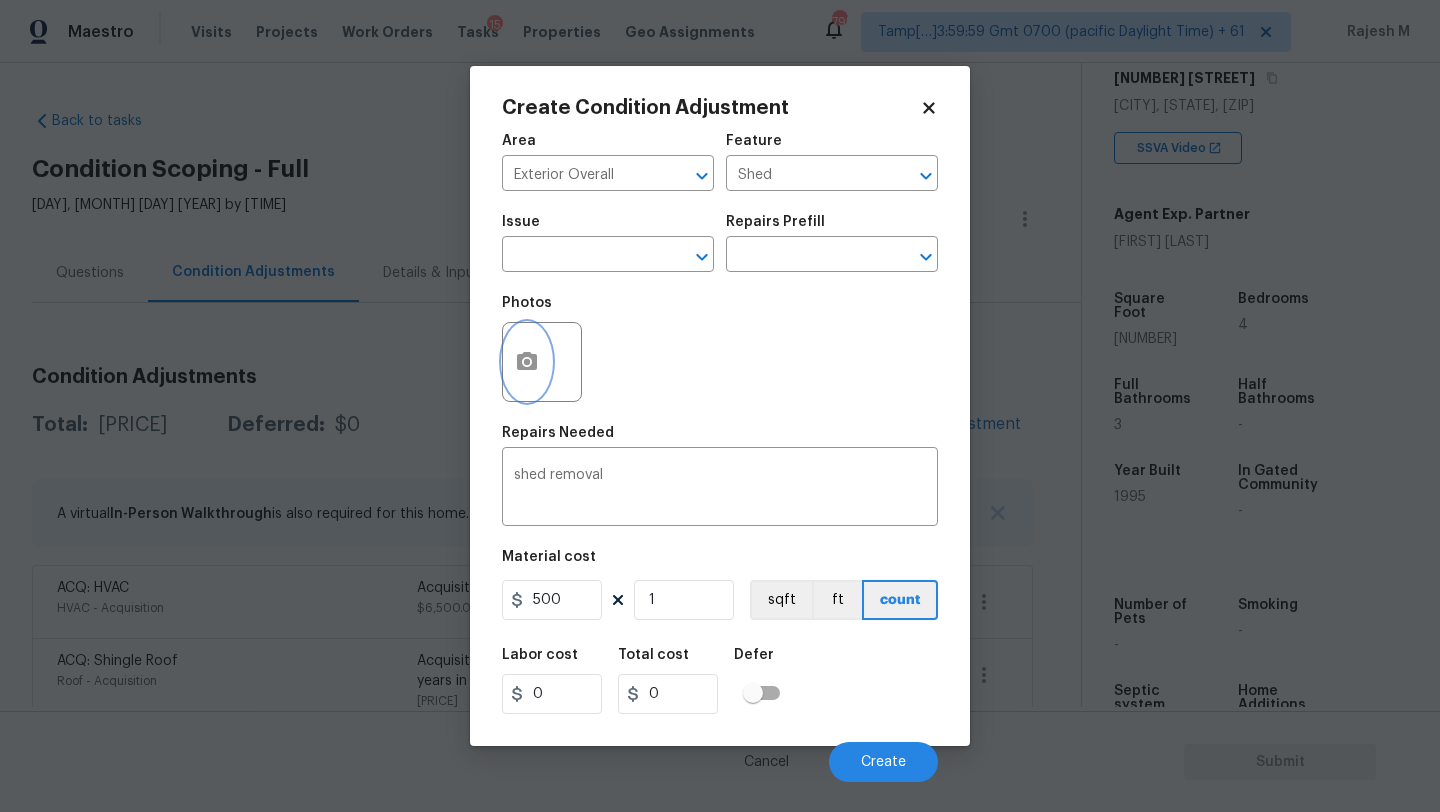 type on "500" 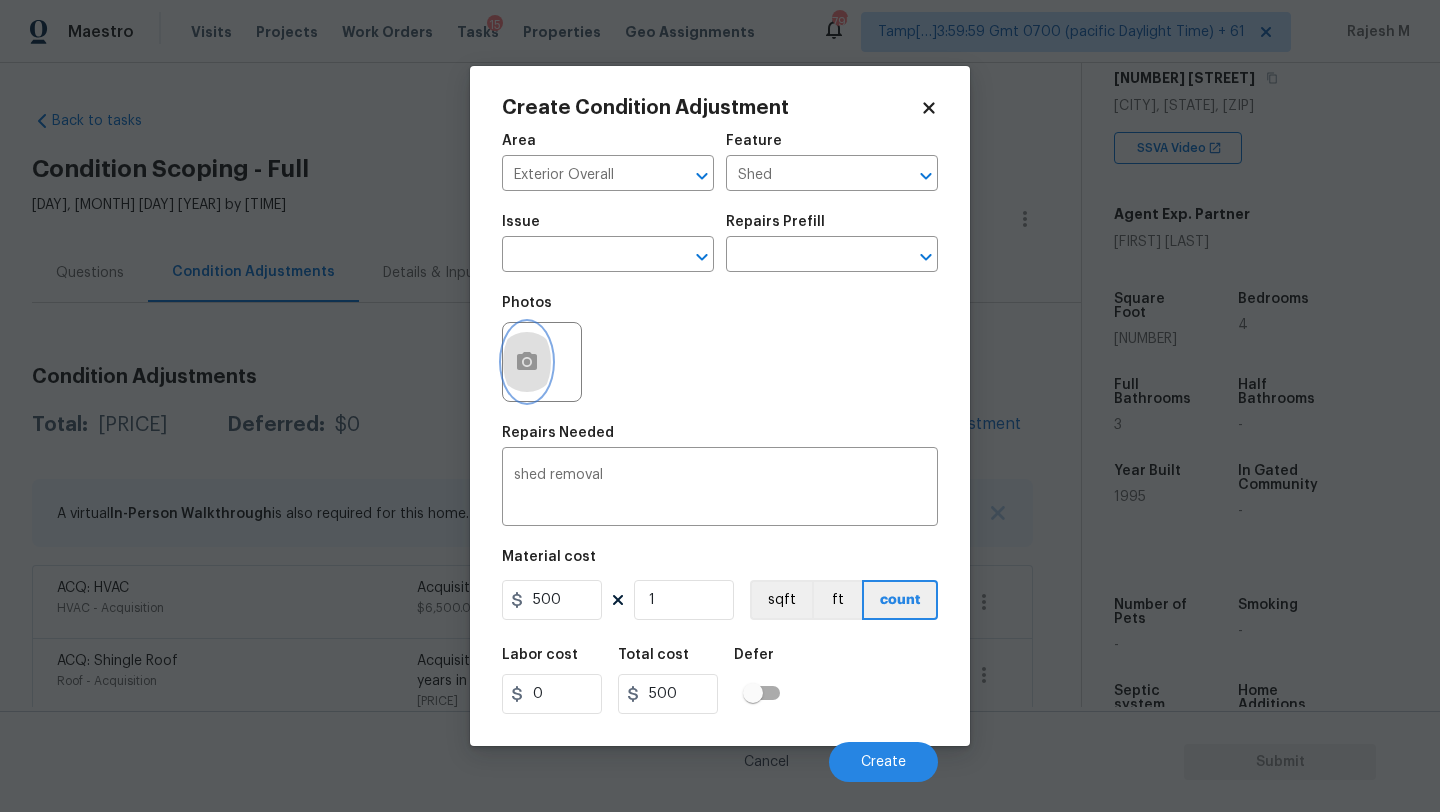 click 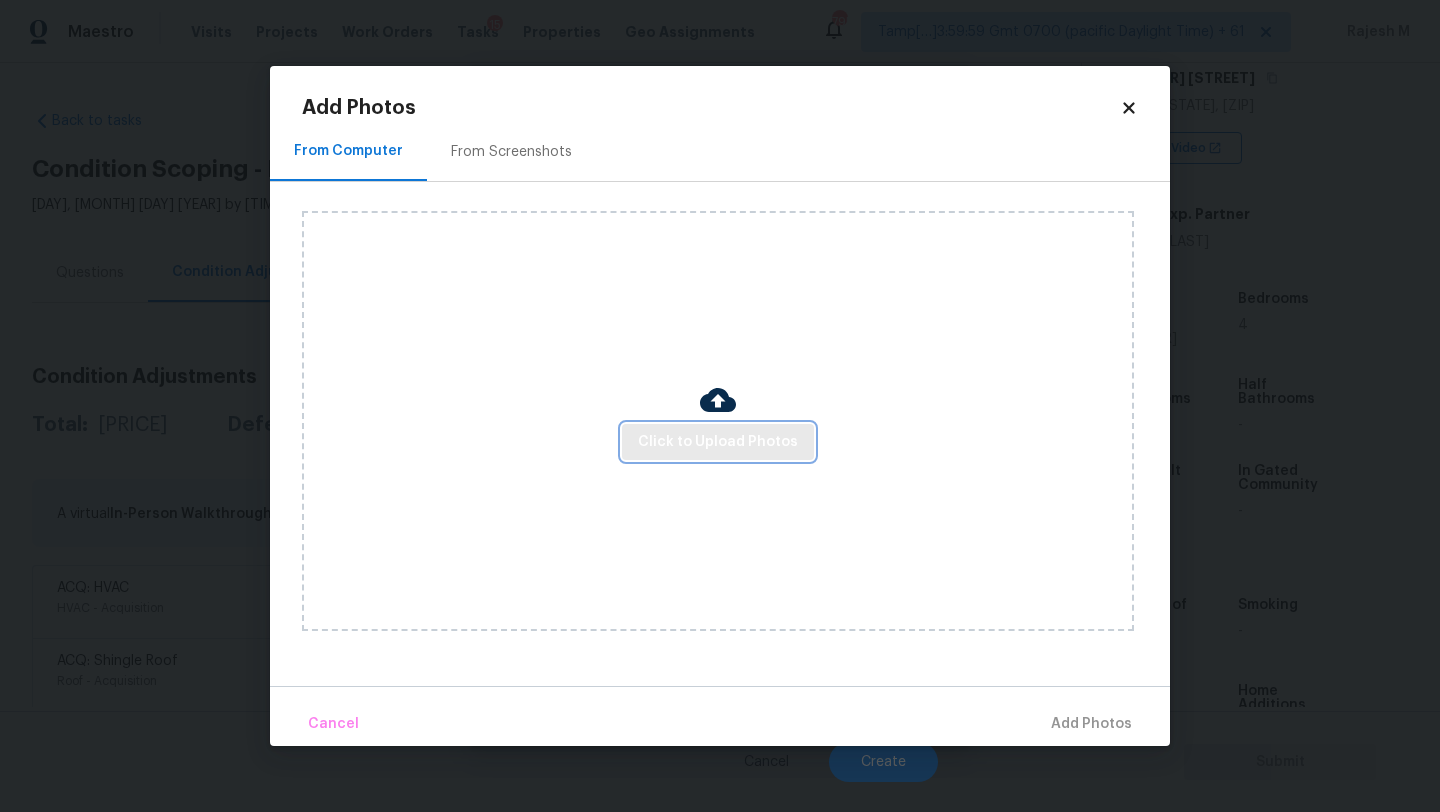 click on "Click to Upload Photos" at bounding box center (718, 442) 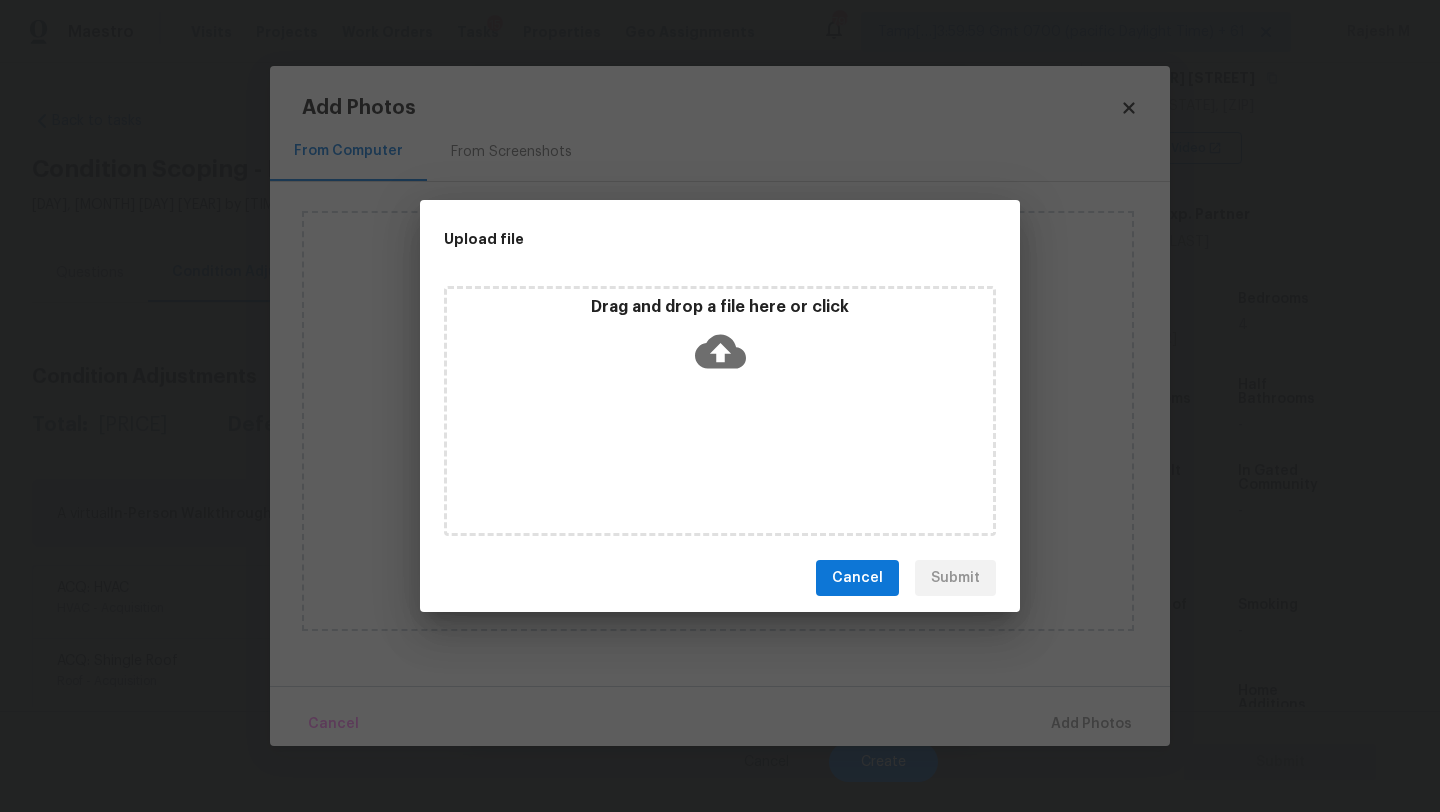 click 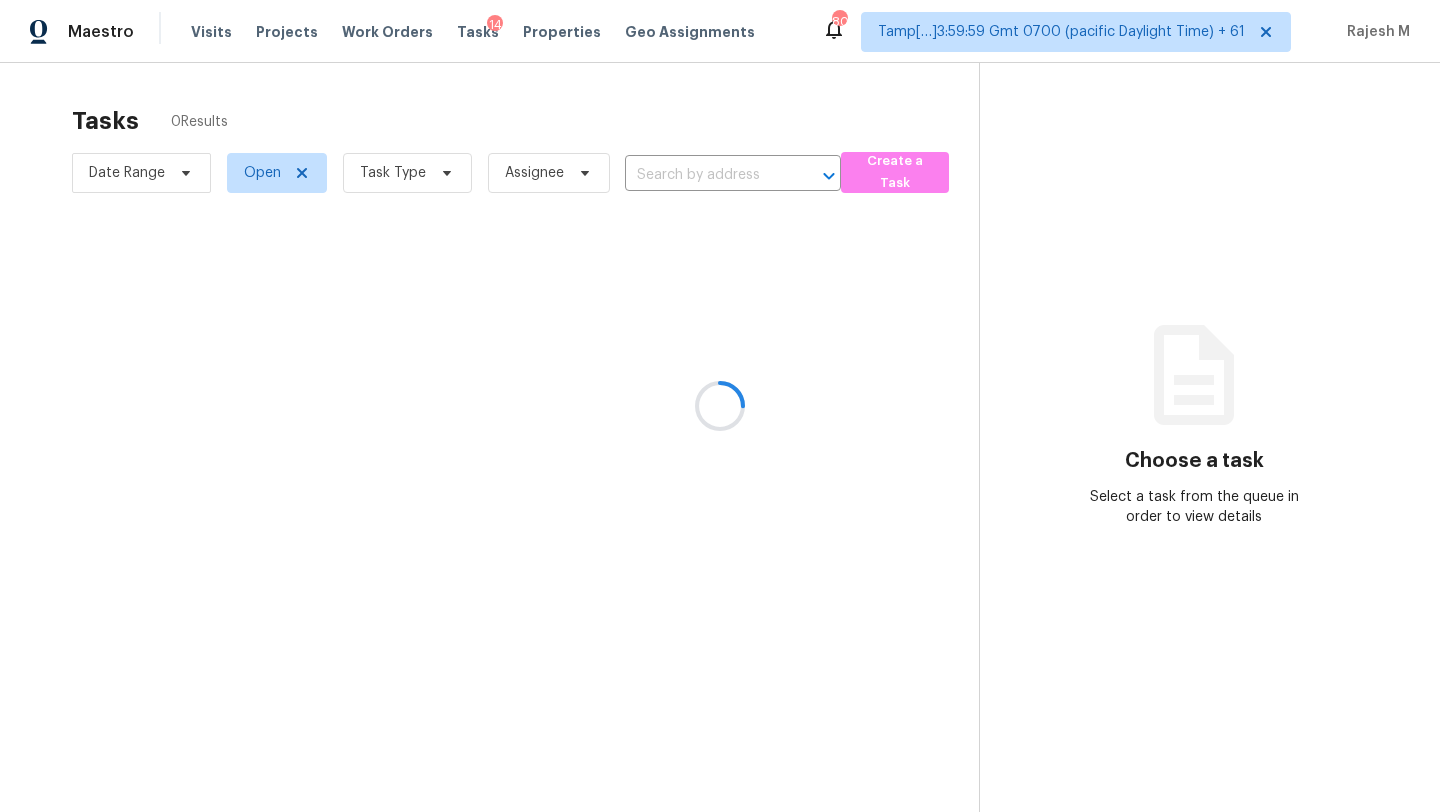 scroll, scrollTop: 0, scrollLeft: 0, axis: both 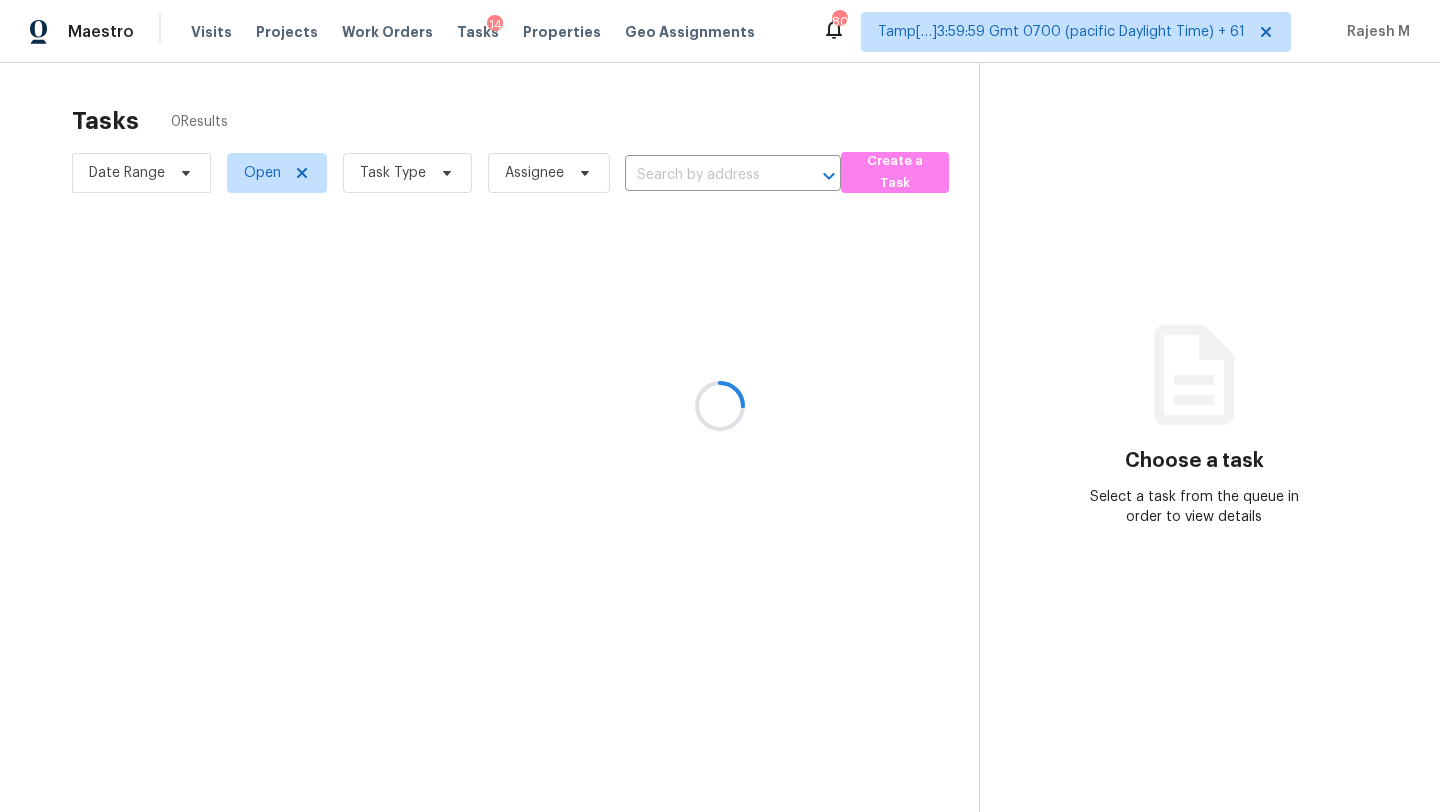 click at bounding box center (720, 406) 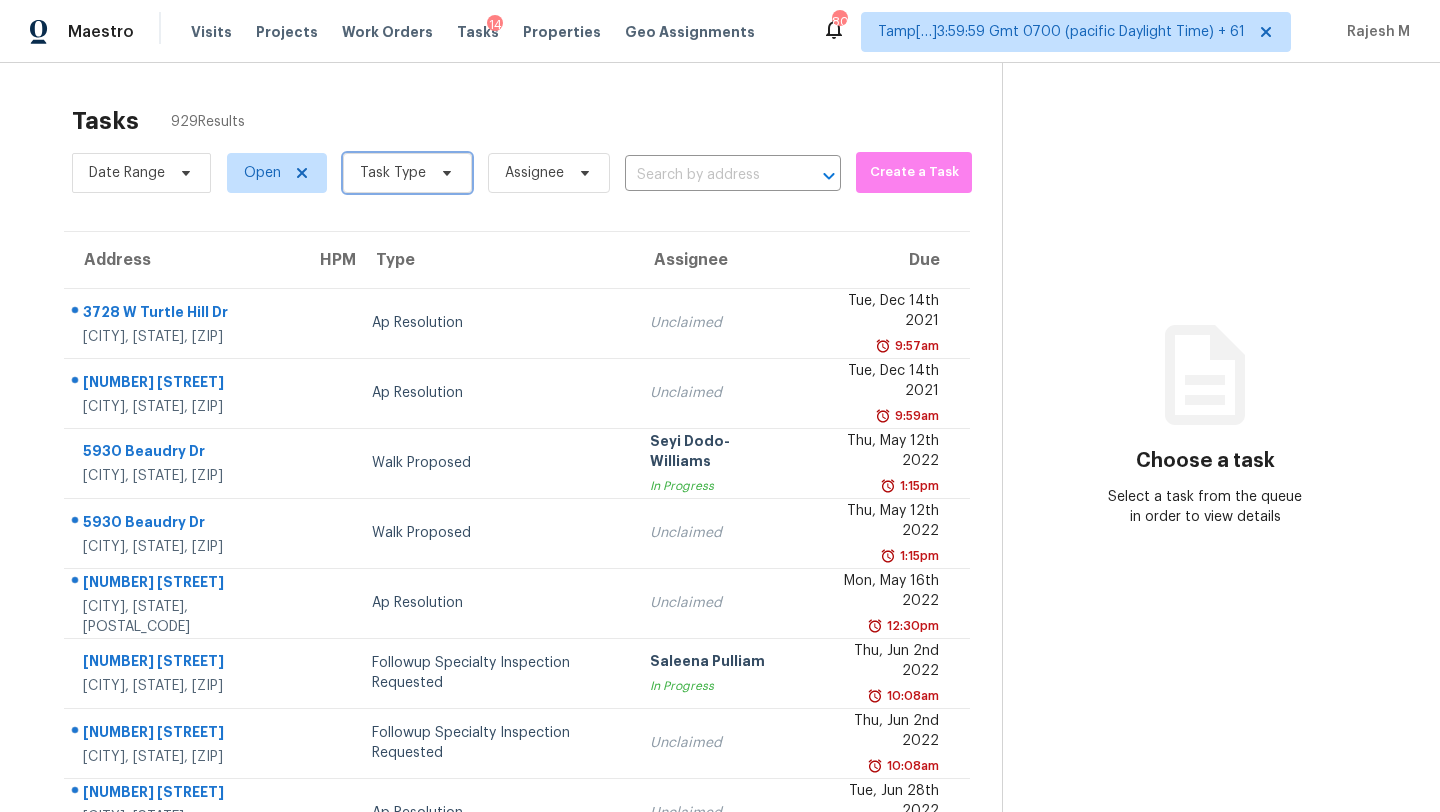 click on "Task Type" at bounding box center (393, 173) 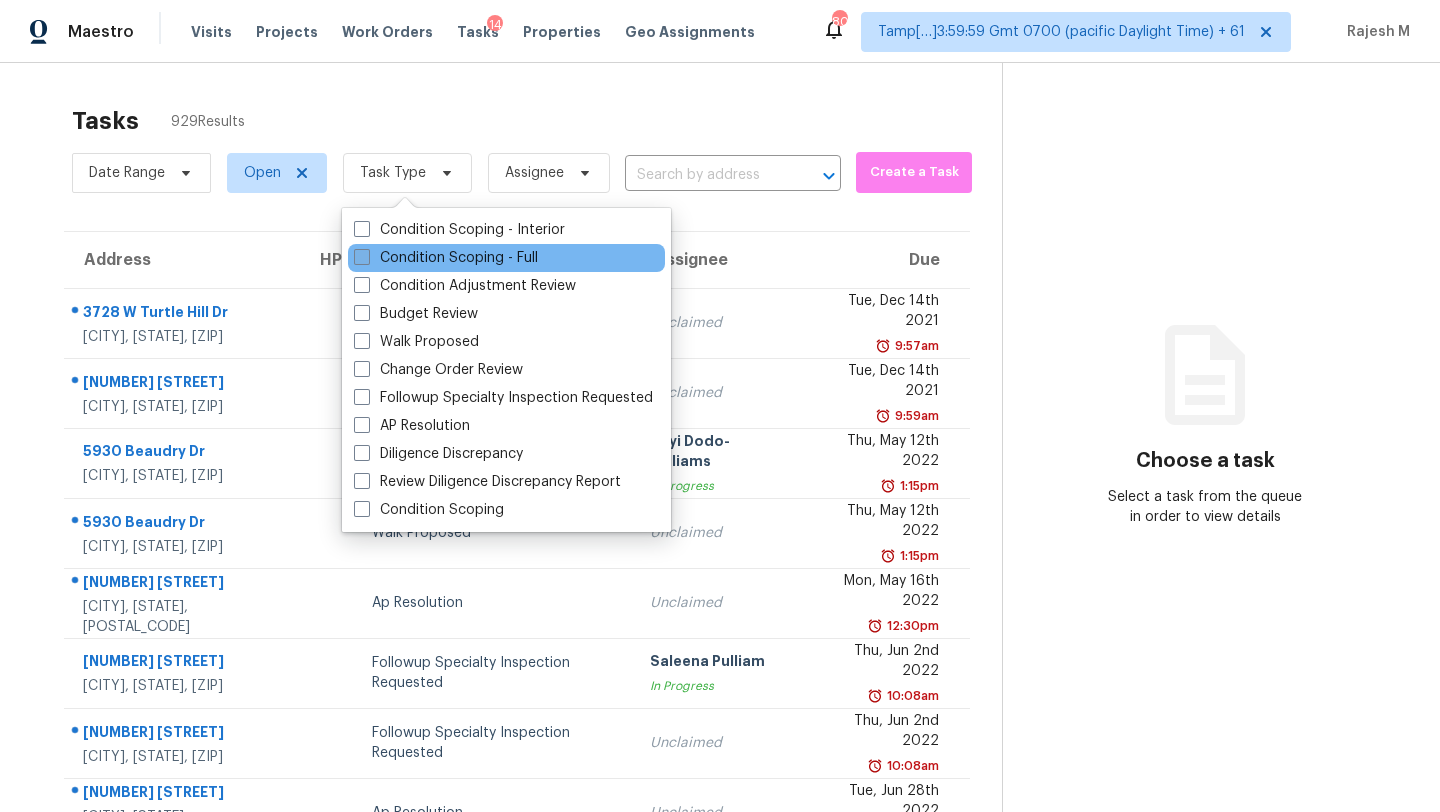 click on "Condition Scoping - Full" at bounding box center [446, 258] 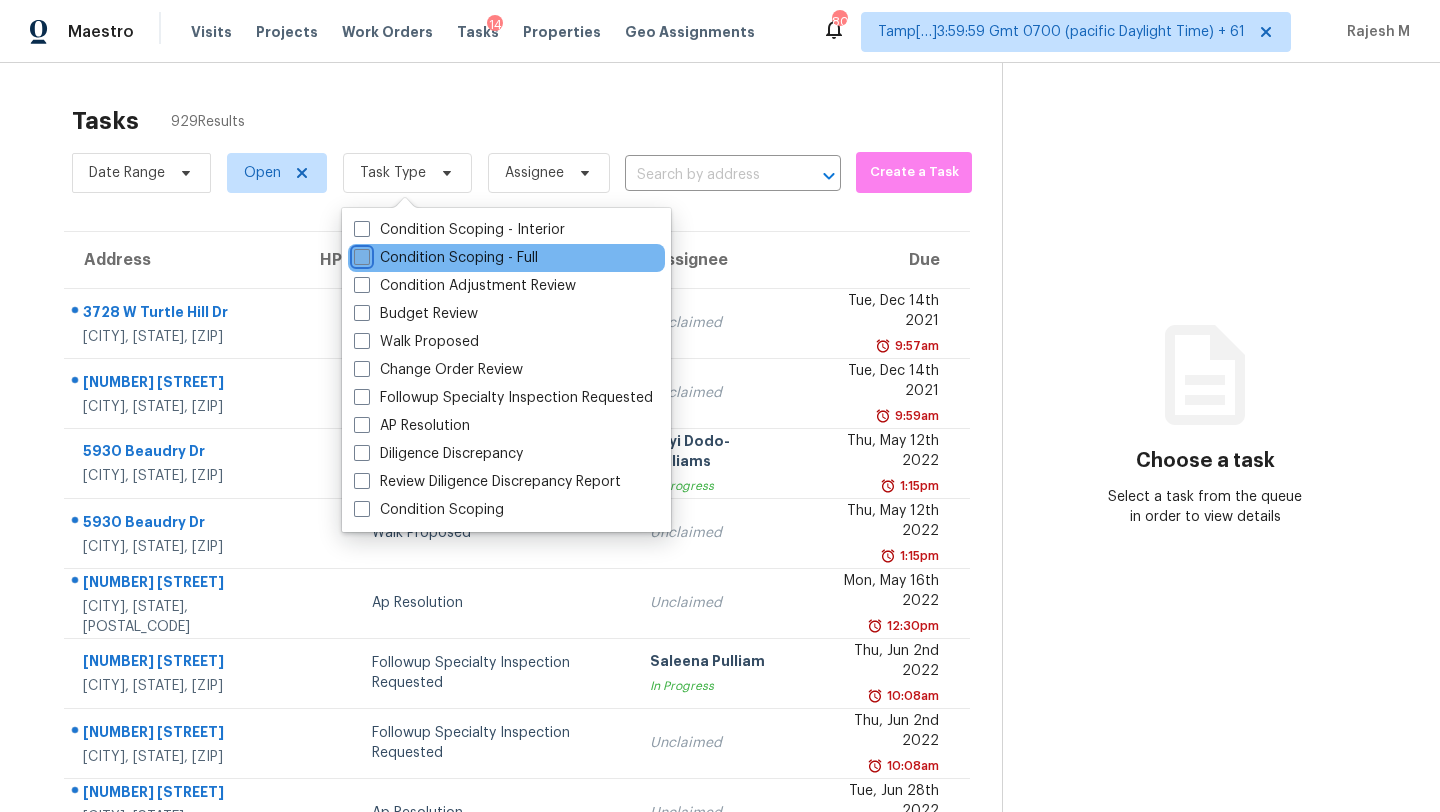 click on "Condition Scoping - Full" at bounding box center [360, 254] 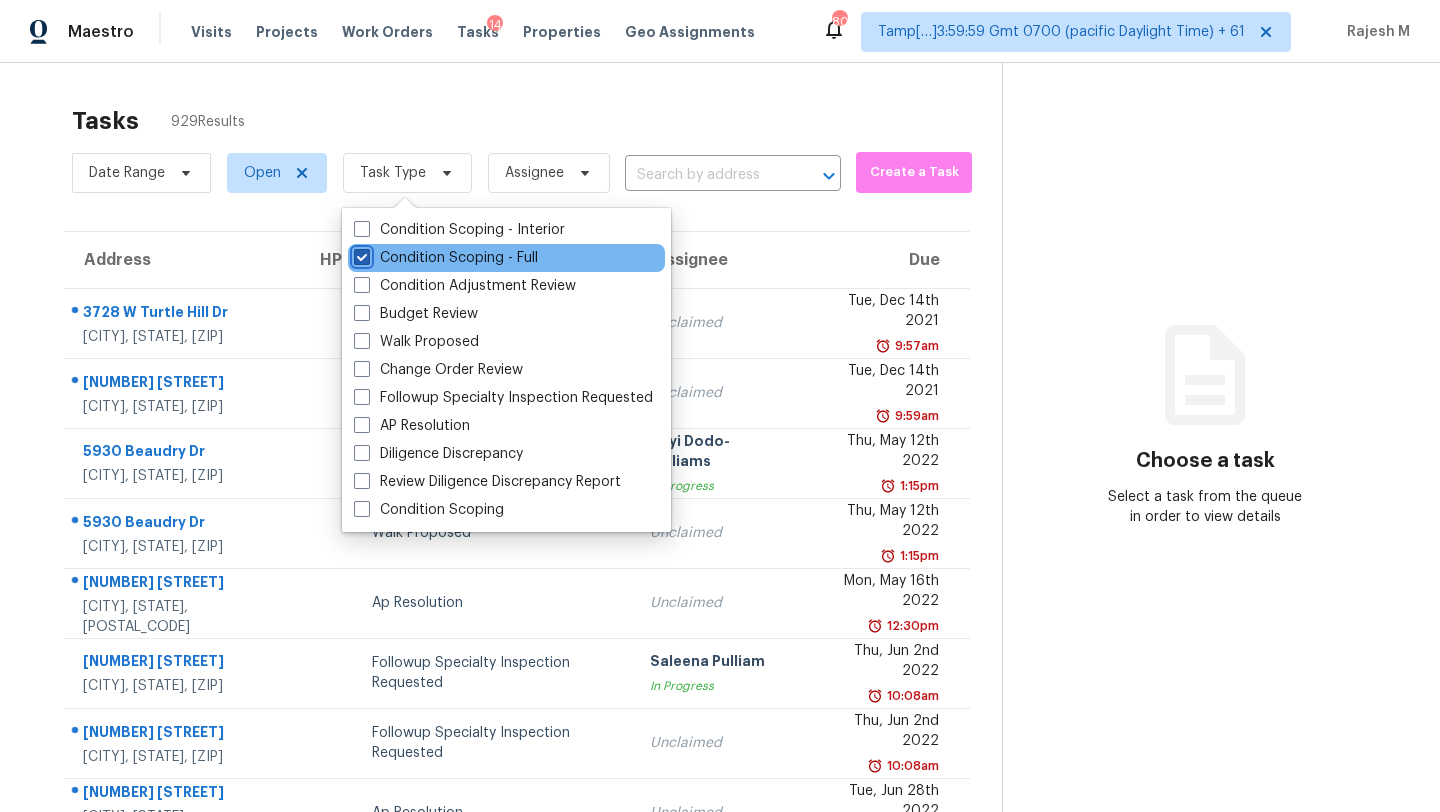 checkbox on "true" 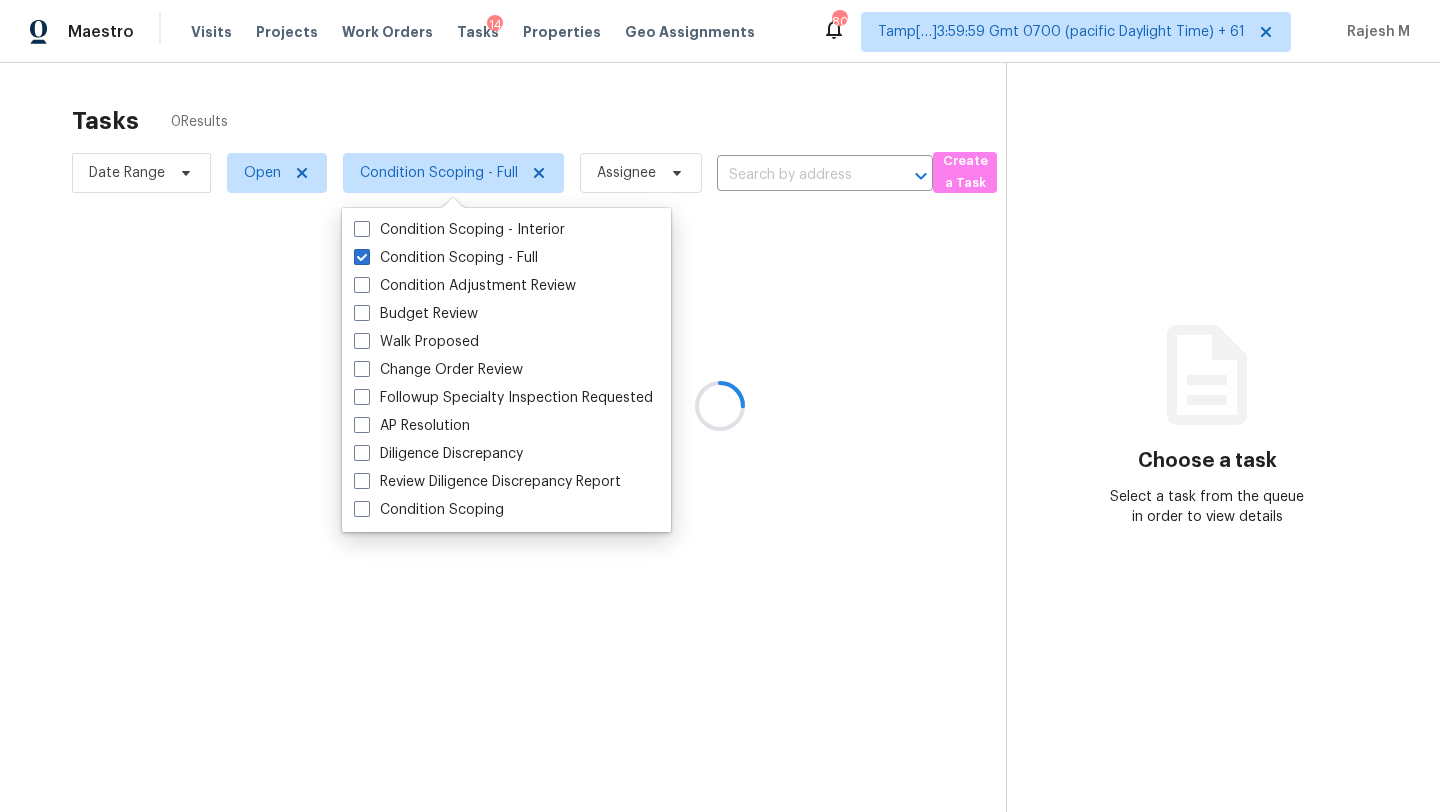 click at bounding box center (720, 406) 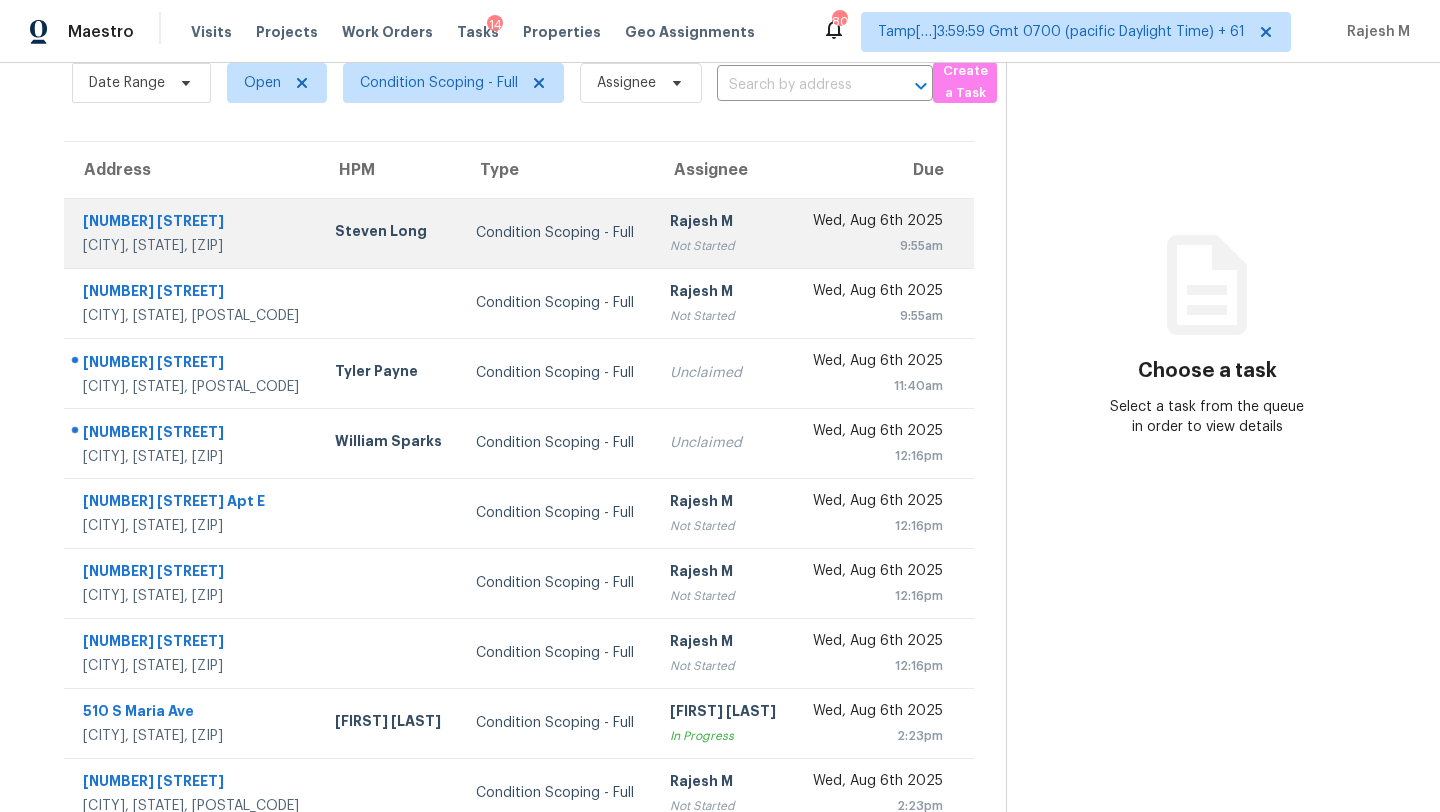 scroll, scrollTop: 65, scrollLeft: 0, axis: vertical 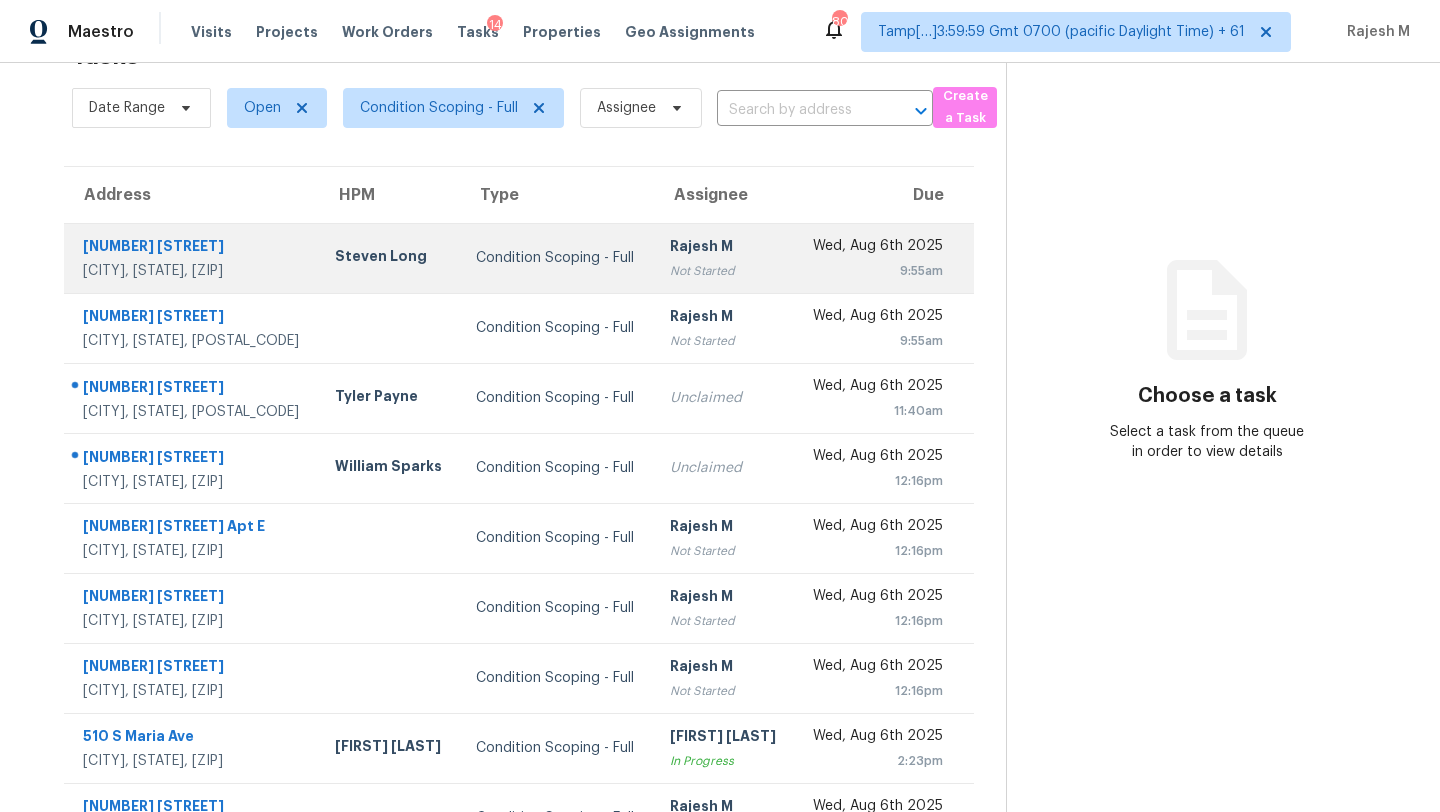 click on "Rajesh M Not Started" at bounding box center [724, 258] 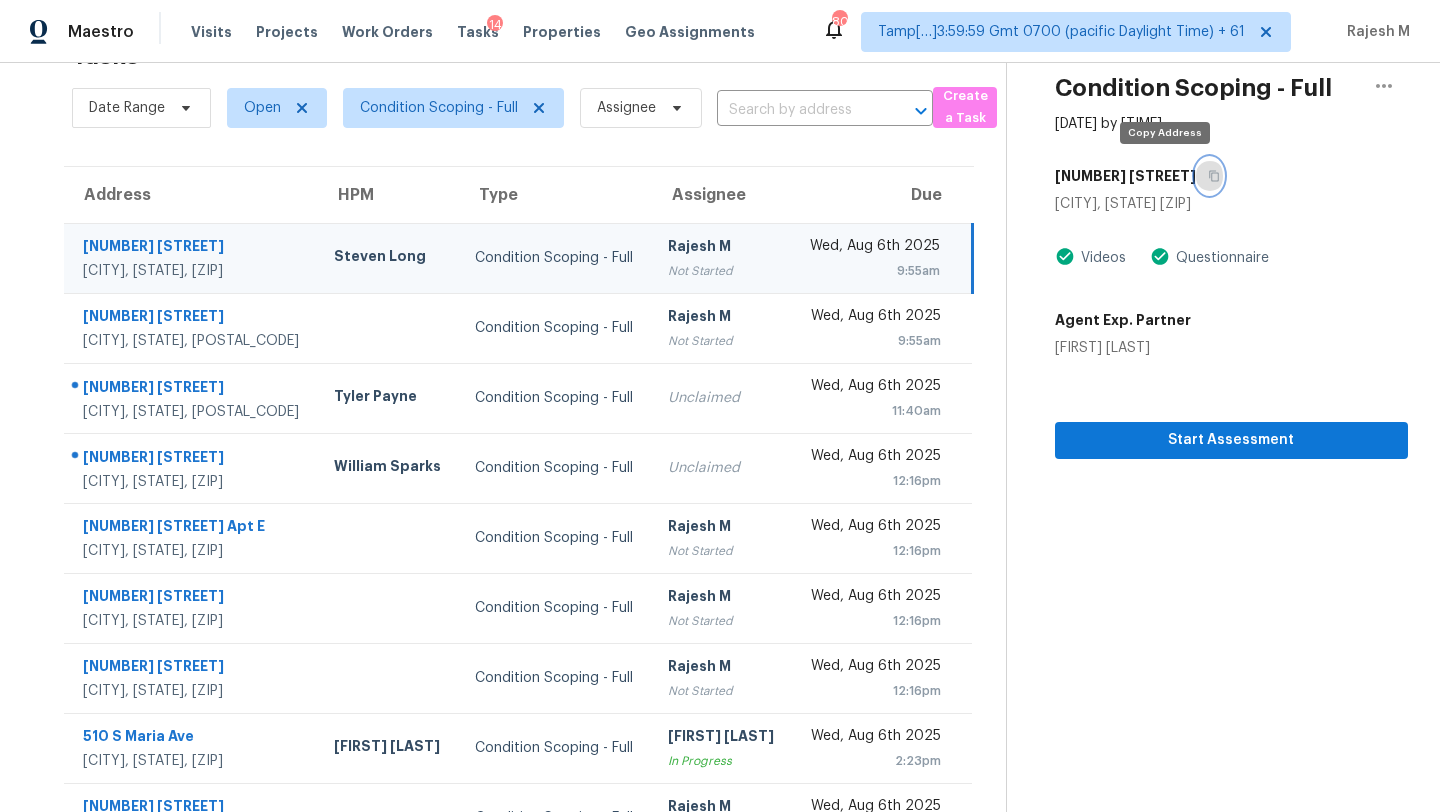 click at bounding box center (1209, 176) 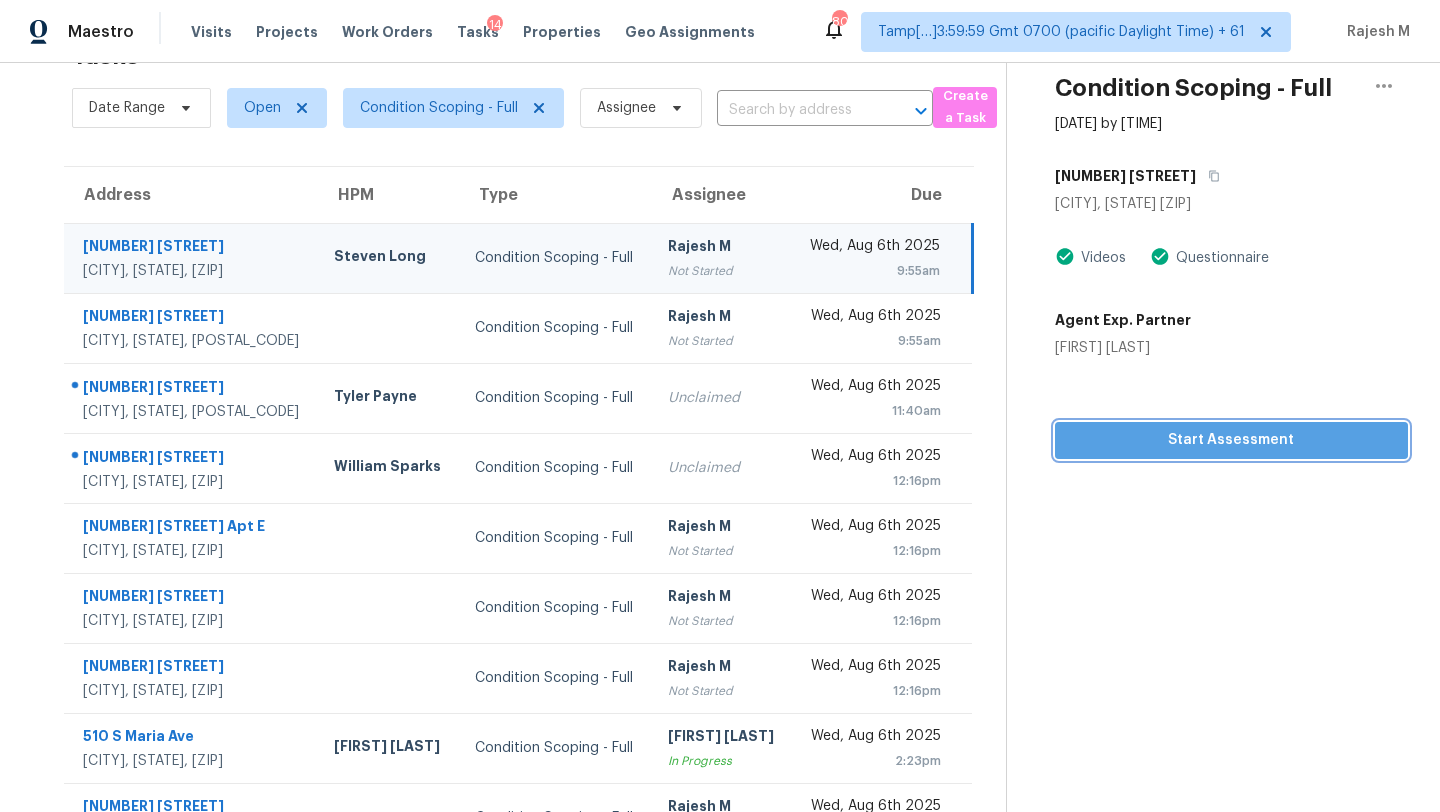click on "Start Assessment" at bounding box center [1231, 440] 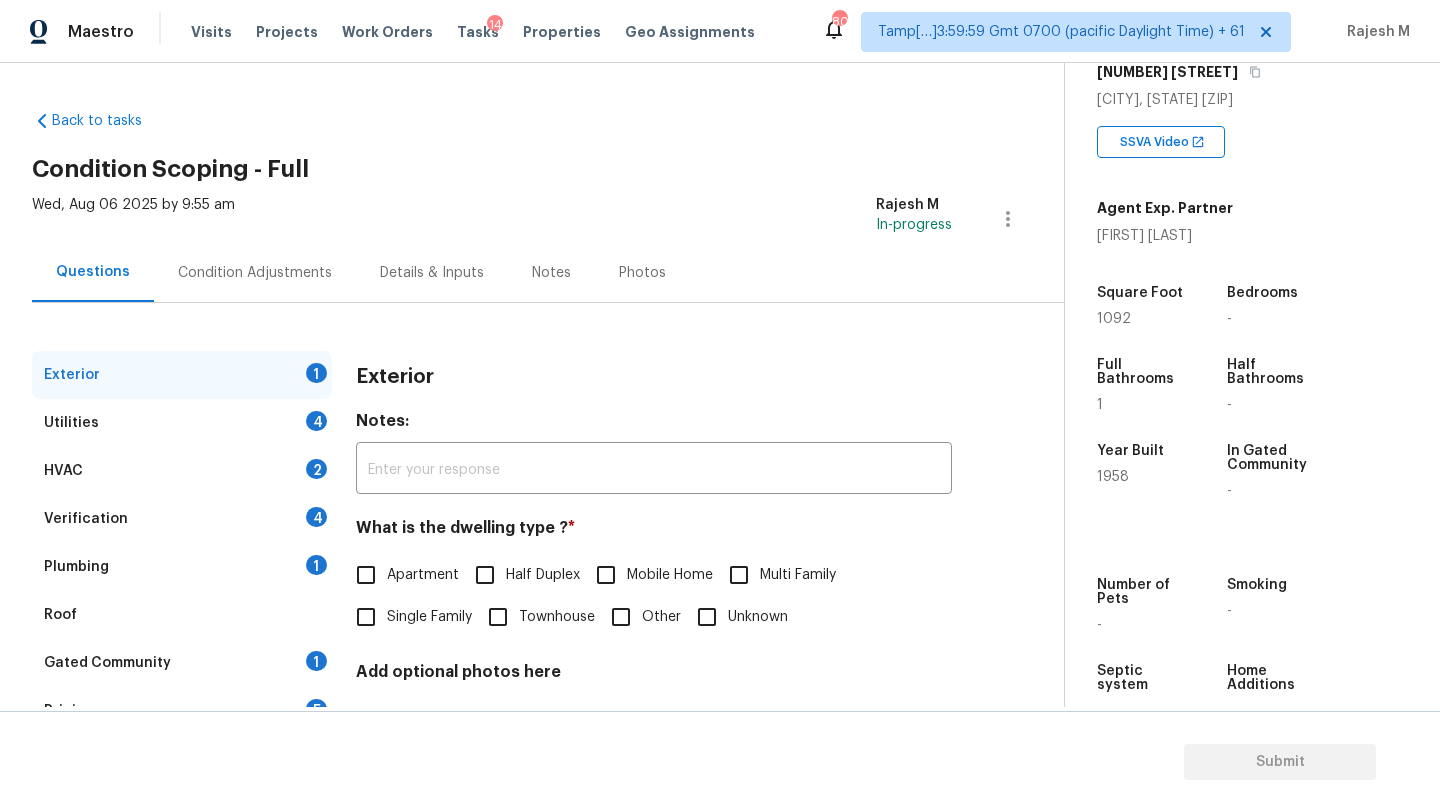 scroll, scrollTop: 392, scrollLeft: 0, axis: vertical 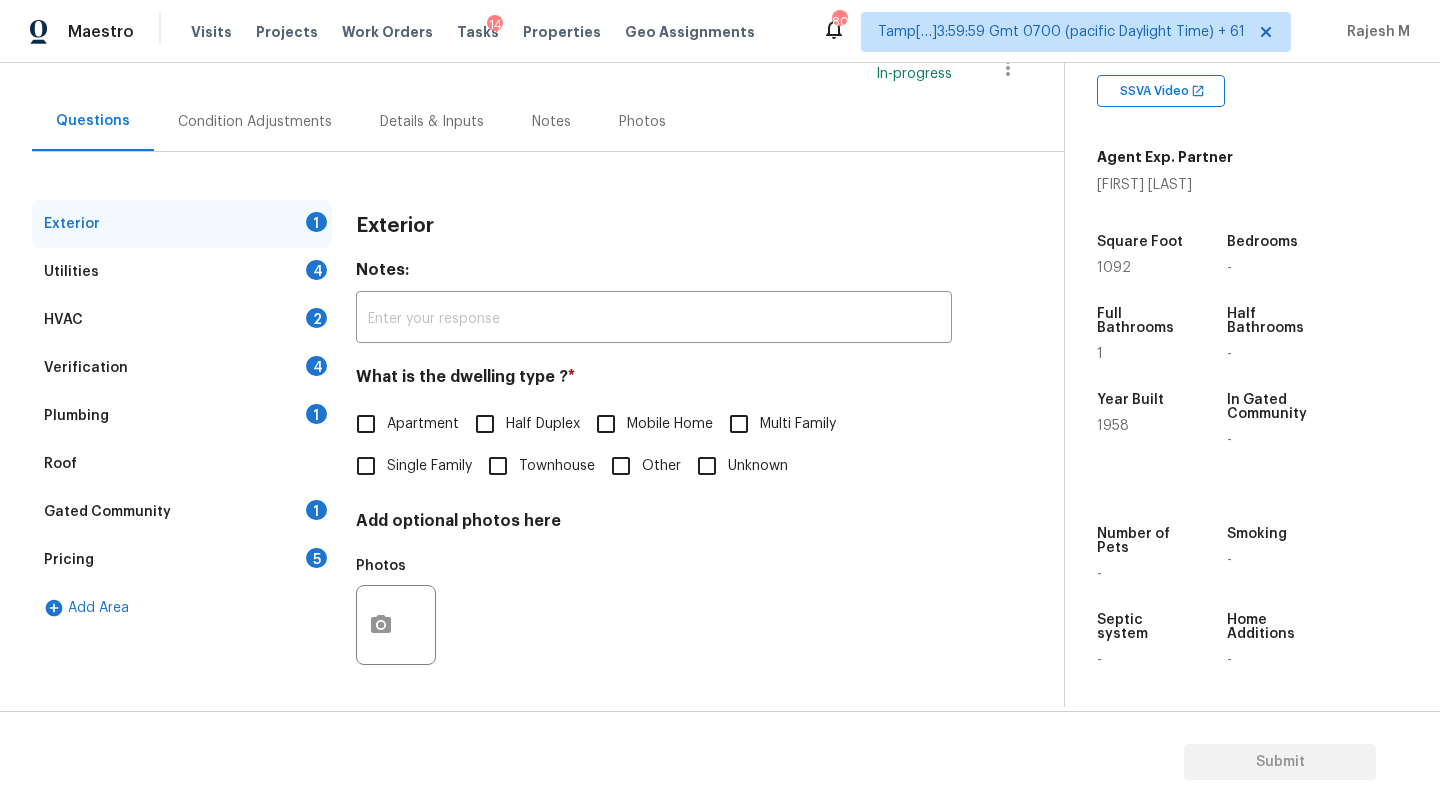 click on "Gated Community 1" at bounding box center (182, 512) 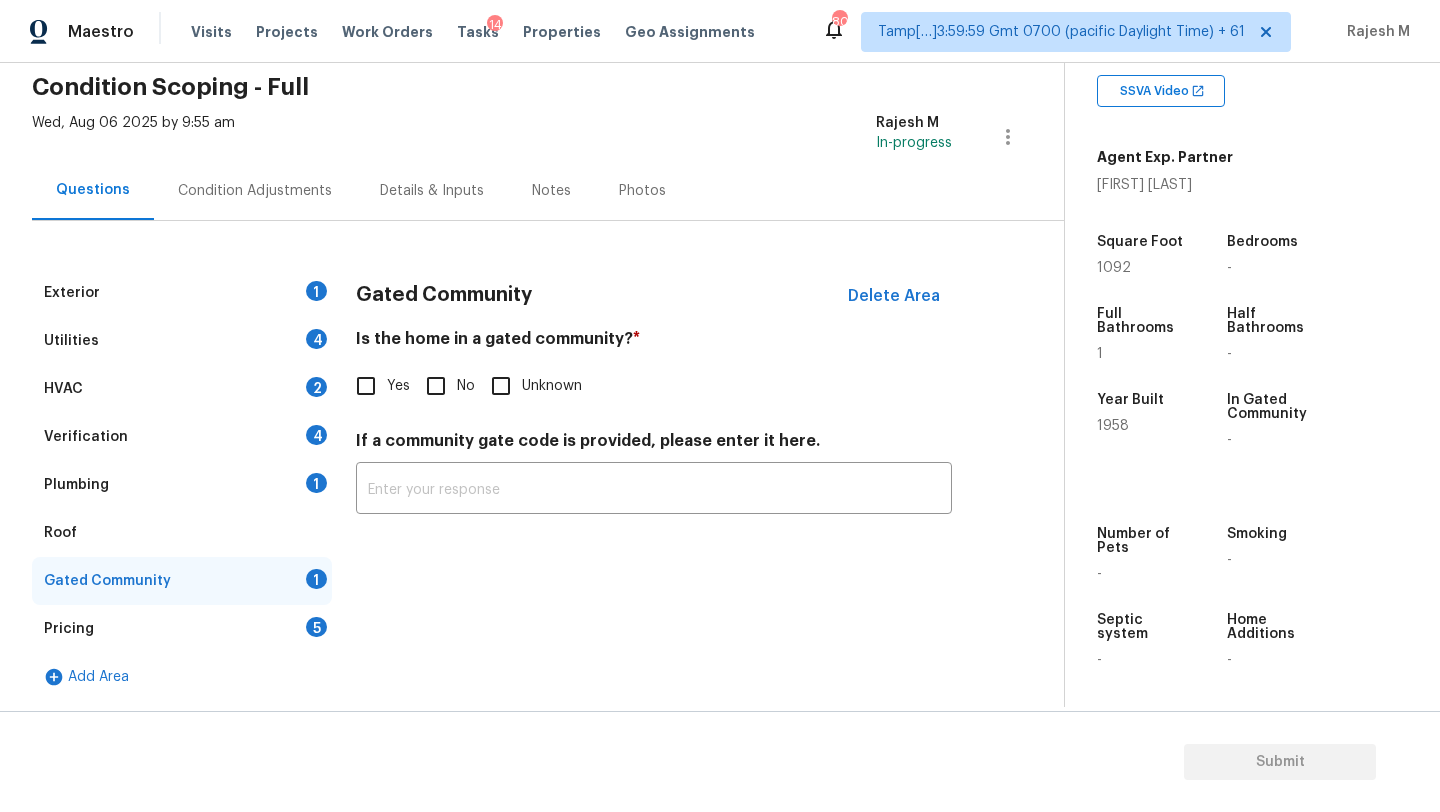 scroll, scrollTop: 82, scrollLeft: 0, axis: vertical 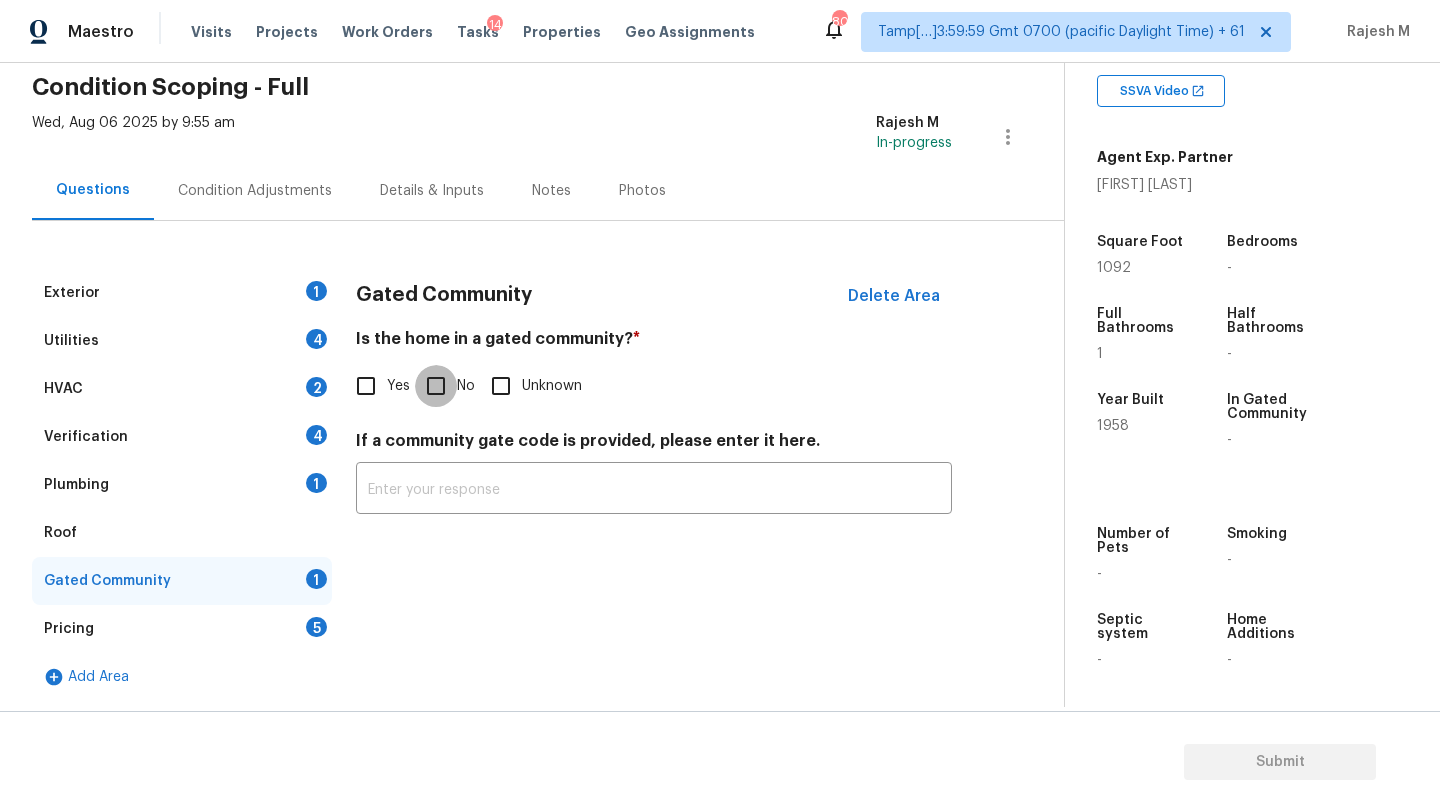 click on "No" at bounding box center [436, 386] 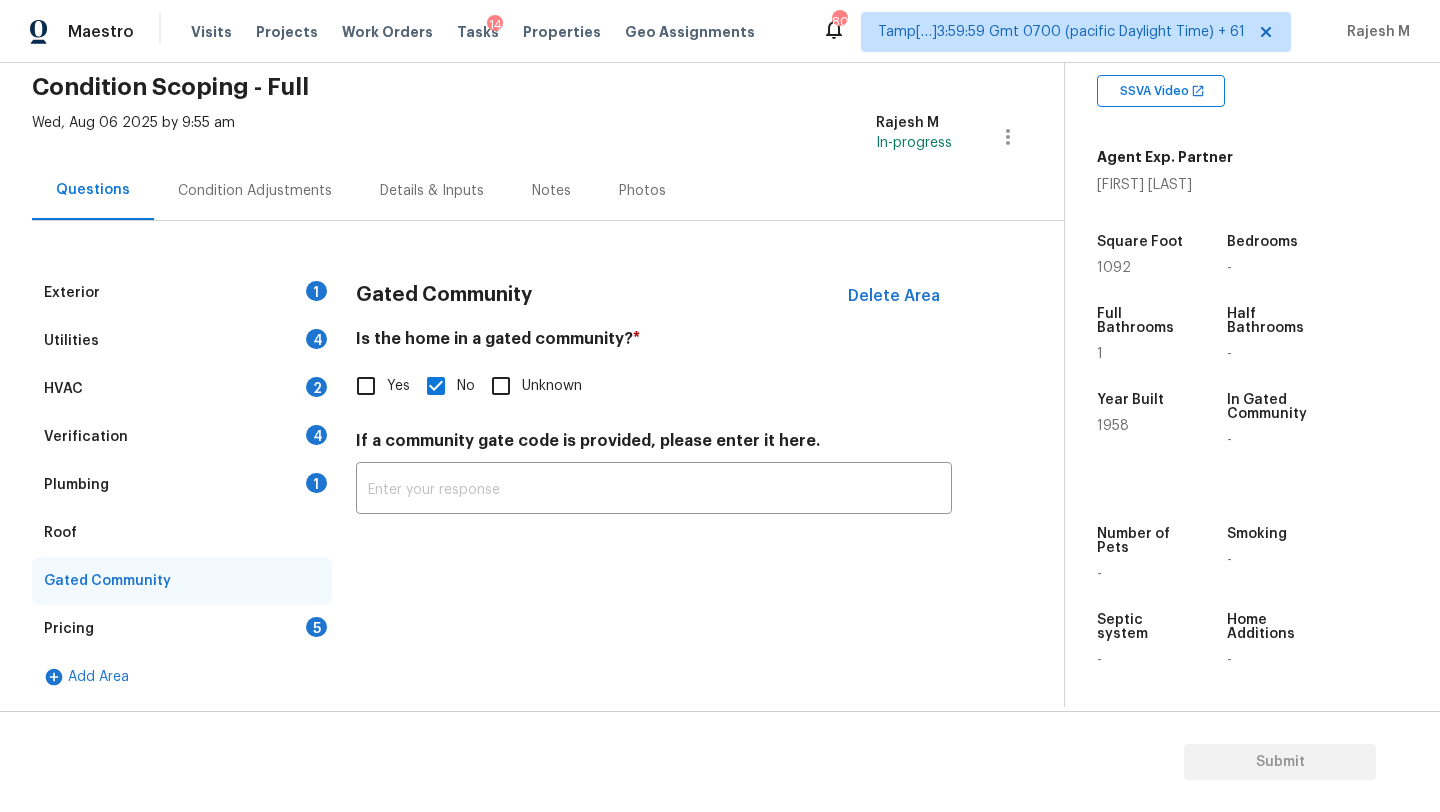 click on "Pricing 5" at bounding box center (182, 629) 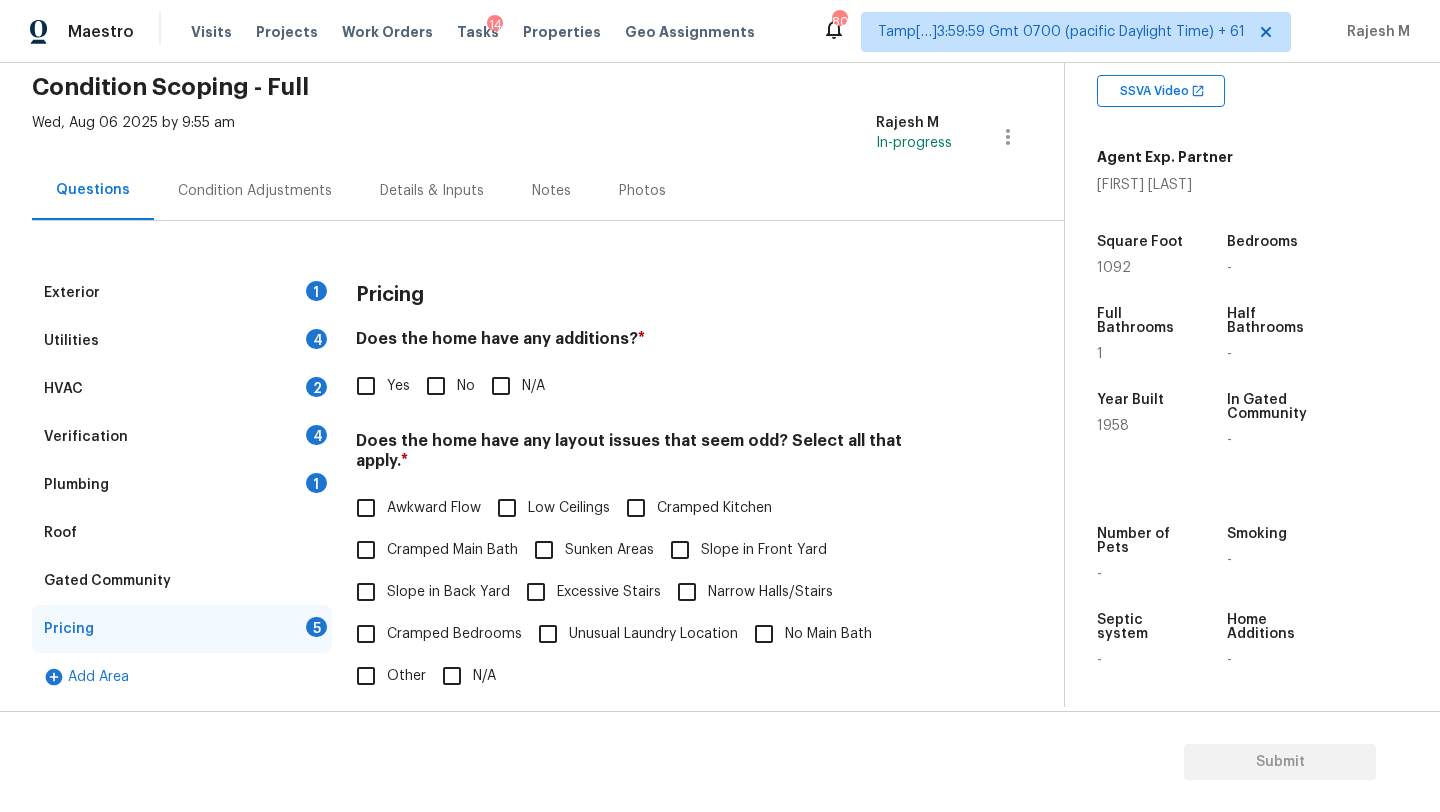click on "No" at bounding box center [436, 386] 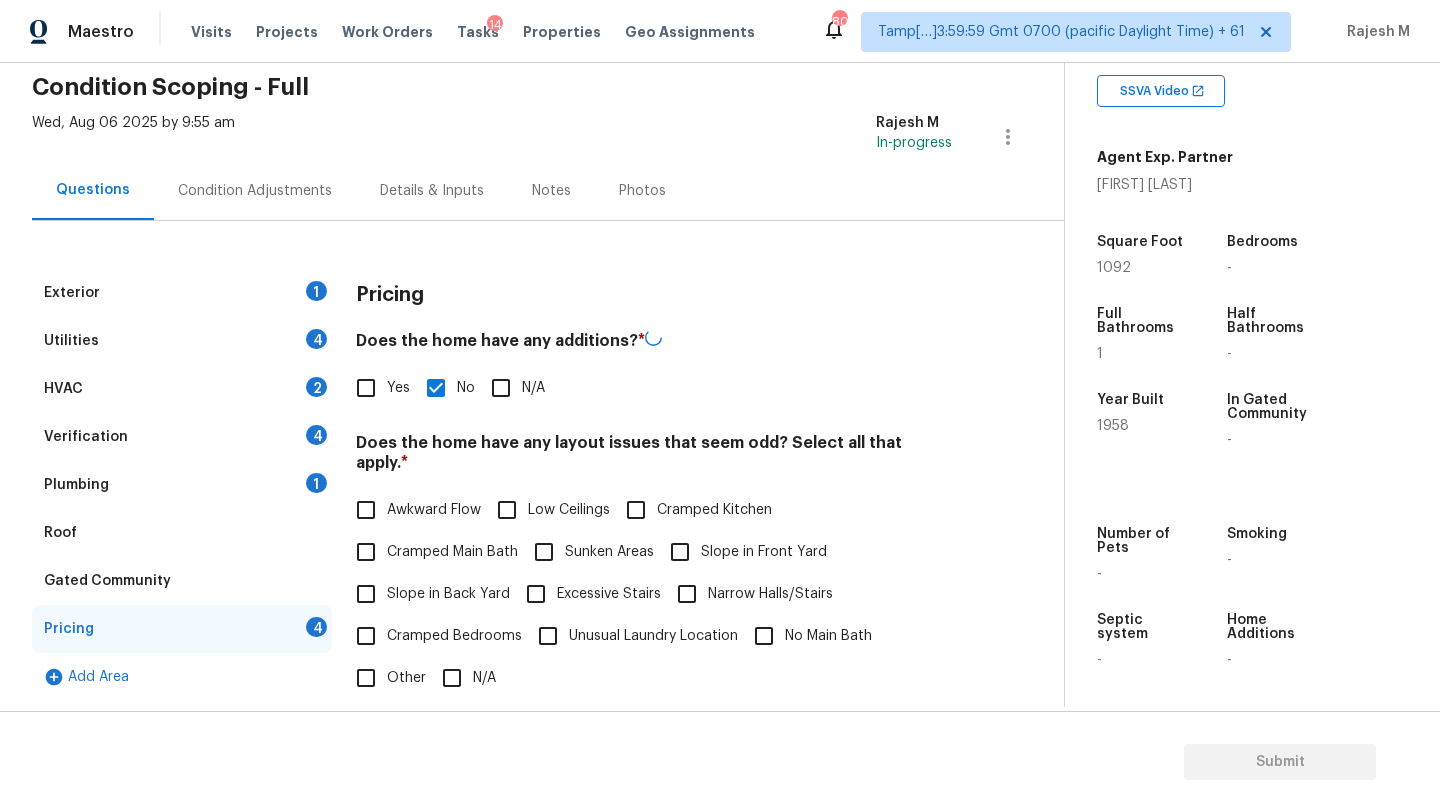 scroll, scrollTop: 379, scrollLeft: 0, axis: vertical 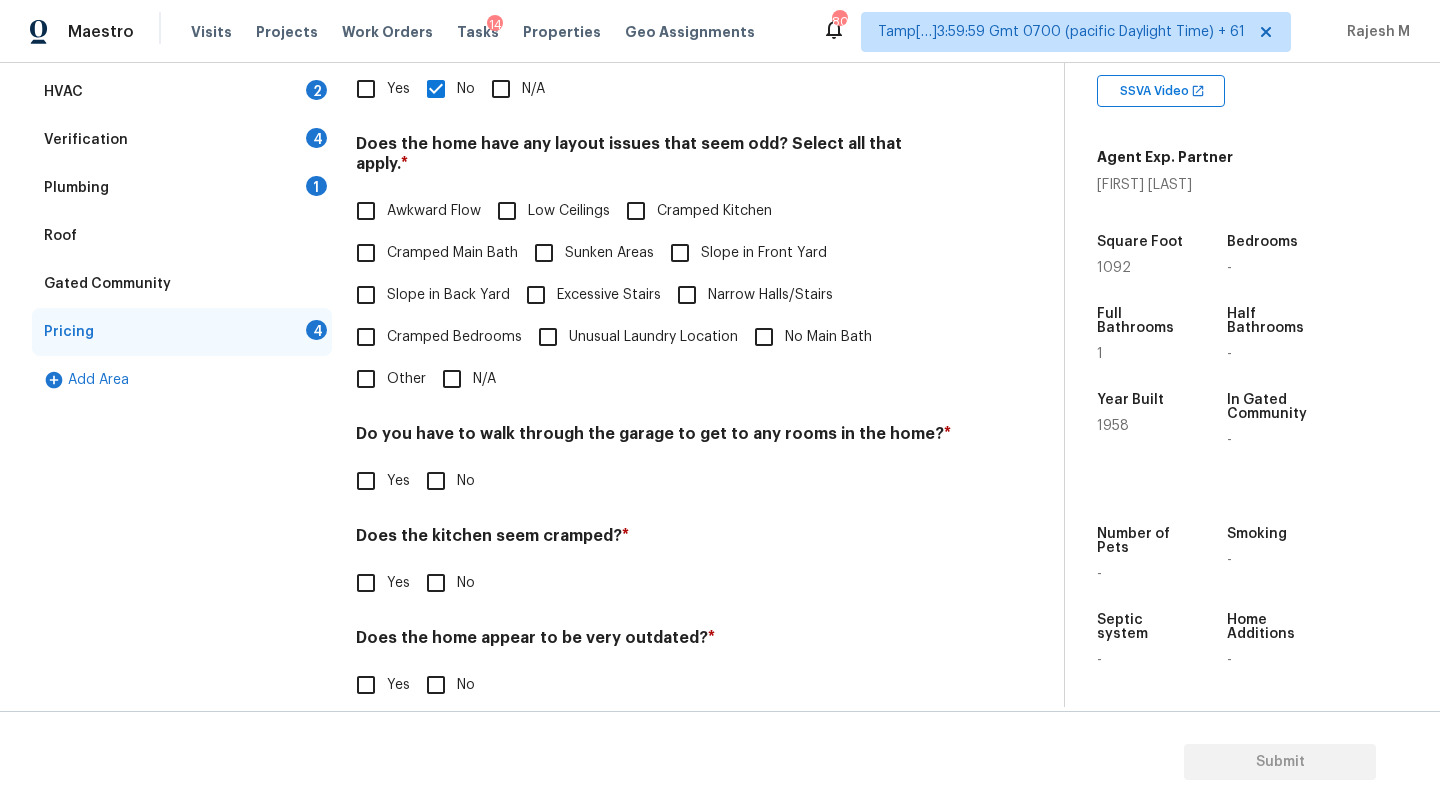 click on "N/A" at bounding box center (452, 379) 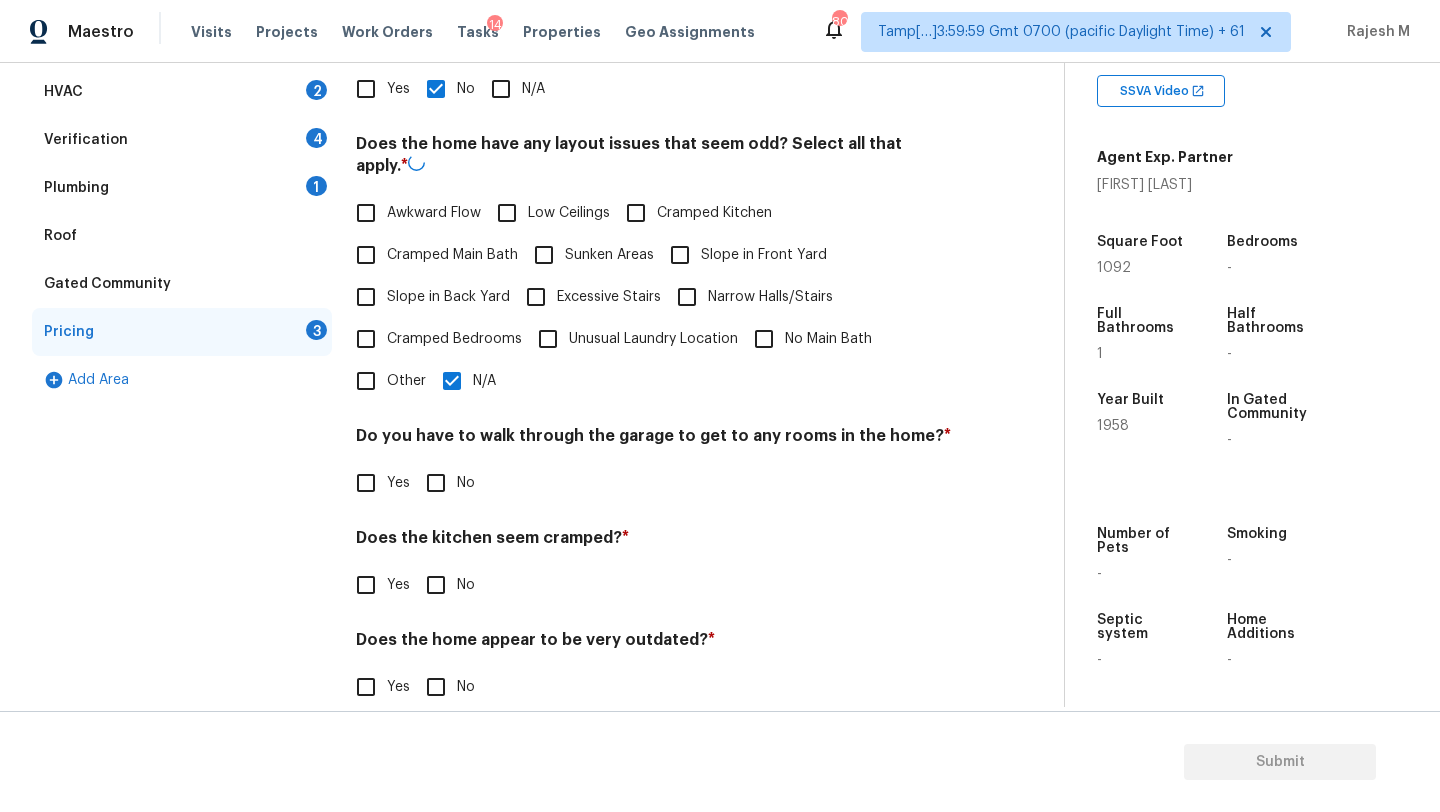 click on "No" at bounding box center [445, 483] 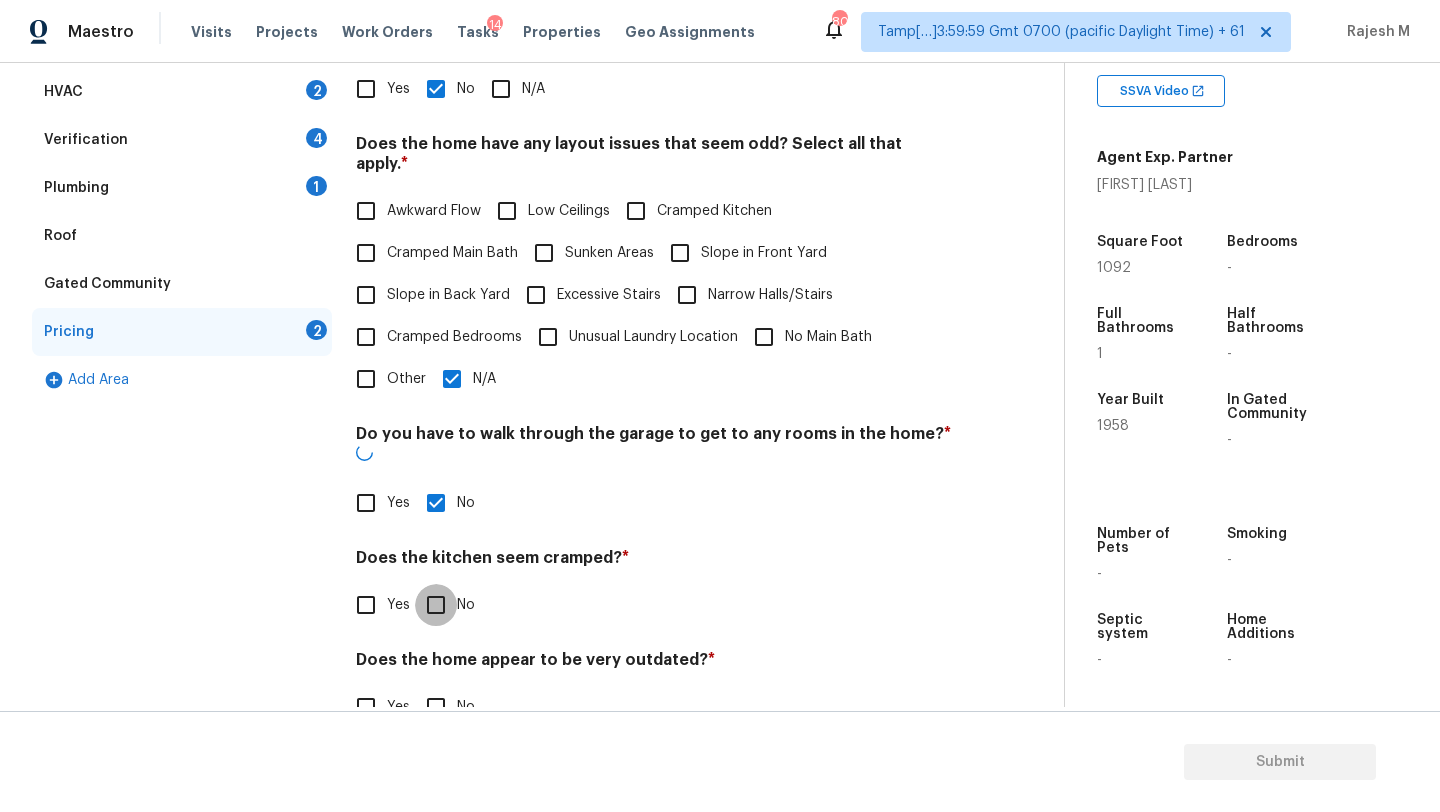 click on "No" at bounding box center (436, 605) 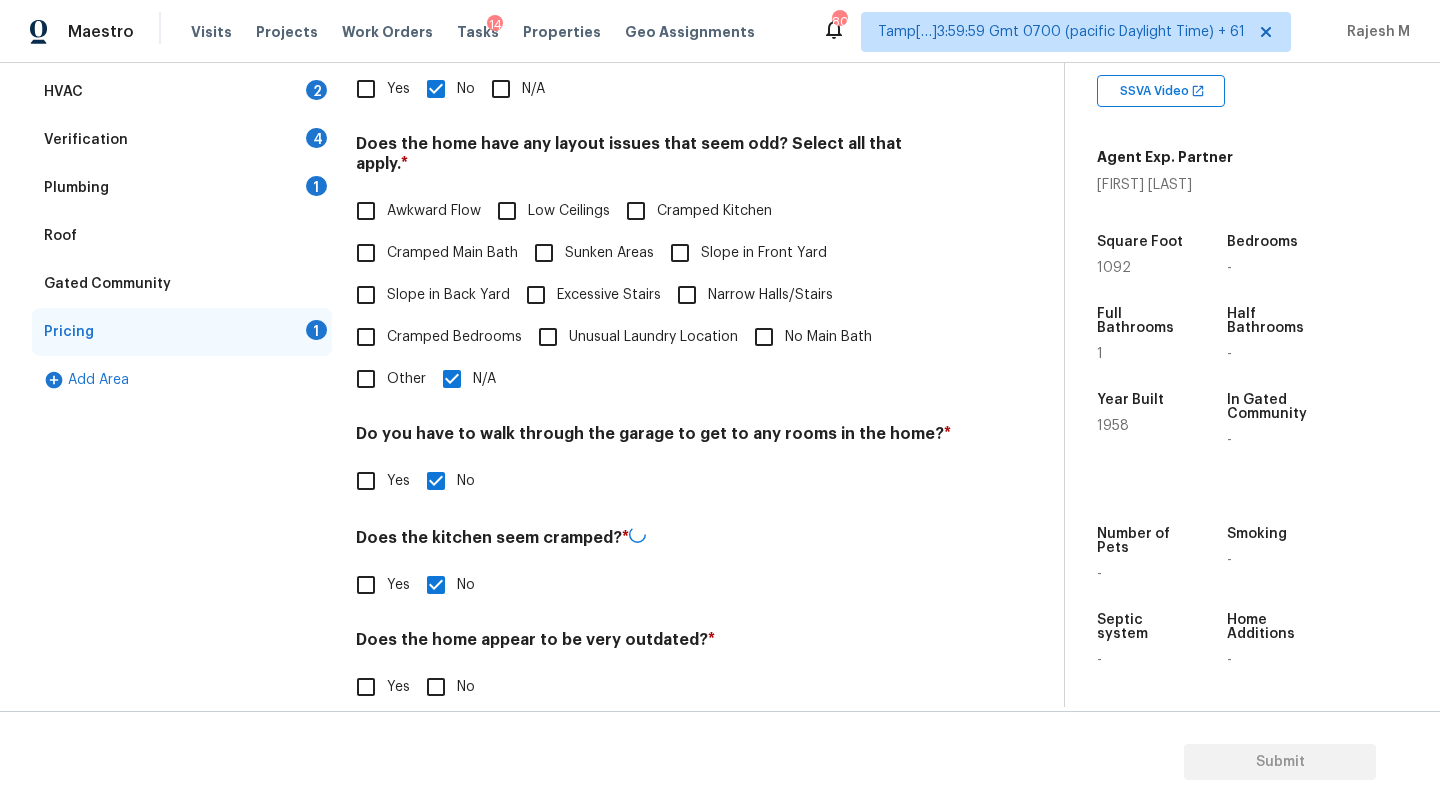 click on "No" at bounding box center (436, 687) 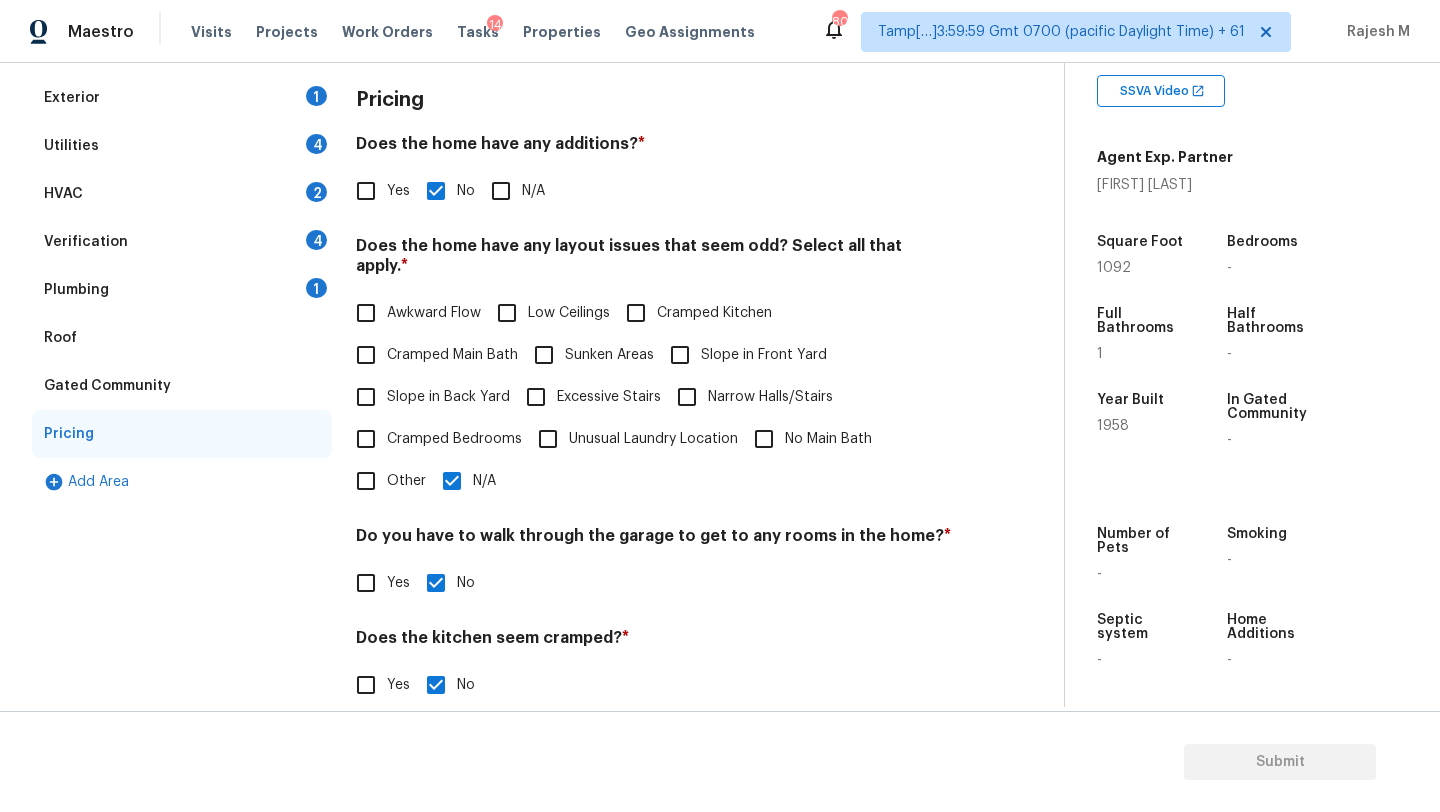scroll, scrollTop: 58, scrollLeft: 0, axis: vertical 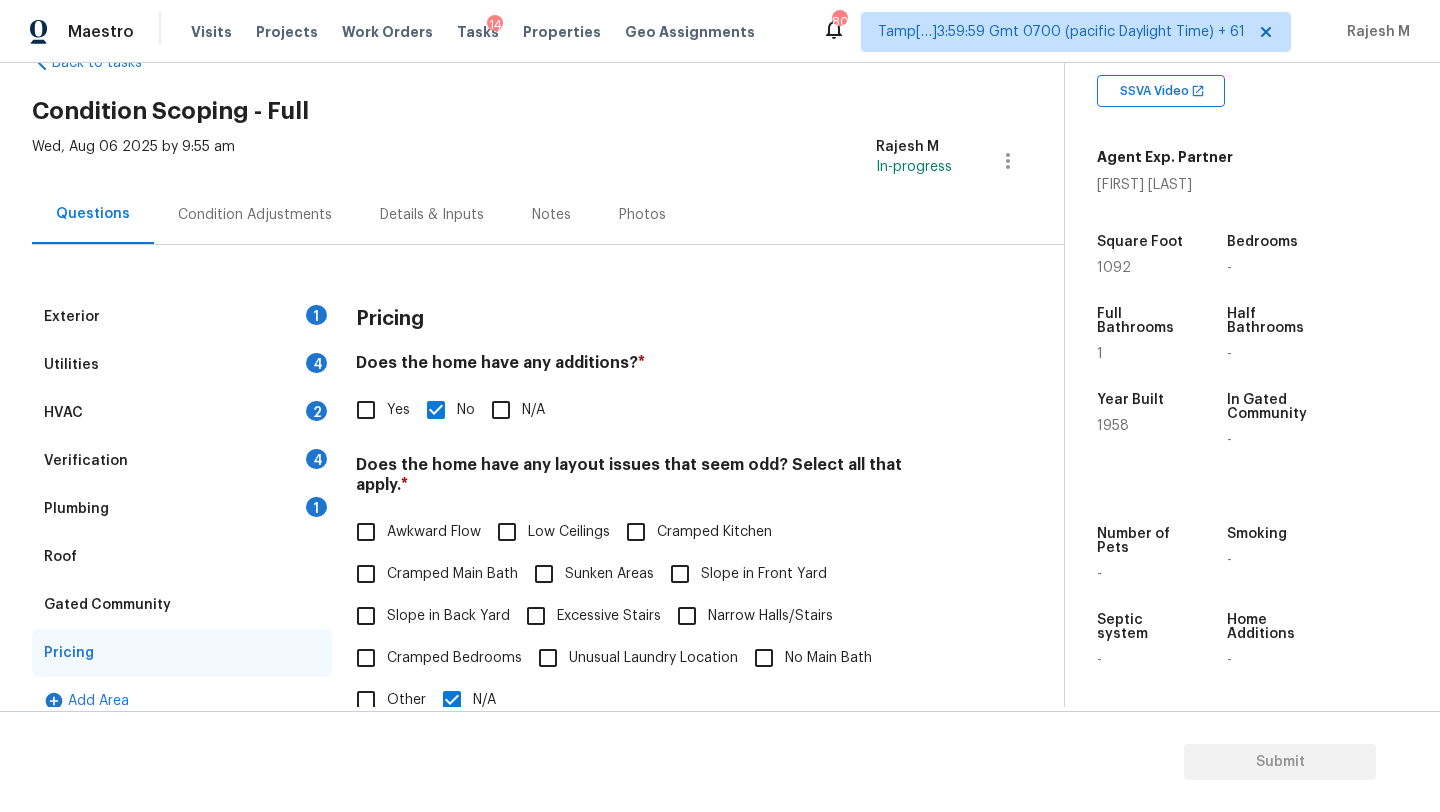 click on "Roof" at bounding box center (182, 557) 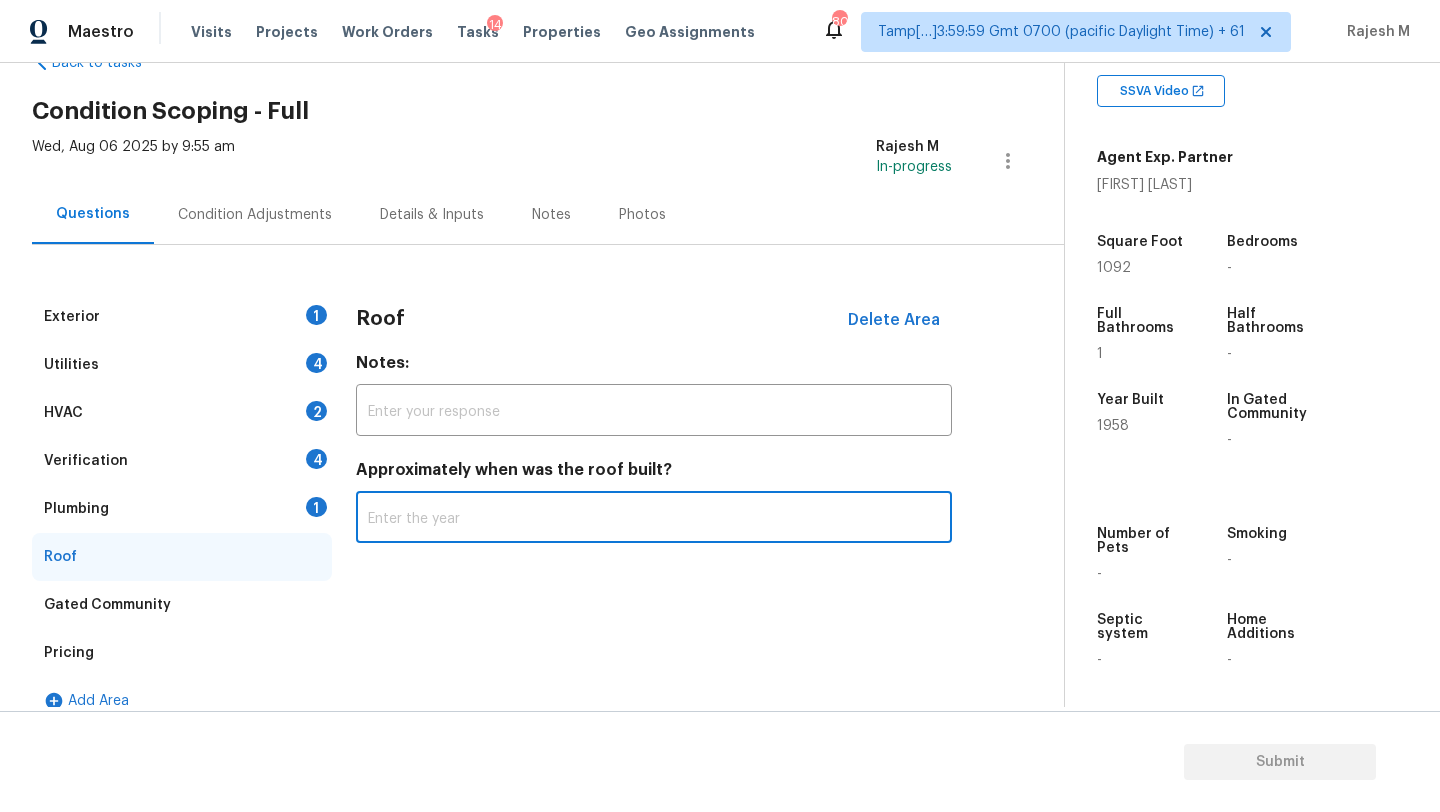 click at bounding box center [654, 519] 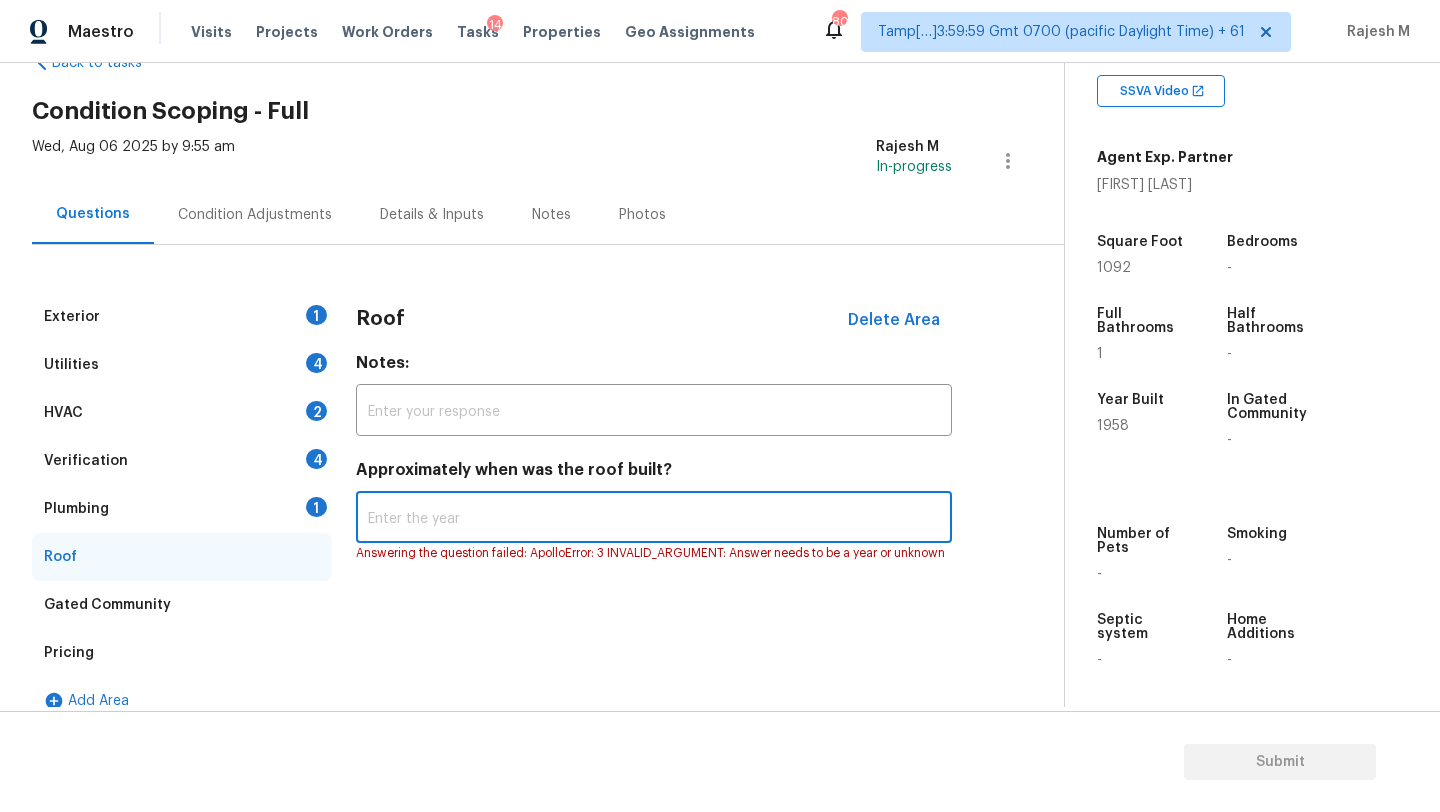 click at bounding box center [654, 519] 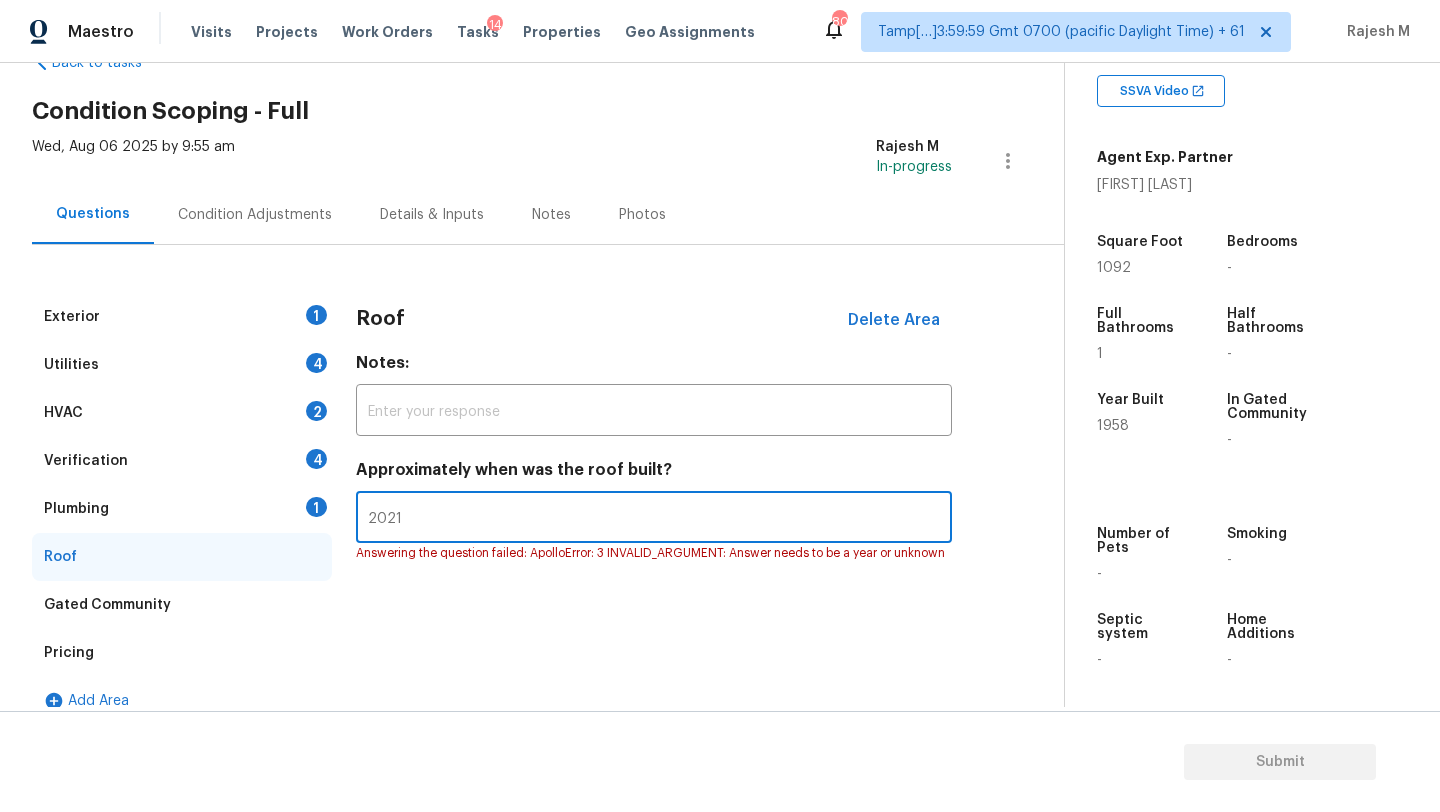 type on "2021" 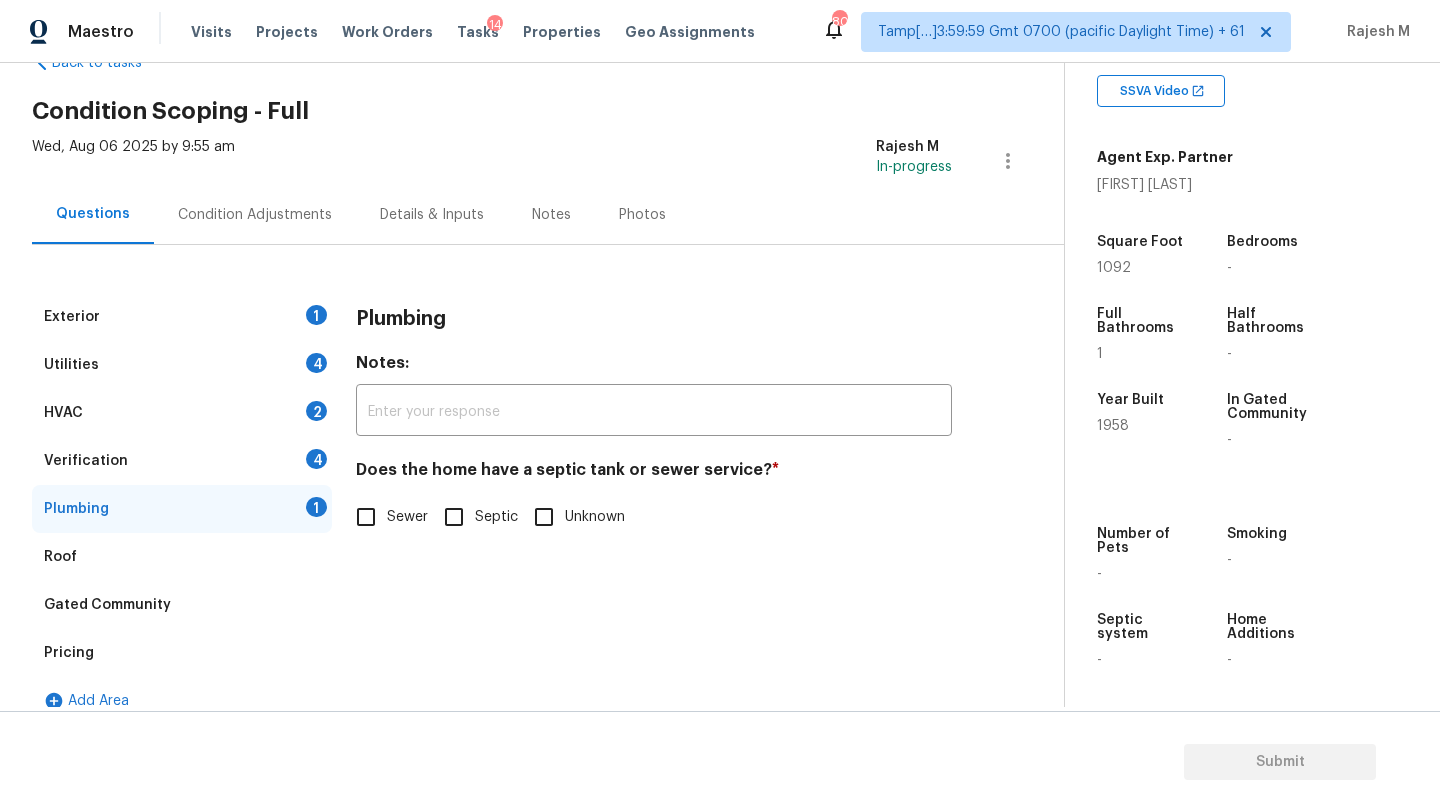 click on "Sewer" at bounding box center [366, 517] 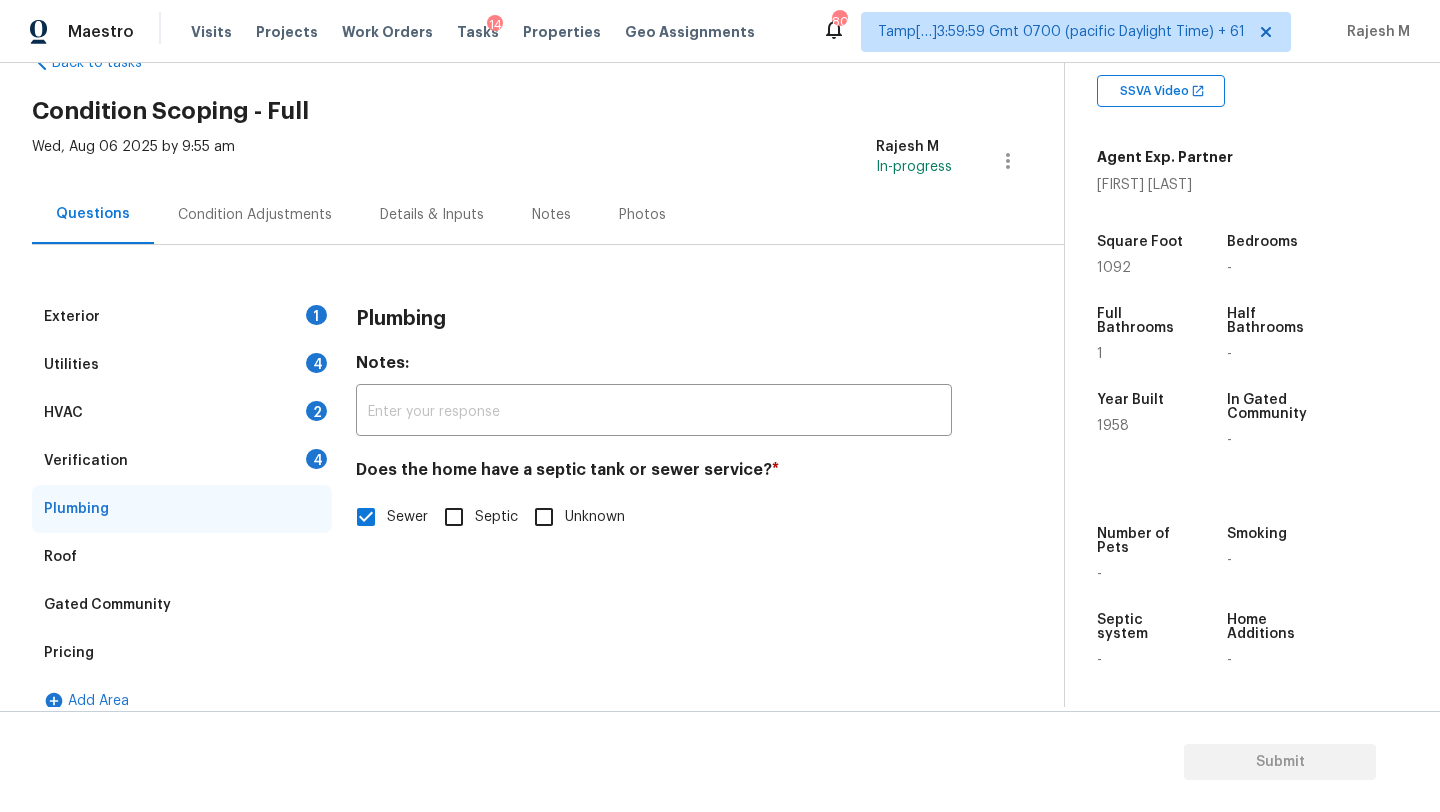 click on "Verification 4" at bounding box center [182, 461] 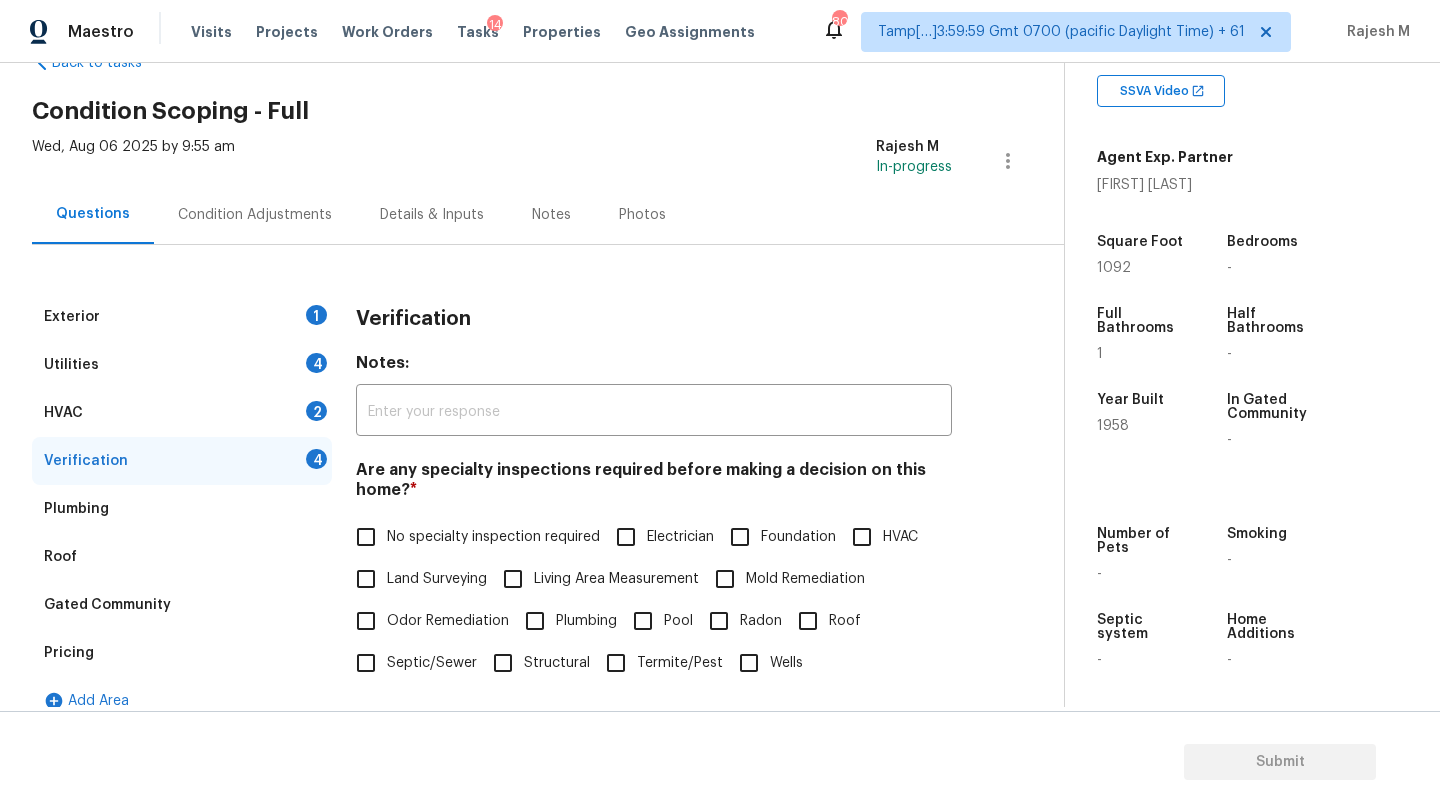 click on "No specialty inspection required" at bounding box center [493, 537] 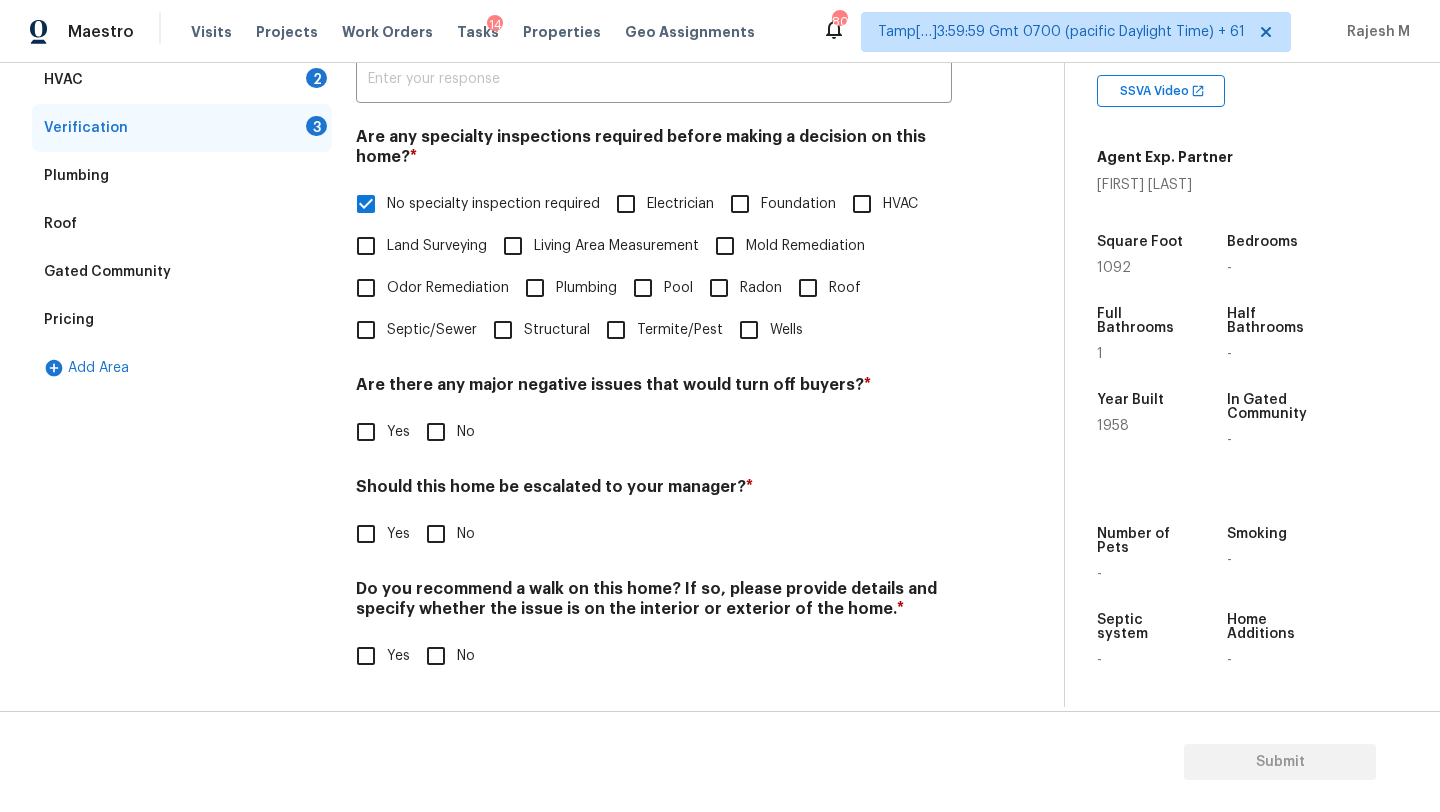 scroll, scrollTop: 391, scrollLeft: 0, axis: vertical 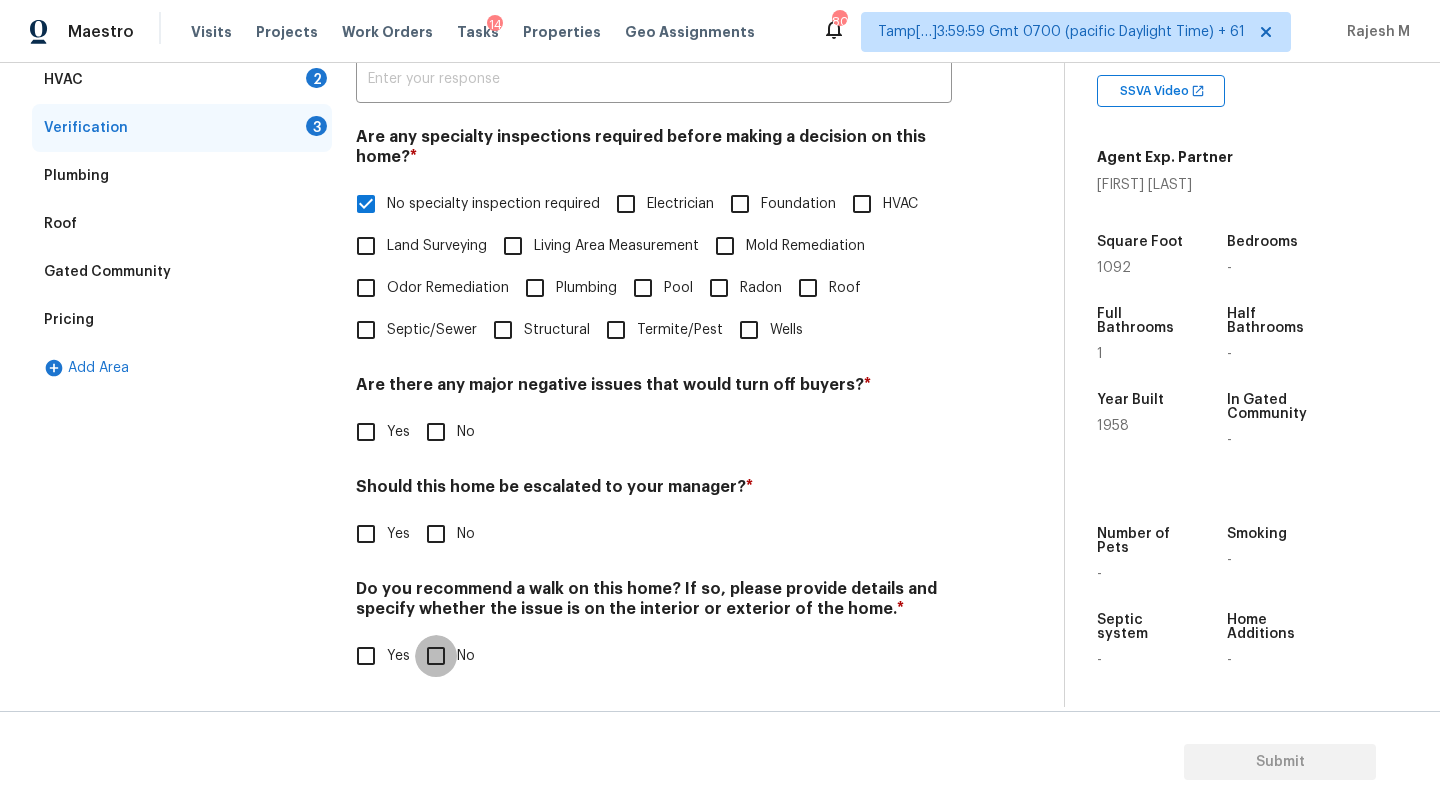 click on "No" at bounding box center [436, 656] 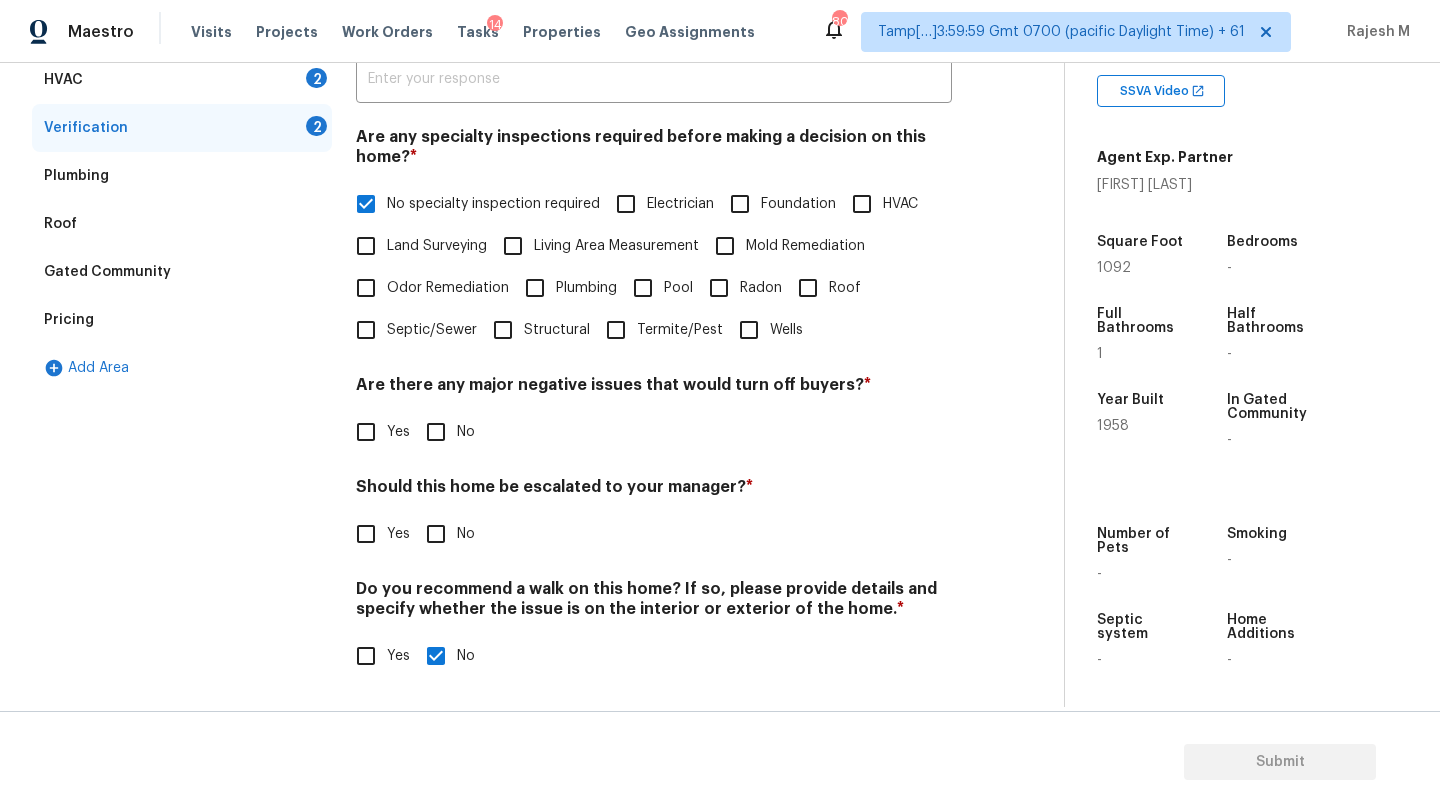 click on "No specialty inspection required" at bounding box center [366, 204] 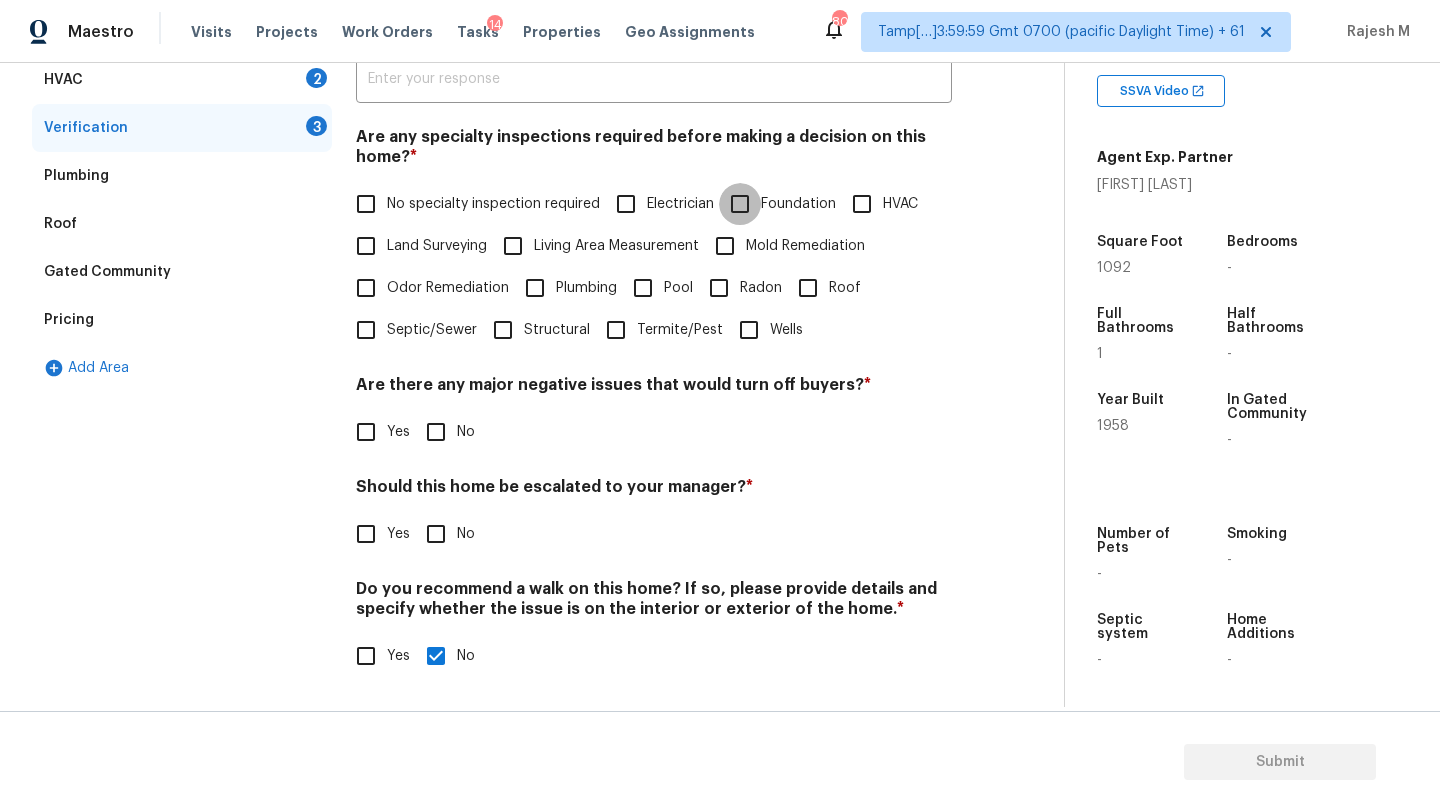 click on "Foundation" at bounding box center (740, 204) 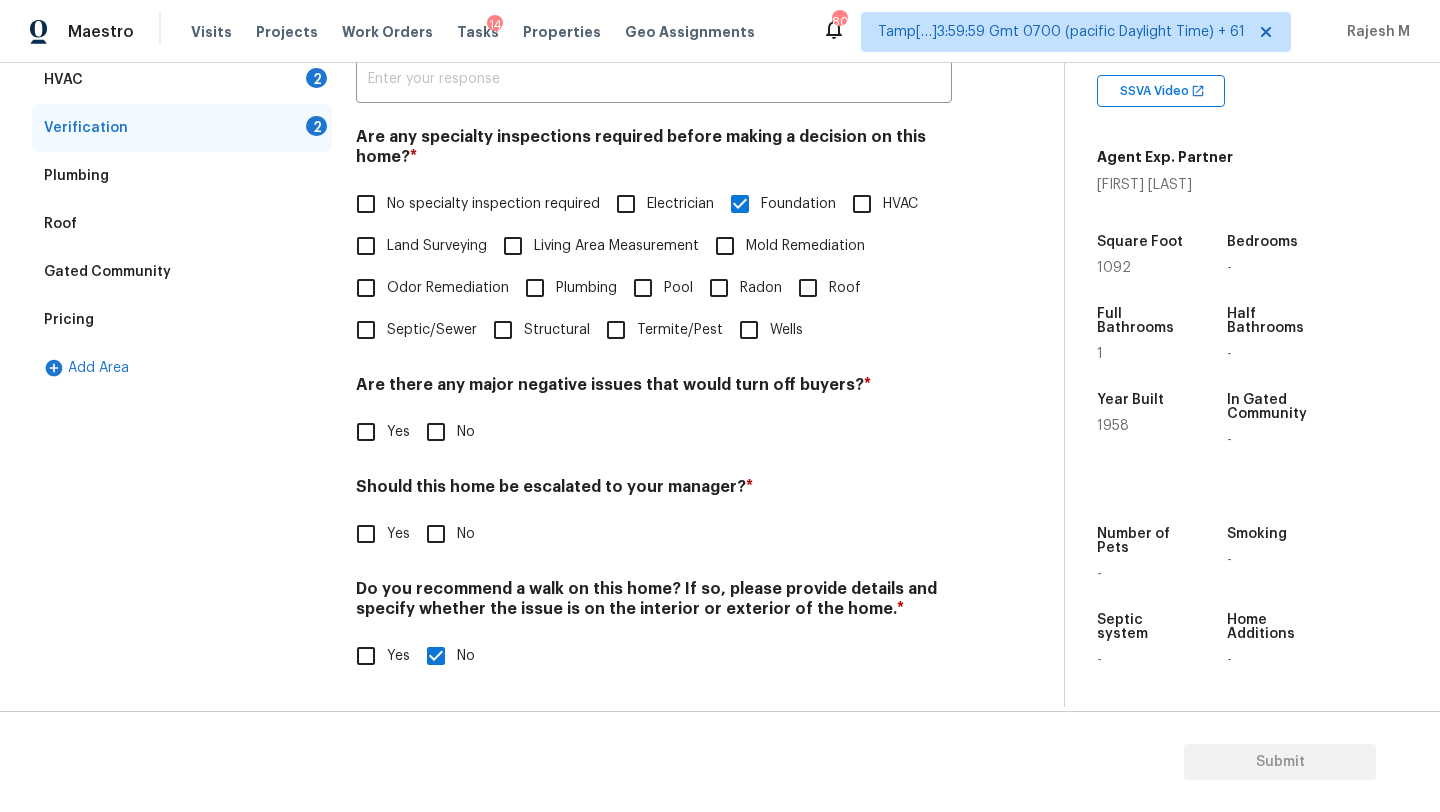 click on "HVAC" at bounding box center (862, 204) 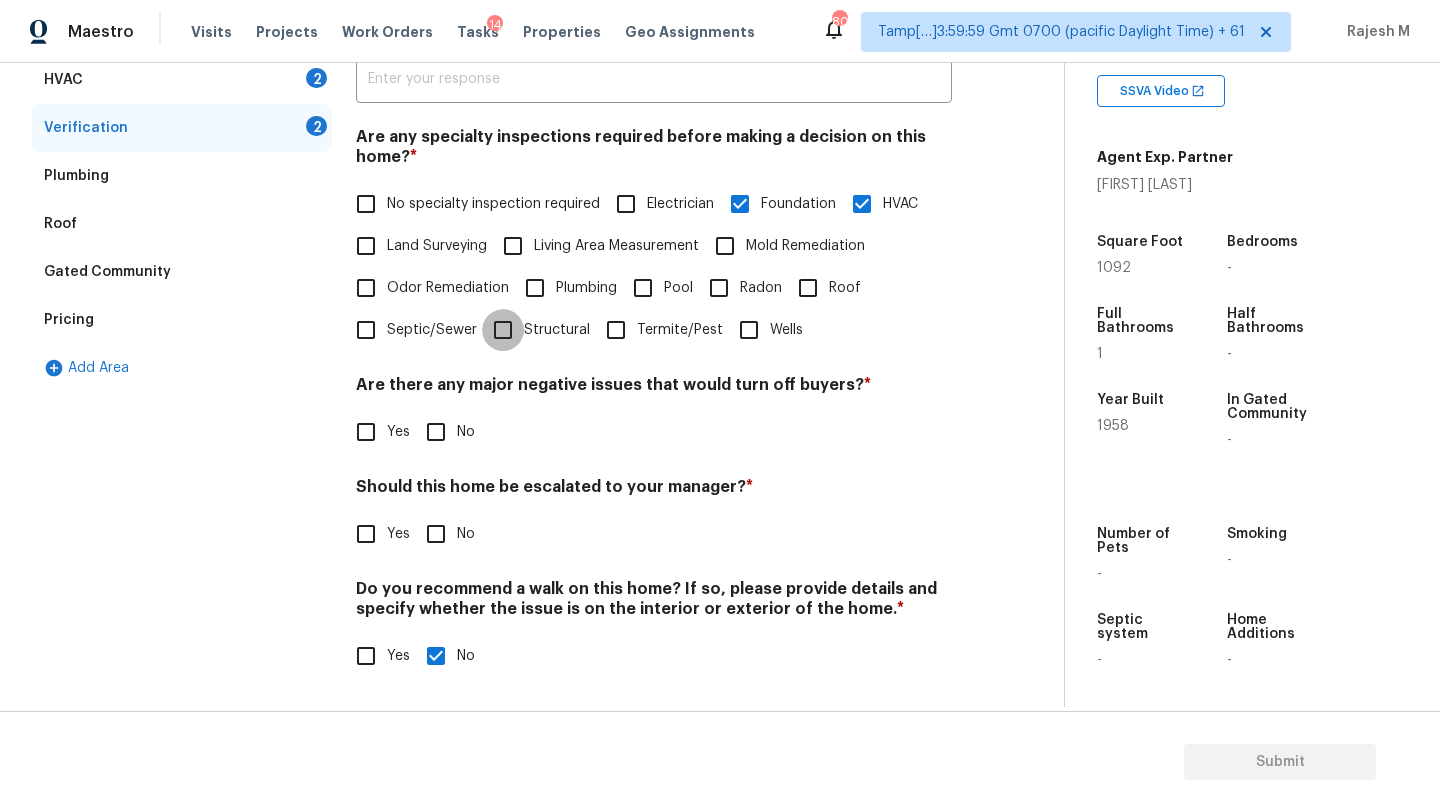 click on "Structural" at bounding box center (503, 330) 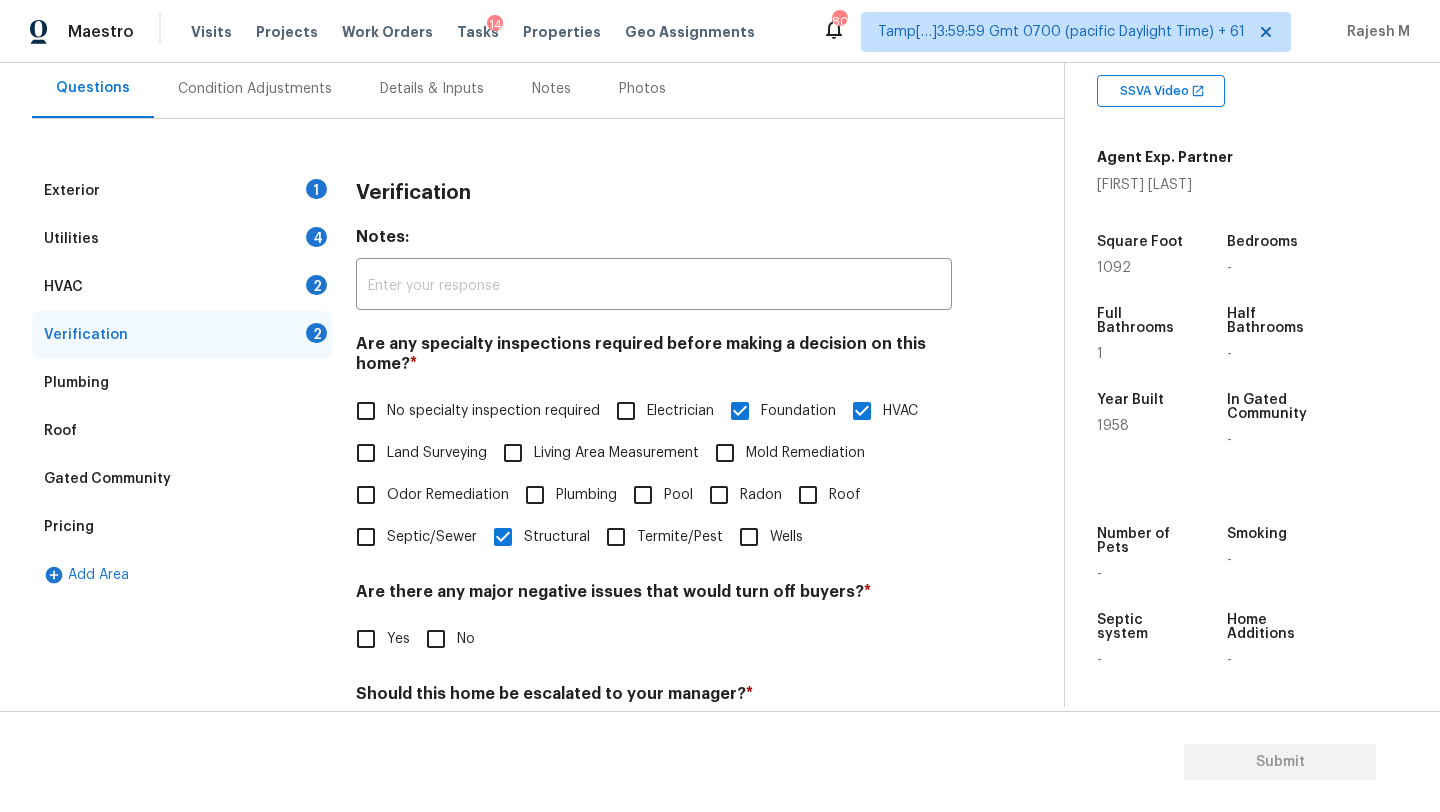 scroll, scrollTop: 168, scrollLeft: 0, axis: vertical 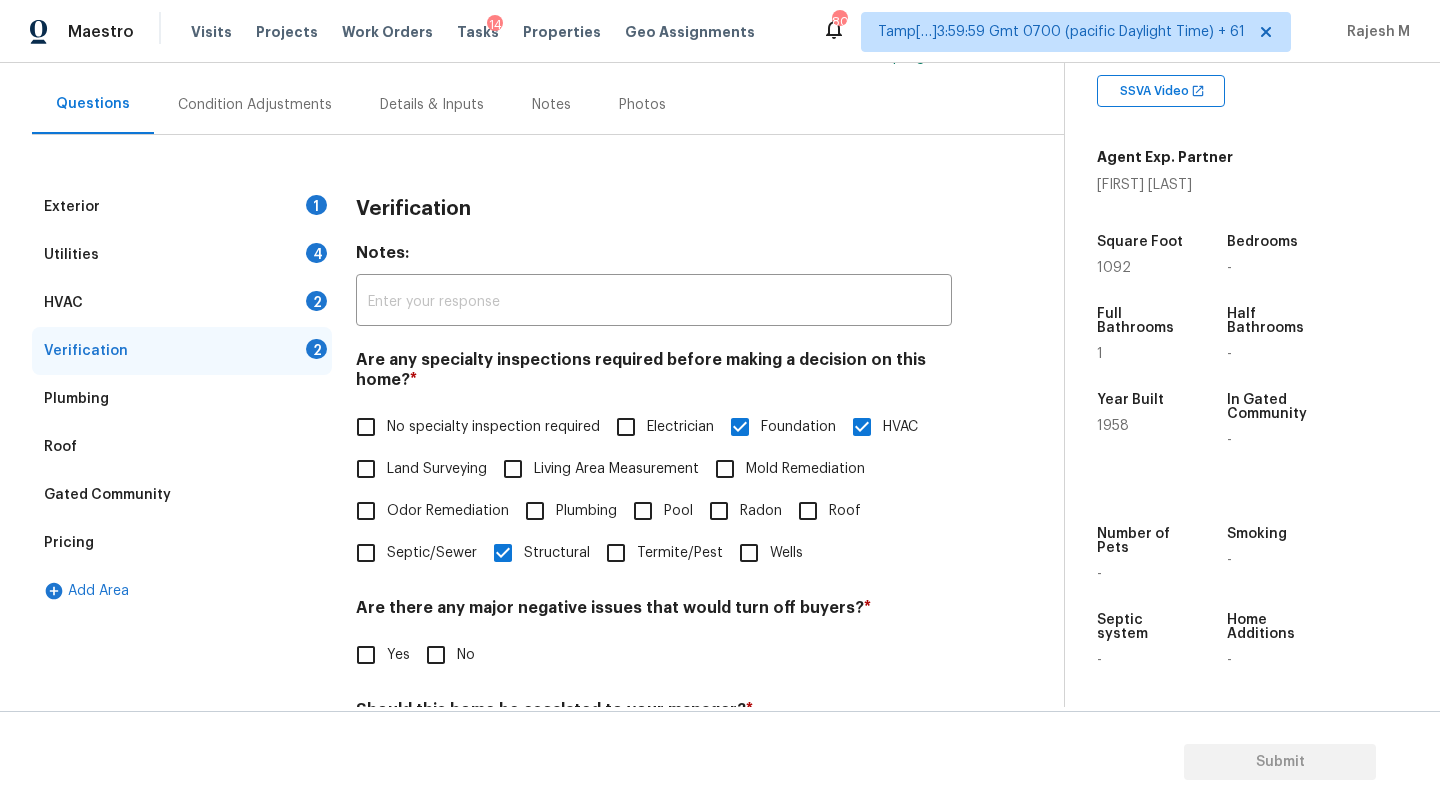 click on "HVAC 2" at bounding box center (182, 303) 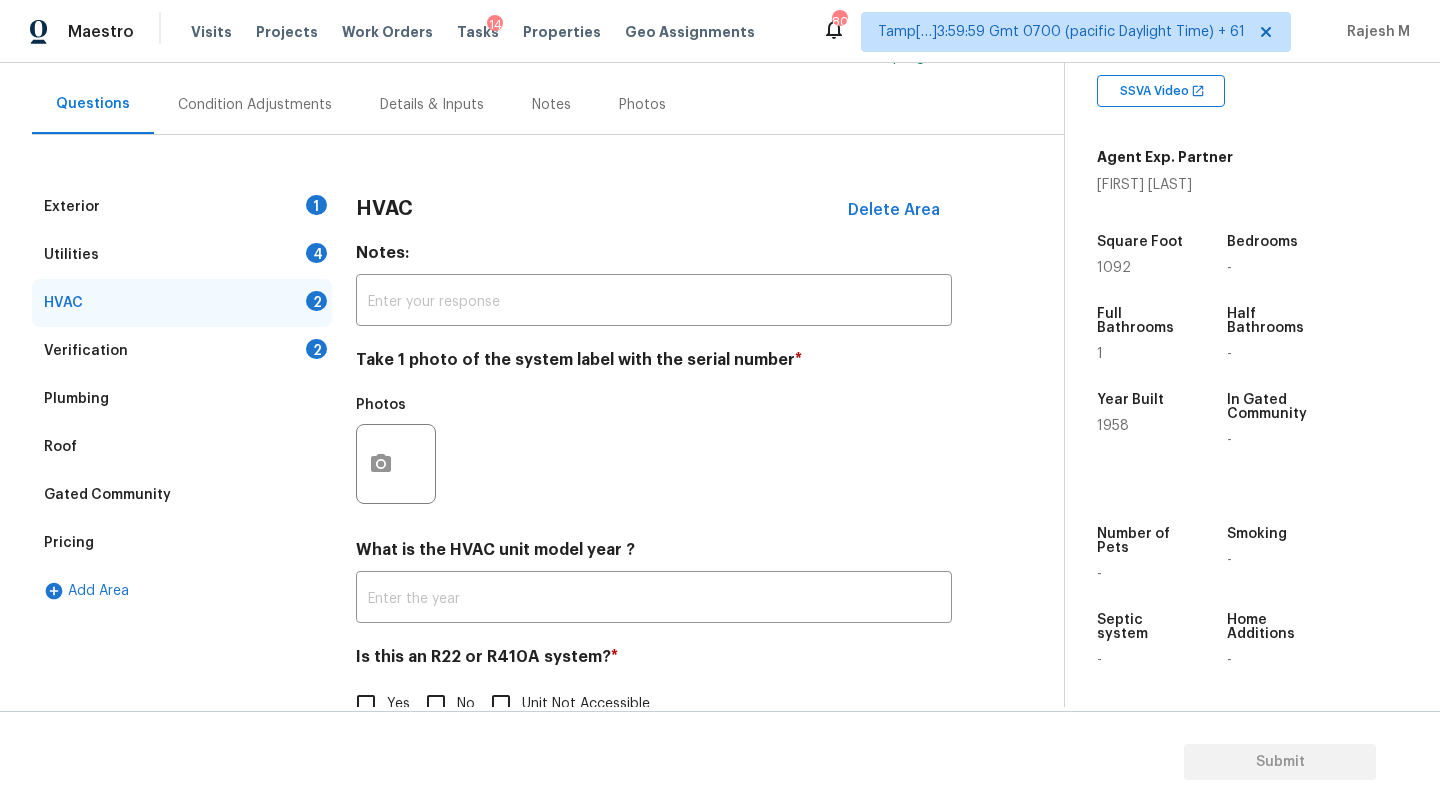 scroll, scrollTop: 217, scrollLeft: 0, axis: vertical 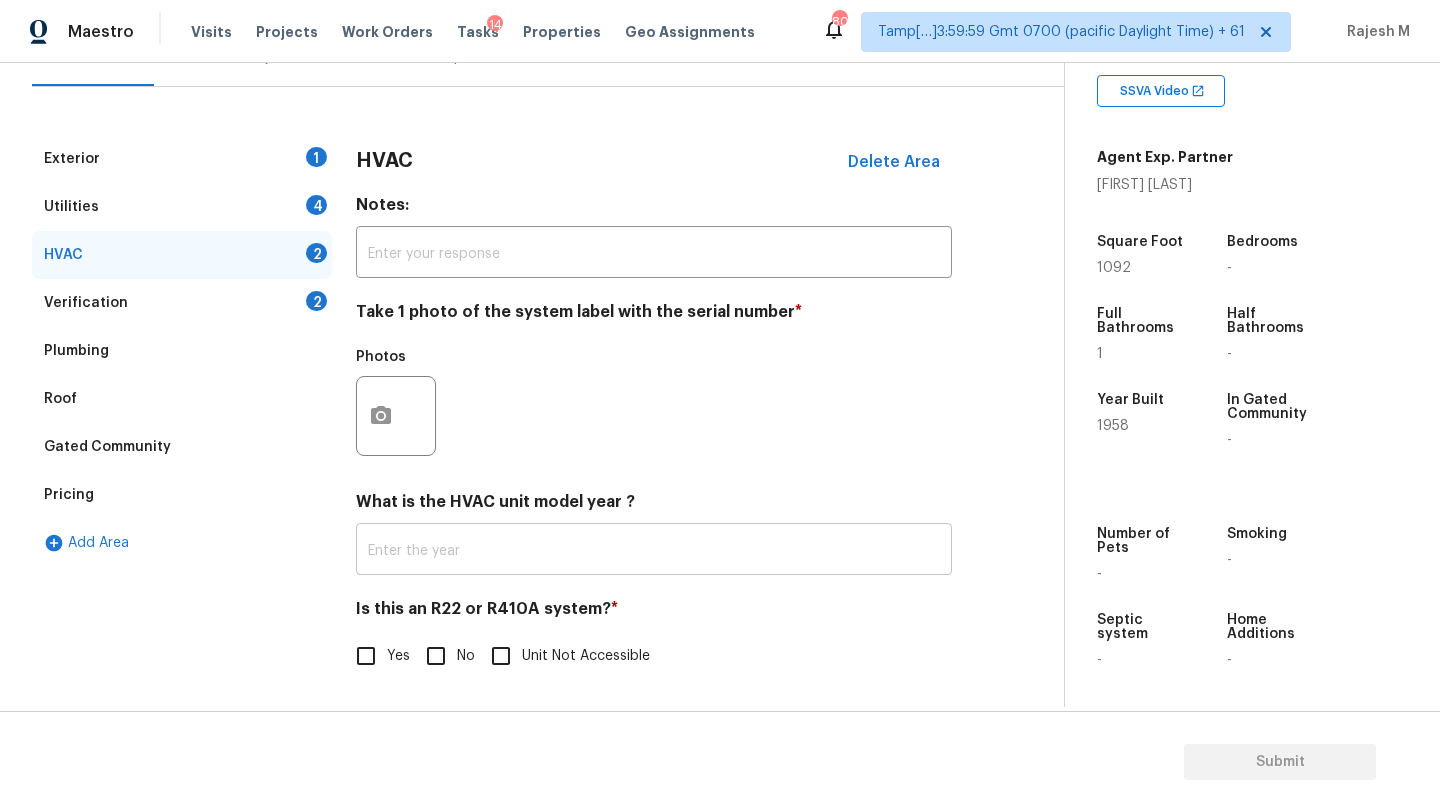 click at bounding box center [654, 551] 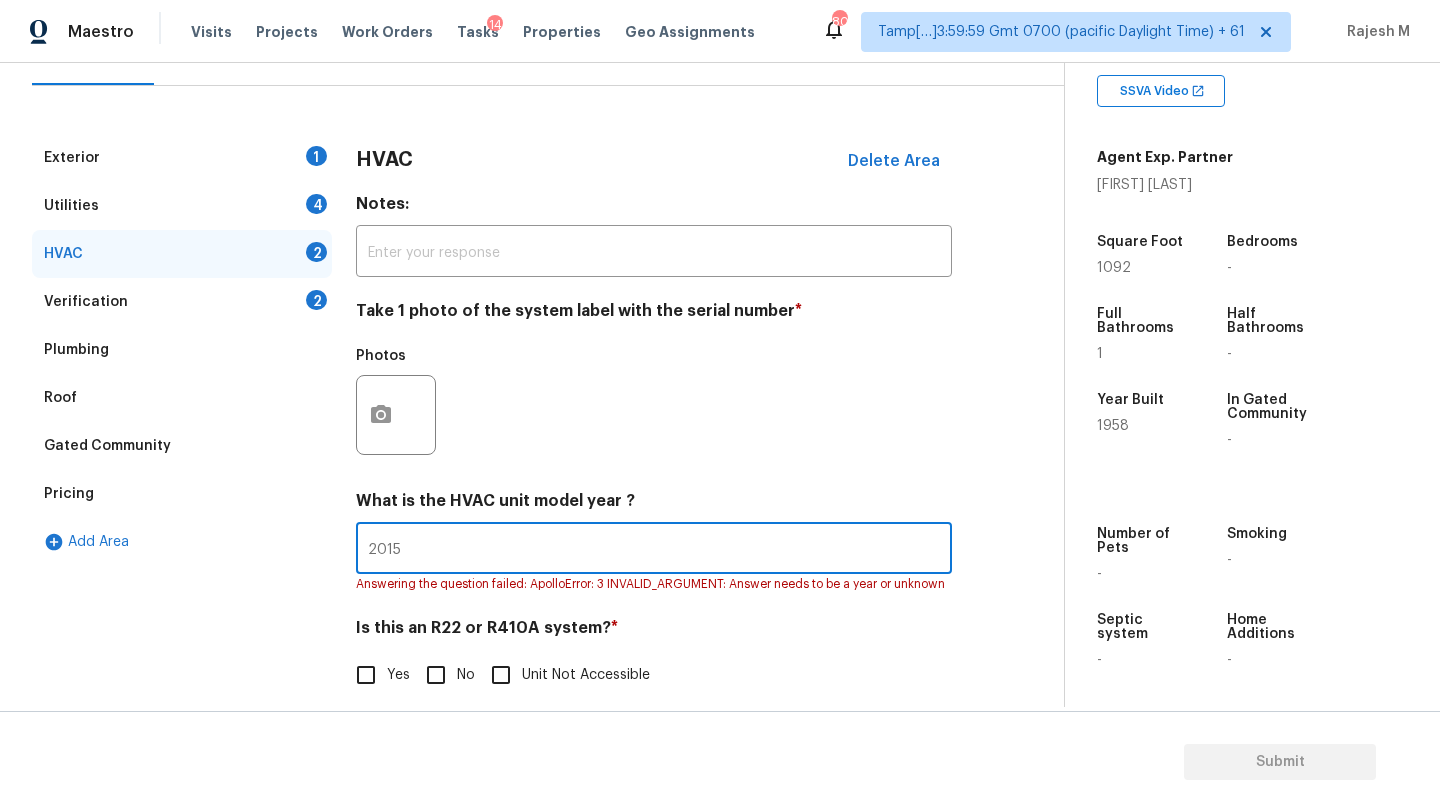 type on "2015" 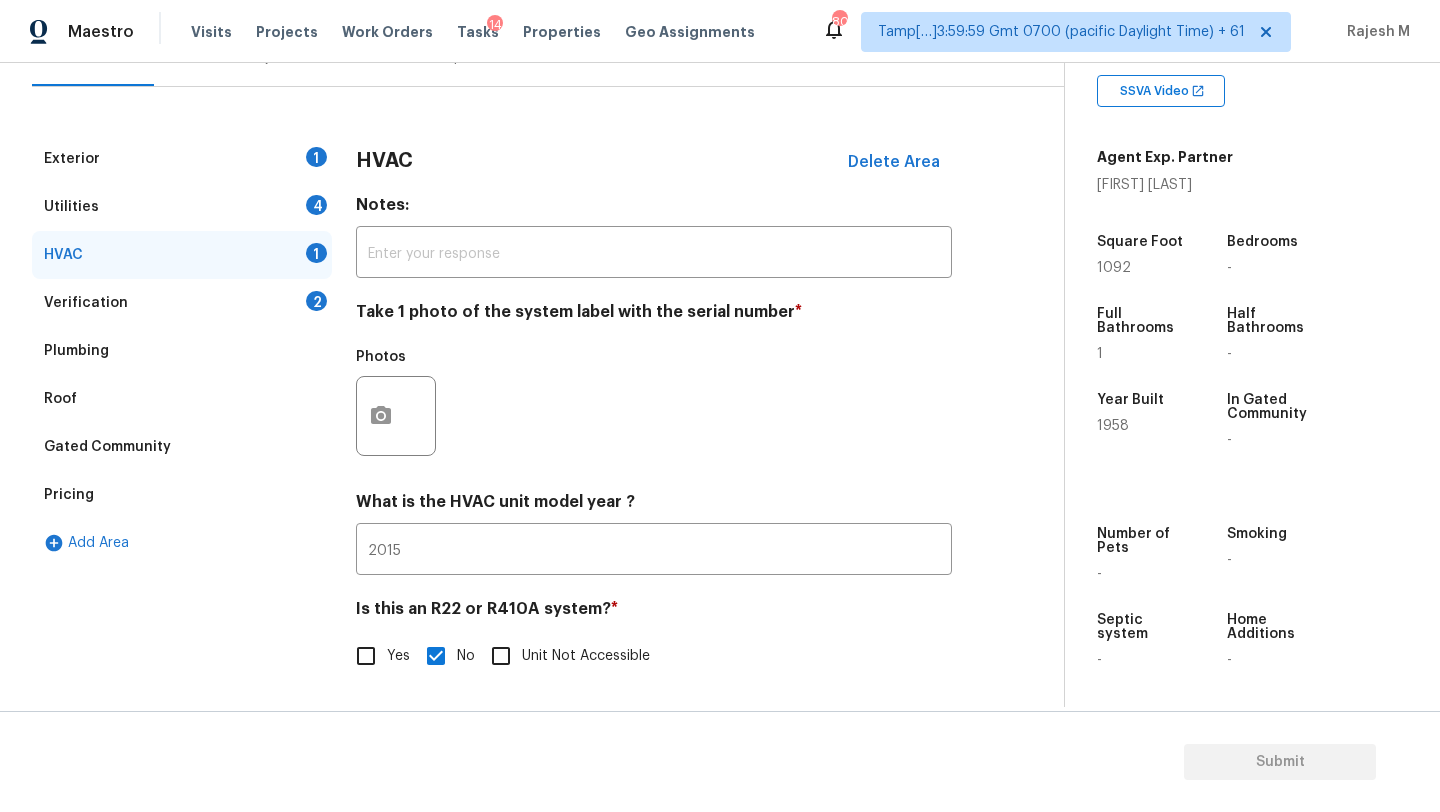 click on "Utilities 4" at bounding box center [182, 207] 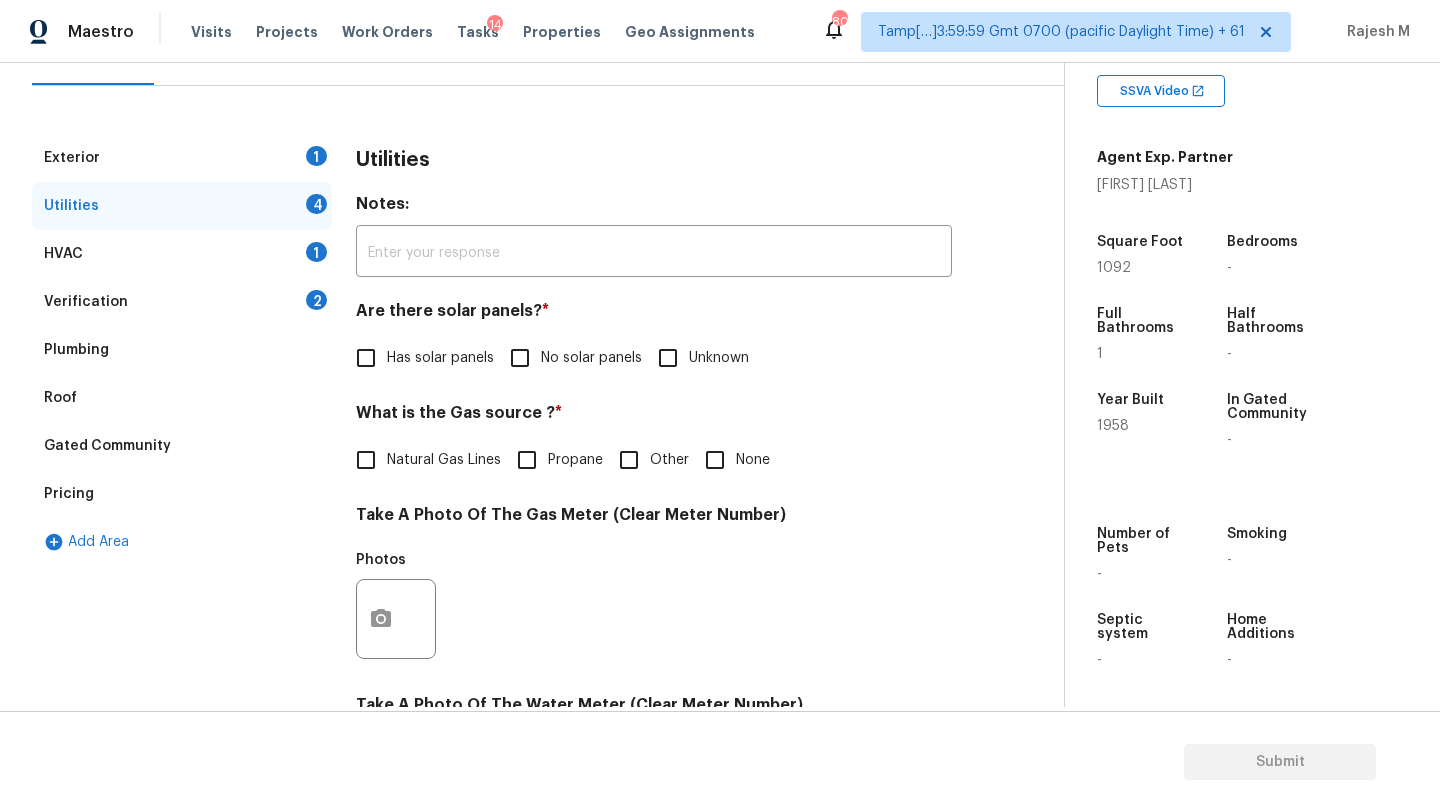 click on "No solar panels" at bounding box center (591, 358) 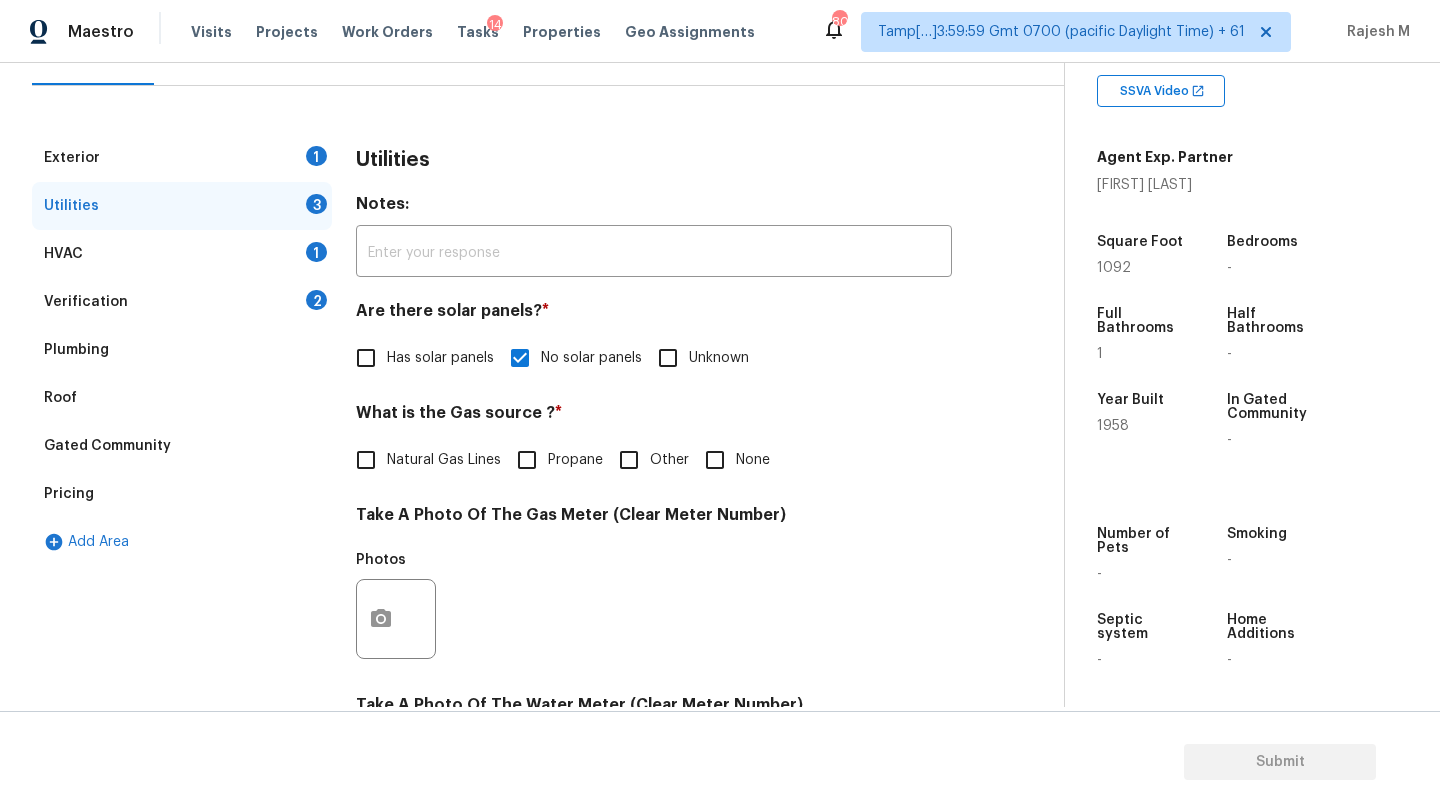 click on "Natural Gas Lines" at bounding box center [423, 460] 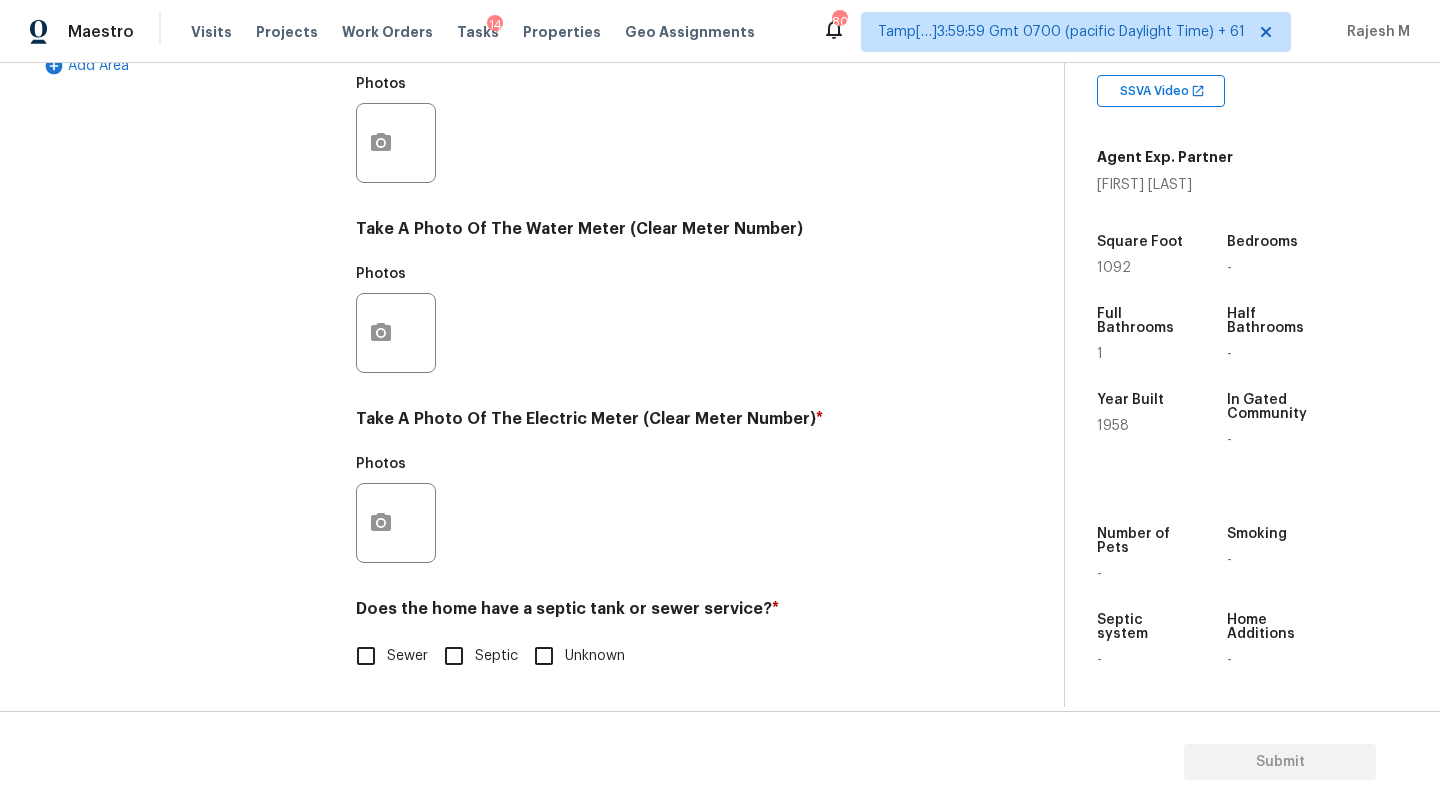 click on "Sewer" at bounding box center (407, 656) 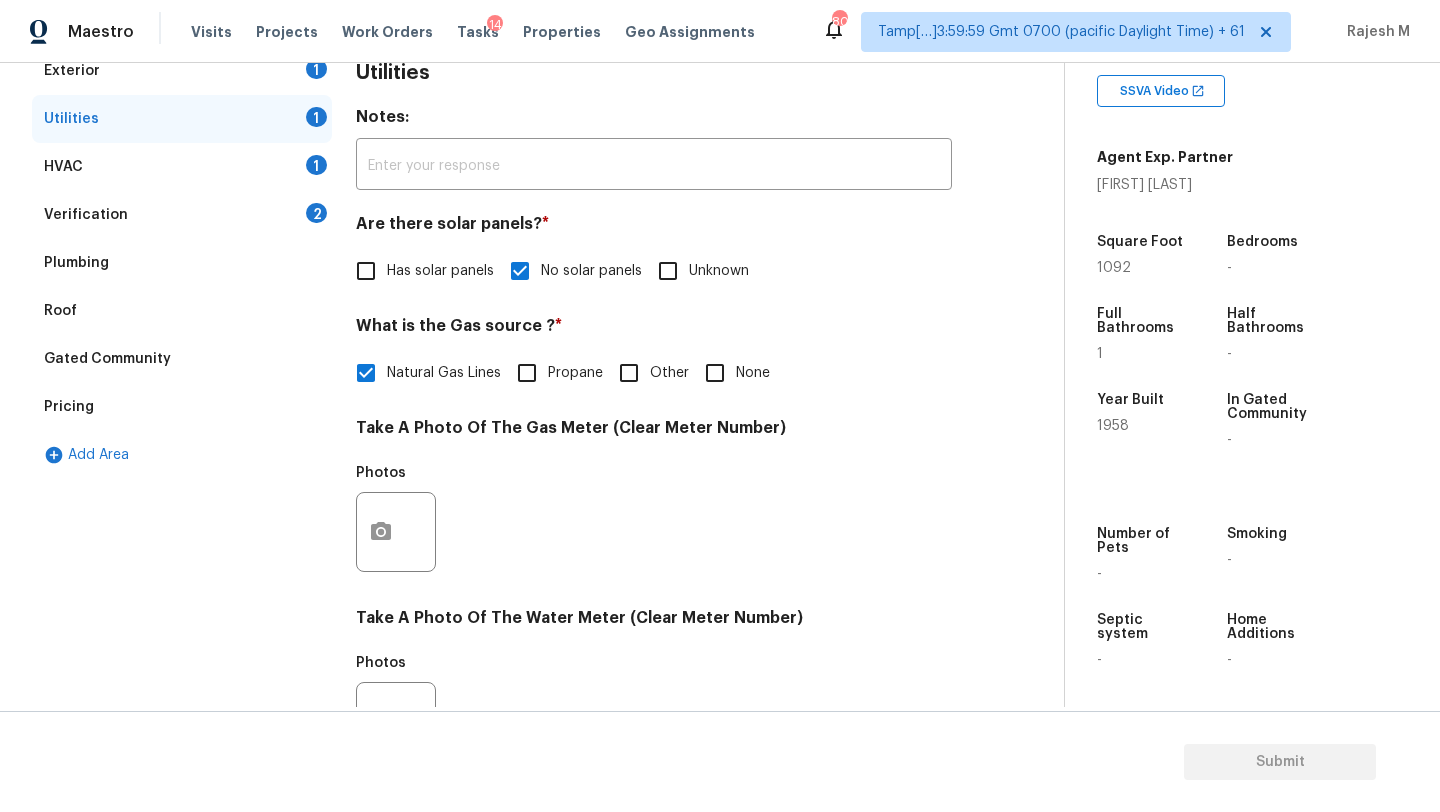 scroll, scrollTop: 127, scrollLeft: 0, axis: vertical 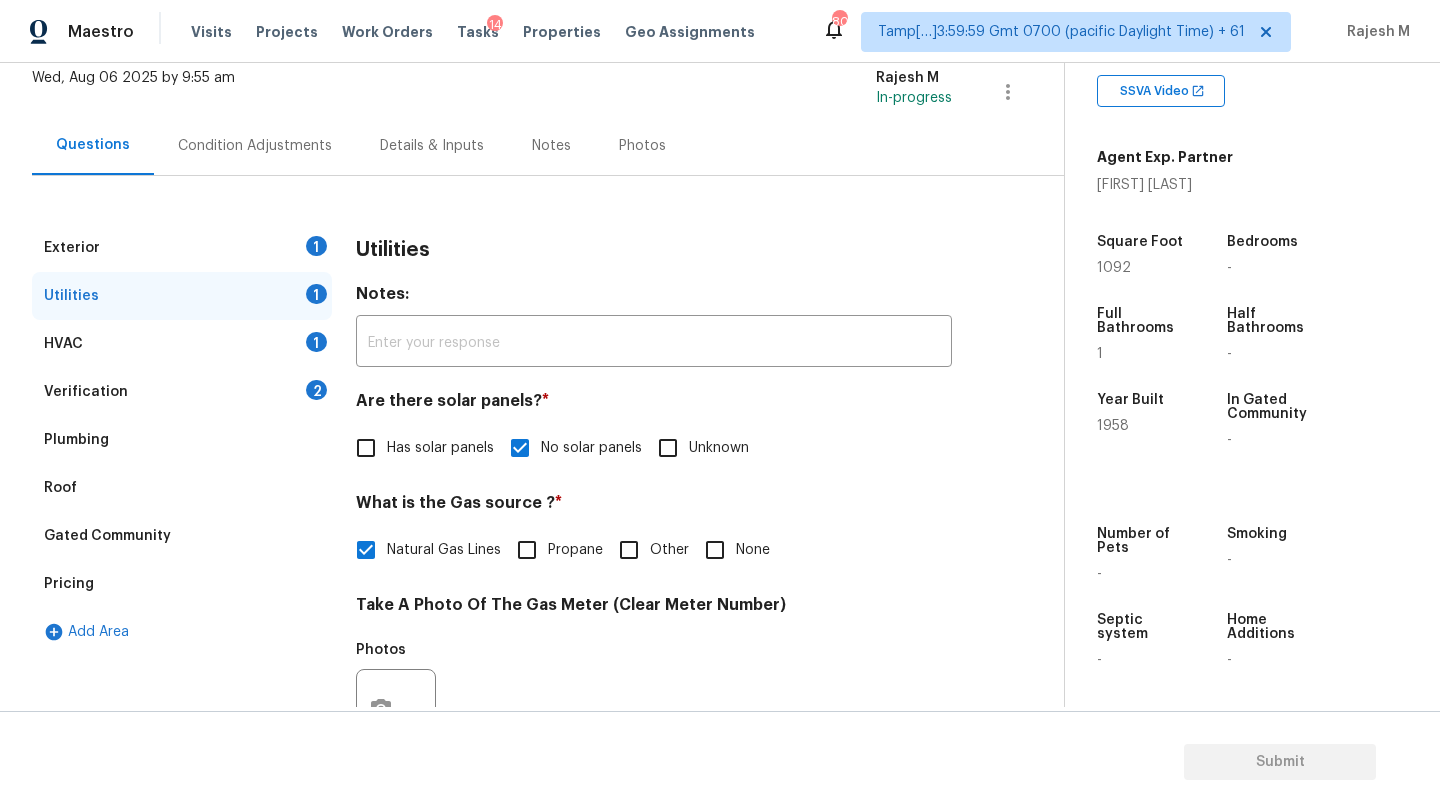 click on "Exterior 1" at bounding box center (182, 248) 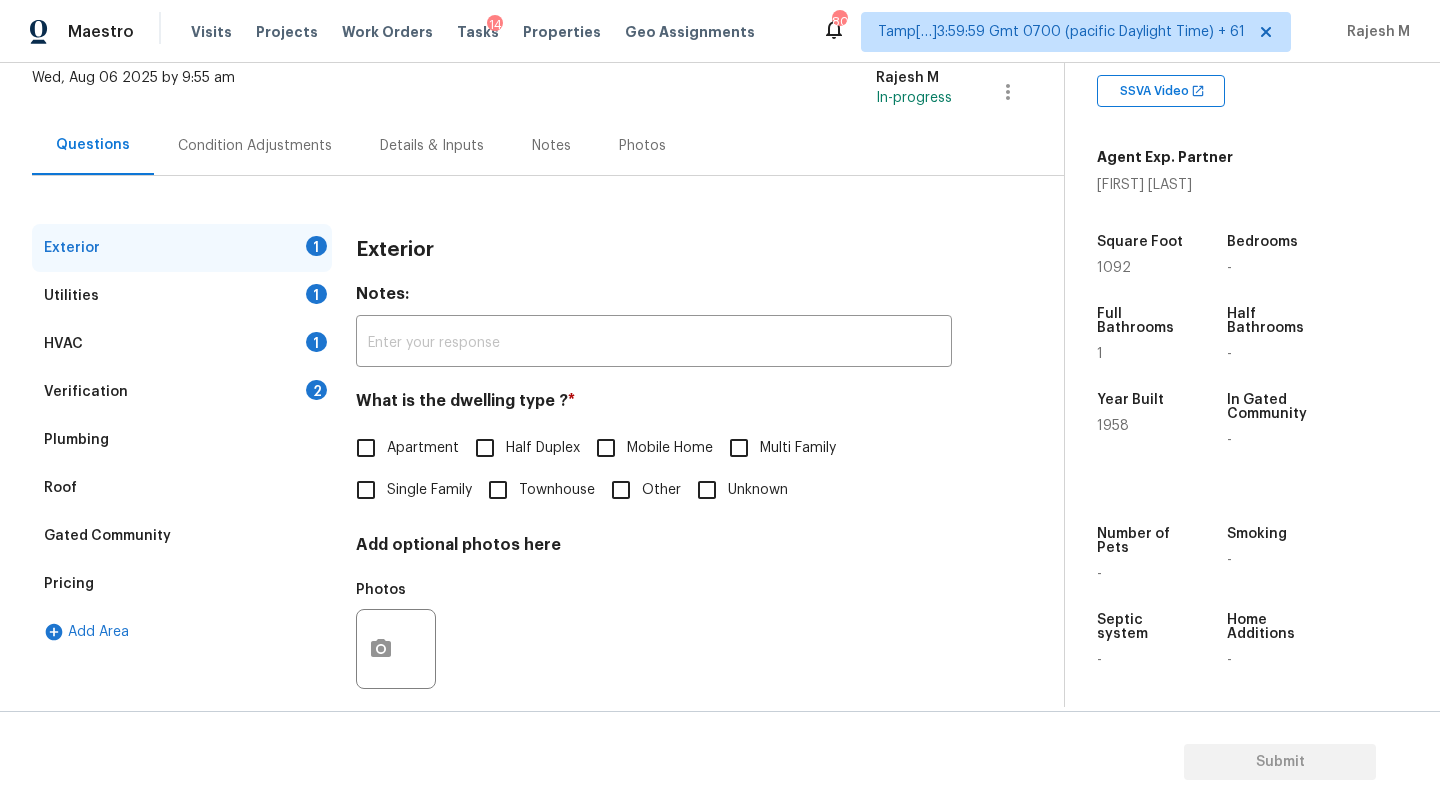 click on "Single Family" at bounding box center (429, 490) 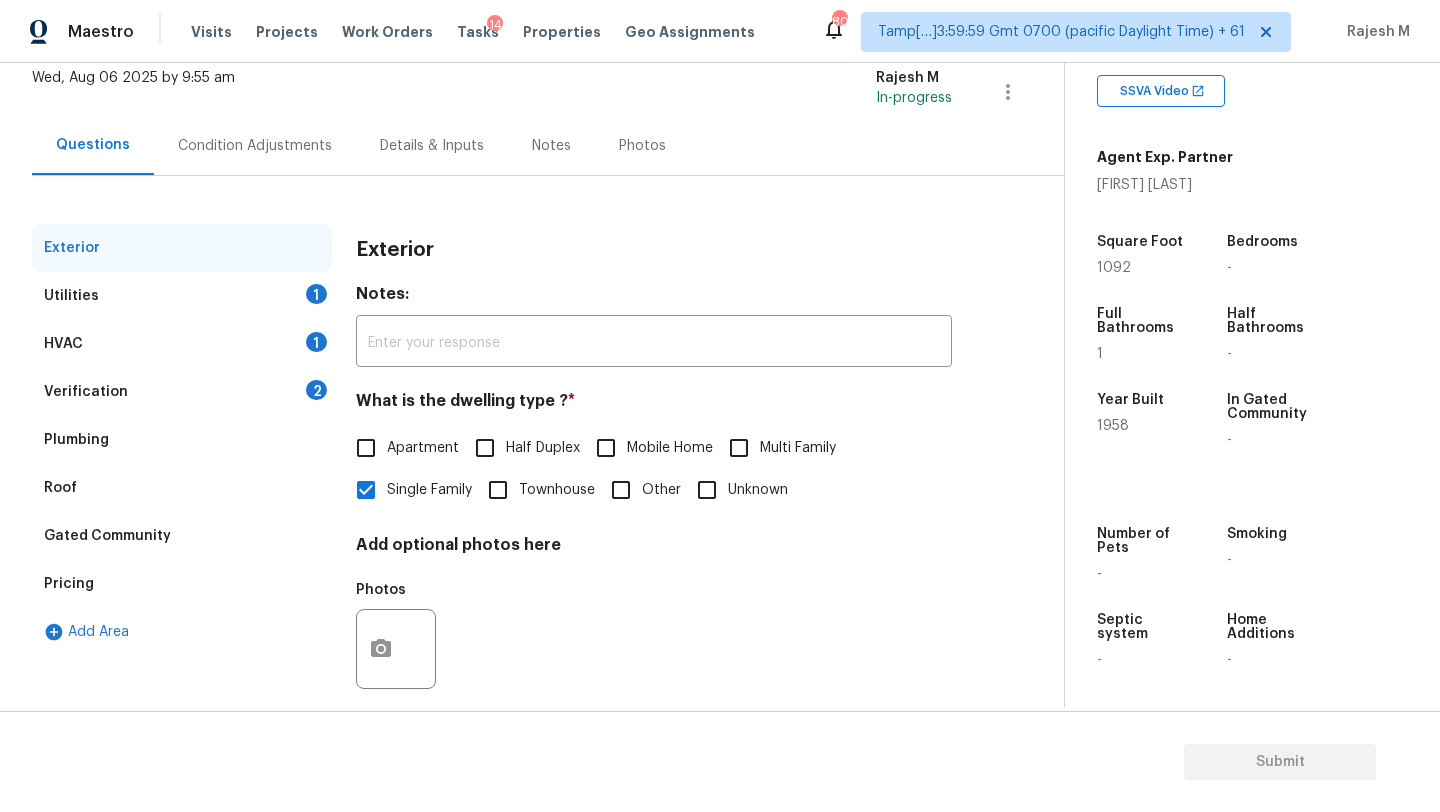 click on "Verification 2" at bounding box center [182, 392] 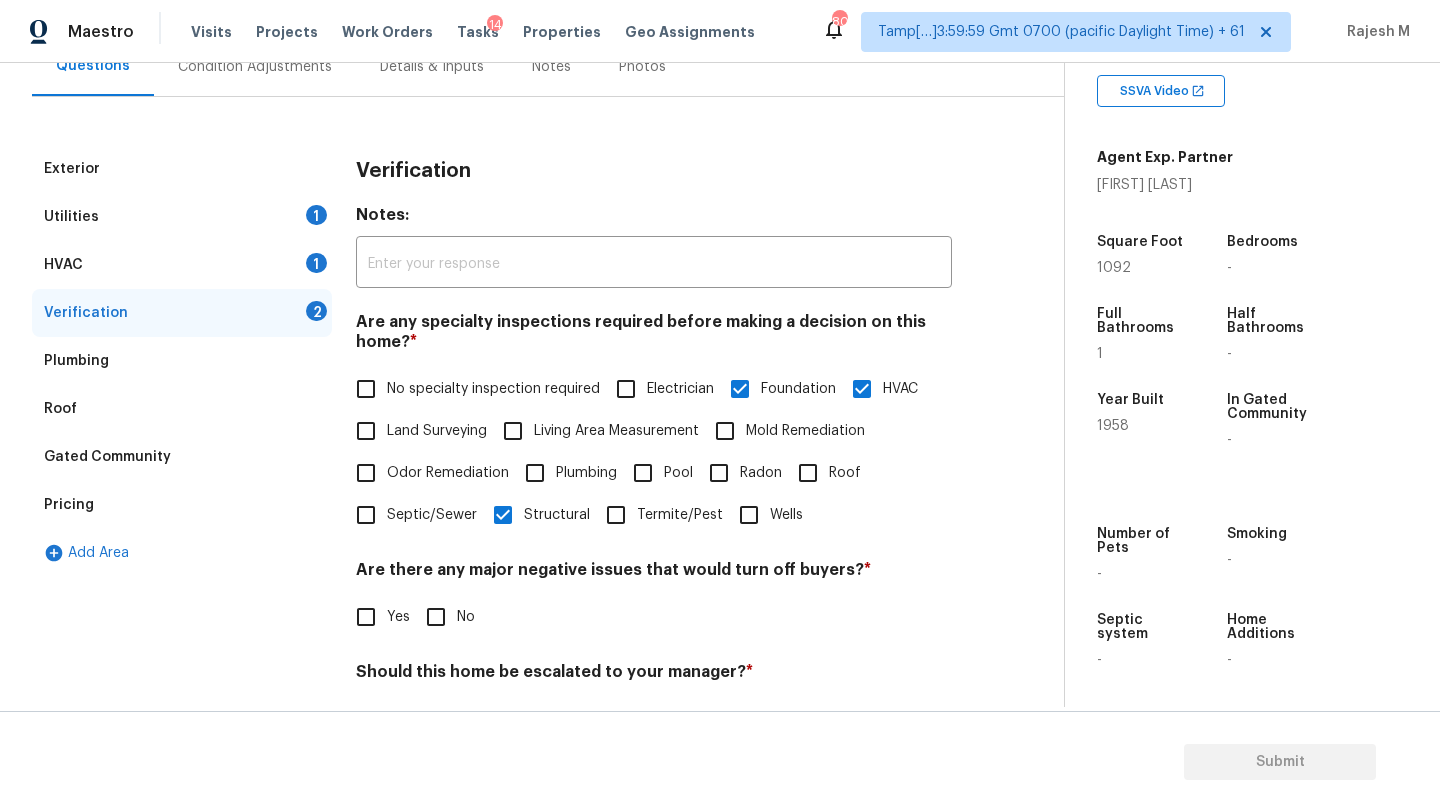 scroll, scrollTop: 218, scrollLeft: 0, axis: vertical 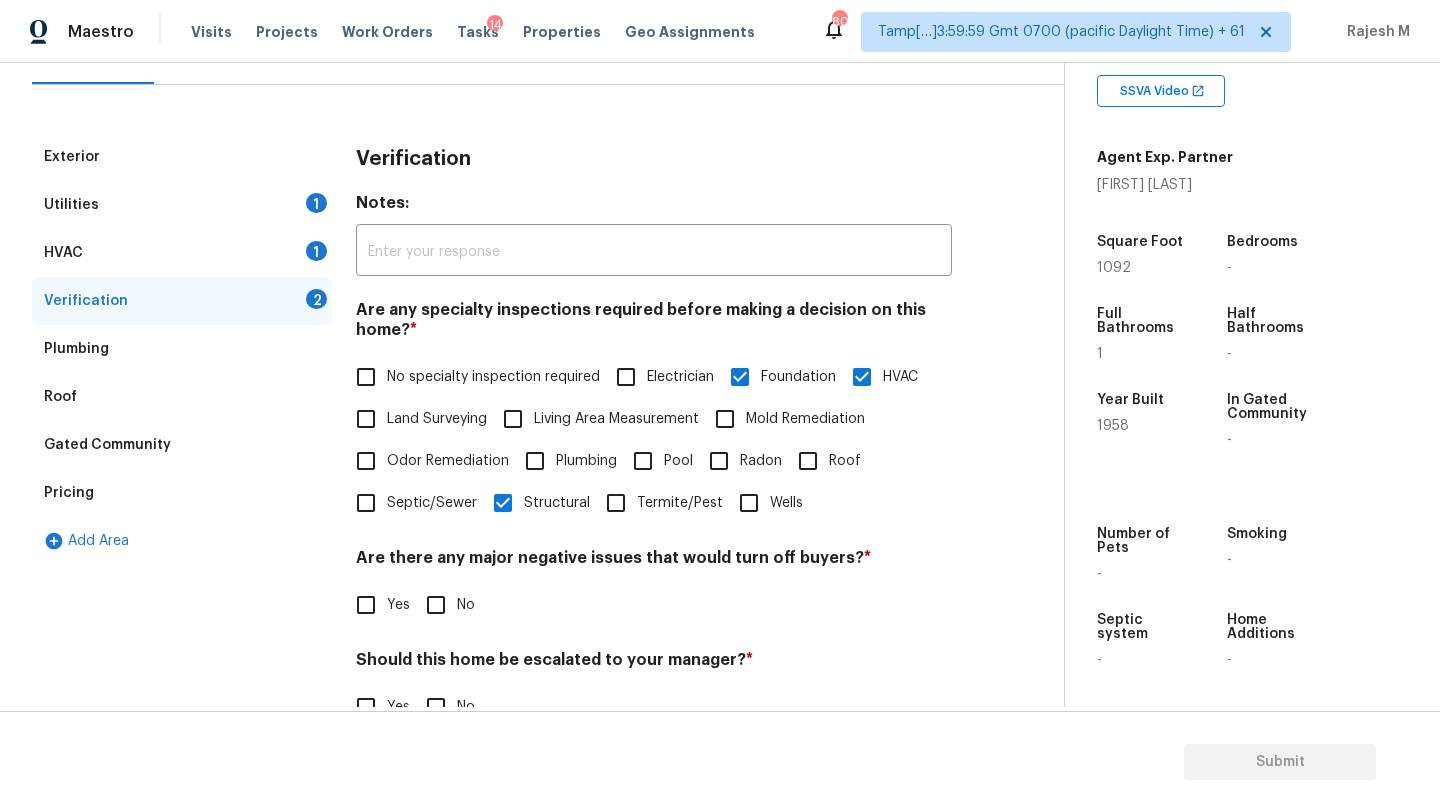 click on "Verification 2" at bounding box center [182, 301] 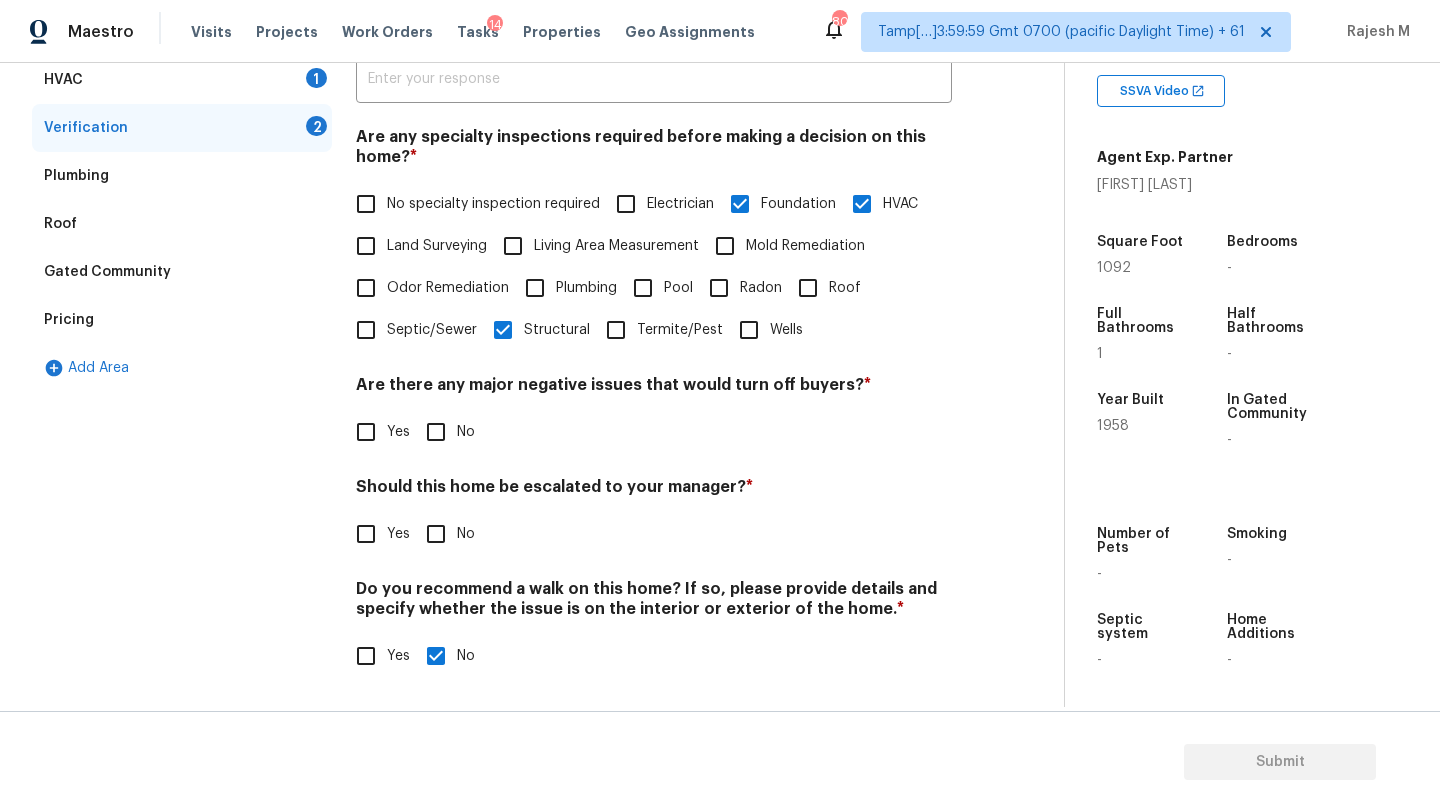click on "Yes" at bounding box center (366, 534) 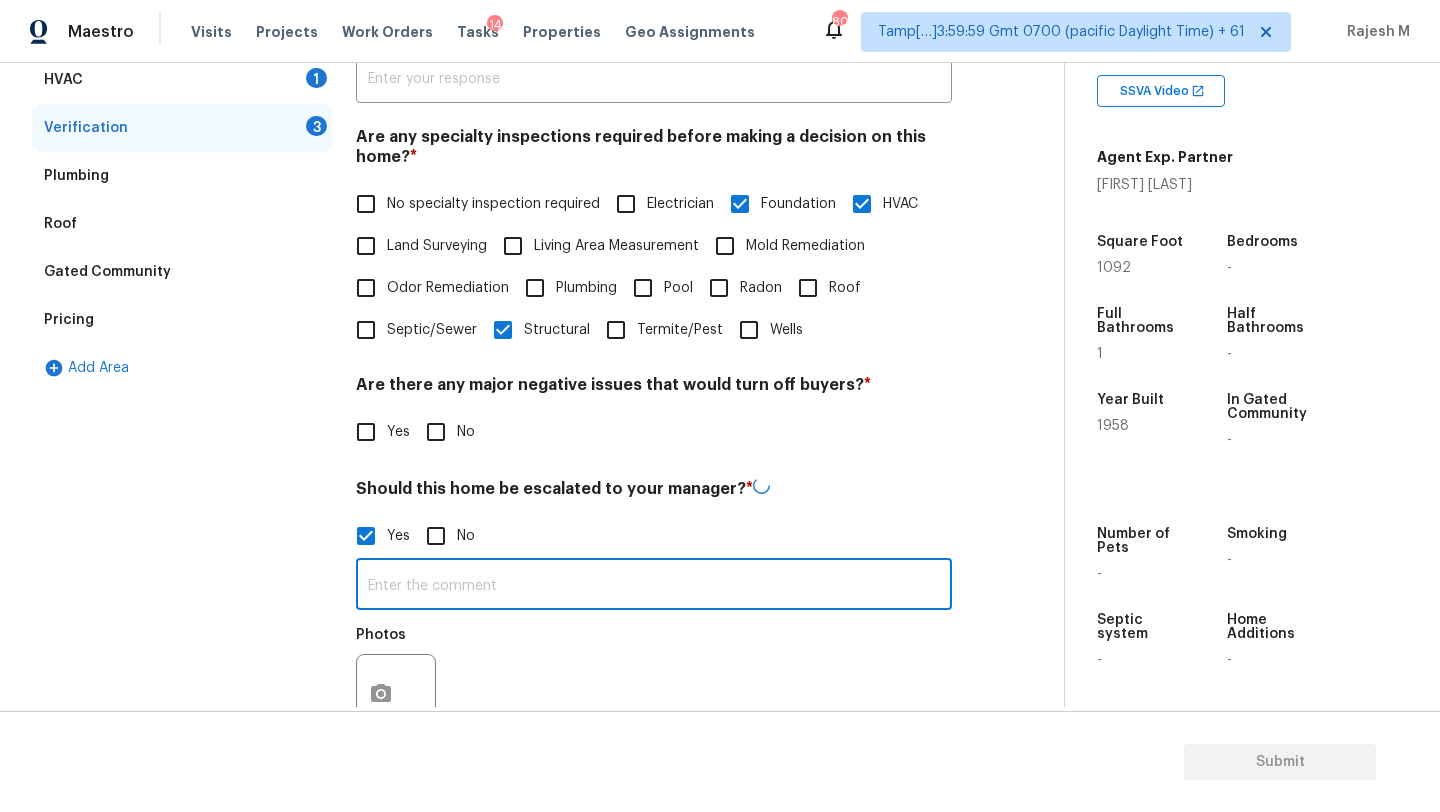 click at bounding box center (654, 586) 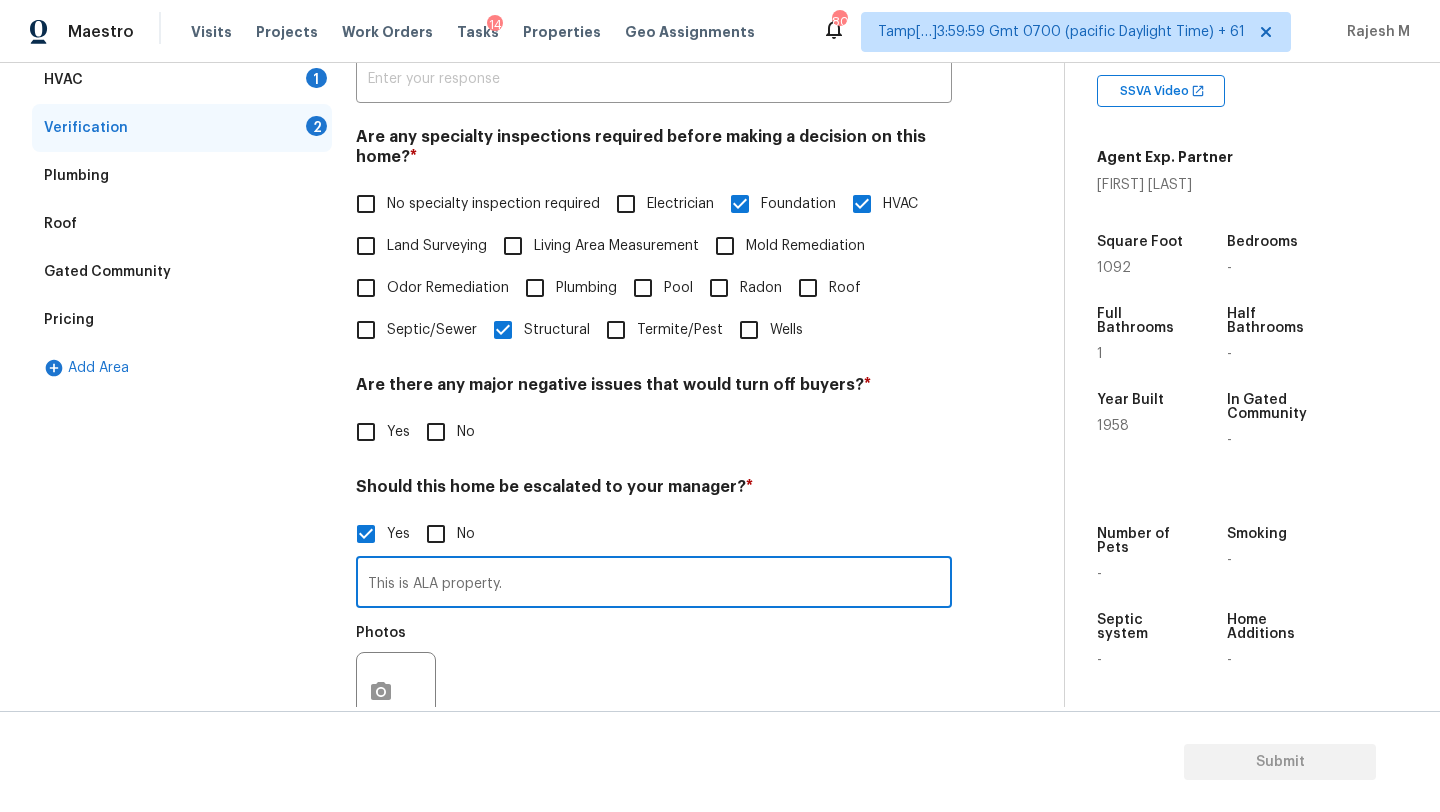 paste on "Damage to exterior walls, including peeling or faded paint, large cracks in stucco," 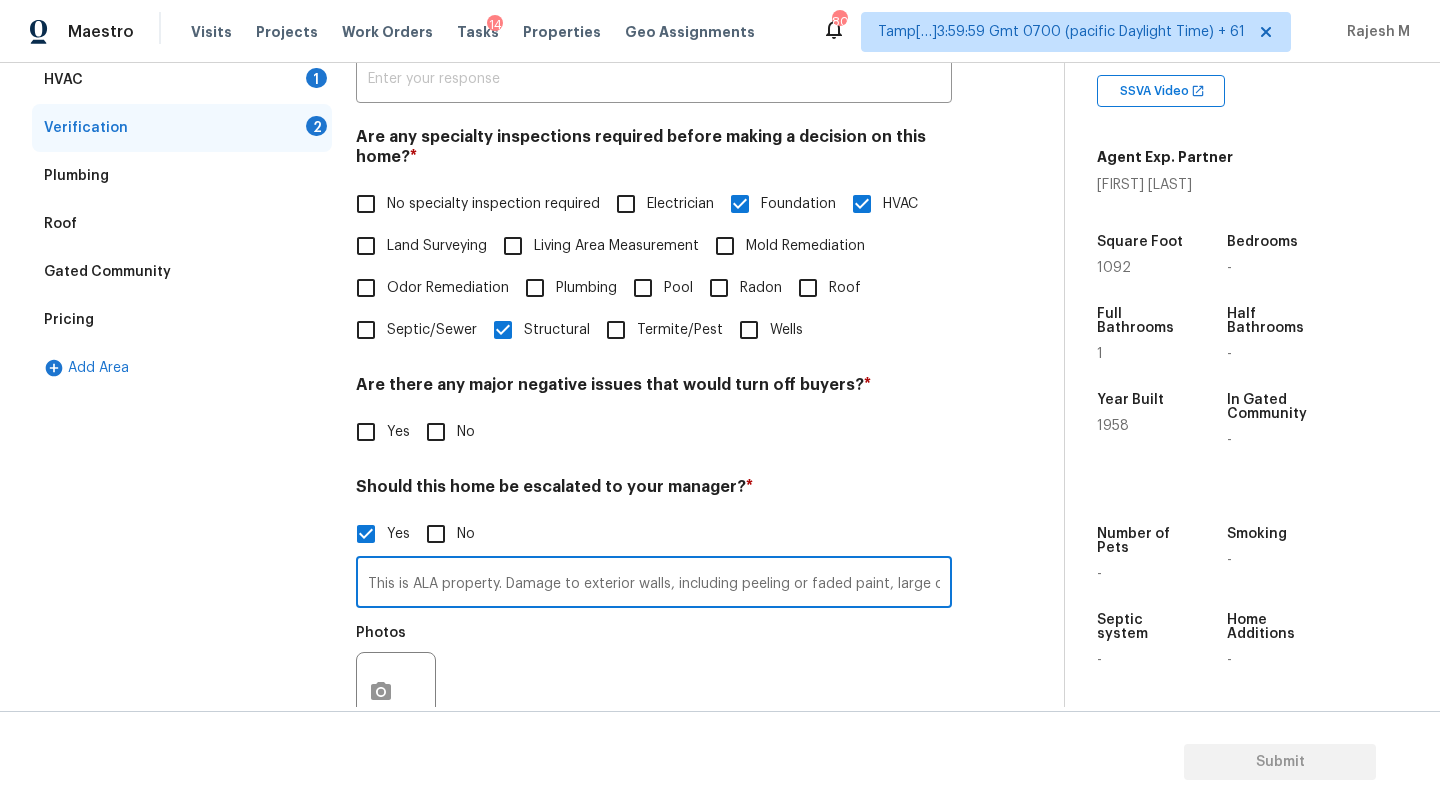 scroll, scrollTop: 0, scrollLeft: 99, axis: horizontal 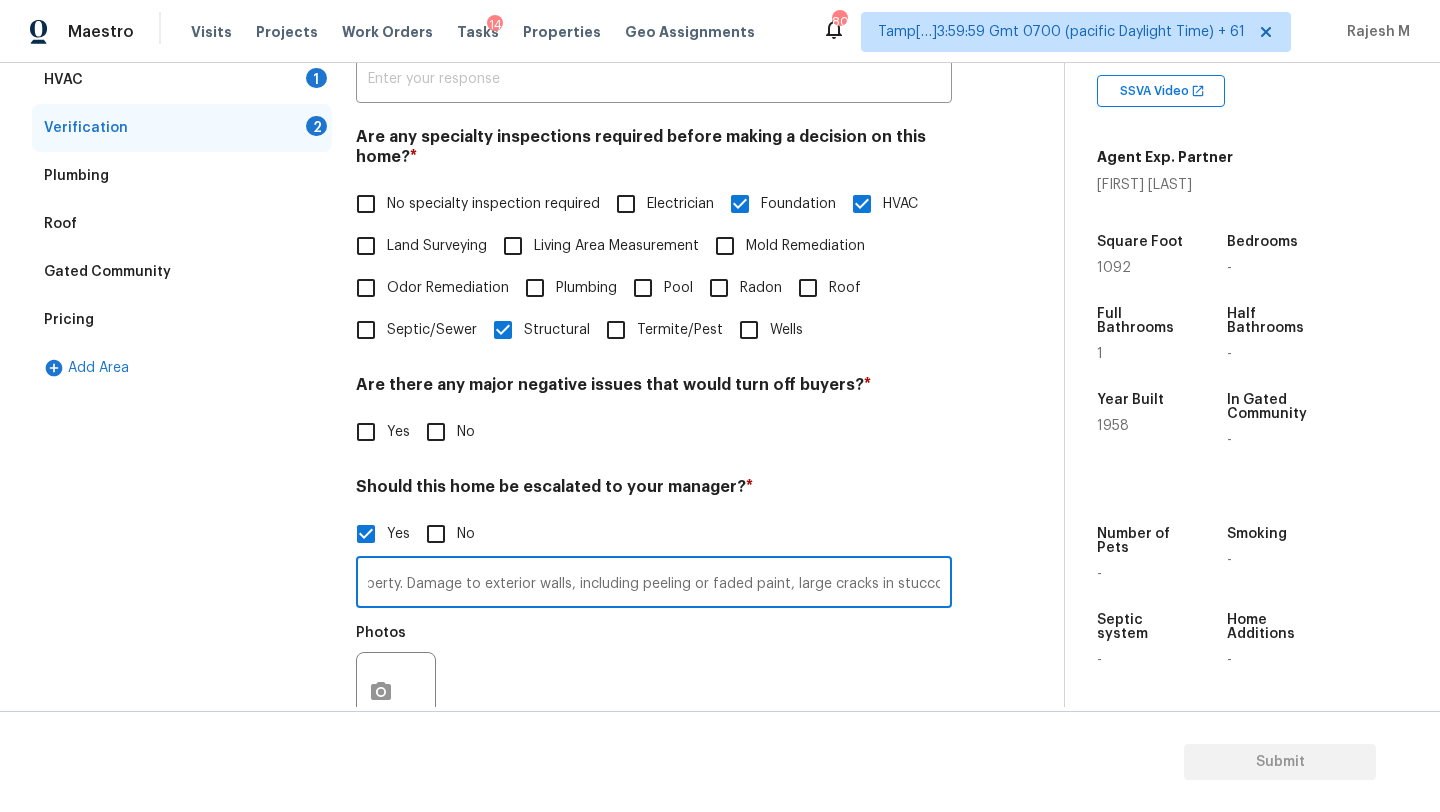click on "This is ALA property. Damage to exterior walls, including peeling or faded paint, large cracks in stucco," at bounding box center (654, 584) 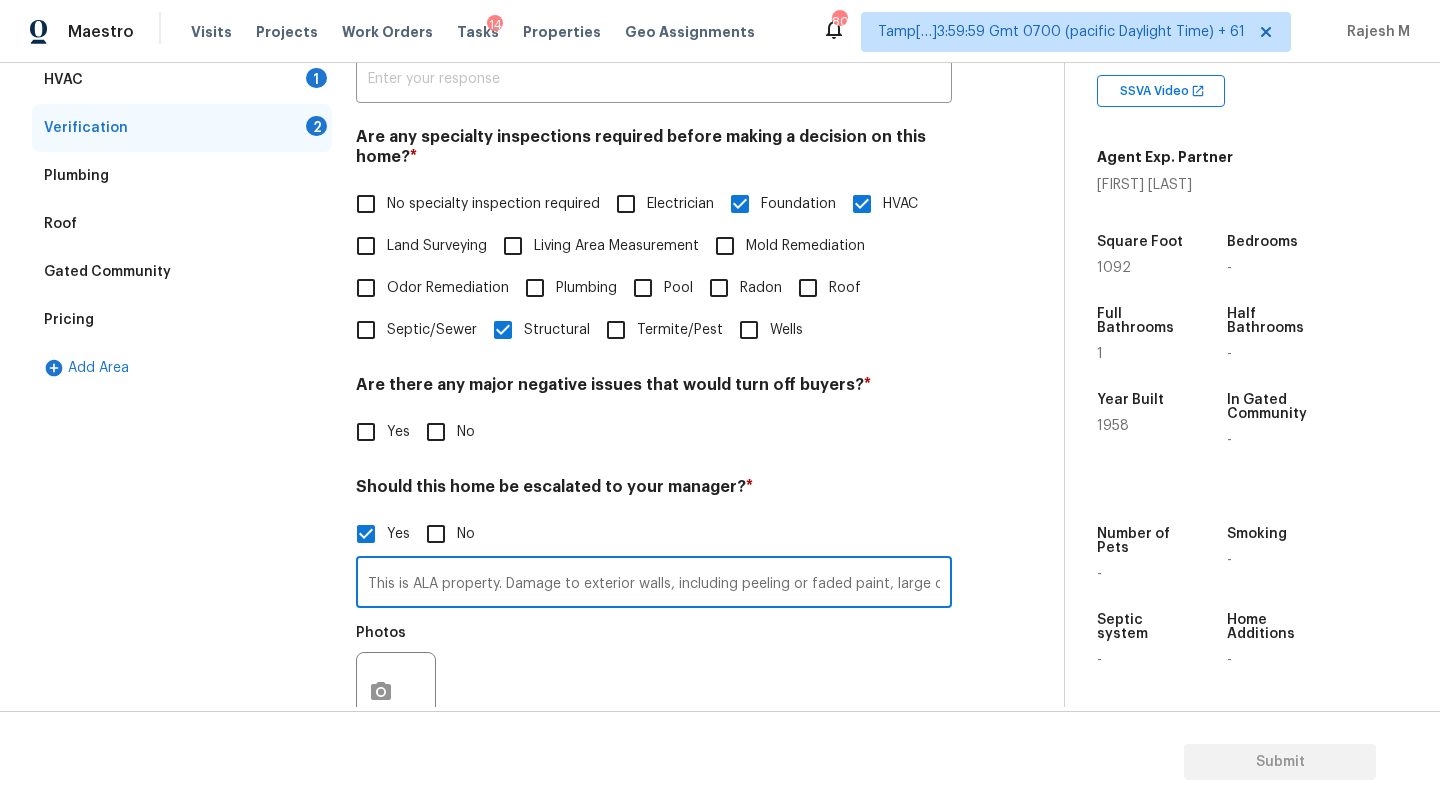 scroll, scrollTop: 0, scrollLeft: 99, axis: horizontal 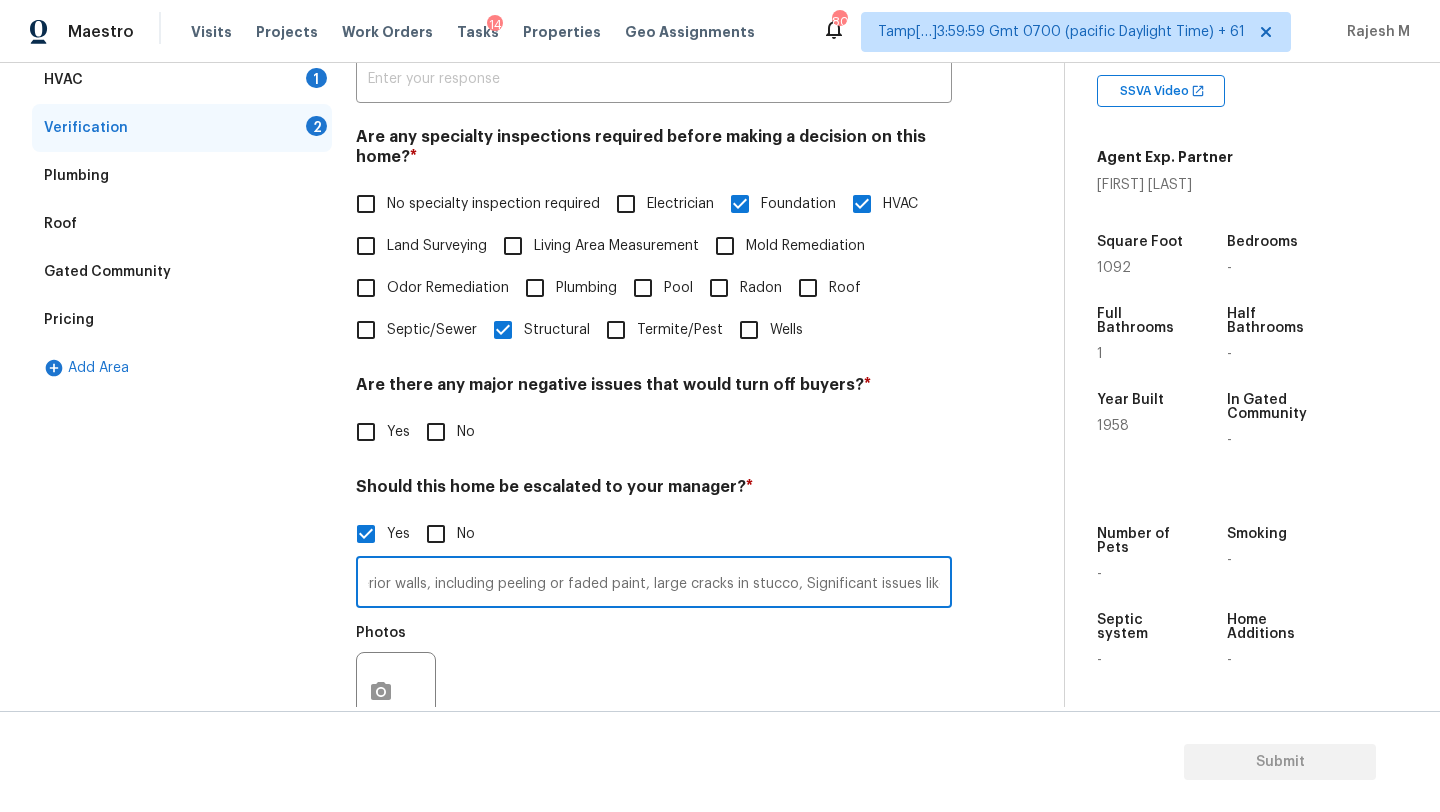 click on "This is ALA property. Damage to exterior walls, inclSignificant issues like overgrown landscaping and neglected maintenanceuding peeling or faded paint, large cracks in stucco," at bounding box center [654, 584] 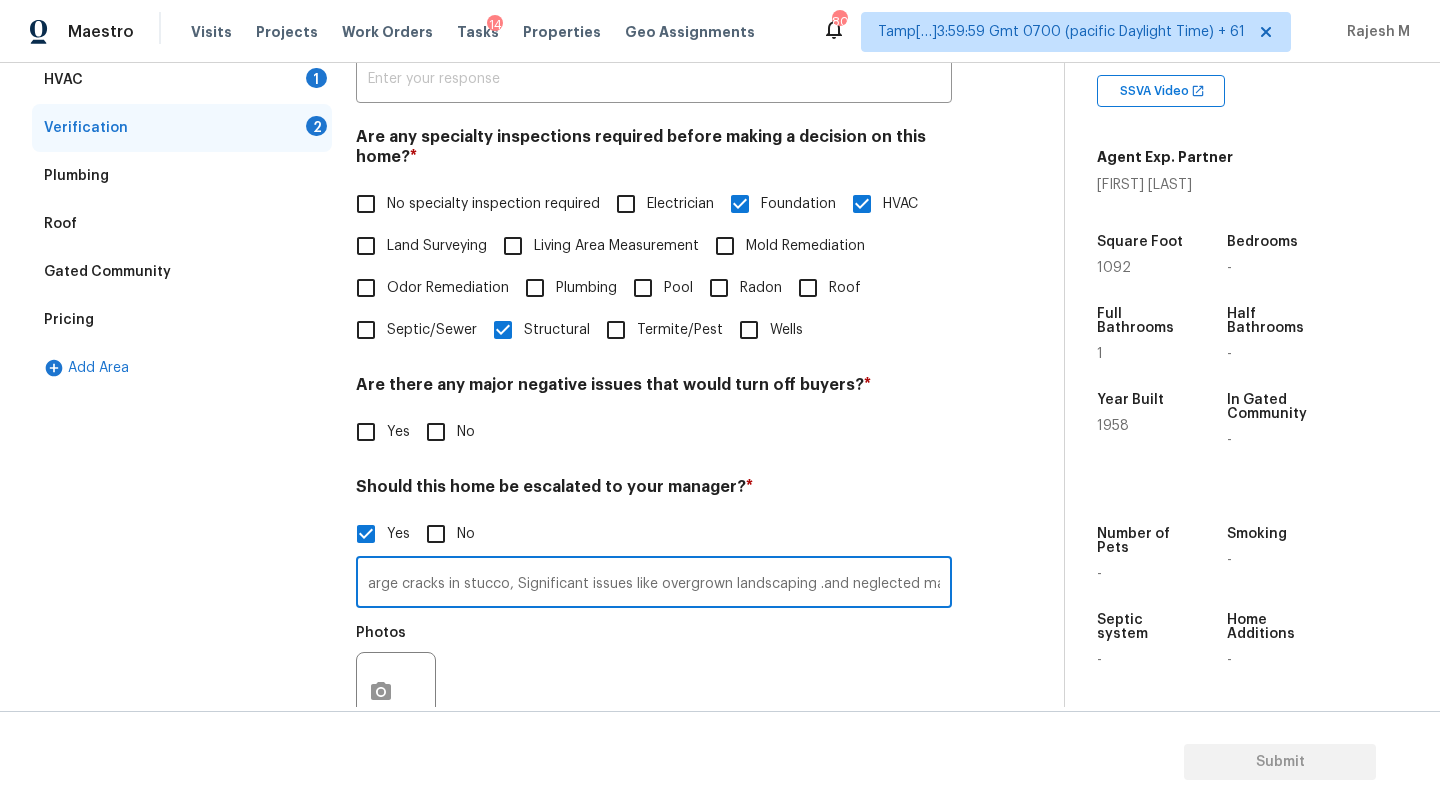 click on "This is ALA property. Damage to exterior walls, inclSignificant issues like overgrown landscaping .and neglected maintenanceuding peeling or faded paint, large cracks in stucco," at bounding box center [654, 584] 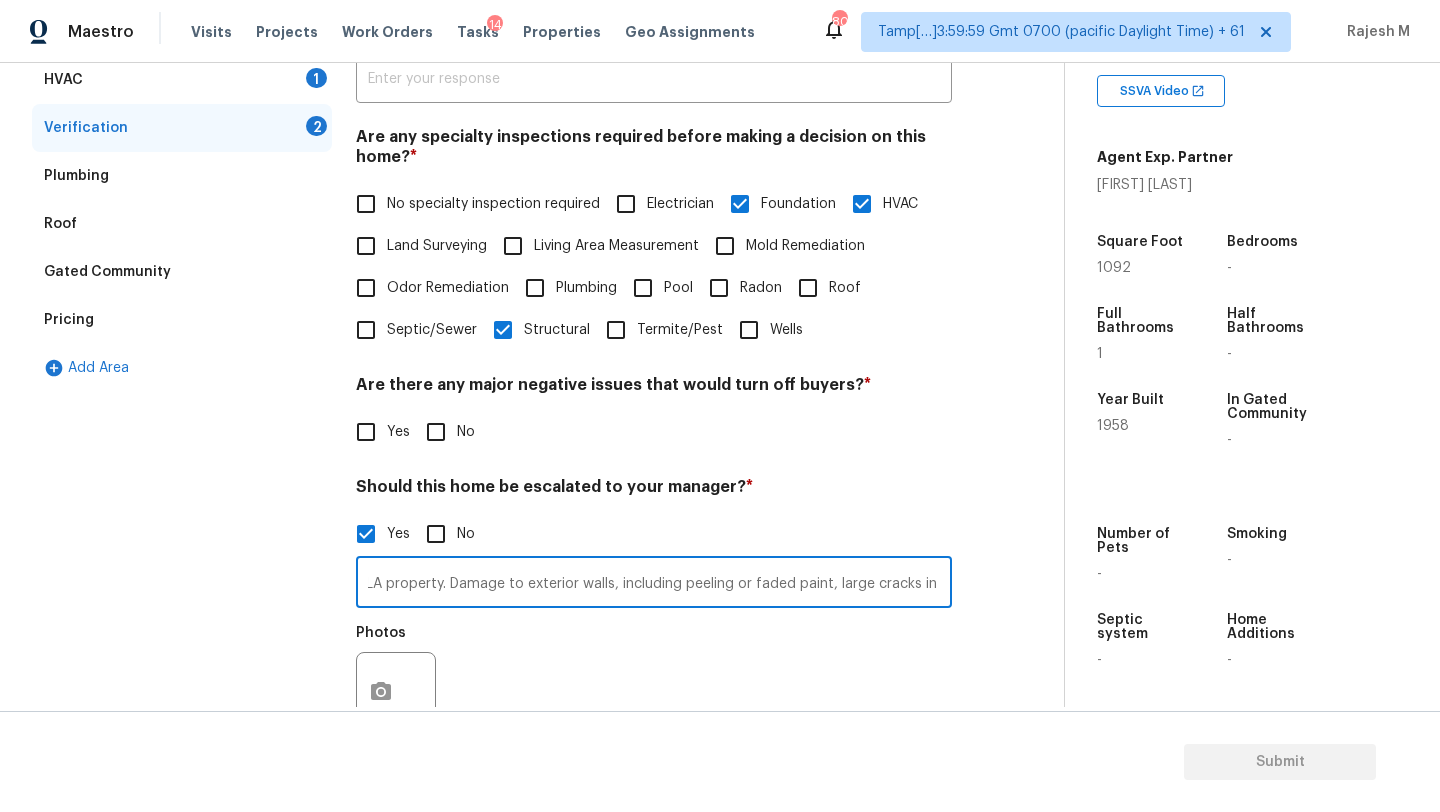 scroll, scrollTop: 0, scrollLeft: 99, axis: horizontal 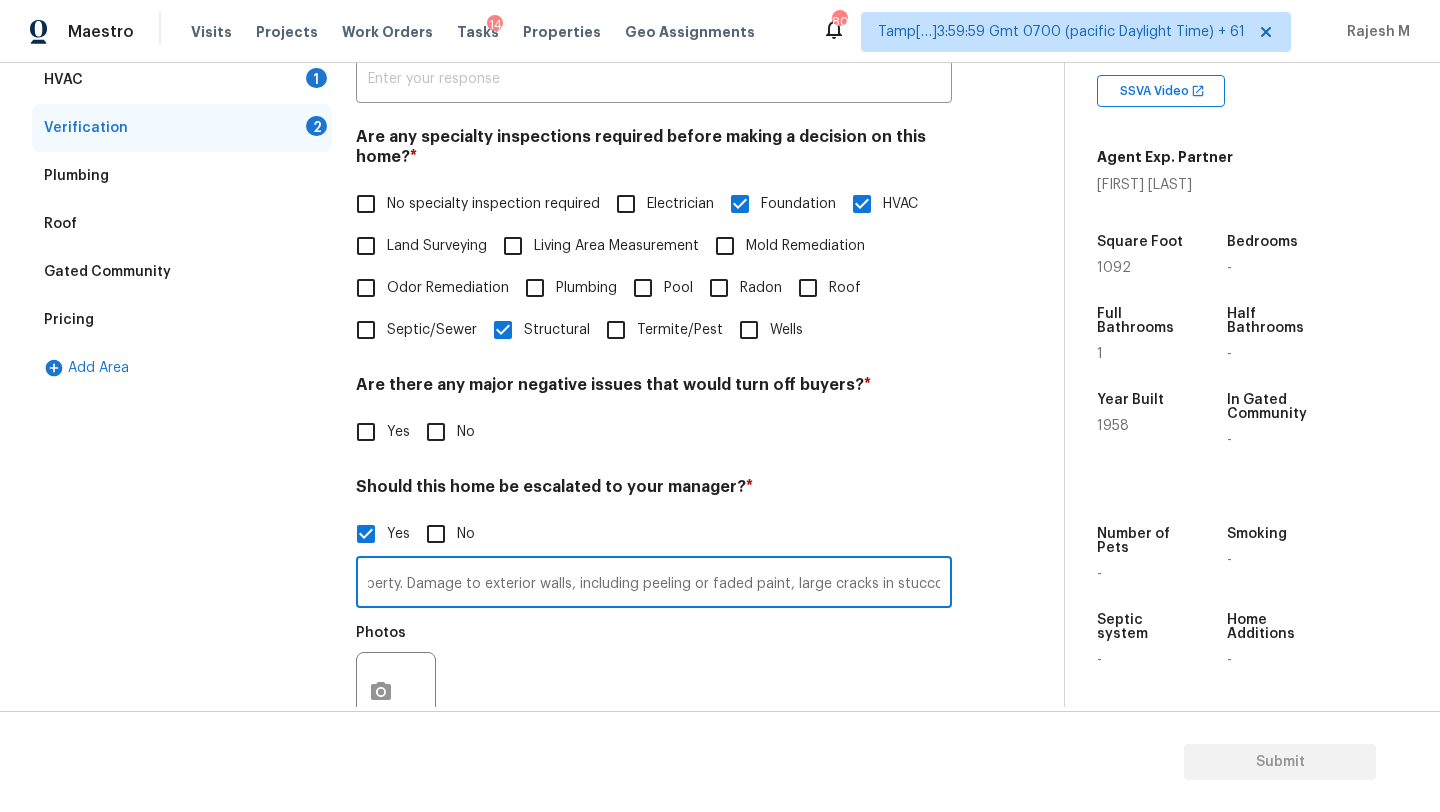 click on "This is ALA property. Damage to exterior walls, including peeling or faded paint, large cracks in stucco," at bounding box center (654, 584) 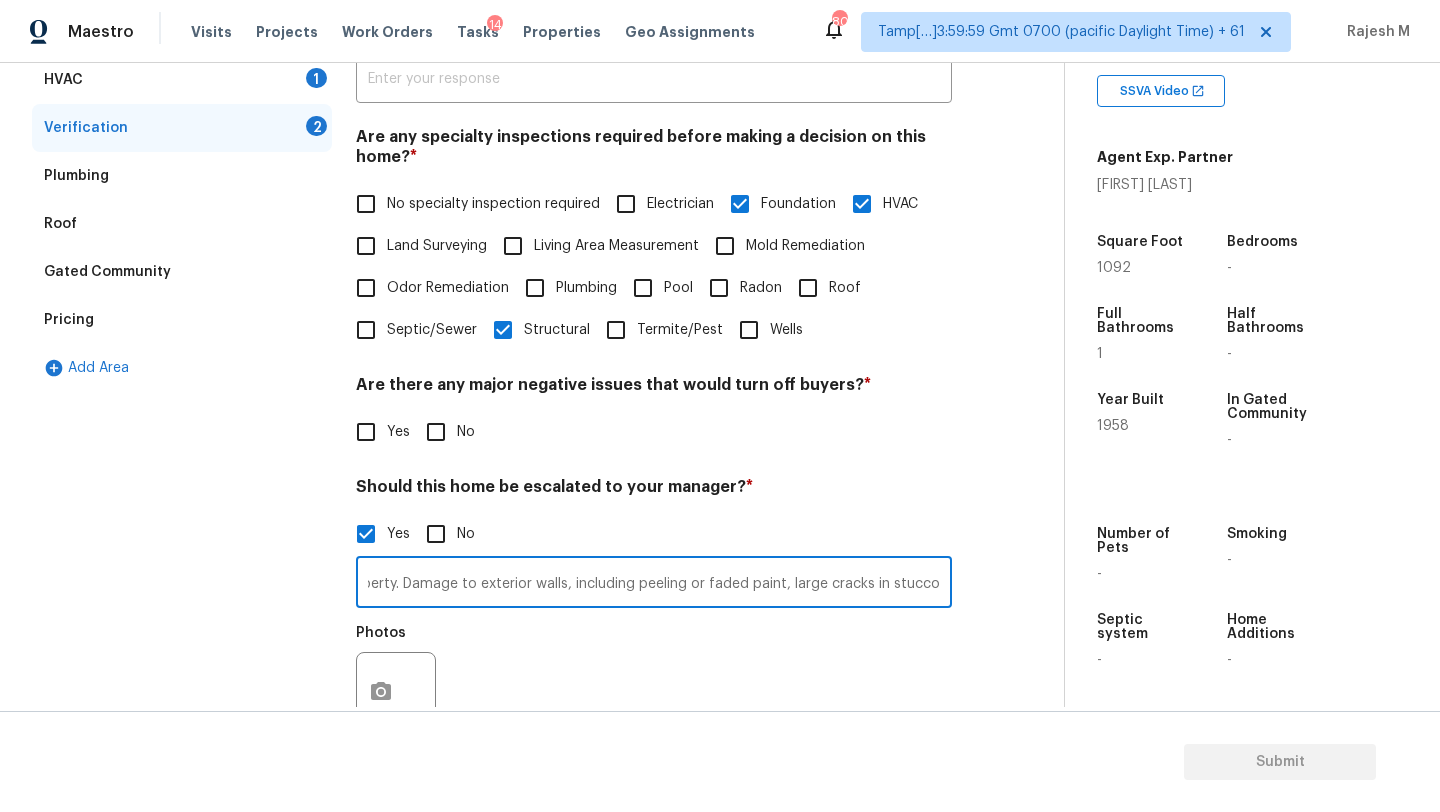 paste on "Significant issues like overgrown landscaping and neglected maintenance" 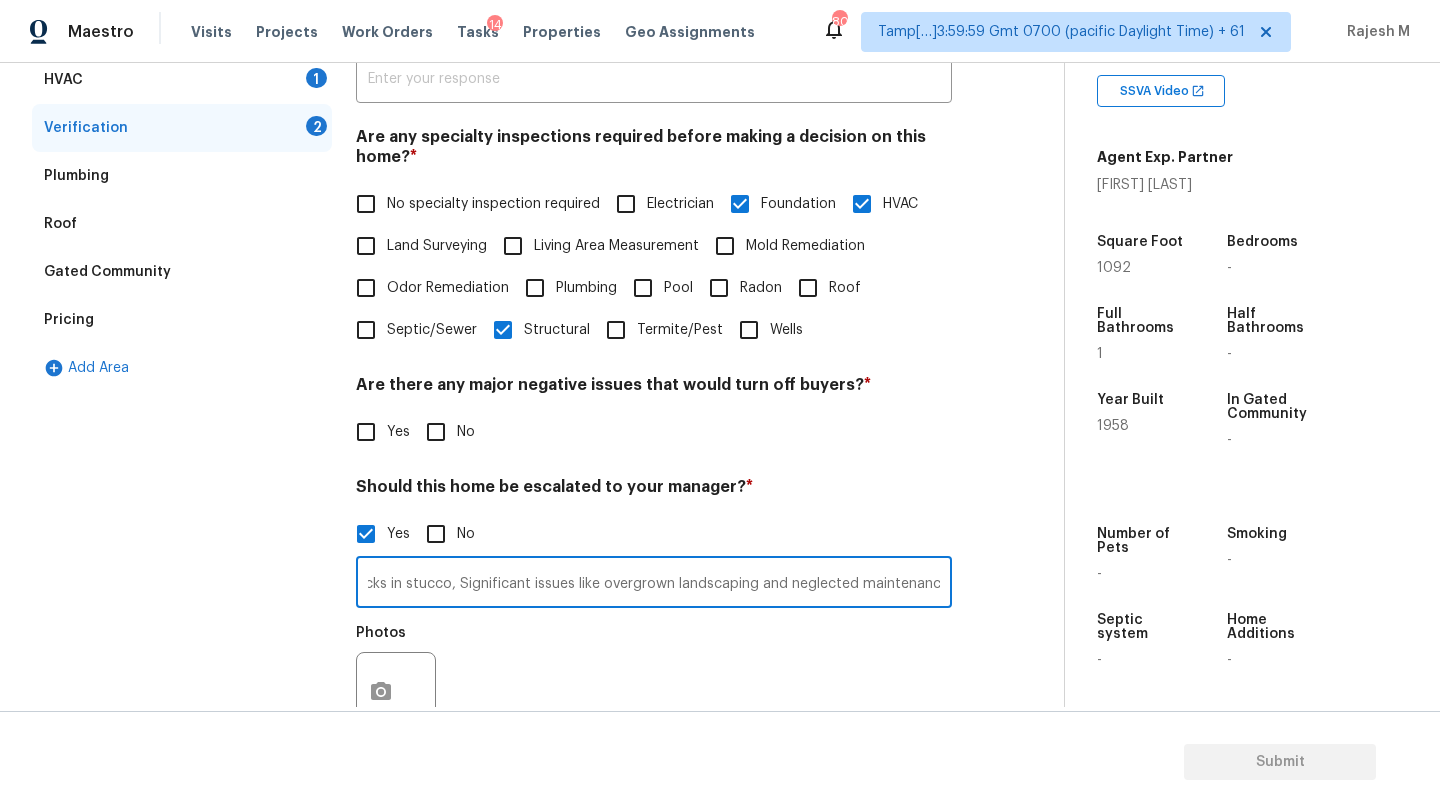 scroll, scrollTop: 0, scrollLeft: 595, axis: horizontal 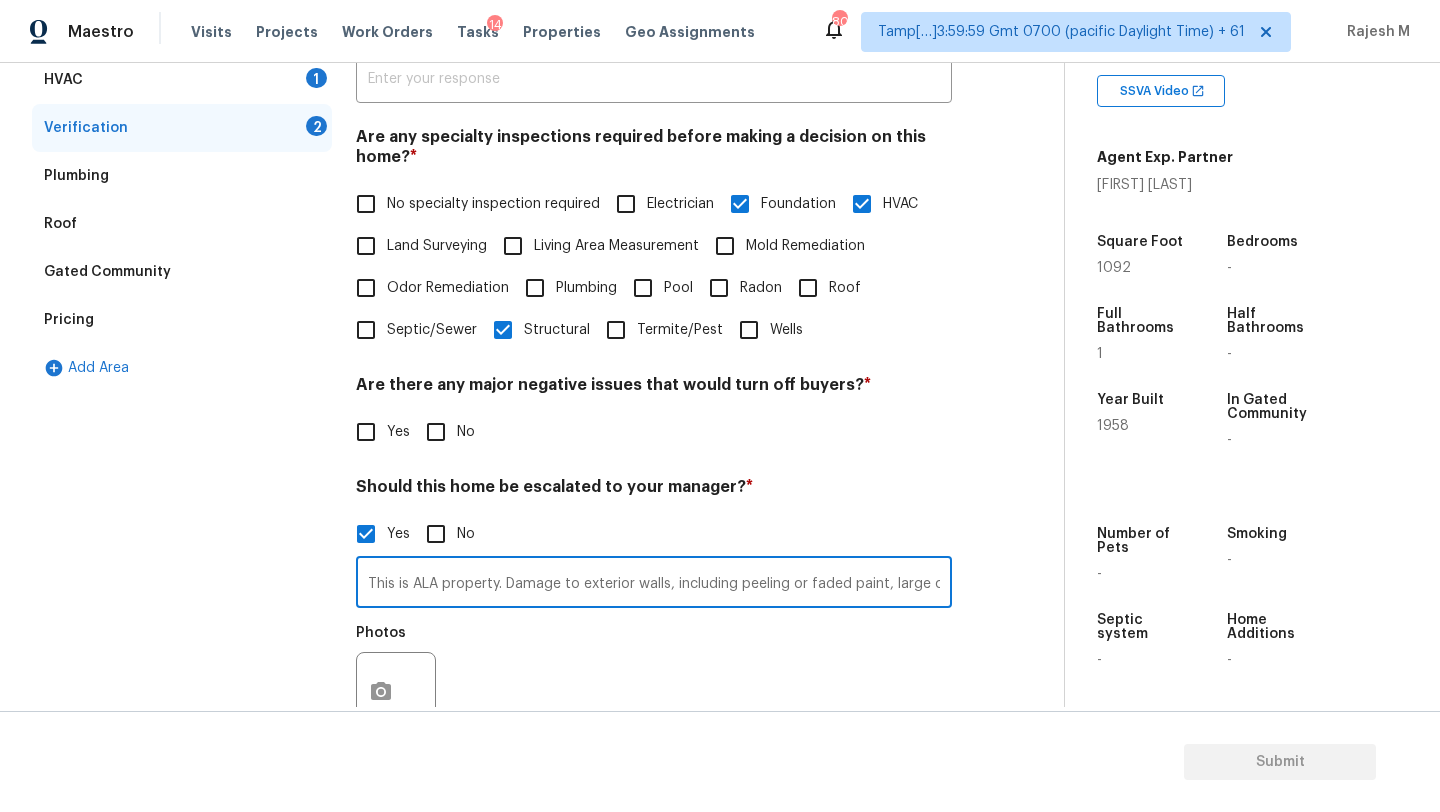 click on "This is ALA property. Damage to exterior walls, including peeling or faded paint, large cracks in stucco, Significant issues like overgrown landscaping and neglected maintenance." at bounding box center (654, 584) 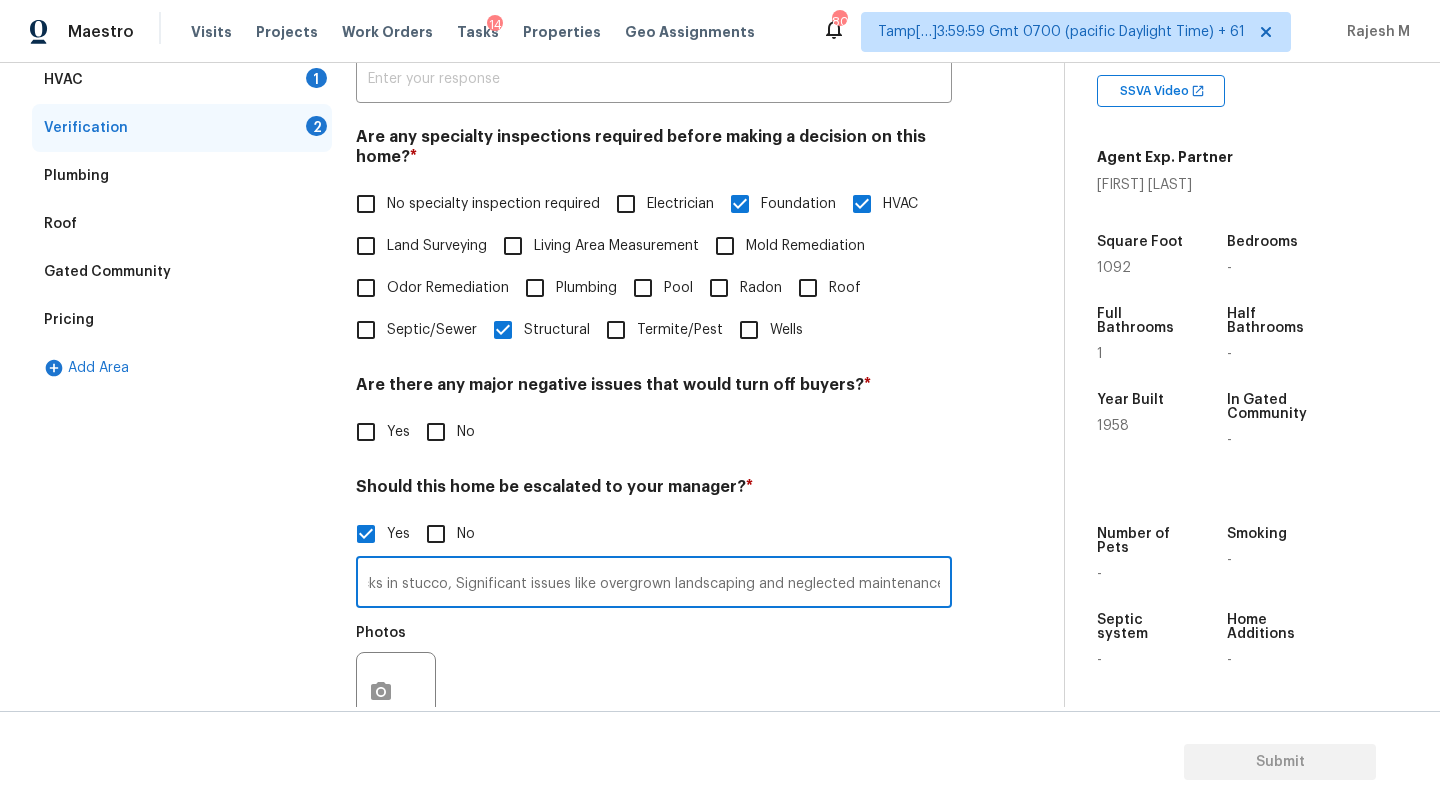 click on "This is ALA property. Damage to exterior walls, including peeling or faded paint, large cracks in stucco, Significant issues like overgrown landscaping and neglected maintenance." at bounding box center [654, 584] 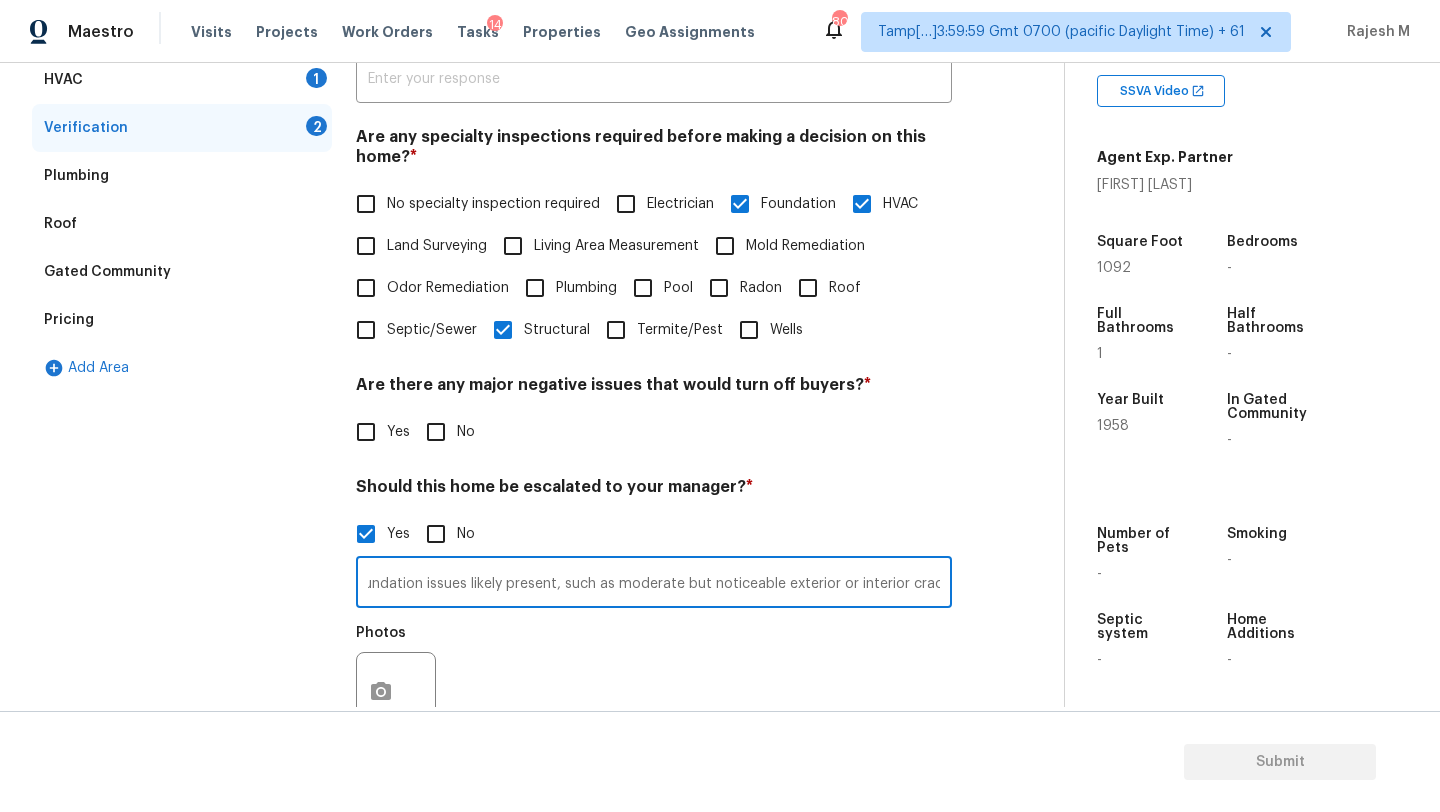 scroll, scrollTop: 0, scrollLeft: 1203, axis: horizontal 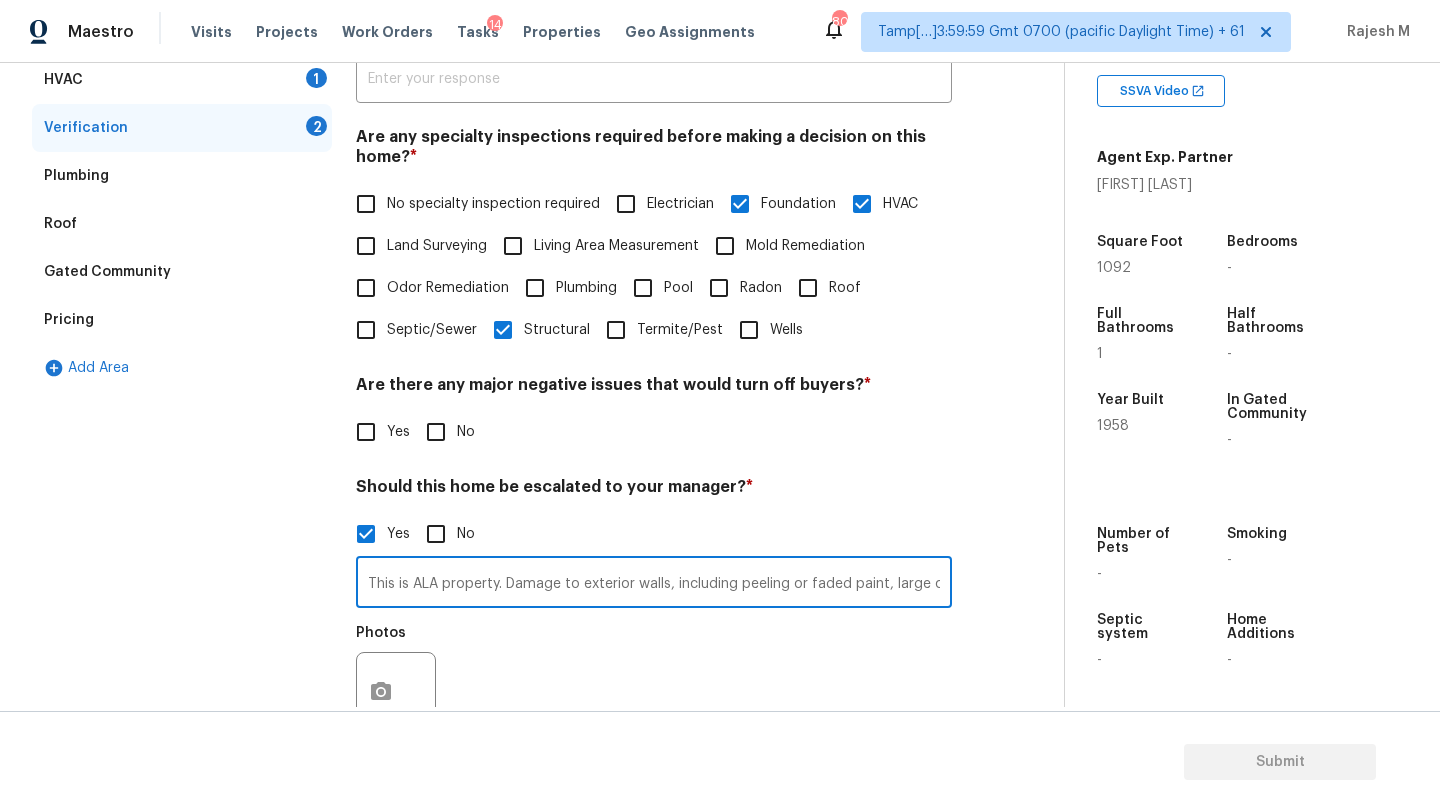 click on "This is ALA property. Damage to exterior walls, including peeling or faded paint, large cracks in stucco, Significant issues like overgrown landscaping and neglected maintenance. Foundation issues likely present, such as moderate but noticeable exterior or interior cracks. The roof in fair condition." at bounding box center (654, 584) 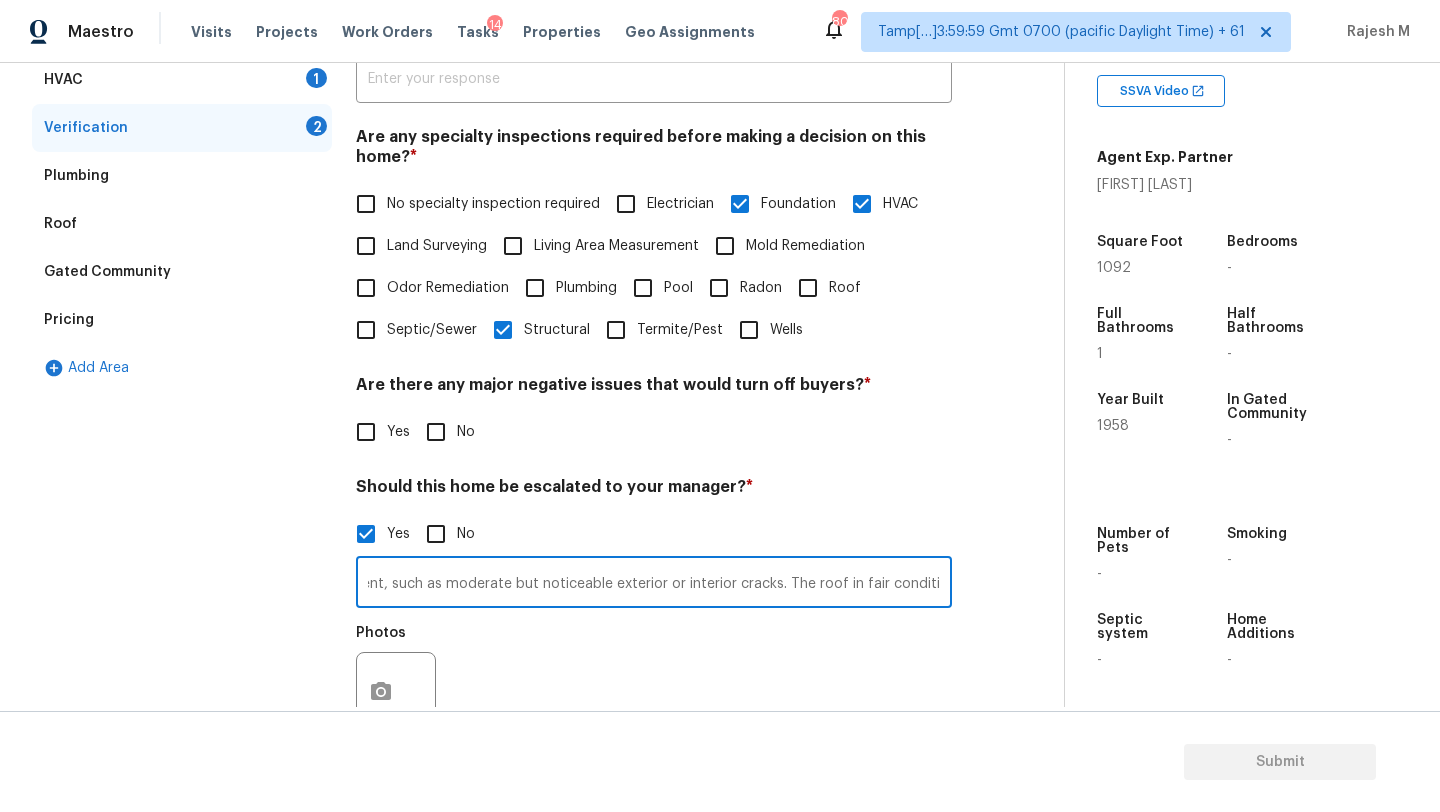 click on "This is ALA property. Damage to exterior walls, including peeling or faded paint, large cracks in stucco, Significant issues like overgrown landscaping and neglected maintenance. Foundation issues likely present, such as moderate but noticeable exterior or interior cracks. The roof in fair condition." at bounding box center (654, 584) 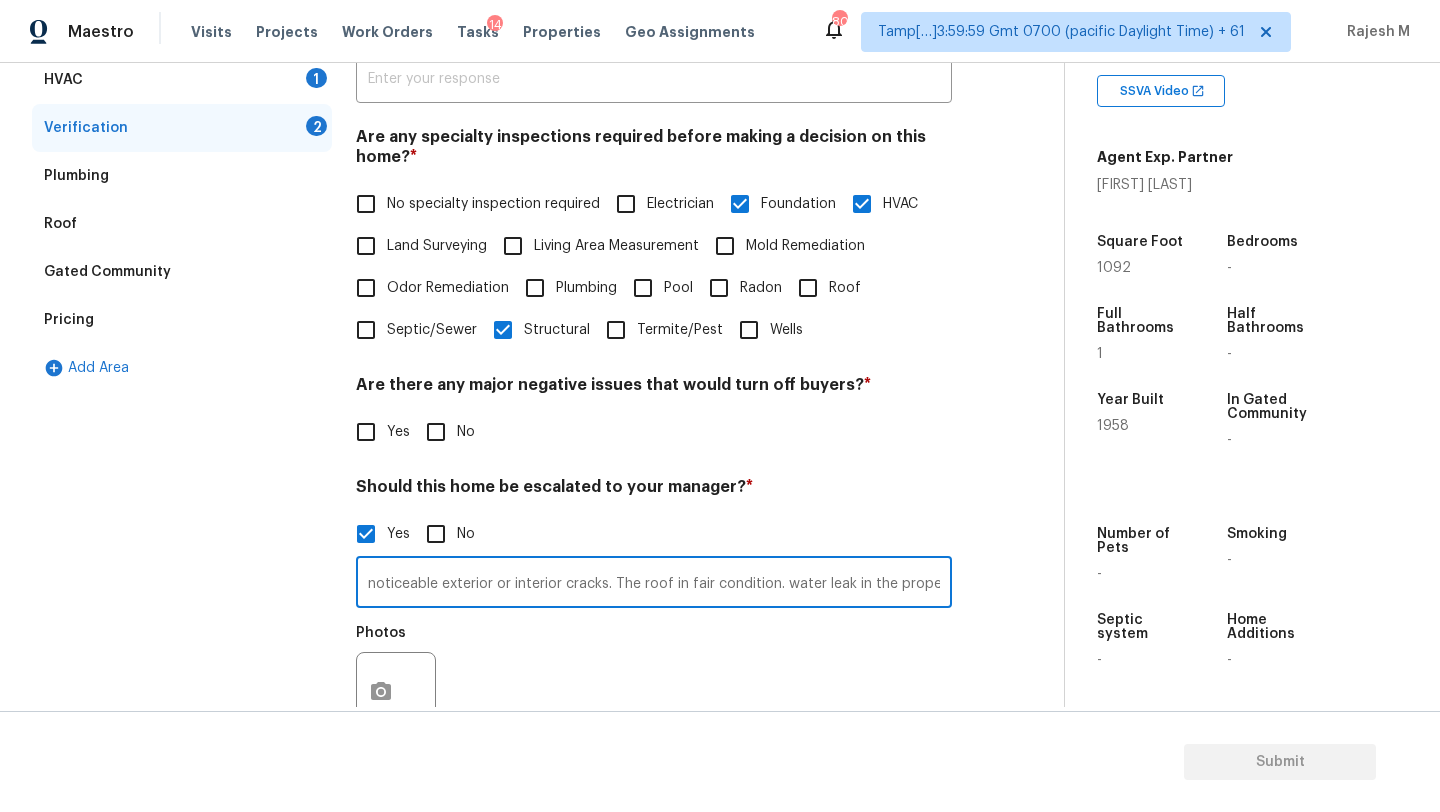 scroll, scrollTop: 0, scrollLeft: 1550, axis: horizontal 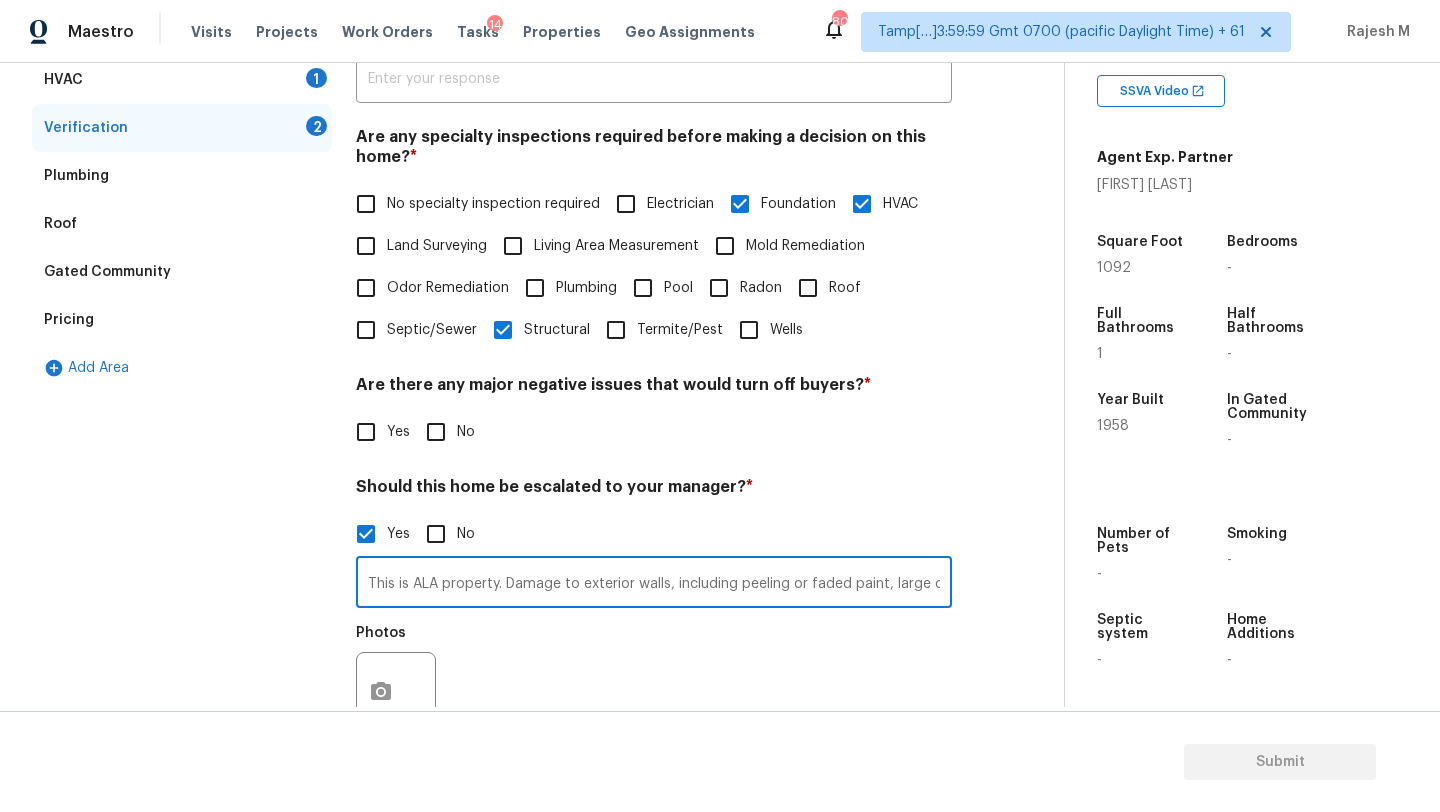 click on "This is ALA property. Damage to exterior walls, including peeling or faded paint, large cracks in stucco, Significant issues like overgrown landscaping and neglected maintenance. Foundation issues likely present, such as moderate but noticeable exterior or interior cracks. The roof in fair condition.  water leak in the property." at bounding box center (654, 584) 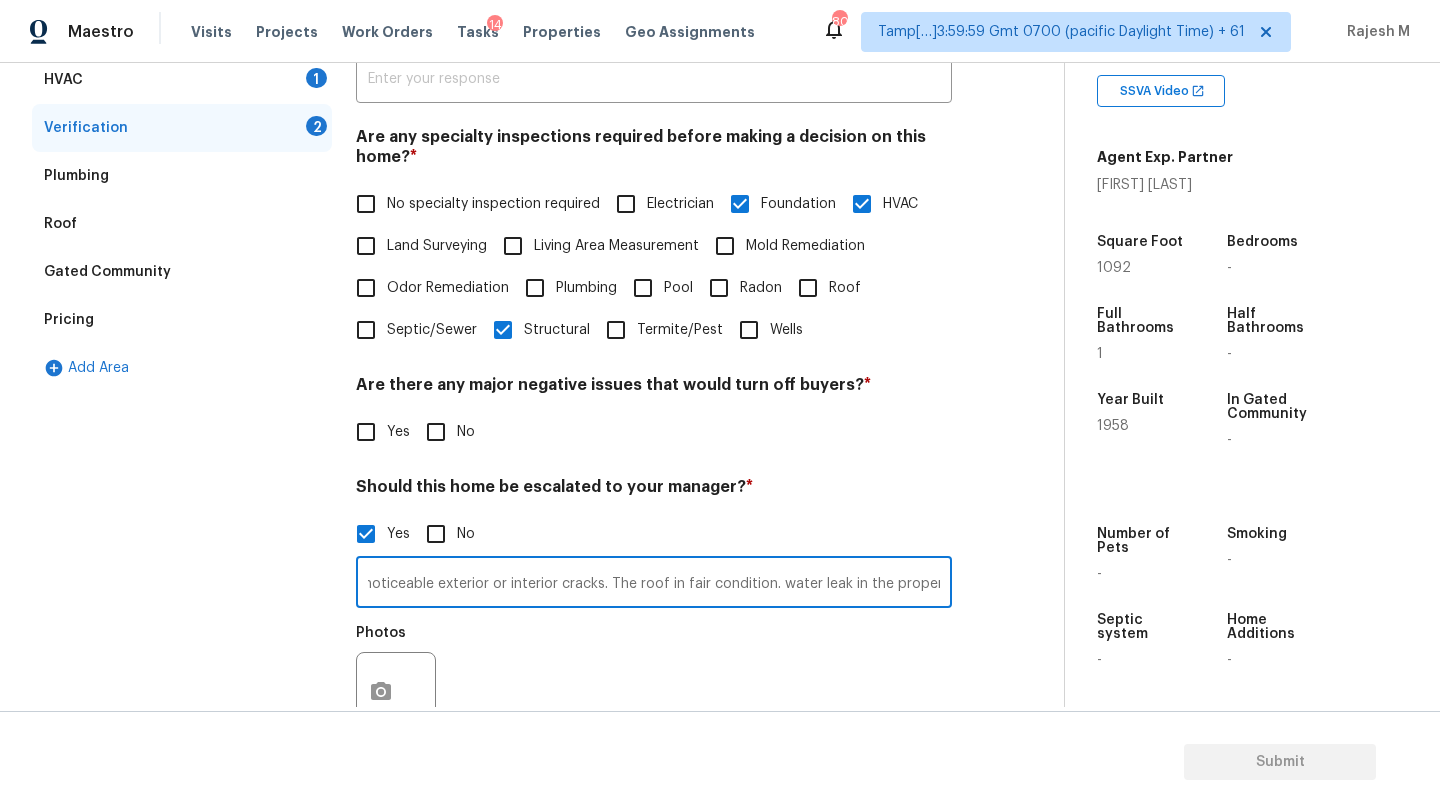 click on "This is ALA property. Damage to exterior walls, including peeling or faded paint, large cracks in stucco, Significant issues like overgrown landscaping and neglected maintenance. Foundation issues likely present, such as moderate but noticeable exterior or interior cracks. The roof in fair condition.  water leak in the property." at bounding box center (654, 584) 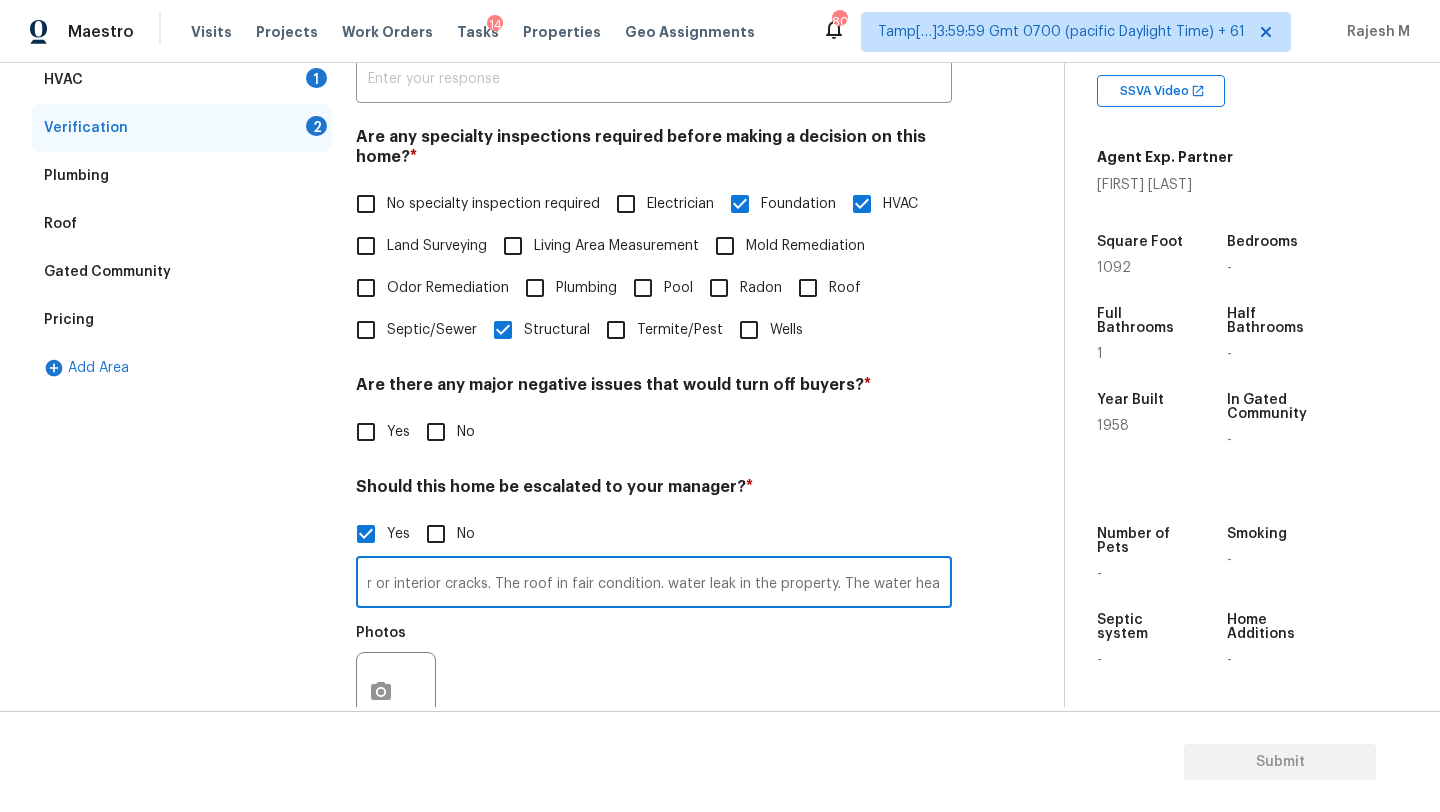 paste on "Functioning but signs of corrosion (e.g., rust) or leaking" 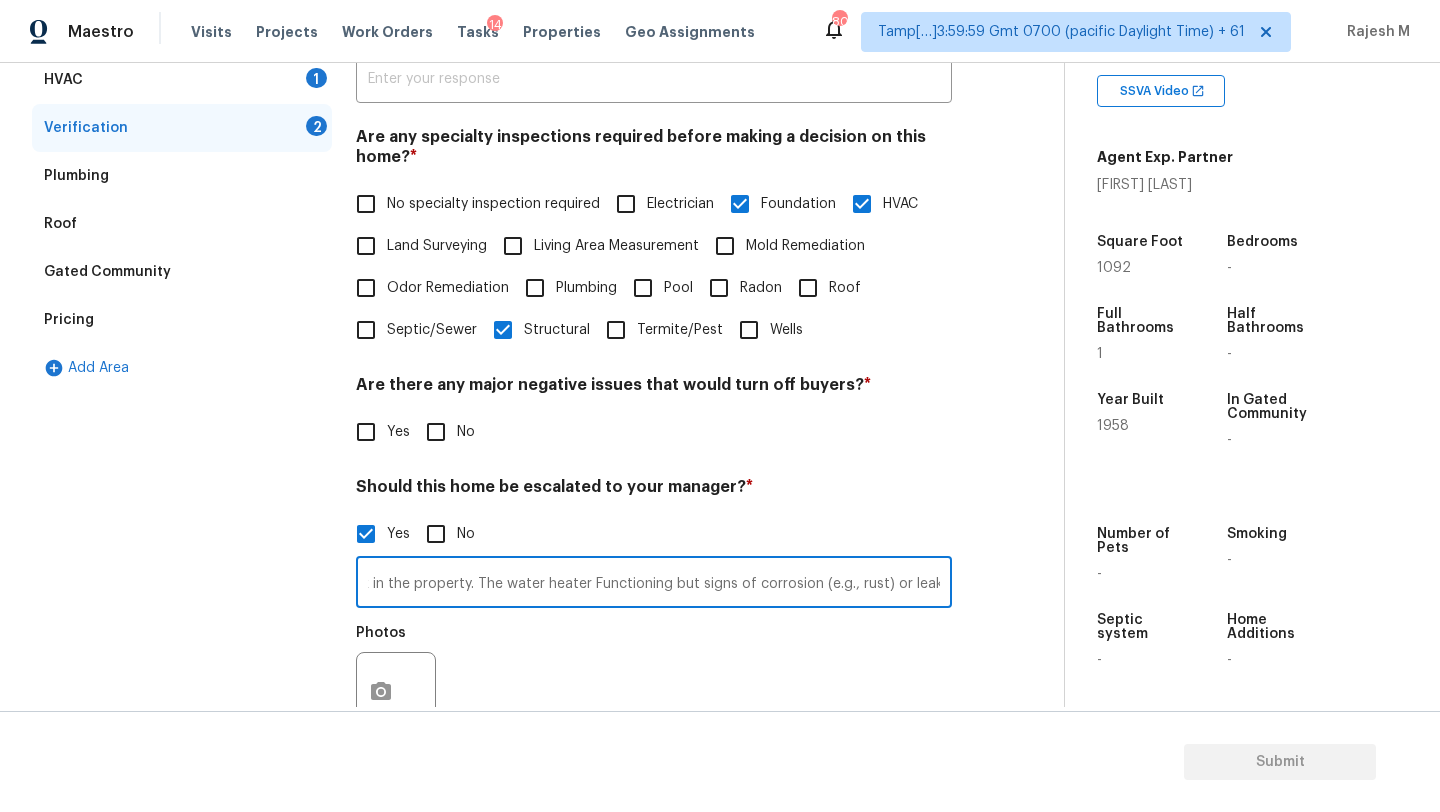 scroll, scrollTop: 0, scrollLeft: 2039, axis: horizontal 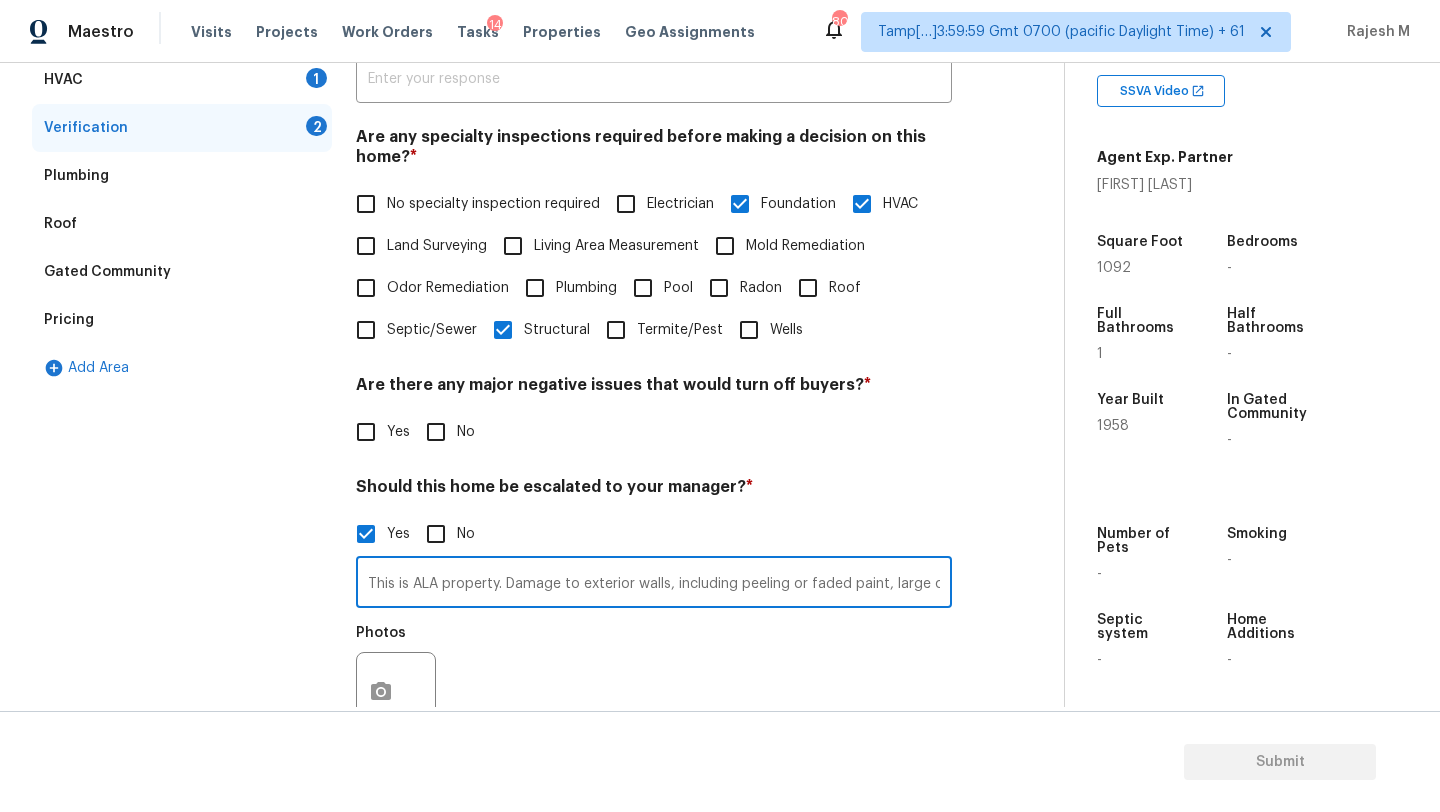 click on "This is ALA property. Damage to exterior walls, including peeling or faded paint, large cracks in stucco, Significant issues like overgrown landscaping and neglected maintenance. Foundation issues likely present, such as moderate but noticeable exterior or interior cracks. The roof in fair condition.  water leak in the property.  The water heater Functioning but signs of corrosion (e.g., rust) or leaking." at bounding box center [654, 584] 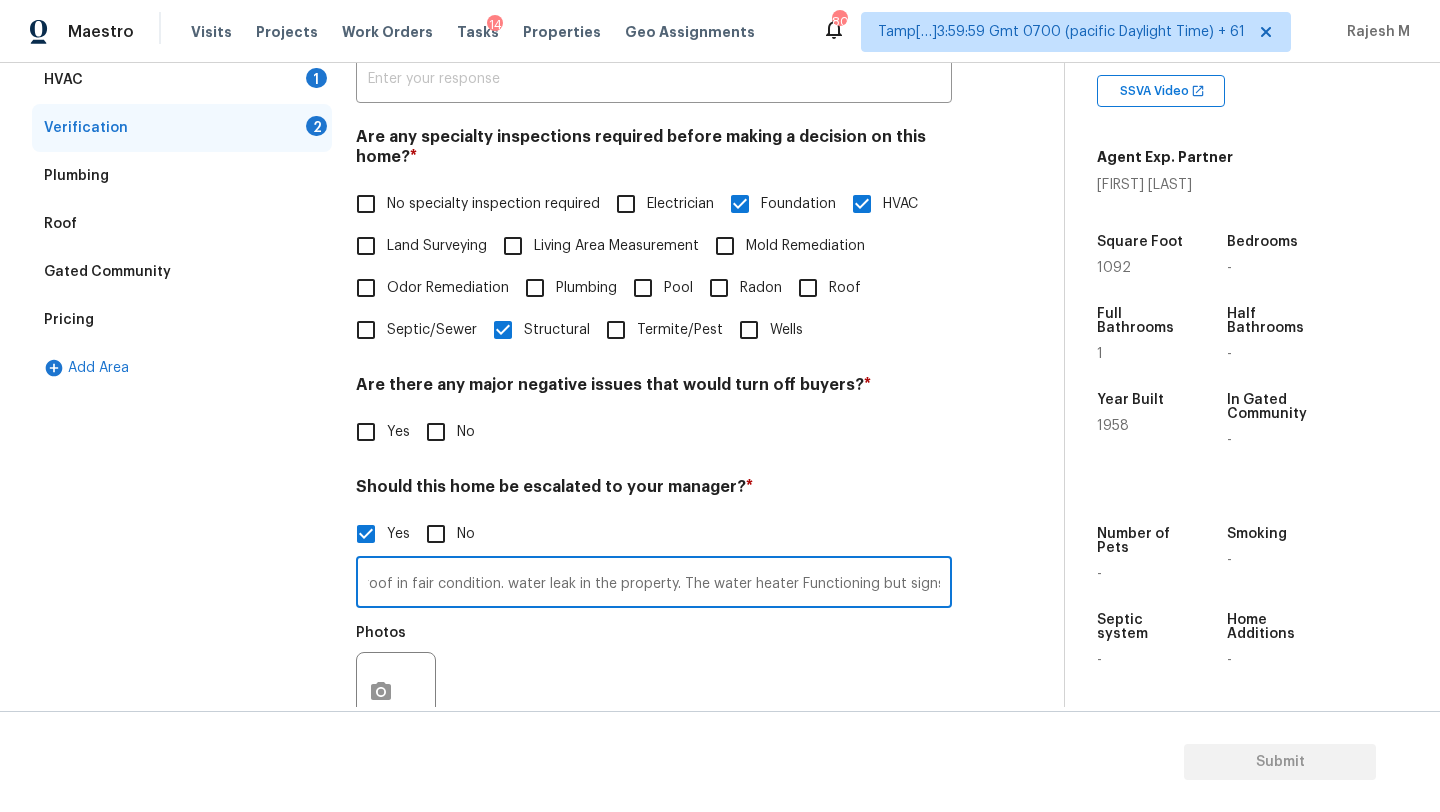 scroll, scrollTop: 0, scrollLeft: 1816, axis: horizontal 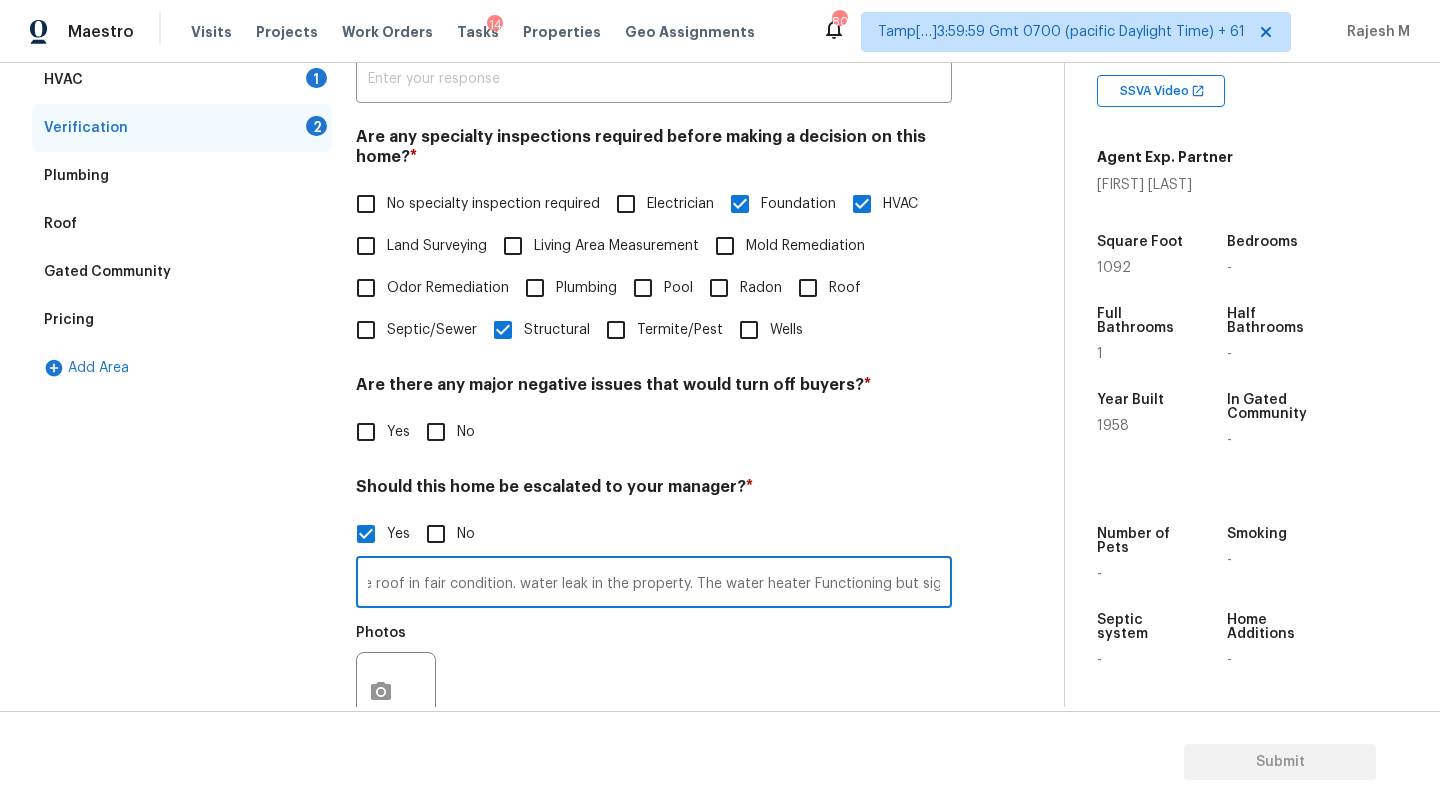 drag, startPoint x: 608, startPoint y: 588, endPoint x: 680, endPoint y: 588, distance: 72 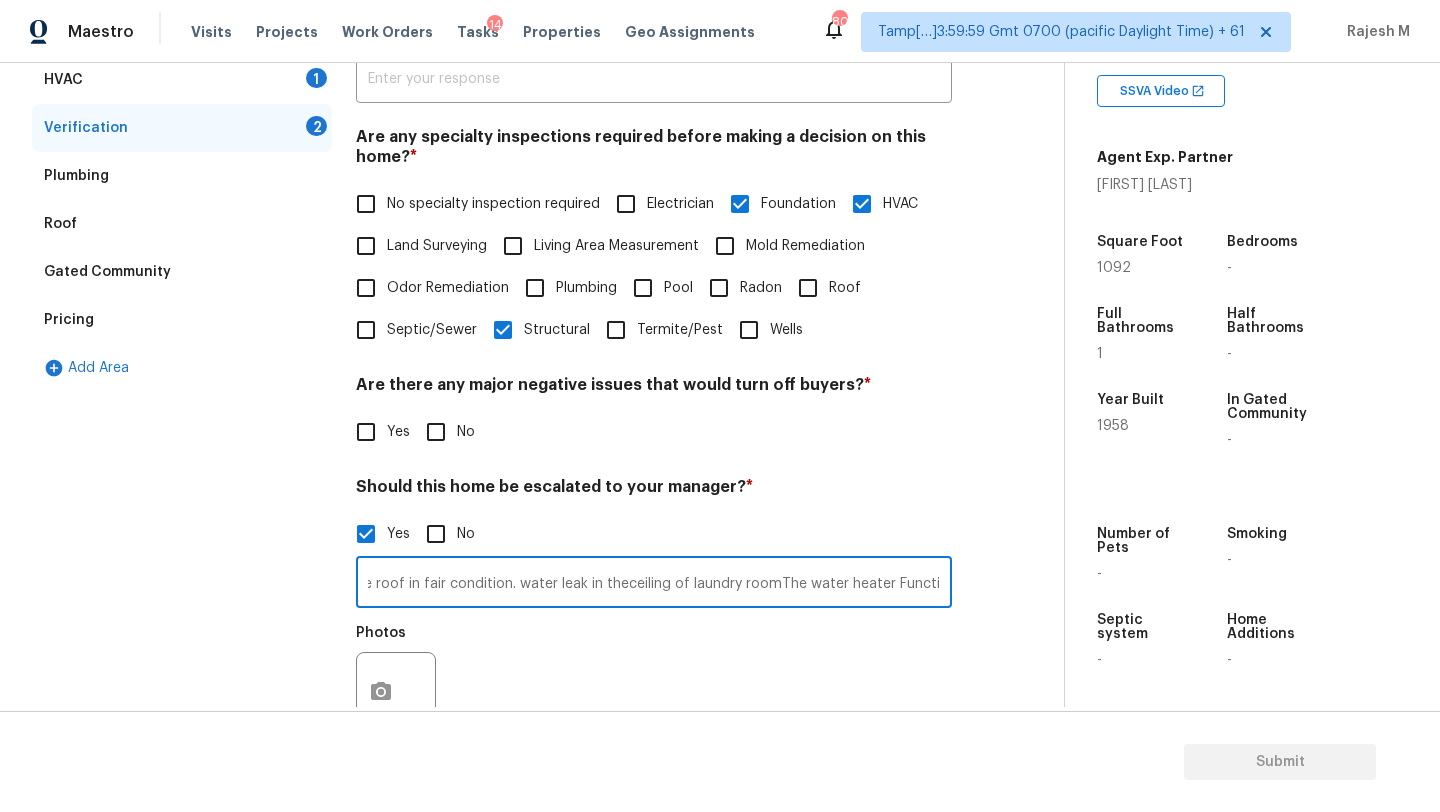 click on "This is ALA property. Damage to exterior walls, including peeling or faded paint, large cracks in stucco, Significant issues like overgrown landscaping and neglected maintenance. Foundation issues likely present, such as moderate but noticeable exterior or interior cracks. The roof in fair condition.  water leak in theceiling of laundry roomThe water heater Functioning but signs of corrosion (e.g., rust) or leaking." at bounding box center (654, 584) 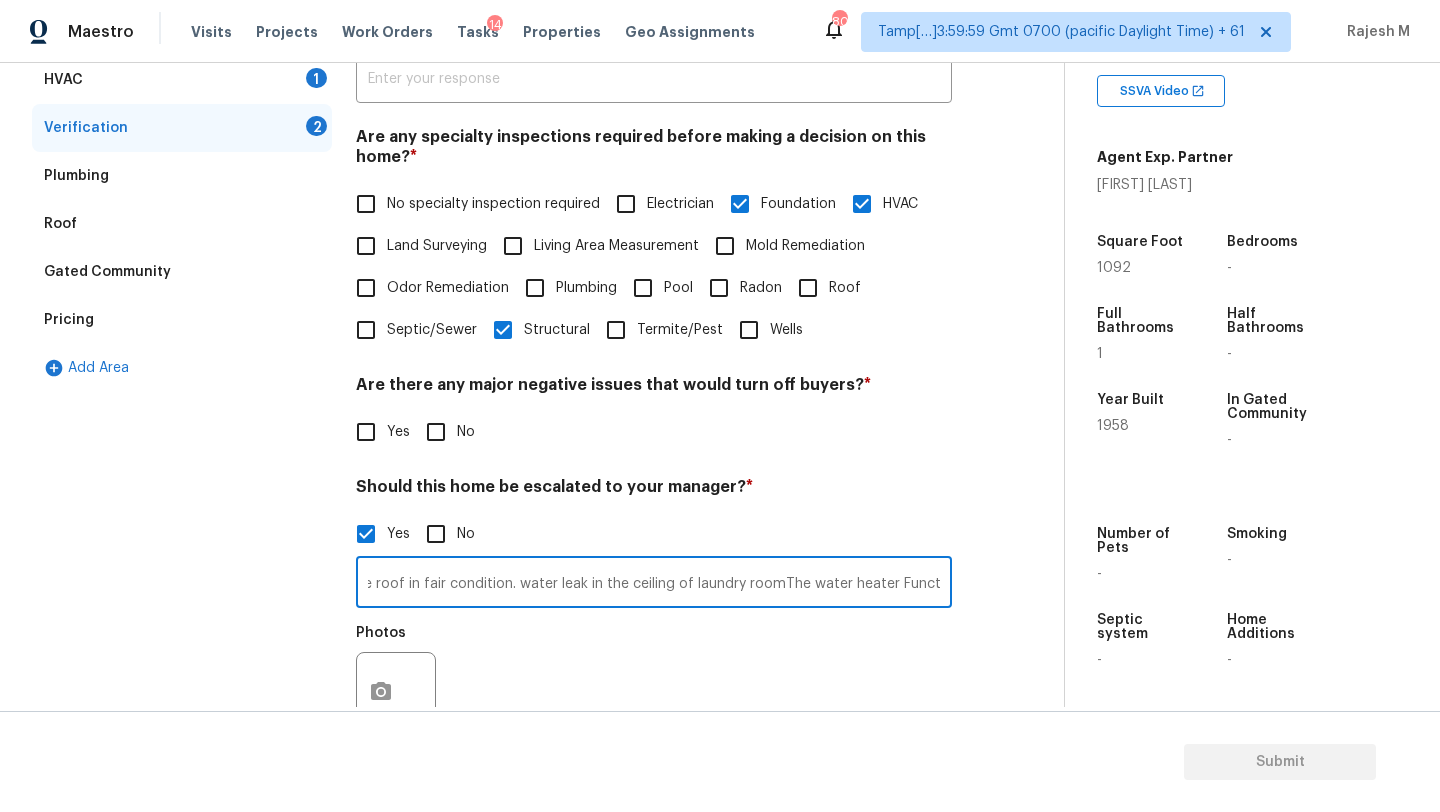 click on "This is ALA property. Damage to exterior walls, including peeling or faded paint, large cracks in stucco, Significant issues like overgrown landscaping and neglected maintenance. Foundation issues likely present, such as moderate but noticeable exterior or interior cracks. The roof in fair condition.  water leak in the ceiling of laundry roomThe water heater Functioning but signs of corrosion (e.g., rust) or leaking." at bounding box center [654, 584] 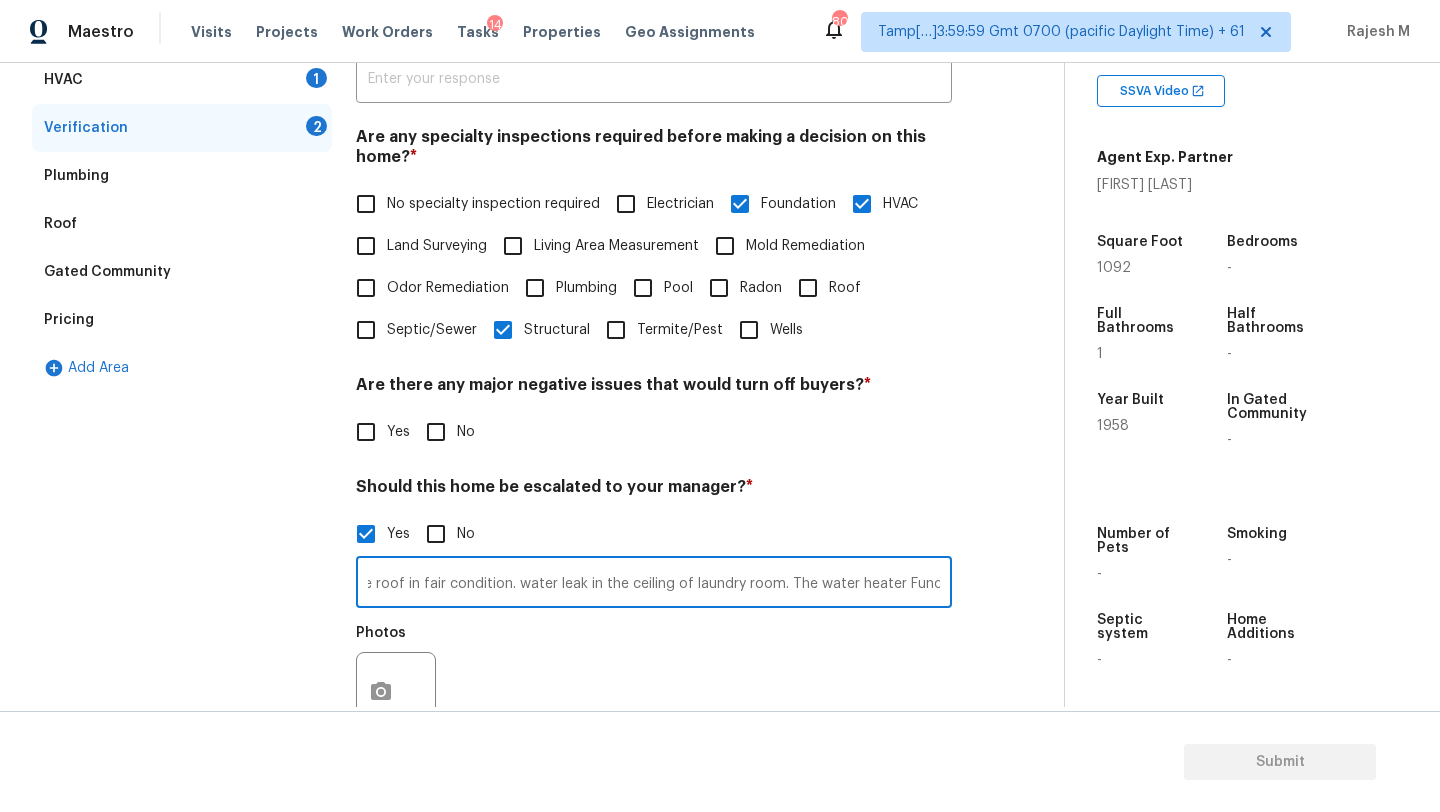 scroll, scrollTop: 0, scrollLeft: 0, axis: both 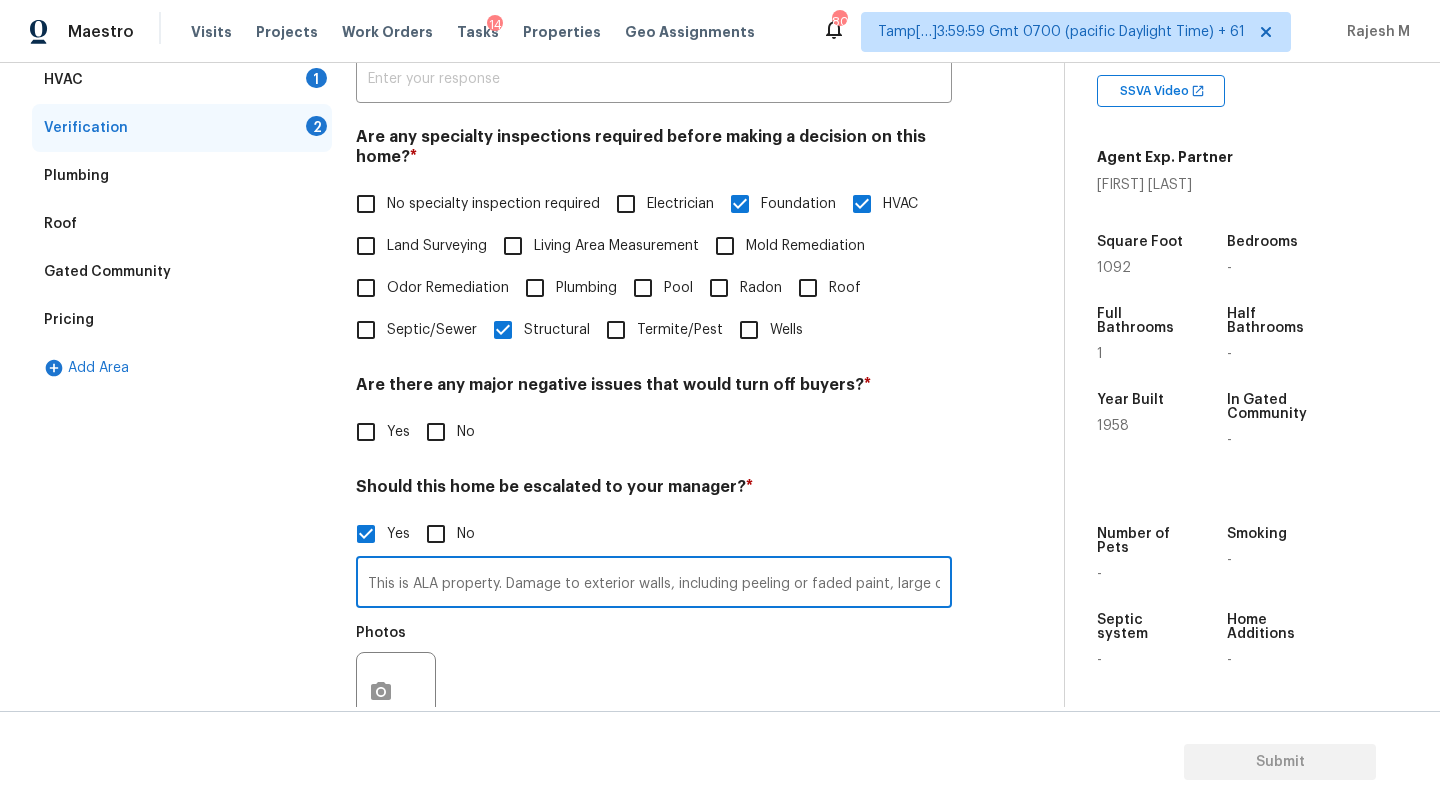 click on "This is ALA property. Damage to exterior walls, including peeling or faded paint, large cracks in stucco, Significant issues like overgrown landscaping and neglected maintenance. Foundation issues likely present, such as moderate but noticeable exterior or interior cracks. The roof in fair condition.  water leak in the ceiling of laundry room. The water heater Functioning but signs of corrosion (e.g., rust) or leaking." at bounding box center [654, 584] 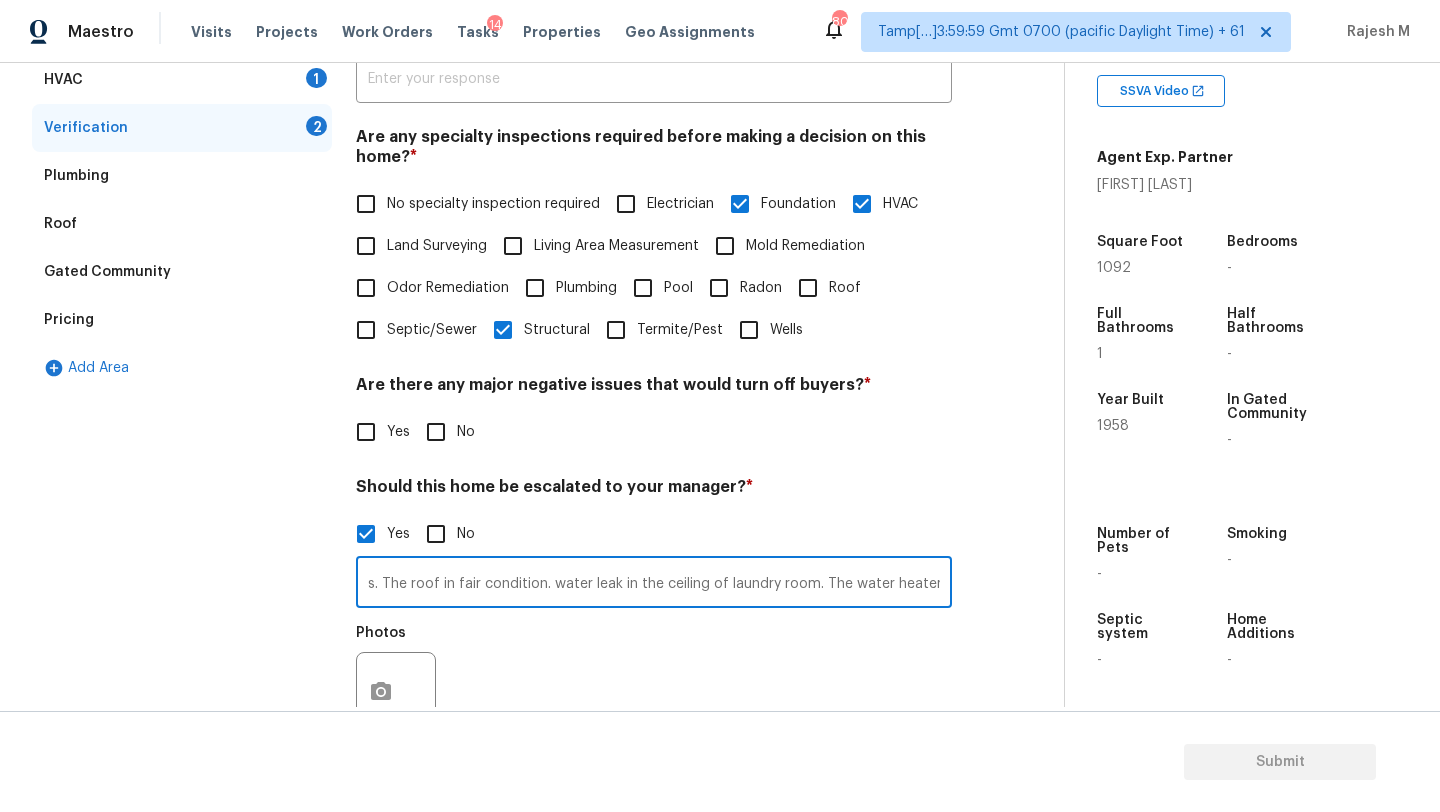 scroll, scrollTop: 0, scrollLeft: 1534, axis: horizontal 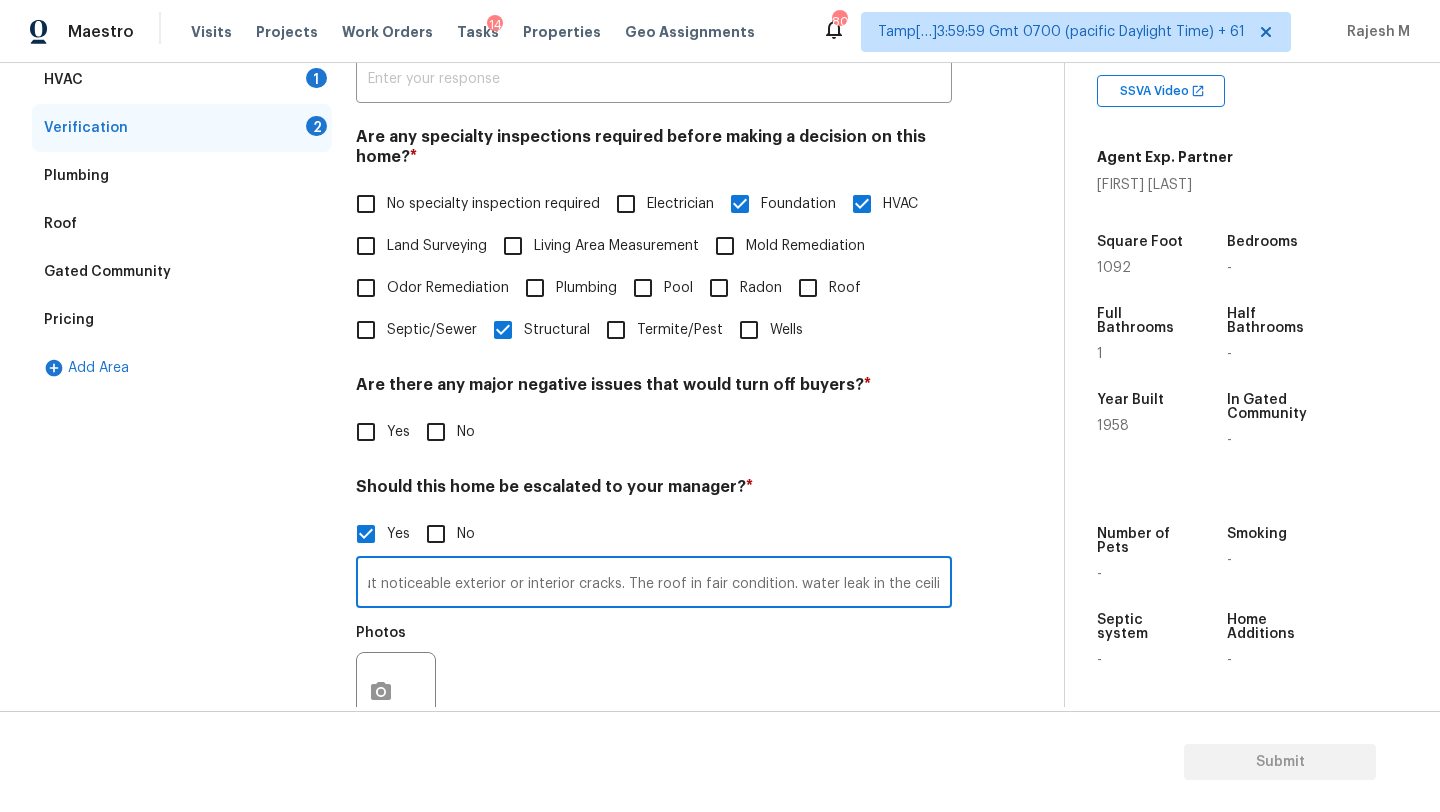 click on "This is ALA property. Damage to exterior walls, including peeling or faded paint, large cracks in stucco, Significant issues like overgrown landscaping and neglected maintenance. Foundation issues likely present, such as moderate but noticeable exterior or interior cracks. The roof in fair condition.  water leak in the ceiling of laundry room. The water heater Functioning but signs of corrosion (e.g., rust) or leaking." at bounding box center (654, 584) 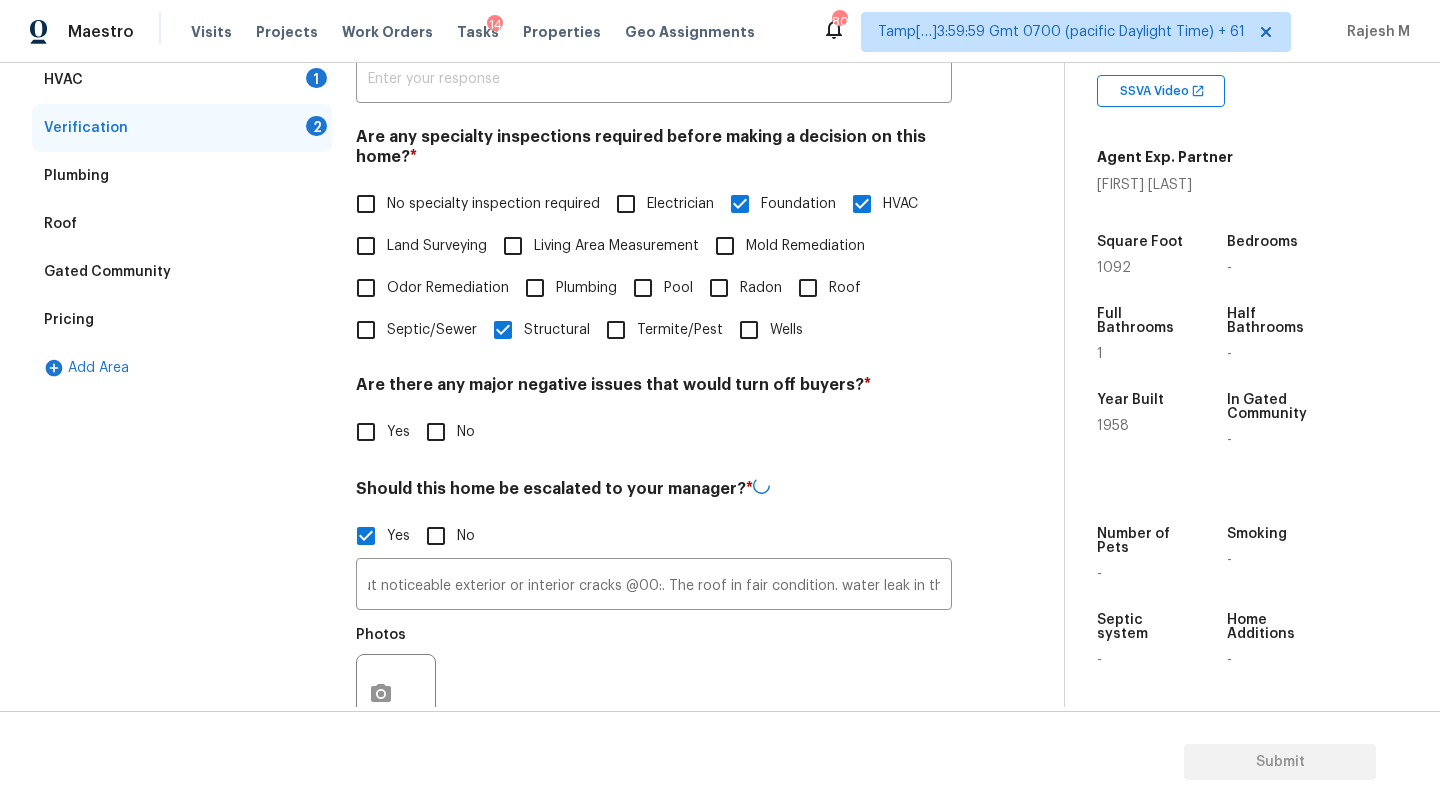 scroll, scrollTop: 0, scrollLeft: 0, axis: both 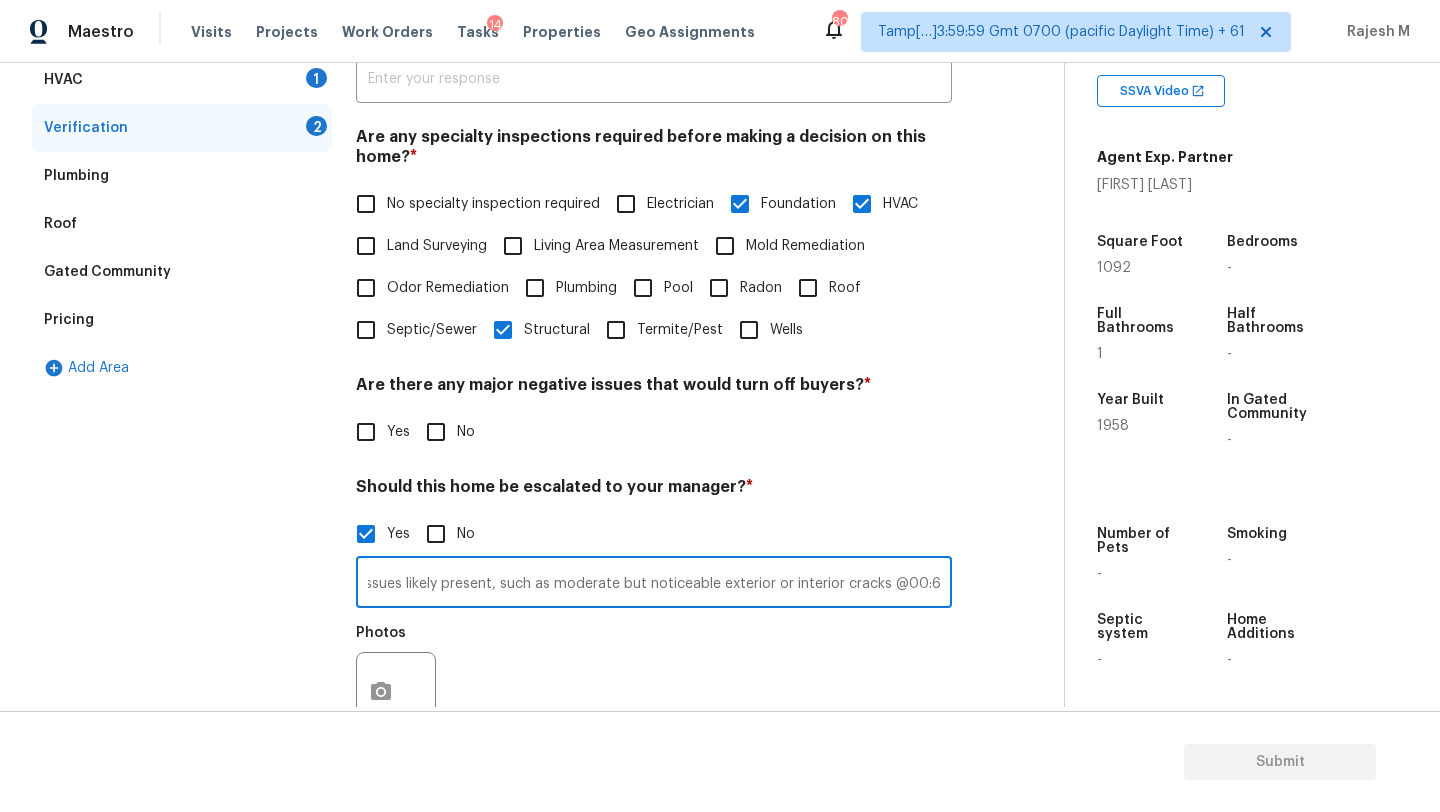 type on "This is ALA property. Damage to exterior walls, including peeling or faded paint, large cracks in stucco, Significant issues like overgrown landscaping and neglected maintenance. Foundation issues likely present, such as moderate but noticeable exterior or interior cracks @00:6, @. The roof in fair condition.  water leak in the ceiling of laundry room. The water heater Functioning but signs of corrosion (e.g., rust) or leaking." 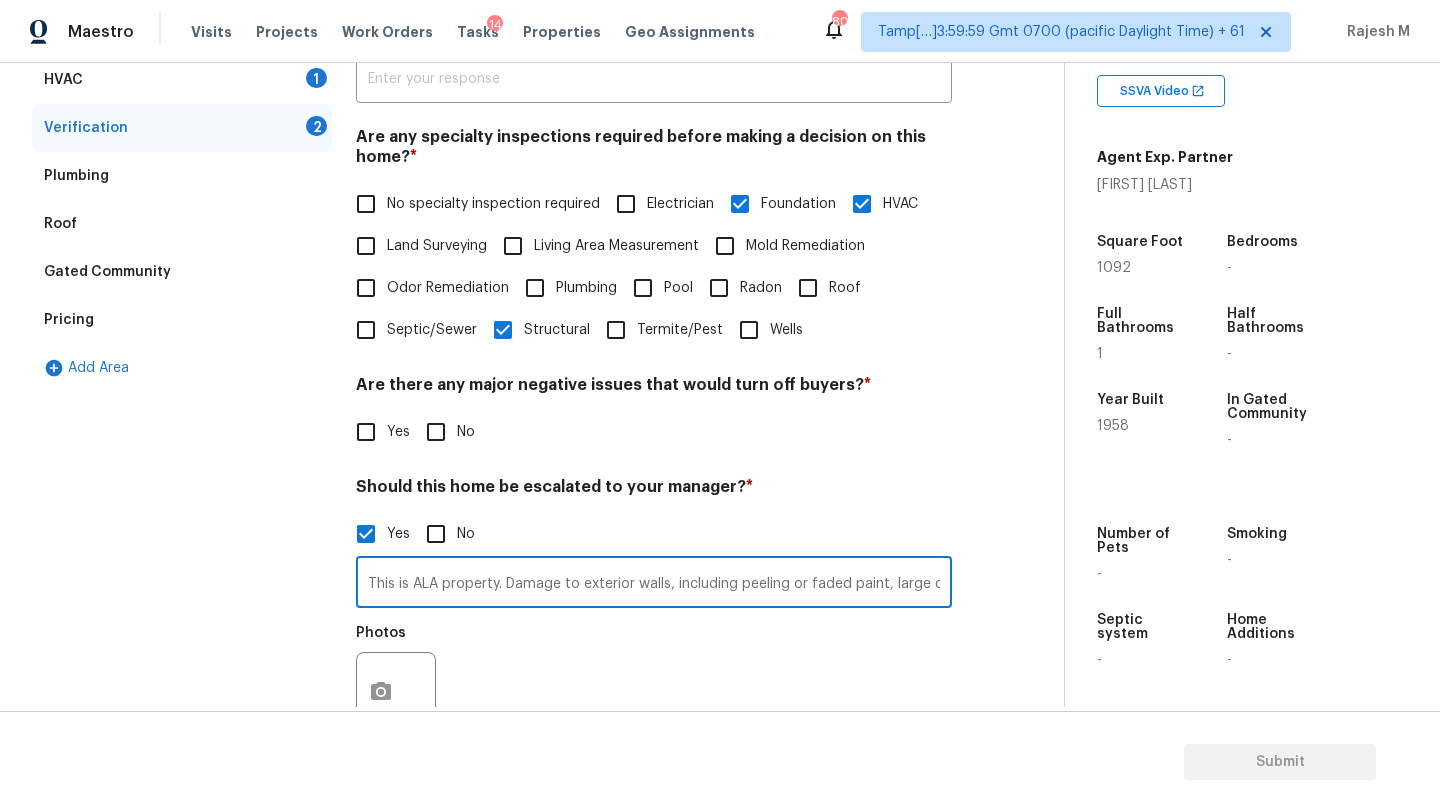 scroll, scrollTop: 0, scrollLeft: 0, axis: both 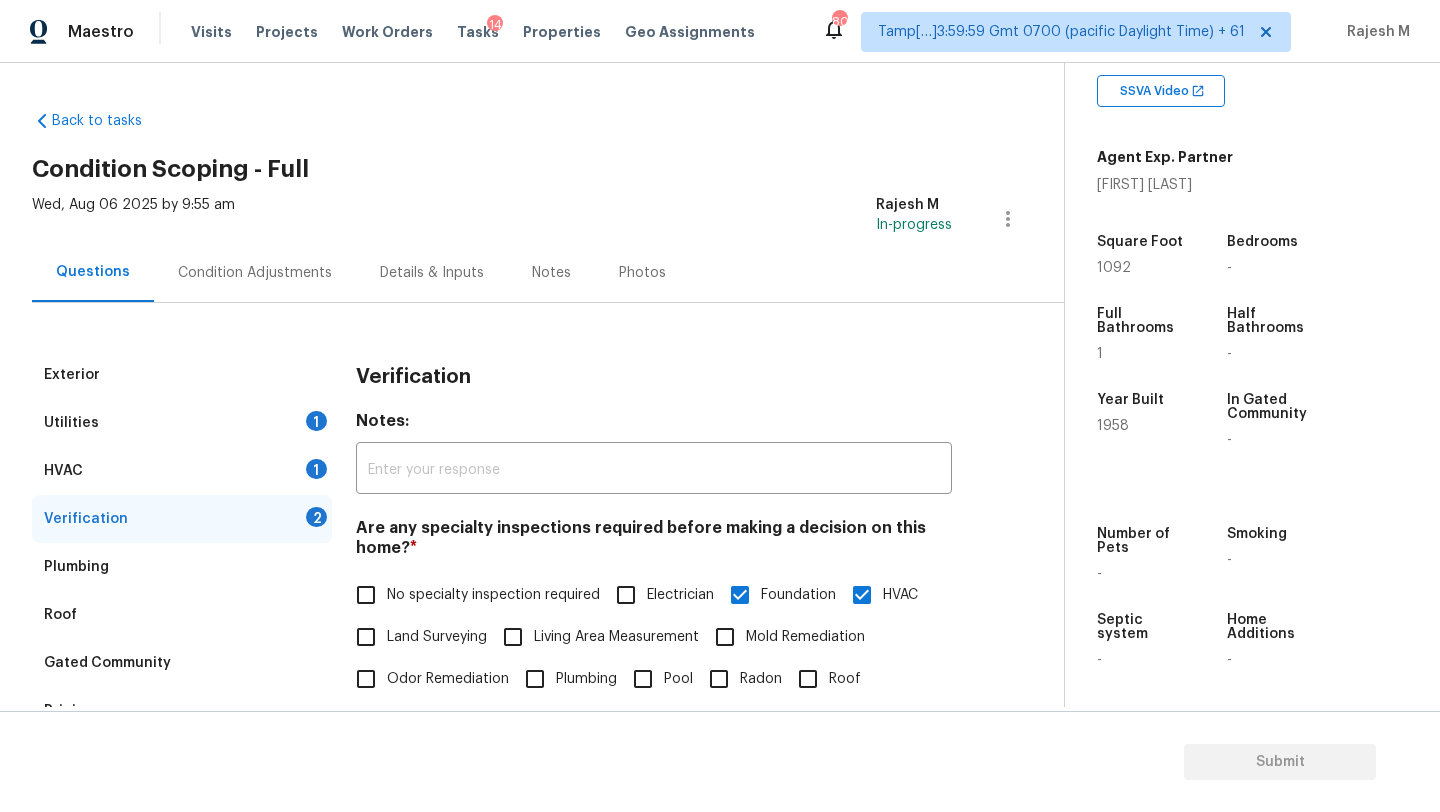 click on "Condition Adjustments" at bounding box center [255, 273] 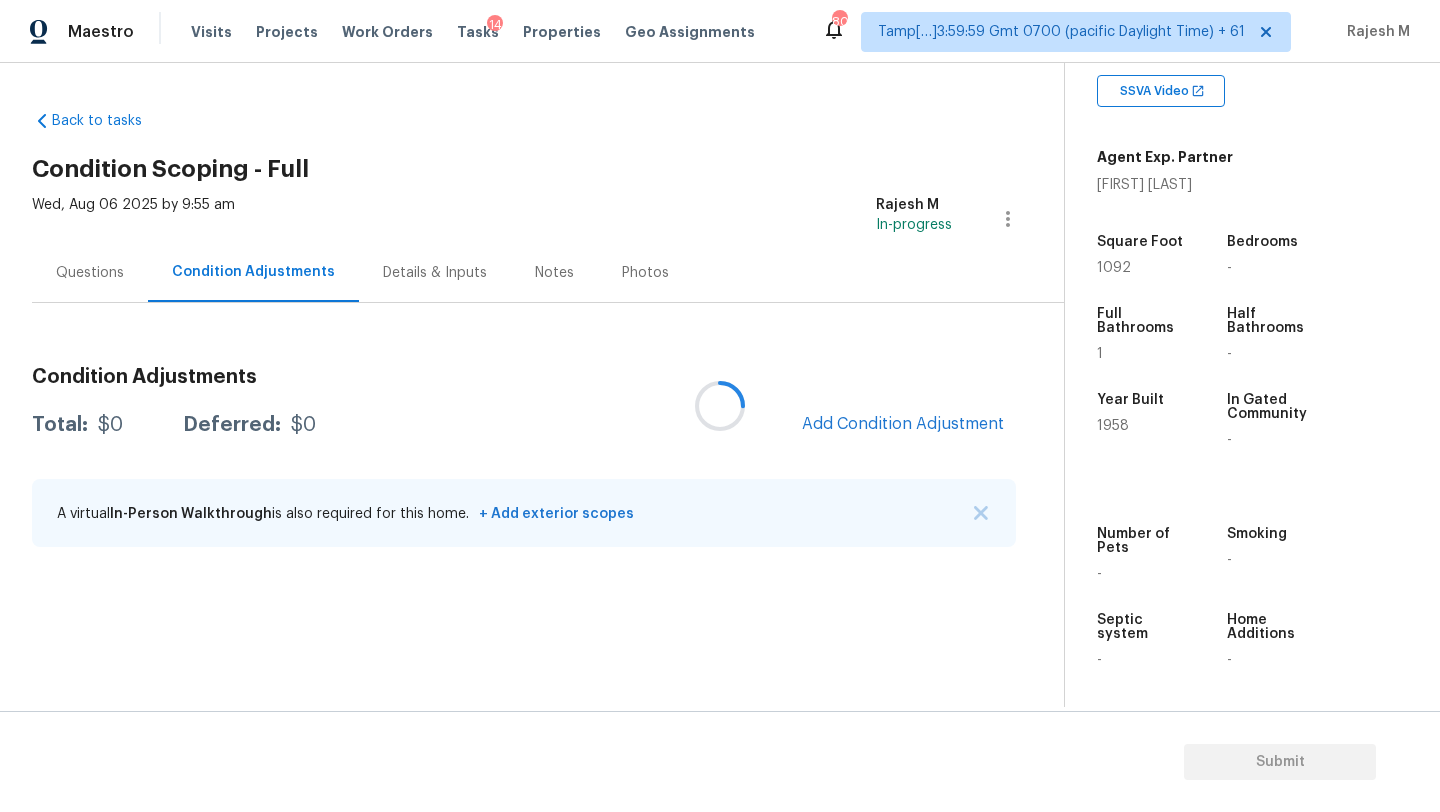 click at bounding box center (720, 406) 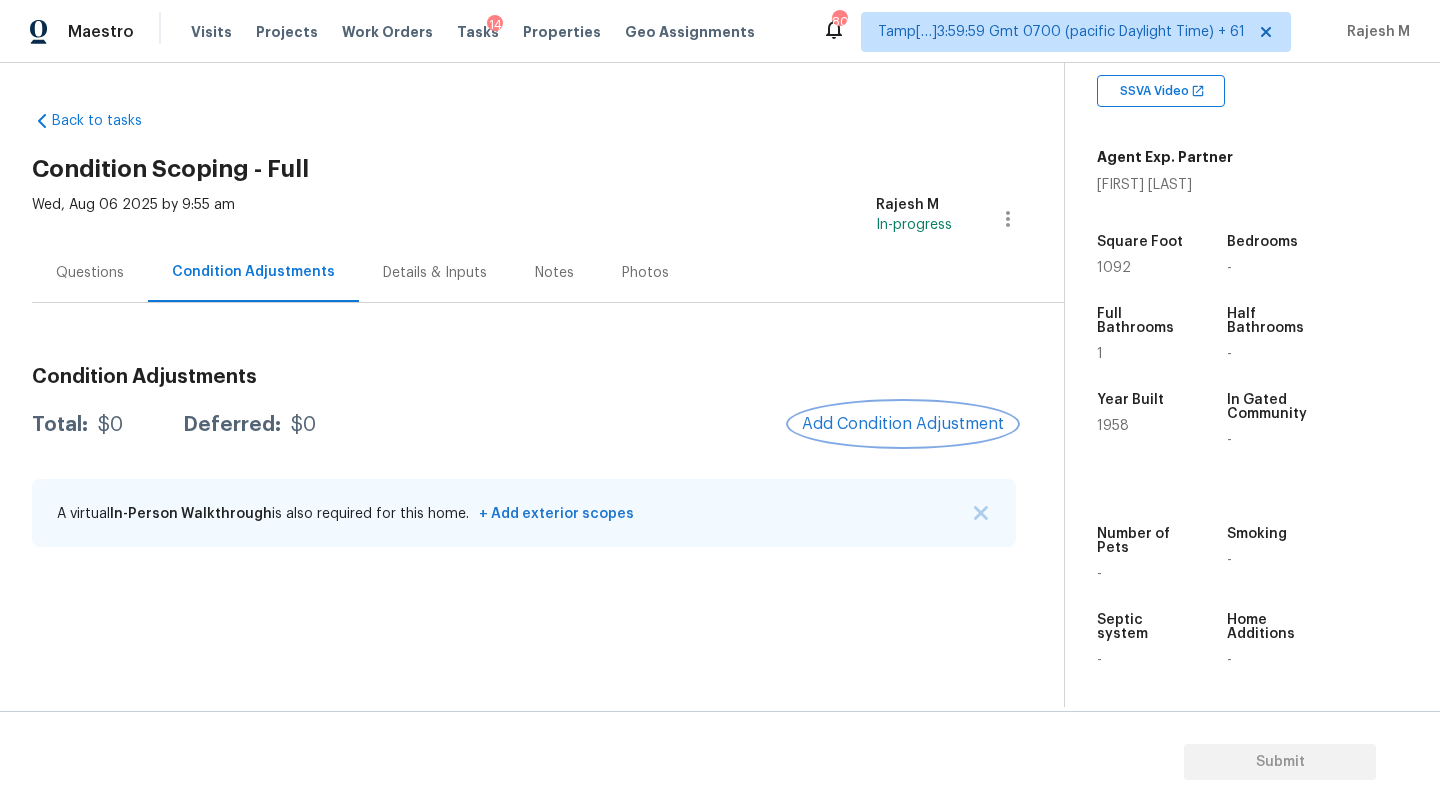 click on "Add Condition Adjustment" at bounding box center [903, 424] 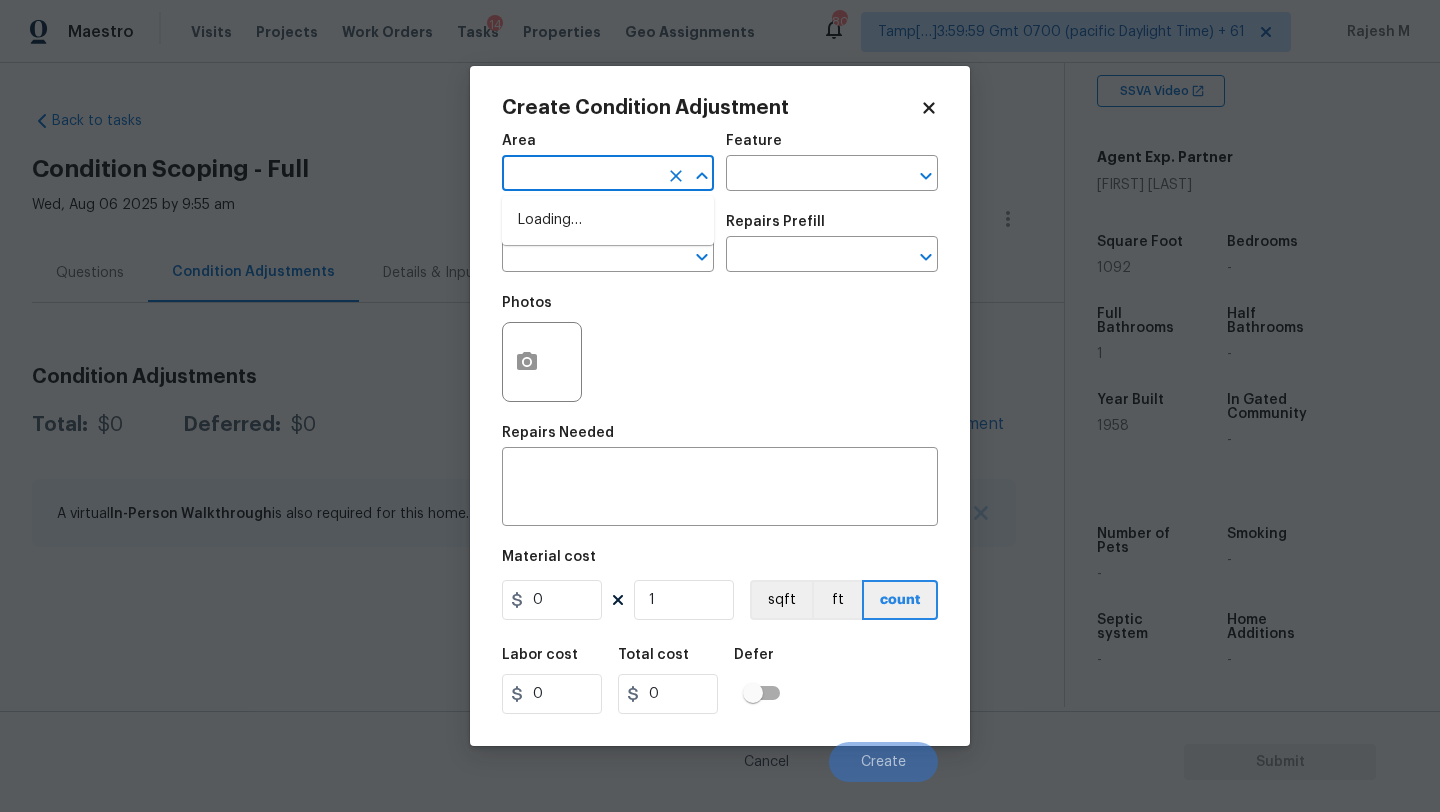 click at bounding box center [580, 175] 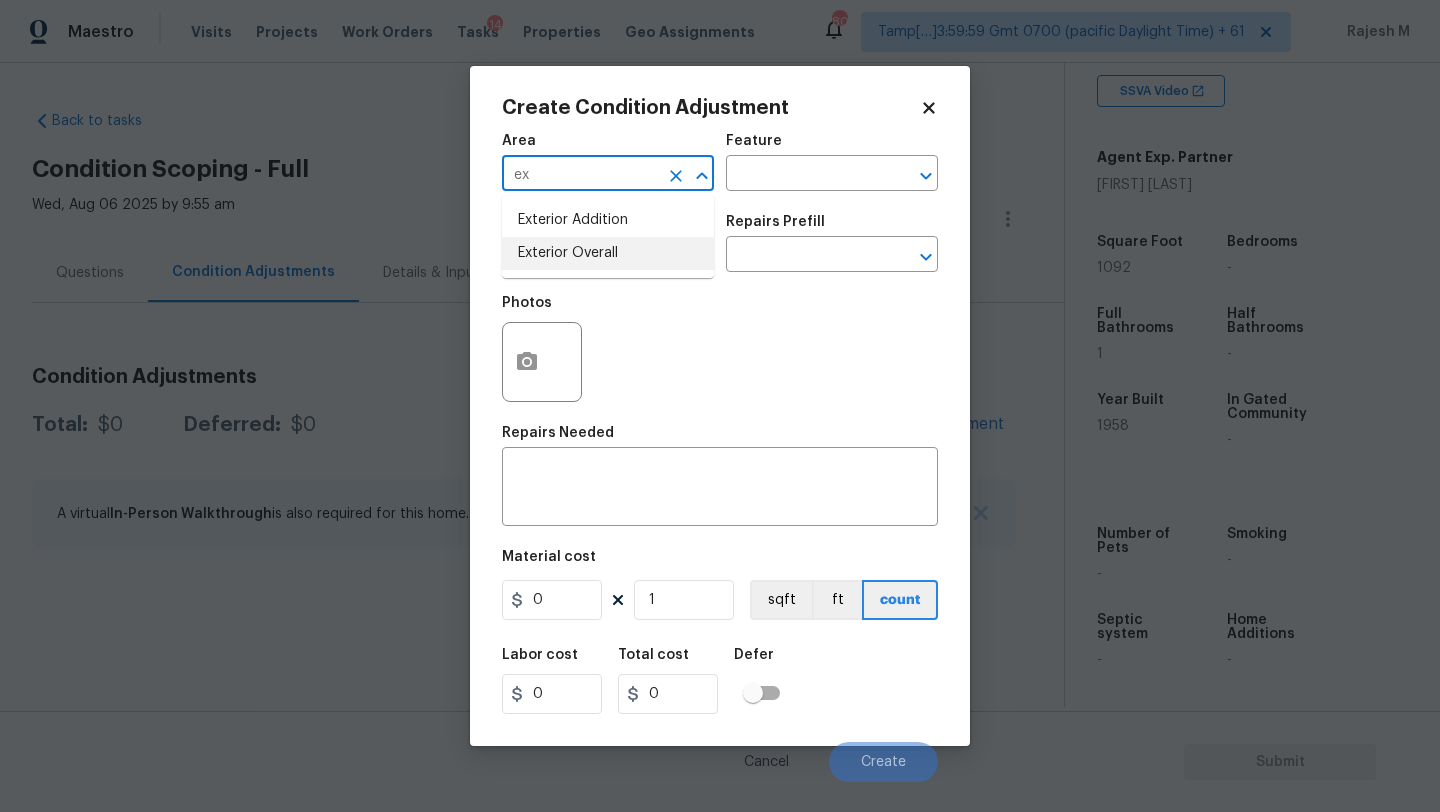 click on "Exterior Overall" at bounding box center (608, 253) 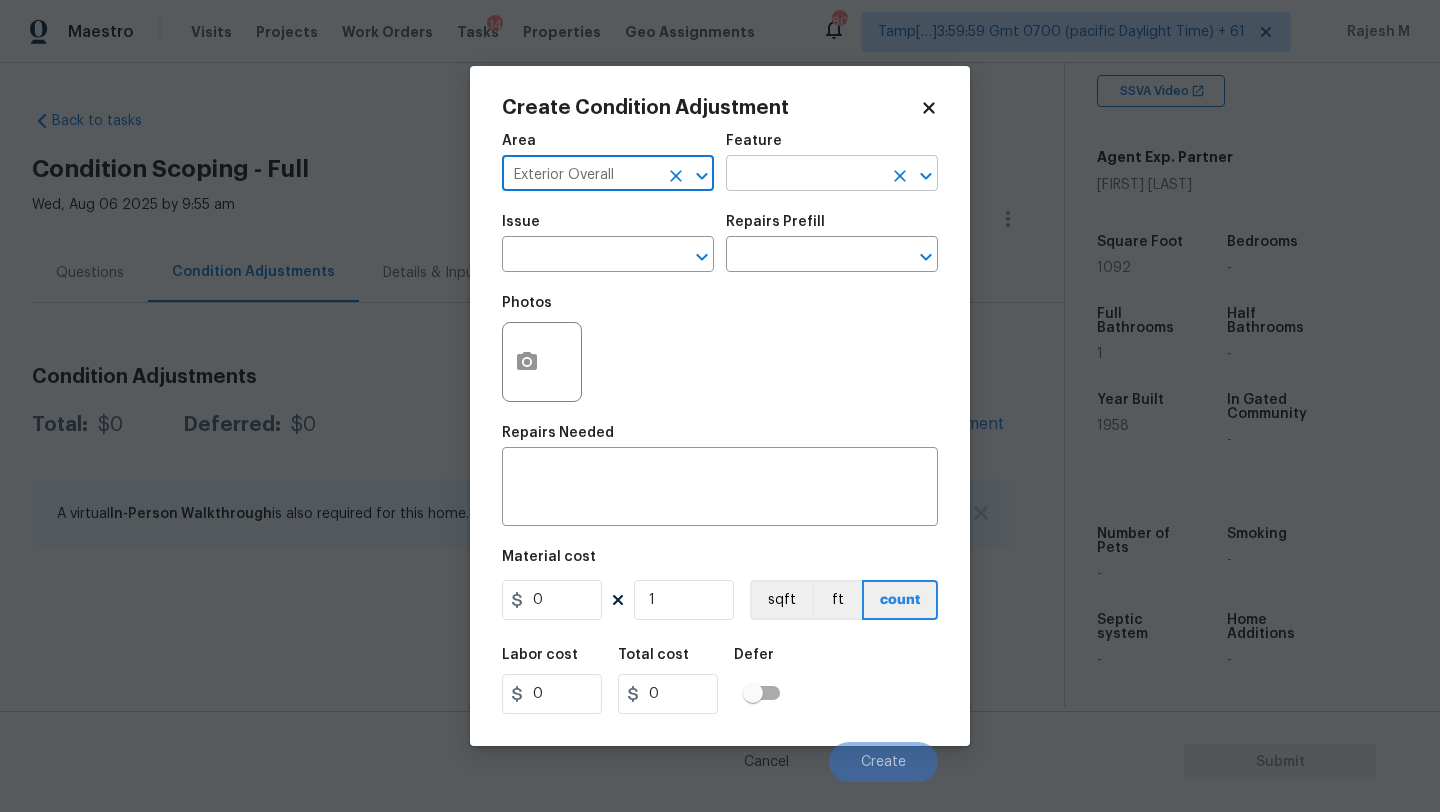 type on "Exterior Overall" 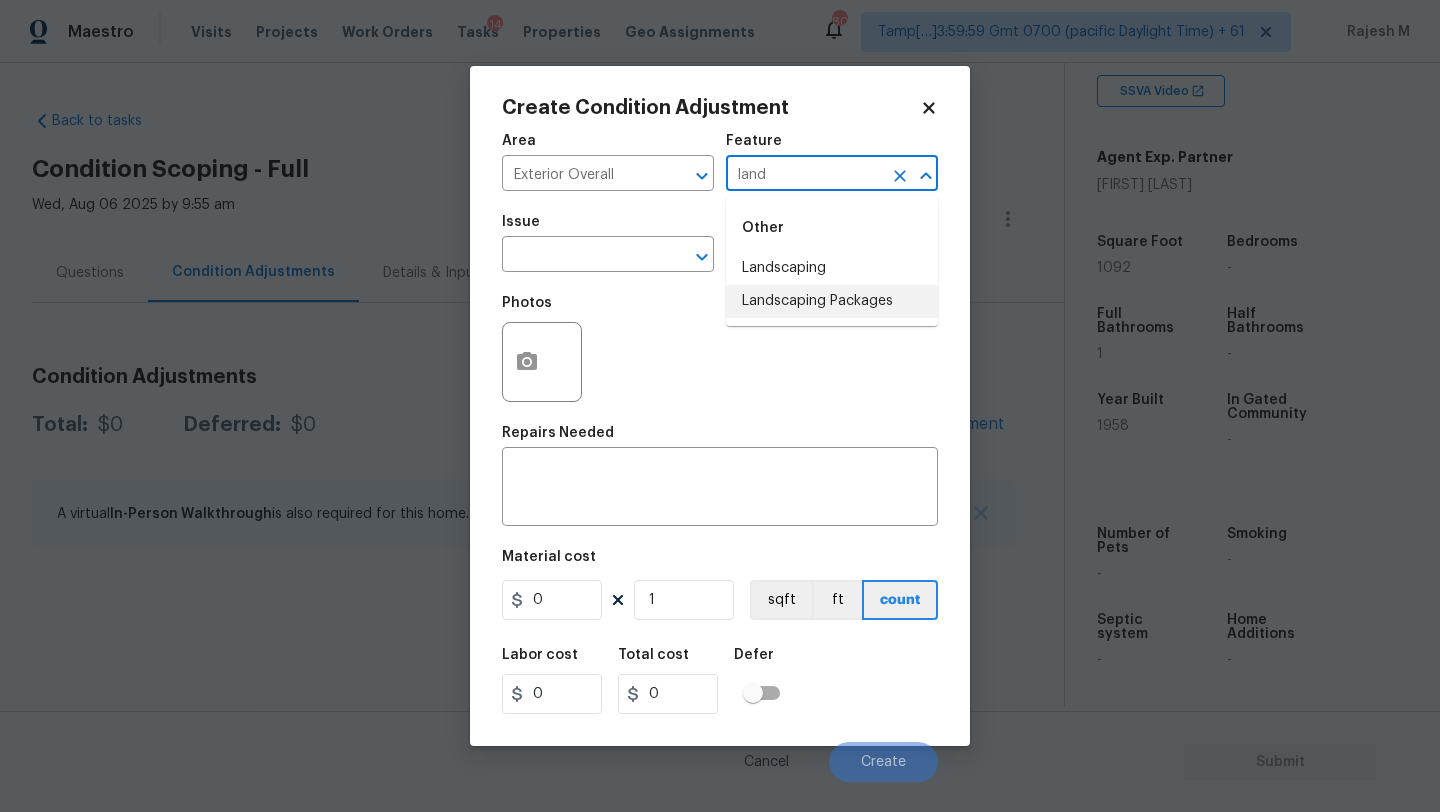 click on "Landscaping Packages" at bounding box center (832, 301) 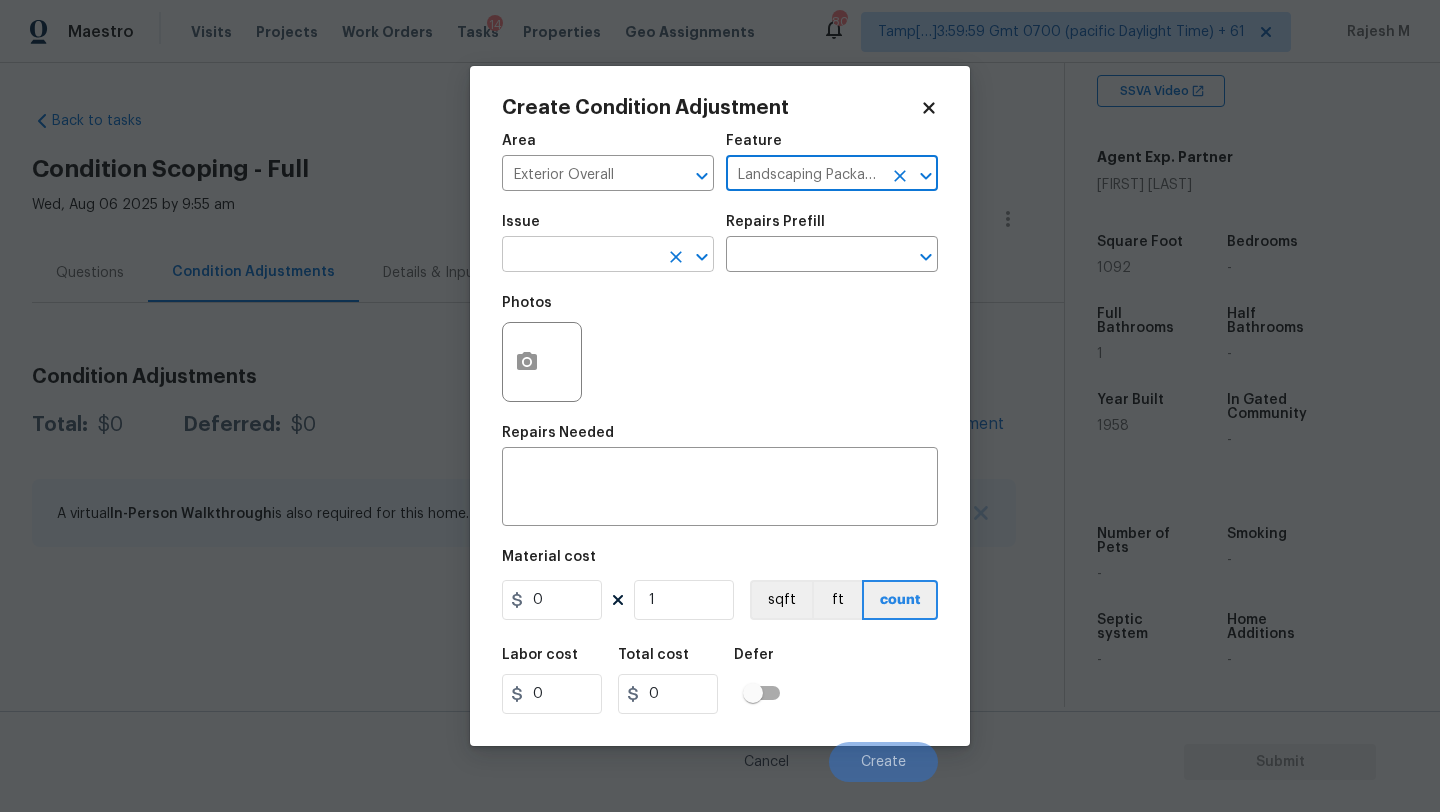 type on "Landscaping Packages" 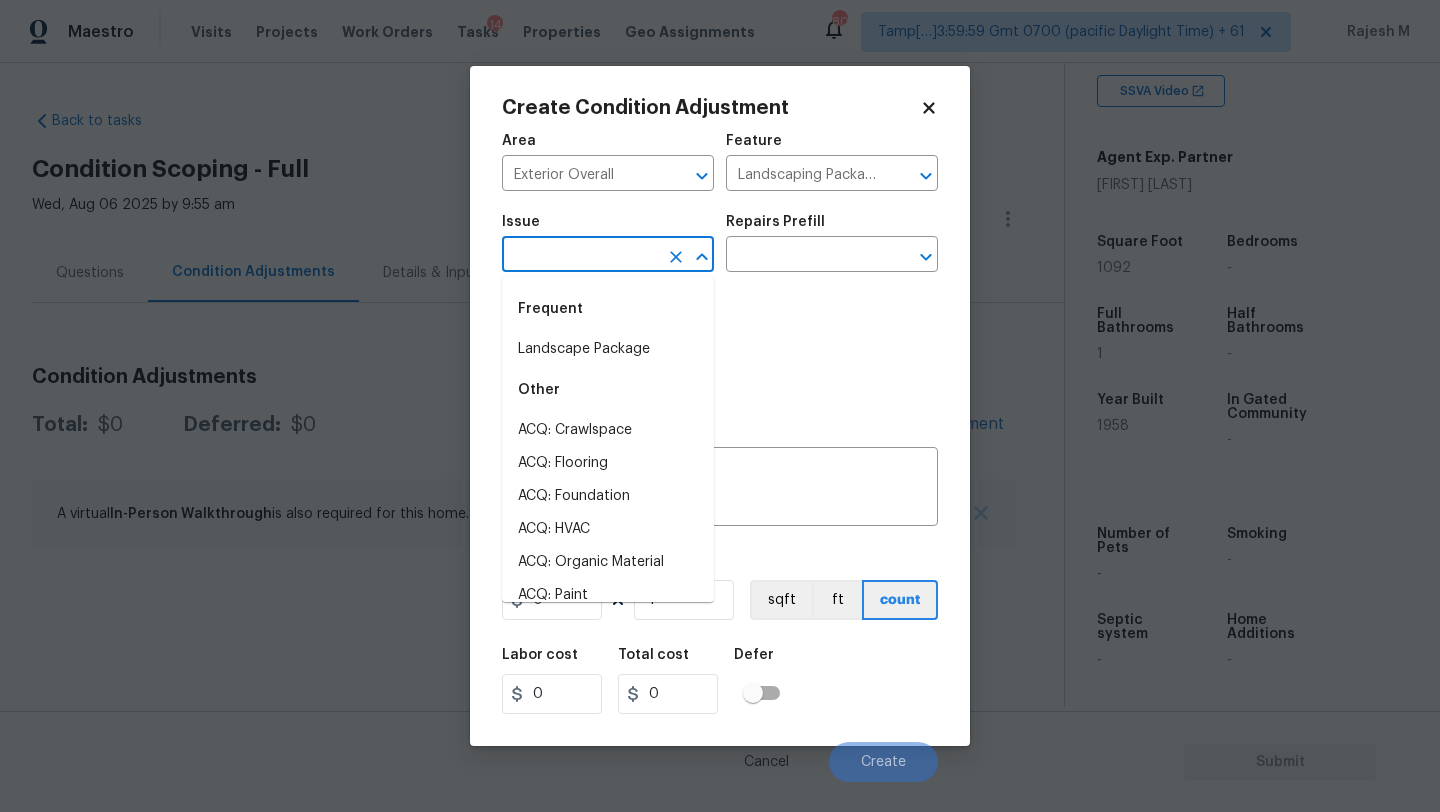 click at bounding box center [580, 256] 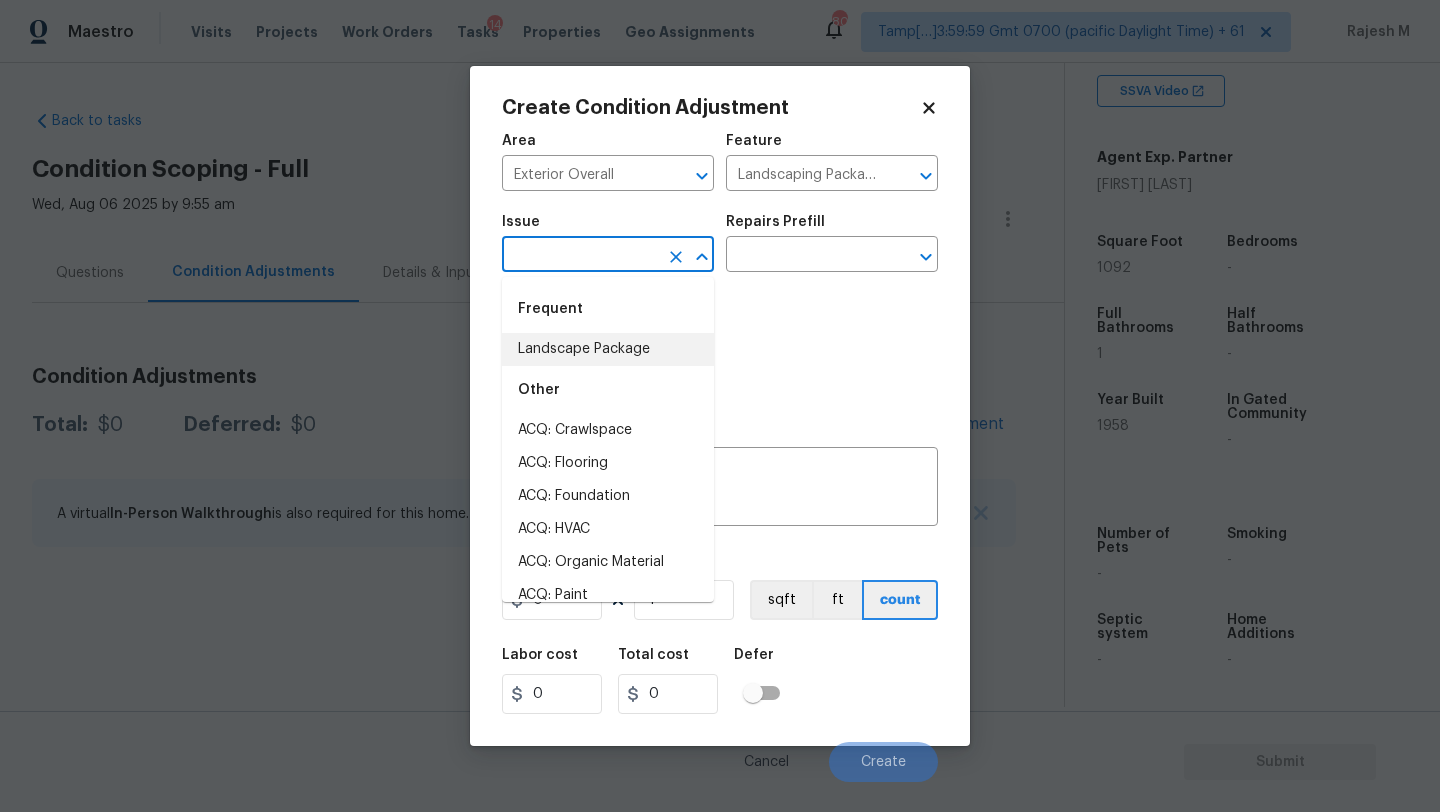 click on "Landscape Package" at bounding box center [608, 349] 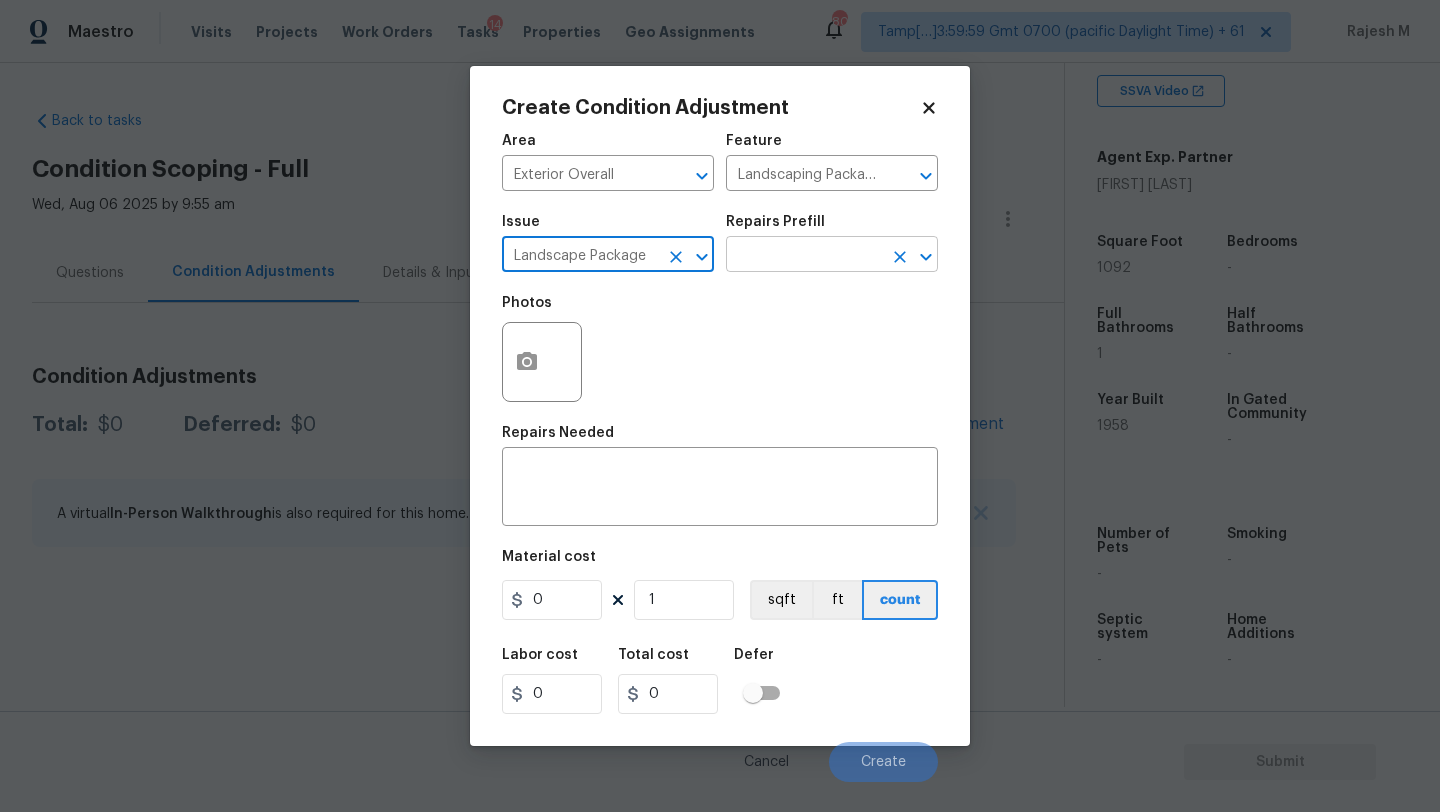 click at bounding box center (804, 256) 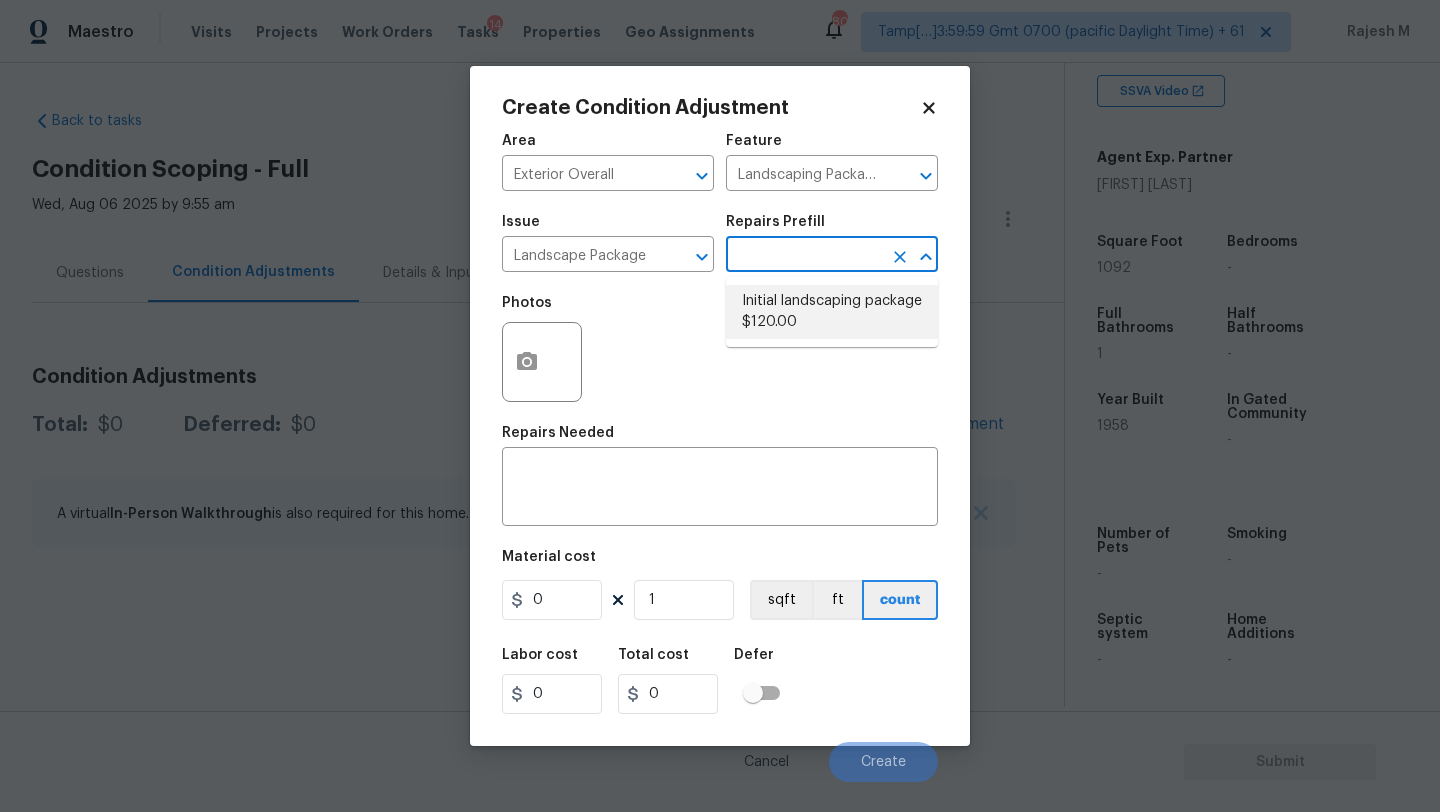 click on "Initial landscaping package $120.00" at bounding box center (832, 312) 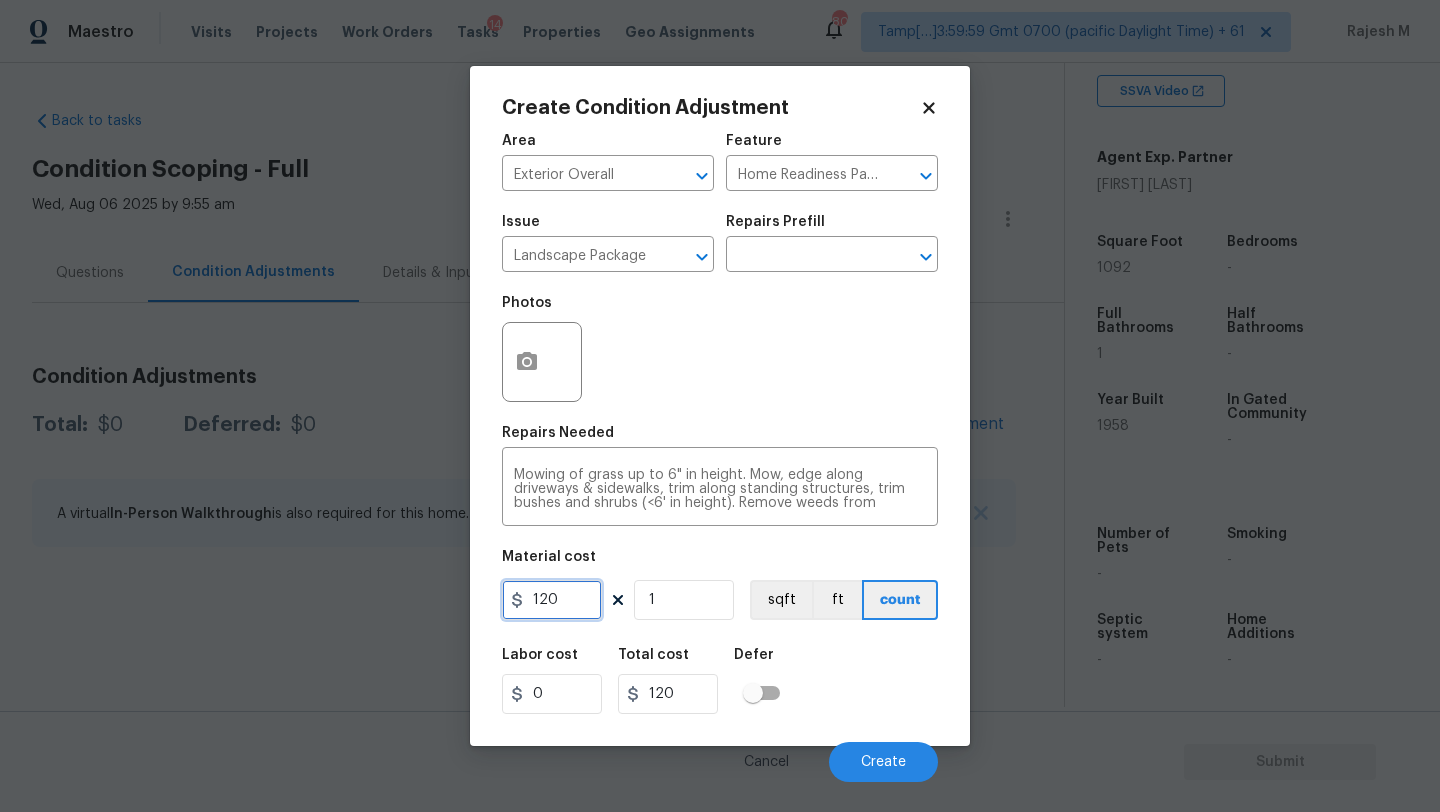 click on "120" at bounding box center (552, 600) 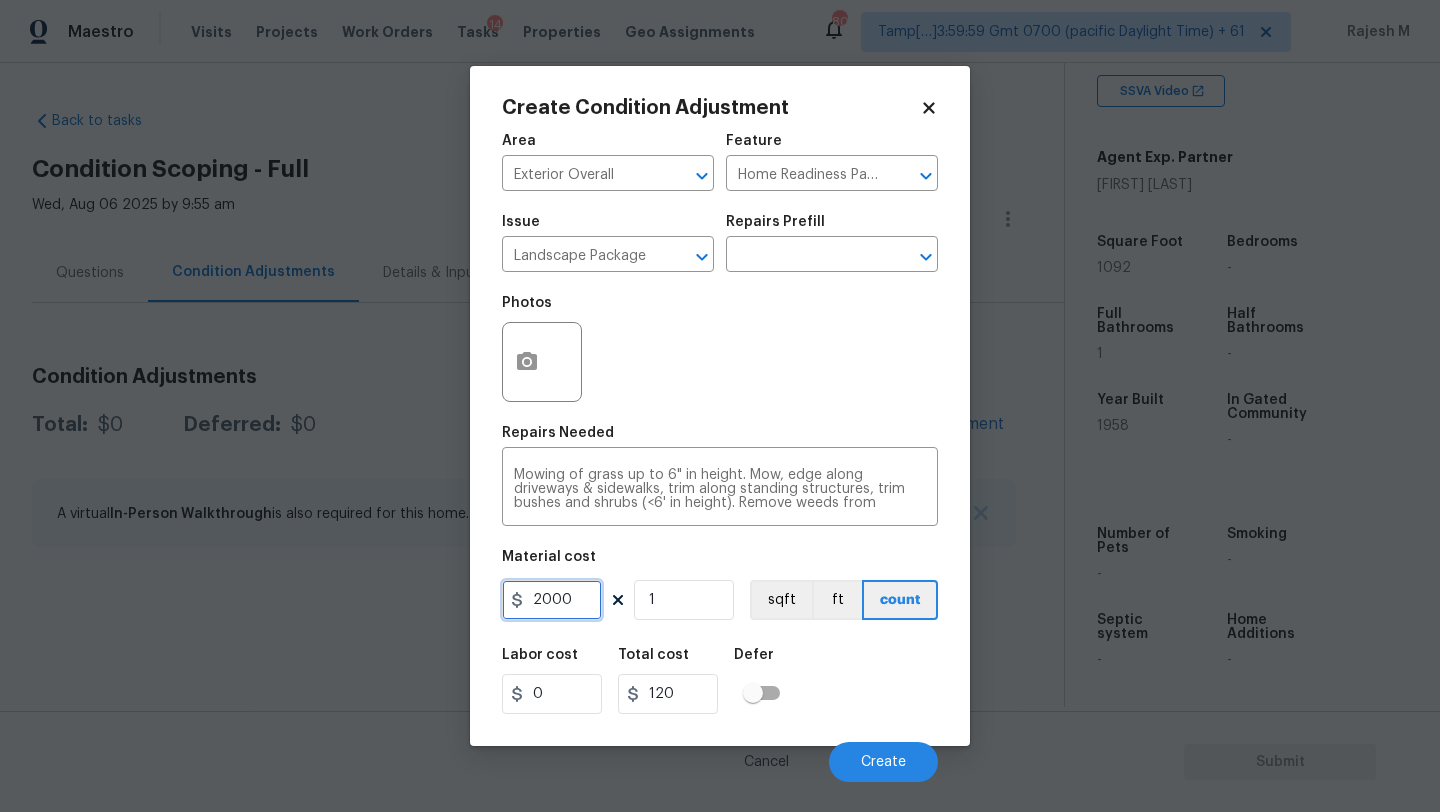 type on "2000" 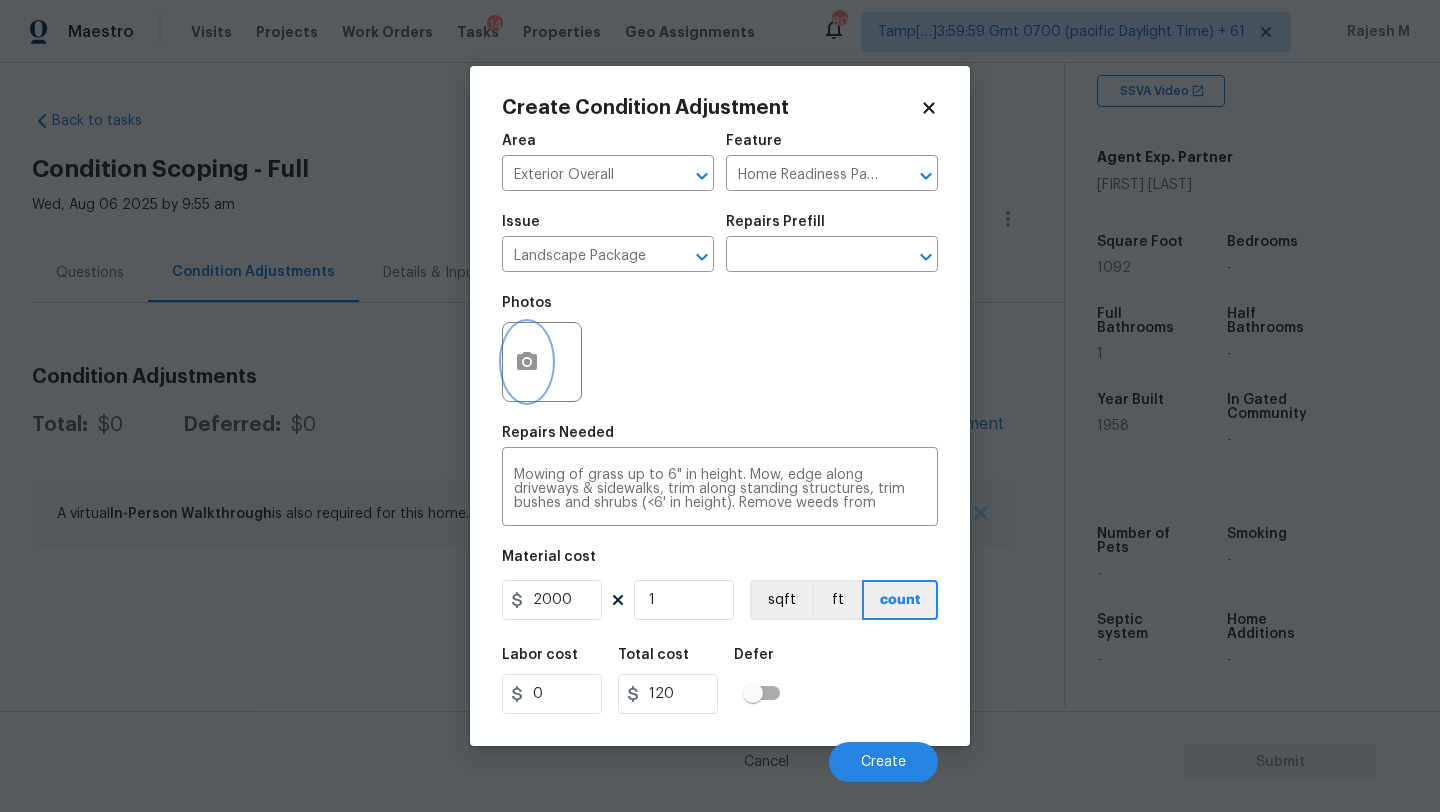type on "2000" 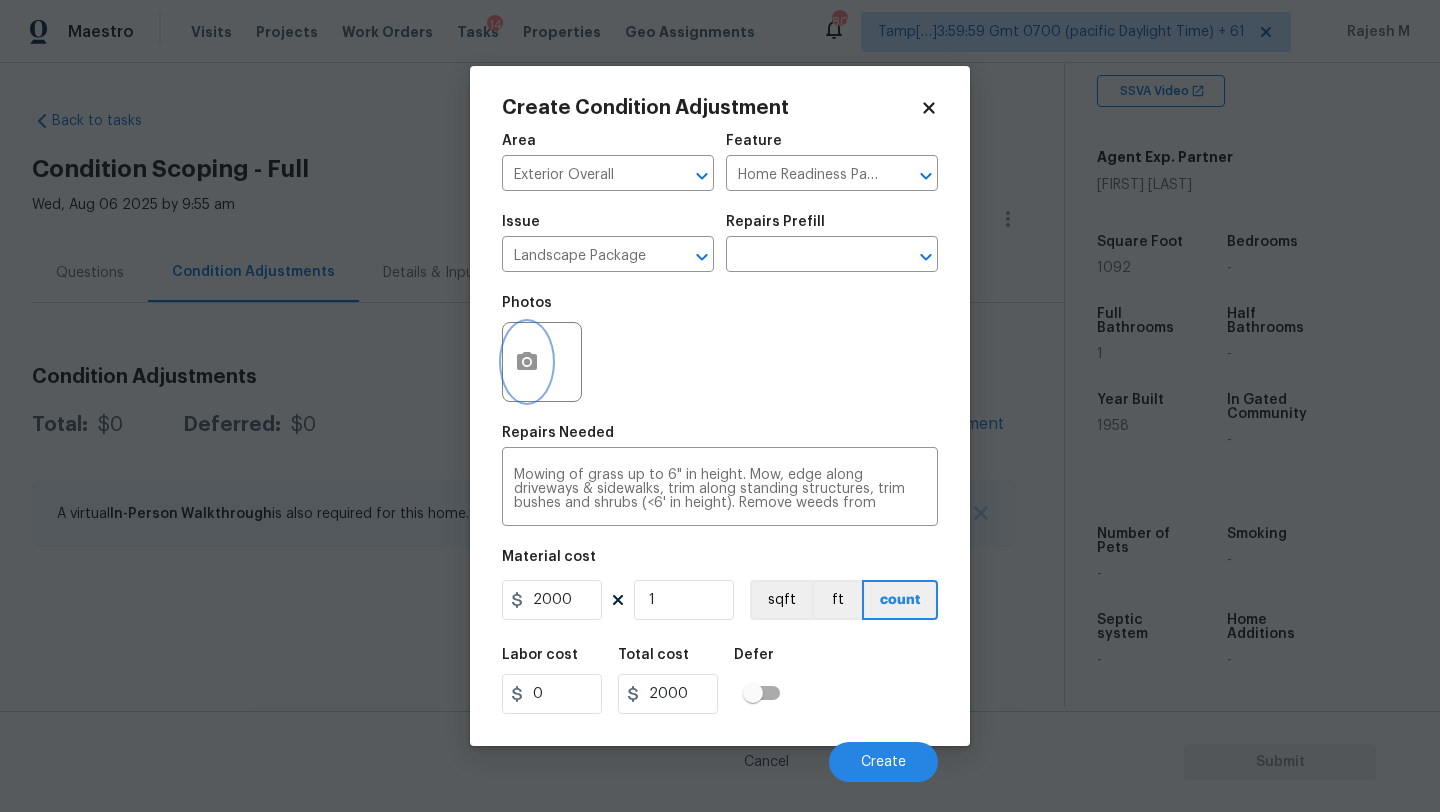 click at bounding box center [527, 362] 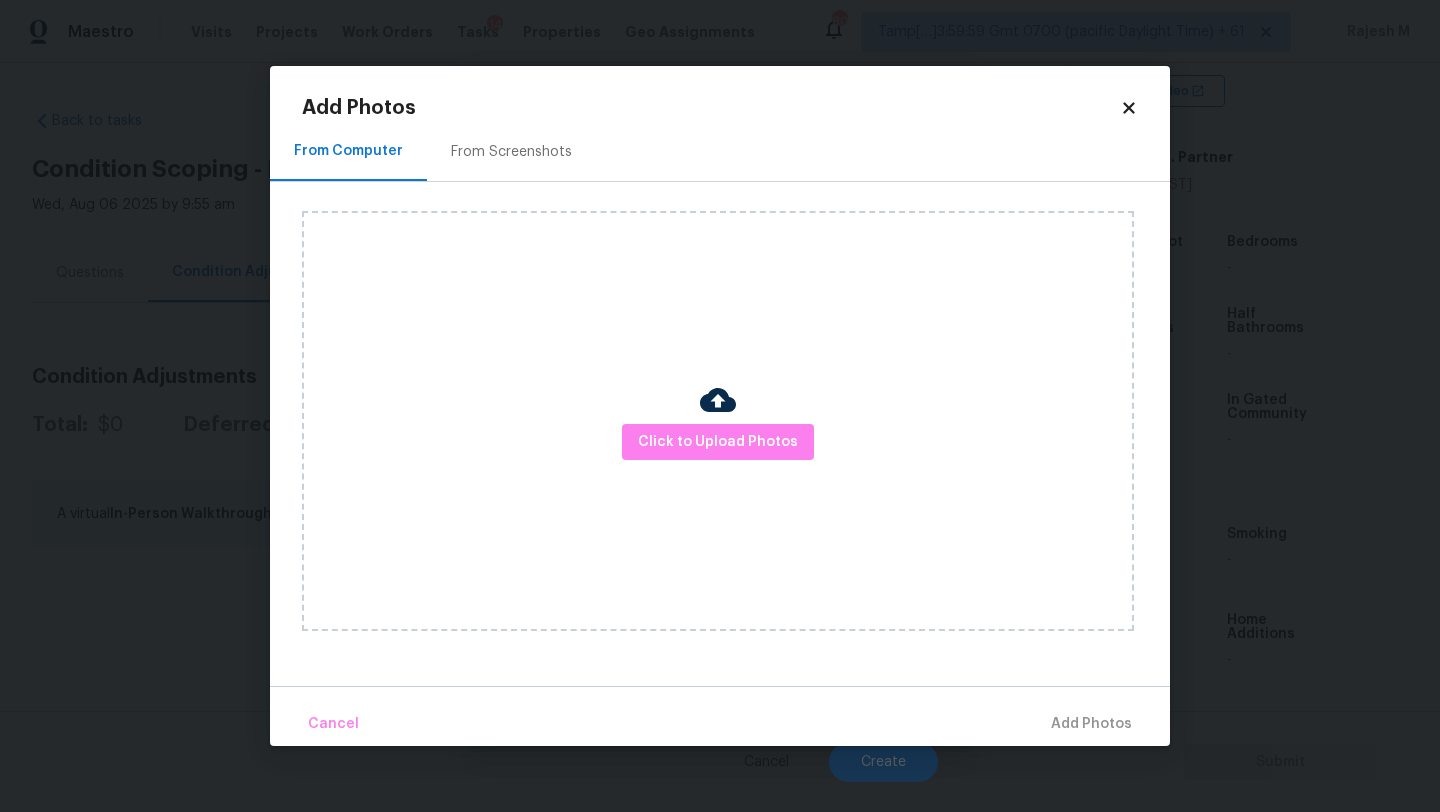 click on "From Screenshots" at bounding box center (511, 152) 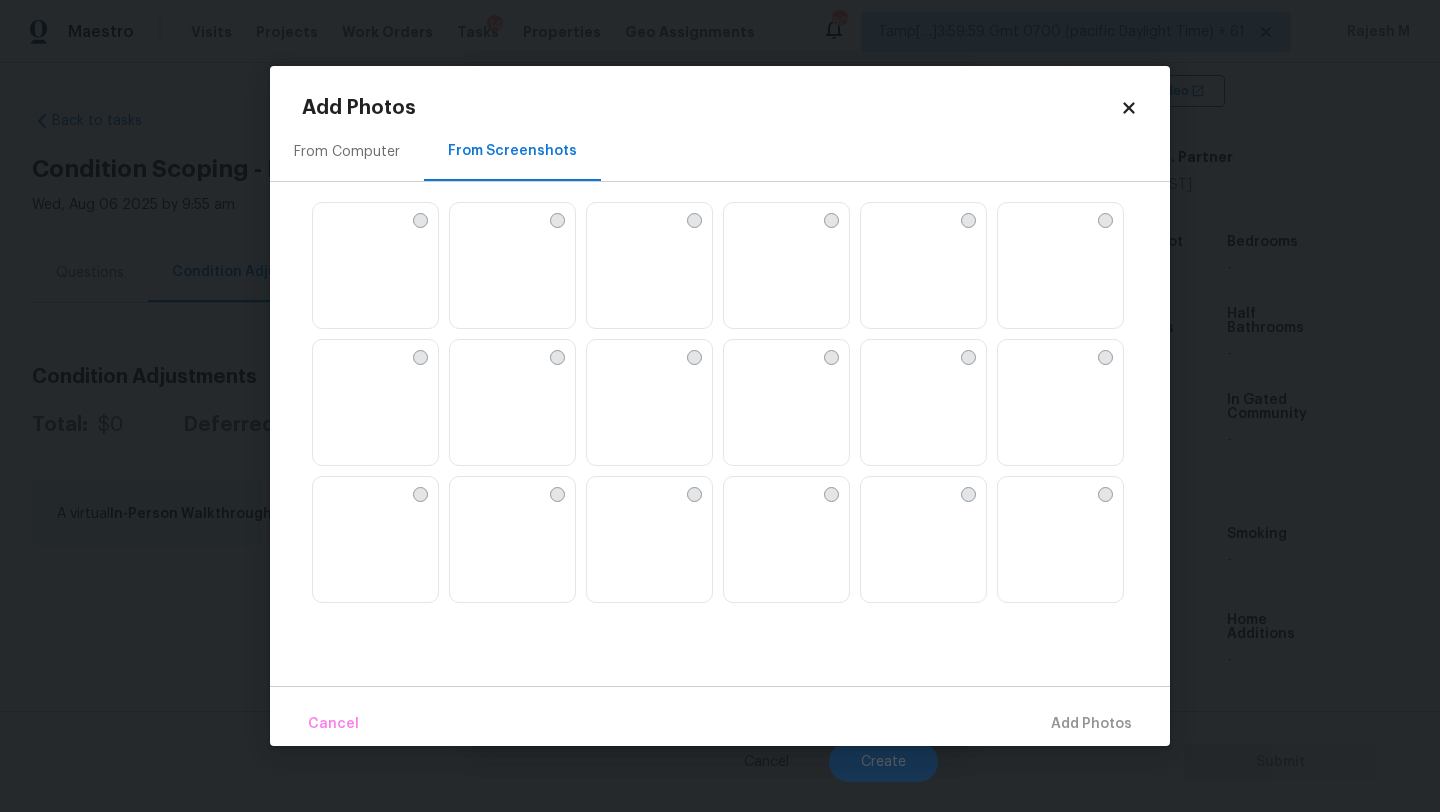 click at bounding box center [649, 266] 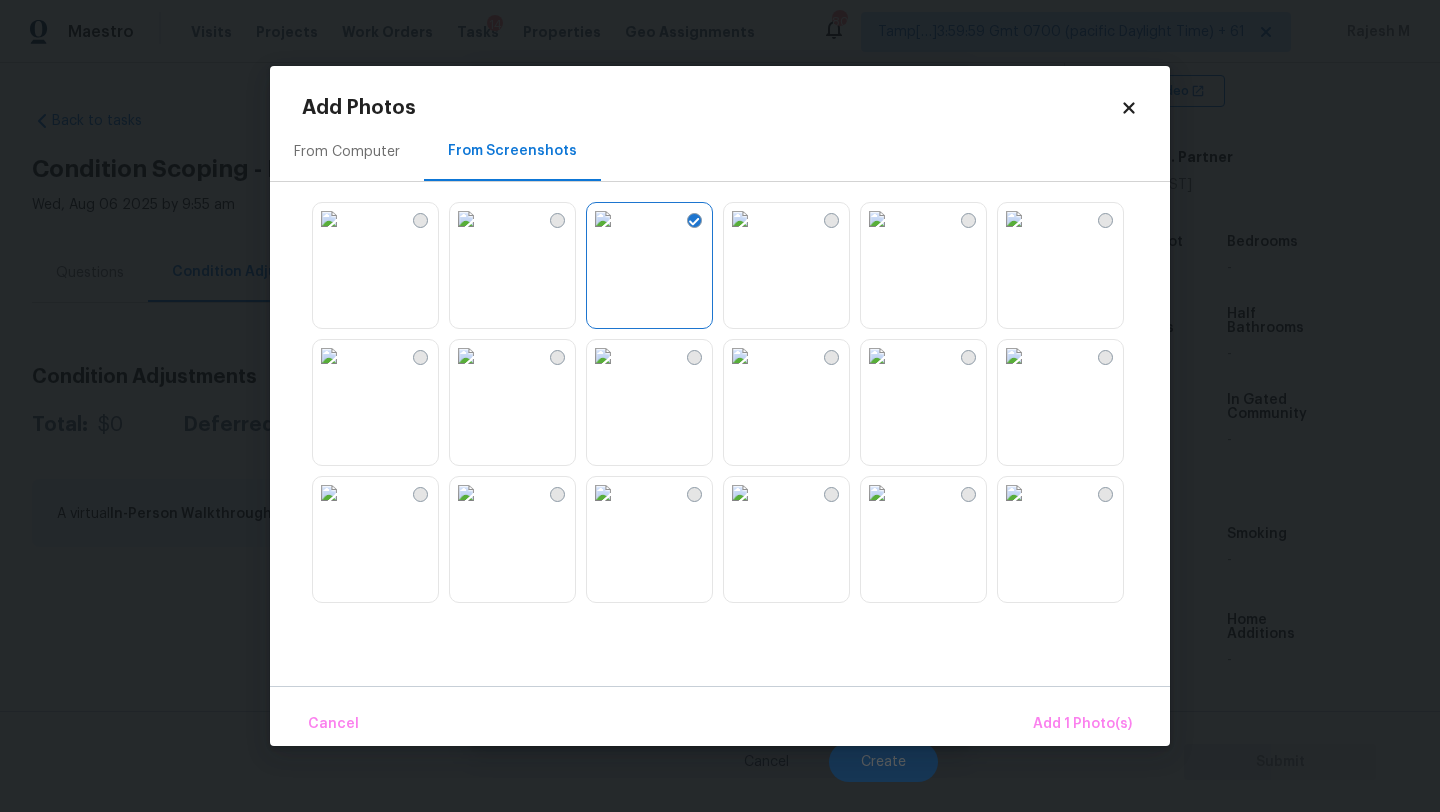 click at bounding box center (466, 493) 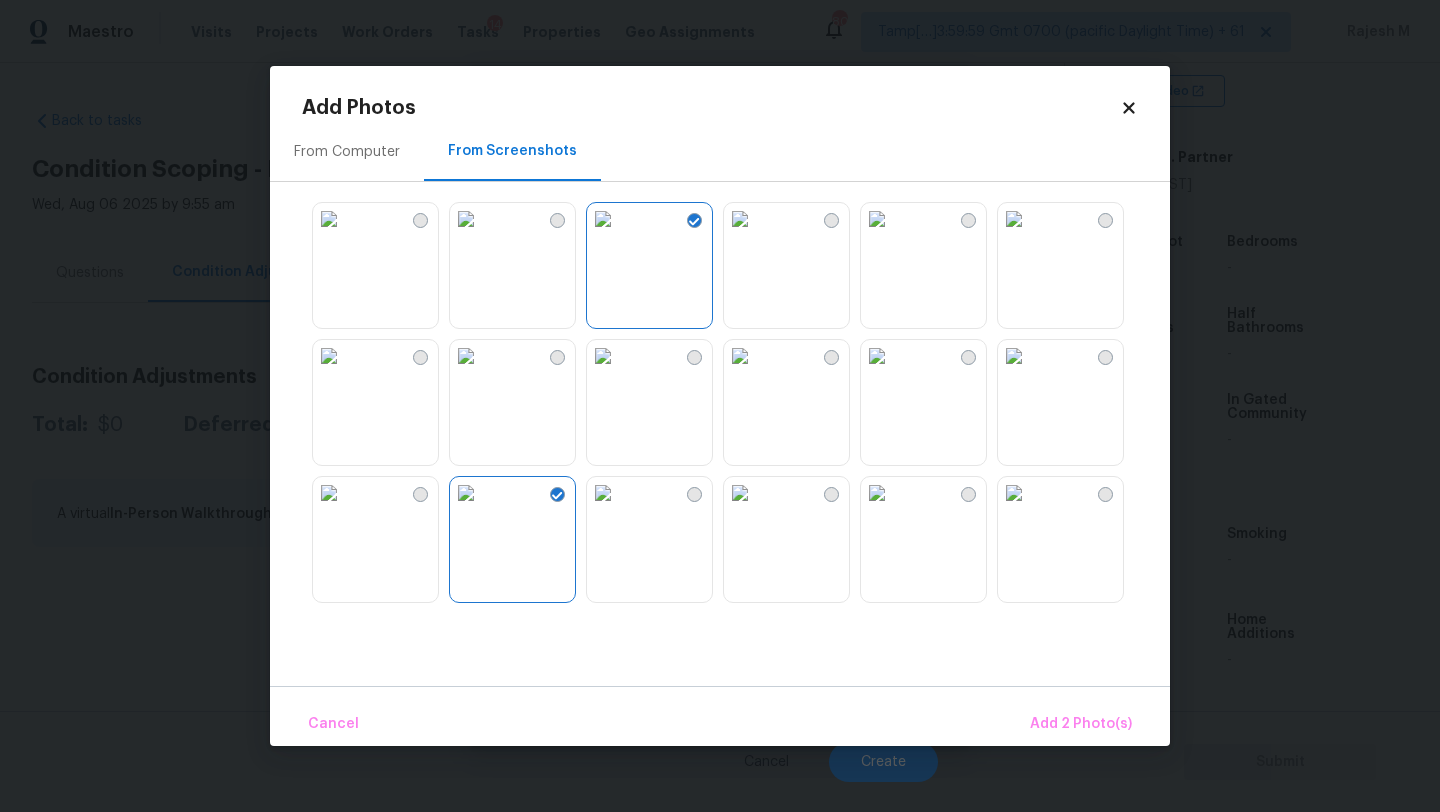 click at bounding box center (603, 356) 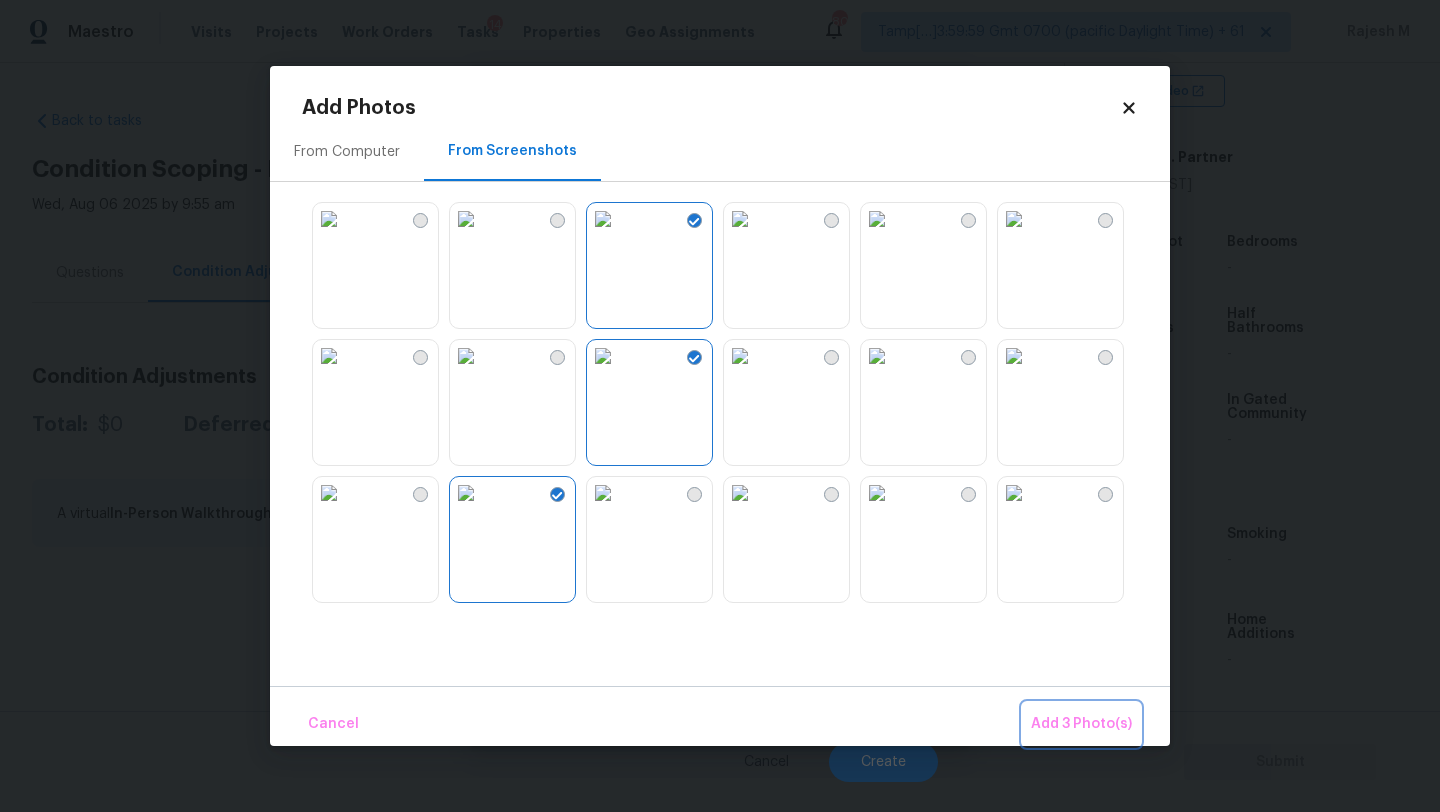 click on "Add 3 Photo(s)" at bounding box center (1081, 724) 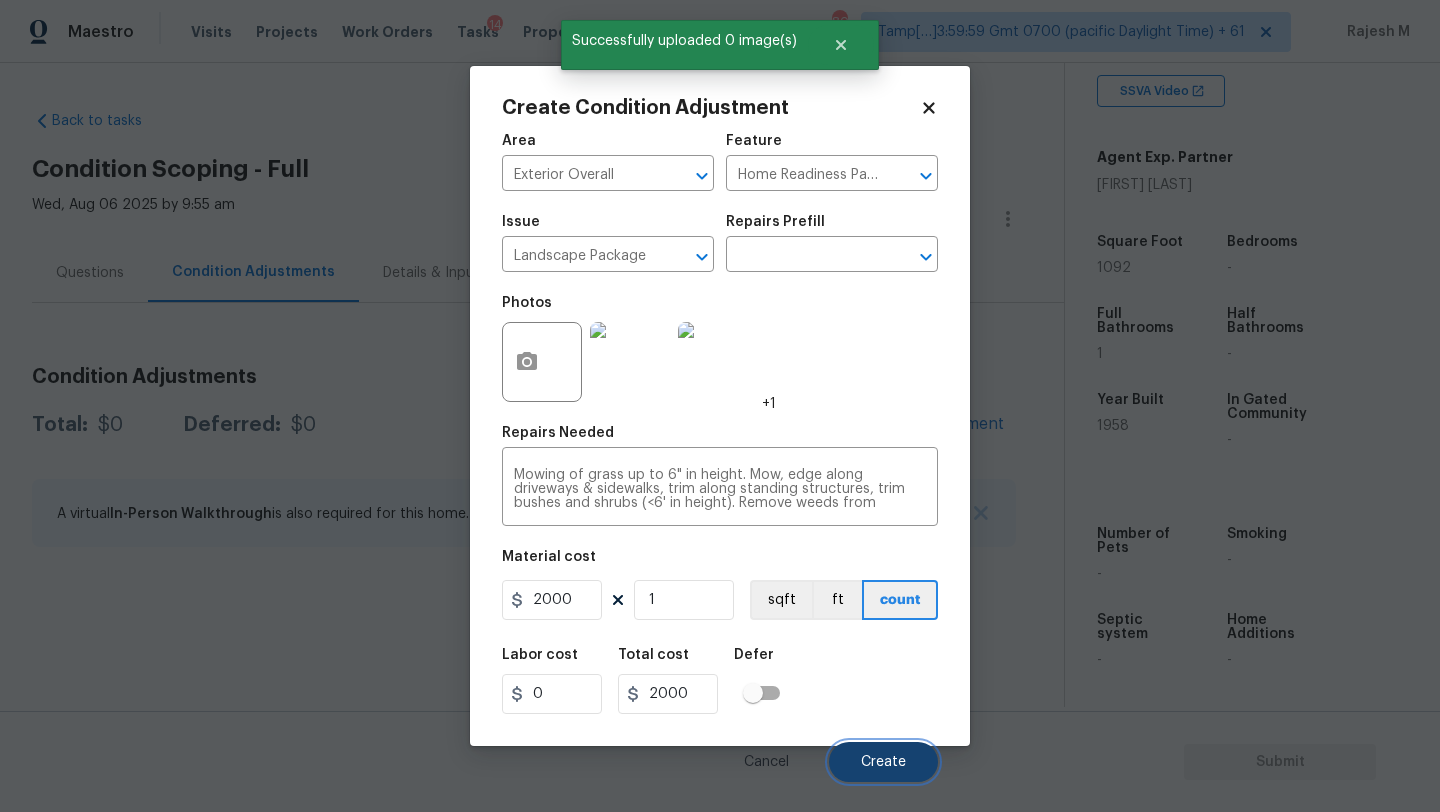 click on "Create" at bounding box center [883, 762] 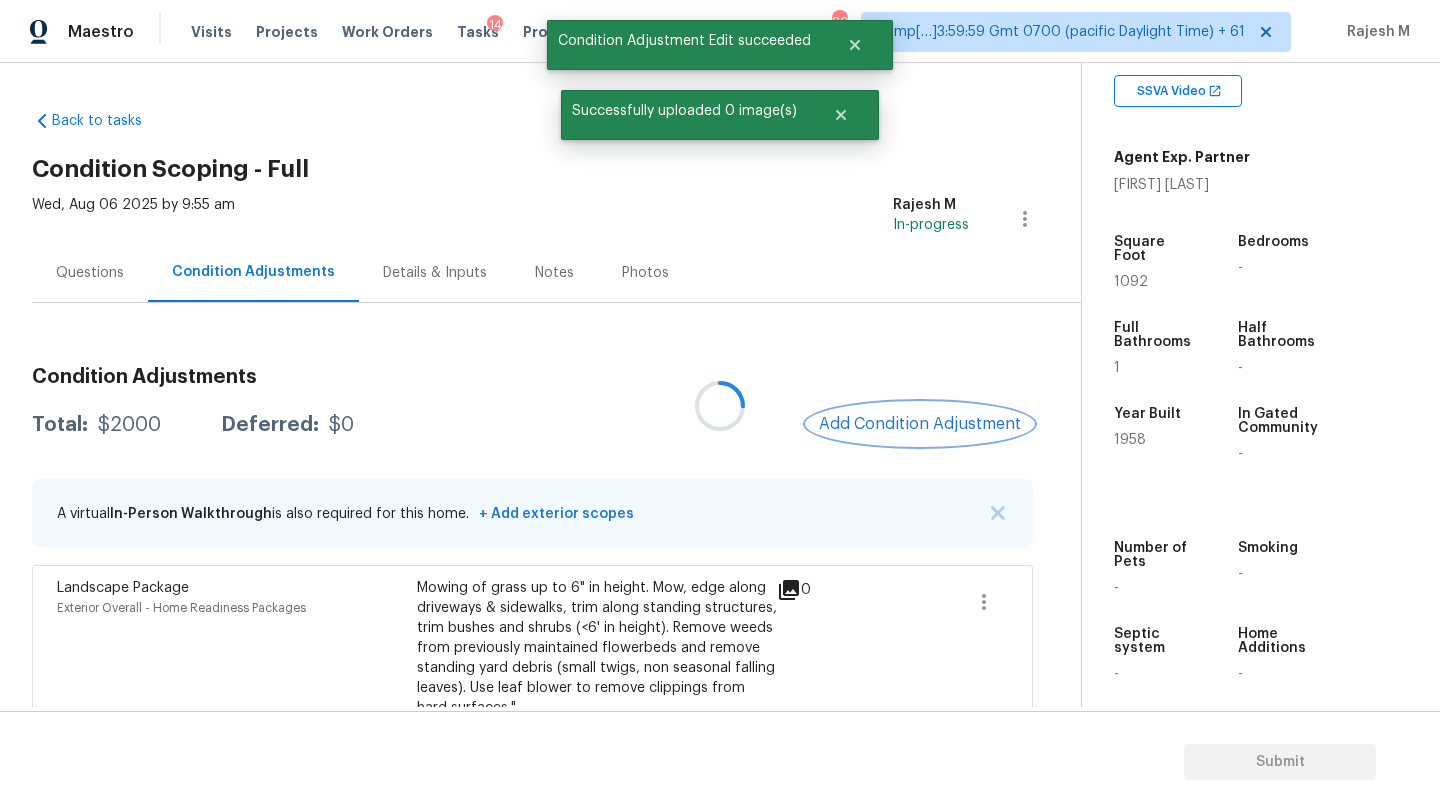 click on "Add Condition Adjustment" at bounding box center (920, 424) 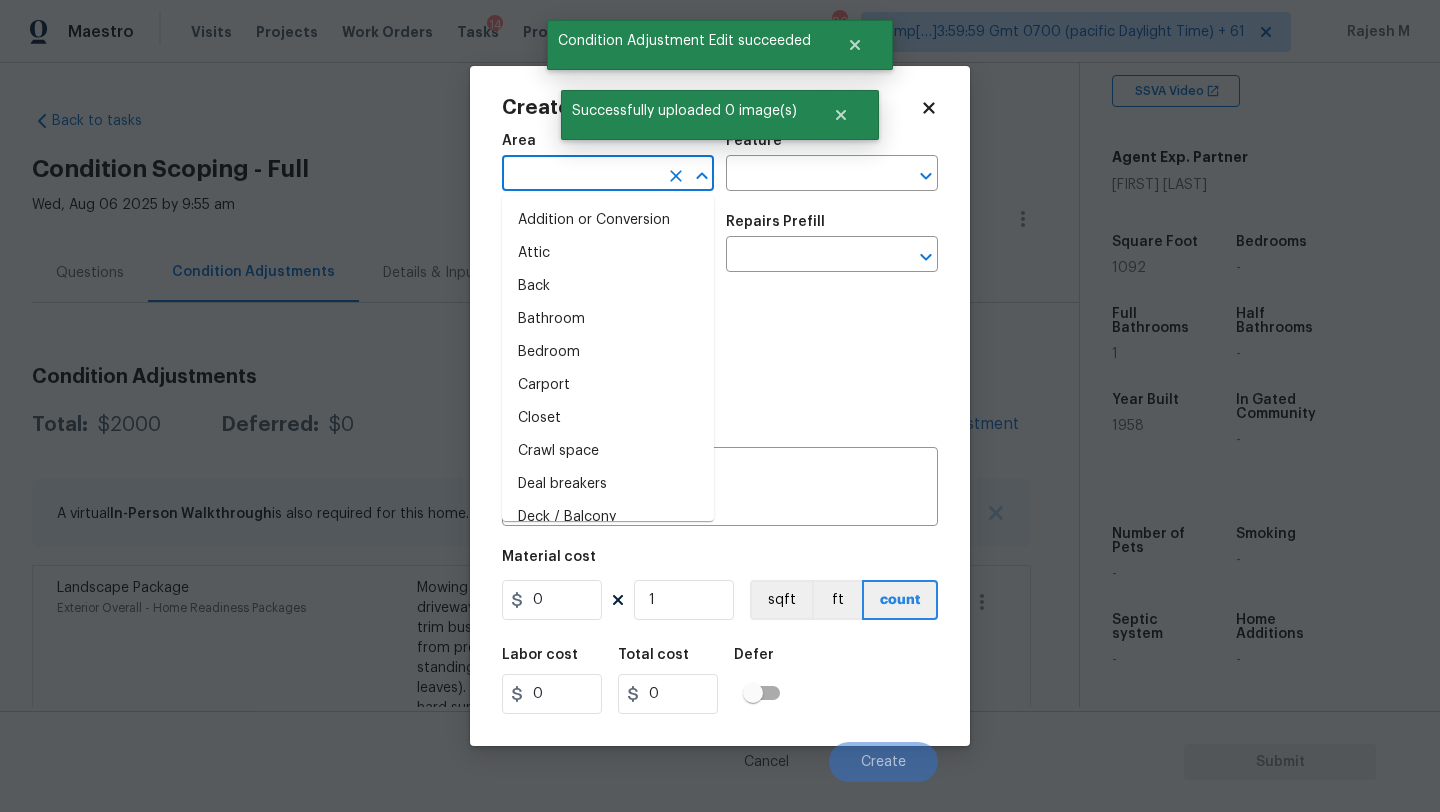 click at bounding box center [580, 175] 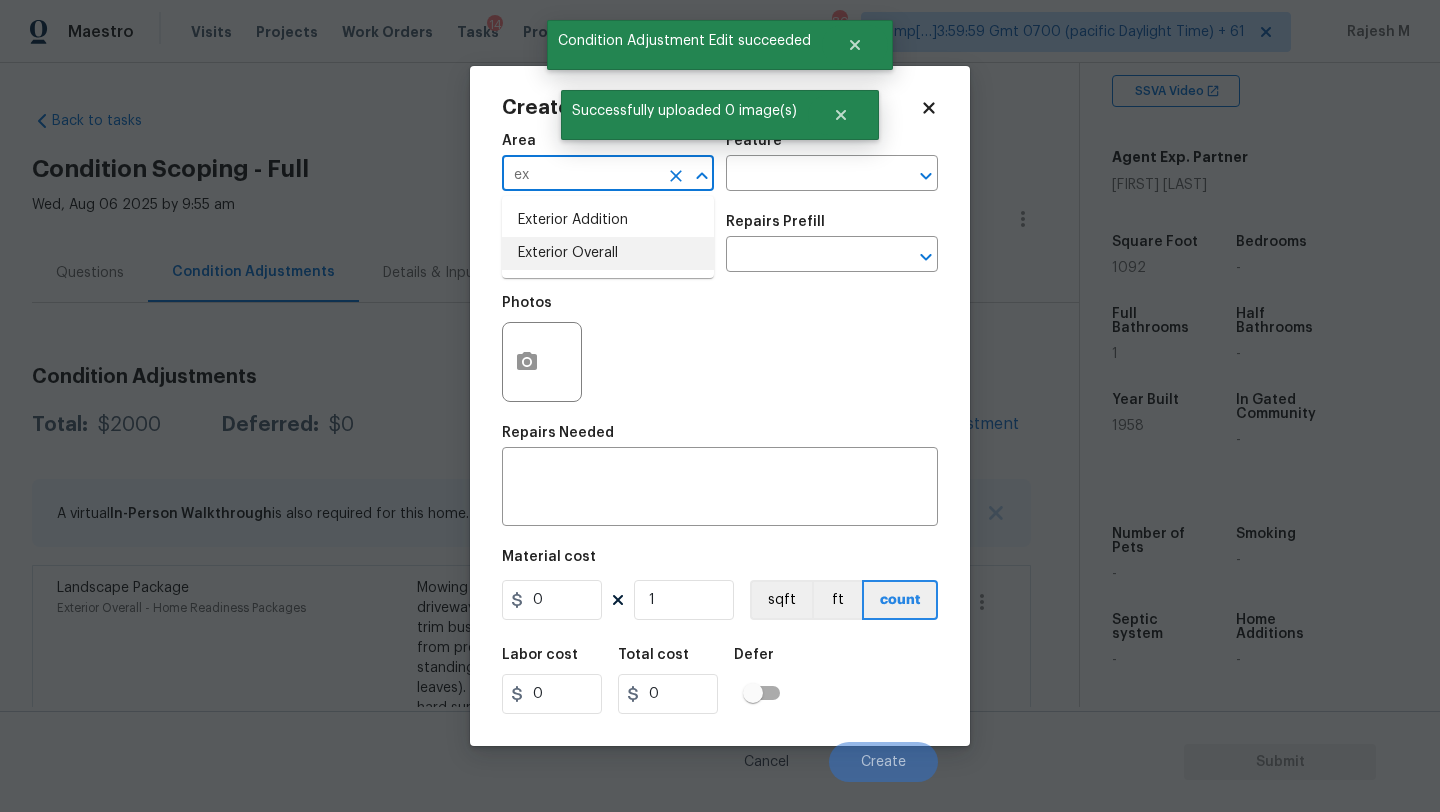 click on "Exterior Overall" at bounding box center (608, 253) 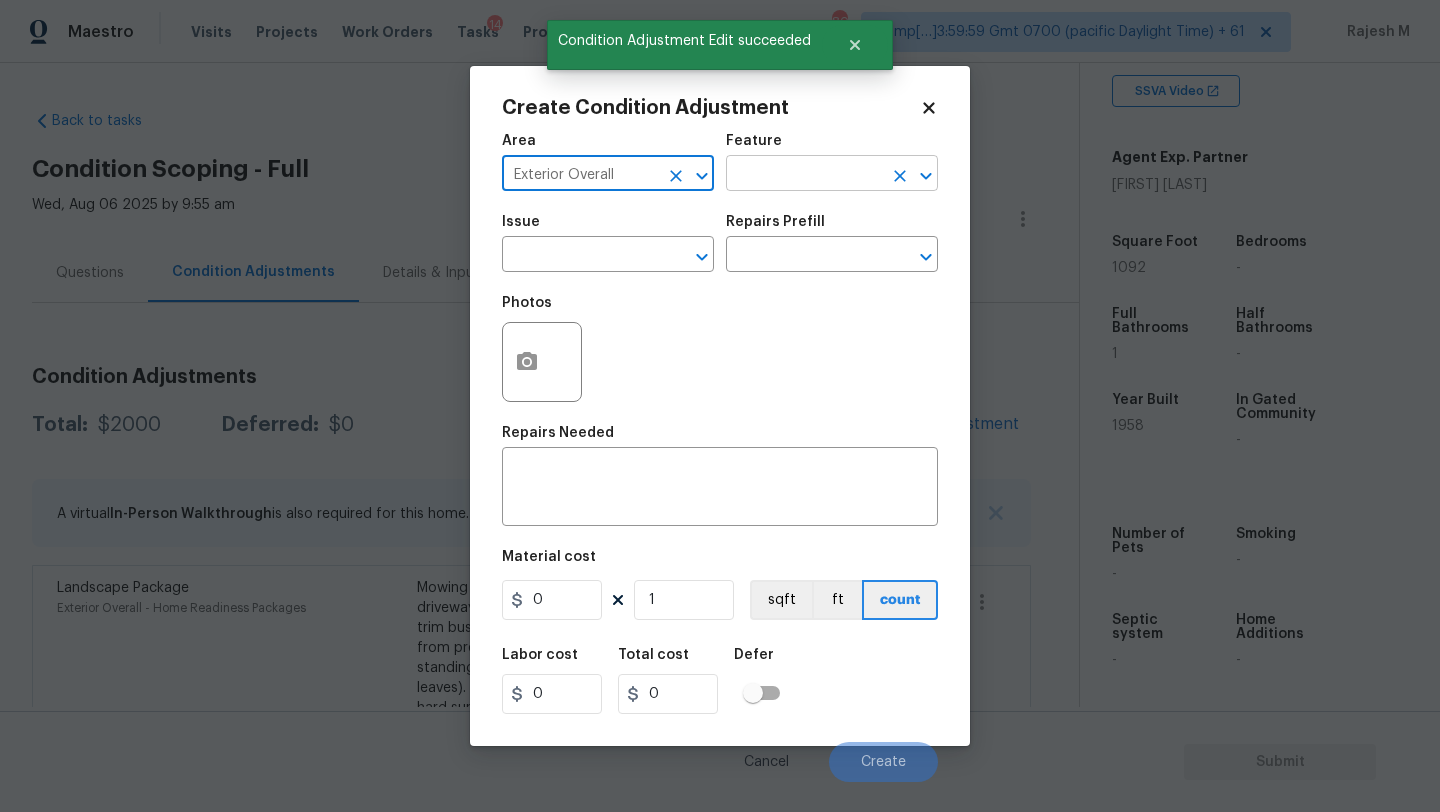 type on "Exterior Overall" 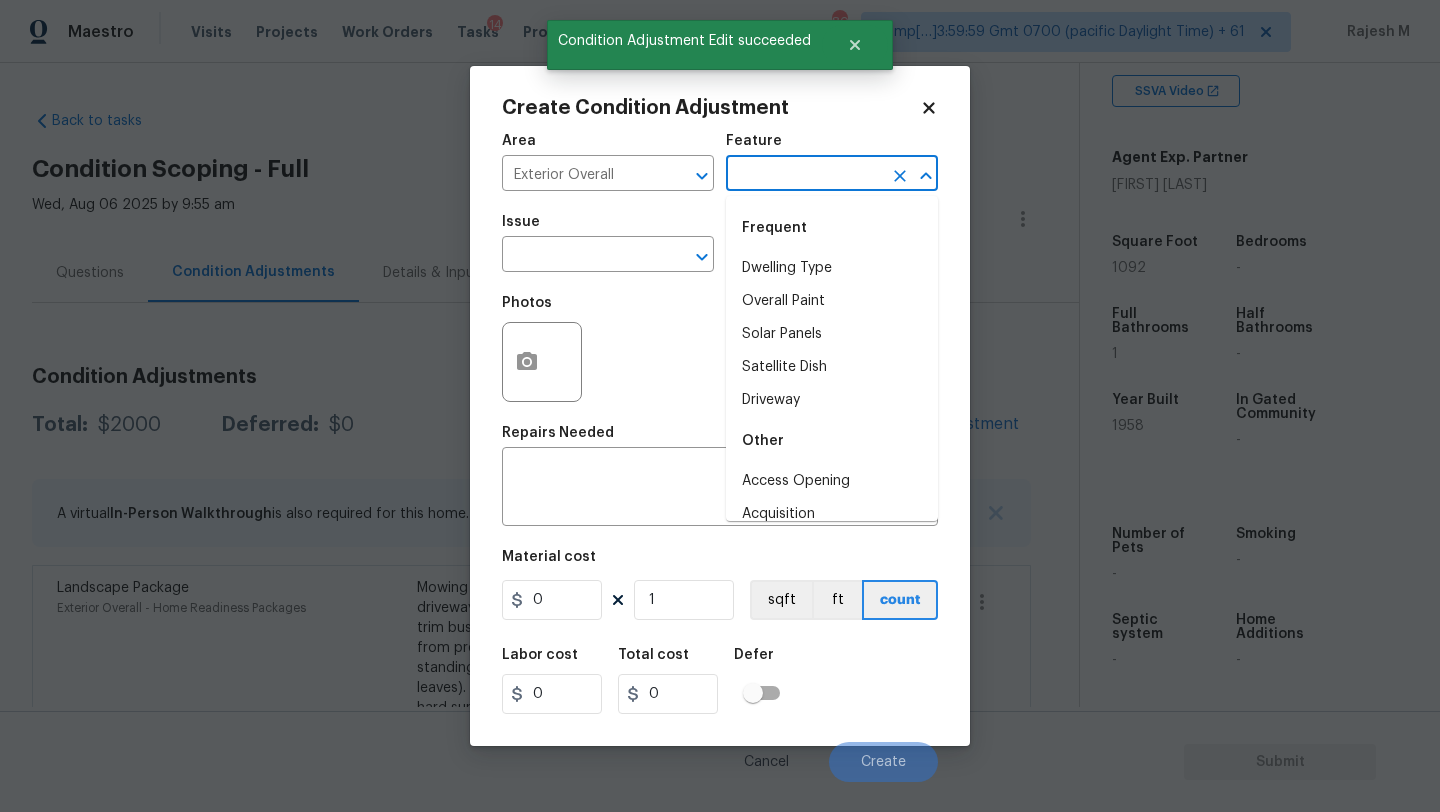 click at bounding box center [804, 175] 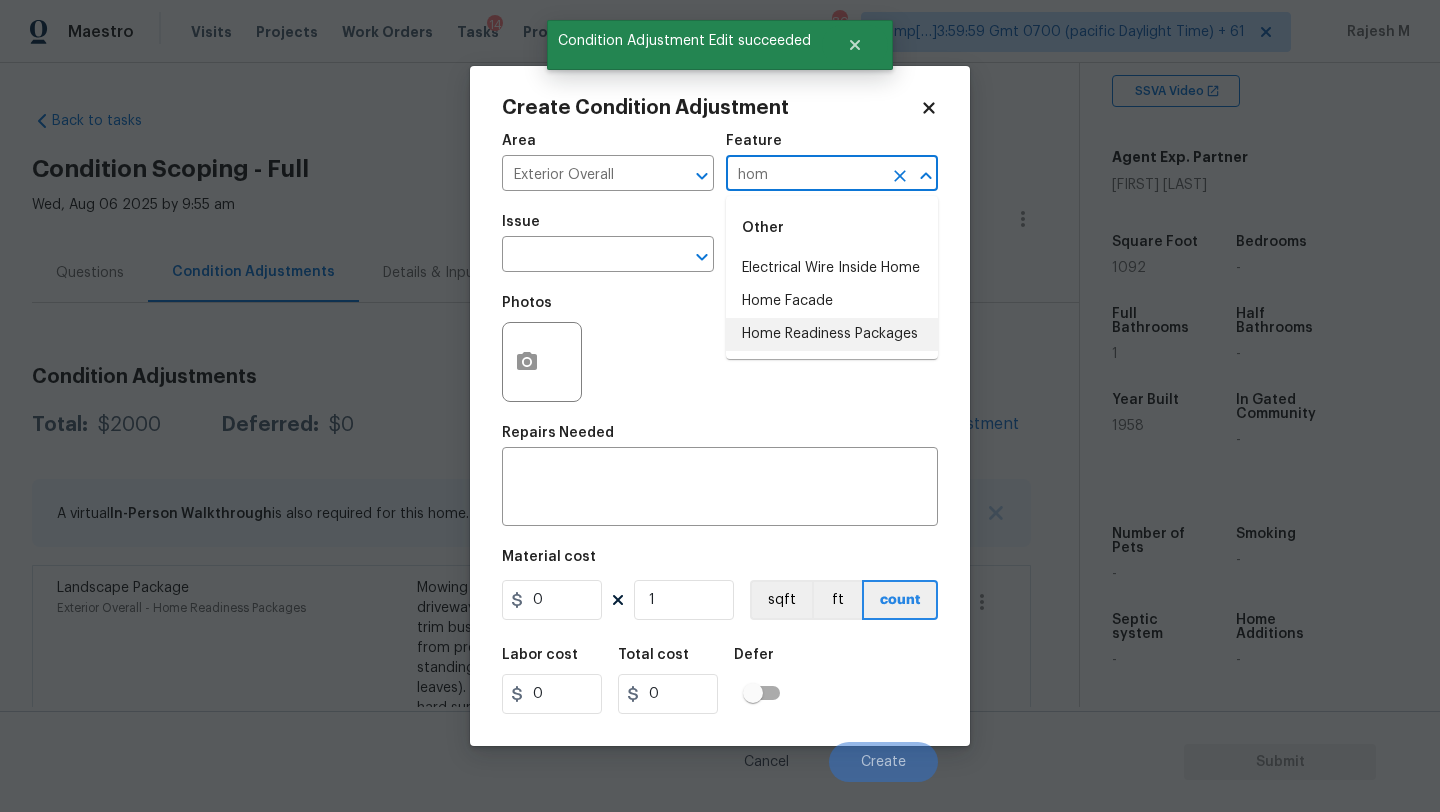 click on "Home Readiness Packages" at bounding box center (832, 334) 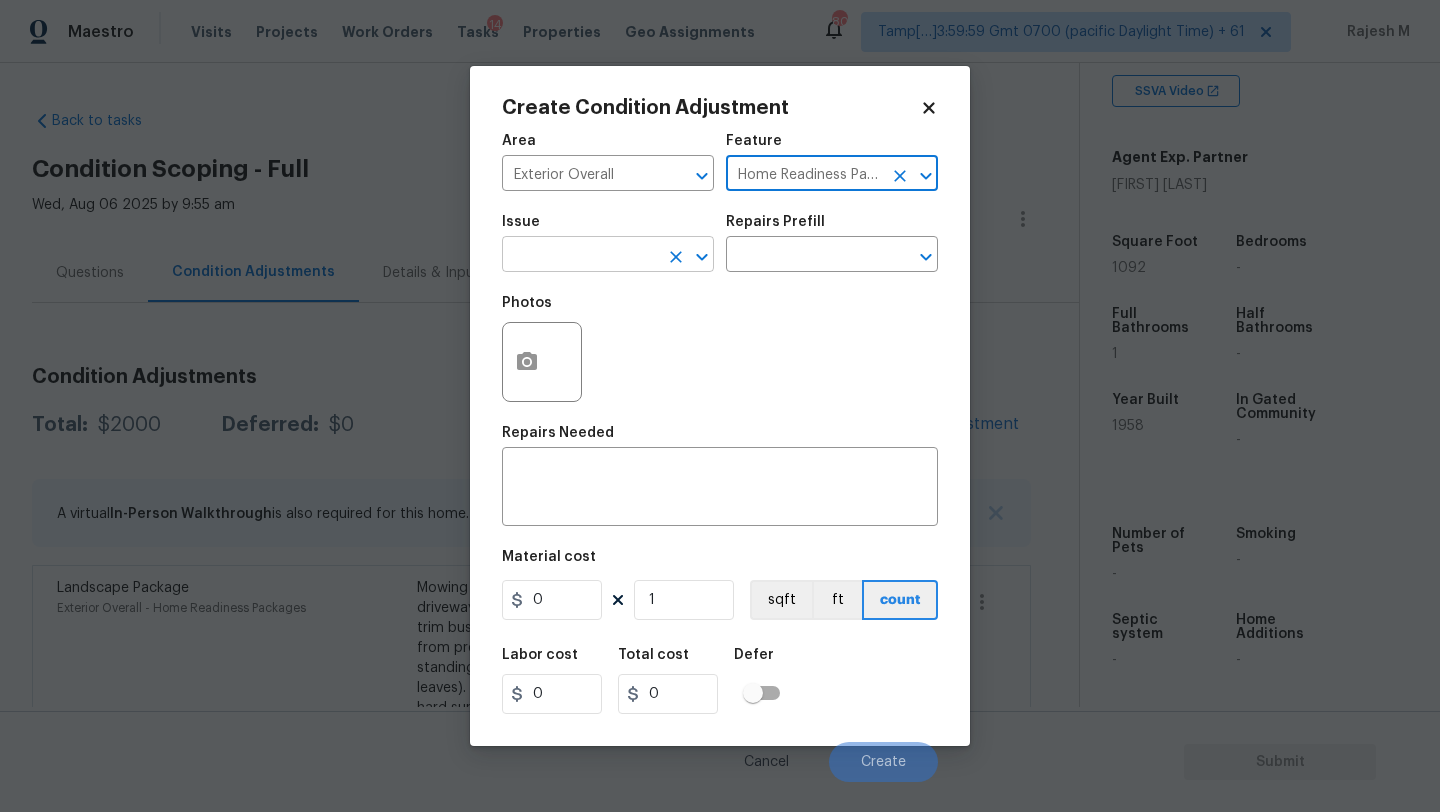 type on "Home Readiness Packages" 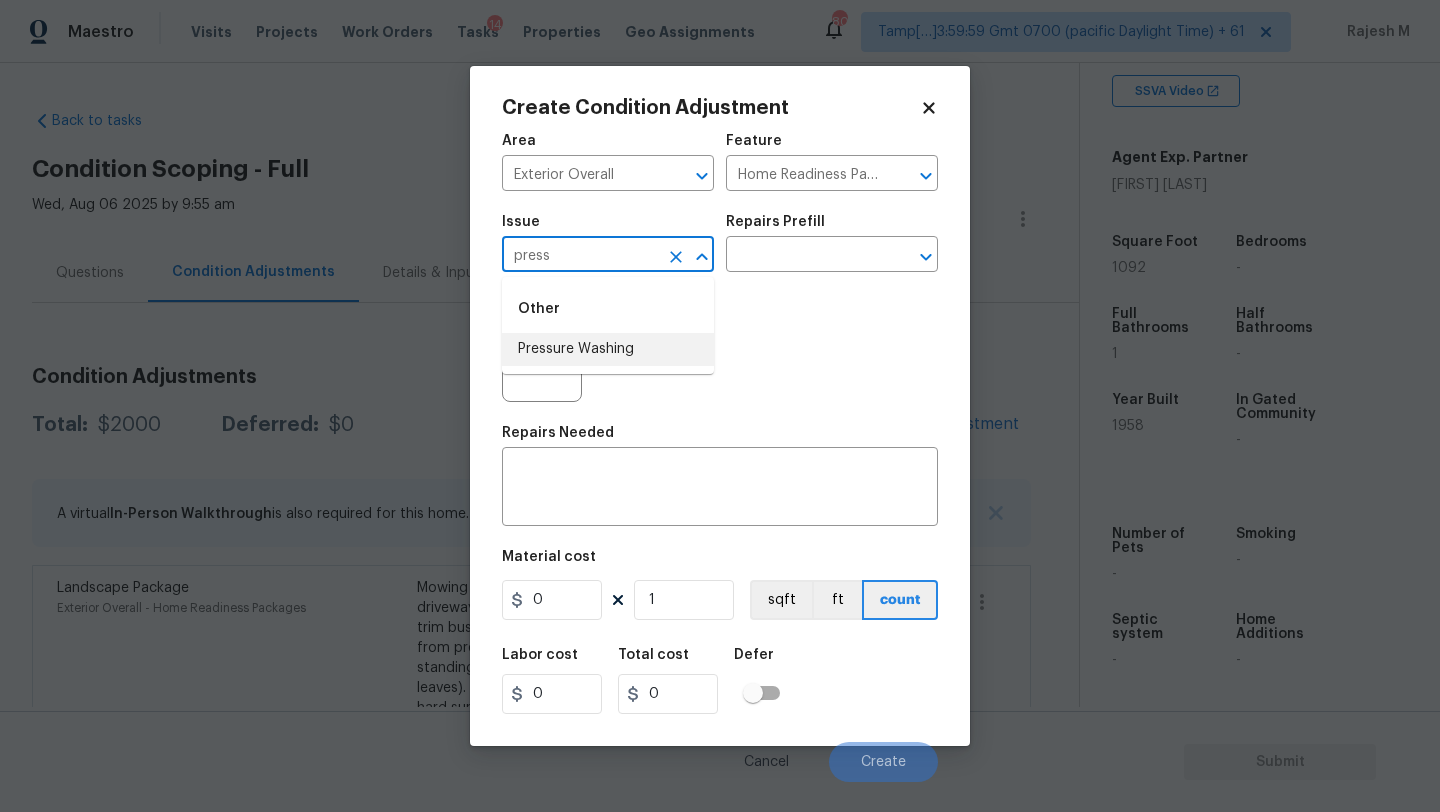 click on "Pressure Washing" at bounding box center (608, 349) 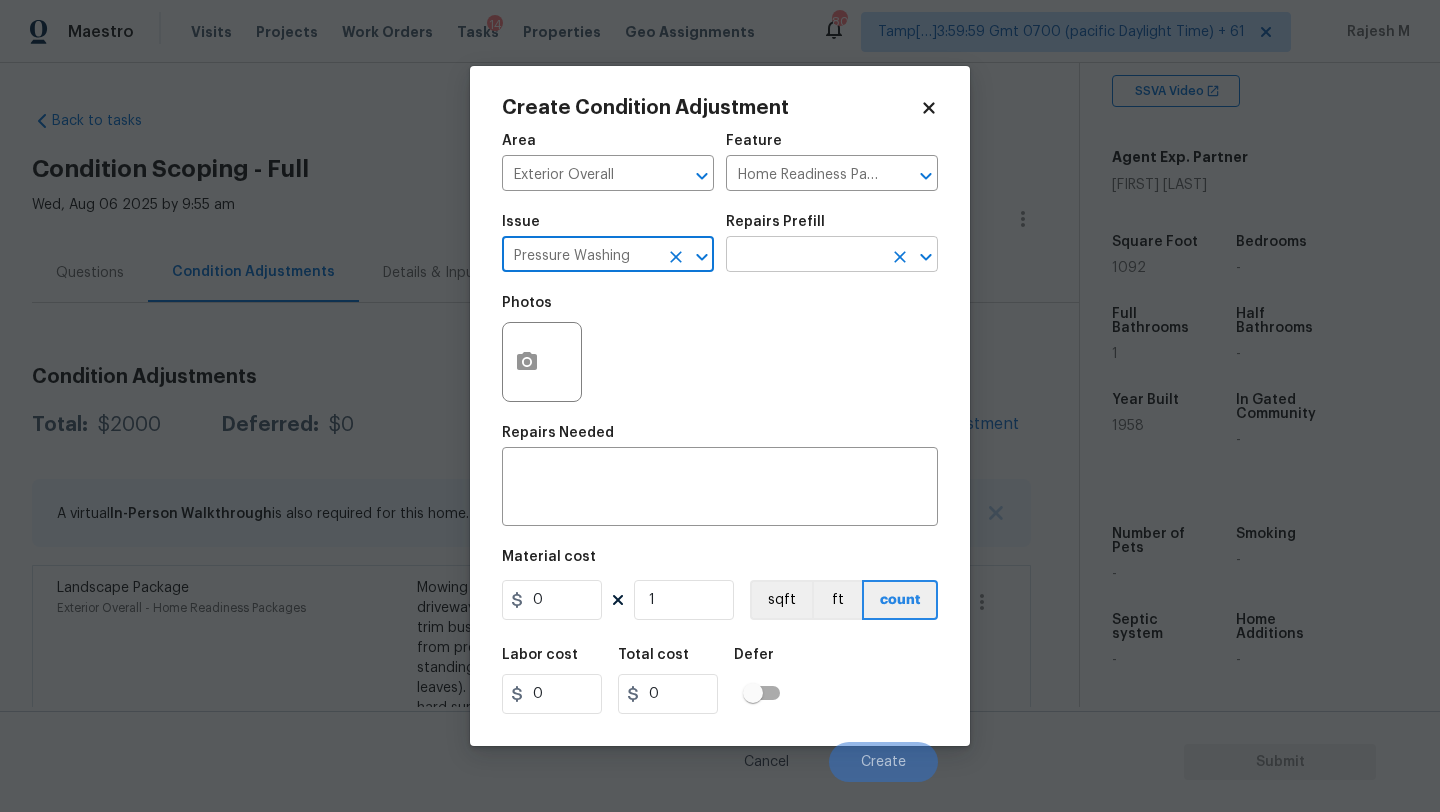 type on "Pressure Washing" 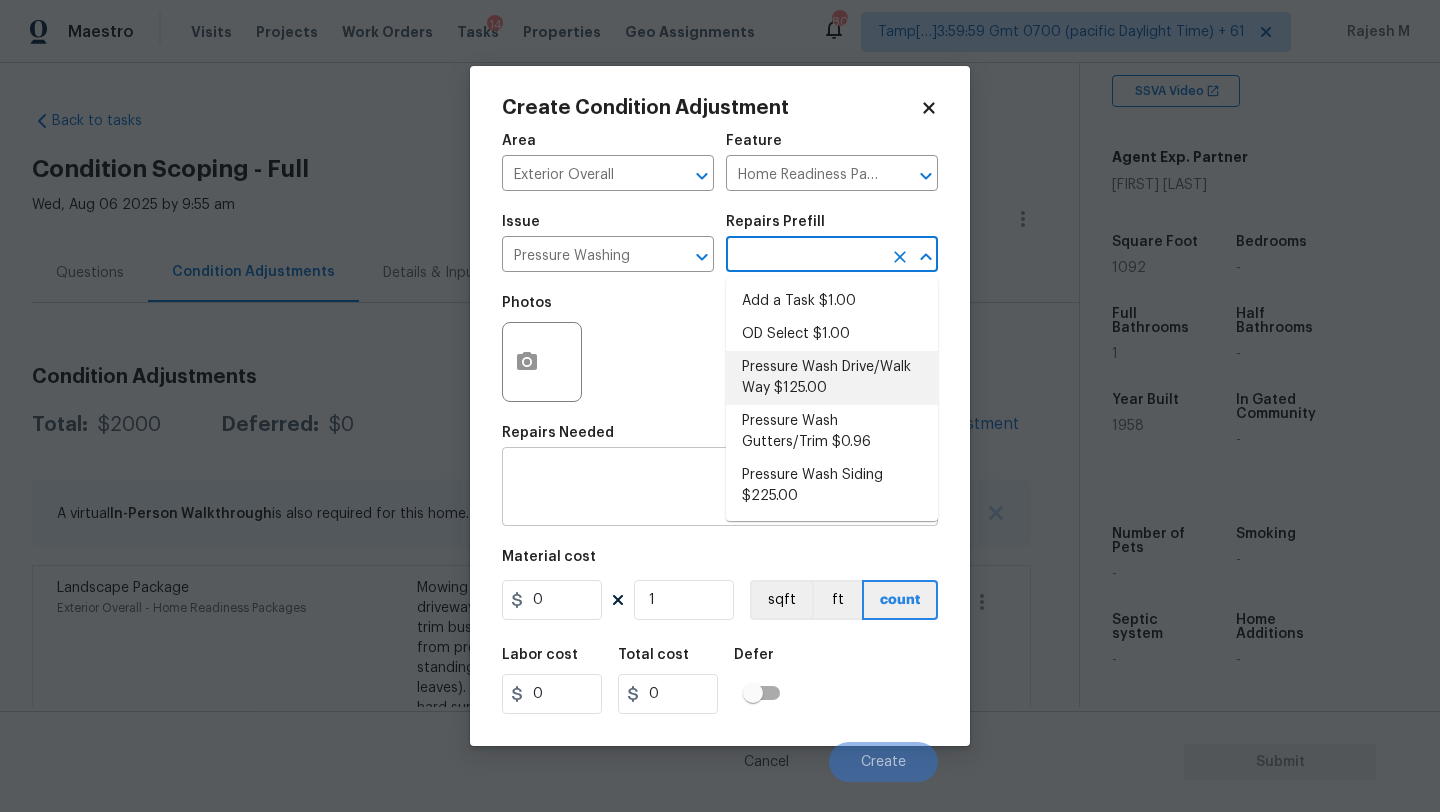 drag, startPoint x: 789, startPoint y: 373, endPoint x: 655, endPoint y: 496, distance: 181.89282 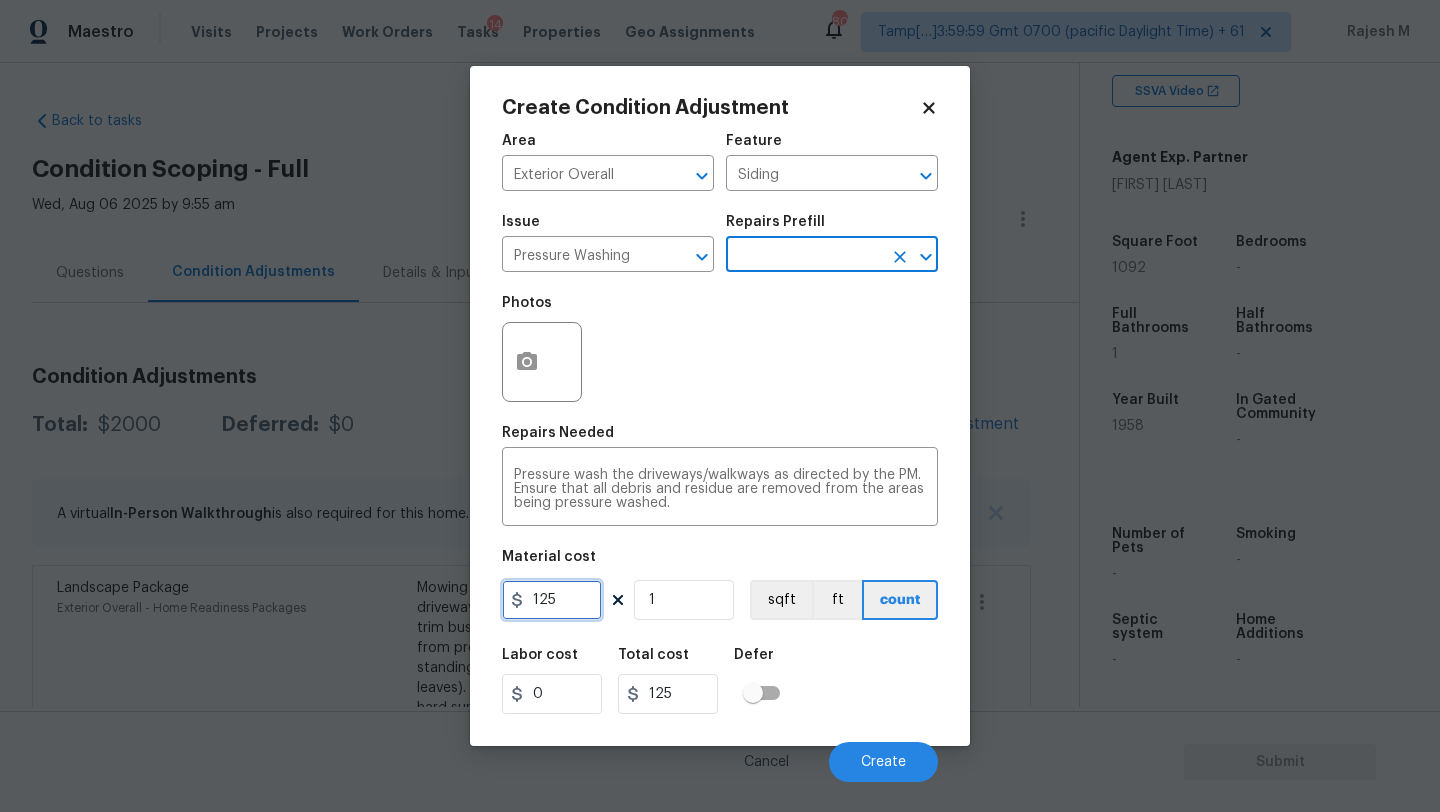 click on "125" at bounding box center [552, 600] 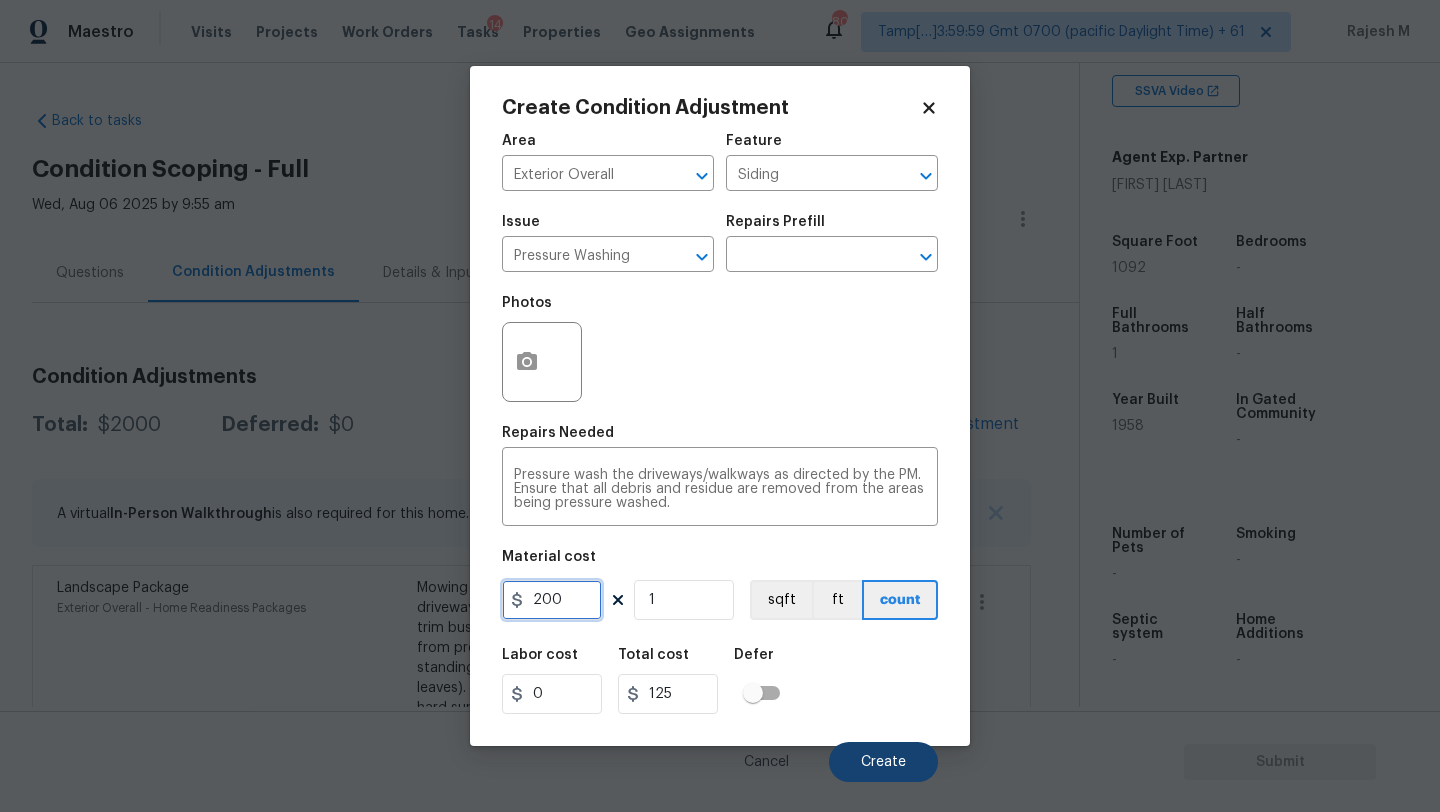 type on "200" 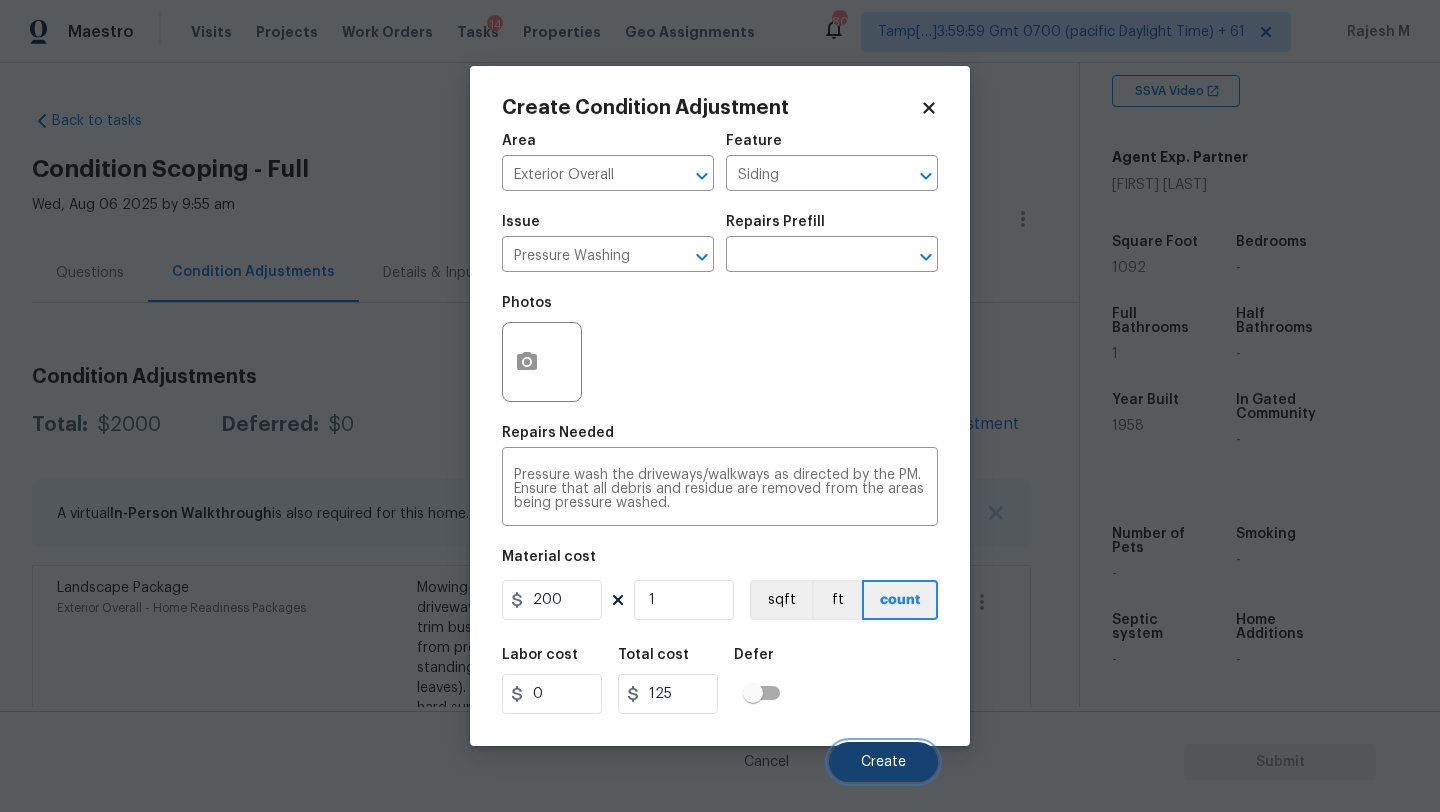 type on "200" 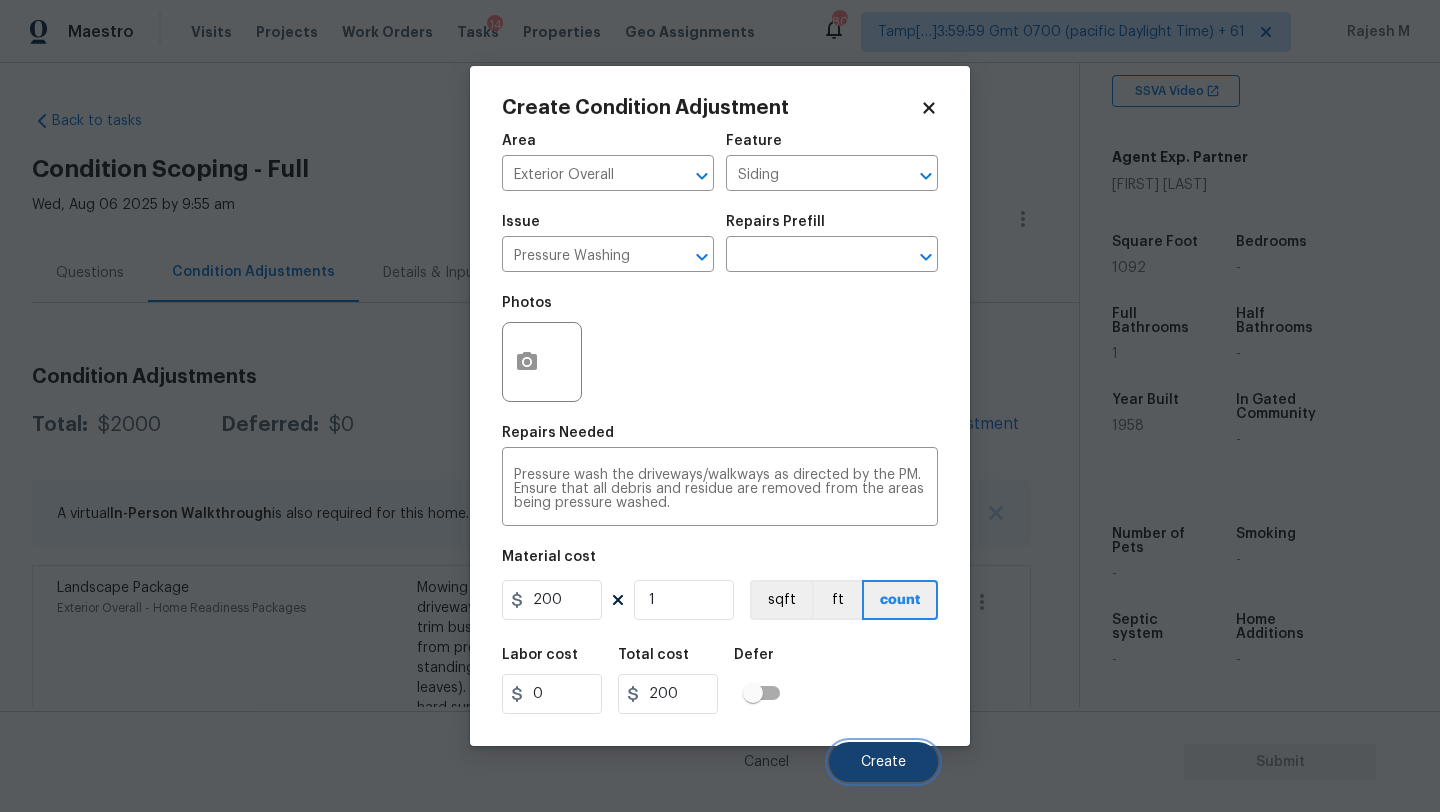 click on "Create" at bounding box center [883, 762] 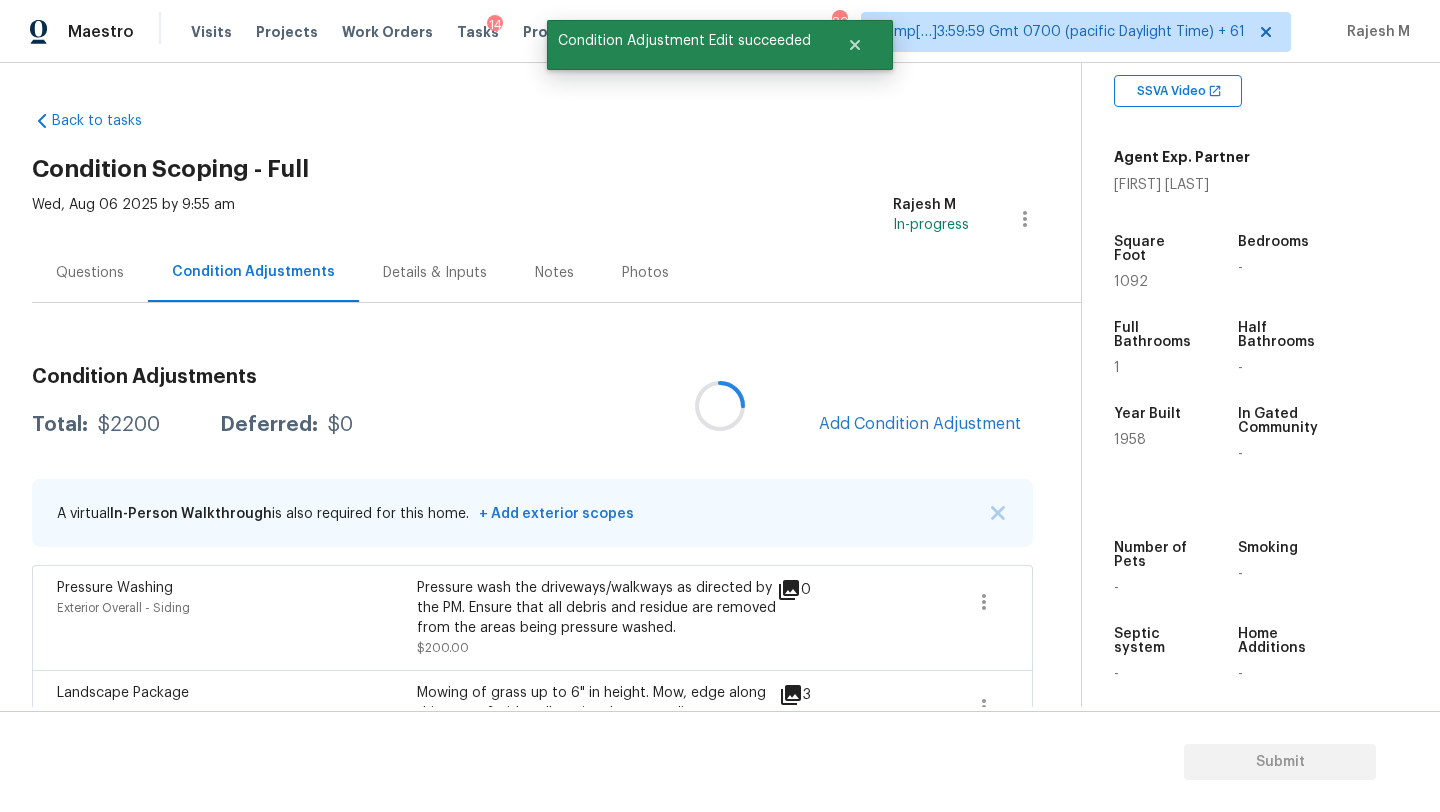 click at bounding box center [720, 406] 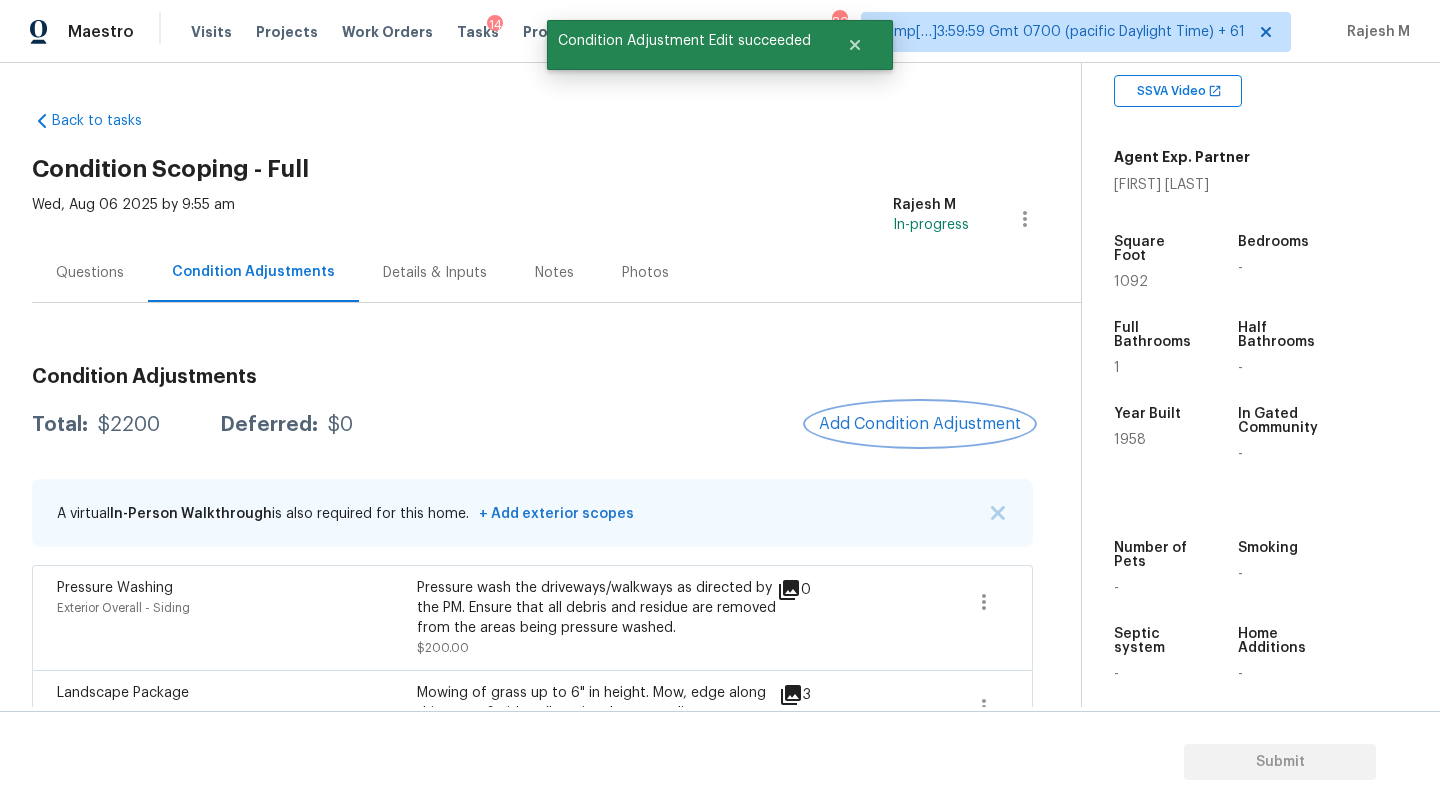 click on "Add Condition Adjustment" at bounding box center (920, 424) 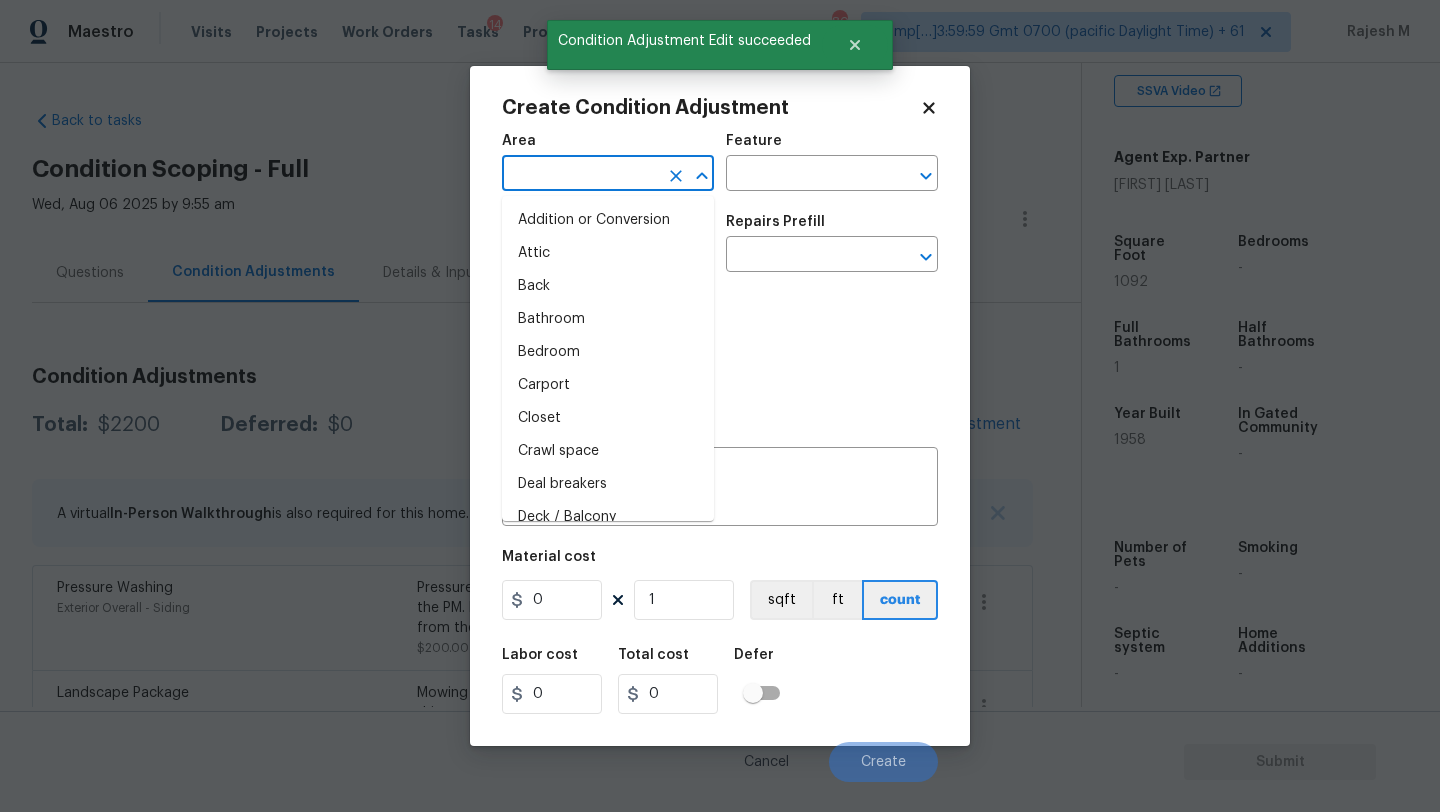click at bounding box center (580, 175) 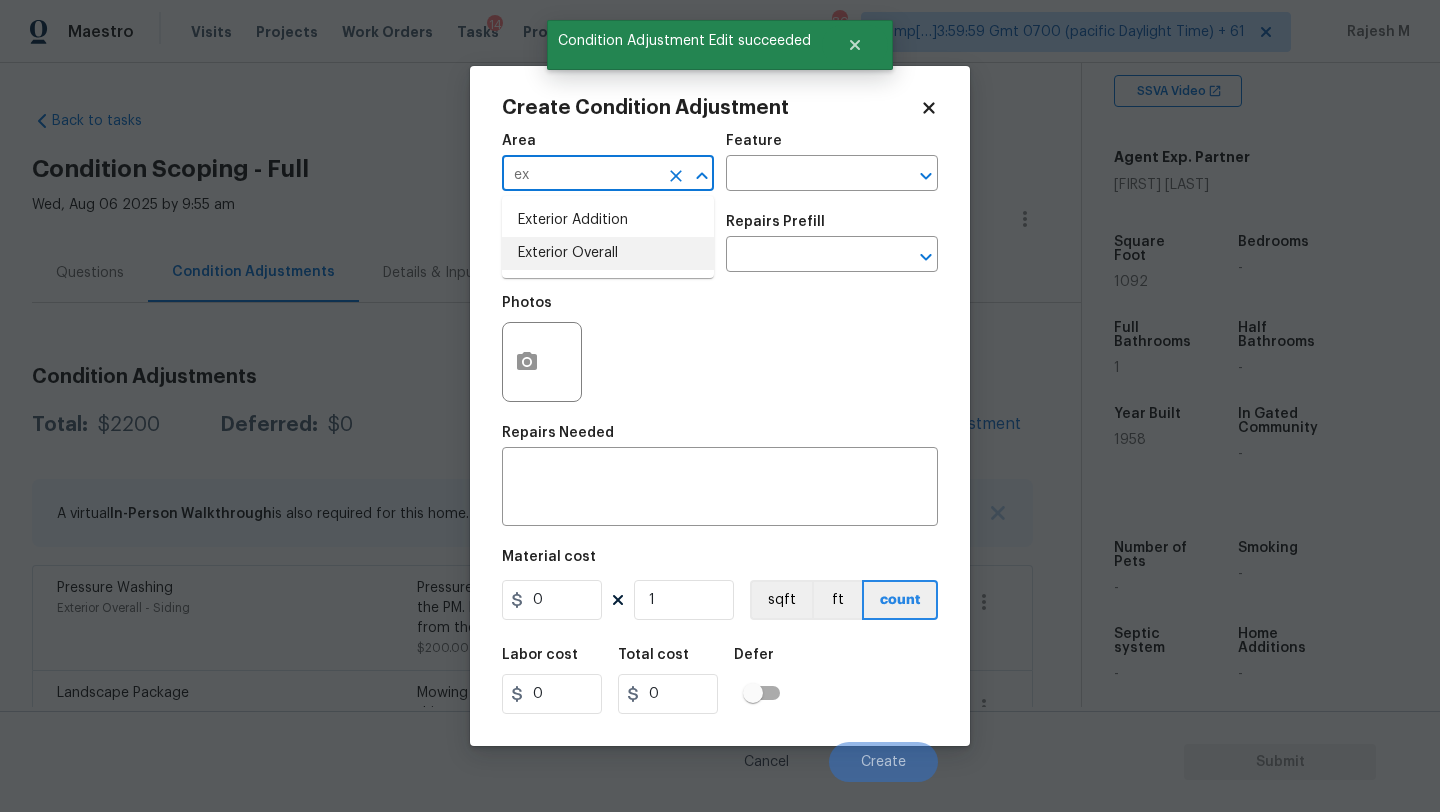 click on "Exterior Overall" at bounding box center [608, 253] 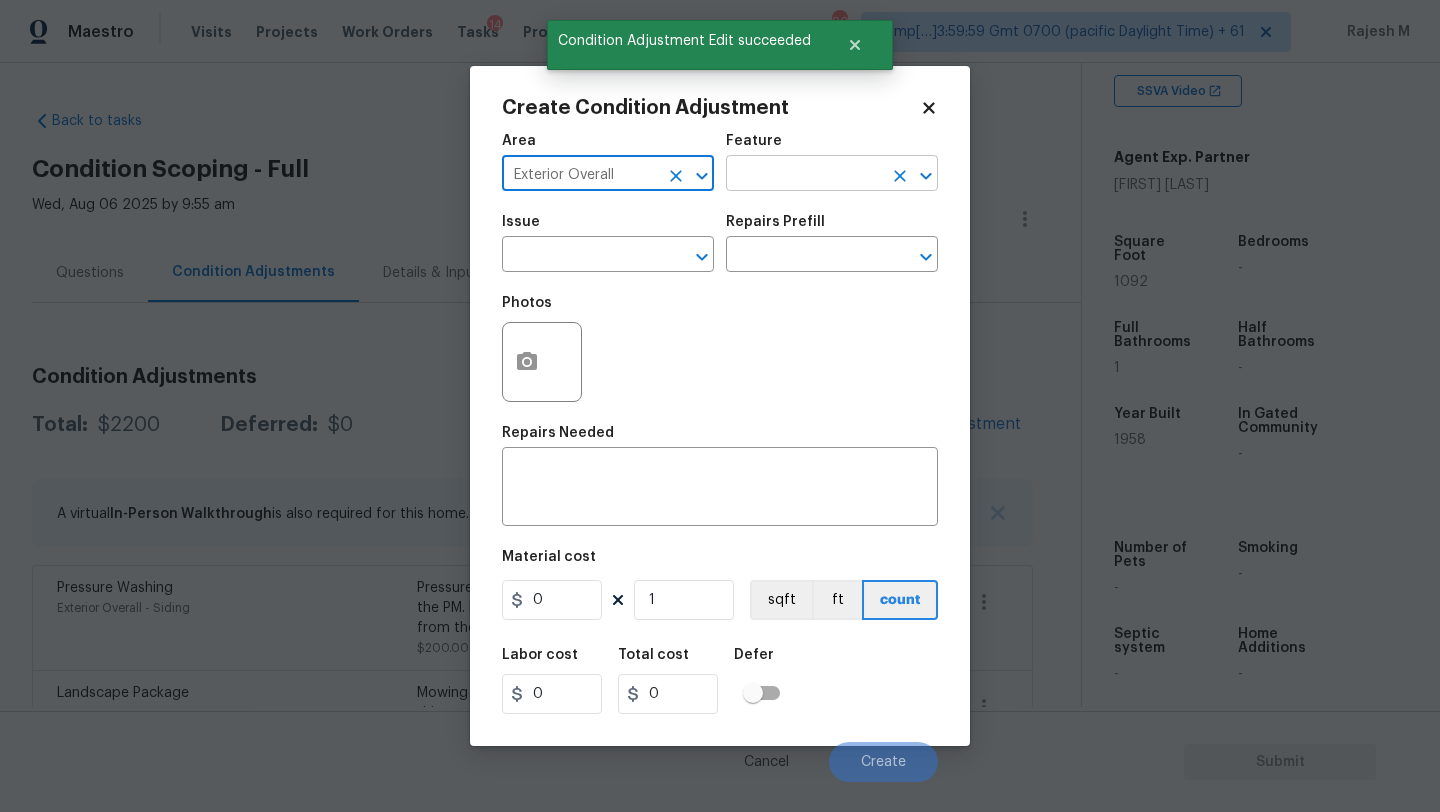 type on "Exterior Overall" 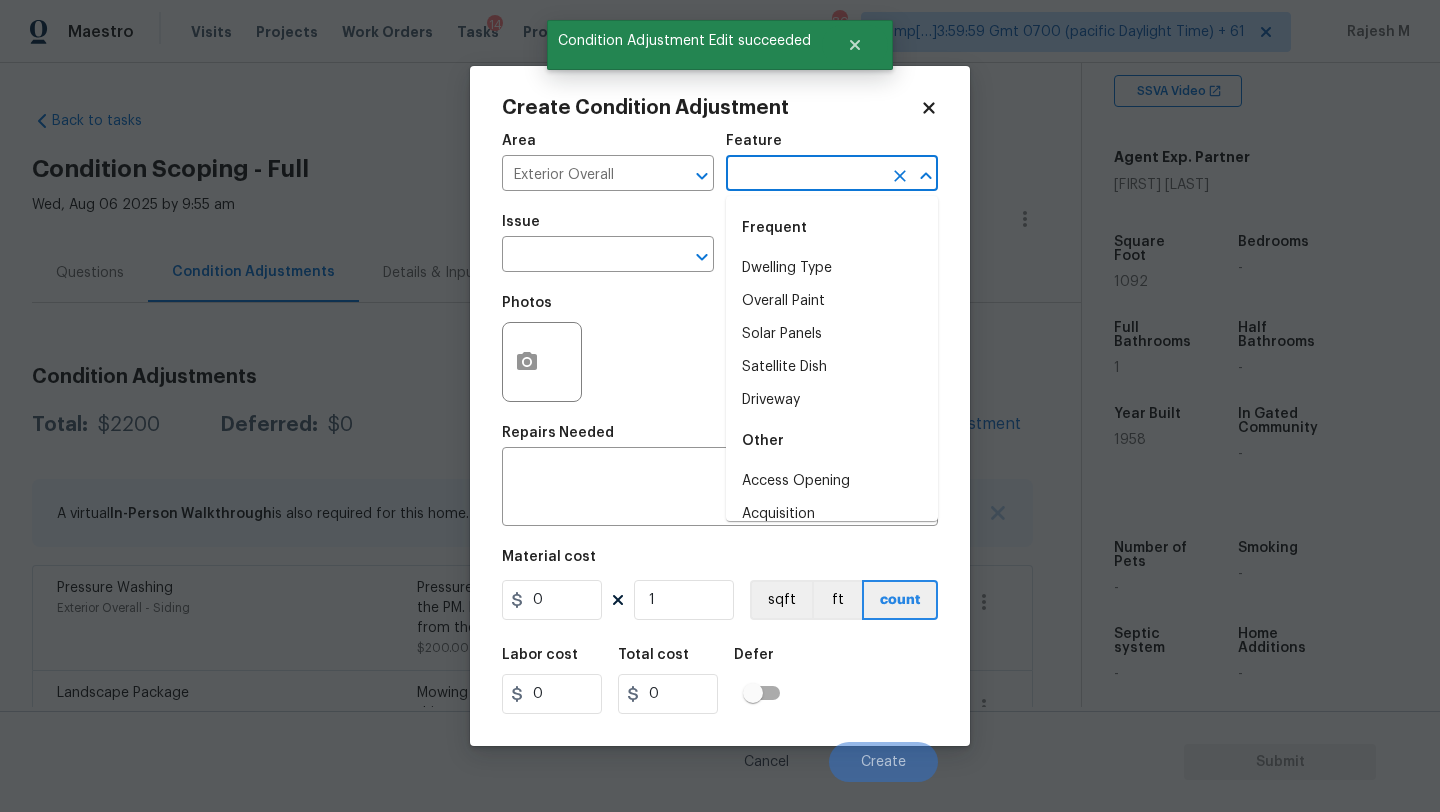 click at bounding box center [804, 175] 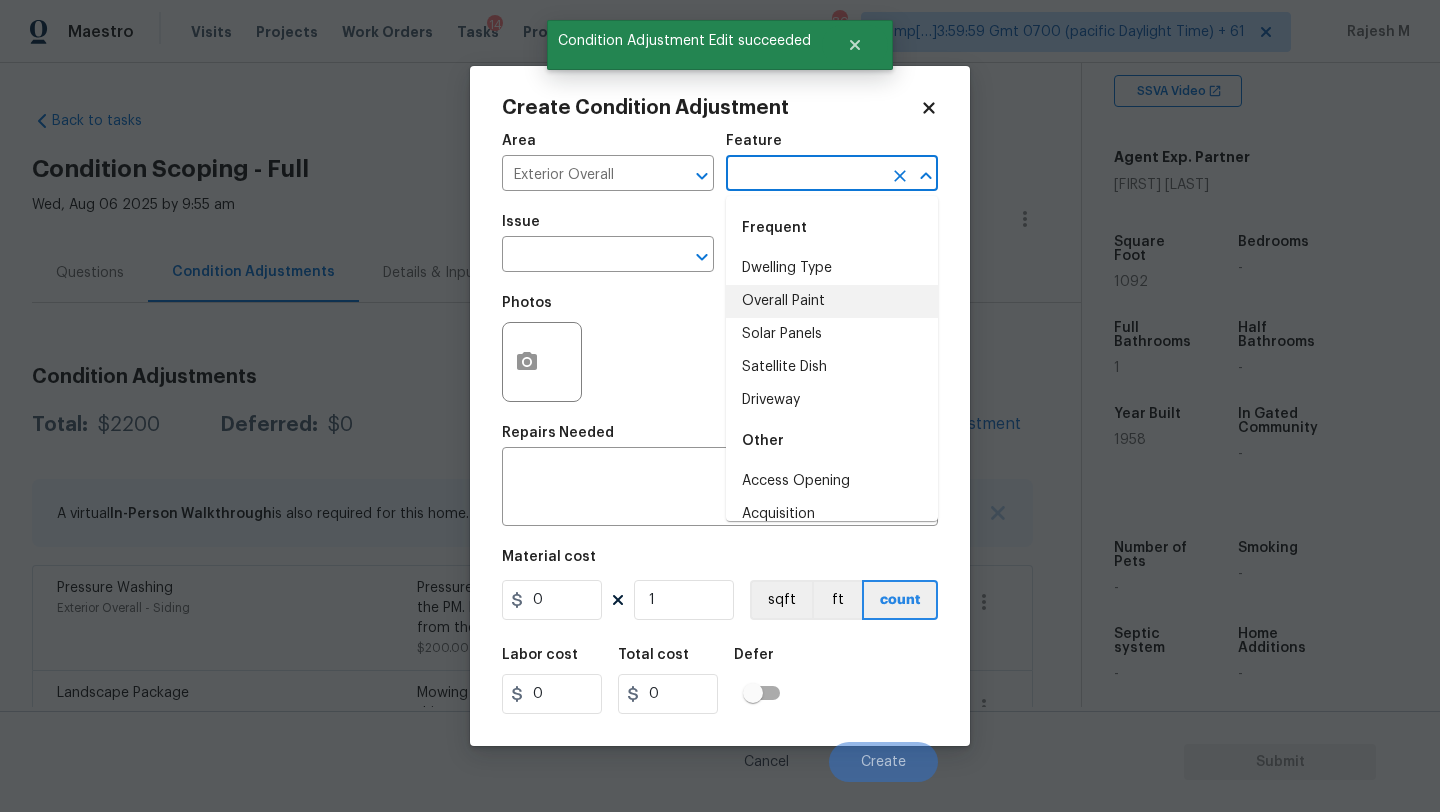 click on "Overall Paint" at bounding box center (832, 301) 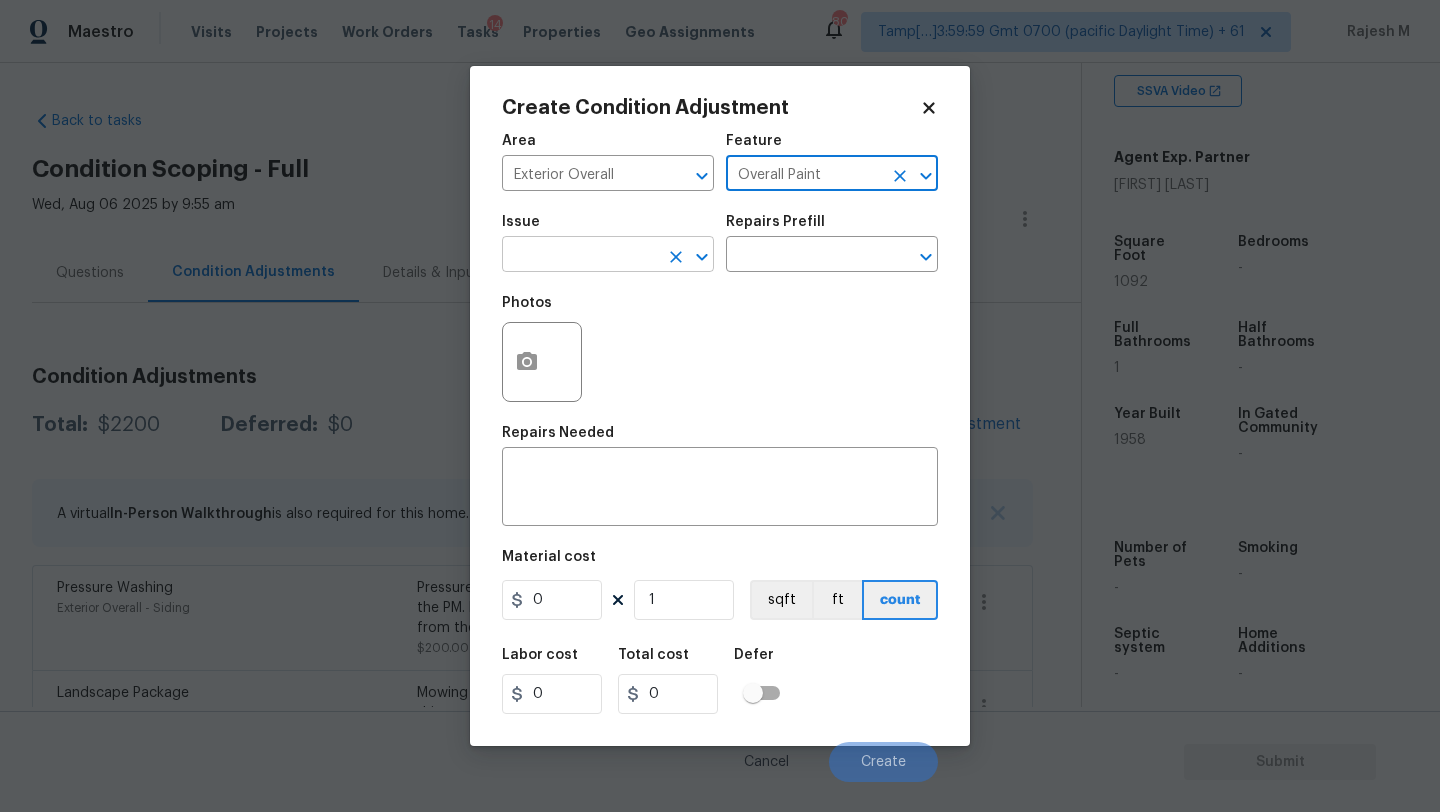 click at bounding box center (580, 256) 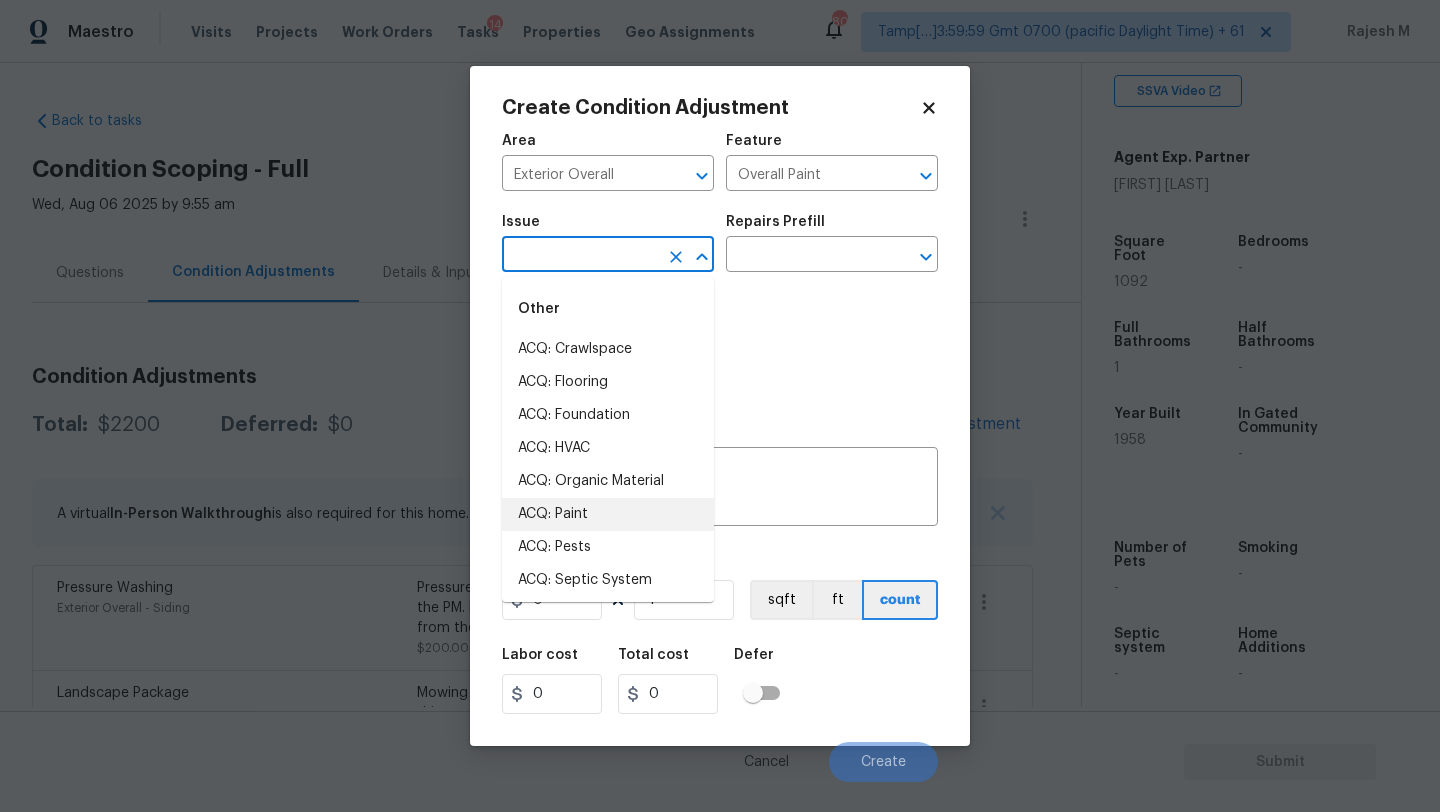 drag, startPoint x: 562, startPoint y: 505, endPoint x: 699, endPoint y: 366, distance: 195.1666 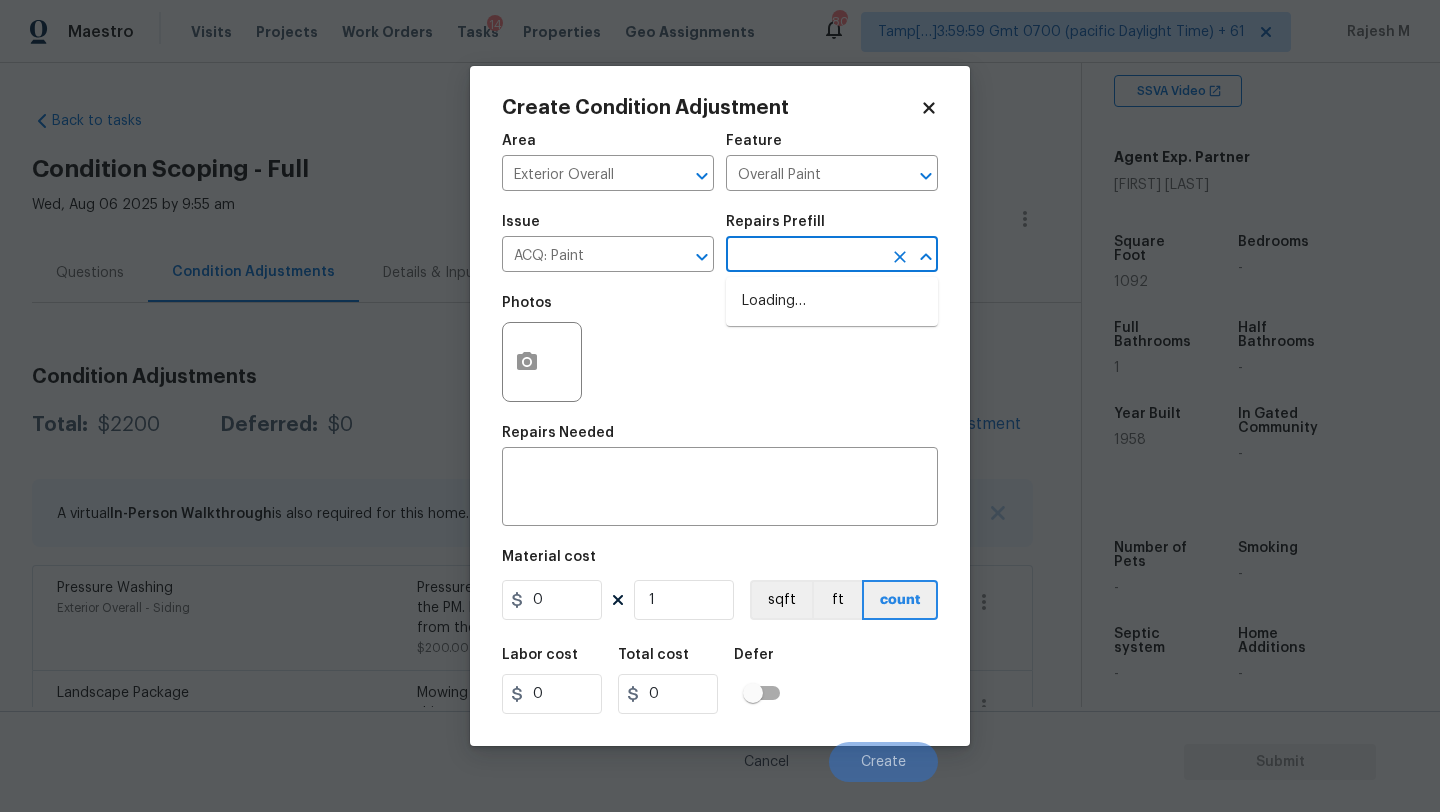 click at bounding box center (804, 256) 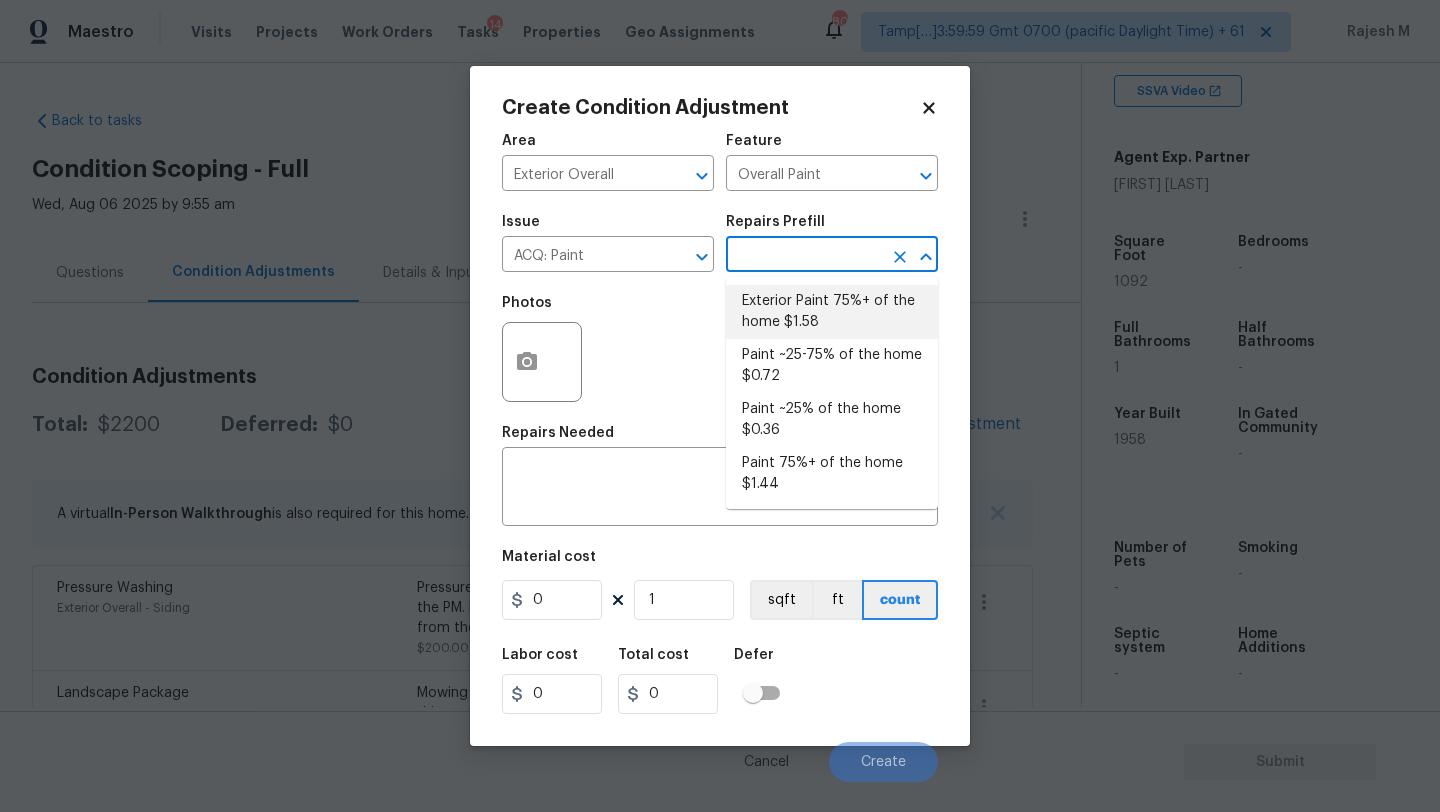 click on "Exterior Paint 75%+ of the home $1.58" at bounding box center (832, 312) 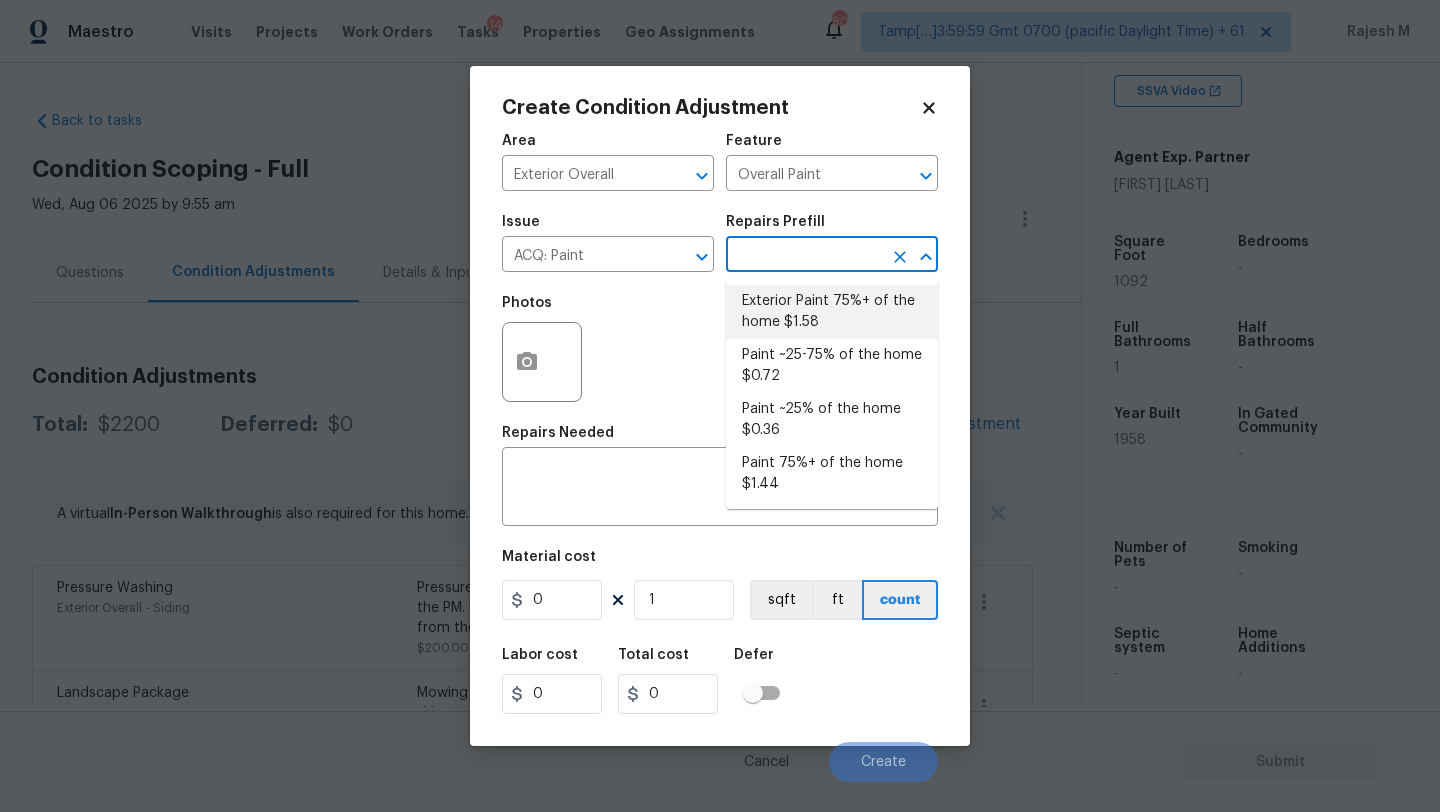 type 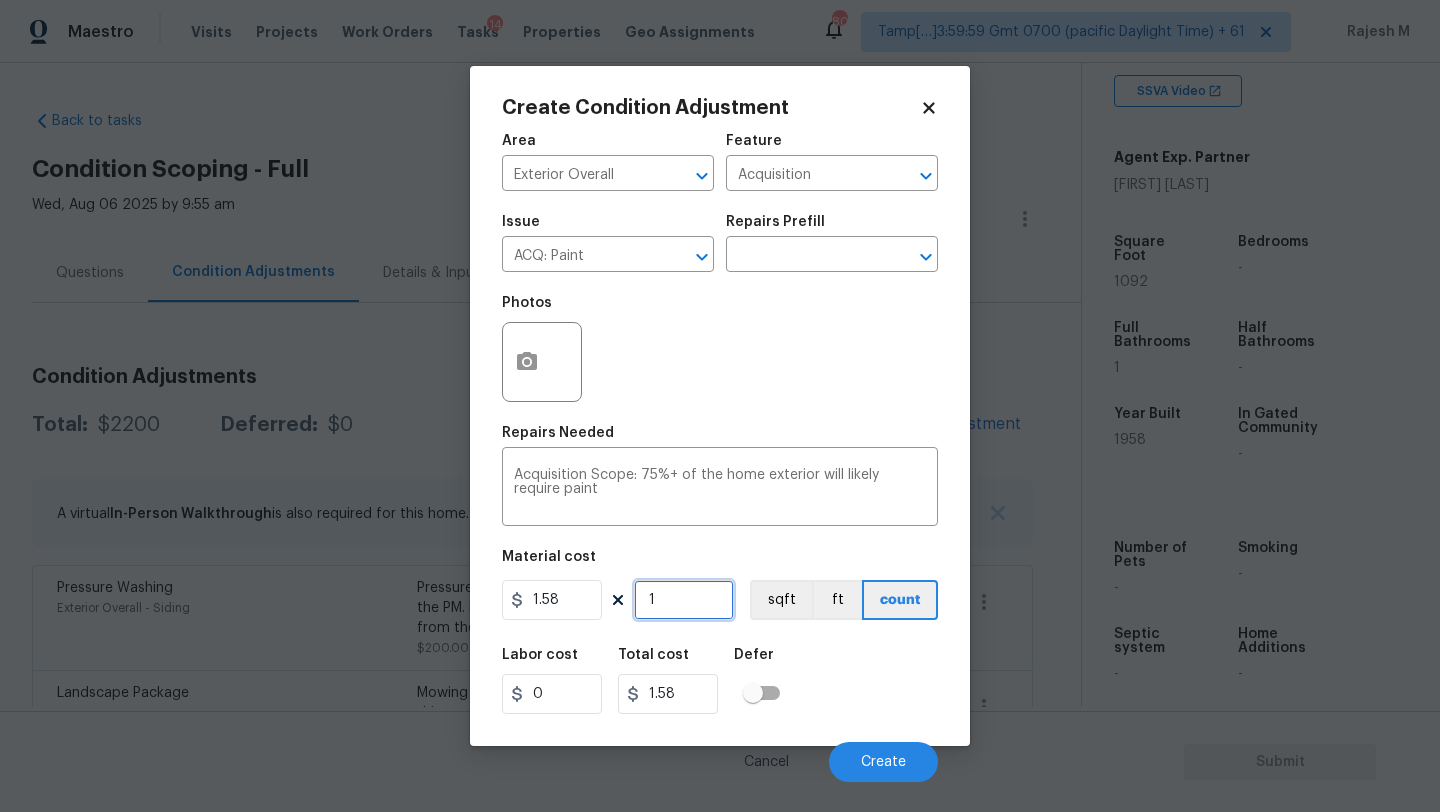click on "1" at bounding box center [684, 600] 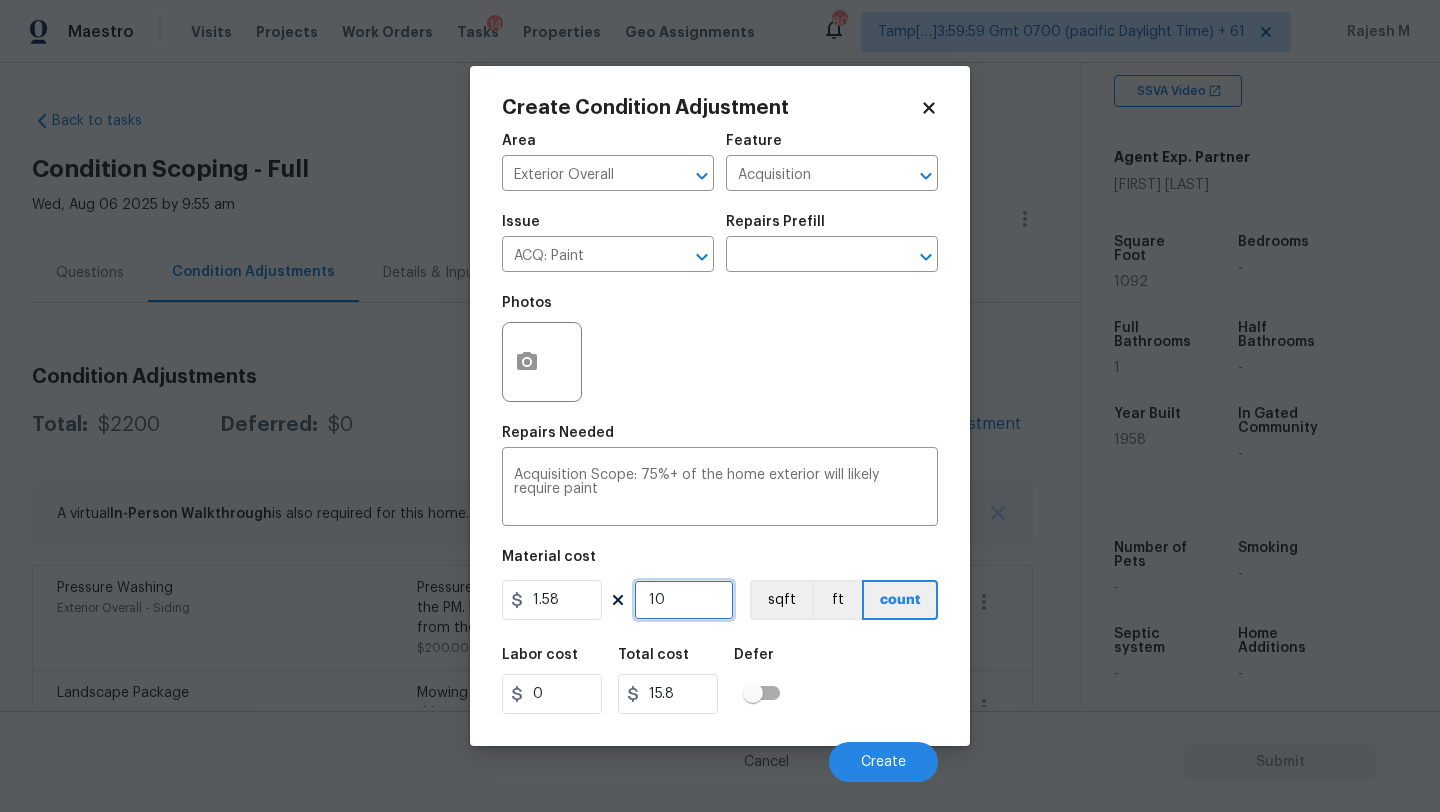 type on "109" 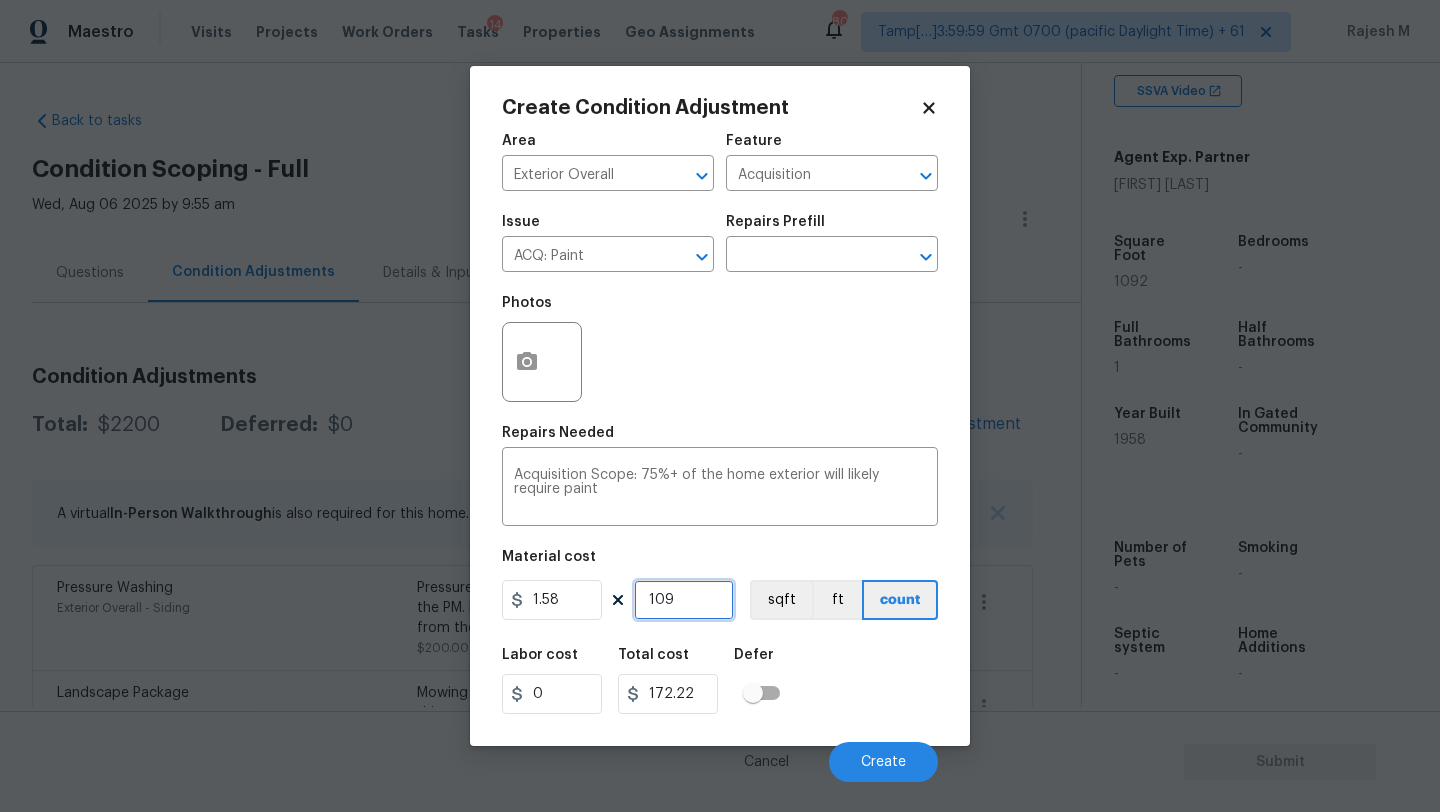 type on "1092" 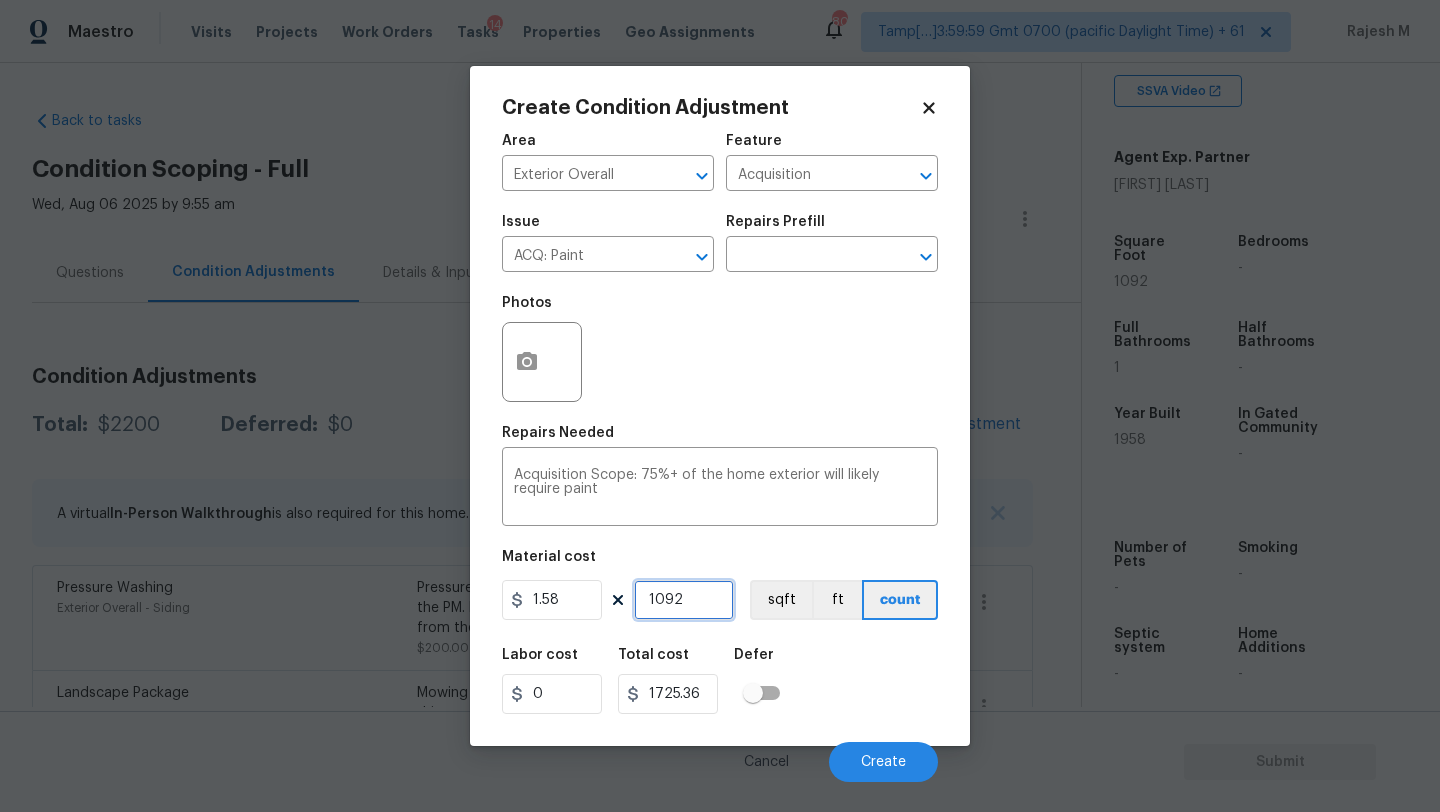 type on "1092" 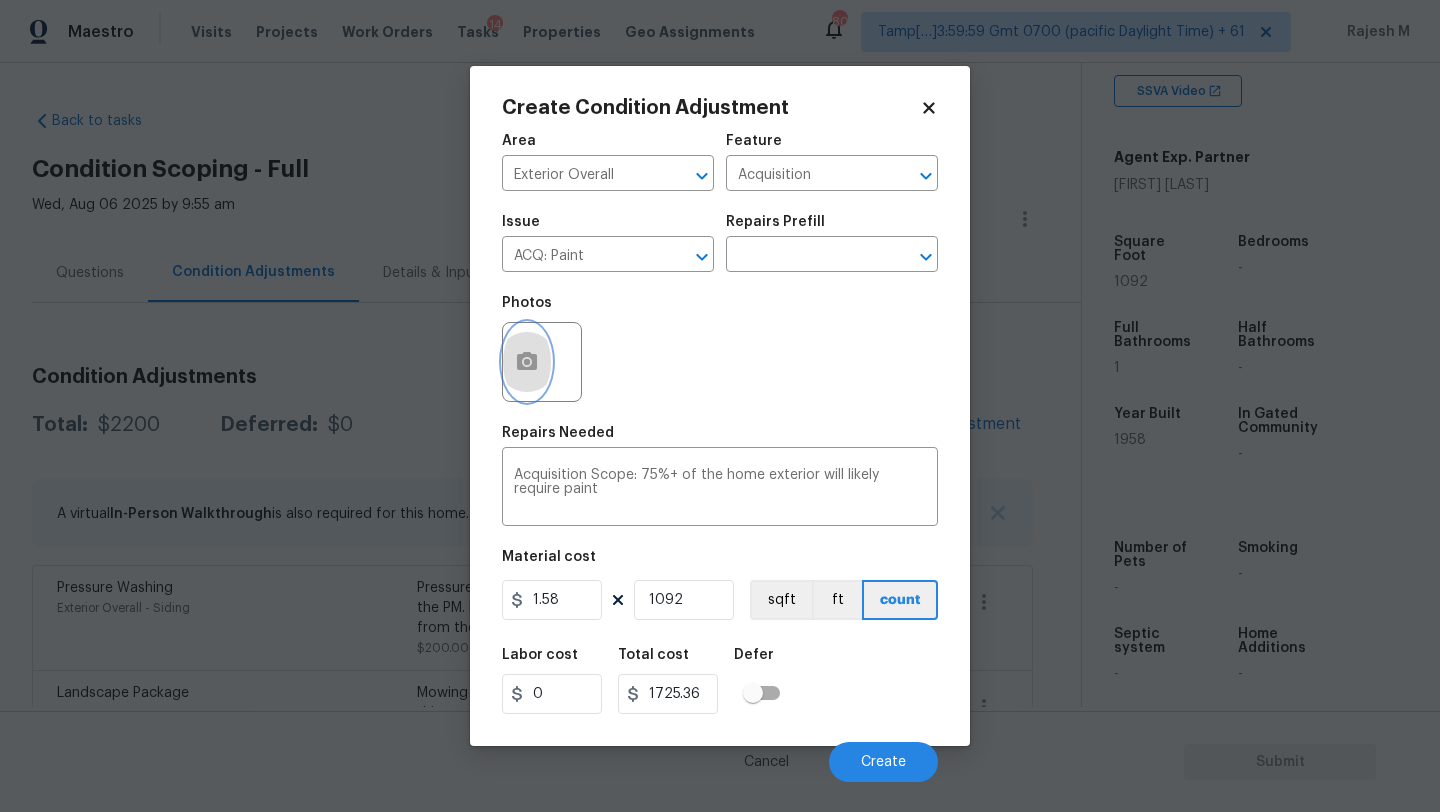 click at bounding box center (527, 362) 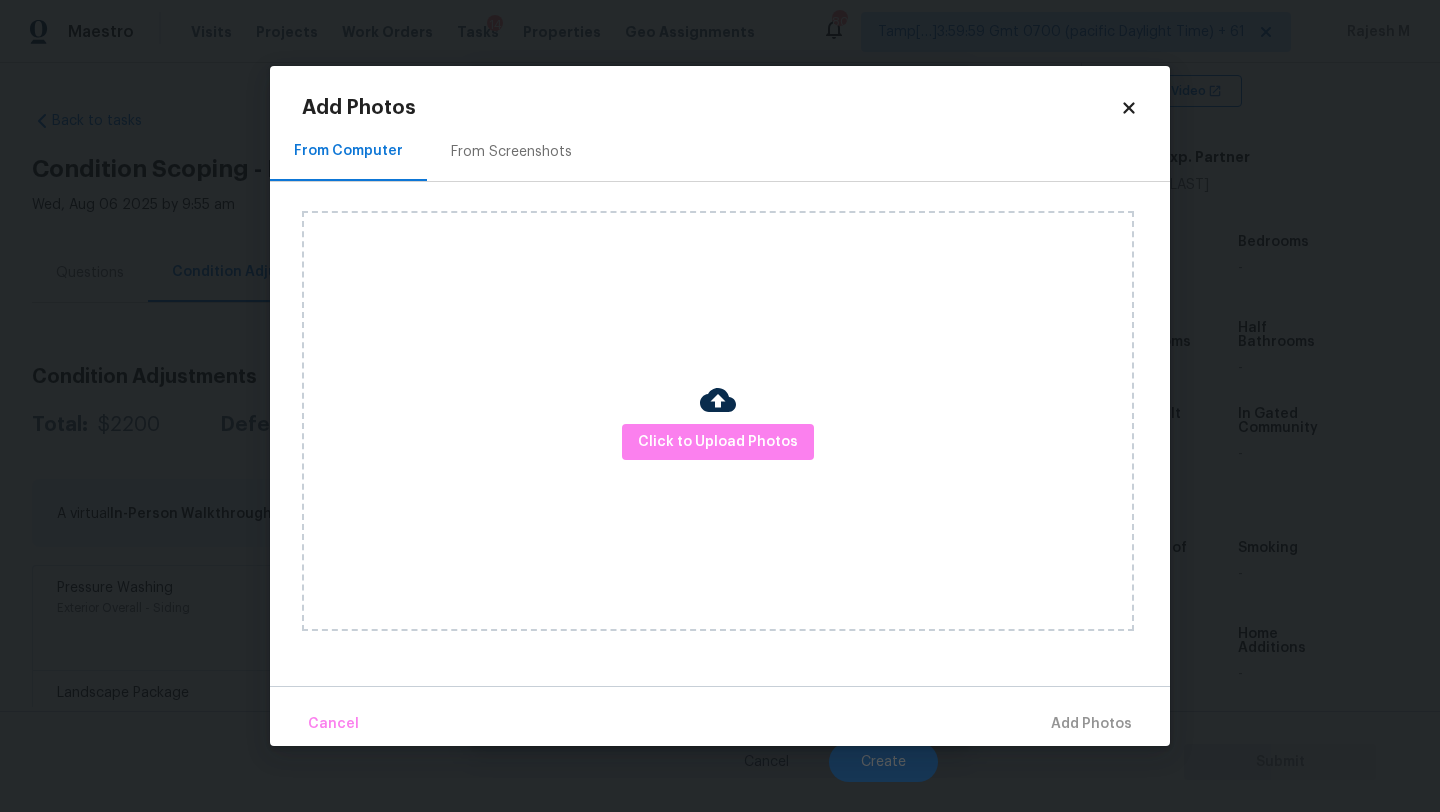 click on "From Screenshots" at bounding box center [511, 152] 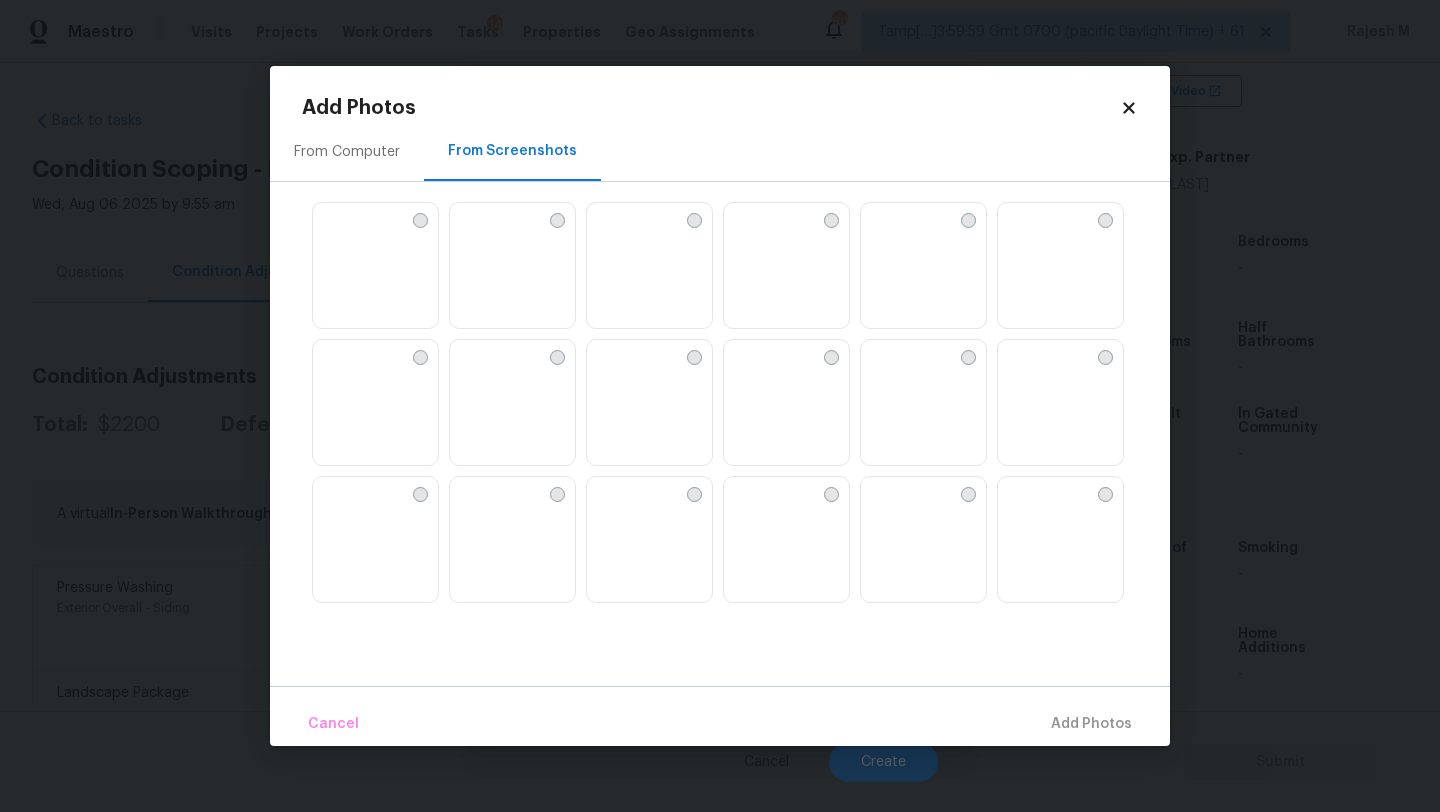 scroll, scrollTop: 82, scrollLeft: 0, axis: vertical 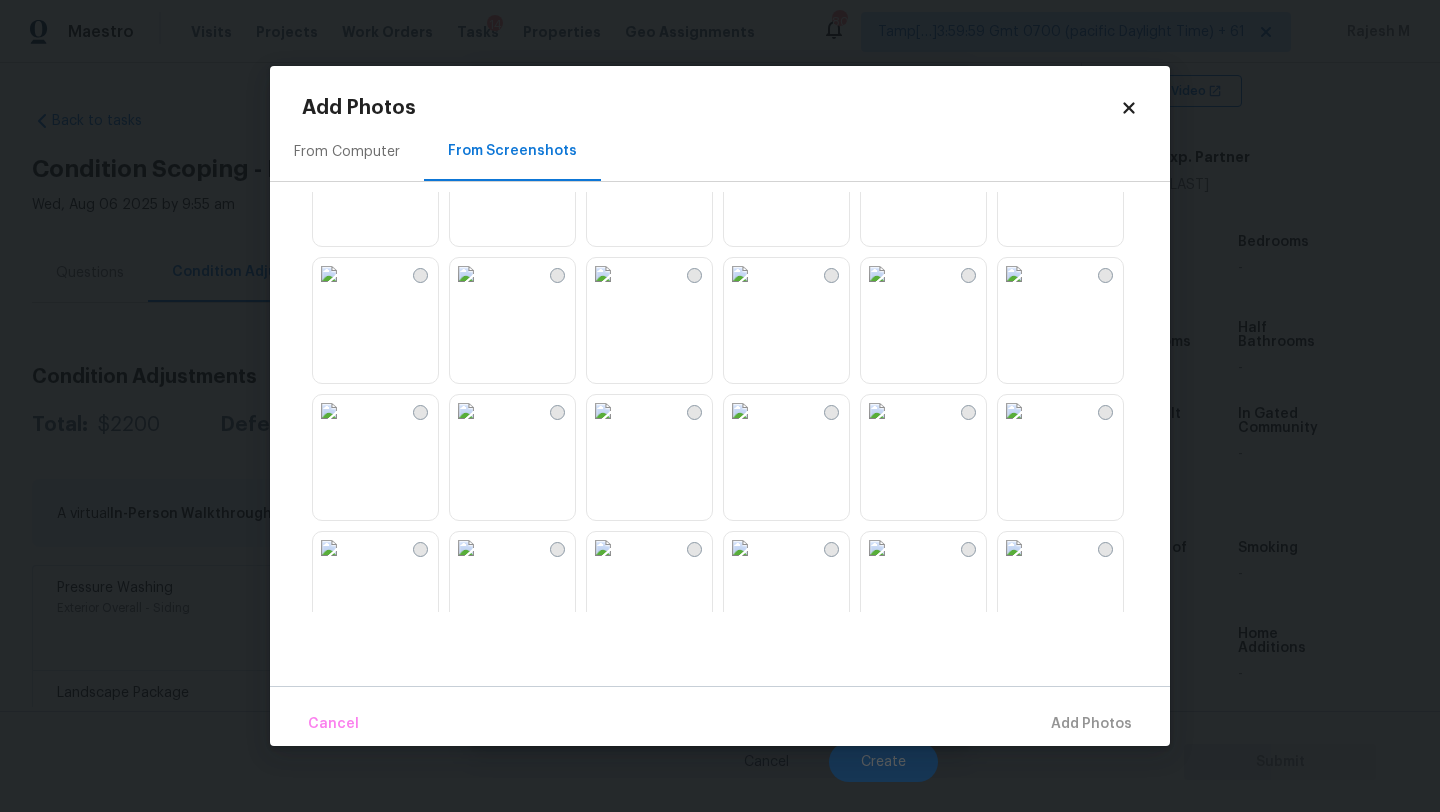 click at bounding box center (329, 274) 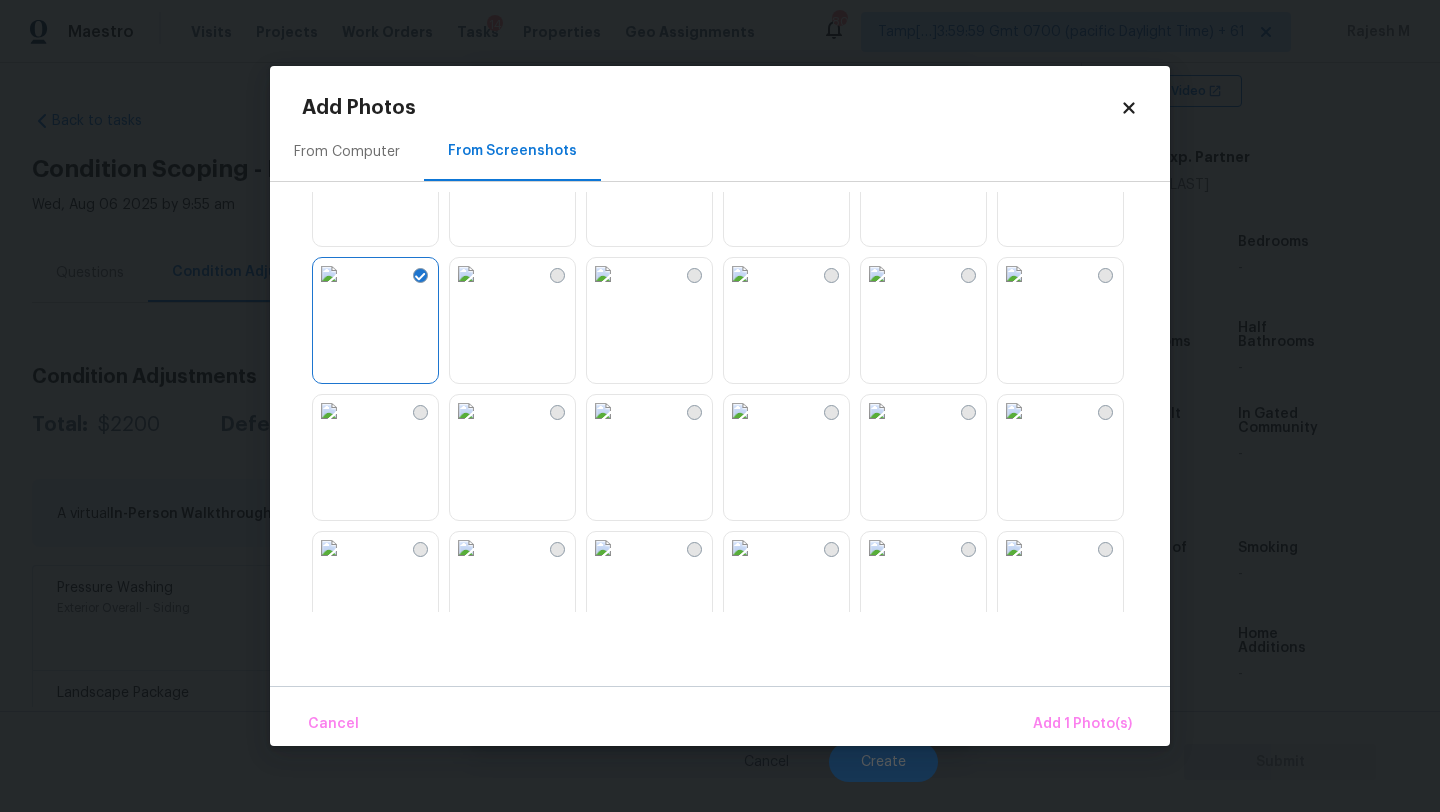 scroll, scrollTop: 365, scrollLeft: 0, axis: vertical 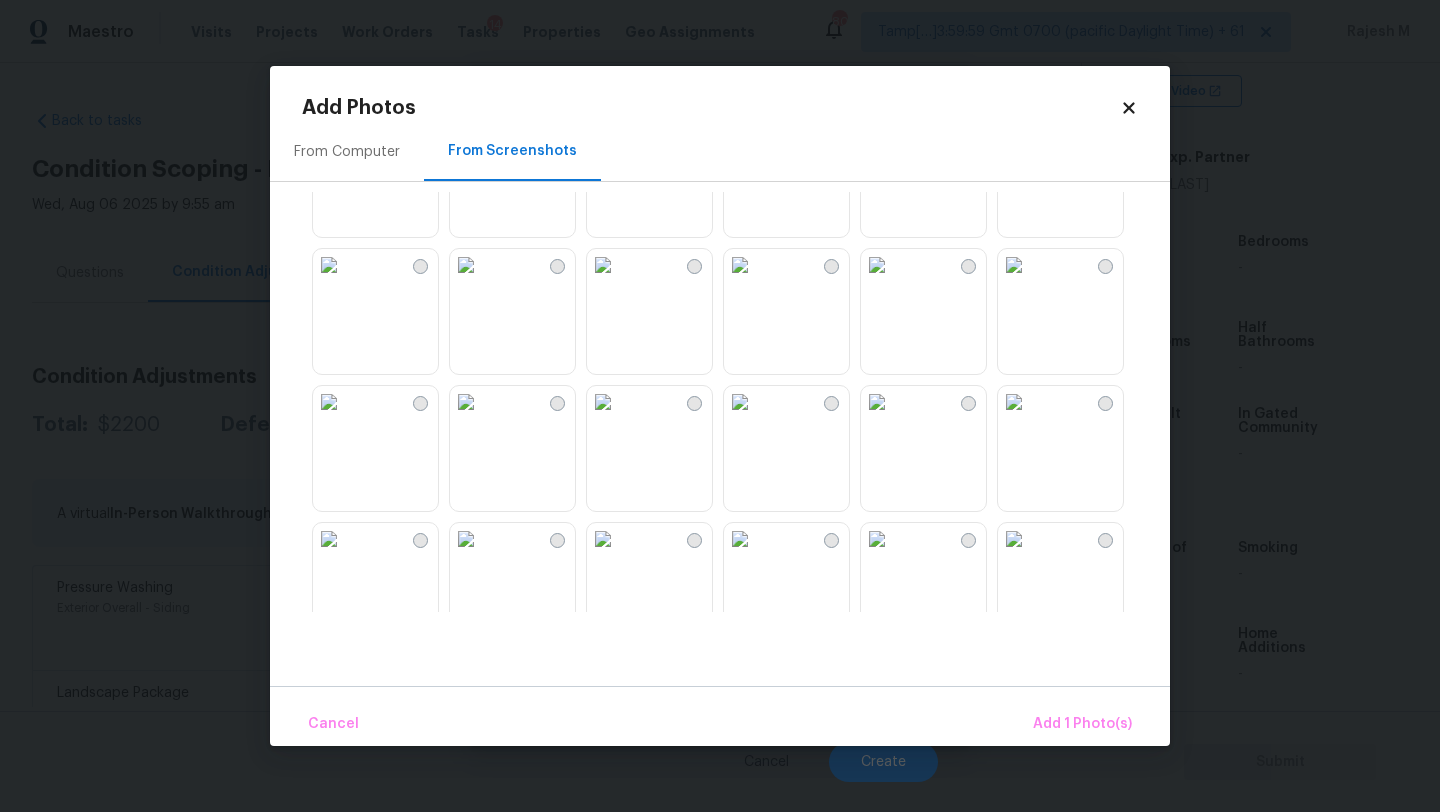 click at bounding box center (877, 265) 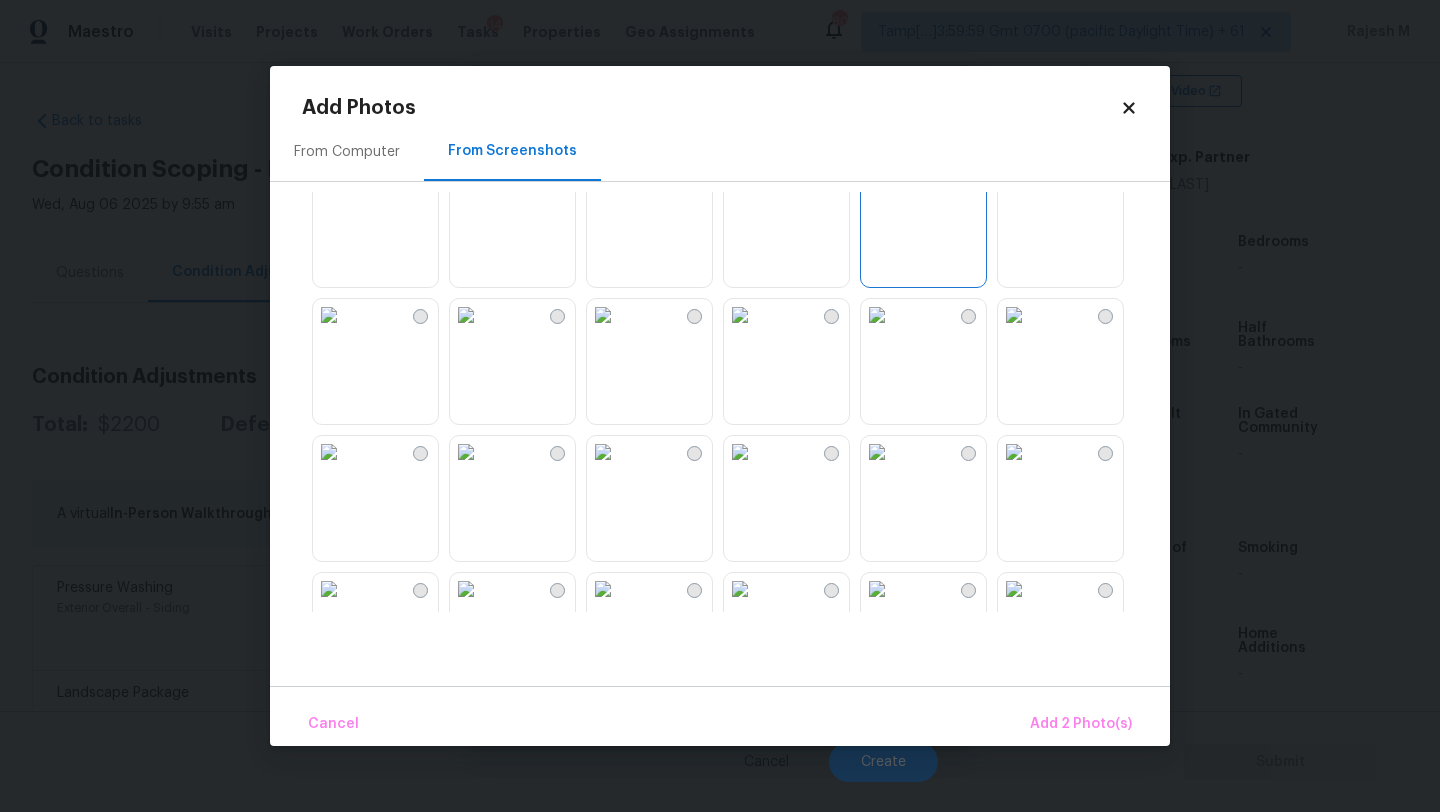 scroll, scrollTop: 628, scrollLeft: 0, axis: vertical 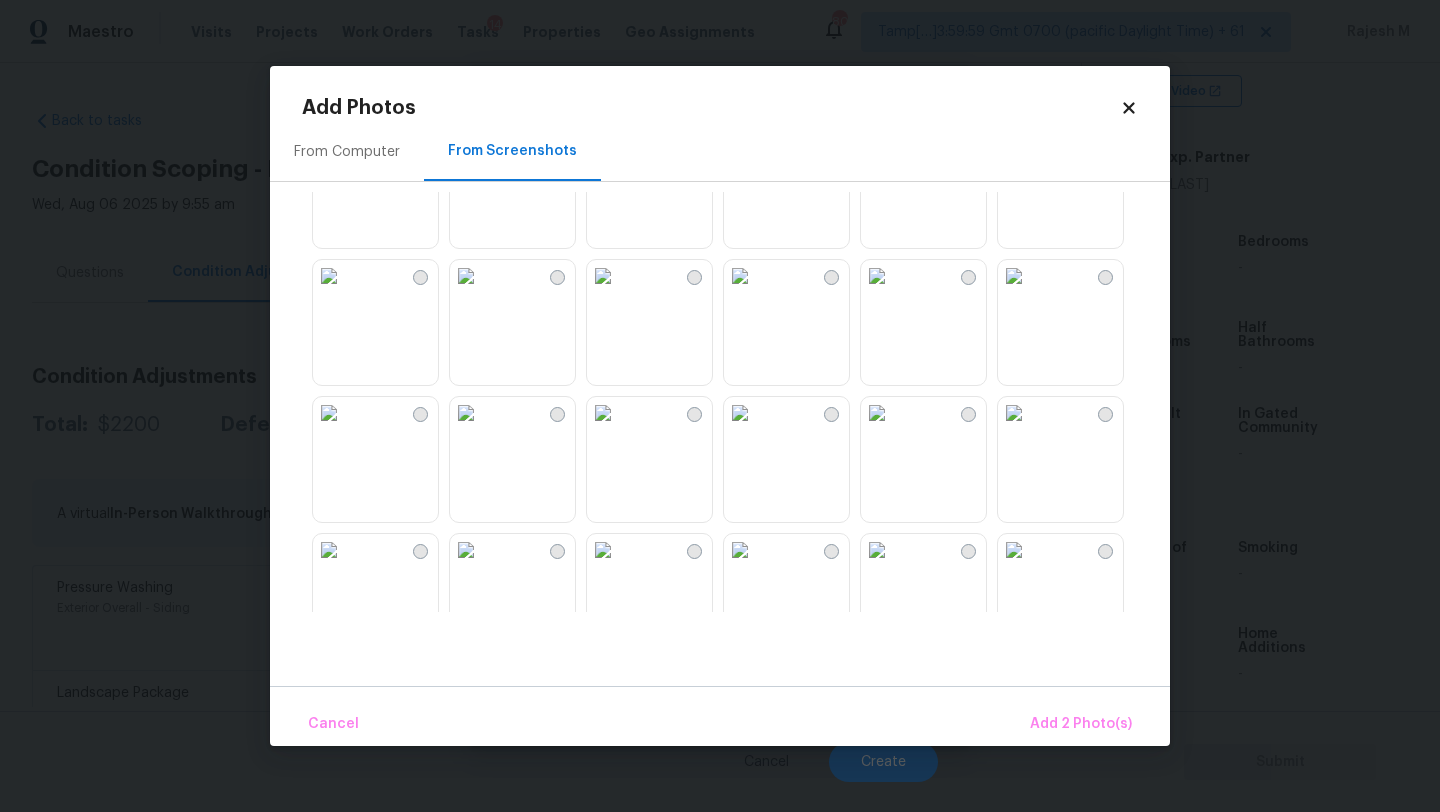 click at bounding box center [736, 402] 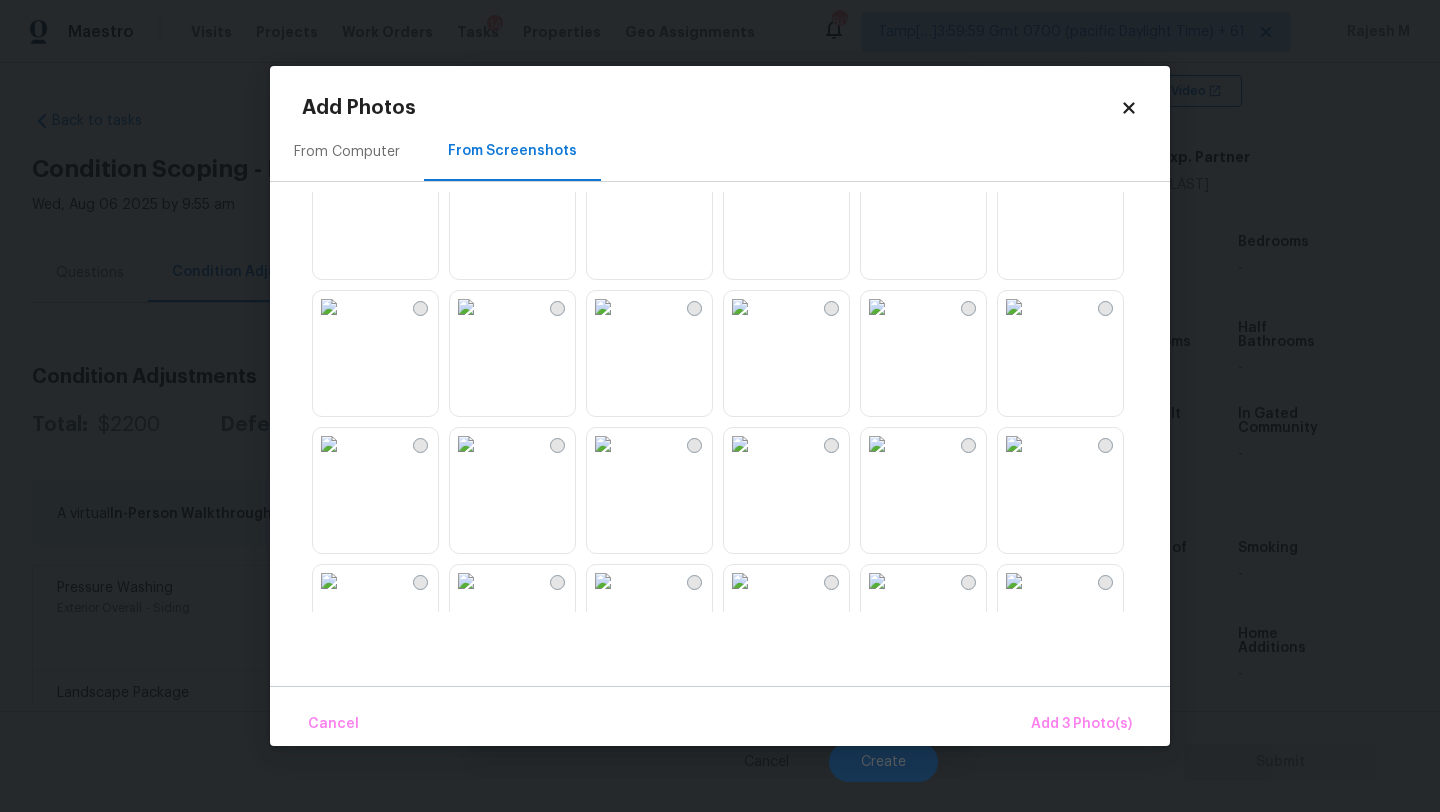 scroll, scrollTop: 1571, scrollLeft: 0, axis: vertical 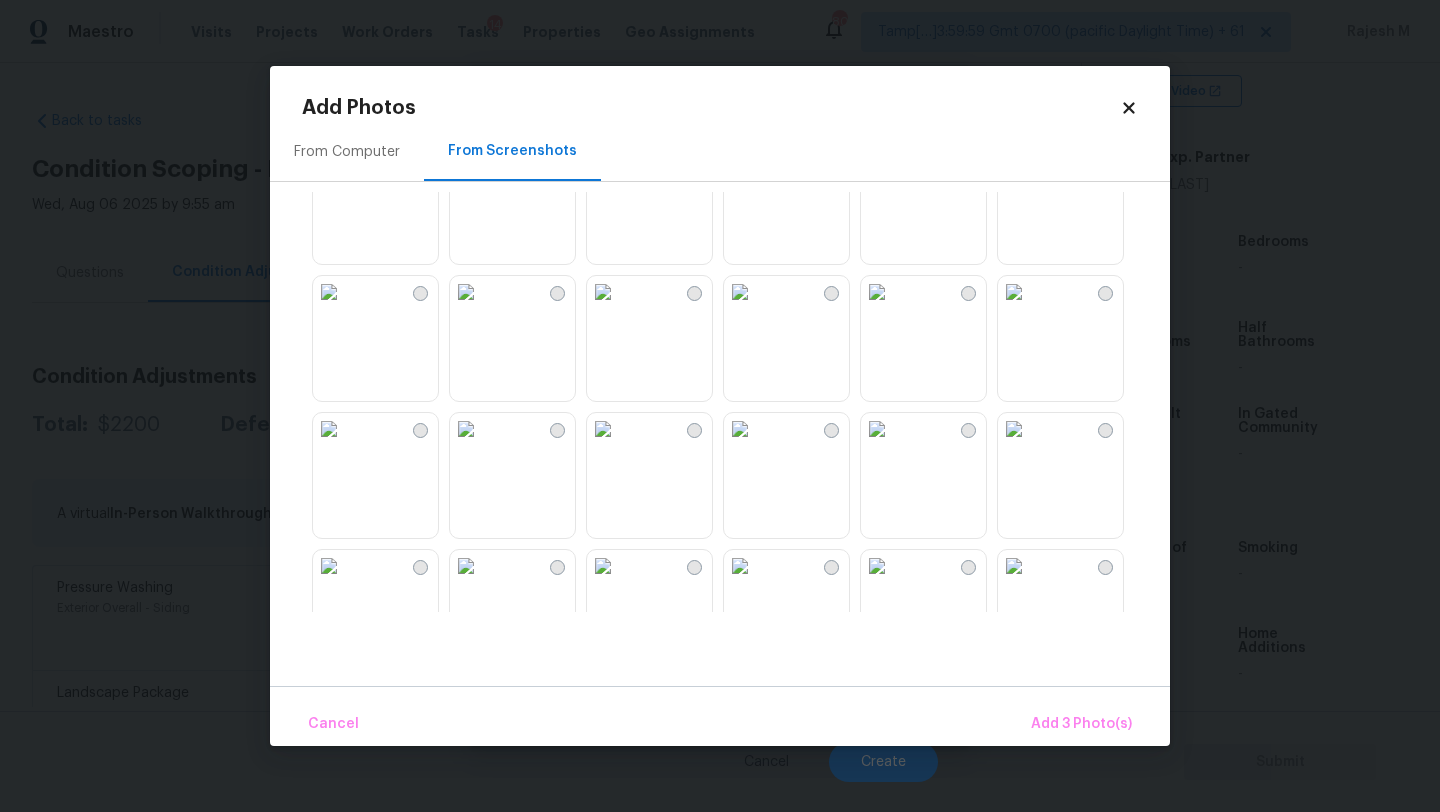 click at bounding box center [1014, 429] 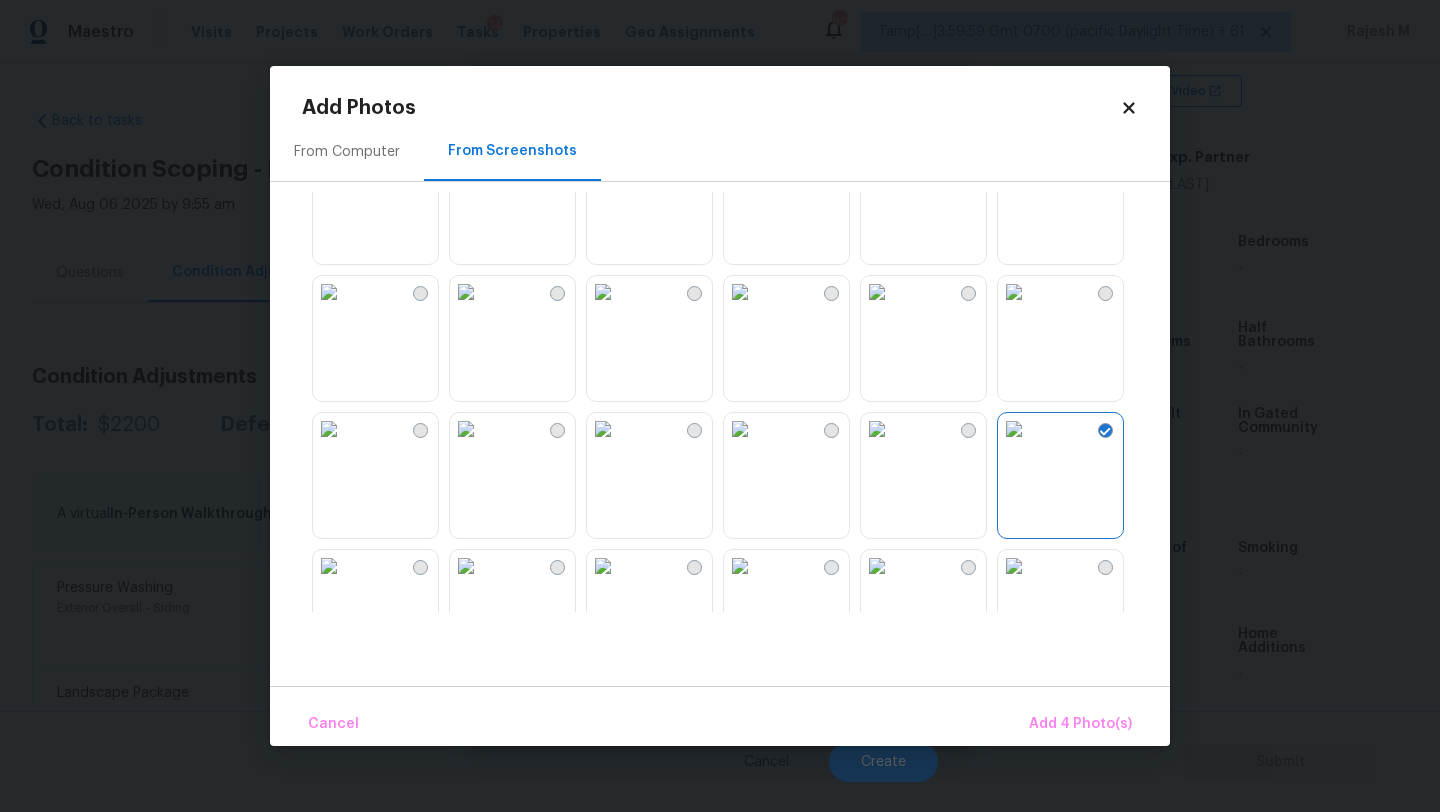 click at bounding box center (466, 429) 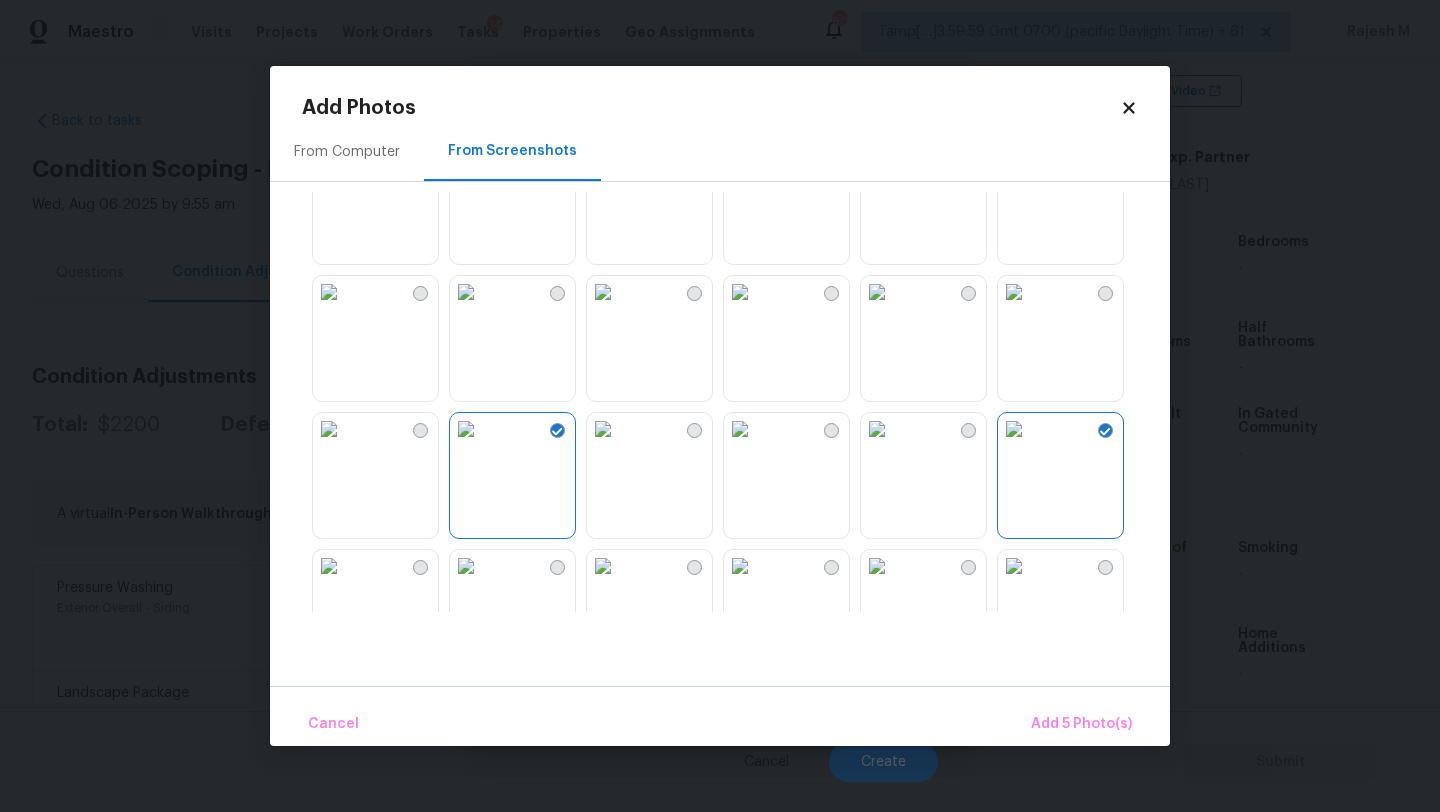 click at bounding box center (329, 429) 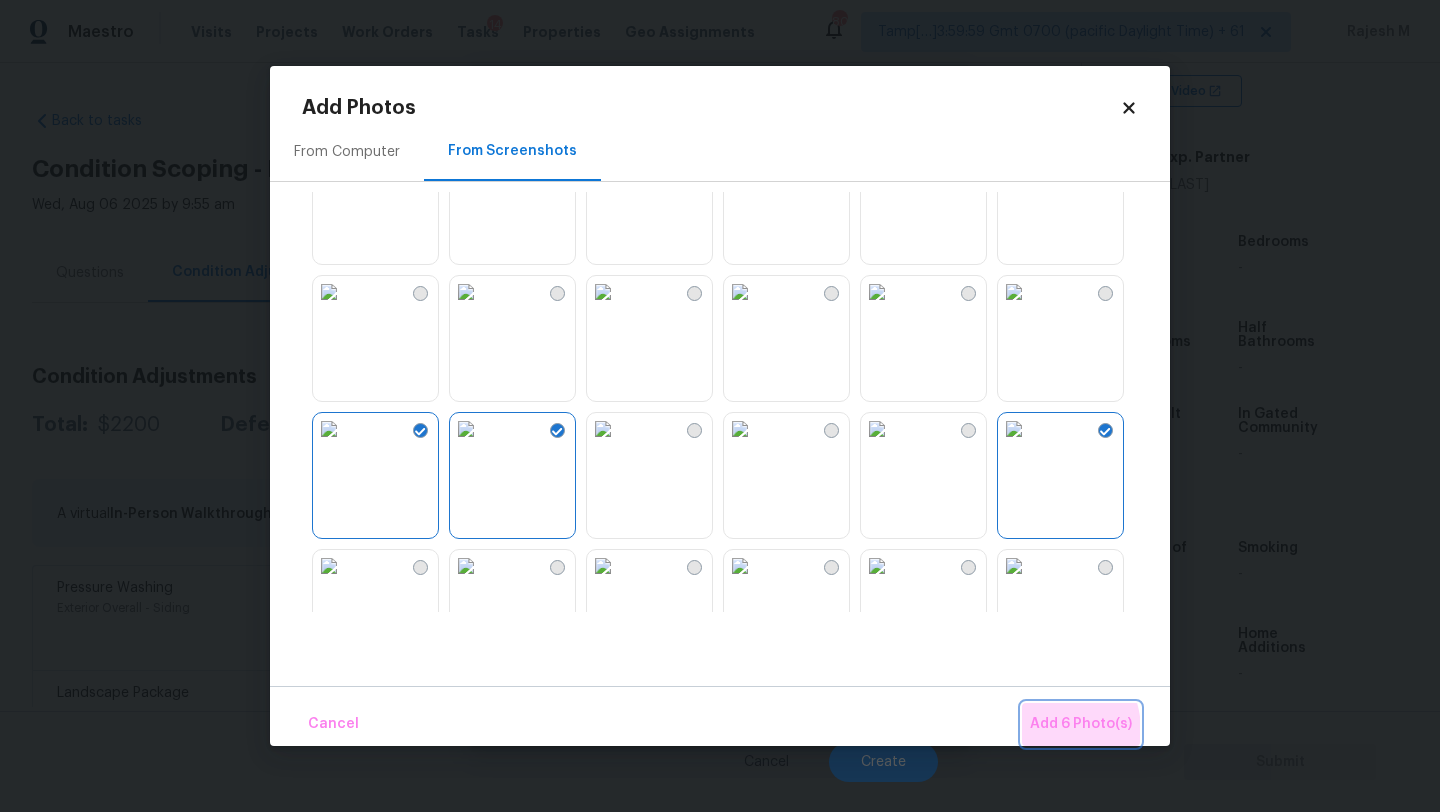 click on "Add 6 Photo(s)" at bounding box center [1081, 724] 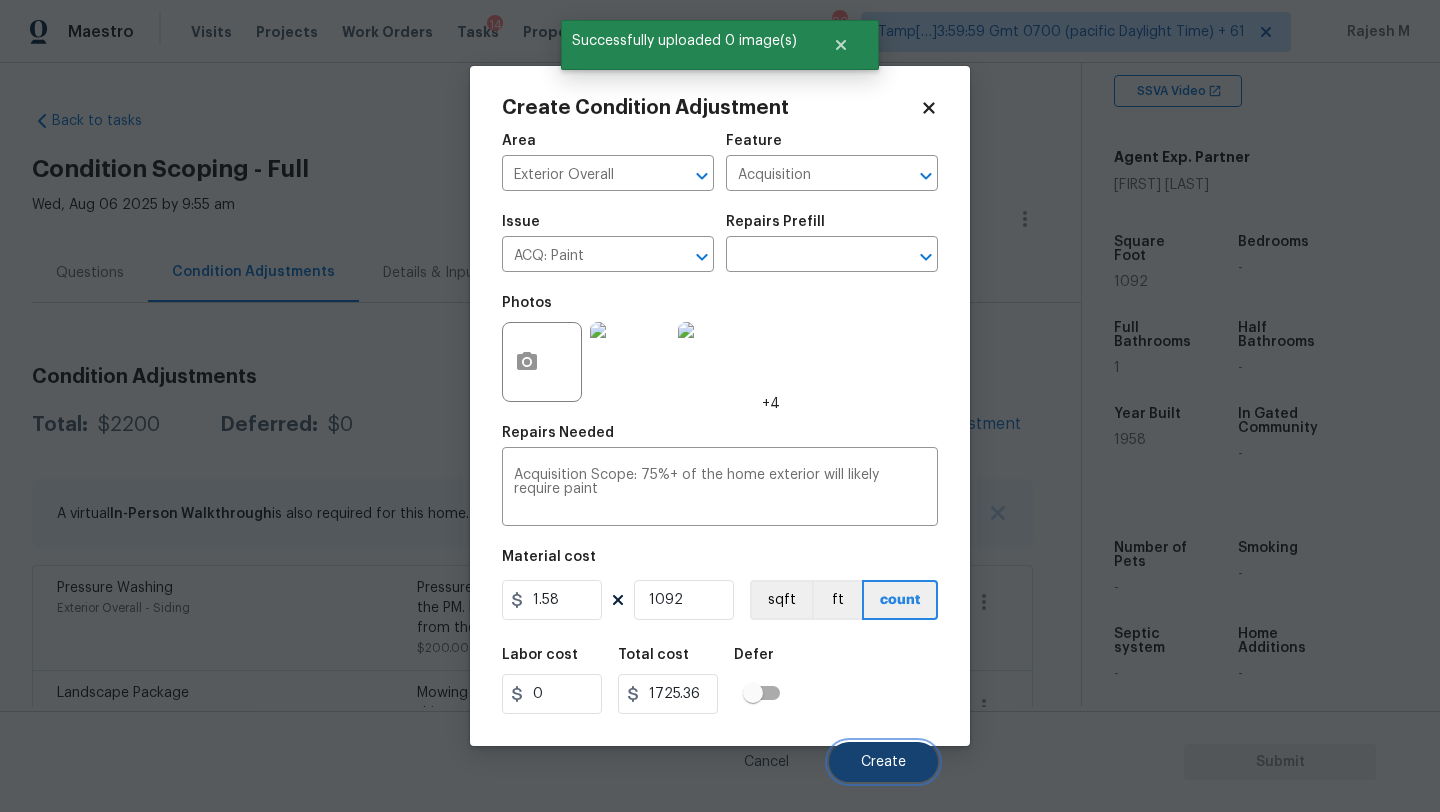 click on "Create" at bounding box center [883, 762] 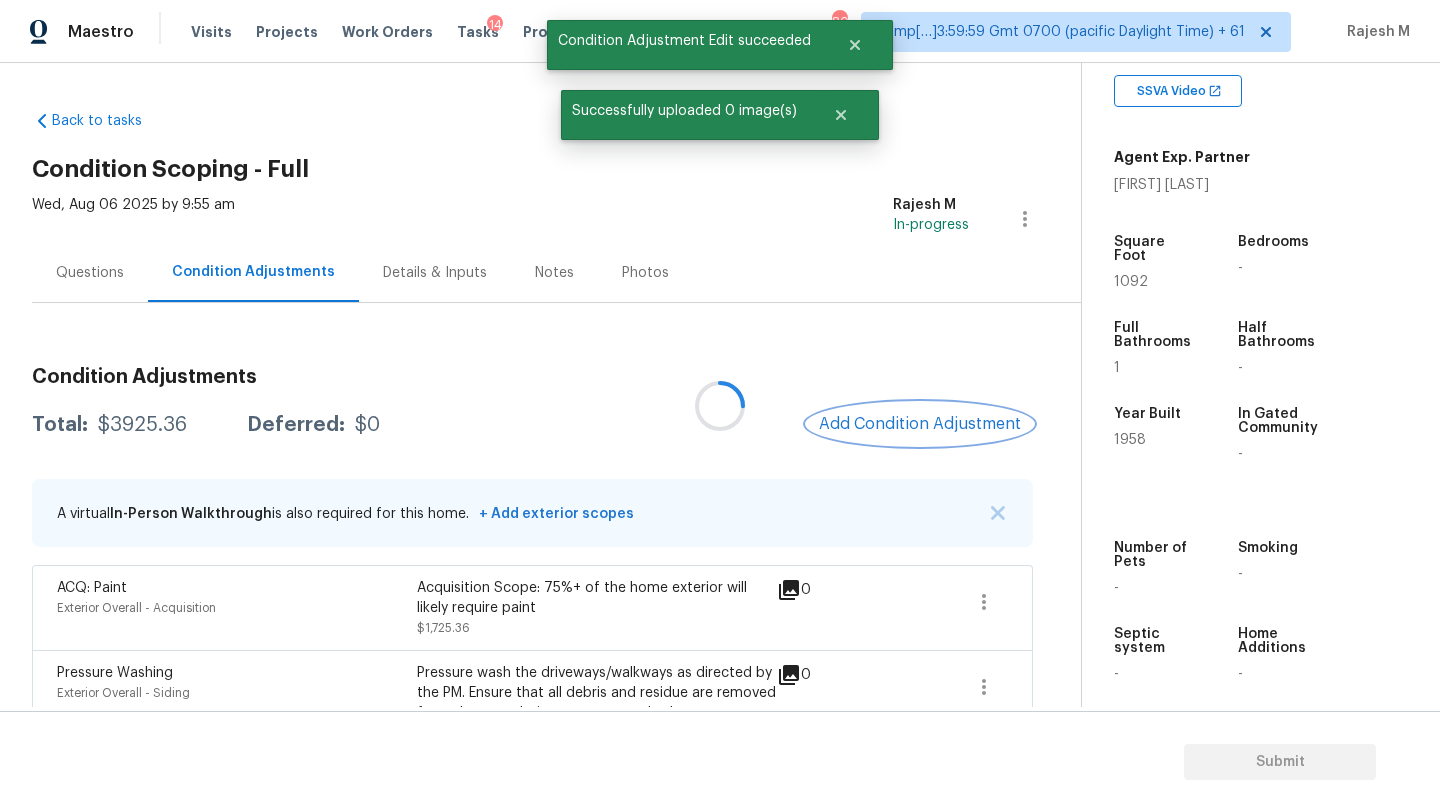 click on "Add Condition Adjustment" at bounding box center [920, 424] 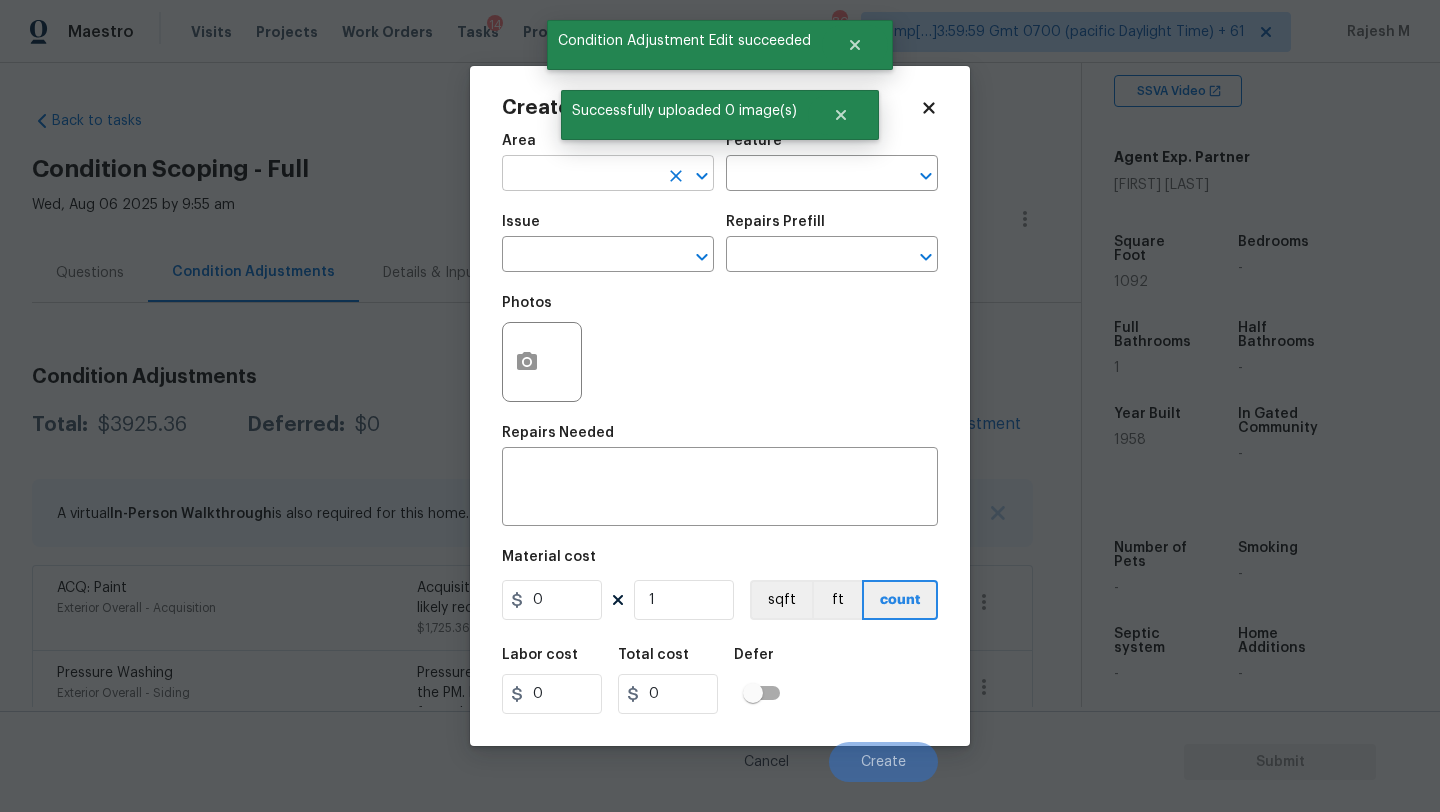 click at bounding box center [580, 175] 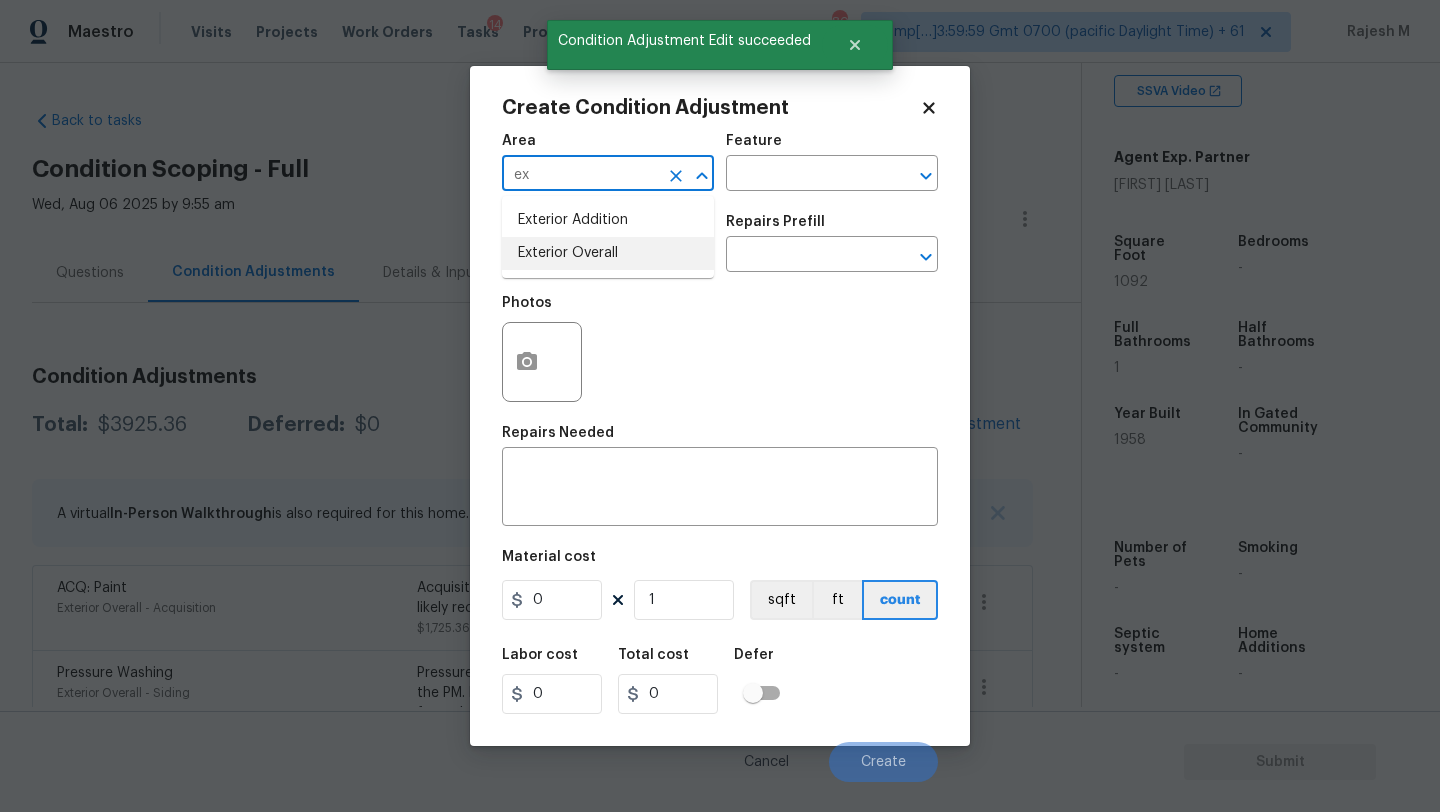 click on "Exterior Overall" at bounding box center (608, 253) 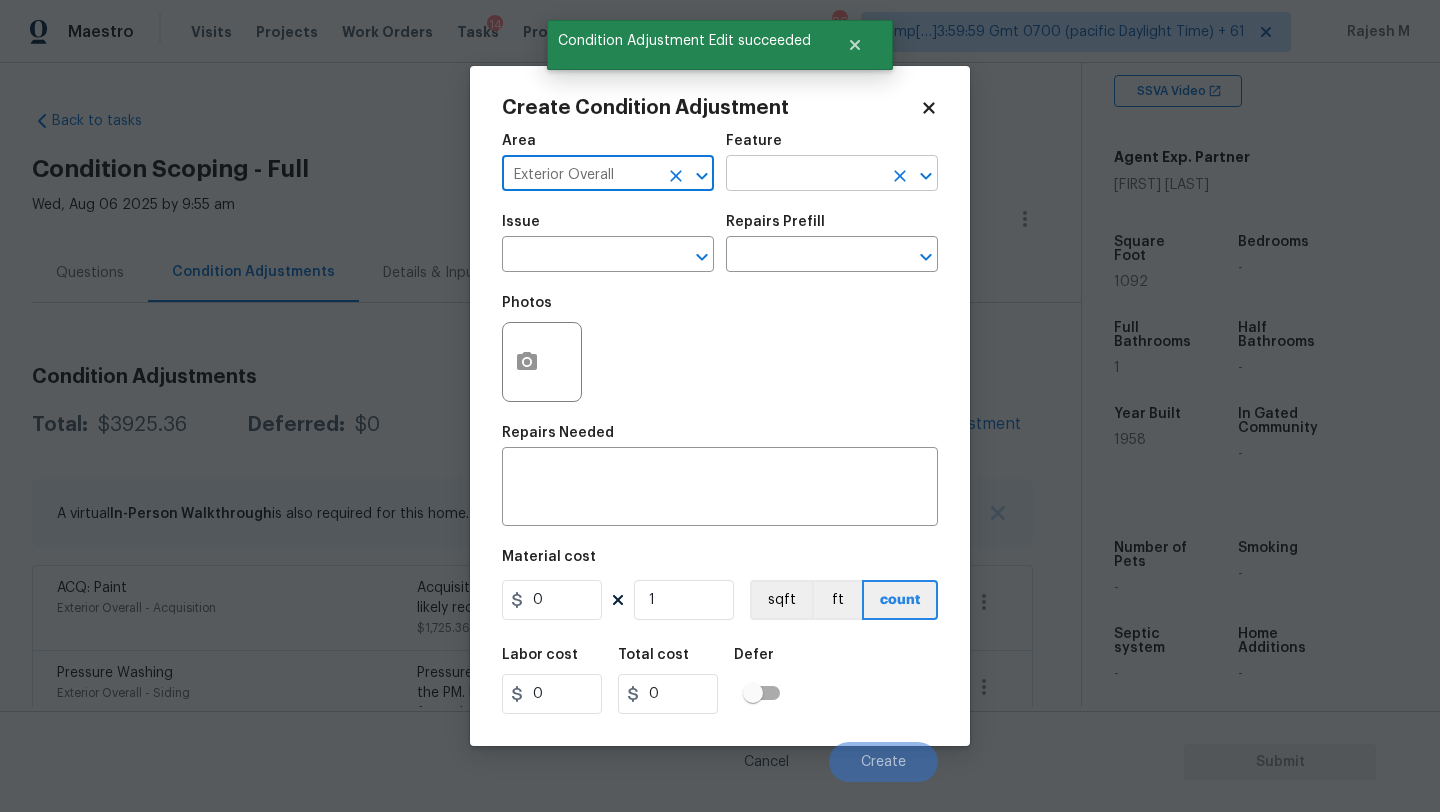 type on "Exterior Overall" 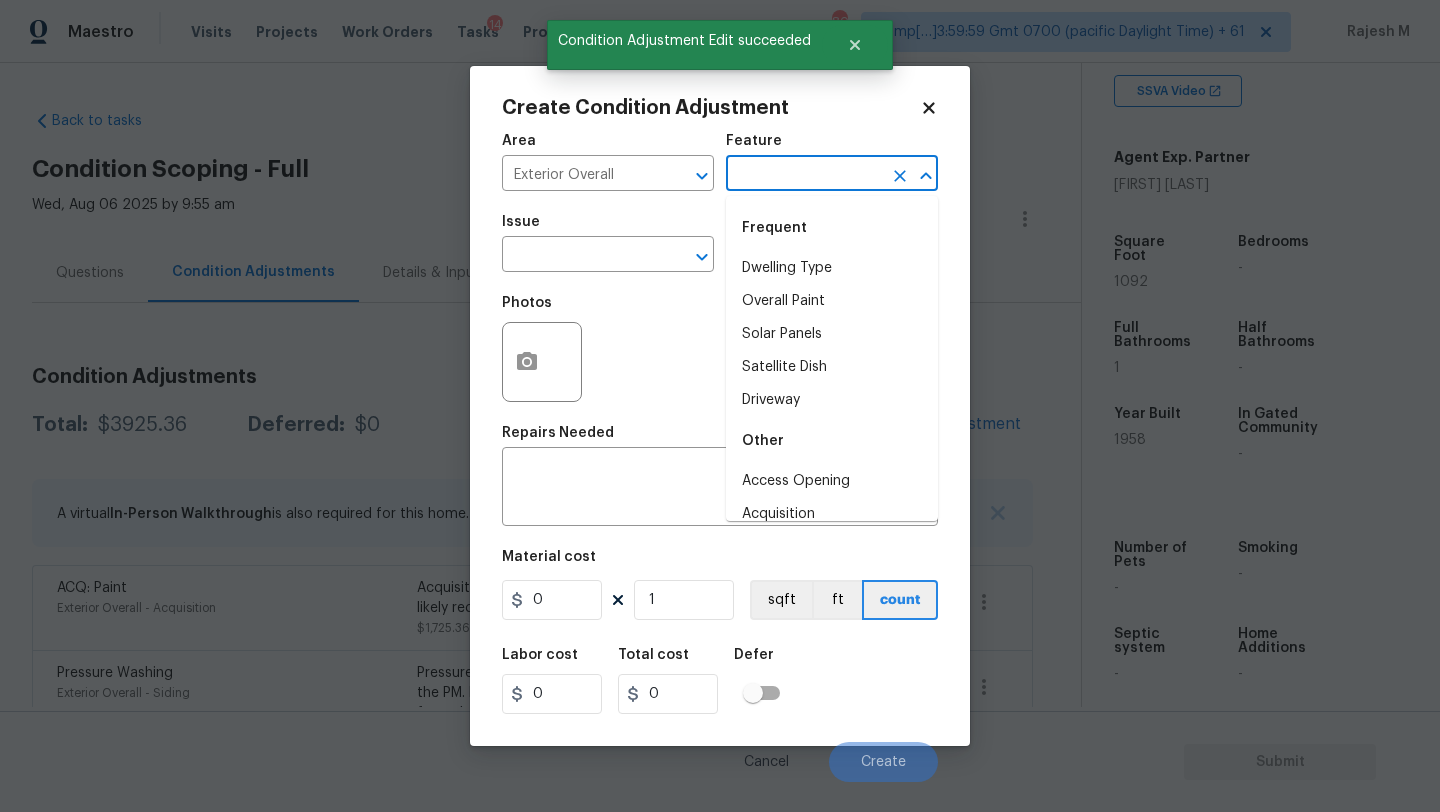 click at bounding box center (804, 175) 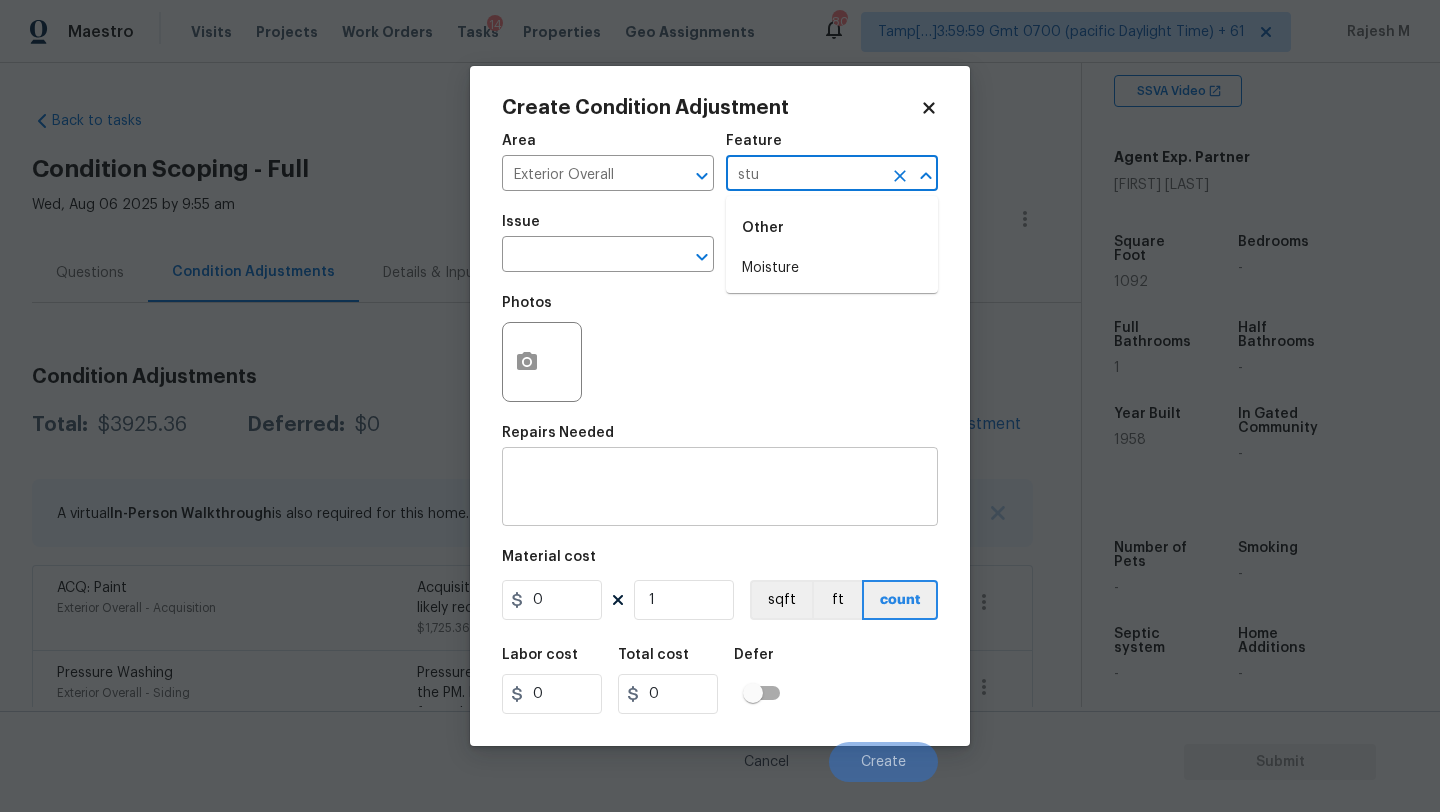 type on "stu" 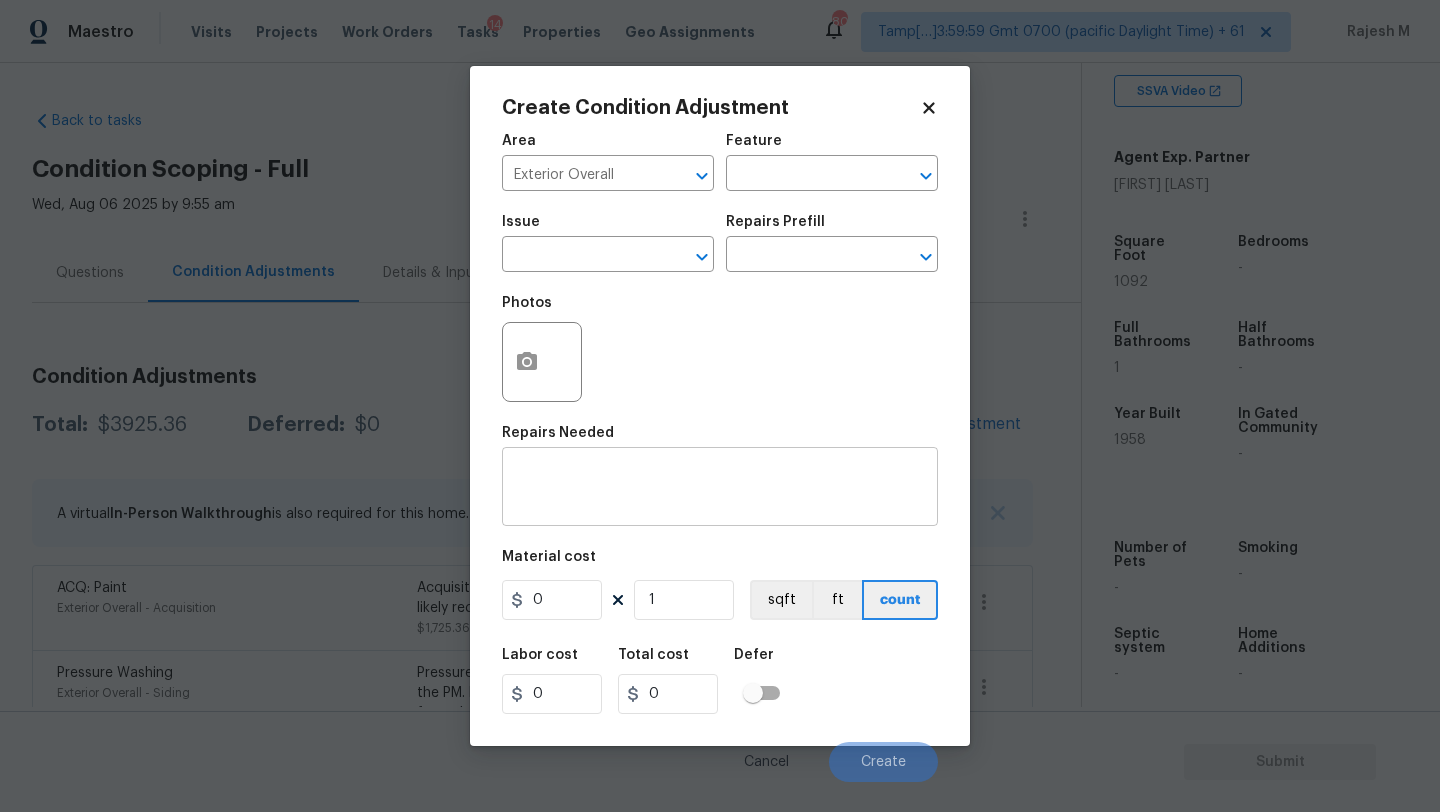 click on "x ​" at bounding box center (720, 489) 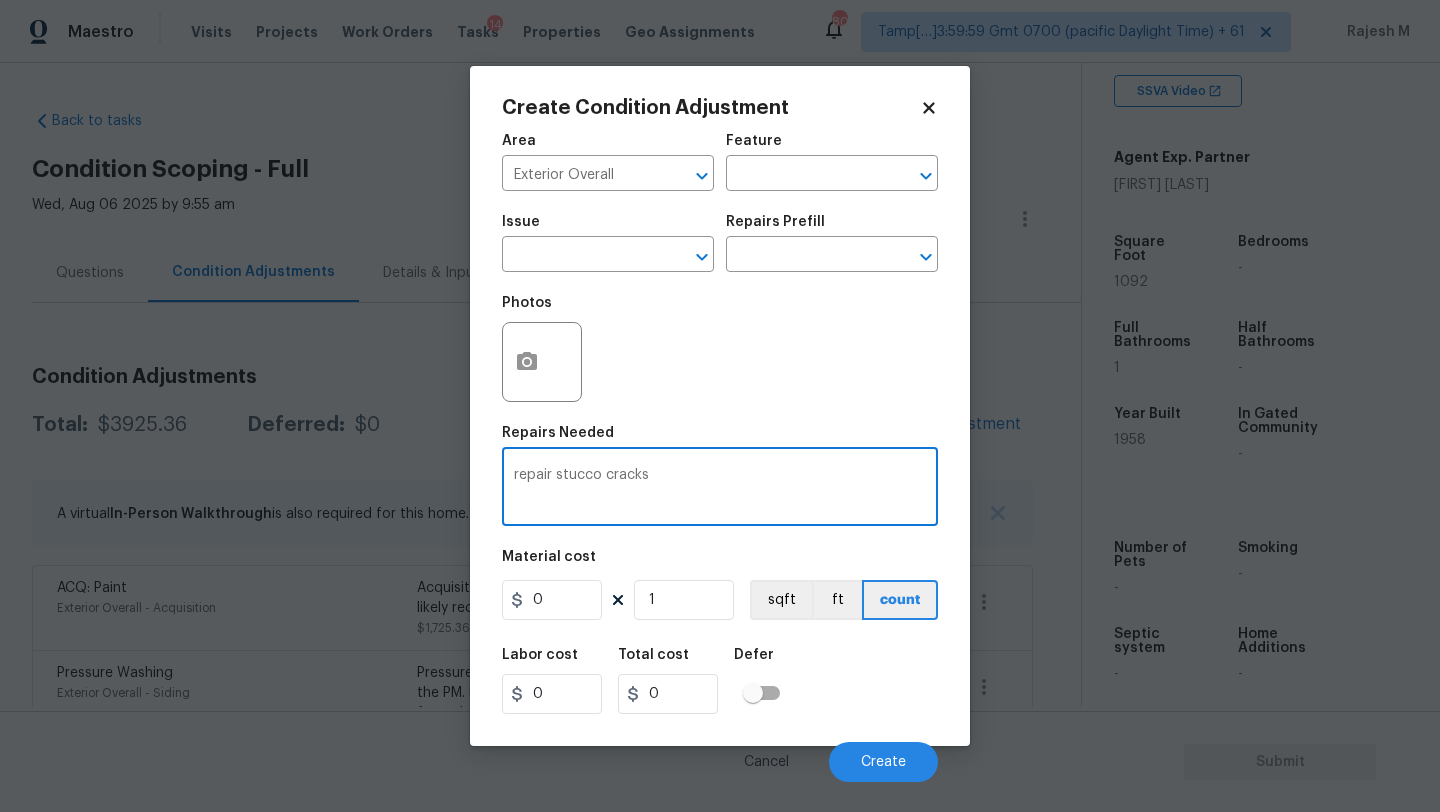 type on "repair stucco cracks" 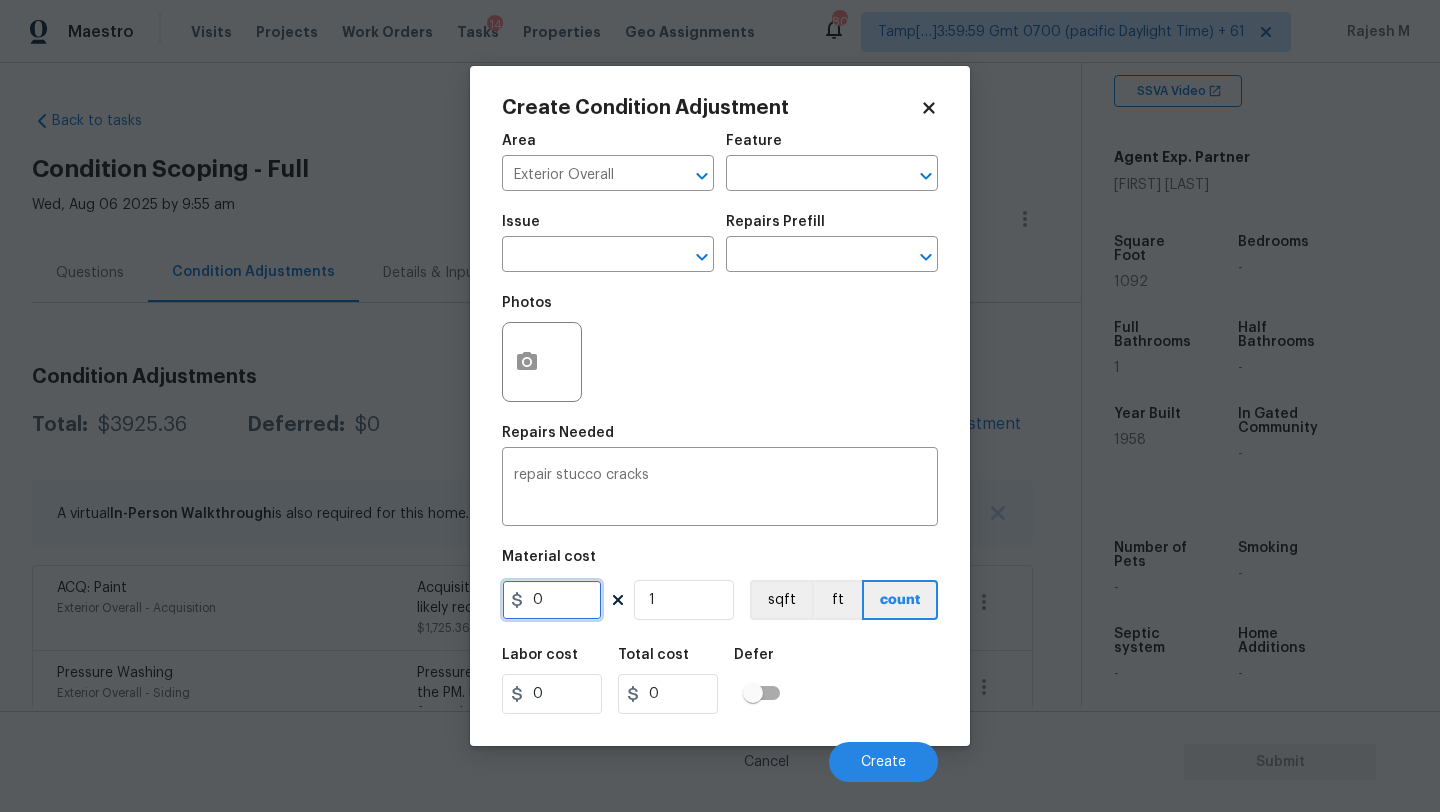 click on "0" at bounding box center [552, 600] 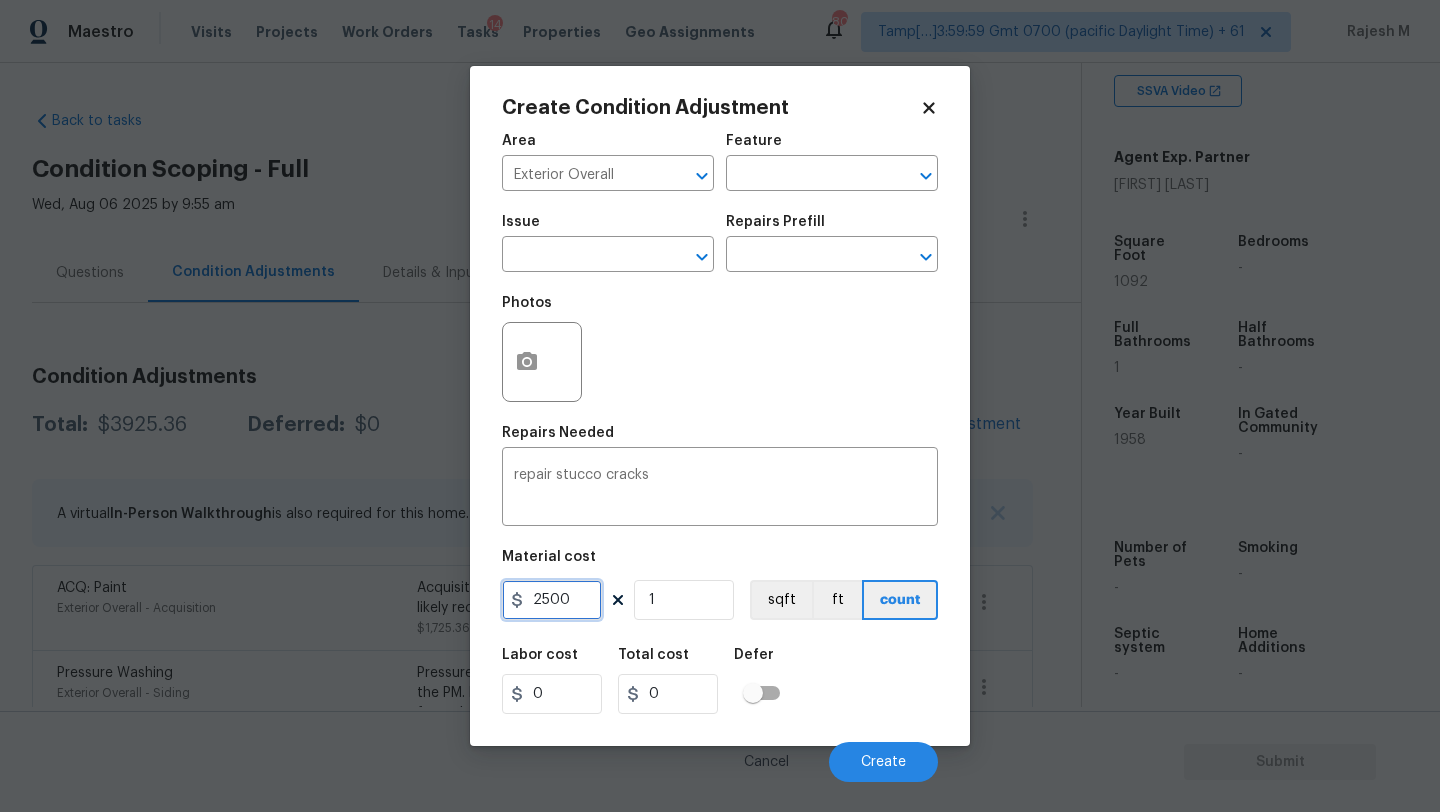 type on "2500" 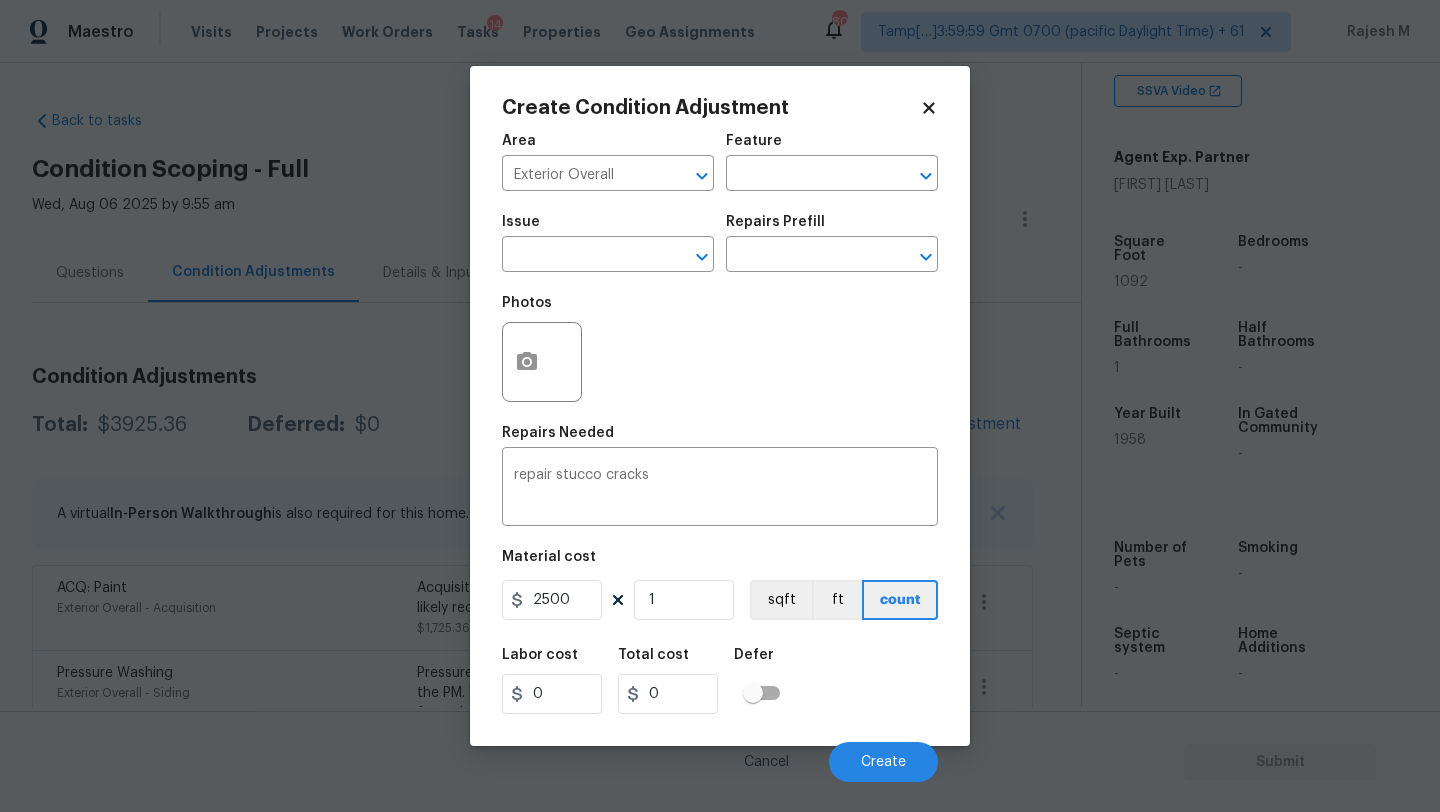 type on "2500" 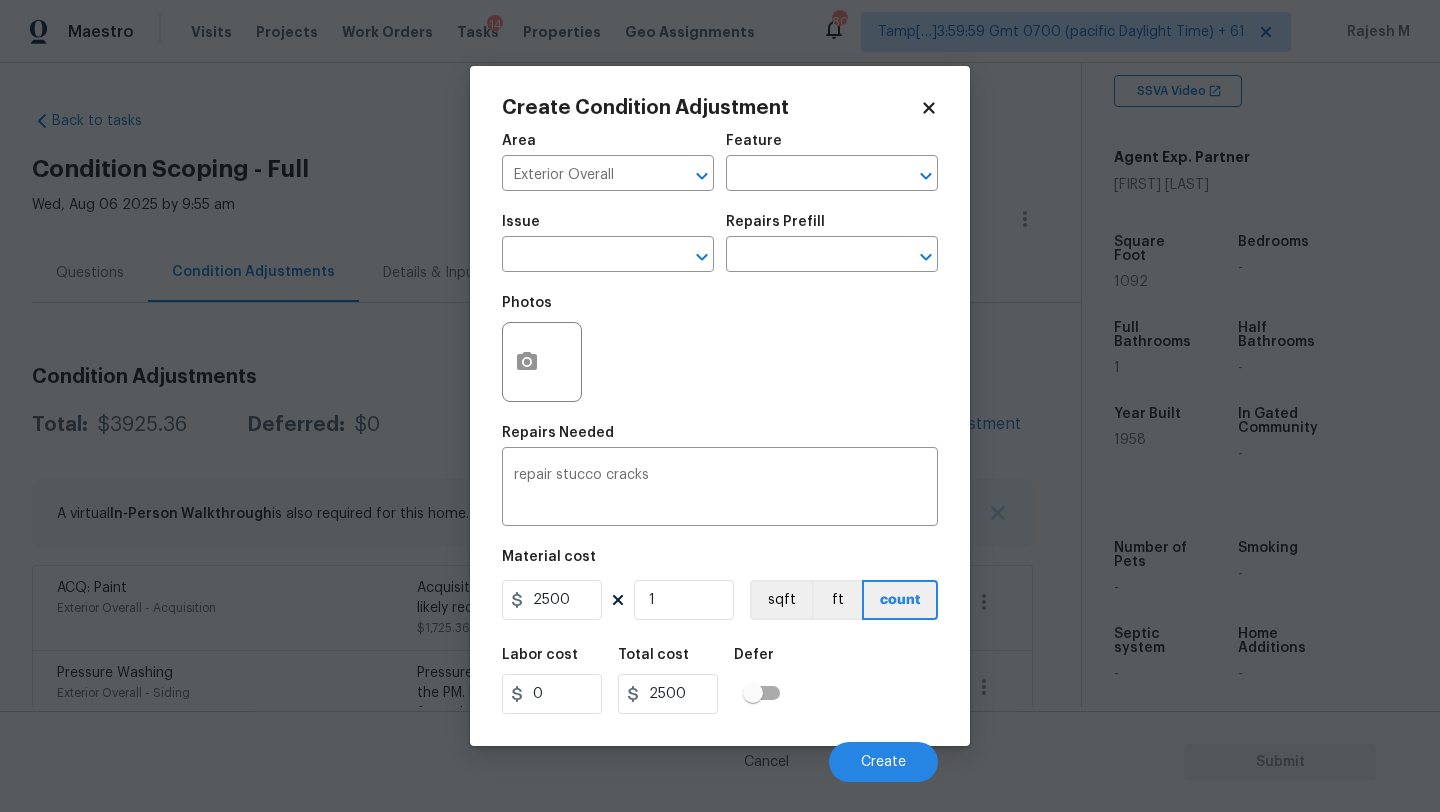 click at bounding box center (542, 362) 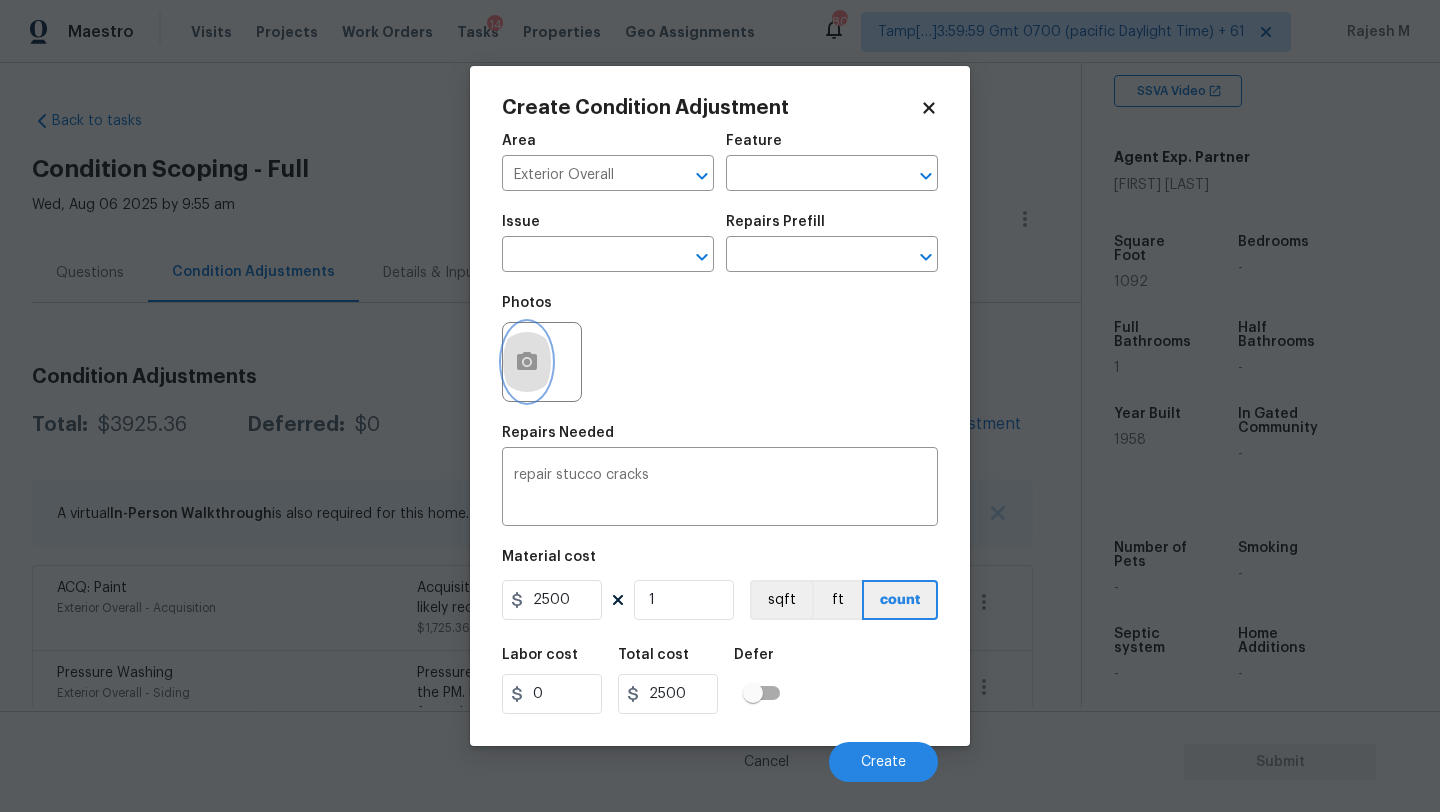 click at bounding box center [527, 362] 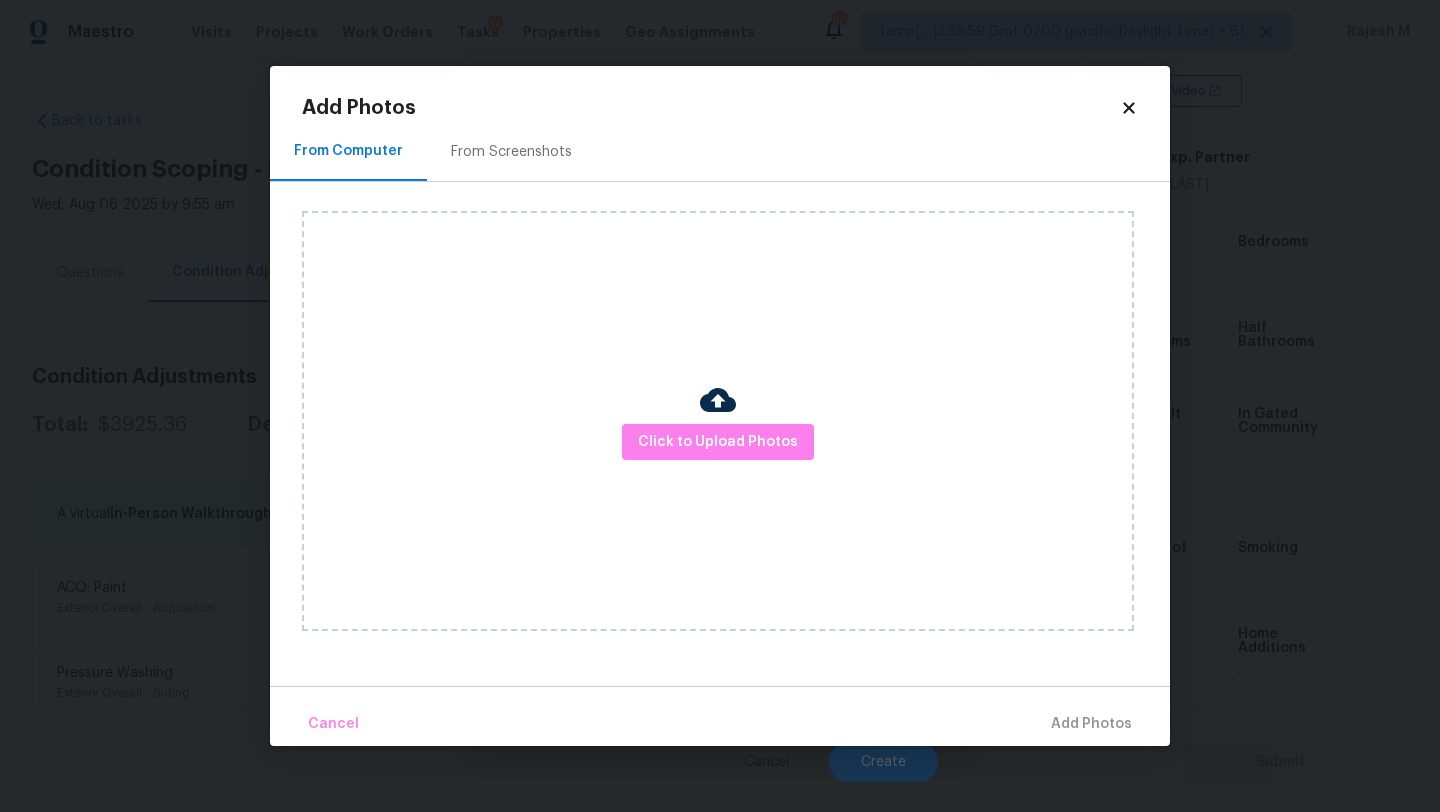 click on "From Screenshots" at bounding box center (511, 151) 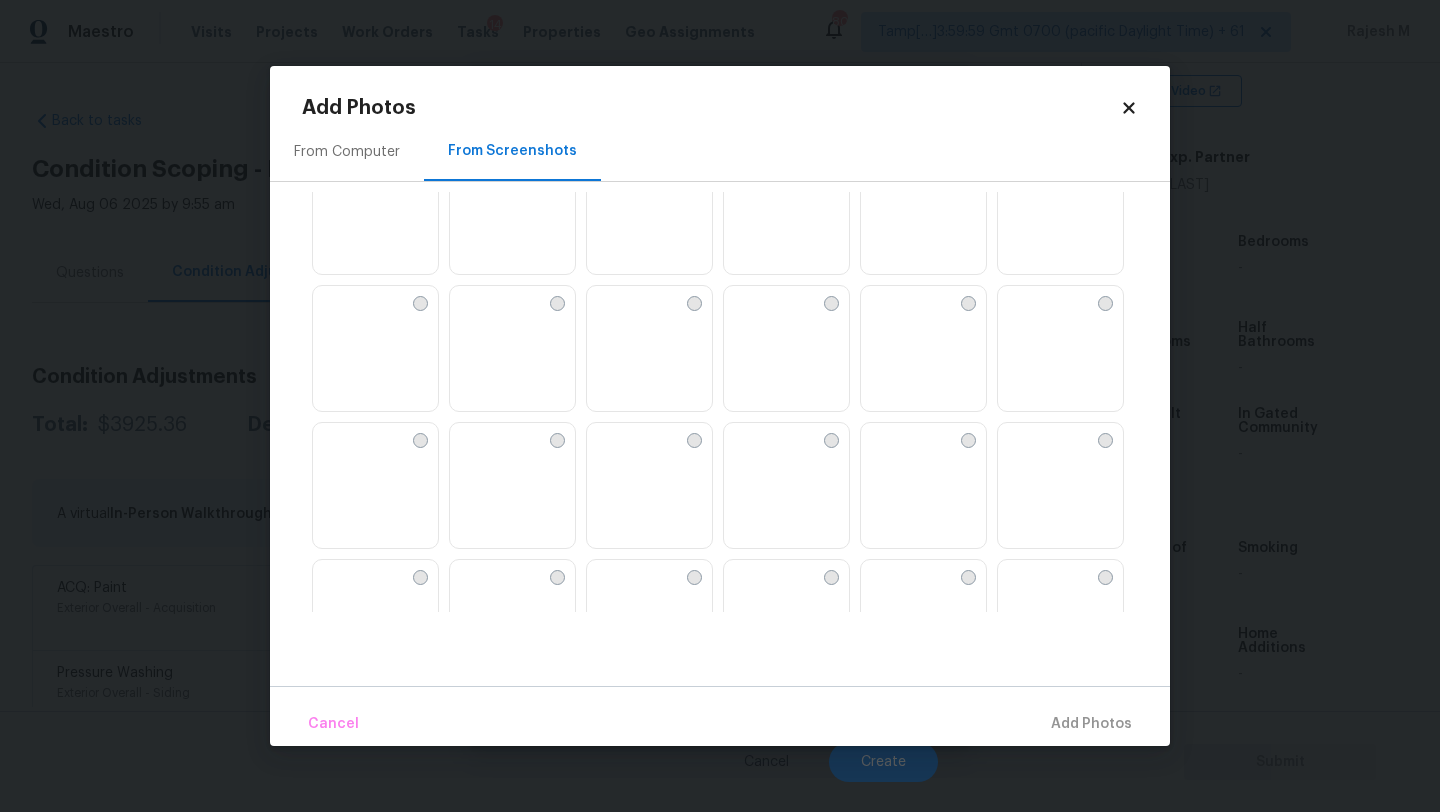 scroll, scrollTop: 76, scrollLeft: 0, axis: vertical 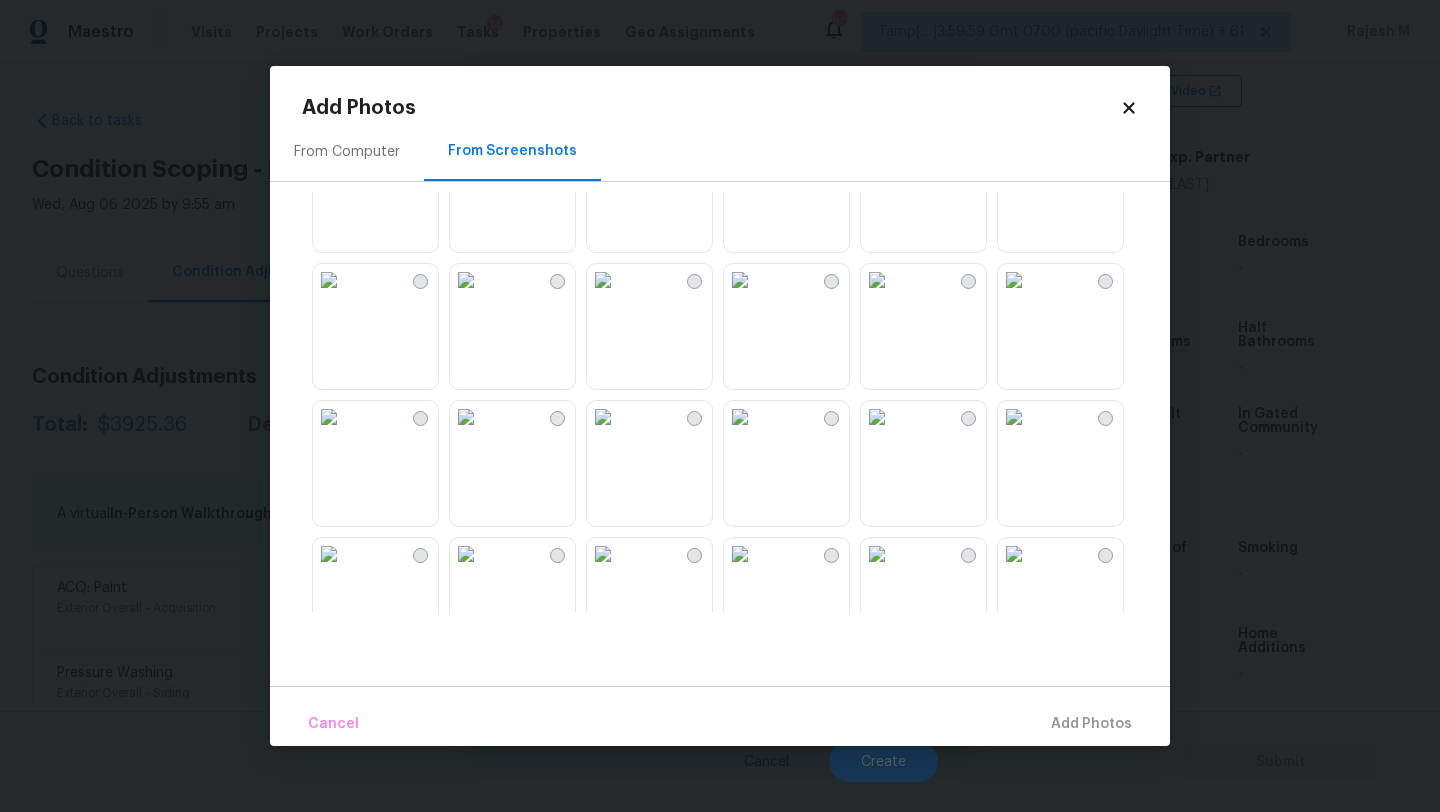 click at bounding box center [329, 417] 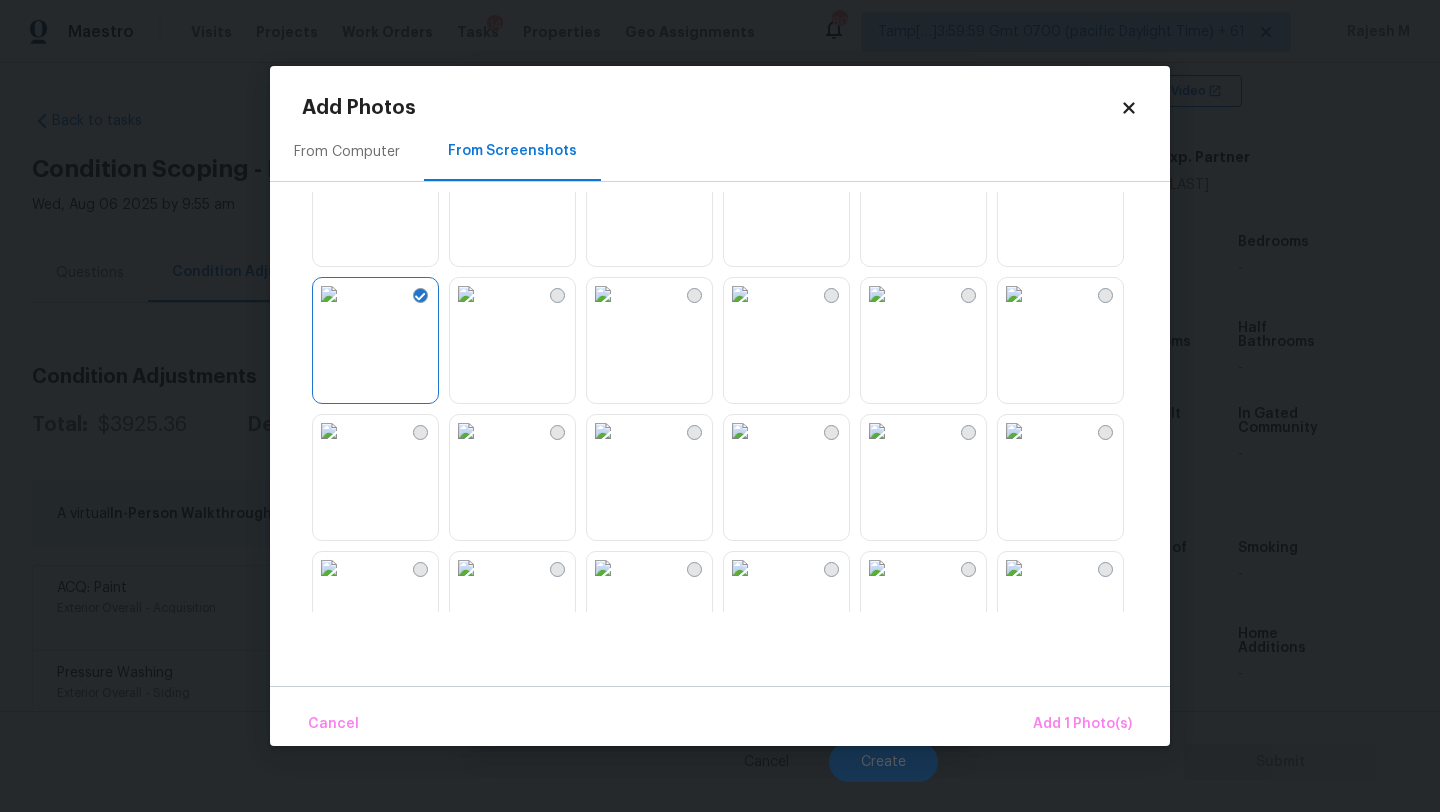 scroll, scrollTop: 282, scrollLeft: 0, axis: vertical 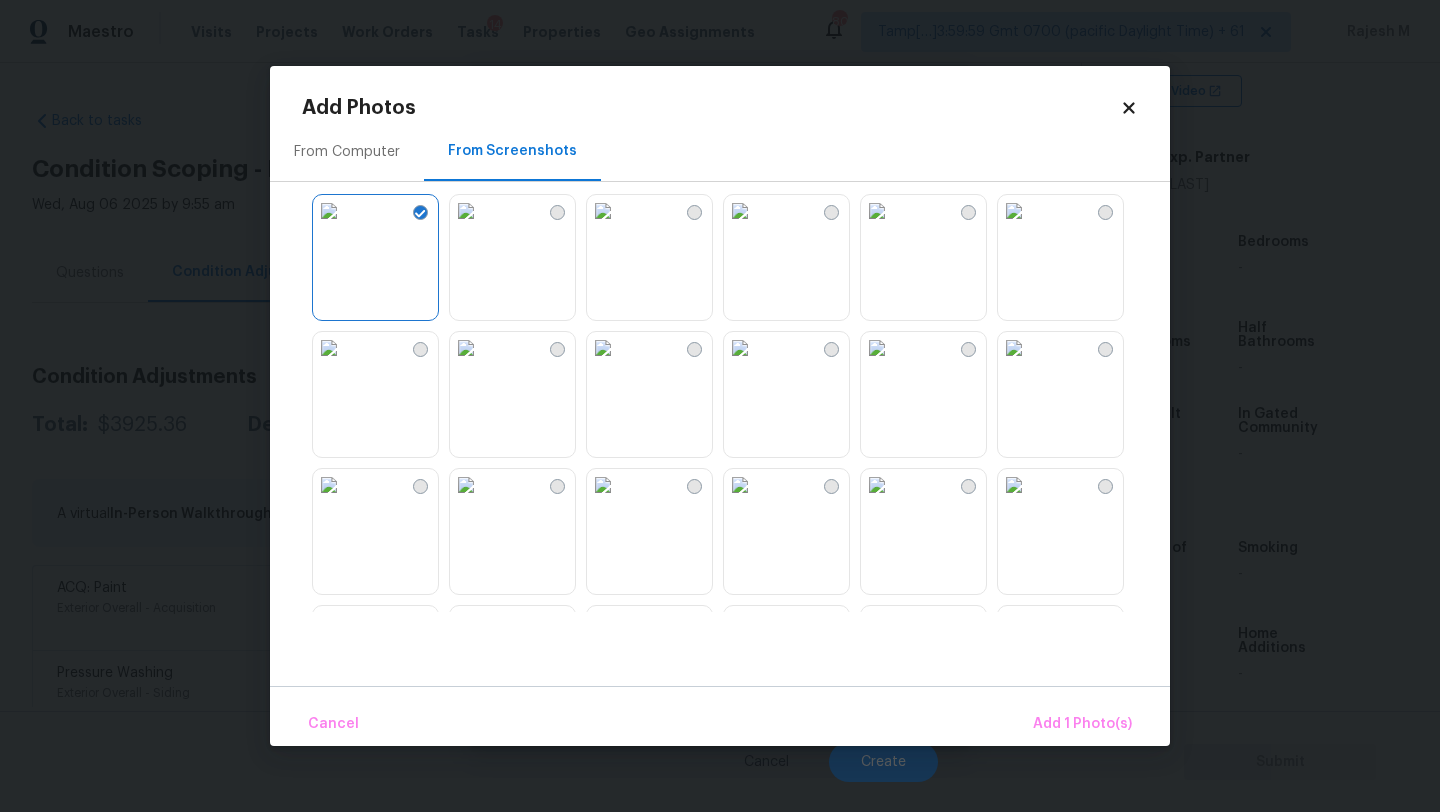 click at bounding box center (740, 211) 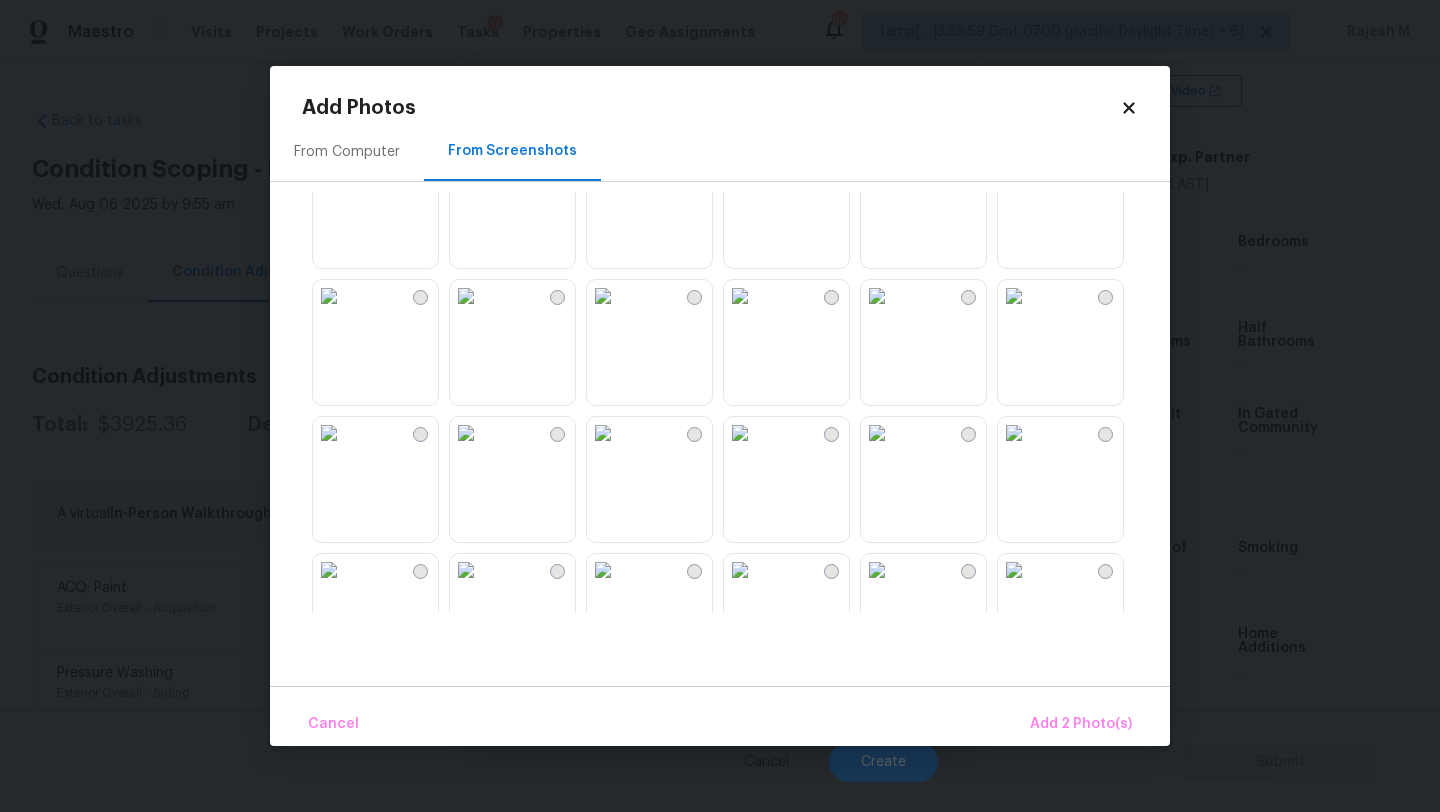click at bounding box center (466, 296) 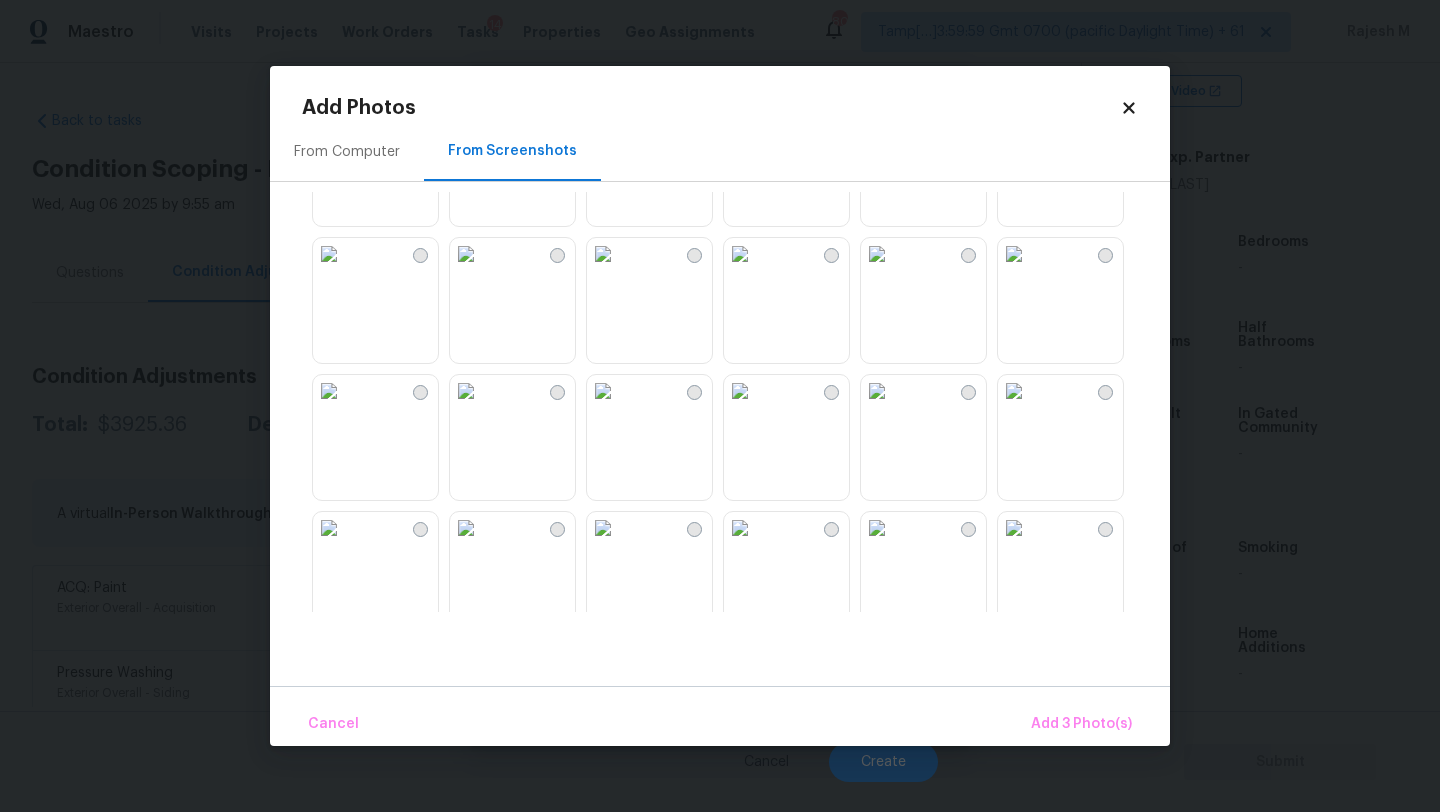 scroll, scrollTop: 1658, scrollLeft: 0, axis: vertical 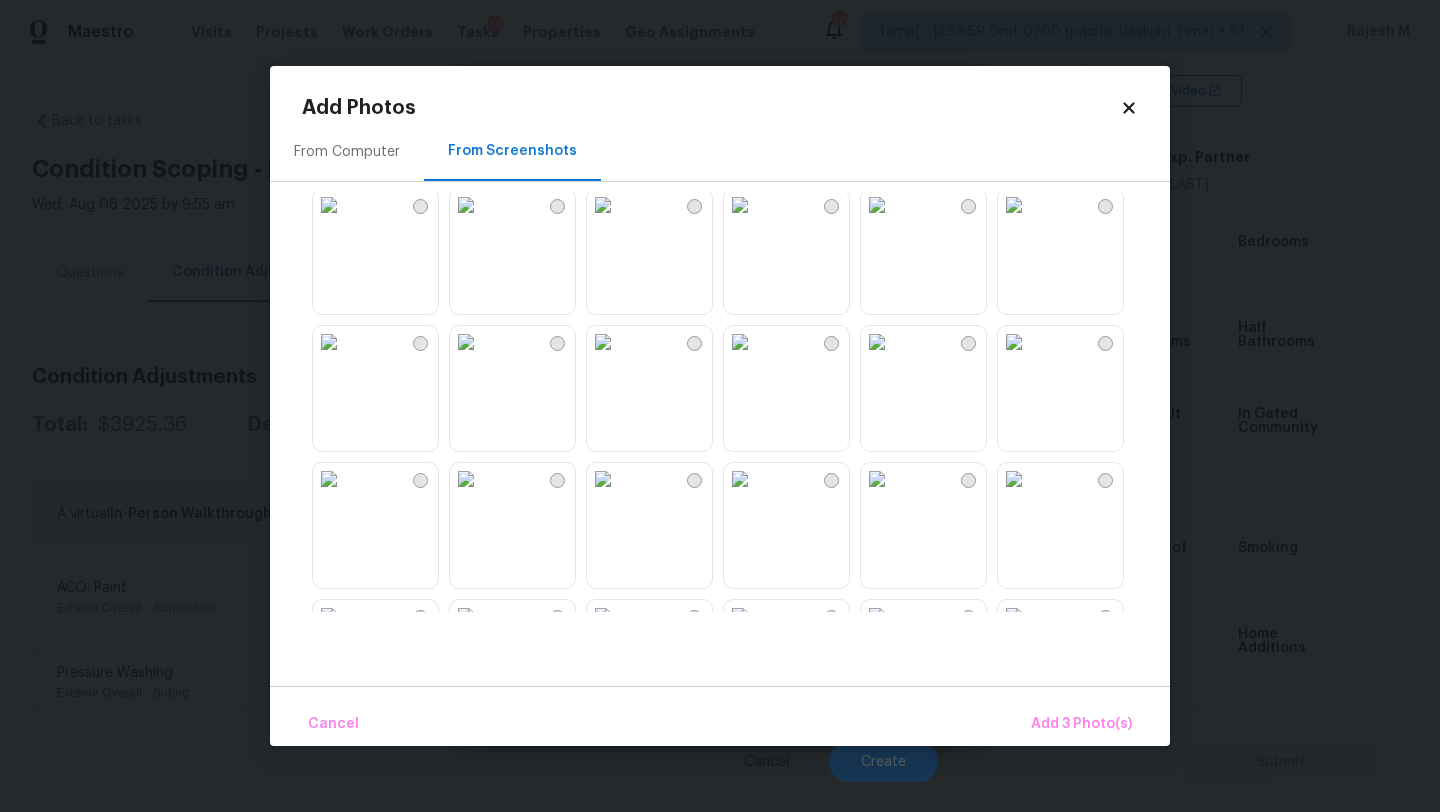 click at bounding box center (466, 205) 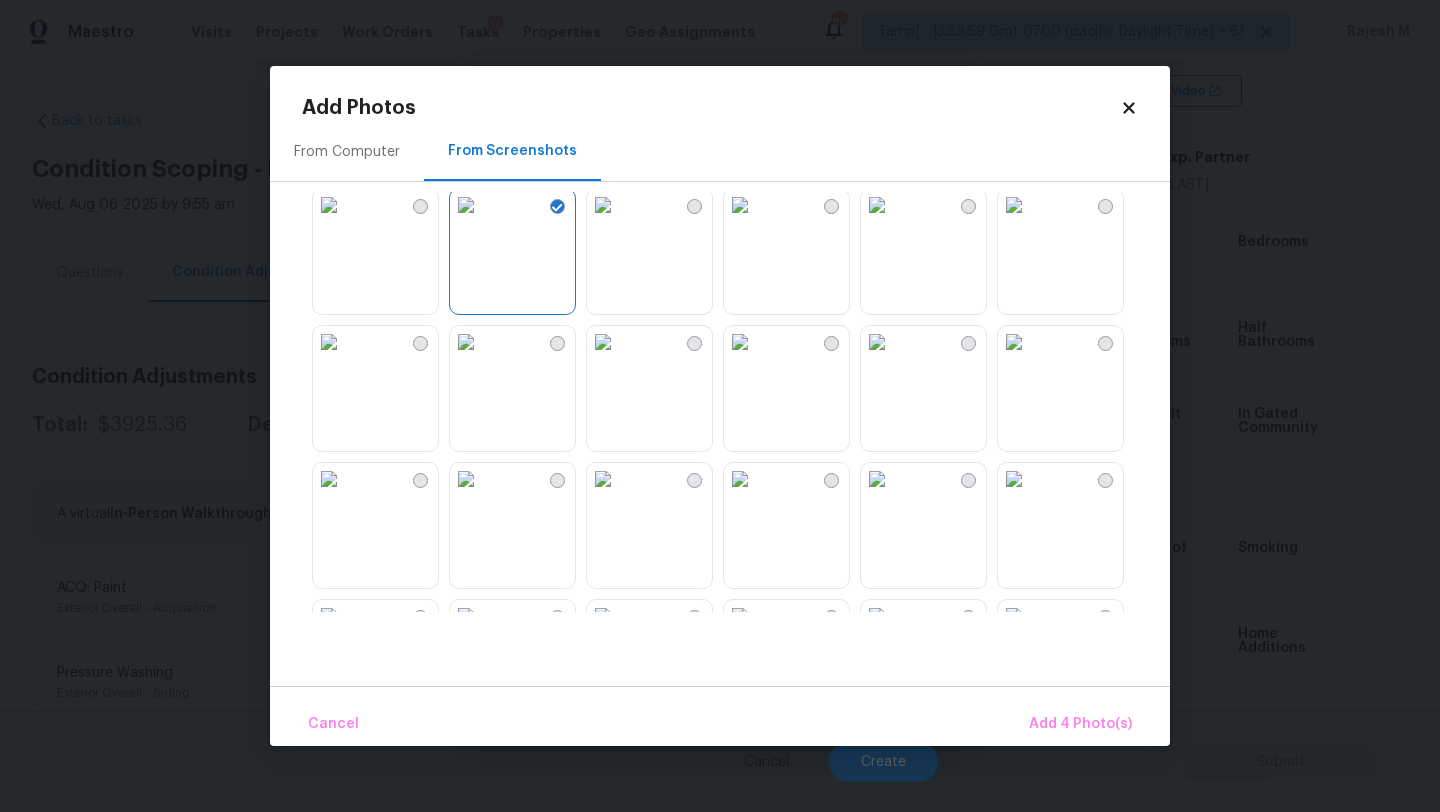 click at bounding box center [329, 205] 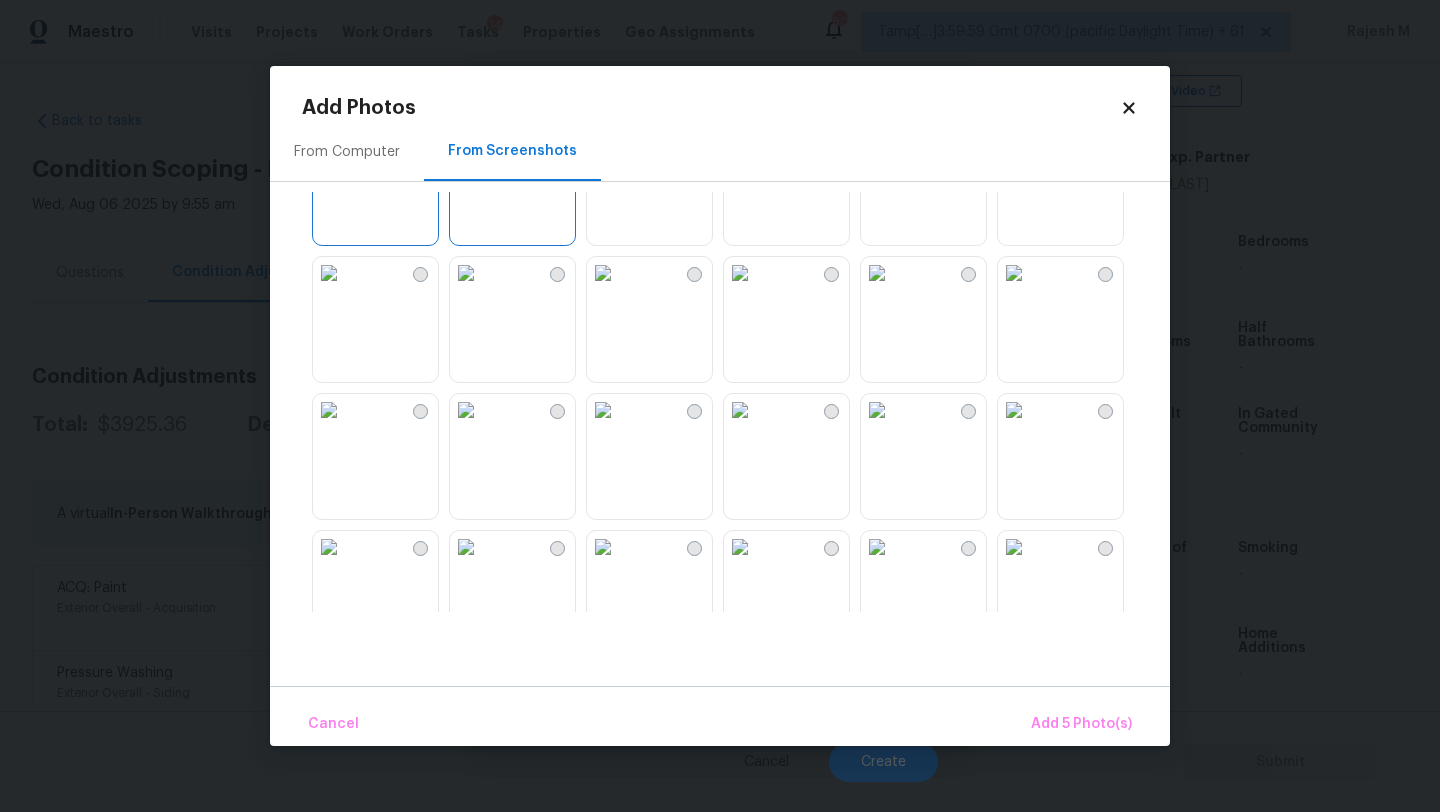 scroll, scrollTop: 1820, scrollLeft: 0, axis: vertical 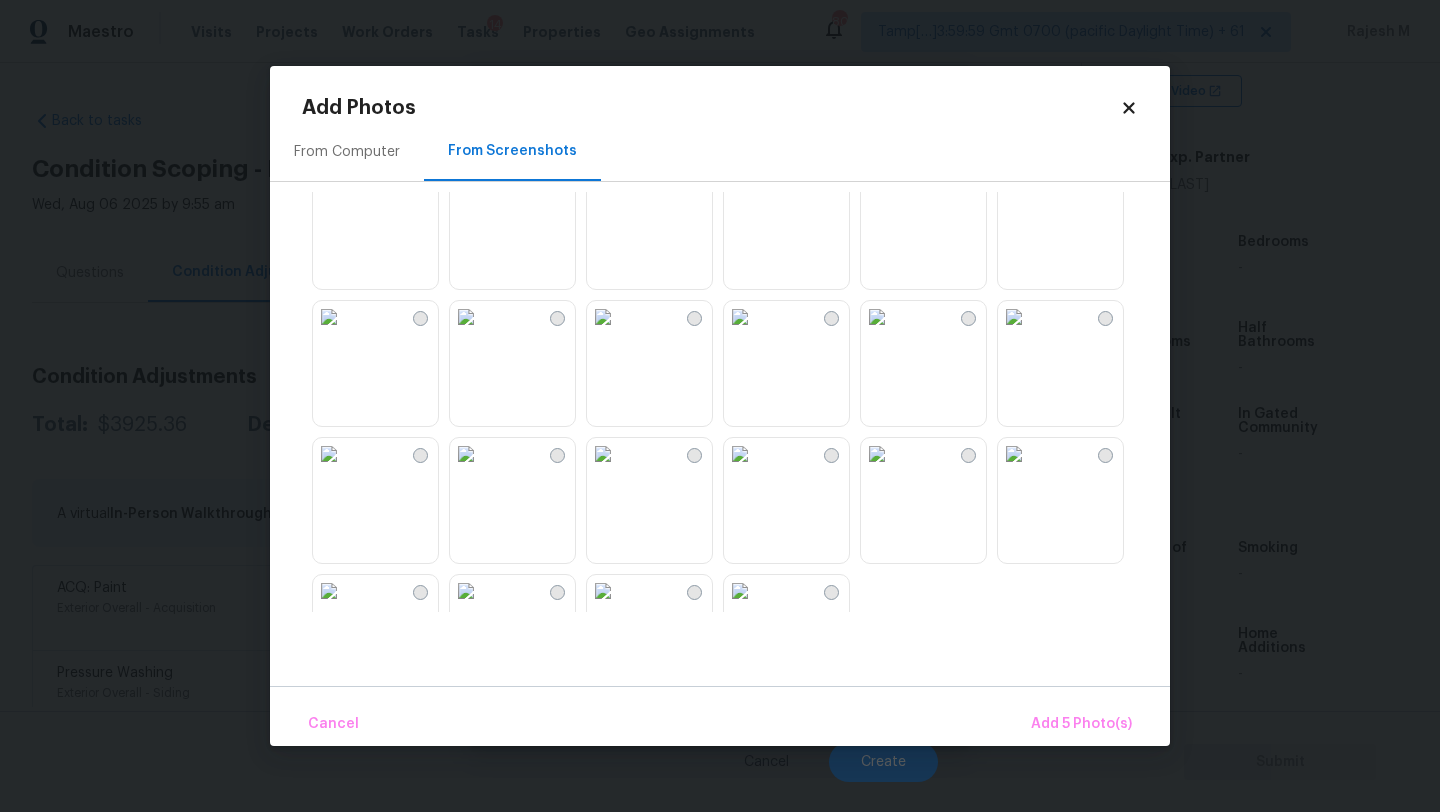 click at bounding box center [466, 180] 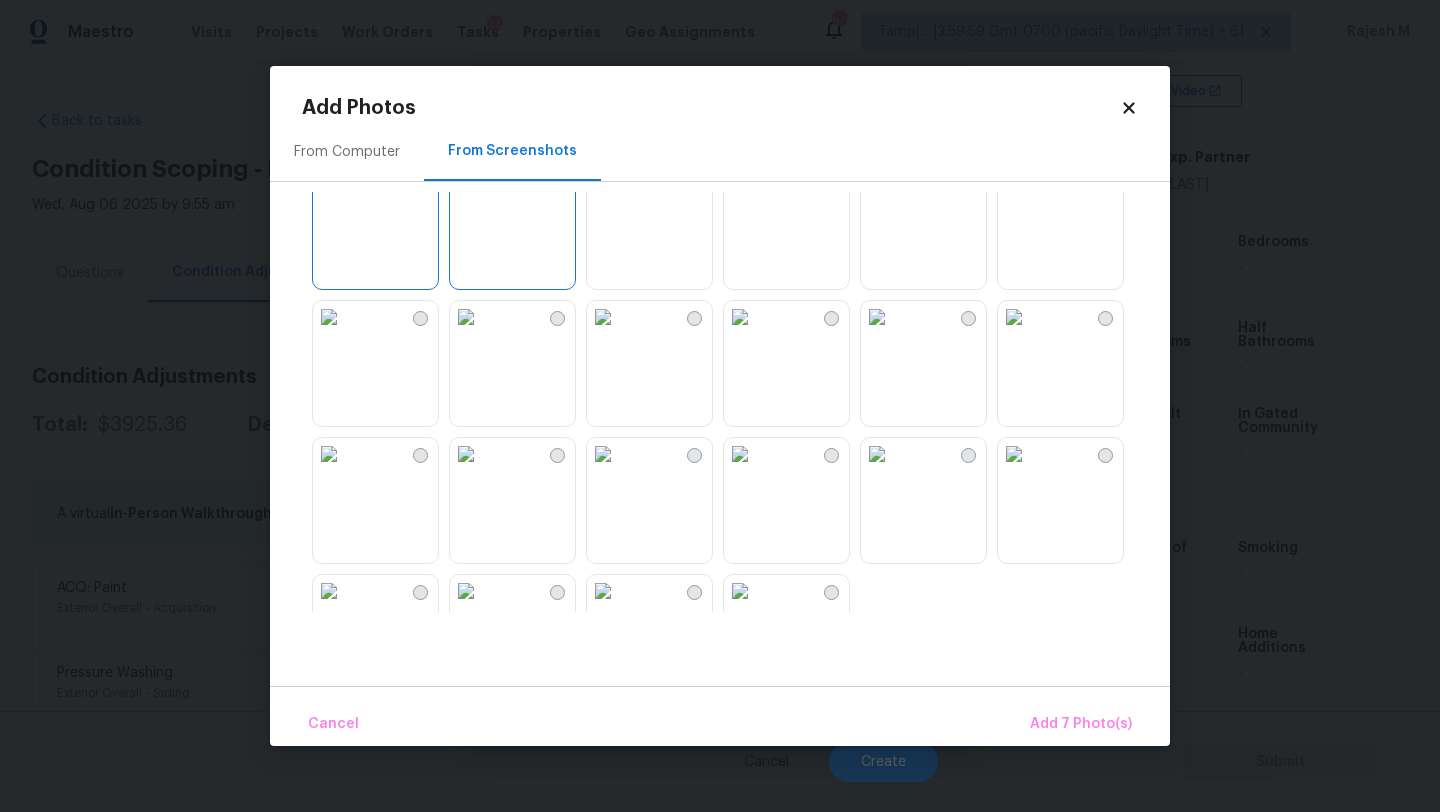 click at bounding box center (1014, 180) 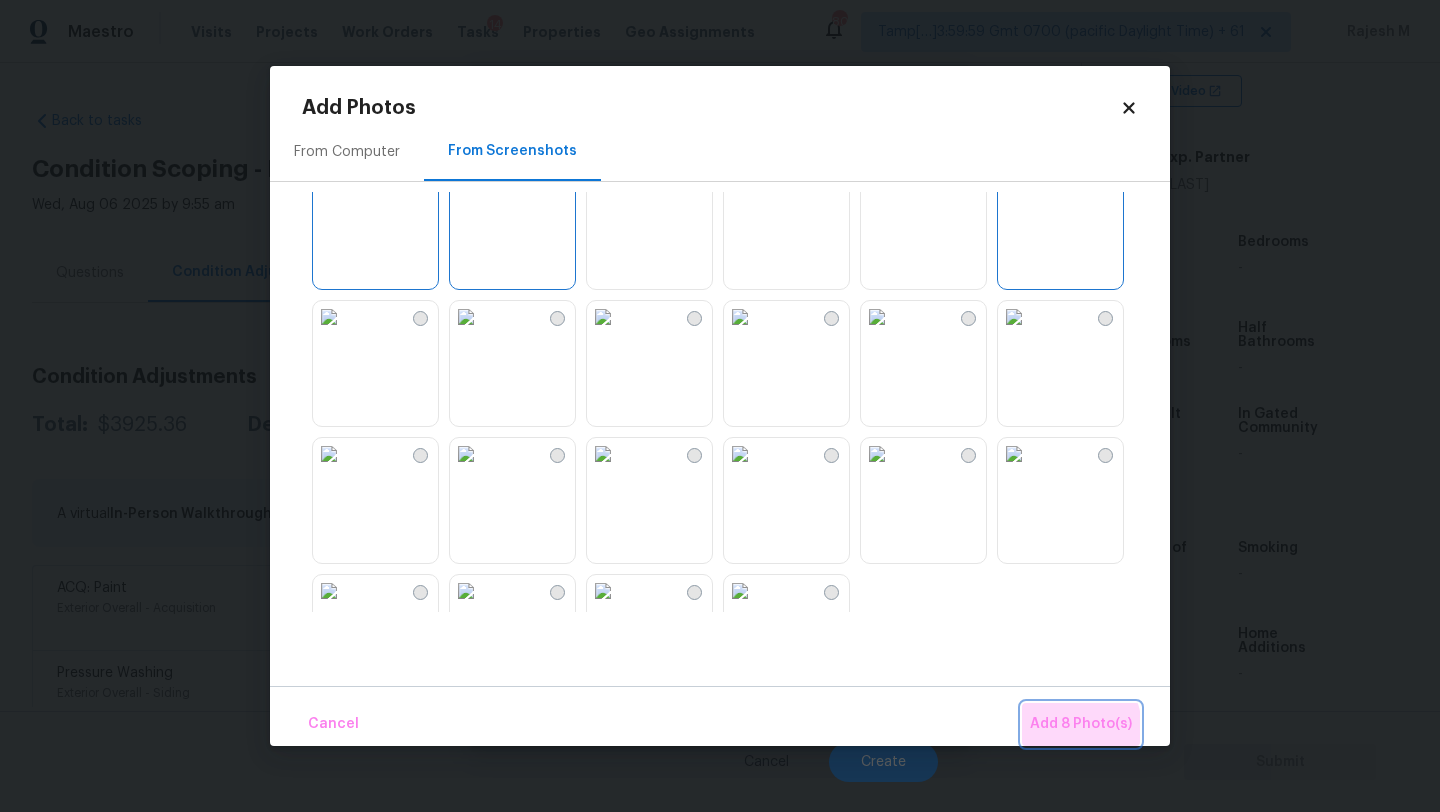click on "Add 8 Photo(s)" at bounding box center [1081, 724] 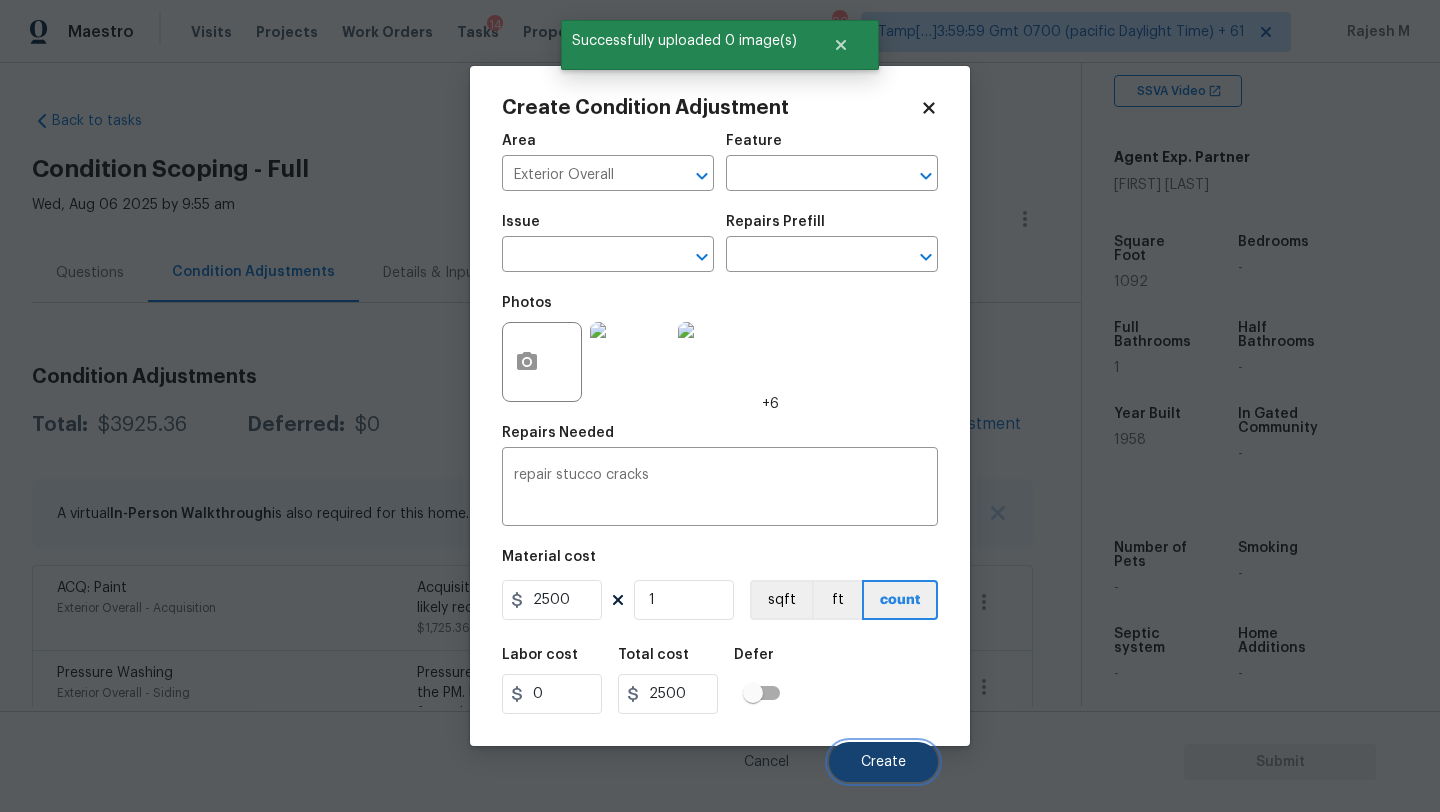 click on "Create" at bounding box center (883, 762) 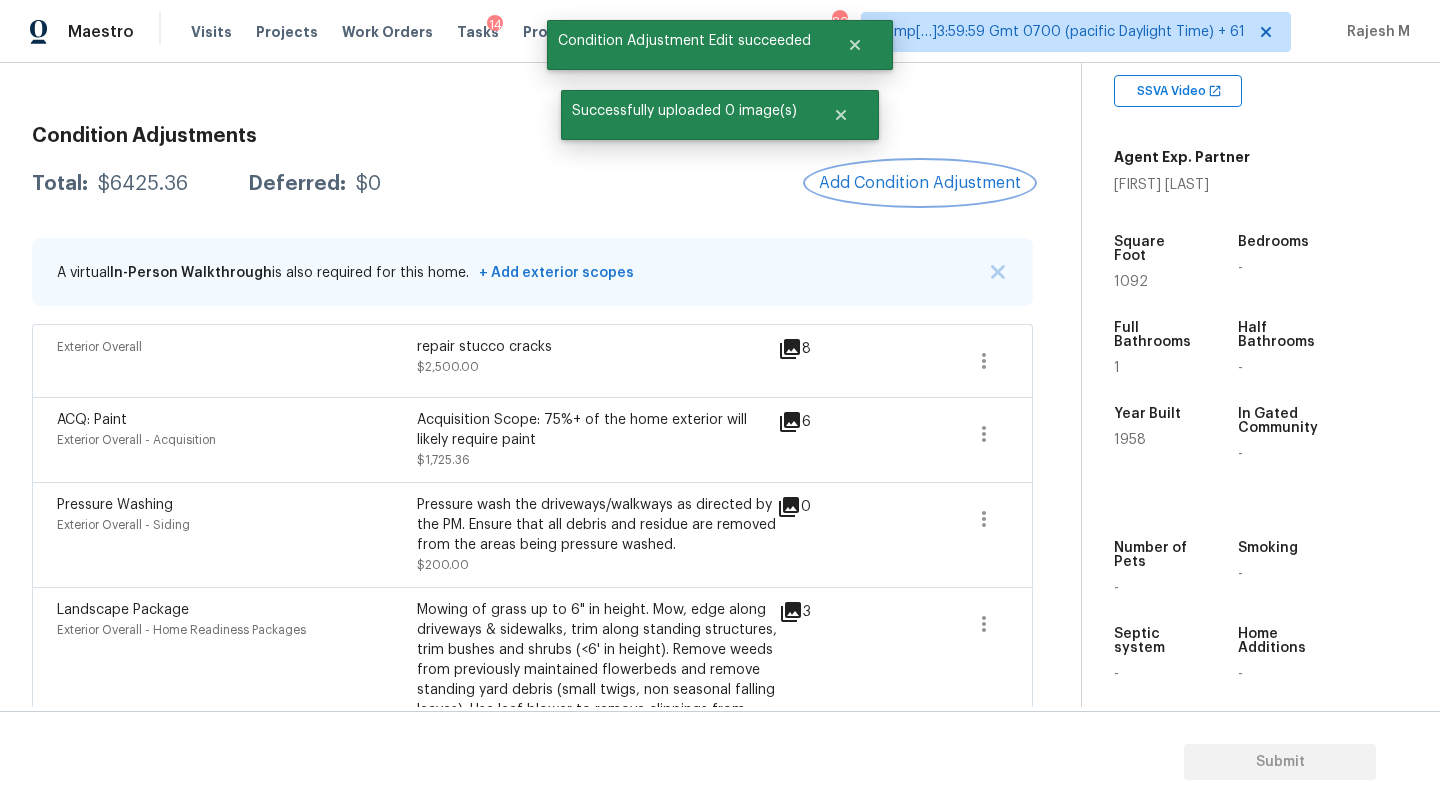 scroll, scrollTop: 173, scrollLeft: 0, axis: vertical 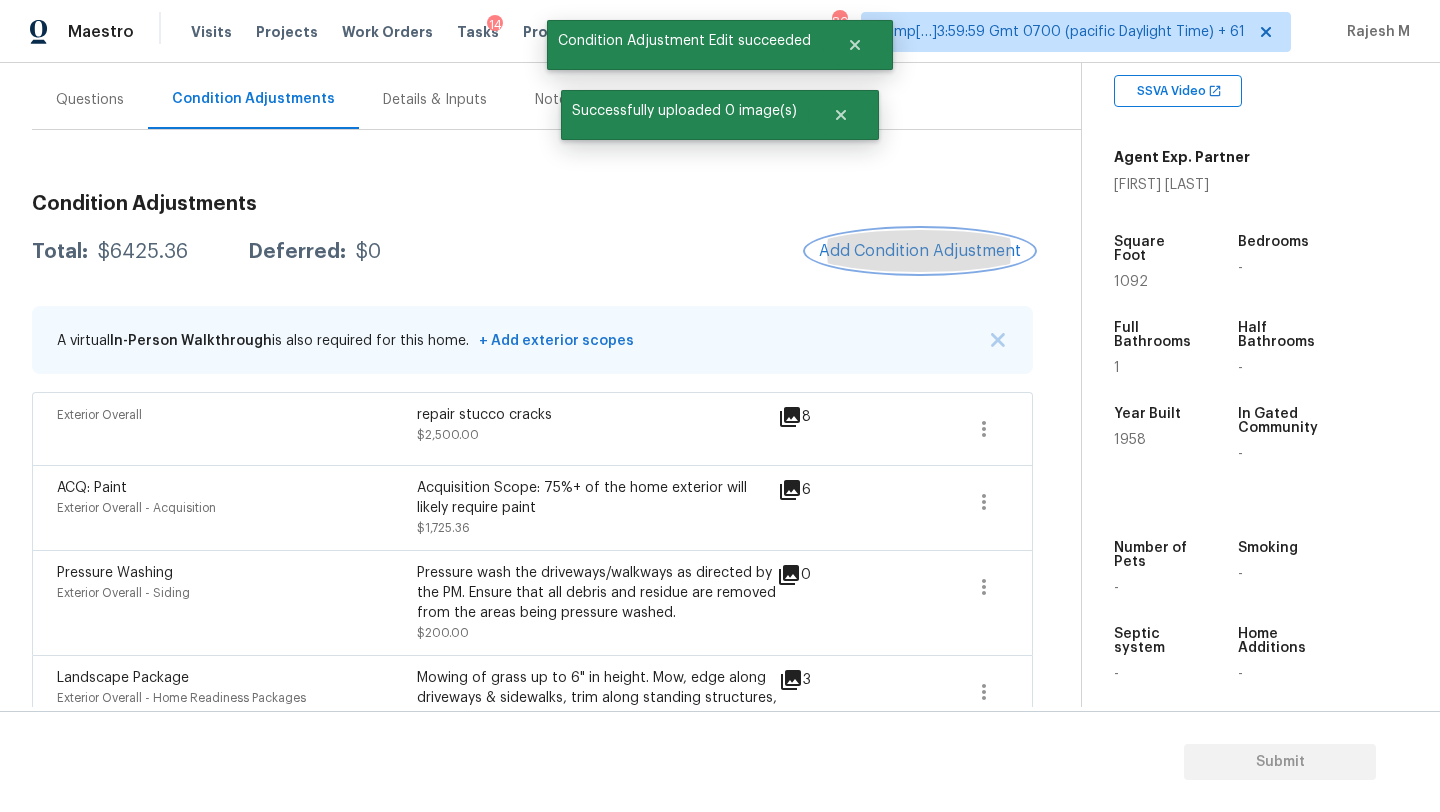 click on "Add Condition Adjustment" at bounding box center (920, 251) 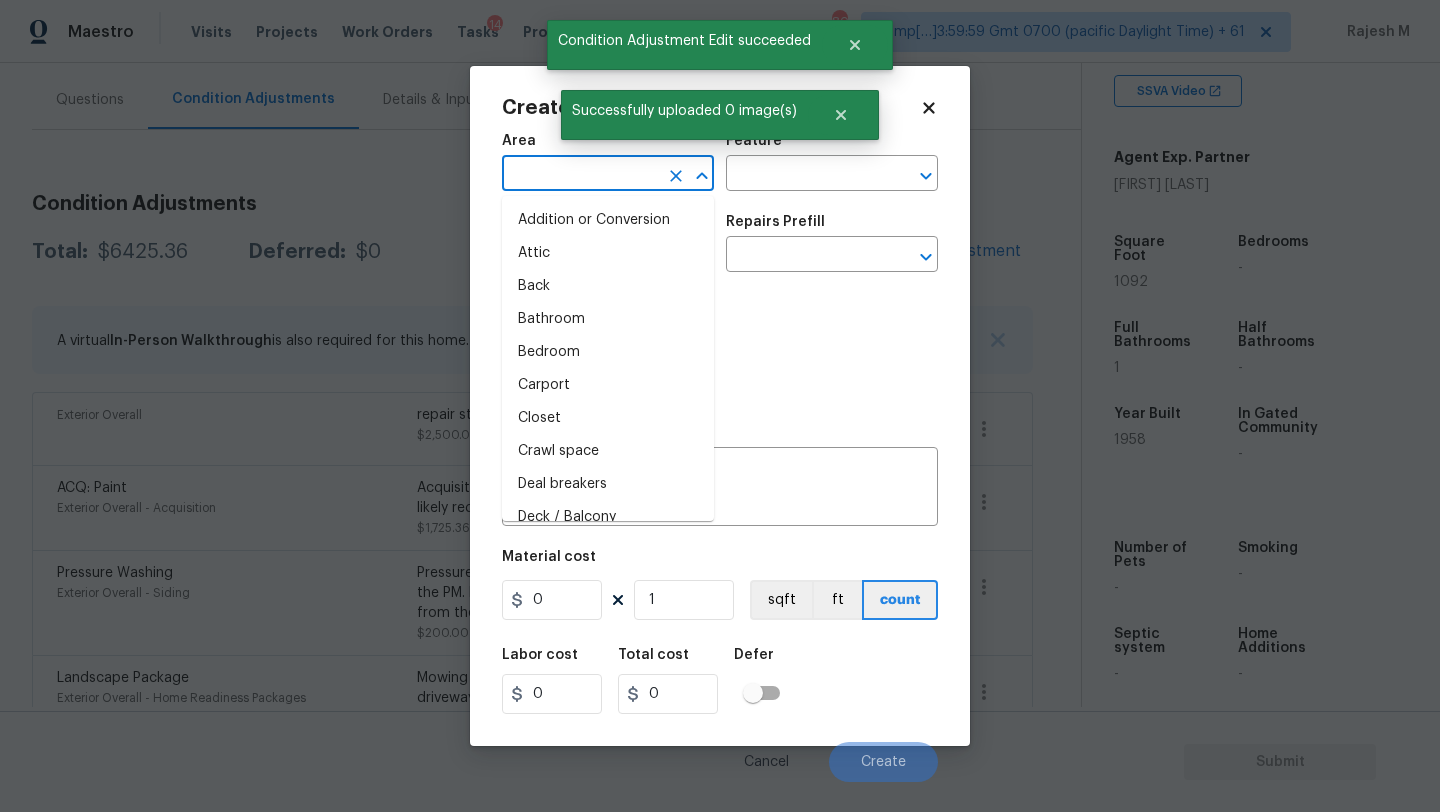 click at bounding box center [580, 175] 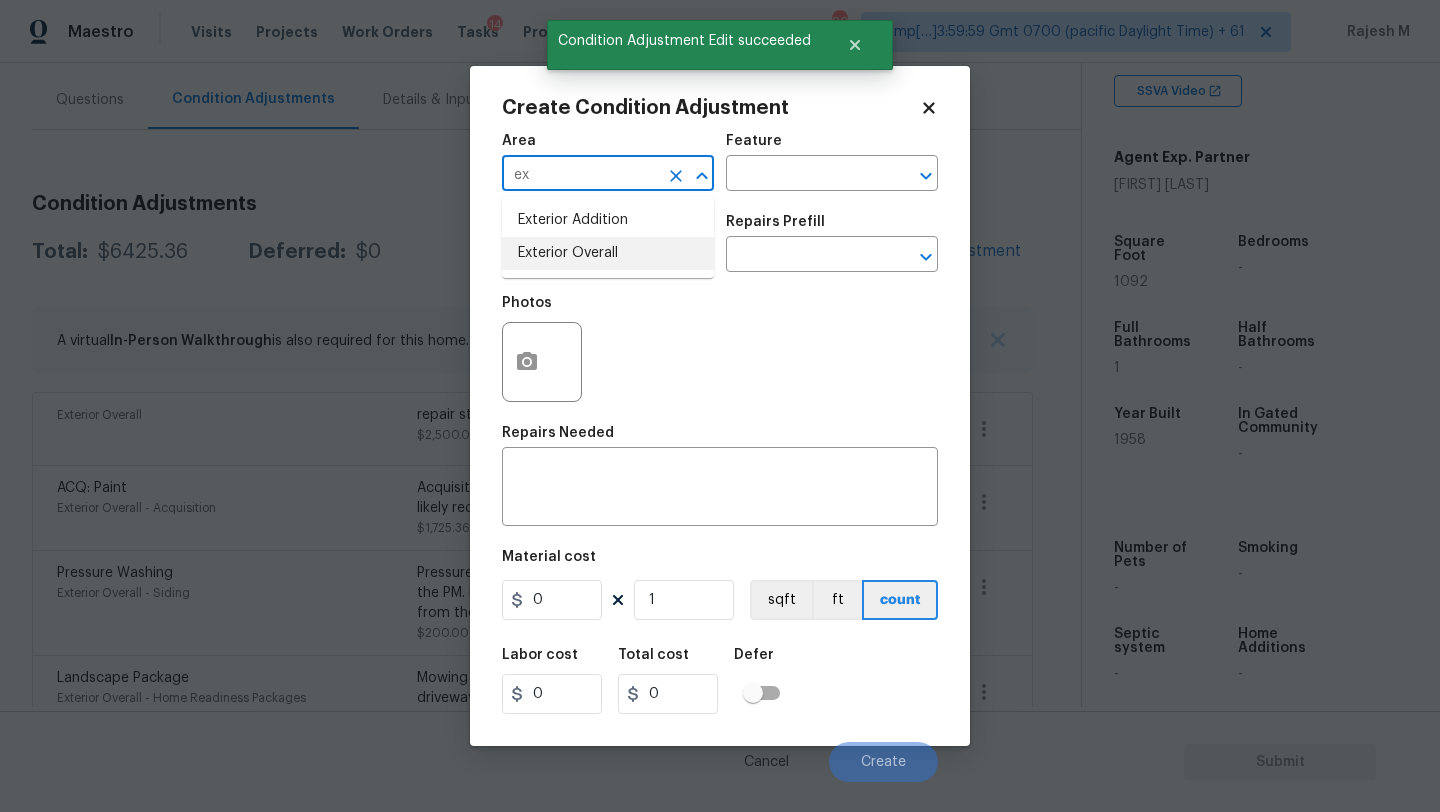 click on "Exterior Overall" at bounding box center (608, 253) 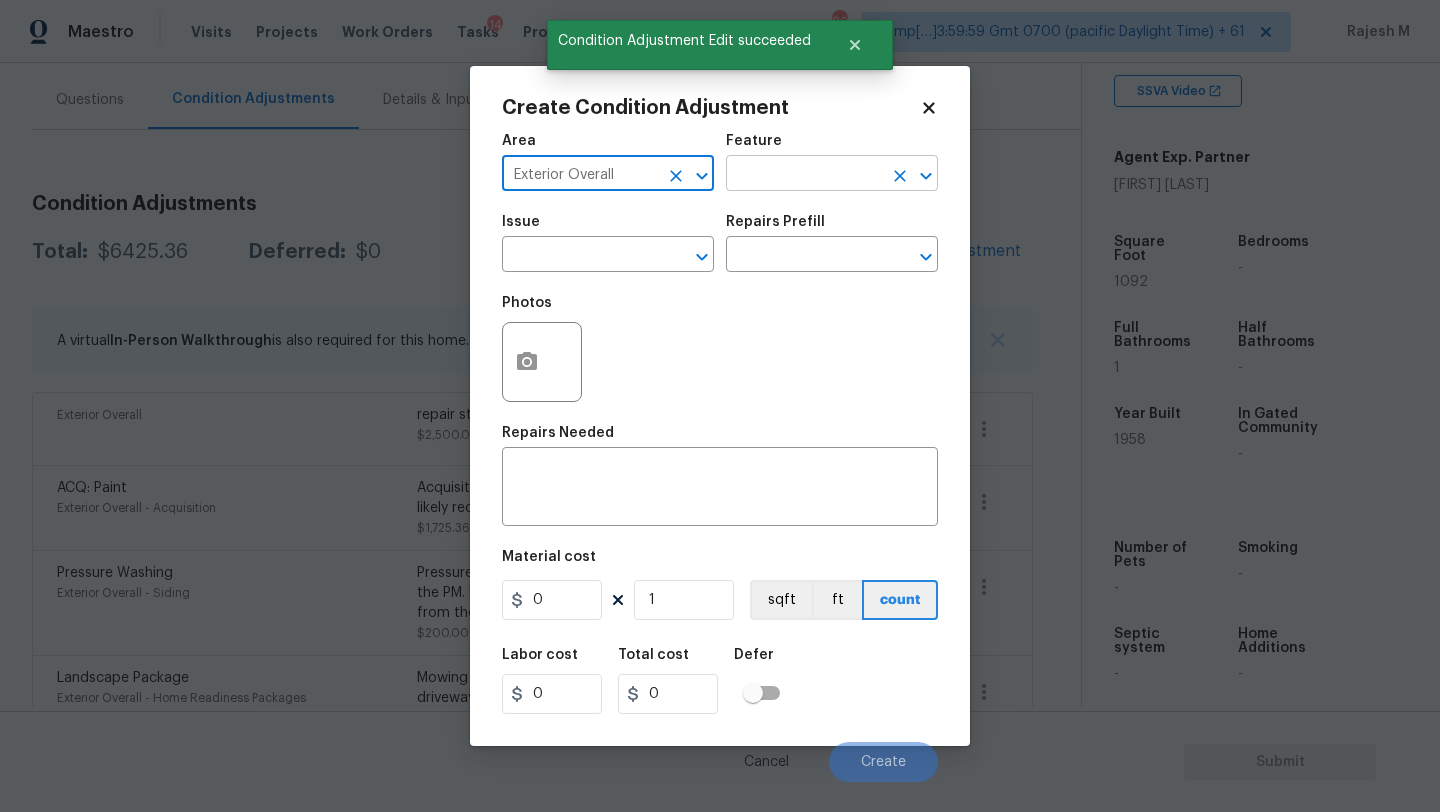 type on "Exterior Overall" 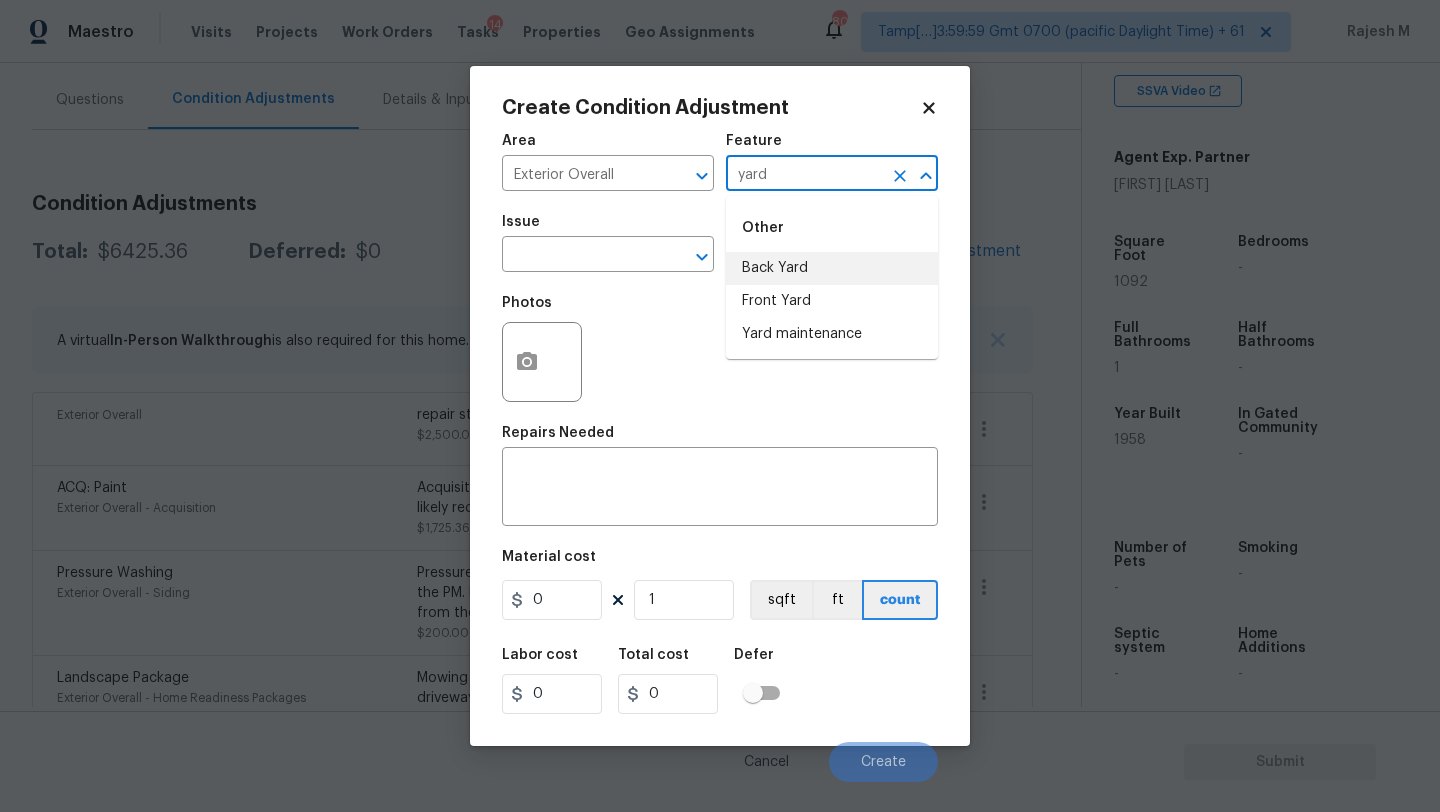 click on "Back Yard" at bounding box center [832, 268] 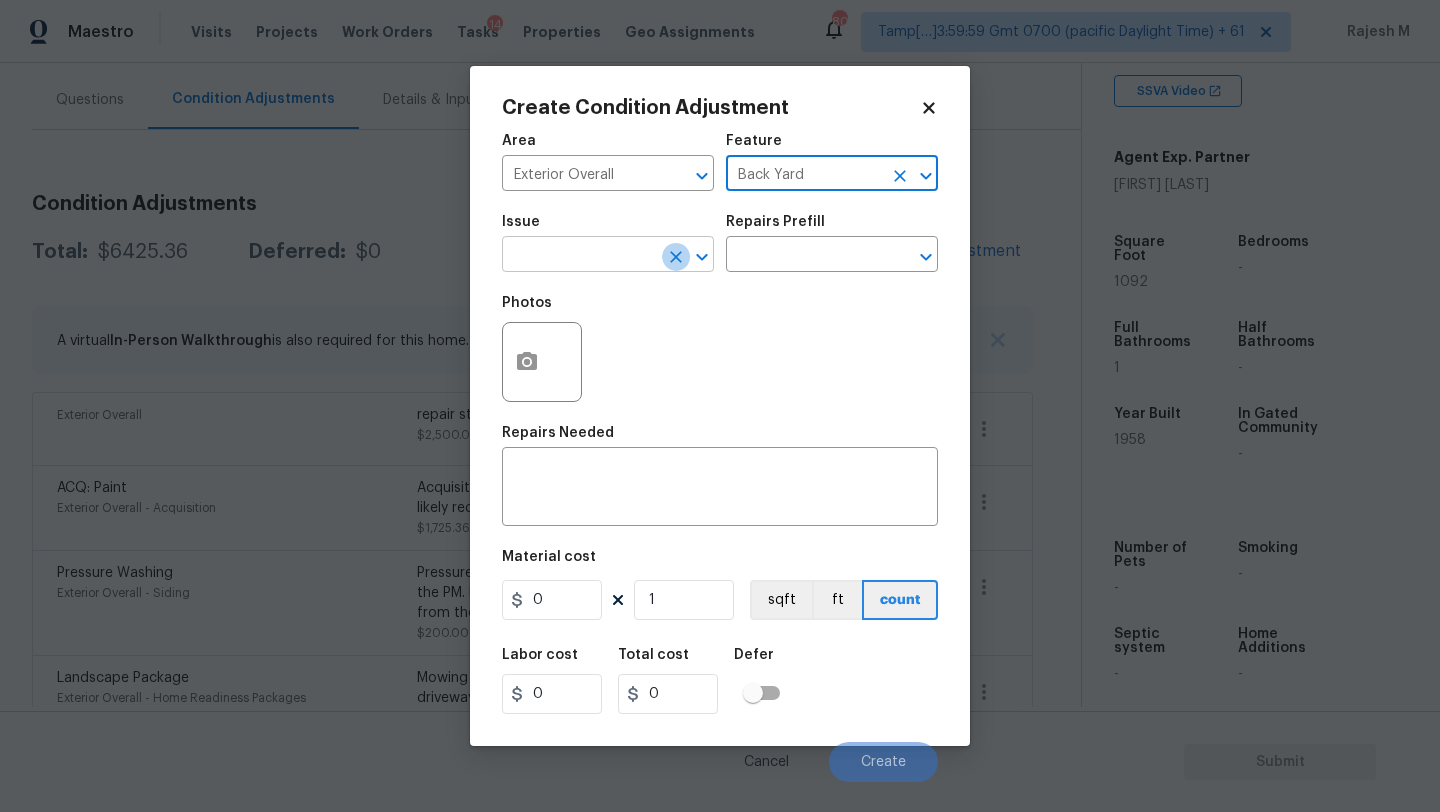 click 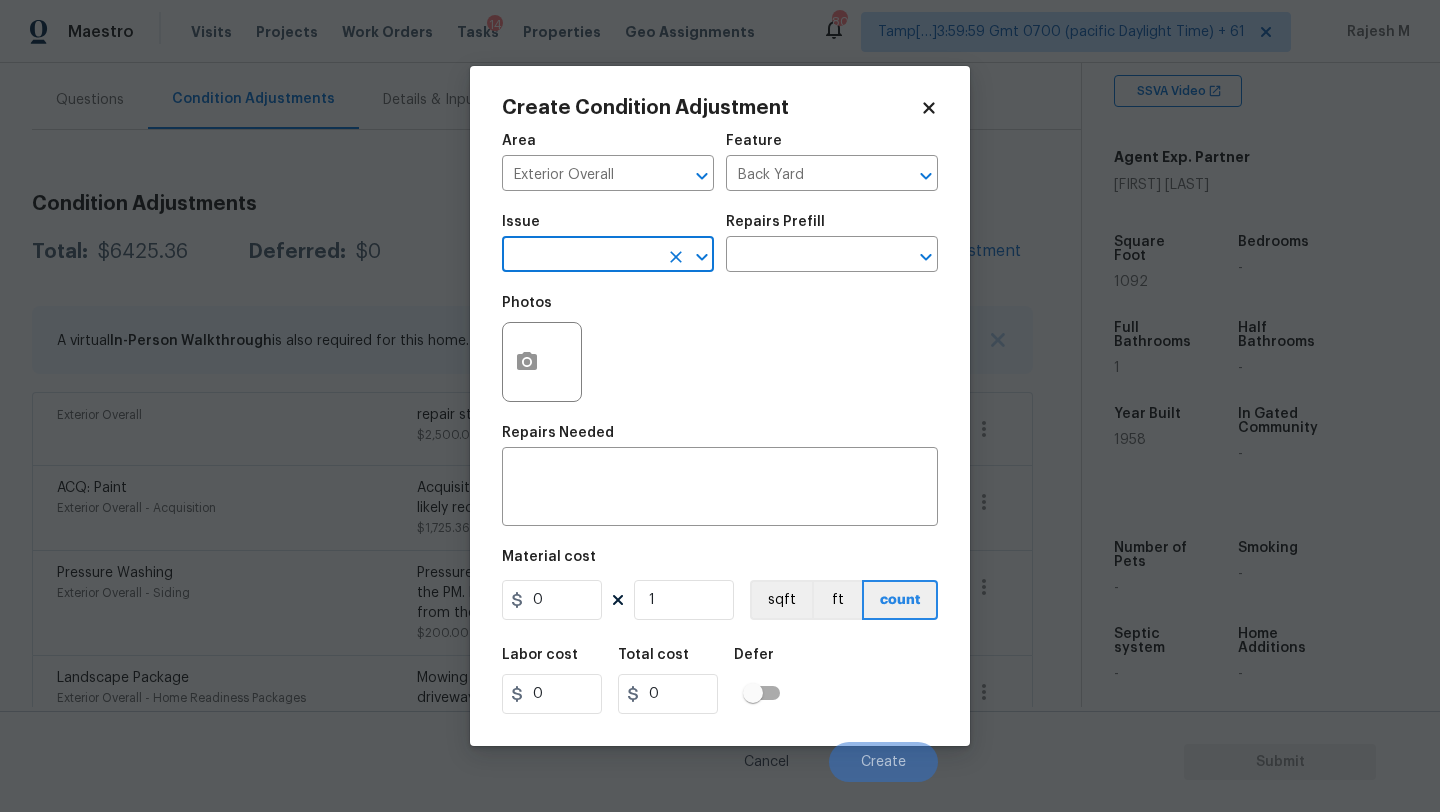 click at bounding box center (580, 256) 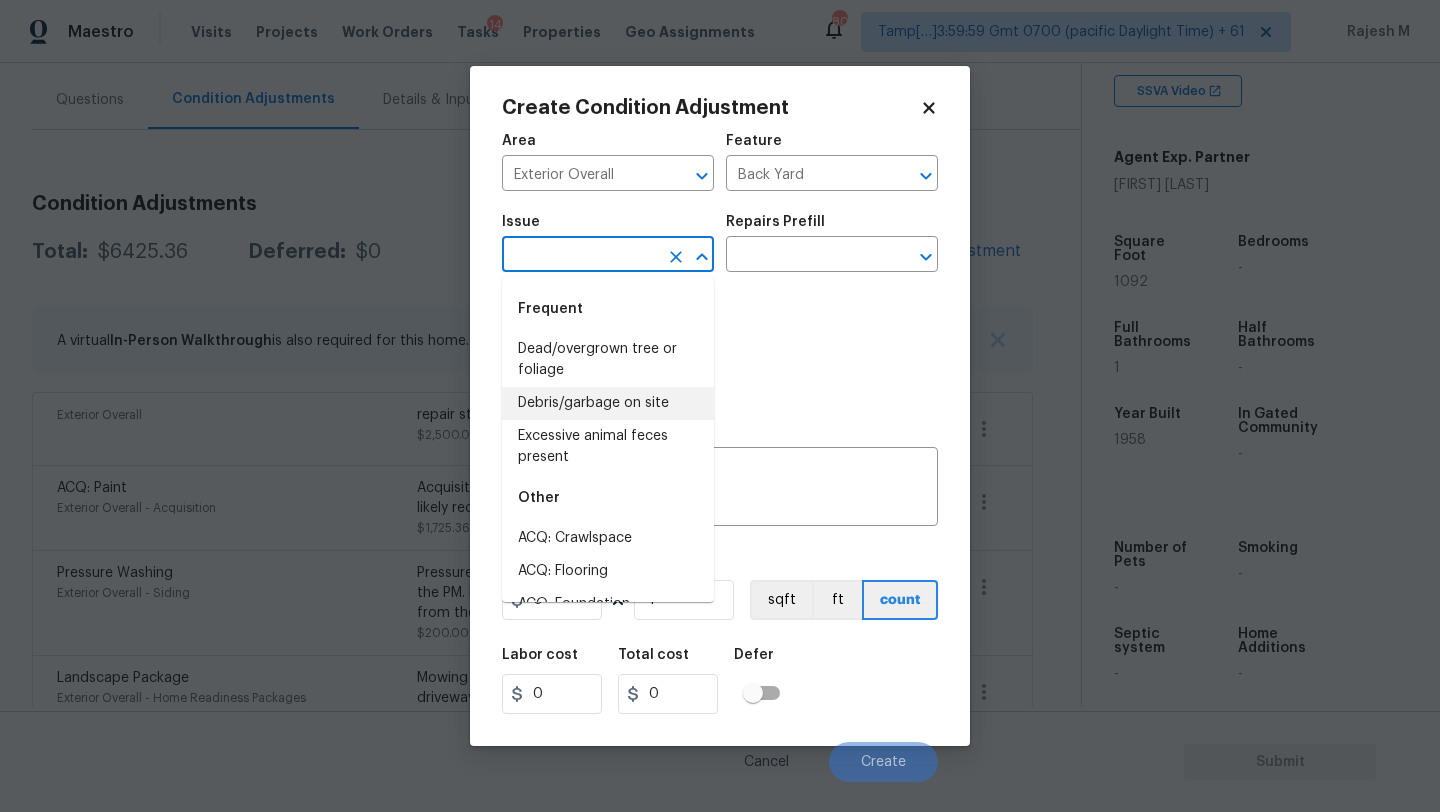 click on "Debris/garbage on site" at bounding box center [608, 403] 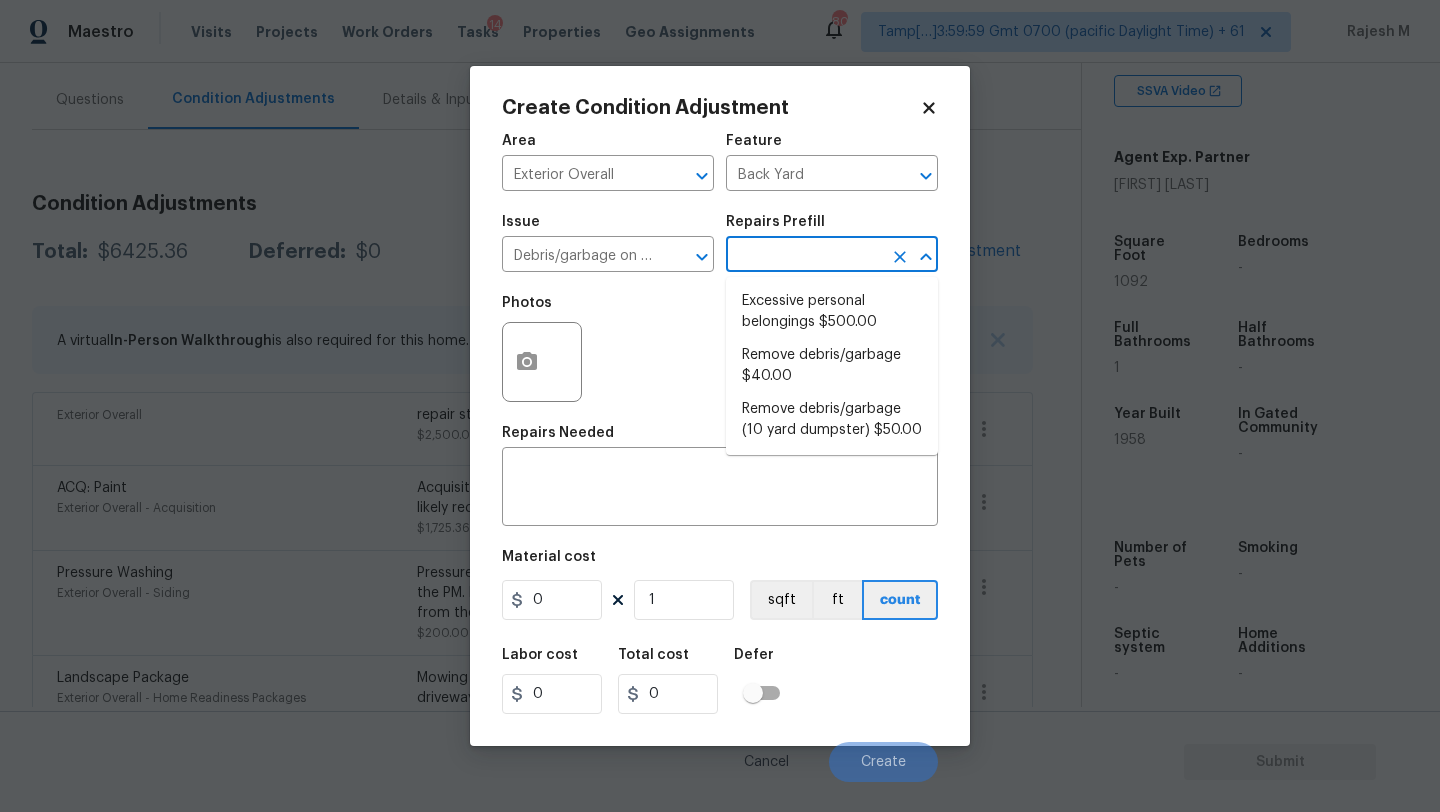click at bounding box center [804, 256] 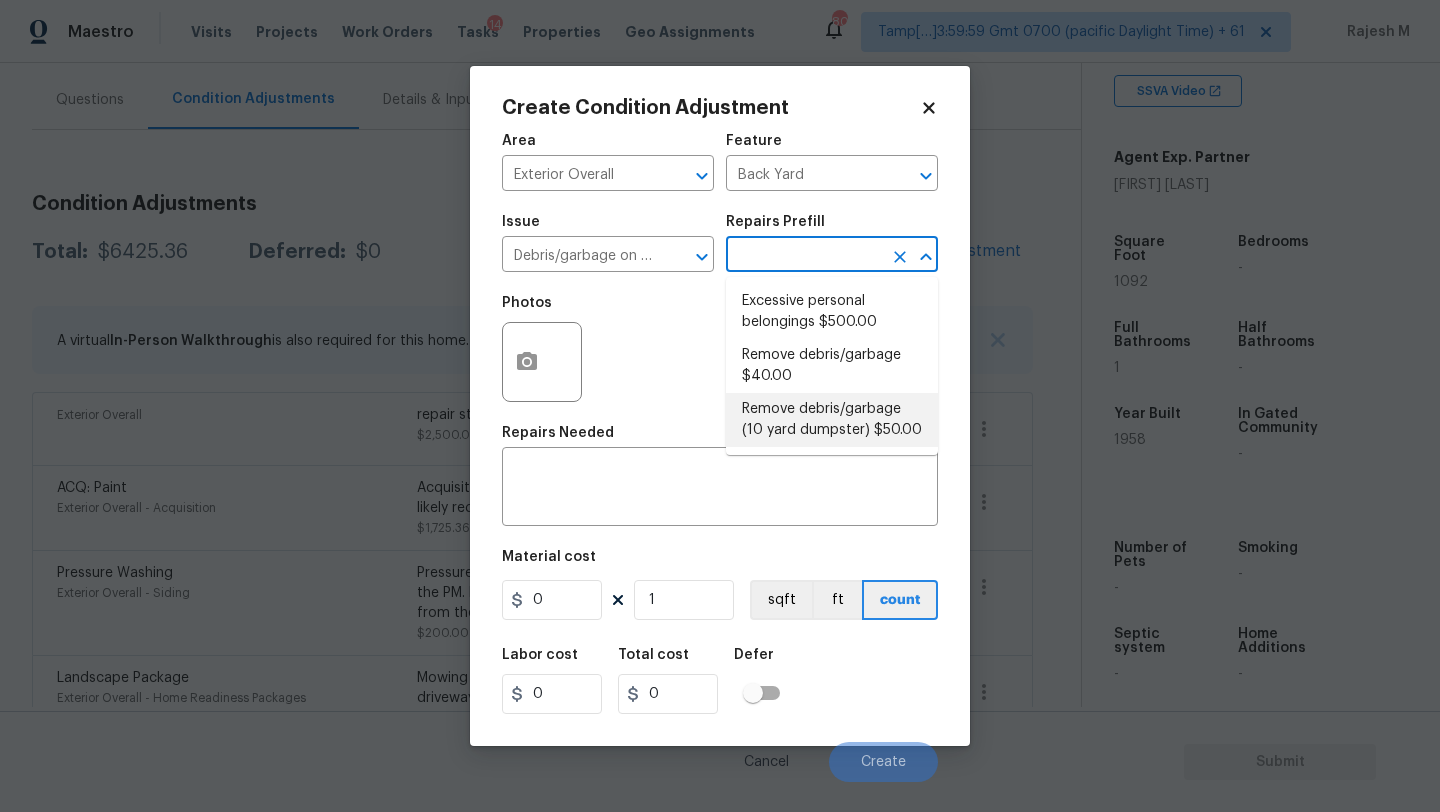 click on "Remove debris/garbage (10 yard dumpster) $50.00" at bounding box center [832, 420] 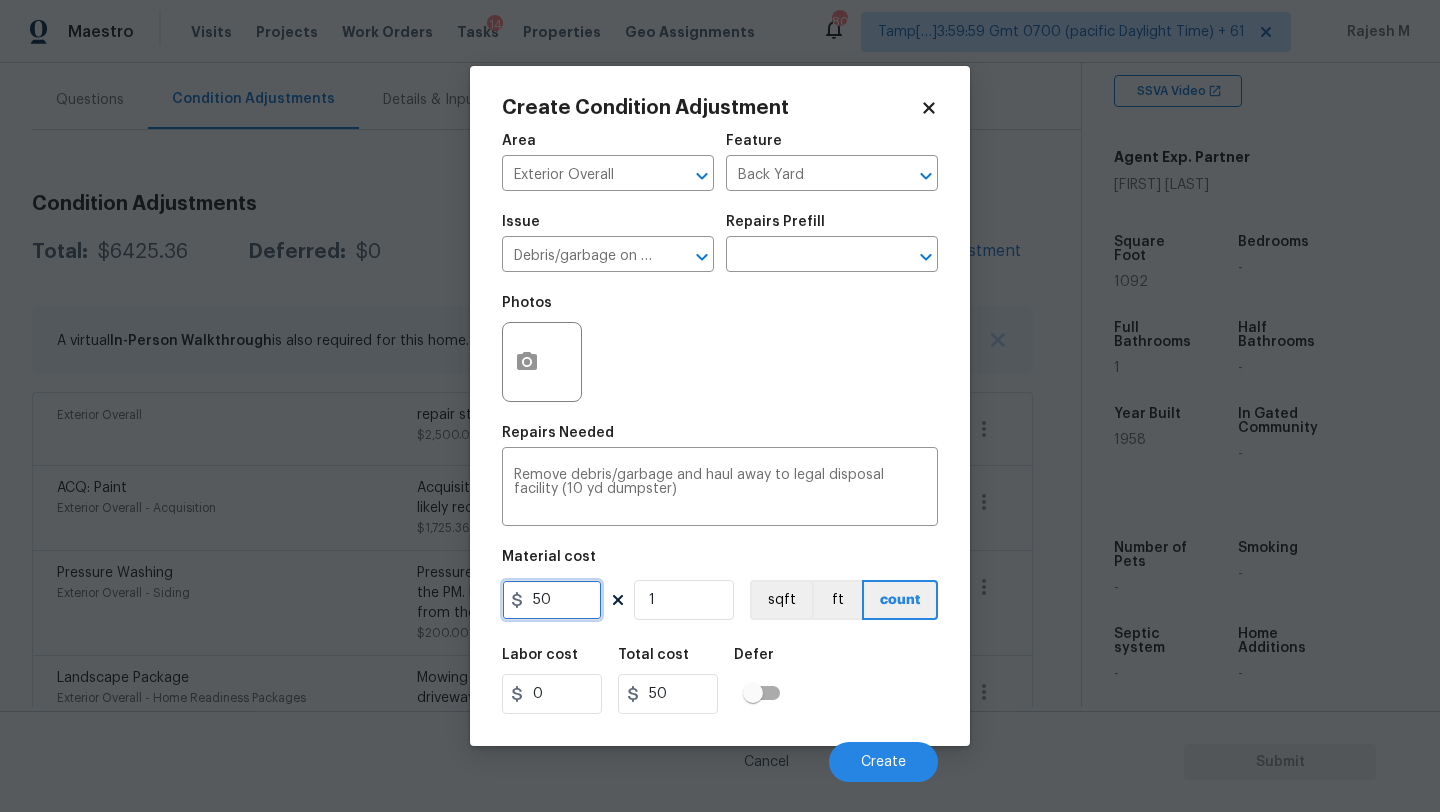 click on "50" at bounding box center (552, 600) 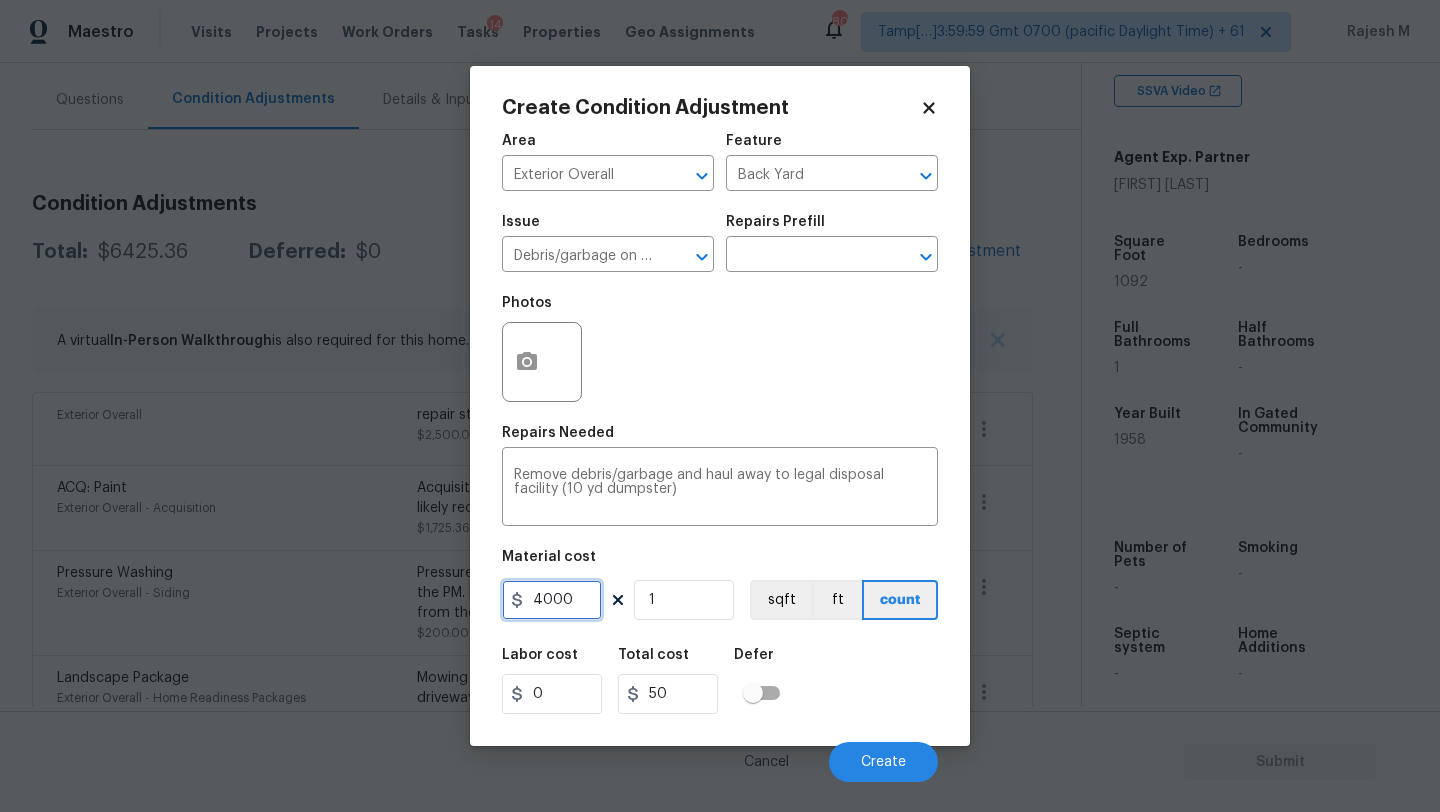 type on "4000" 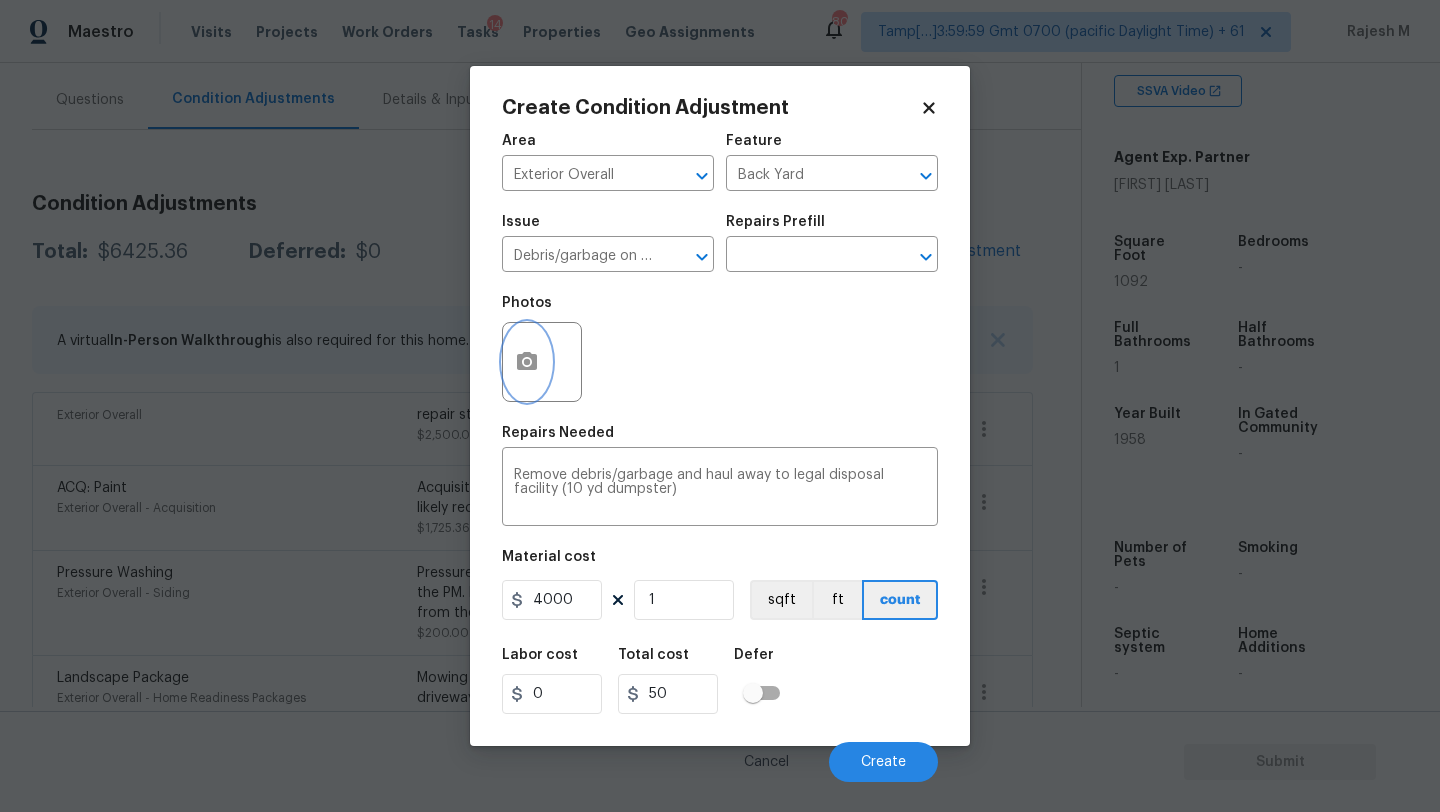 type on "4000" 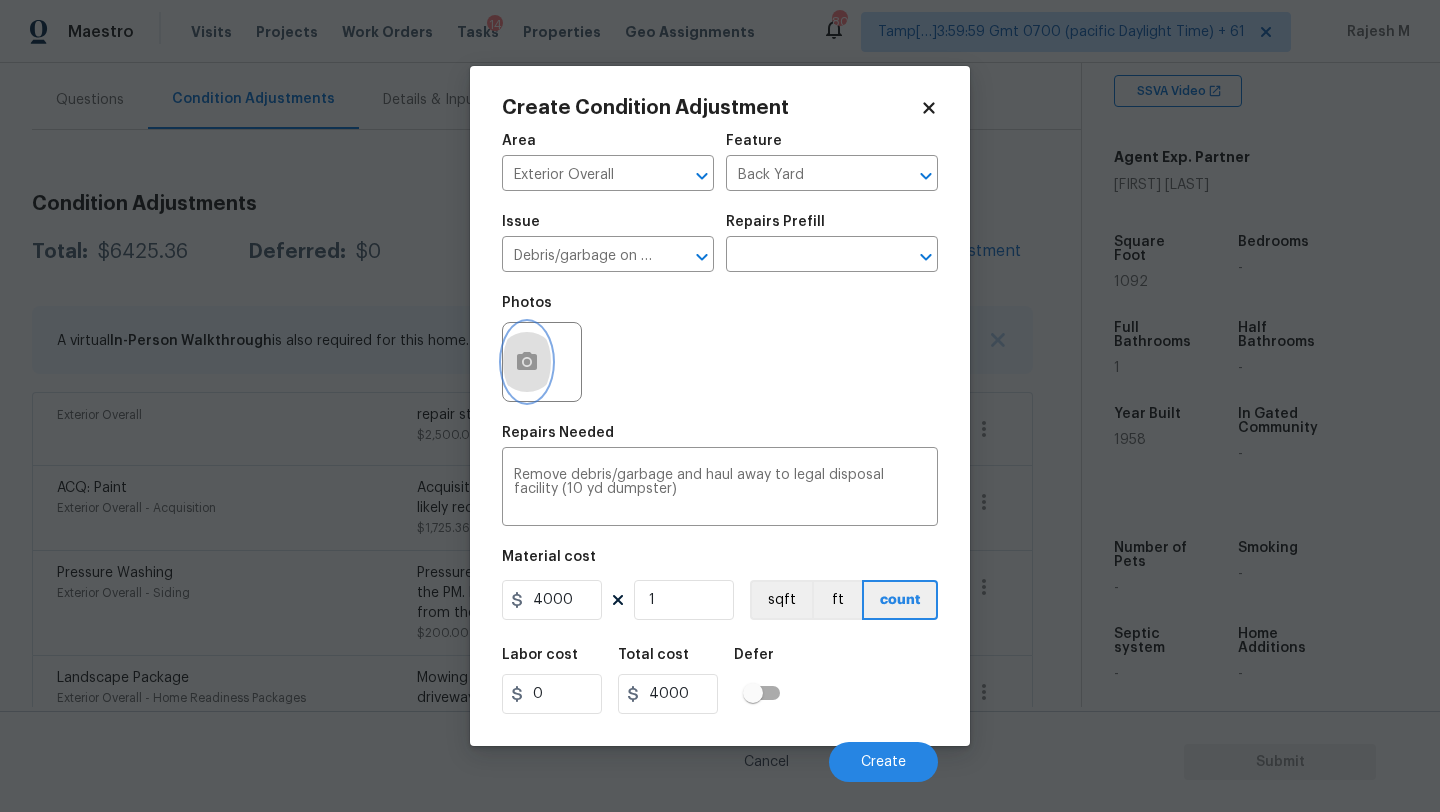 click at bounding box center [527, 362] 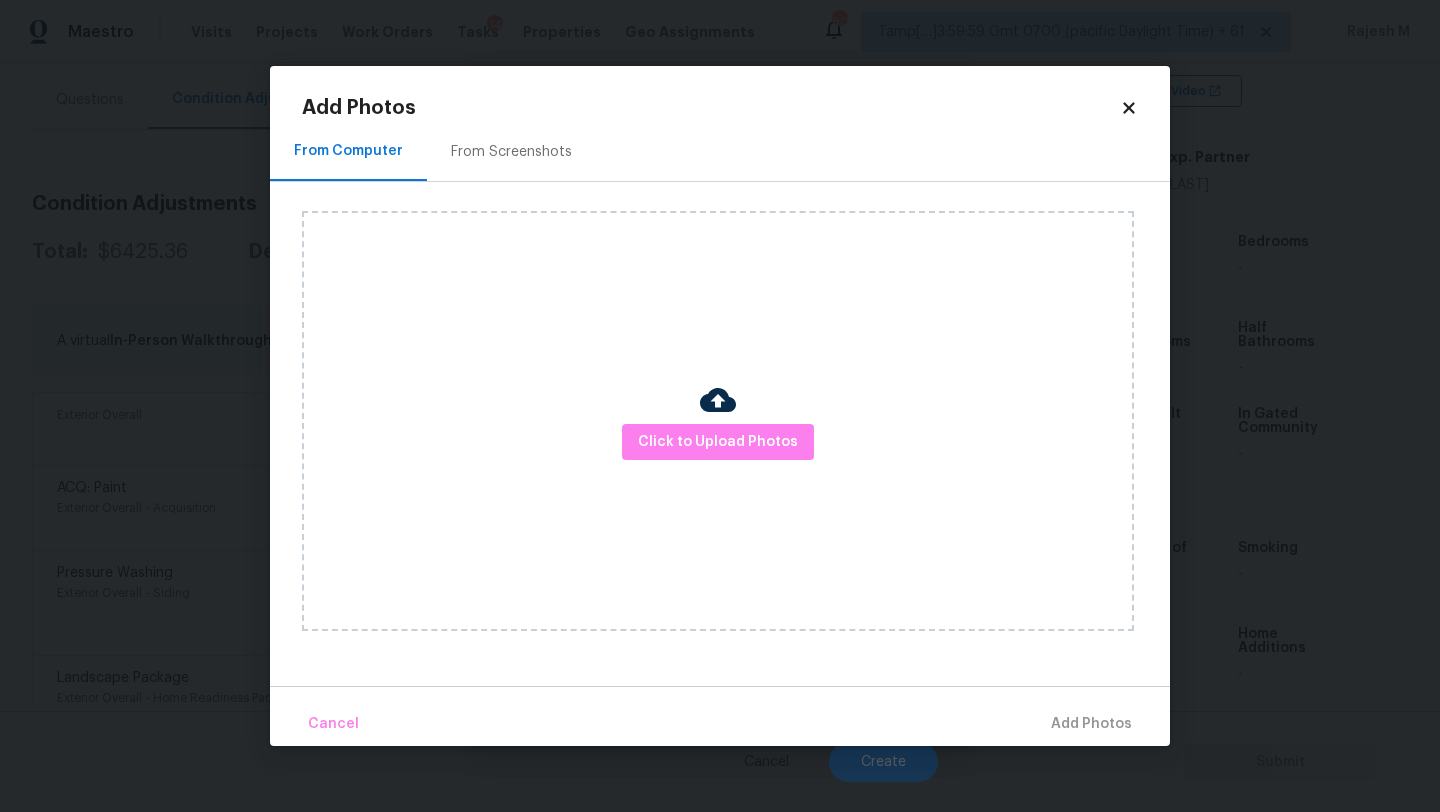 click on "From Screenshots" at bounding box center [511, 151] 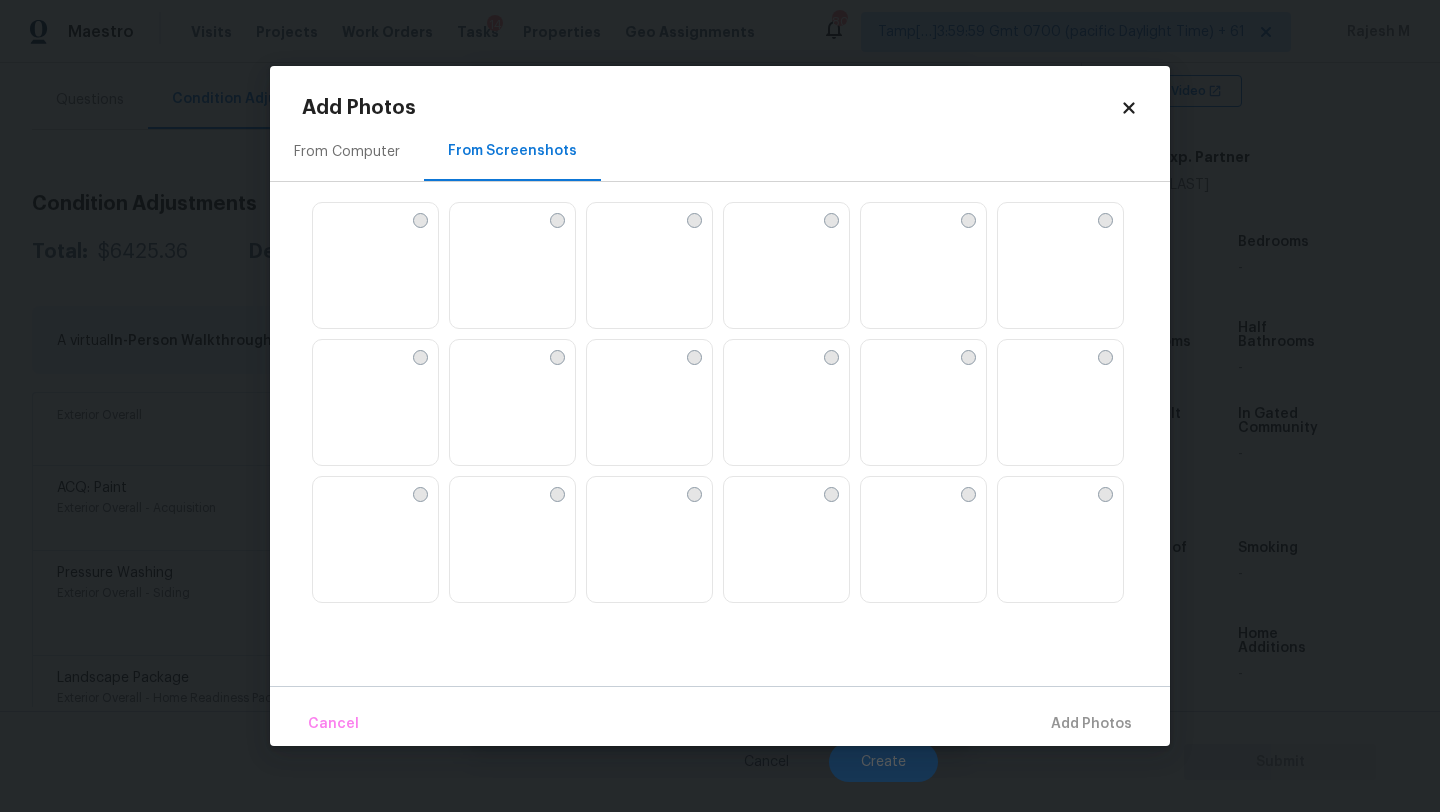 click at bounding box center (649, 266) 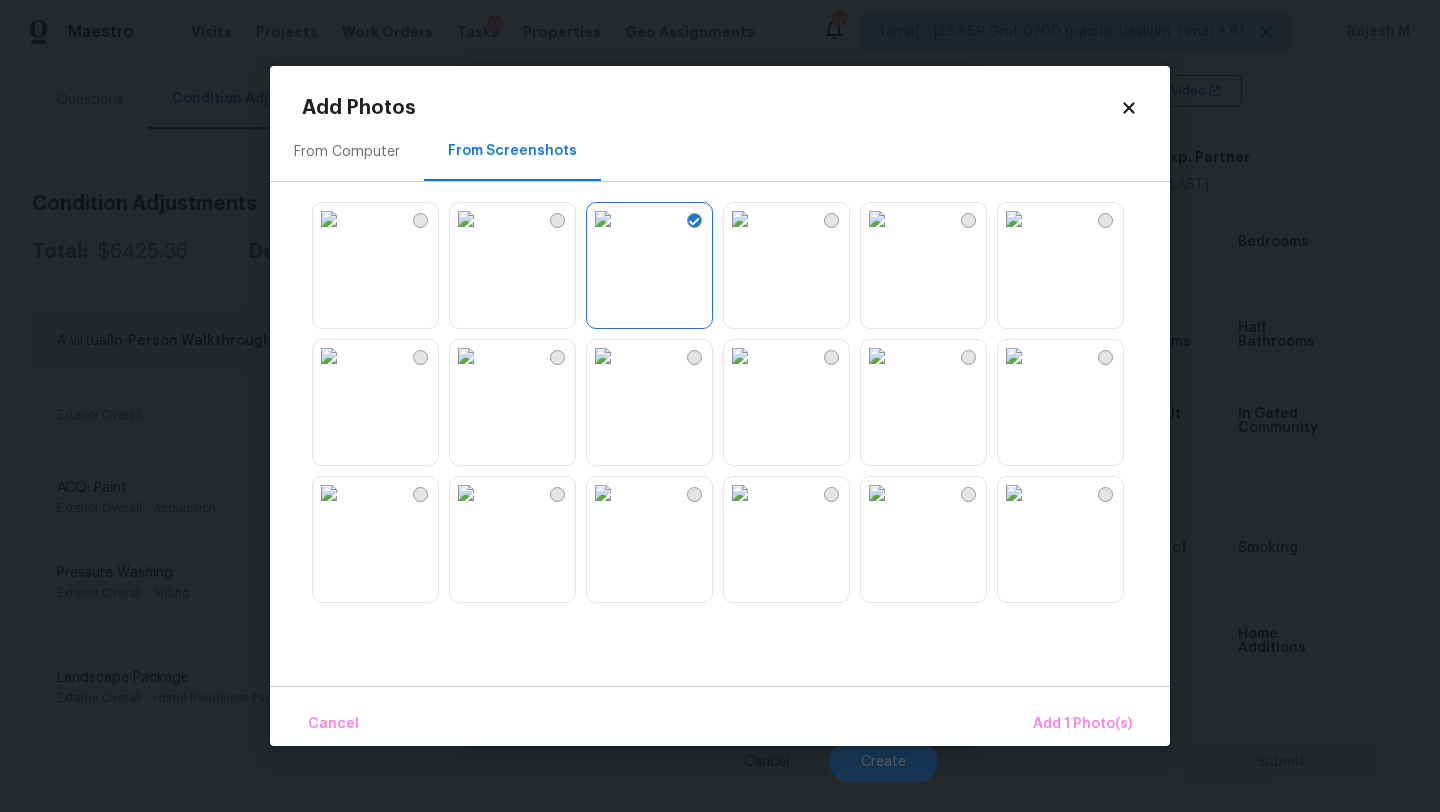 click at bounding box center [603, 356] 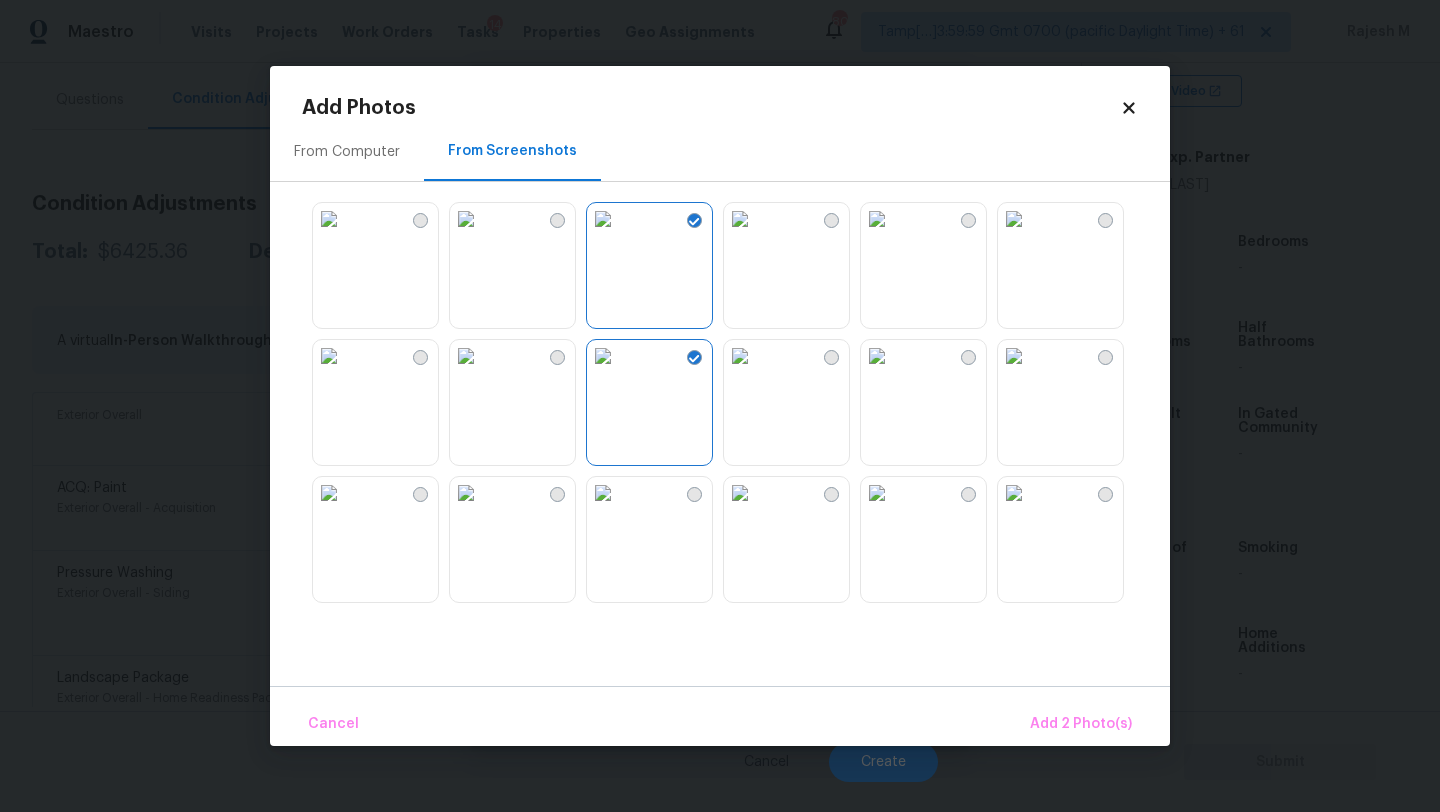 click at bounding box center (466, 493) 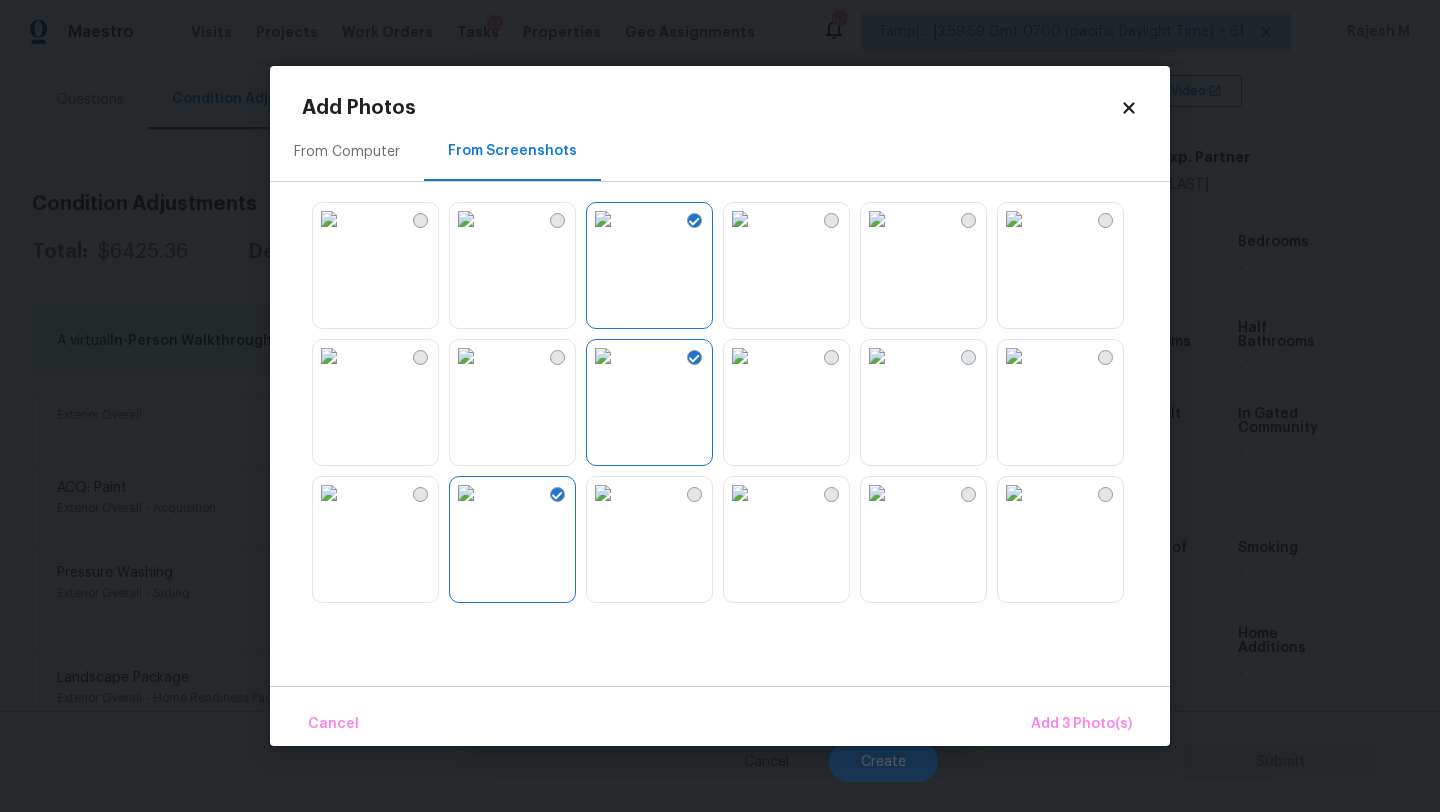 click at bounding box center (1014, 493) 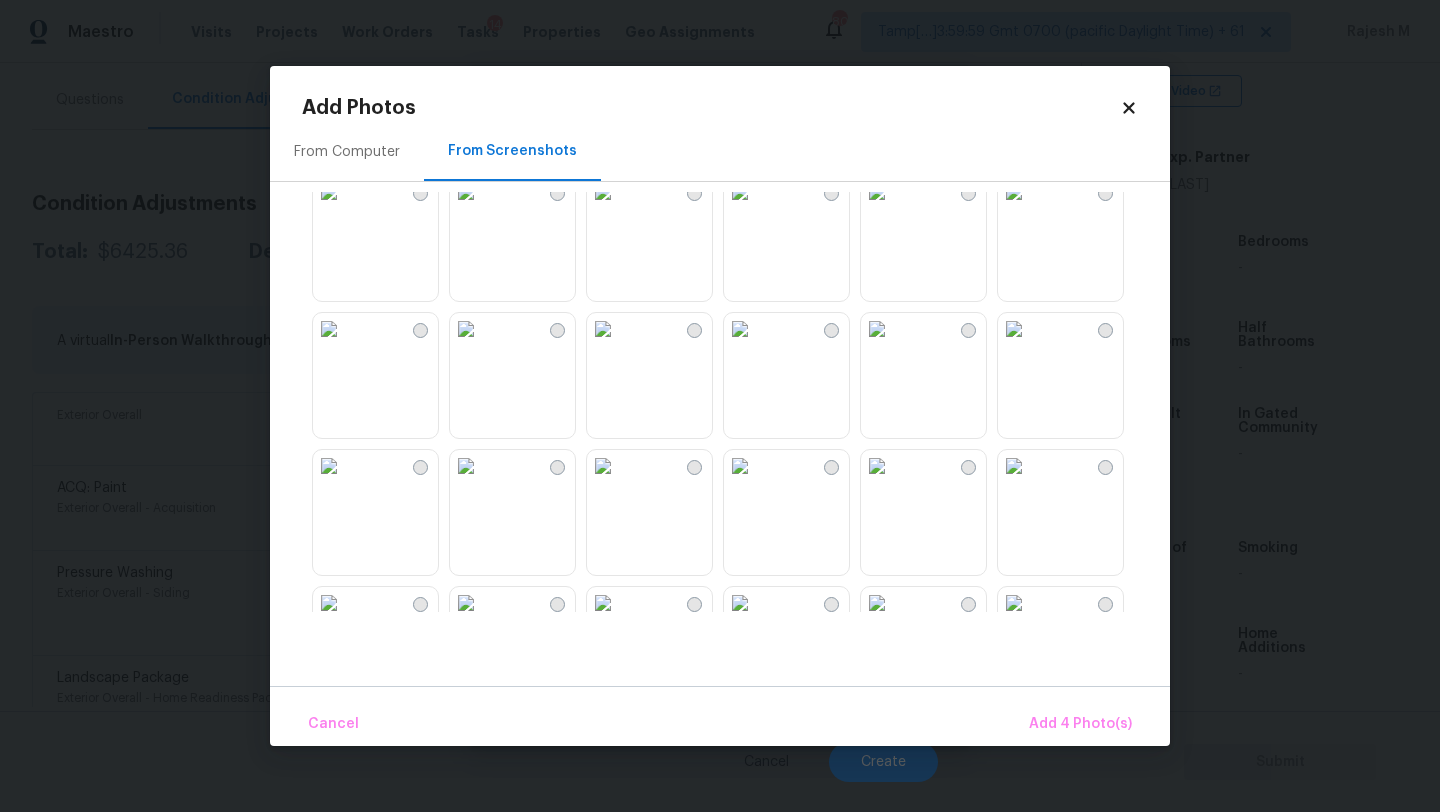 scroll, scrollTop: 624, scrollLeft: 0, axis: vertical 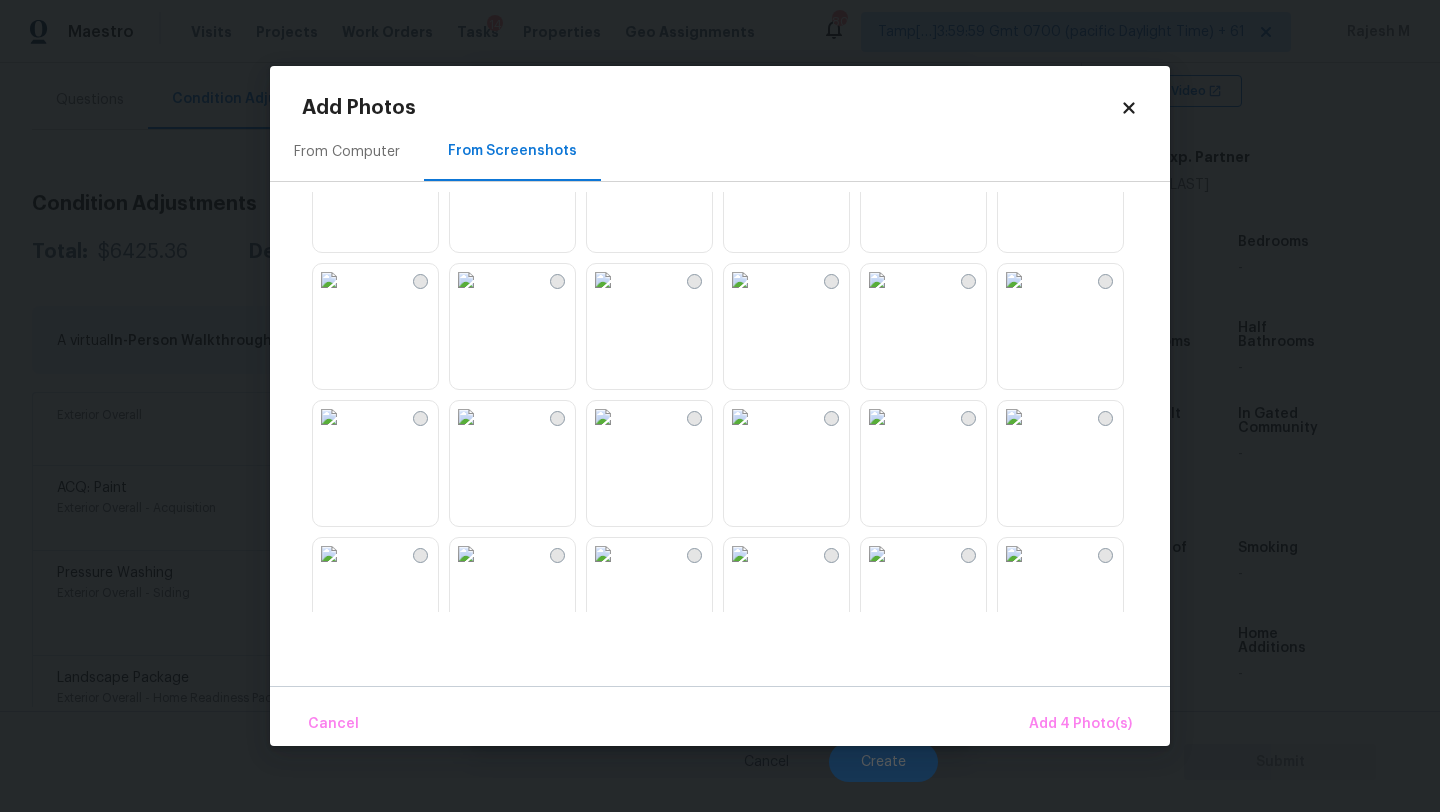 click at bounding box center (740, 280) 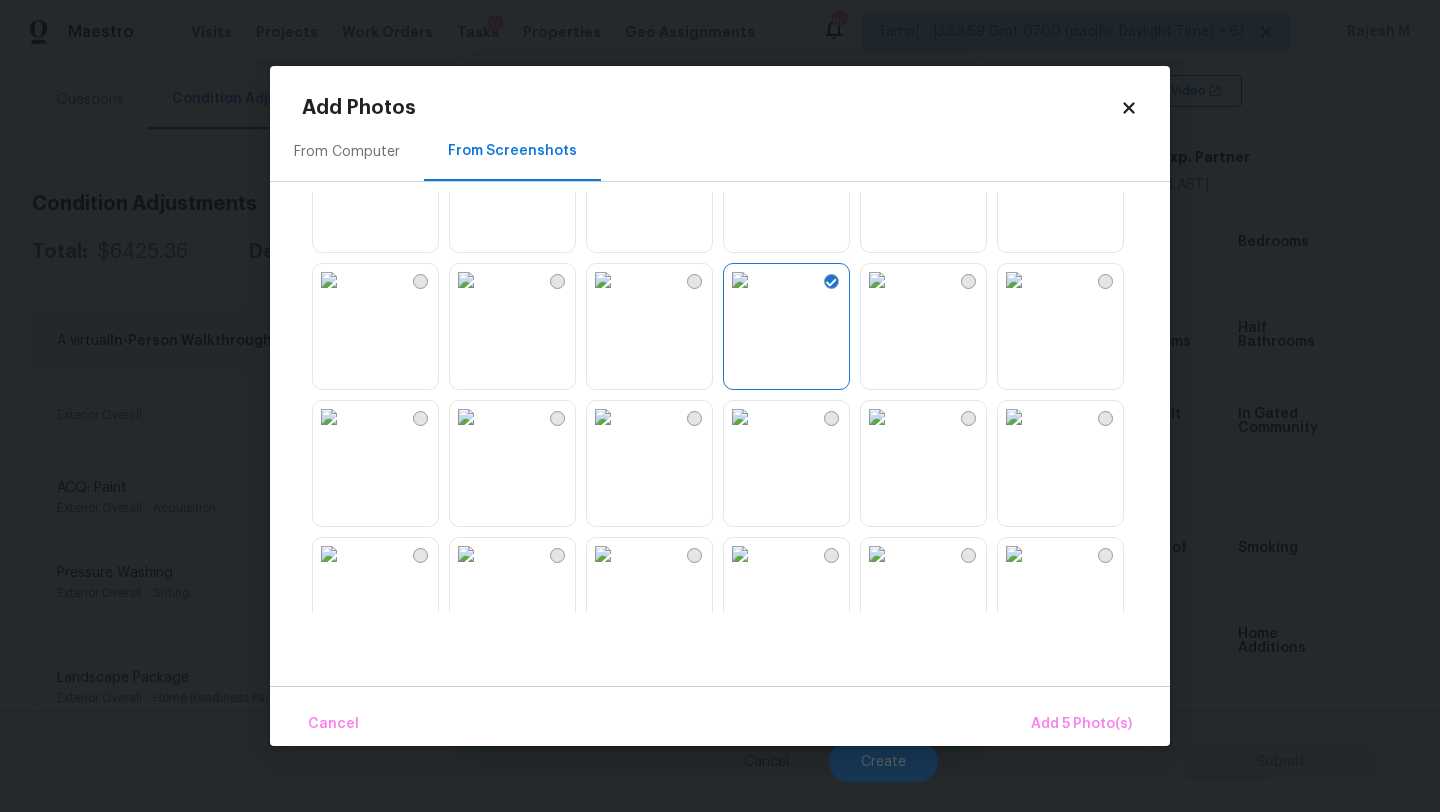 click at bounding box center [466, 417] 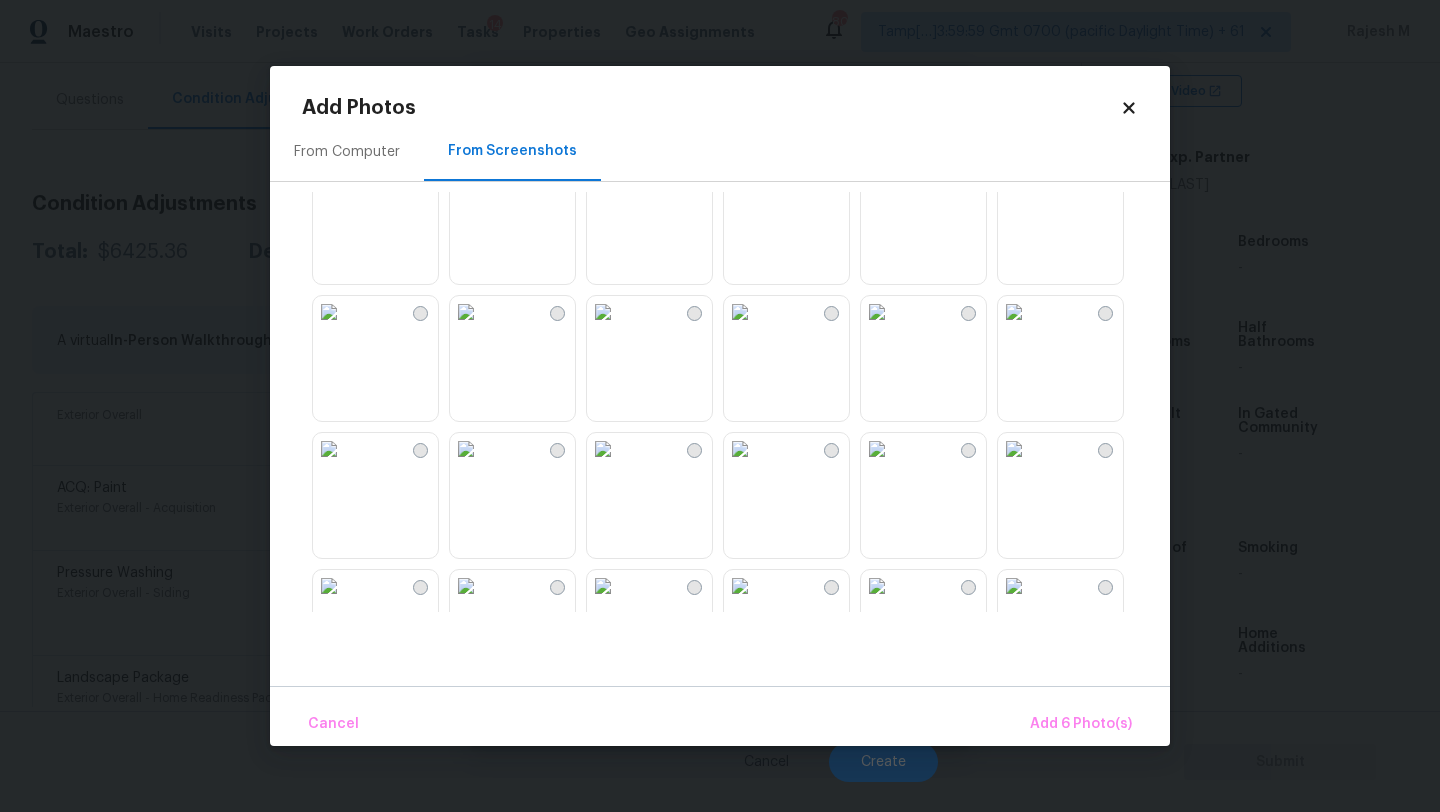 scroll, scrollTop: 1346, scrollLeft: 0, axis: vertical 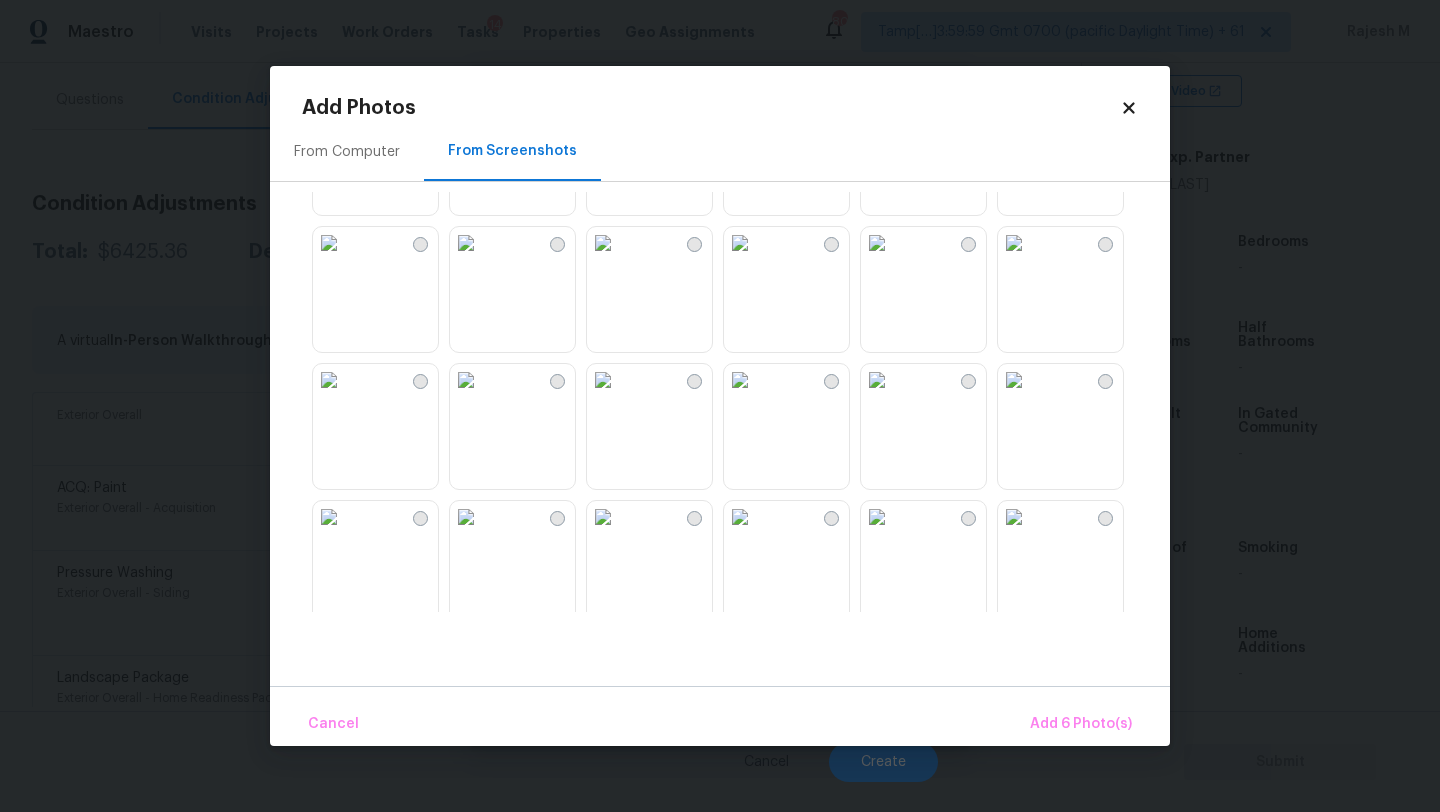 click at bounding box center (329, 243) 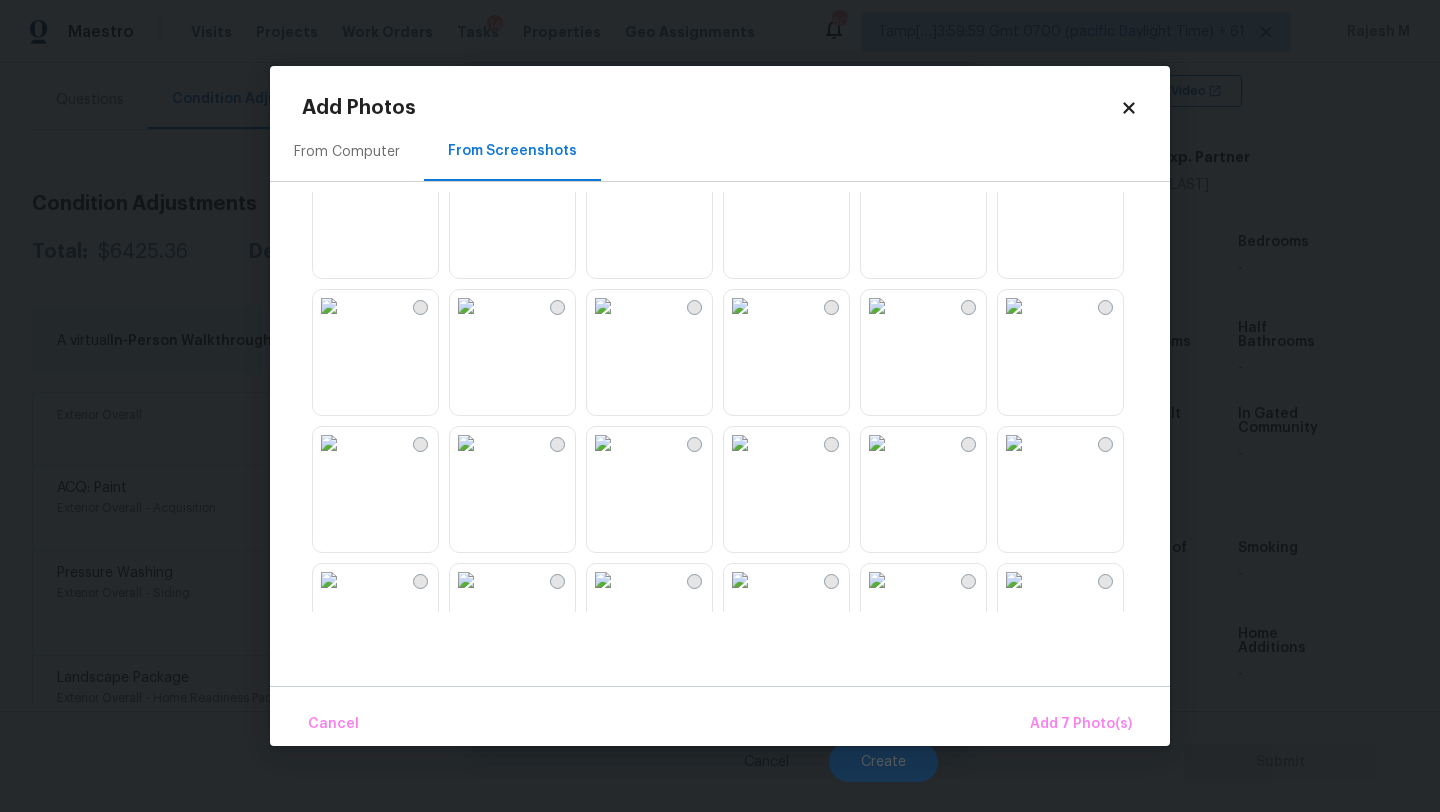scroll, scrollTop: 1840, scrollLeft: 0, axis: vertical 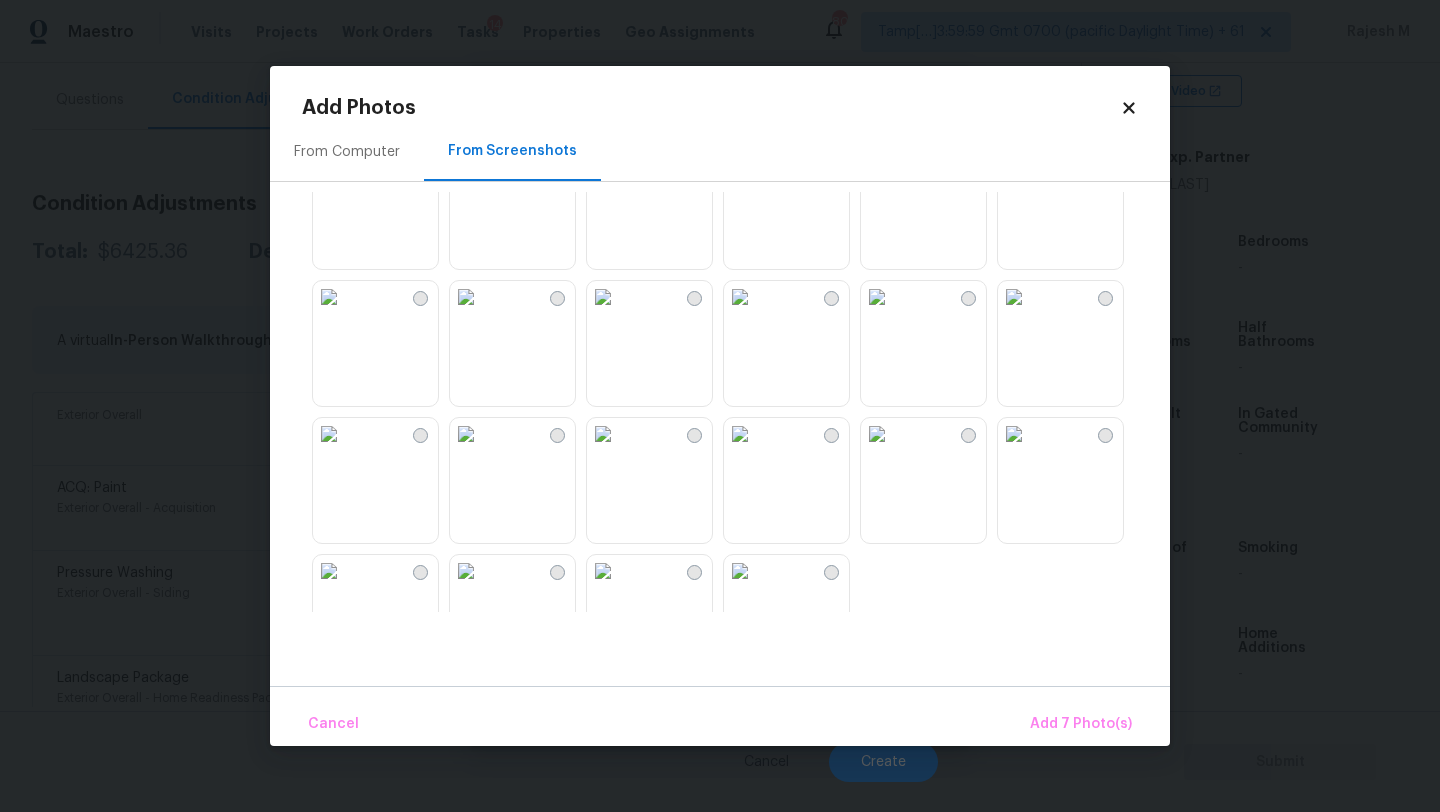 click at bounding box center [1014, 297] 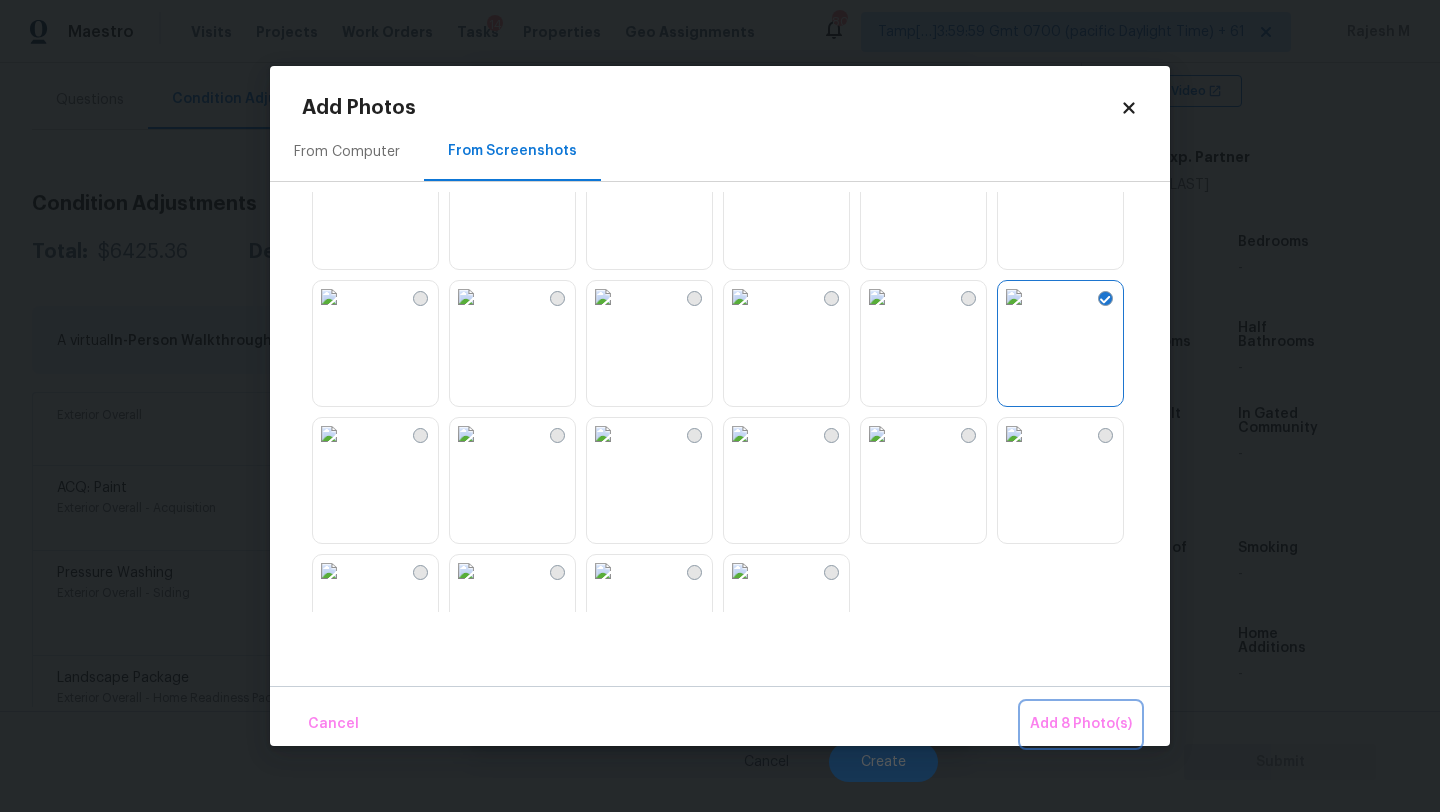 click on "Add 8 Photo(s)" at bounding box center (1081, 724) 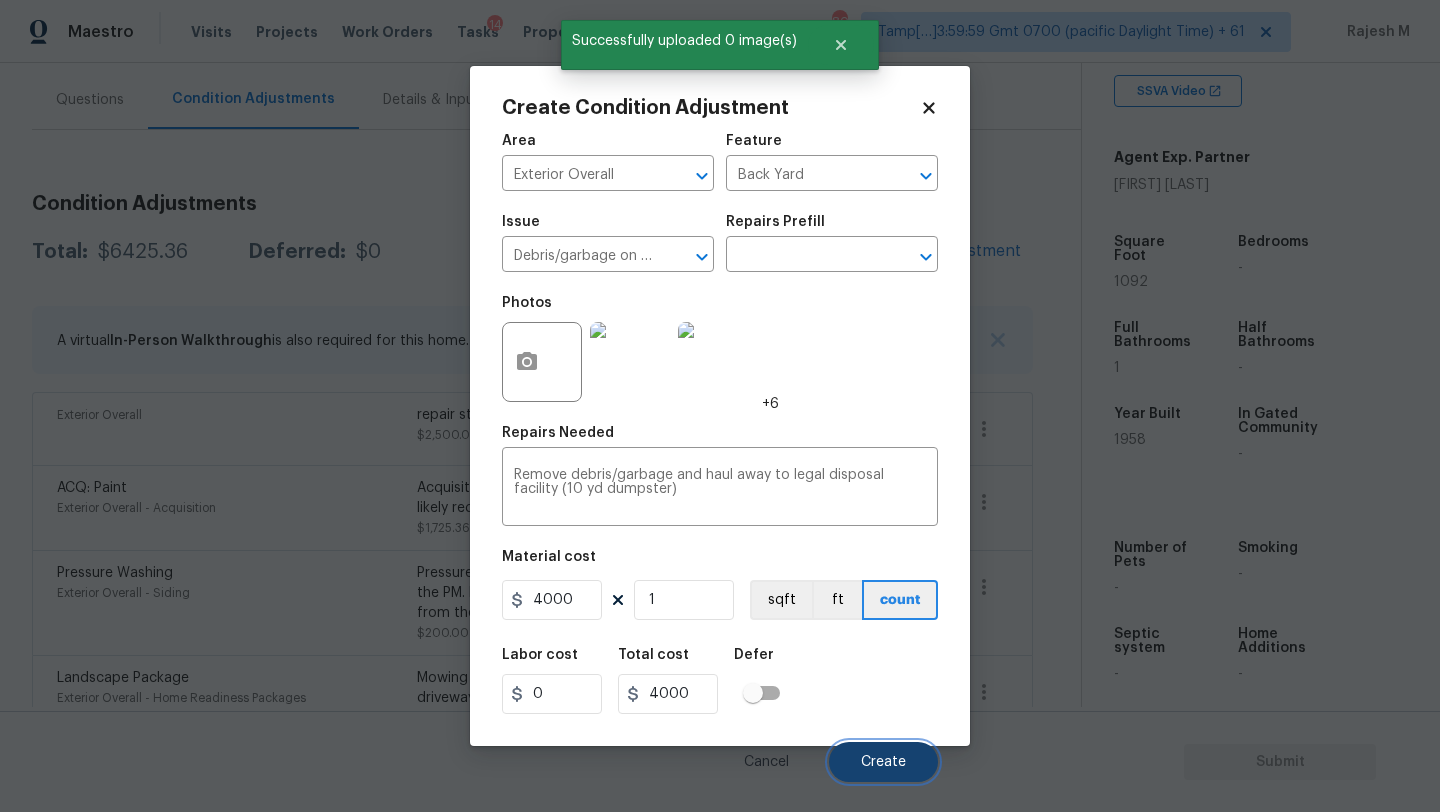 click on "Create" at bounding box center [883, 762] 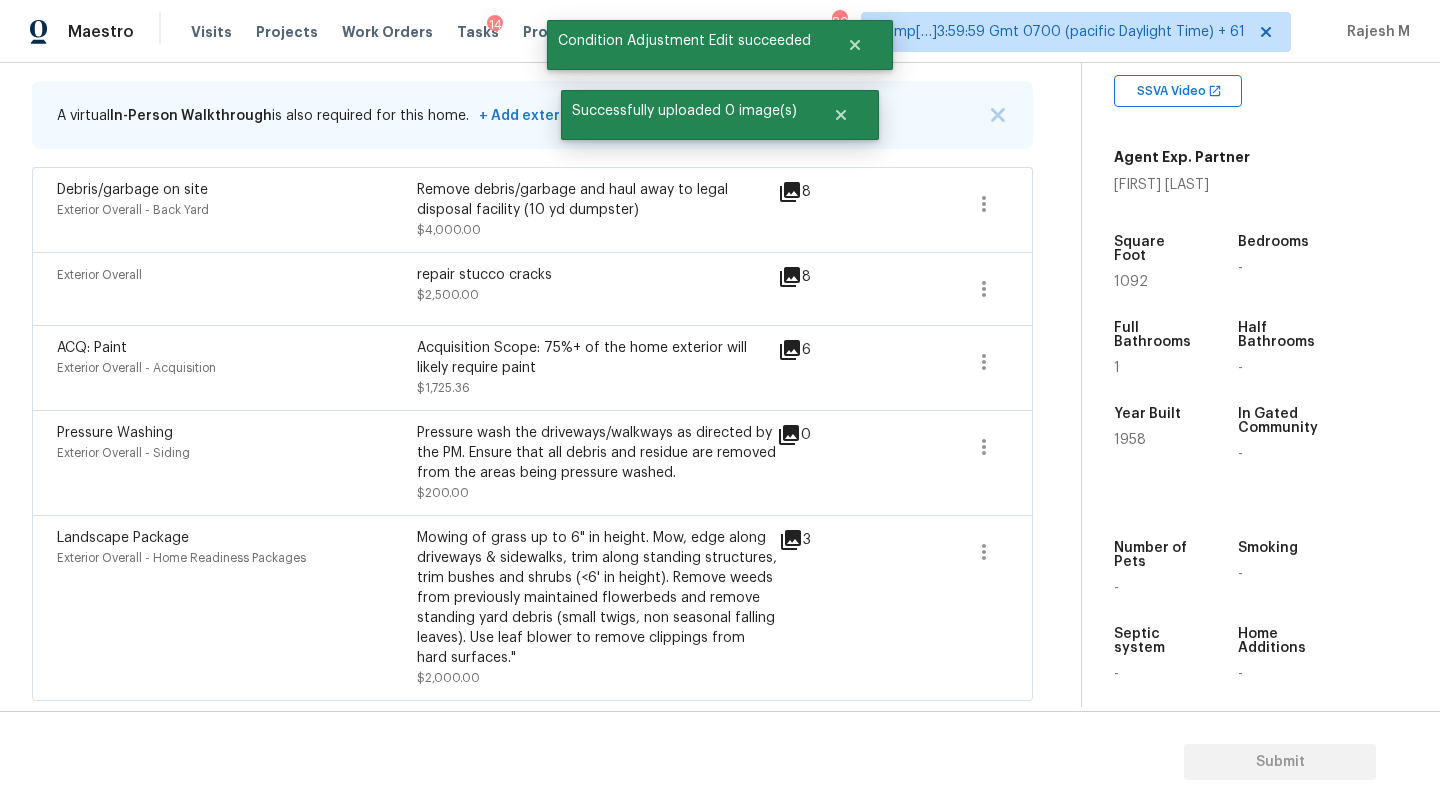 scroll, scrollTop: 0, scrollLeft: 0, axis: both 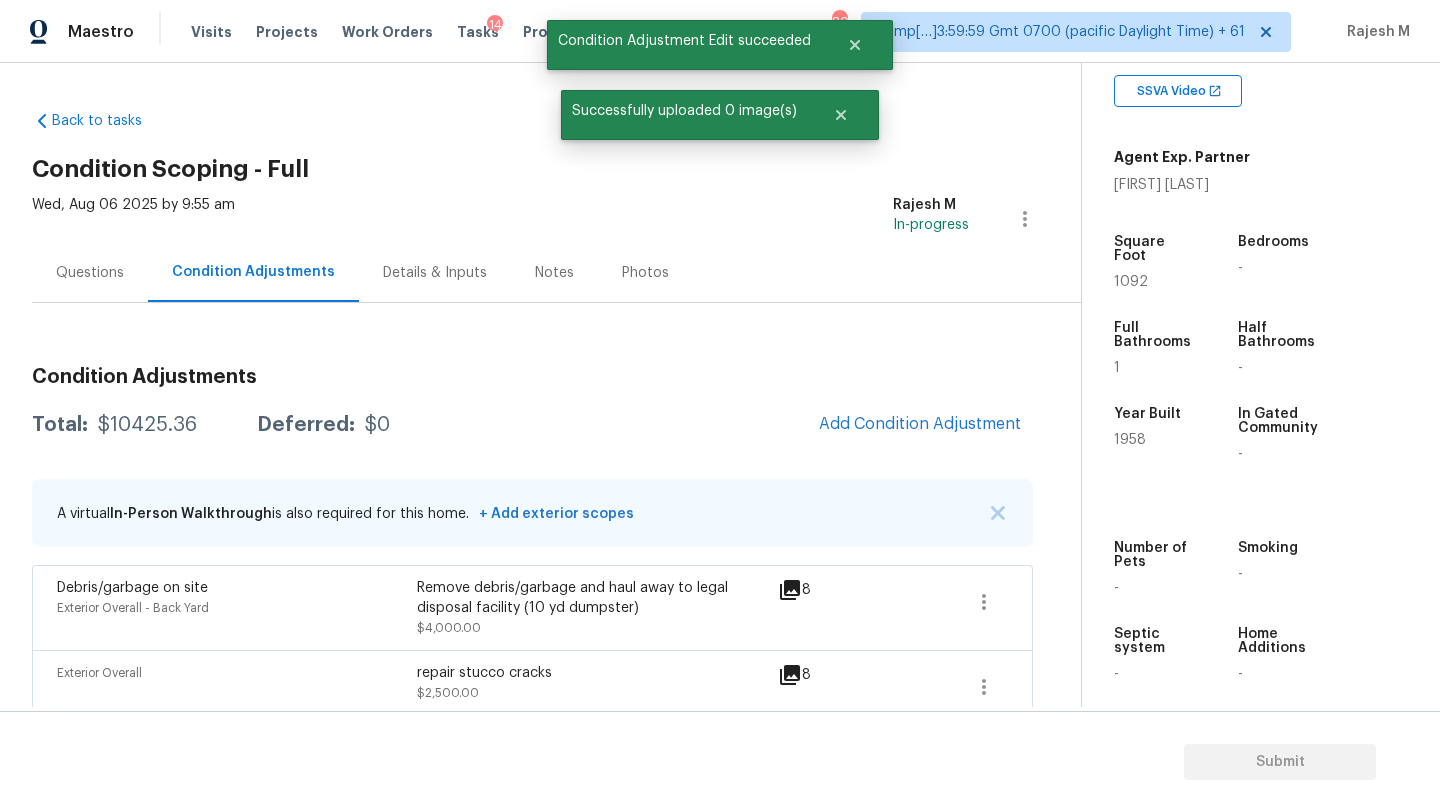 click on "Condition Adjustments Total:  $10425.36 Deferred:  $0 Add Condition Adjustment A virtual  In-Person Walkthrough  is also required for this home.   + Add exterior scopes Debris/garbage on site Exterior Overall - Back Yard Remove debris/garbage and haul away to legal disposal facility (10 yd dumpster) $4,000.00   8 Exterior Overall repair stucco cracks $2,500.00   8 ACQ: Paint Exterior Overall - Acquisition Acquisition Scope: 75%+ of the home exterior will likely require paint $1,725.36   6 Pressure Washing Exterior Overall - Siding Pressure wash the driveways/walkways as directed by the PM. Ensure that all debris and residue are removed from the areas being pressure washed. $200.00   0 Landscape Package Exterior Overall - Home Readiness Packages $2,000.00   3" at bounding box center (532, 725) 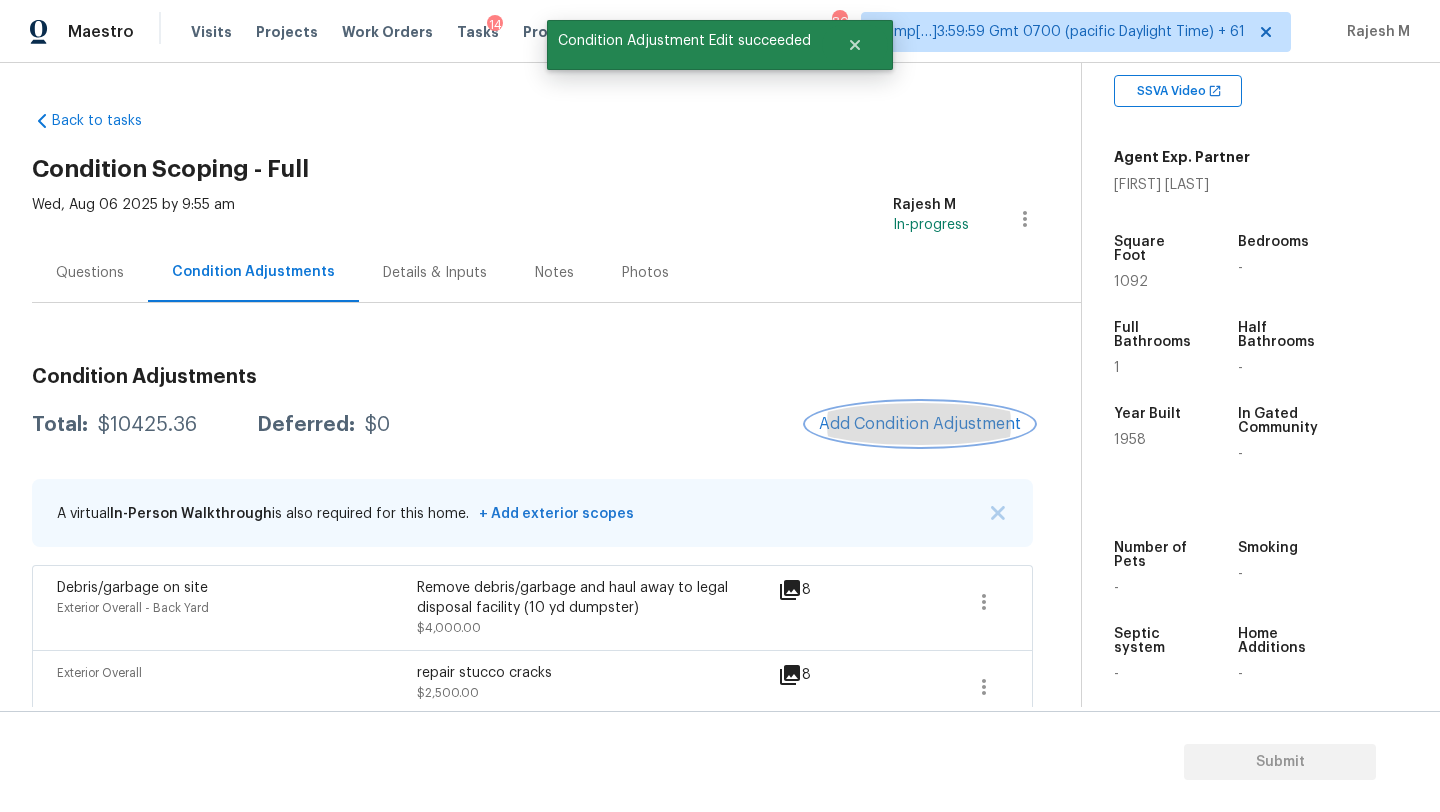 click on "Add Condition Adjustment" at bounding box center [920, 424] 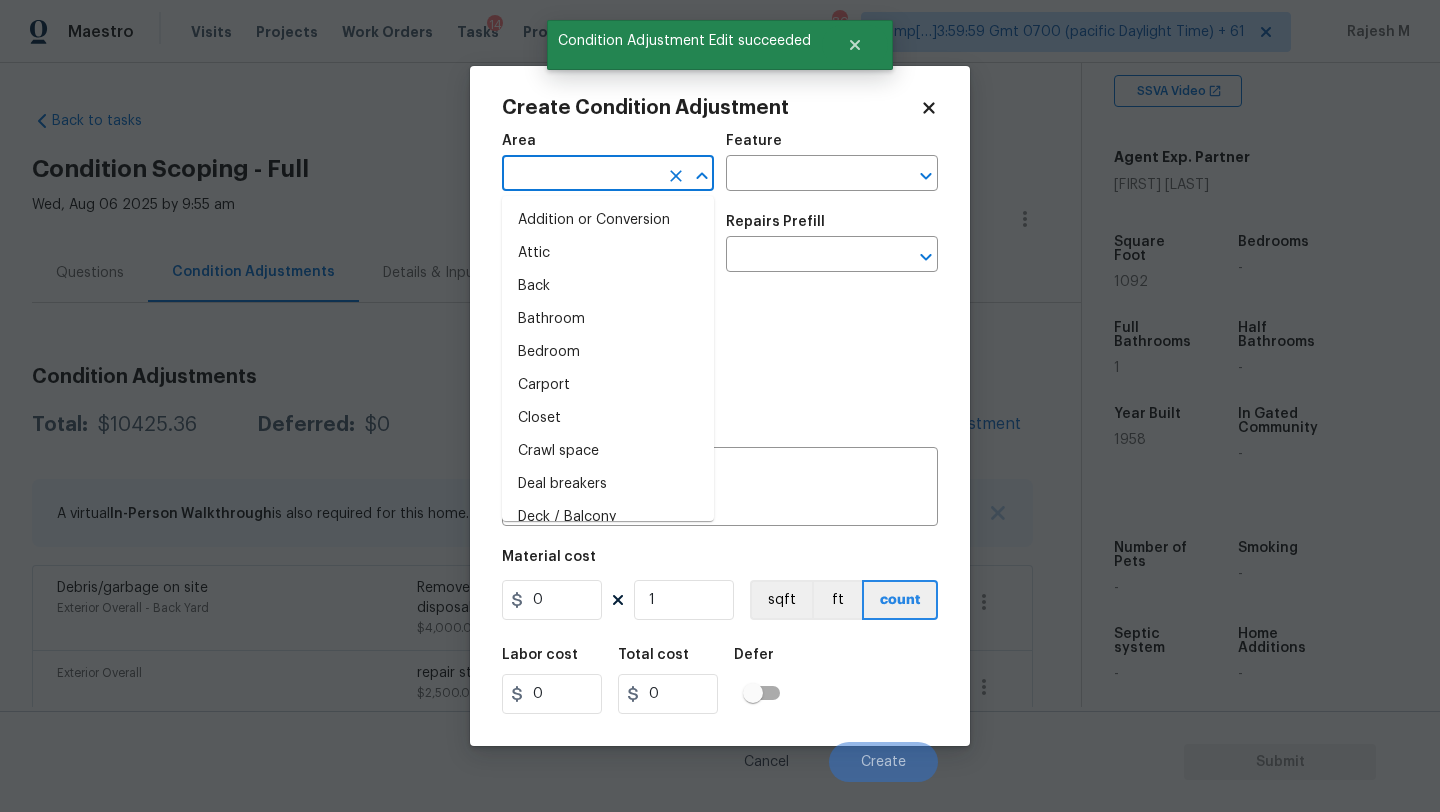 click at bounding box center (580, 175) 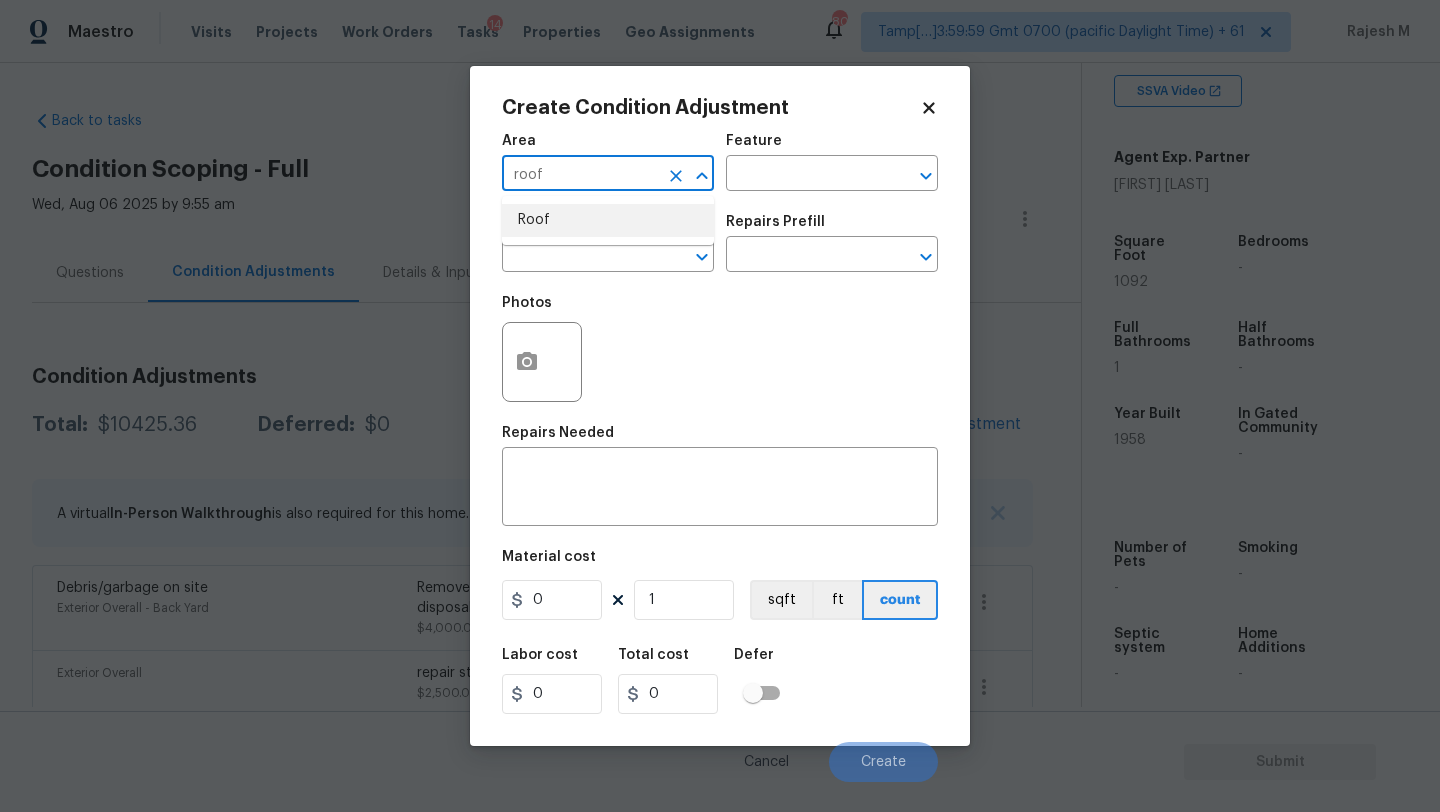 click on "Roof" at bounding box center (608, 220) 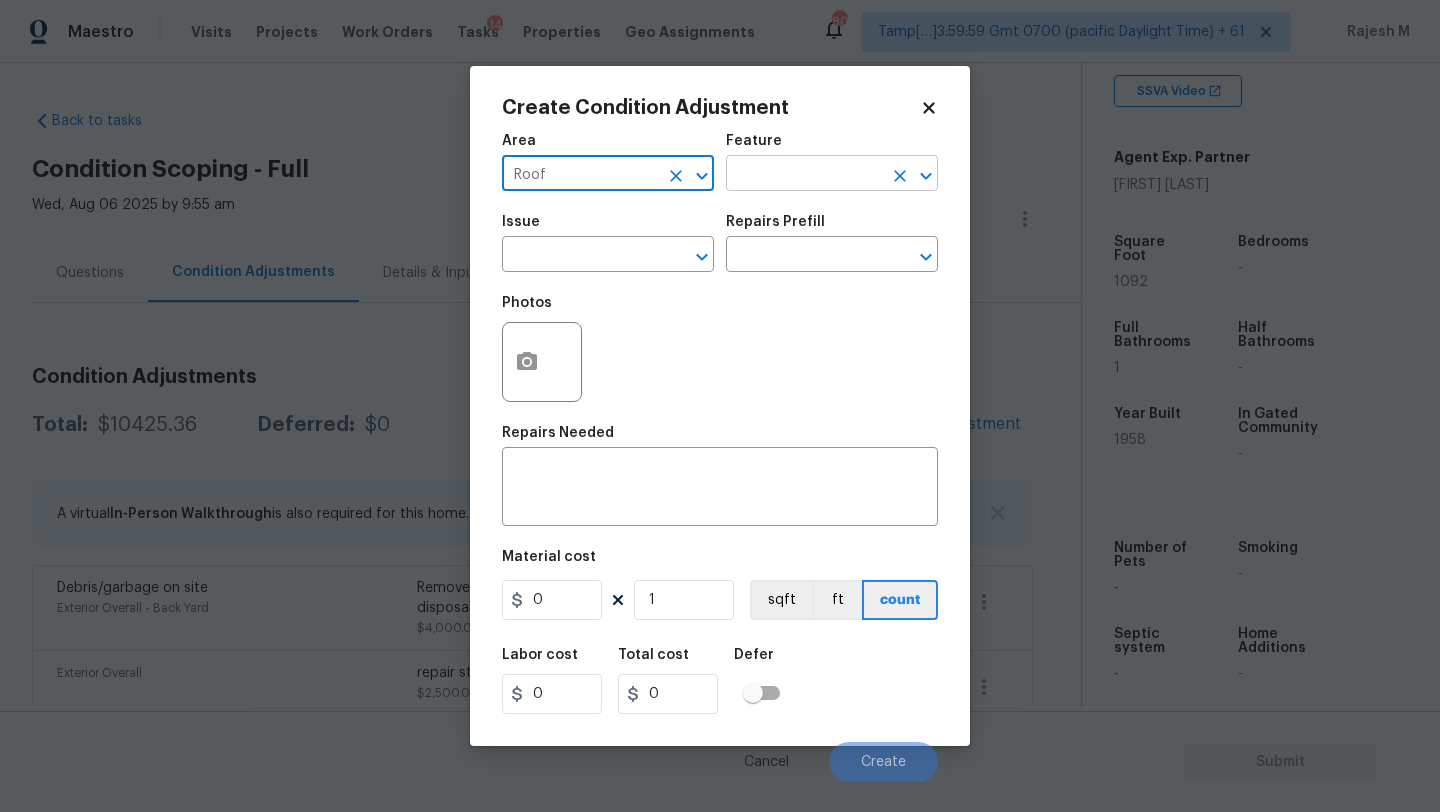 type on "Roof" 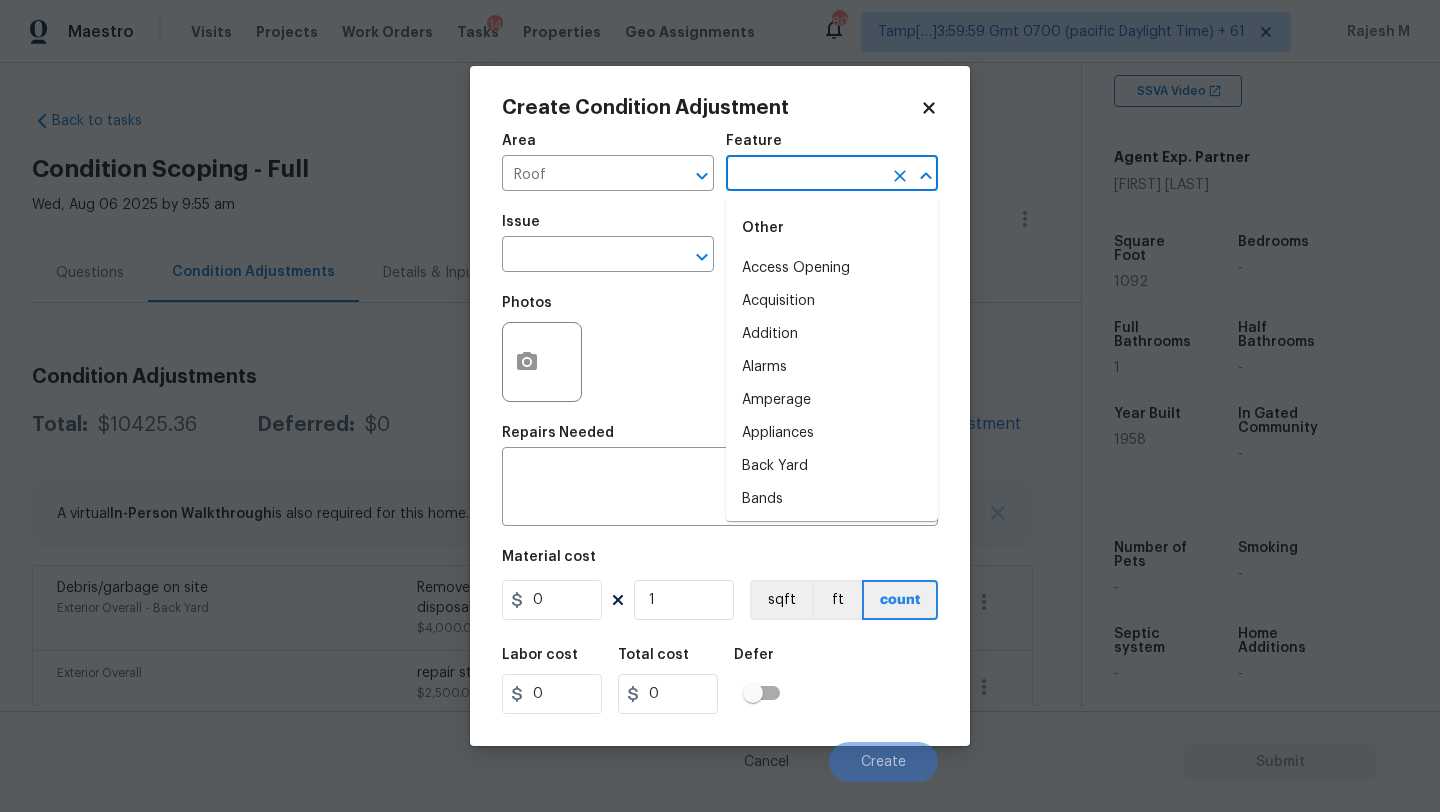 click at bounding box center (804, 175) 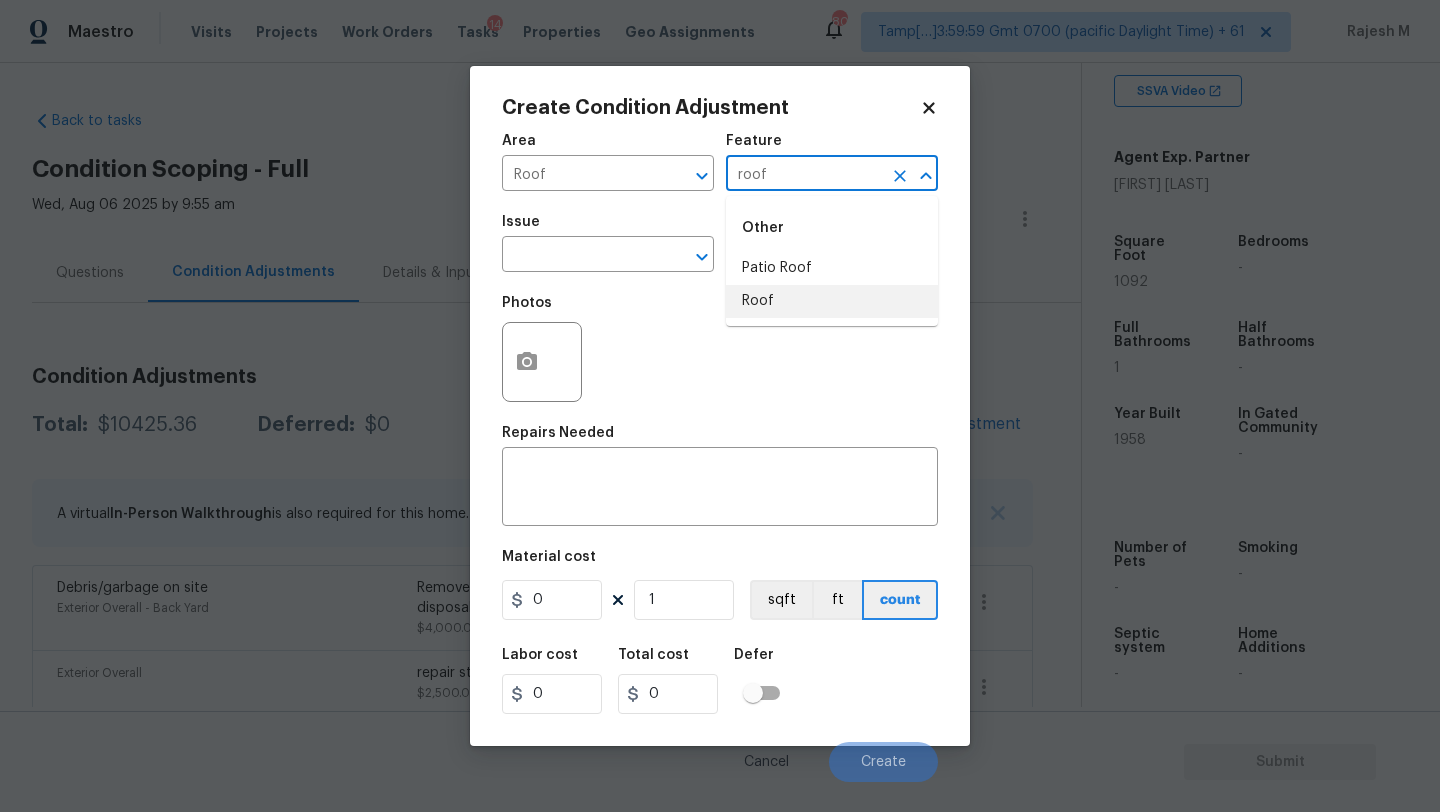 click on "Roof" at bounding box center (832, 301) 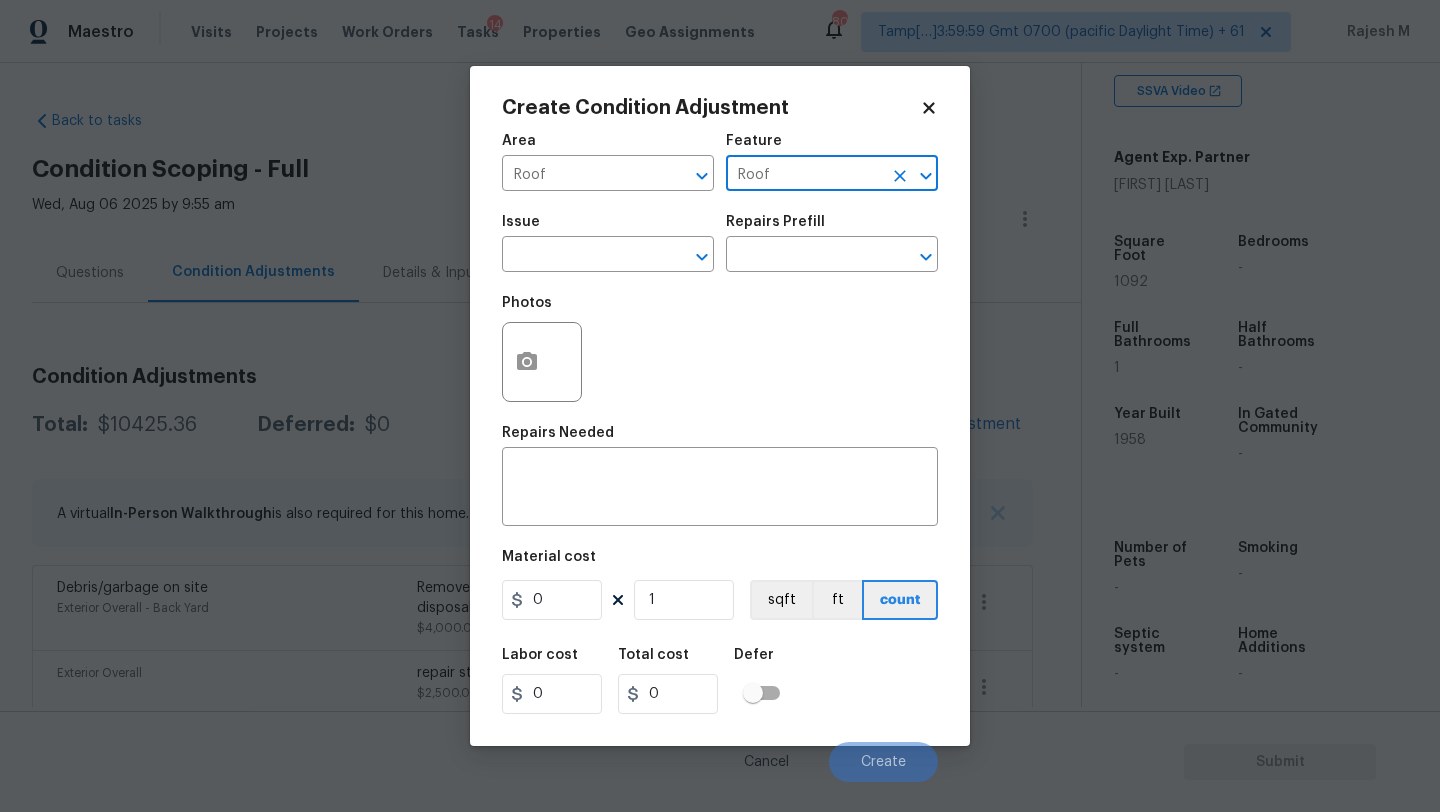 type on "Roof" 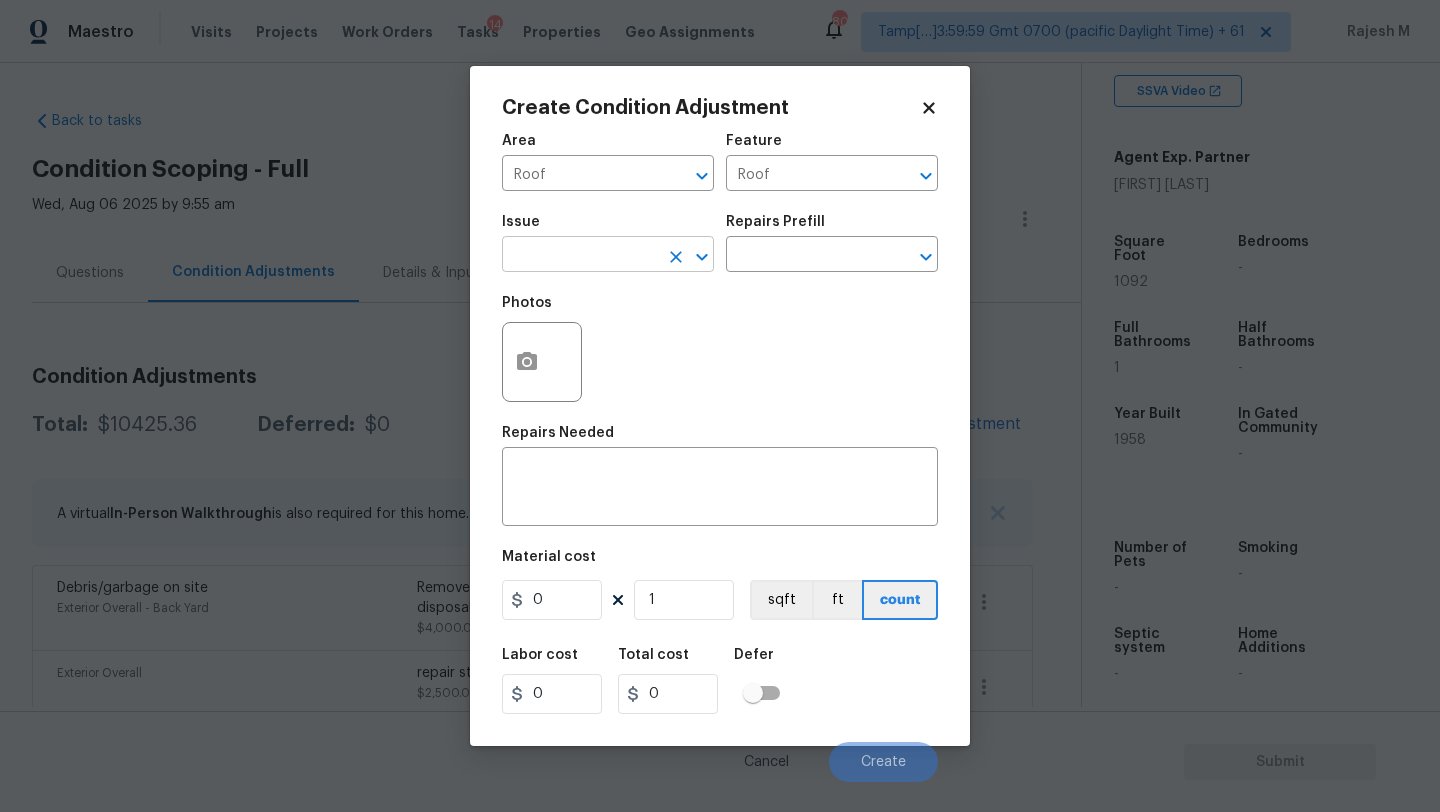 click at bounding box center (580, 256) 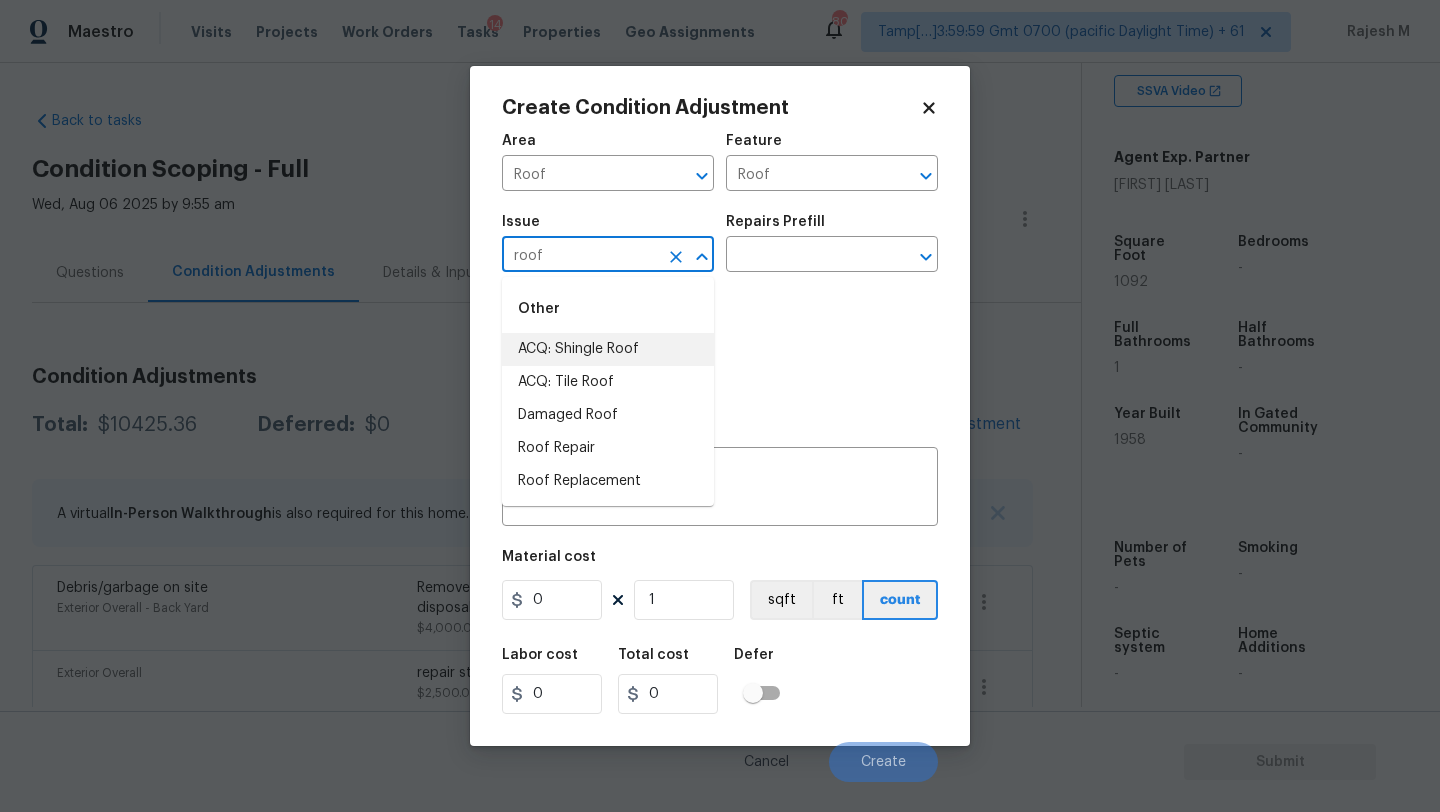 click on "ACQ: Shingle Roof" at bounding box center [608, 349] 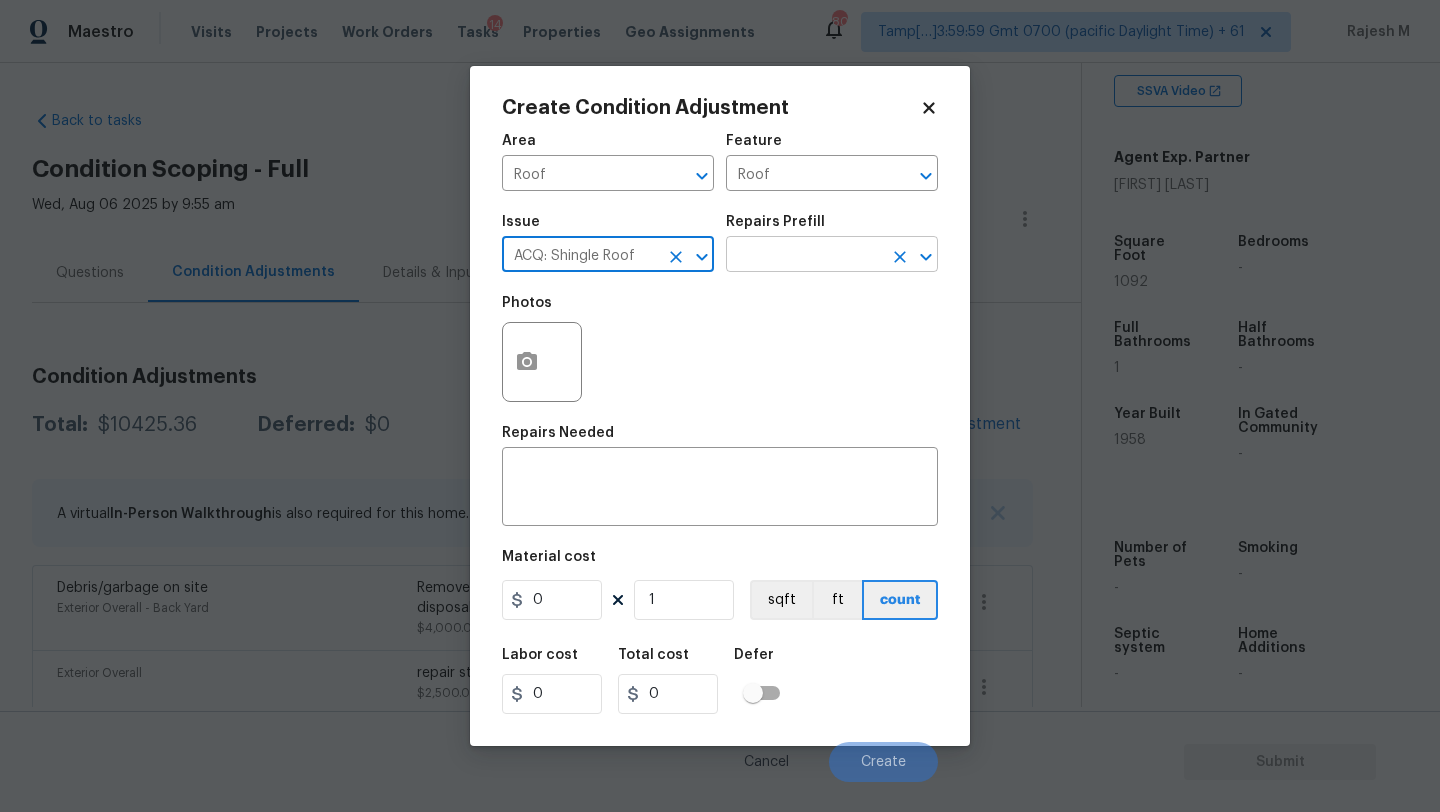 type on "ACQ: Shingle Roof" 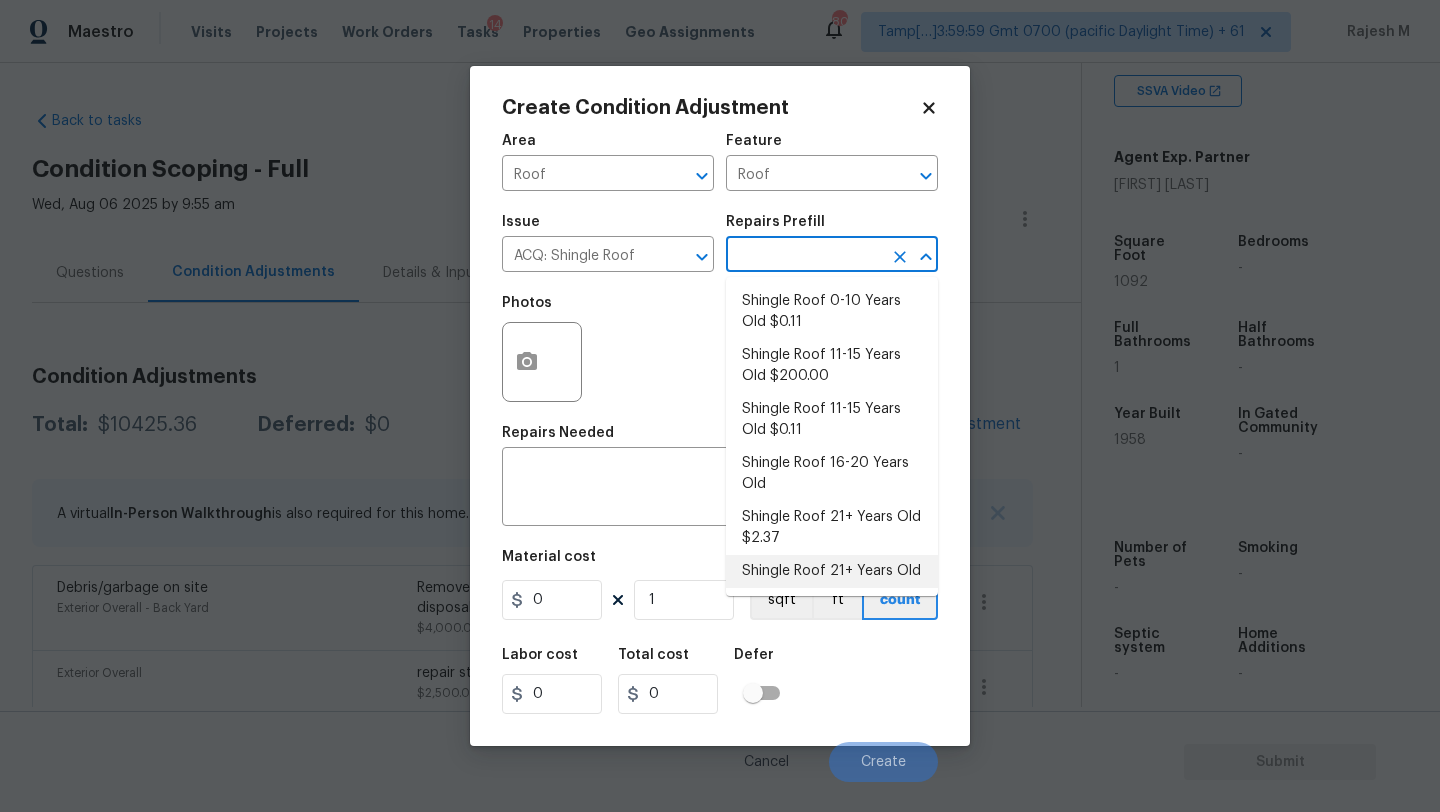 scroll, scrollTop: 15, scrollLeft: 0, axis: vertical 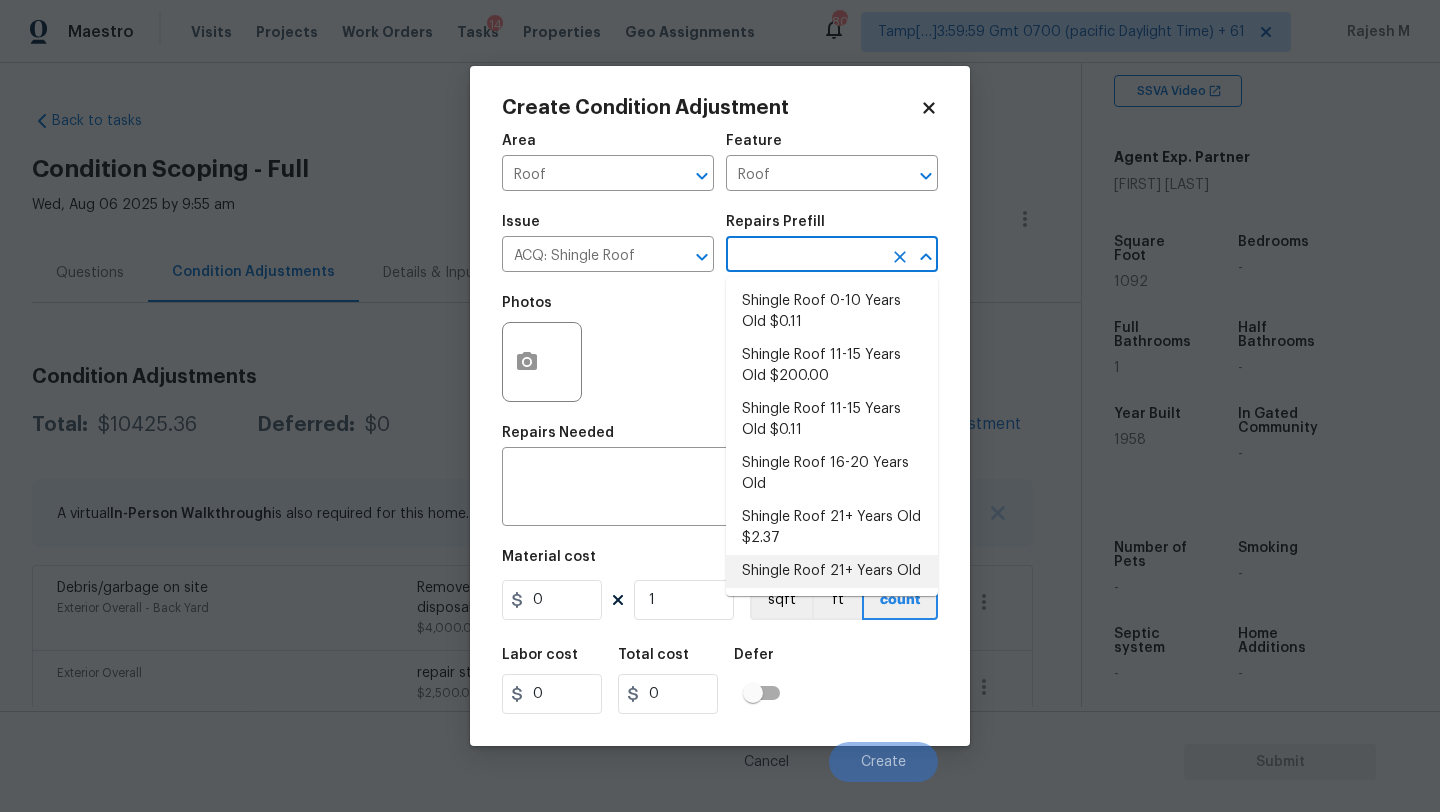 click on "Shingle Roof 21+ Years Old $7,750.00" at bounding box center [832, 571] 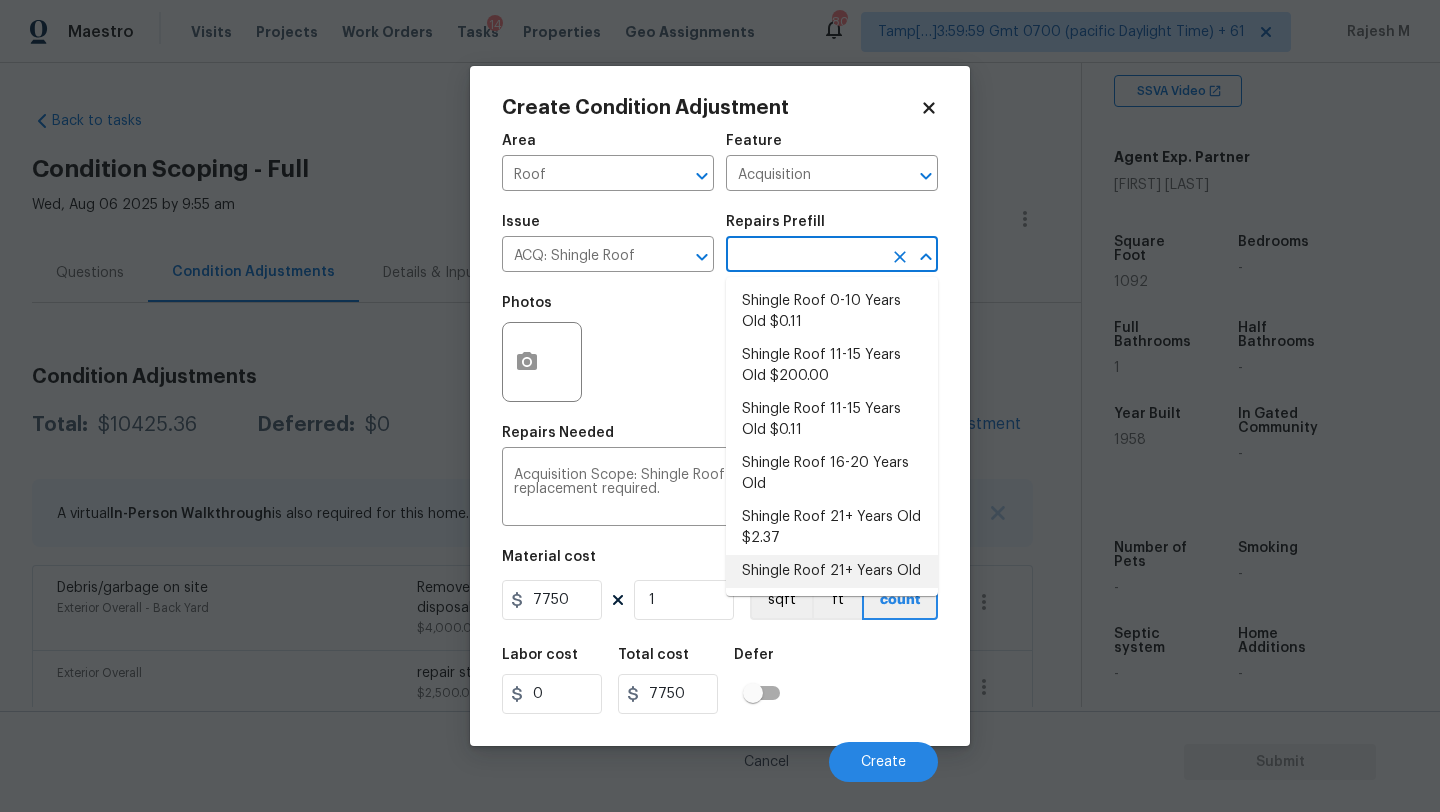 scroll, scrollTop: 7, scrollLeft: 0, axis: vertical 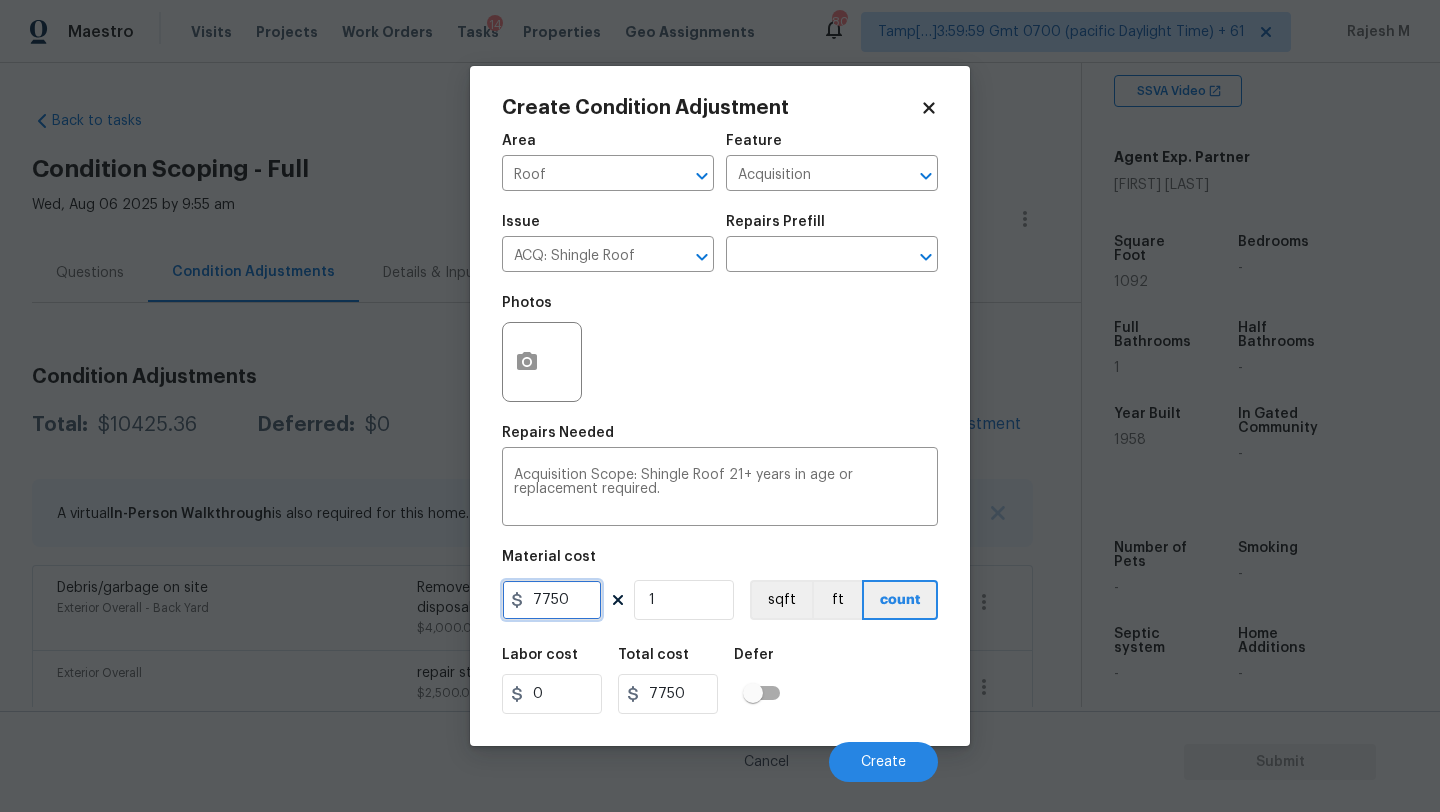 click on "7750" at bounding box center [552, 600] 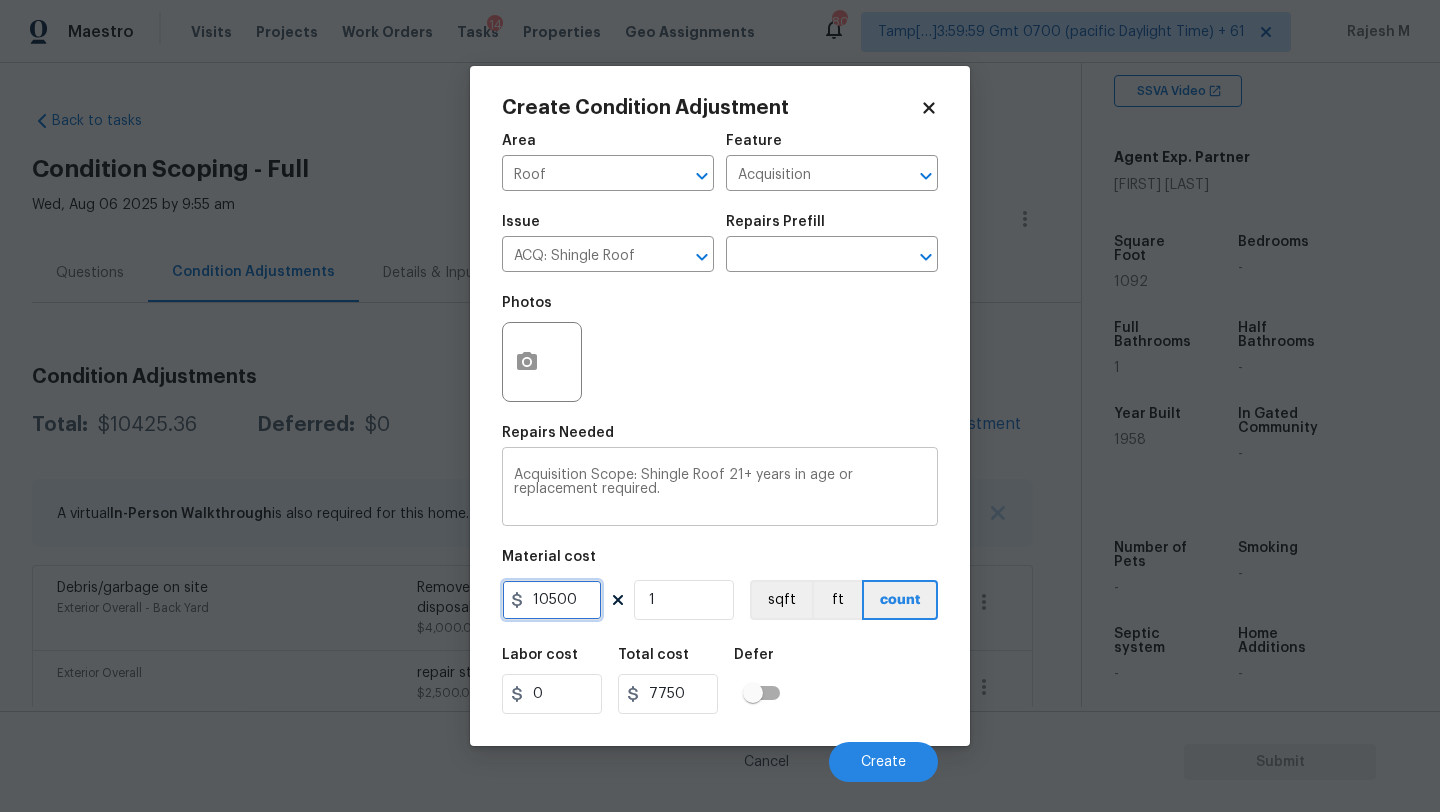 type on "10500" 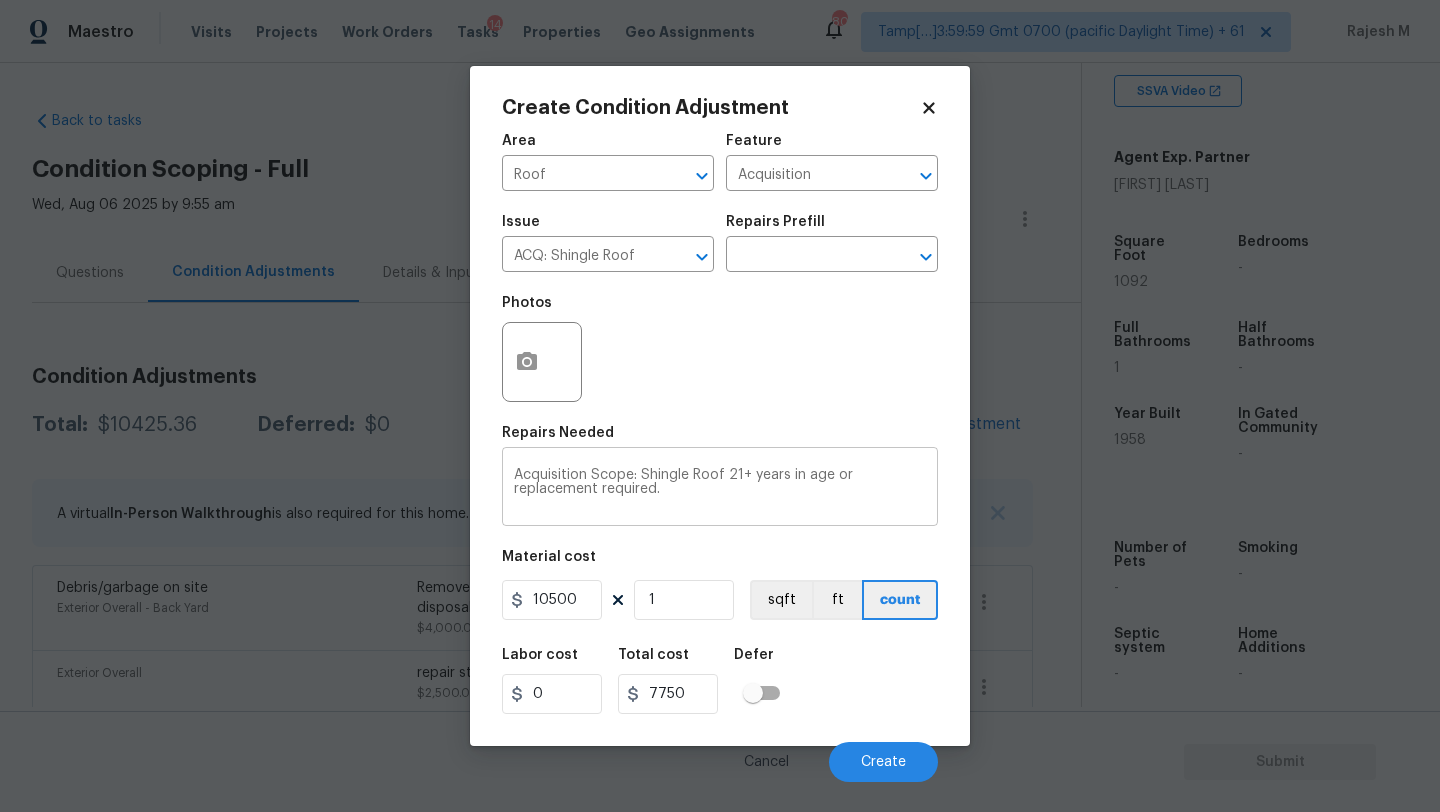 type on "10500" 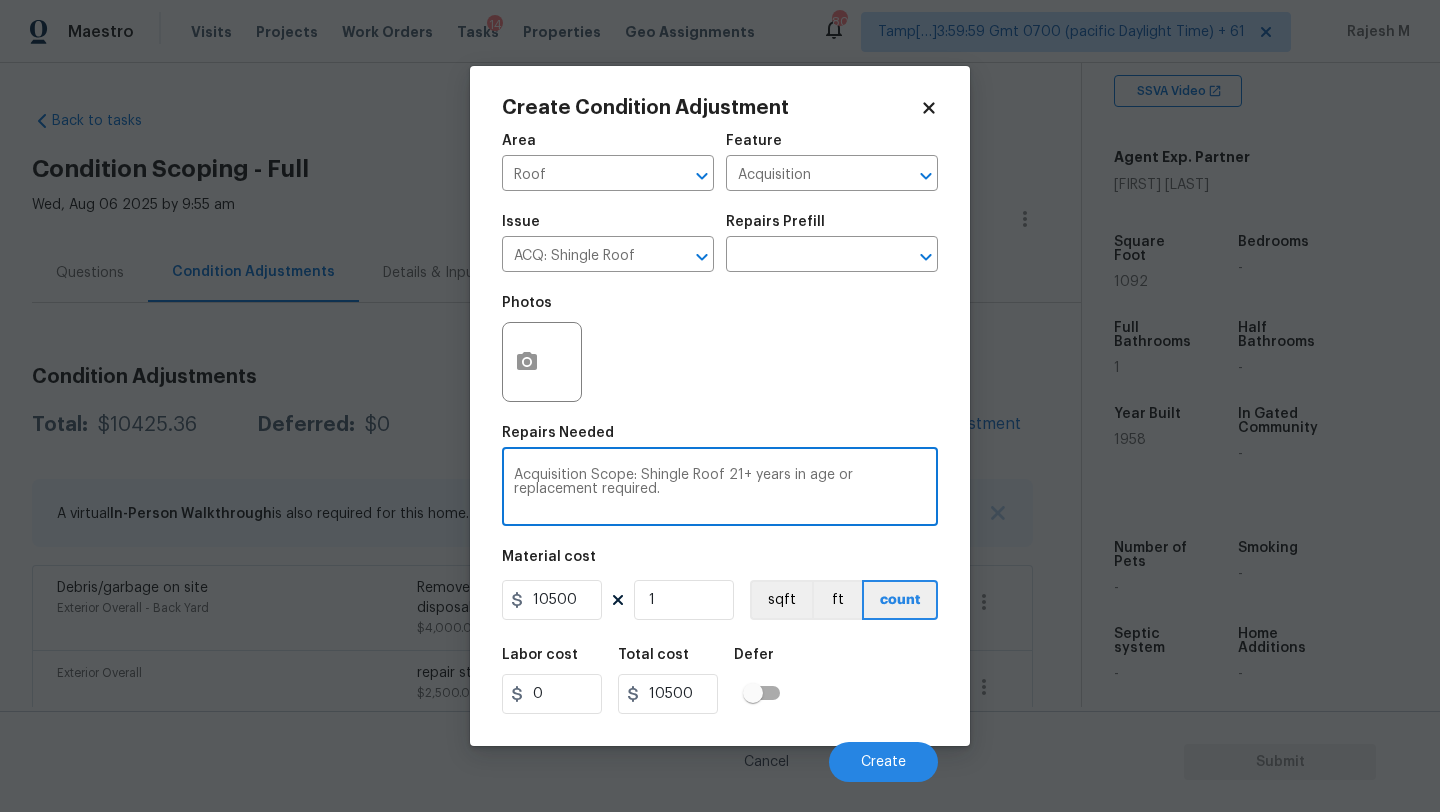 drag, startPoint x: 729, startPoint y: 475, endPoint x: 865, endPoint y: 478, distance: 136.03308 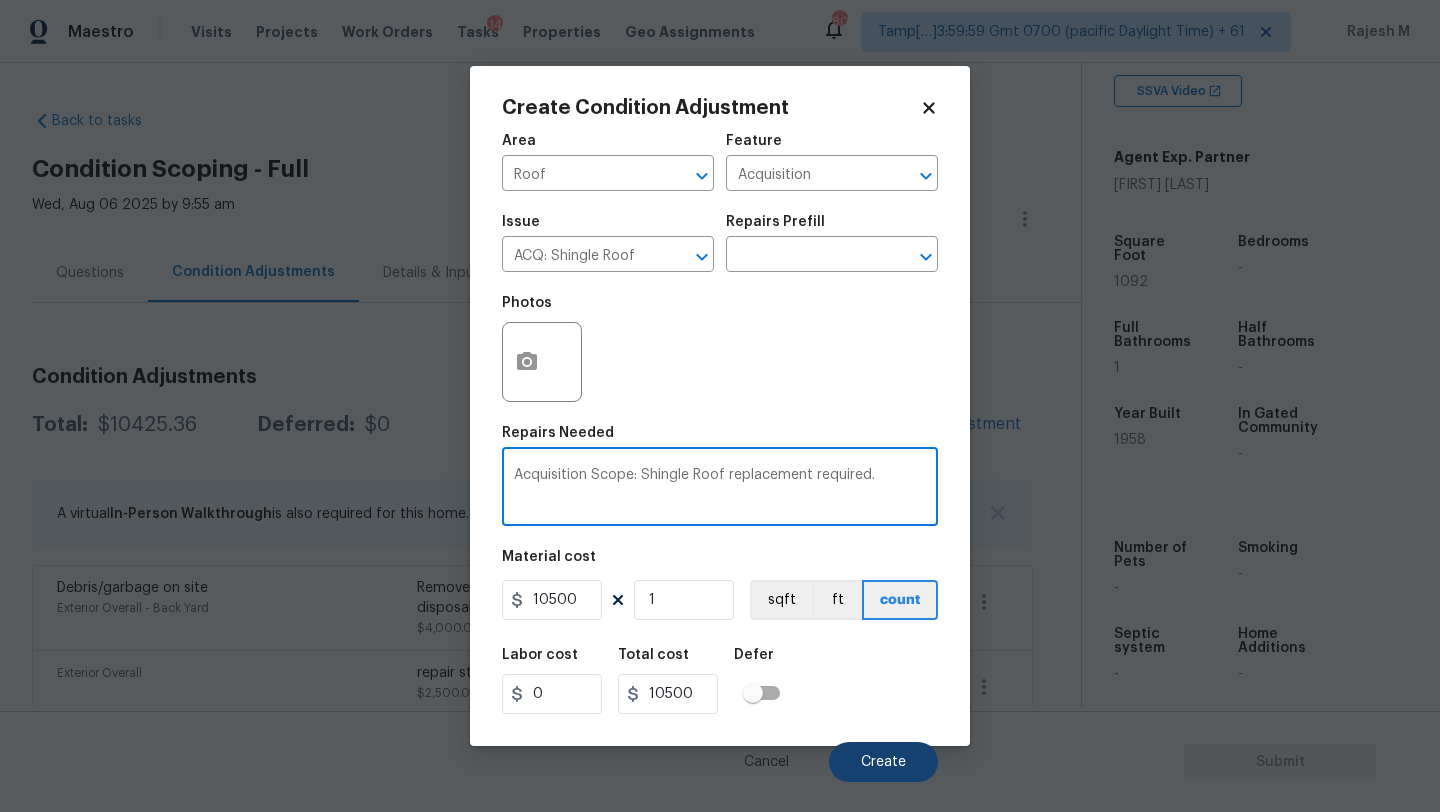 type on "Acquisition Scope: Shingle Roof replacement required." 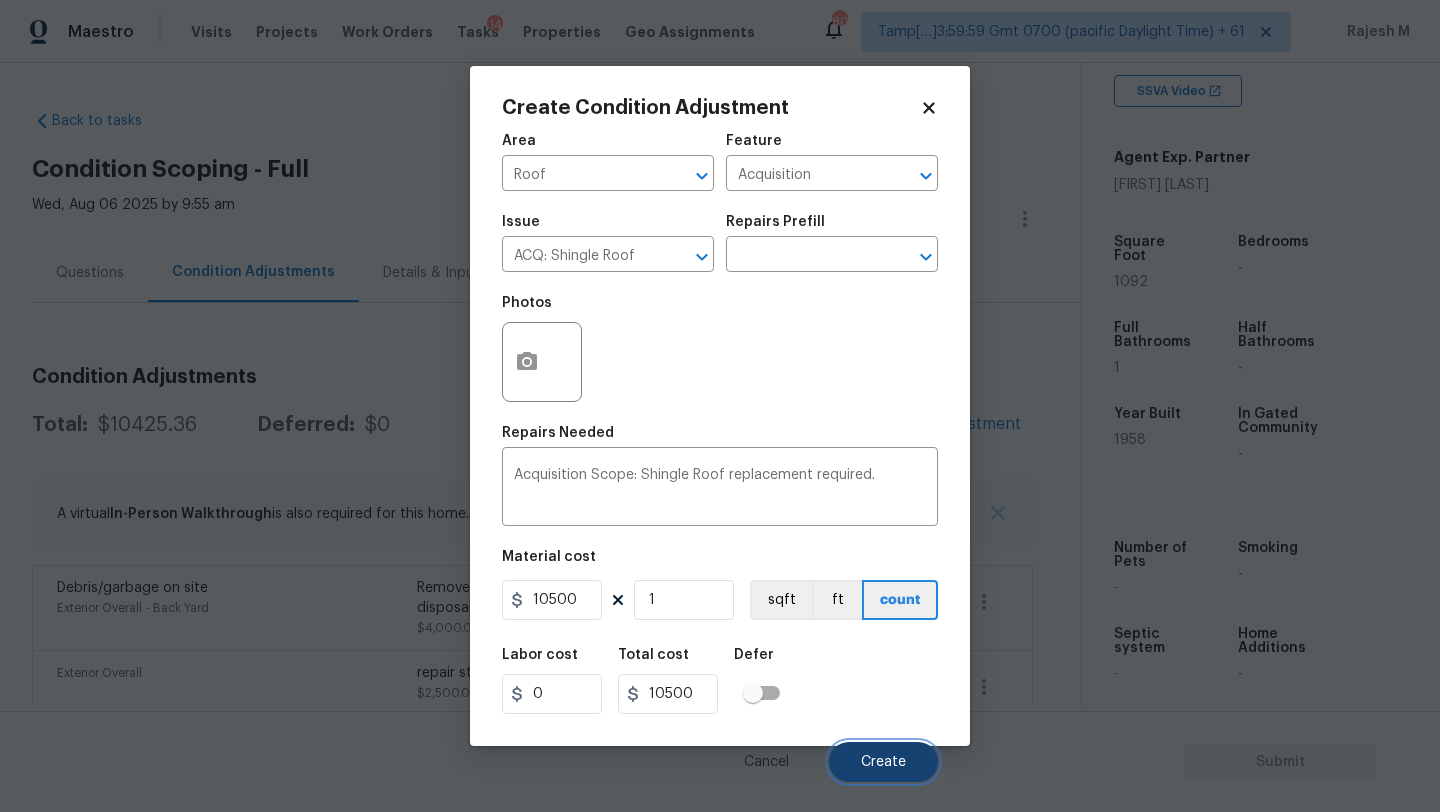click on "Create" at bounding box center [883, 762] 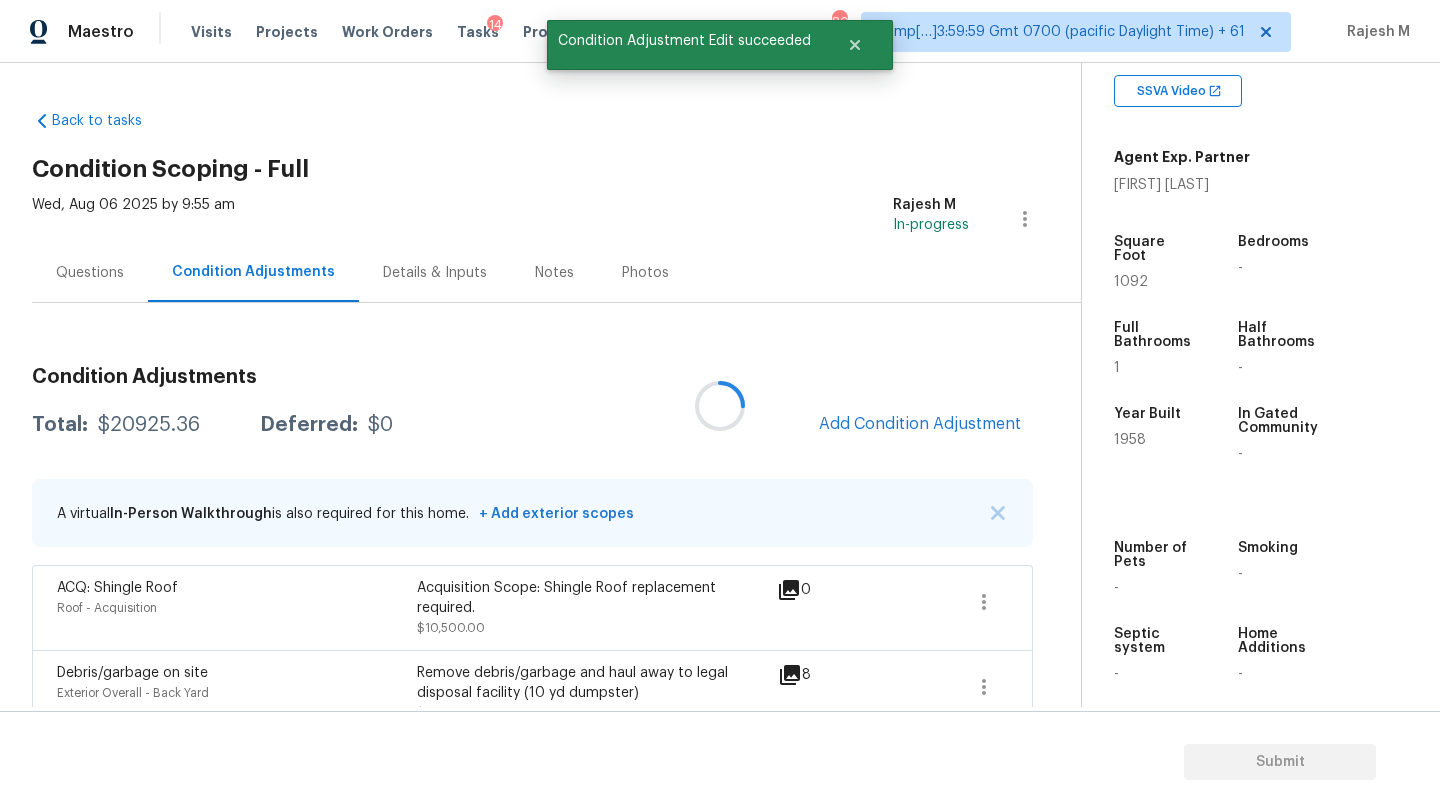 click at bounding box center [720, 406] 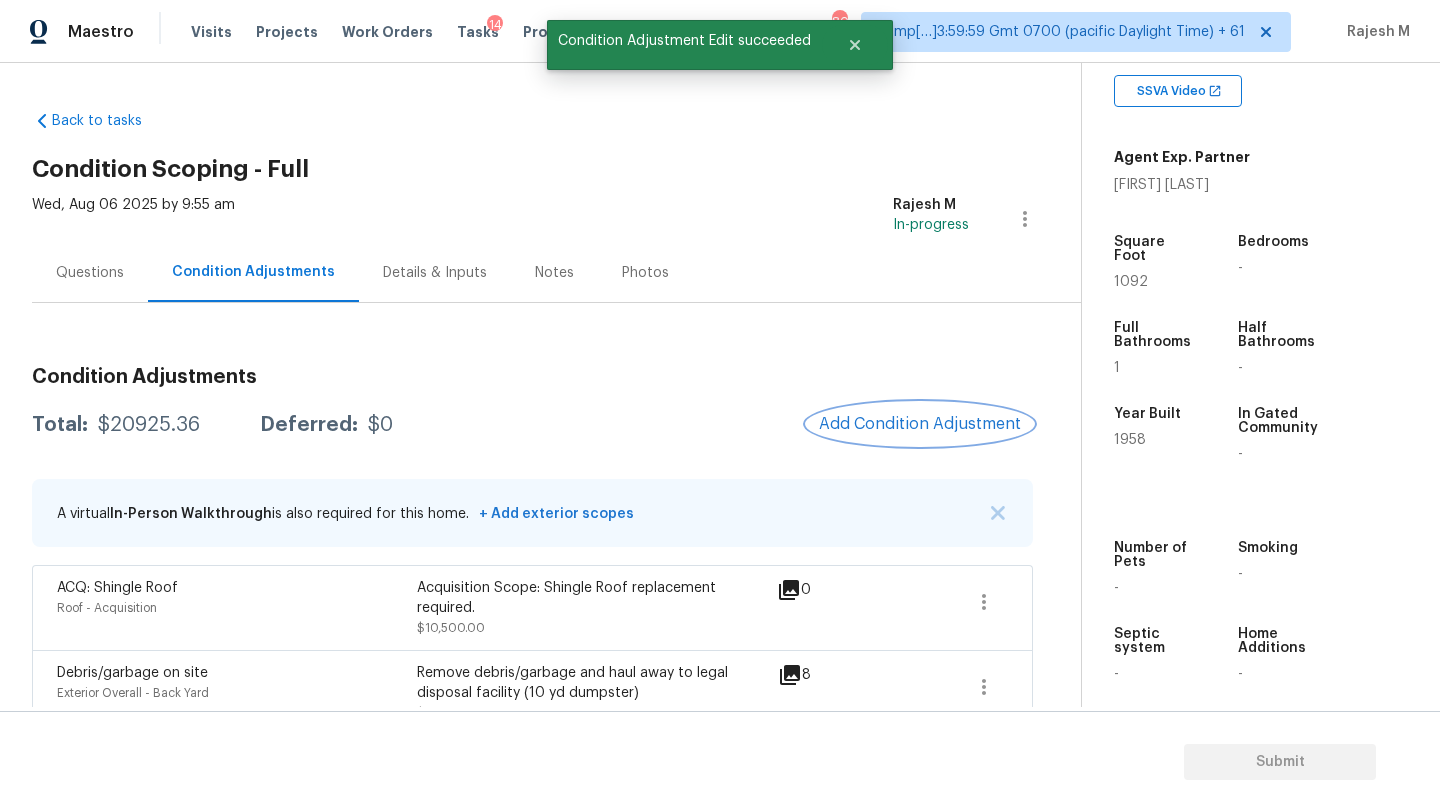 click on "Add Condition Adjustment" at bounding box center (920, 424) 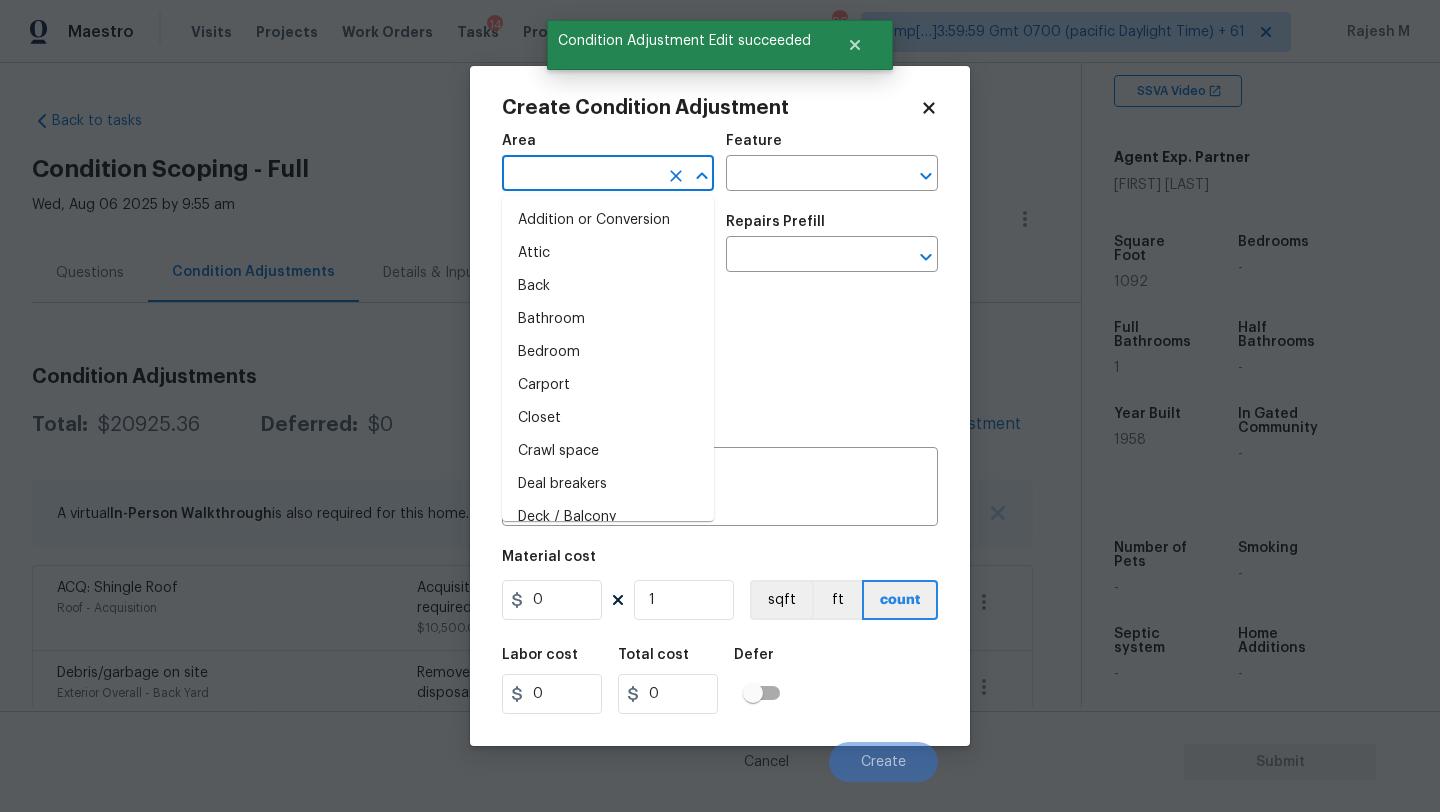 click at bounding box center [580, 175] 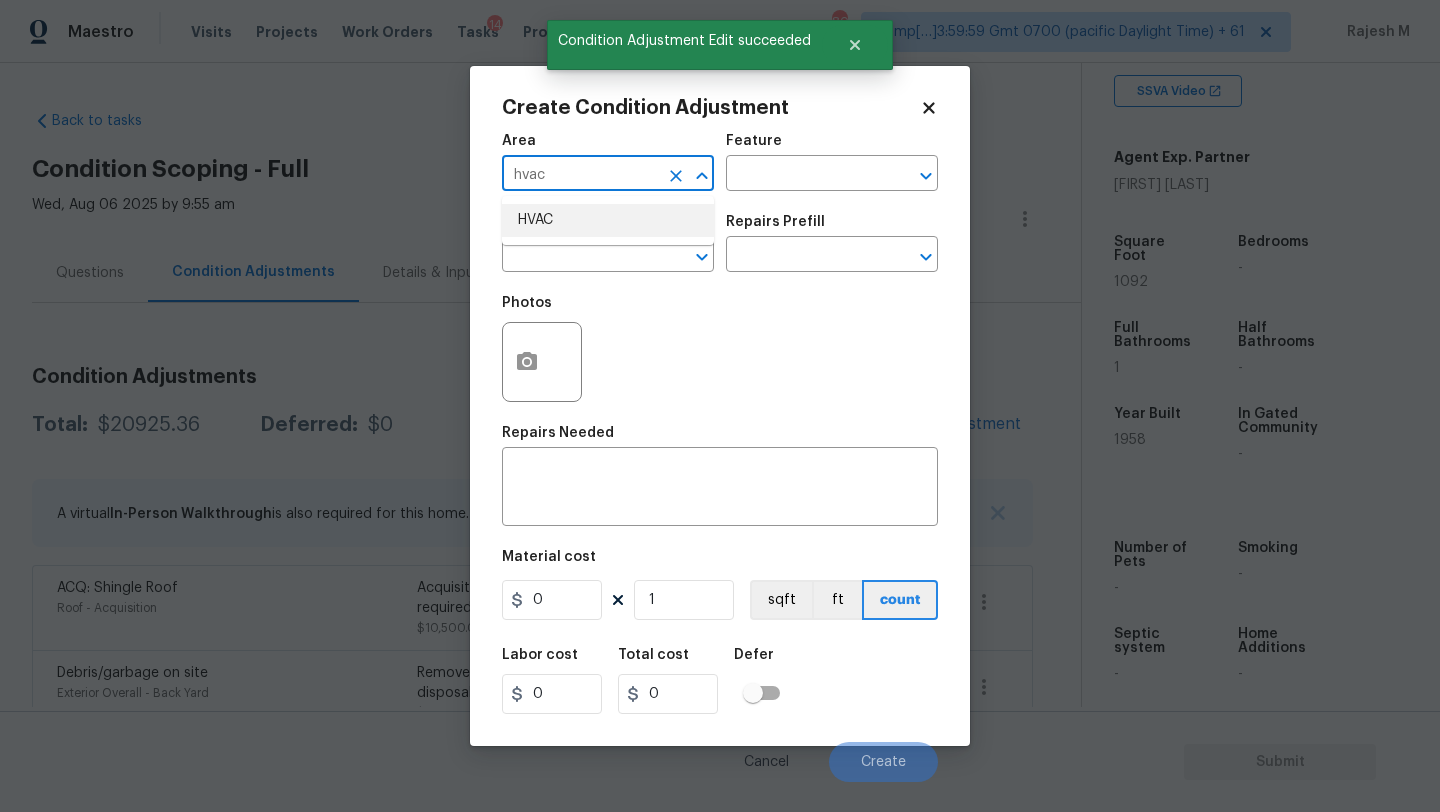 click on "HVAC" at bounding box center [608, 220] 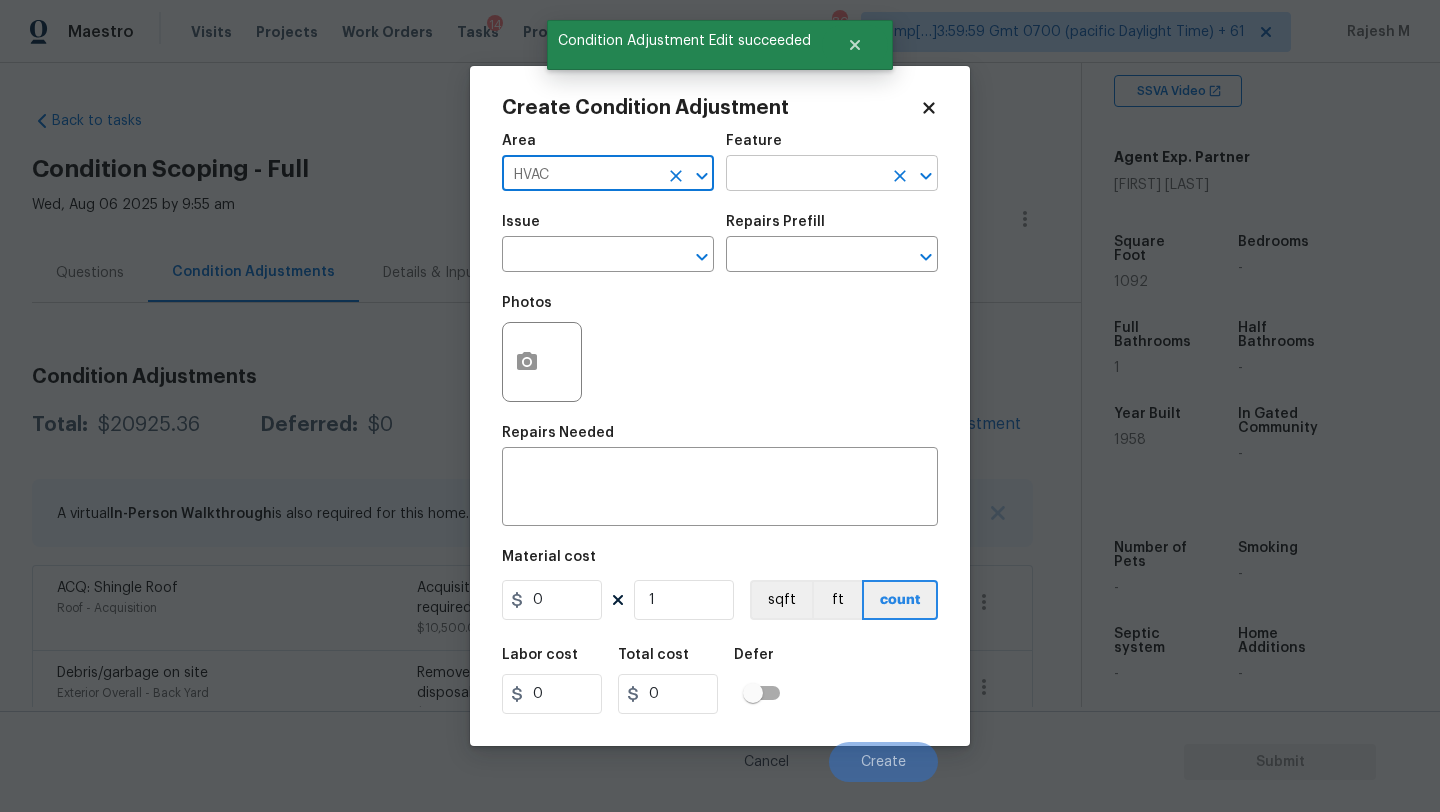 type on "HVAC" 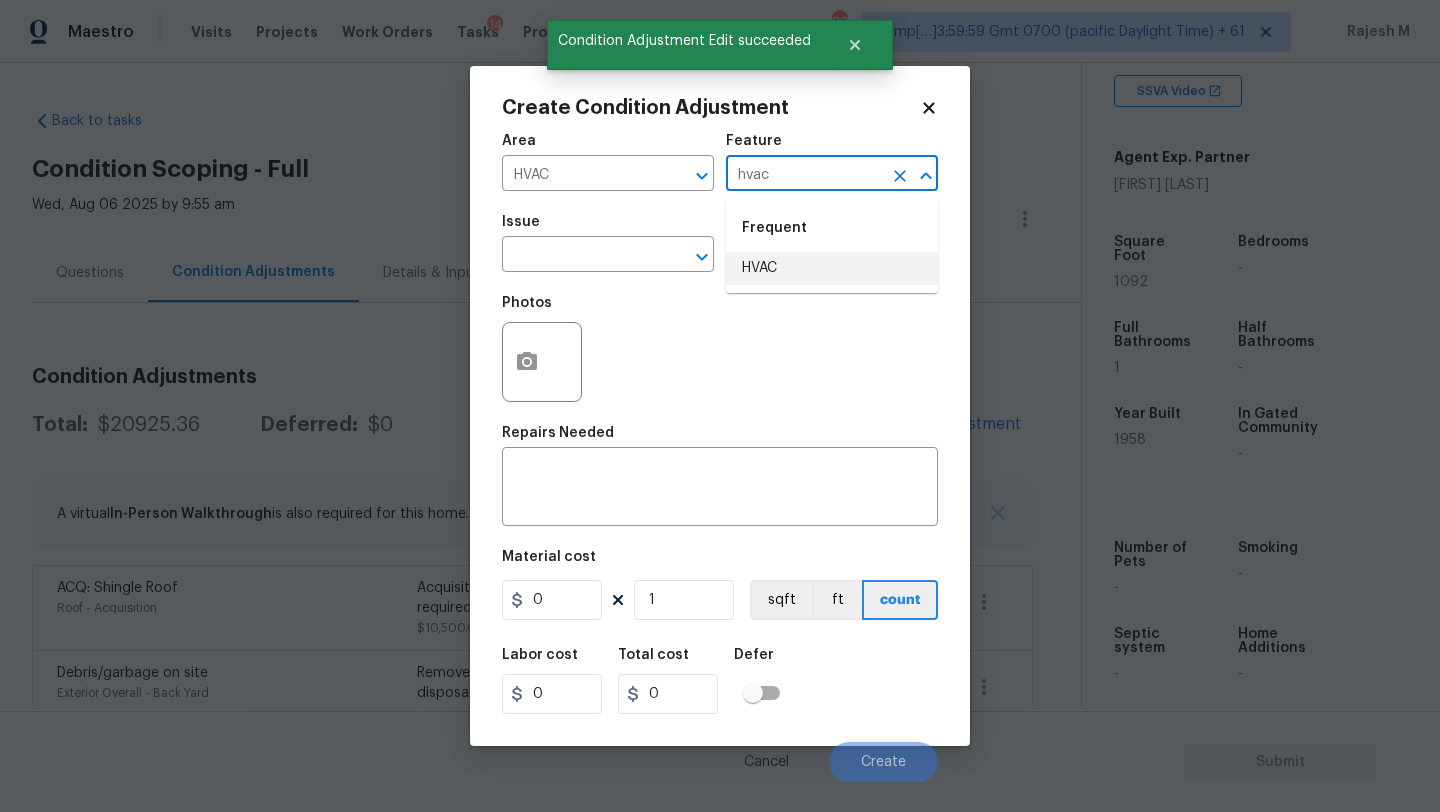 click on "HVAC" at bounding box center (832, 268) 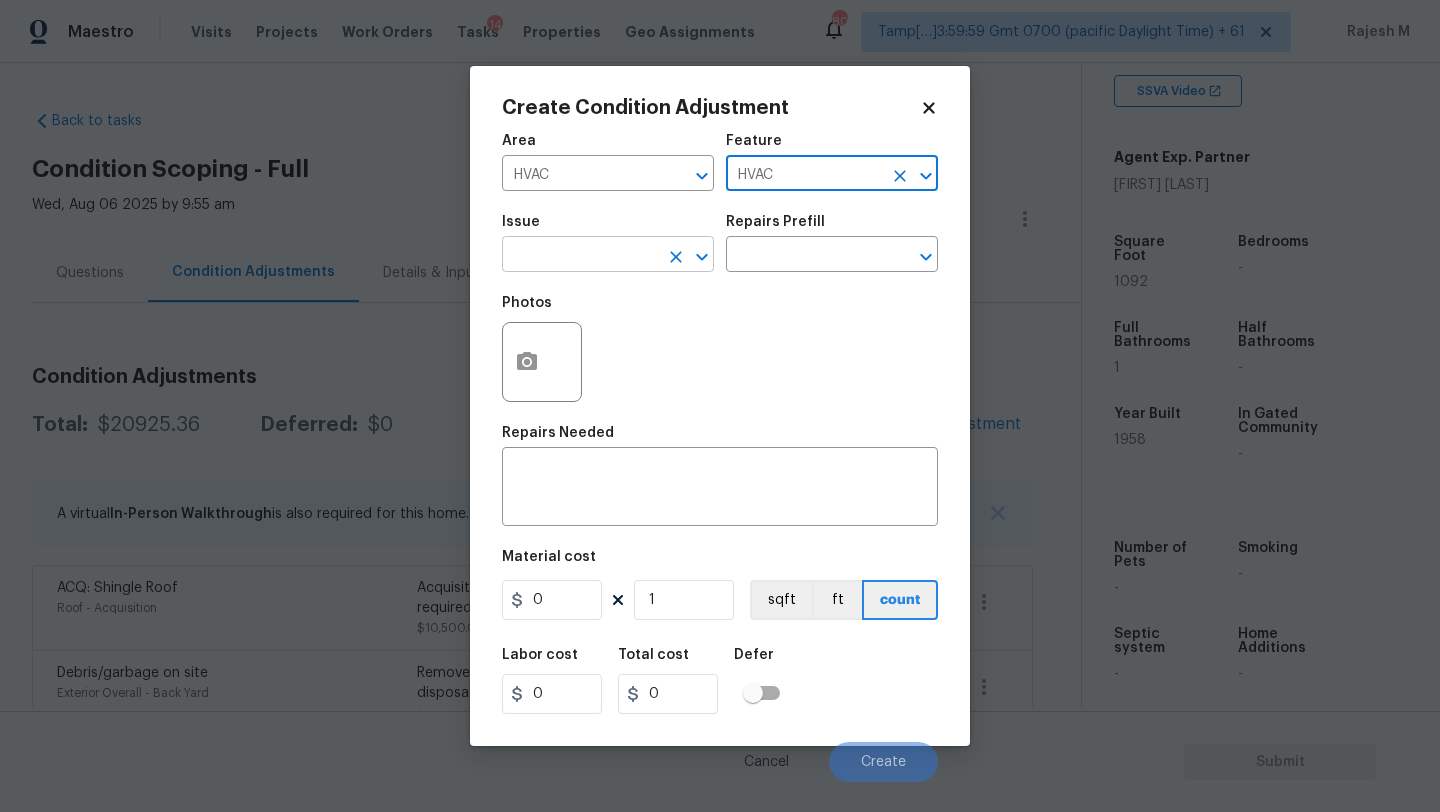 type on "HVAC" 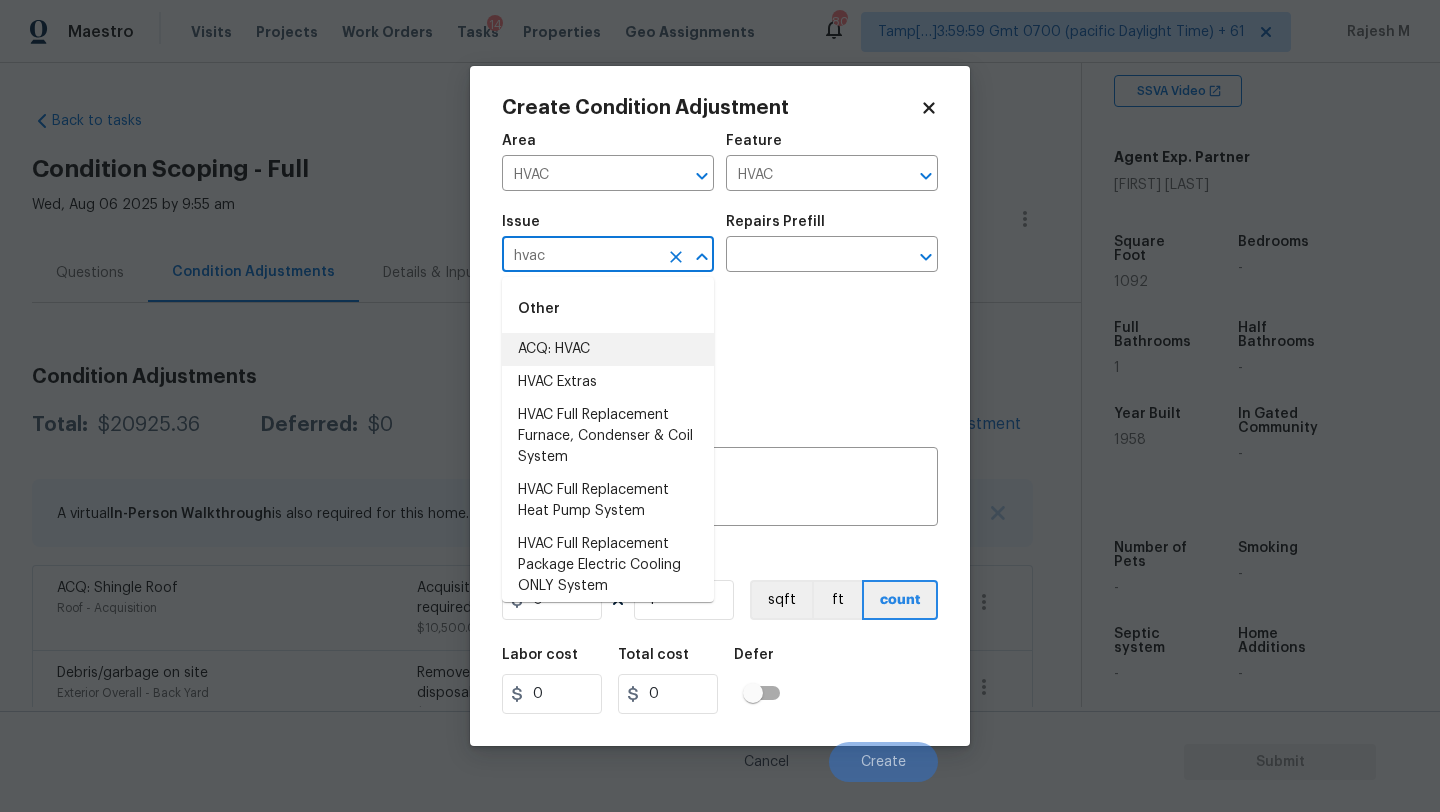 click on "ACQ: HVAC" at bounding box center [608, 349] 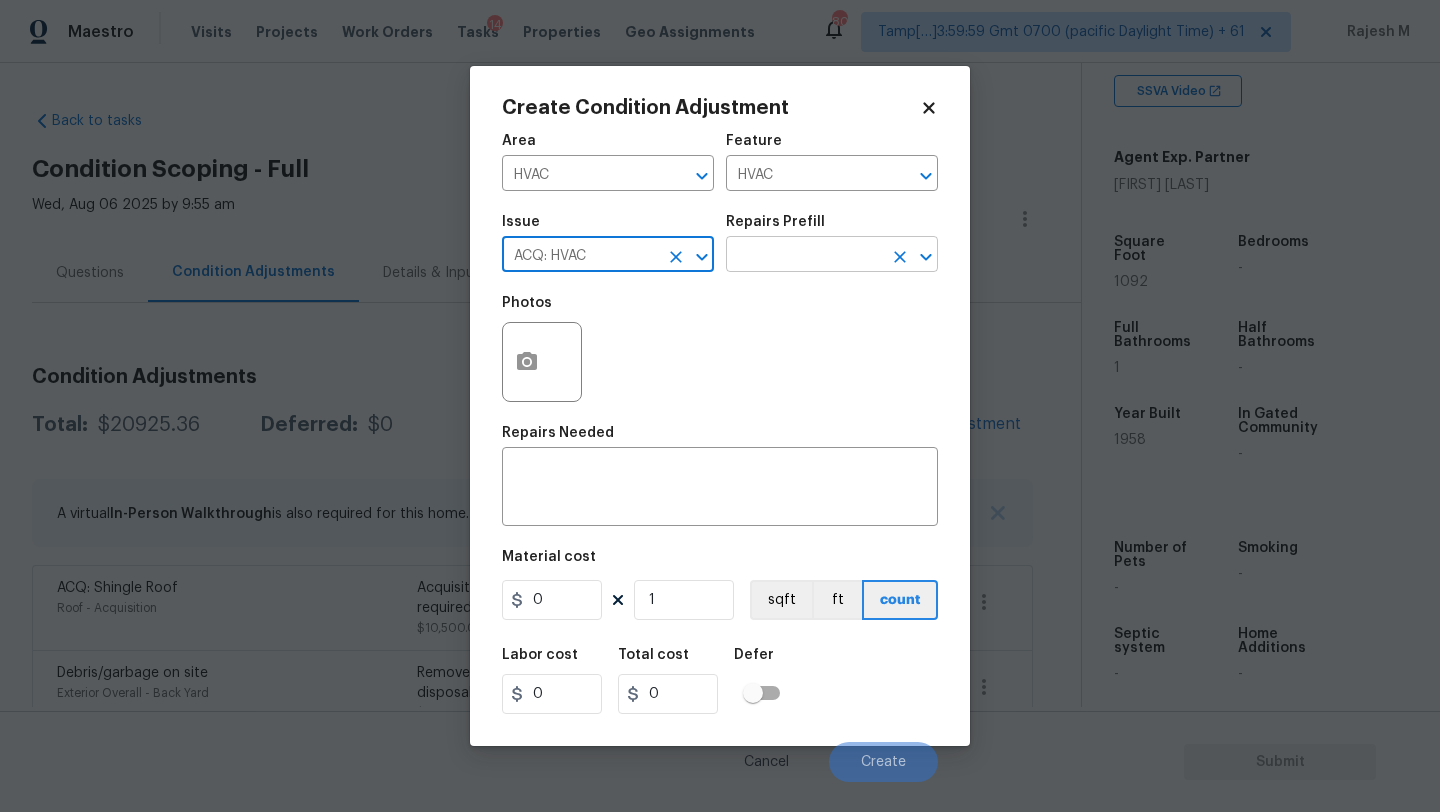 type on "ACQ: HVAC" 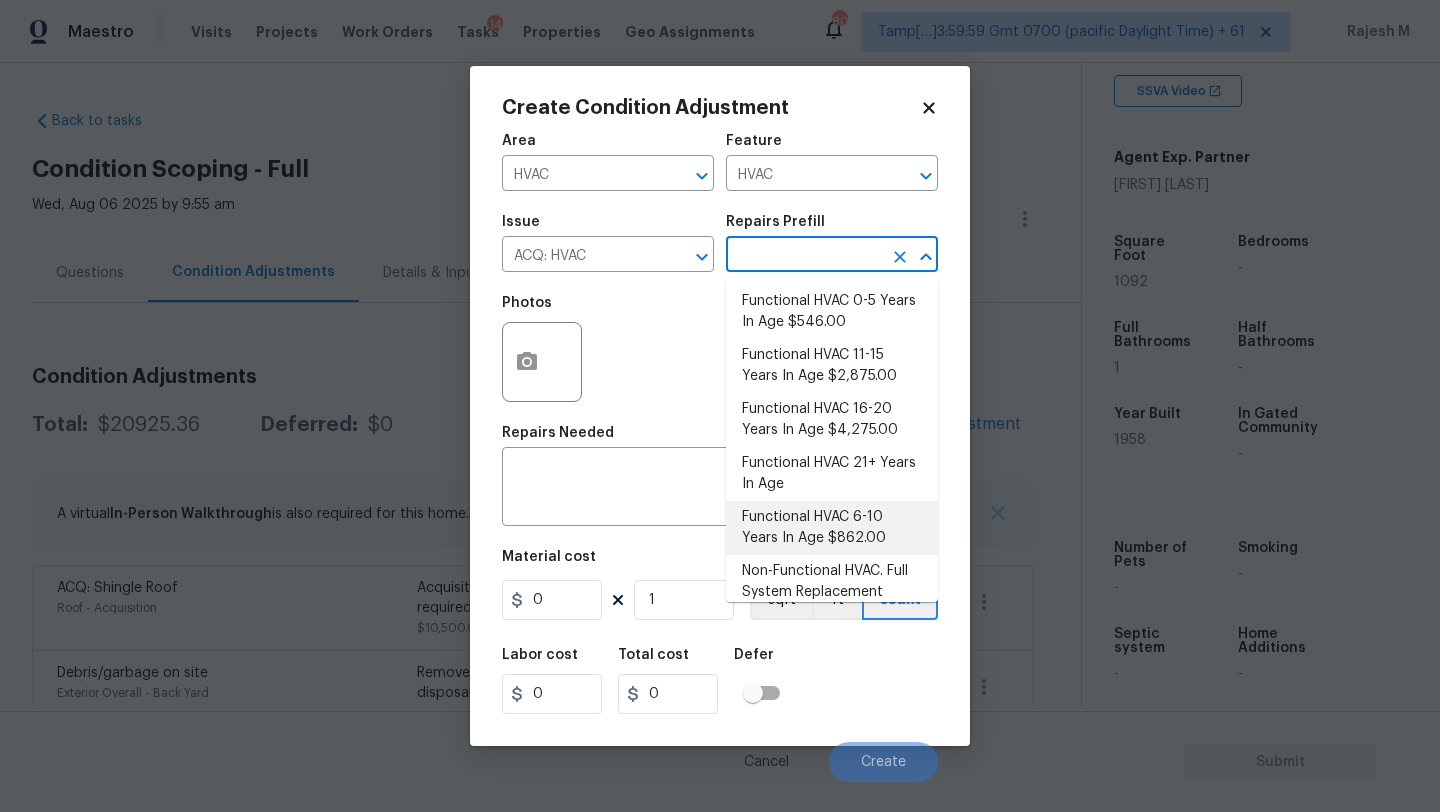 click on "Functional HVAC 6-10 Years In Age $862.00" at bounding box center (832, 528) 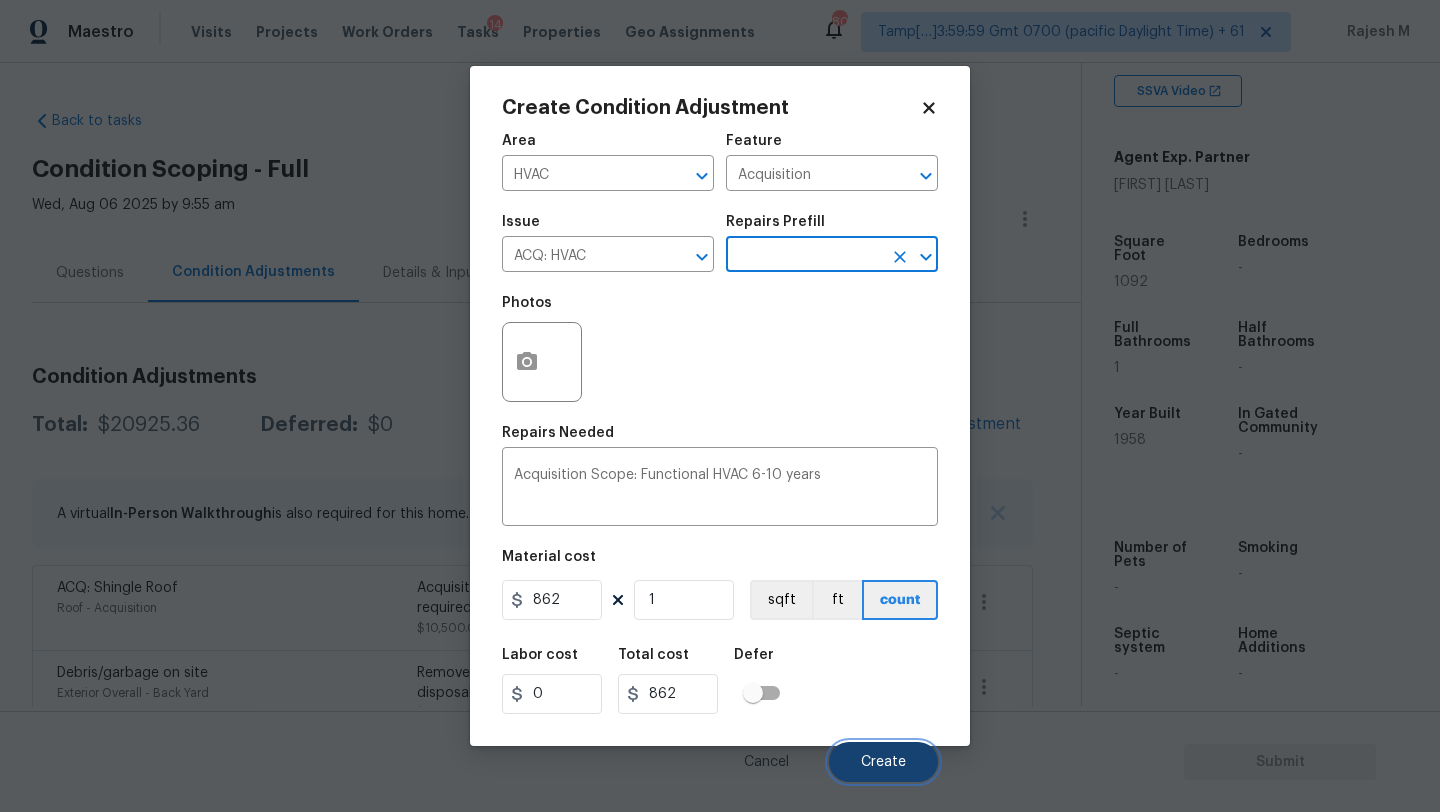 click on "Create" at bounding box center (883, 762) 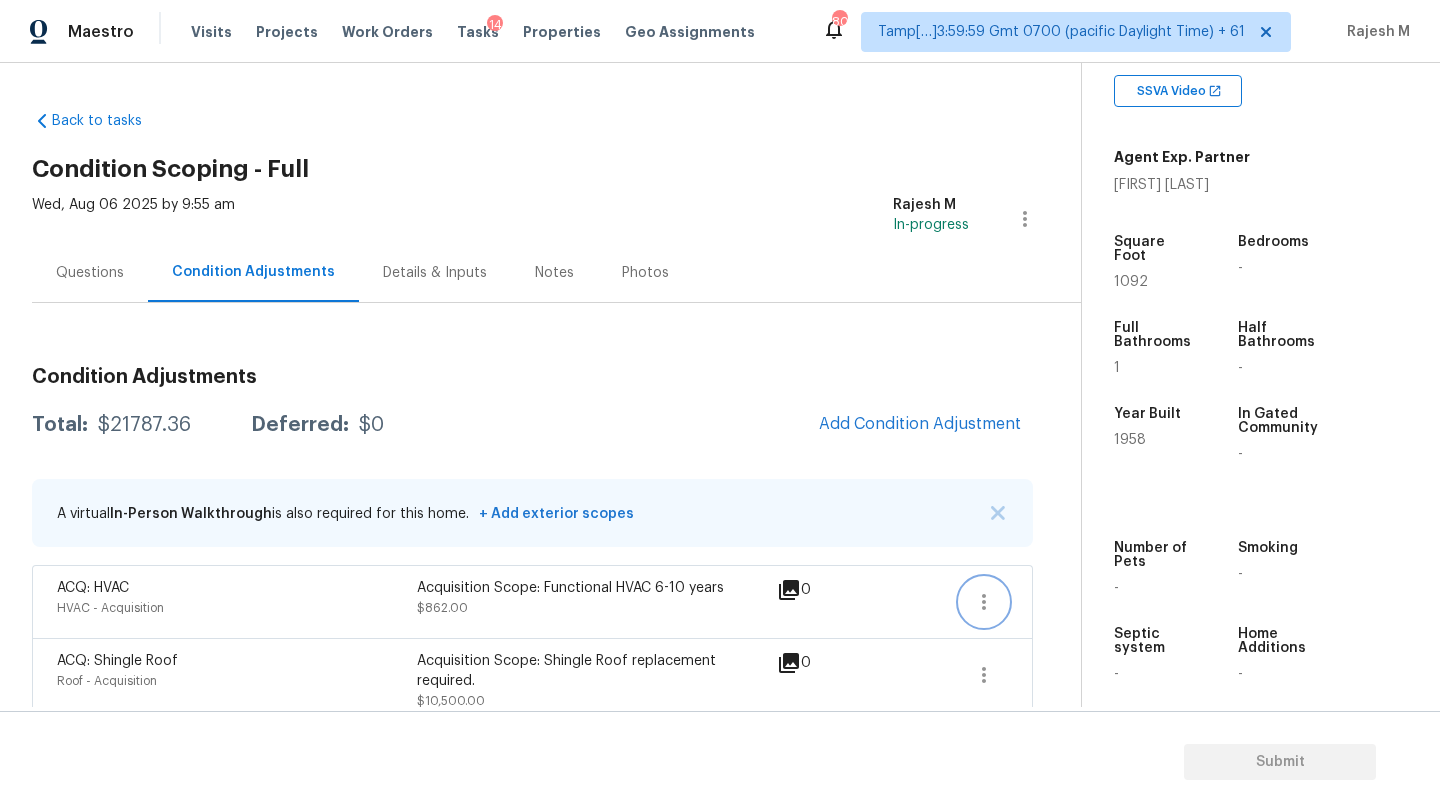 click at bounding box center [984, 602] 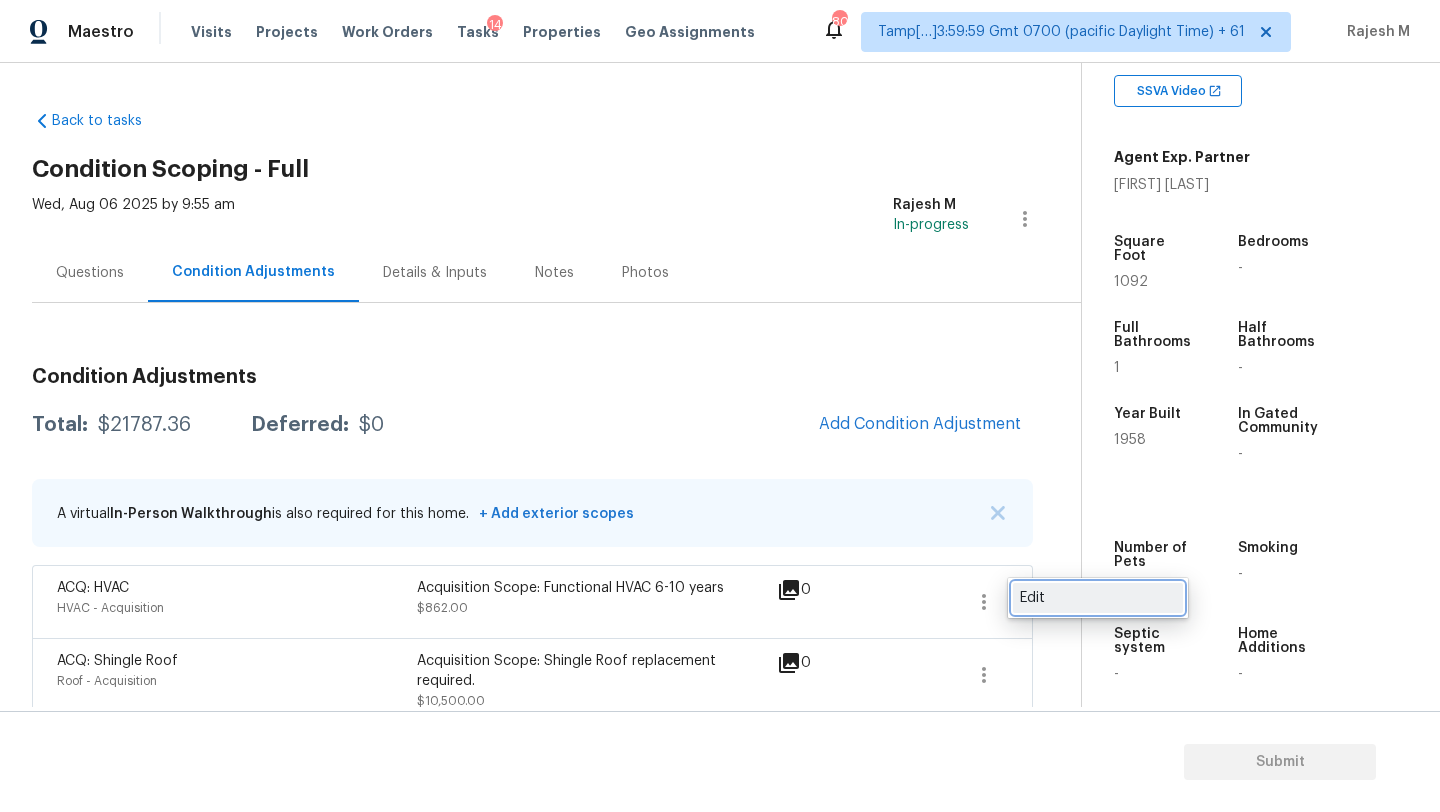 click on "Edit" at bounding box center [1098, 598] 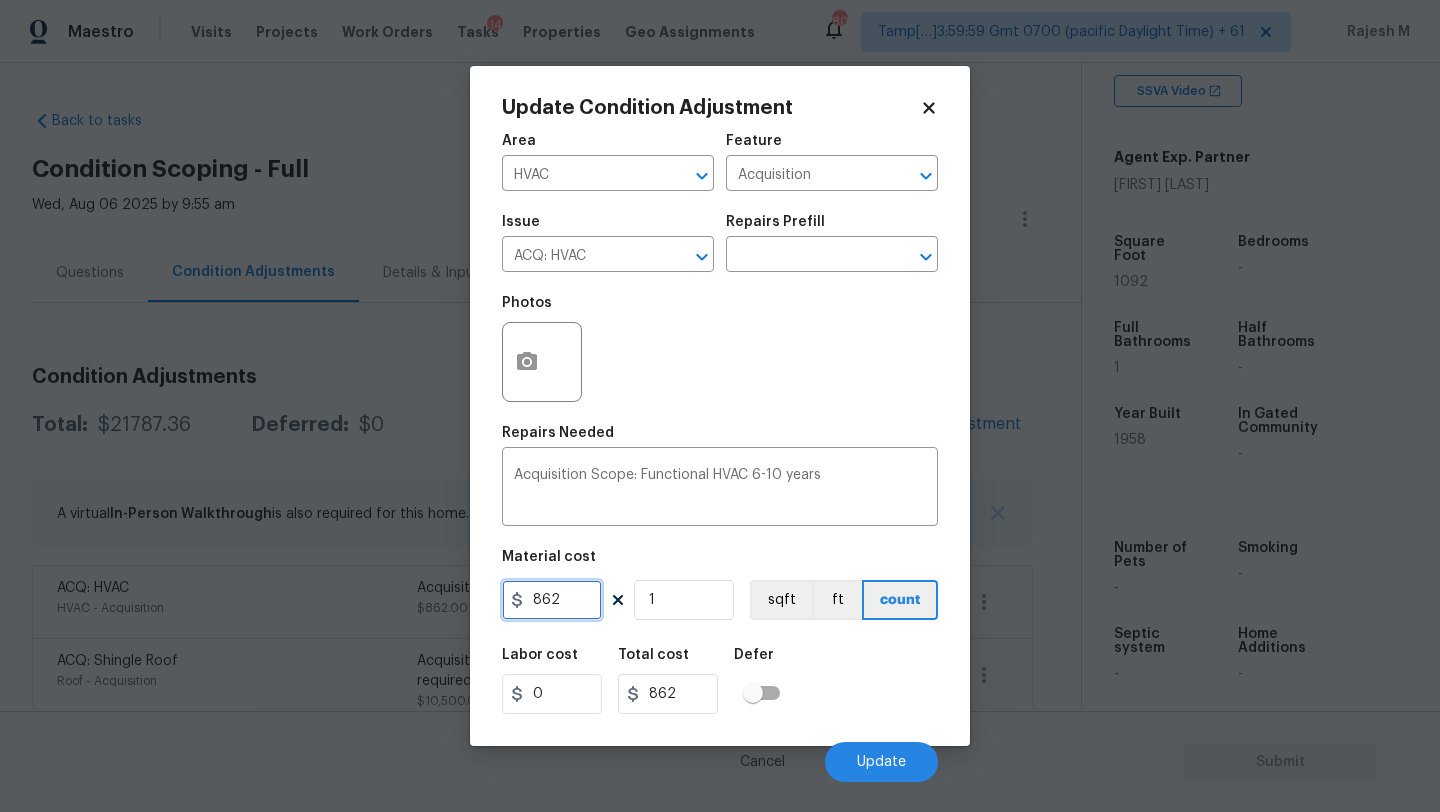 click on "862" at bounding box center (552, 600) 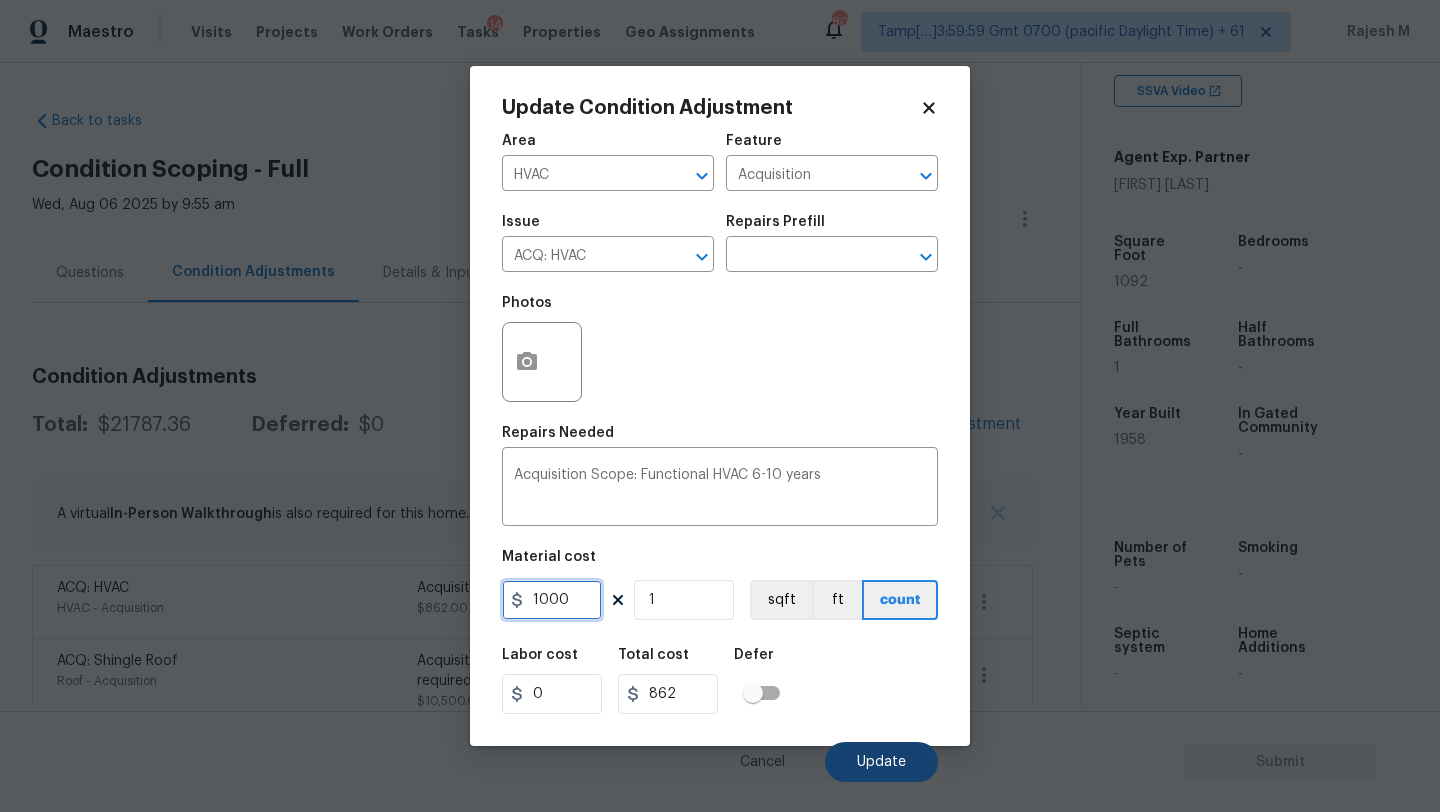 type on "1000" 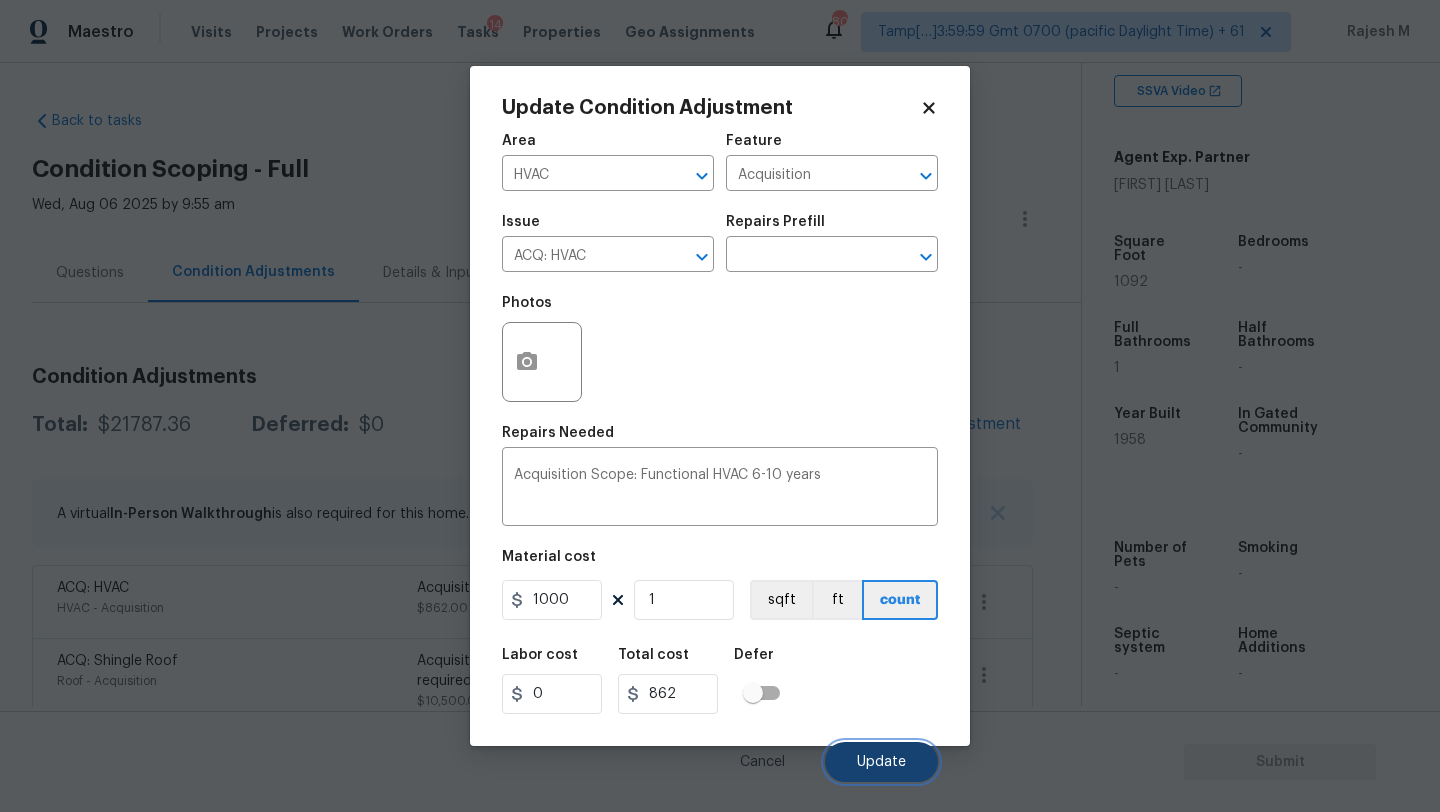 type on "1000" 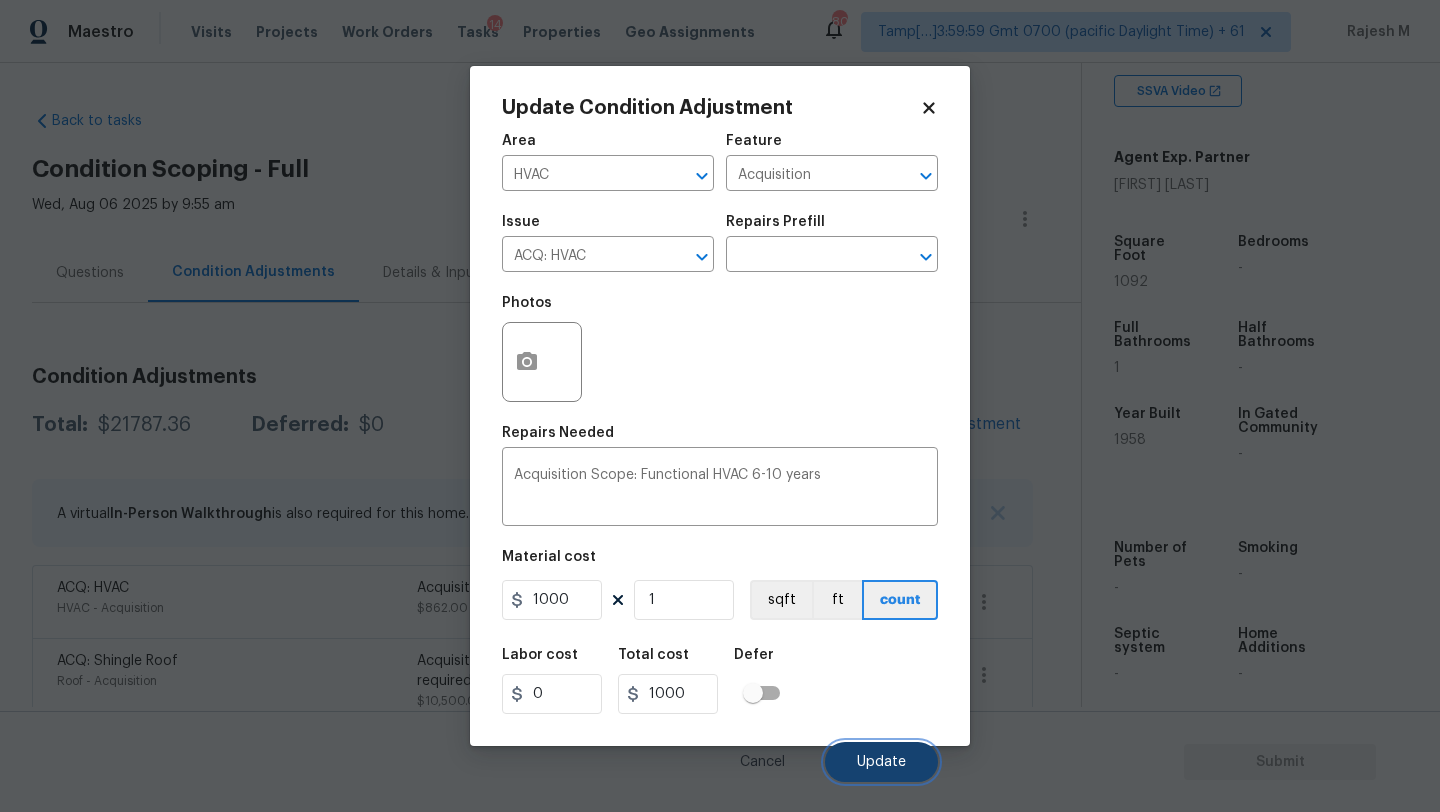 click on "Update" at bounding box center (881, 762) 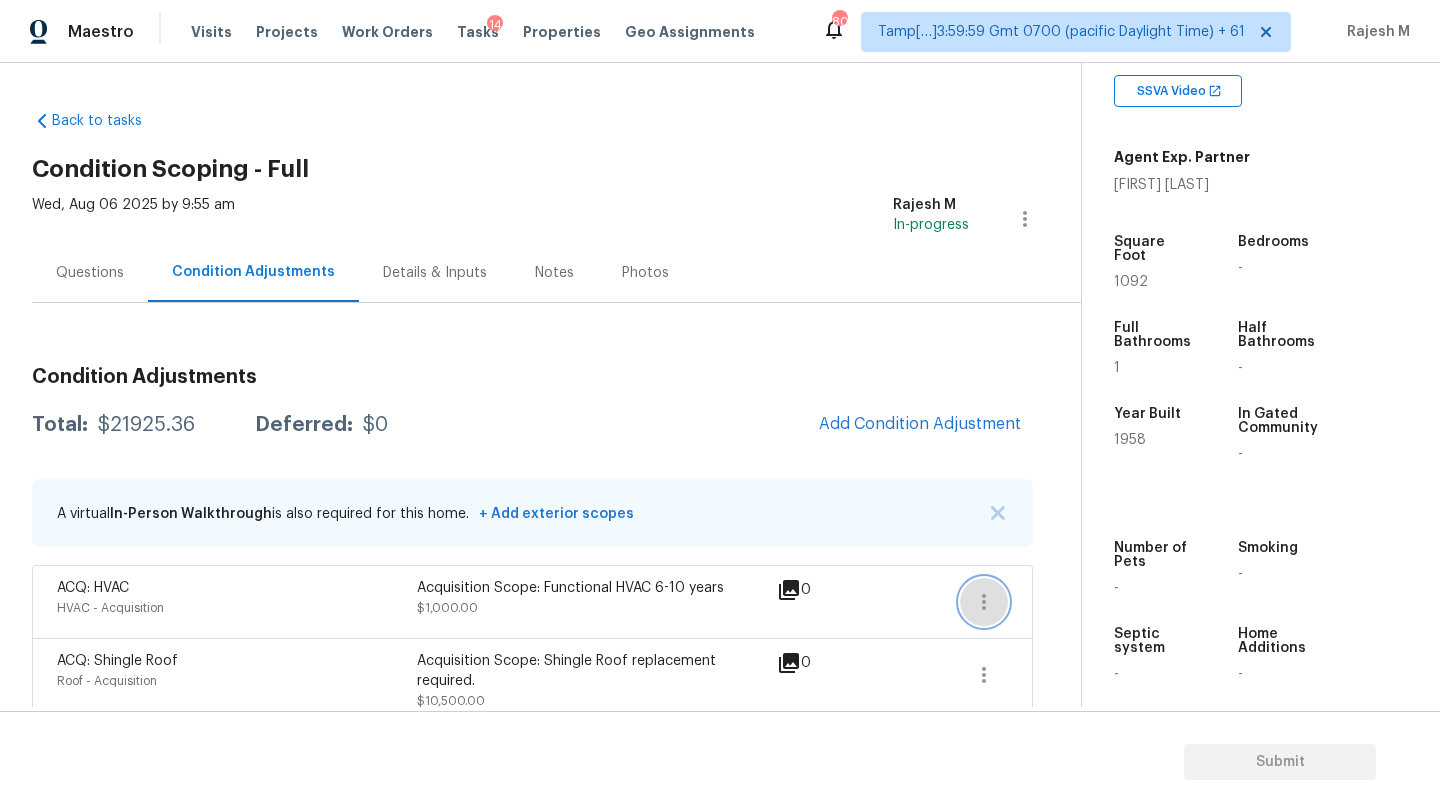 click 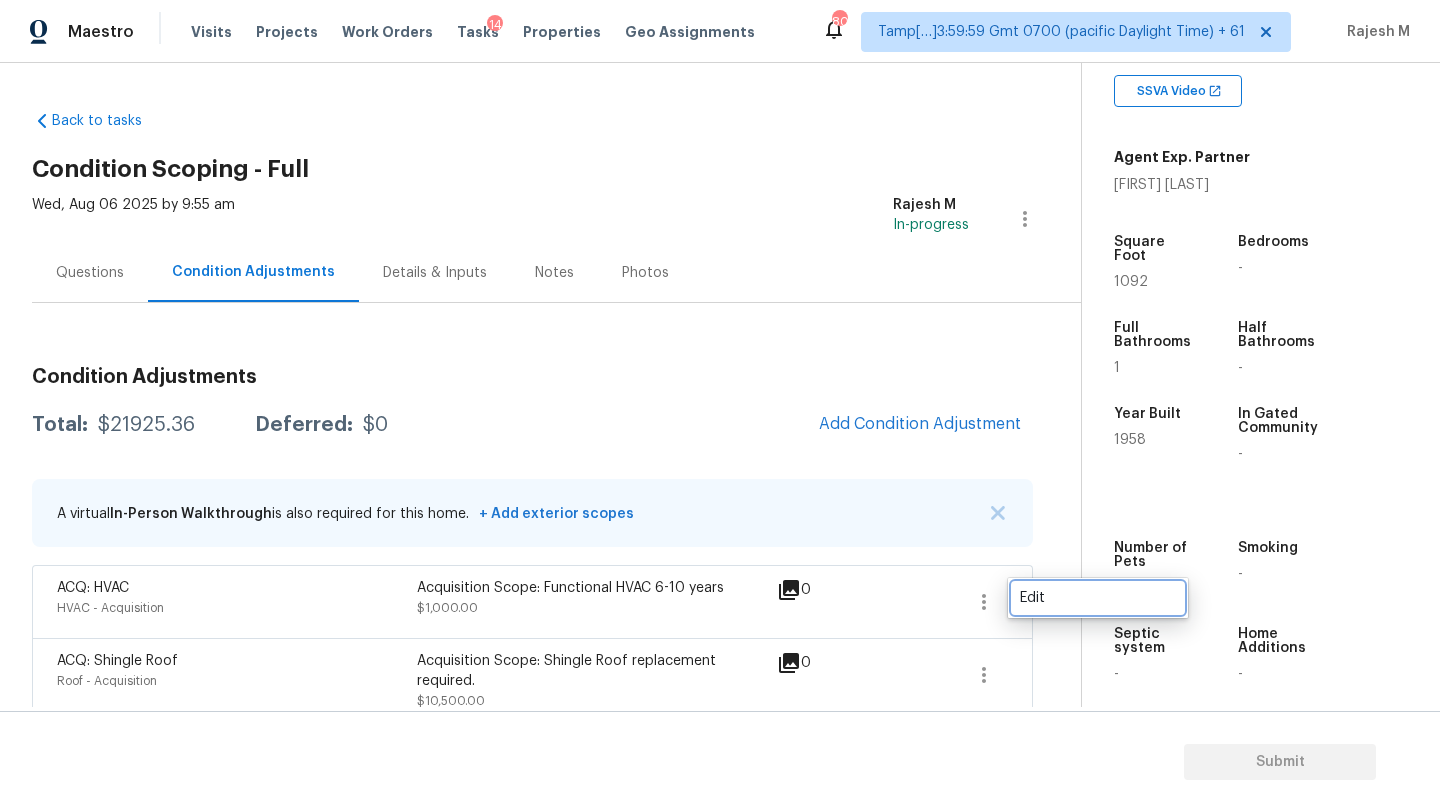 click on "Edit" at bounding box center (1098, 598) 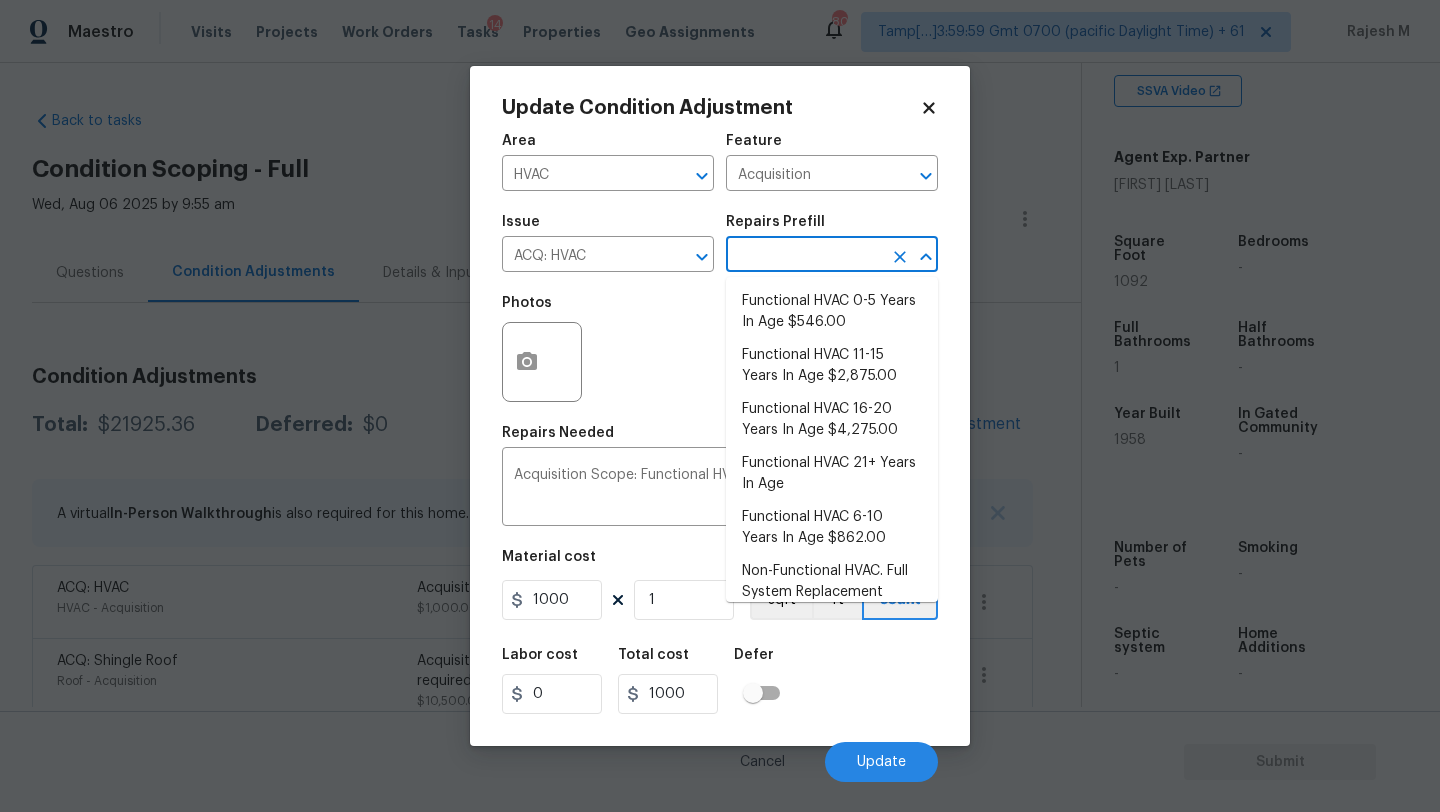 click at bounding box center [804, 256] 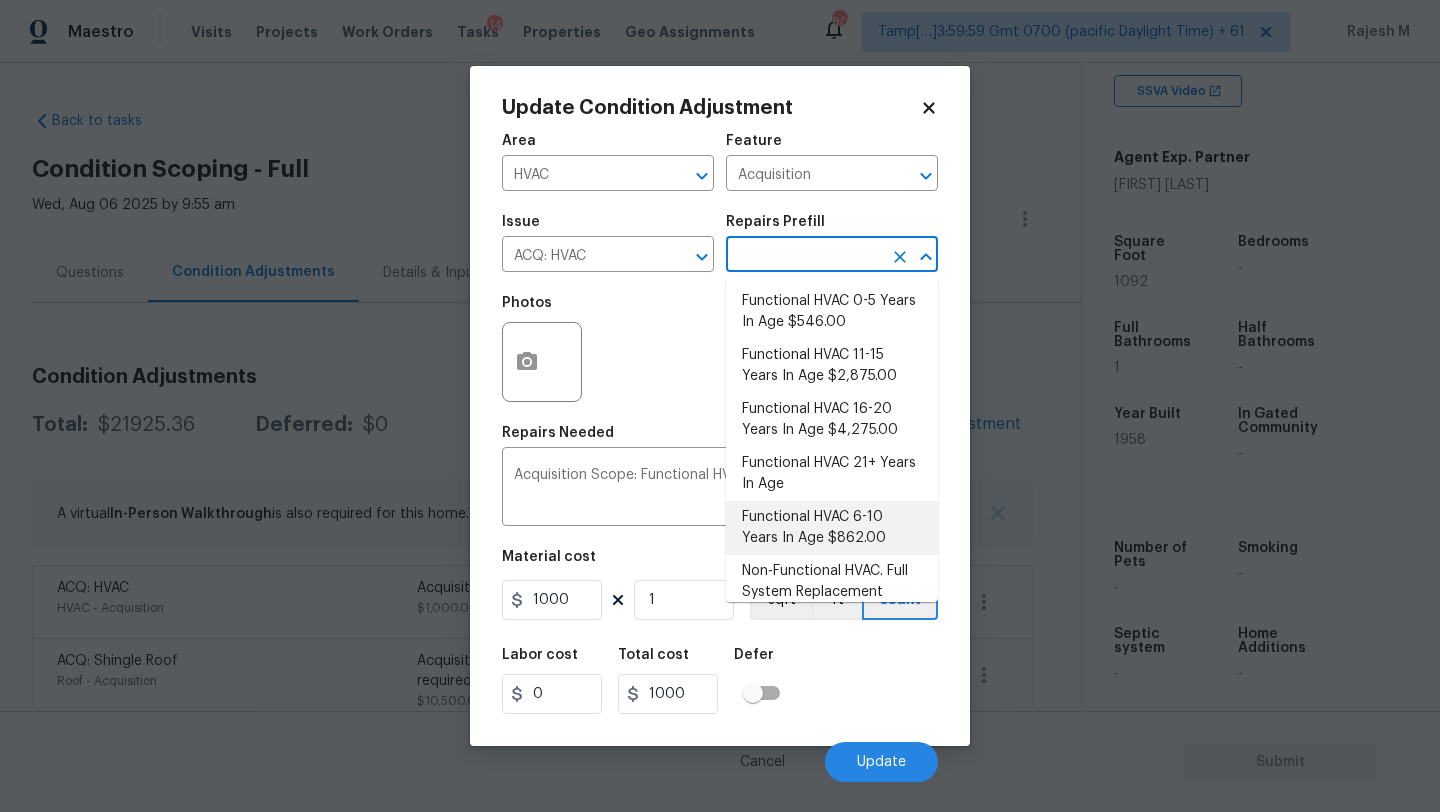 click on "Functional HVAC 6-10 Years In Age $862.00" at bounding box center [832, 528] 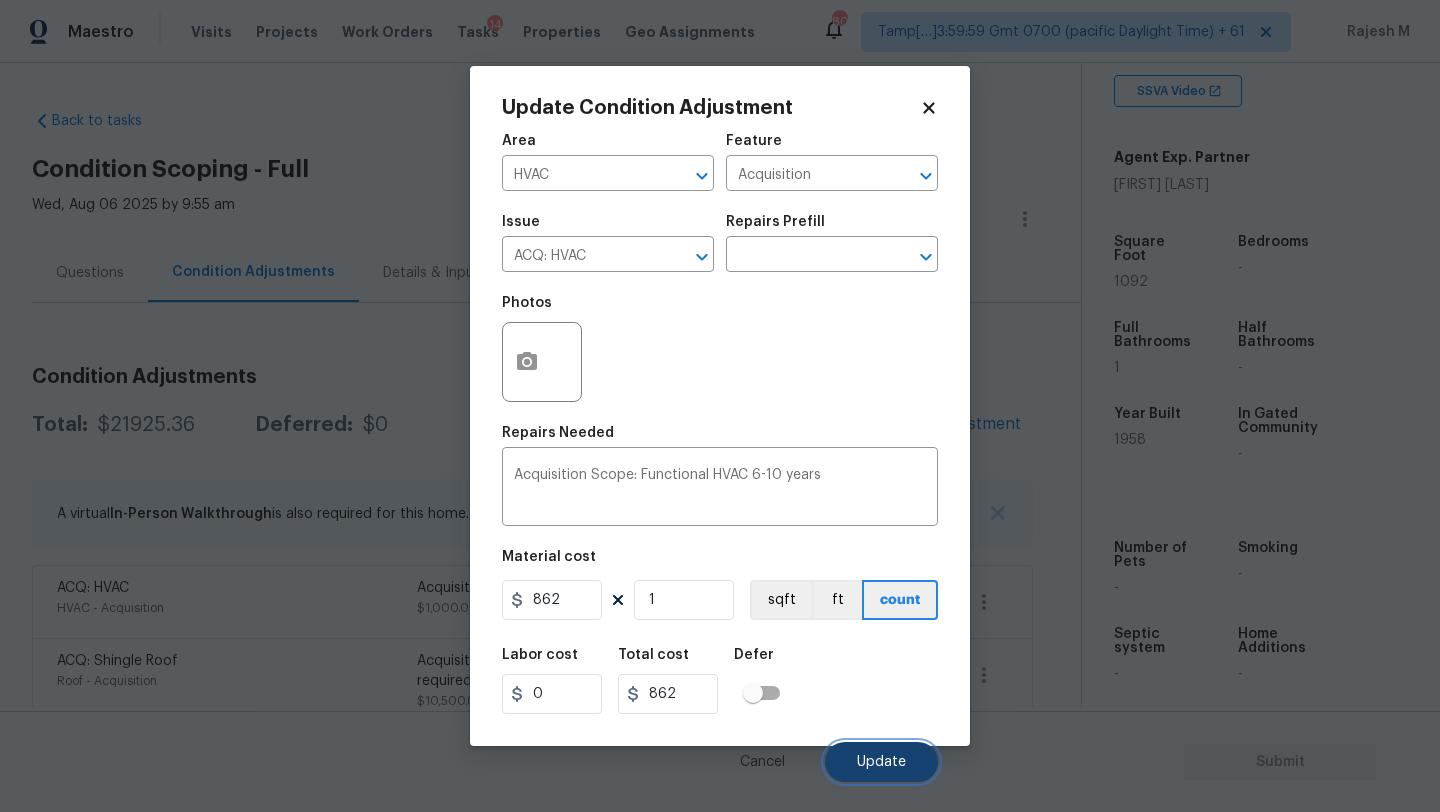 click on "Update" at bounding box center (881, 762) 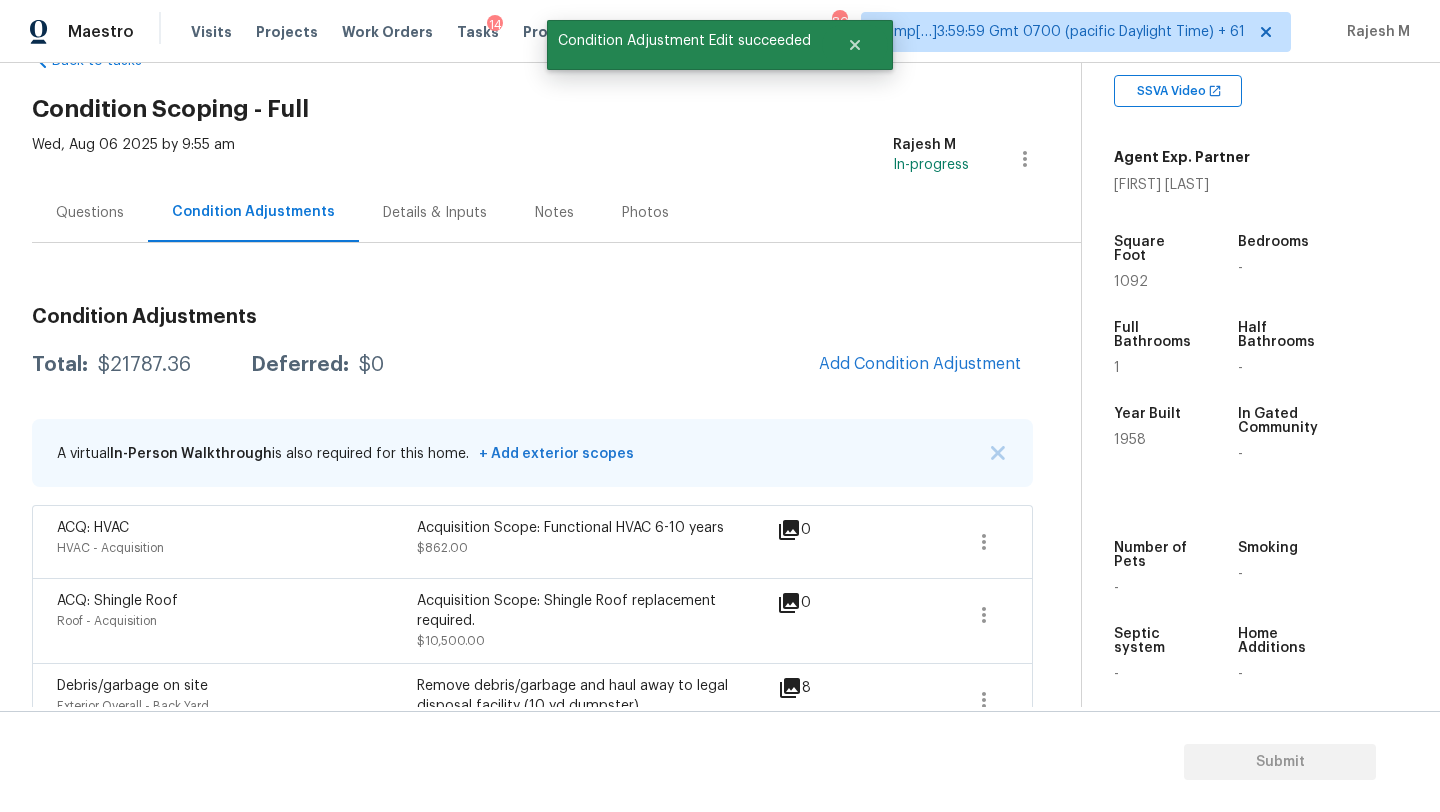 scroll, scrollTop: 160, scrollLeft: 0, axis: vertical 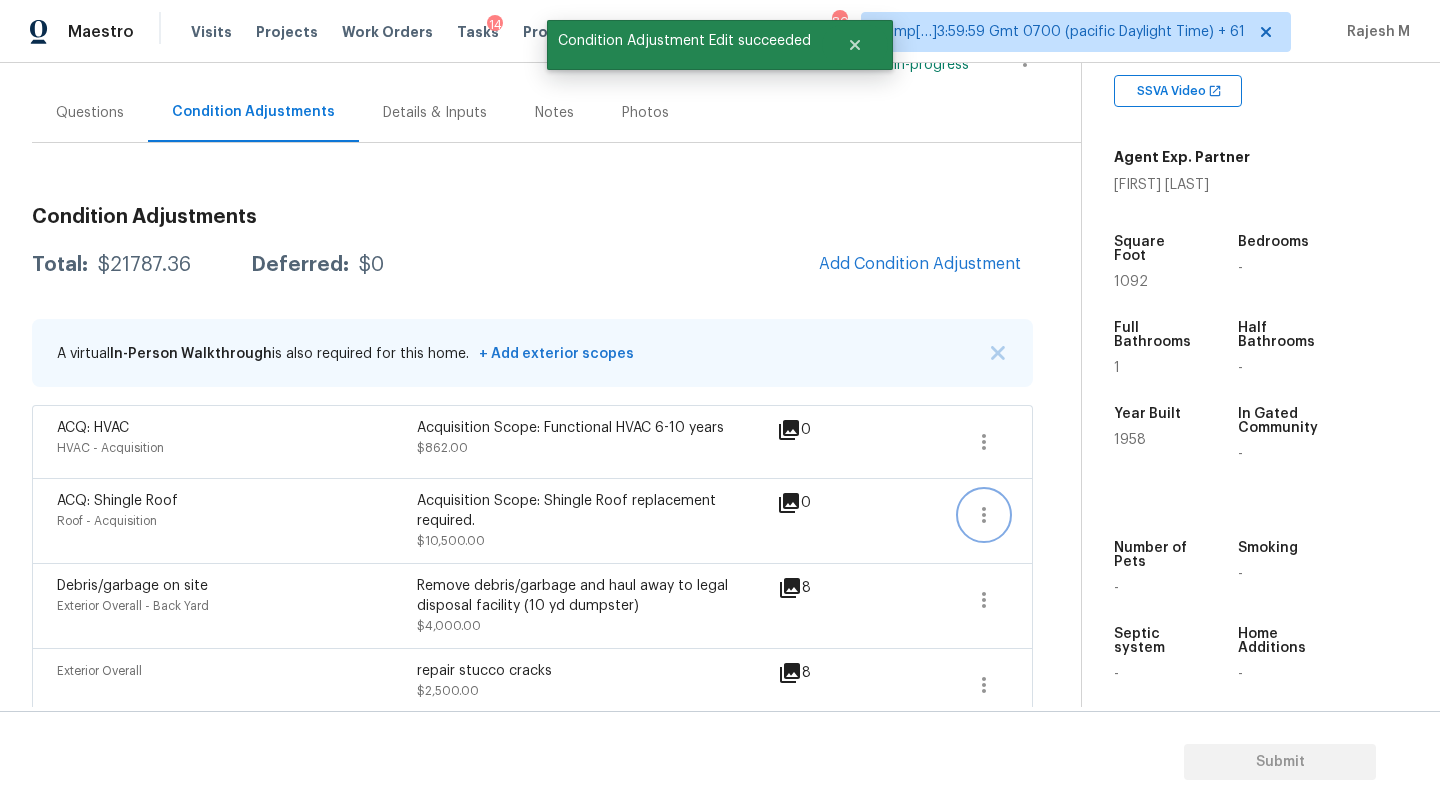 click 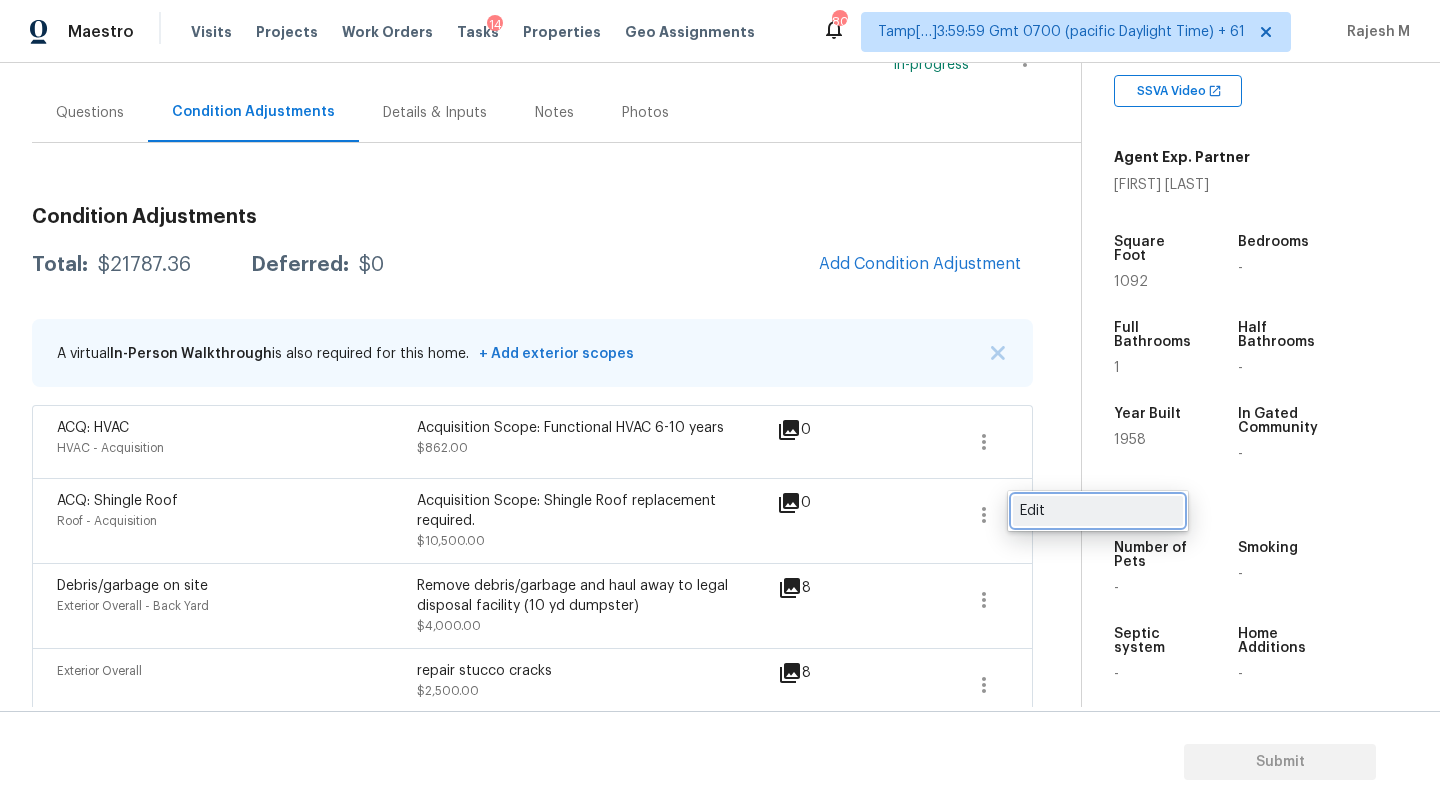 click on "Edit" at bounding box center (1098, 511) 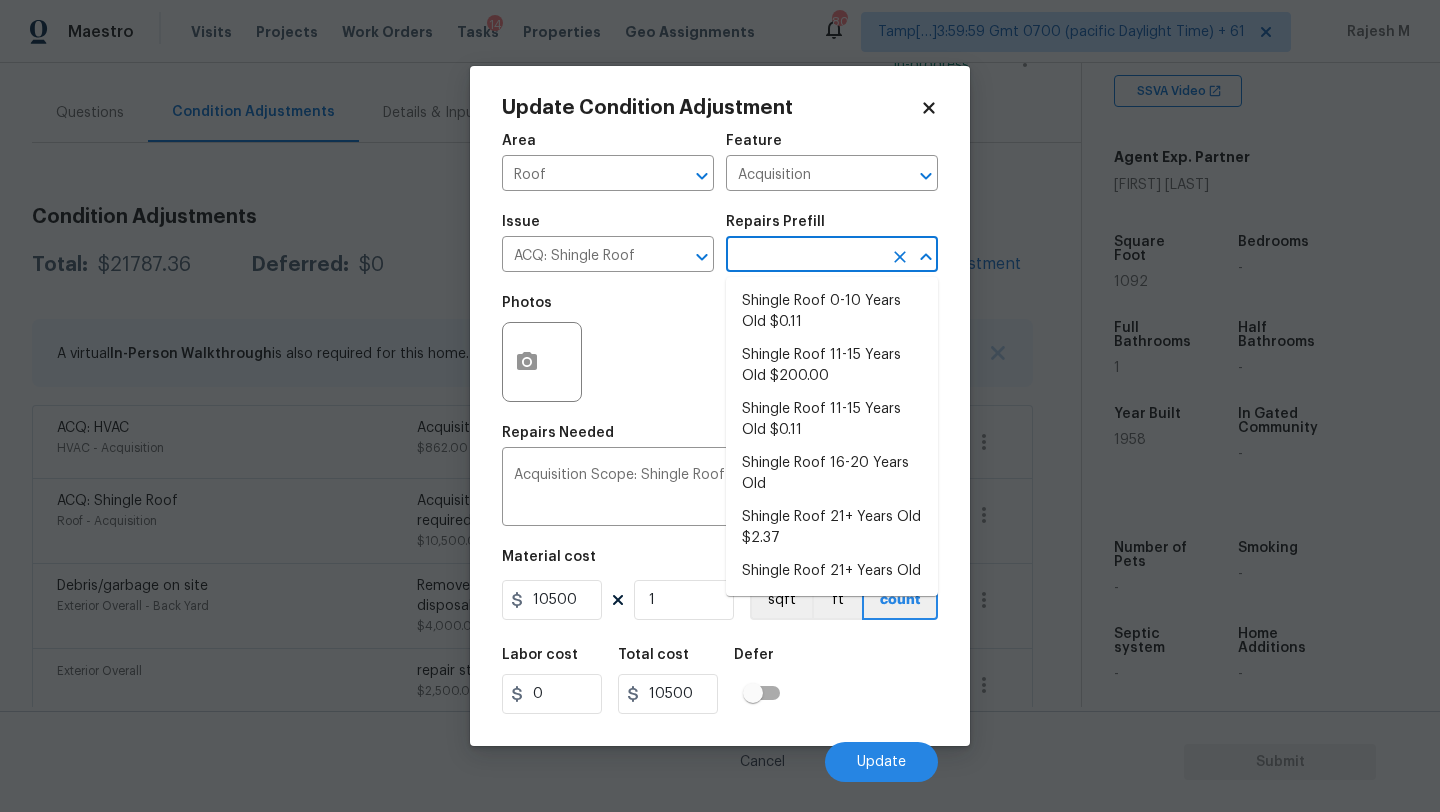 click at bounding box center [804, 256] 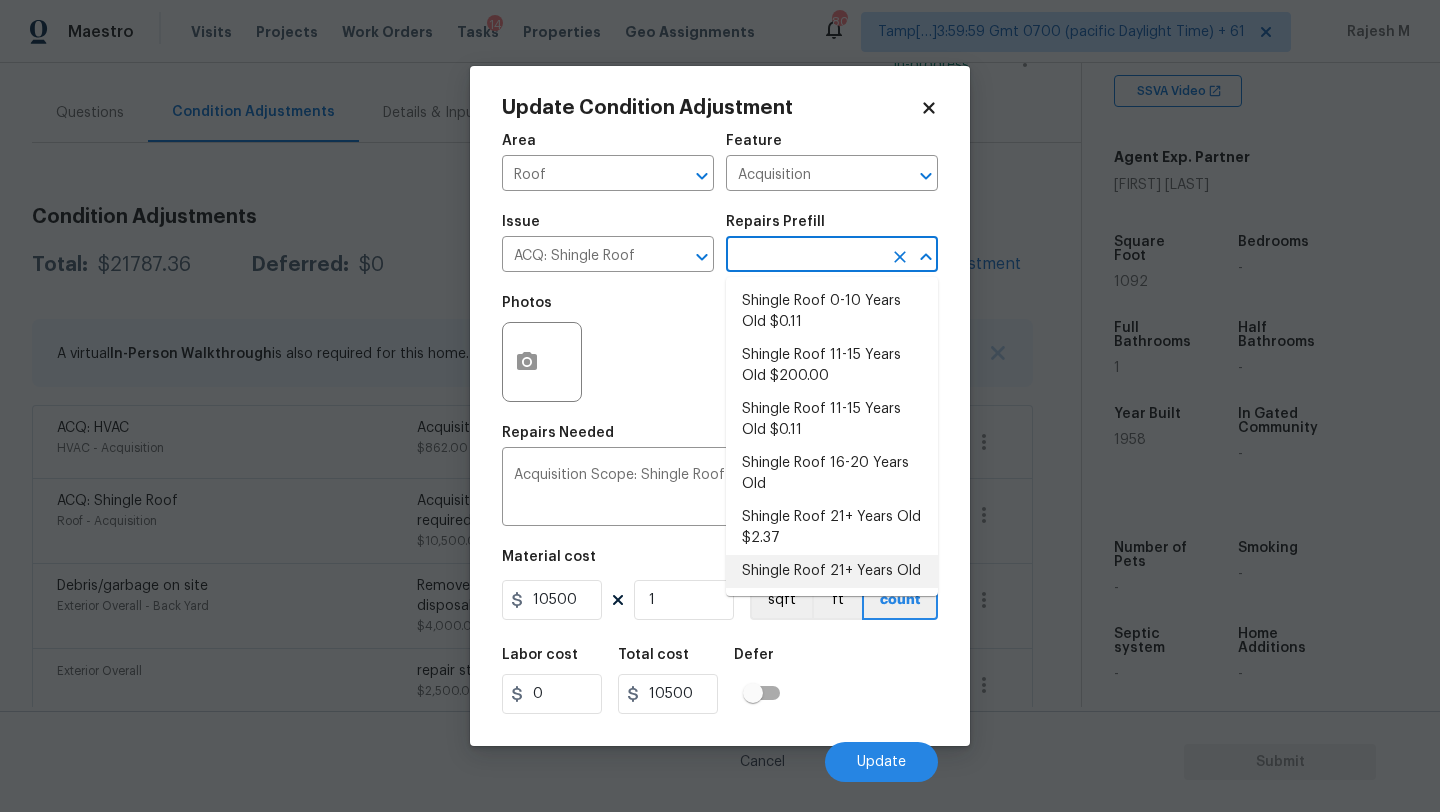 click on "Shingle Roof 21+ Years Old $7,750.00" at bounding box center [832, 571] 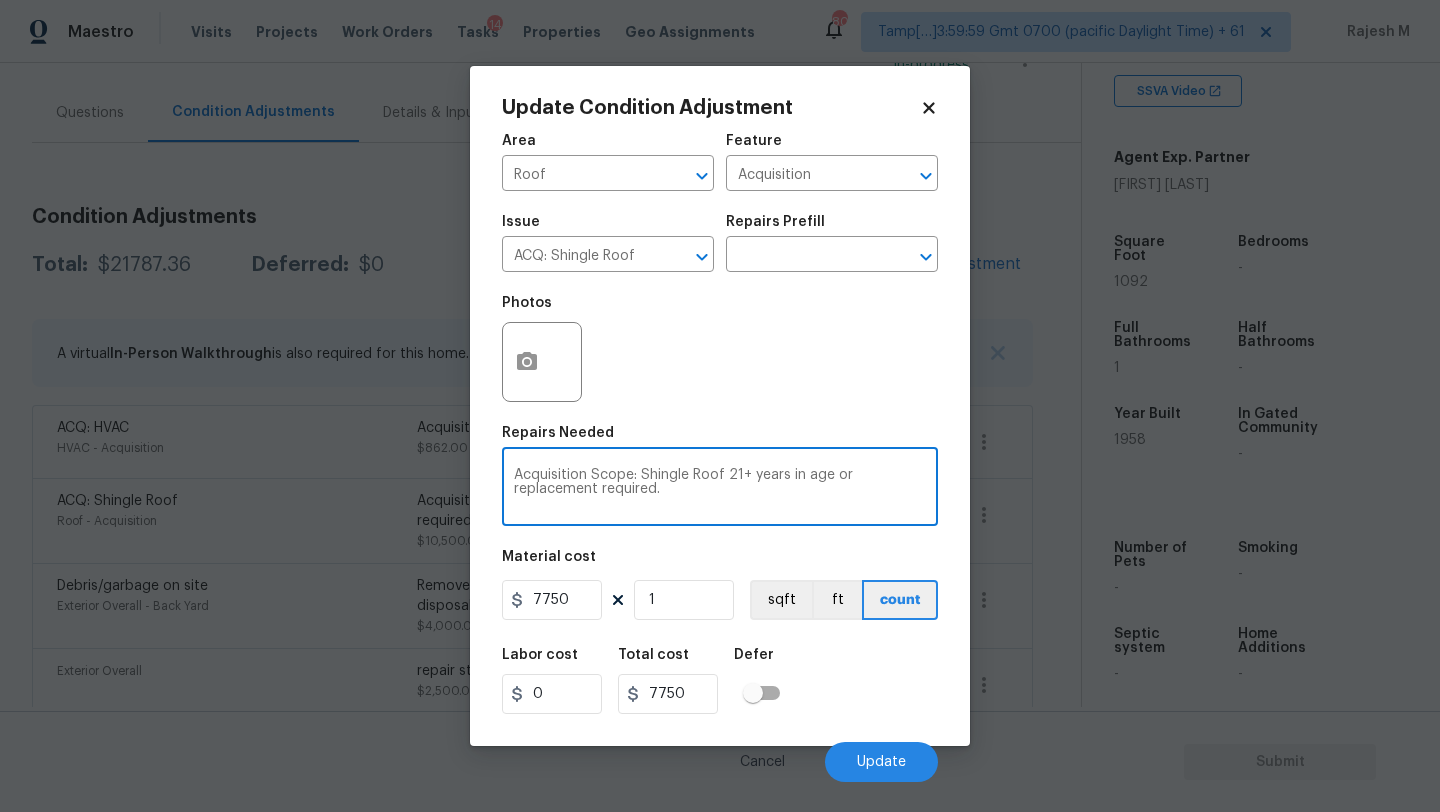 drag, startPoint x: 730, startPoint y: 482, endPoint x: 802, endPoint y: 478, distance: 72.11102 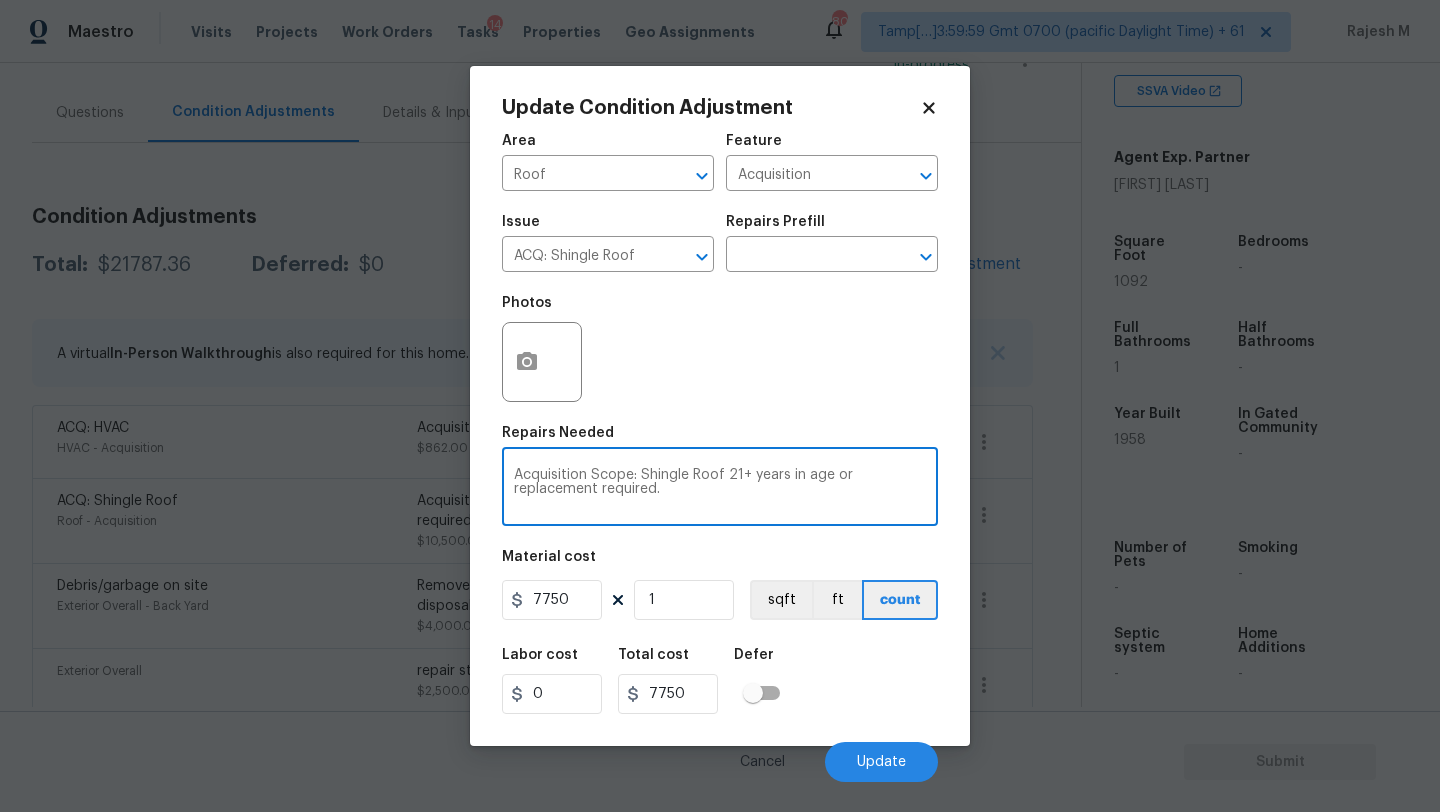 drag, startPoint x: 728, startPoint y: 478, endPoint x: 851, endPoint y: 478, distance: 123 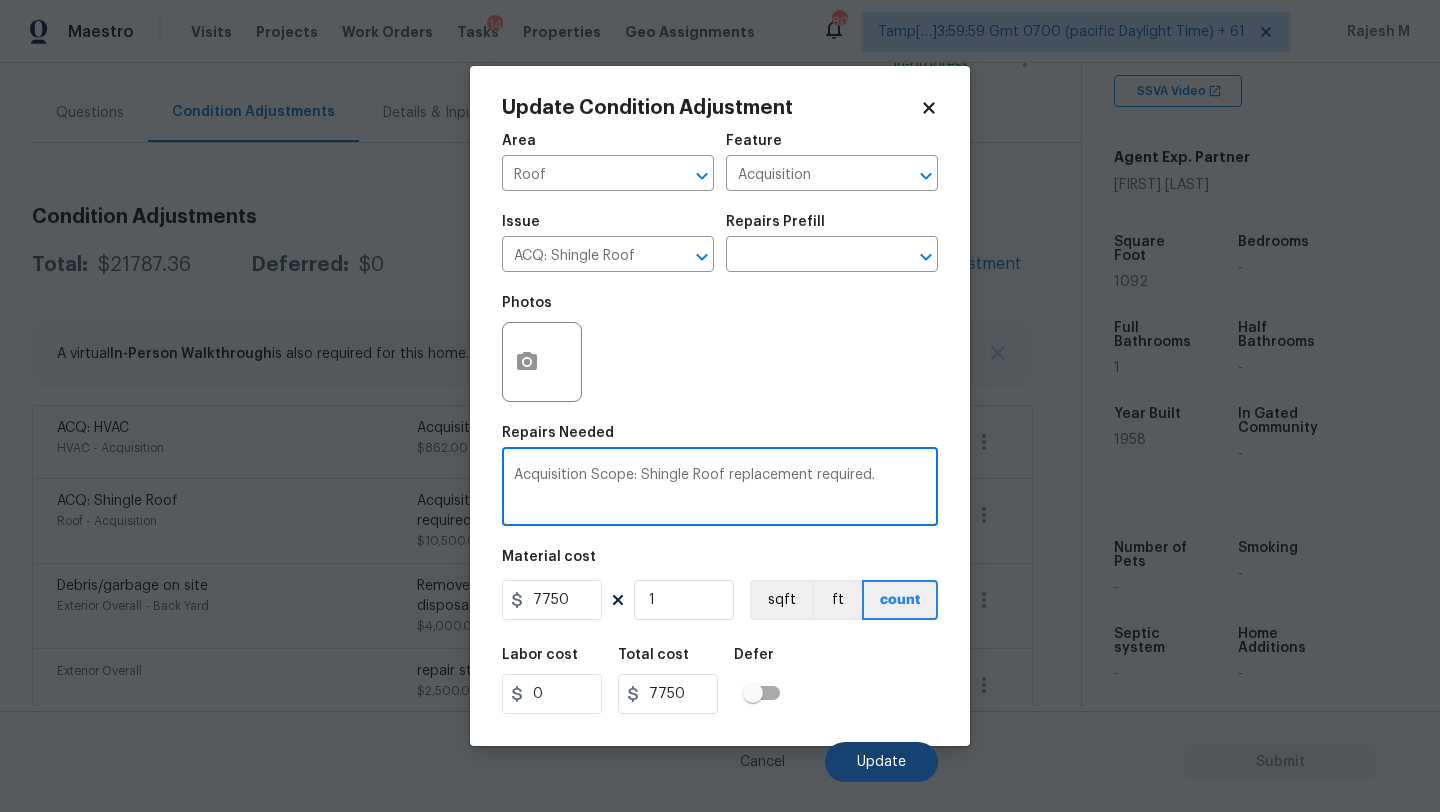 type on "Acquisition Scope: Shingle Roof replacement required." 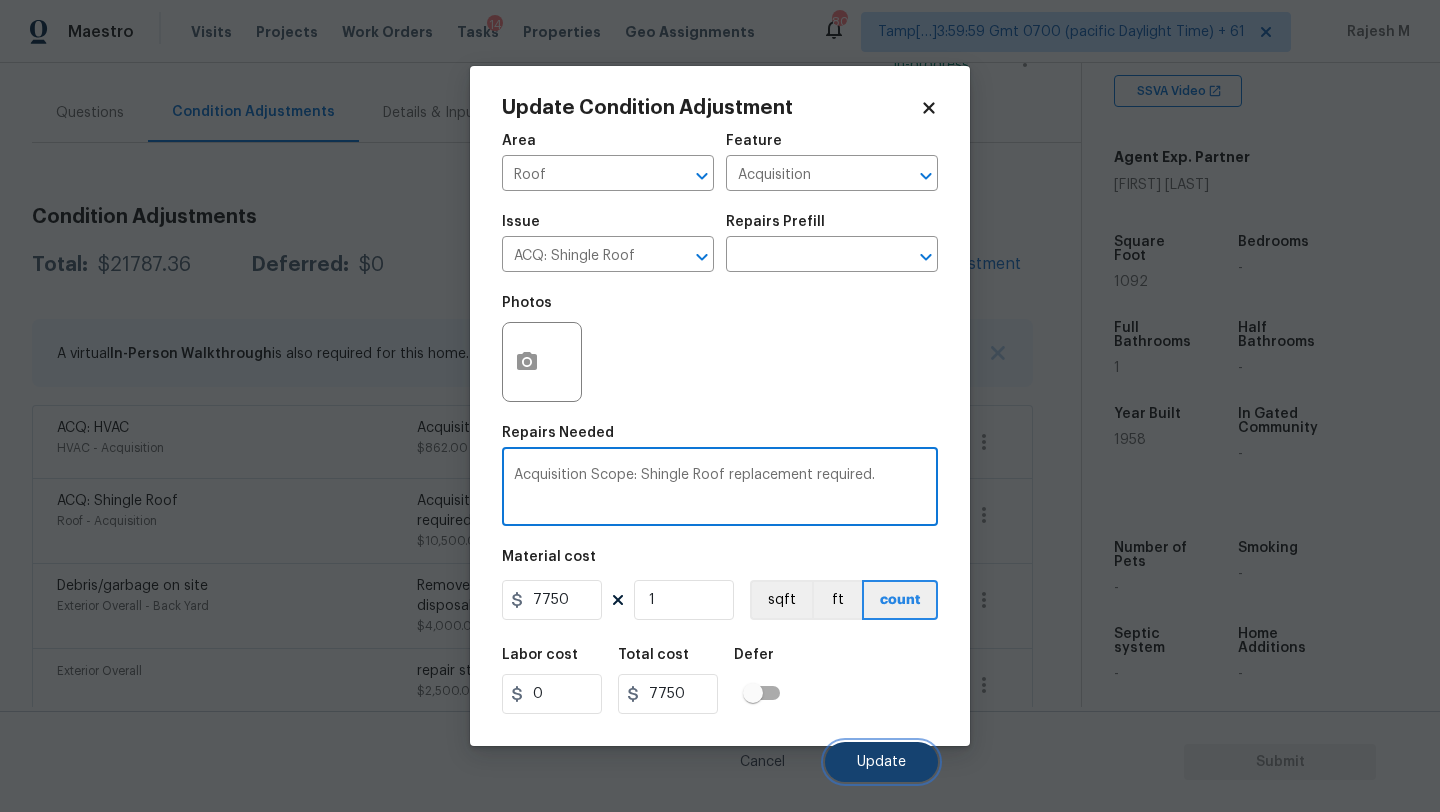click on "Update" at bounding box center (881, 762) 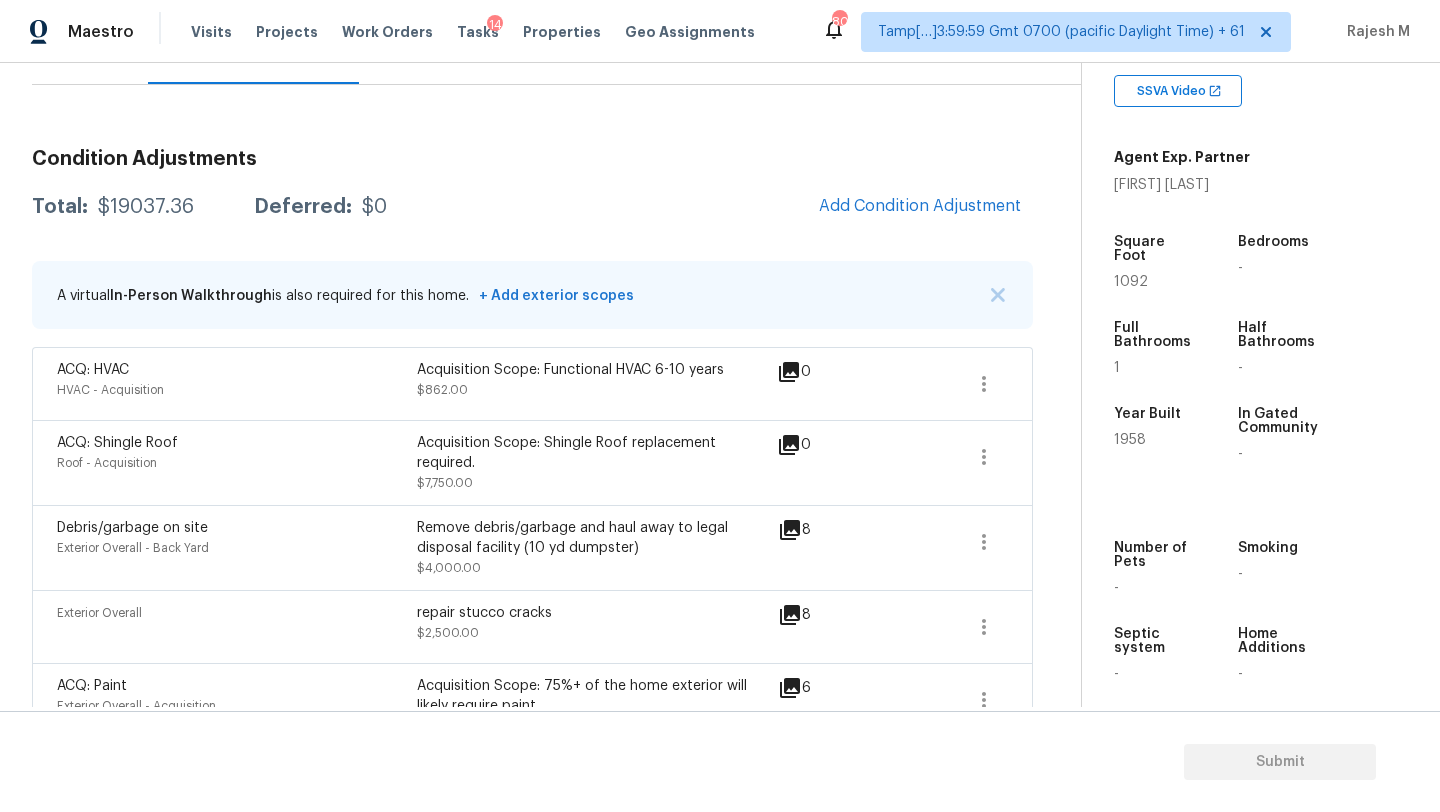 scroll, scrollTop: 180, scrollLeft: 0, axis: vertical 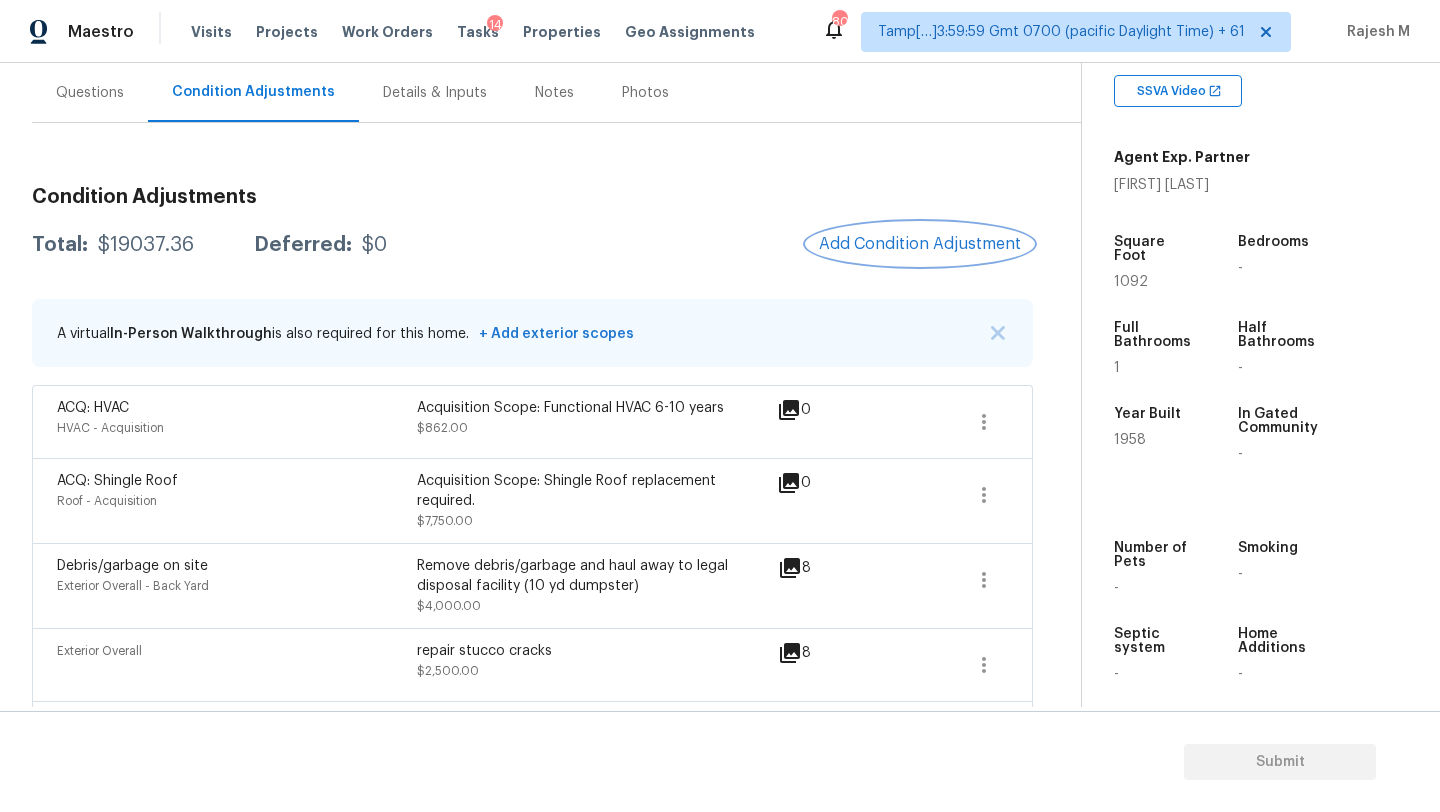 click on "Add Condition Adjustment" at bounding box center [920, 245] 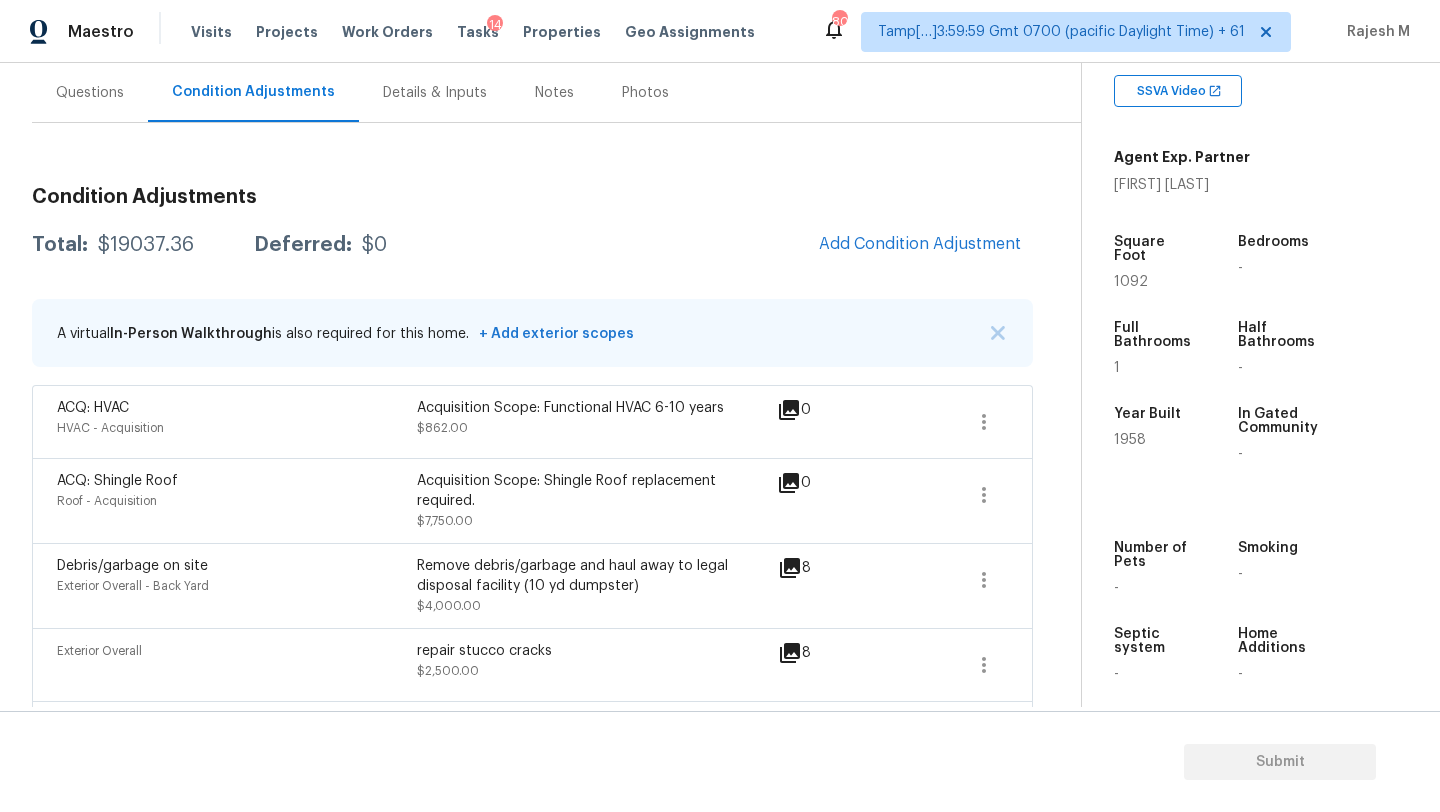 click on "Condition Adjustments Total:  $19037.36 Deferred:  $0 Add Condition Adjustment A virtual  In-Person Walkthrough  is also required for this home.   + Add exterior scopes ACQ: HVAC HVAC - Acquisition Acquisition Scope: Functional HVAC 6-10 years $862.00   0 ACQ: Shingle Roof Roof - Acquisition Acquisition Scope: Shingle Roof replacement required. $7,750.00   0 Debris/garbage on site Exterior Overall - Back Yard Remove debris/garbage and haul away to legal disposal facility (10 yd dumpster) $4,000.00   8 Exterior Overall repair stucco cracks $2,500.00   8 ACQ: Paint Exterior Overall - Acquisition Acquisition Scope: 75%+ of the home exterior will likely require paint $1,725.36   6 Pressure Washing Exterior Overall - Siding Pressure wash the driveways/walkways as directed by the PM. Ensure that all debris and residue are removed from the areas being pressure washed. $200.00   0 Landscape Package Exterior Overall - Home Readiness Packages $2,000.00   3" at bounding box center [532, 624] 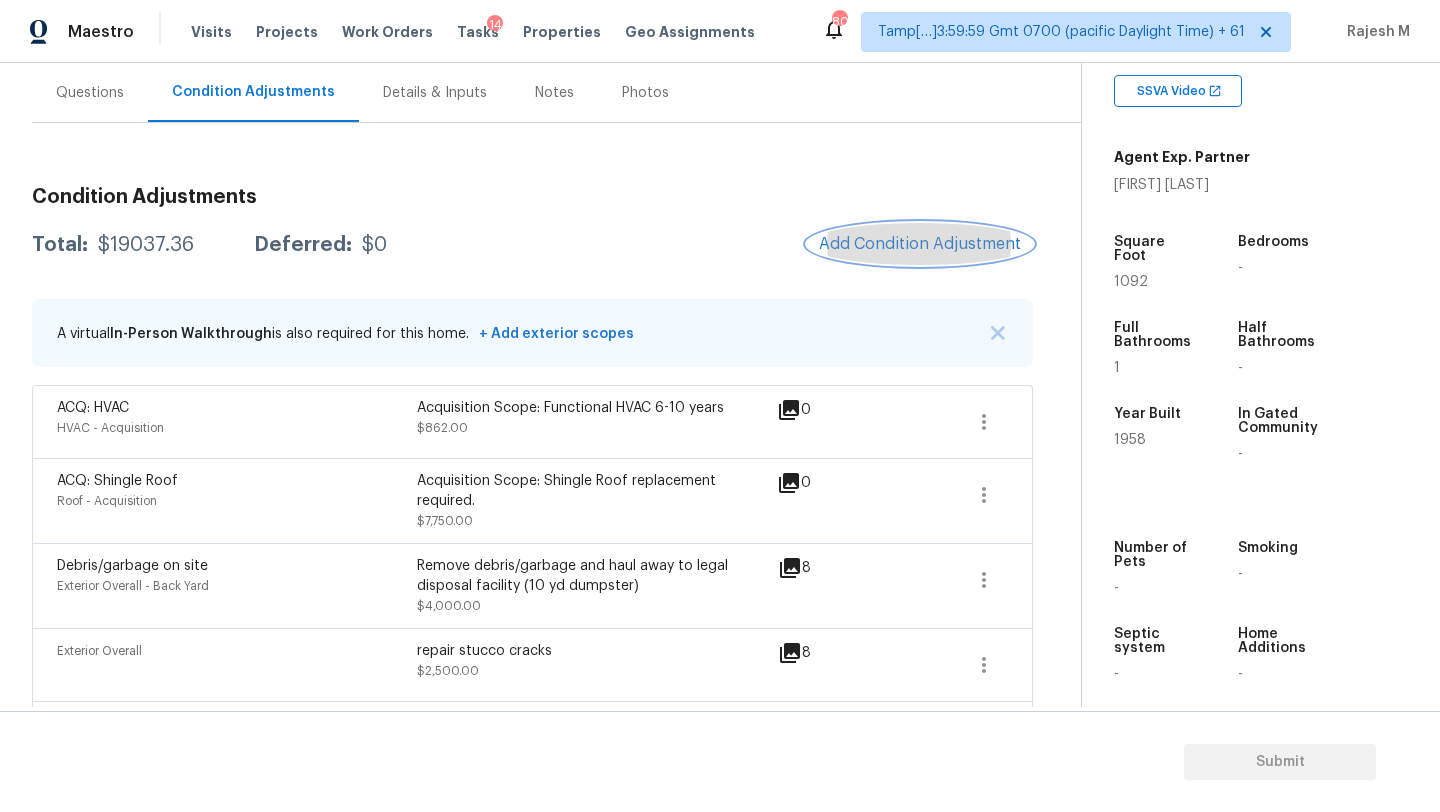 click on "Add Condition Adjustment" at bounding box center [920, 244] 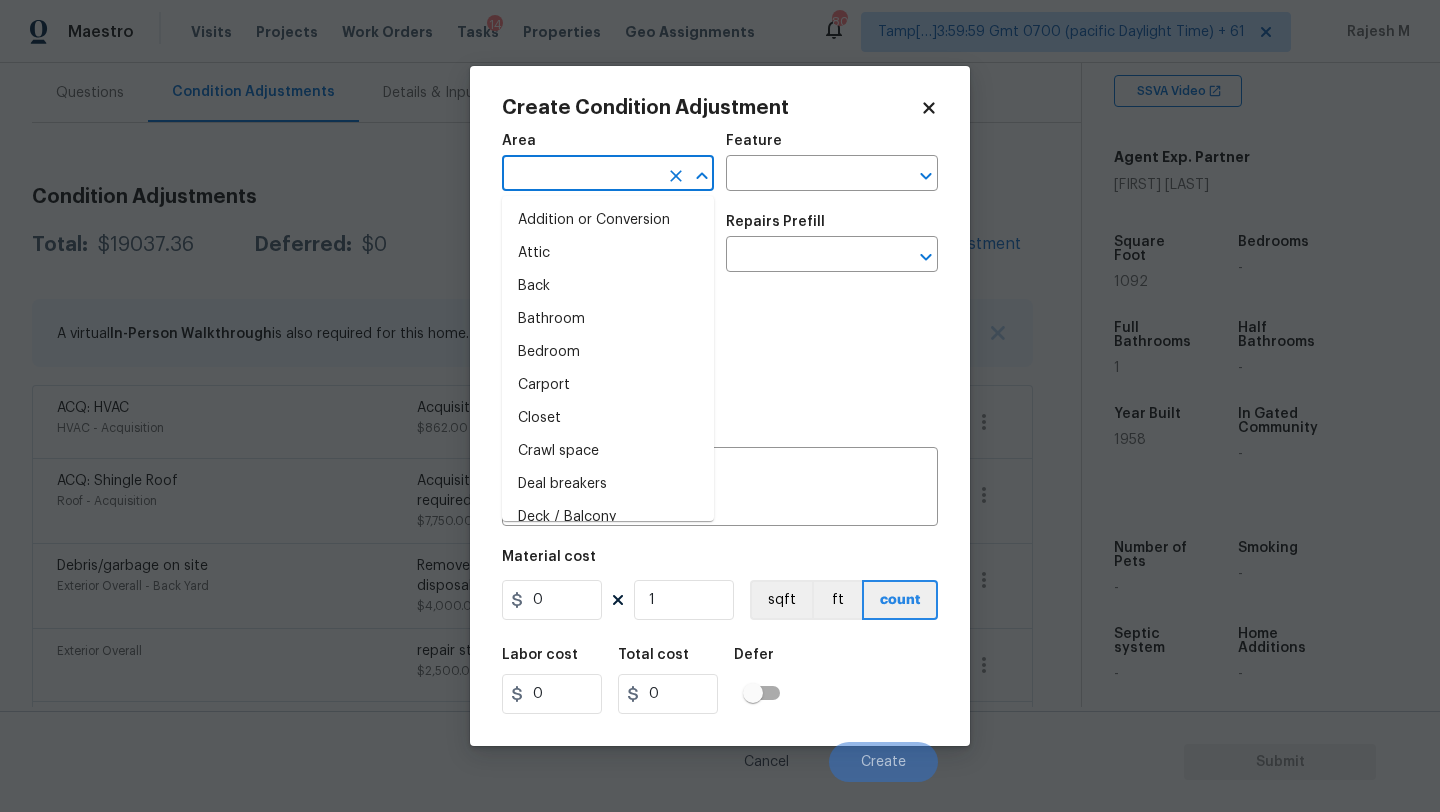 click at bounding box center [580, 175] 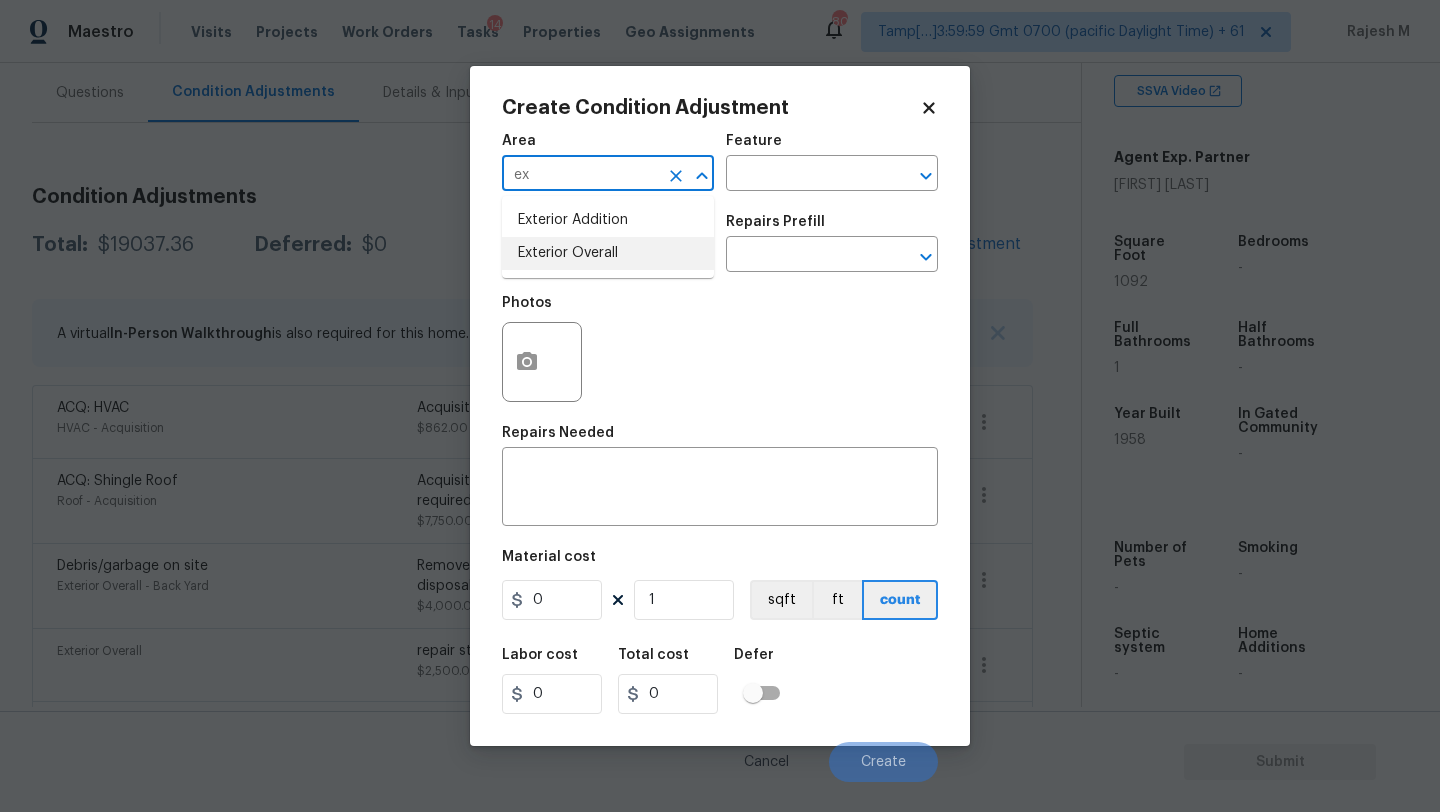 click on "Exterior Overall" at bounding box center [608, 253] 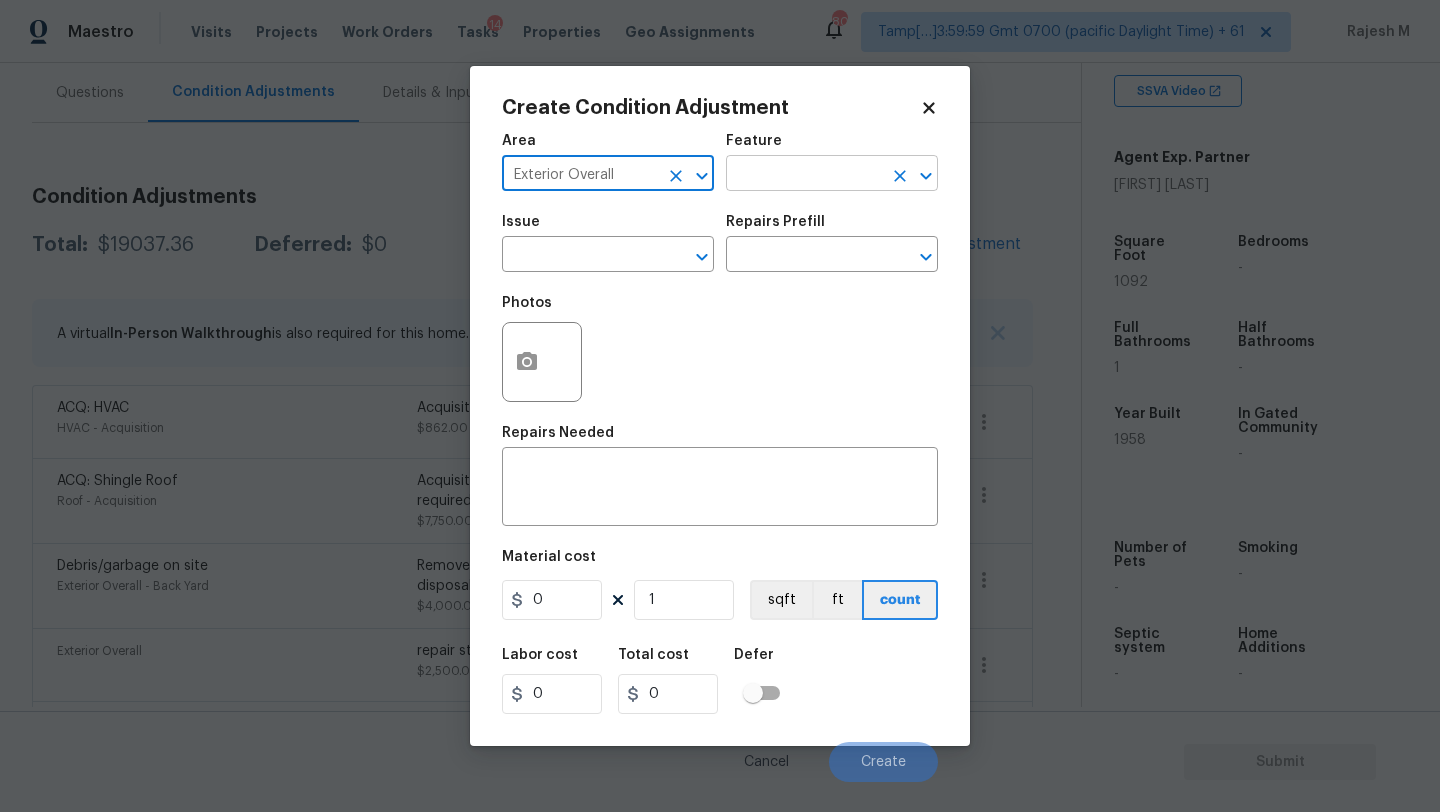 type on "Exterior Overall" 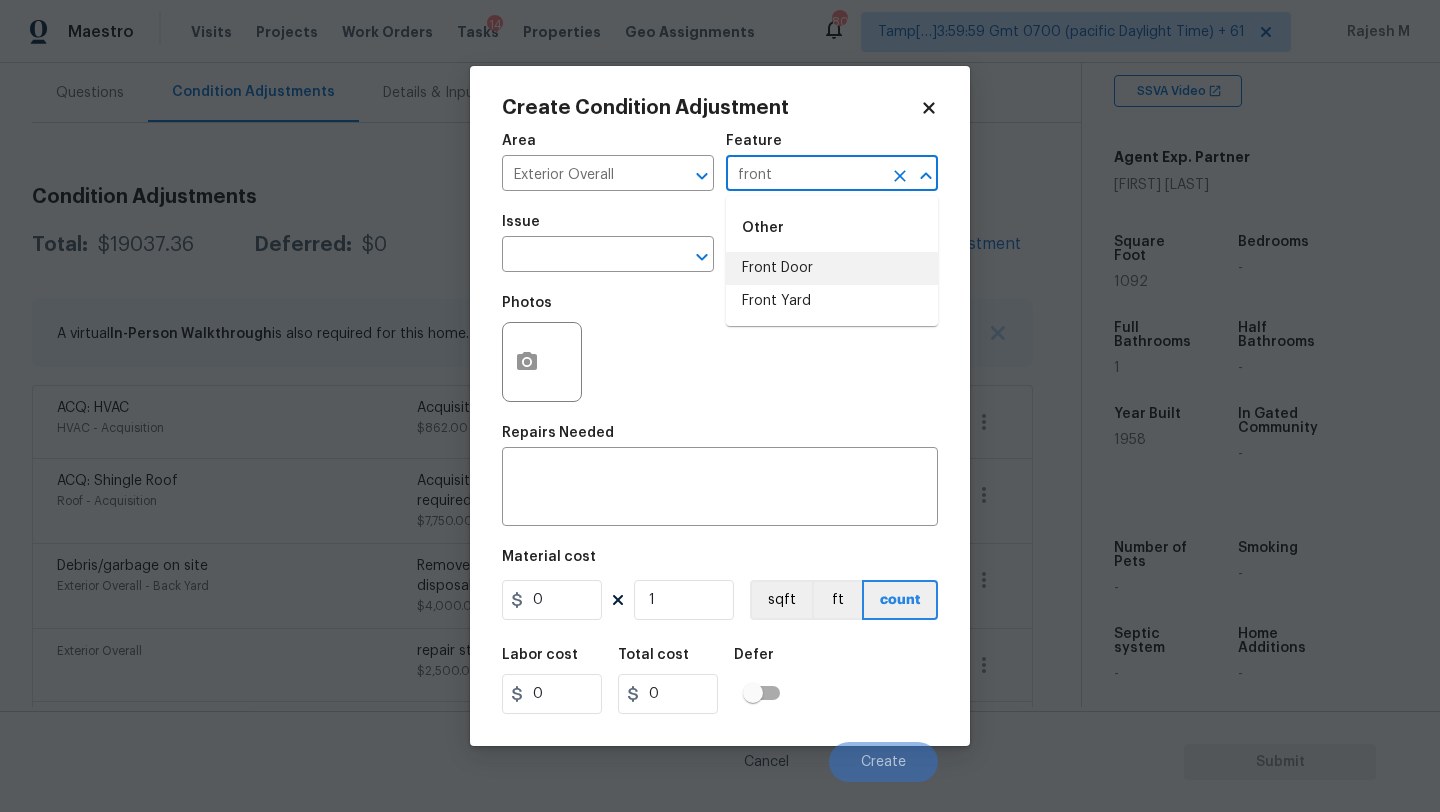 click on "Front Door" at bounding box center (832, 268) 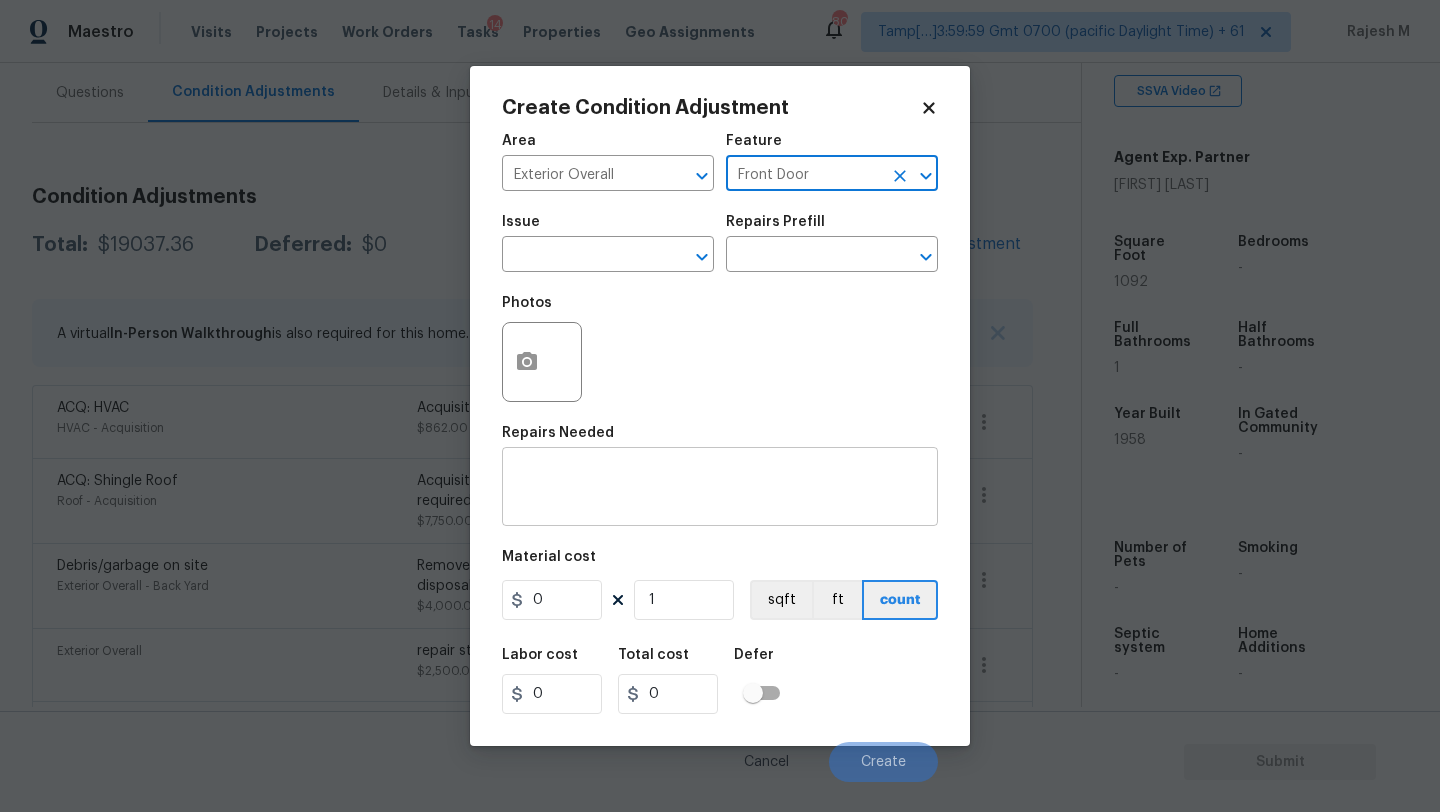 type on "Front Door" 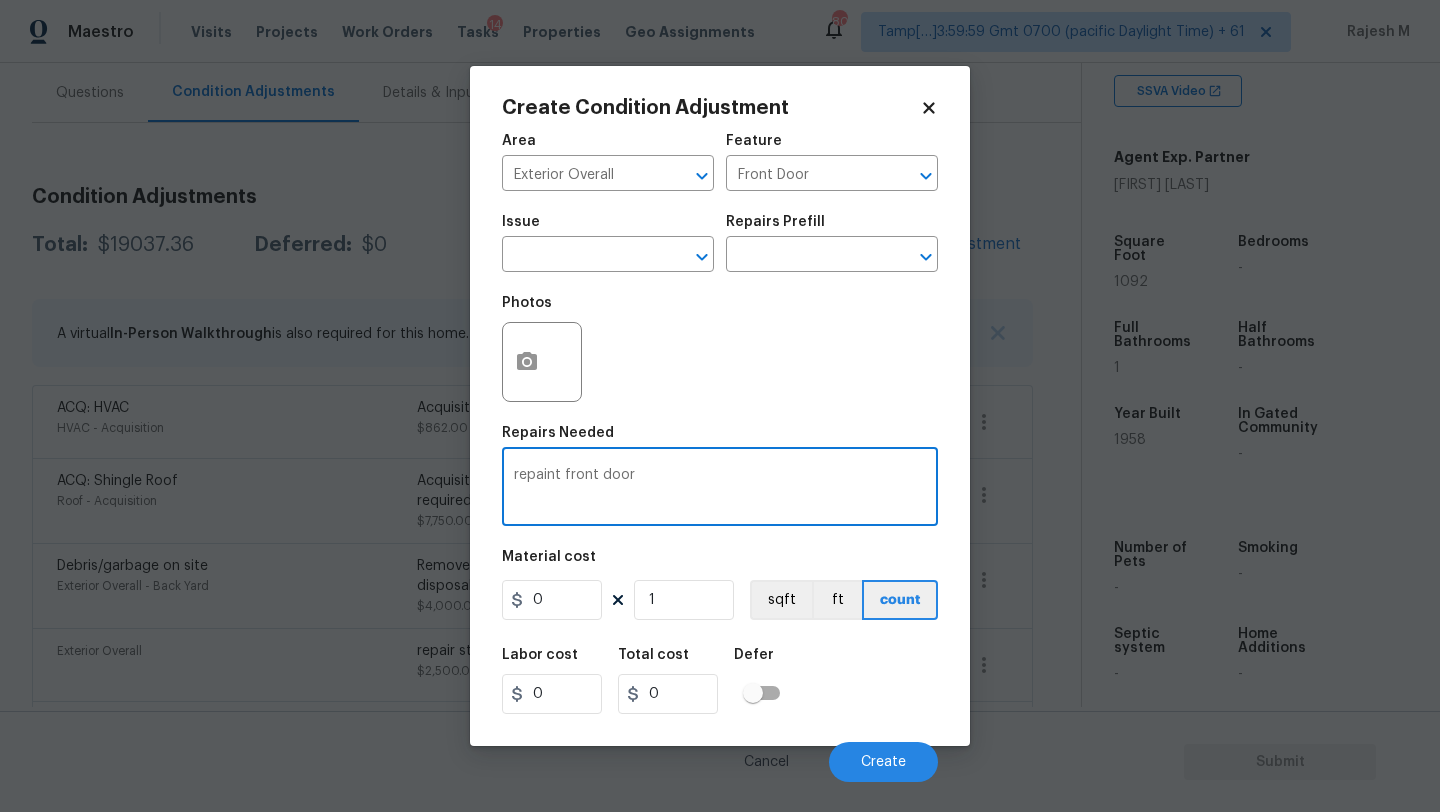 type on "repaint front door" 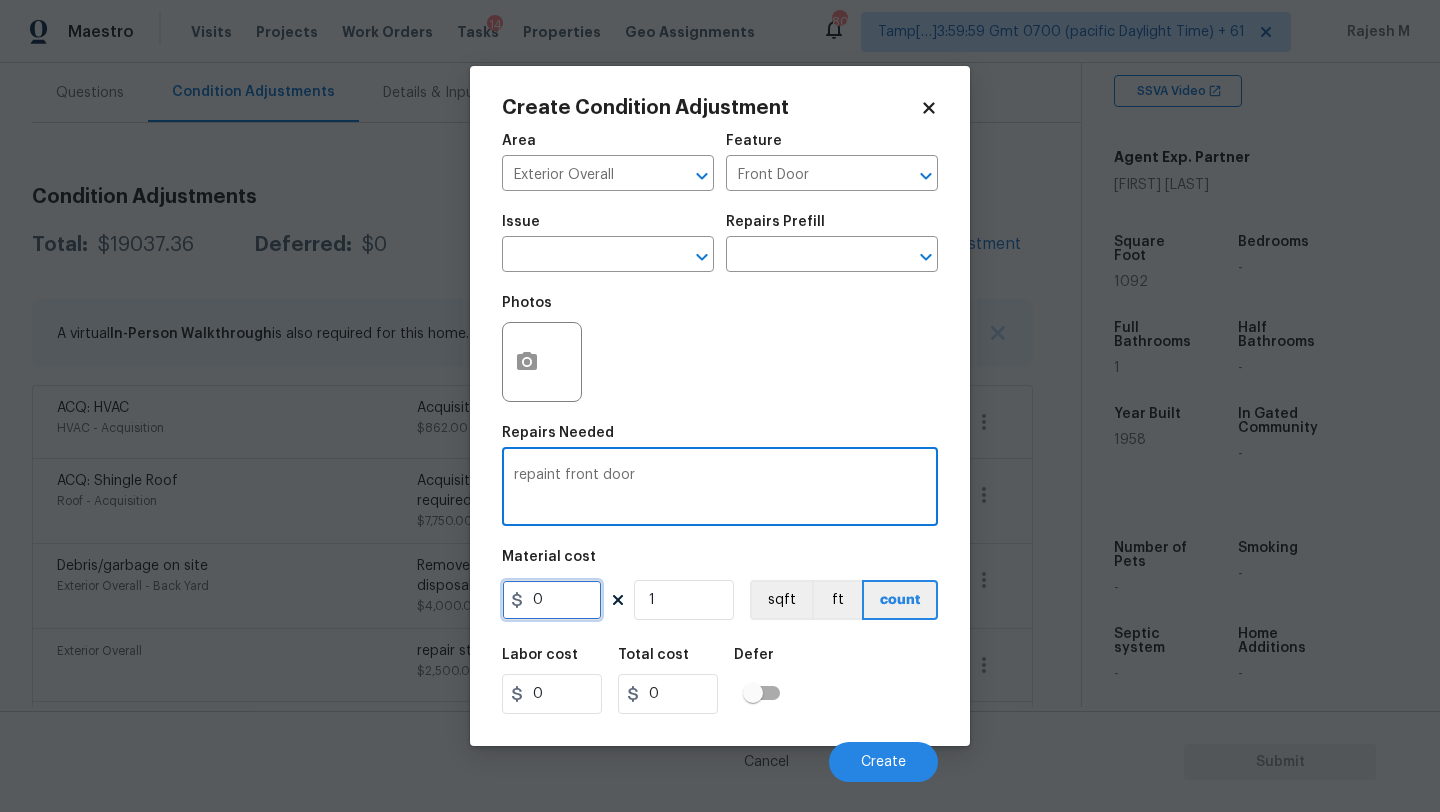 click on "0" at bounding box center (552, 600) 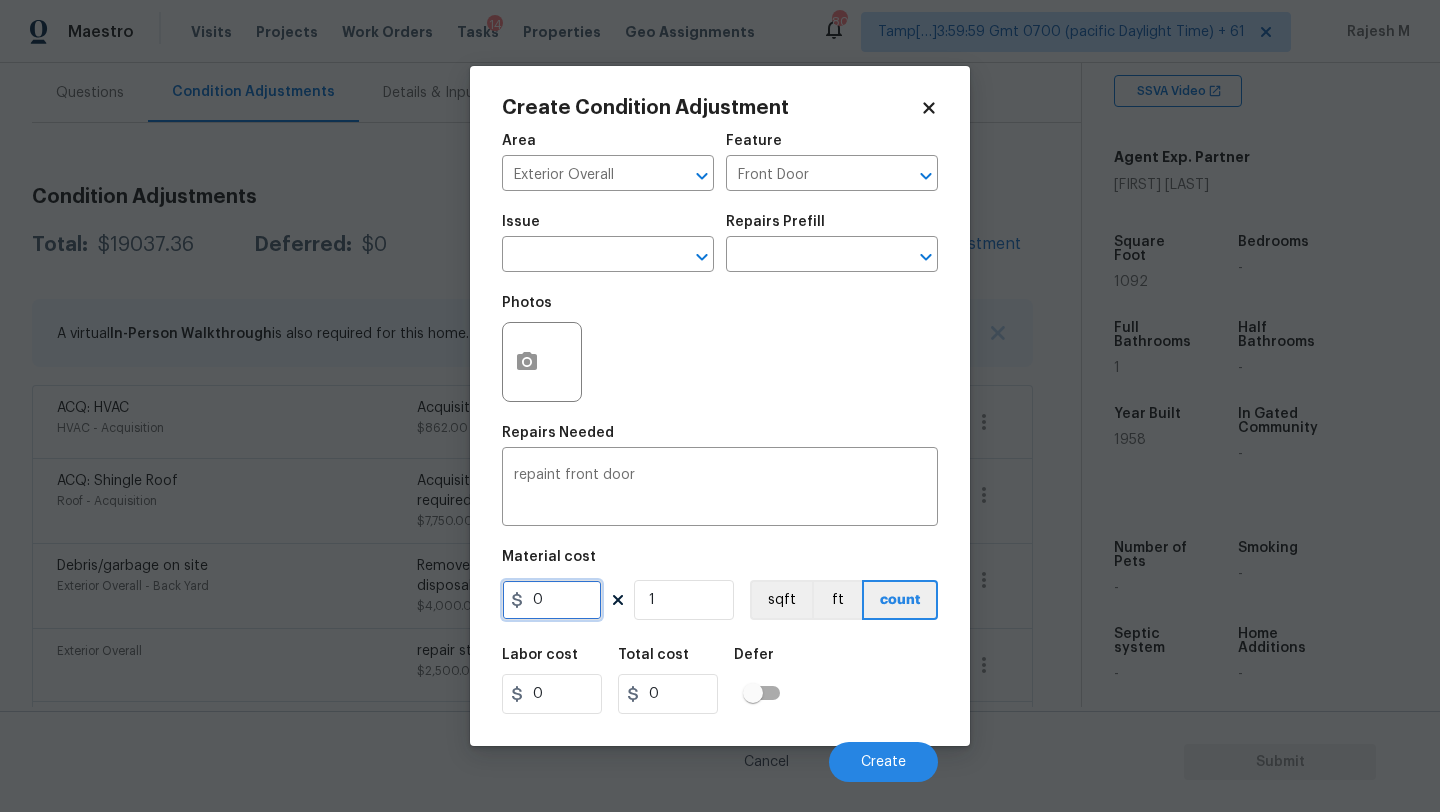 click on "0" at bounding box center [552, 600] 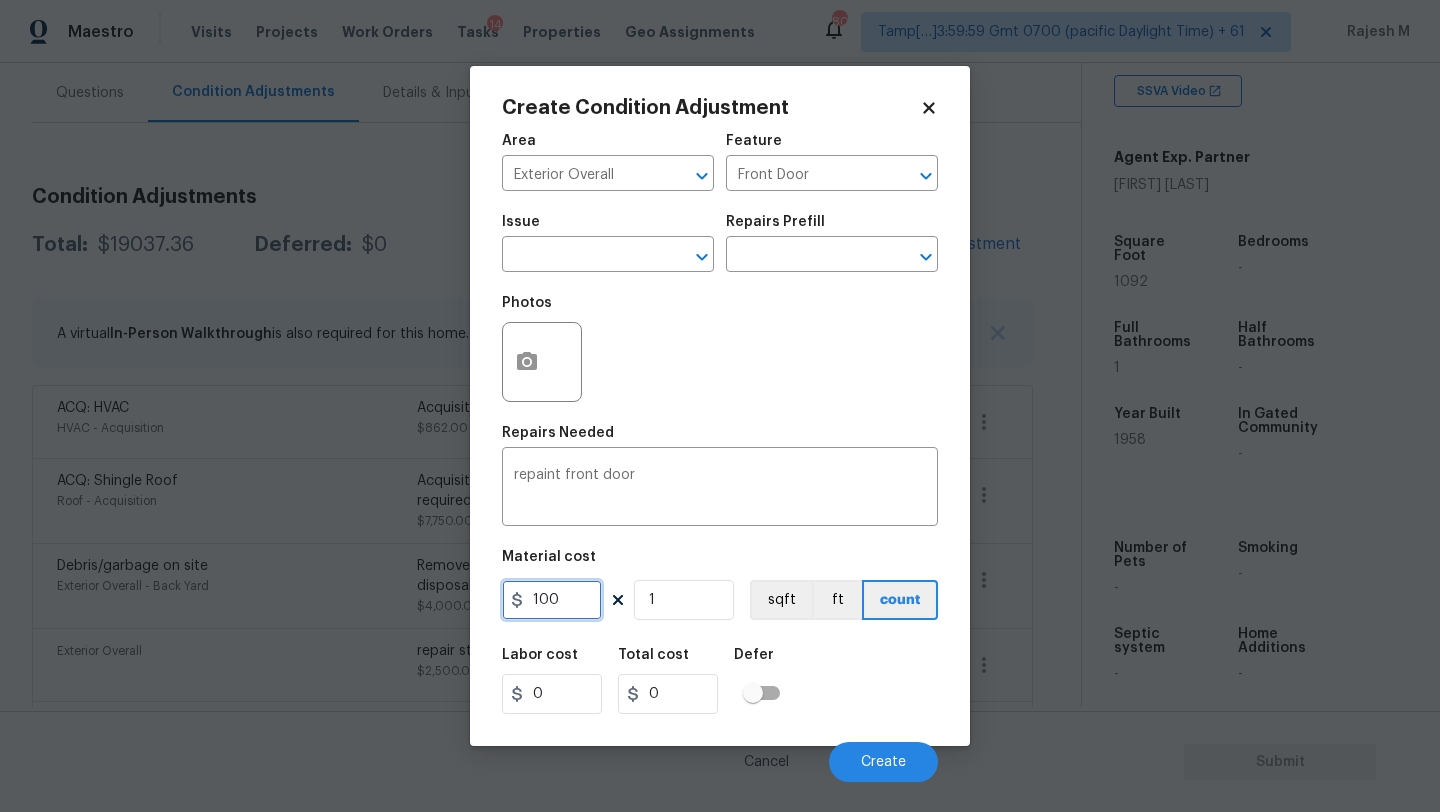 type on "100" 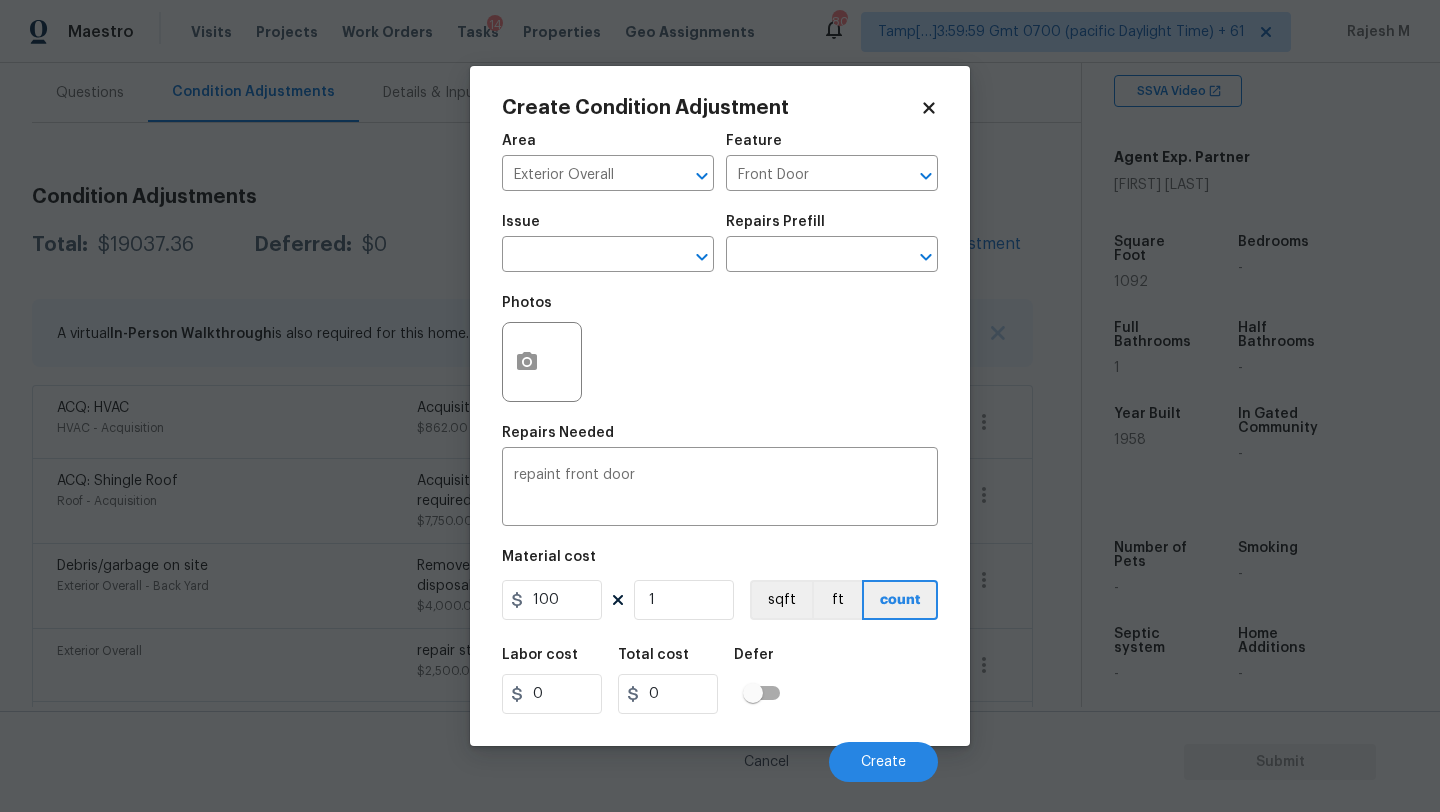 type on "100" 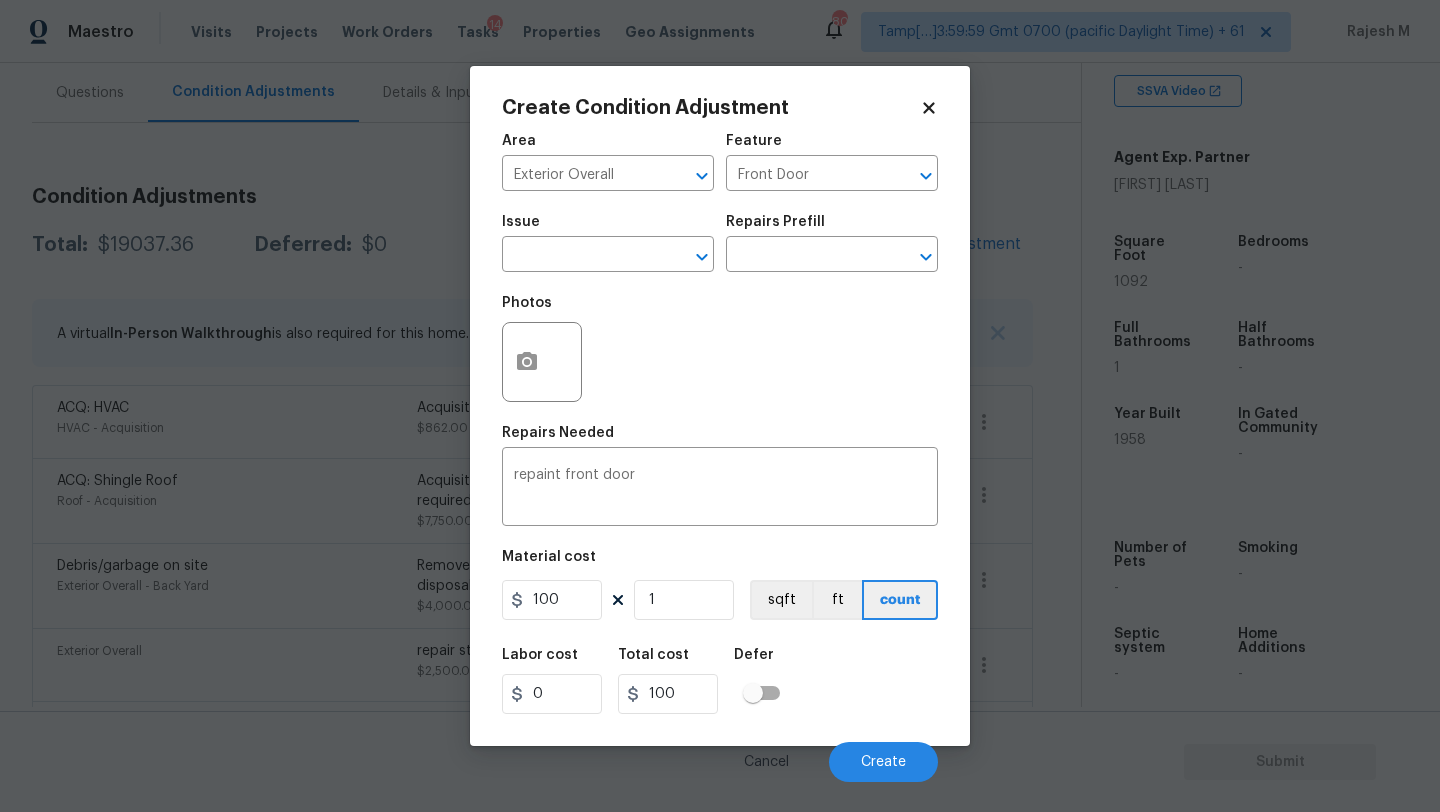 click on "Photos" at bounding box center [544, 309] 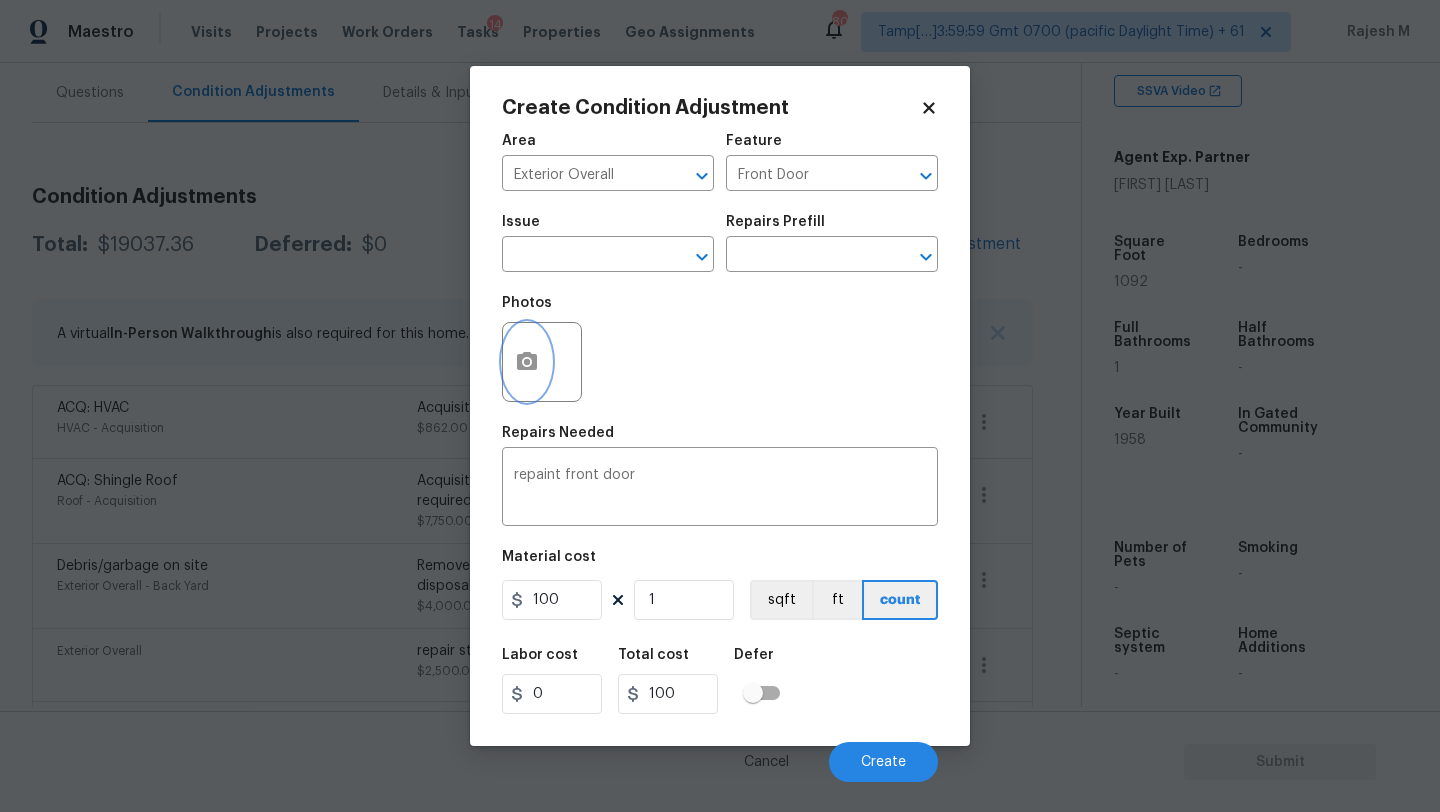 click at bounding box center (527, 362) 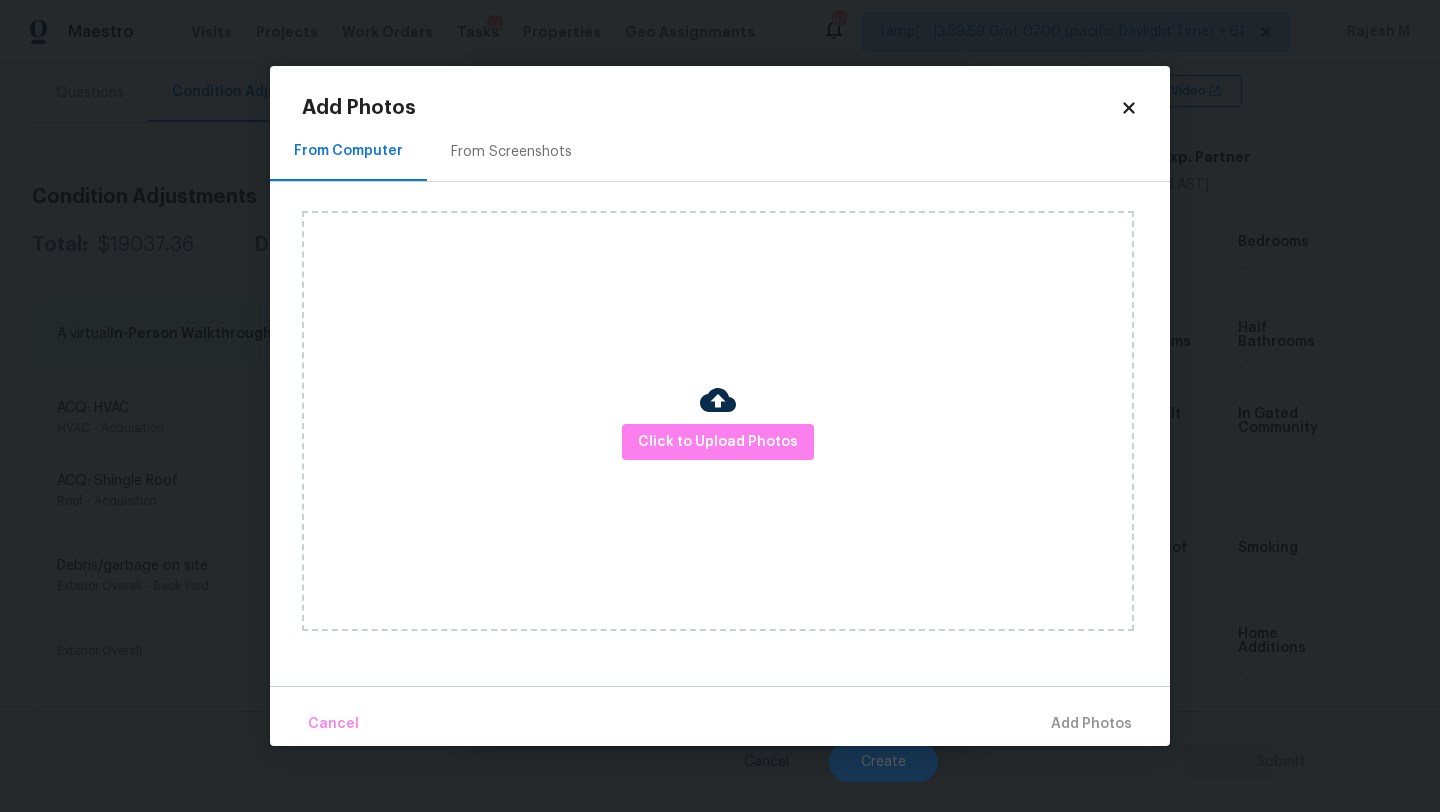 click on "Click to Upload Photos" at bounding box center (718, 421) 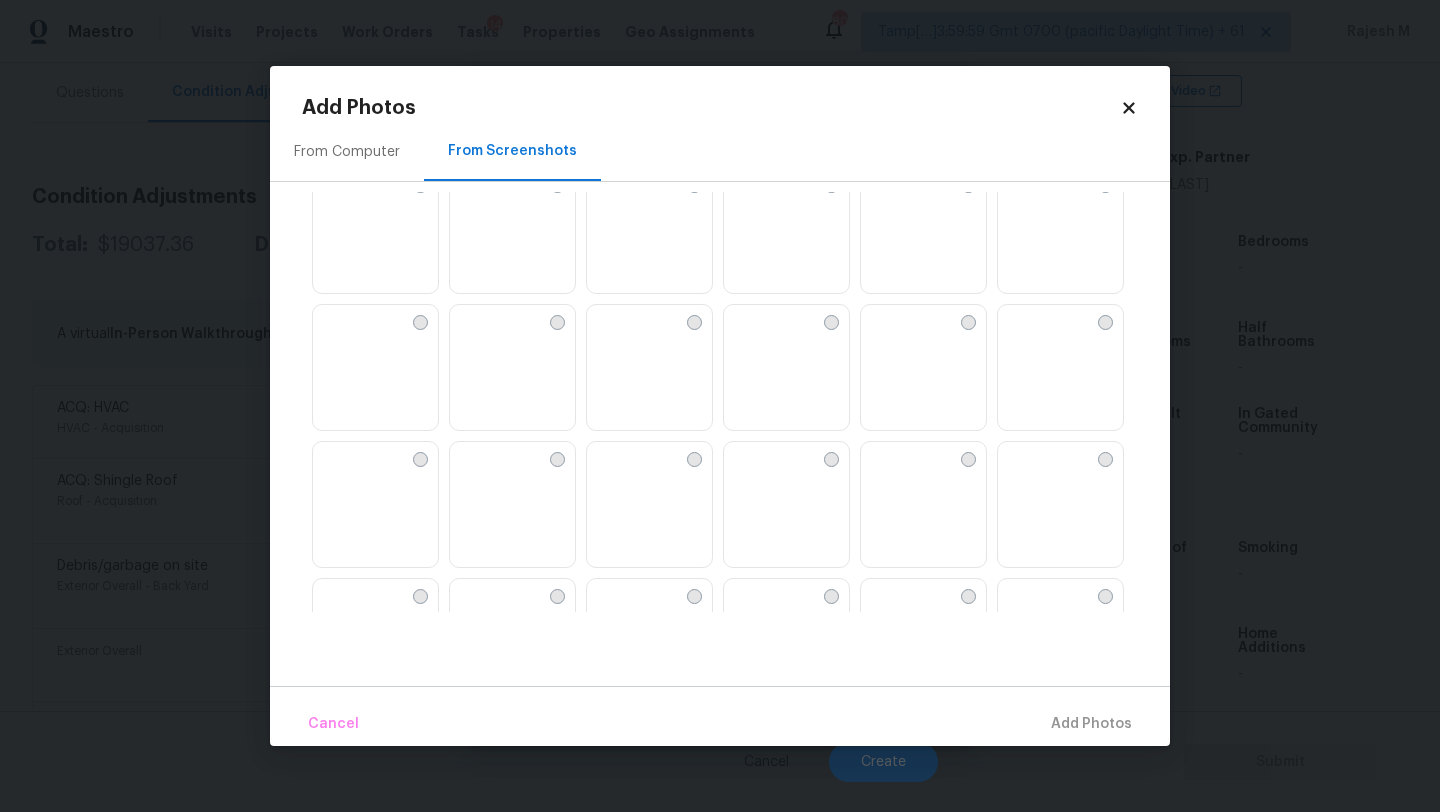 scroll, scrollTop: 1428, scrollLeft: 0, axis: vertical 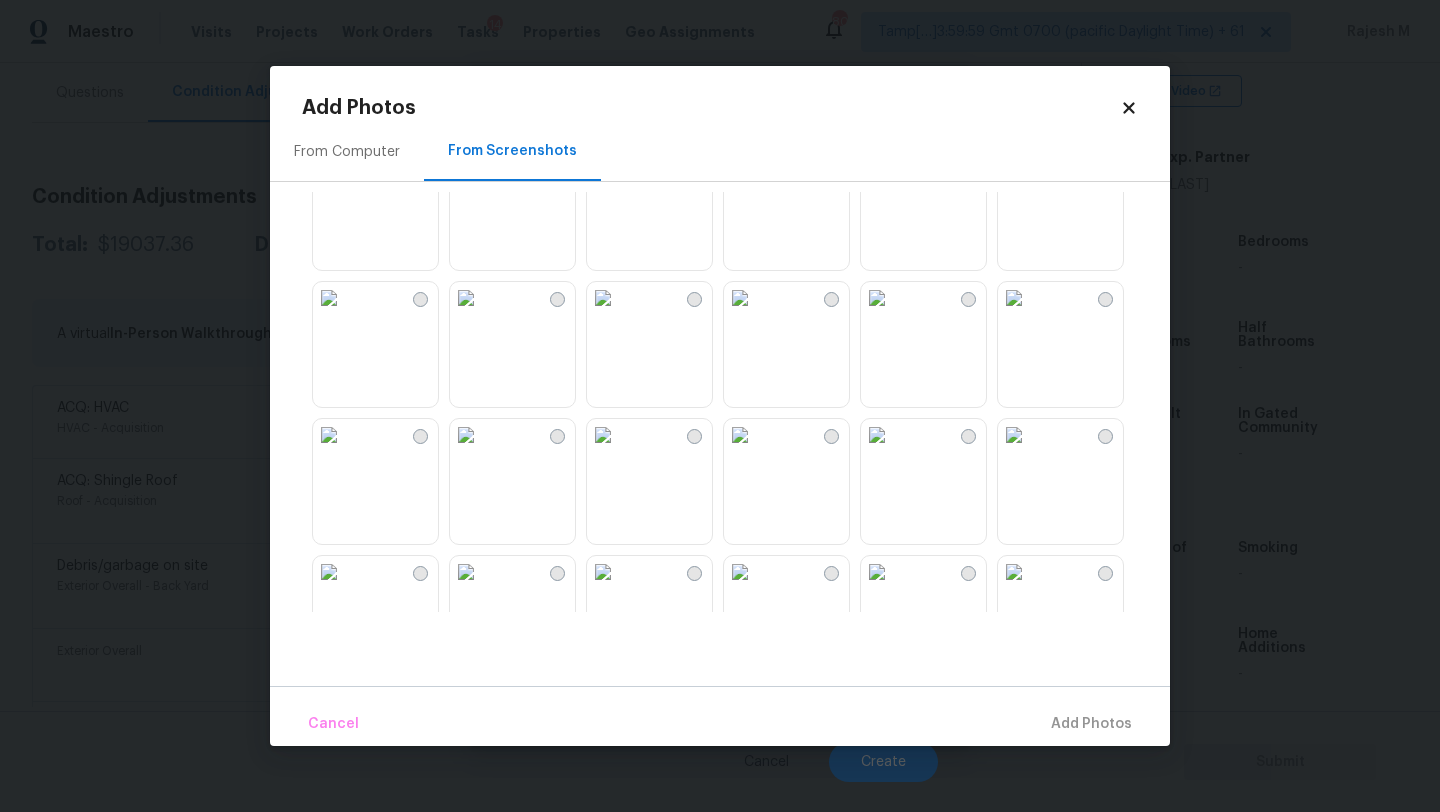 click at bounding box center [740, 298] 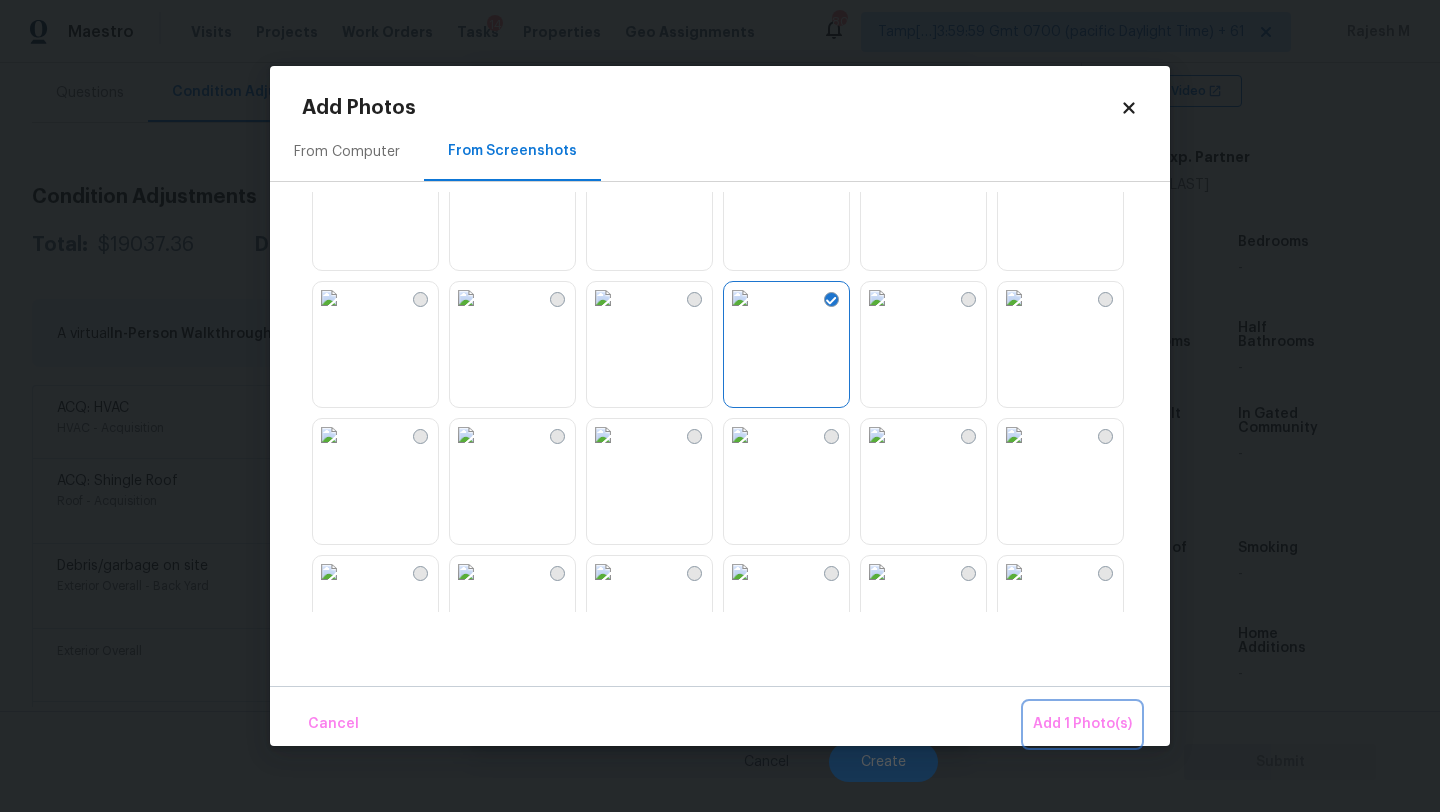 click on "Add 1 Photo(s)" at bounding box center [1082, 724] 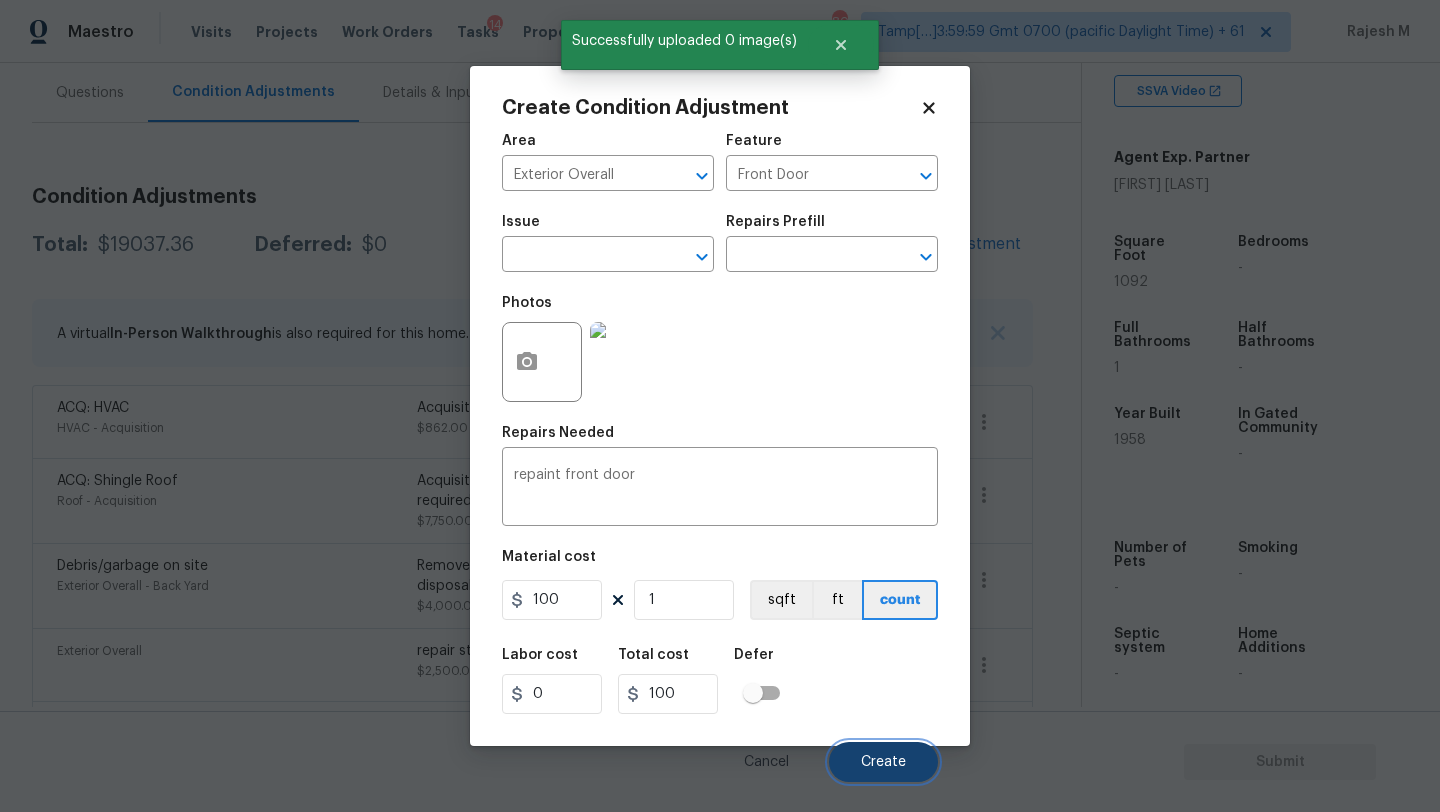 click on "Create" at bounding box center (883, 762) 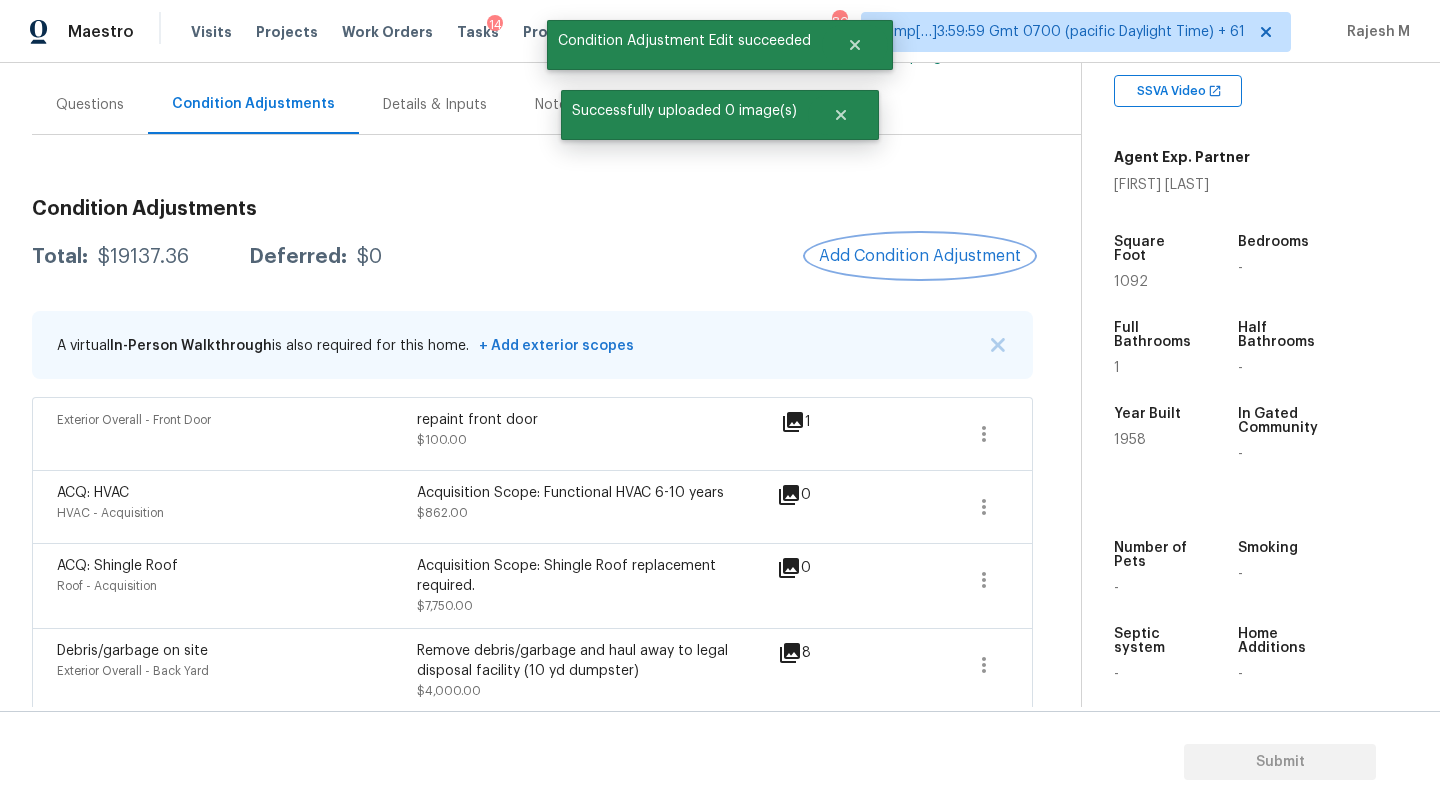 scroll, scrollTop: 64, scrollLeft: 0, axis: vertical 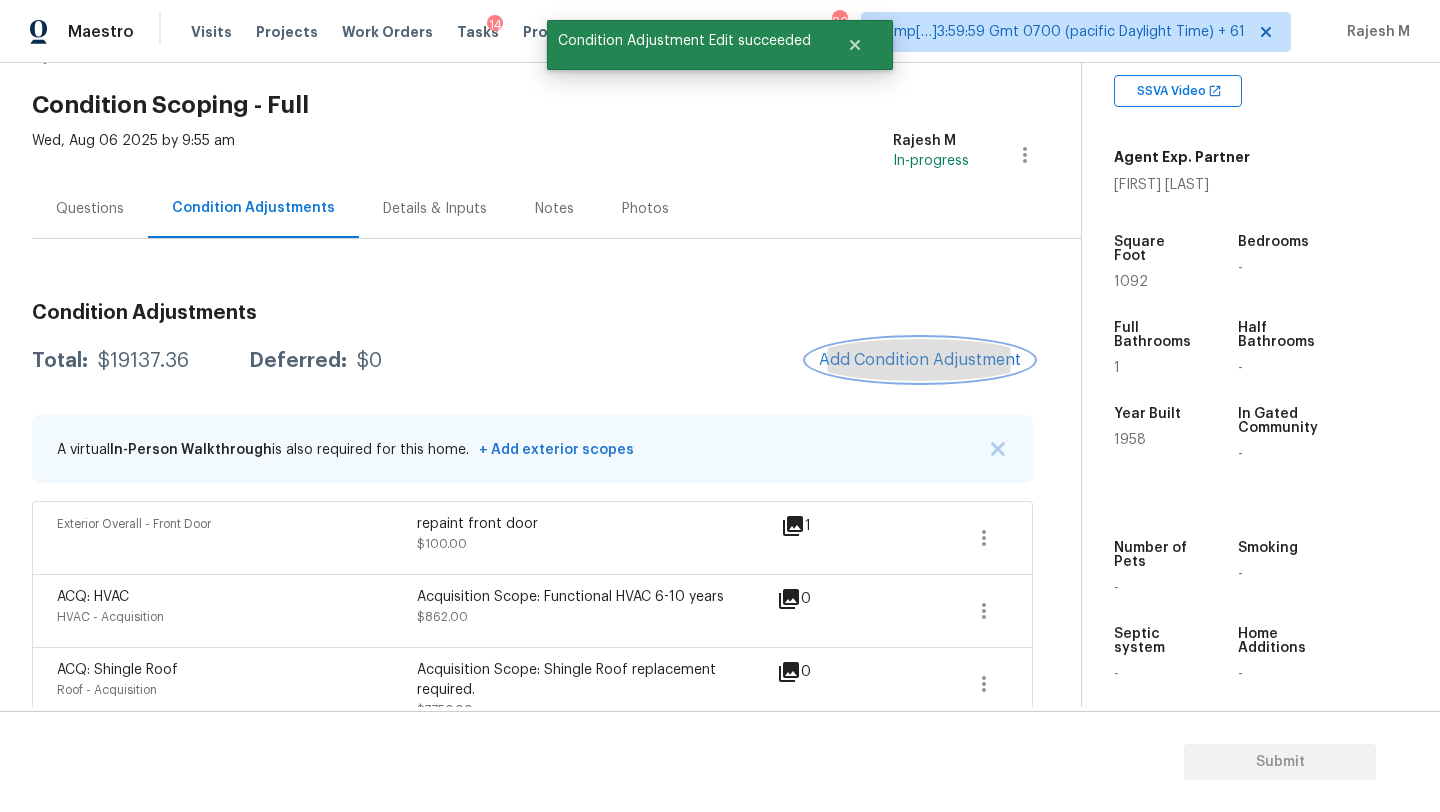 click on "Add Condition Adjustment" at bounding box center (920, 360) 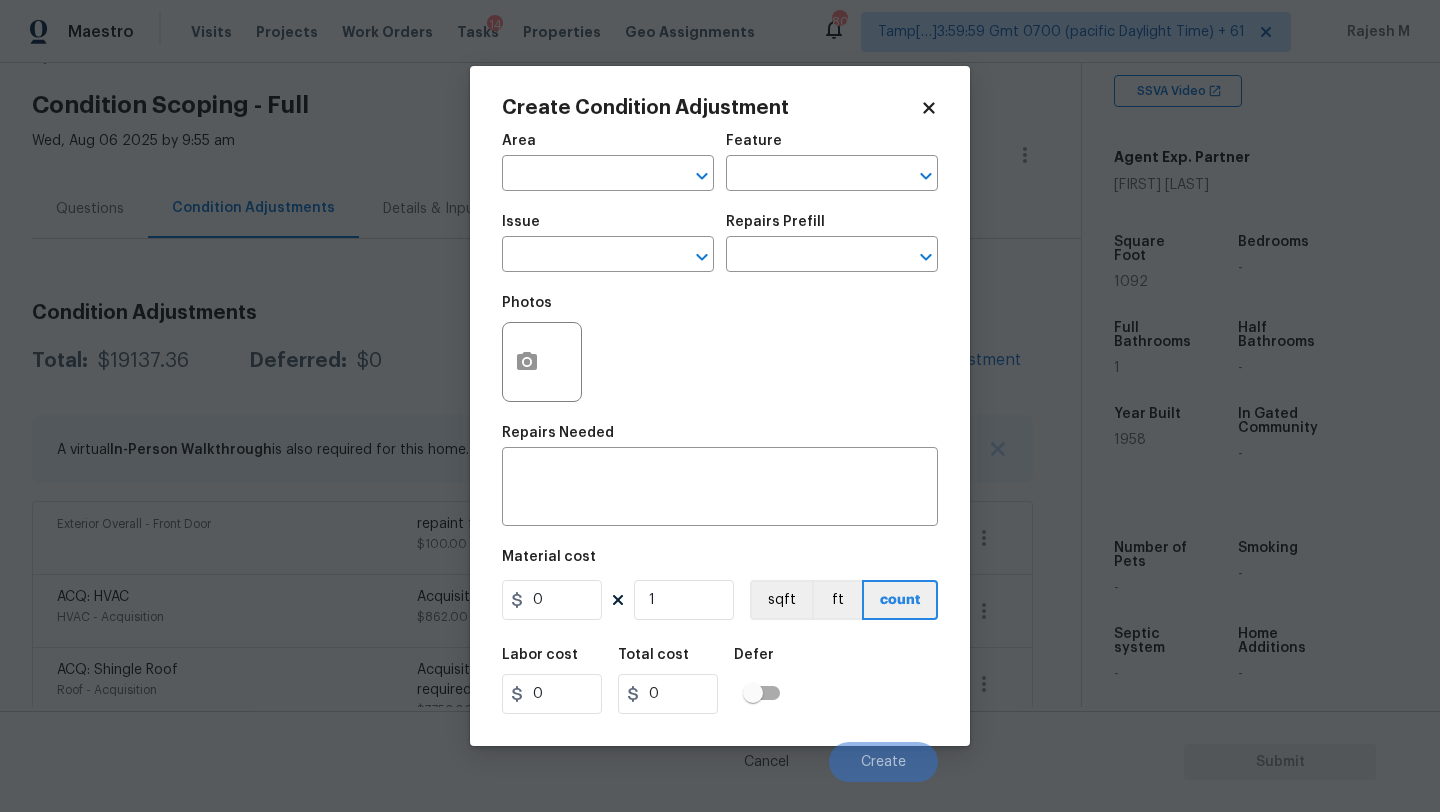 click on "Area ​" at bounding box center [608, 162] 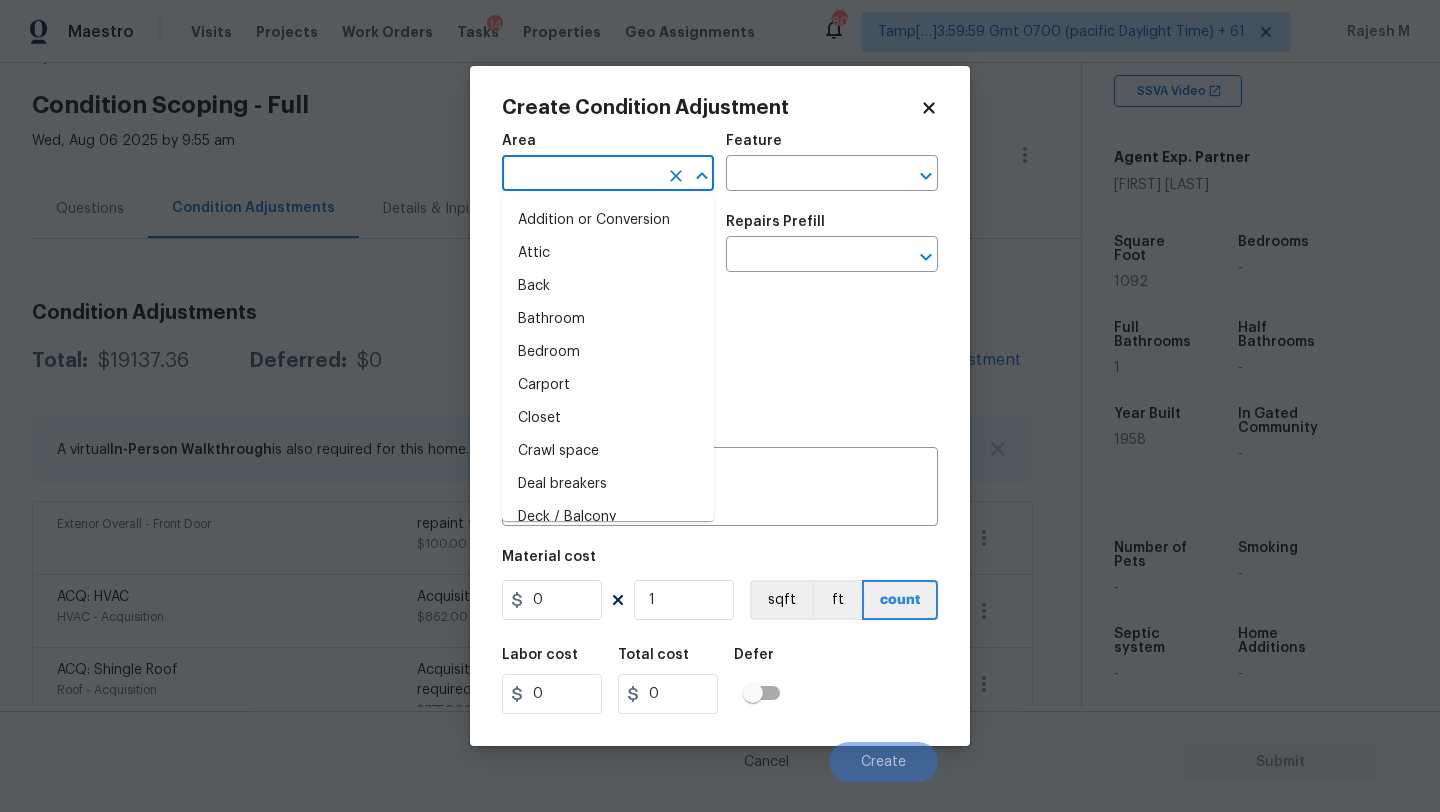 click at bounding box center [580, 175] 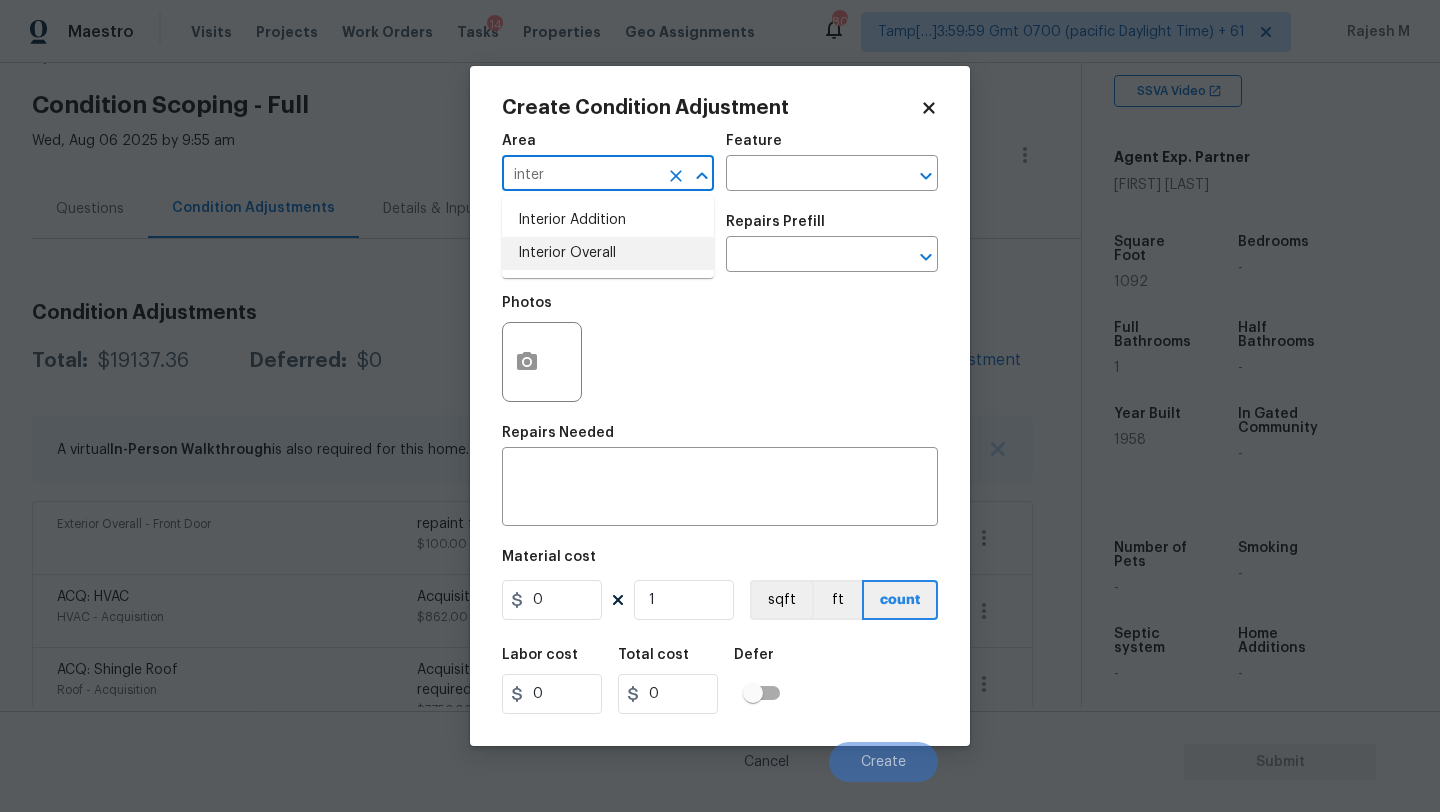 click on "Interior Overall" at bounding box center [608, 253] 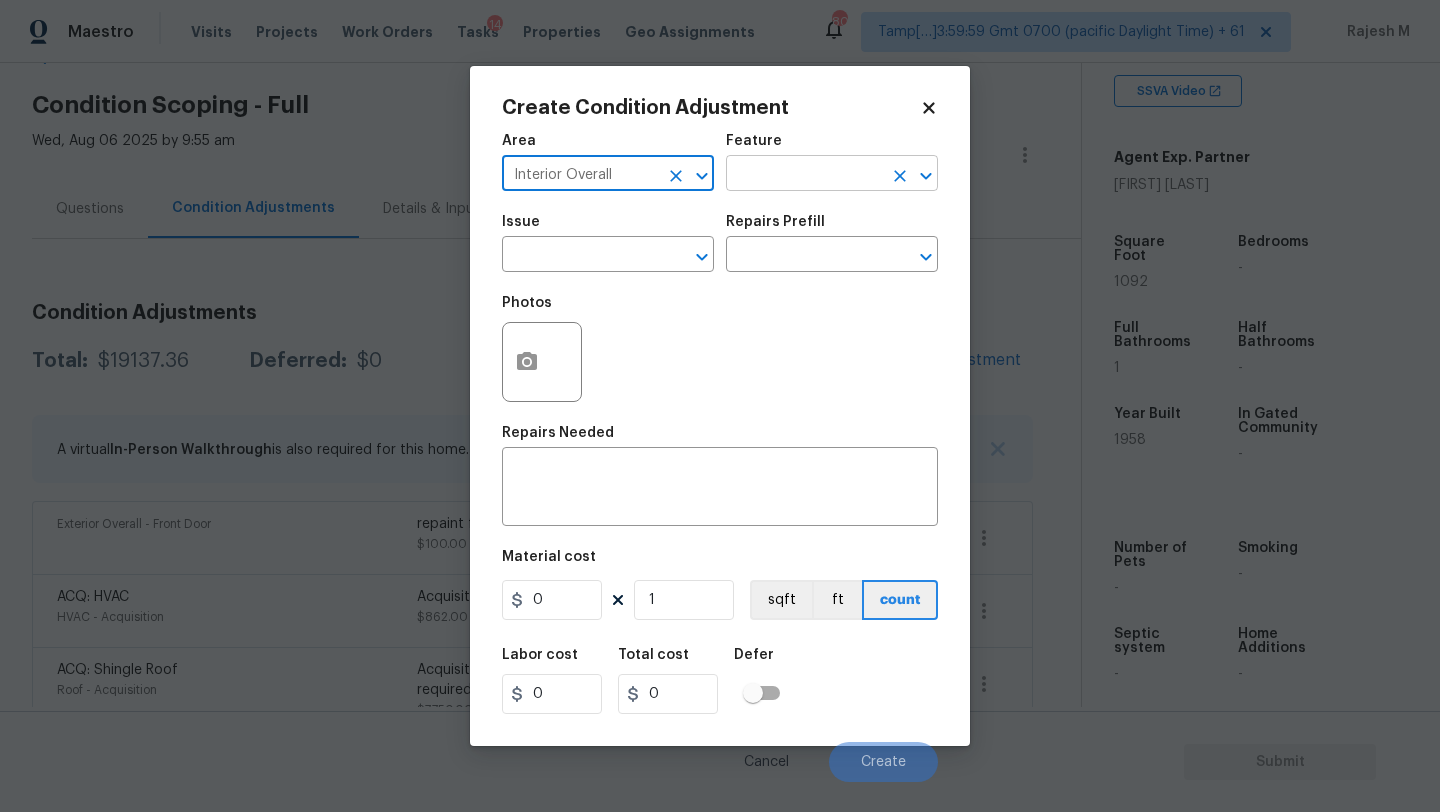 type on "Interior Overall" 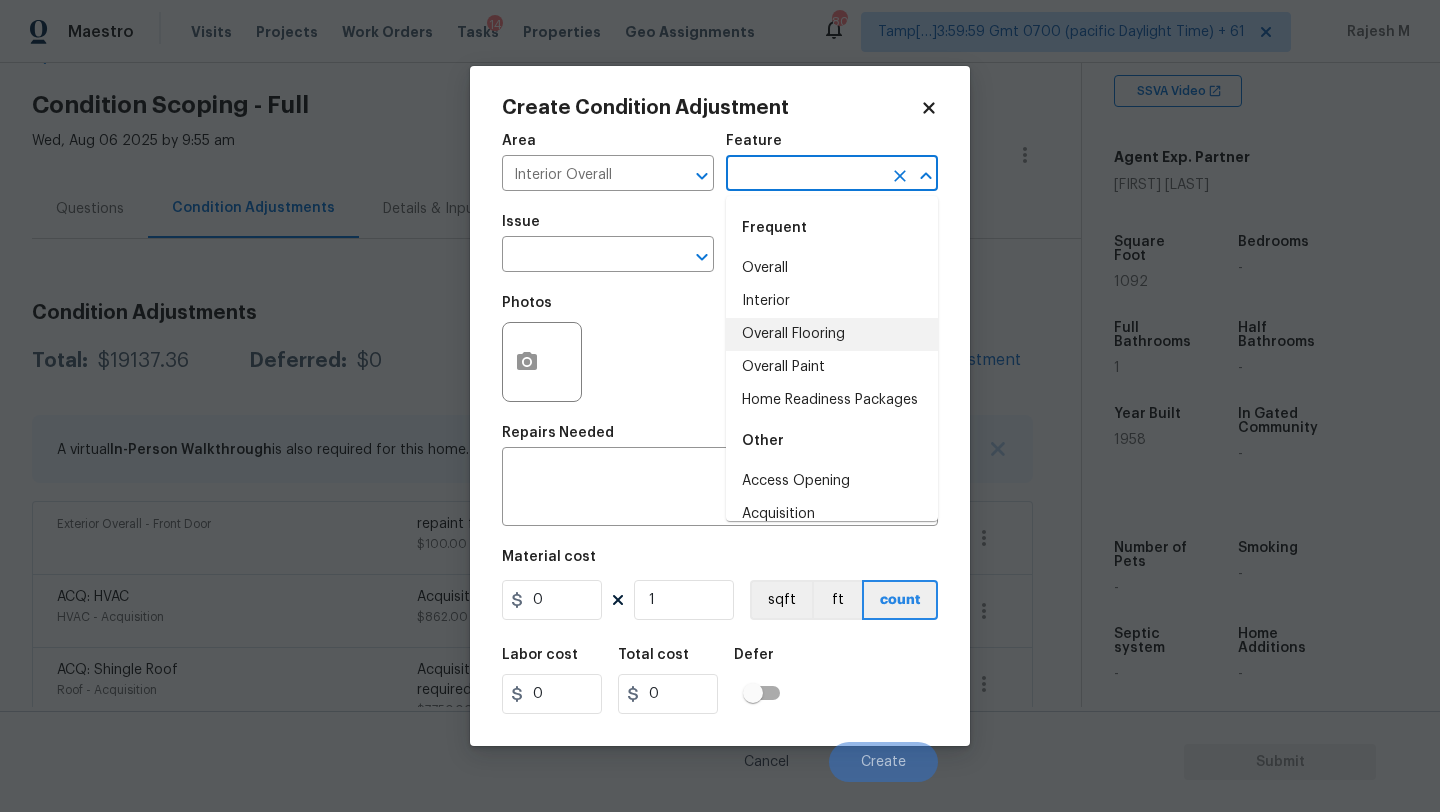 click on "Overall Flooring" at bounding box center [832, 334] 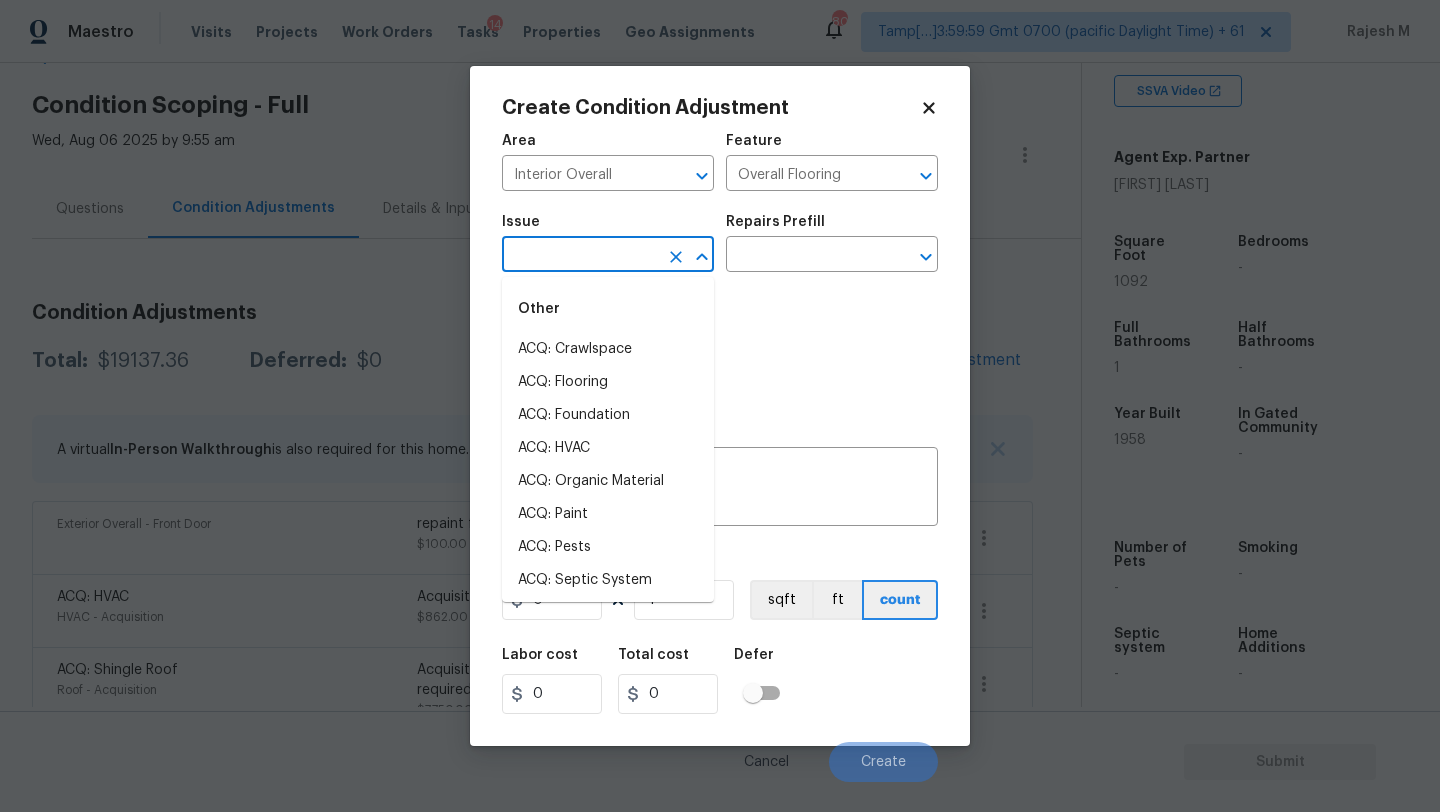 click at bounding box center [580, 256] 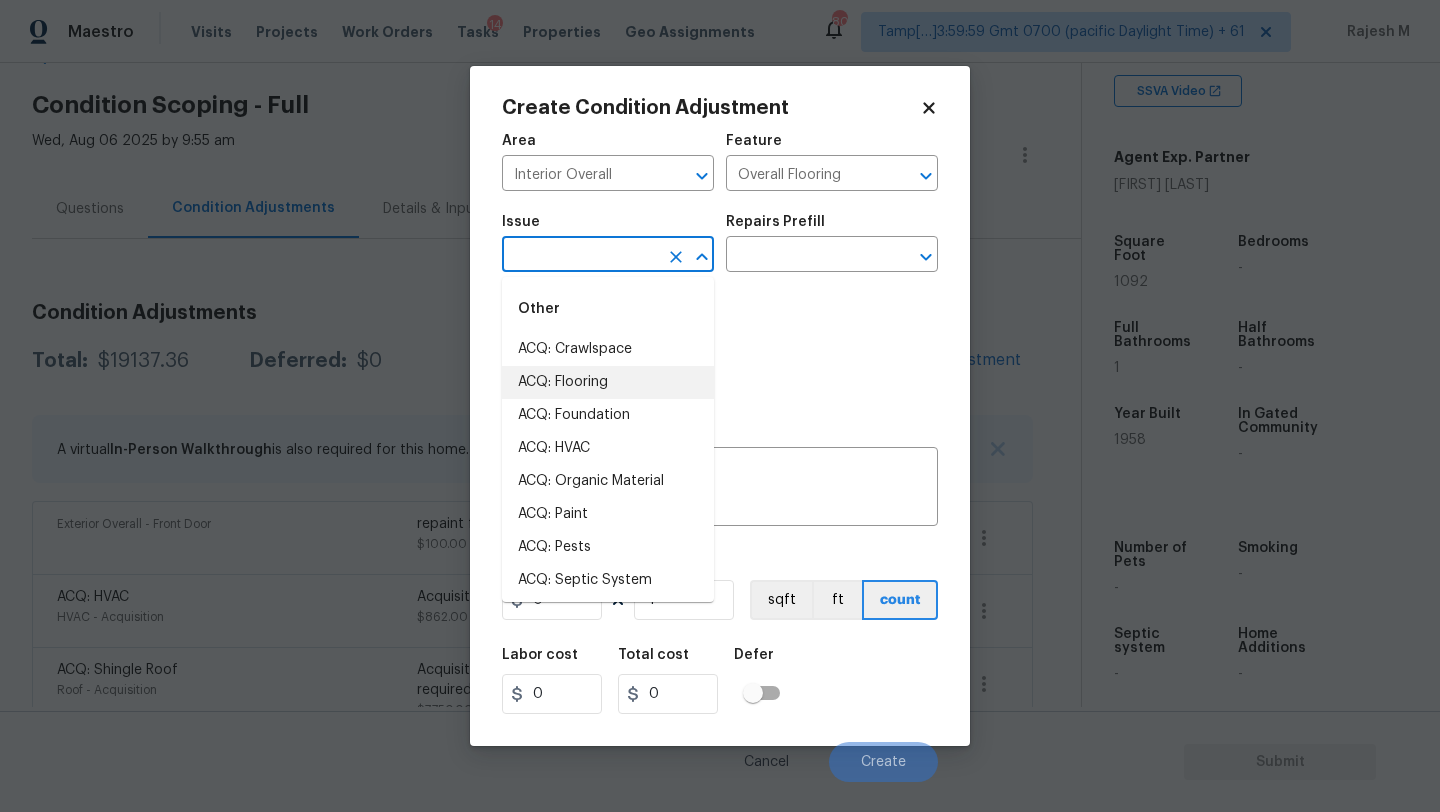 drag, startPoint x: 606, startPoint y: 393, endPoint x: 646, endPoint y: 361, distance: 51.224995 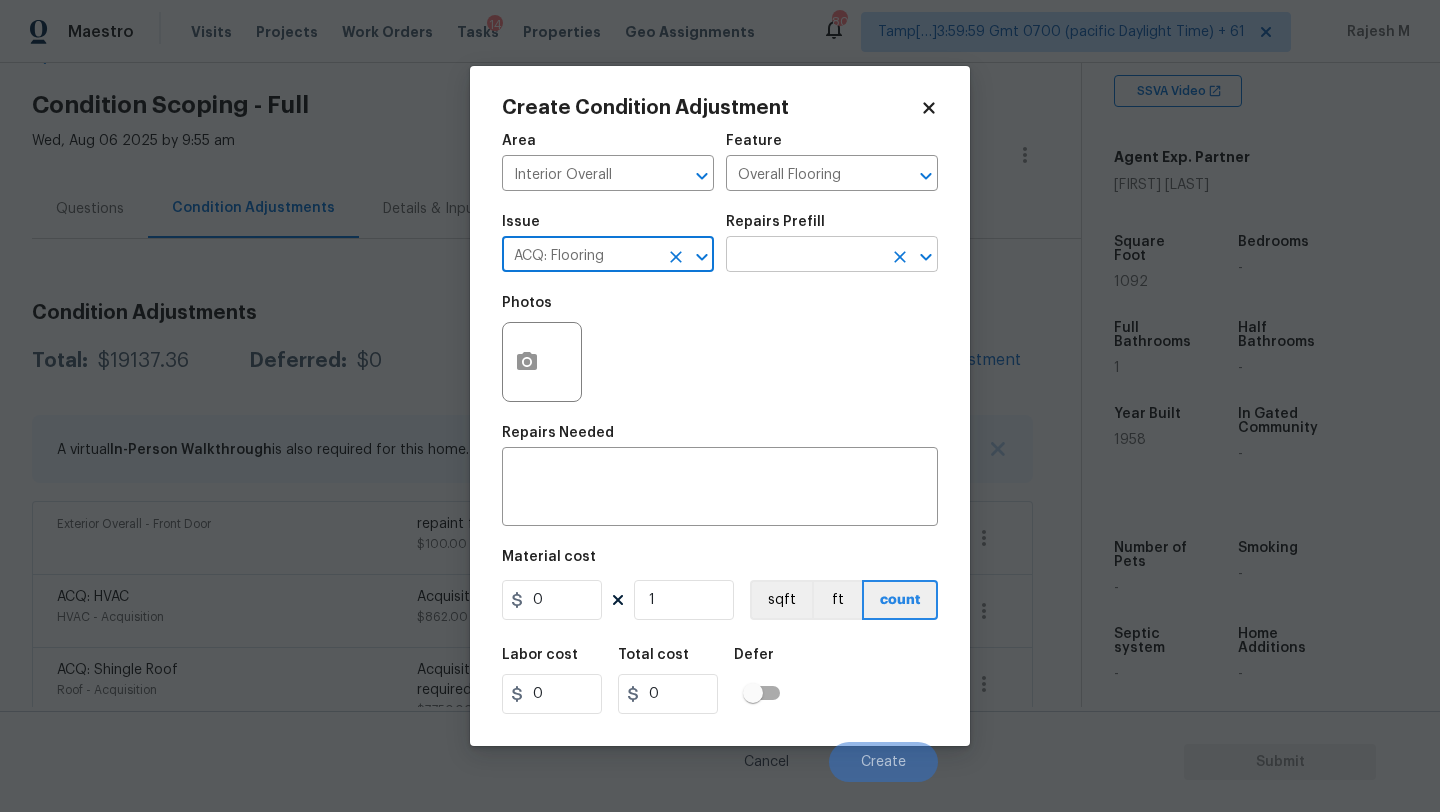 click at bounding box center [804, 256] 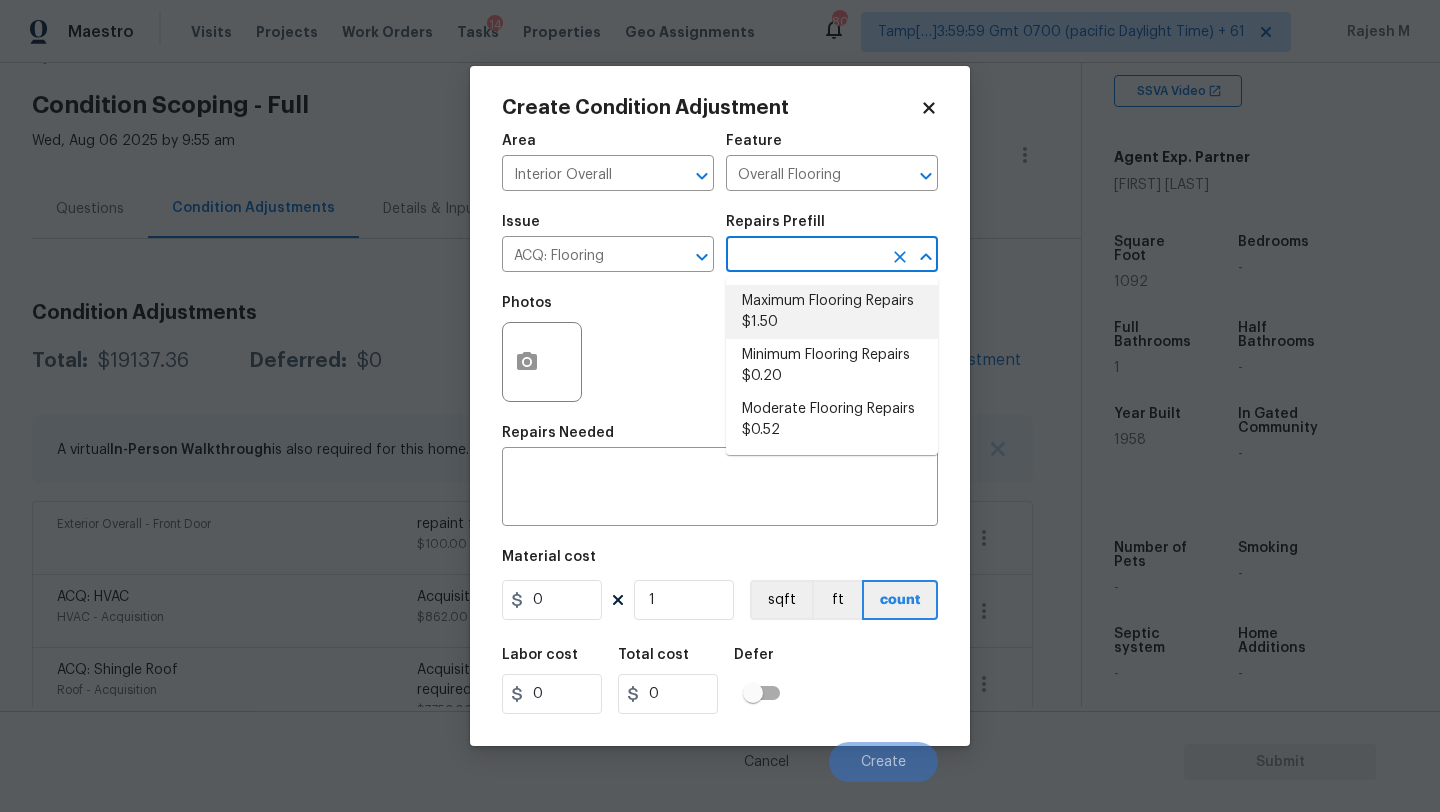 click on "Maximum Flooring Repairs $1.50" at bounding box center (832, 312) 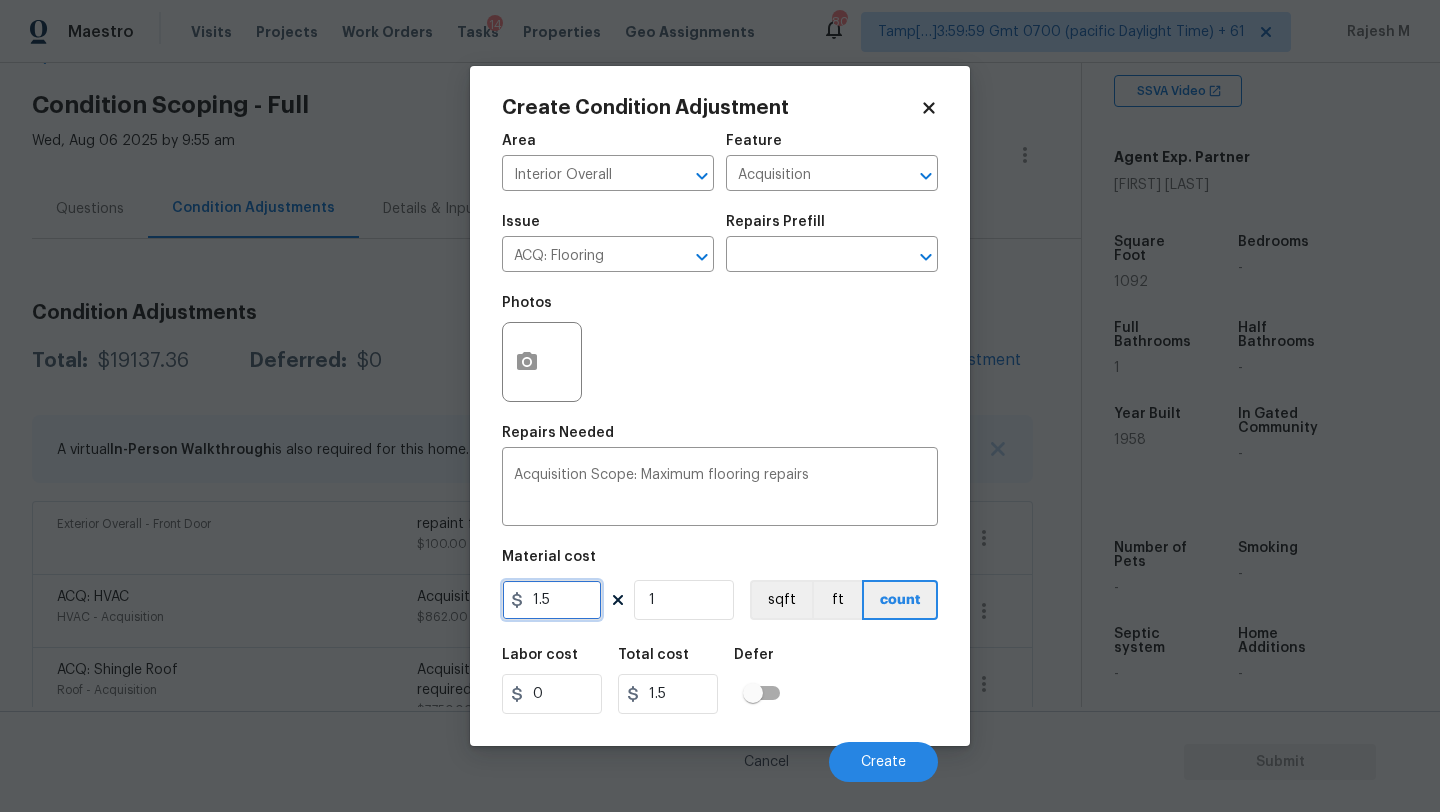click on "1.5" at bounding box center (552, 600) 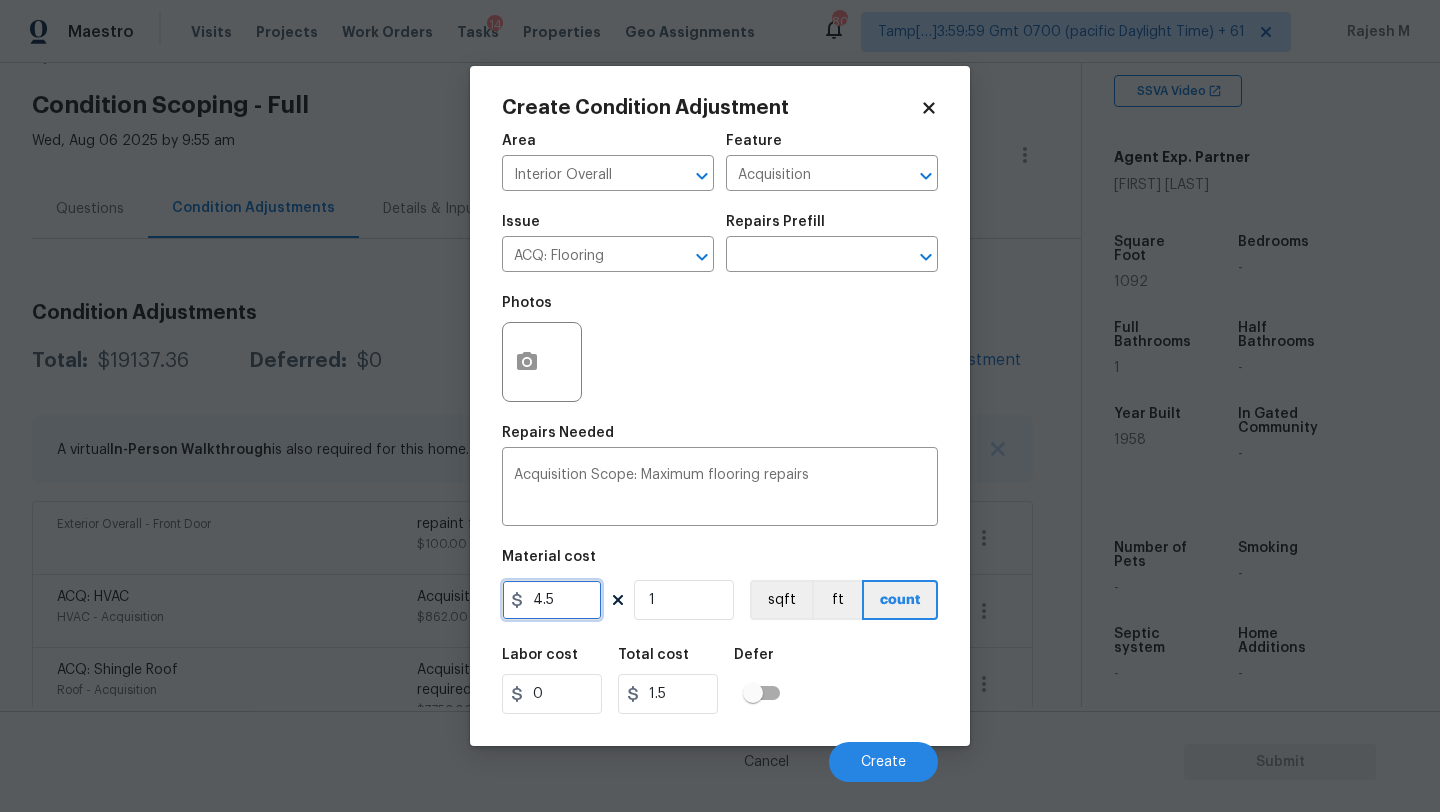 type on "4.5" 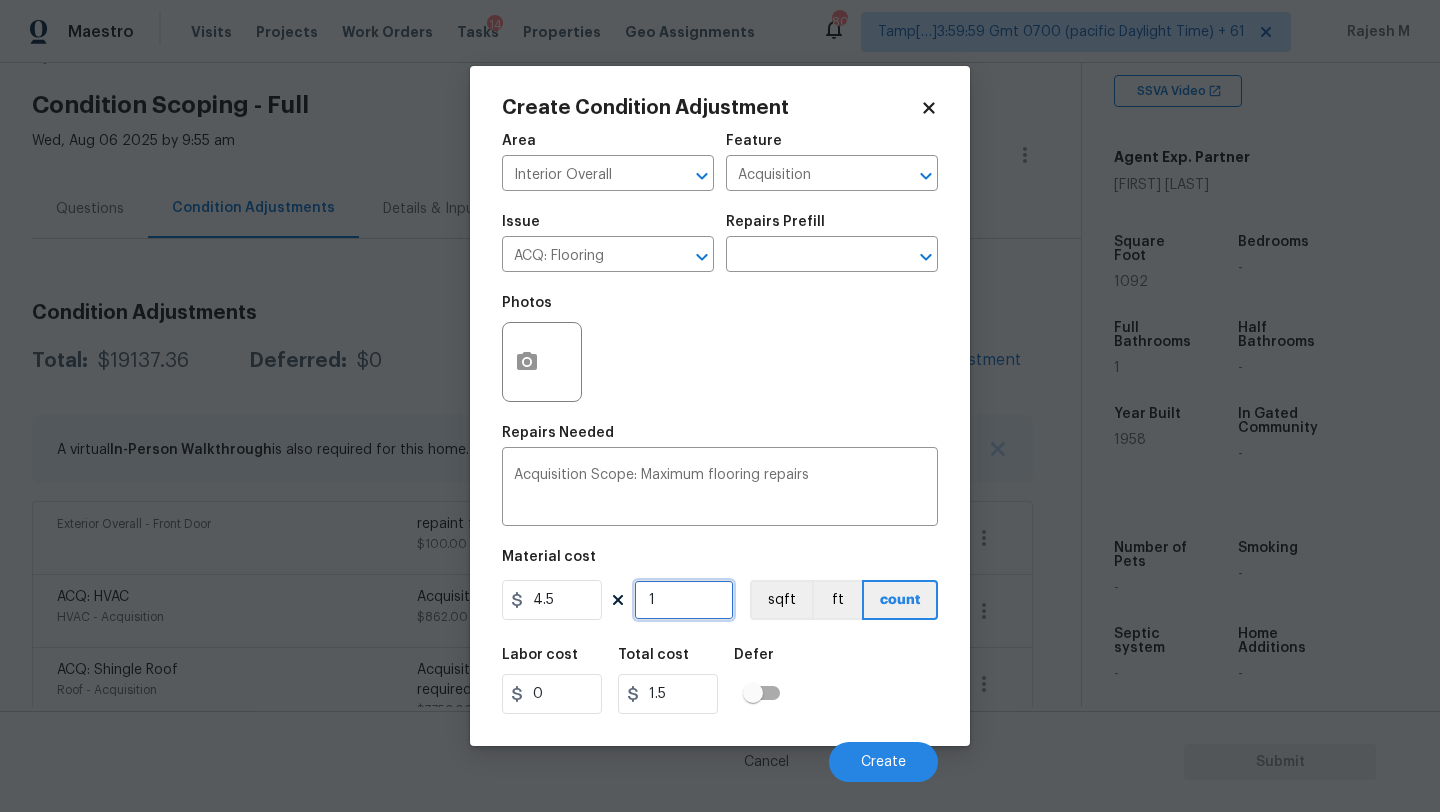 type on "4.5" 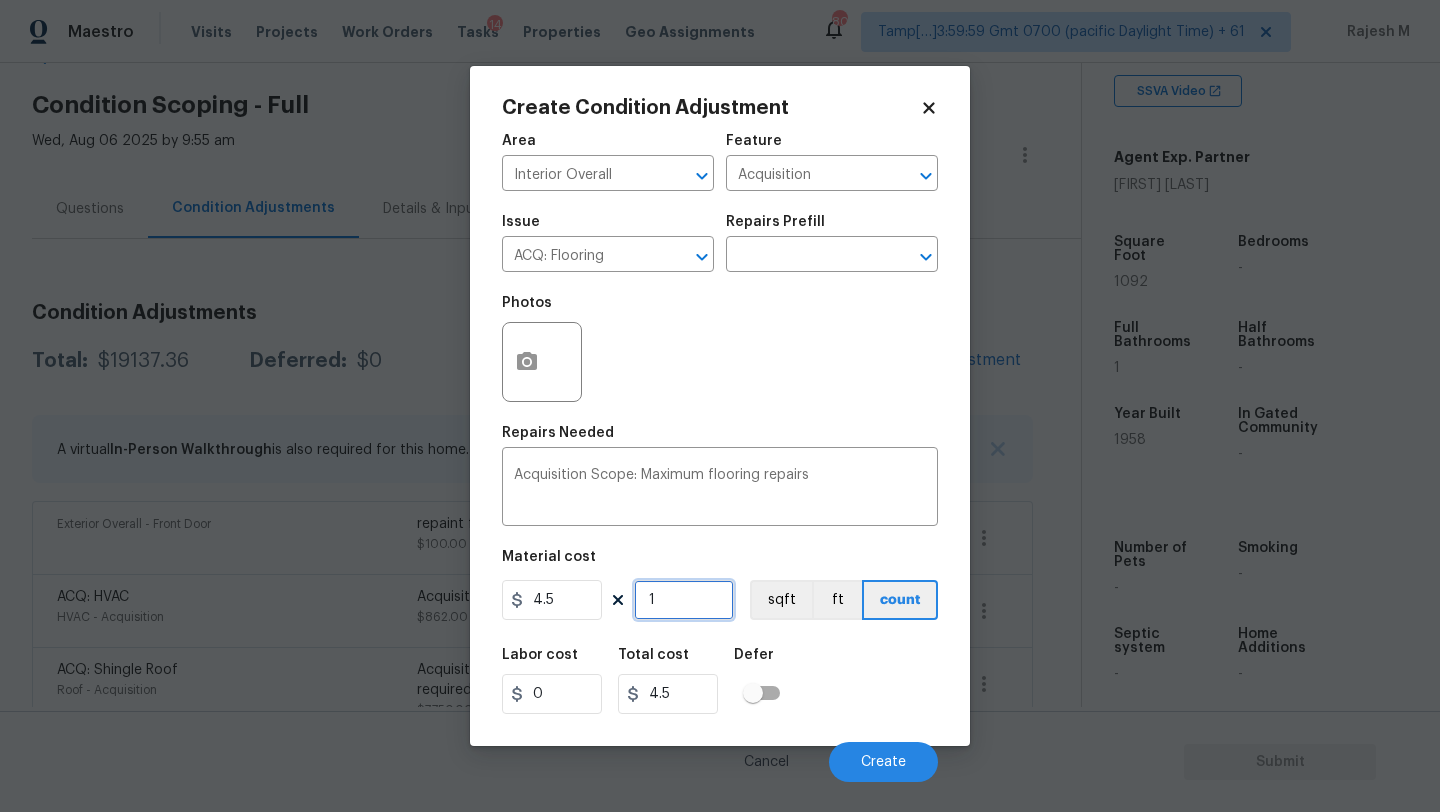 click on "1" at bounding box center [684, 600] 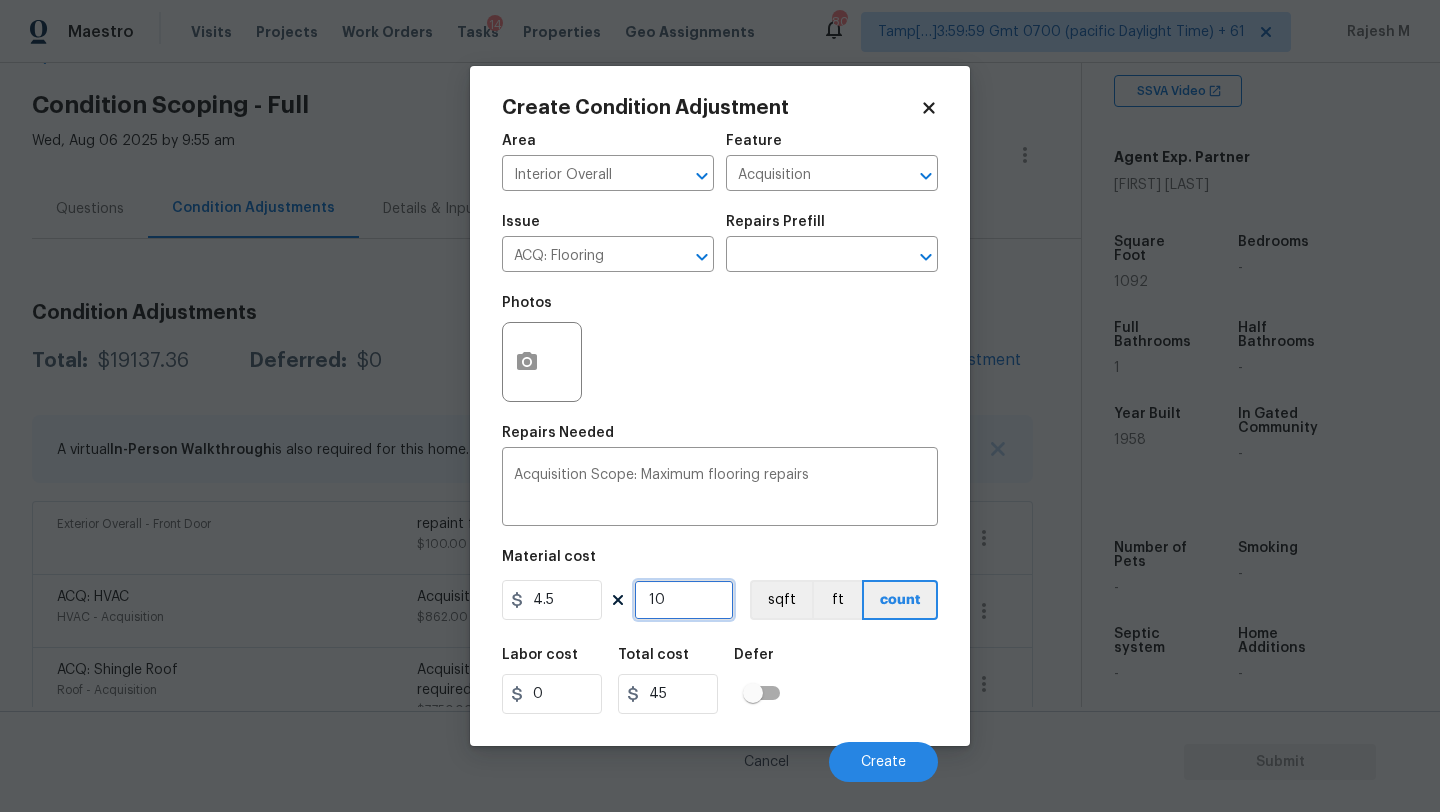 type on "109" 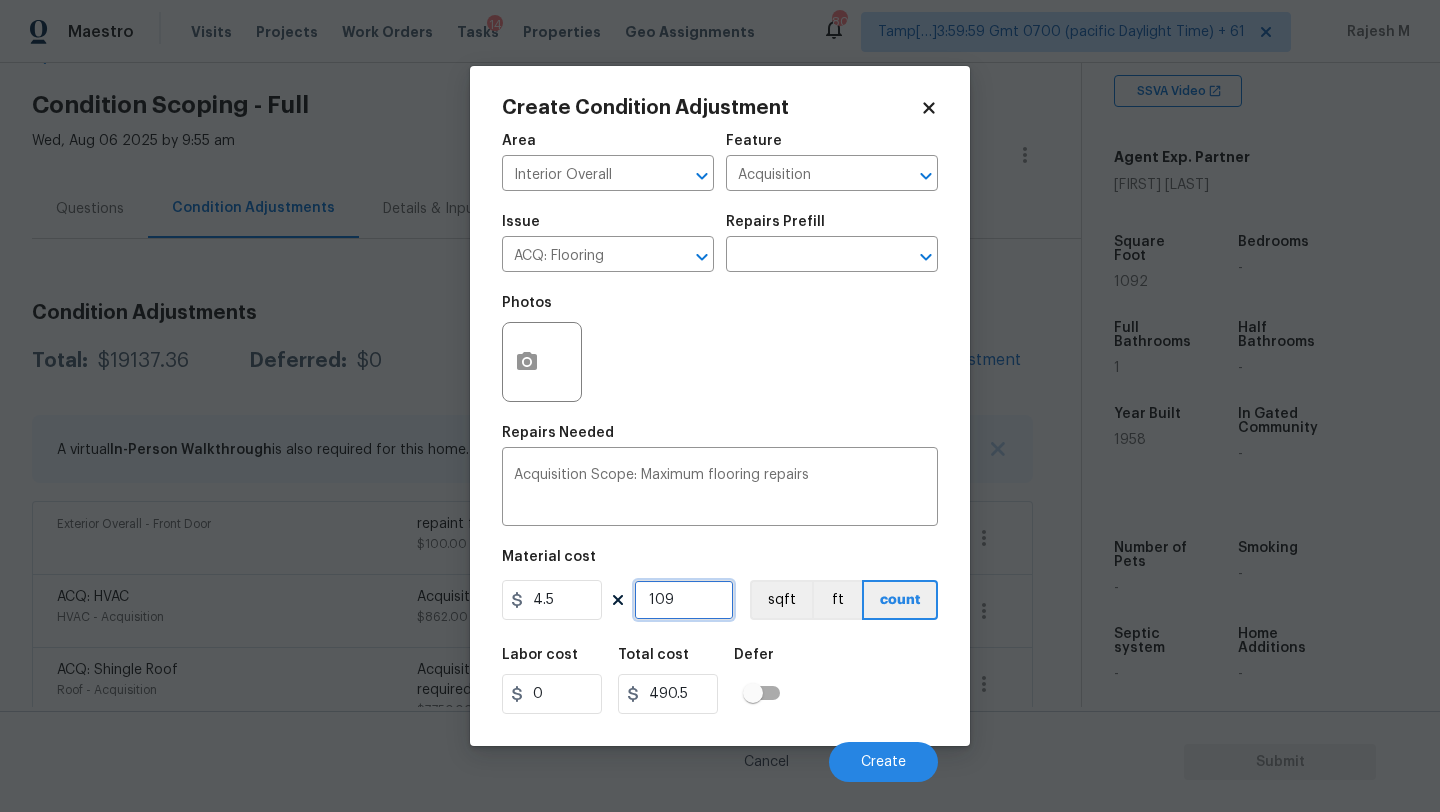 type on "1092" 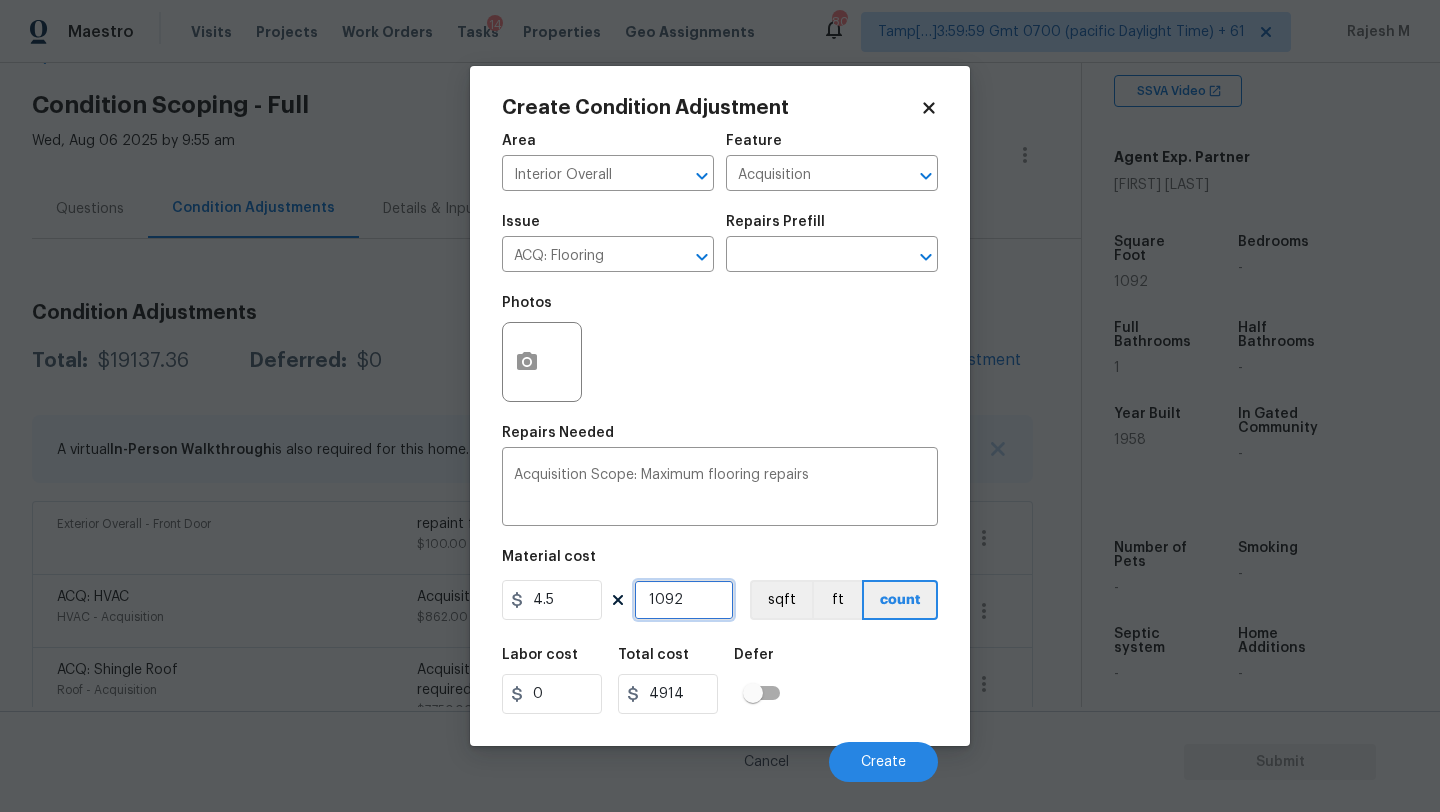 type on "1092" 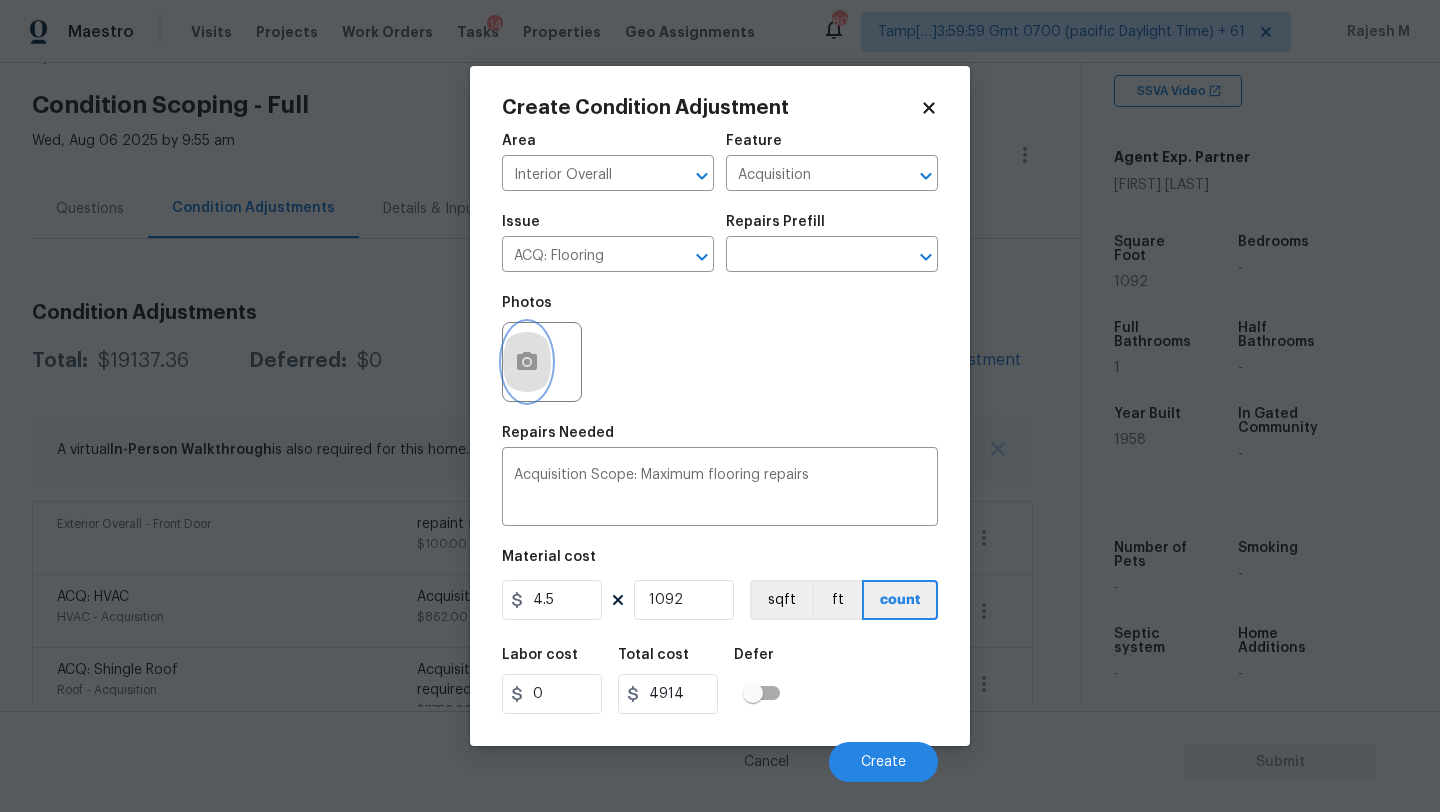 click at bounding box center [527, 362] 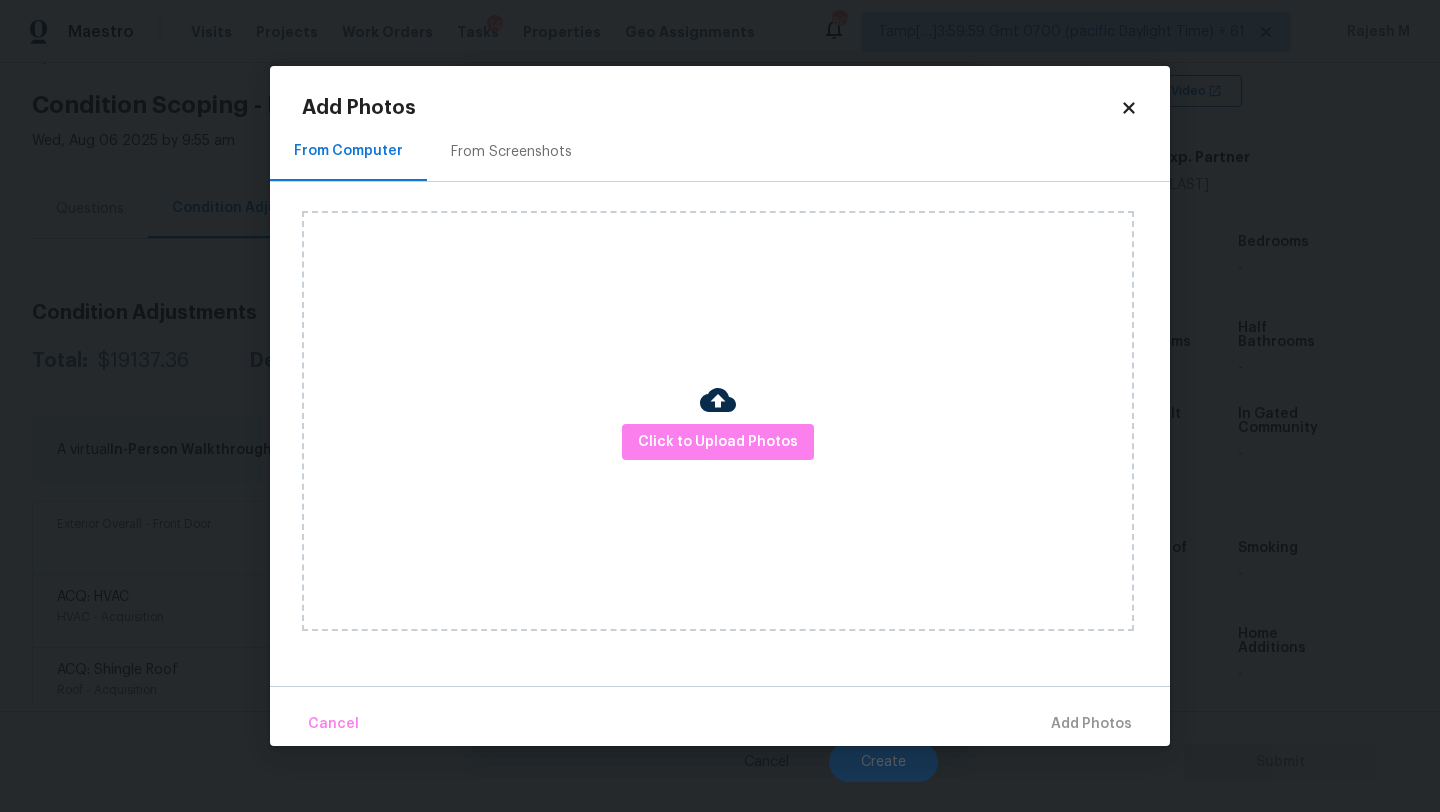 click on "From Screenshots" at bounding box center (511, 151) 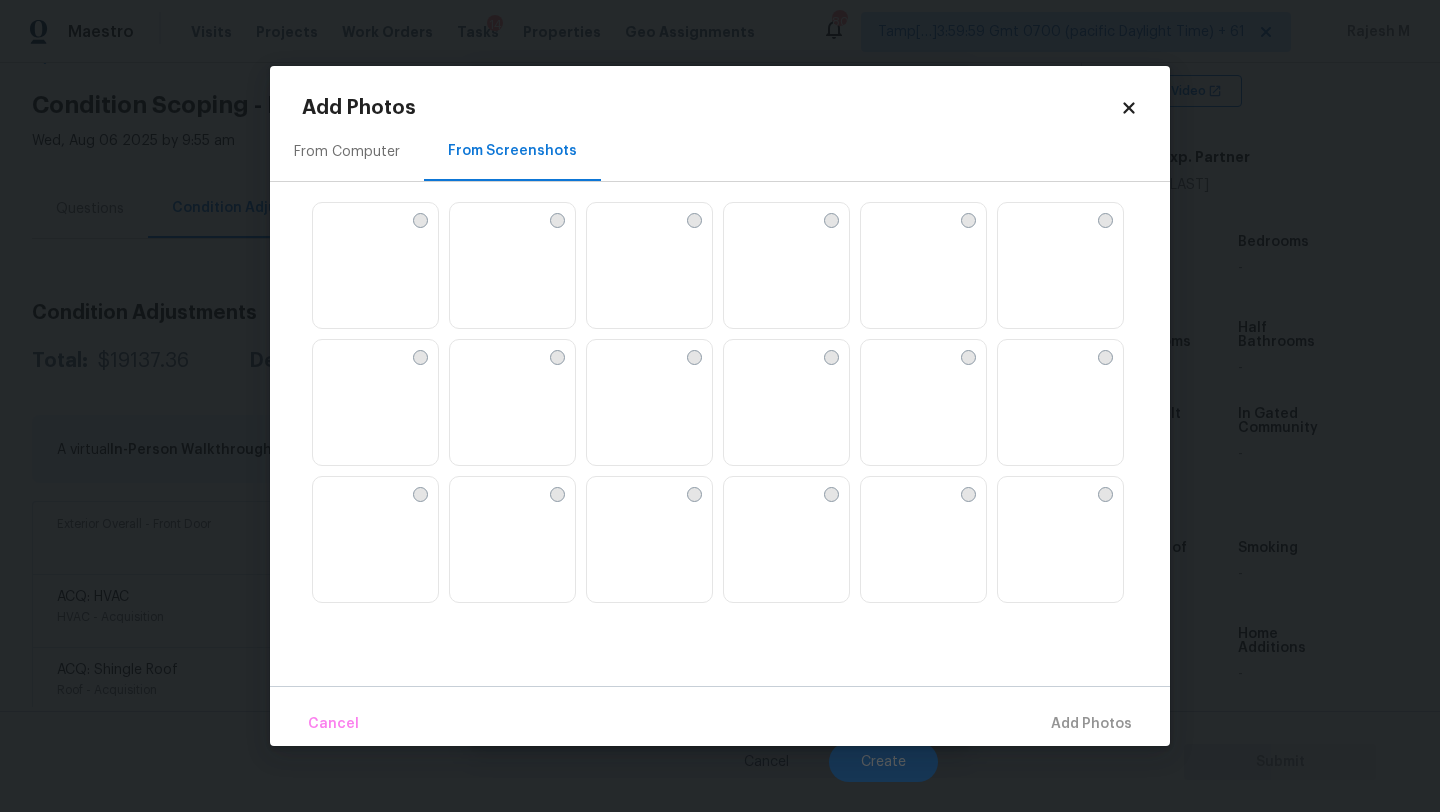 click at bounding box center (466, 219) 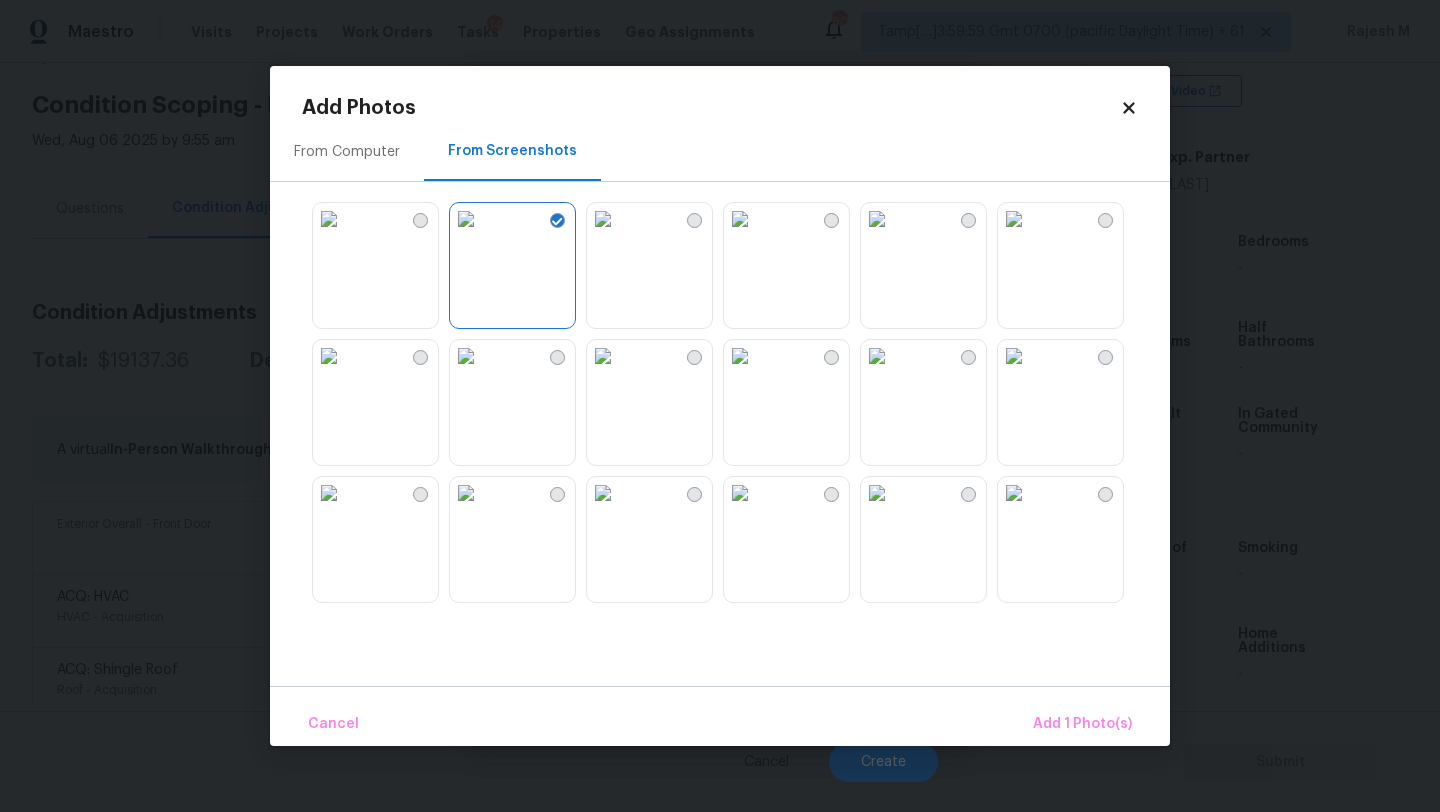 click at bounding box center (466, 356) 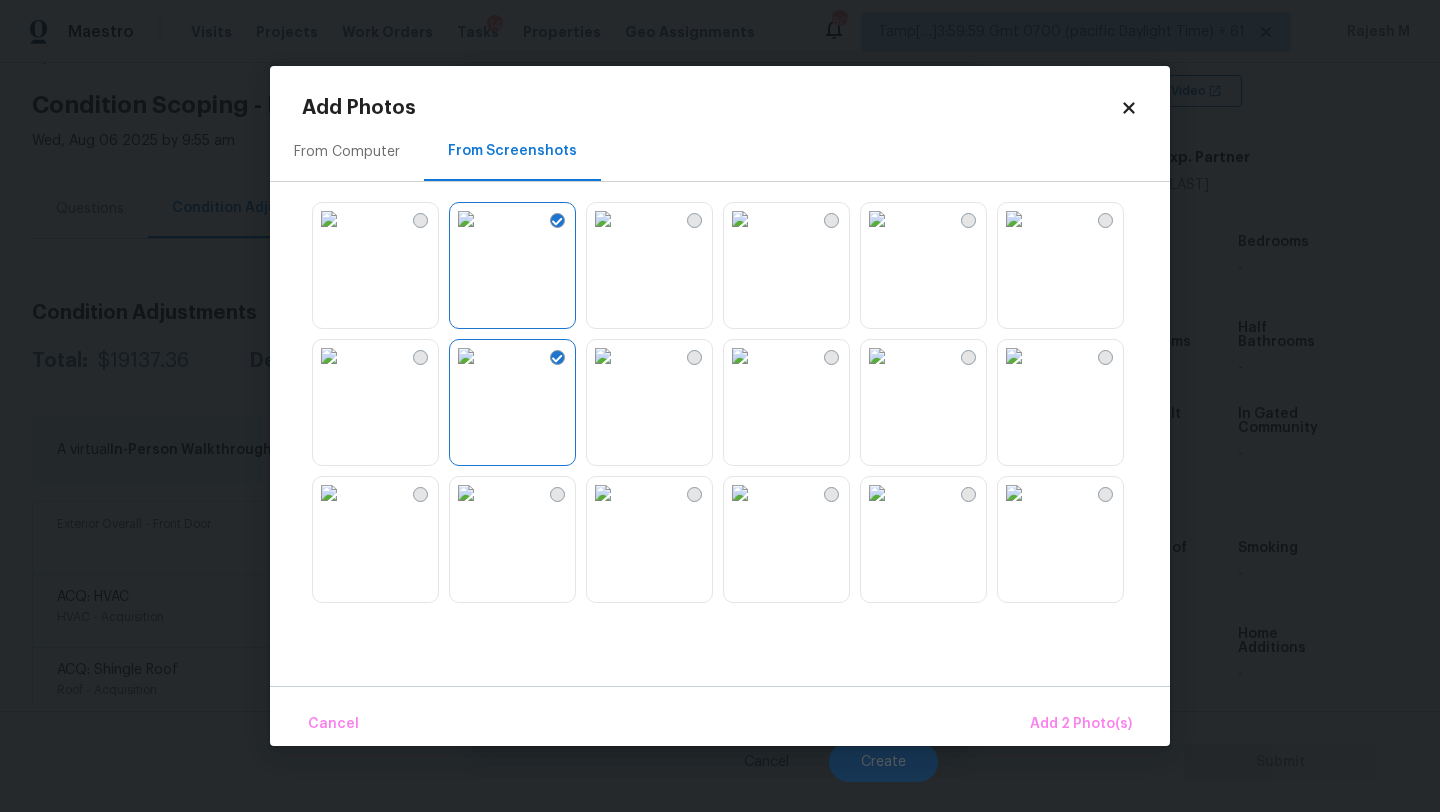 click at bounding box center (466, 356) 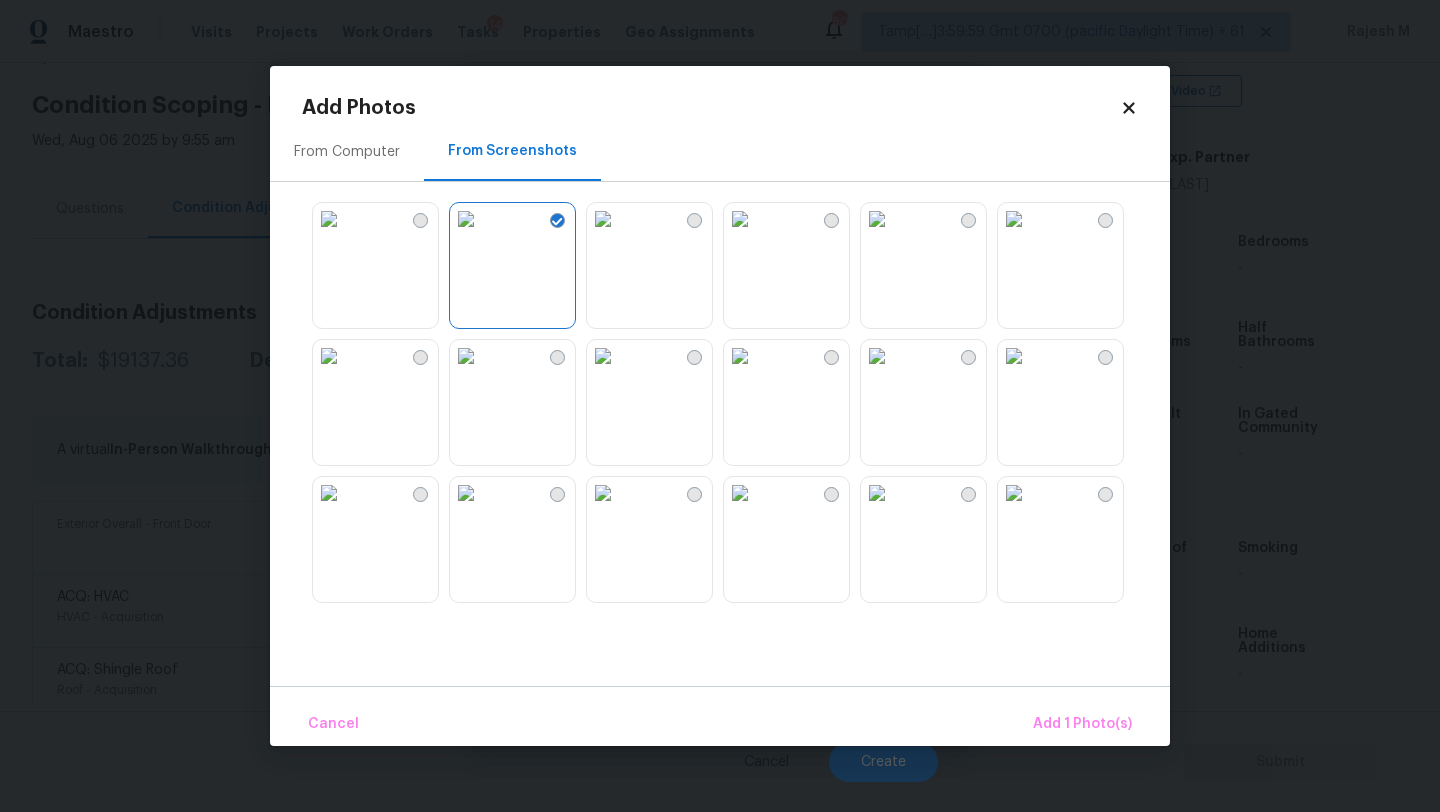 click at bounding box center (329, 219) 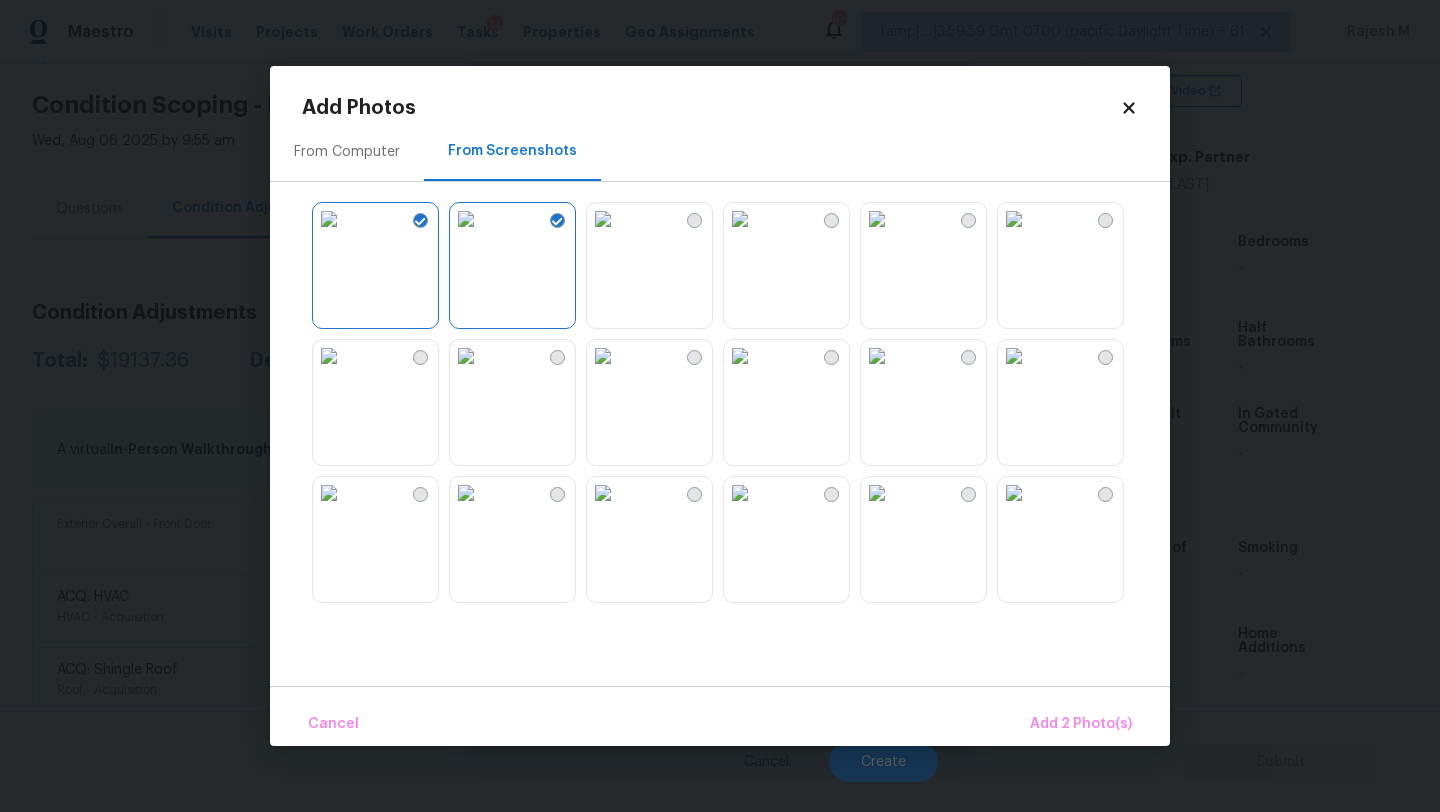 click at bounding box center (877, 219) 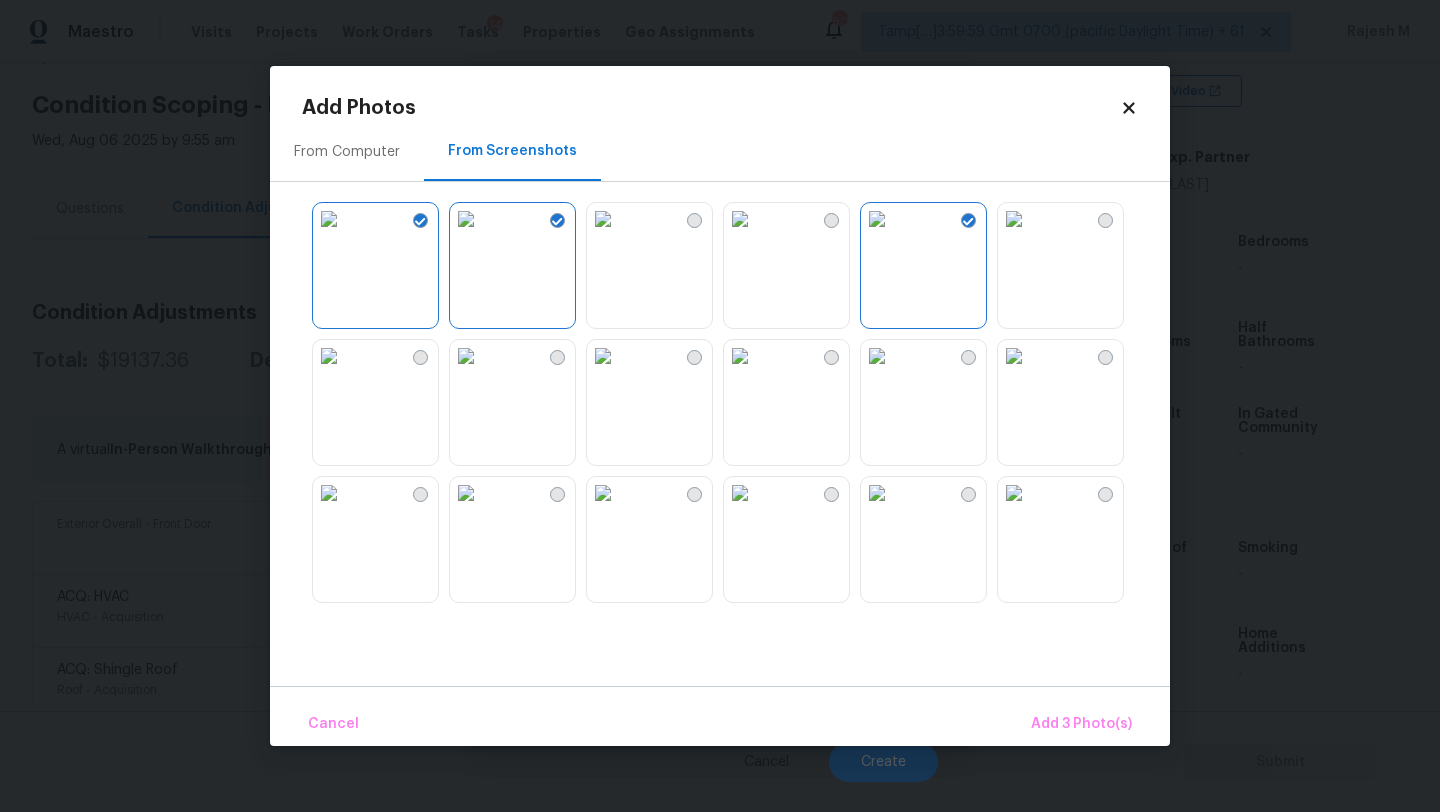 click at bounding box center [1014, 219] 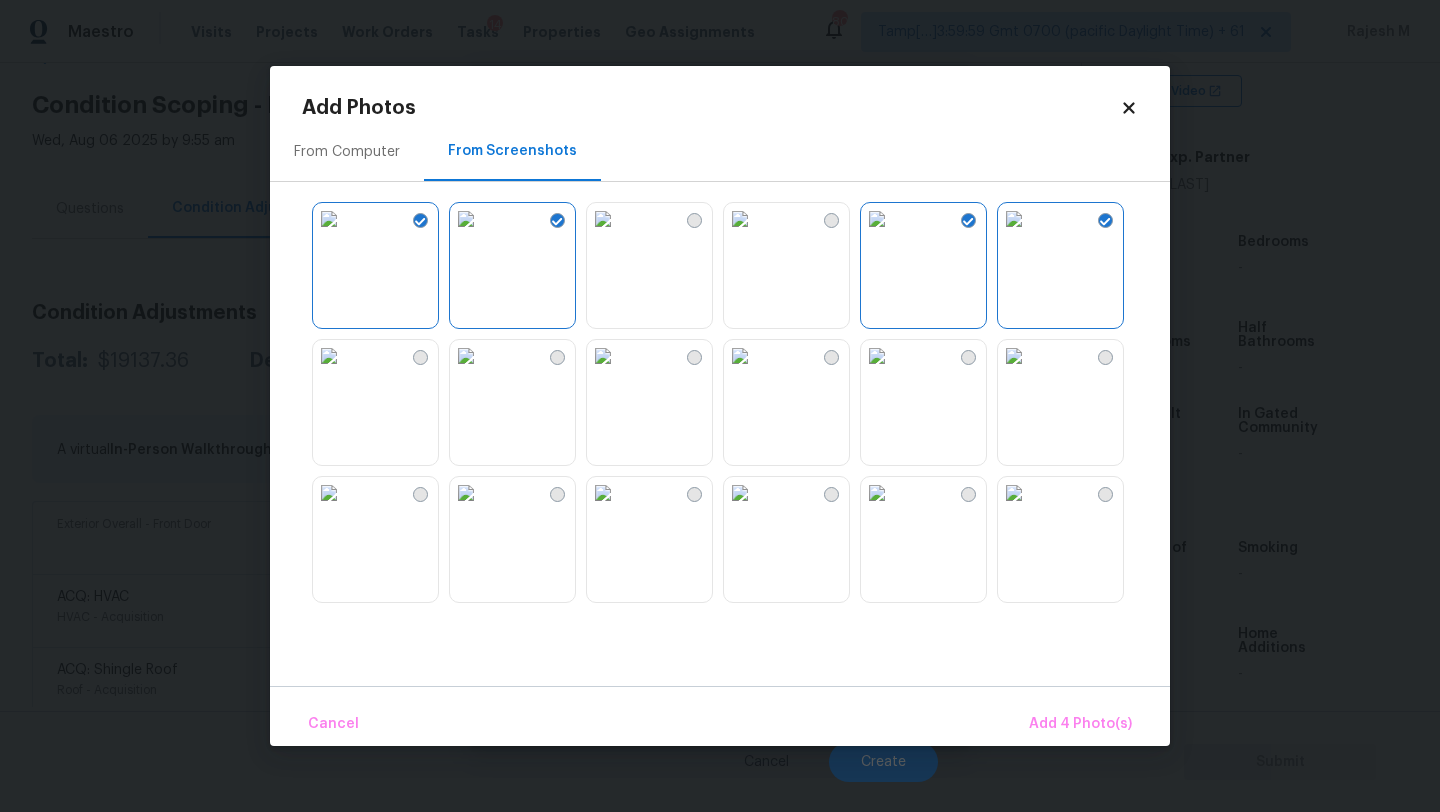 scroll, scrollTop: 144, scrollLeft: 0, axis: vertical 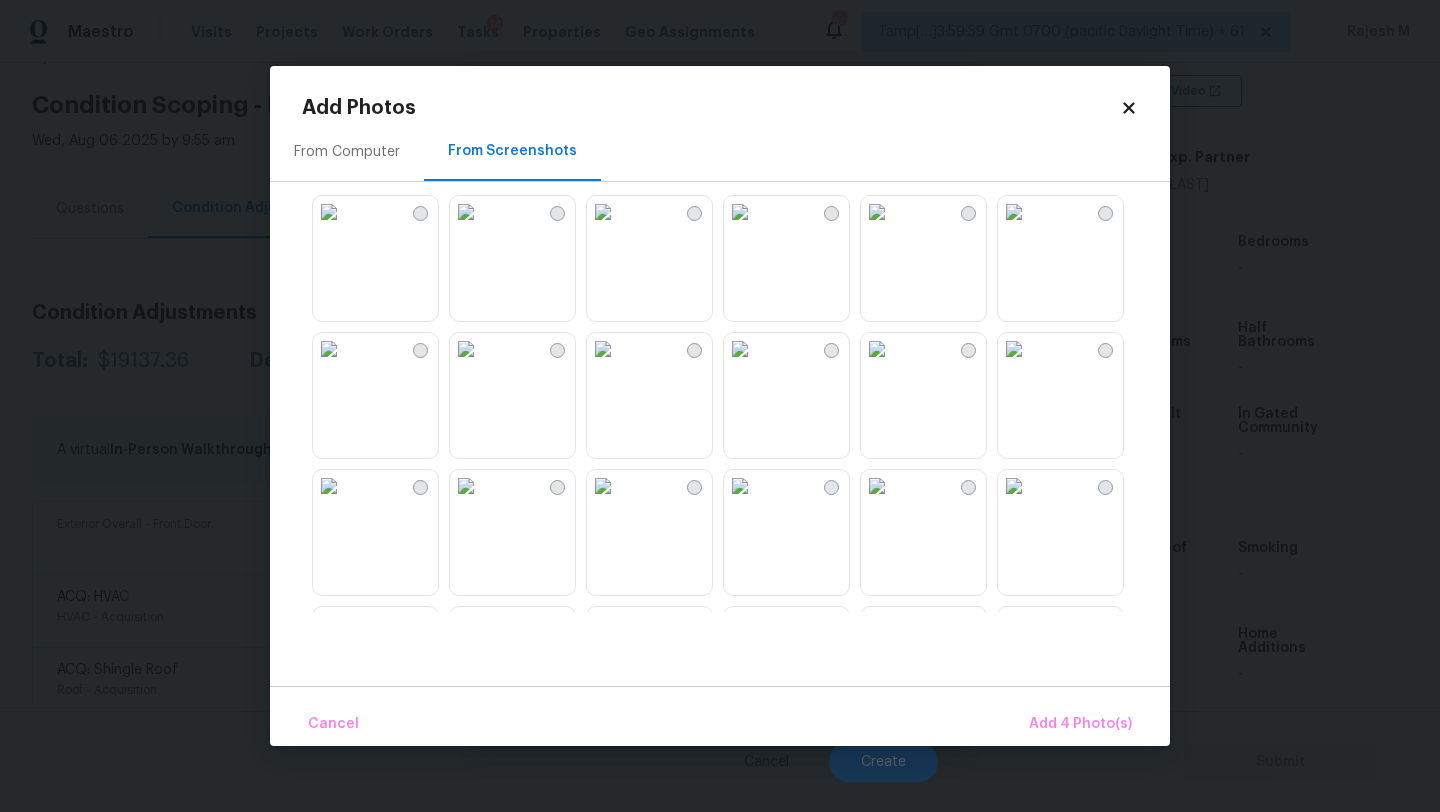 click at bounding box center [877, 212] 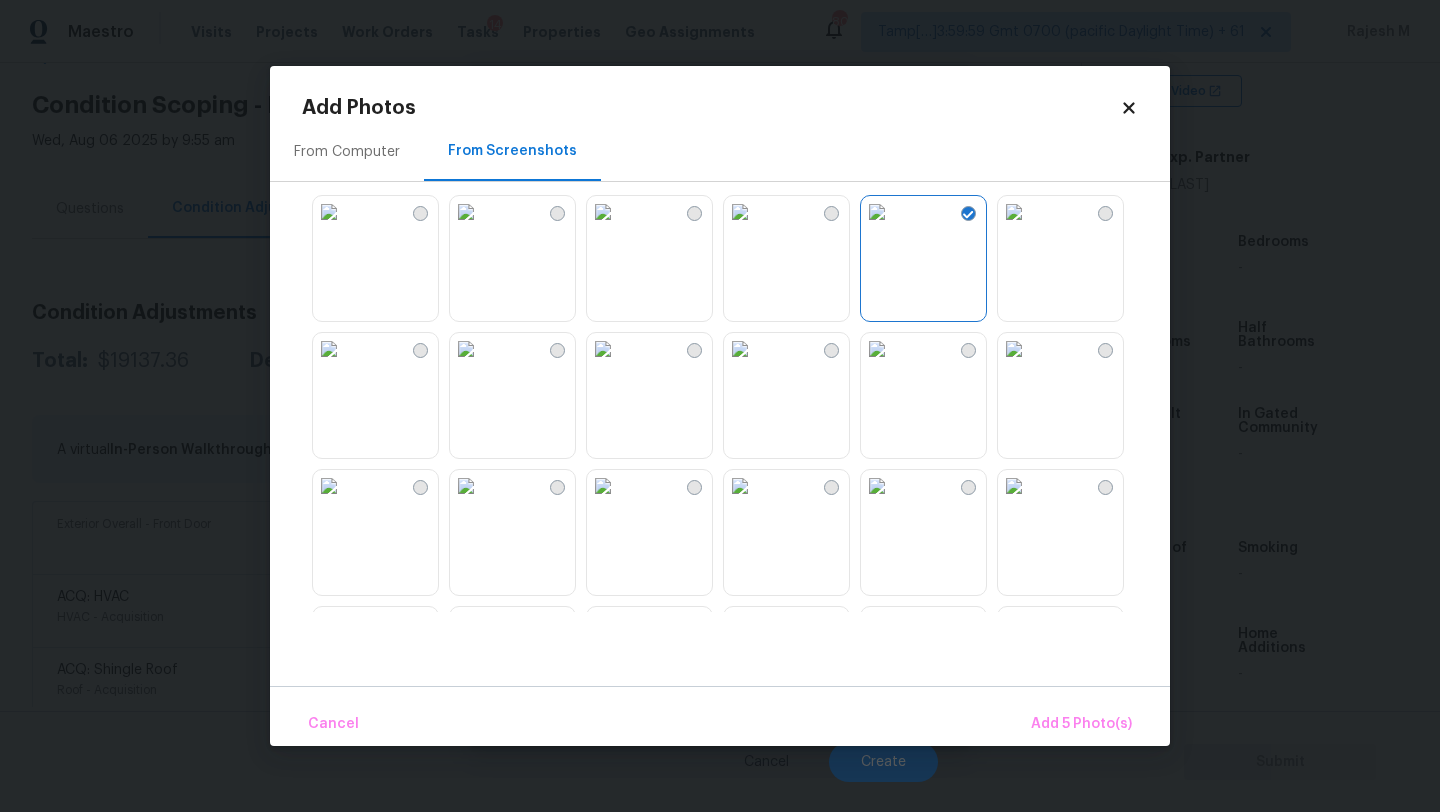 click at bounding box center [1014, 212] 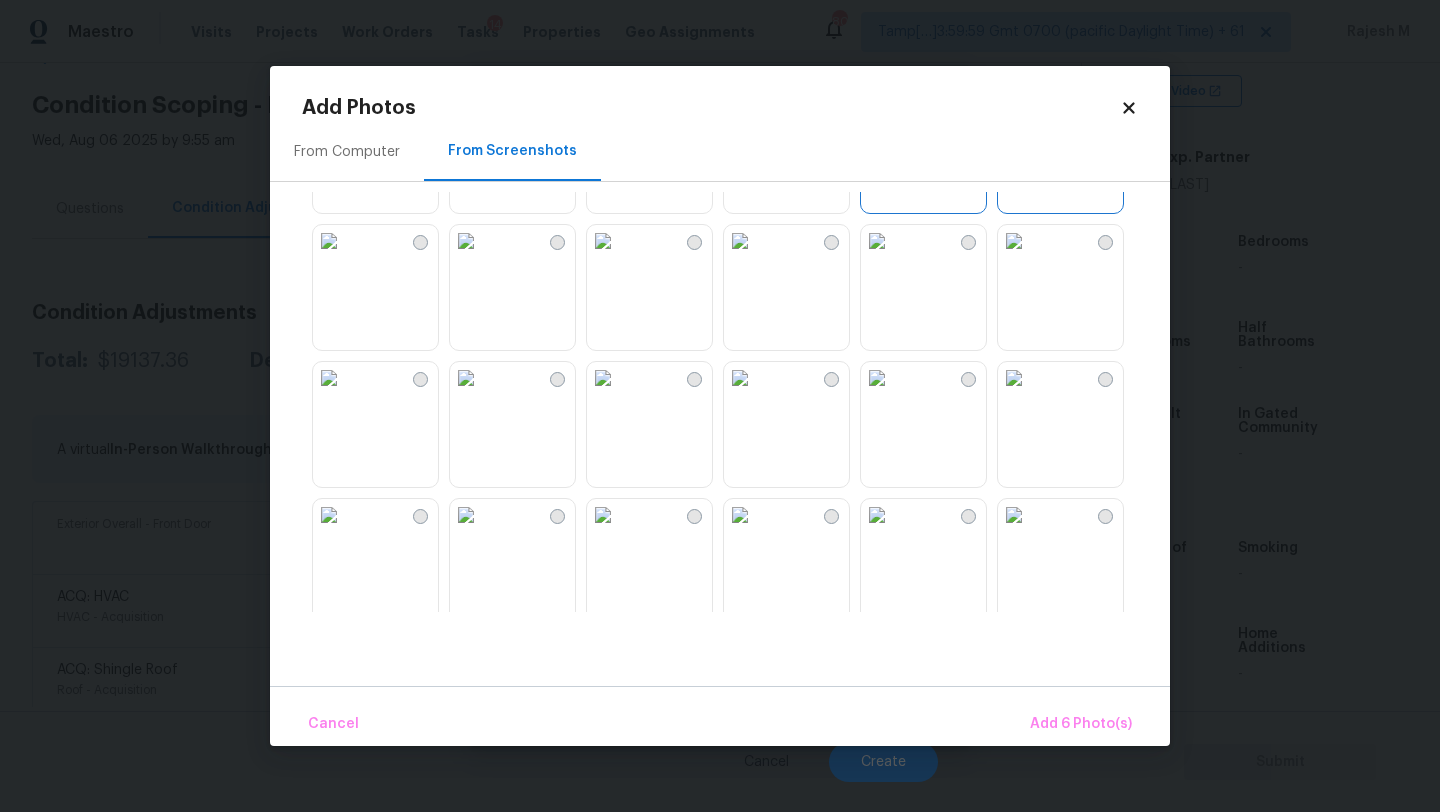 scroll, scrollTop: 416, scrollLeft: 0, axis: vertical 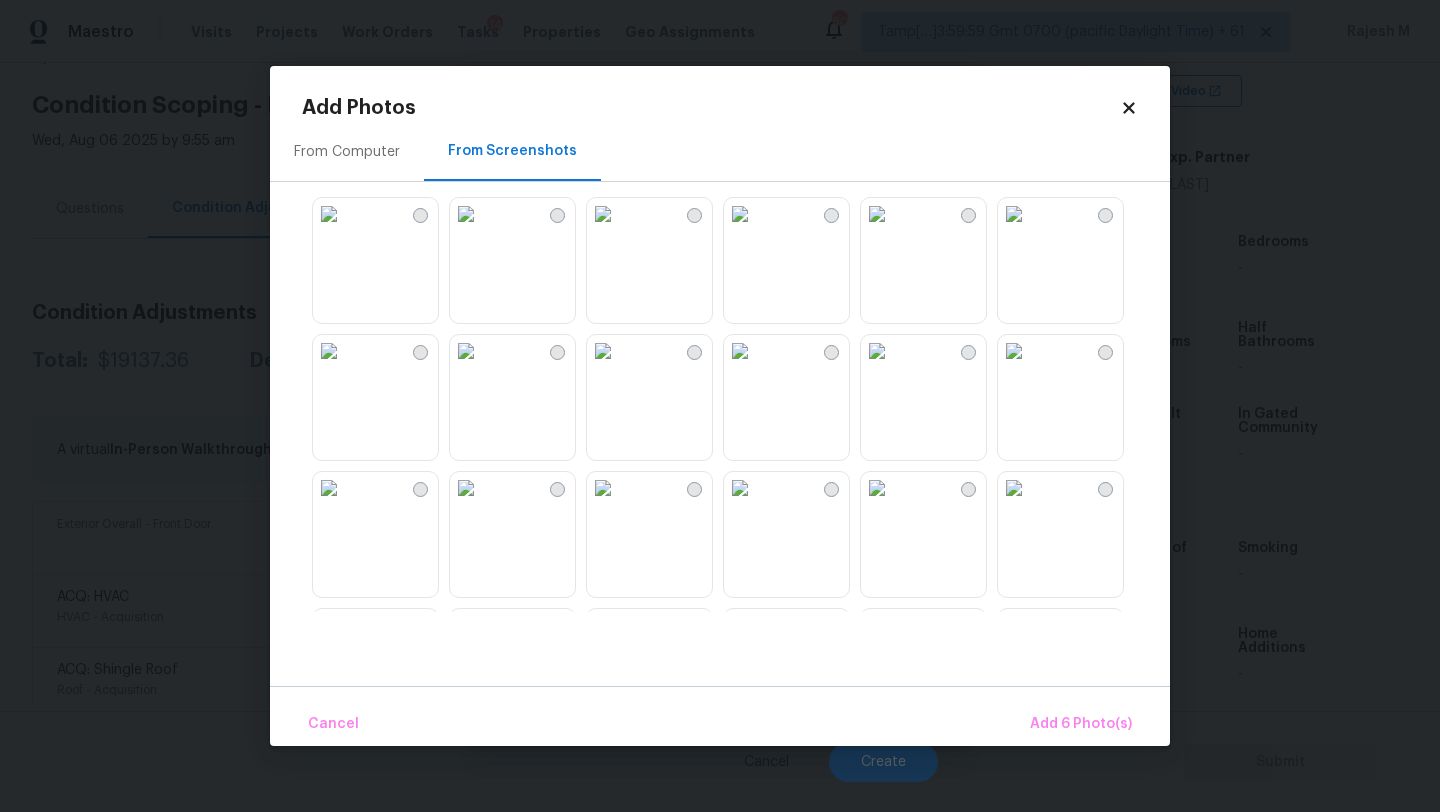 click at bounding box center (1014, 214) 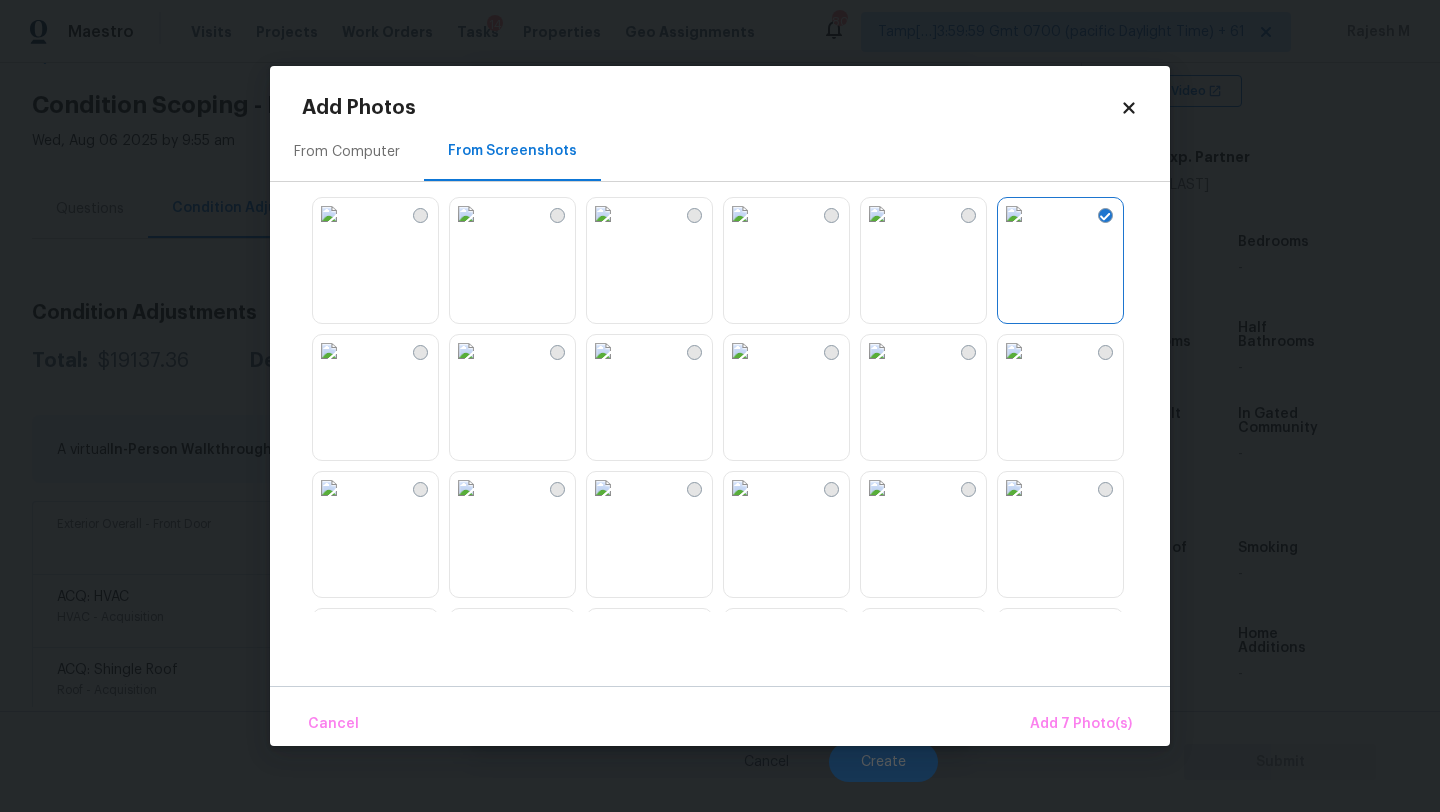 drag, startPoint x: 659, startPoint y: 421, endPoint x: 575, endPoint y: 422, distance: 84.00595 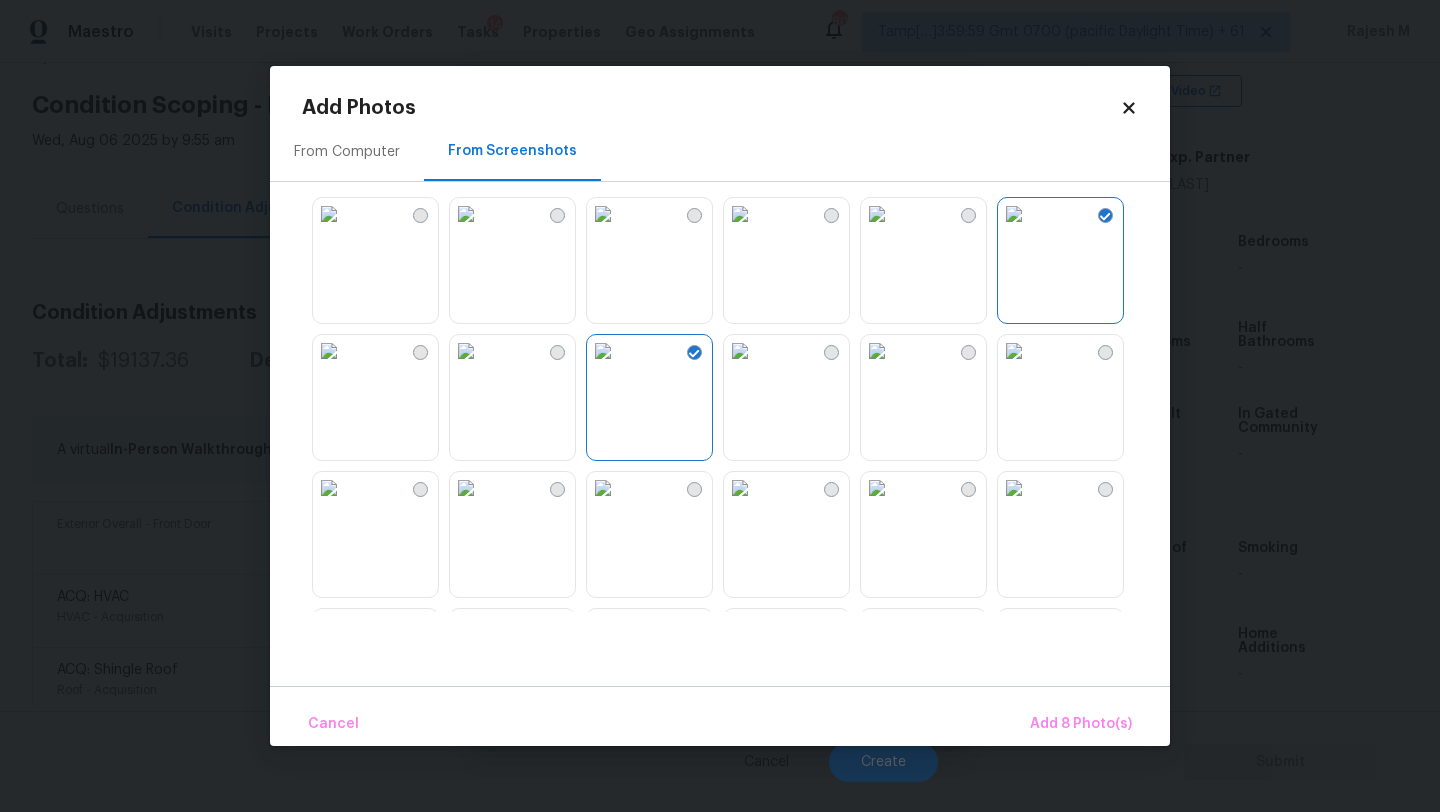 click at bounding box center [466, 351] 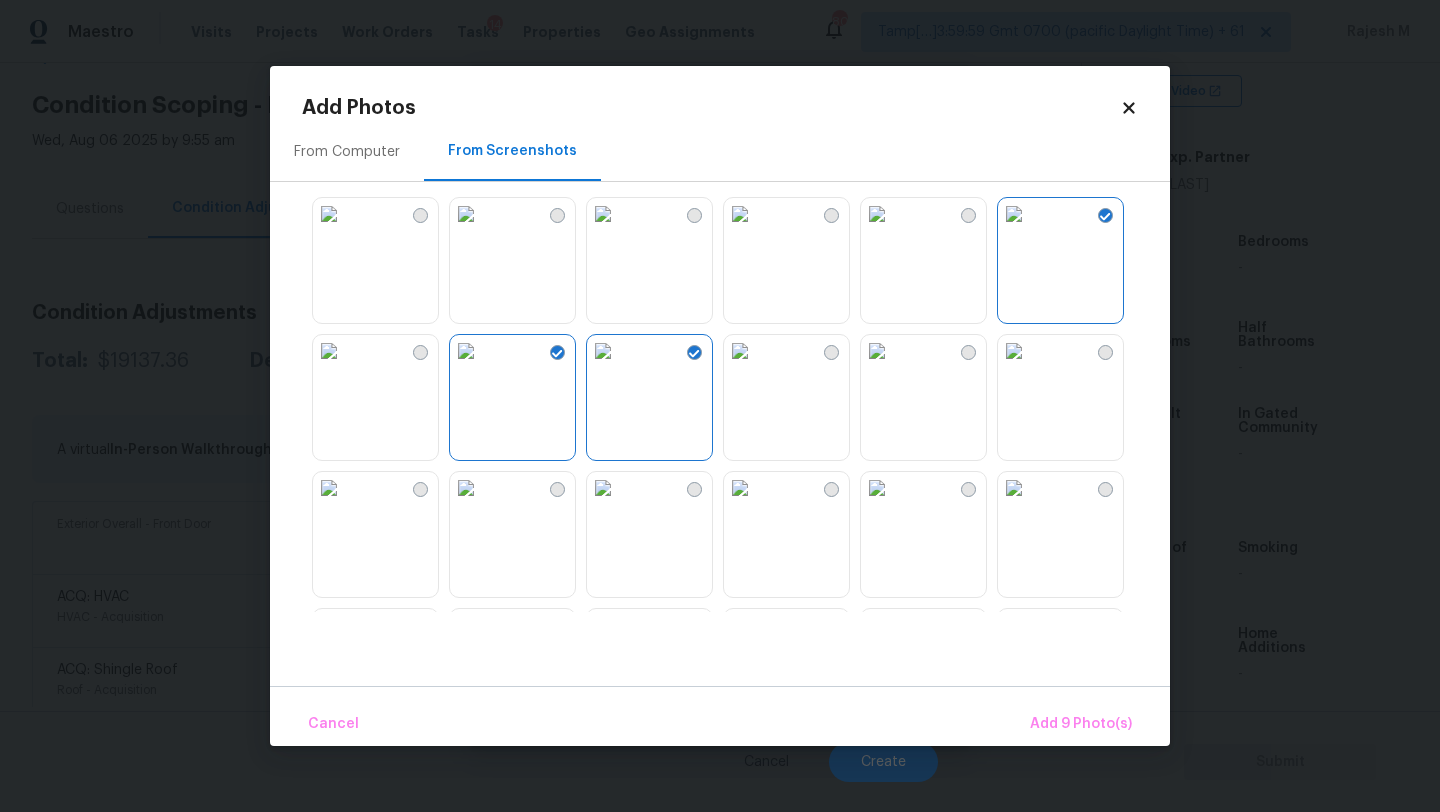 click at bounding box center [329, 351] 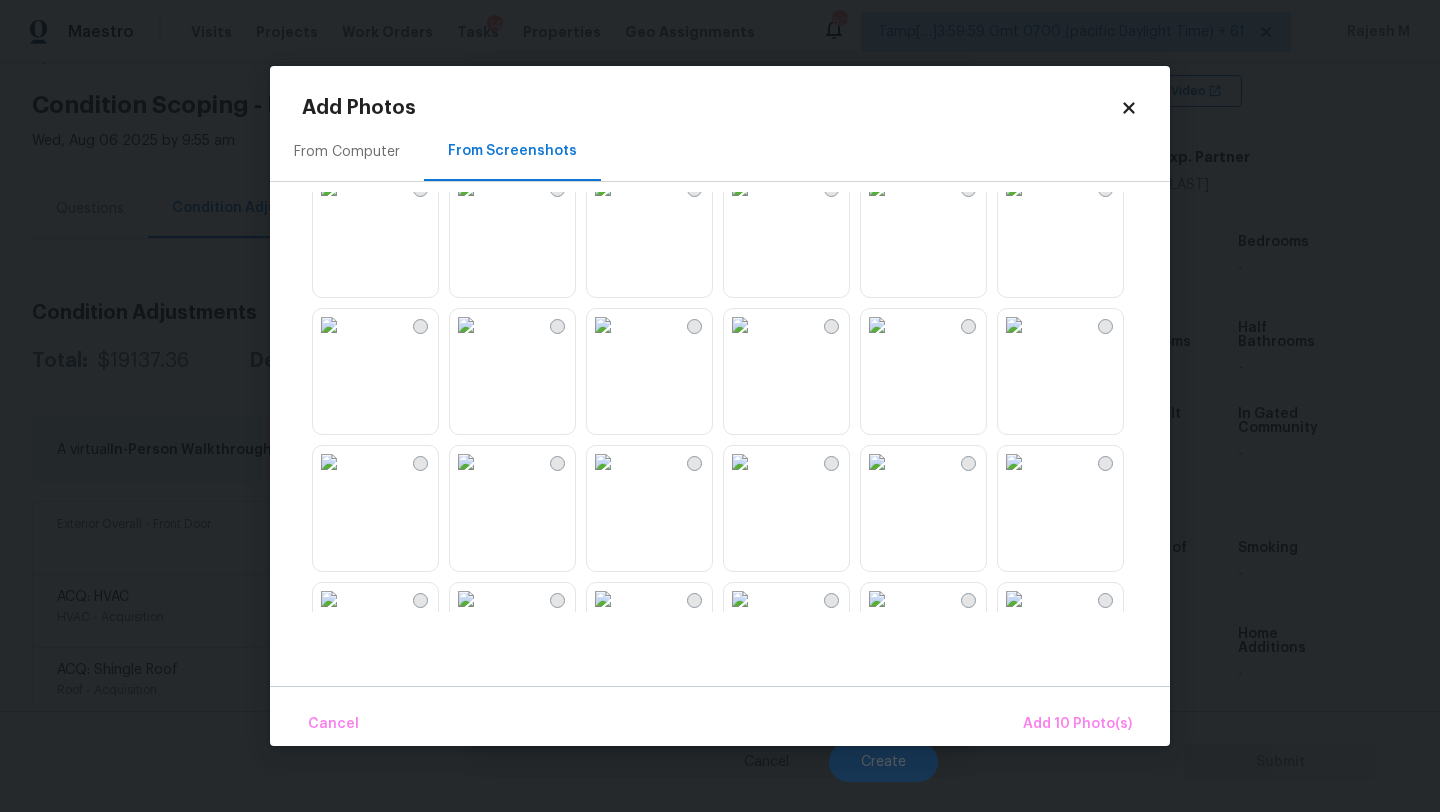 scroll, scrollTop: 729, scrollLeft: 0, axis: vertical 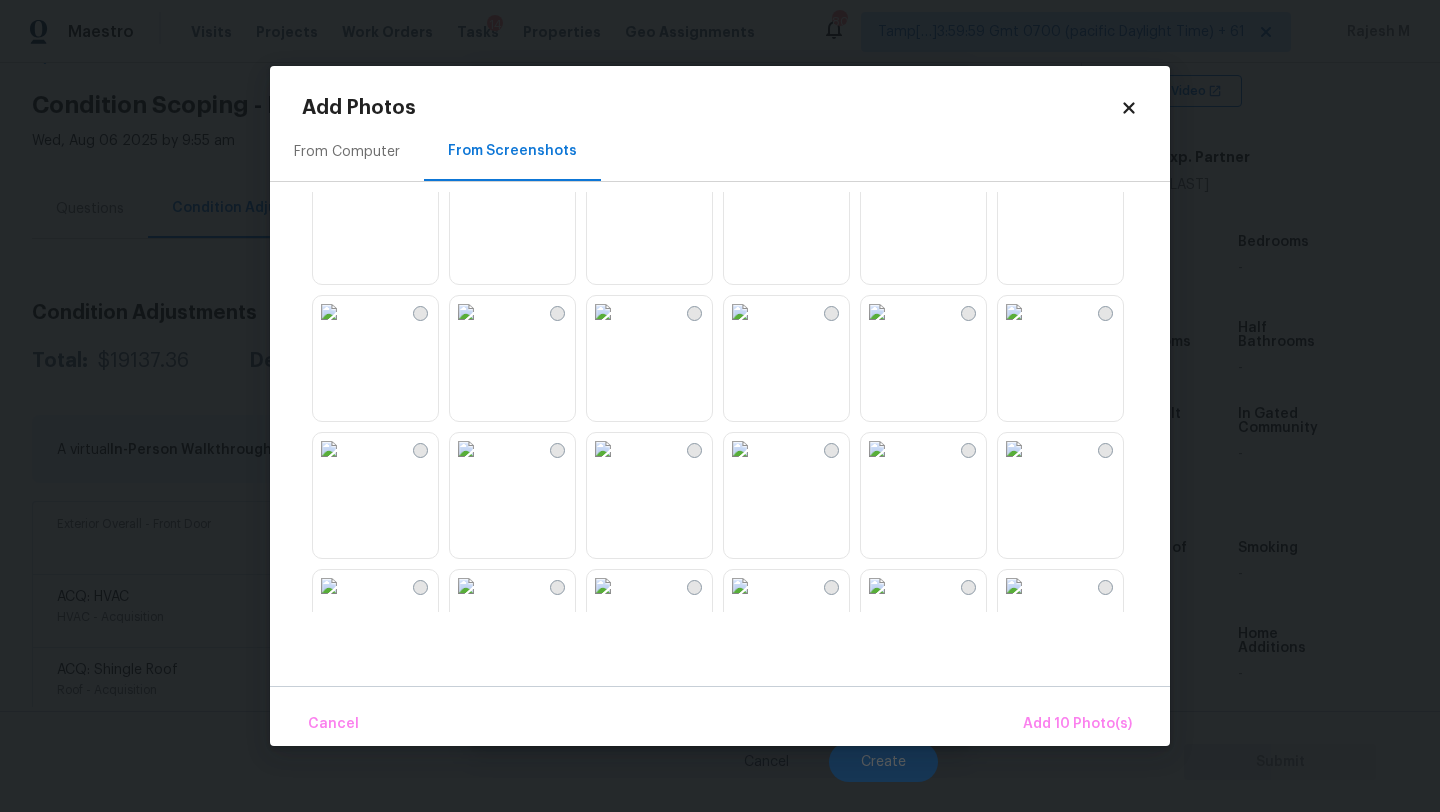 click at bounding box center (329, 312) 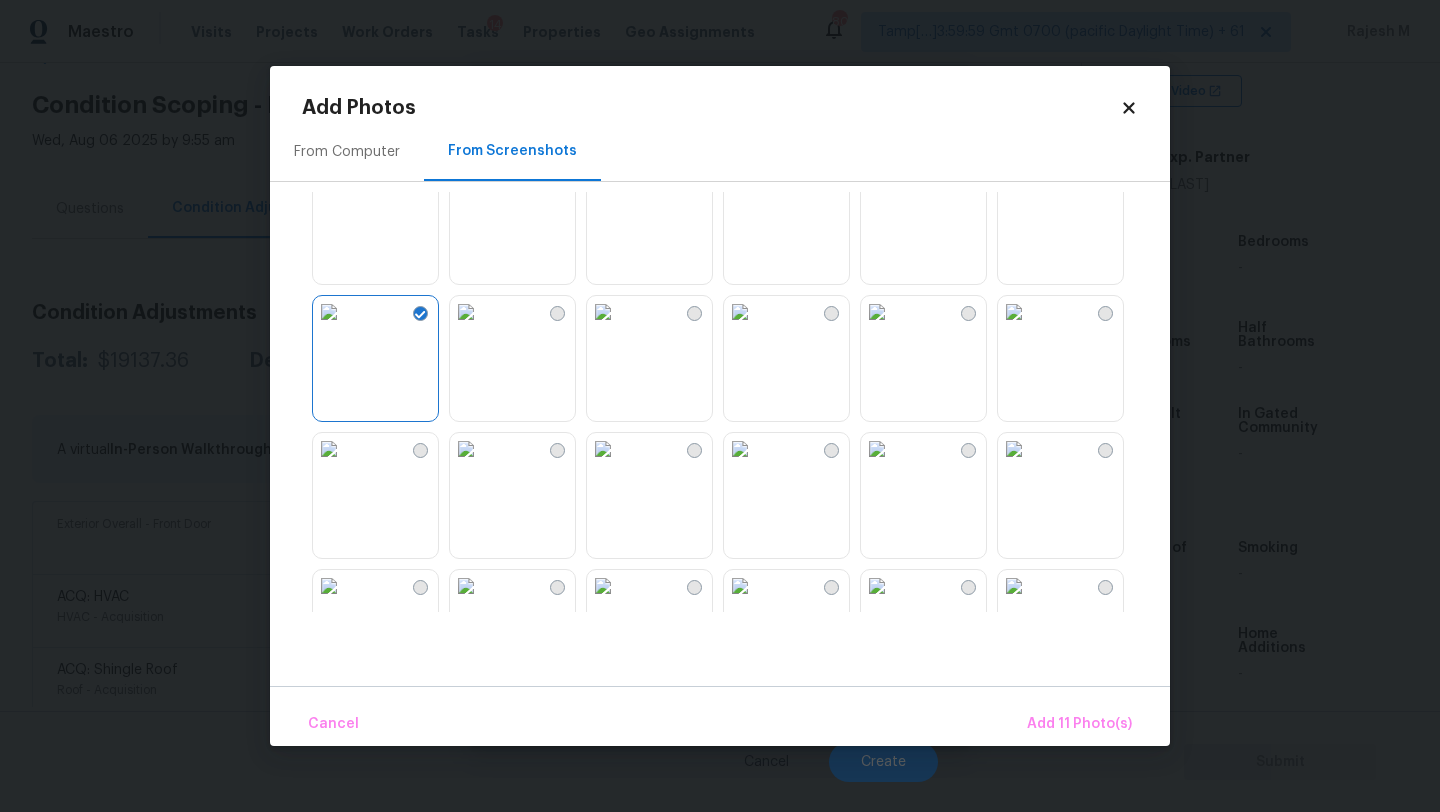click at bounding box center (329, 449) 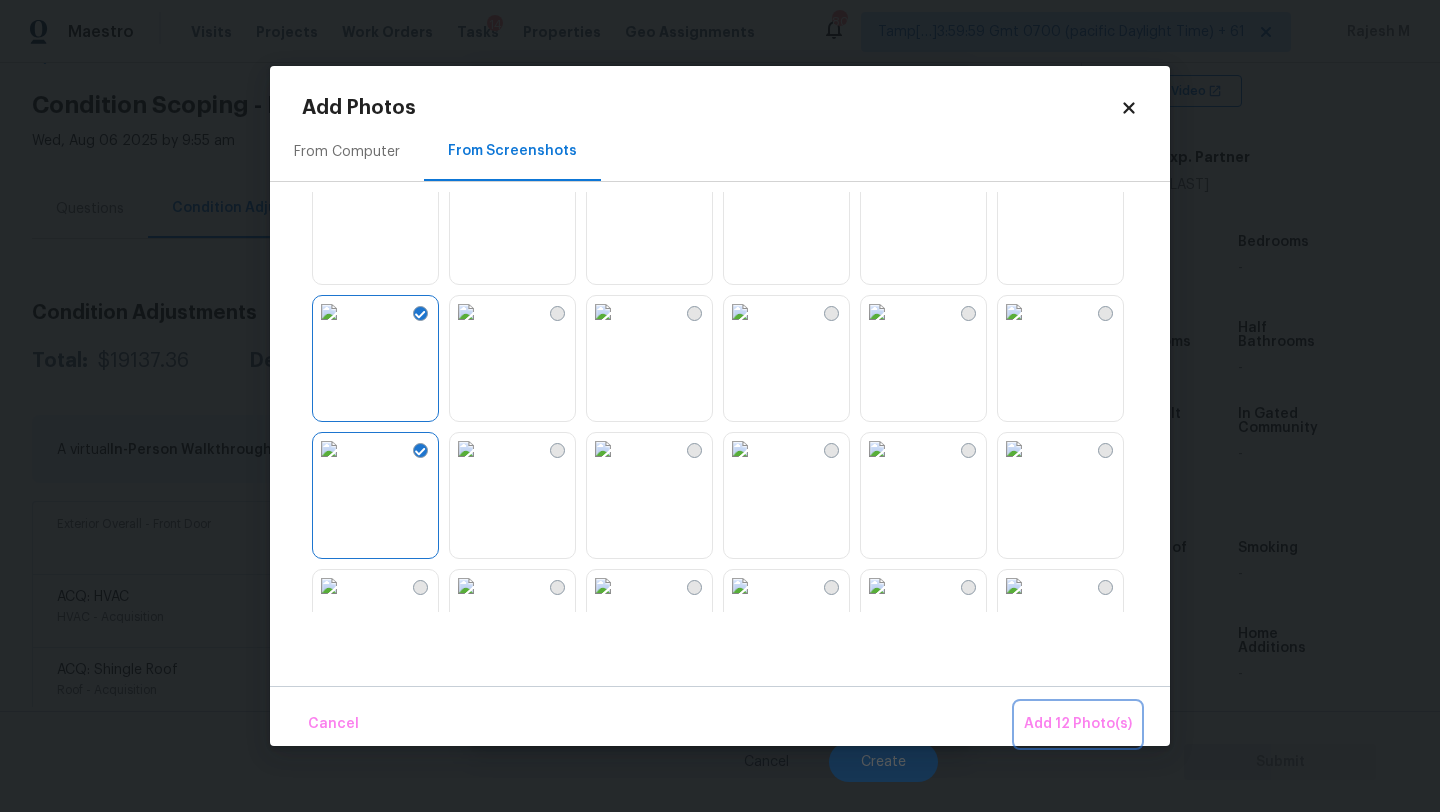 click on "Add 12 Photo(s)" at bounding box center (1078, 724) 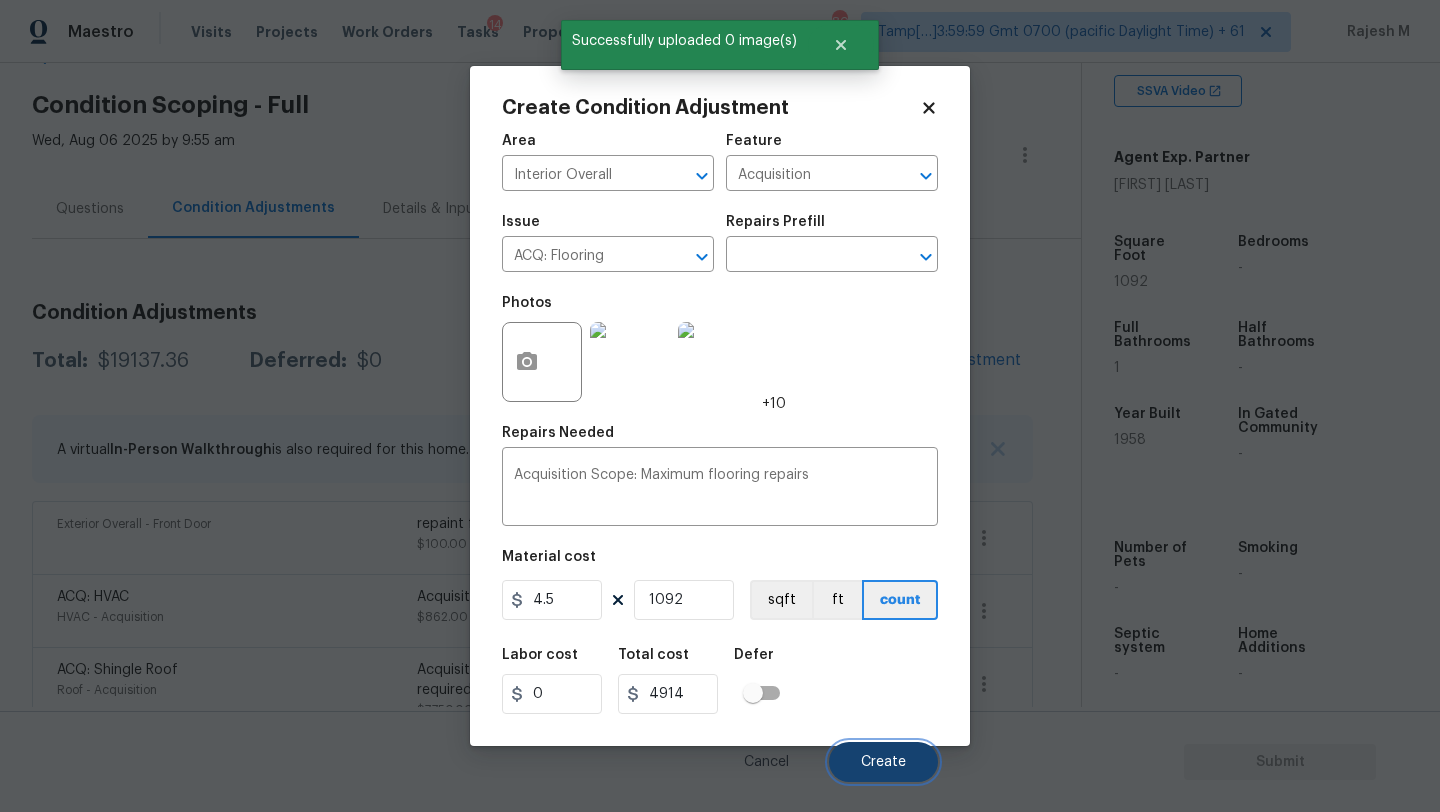 click on "Create" at bounding box center (883, 762) 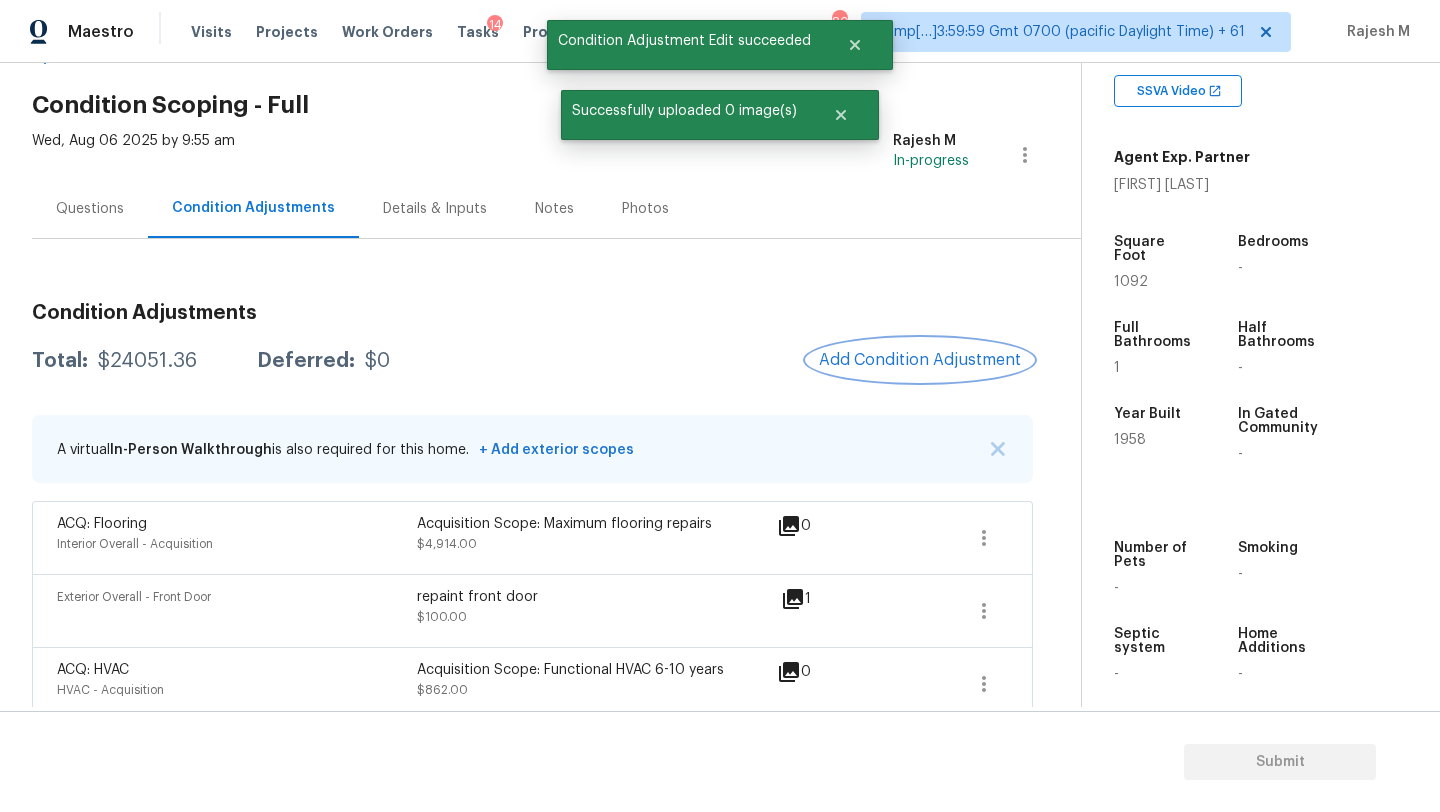 click on "Add Condition Adjustment" at bounding box center (920, 360) 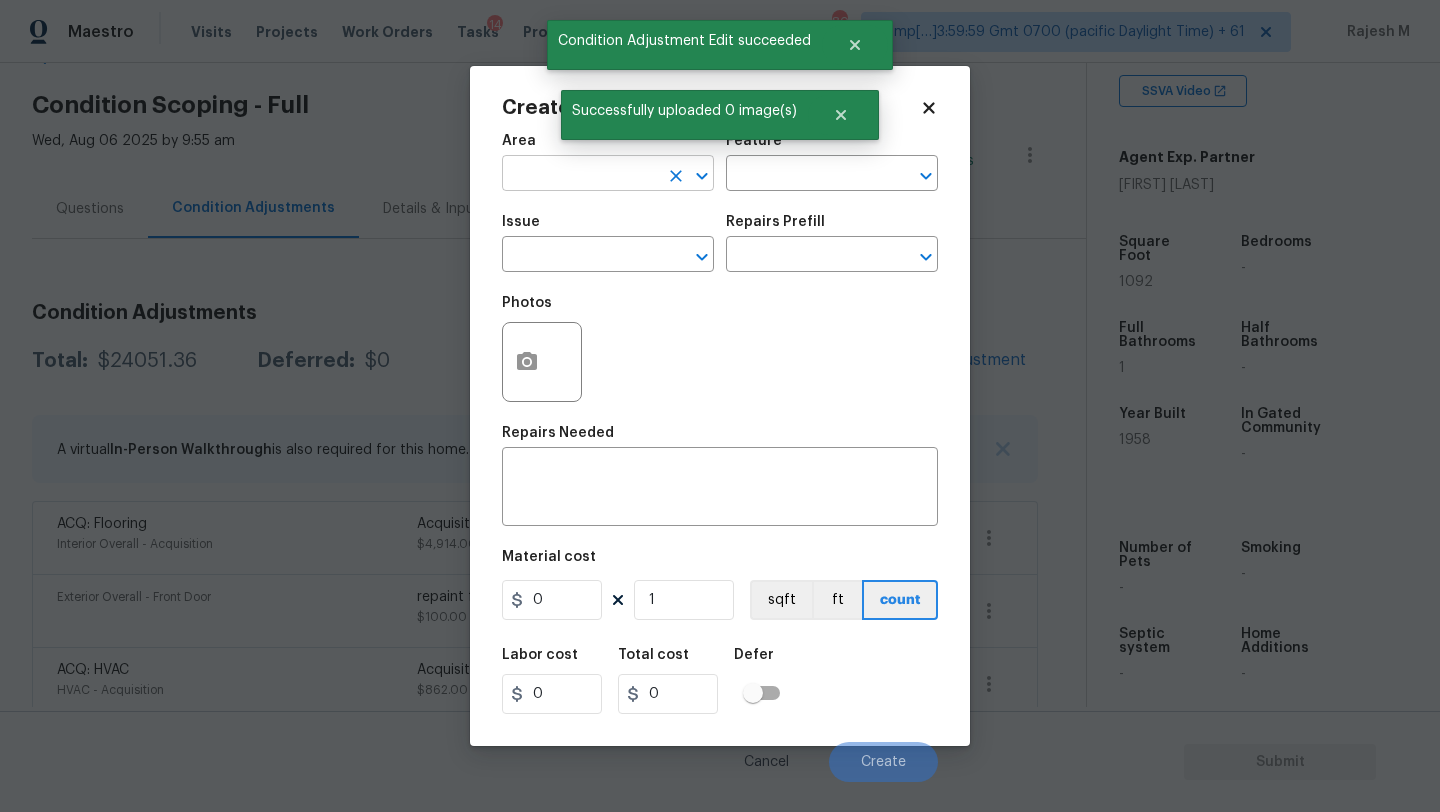 click at bounding box center (580, 175) 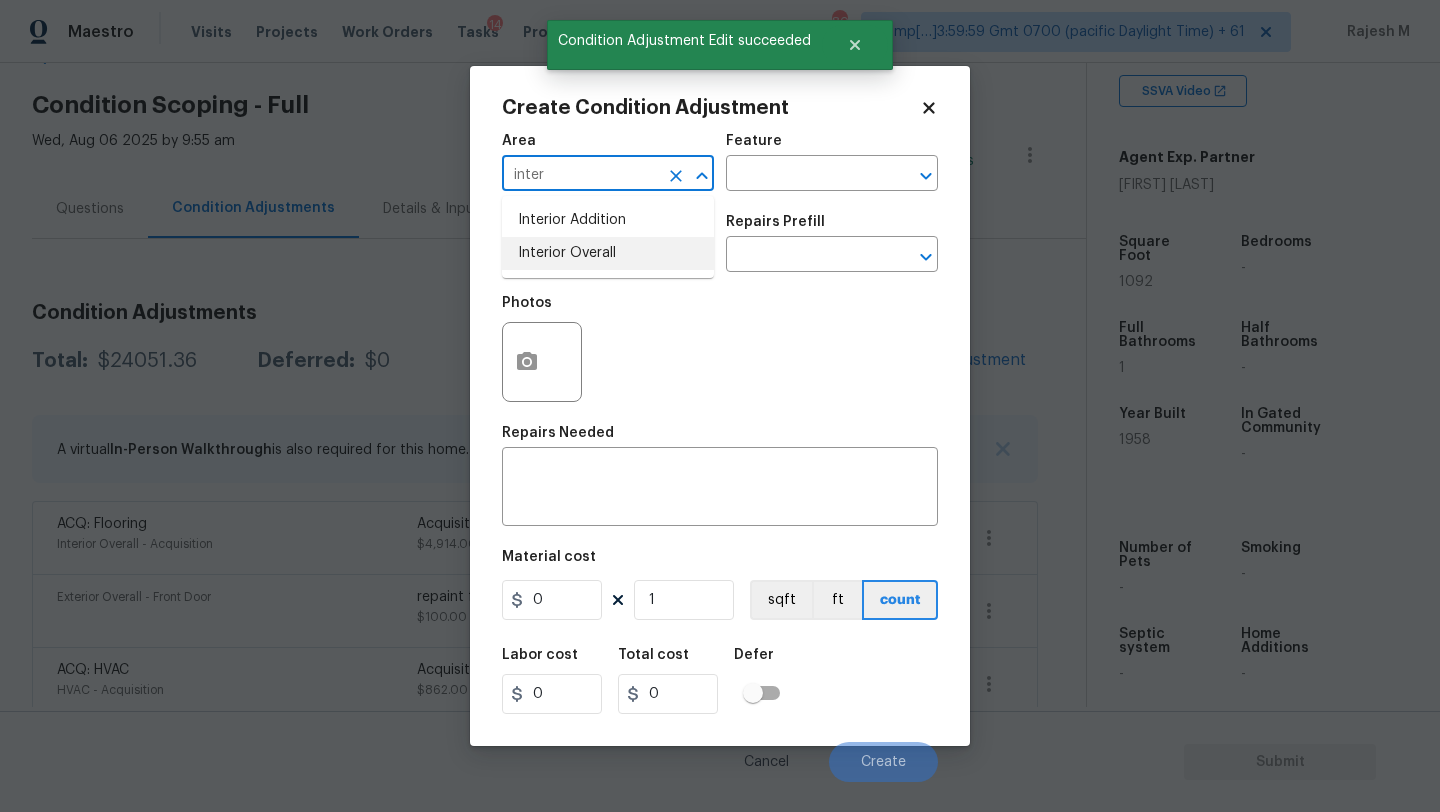 click on "Interior Overall" at bounding box center [608, 253] 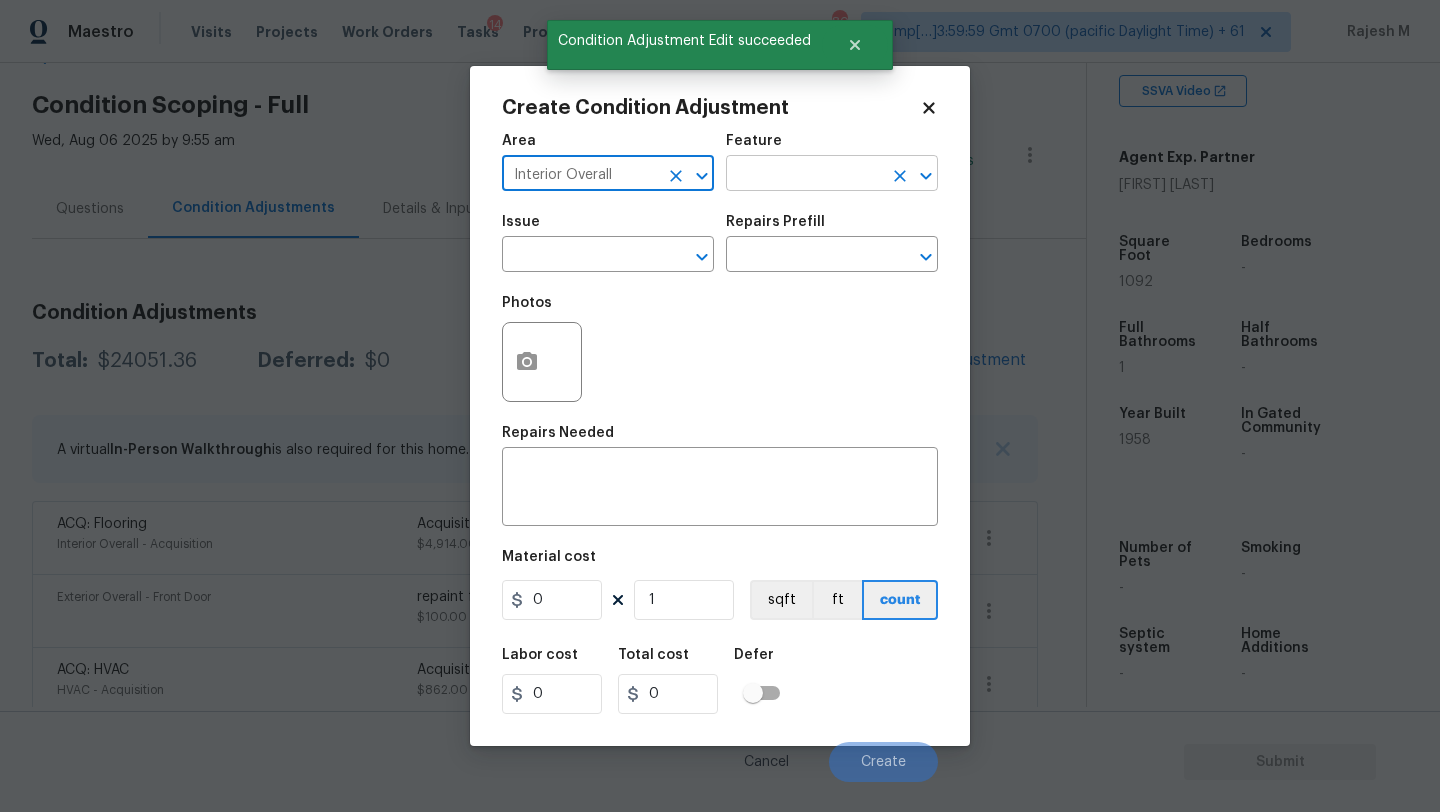 type on "Interior Overall" 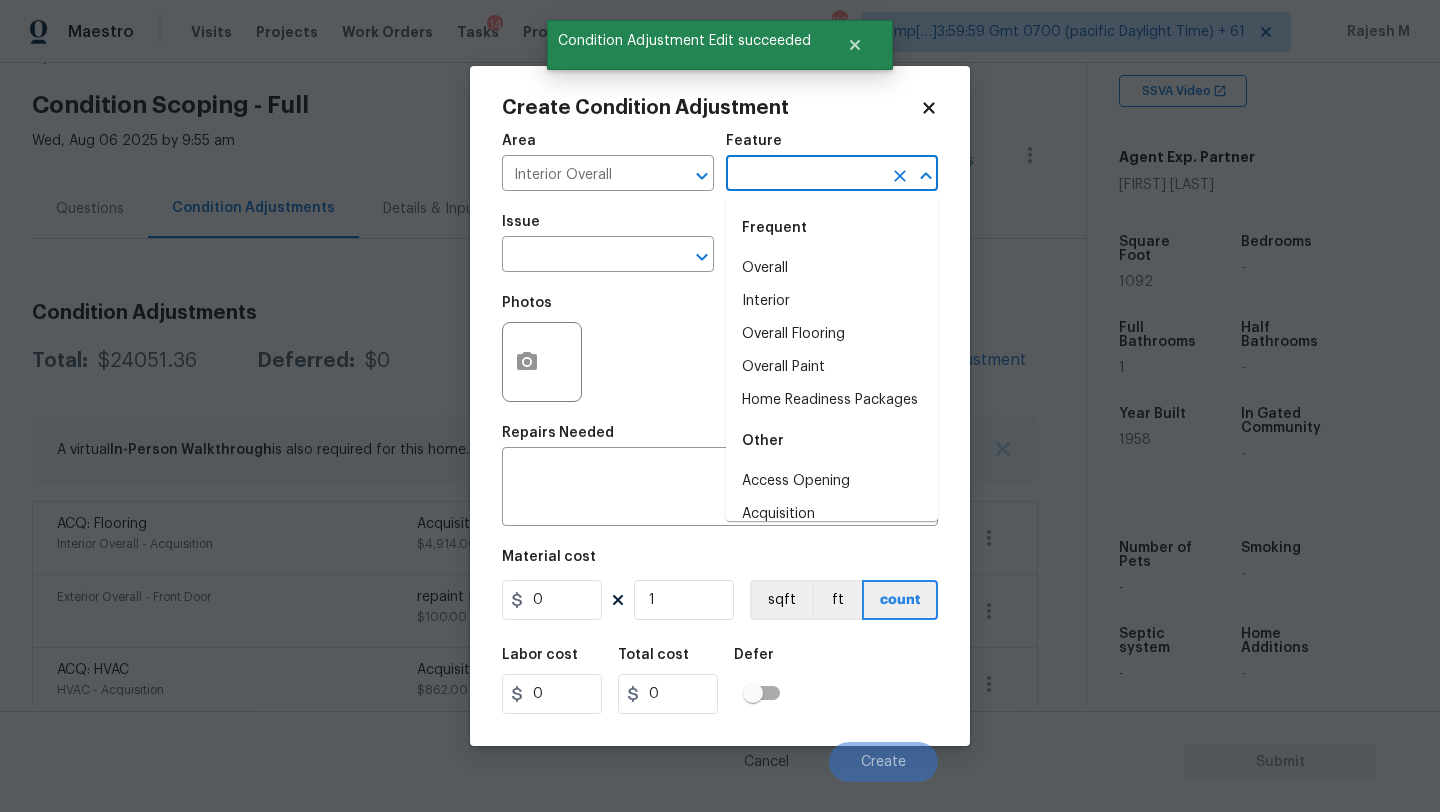 click at bounding box center [804, 175] 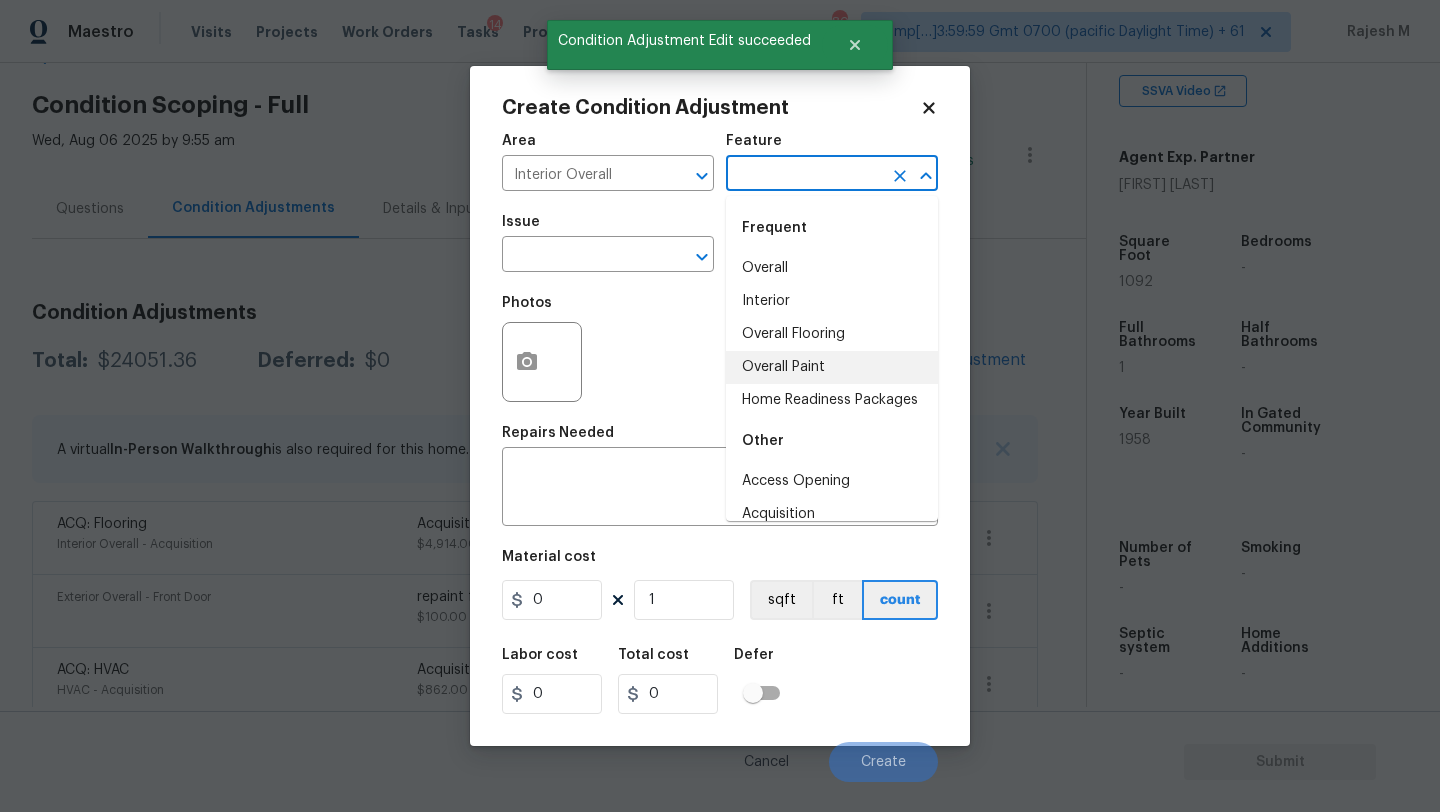 drag, startPoint x: 808, startPoint y: 362, endPoint x: 753, endPoint y: 337, distance: 60.41523 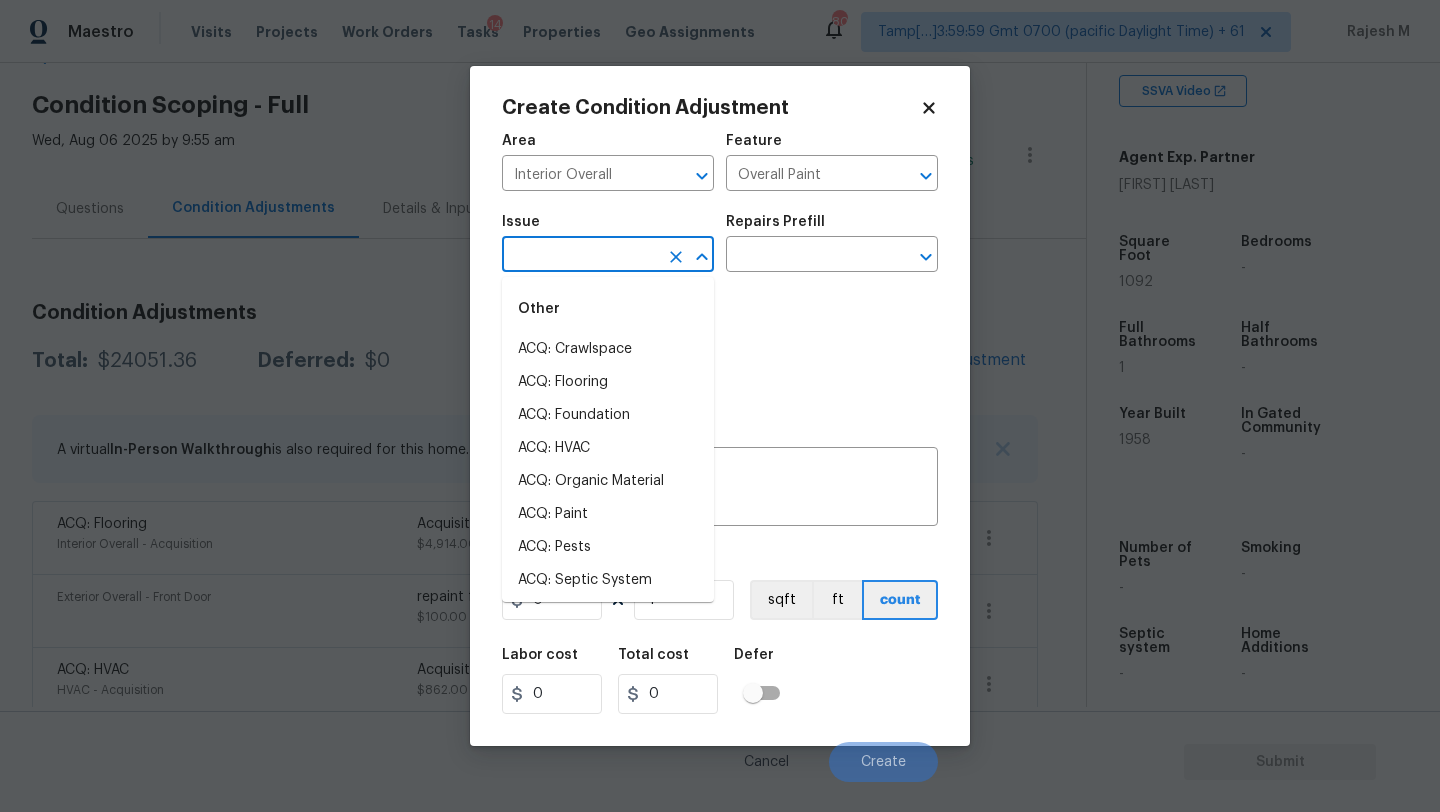click at bounding box center [580, 256] 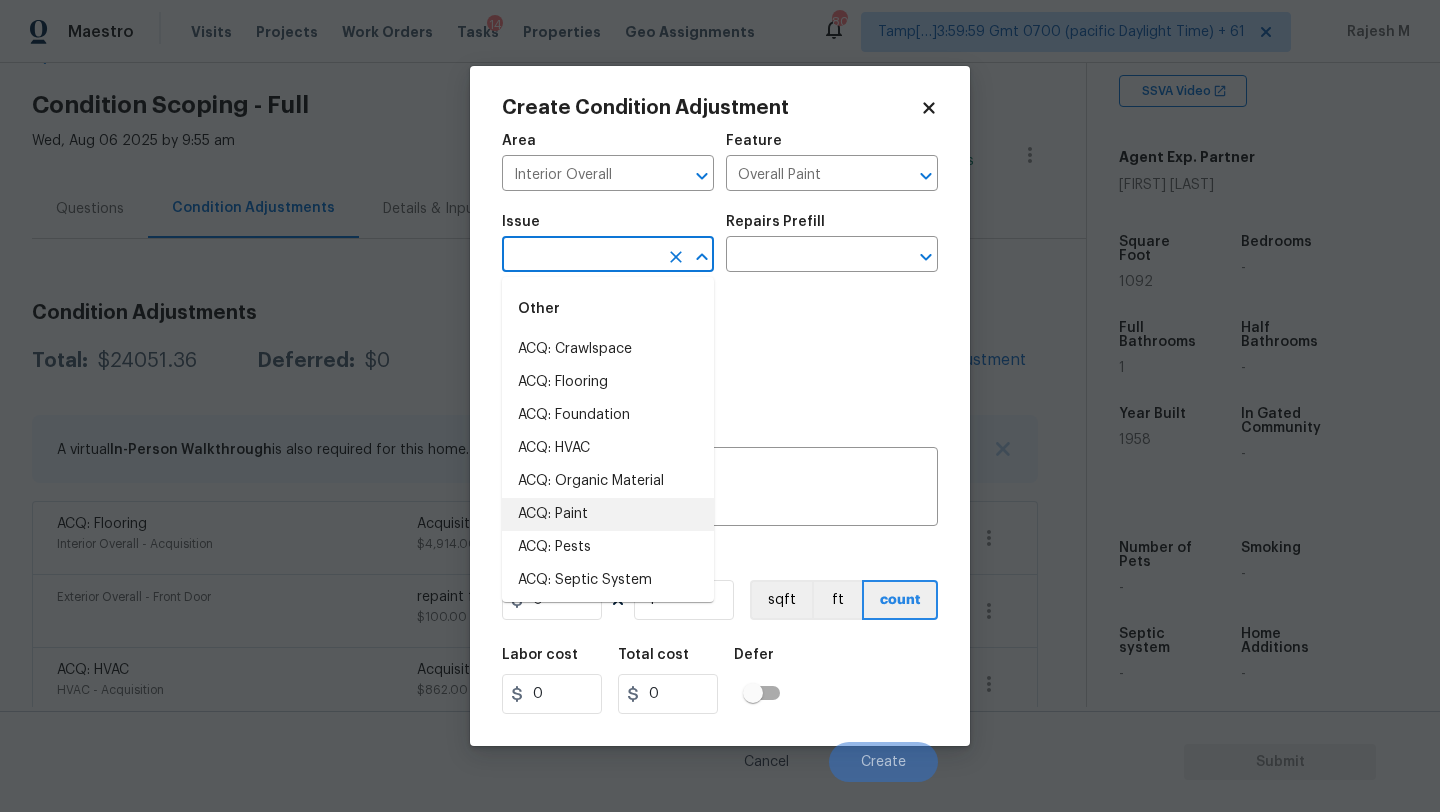 click on "ACQ: Paint" at bounding box center [608, 514] 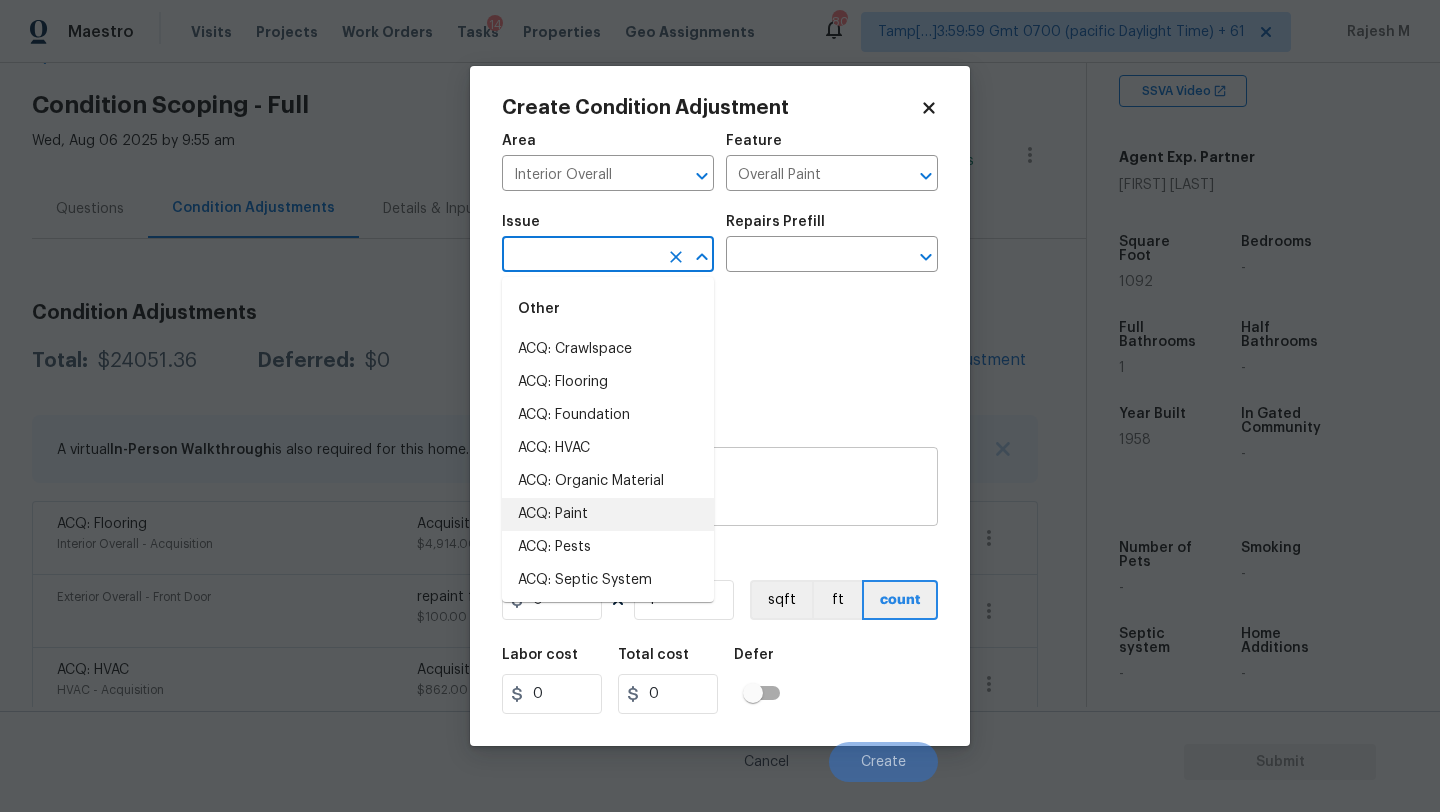 type on "ACQ: Paint" 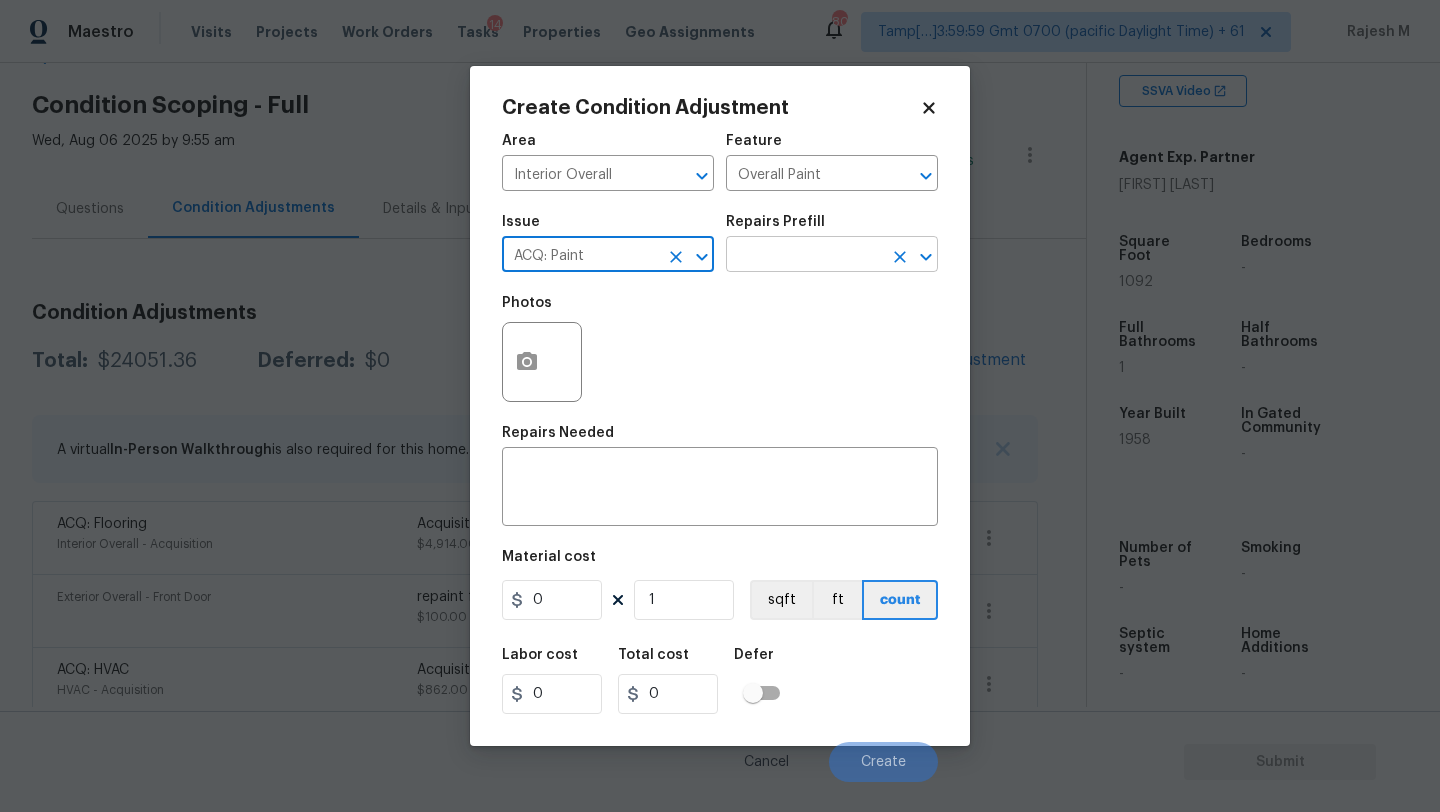 click at bounding box center (804, 256) 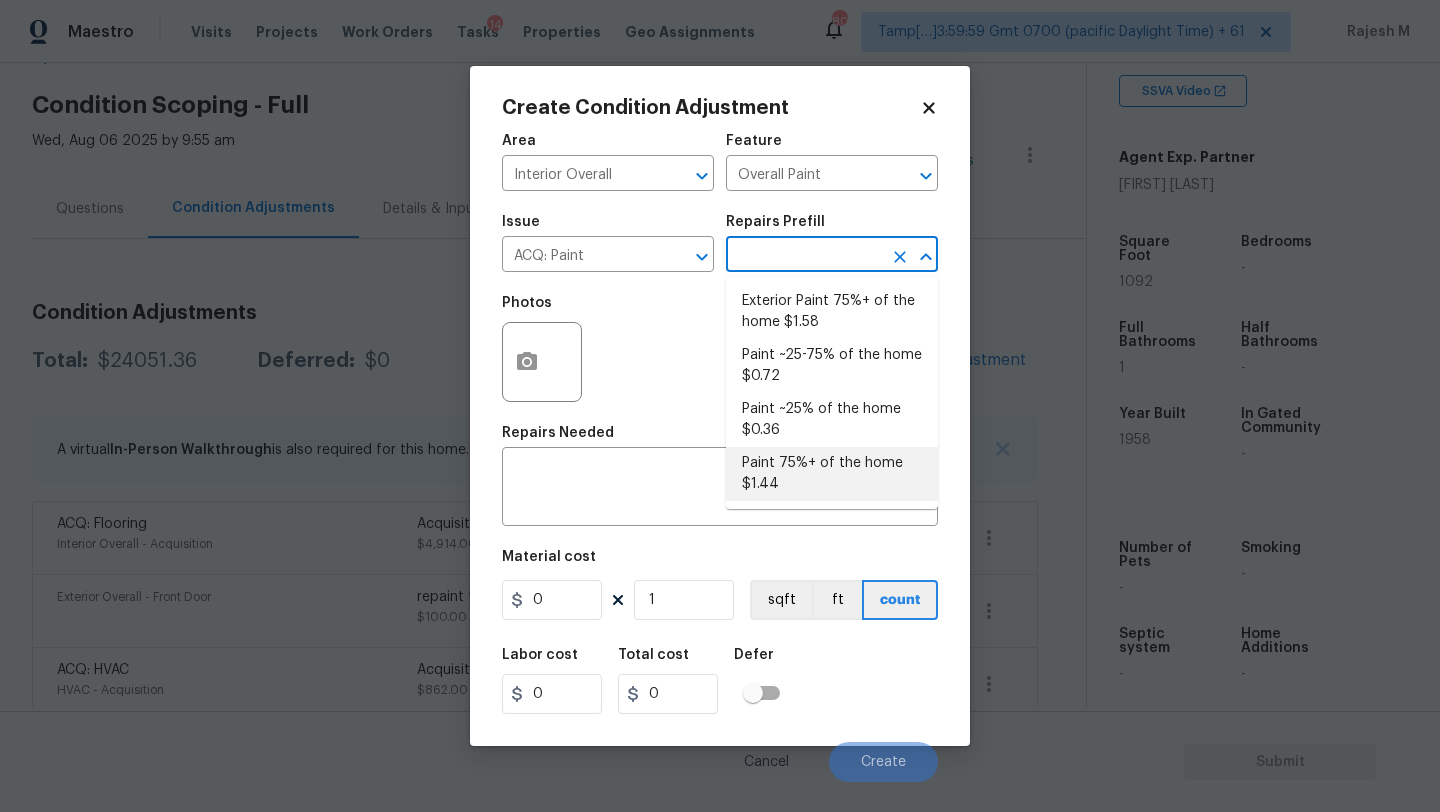 click on "Paint 75%+ of the home $1.44" at bounding box center (832, 474) 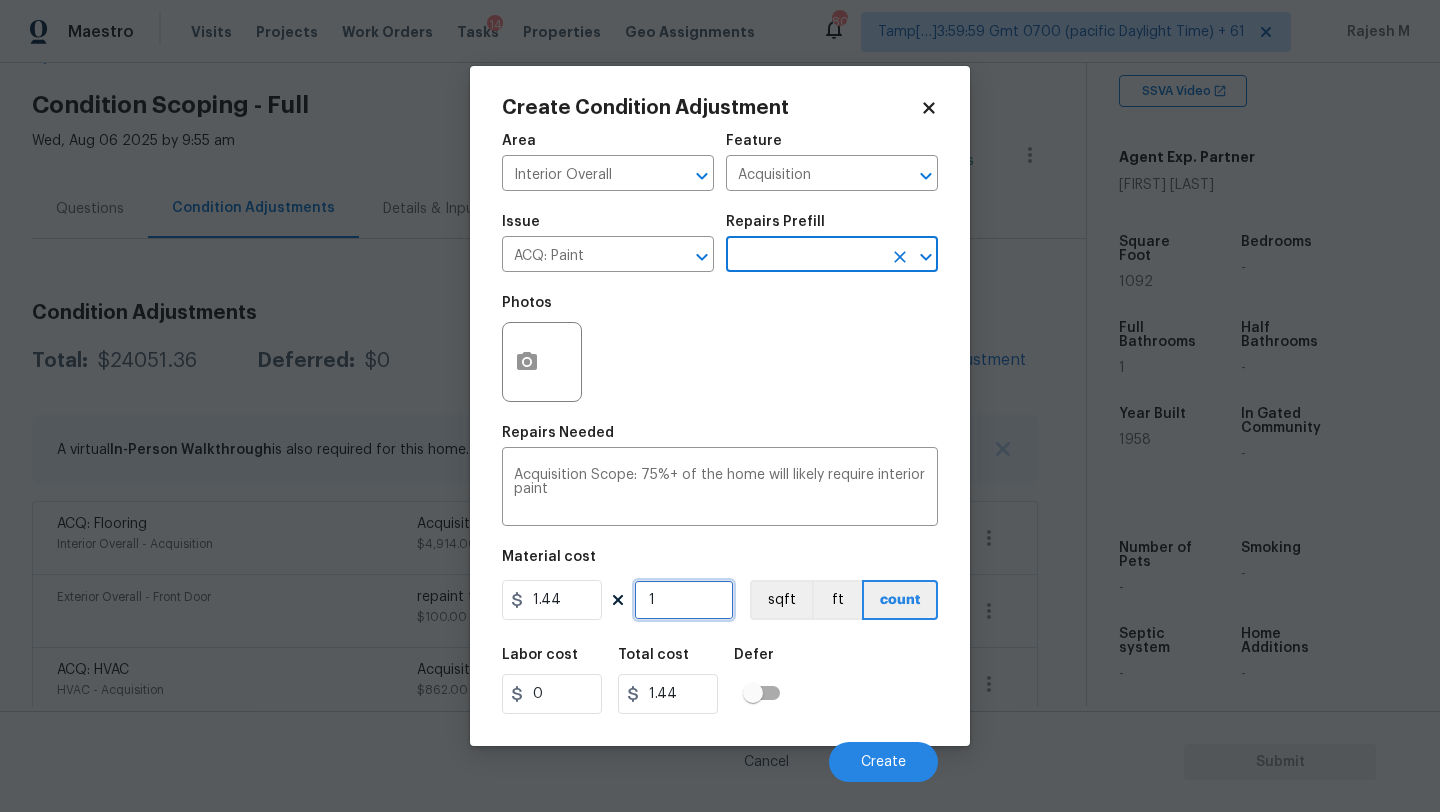 click on "1" at bounding box center [684, 600] 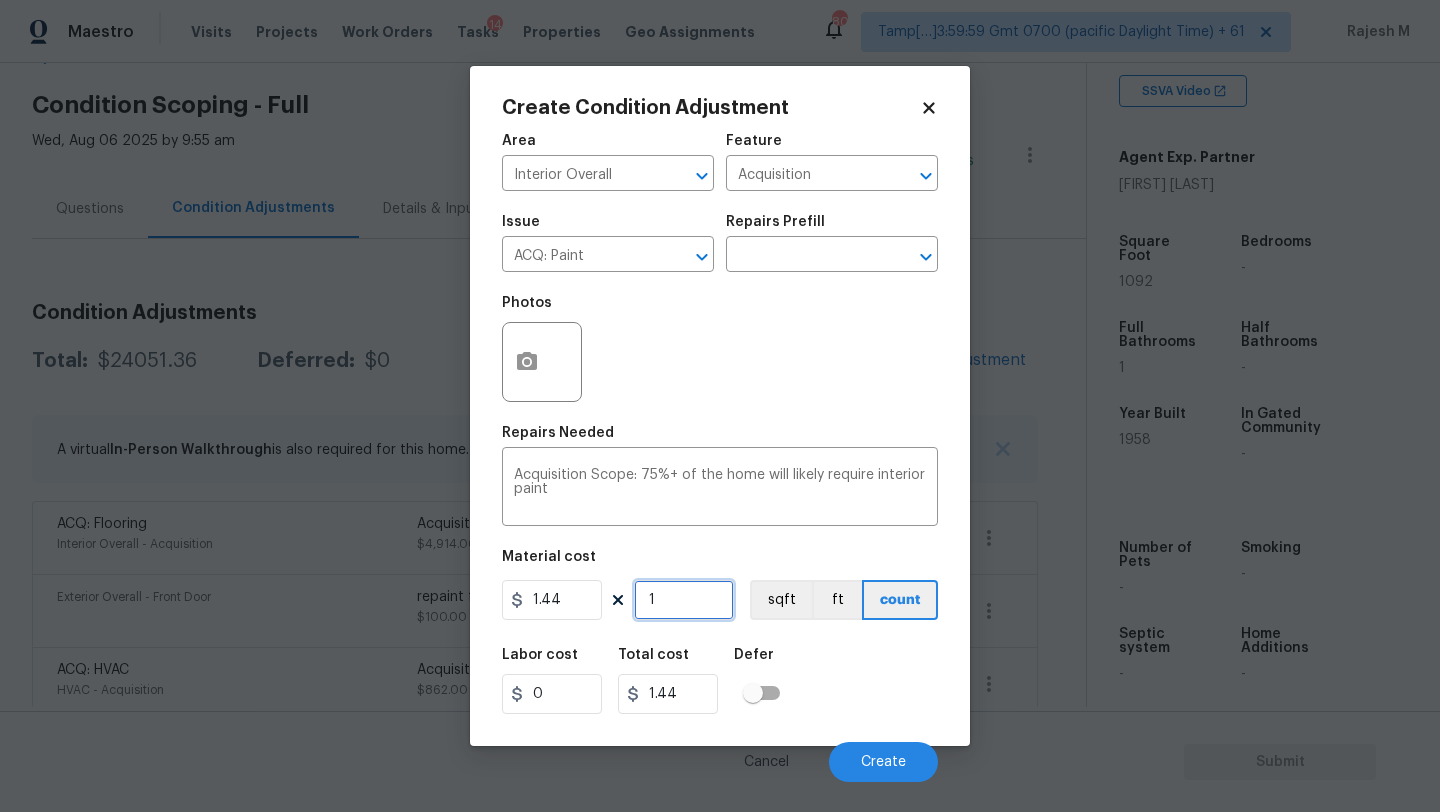 type on "10" 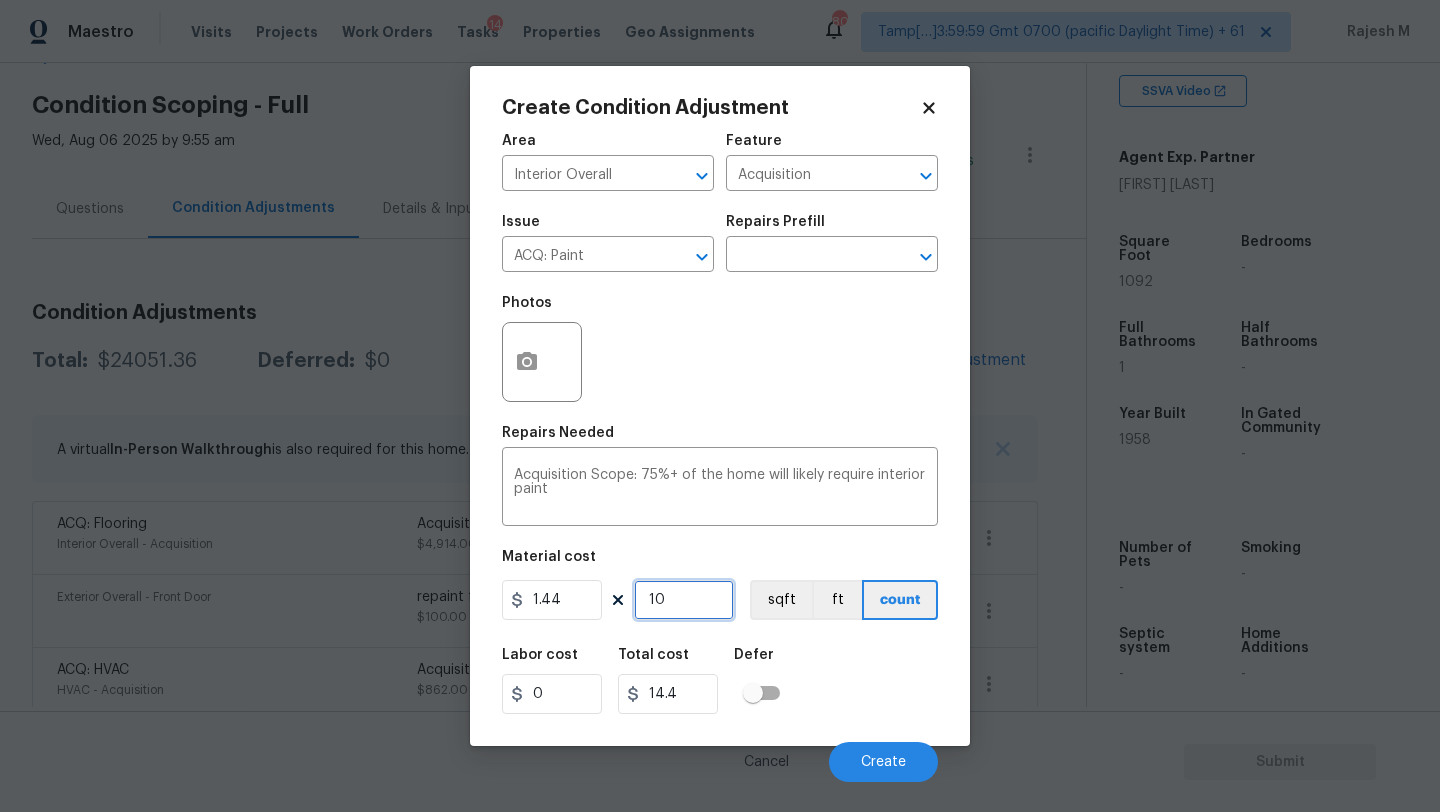 type on "109" 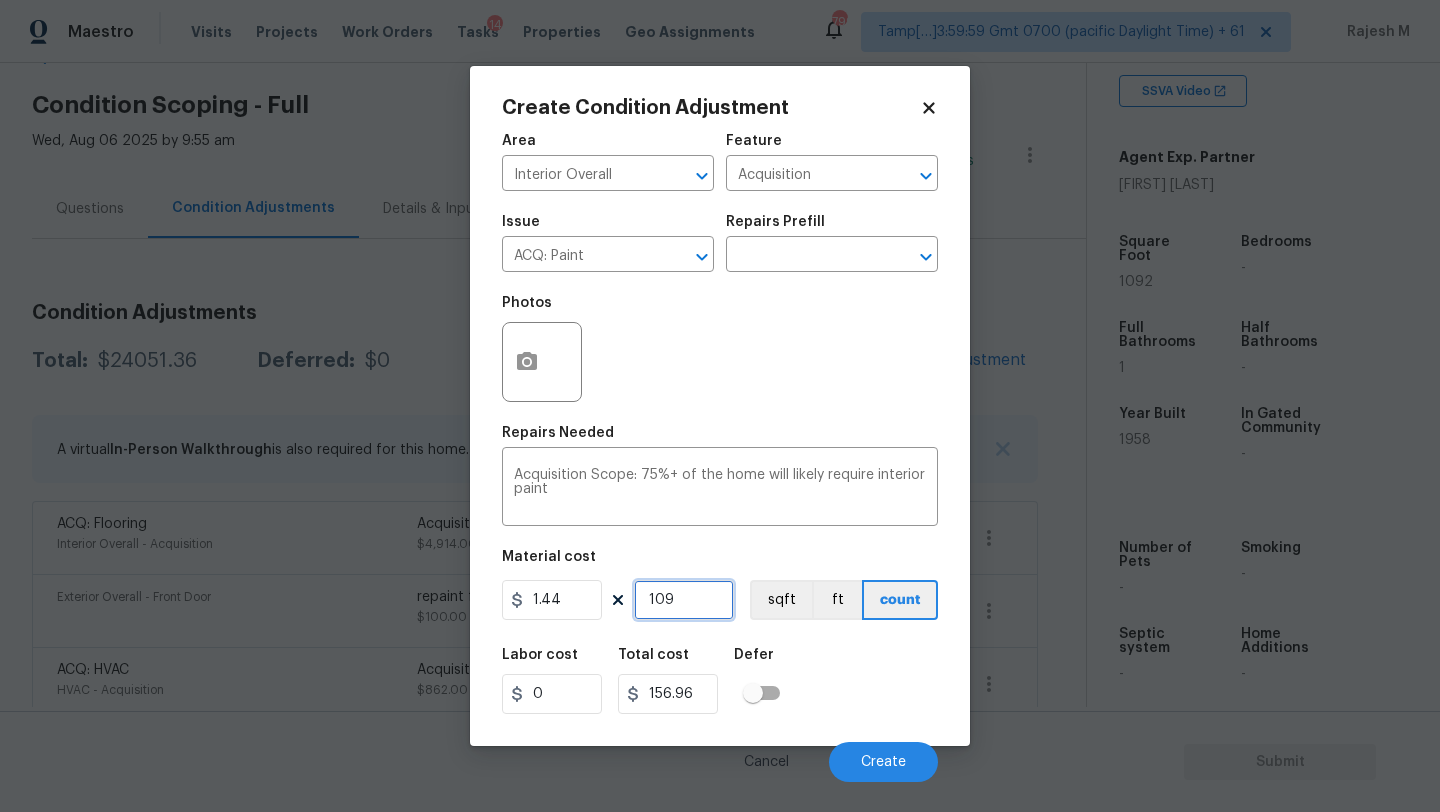 type on "1092" 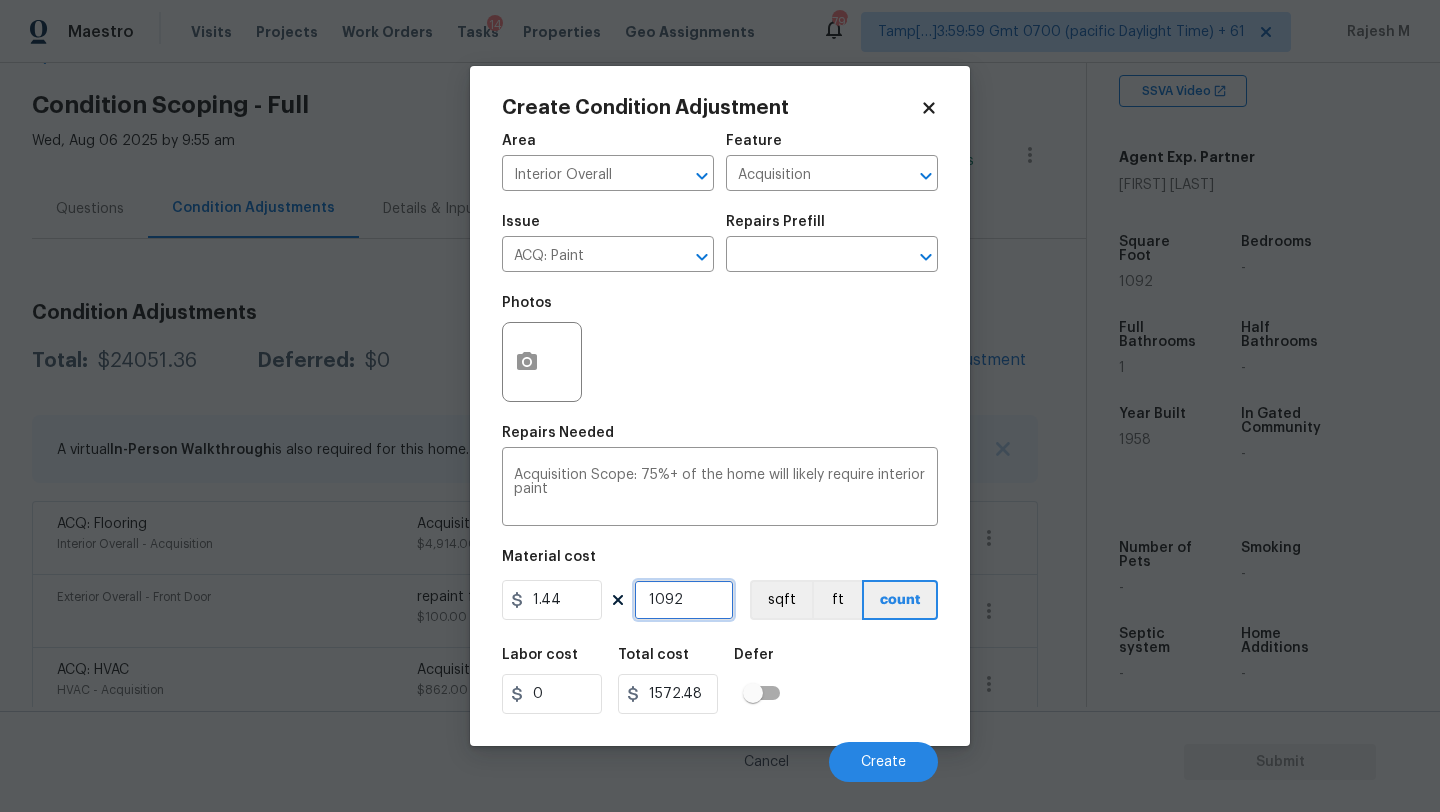 type on "1092" 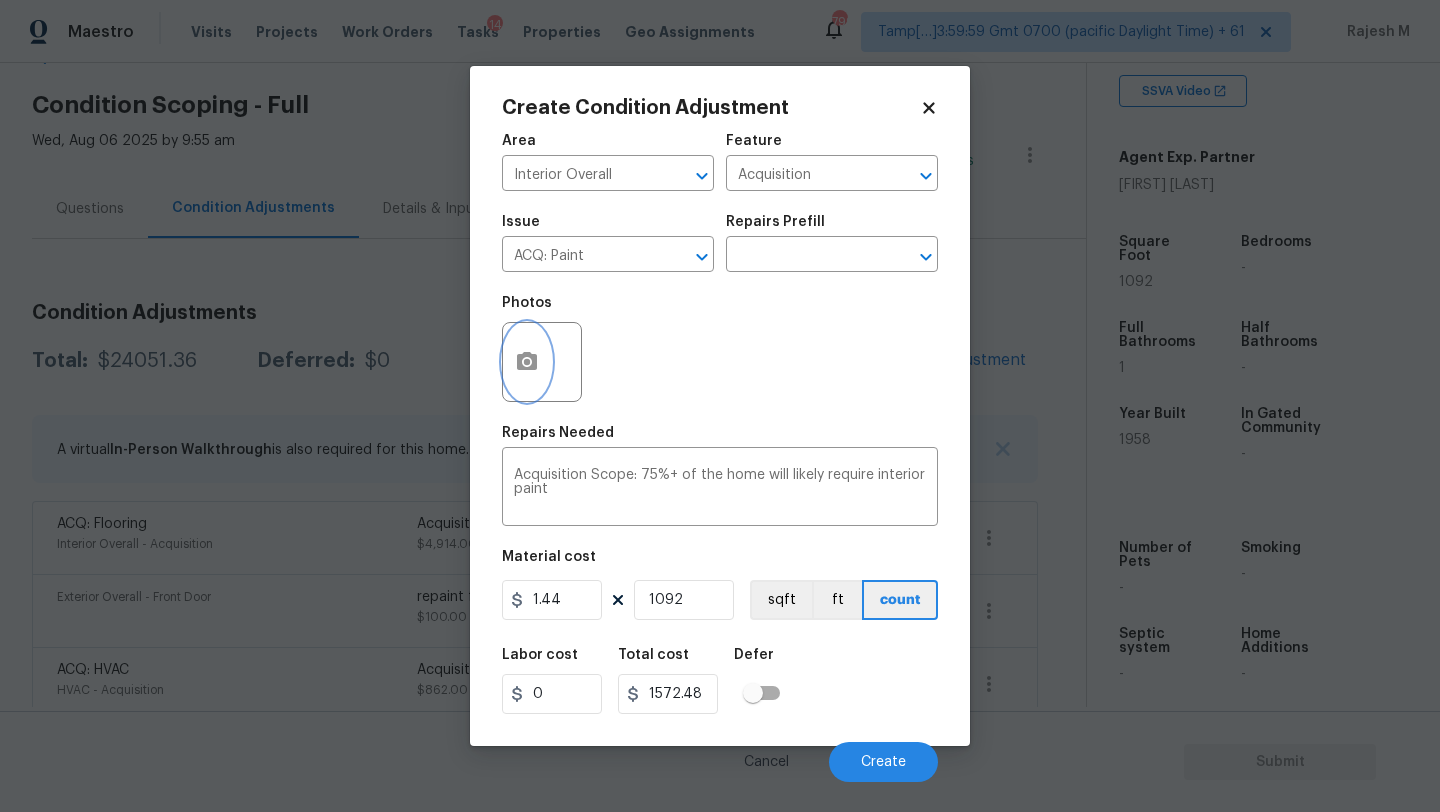 click 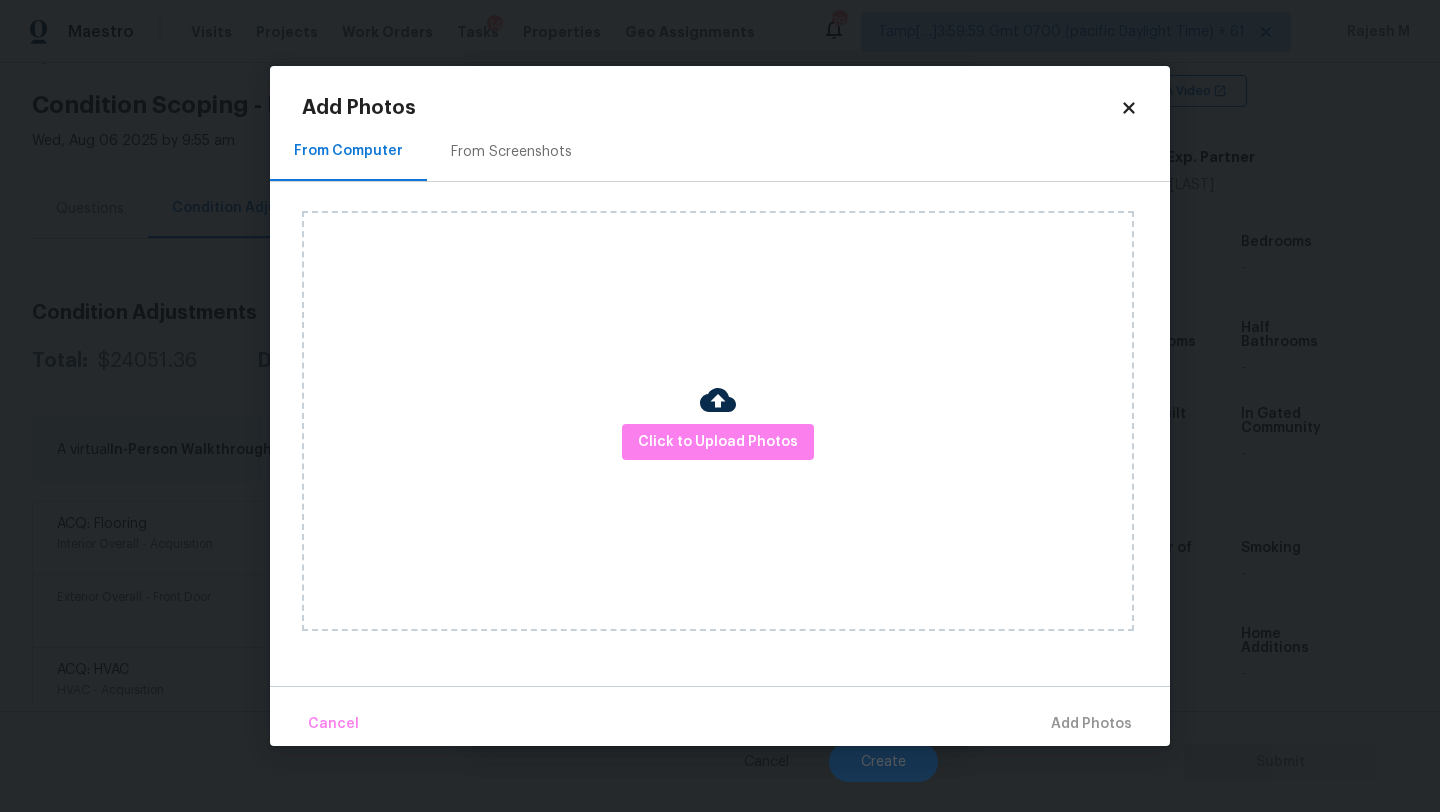 click on "From Screenshots" at bounding box center (511, 152) 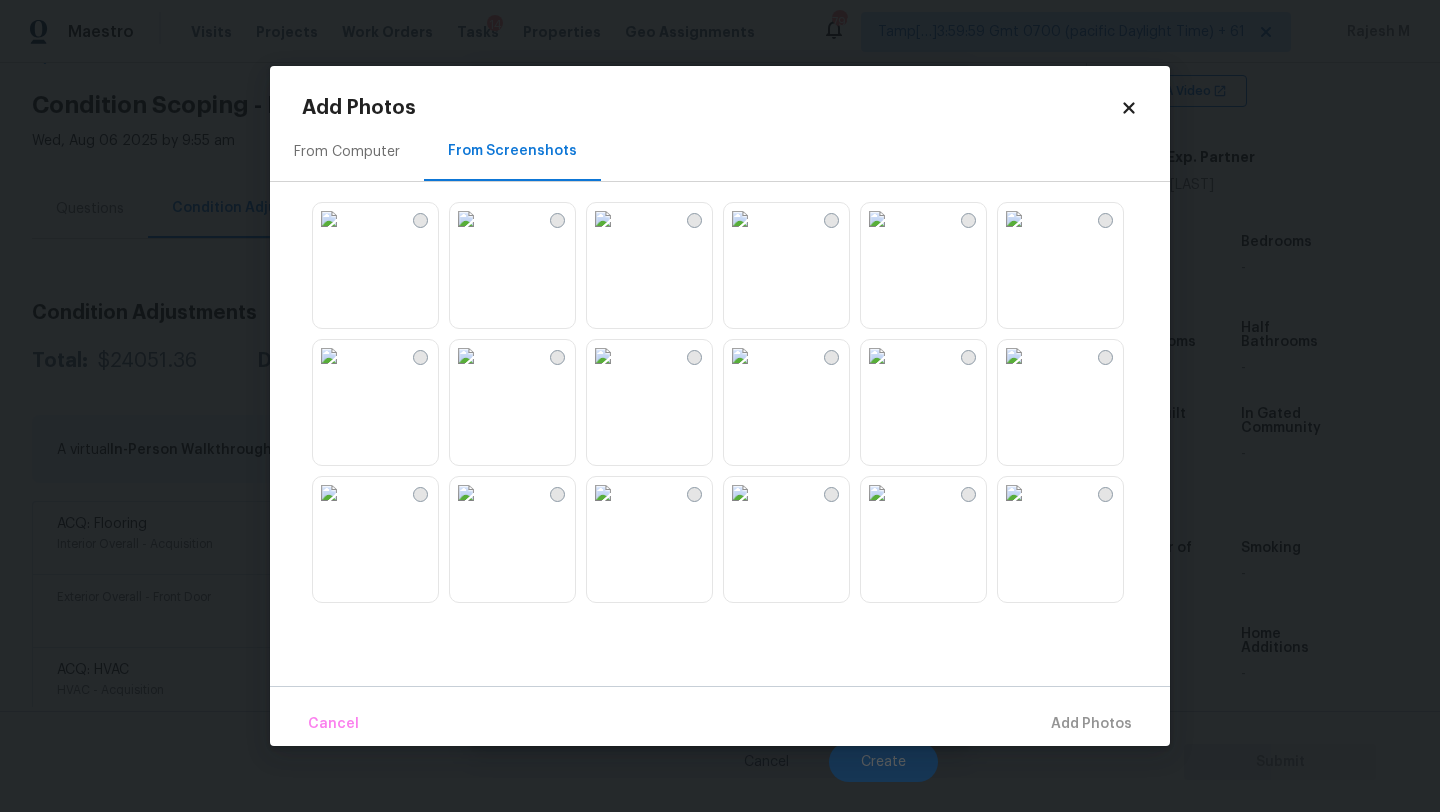 click at bounding box center [329, 219] 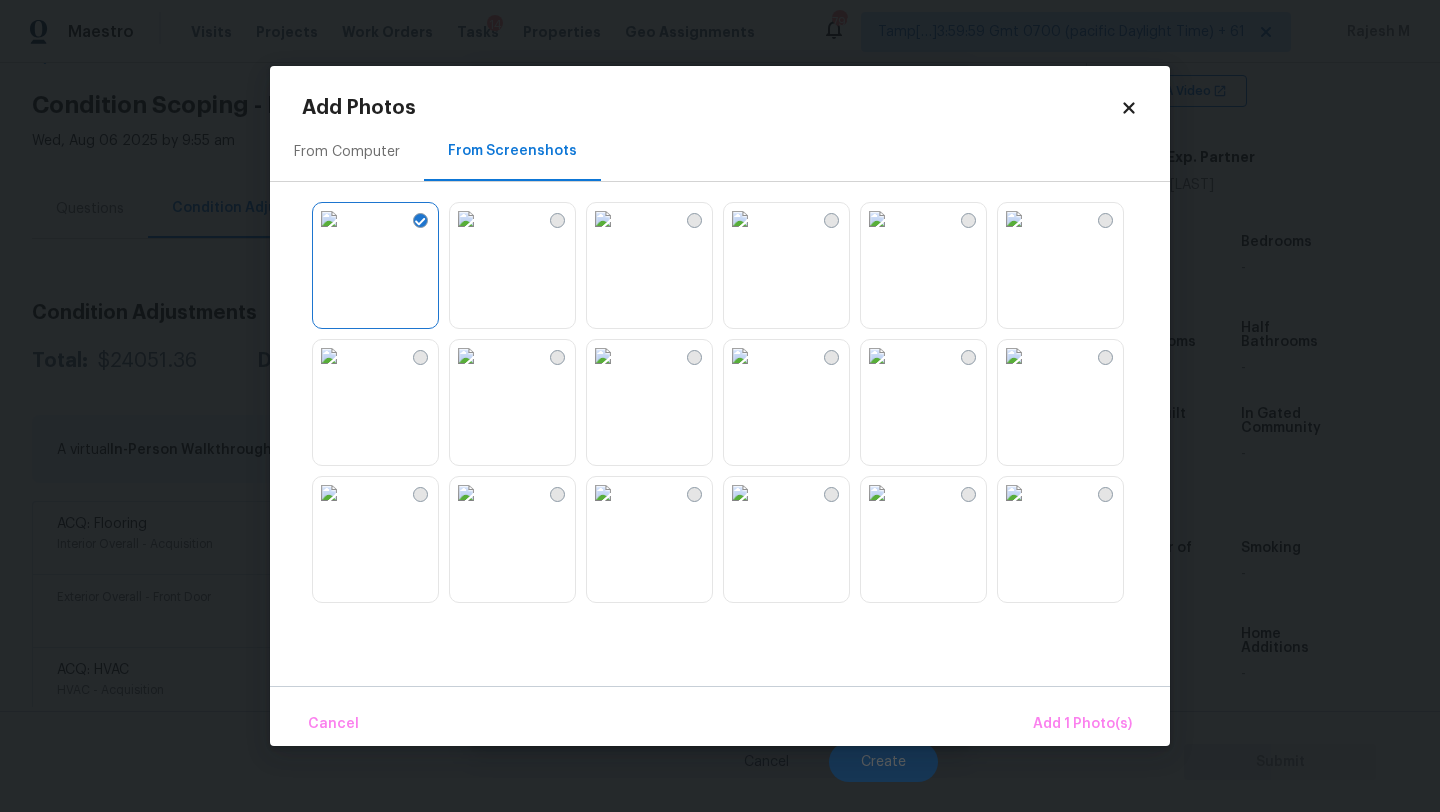click at bounding box center [466, 219] 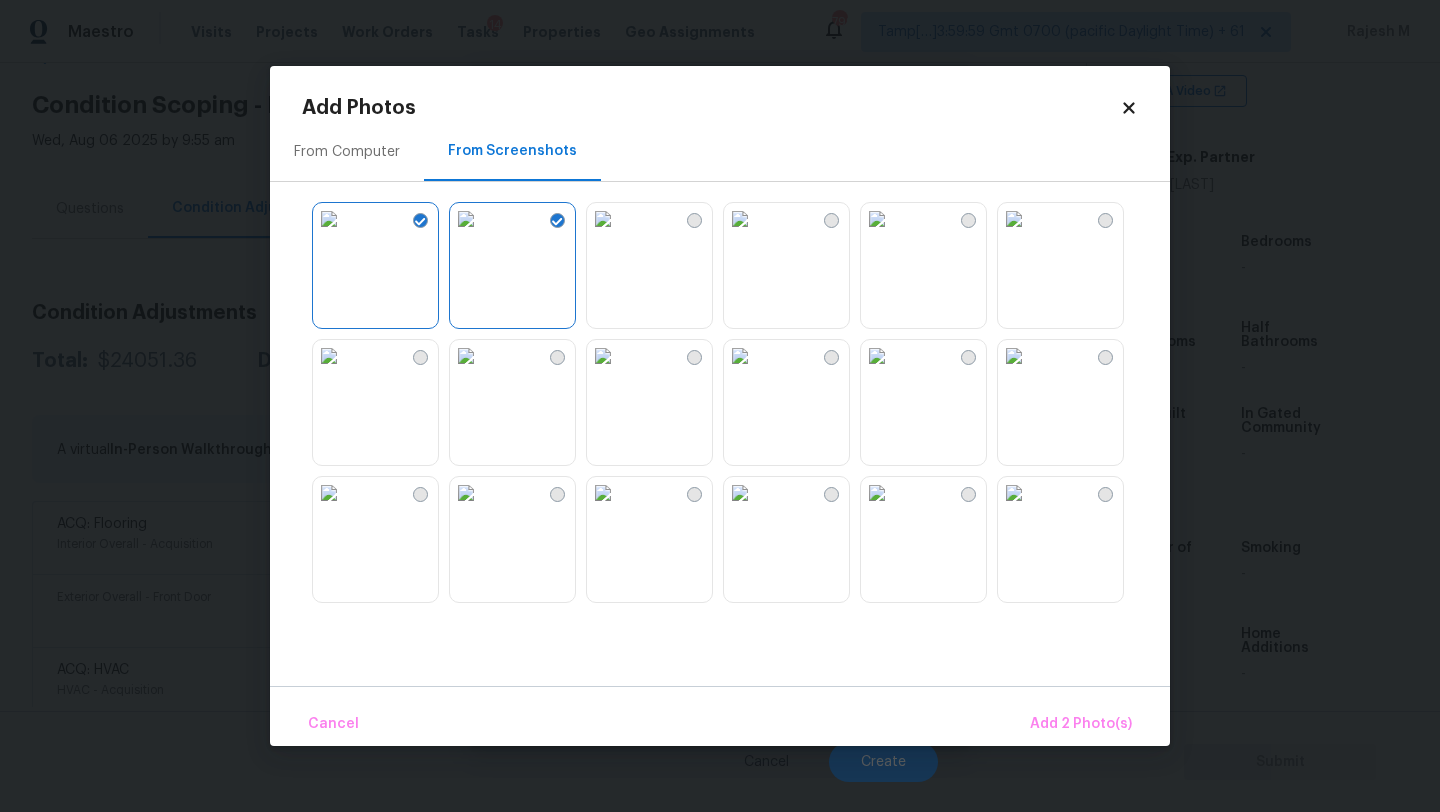 click at bounding box center (740, 219) 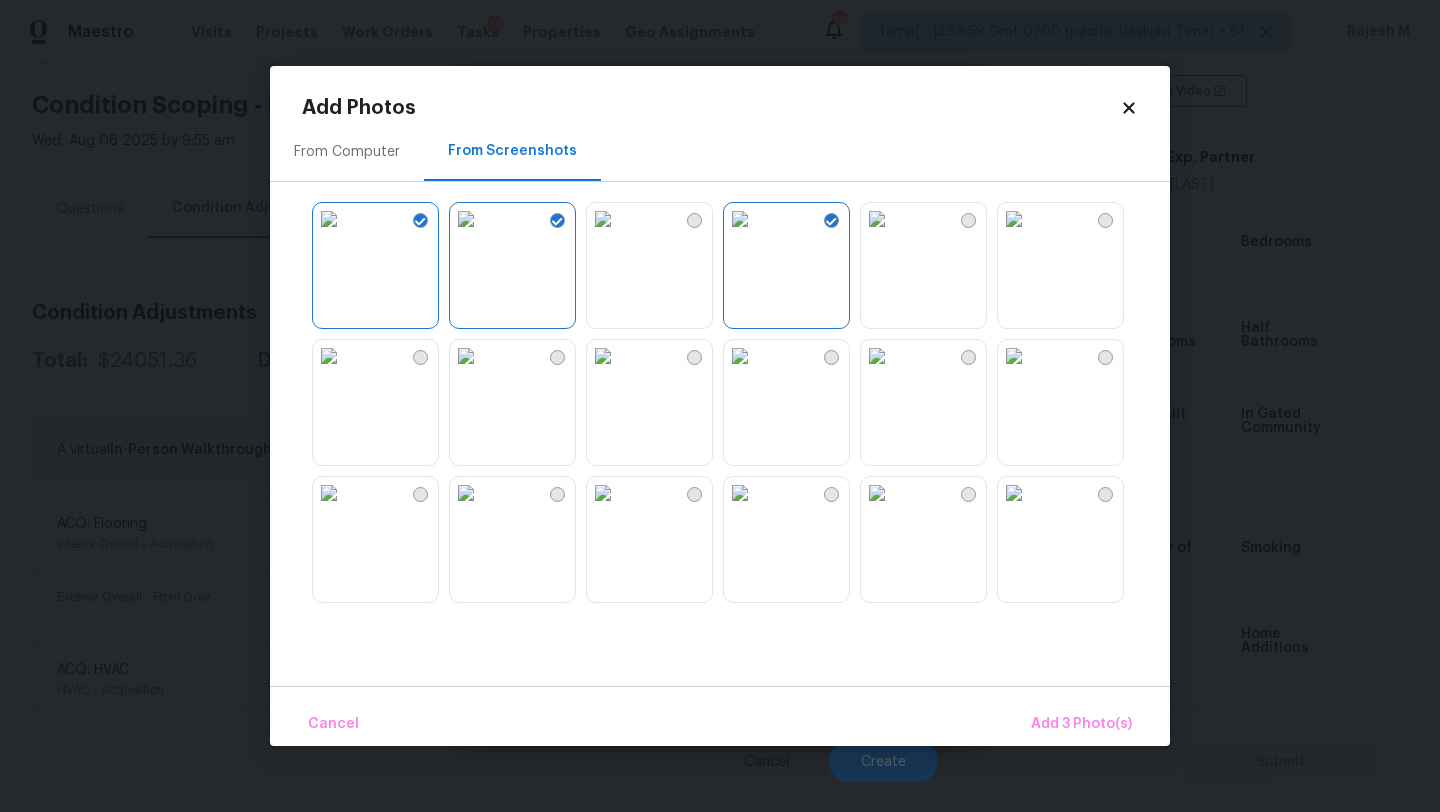 click at bounding box center (877, 219) 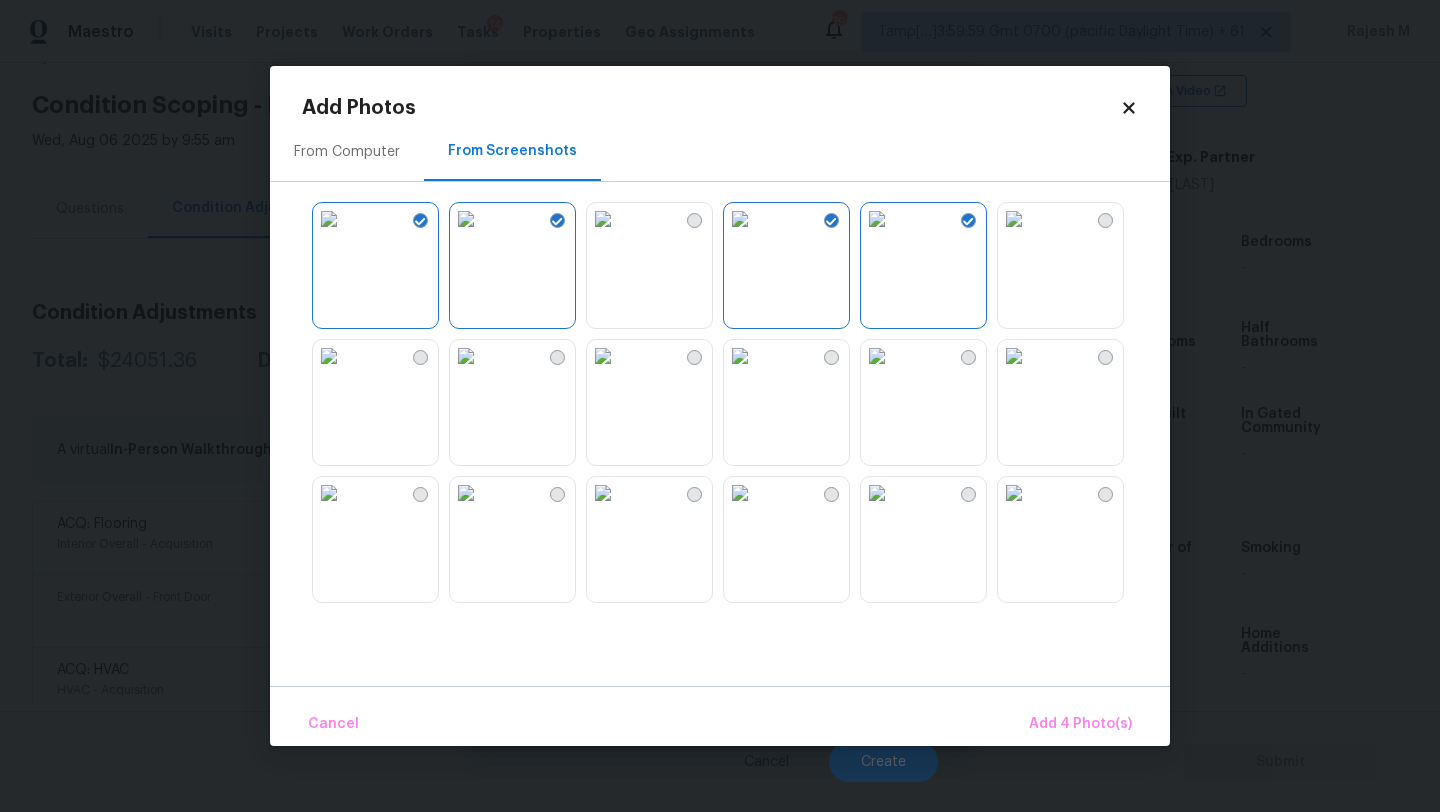 click at bounding box center (1014, 219) 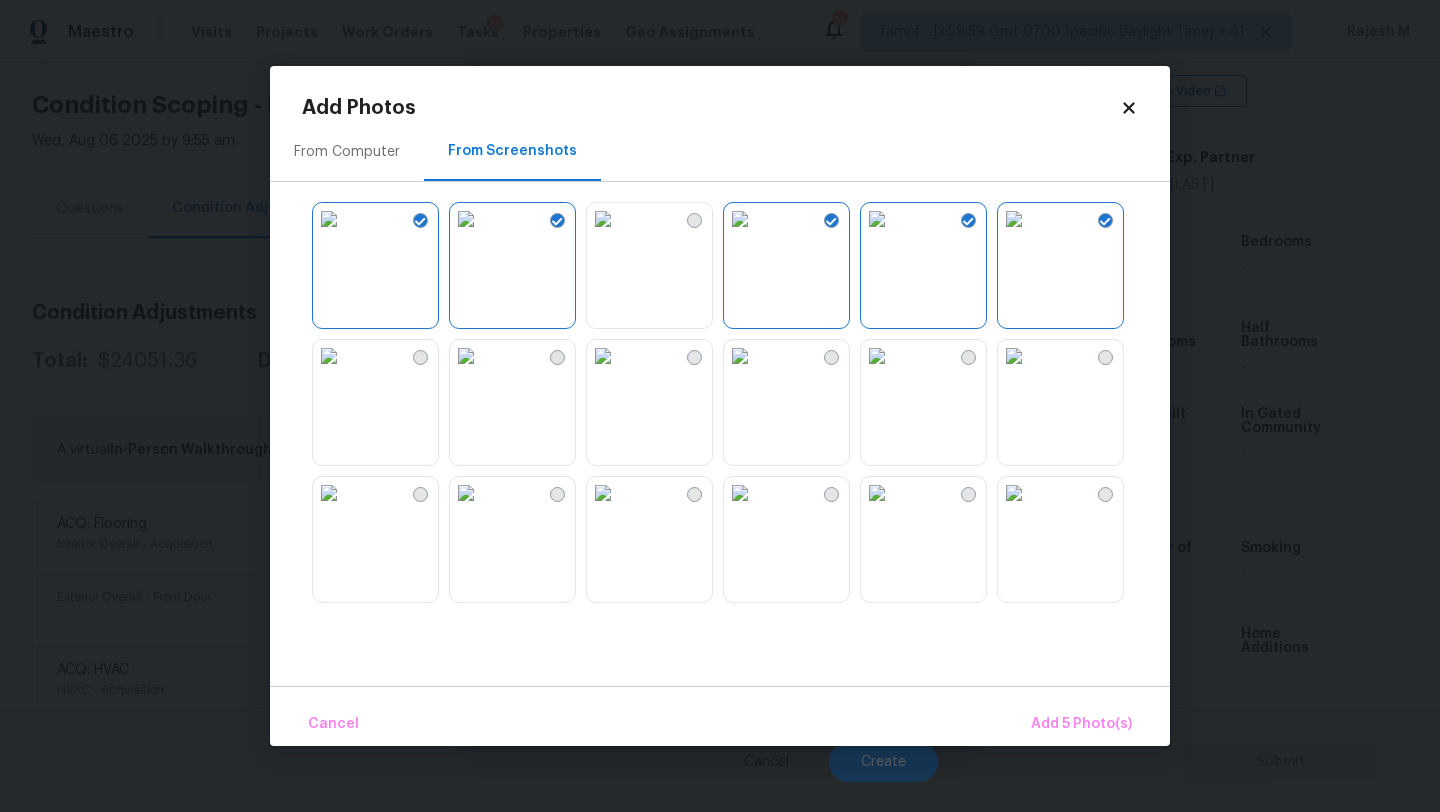 click at bounding box center [1014, 356] 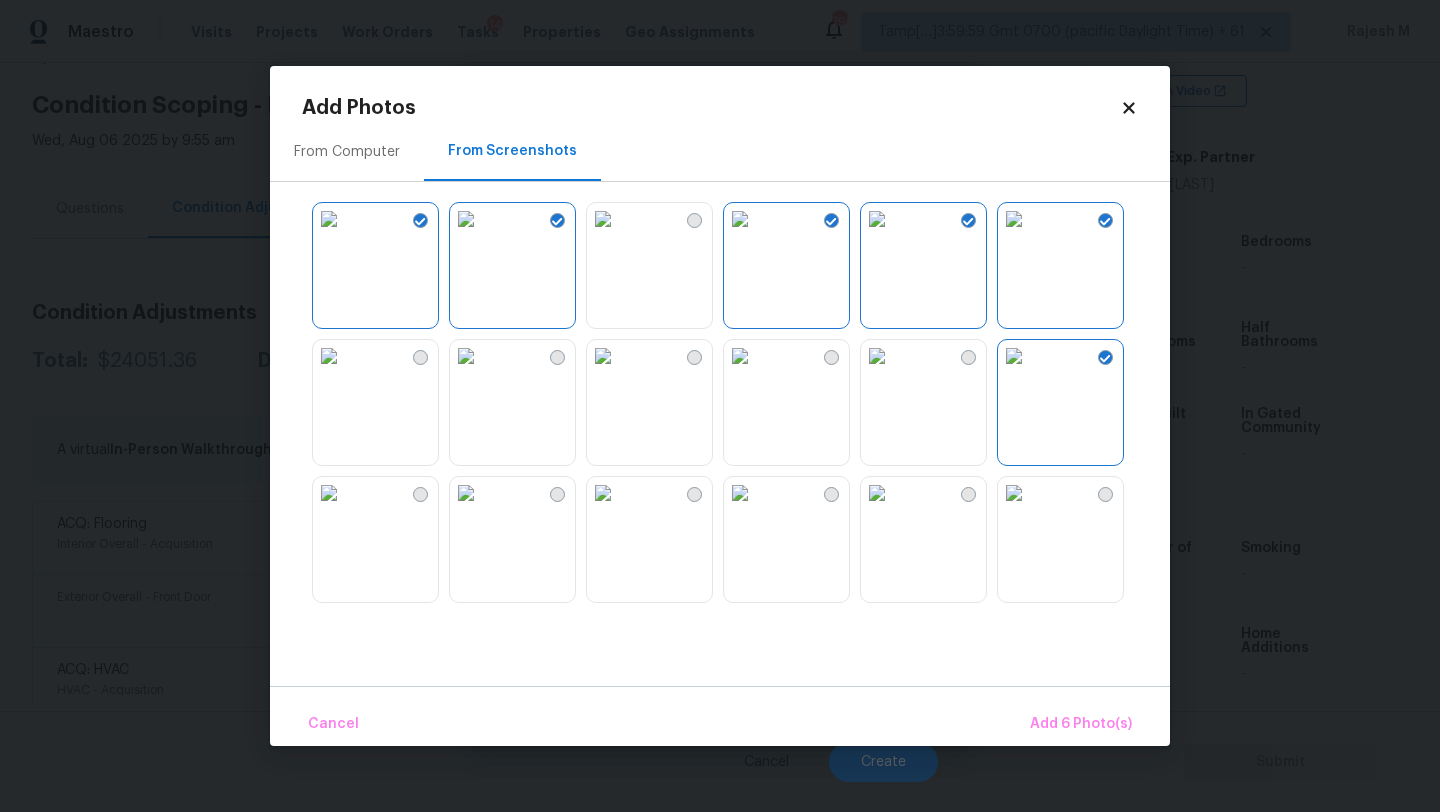 click at bounding box center (877, 356) 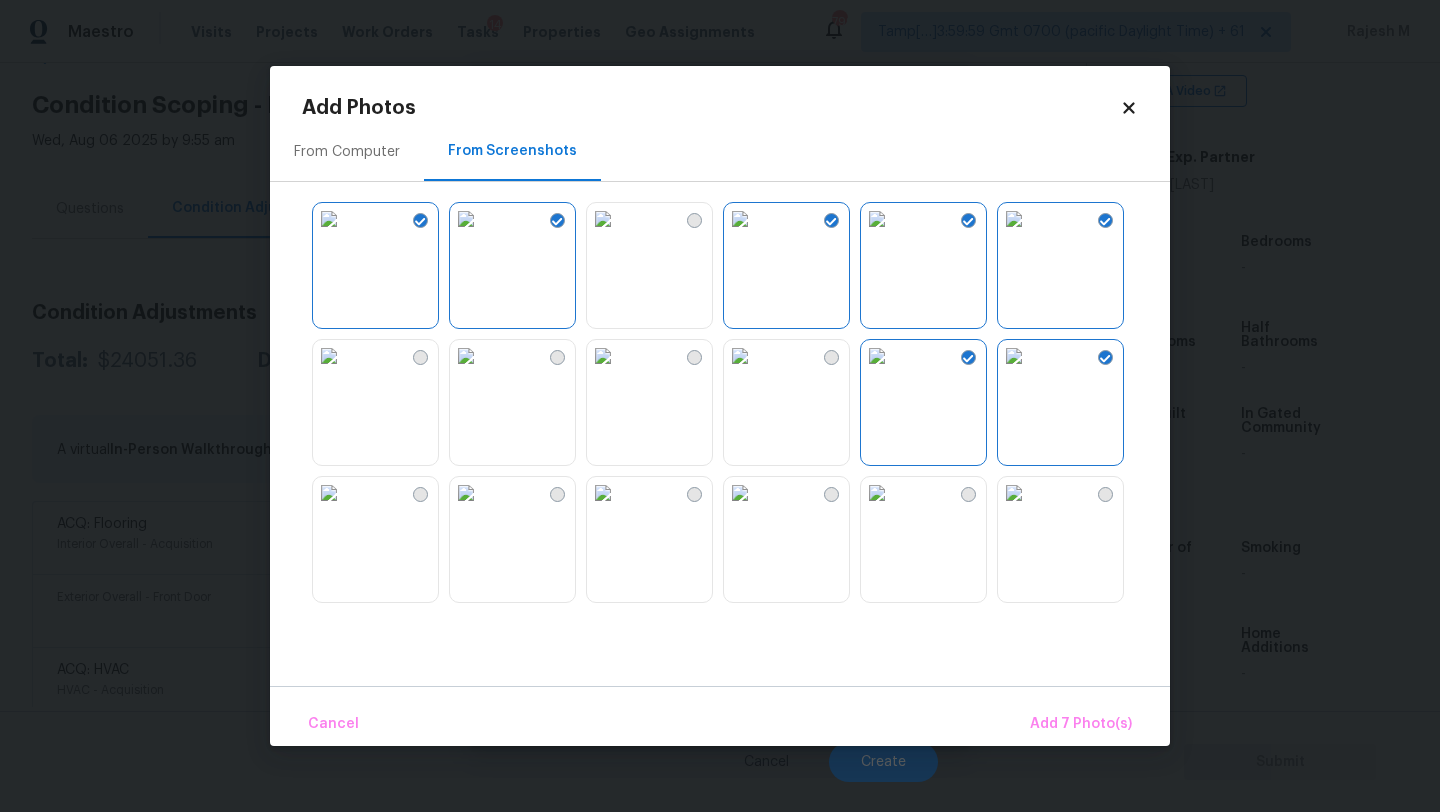 click at bounding box center [740, 356] 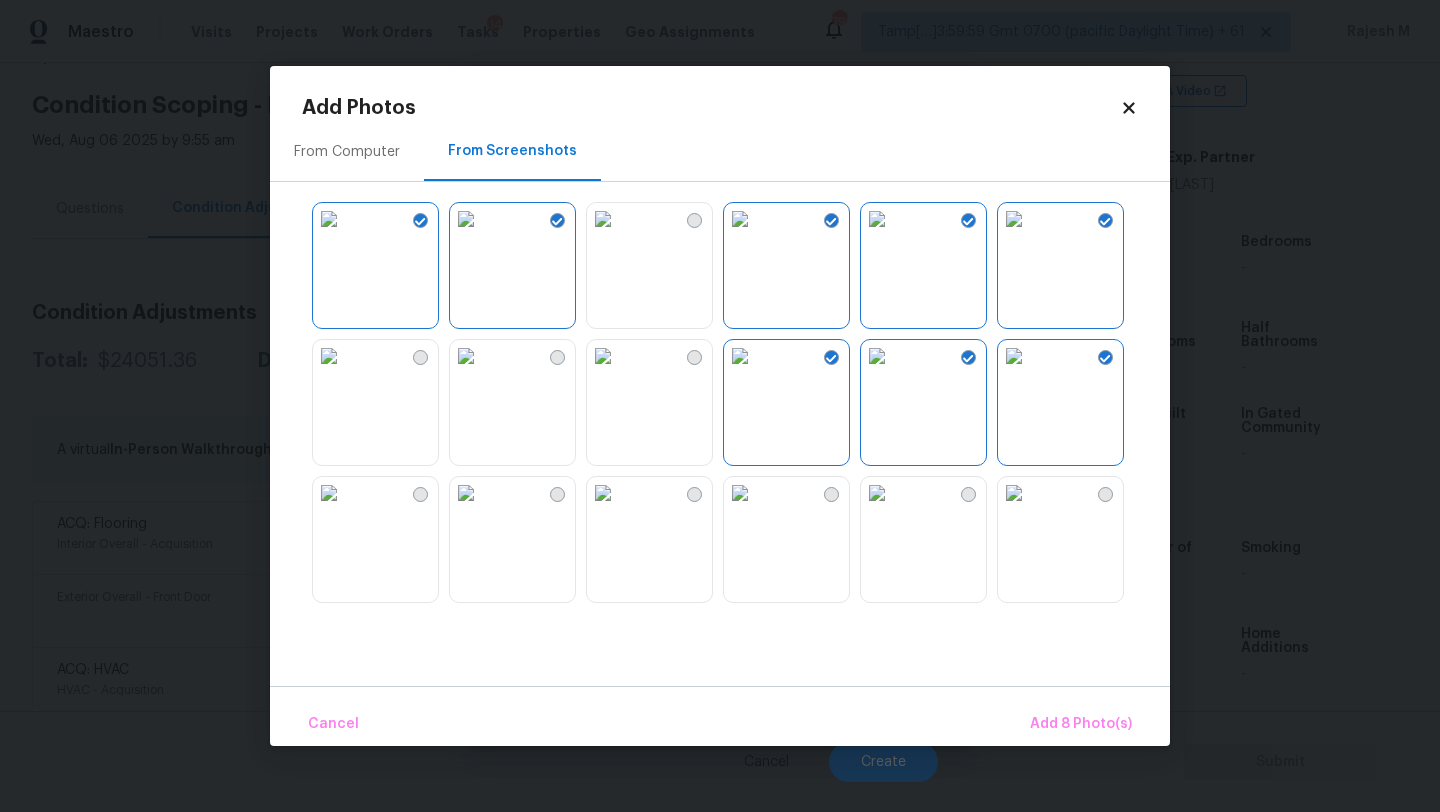 scroll, scrollTop: 145, scrollLeft: 0, axis: vertical 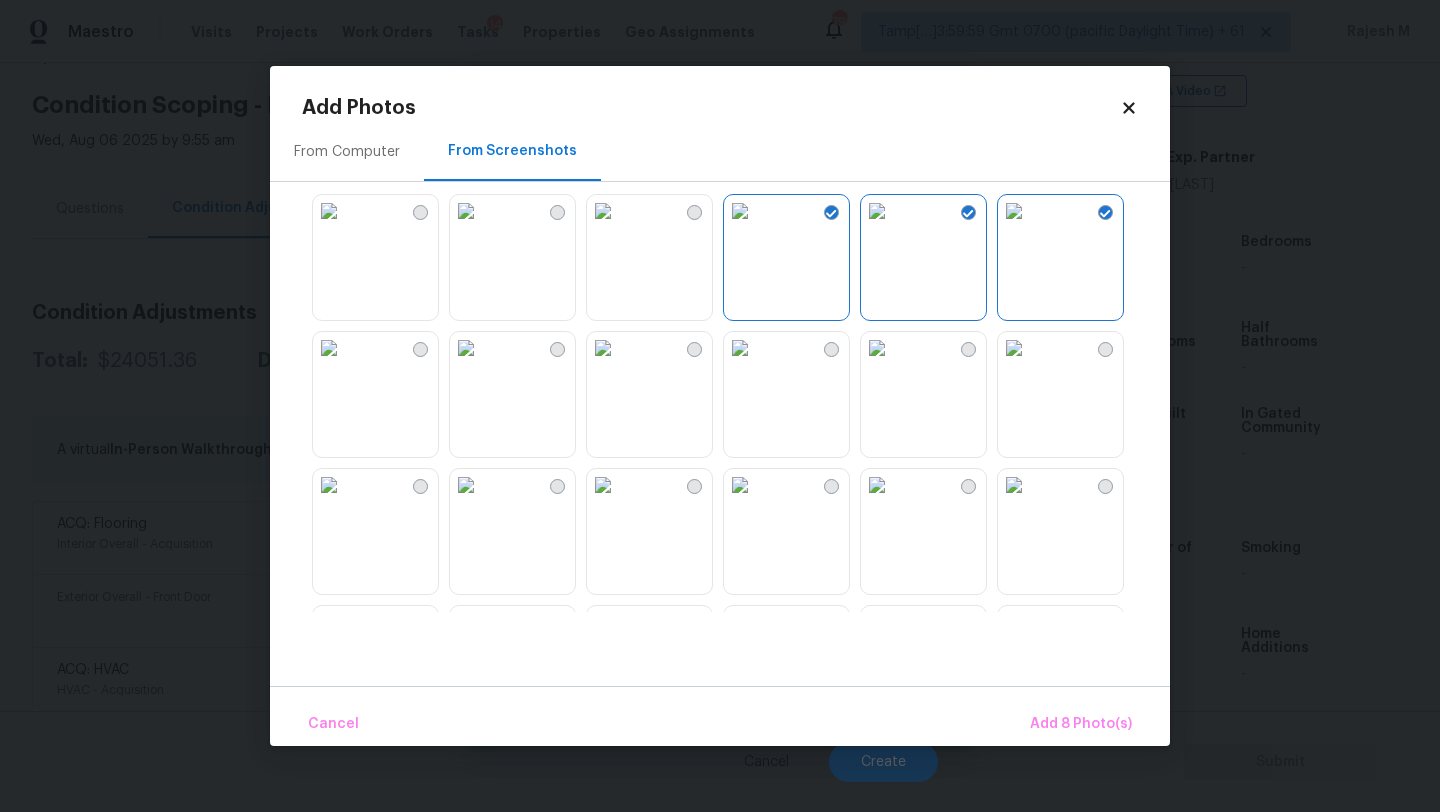 click at bounding box center [740, 211] 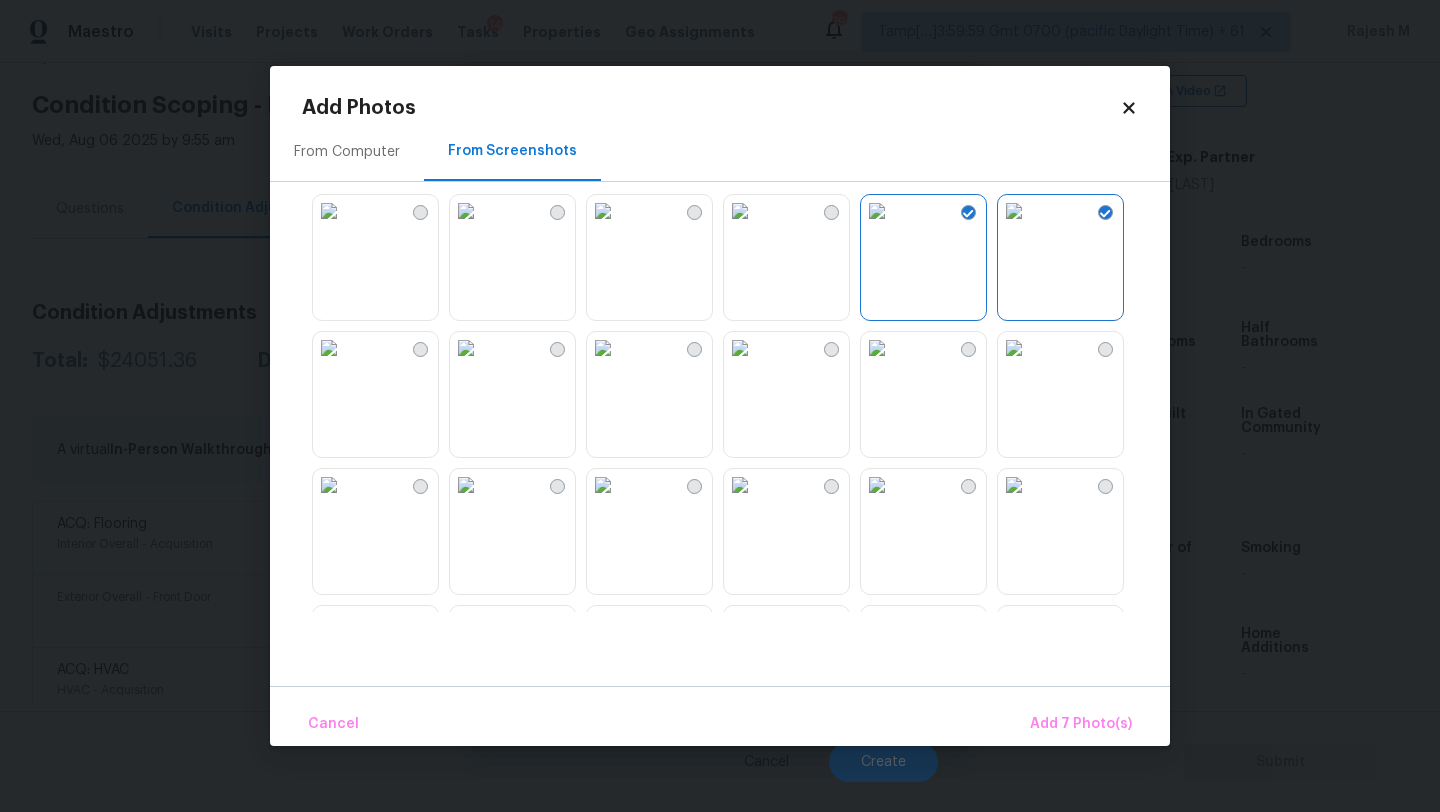 click at bounding box center (877, 348) 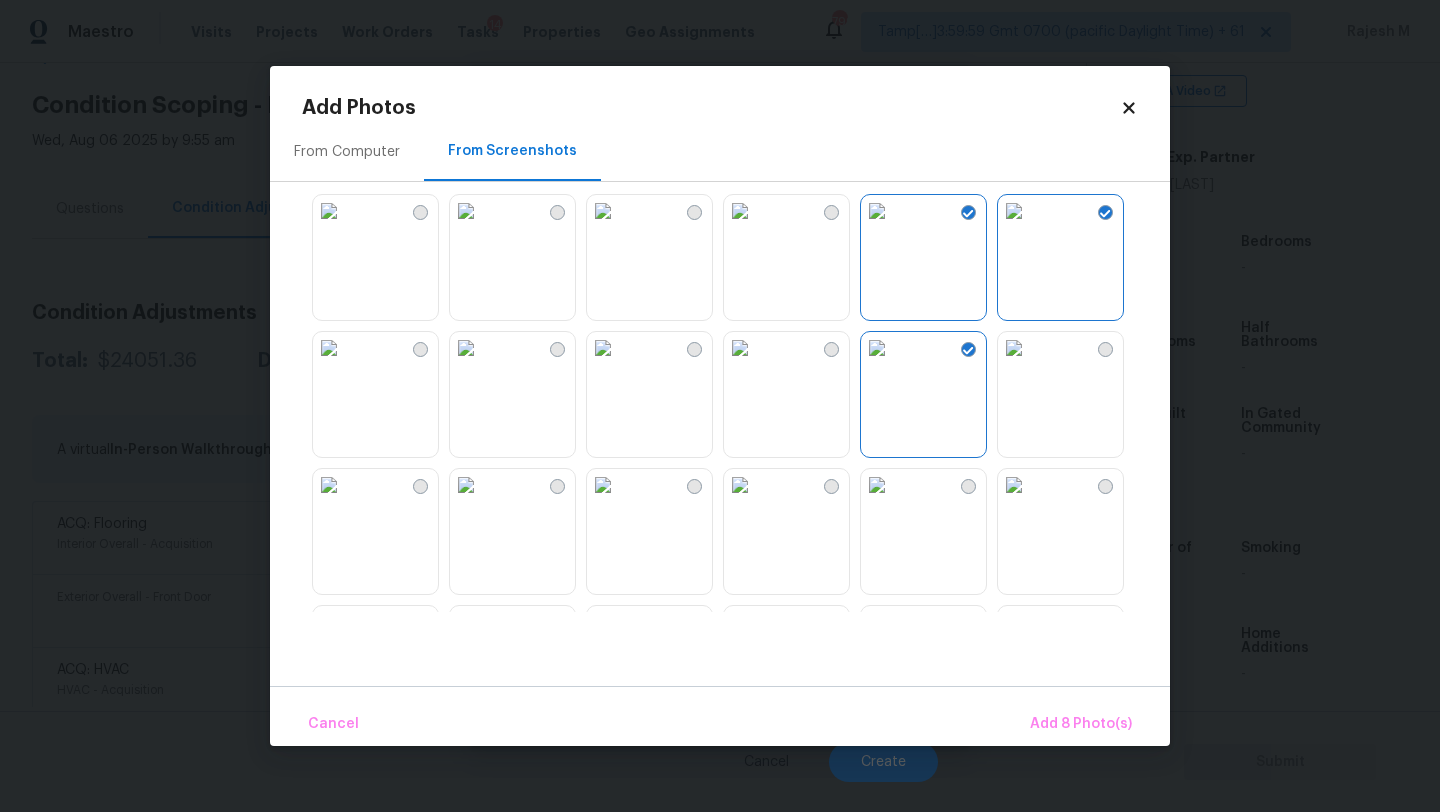 scroll, scrollTop: 238, scrollLeft: 0, axis: vertical 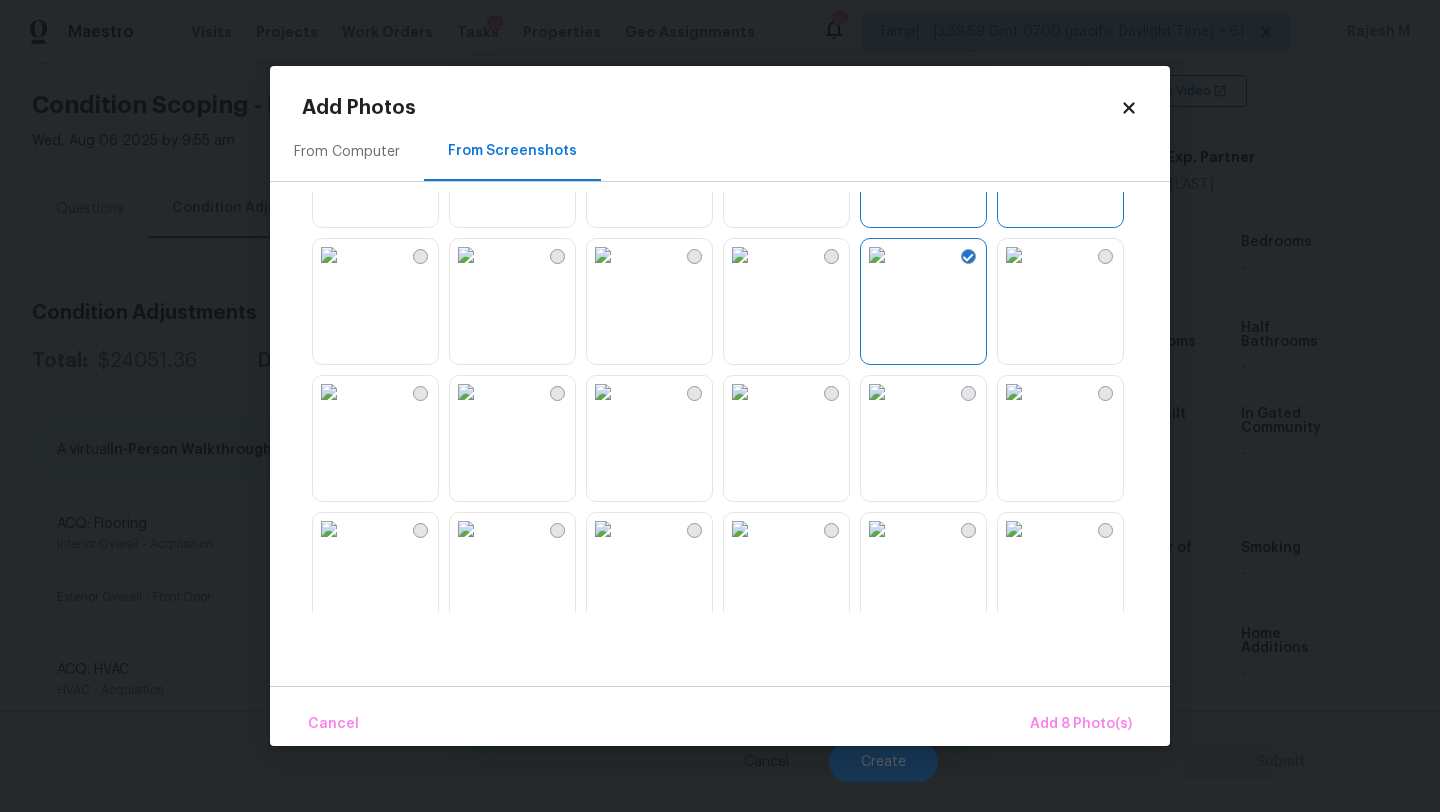 click at bounding box center [1014, 392] 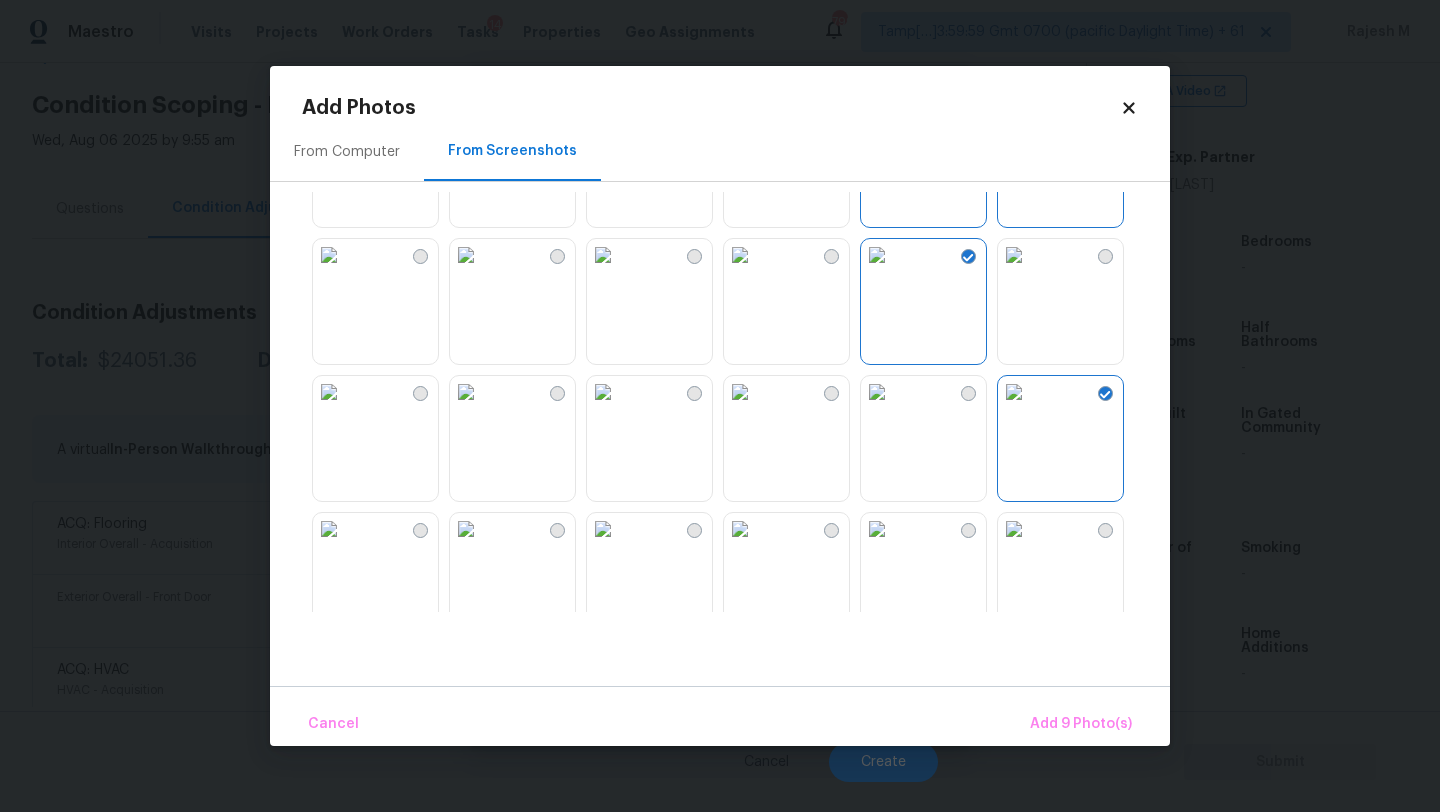 click at bounding box center (466, 392) 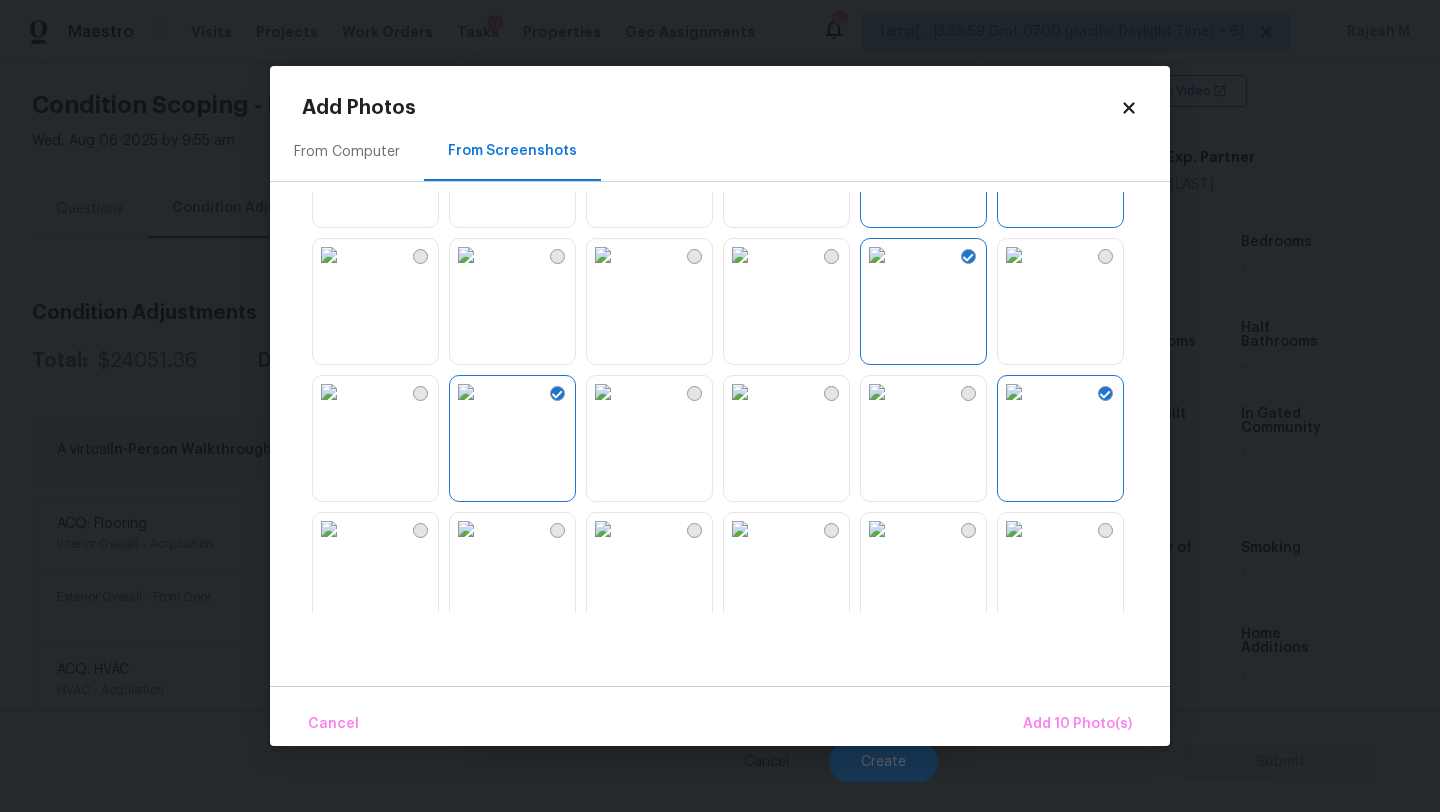 click at bounding box center [329, 392] 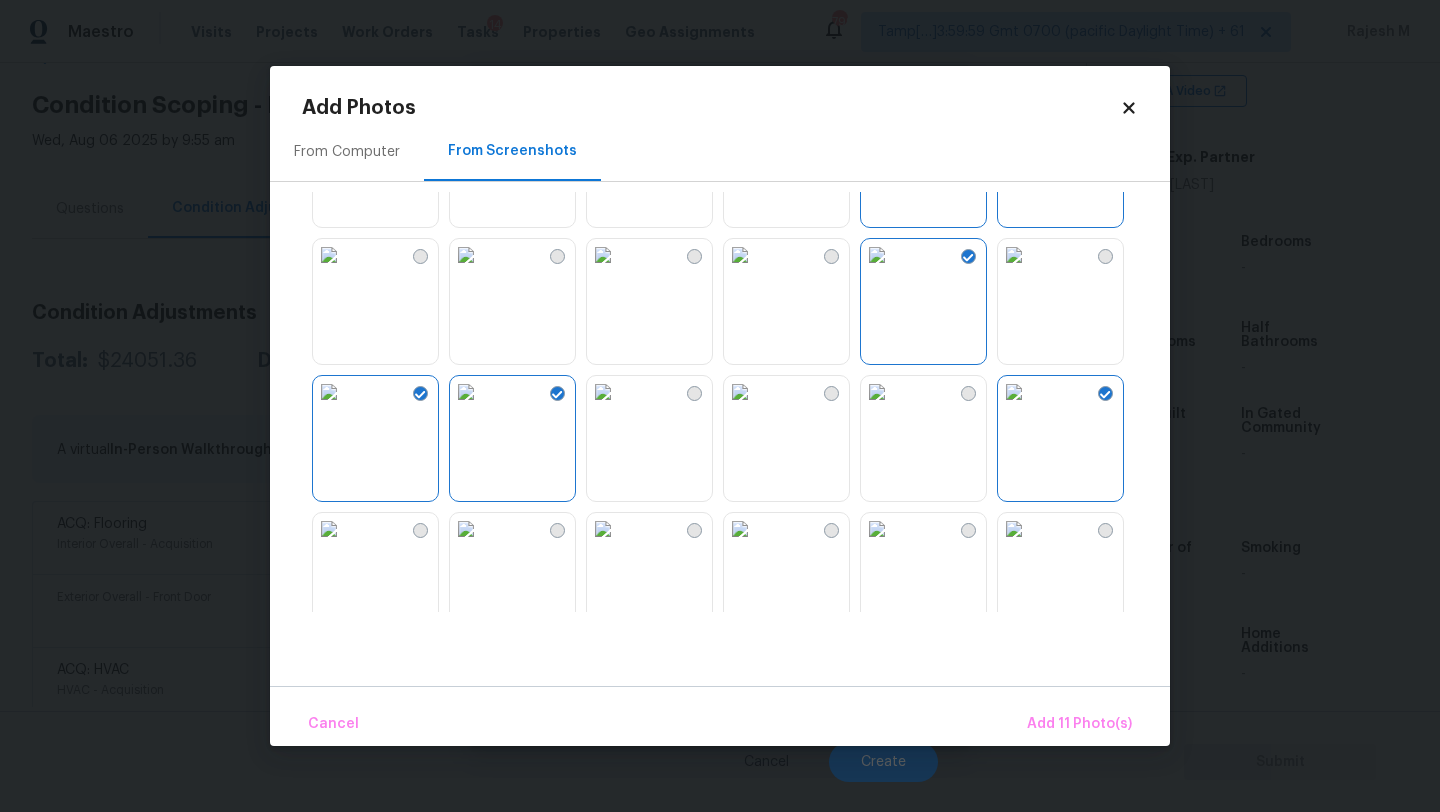 click at bounding box center [603, 392] 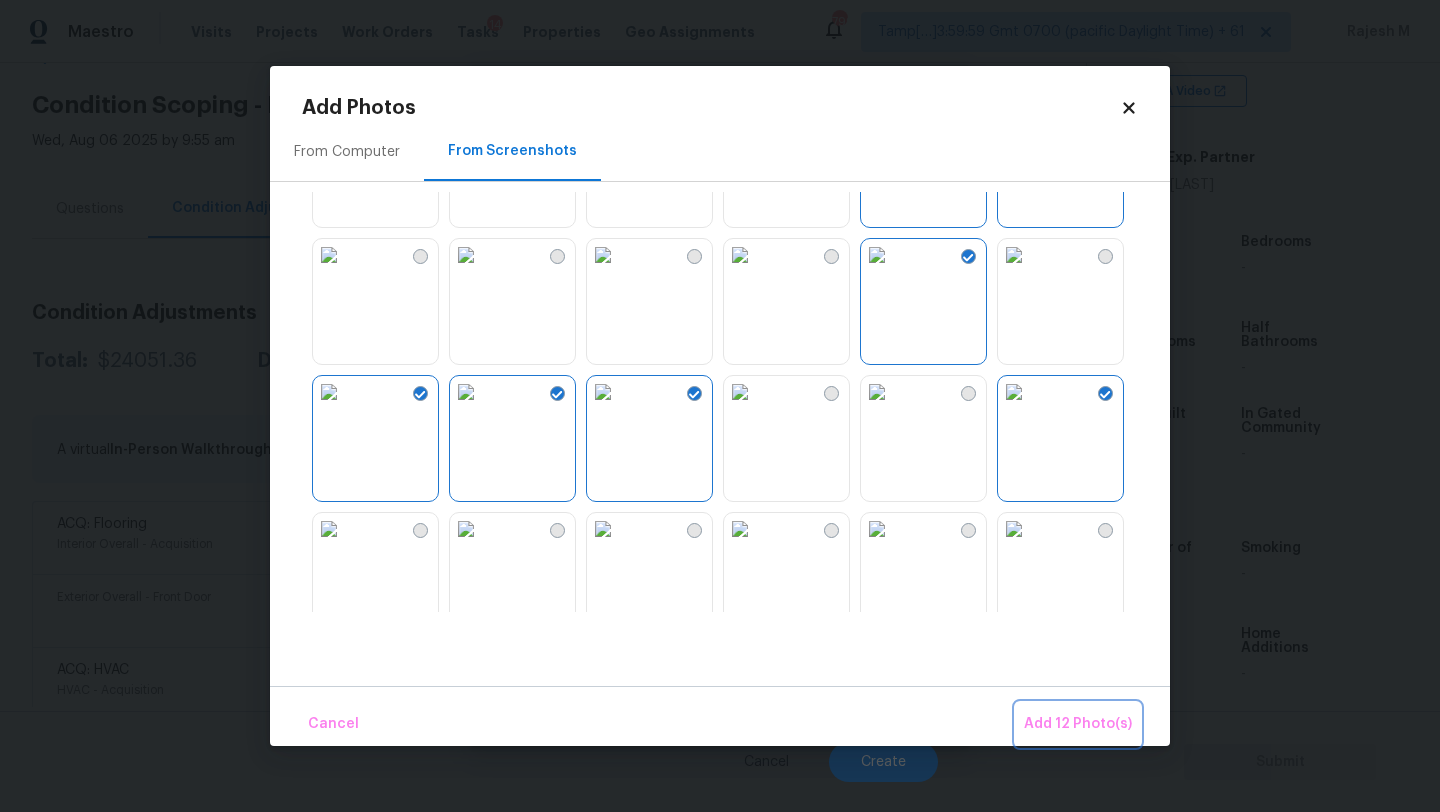 click on "Add 12 Photo(s)" at bounding box center (1078, 724) 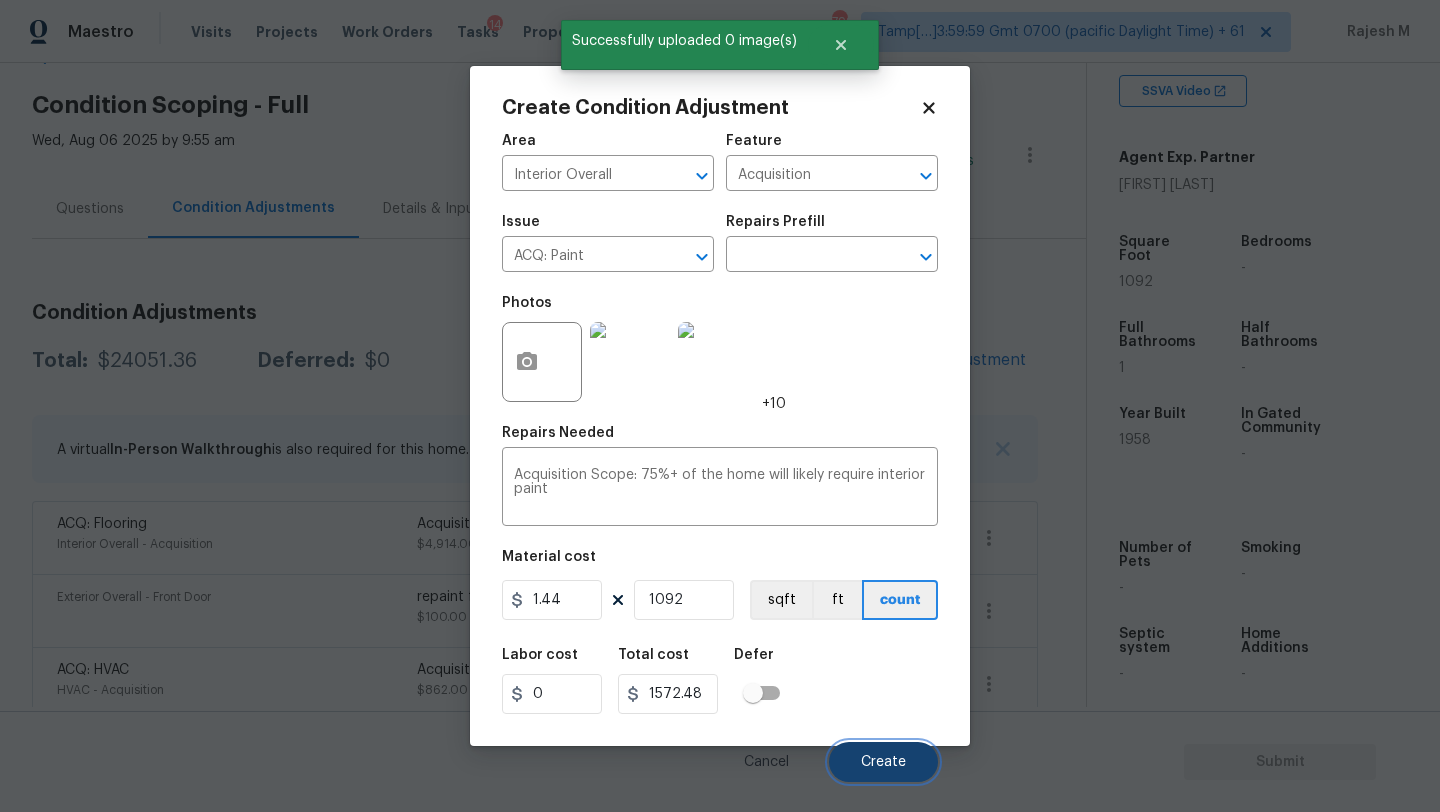 click on "Create" at bounding box center [883, 762] 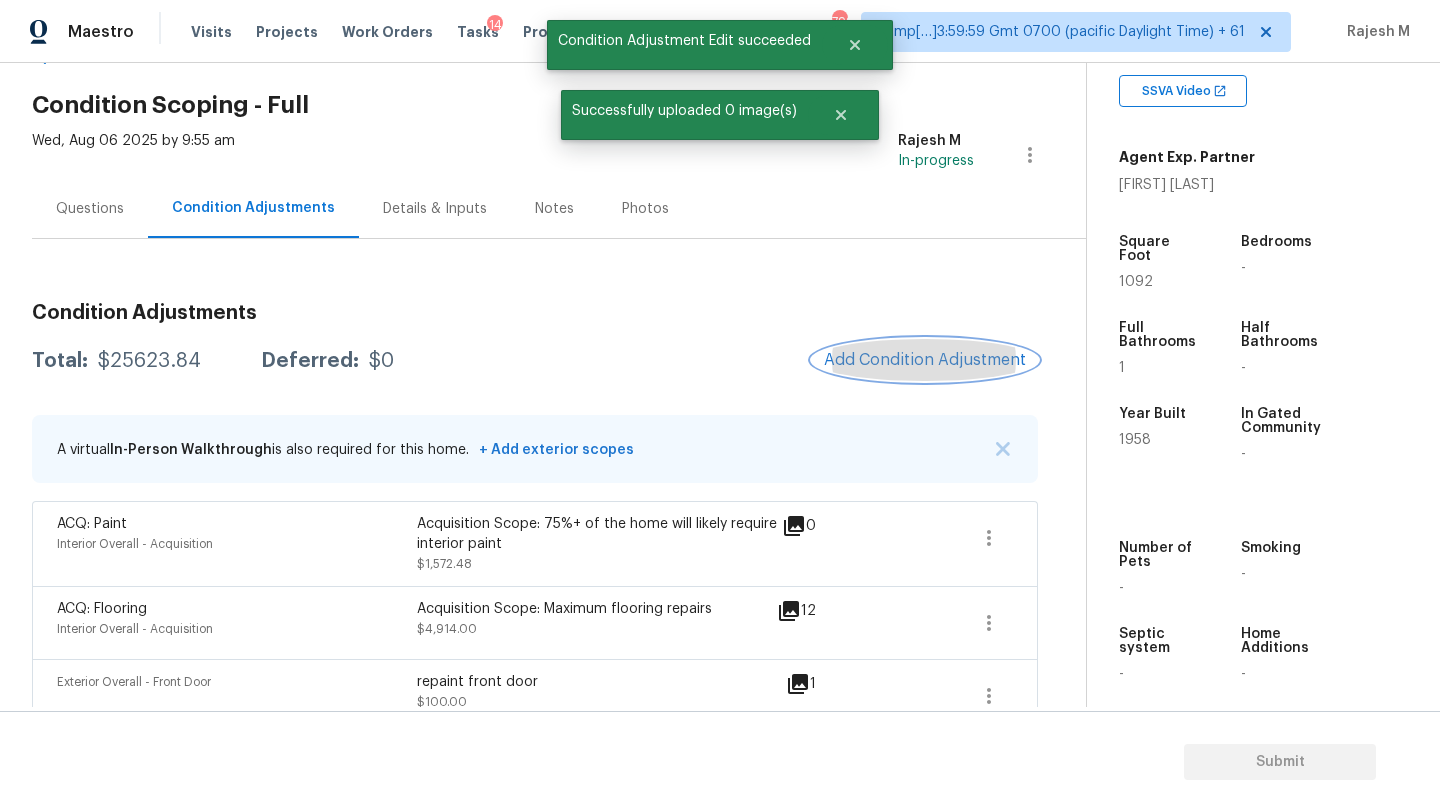 click on "Add Condition Adjustment" at bounding box center [925, 360] 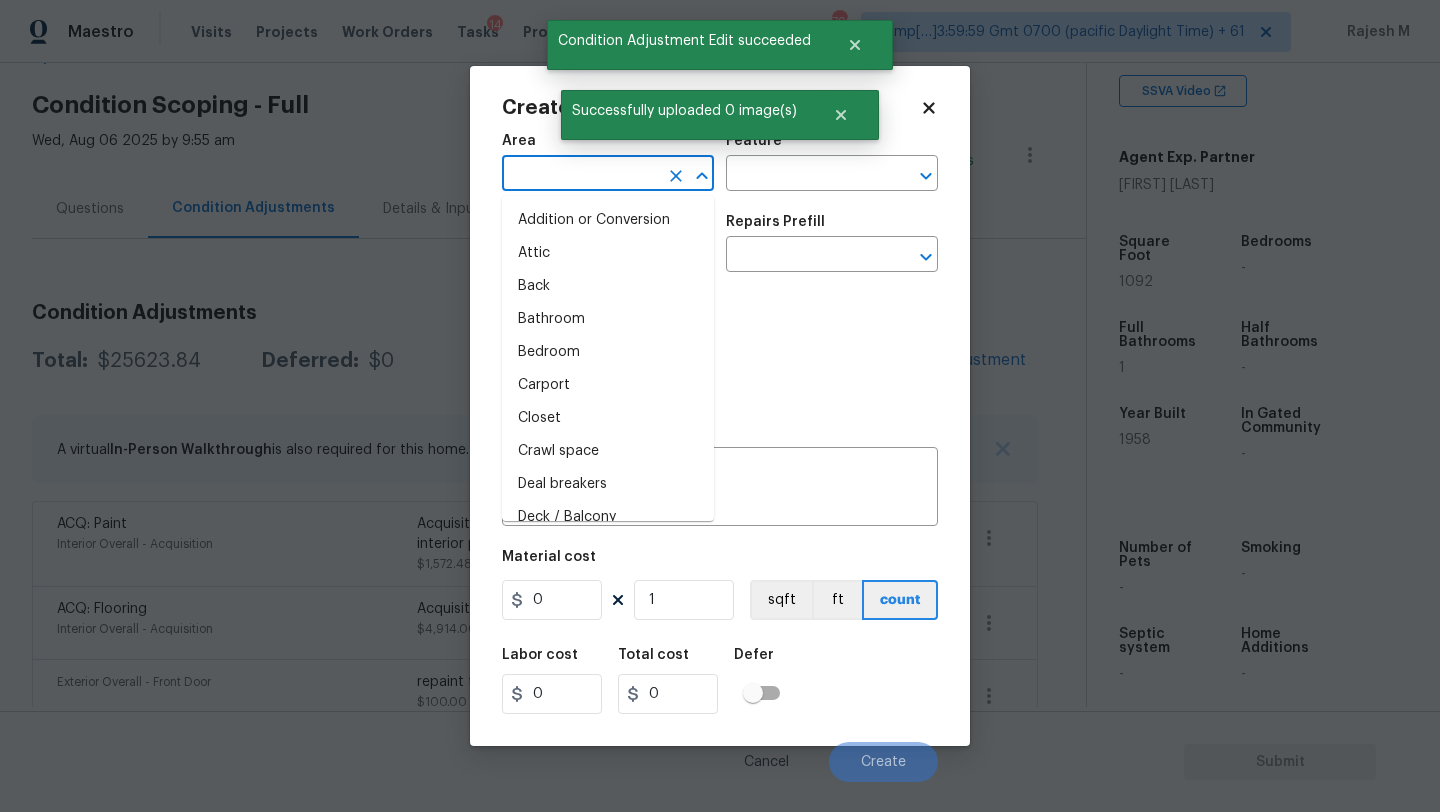 click at bounding box center (580, 175) 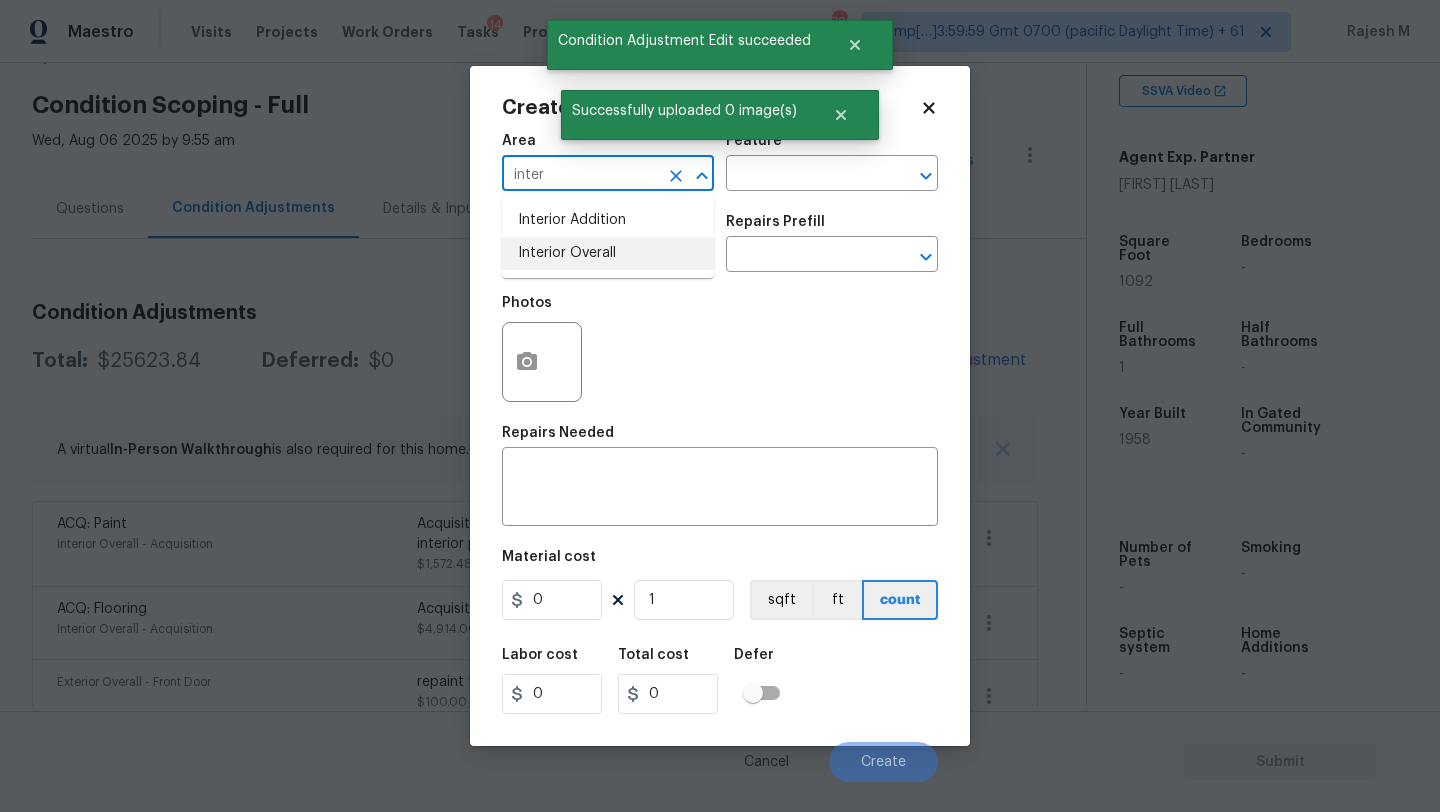 click on "Interior Overall" at bounding box center [608, 253] 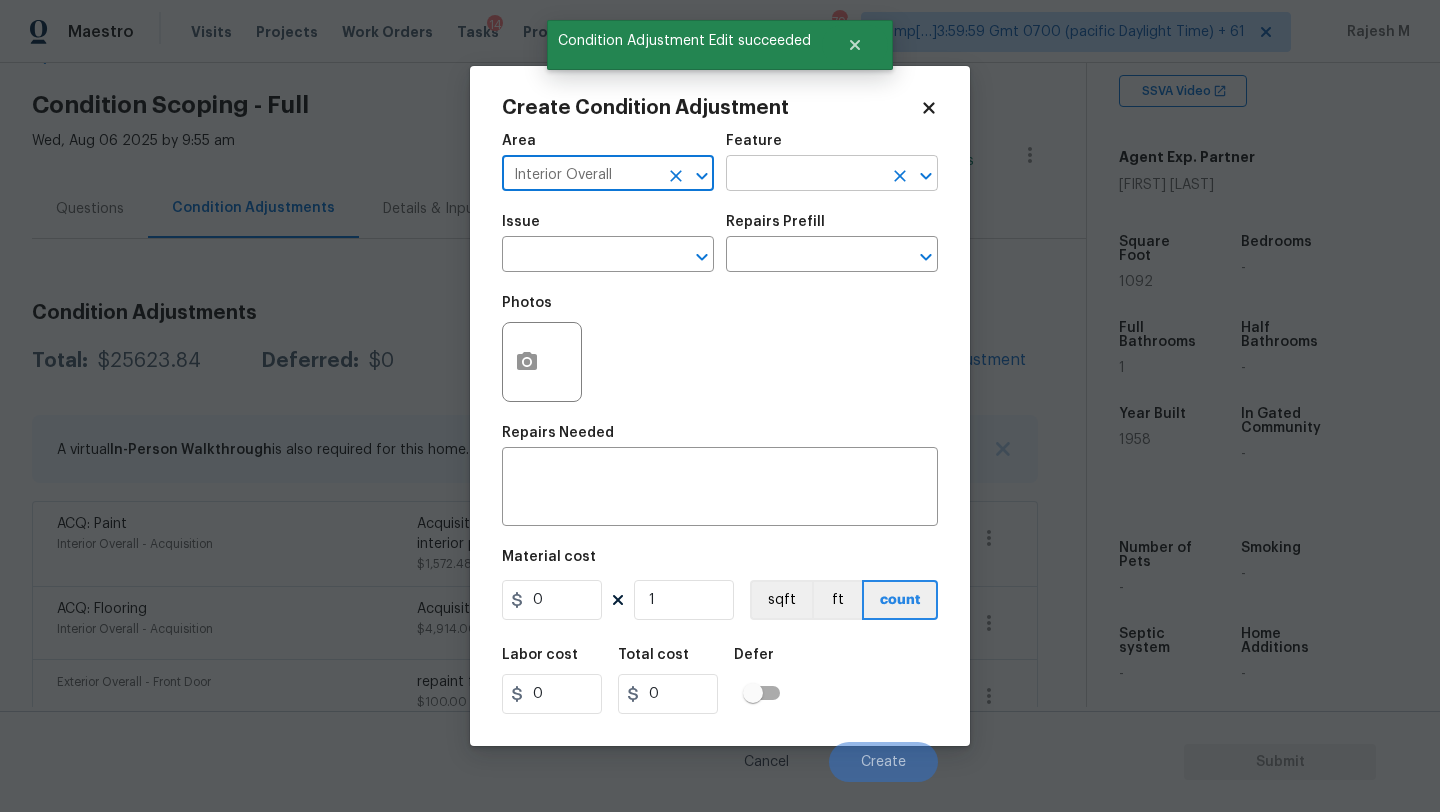 type on "Interior Overall" 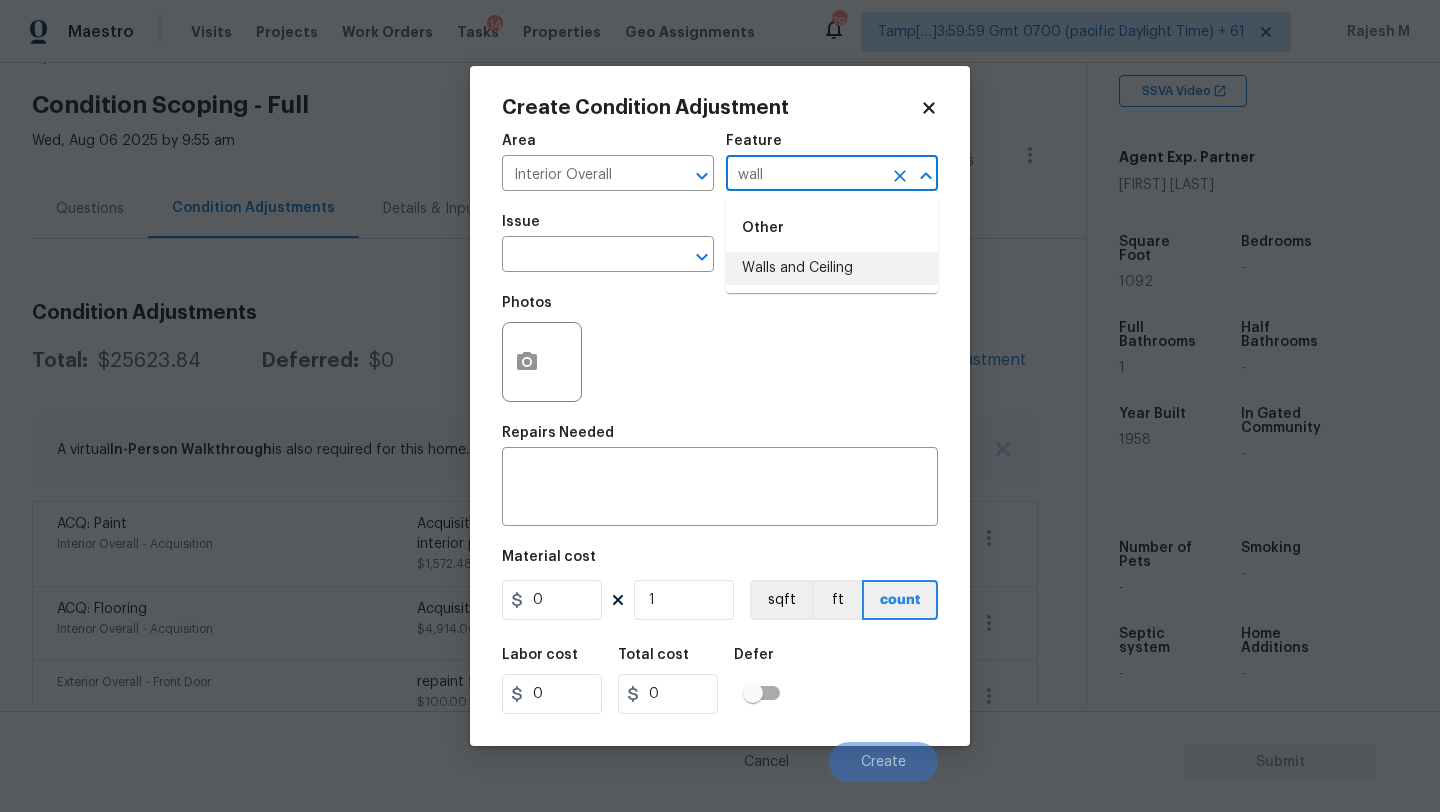 click on "Walls and Ceiling" at bounding box center [832, 268] 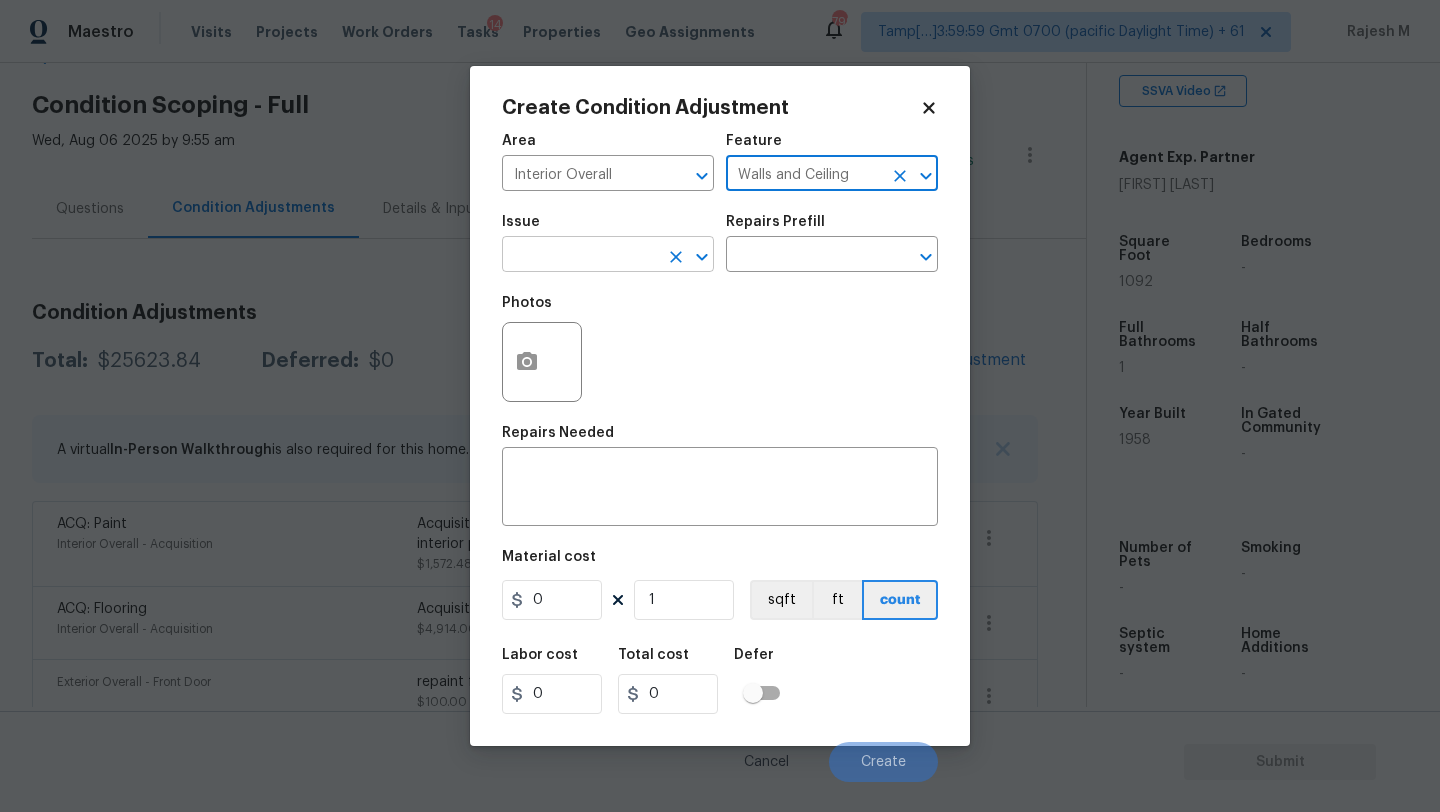 type on "Walls and Ceiling" 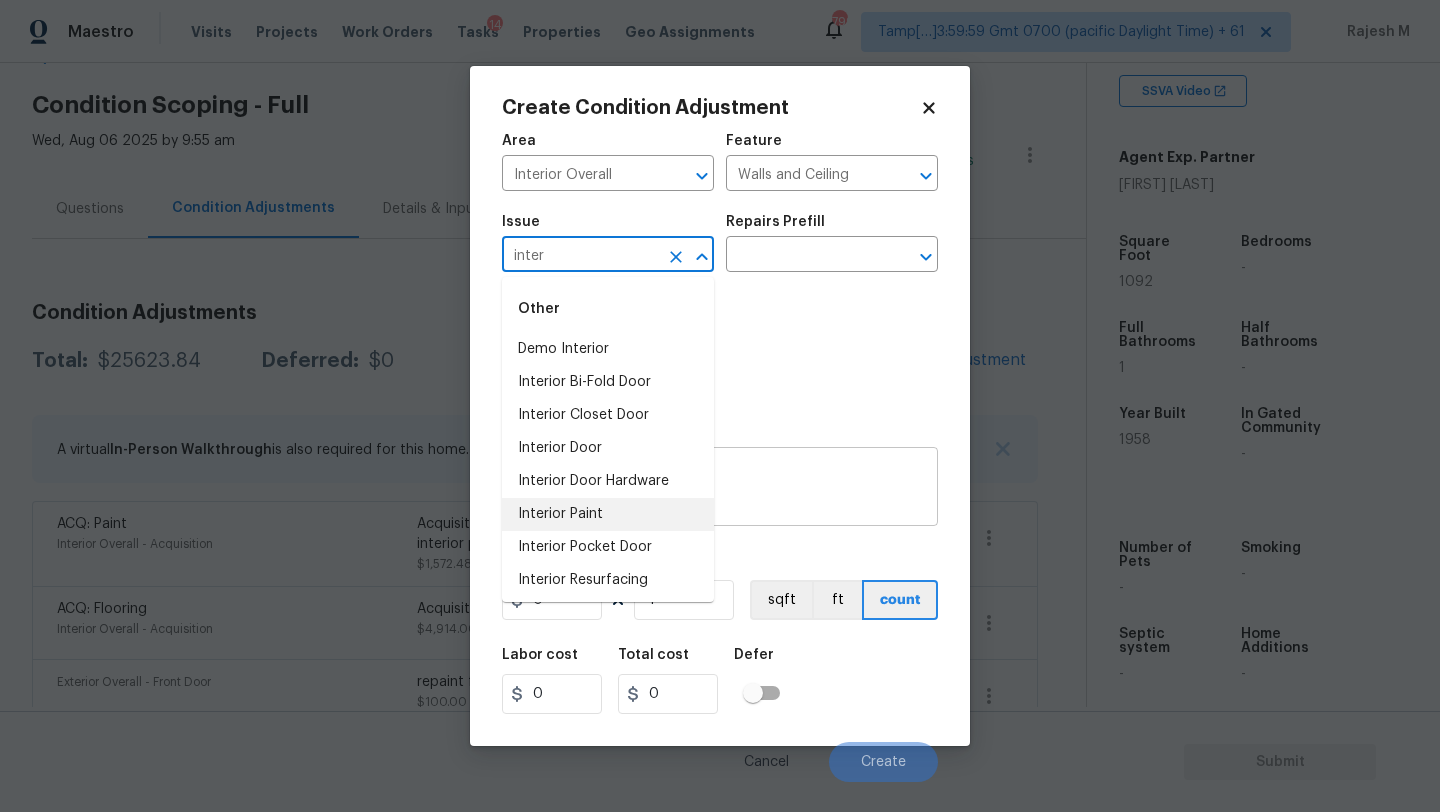 drag, startPoint x: 590, startPoint y: 513, endPoint x: 607, endPoint y: 492, distance: 27.018513 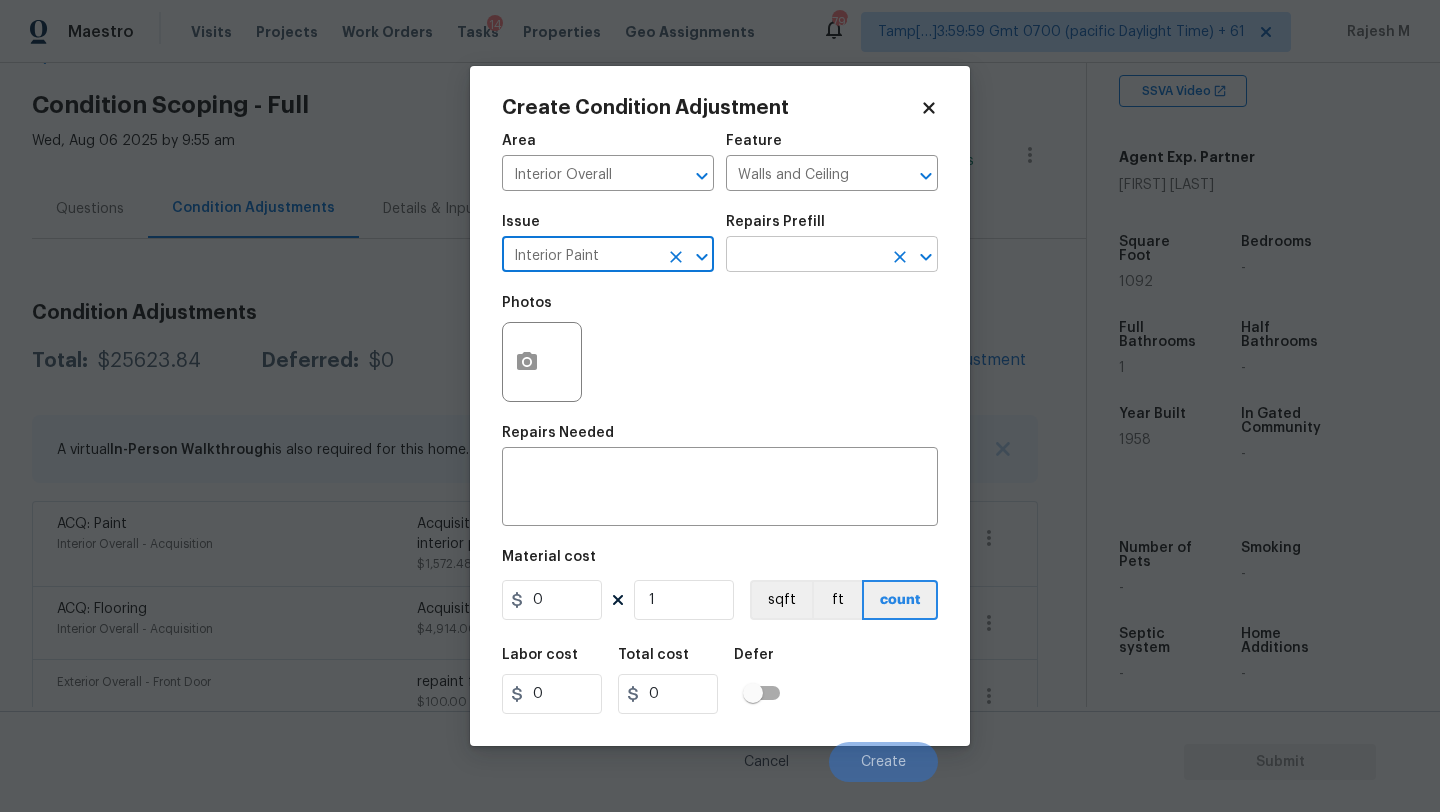 type on "Interior Paint" 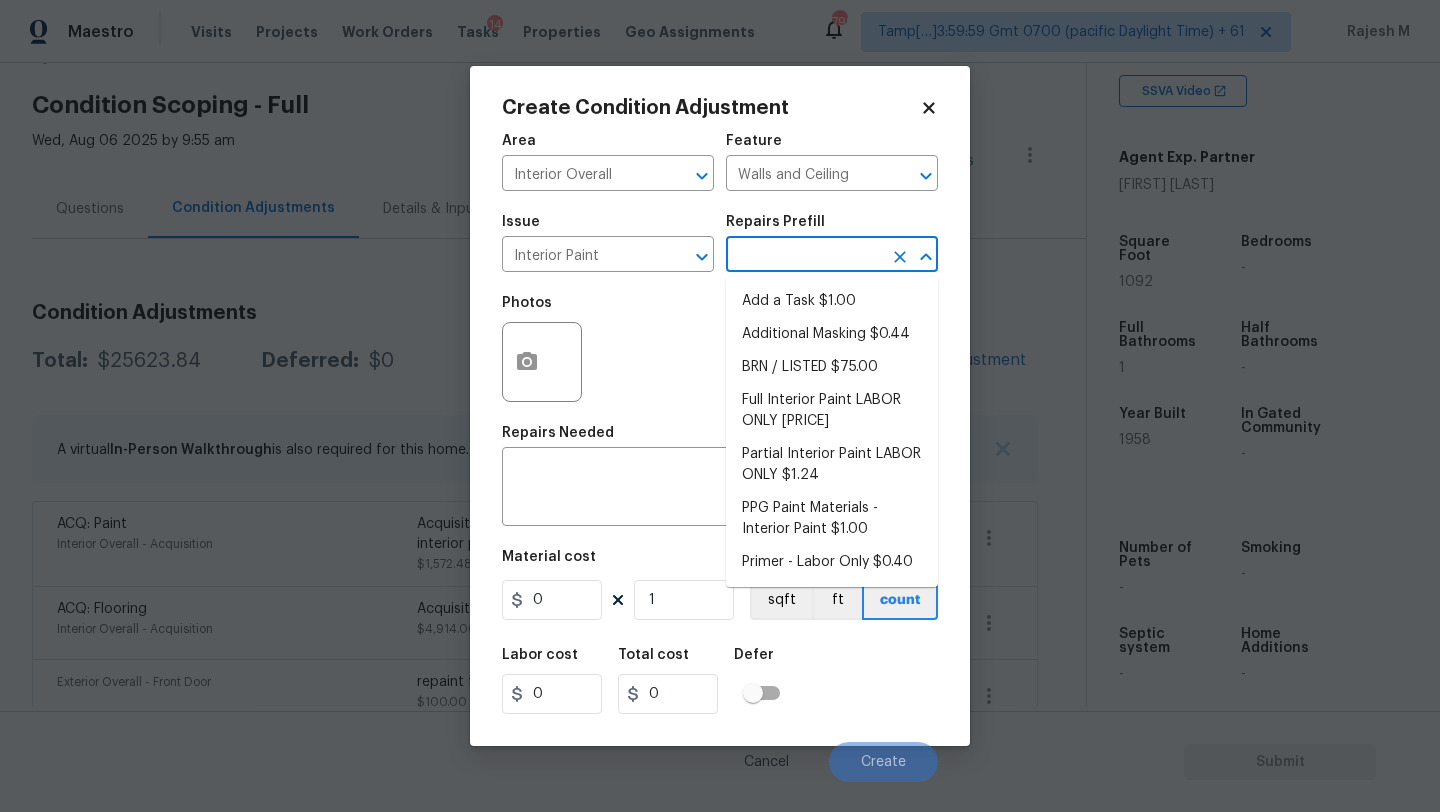 click at bounding box center (804, 256) 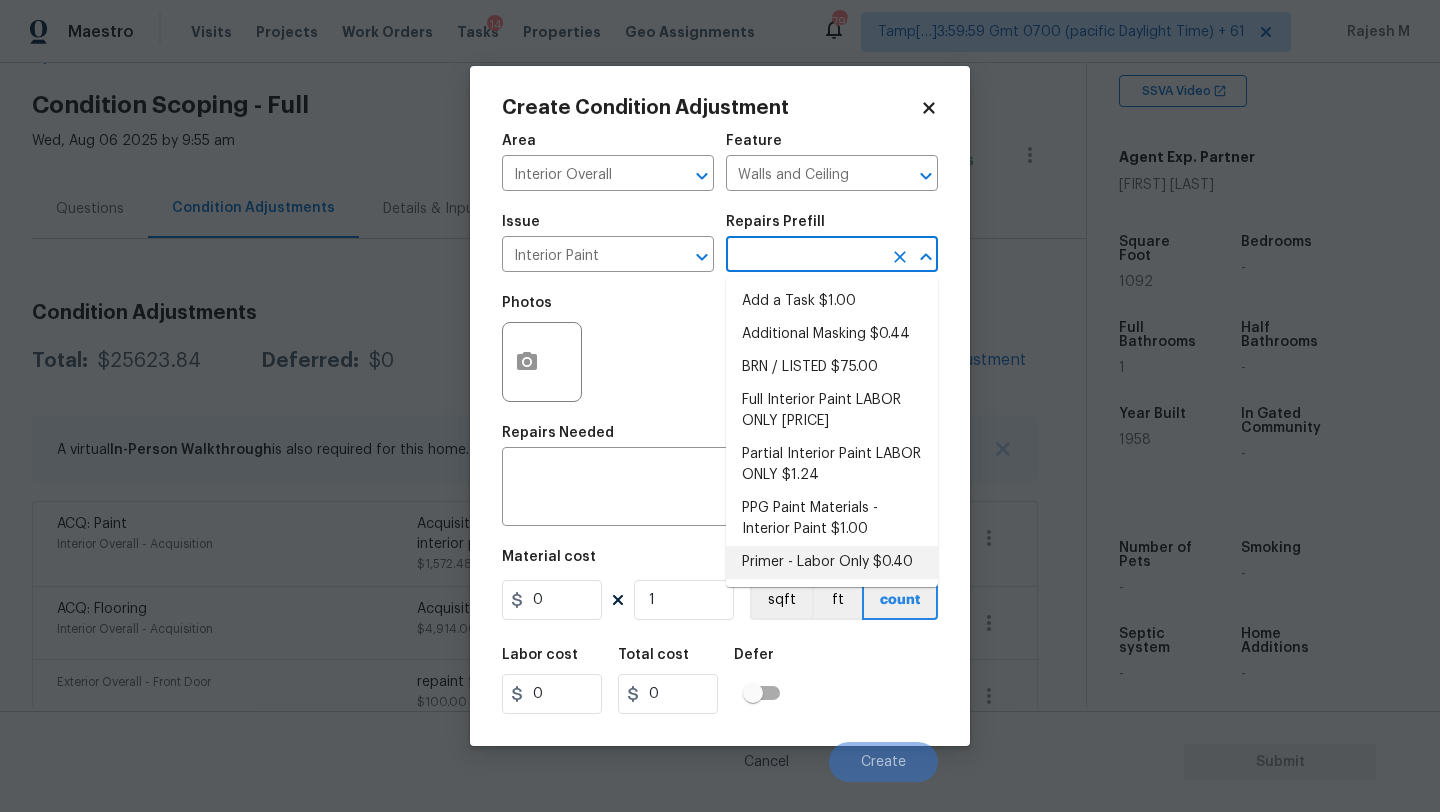 click on "Primer - Labor Only $0.40" at bounding box center (832, 562) 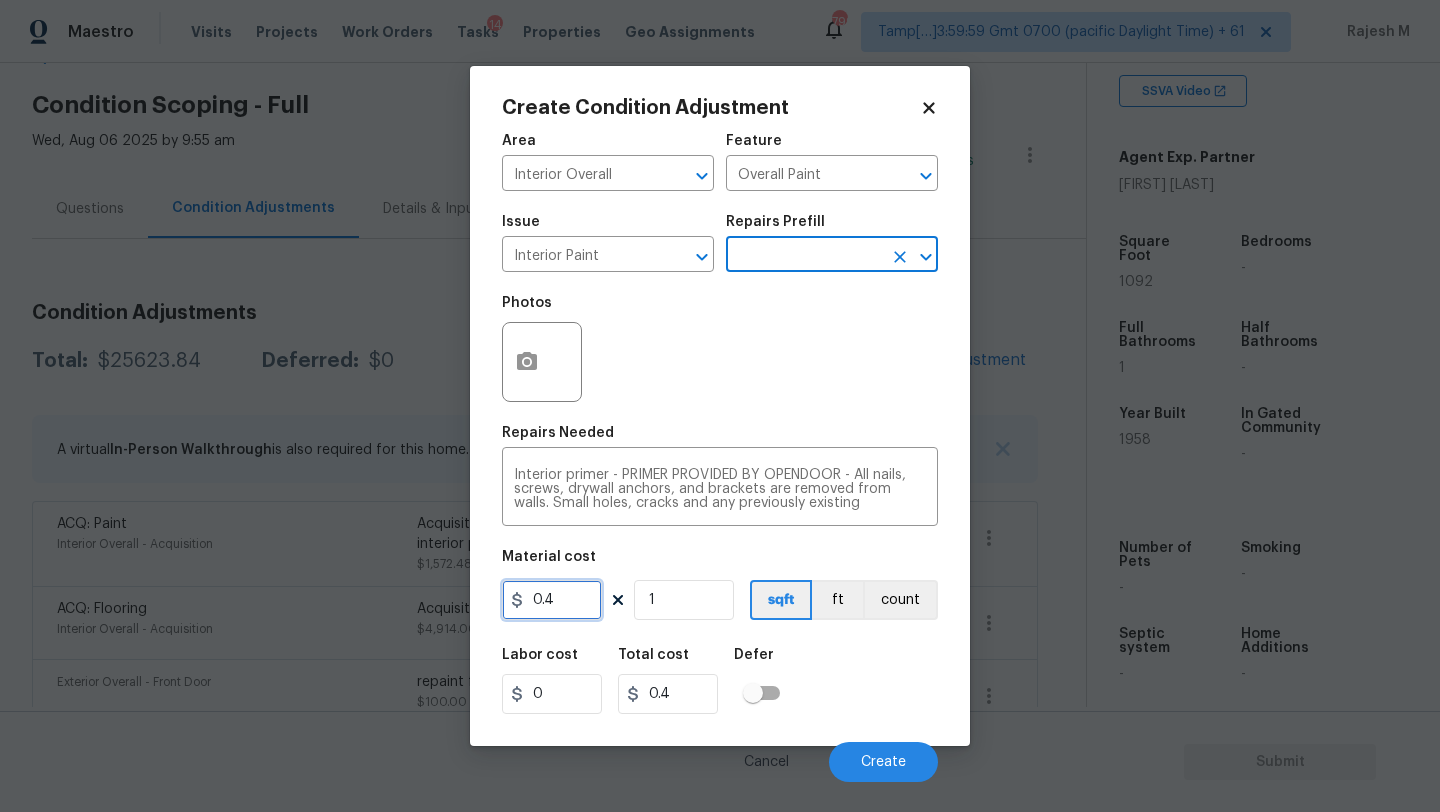 click on "0.4" at bounding box center (552, 600) 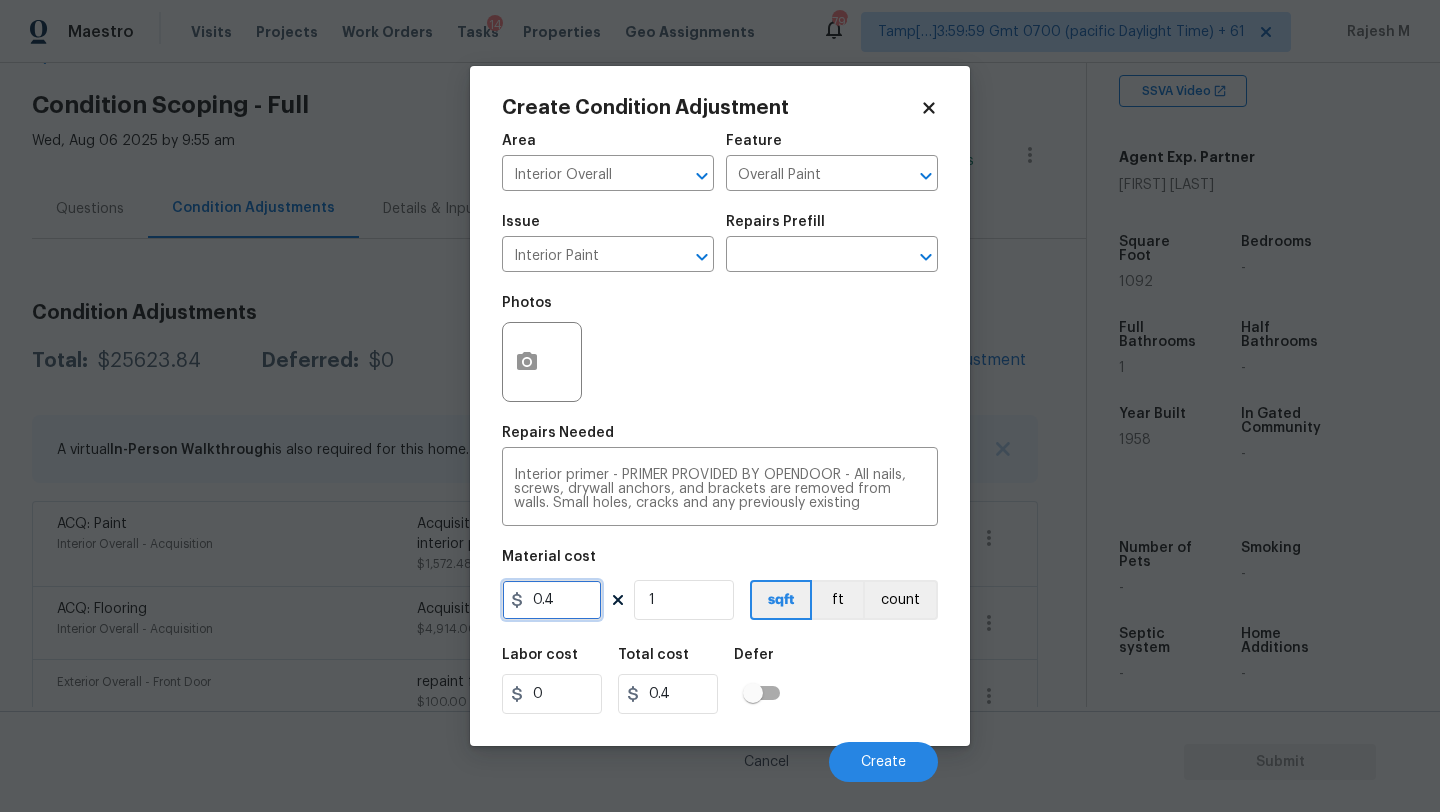 click on "0.4" at bounding box center (552, 600) 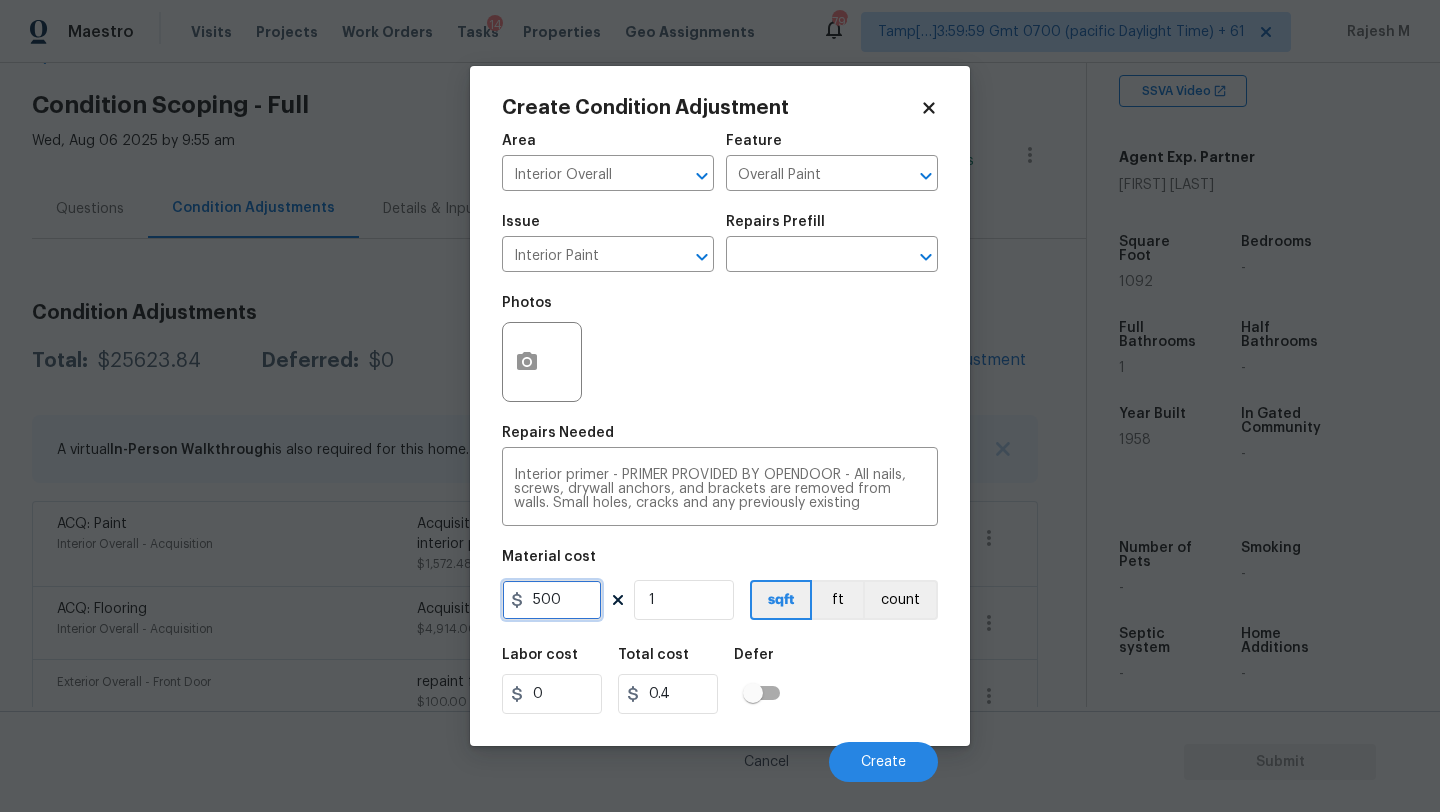 type on "500" 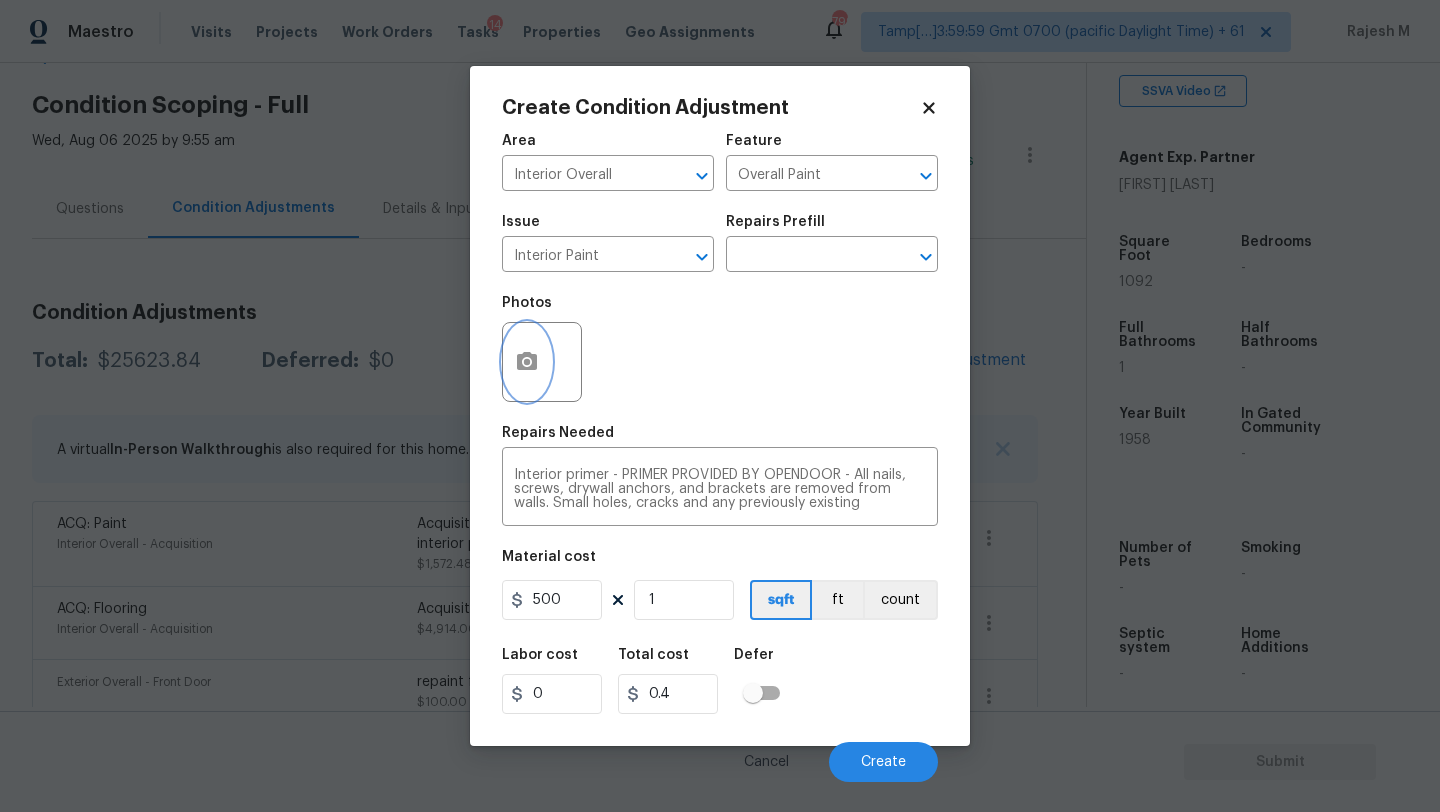 type on "500" 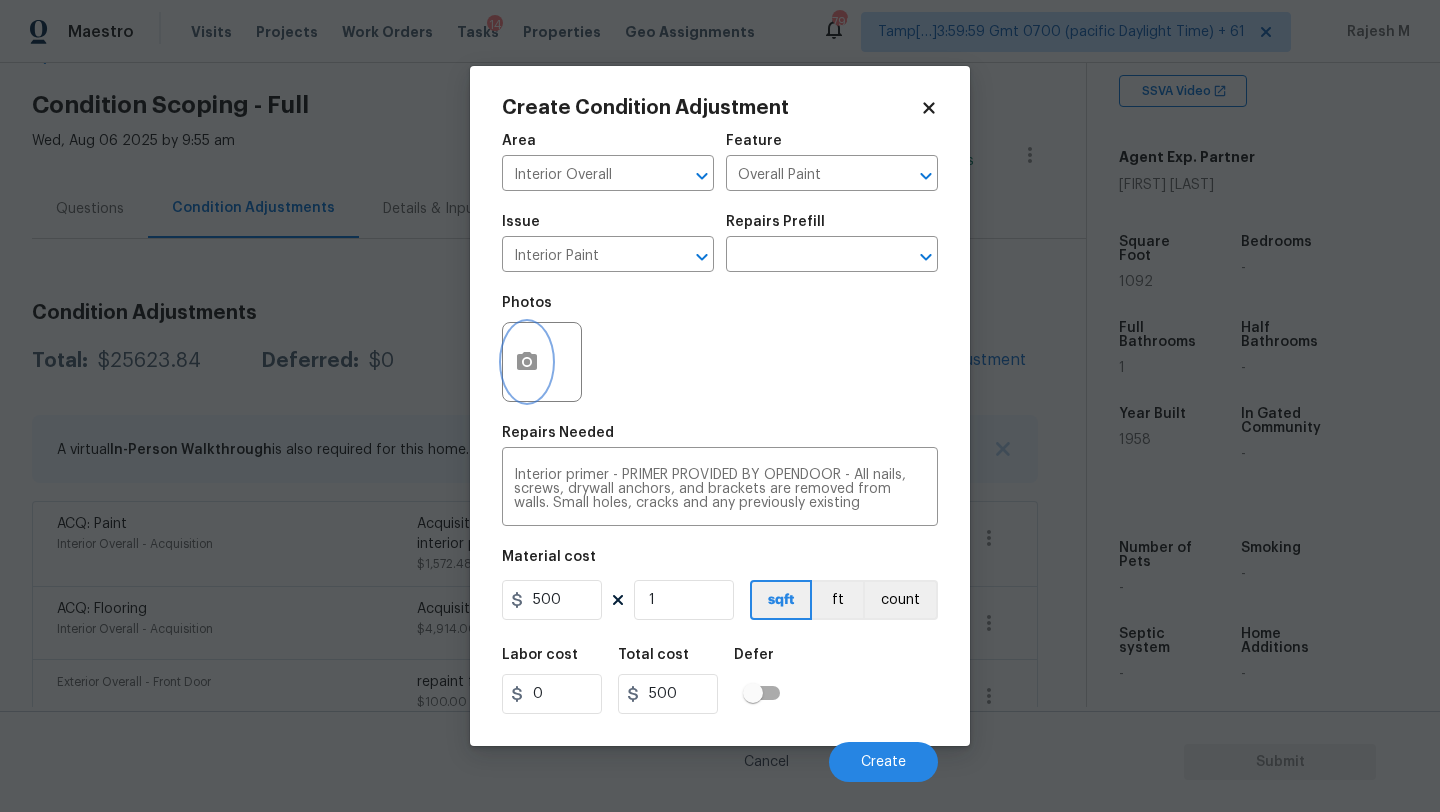 click at bounding box center (527, 362) 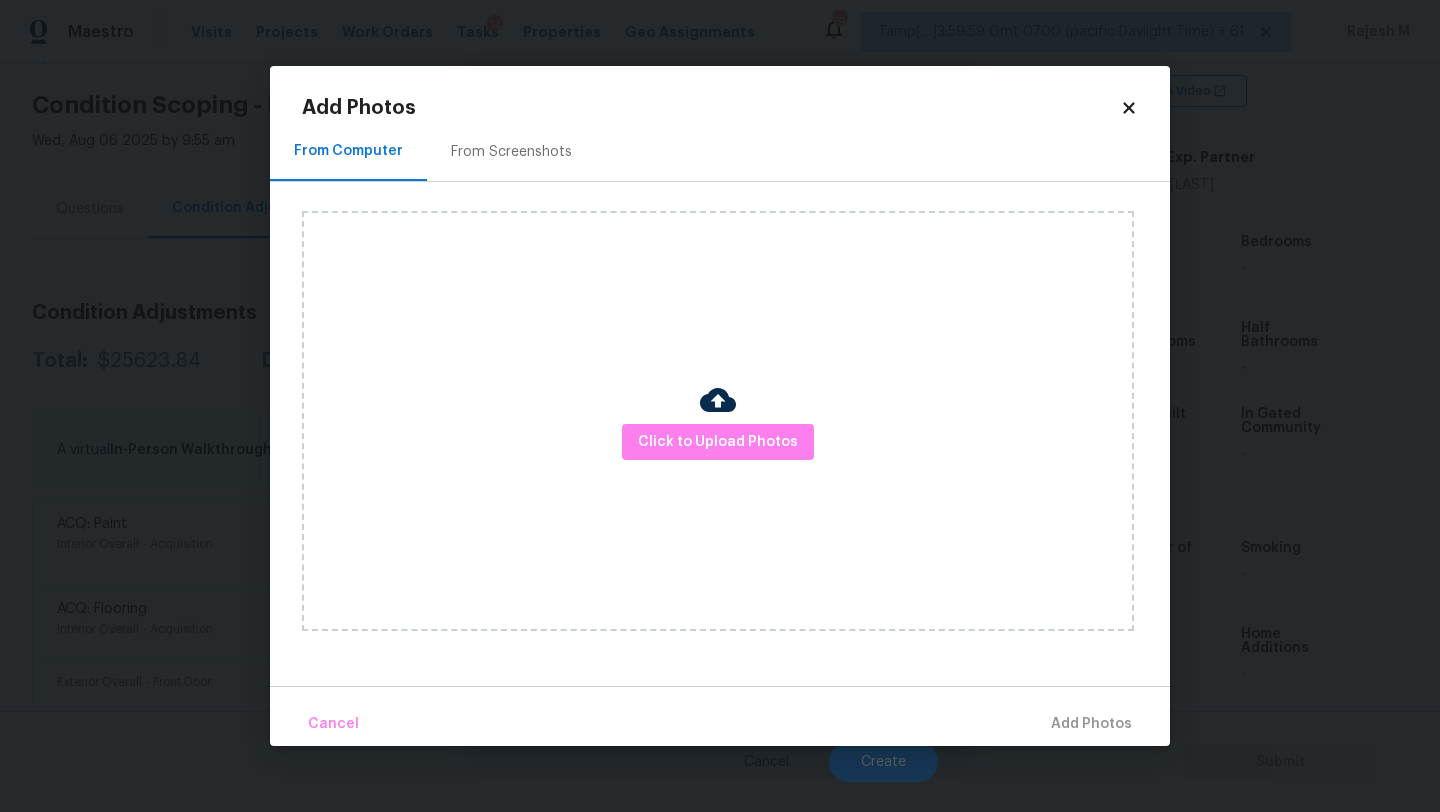 click on "From Screenshots" at bounding box center [511, 151] 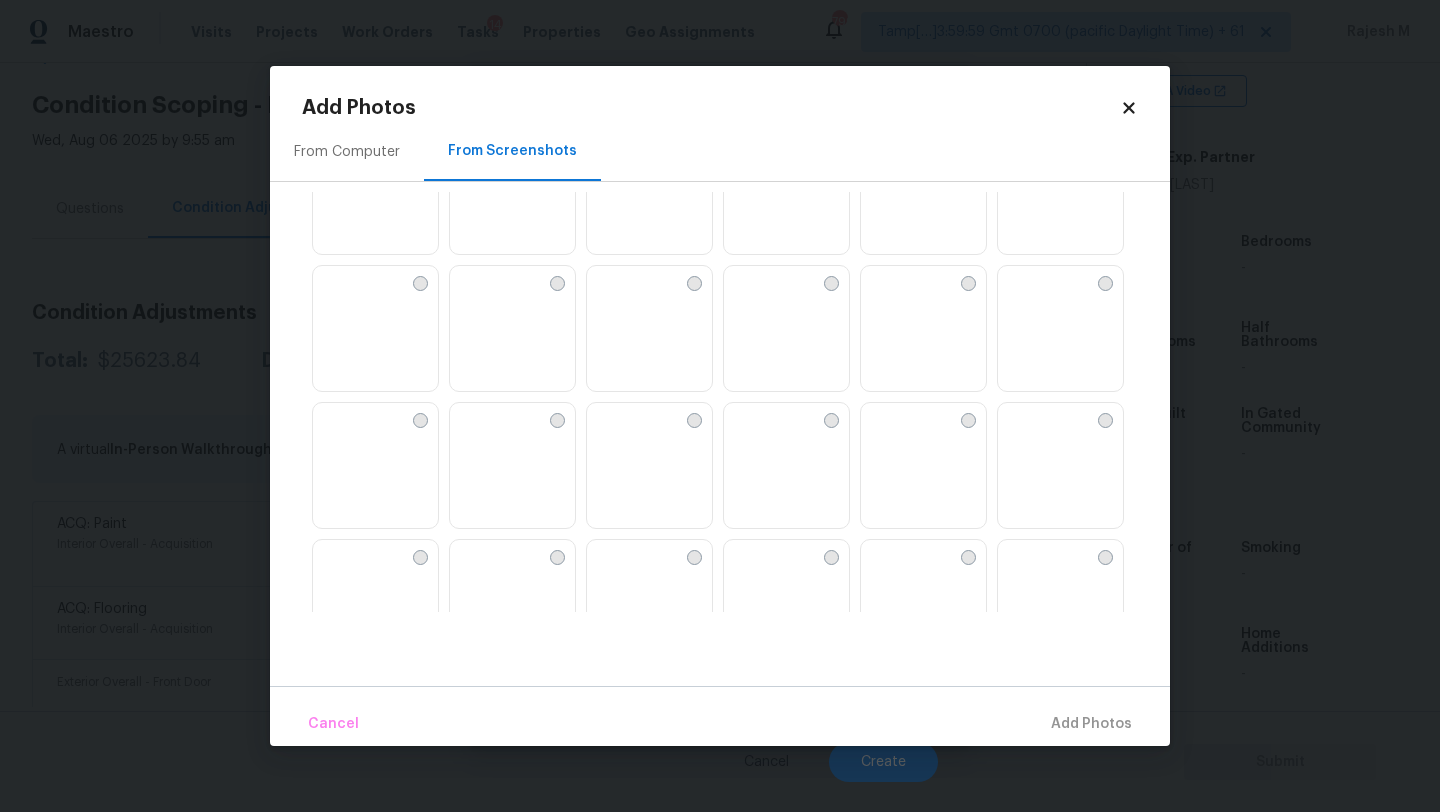 scroll, scrollTop: 221, scrollLeft: 0, axis: vertical 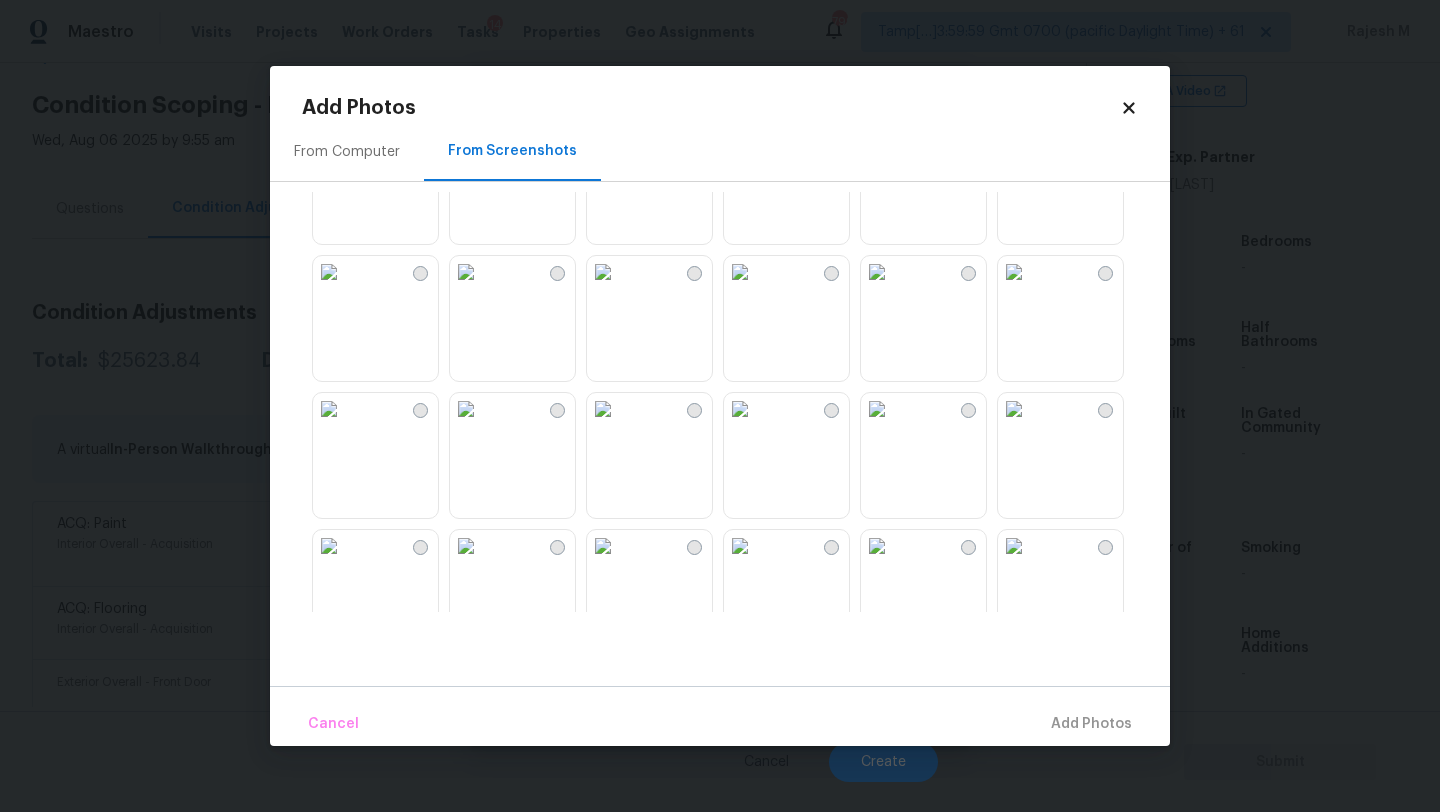 click at bounding box center [877, 272] 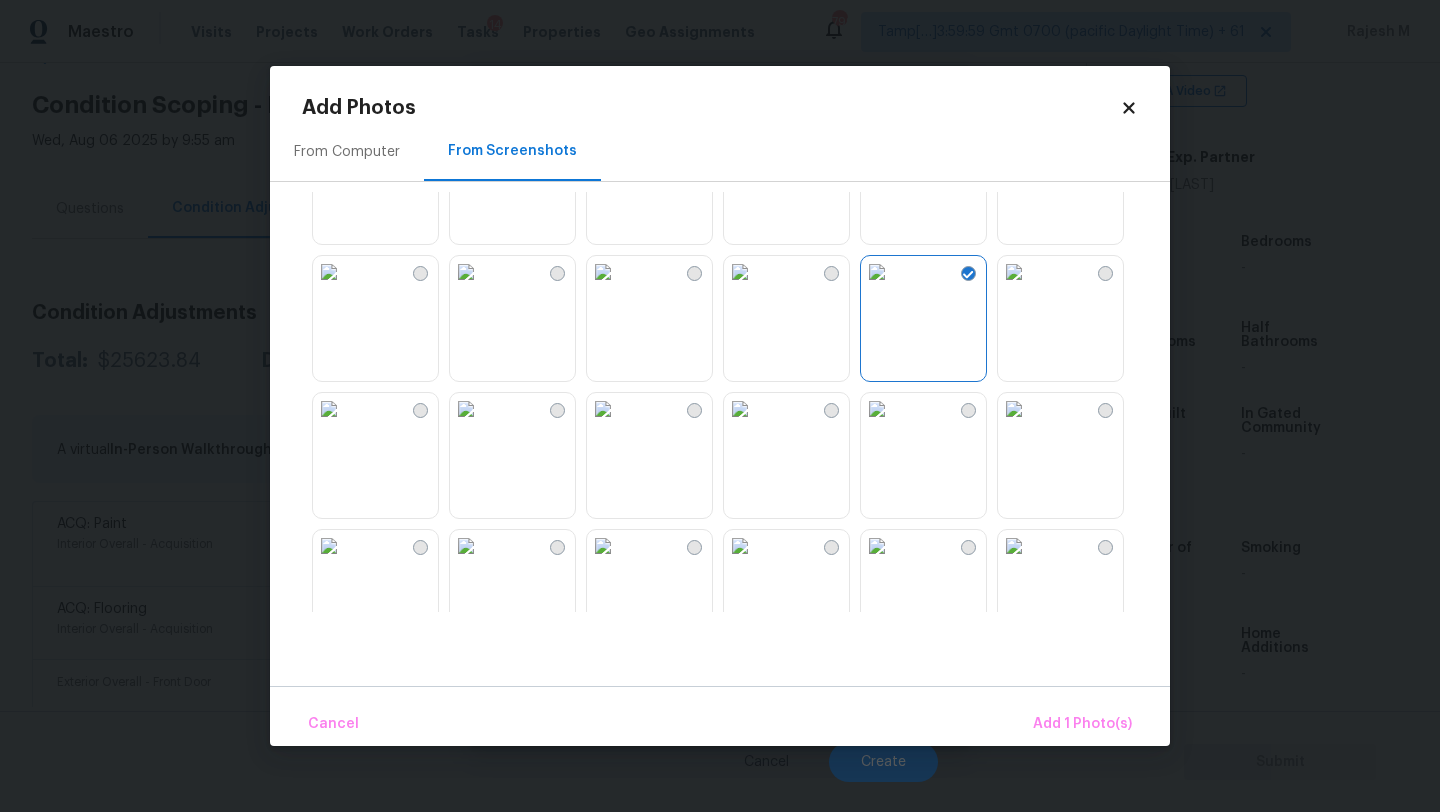 click at bounding box center [1014, 409] 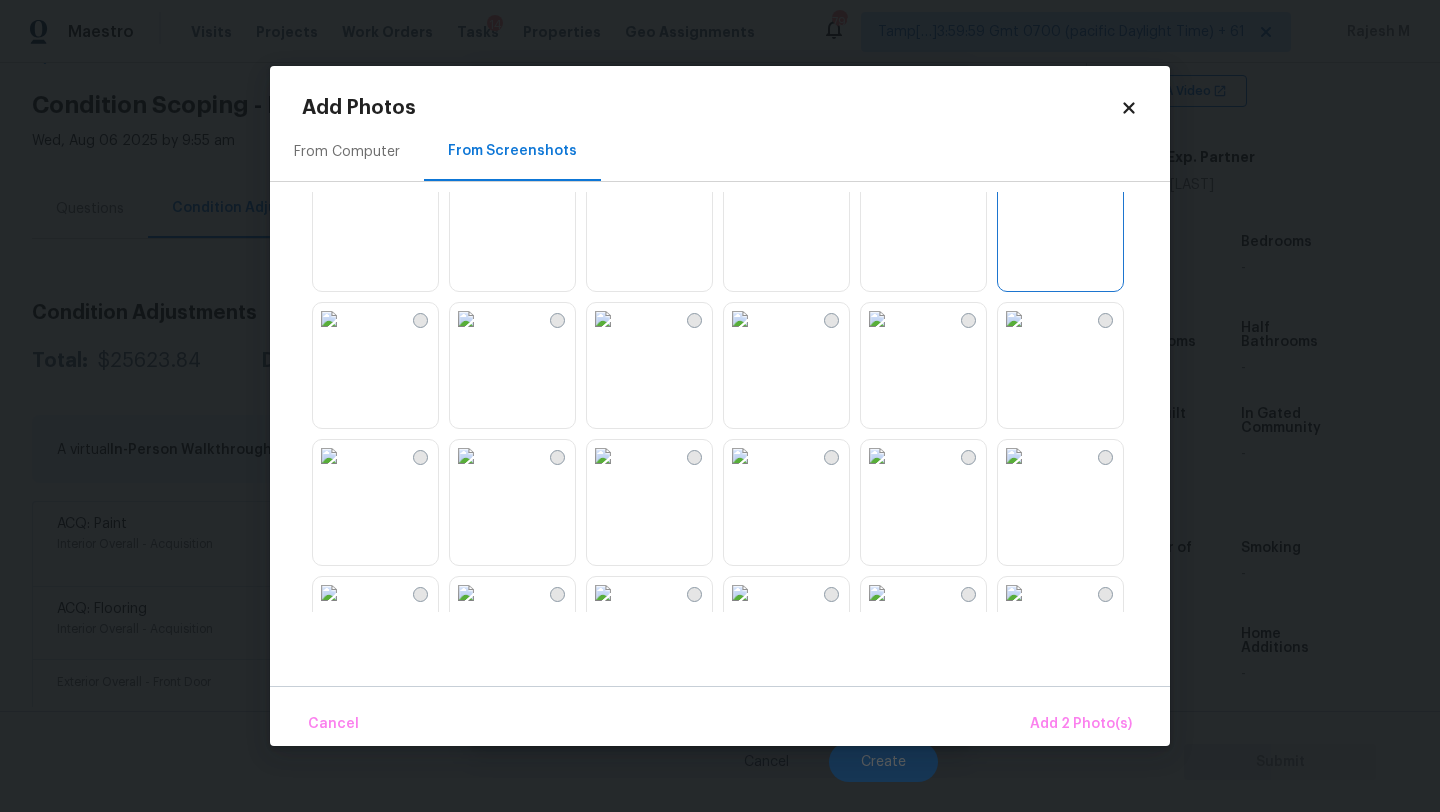 scroll, scrollTop: 457, scrollLeft: 0, axis: vertical 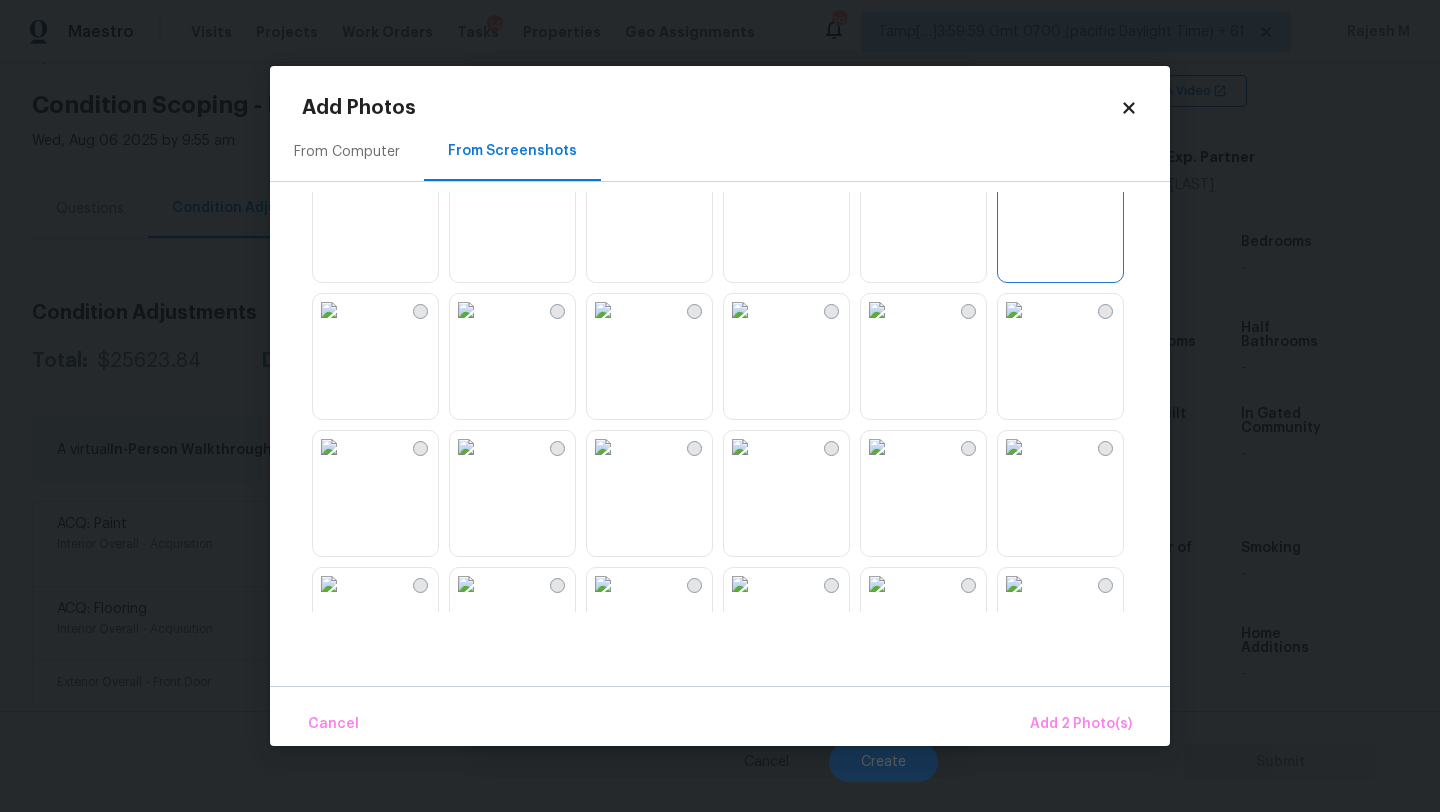 click at bounding box center (877, 310) 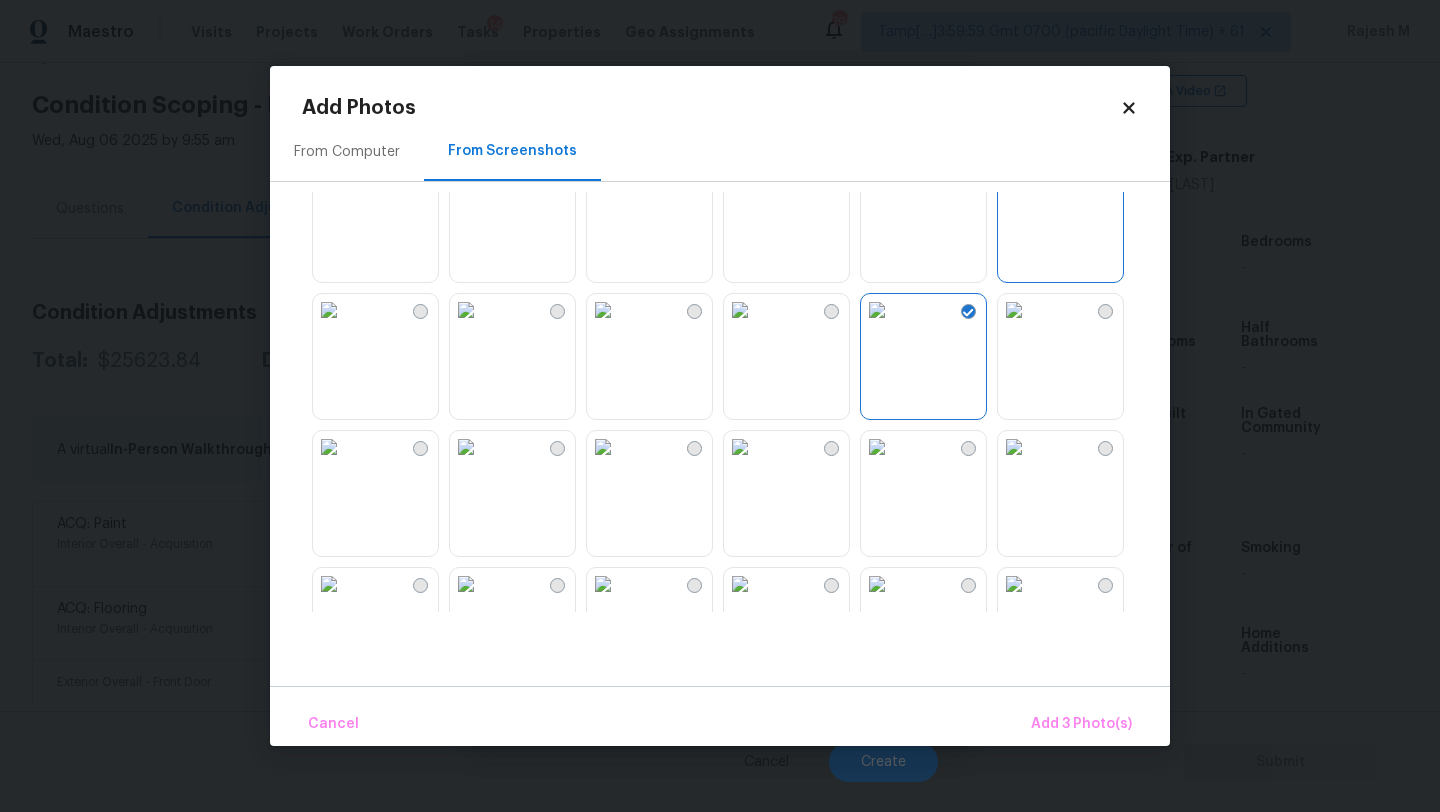 click at bounding box center [1014, 310] 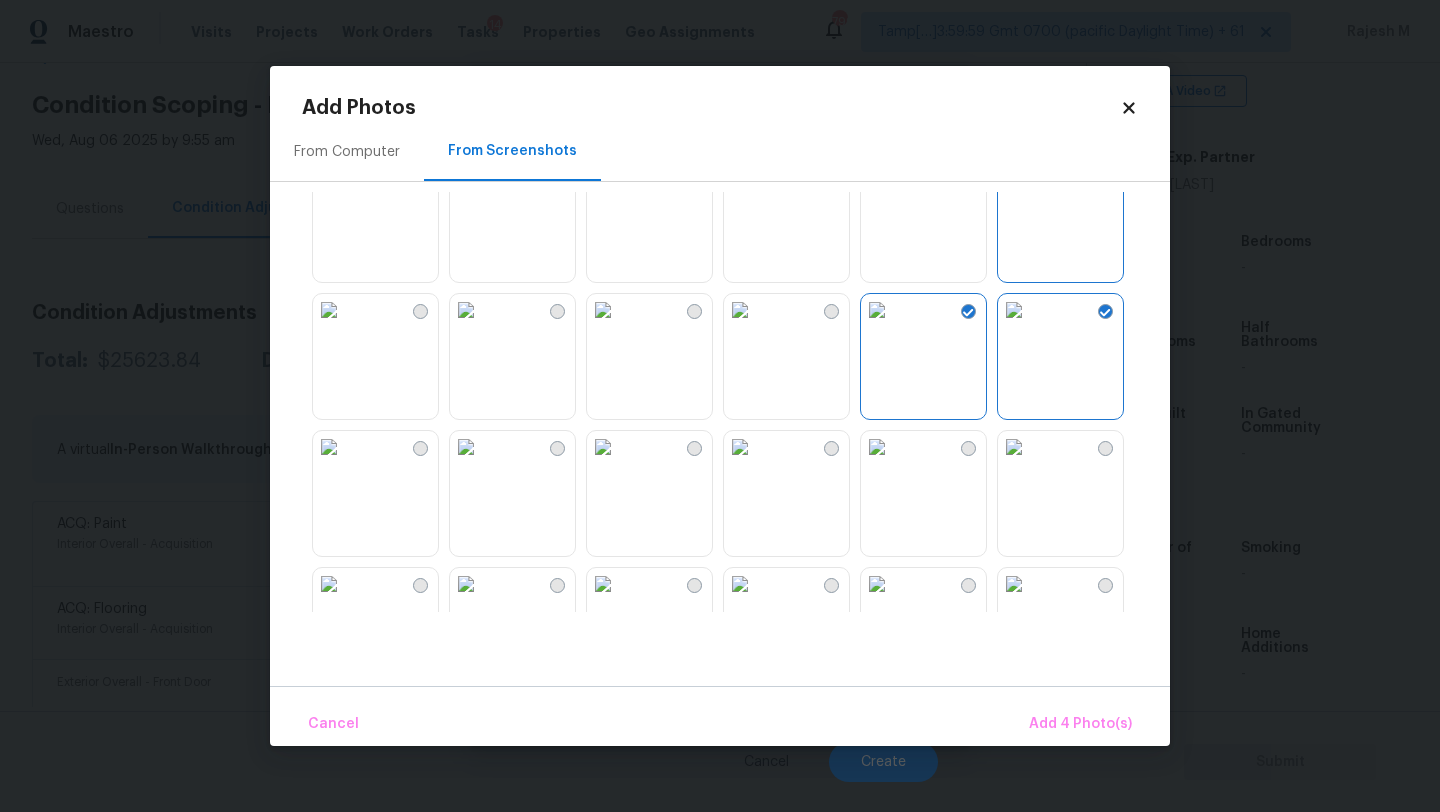 click at bounding box center (1014, 310) 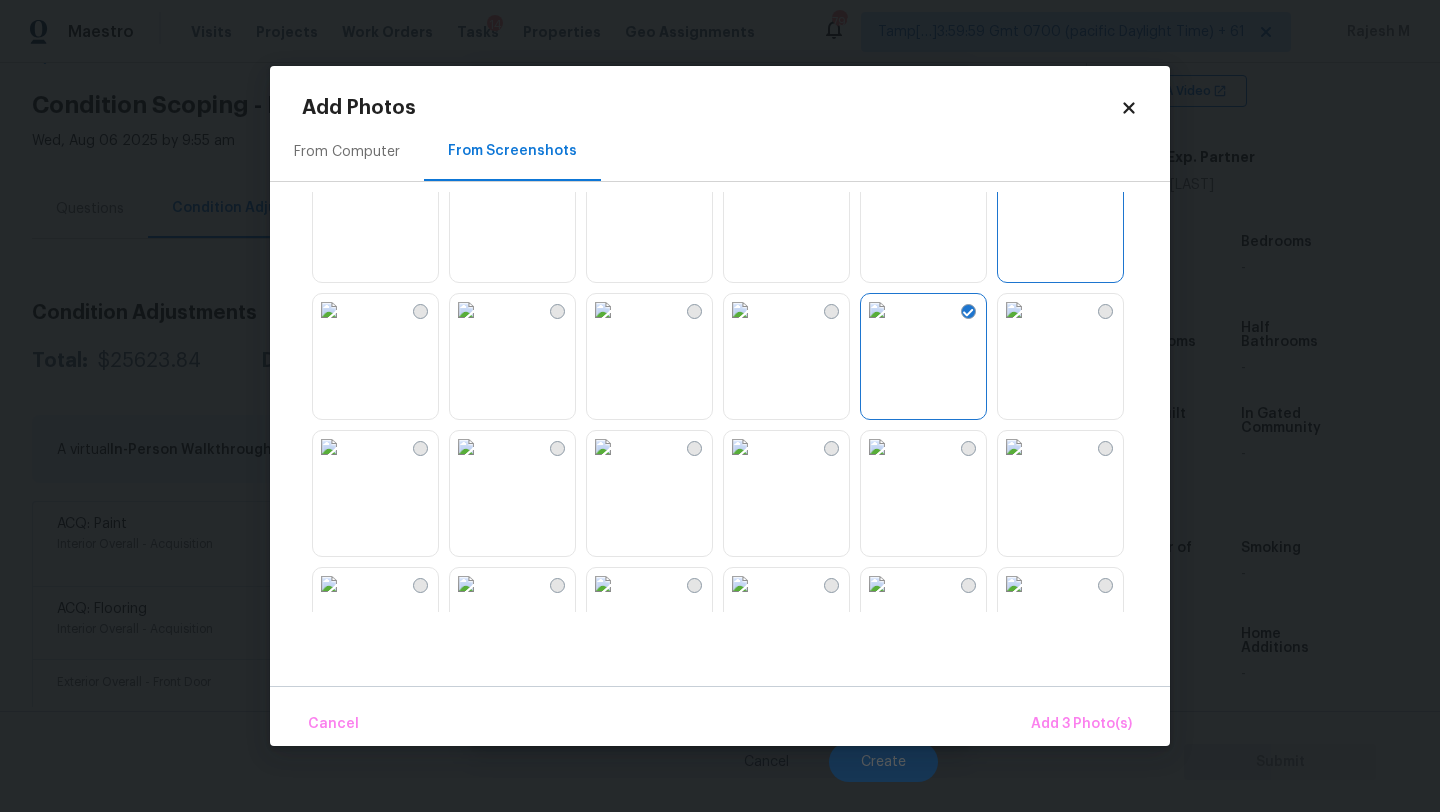 scroll, scrollTop: 486, scrollLeft: 0, axis: vertical 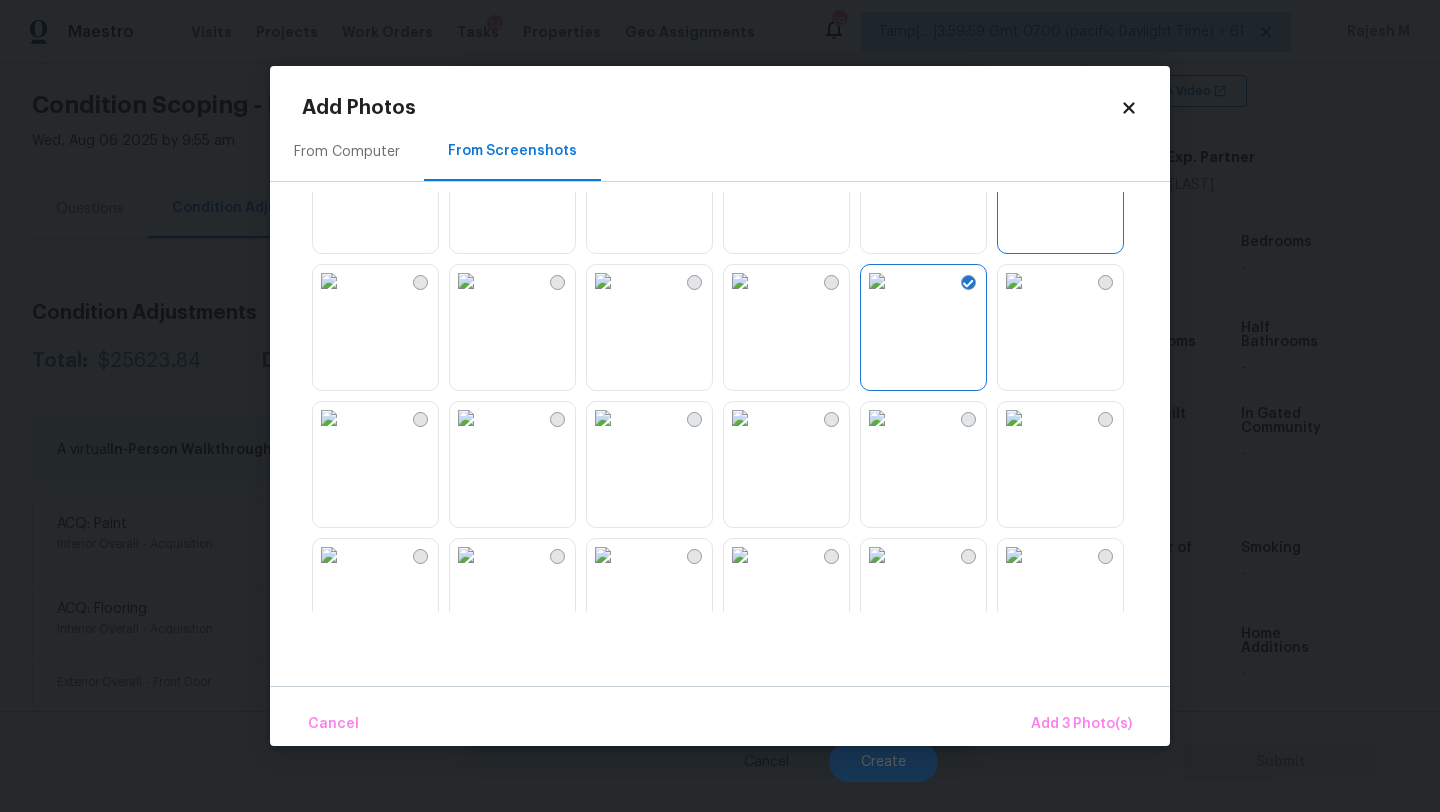 click at bounding box center [603, 418] 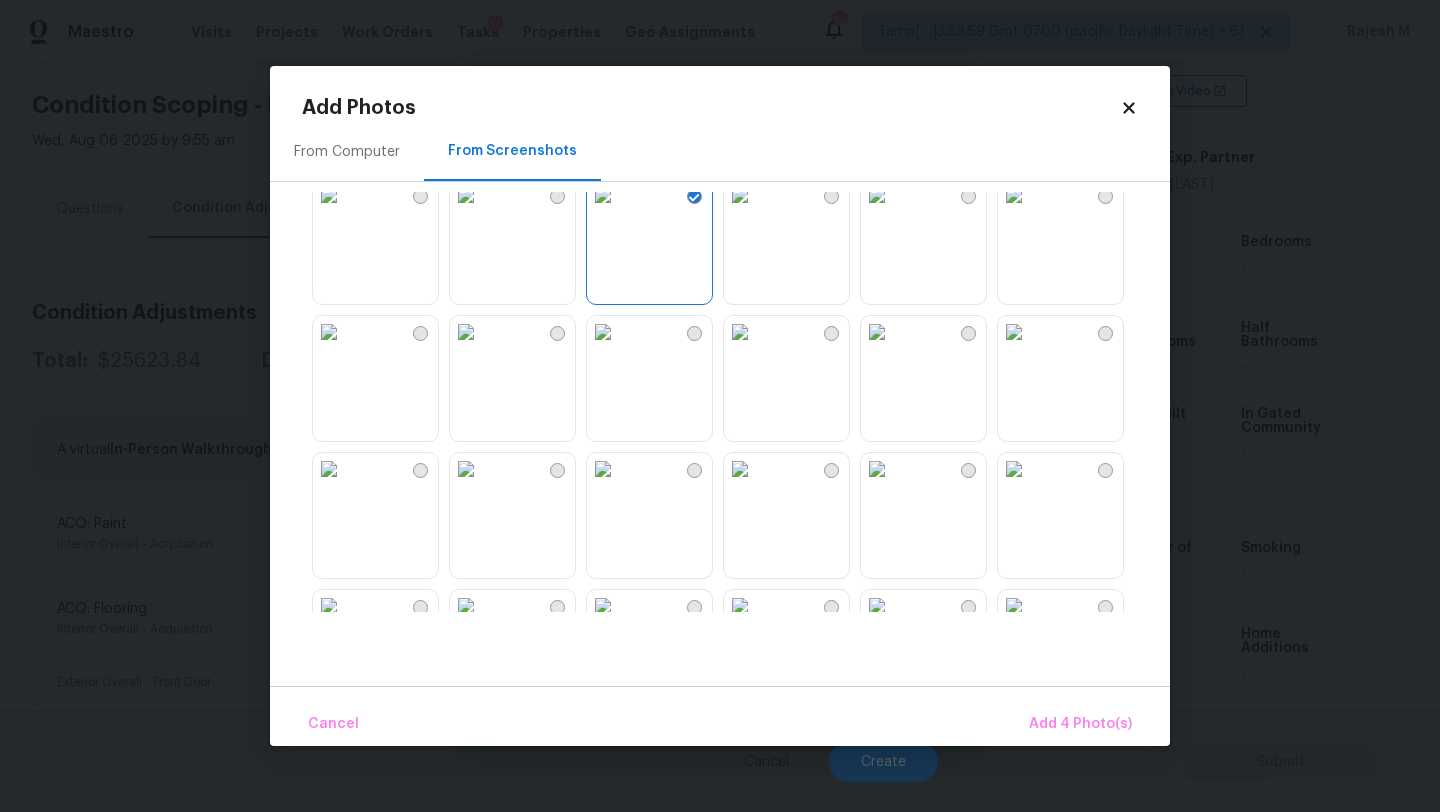 scroll, scrollTop: 765, scrollLeft: 0, axis: vertical 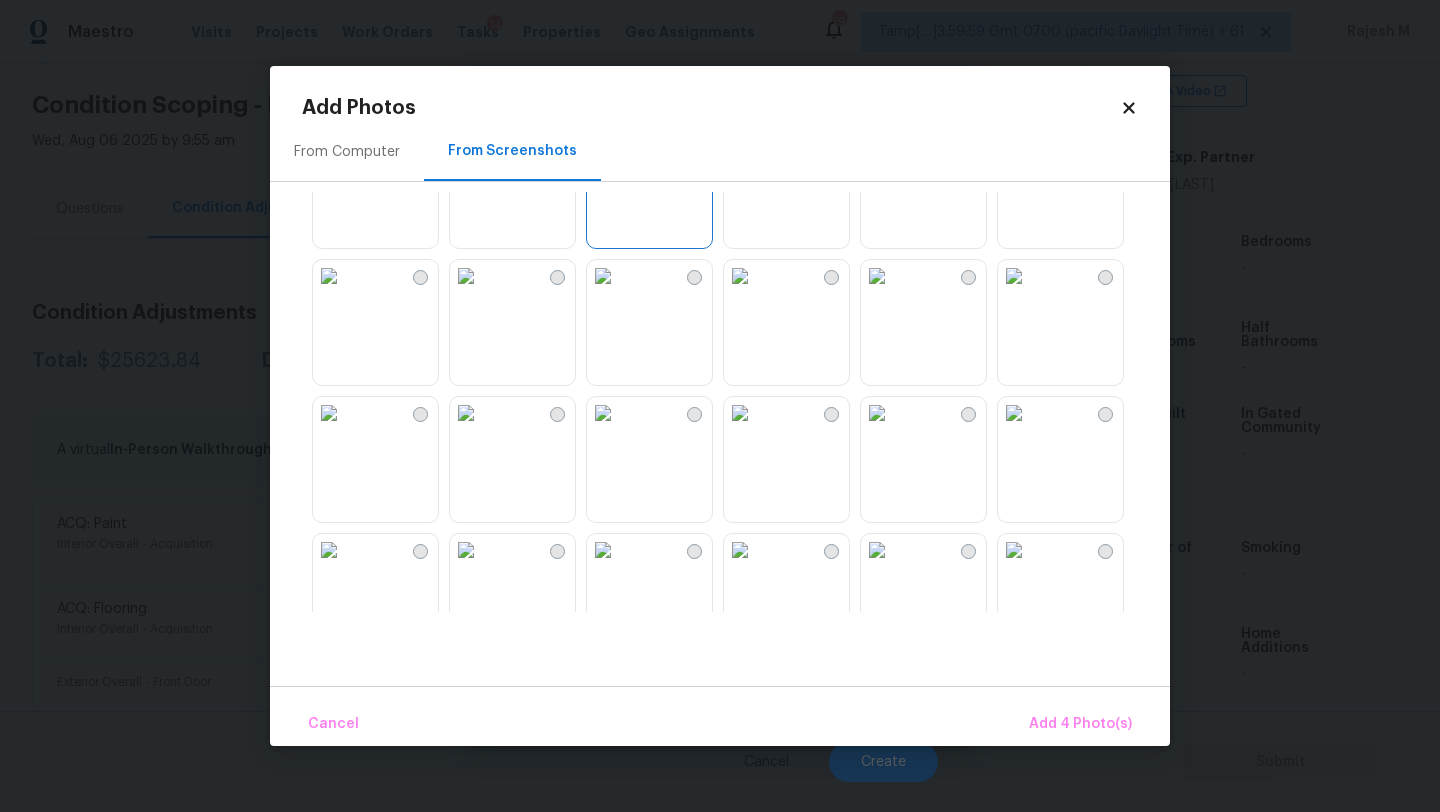 click at bounding box center (1014, 139) 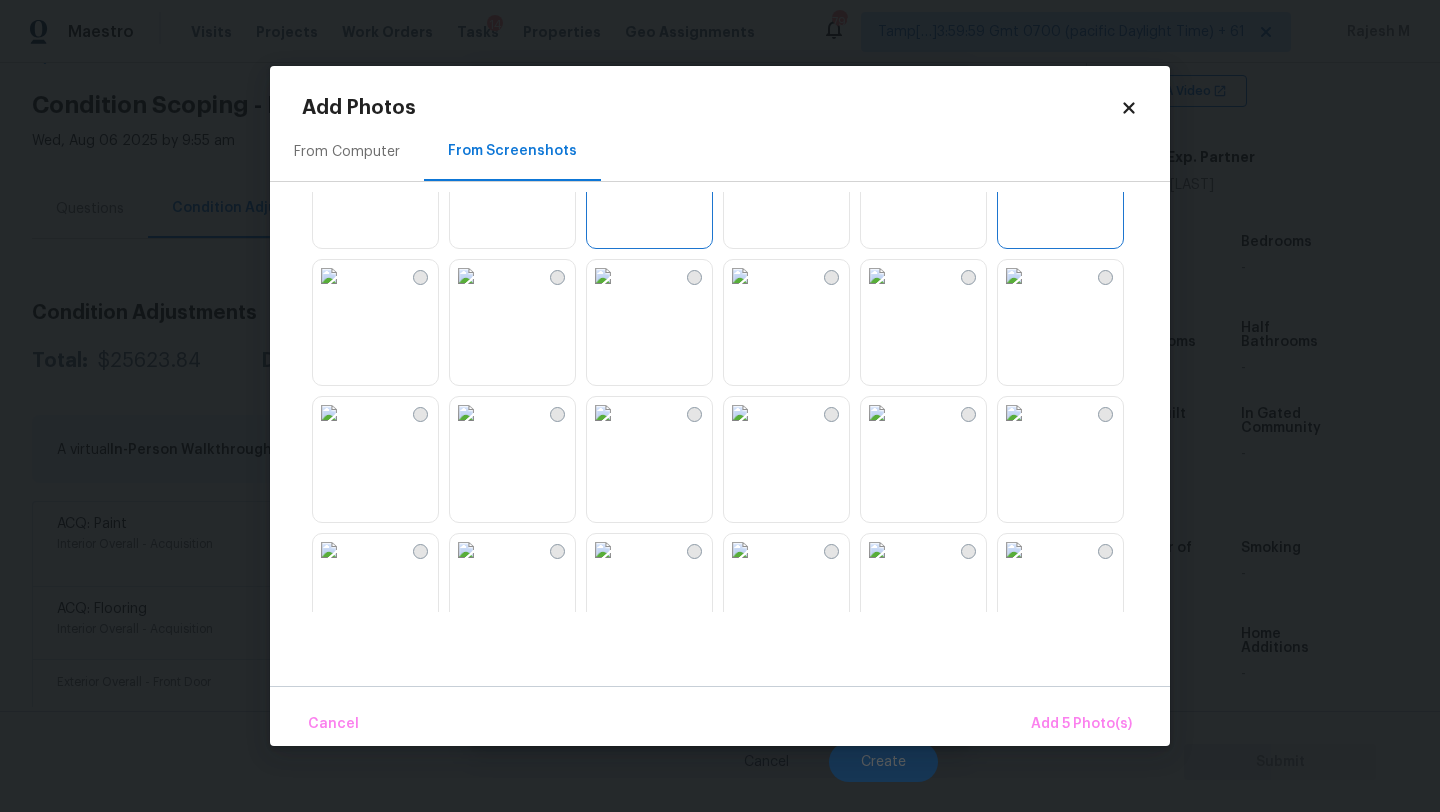 click at bounding box center (877, 276) 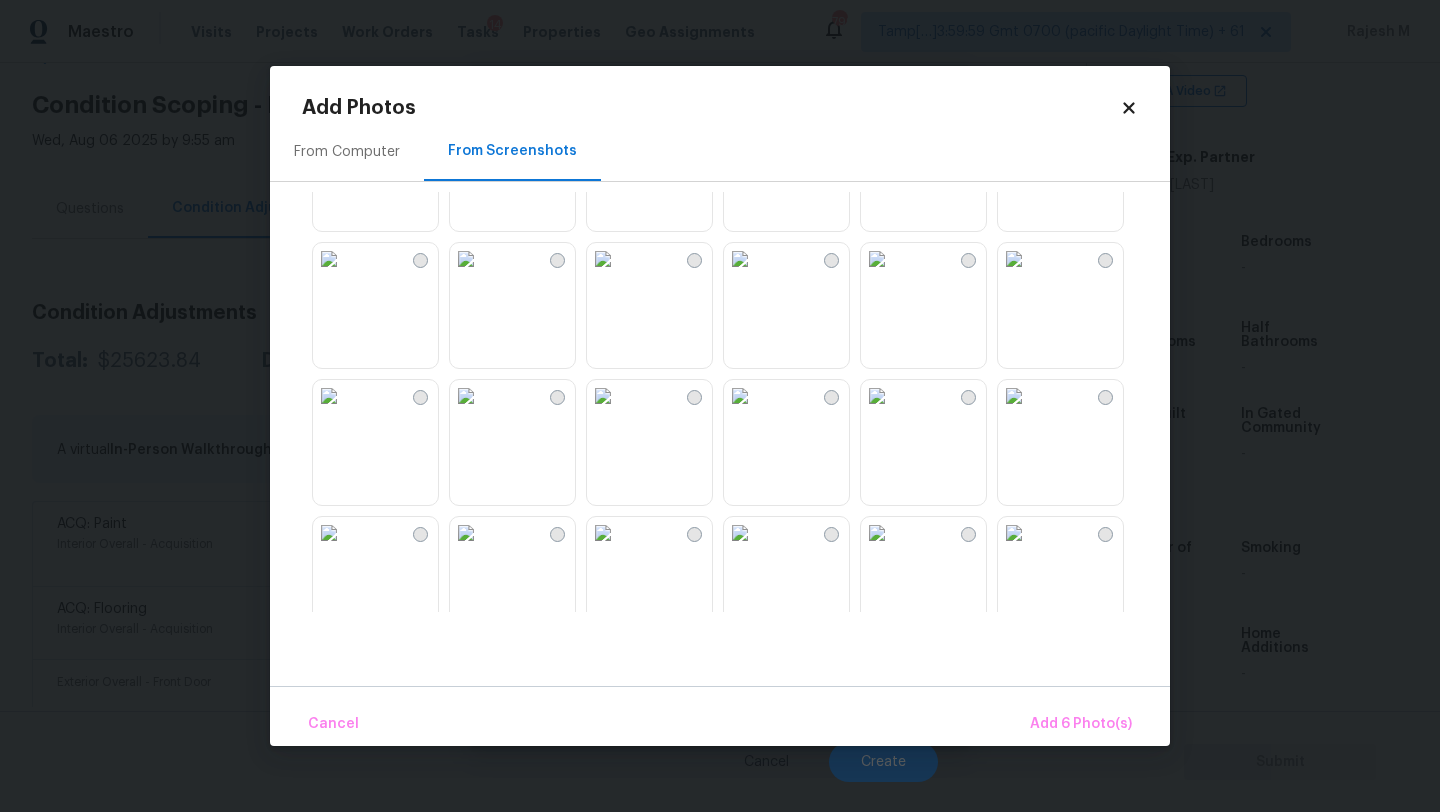 scroll, scrollTop: 1486, scrollLeft: 0, axis: vertical 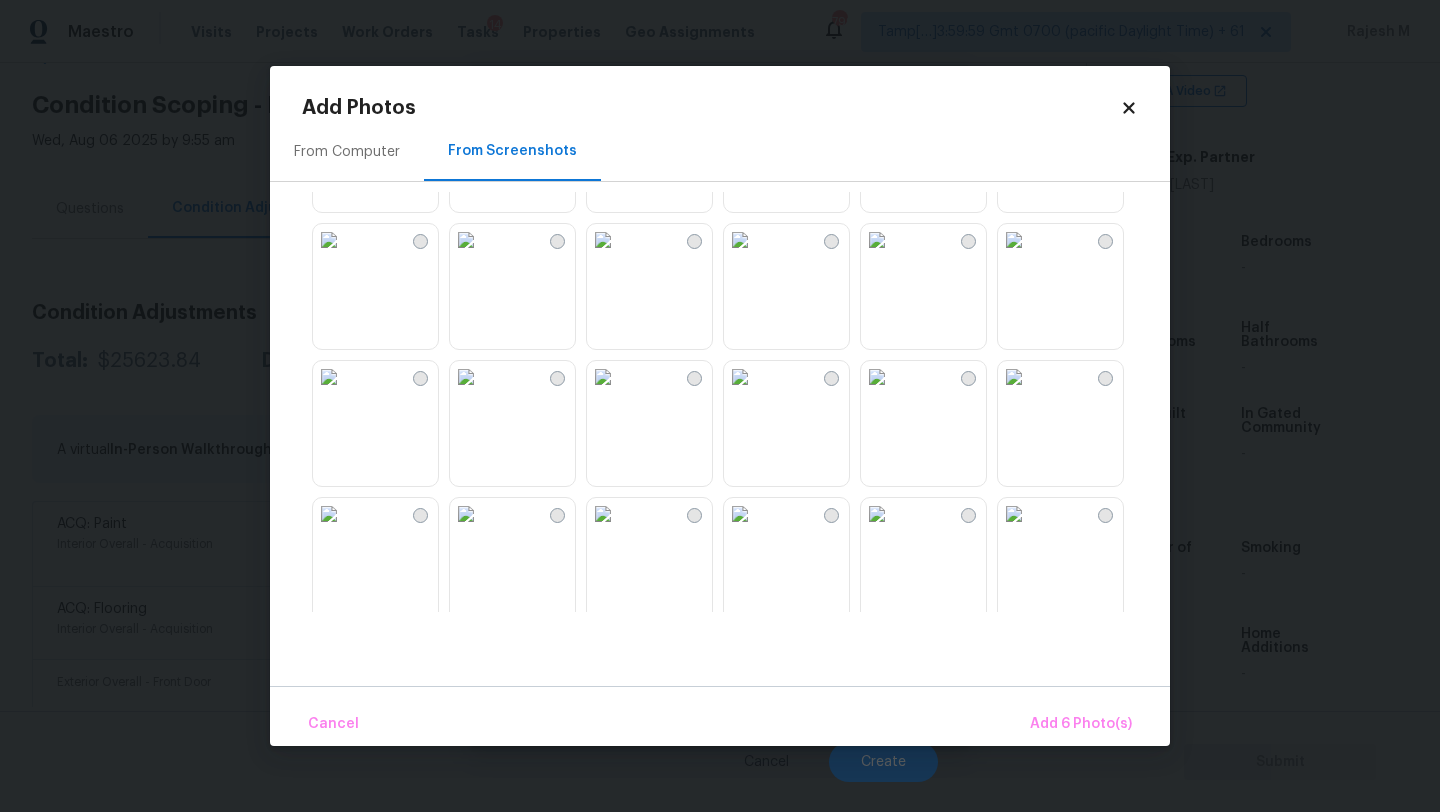click at bounding box center [877, 377] 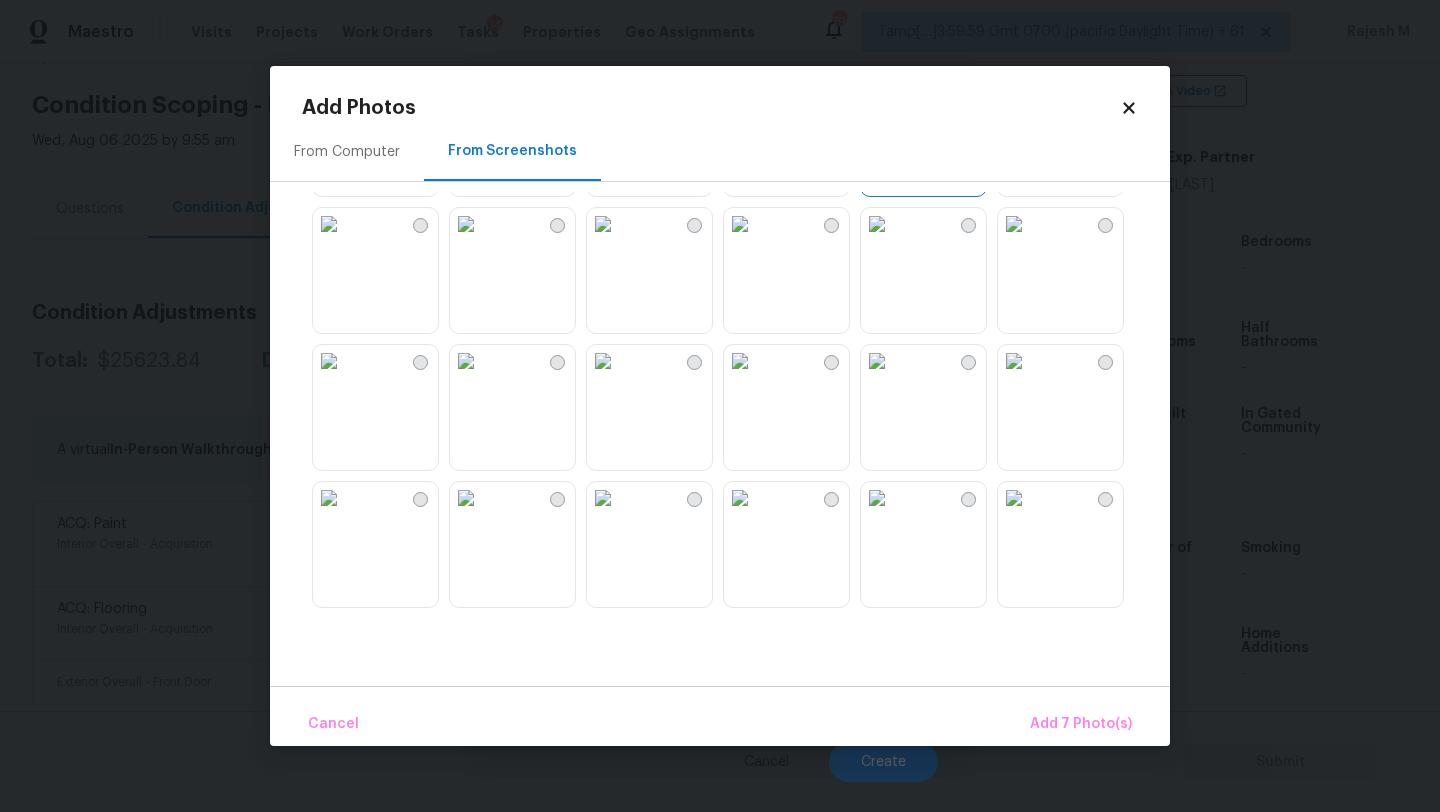 scroll, scrollTop: 1862, scrollLeft: 0, axis: vertical 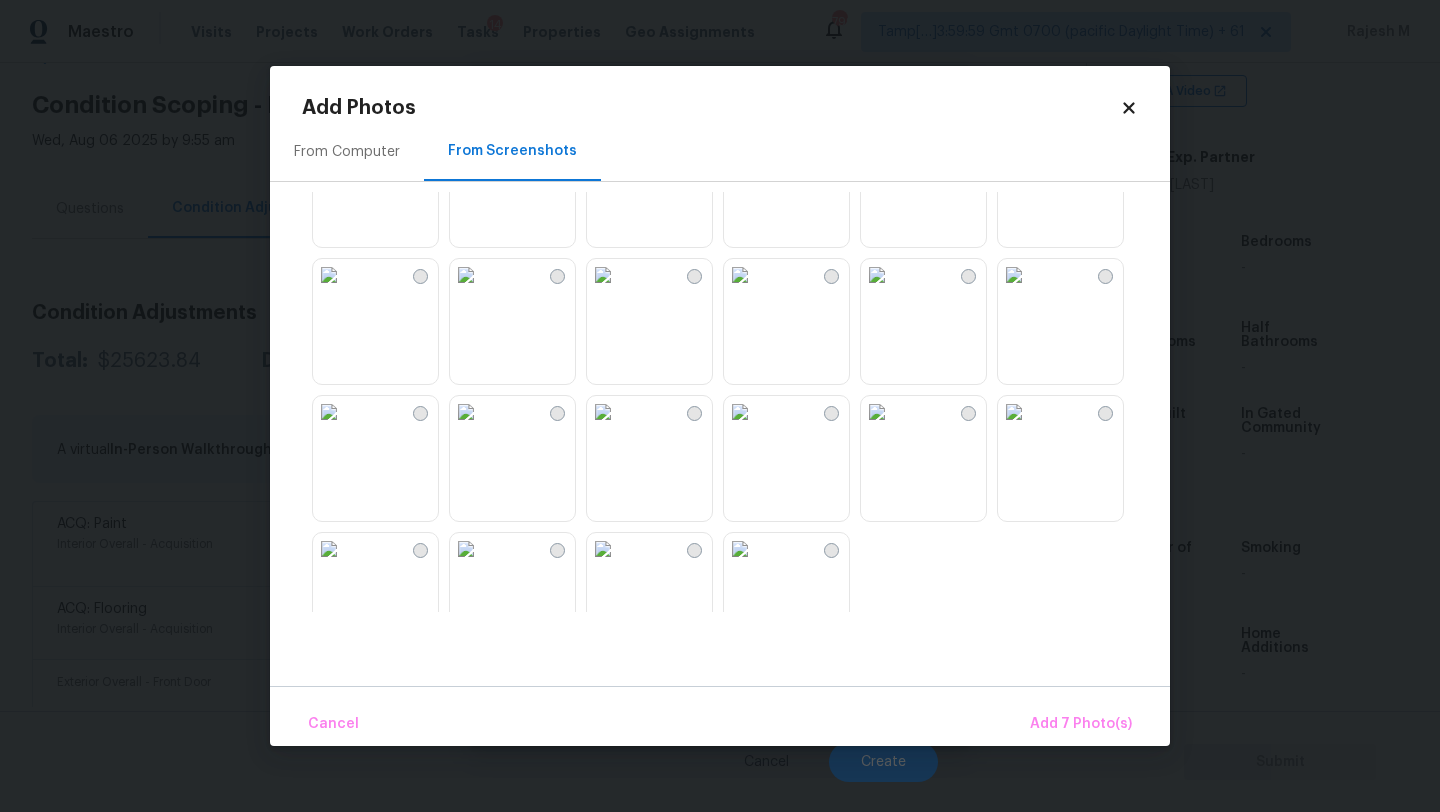 click at bounding box center (466, 412) 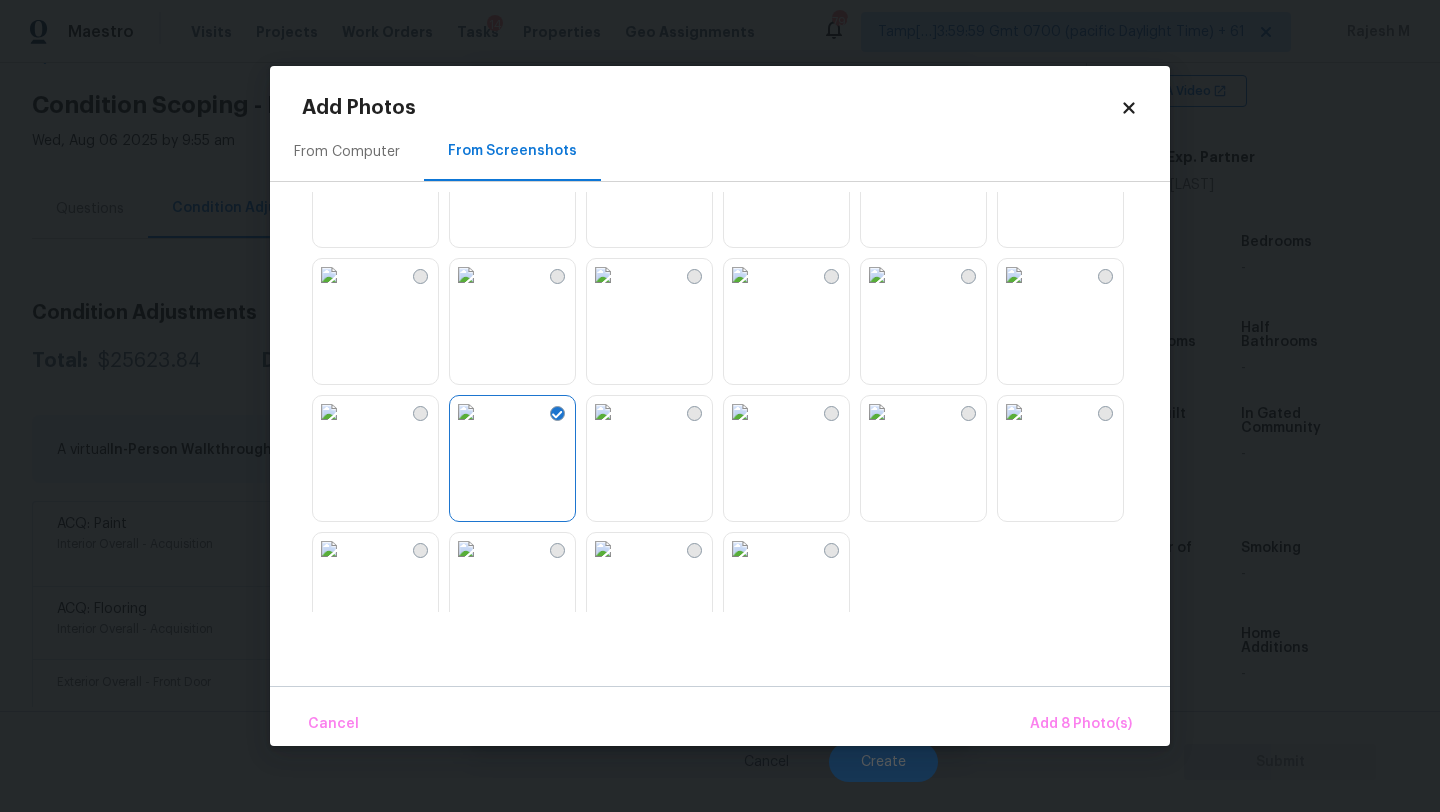 scroll, scrollTop: 1910, scrollLeft: 0, axis: vertical 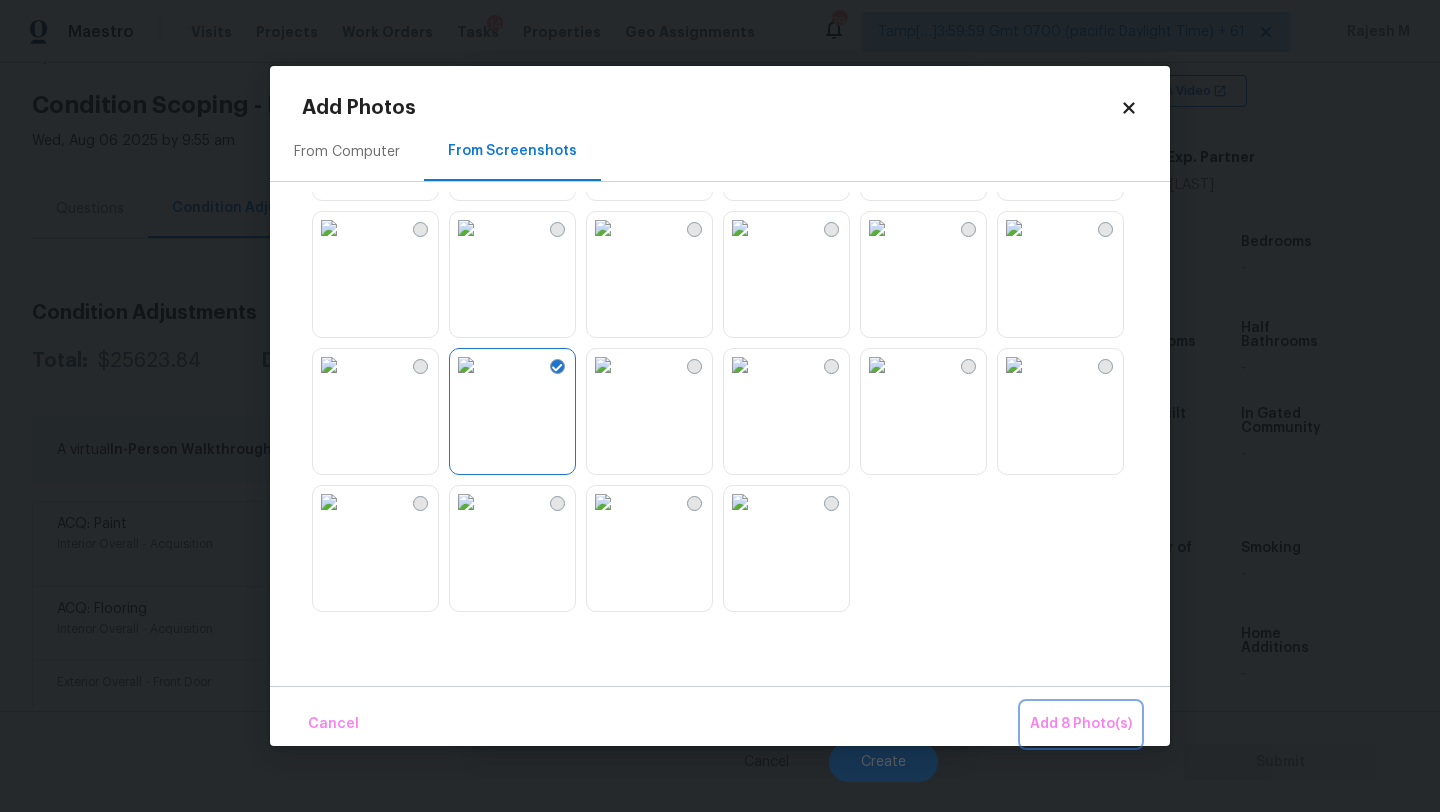 click on "Add 8 Photo(s)" at bounding box center (1081, 724) 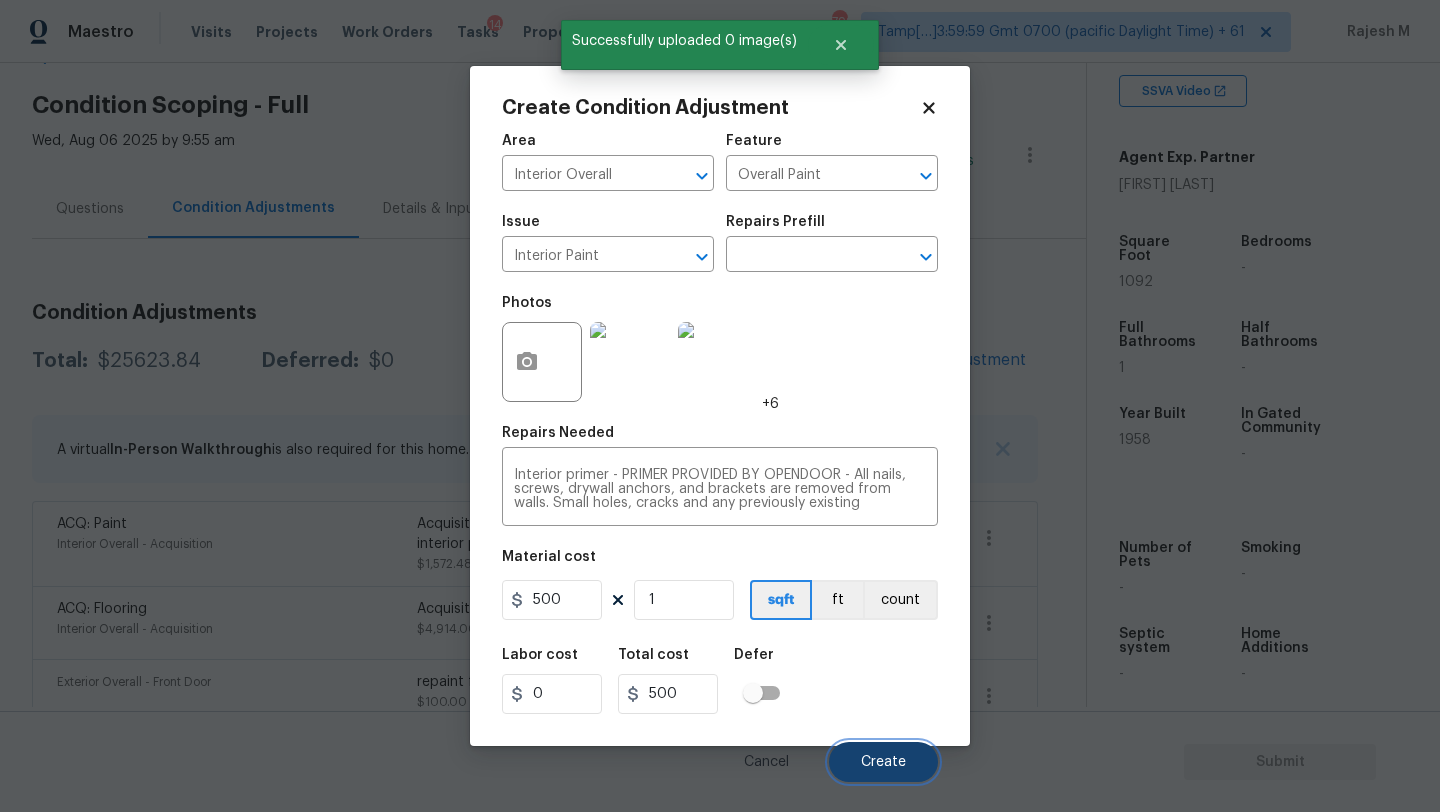 click on "Create" at bounding box center [883, 762] 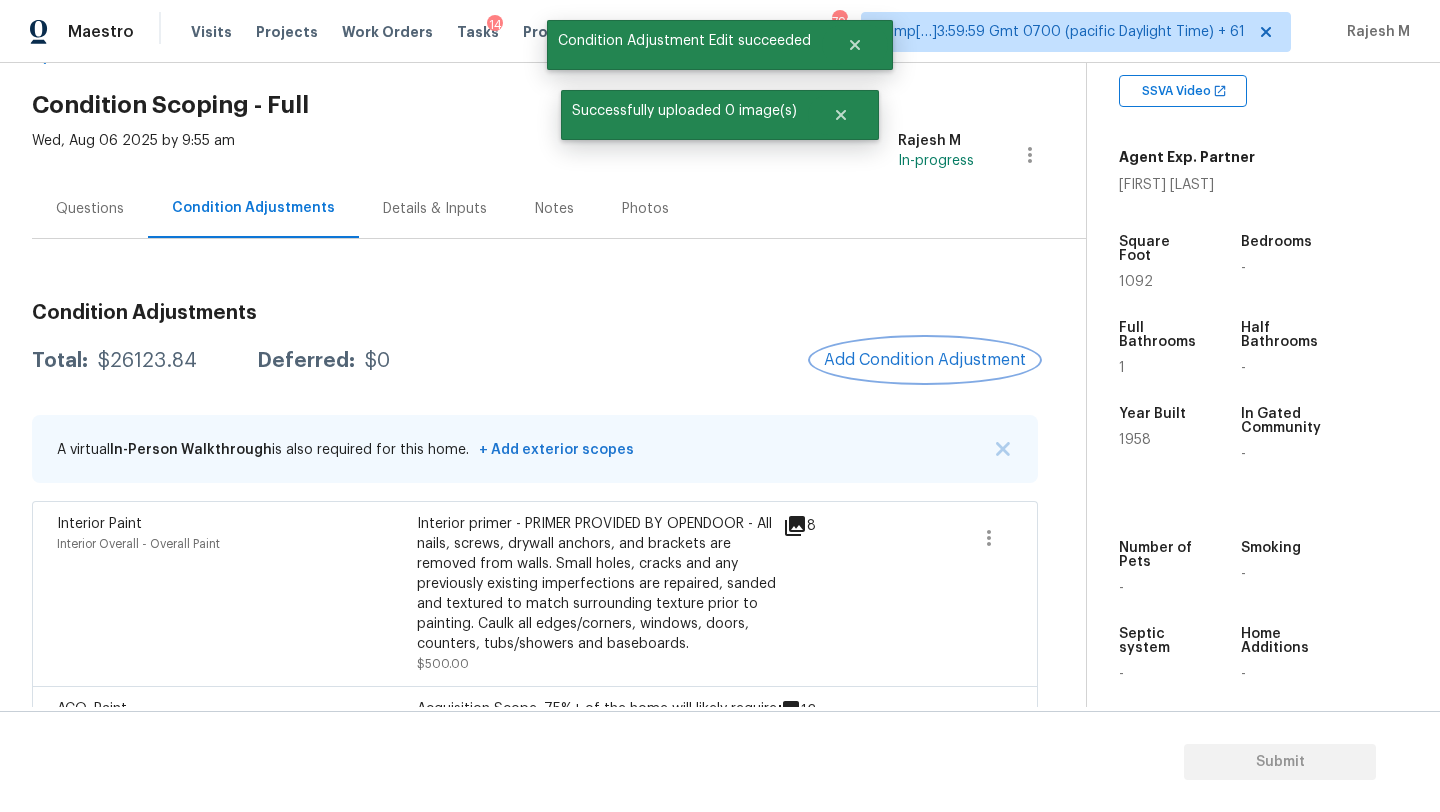 click on "Add Condition Adjustment" at bounding box center (925, 360) 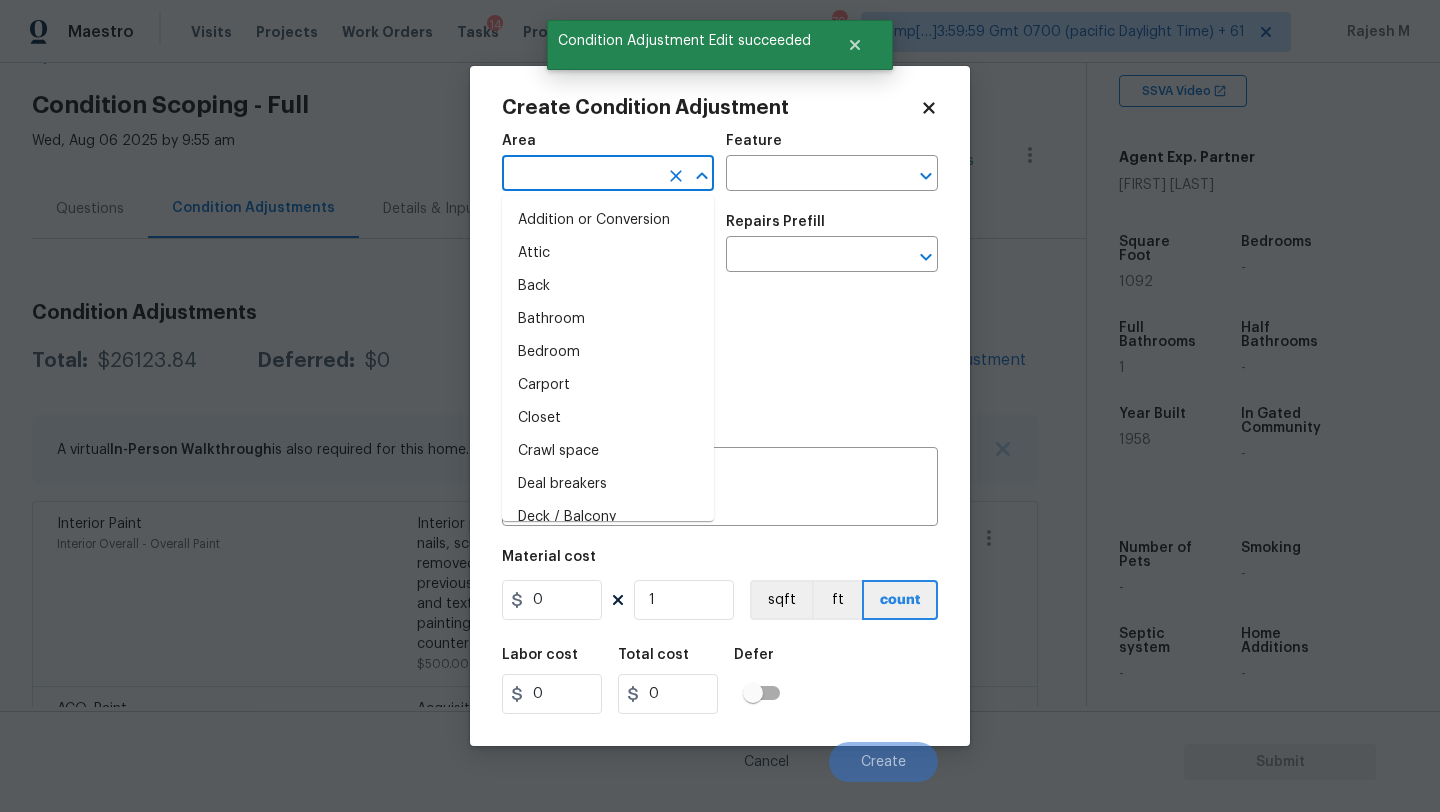 click at bounding box center (580, 175) 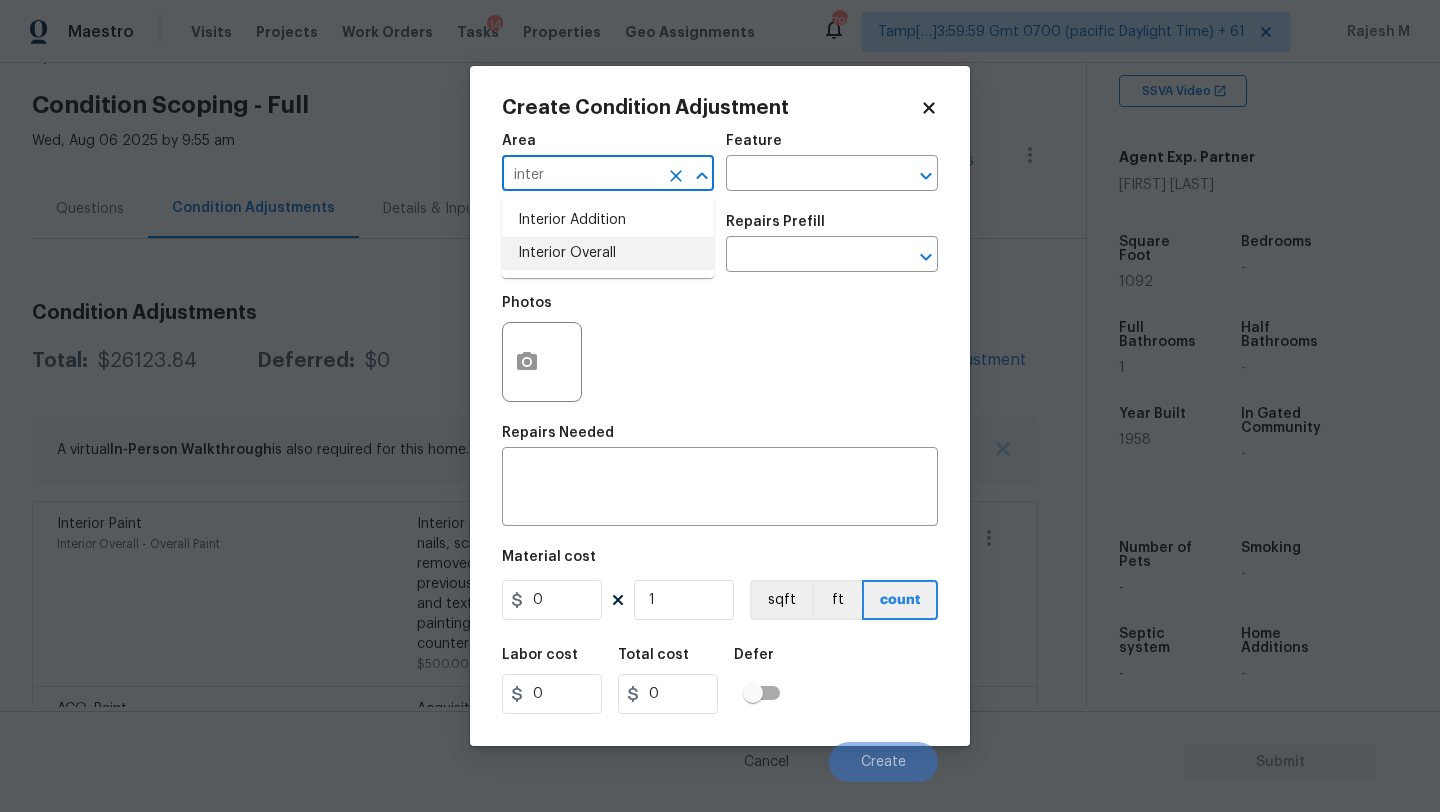 click on "Interior Overall" at bounding box center [608, 253] 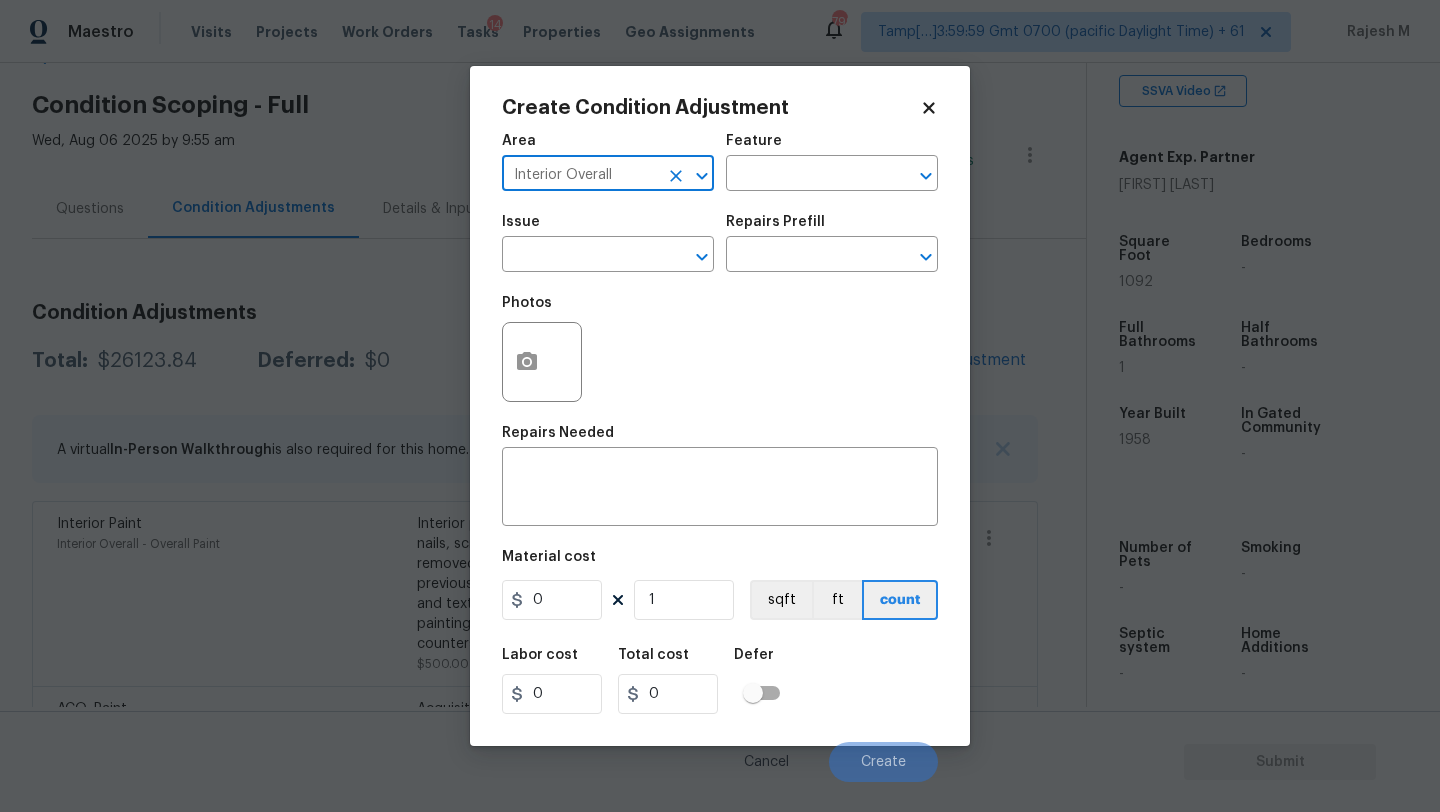 type on "Interior Overall" 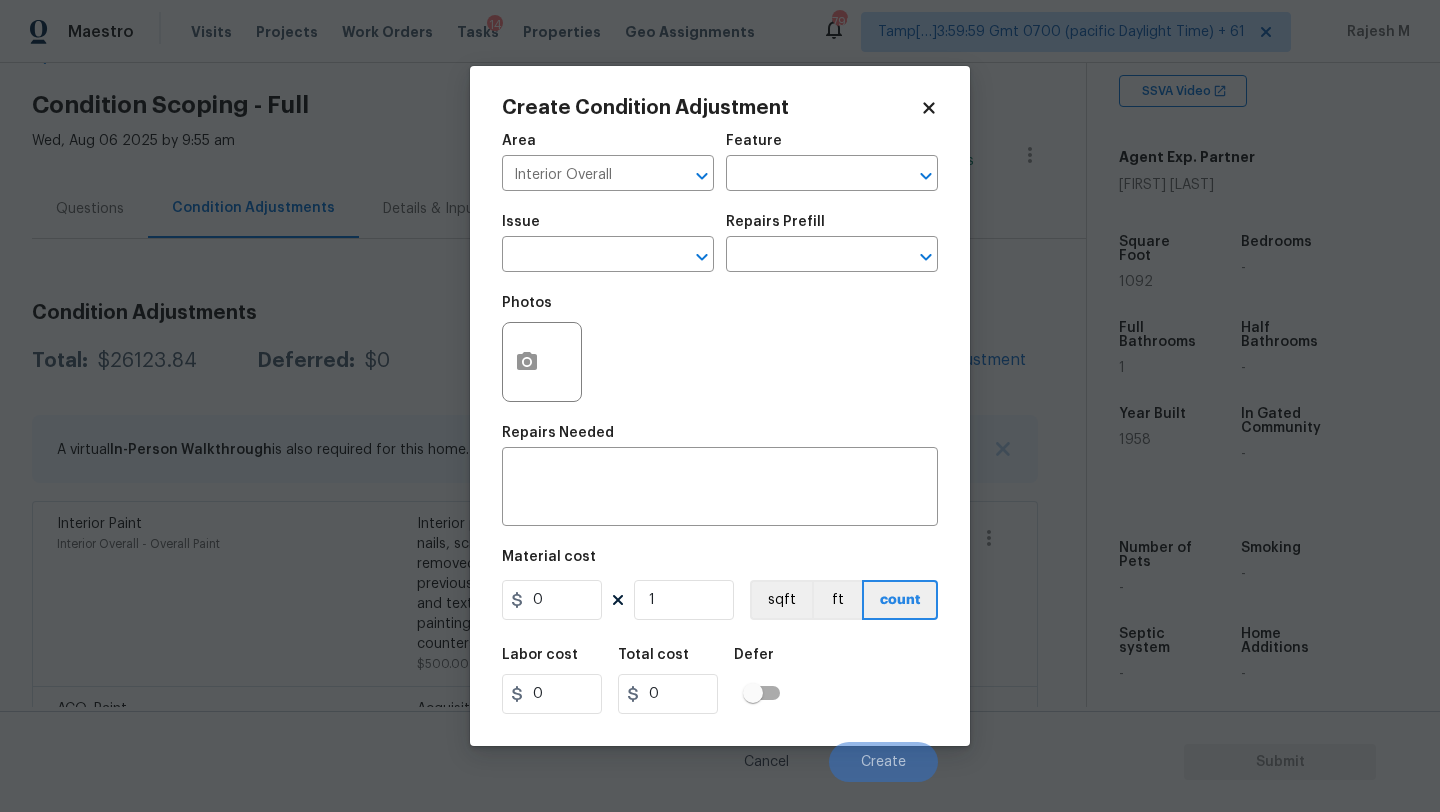 click on "Feature" at bounding box center [832, 147] 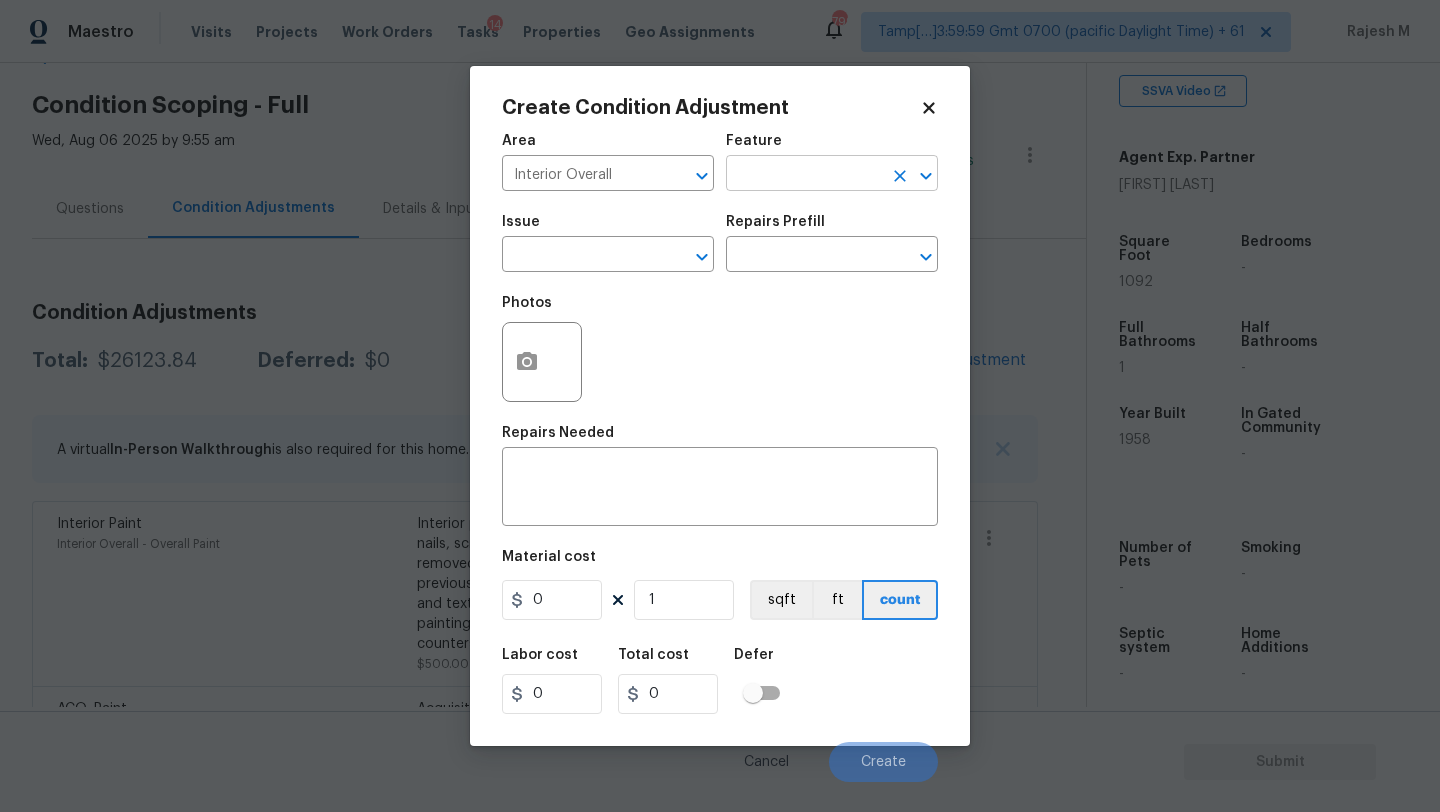 click at bounding box center [804, 175] 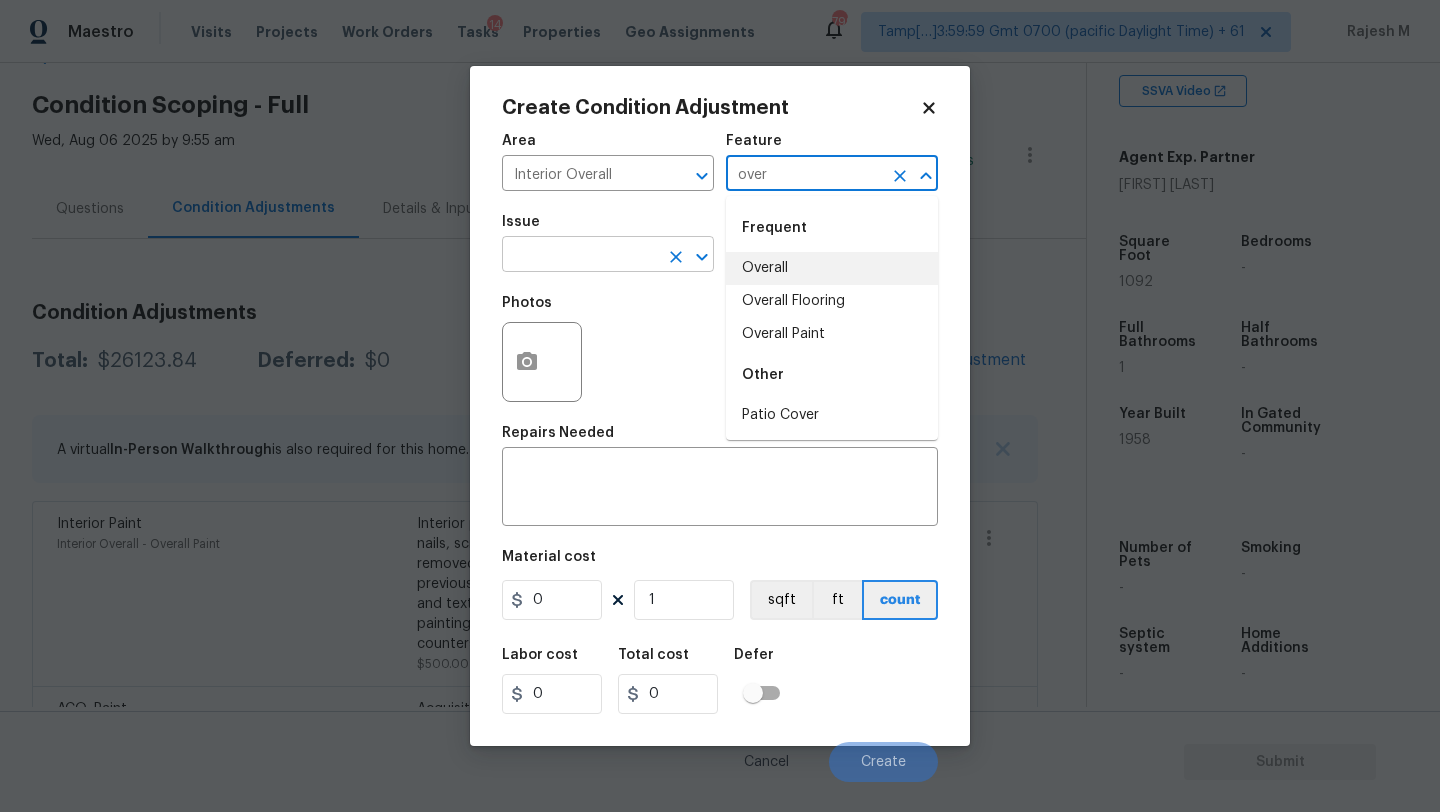 drag, startPoint x: 776, startPoint y: 261, endPoint x: 608, endPoint y: 261, distance: 168 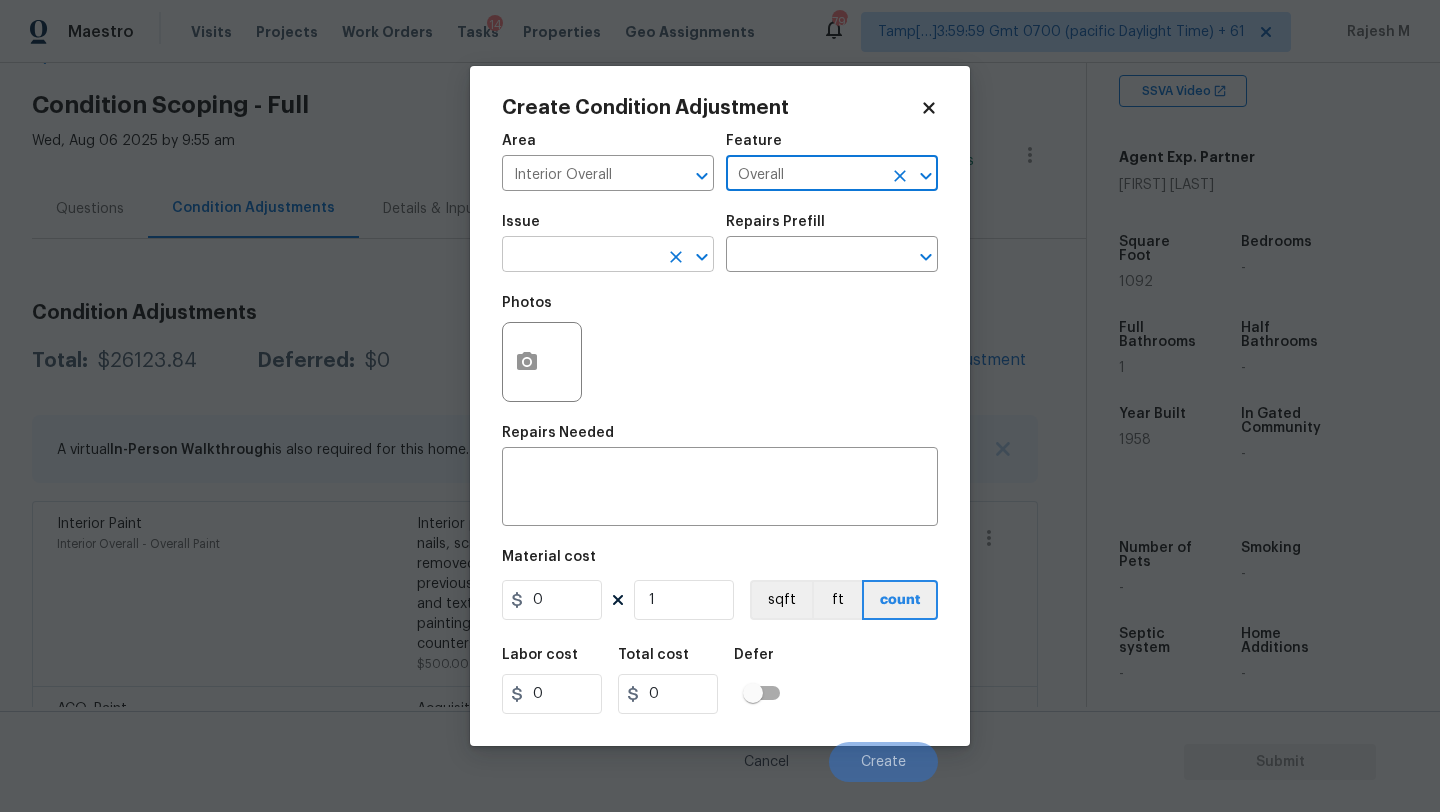 type on "Overall" 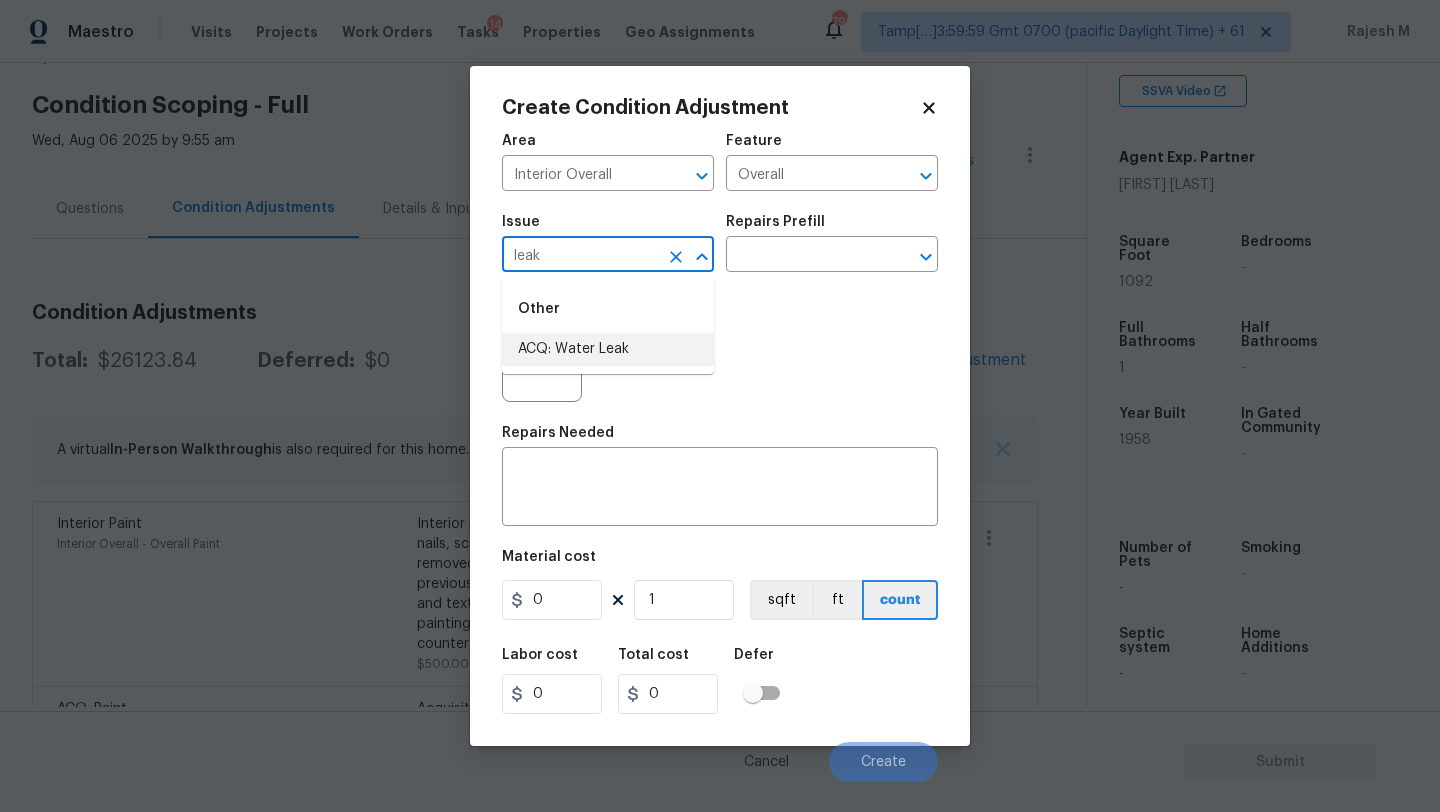 click on "ACQ: Water Leak" at bounding box center [608, 349] 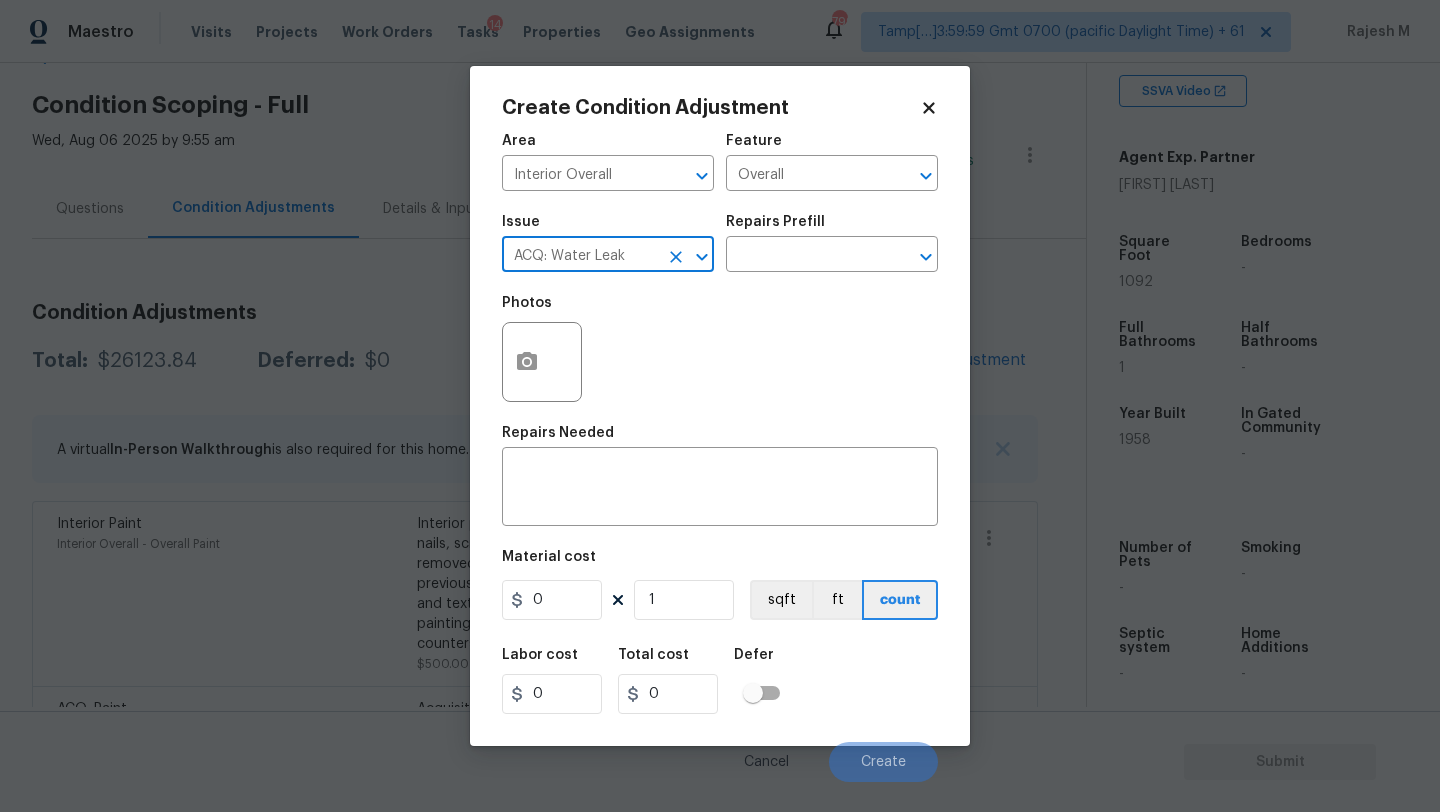 type on "ACQ: Water Leak" 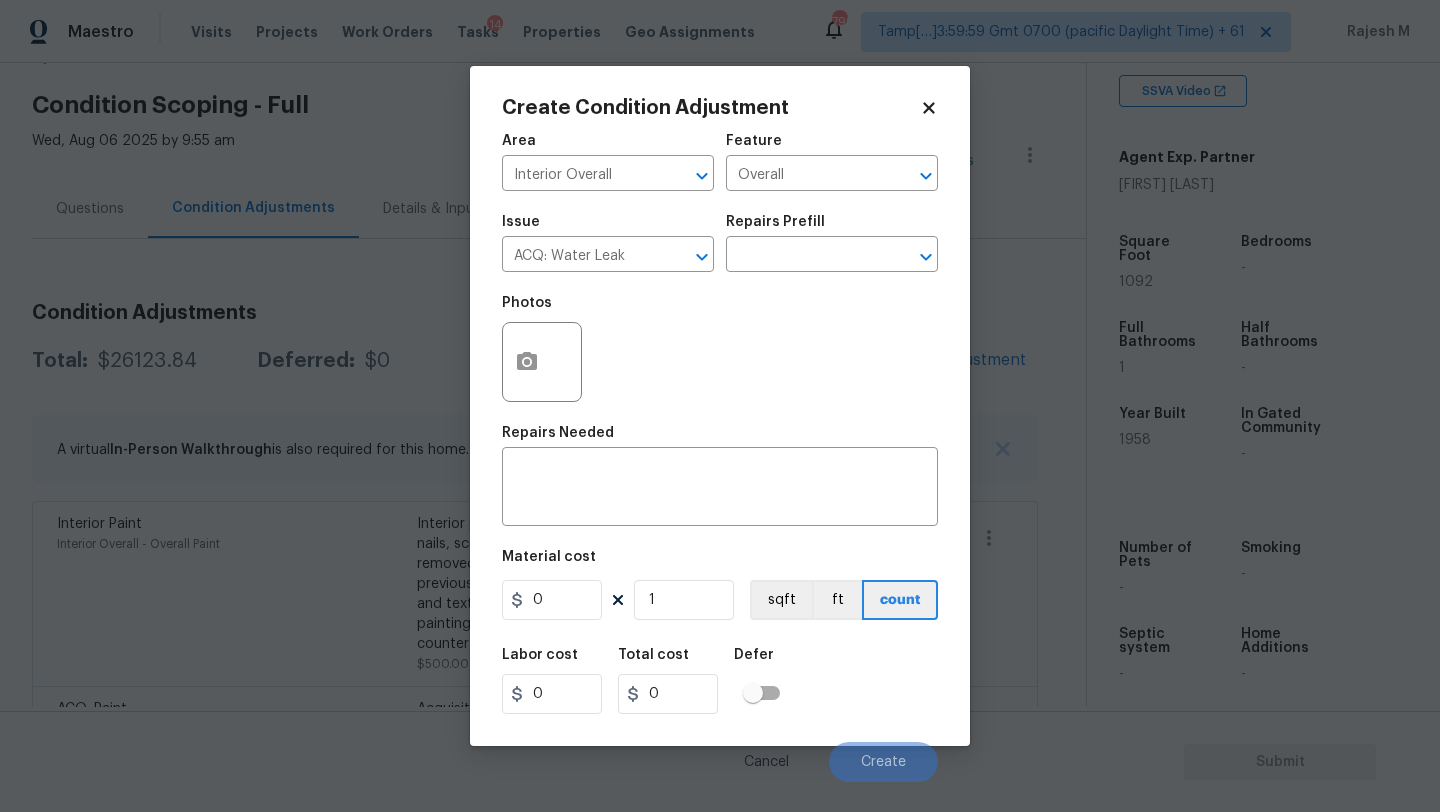 click on "Repairs Prefill" at bounding box center (832, 228) 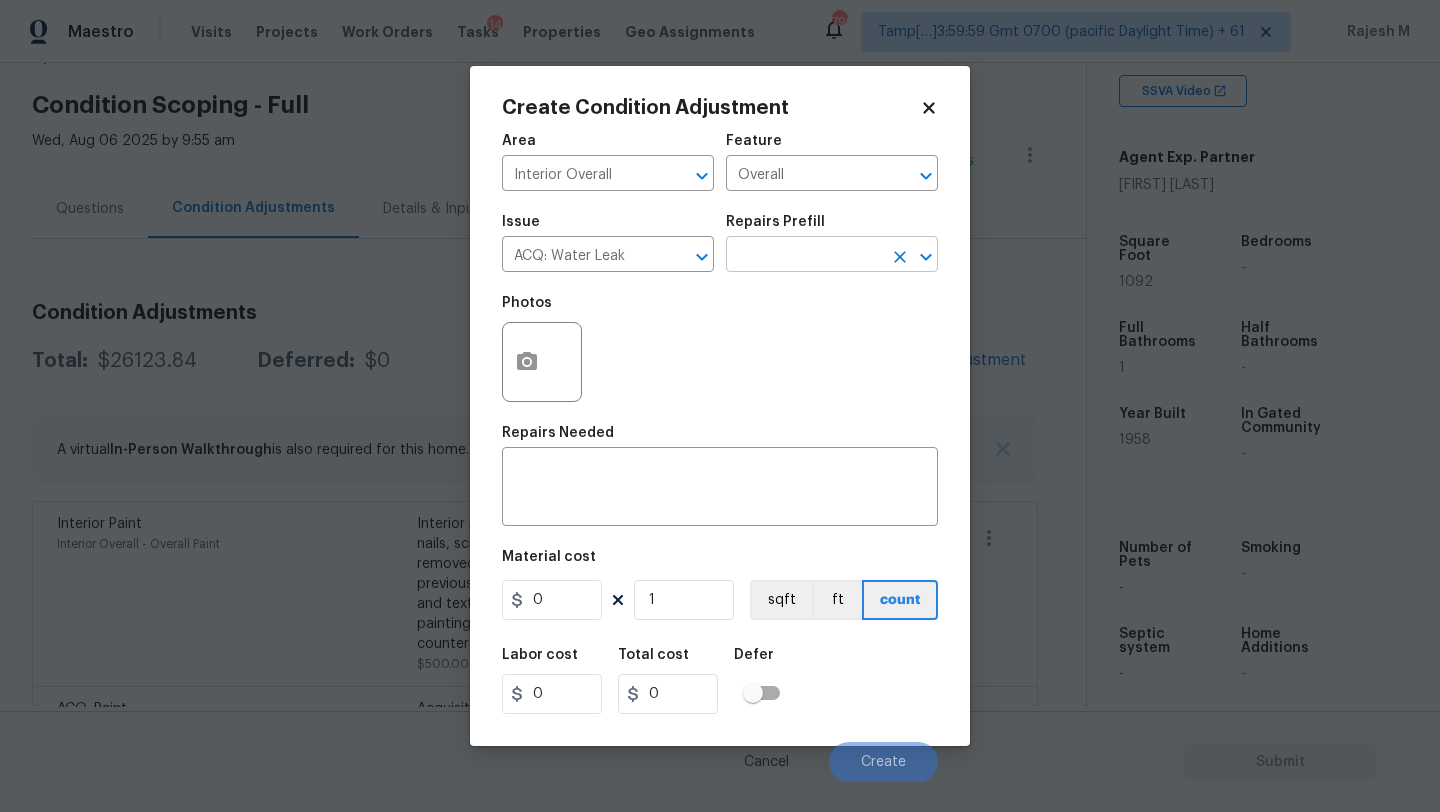 click at bounding box center (804, 256) 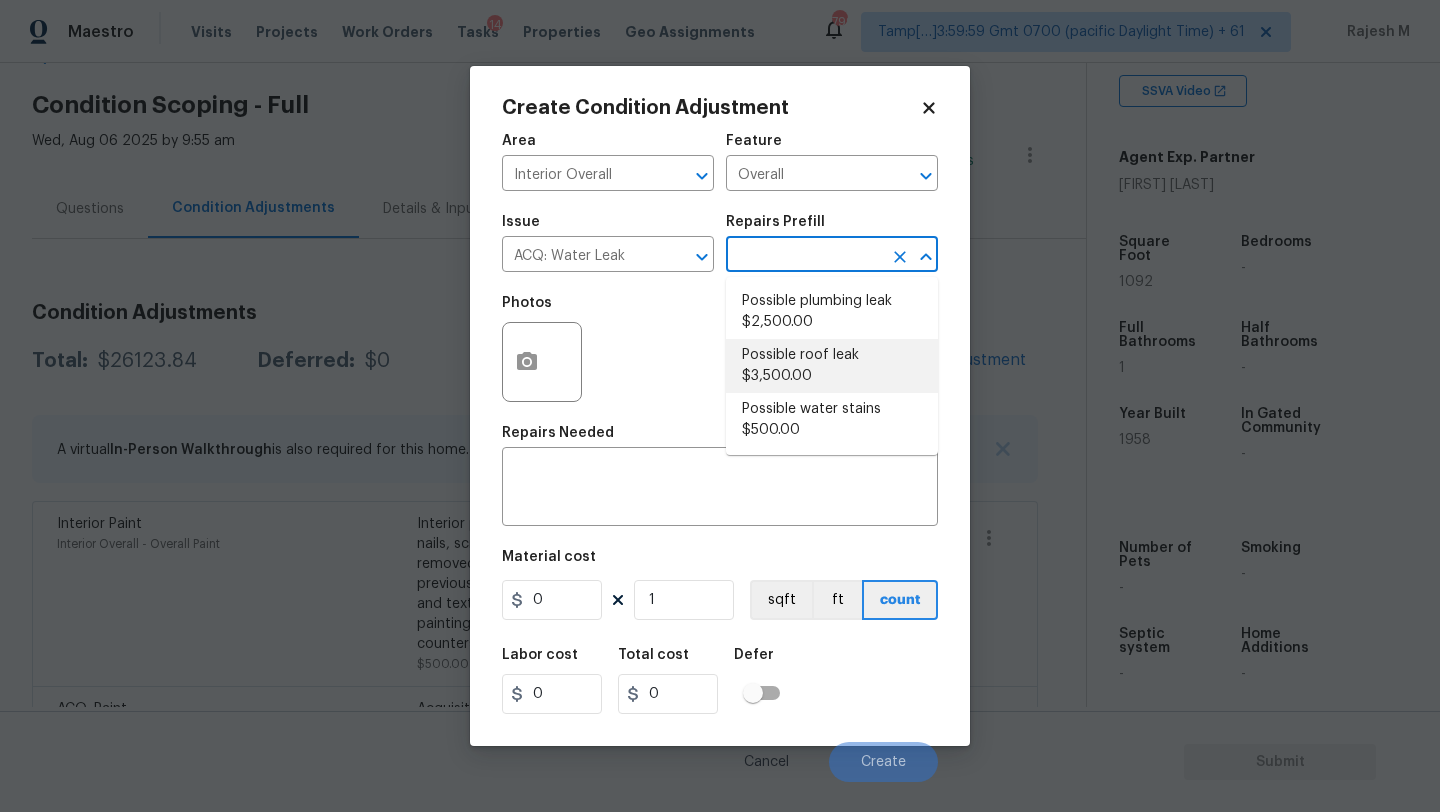 click on "Possible roof leak $3,500.00" at bounding box center [832, 366] 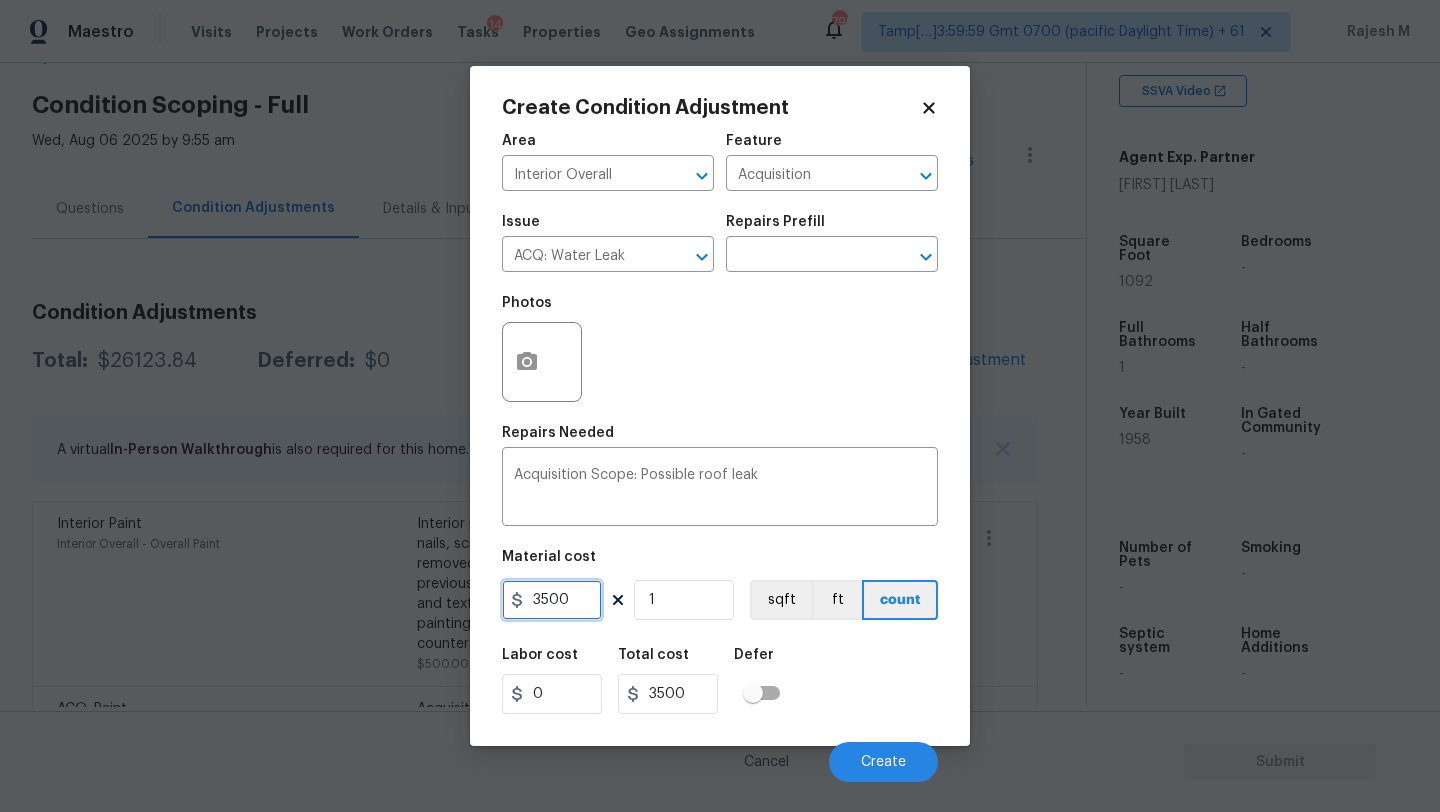 click on "3500" at bounding box center [552, 600] 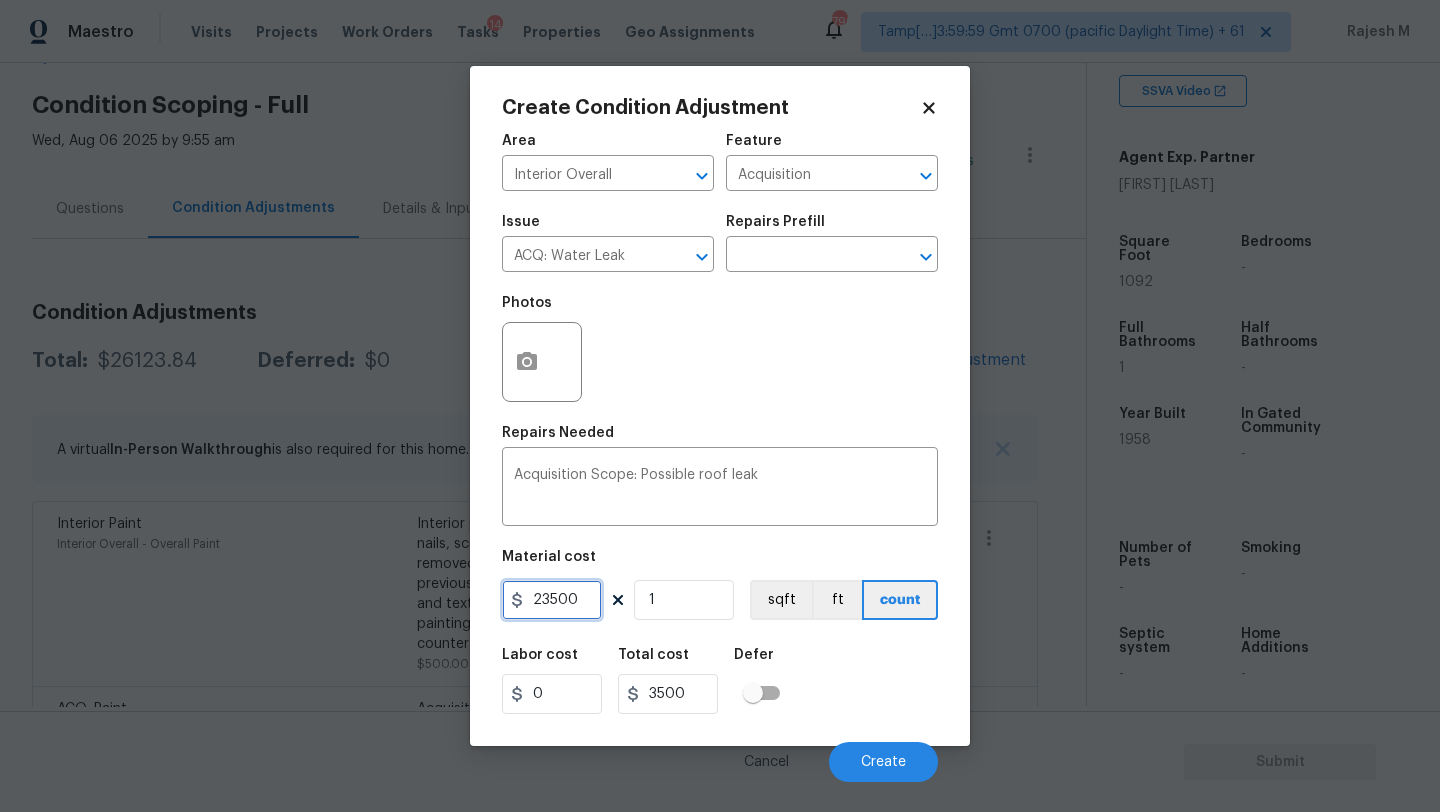 click on "23500" at bounding box center (552, 600) 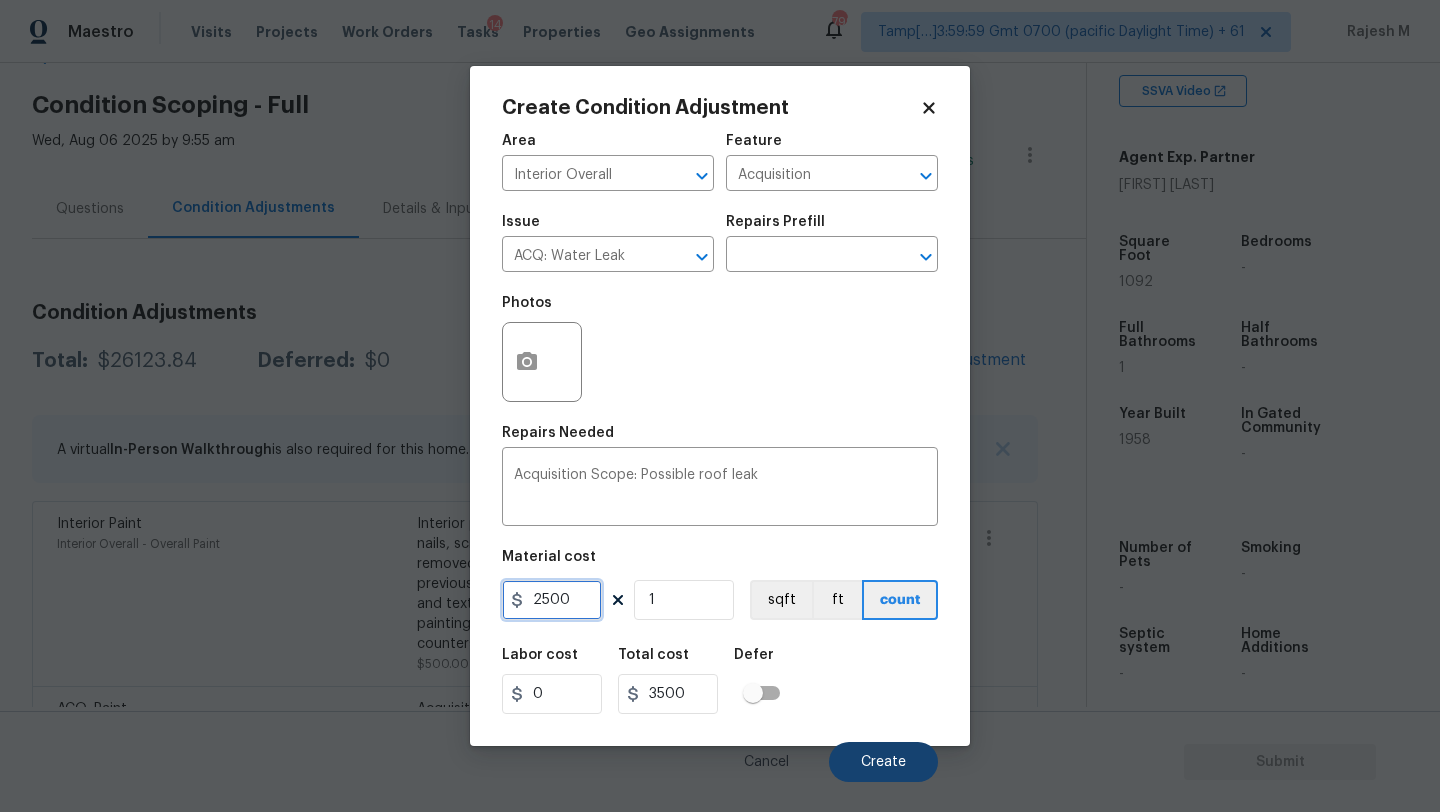 type on "2500" 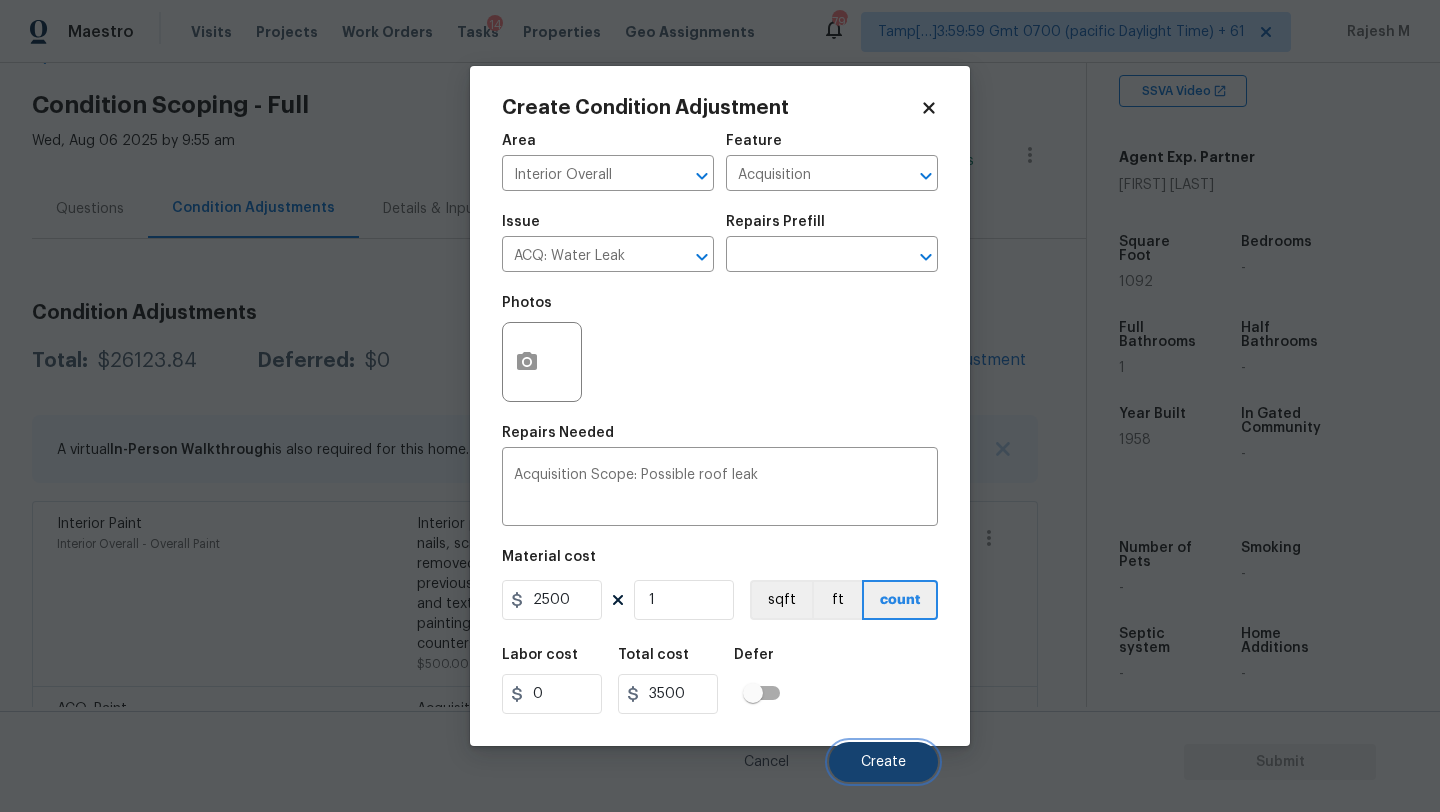 type on "2500" 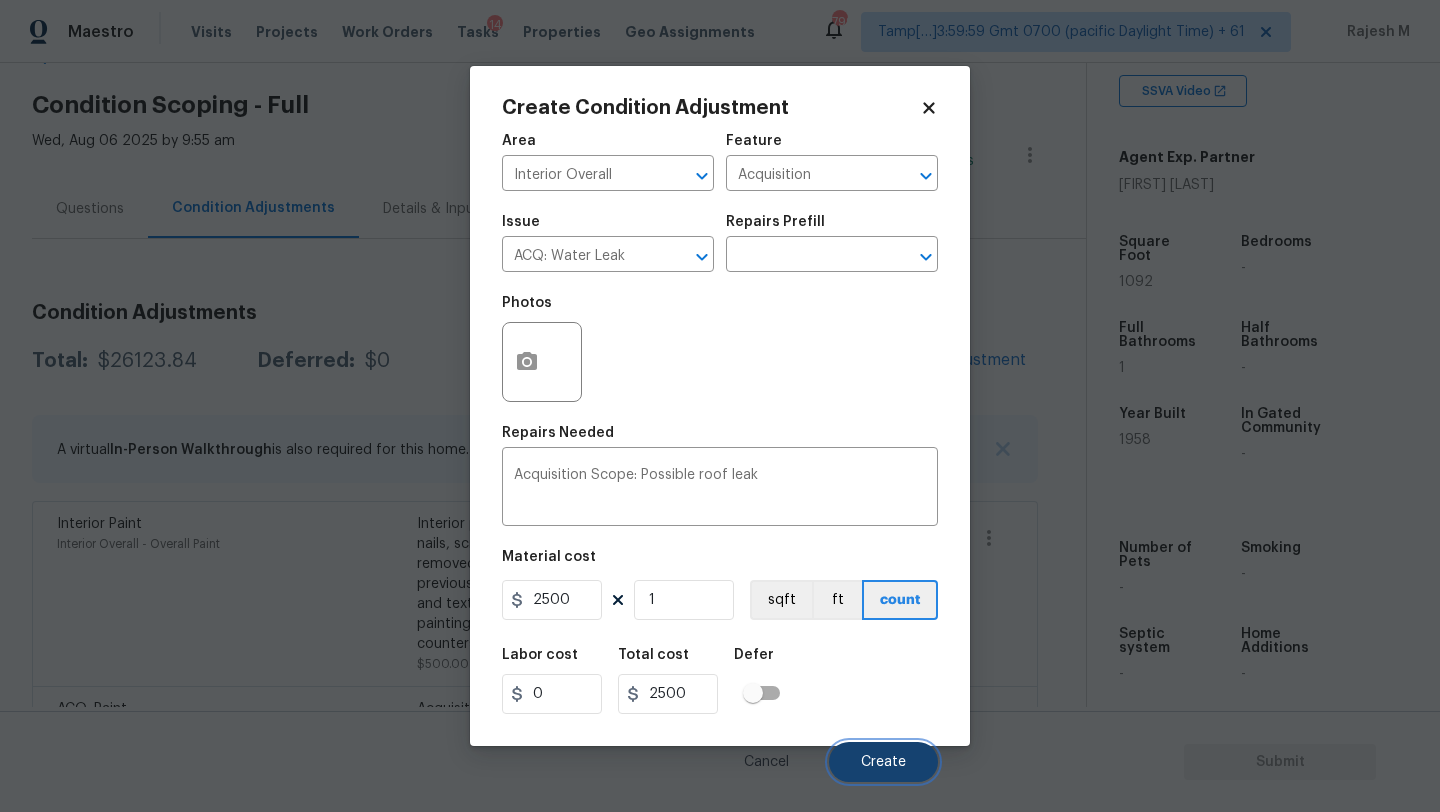 click on "Create" at bounding box center (883, 762) 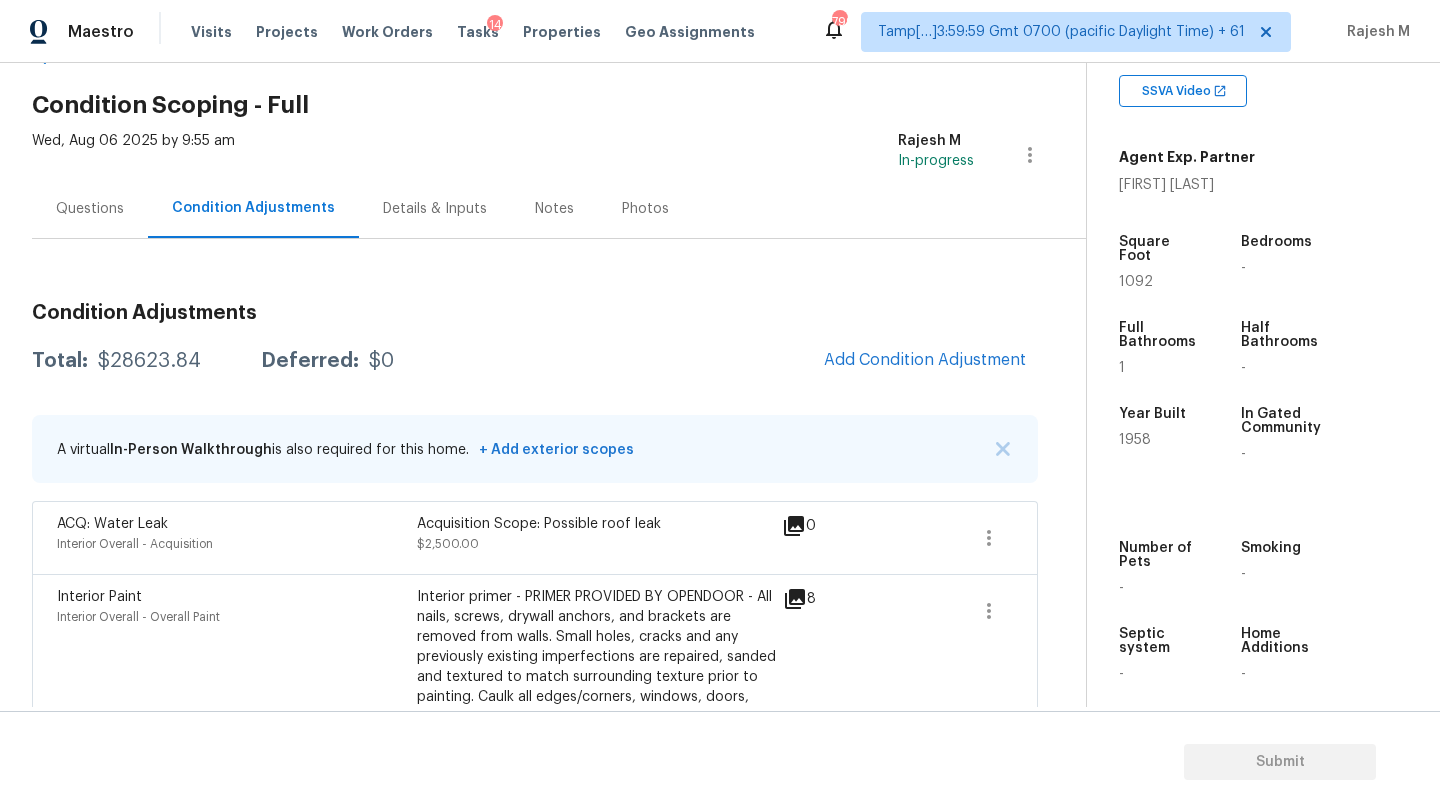 drag, startPoint x: 95, startPoint y: 208, endPoint x: 95, endPoint y: 222, distance: 14 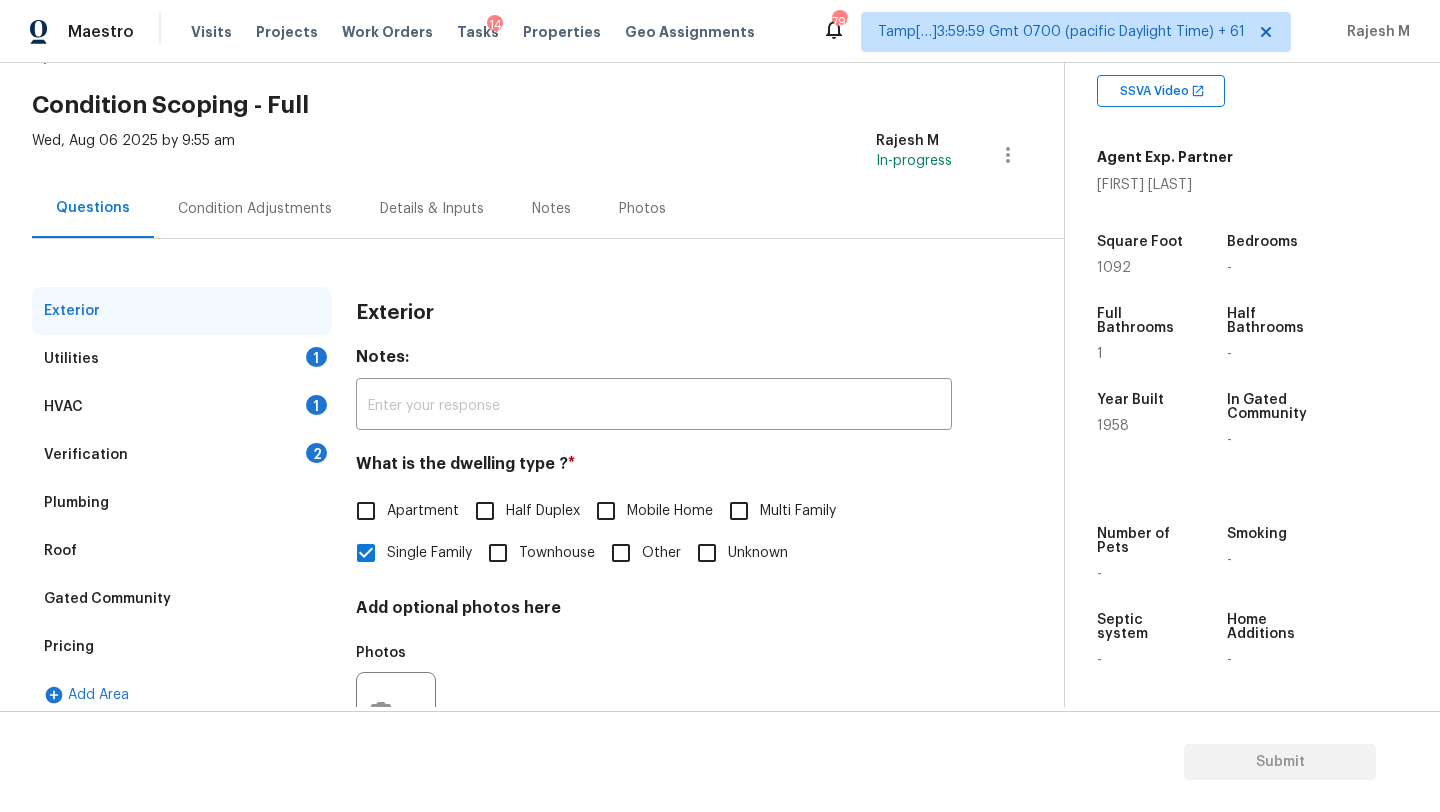 click on "Pricing" at bounding box center [182, 647] 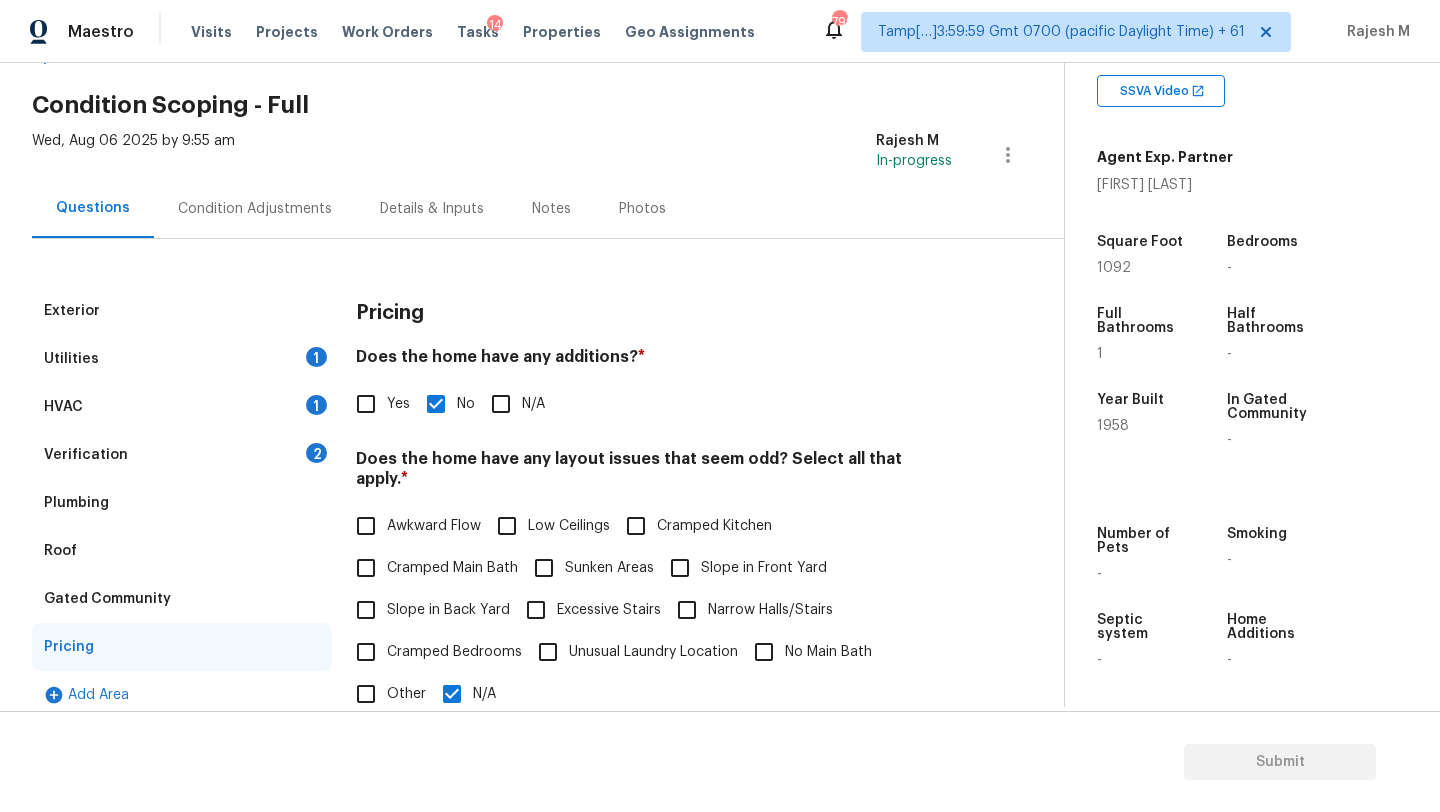 scroll, scrollTop: 381, scrollLeft: 0, axis: vertical 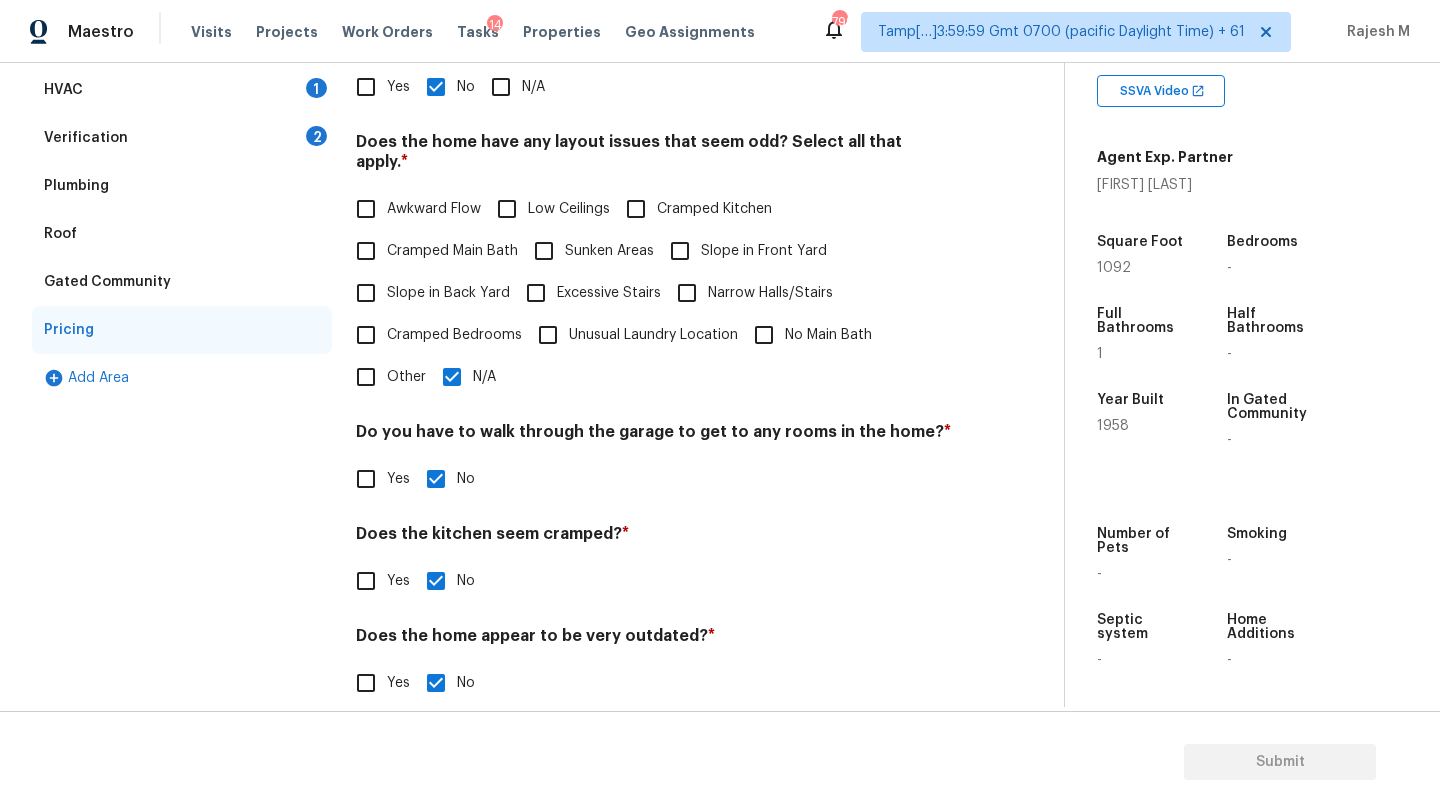 click on "N/A" at bounding box center (452, 377) 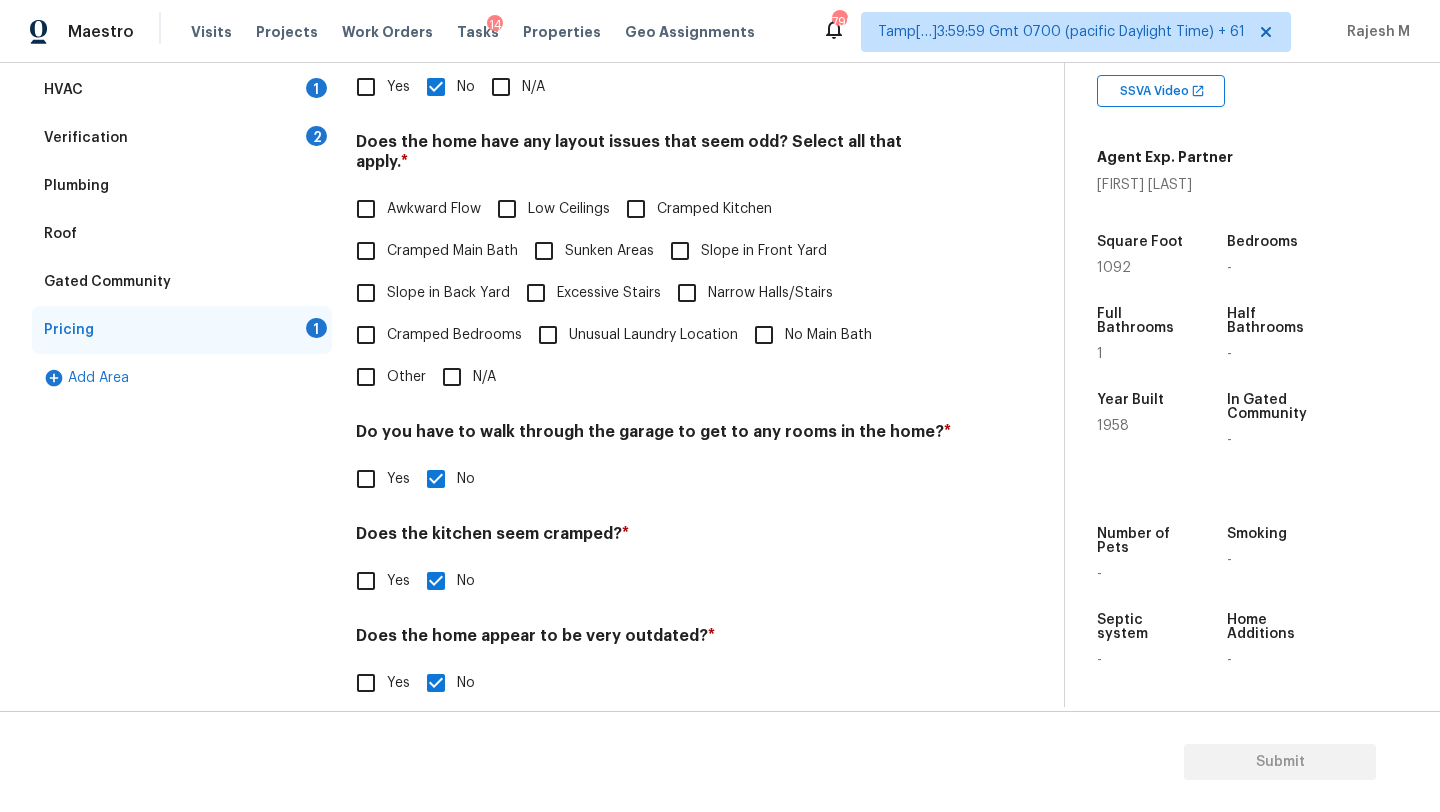 click on "Pricing Does the home have any additions?  * Yes No N/A Does the home have any layout issues that seem odd? Select all that apply.  * Awkward Flow Low Ceilings Cramped Kitchen Cramped Main Bath Sunken Areas Slope in Front Yard Slope in Back Yard Excessive Stairs Narrow Halls/Stairs Cramped Bedrooms Unusual Laundry Location No Main Bath Other N/A Do you have to walk through the garage to get to any rooms in the home?  * Yes No Does the kitchen seem cramped?  * Yes No Does the home appear to be very outdated?  * Yes No" at bounding box center [654, 349] 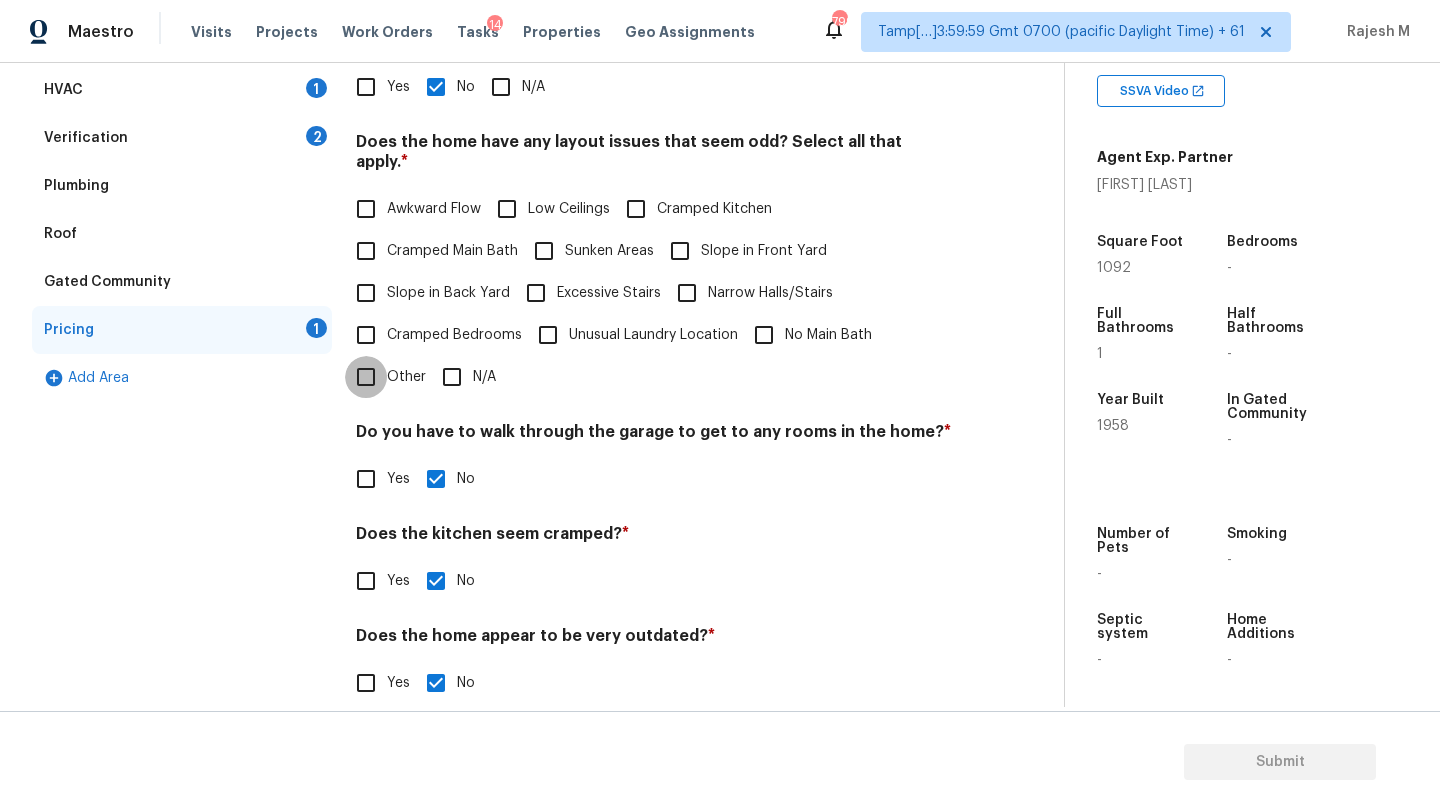 click on "Other" at bounding box center [366, 377] 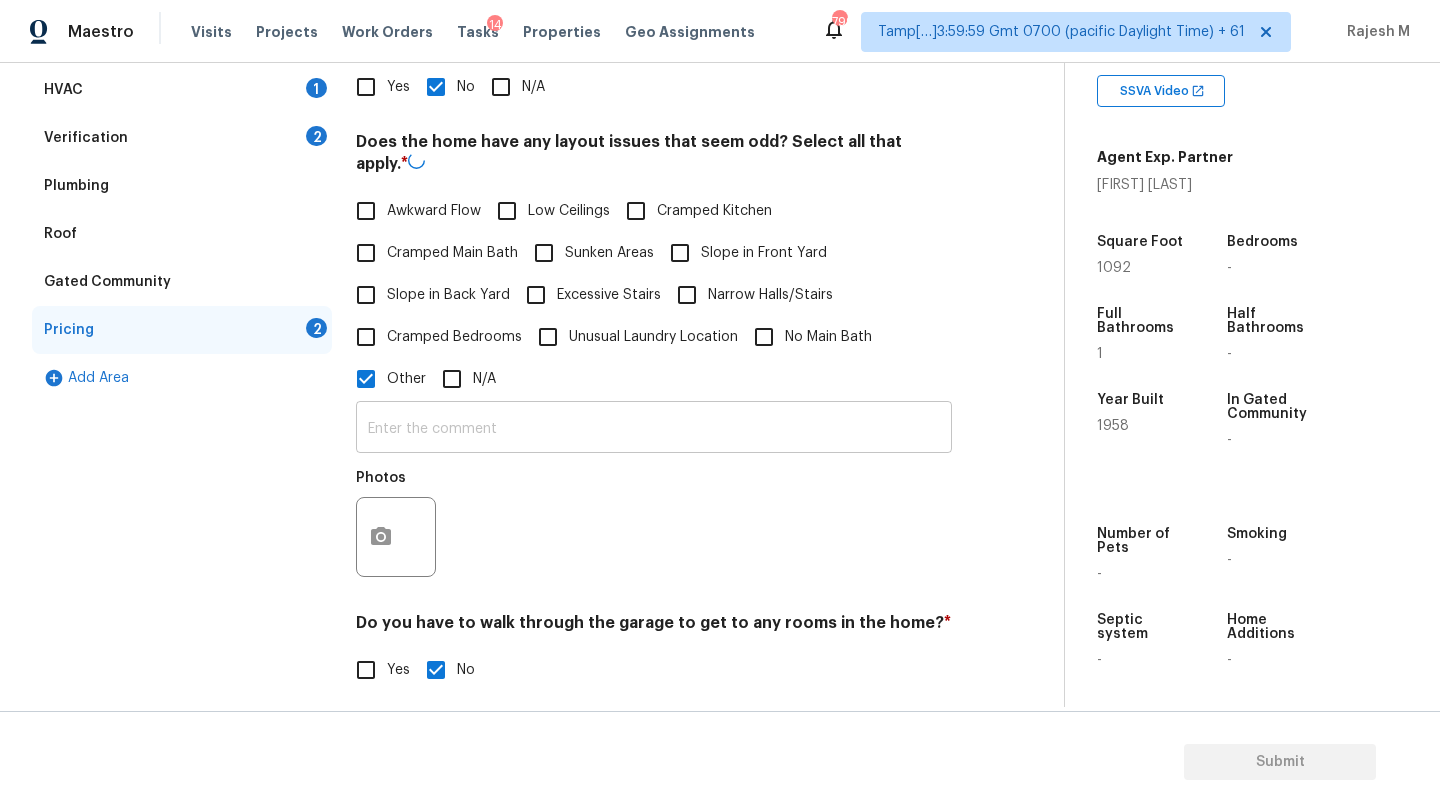 click at bounding box center [654, 429] 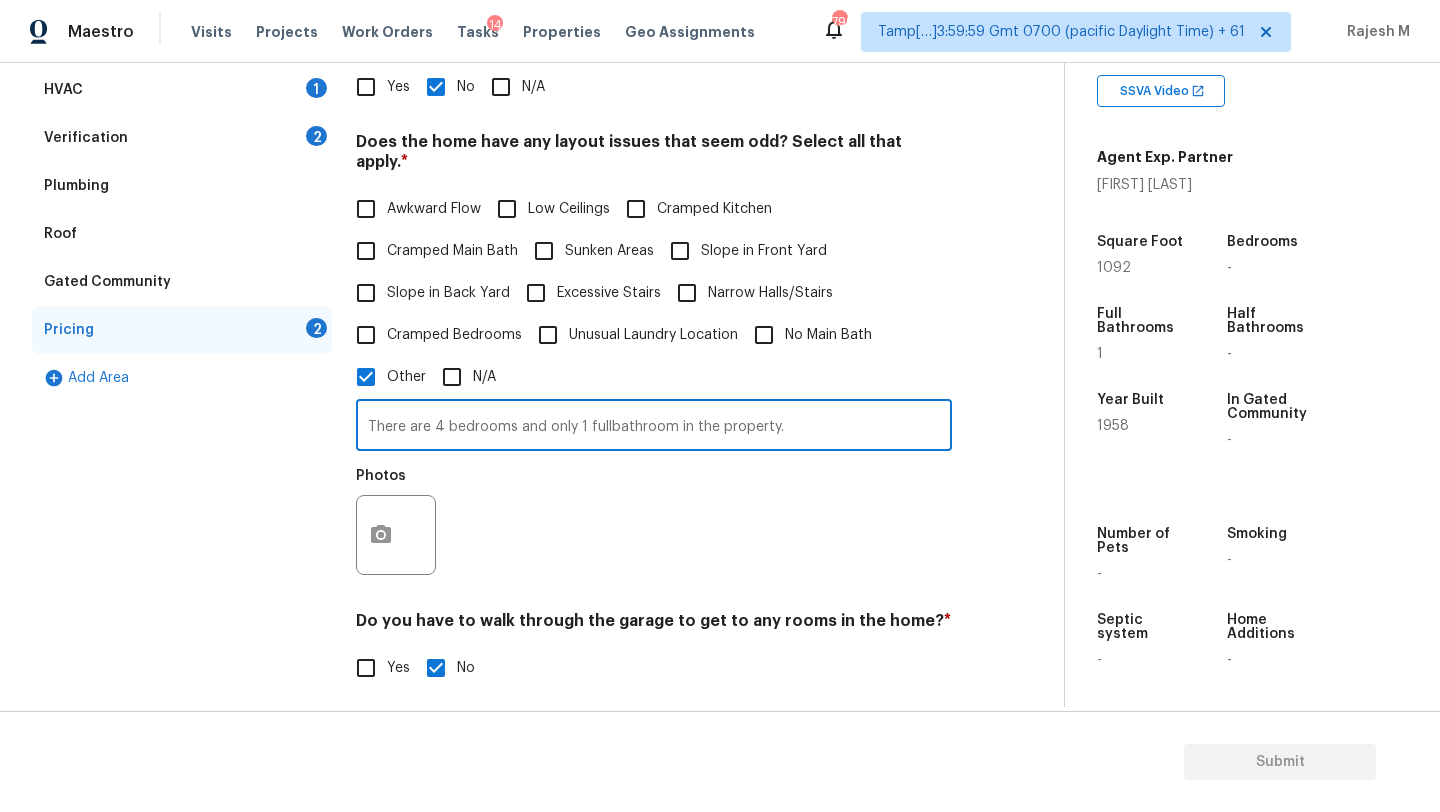click on "There are 4 bedrooms and only 1 fullbathroom in the property." at bounding box center [654, 427] 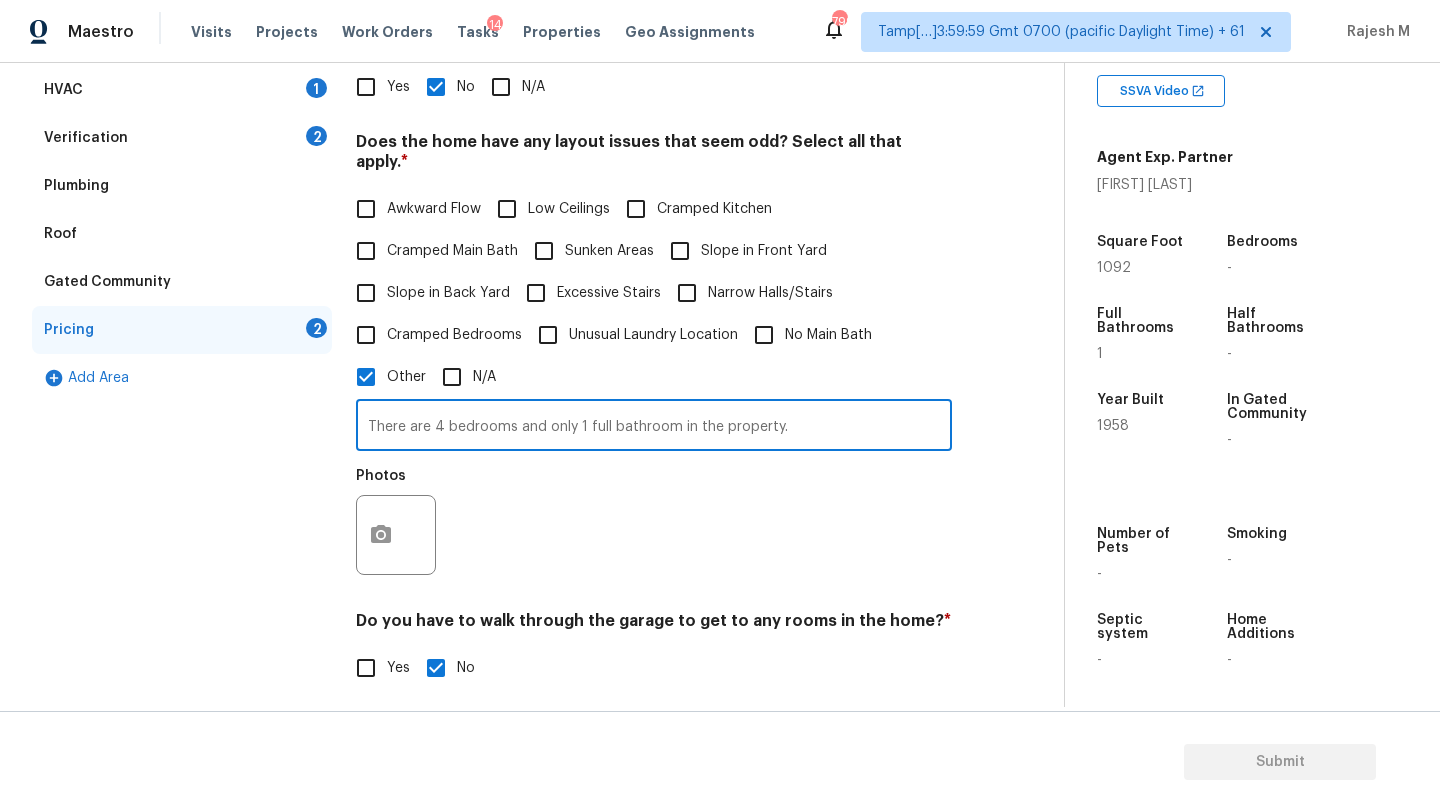 type on "There are 4 bedrooms and only 1 full bathroom in the property." 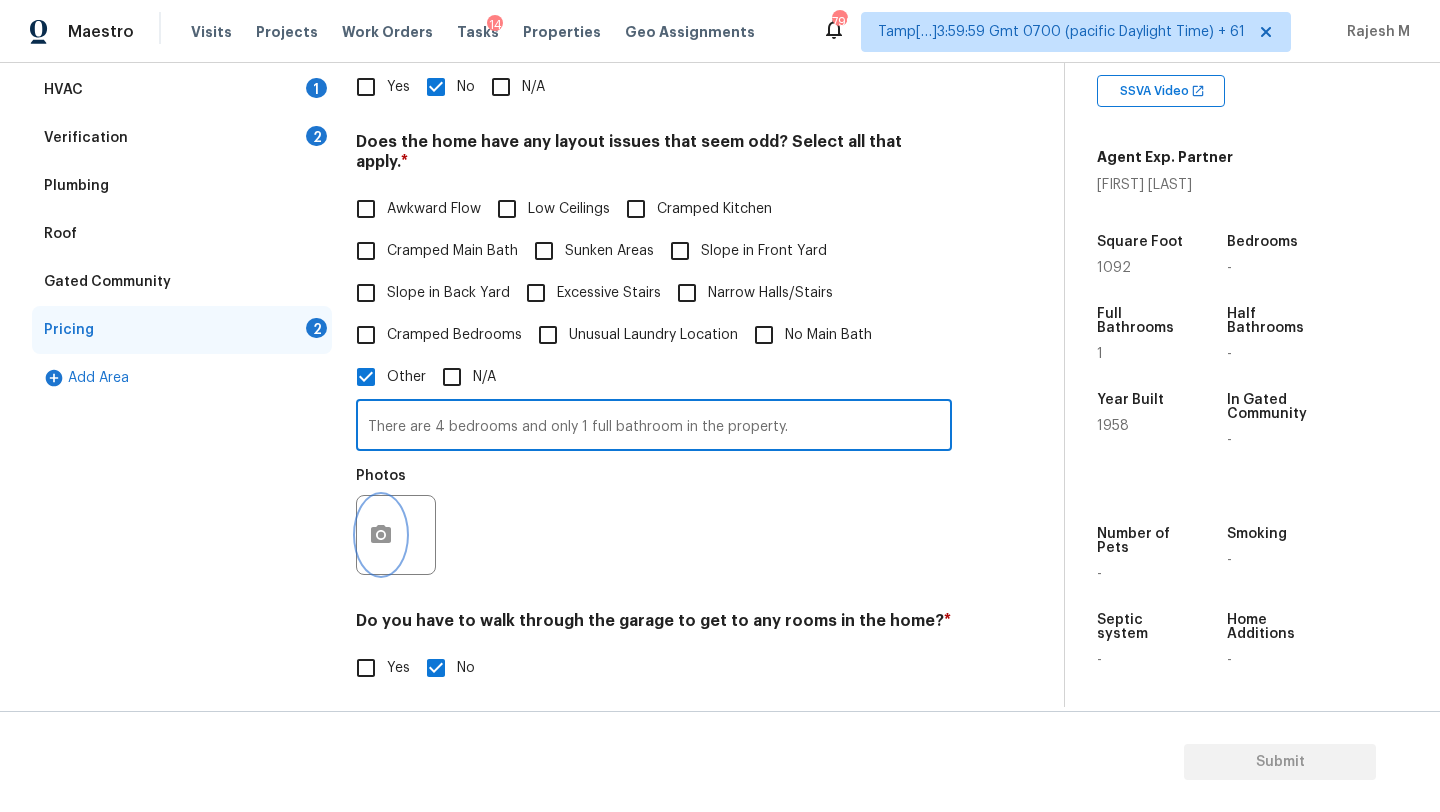 click at bounding box center (381, 535) 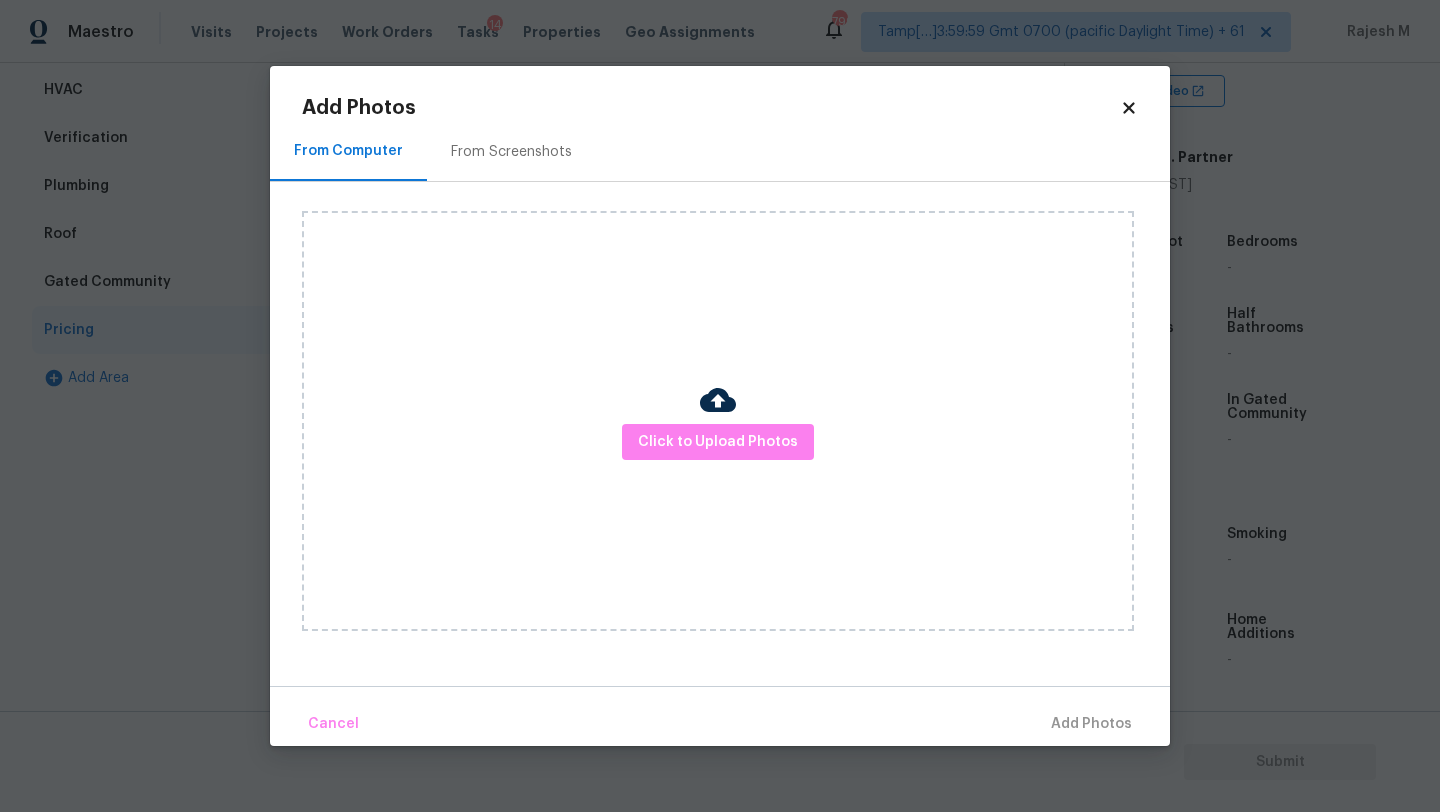 click on "Click to Upload Photos" at bounding box center (718, 421) 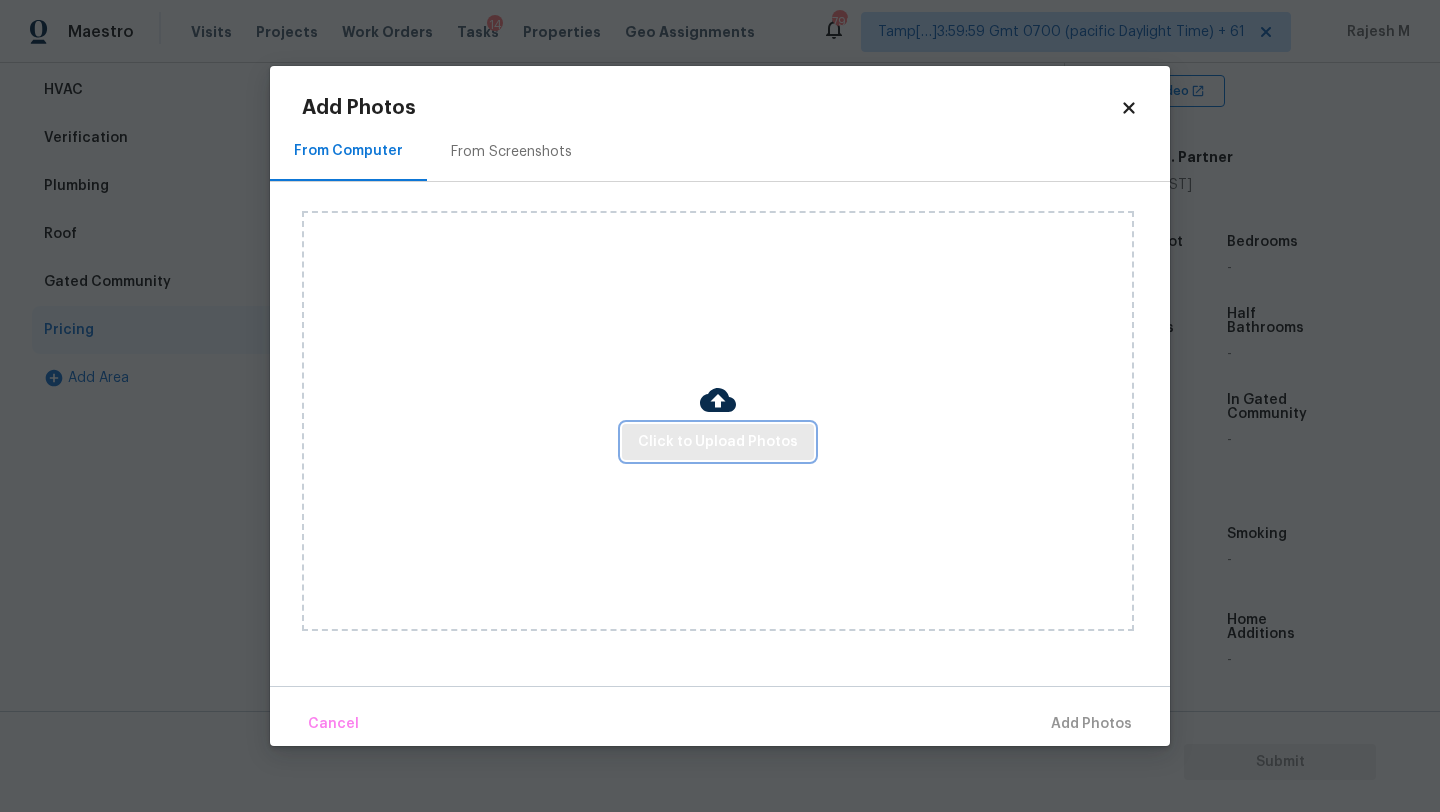 click on "Click to Upload Photos" at bounding box center (718, 442) 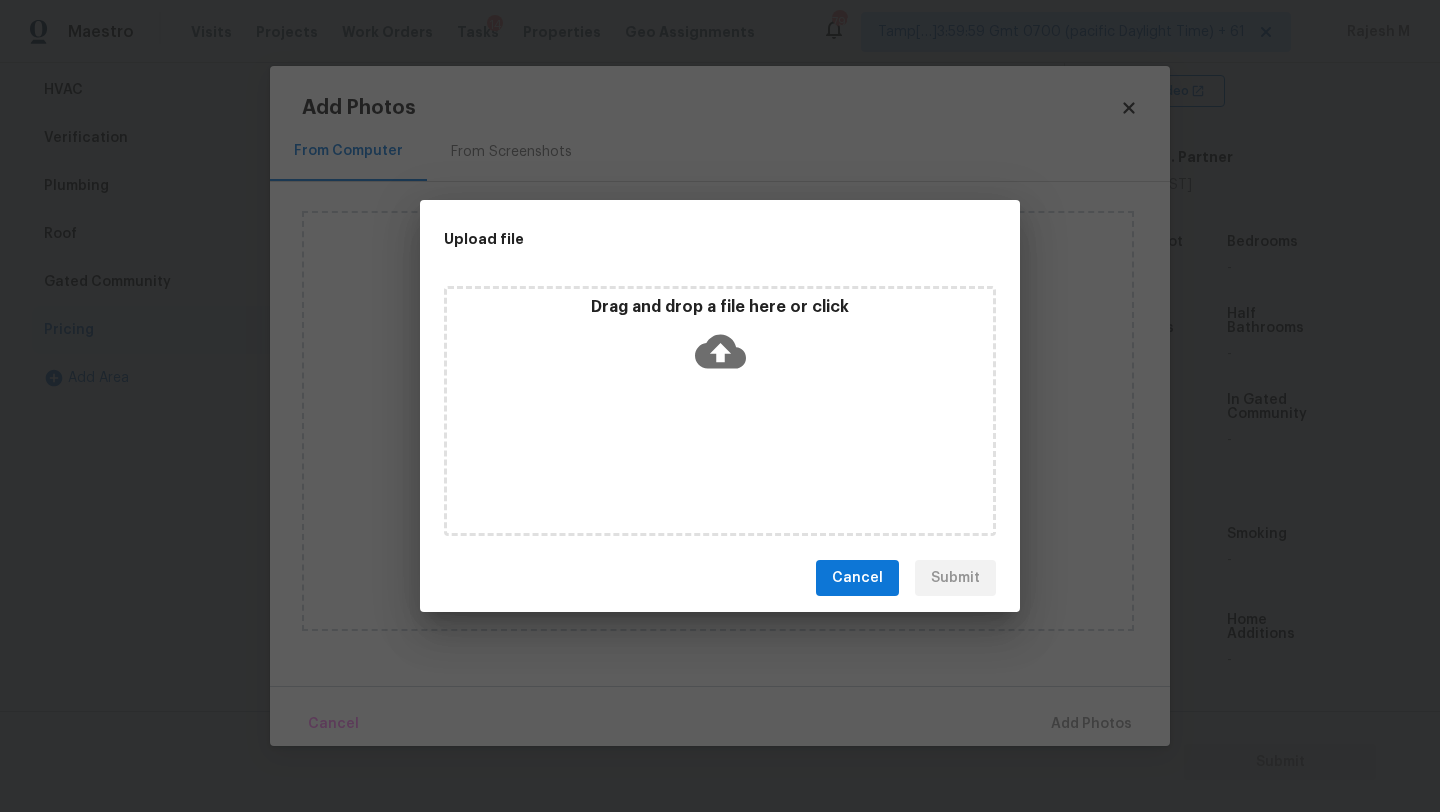 click on "Drag and drop a file here or click" at bounding box center [720, 411] 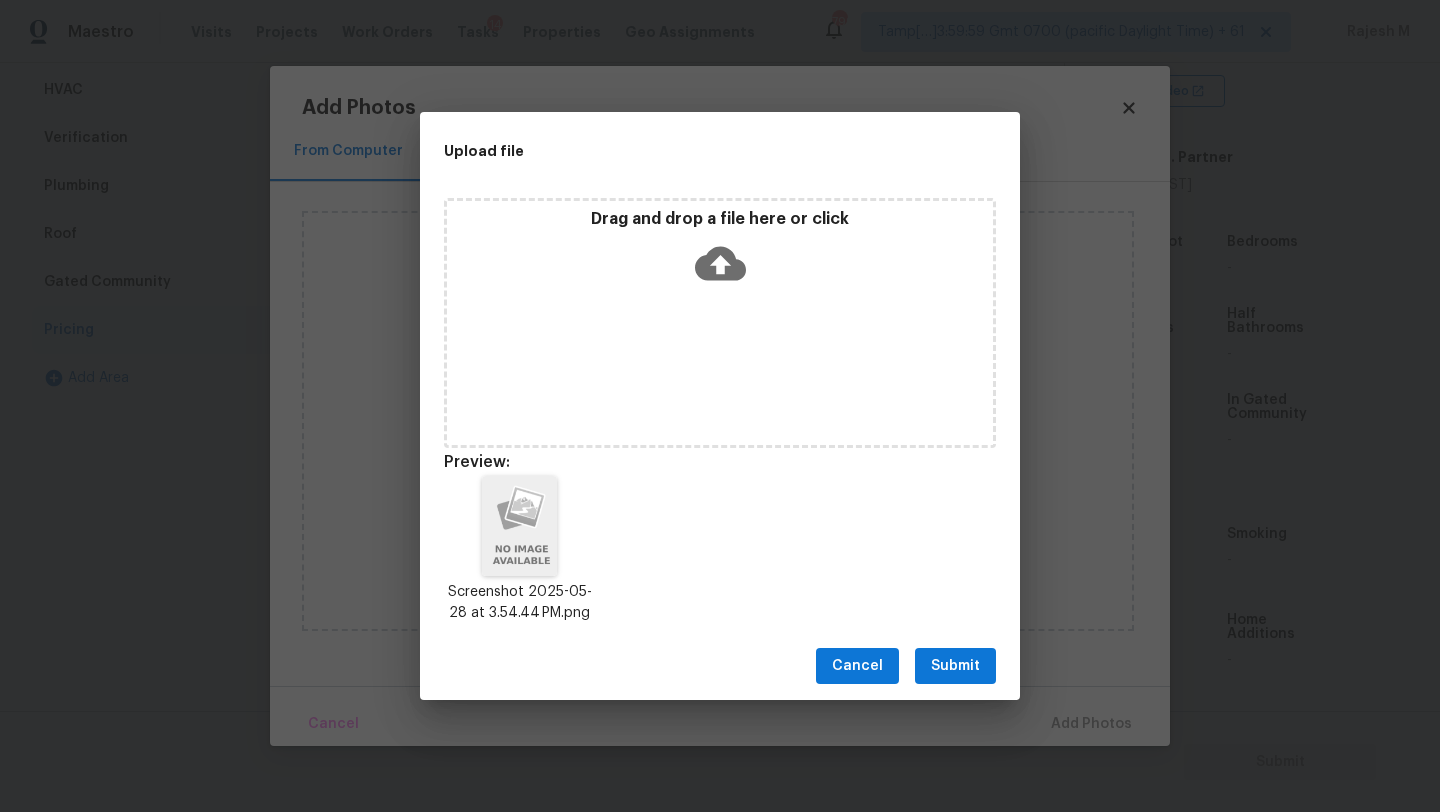 click on "Submit" at bounding box center (955, 666) 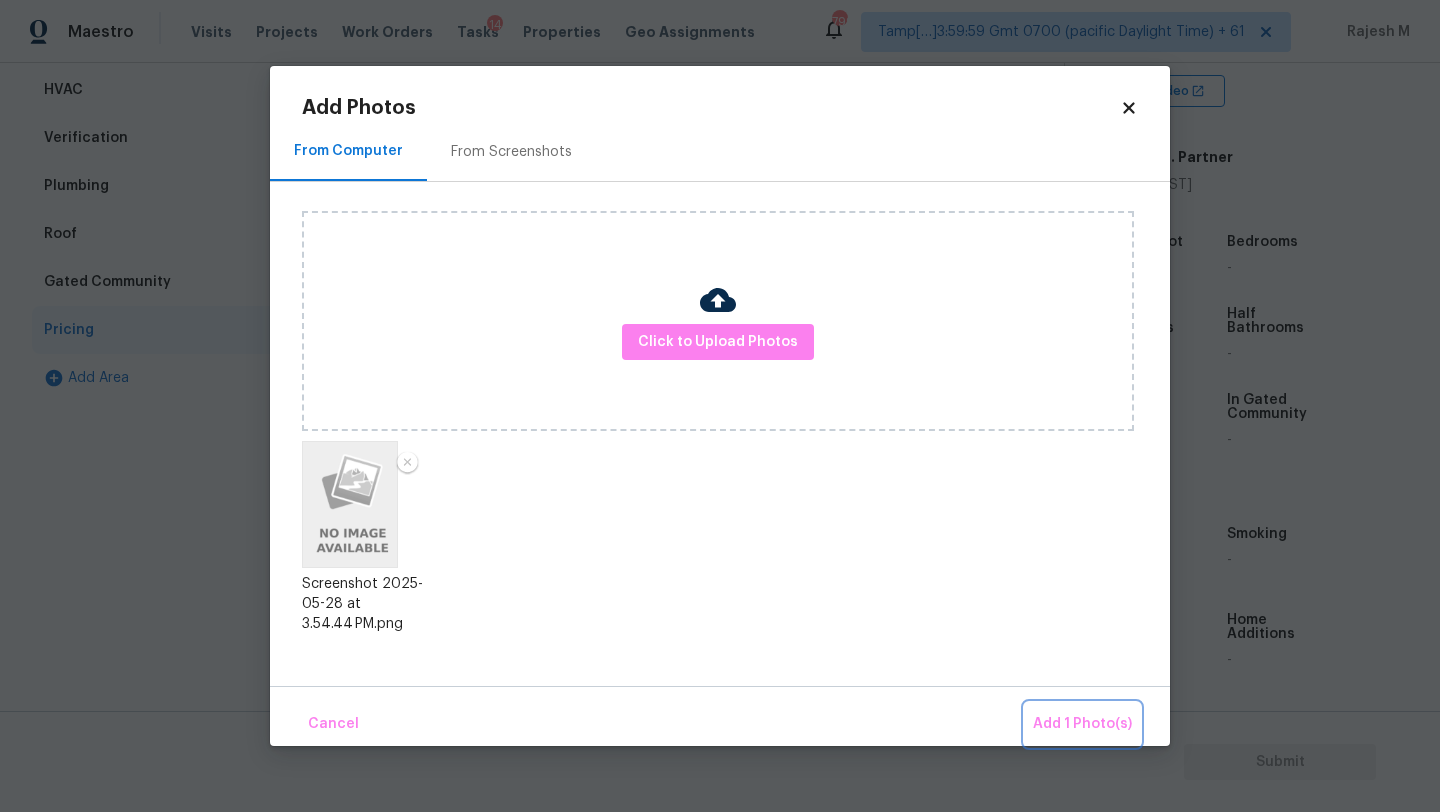 click on "Add 1 Photo(s)" at bounding box center (1082, 724) 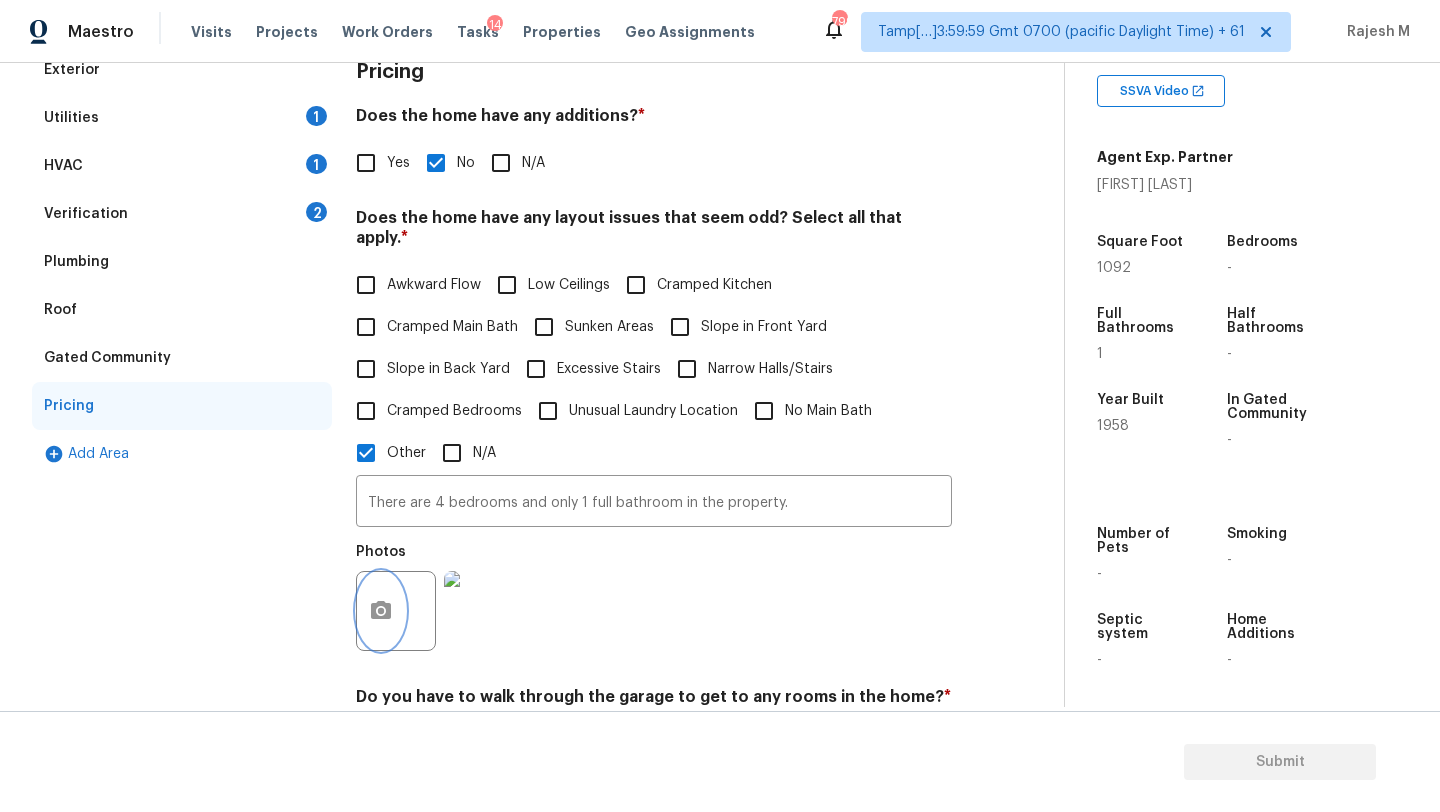 scroll, scrollTop: 129, scrollLeft: 0, axis: vertical 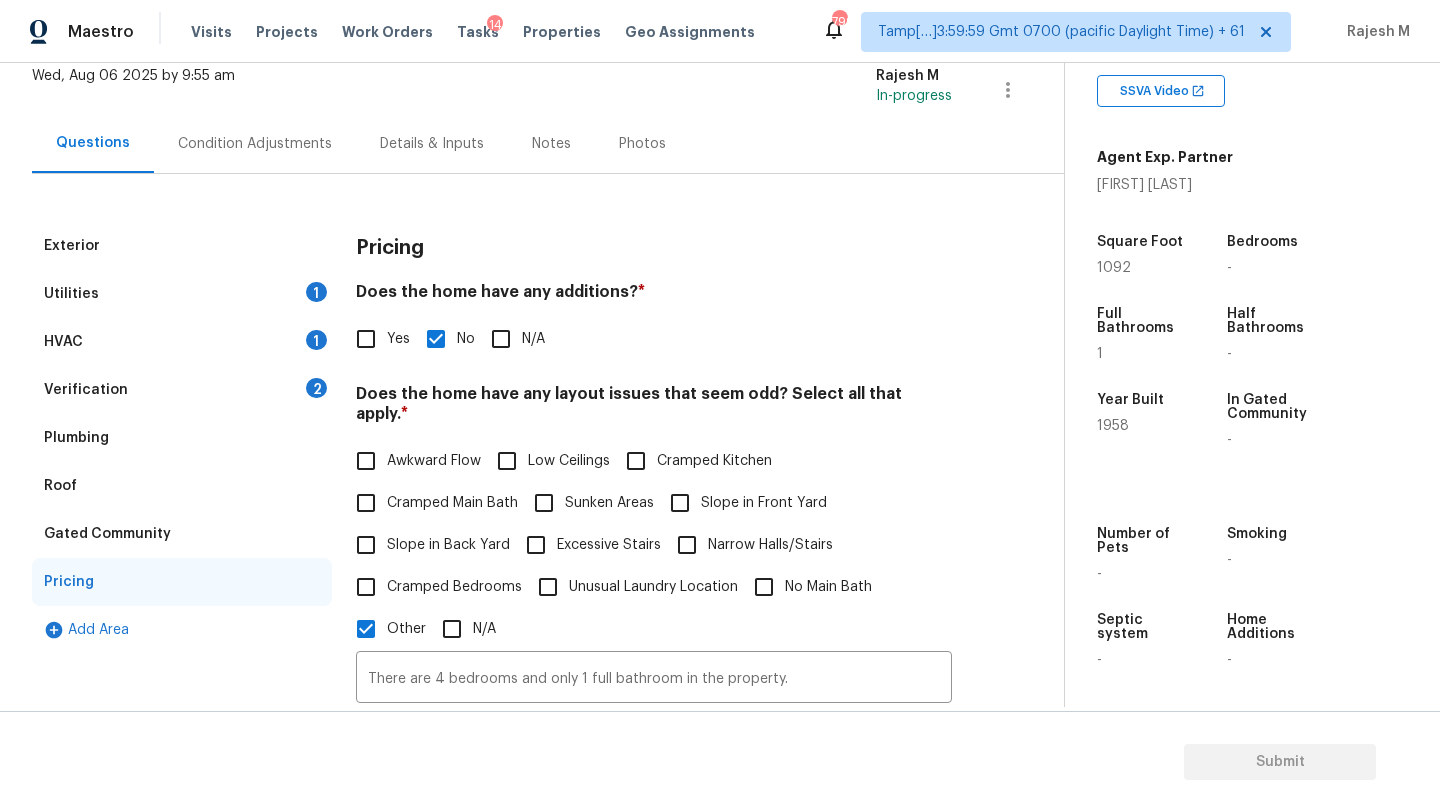 click on "Condition Adjustments" at bounding box center (255, 143) 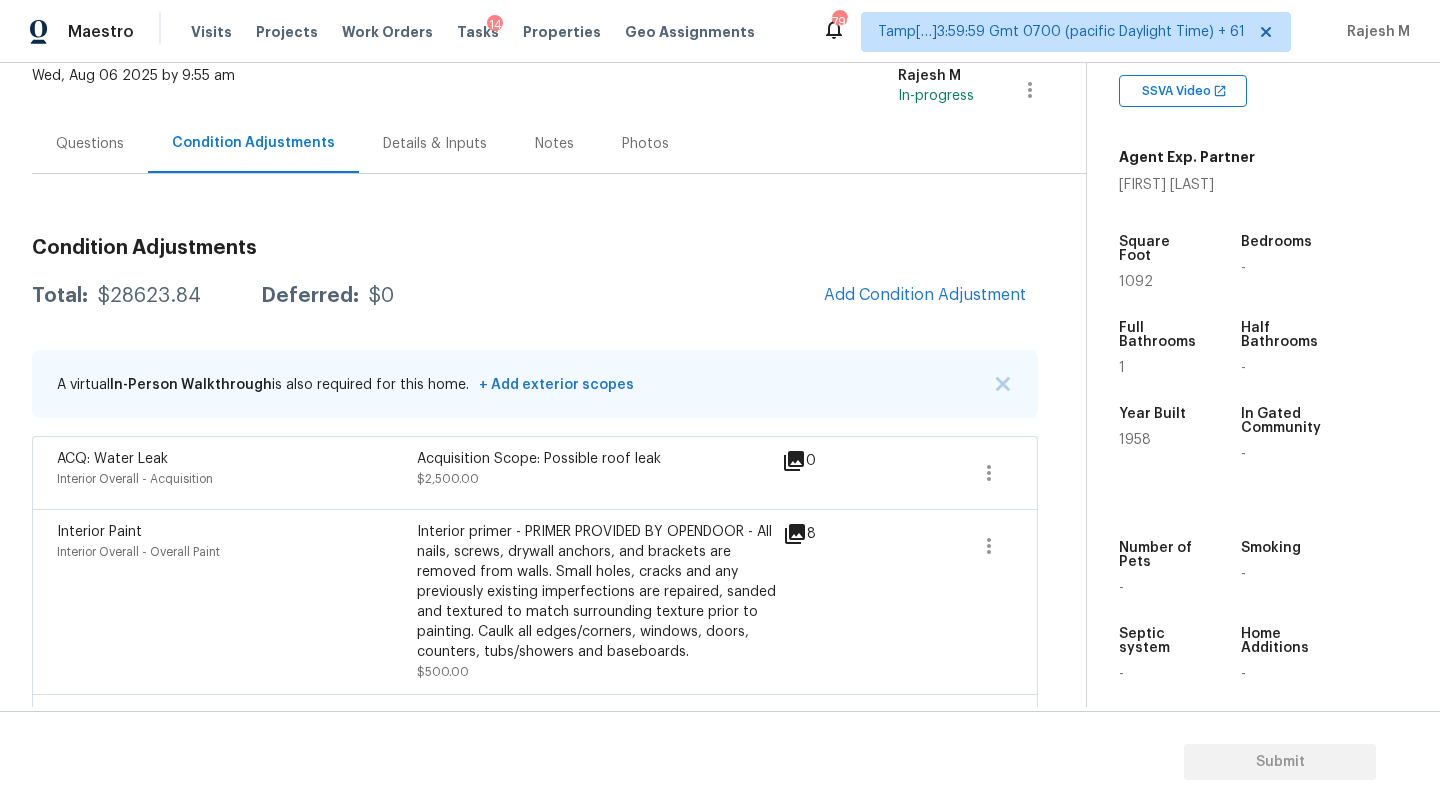 click on "Condition Adjustments Total:  $28623.84 Deferred:  $0 Add Condition Adjustment A virtual  In-Person Walkthrough  is also required for this home.   + Add exterior scopes ACQ: Water Leak Interior Overall - Acquisition Acquisition Scope: Possible roof leak $2,500.00   0 Interior Paint Interior Overall - Overall Paint Interior primer - PRIMER PROVIDED BY OPENDOOR - All nails, screws, drywall anchors, and brackets are removed from walls. Small holes, cracks and any previously existing imperfections are repaired, sanded and textured to match surrounding texture prior to painting. Caulk all edges/corners, windows, doors, counters, tubs/showers and baseboards. $500.00   8 ACQ: Paint Interior Overall - Acquisition Acquisition Scope: 75%+ of the home will likely require interior paint $1,572.48   12 ACQ: Flooring Interior Overall - Acquisition Acquisition Scope: Maximum flooring repairs $4,914.00   12 Exterior Overall - Front Door repaint front door $100.00   1 ACQ: HVAC HVAC - Acquisition $862.00   0 ACQ: Shingle Roof" at bounding box center (535, 919) 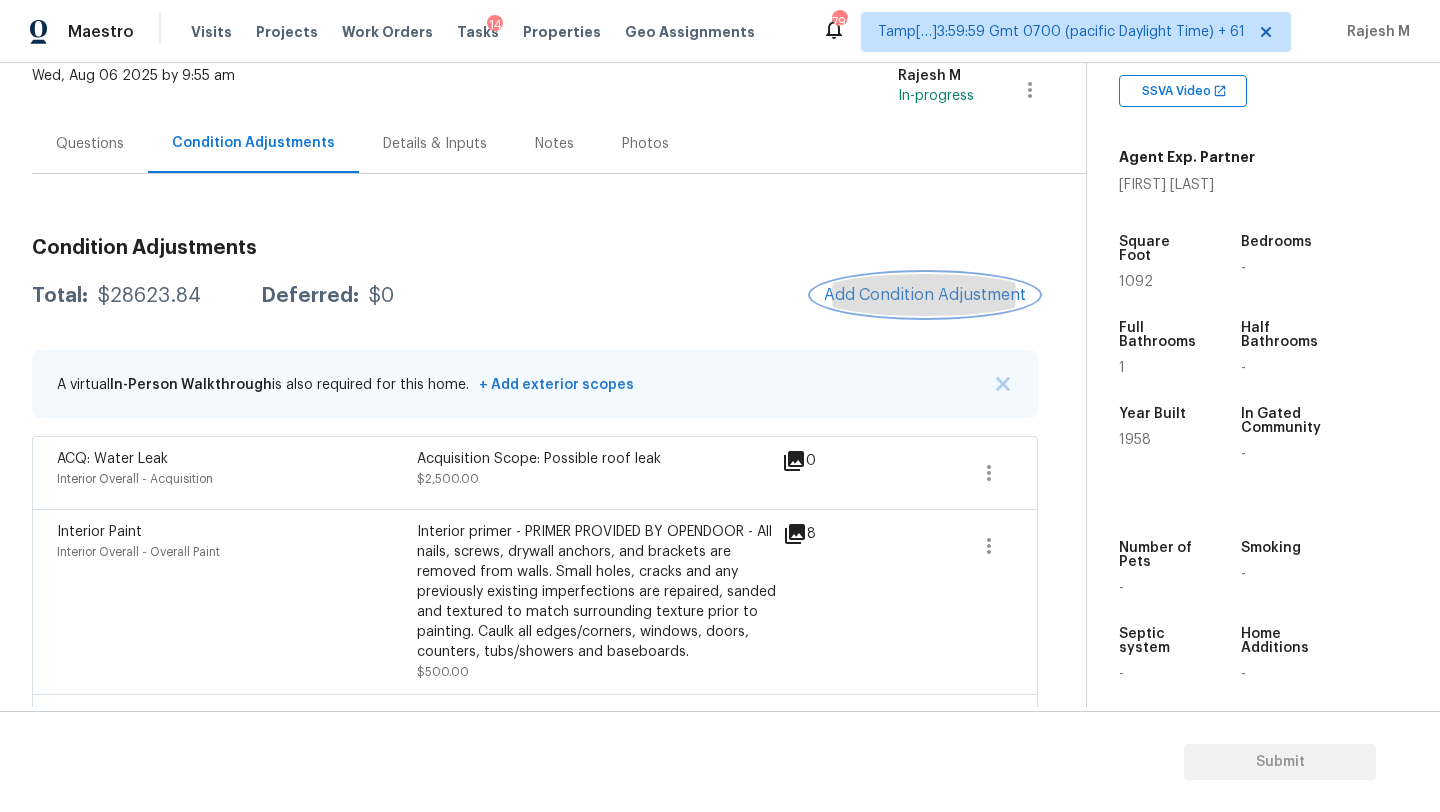 click on "Add Condition Adjustment" at bounding box center (925, 295) 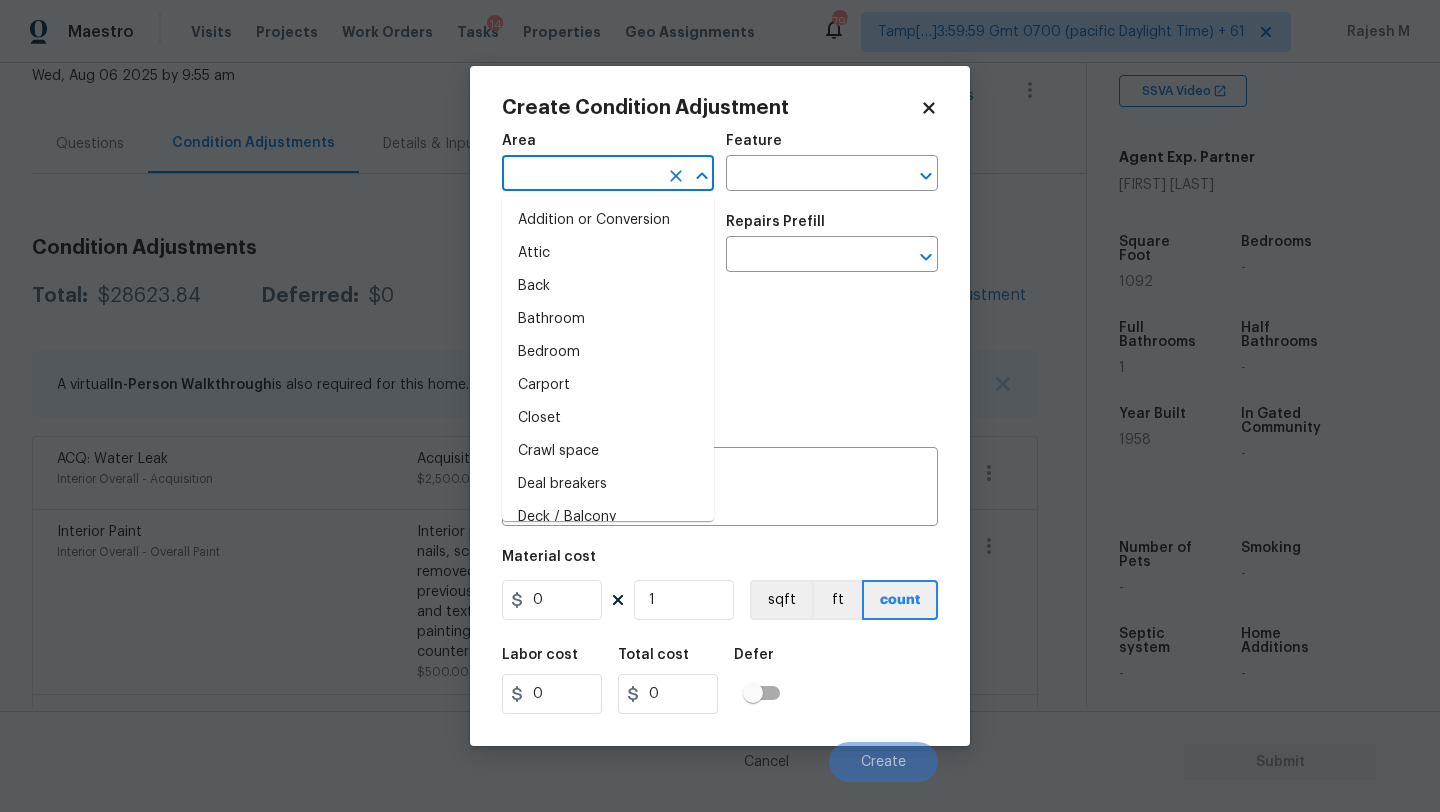 click at bounding box center [580, 175] 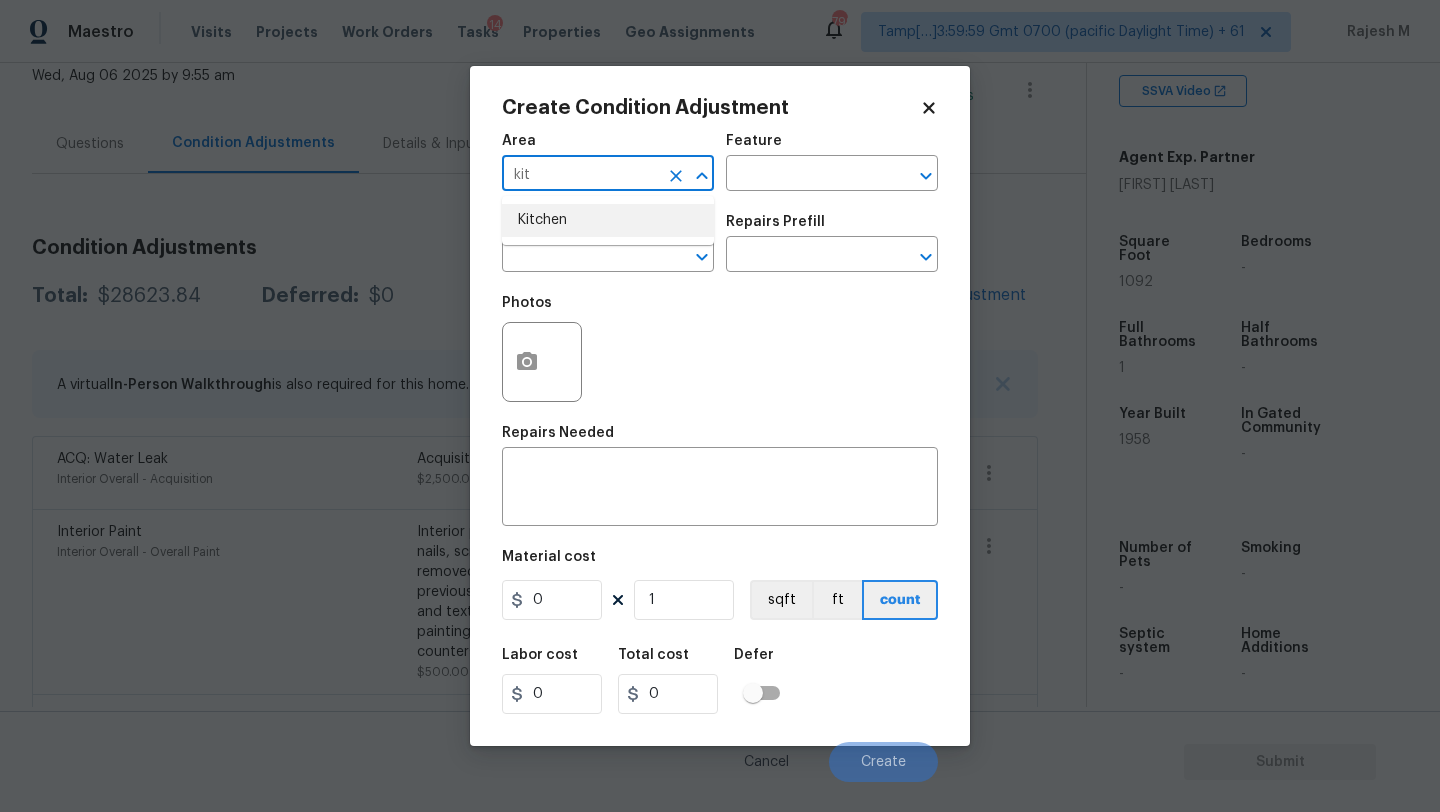 click on "Kitchen" at bounding box center [608, 220] 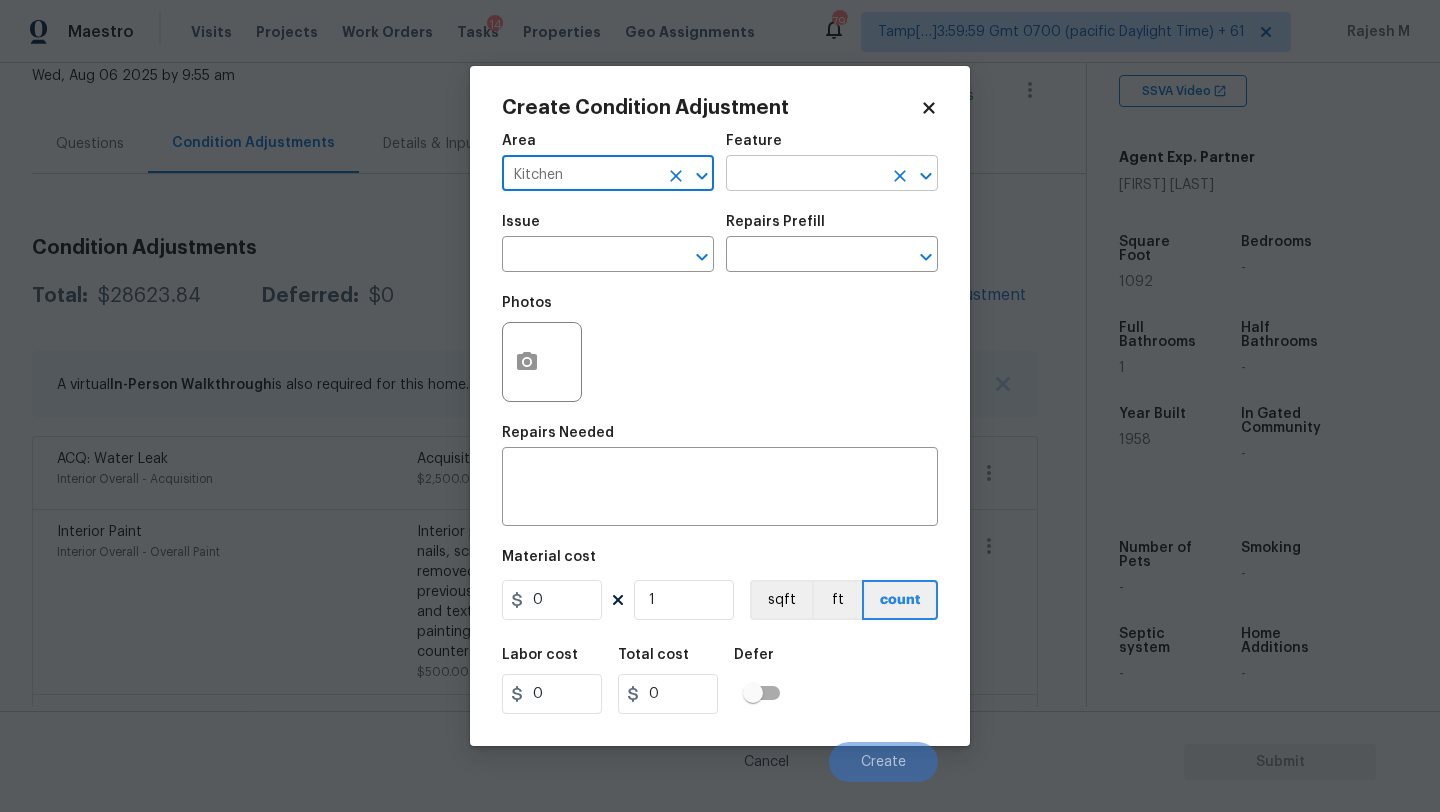 type on "Kitchen" 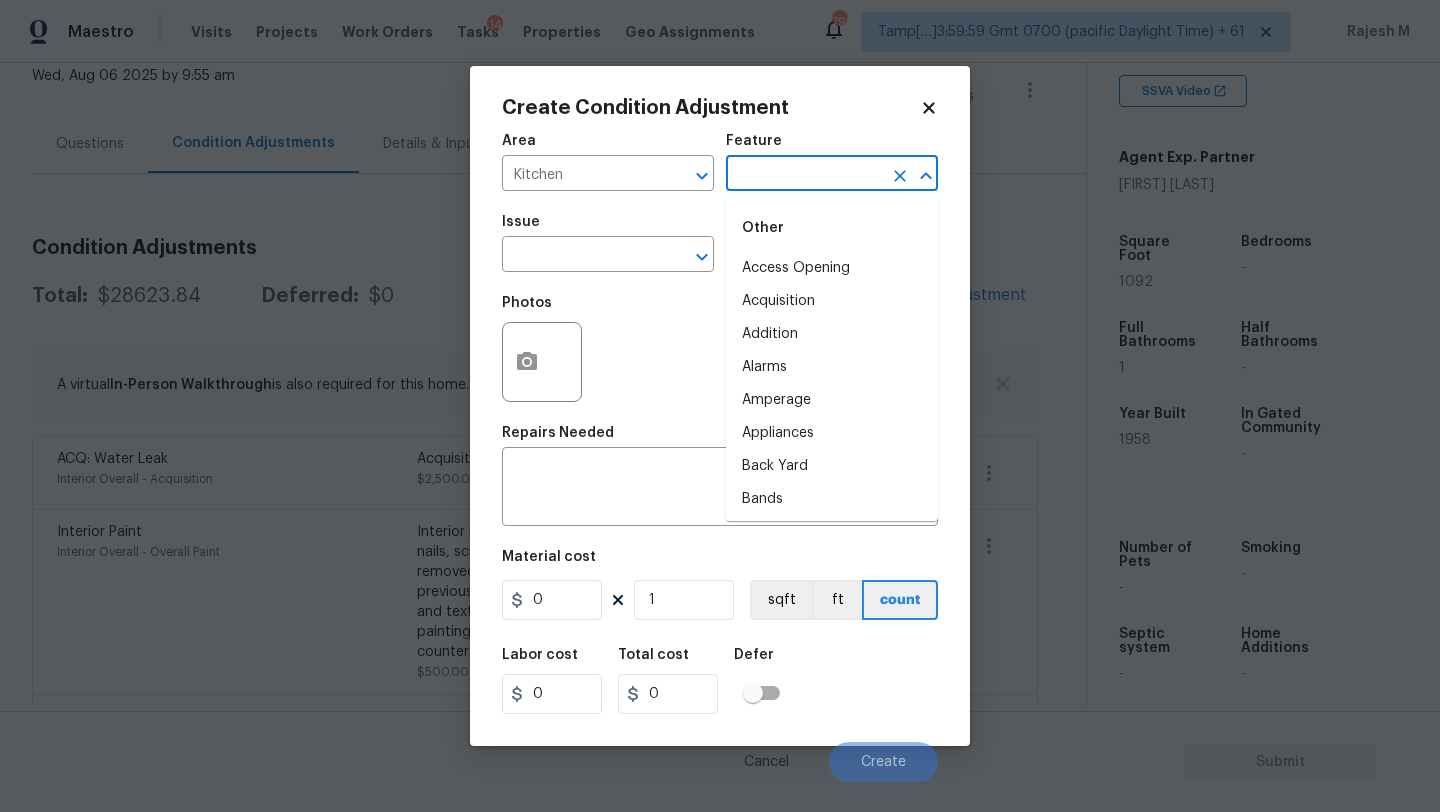 click at bounding box center [804, 175] 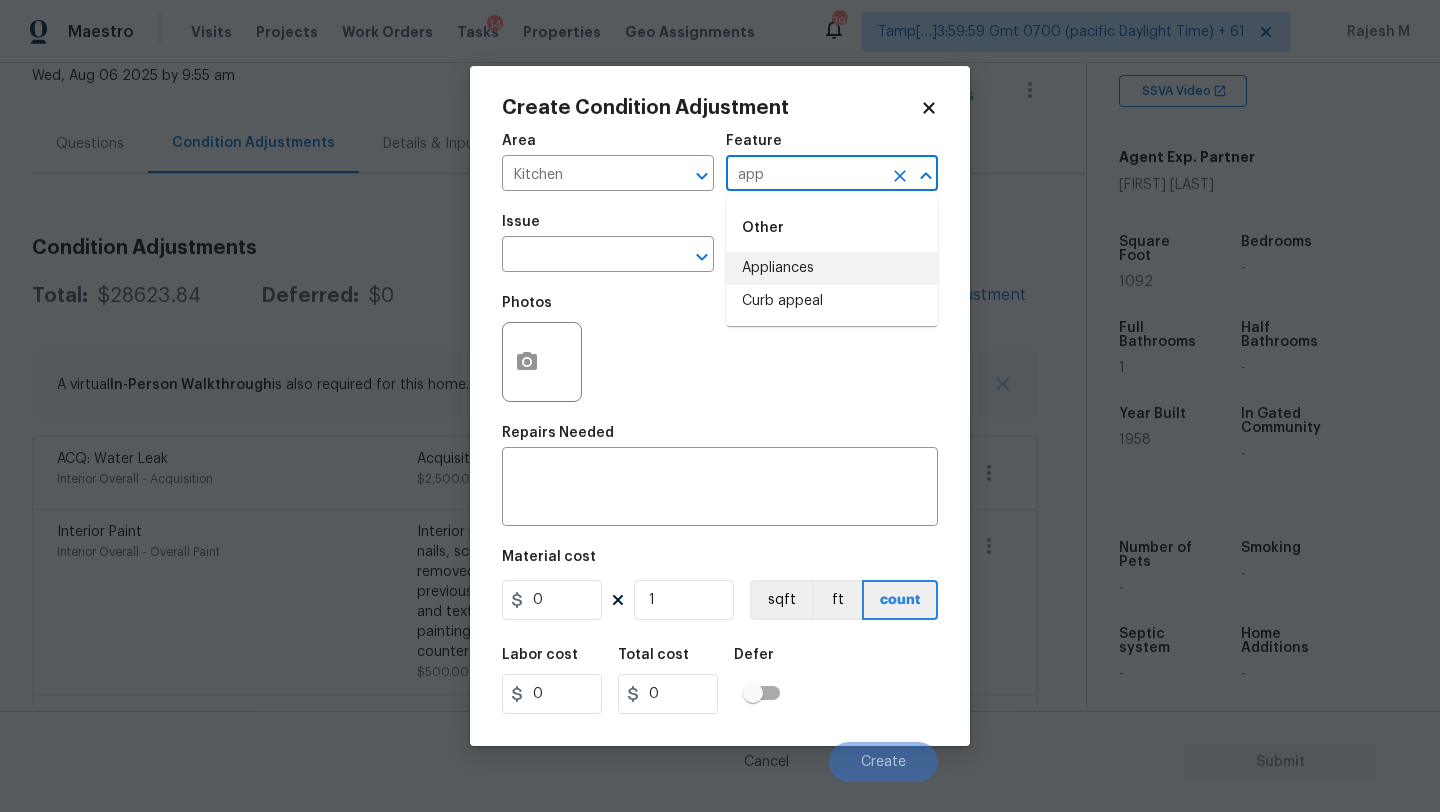 click on "Appliances" at bounding box center [832, 268] 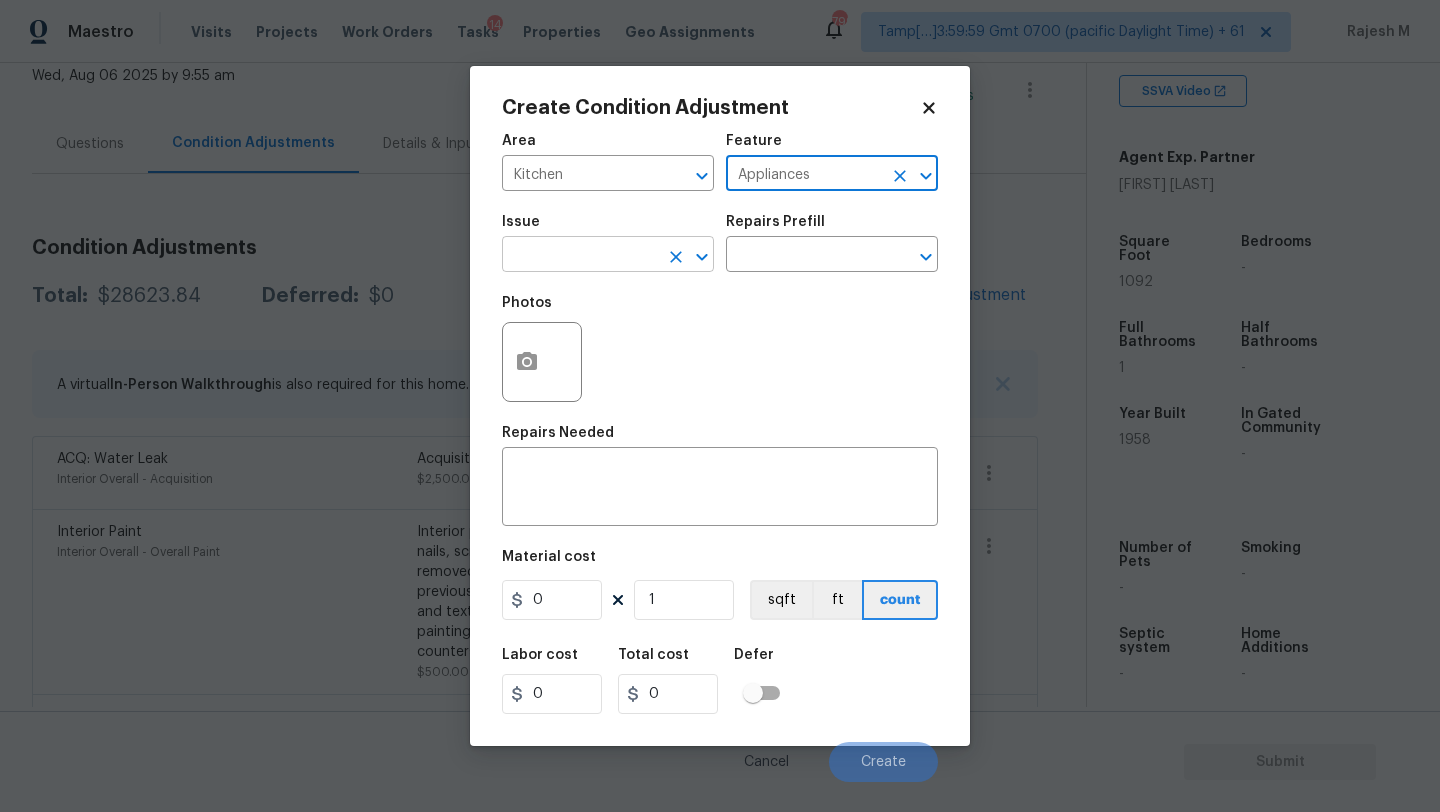 type on "Appliances" 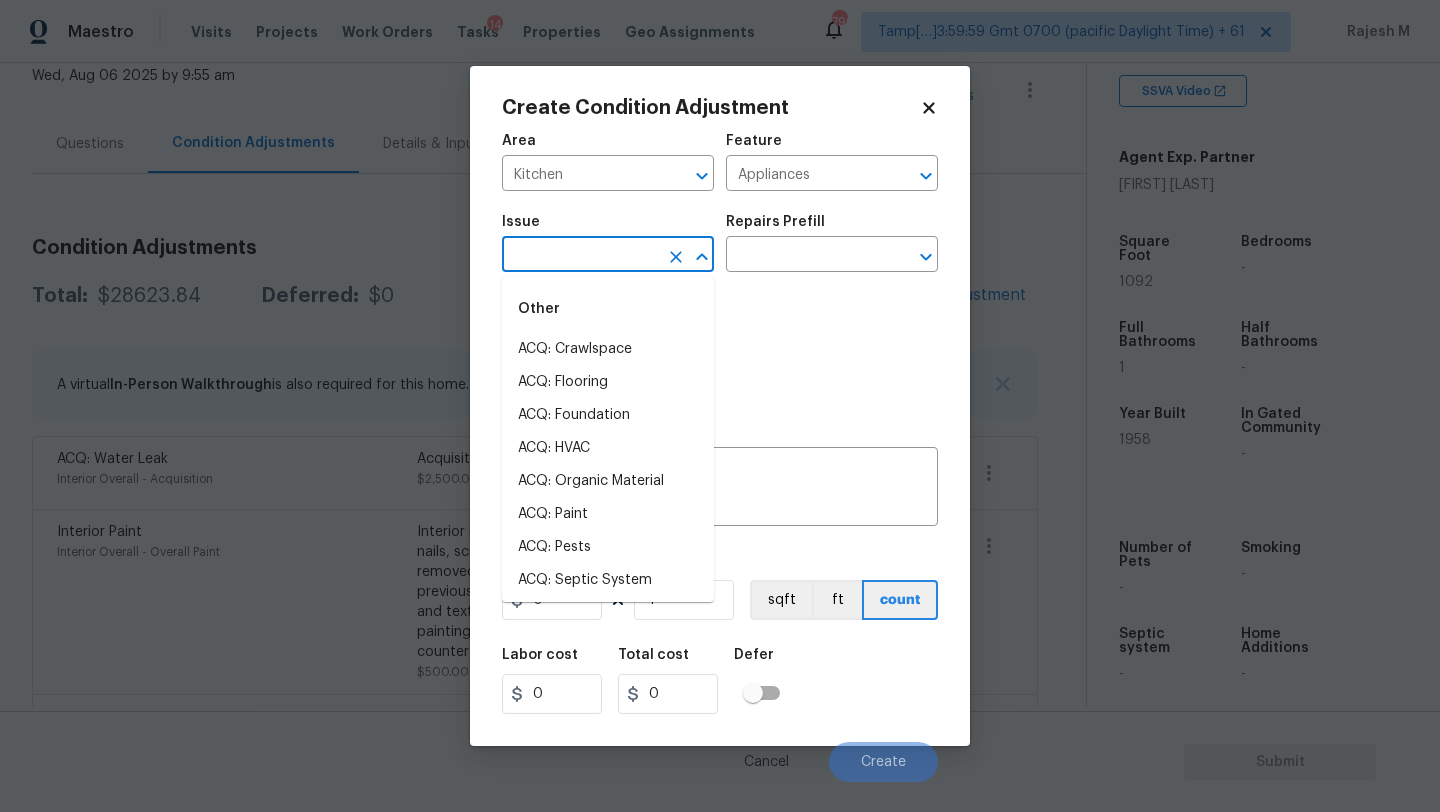click at bounding box center (580, 256) 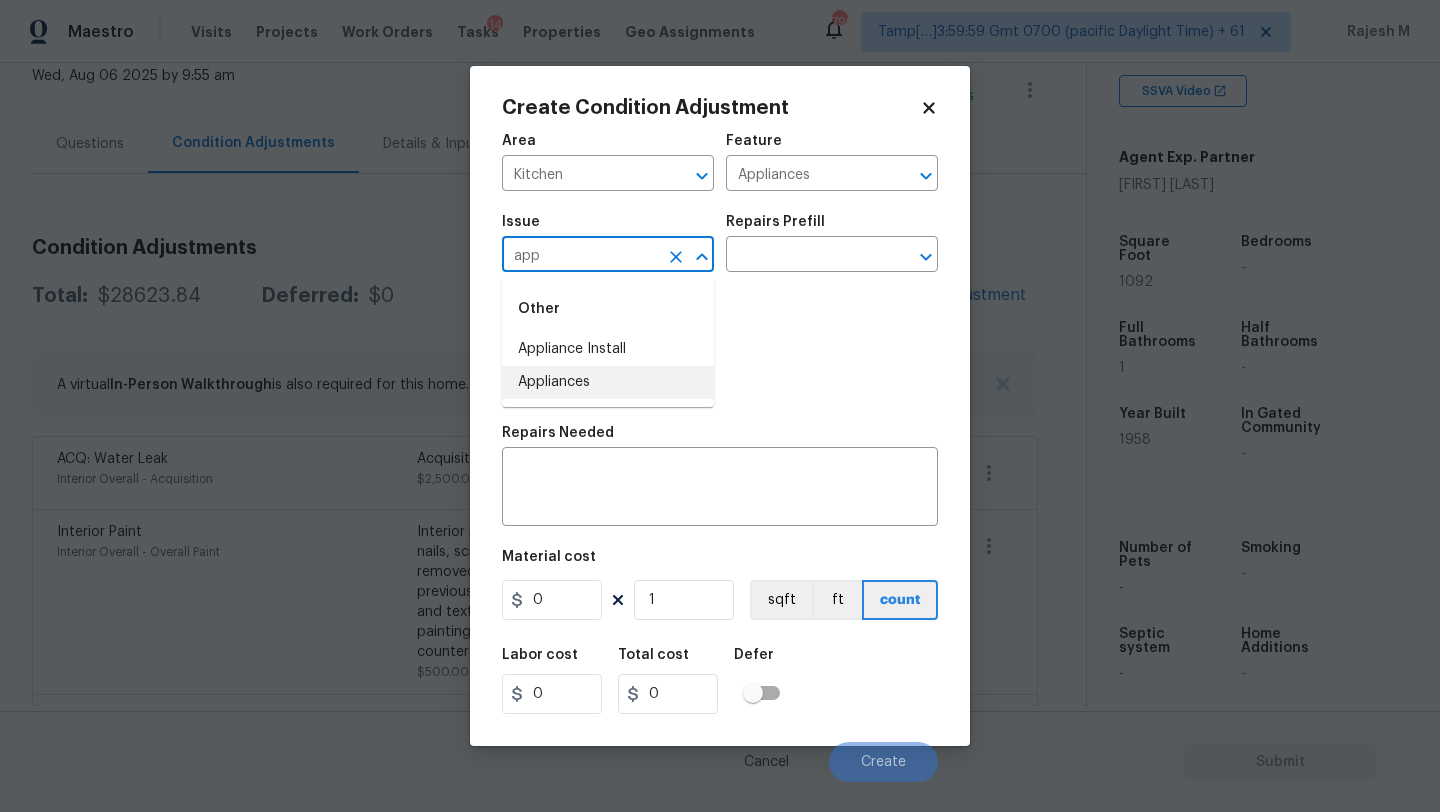 click on "Appliances" at bounding box center (608, 382) 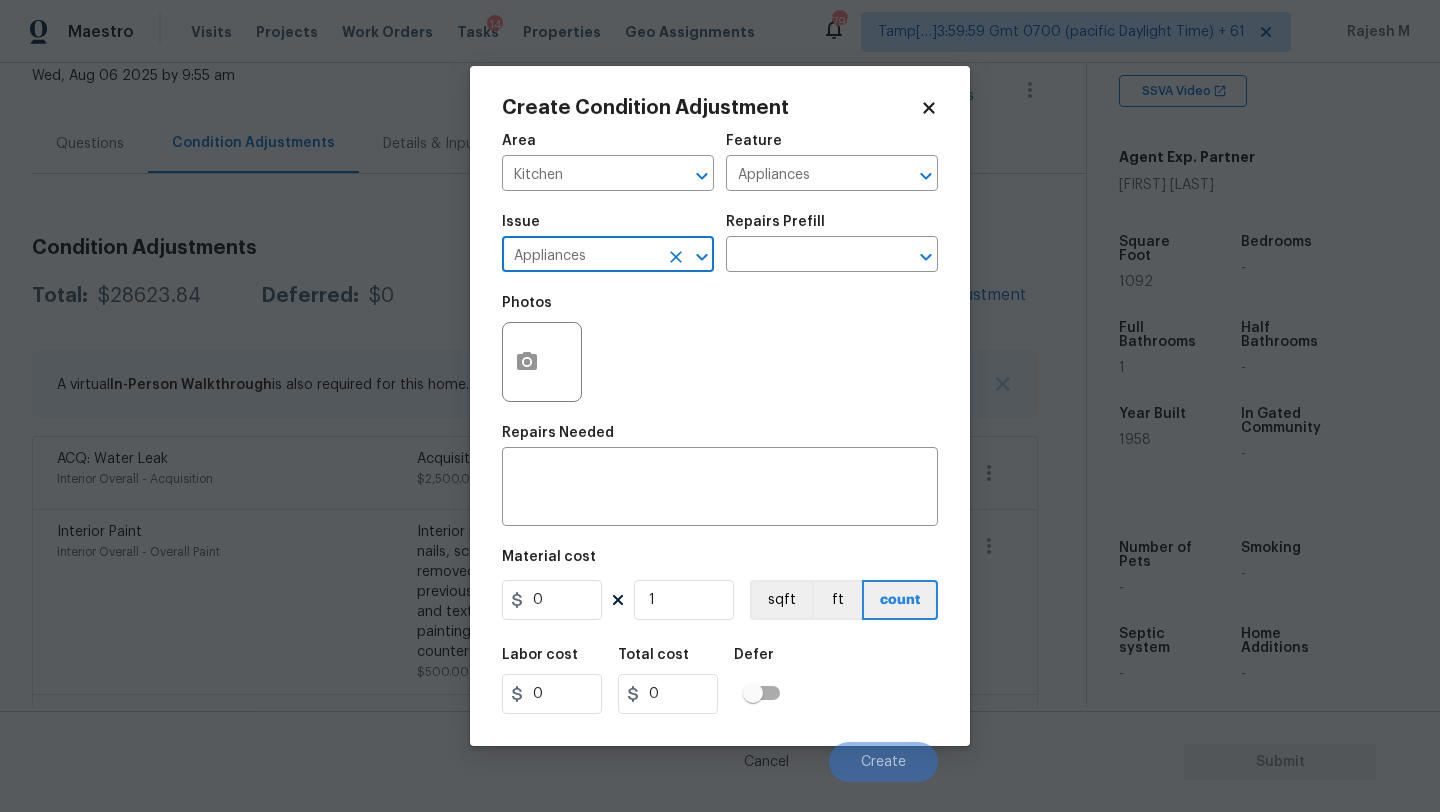 type on "Appliances" 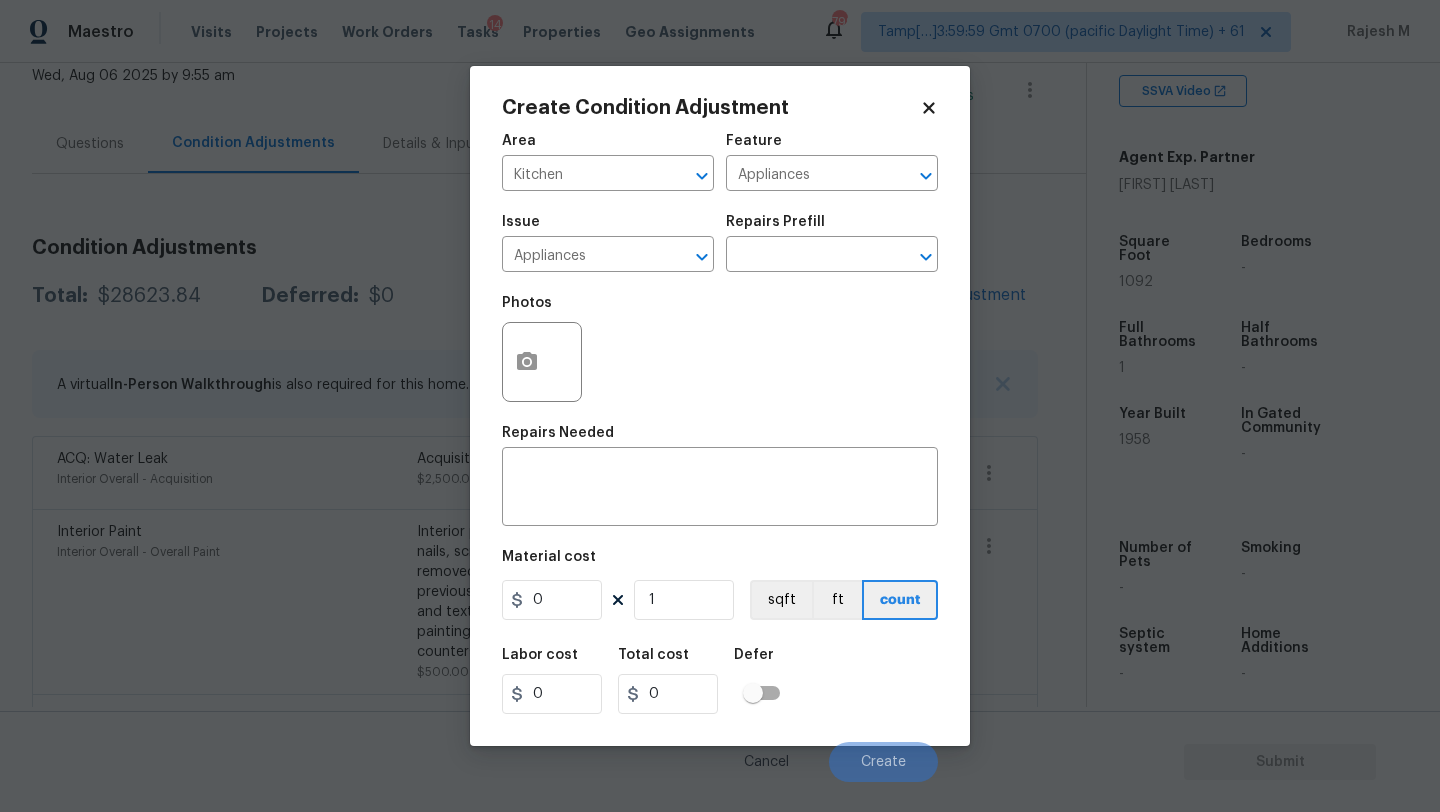 click on "Issue Appliances ​ Repairs Prefill ​" at bounding box center [720, 243] 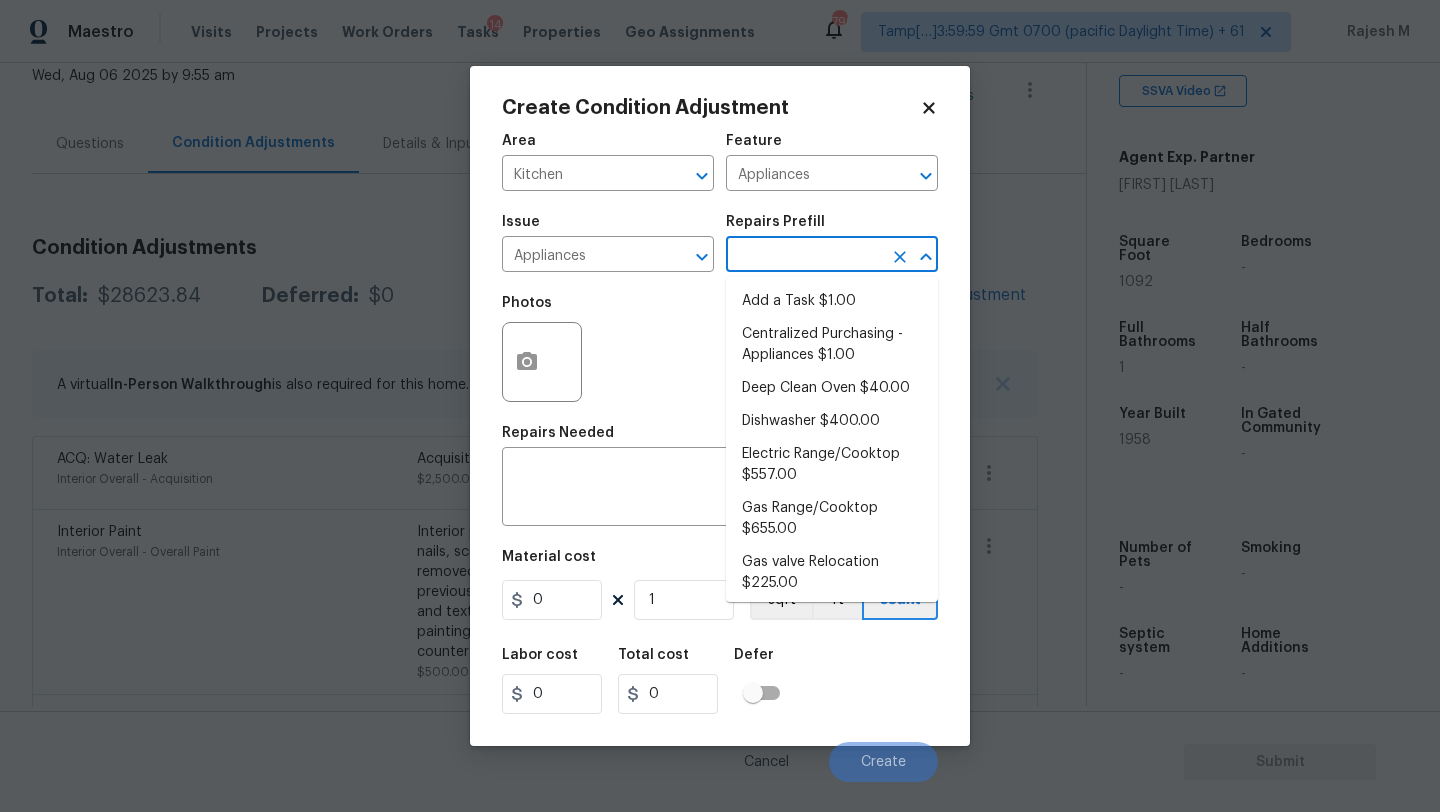 click at bounding box center [804, 256] 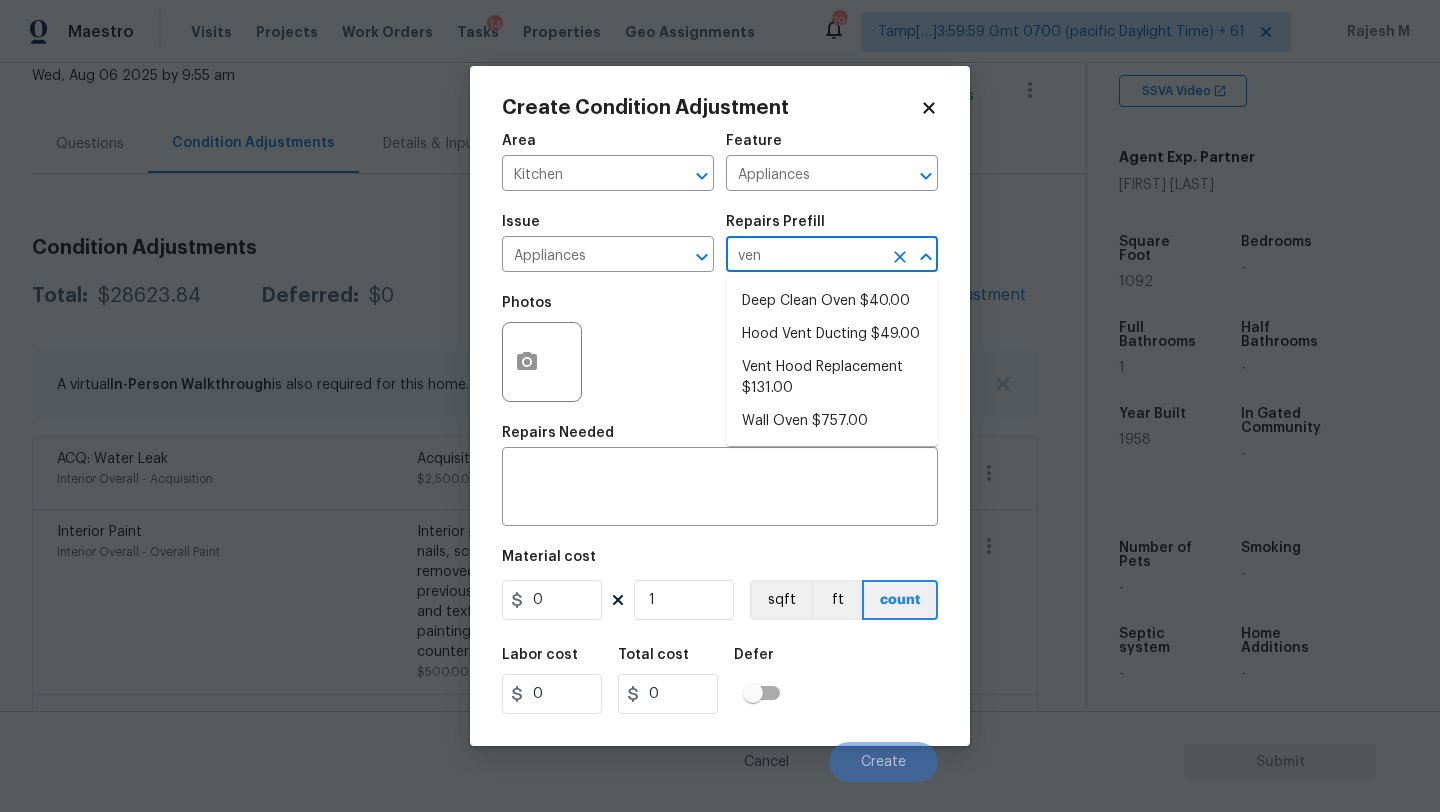 type on "vent" 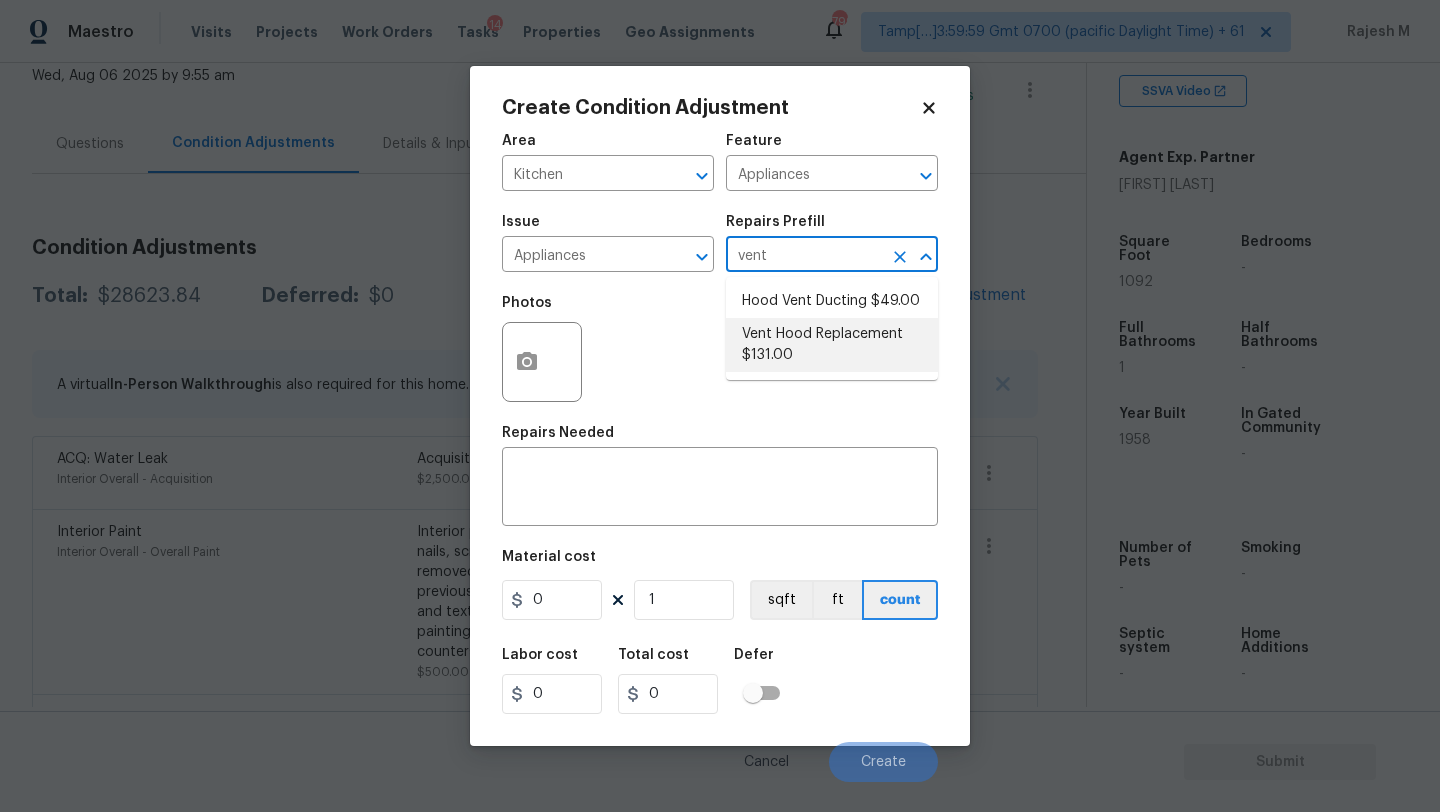 click on "Vent Hood Replacement $131.00" at bounding box center (832, 345) 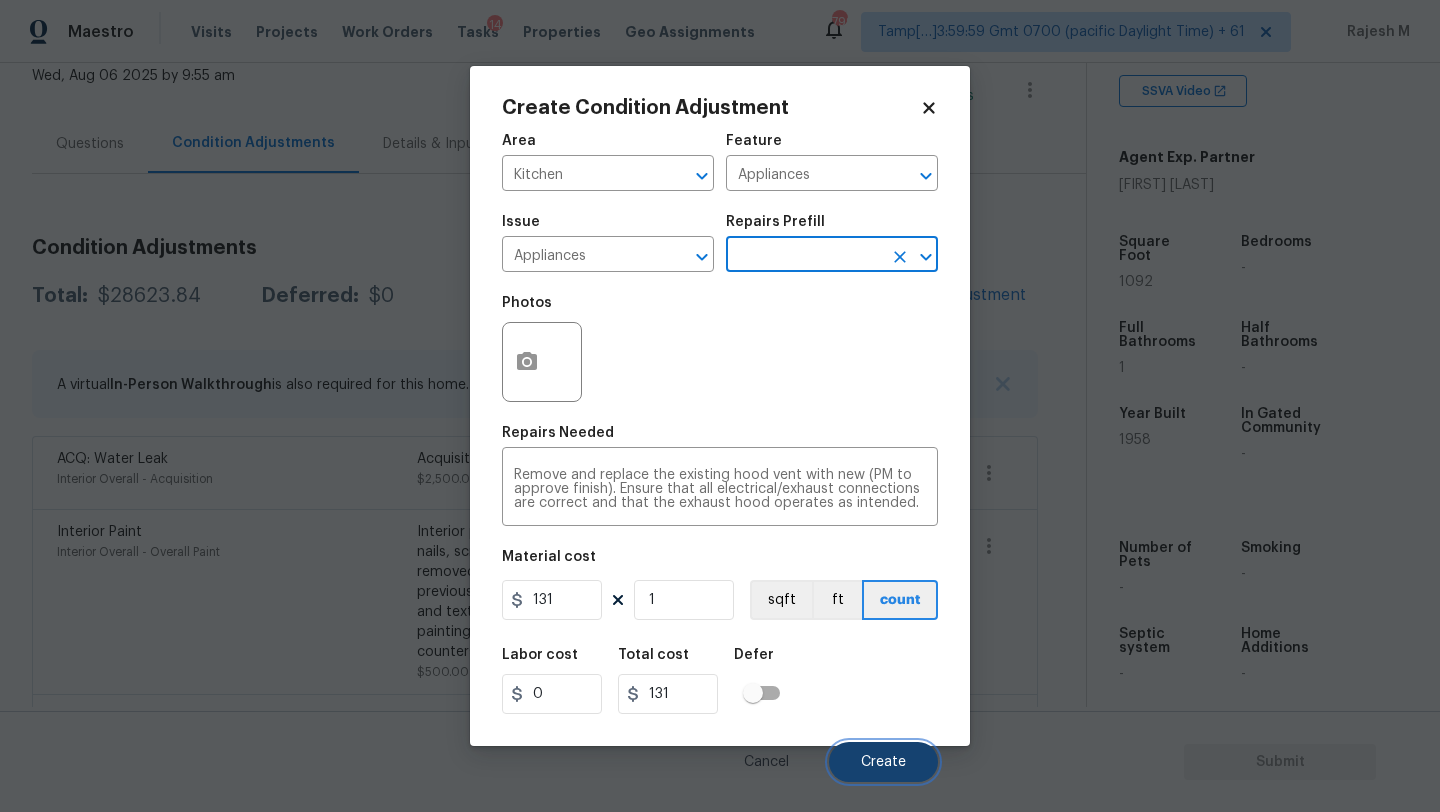 click on "Create" at bounding box center [883, 762] 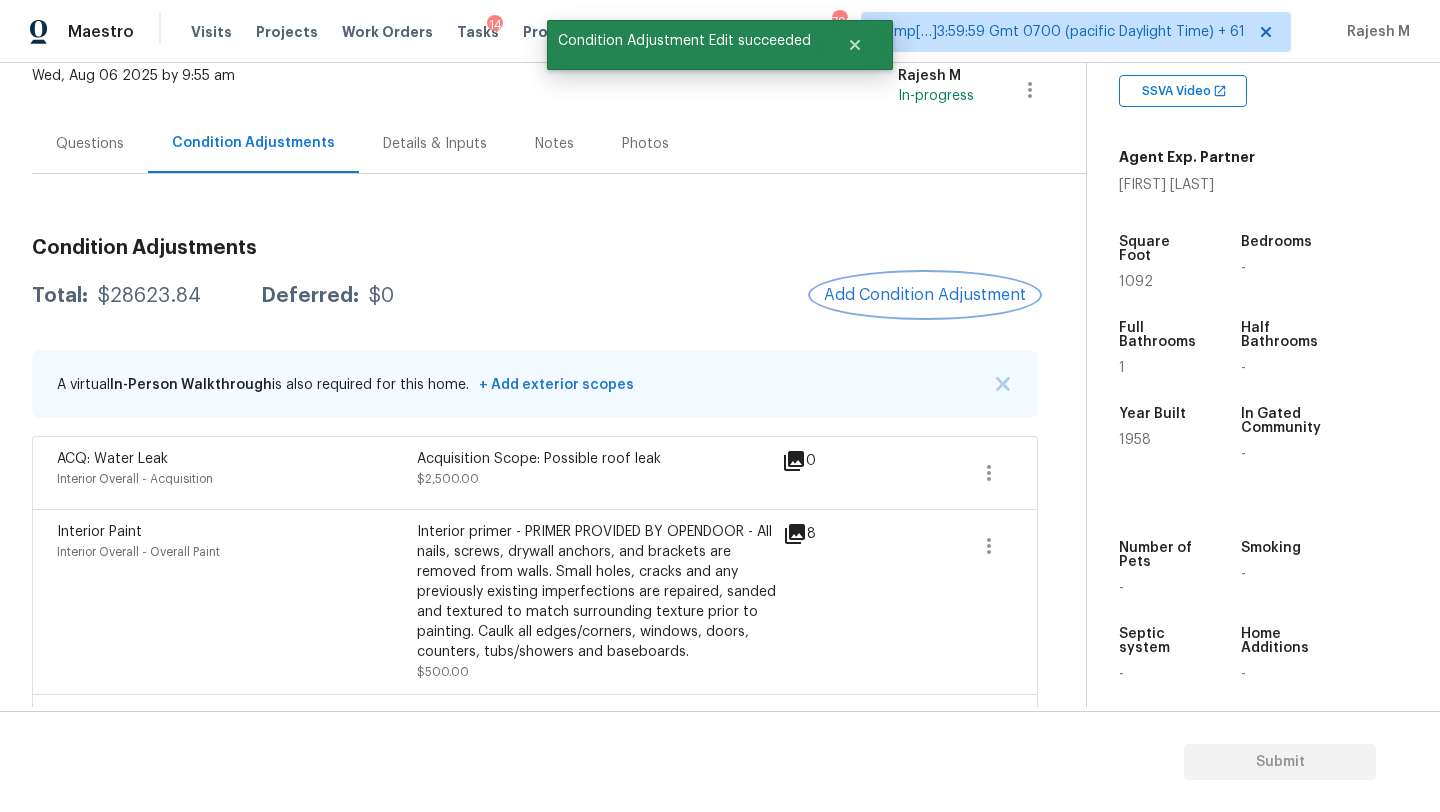 click on "Condition Adjustments Total:  $28623.84 Deferred:  $0 Add Condition Adjustment A virtual  In-Person Walkthrough  is also required for this home.   + Add exterior scopes ACQ: Water Leak Interior Overall - Acquisition Acquisition Scope: Possible roof leak $2,500.00   0 Interior Paint Interior Overall - Overall Paint Interior primer - PRIMER PROVIDED BY OPENDOOR - All nails, screws, drywall anchors, and brackets are removed from walls. Small holes, cracks and any previously existing imperfections are repaired, sanded and textured to match surrounding texture prior to painting. Caulk all edges/corners, windows, doors, counters, tubs/showers and baseboards. $500.00   8 ACQ: Paint Interior Overall - Acquisition Acquisition Scope: 75%+ of the home will likely require interior paint $1,572.48   12 ACQ: Flooring Interior Overall - Acquisition Acquisition Scope: Maximum flooring repairs $4,914.00   12 Exterior Overall - Front Door repaint front door $100.00   1 ACQ: HVAC HVAC - Acquisition $862.00   0 ACQ: Shingle Roof" at bounding box center (535, 919) 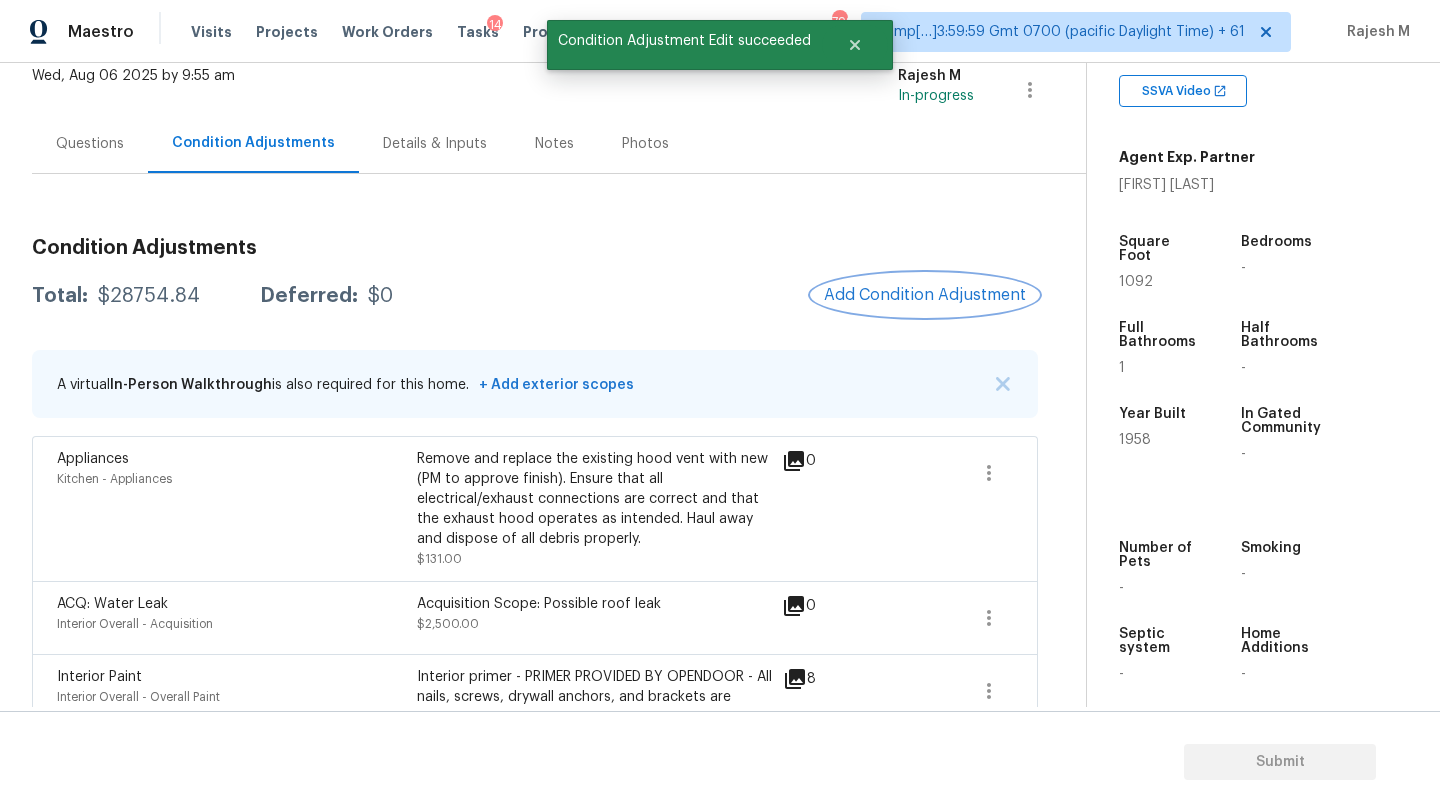 click on "Add Condition Adjustment" at bounding box center (925, 295) 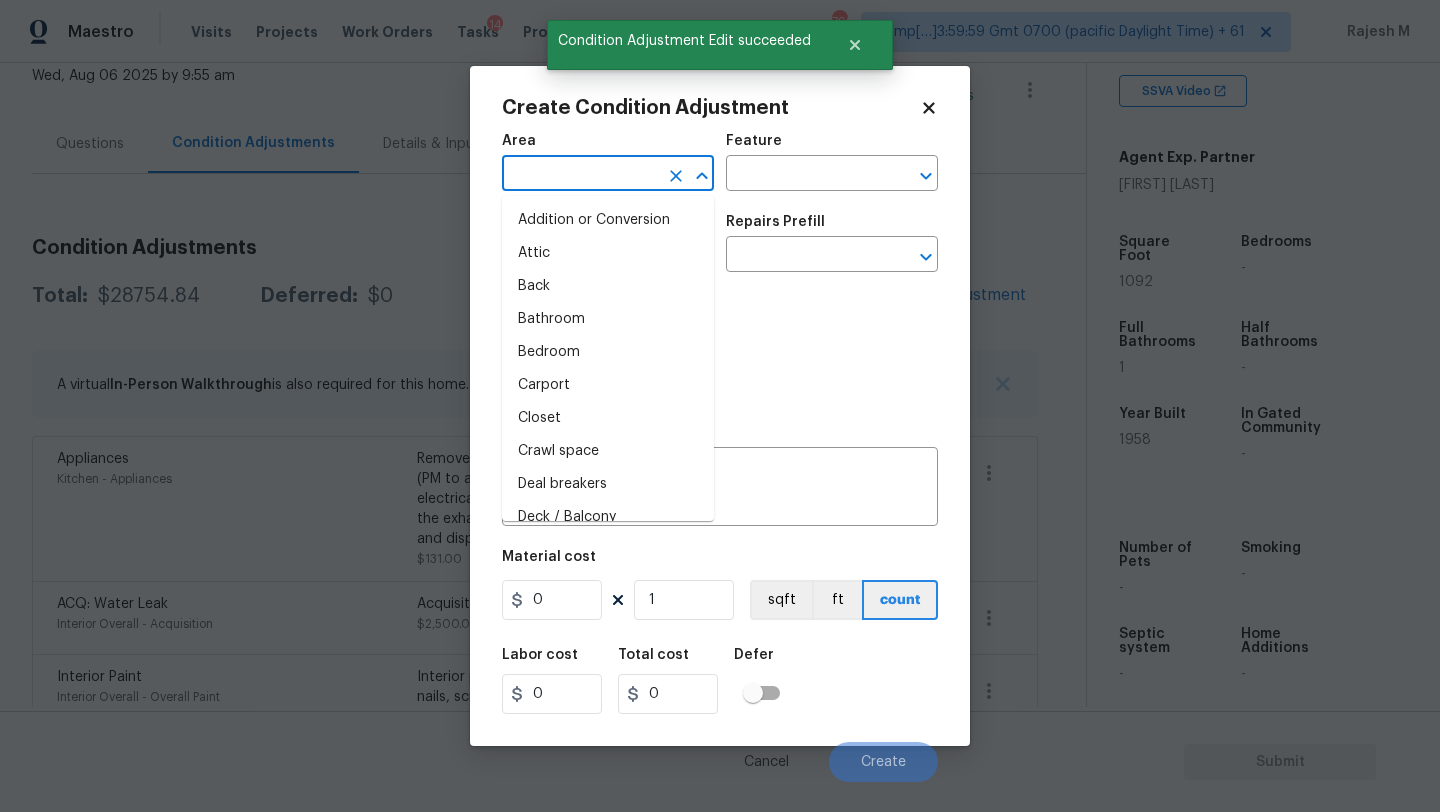 click at bounding box center (580, 175) 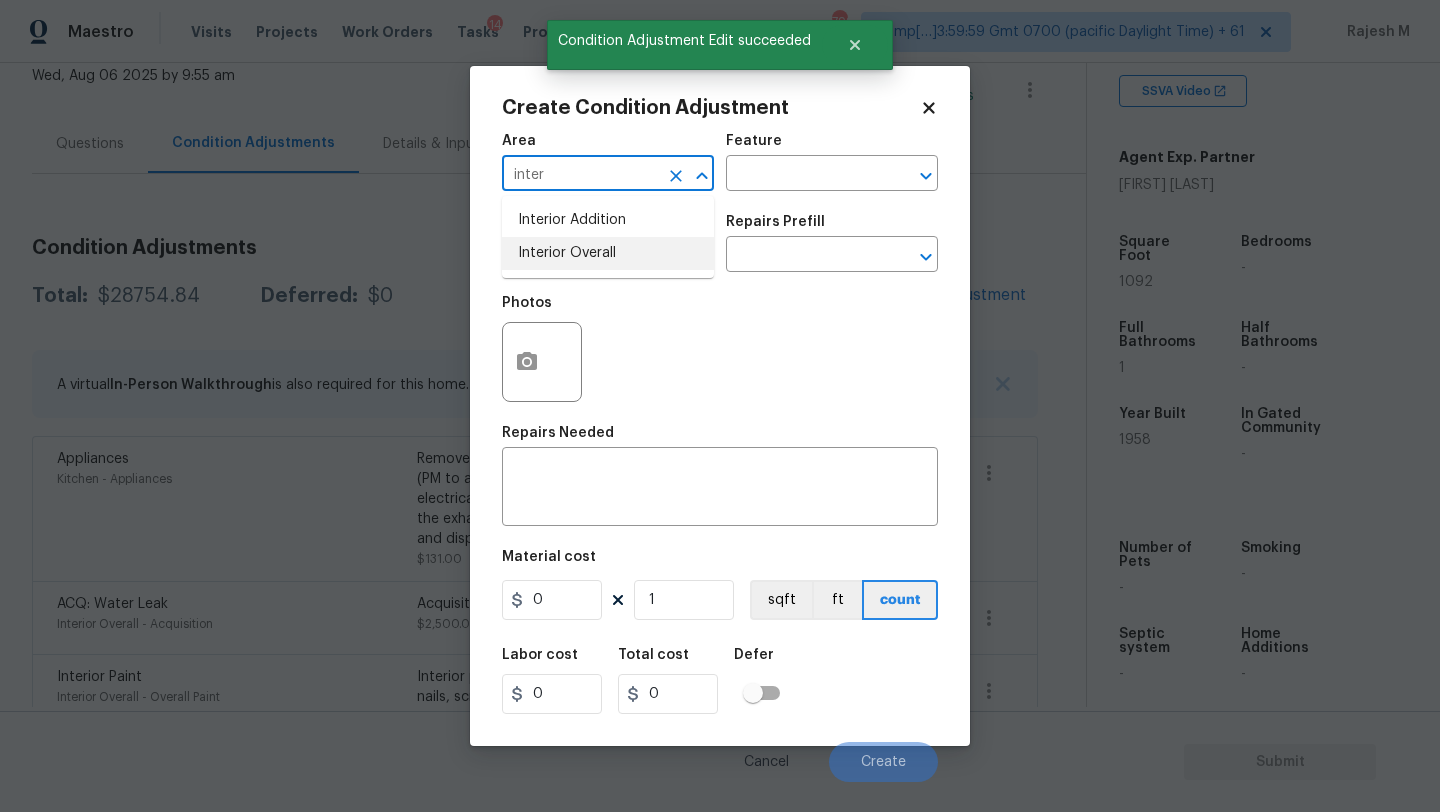 click on "Interior Overall" at bounding box center (608, 253) 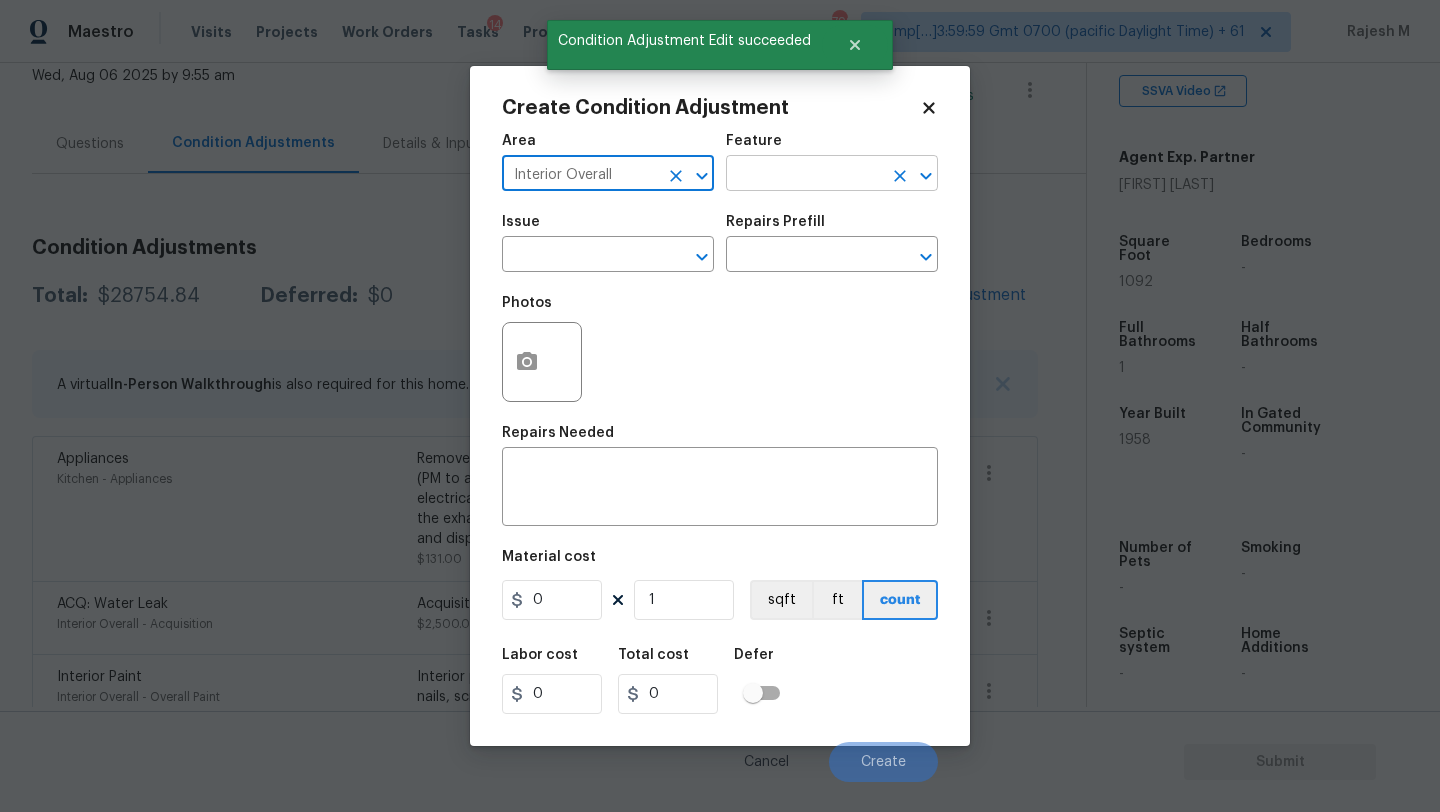 type on "Interior Overall" 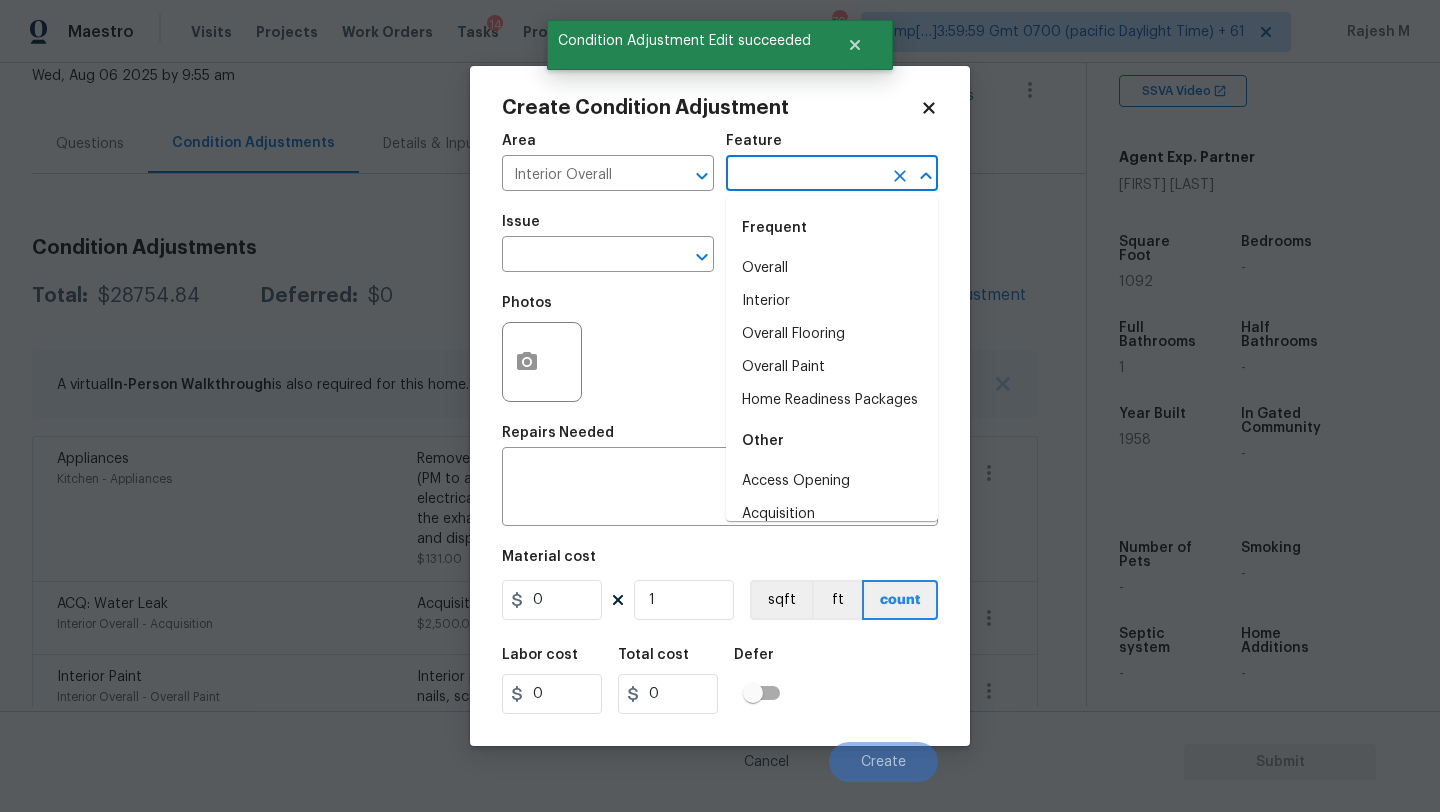 click at bounding box center [804, 175] 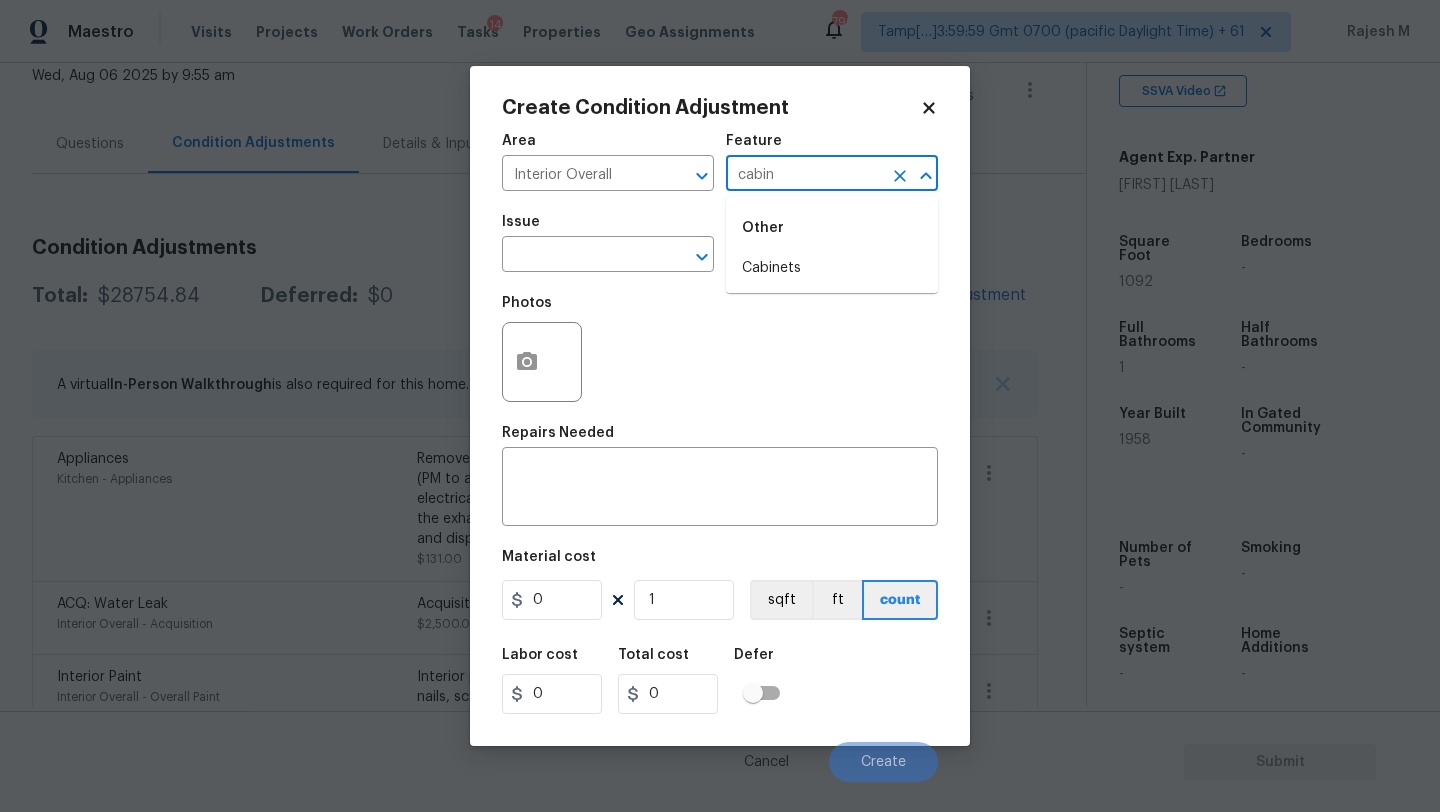 type on "cabin" 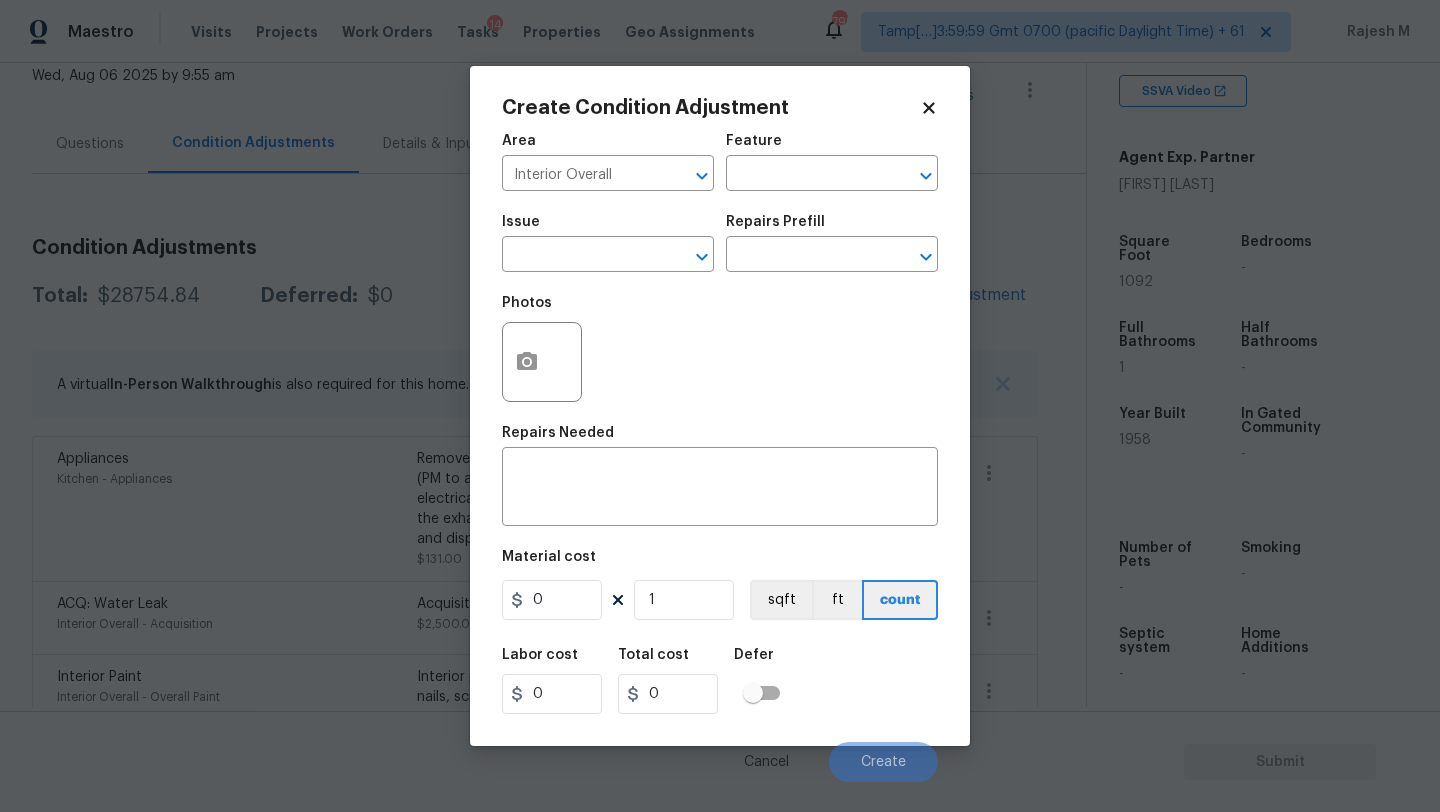 click on "Feature" at bounding box center [832, 147] 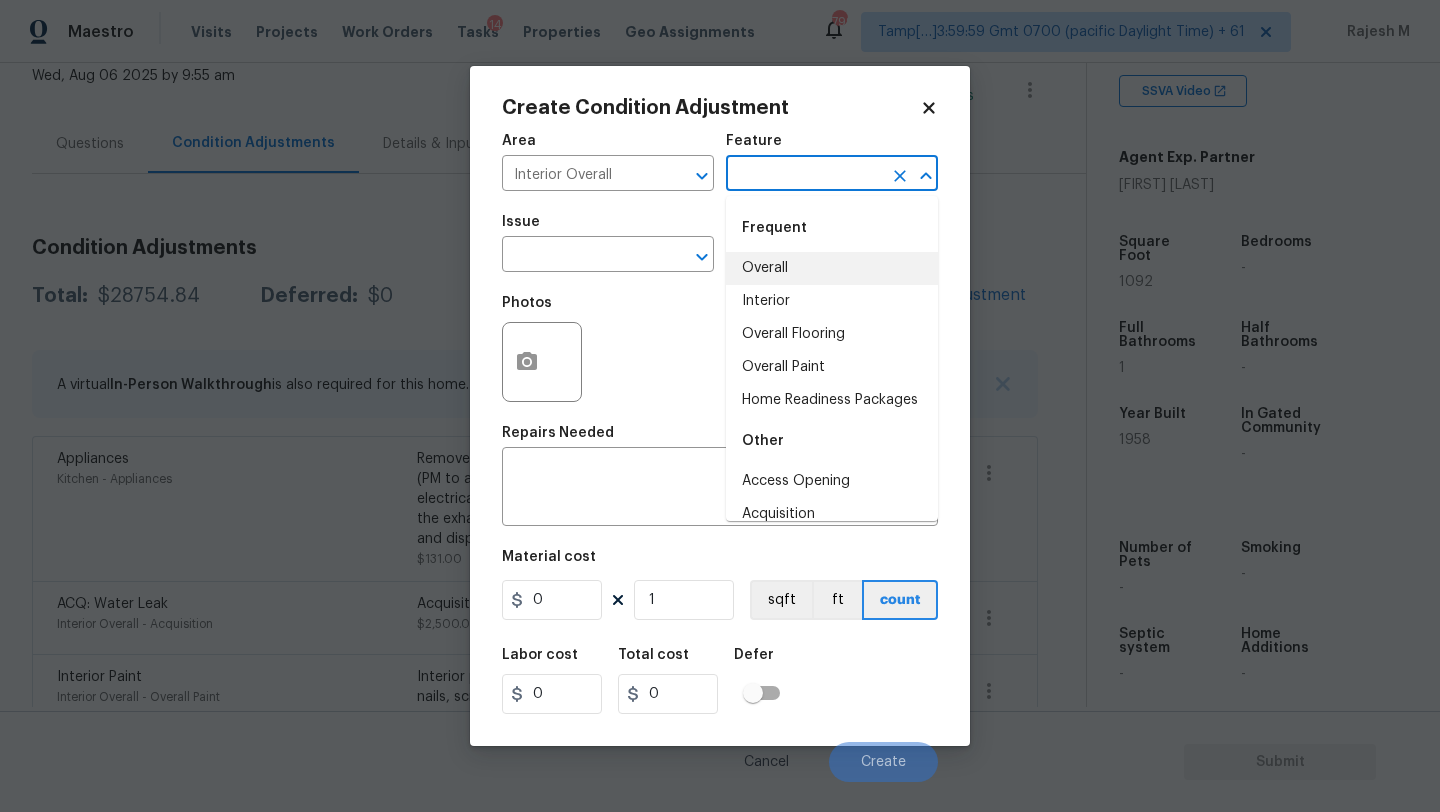 click at bounding box center (804, 175) 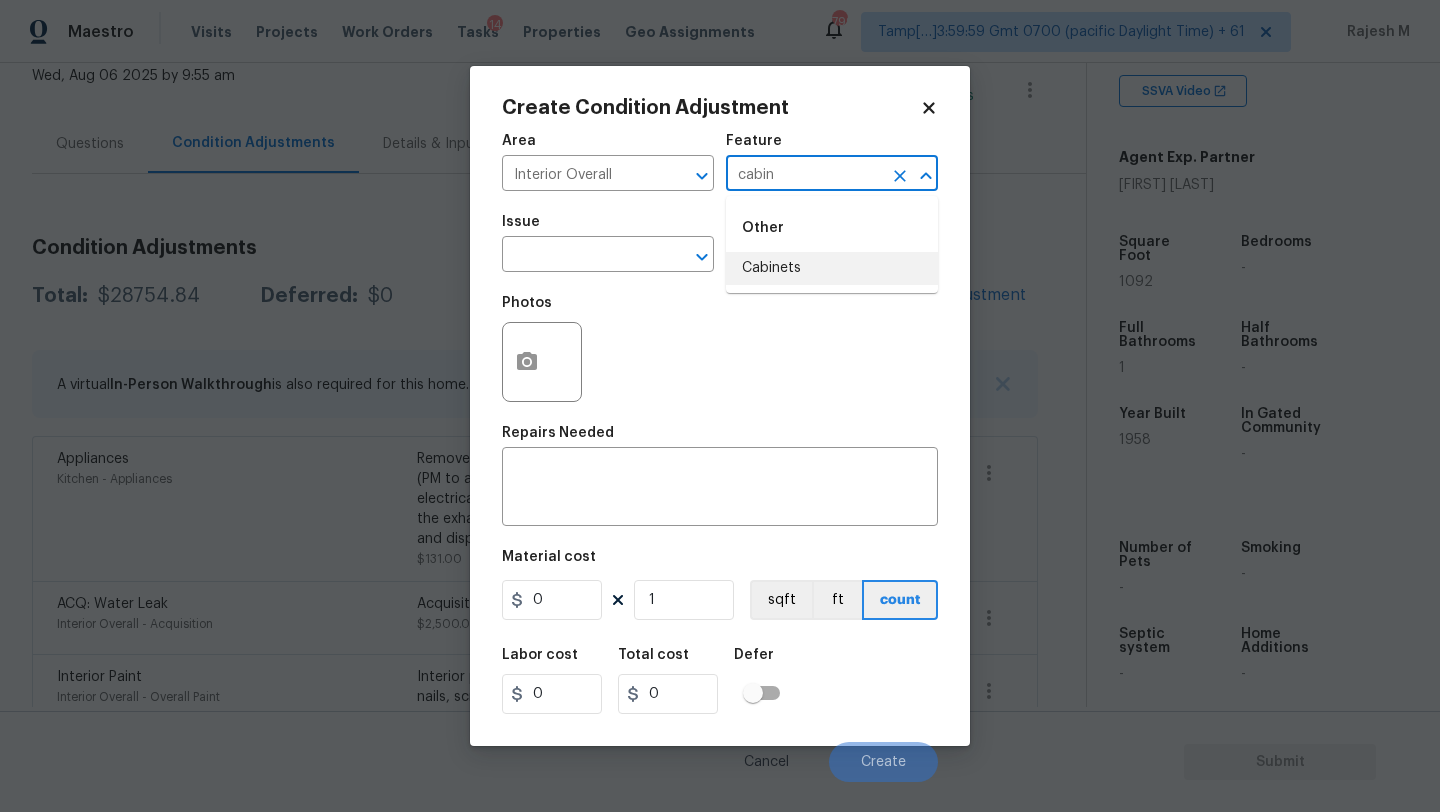 click on "Cabinets" at bounding box center [832, 268] 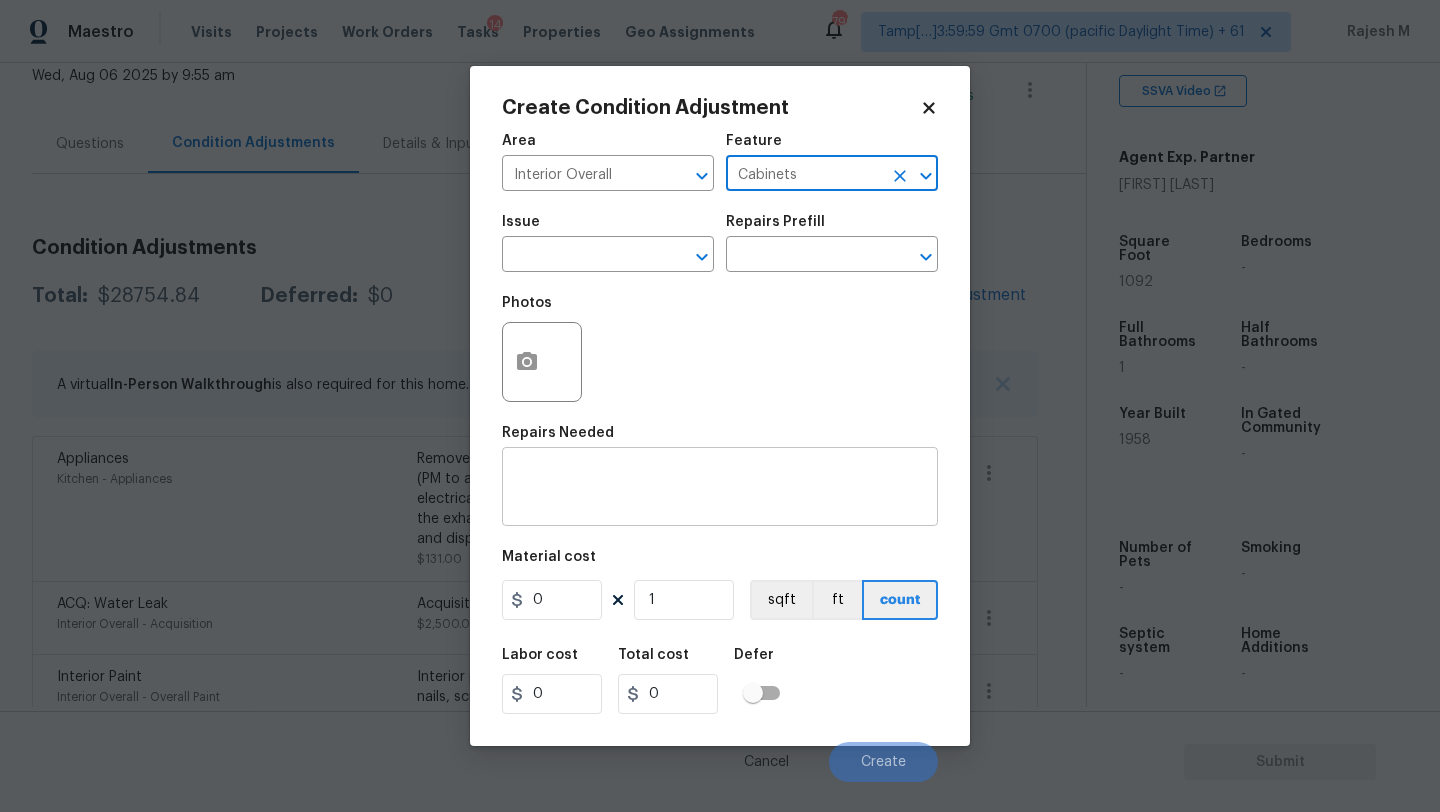type on "Cabinets" 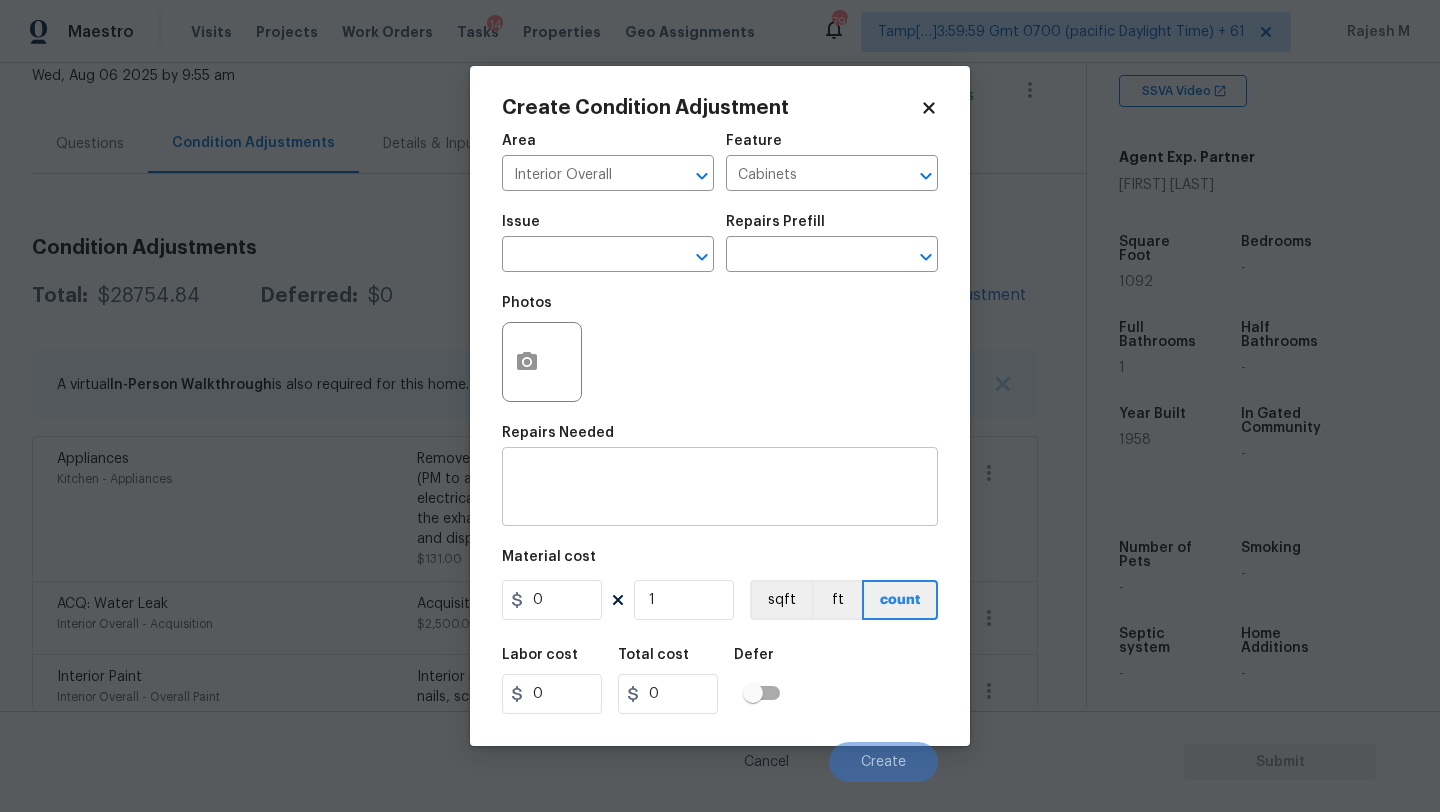 click on "x ​" at bounding box center [720, 489] 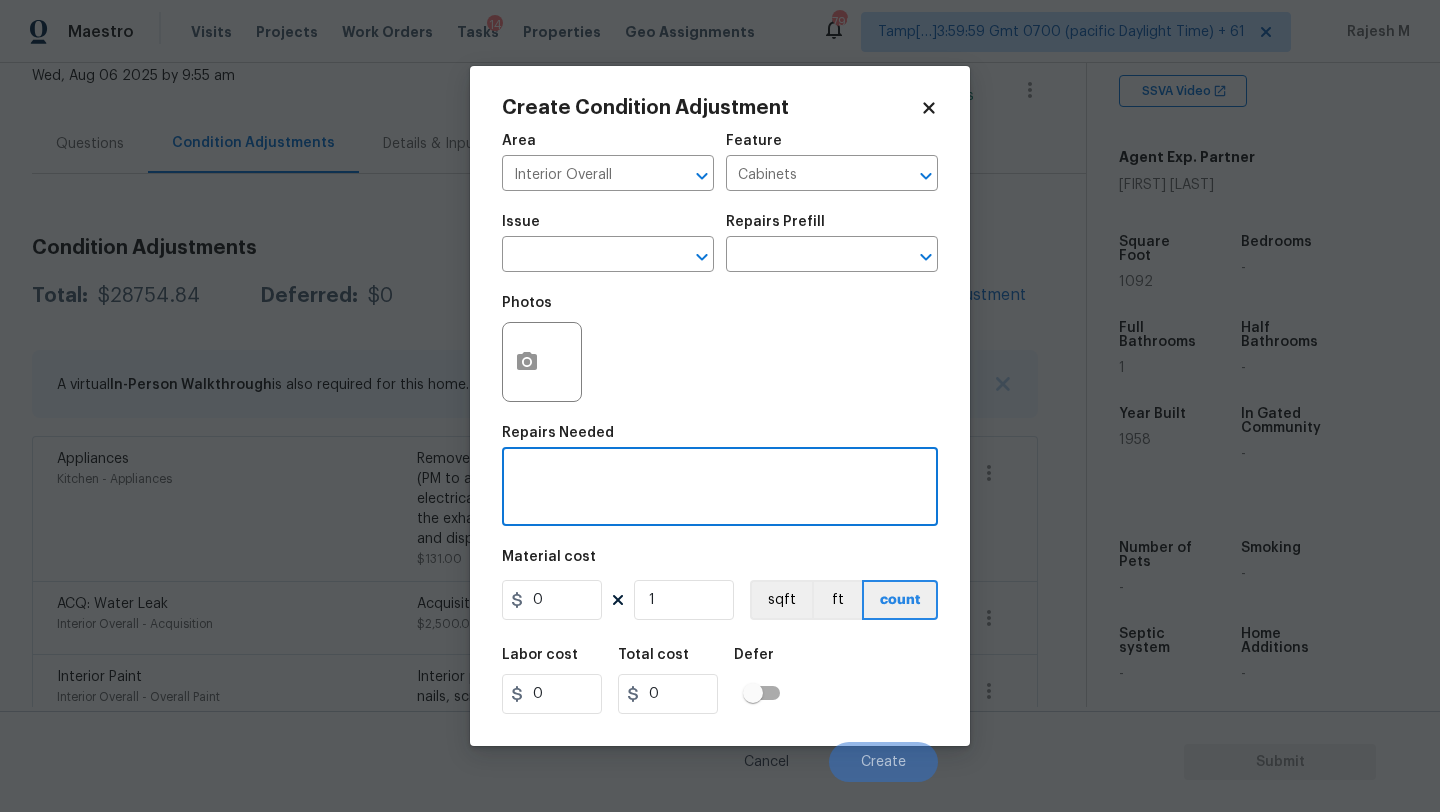 click at bounding box center [720, 489] 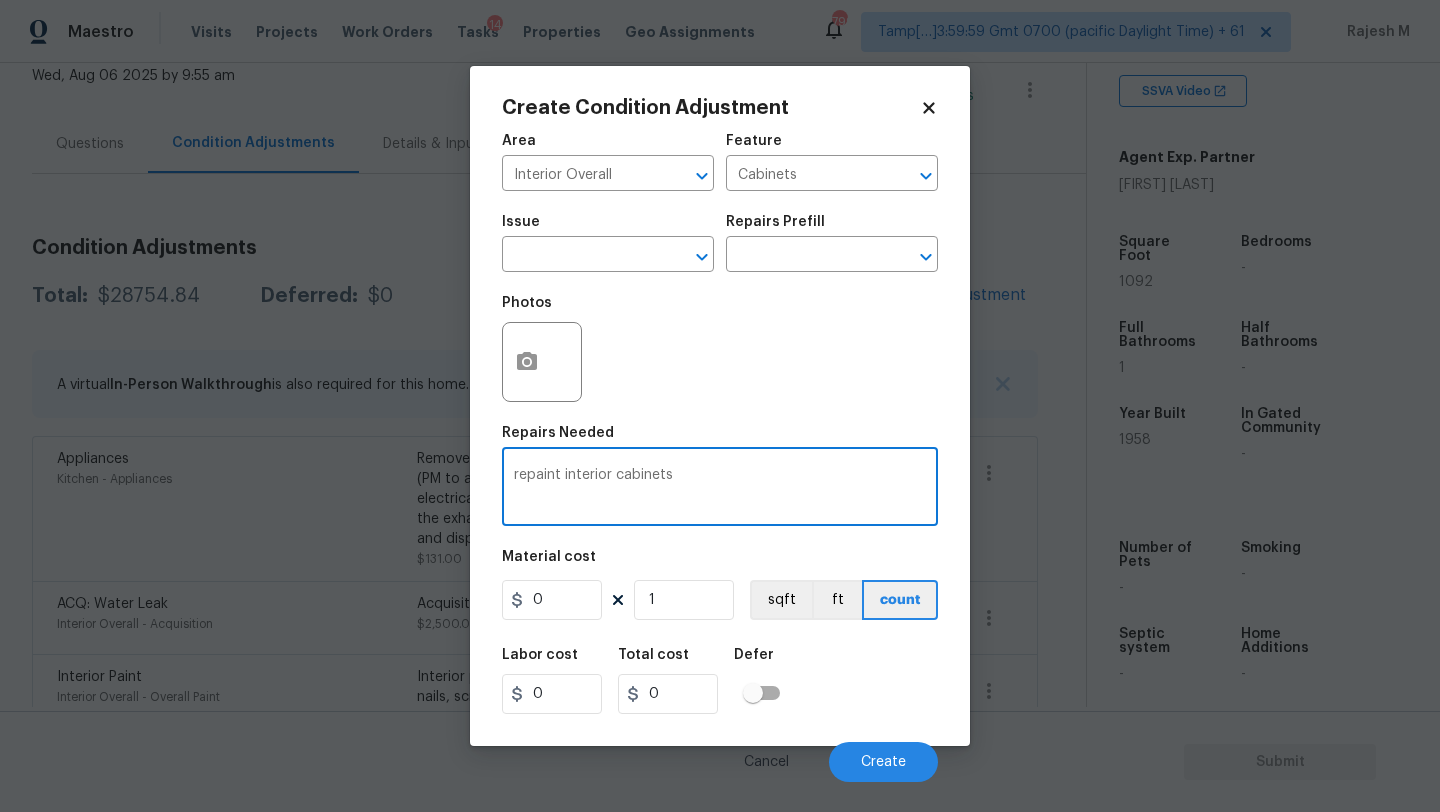 type on "repaint interior cabinets" 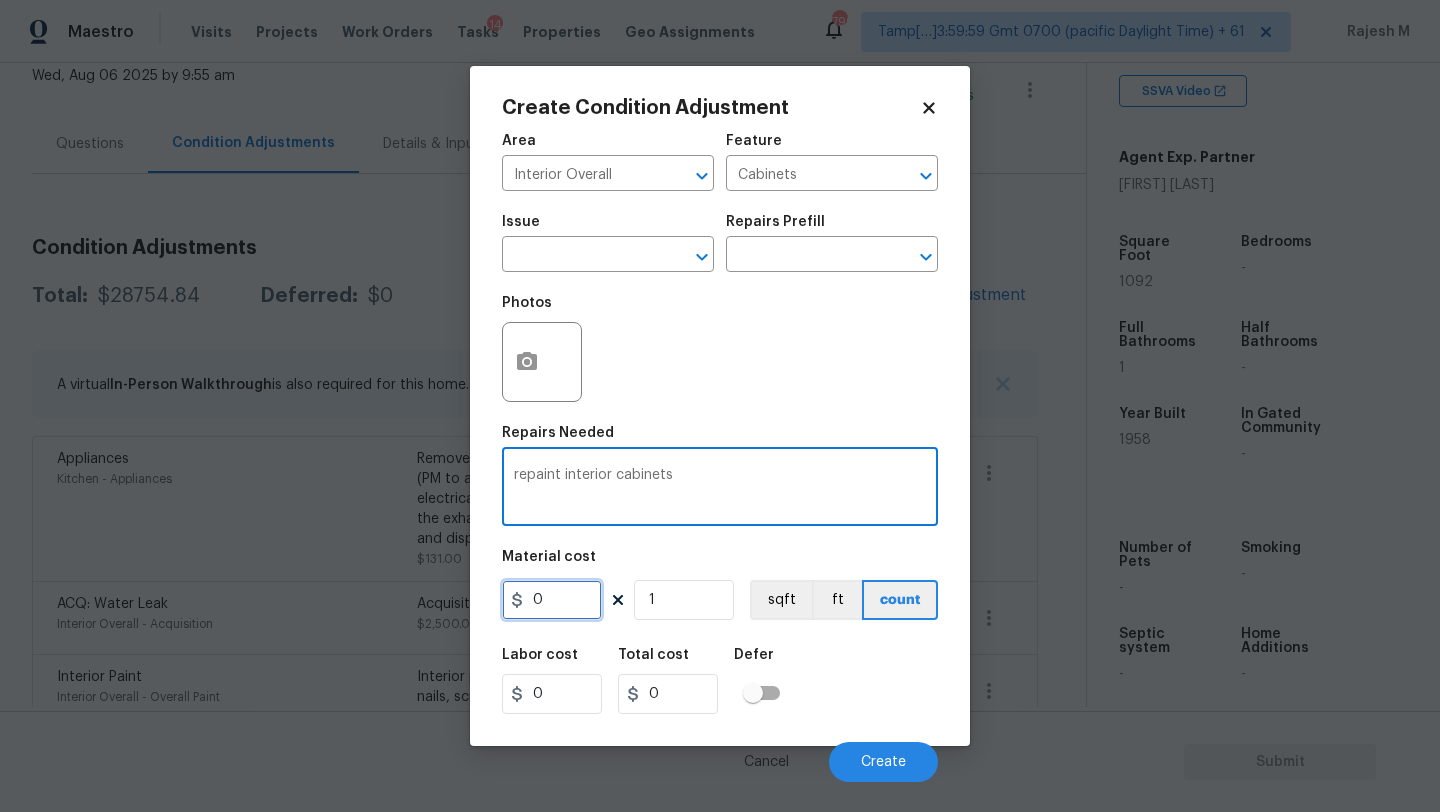 click on "0" at bounding box center [552, 600] 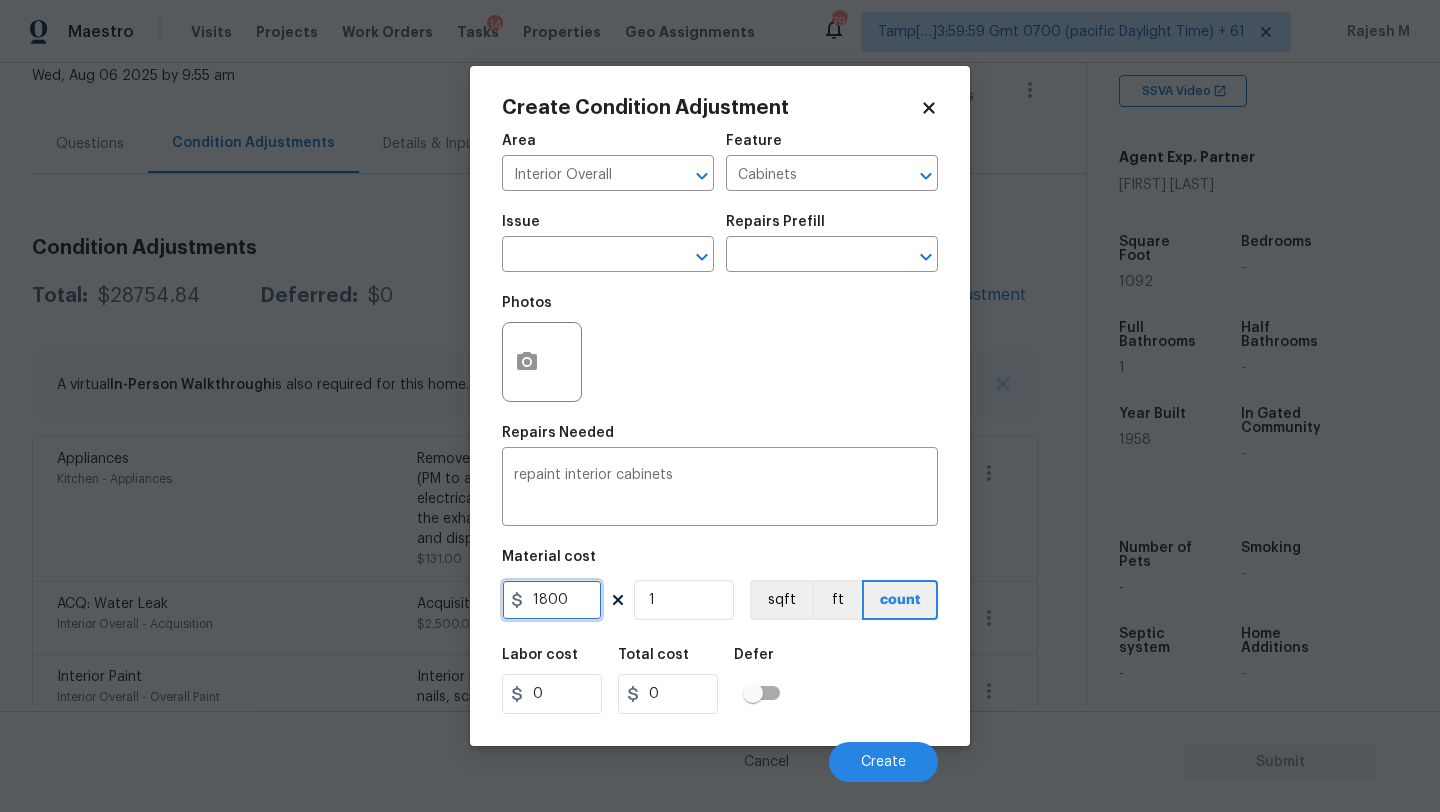 type on "1800" 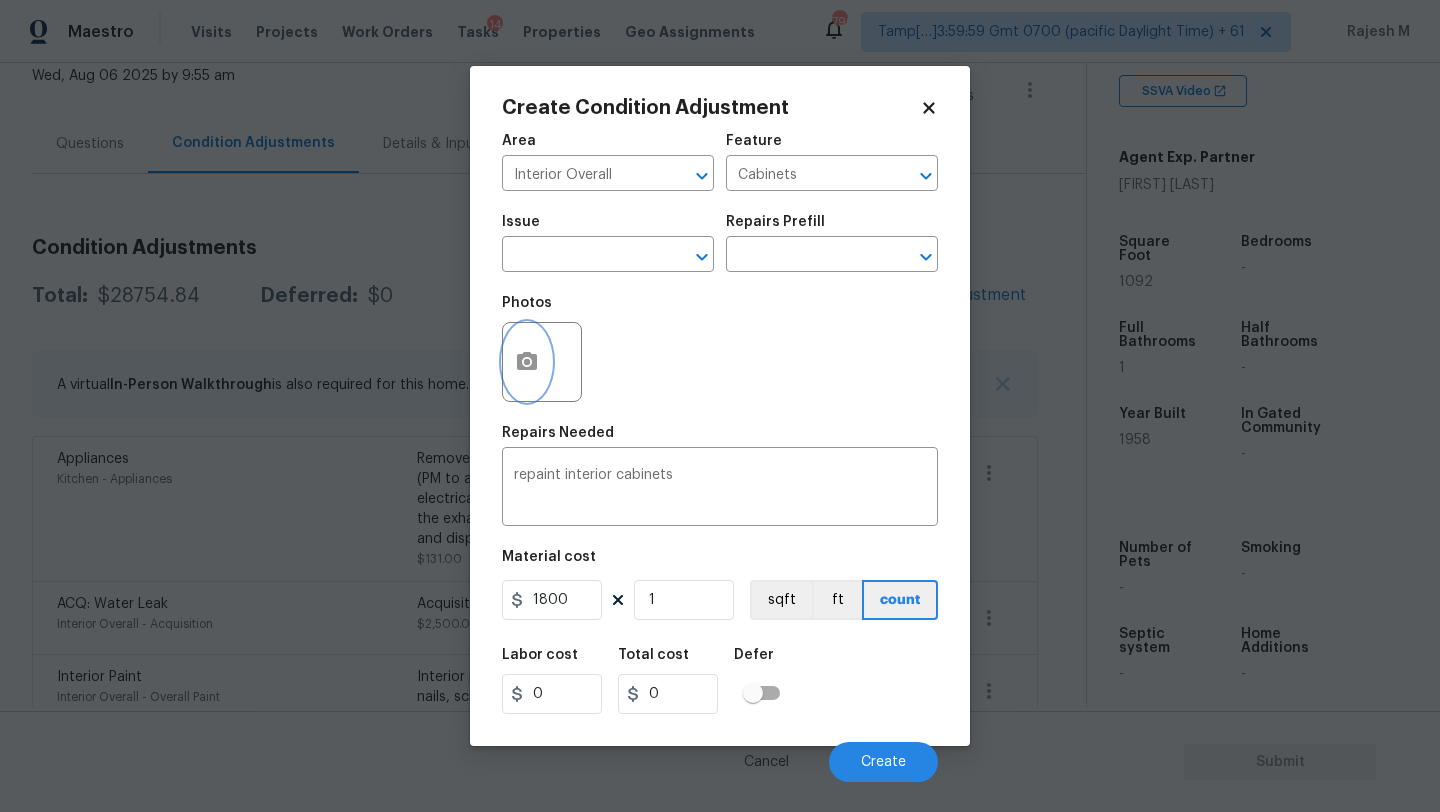 type on "1800" 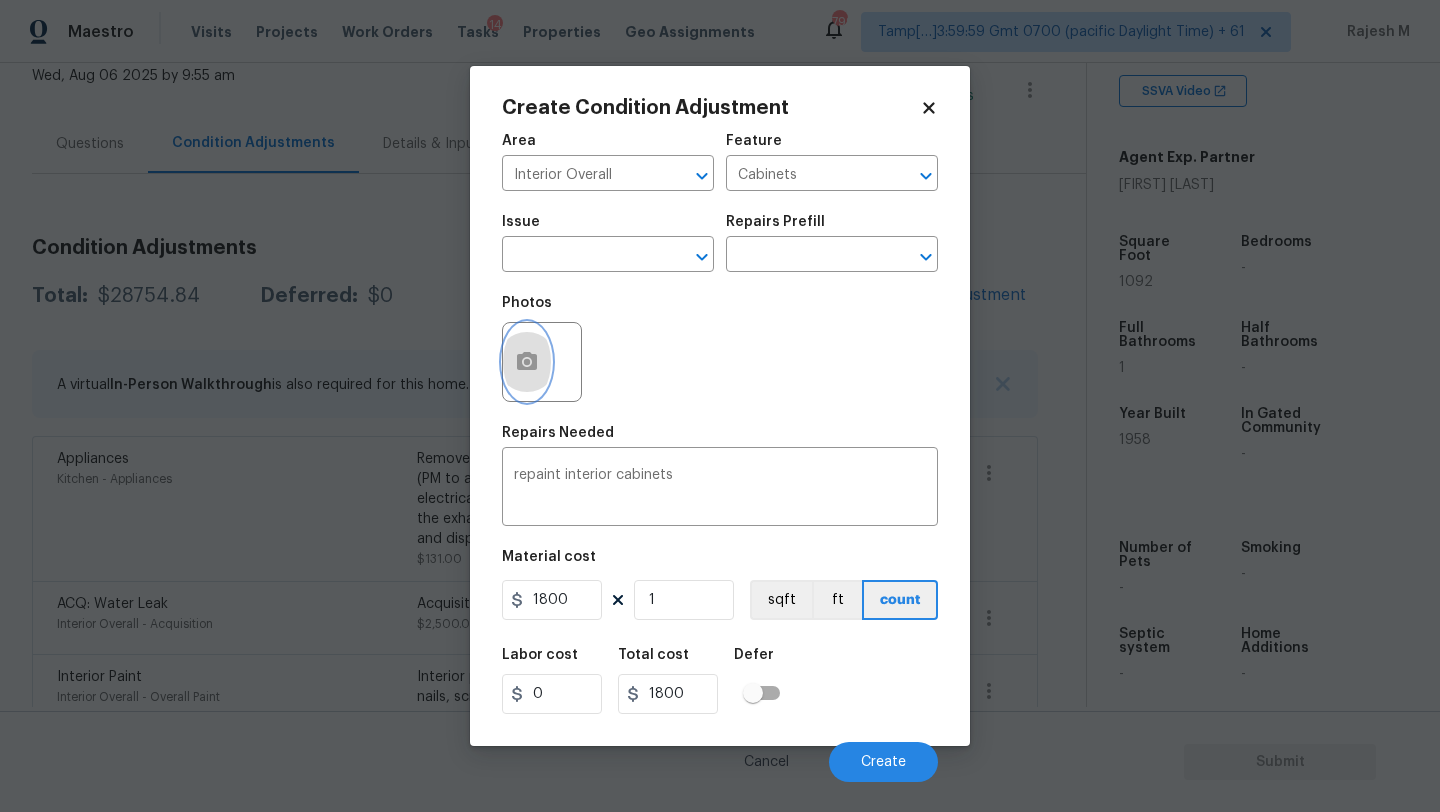 click at bounding box center (527, 362) 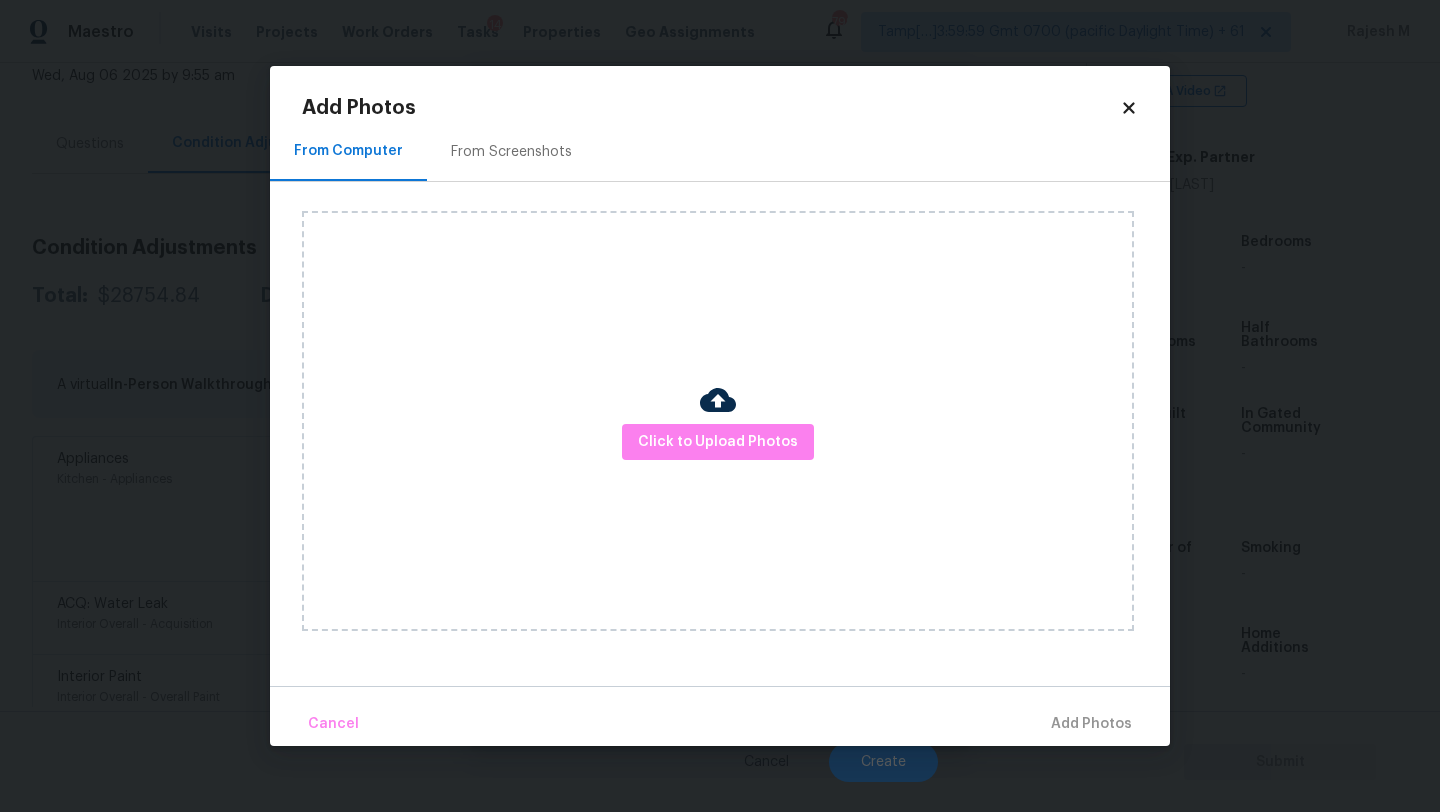 click on "From Screenshots" at bounding box center (511, 152) 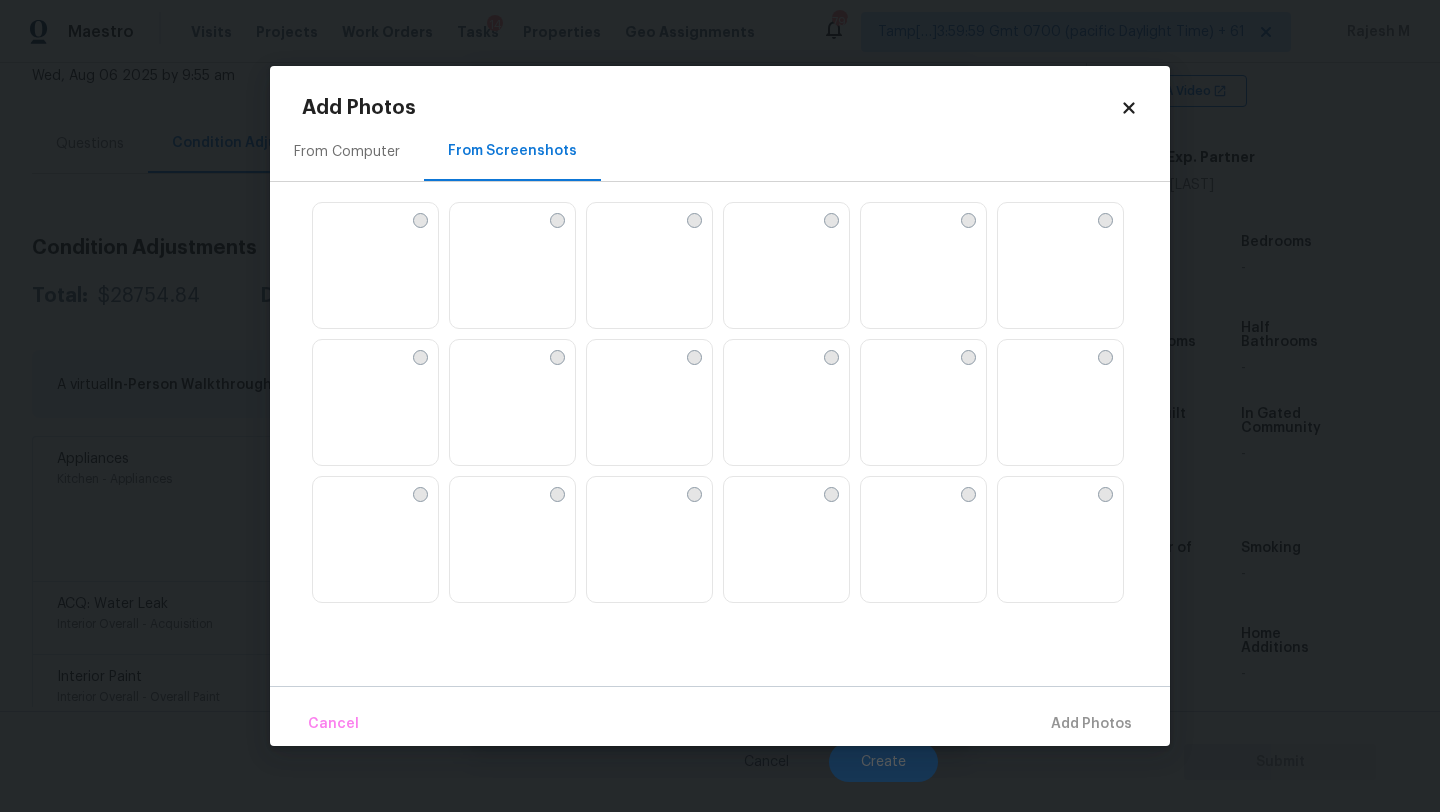 click at bounding box center (466, 219) 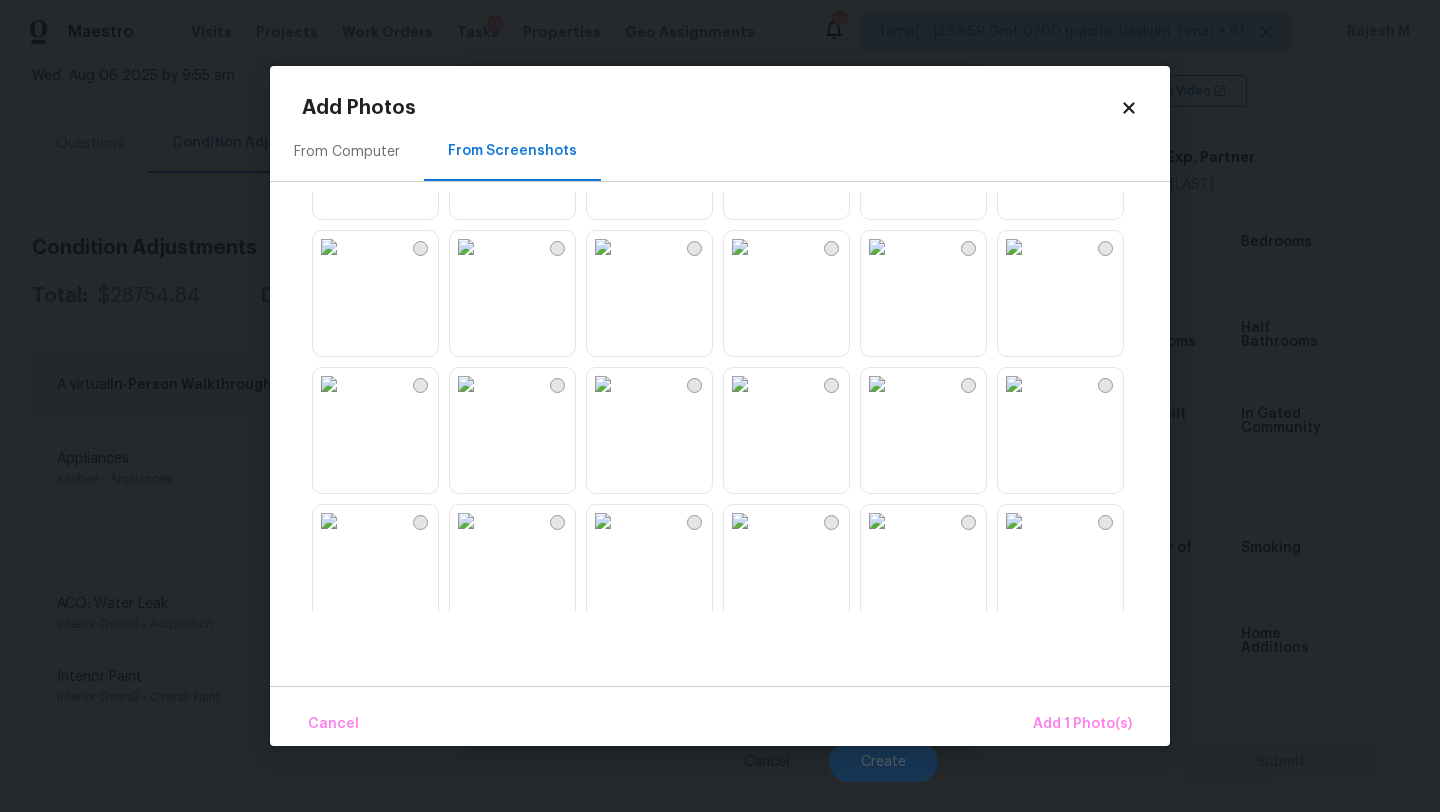 scroll, scrollTop: 252, scrollLeft: 0, axis: vertical 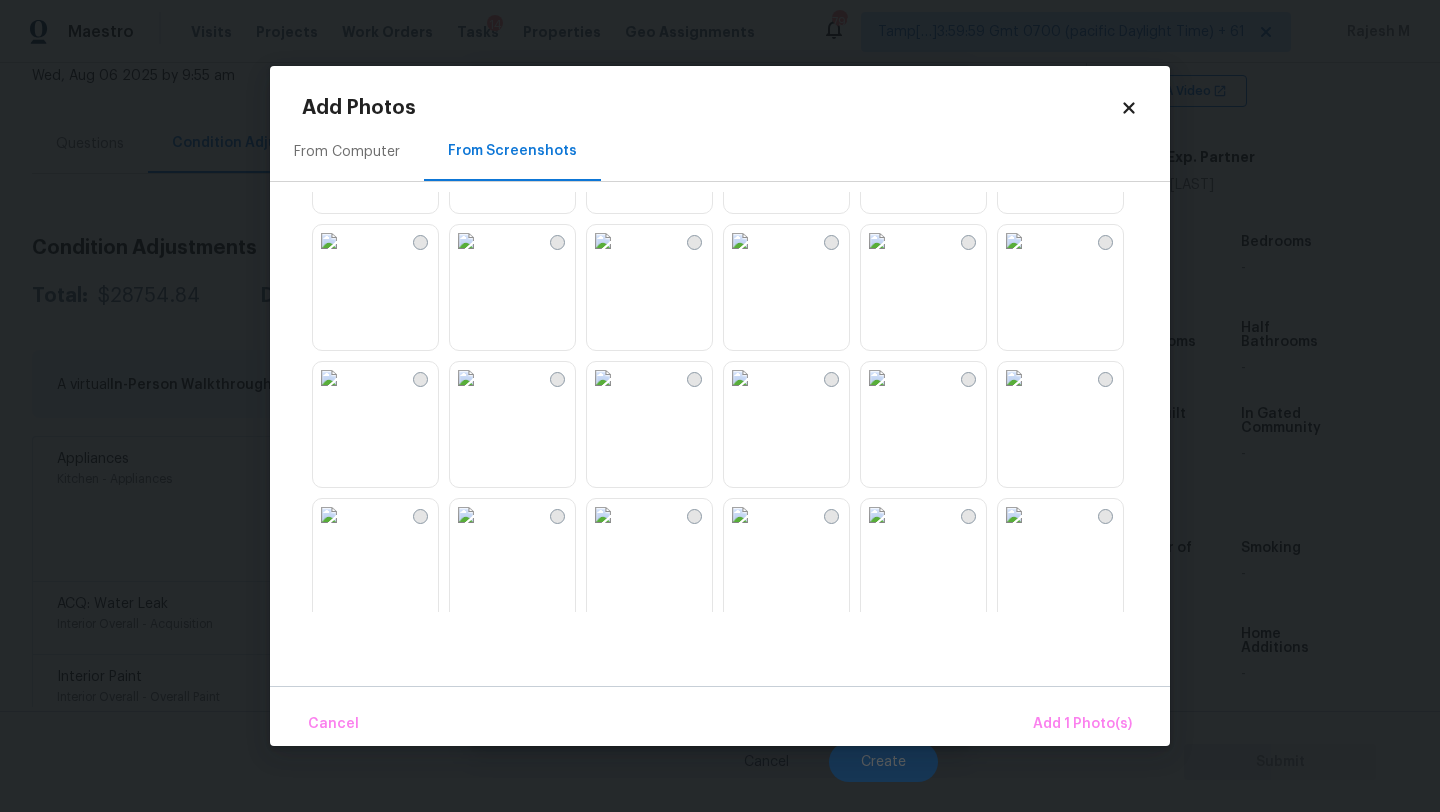 click at bounding box center (466, 378) 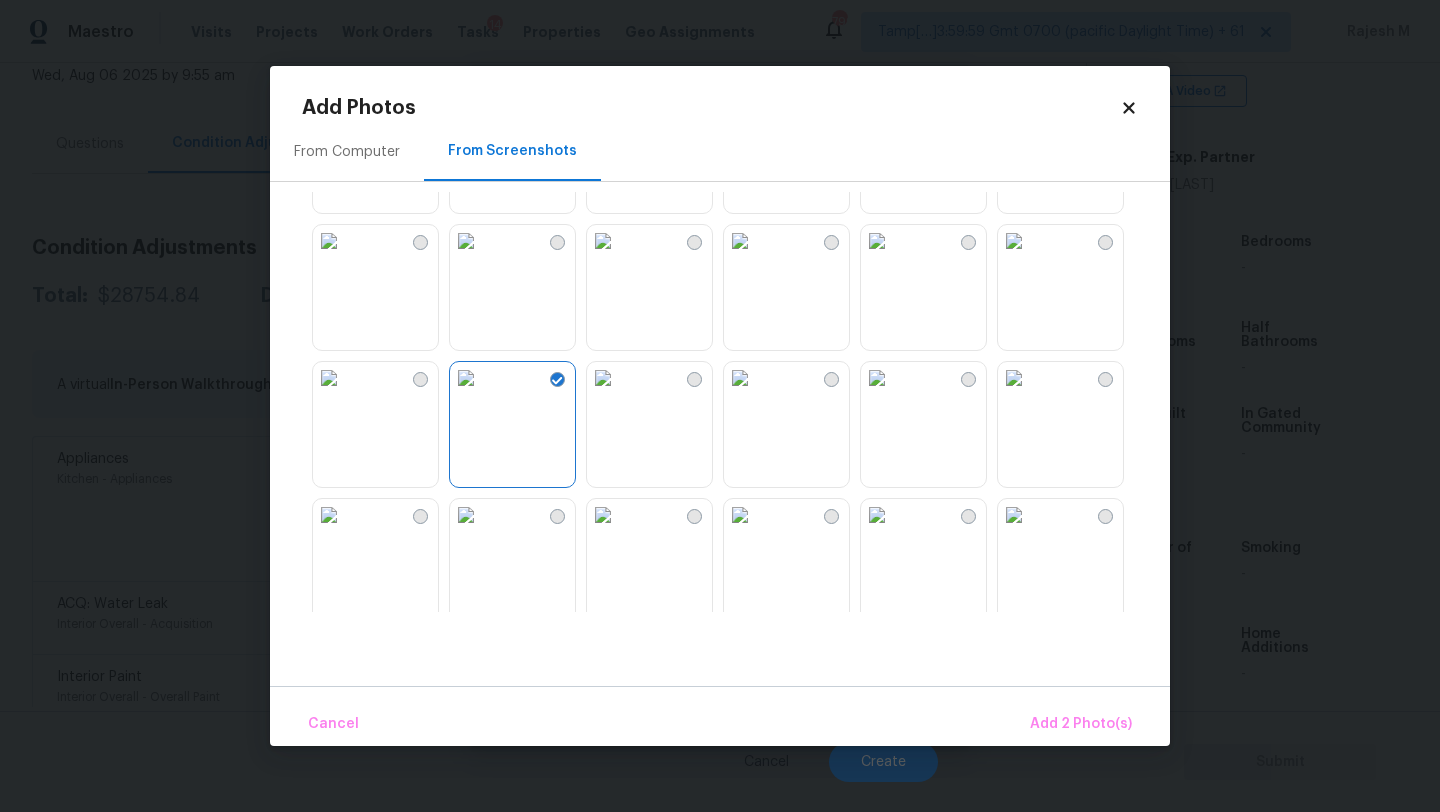 click at bounding box center (329, 378) 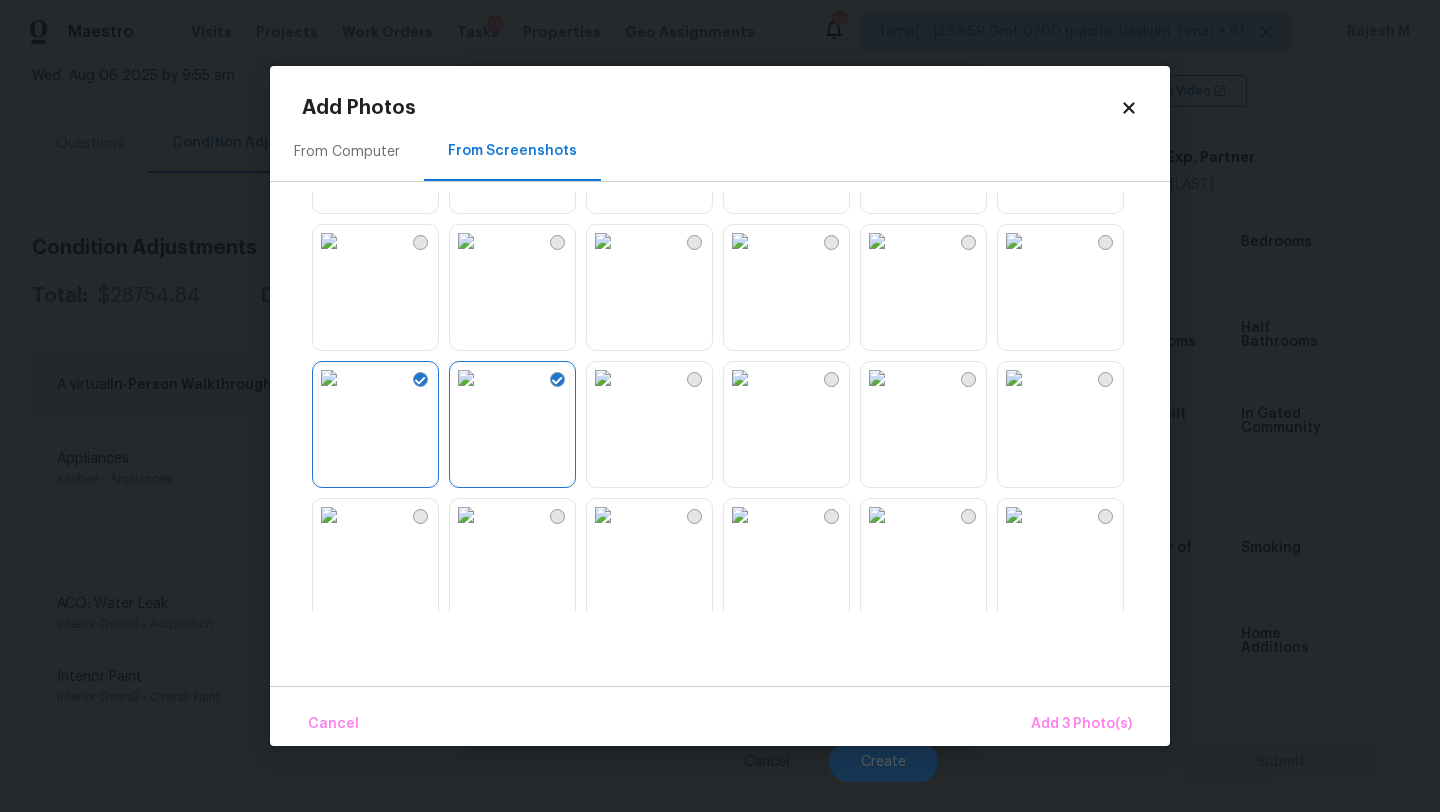 scroll, scrollTop: 362, scrollLeft: 0, axis: vertical 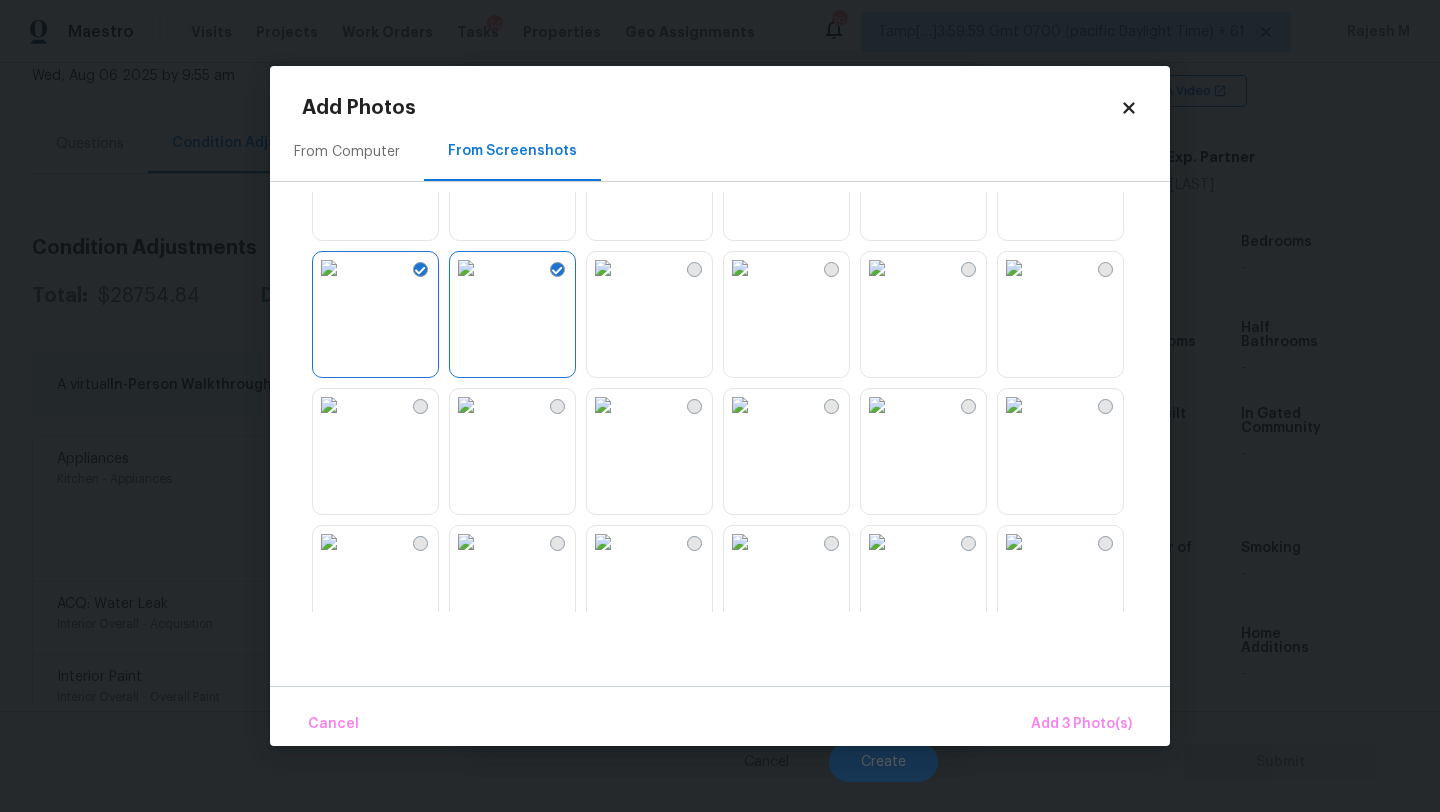 click at bounding box center (466, 405) 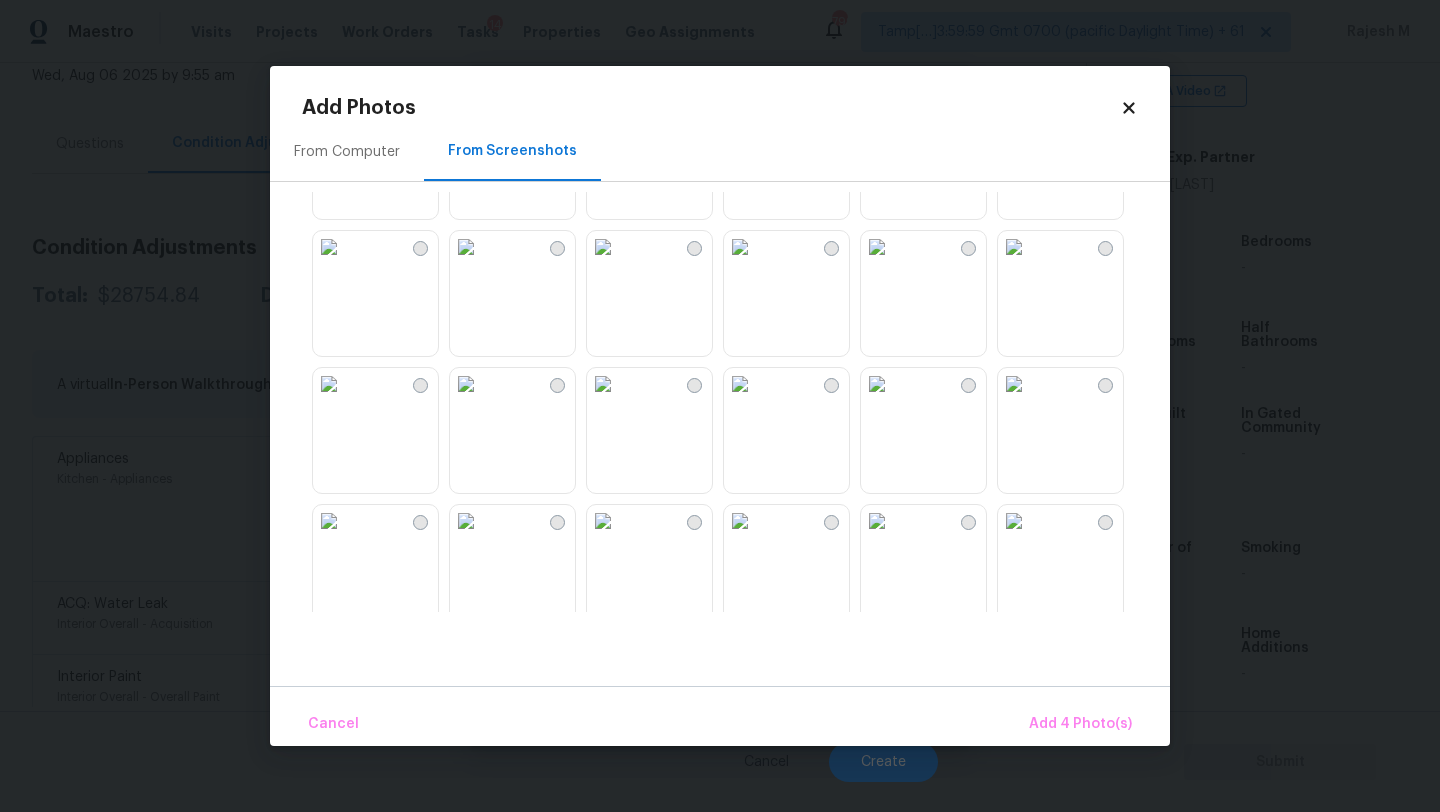 scroll, scrollTop: 833, scrollLeft: 0, axis: vertical 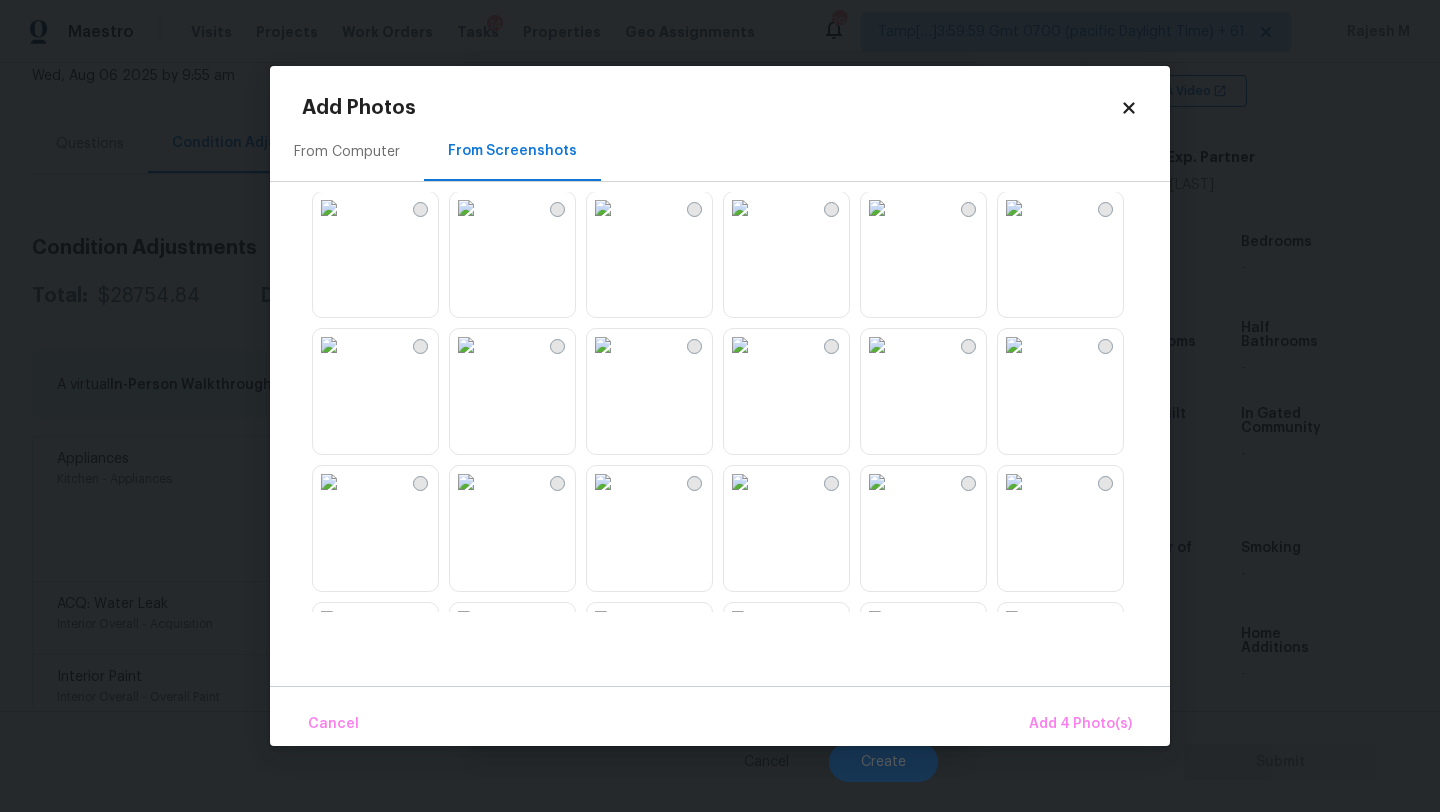 click at bounding box center (877, 208) 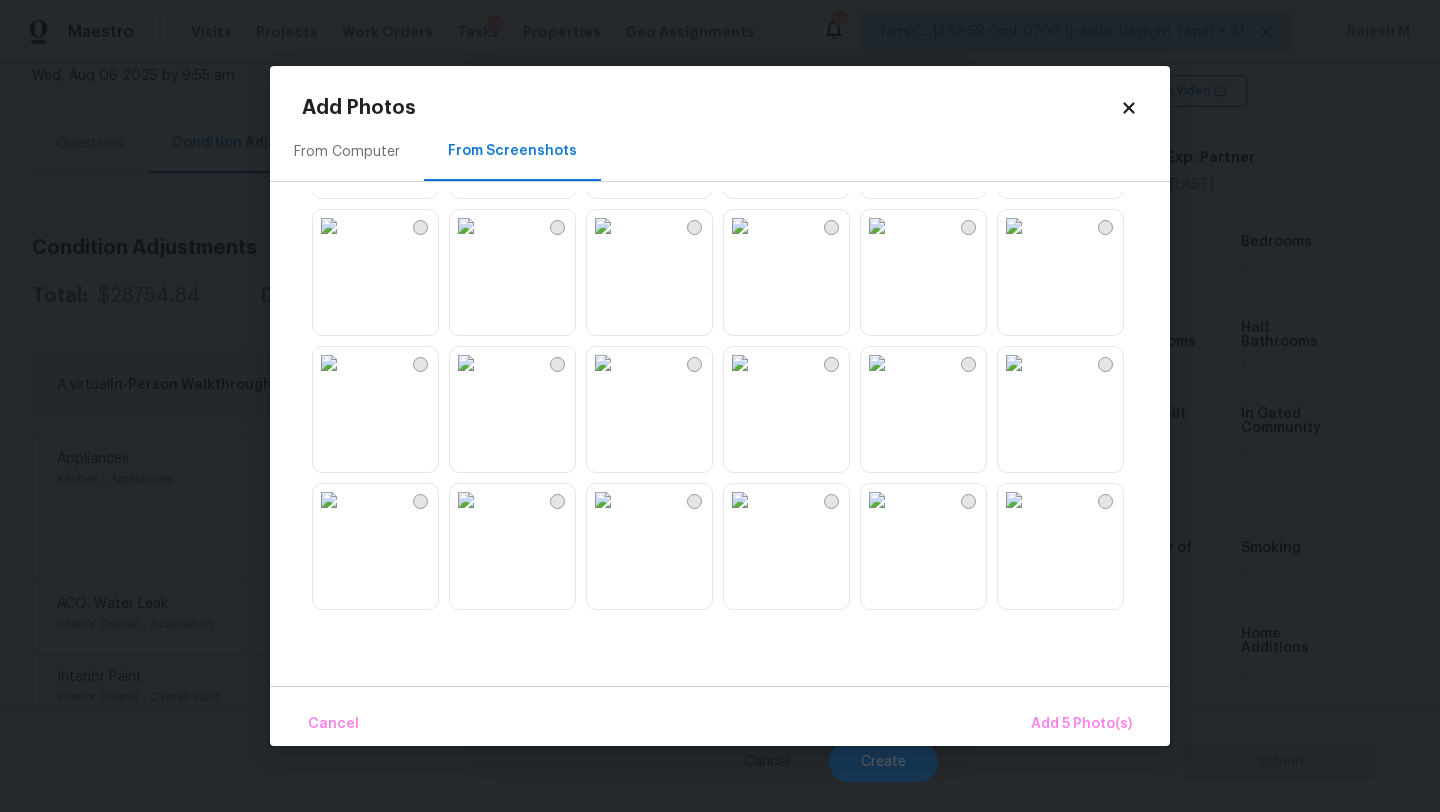 scroll, scrollTop: 1056, scrollLeft: 0, axis: vertical 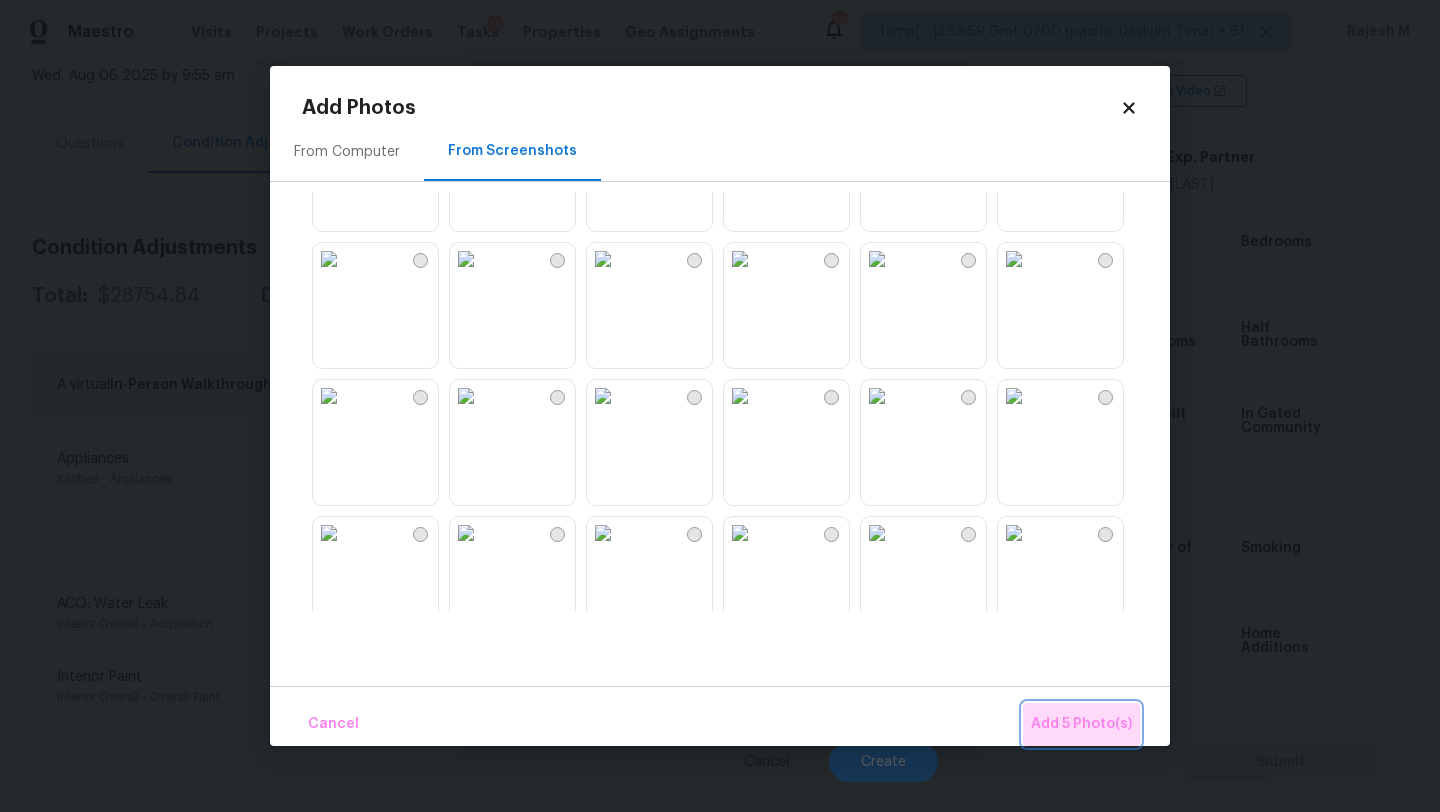 click on "Add 5 Photo(s)" at bounding box center (1081, 724) 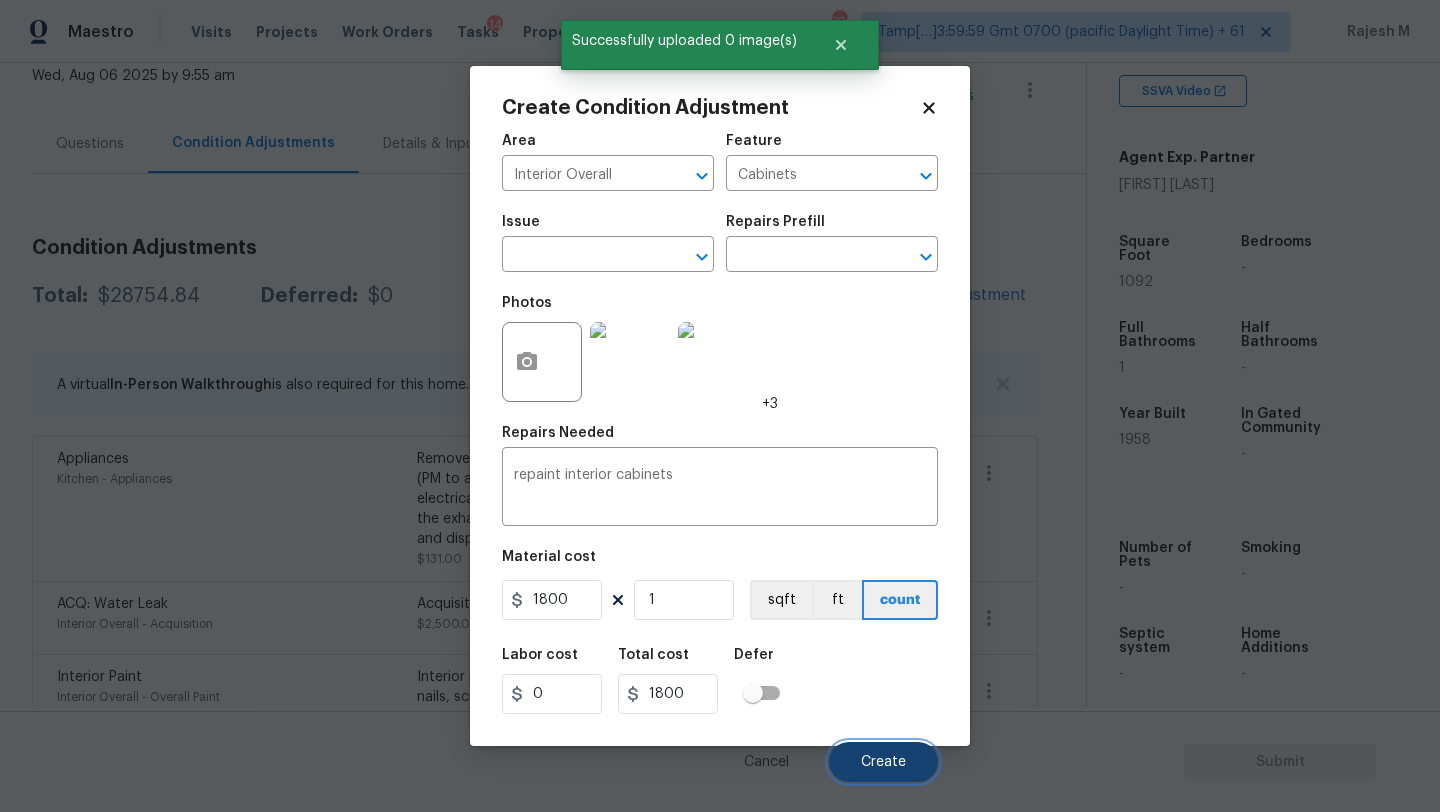 click on "Create" at bounding box center [883, 762] 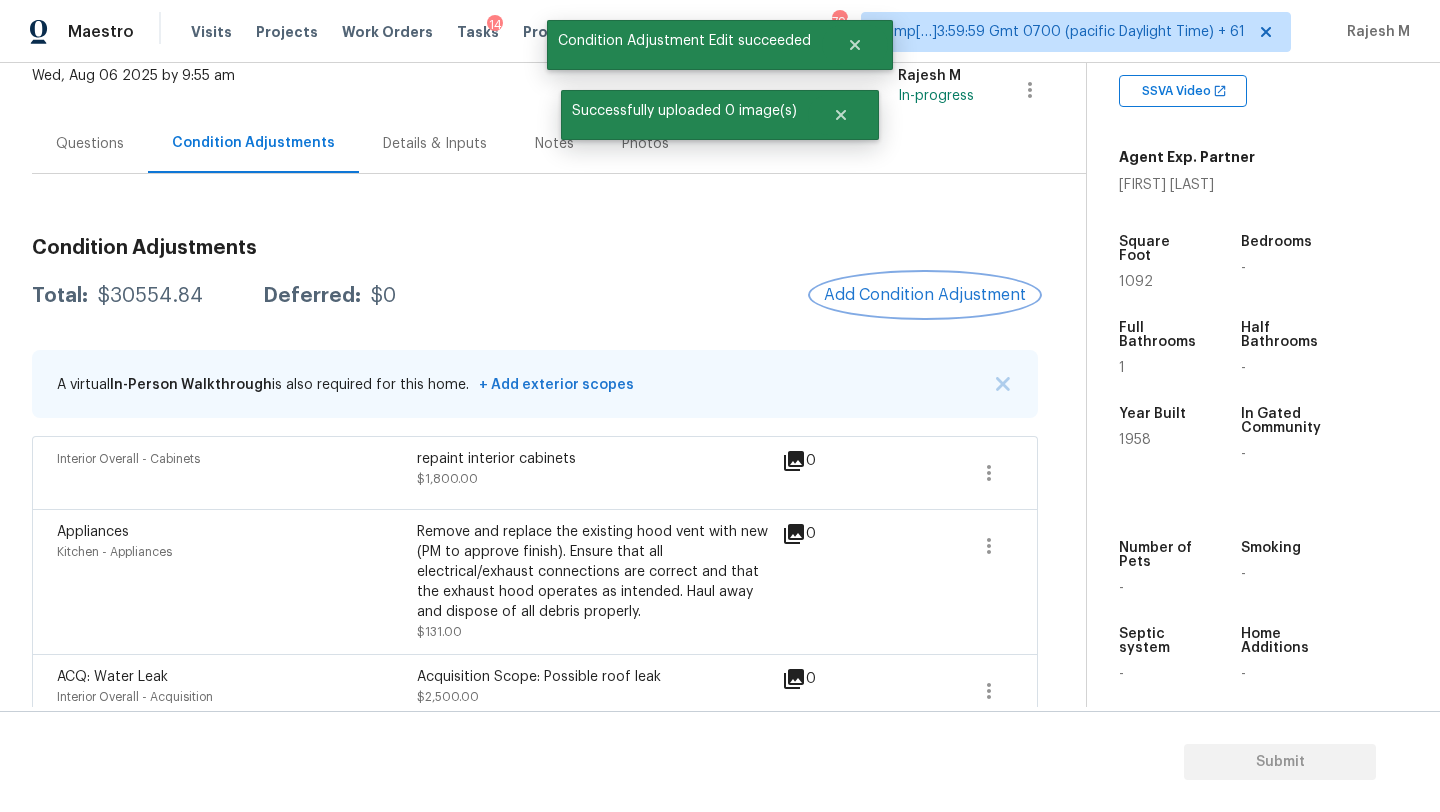 click on "Add Condition Adjustment" at bounding box center [925, 295] 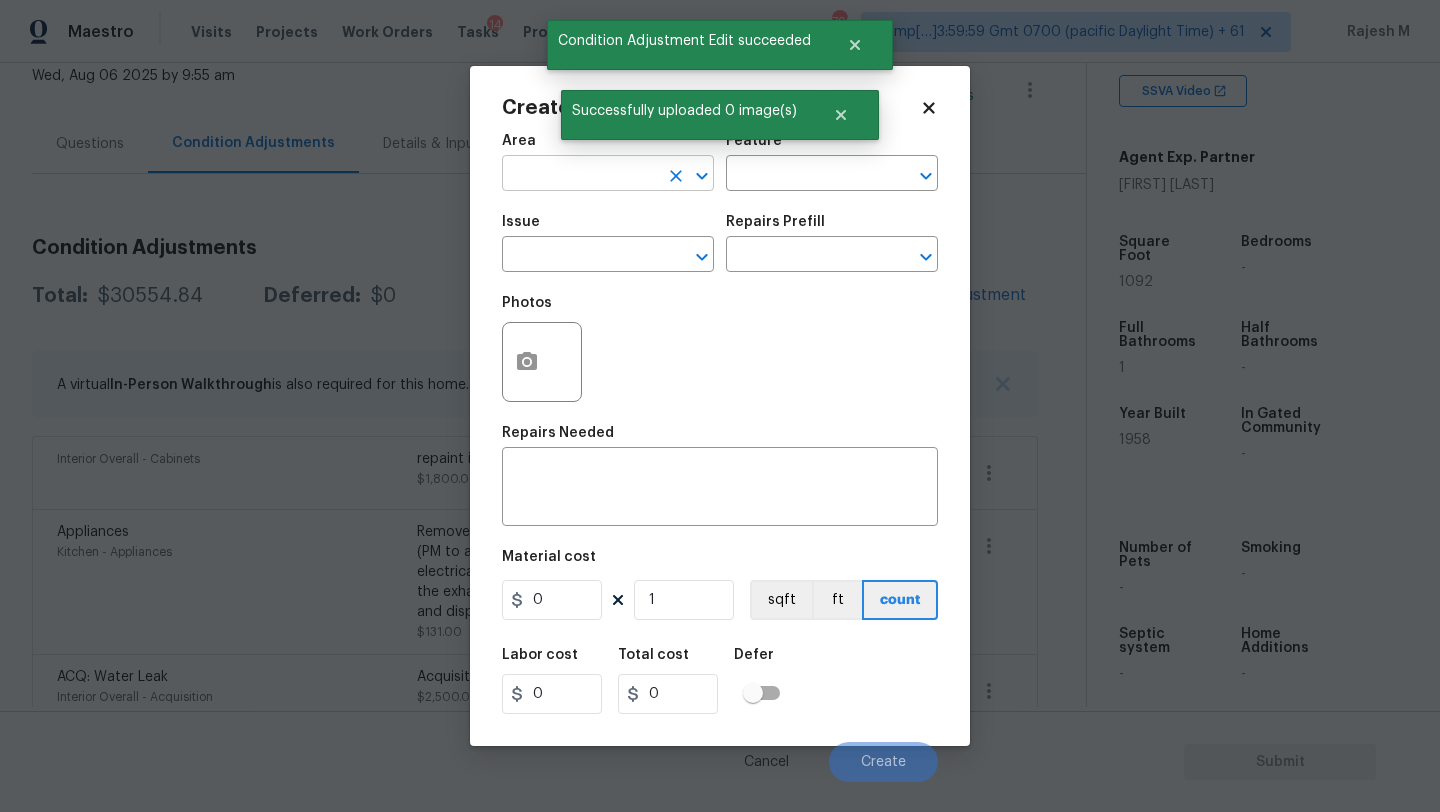 click at bounding box center (580, 175) 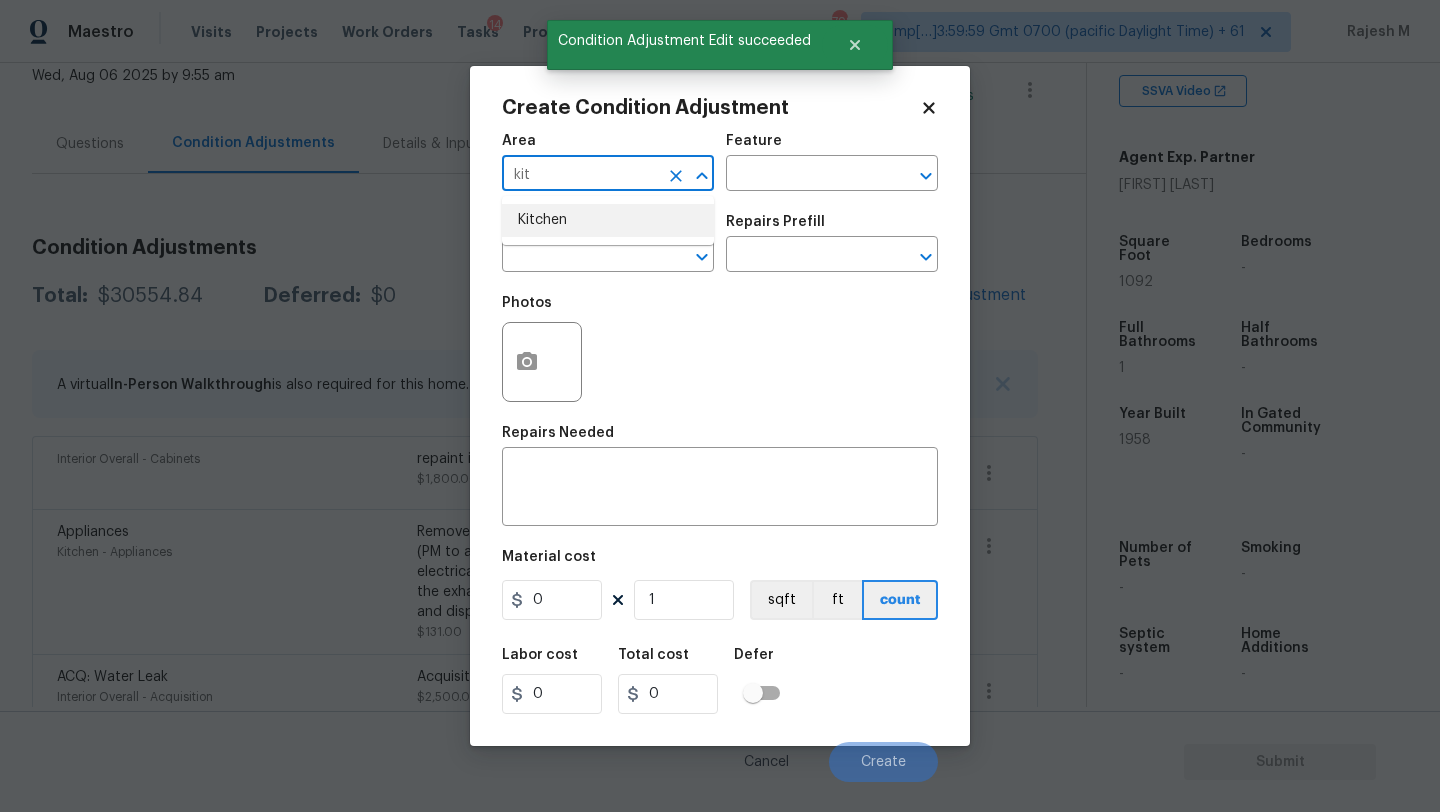 drag, startPoint x: 625, startPoint y: 220, endPoint x: 660, endPoint y: 212, distance: 35.902645 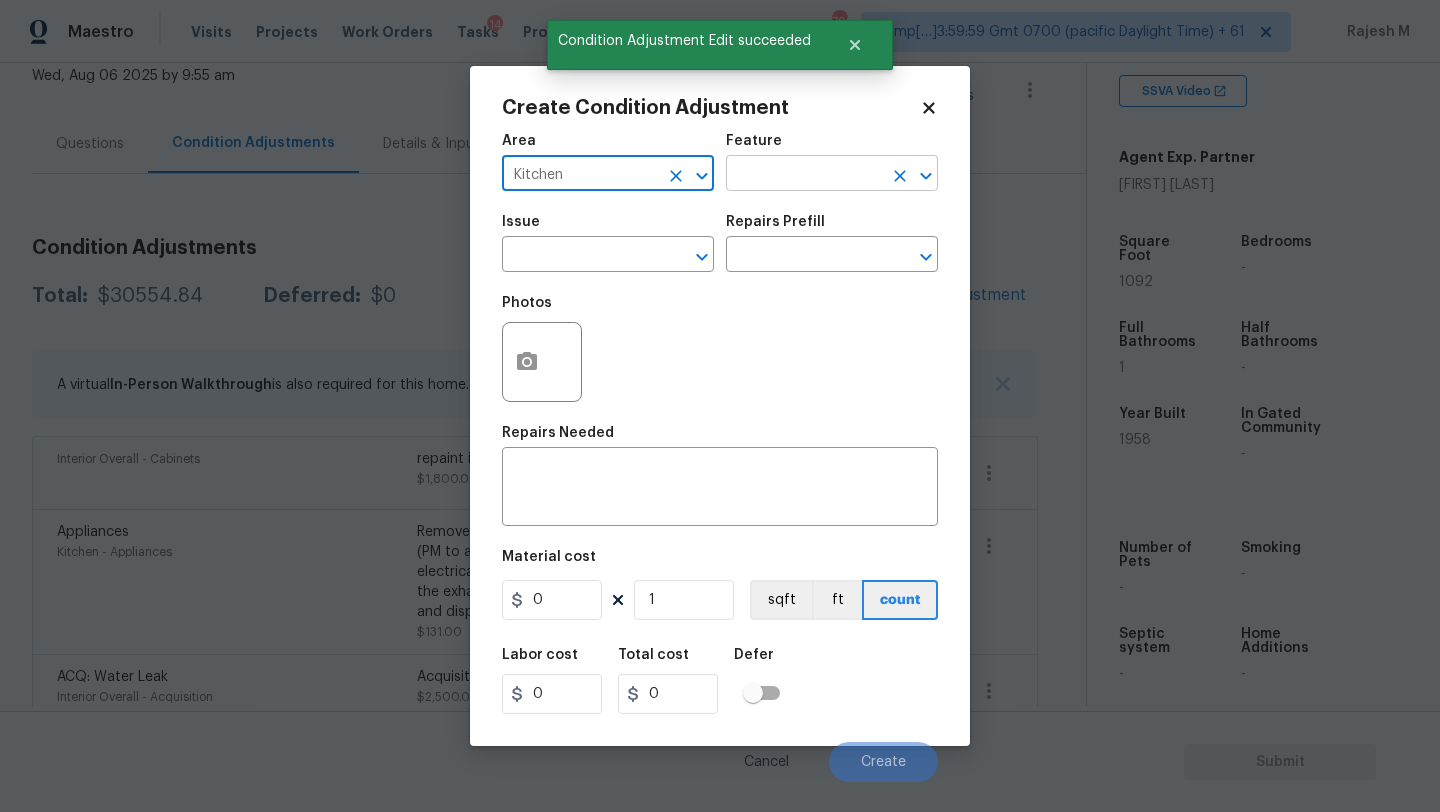 type on "Kitchen" 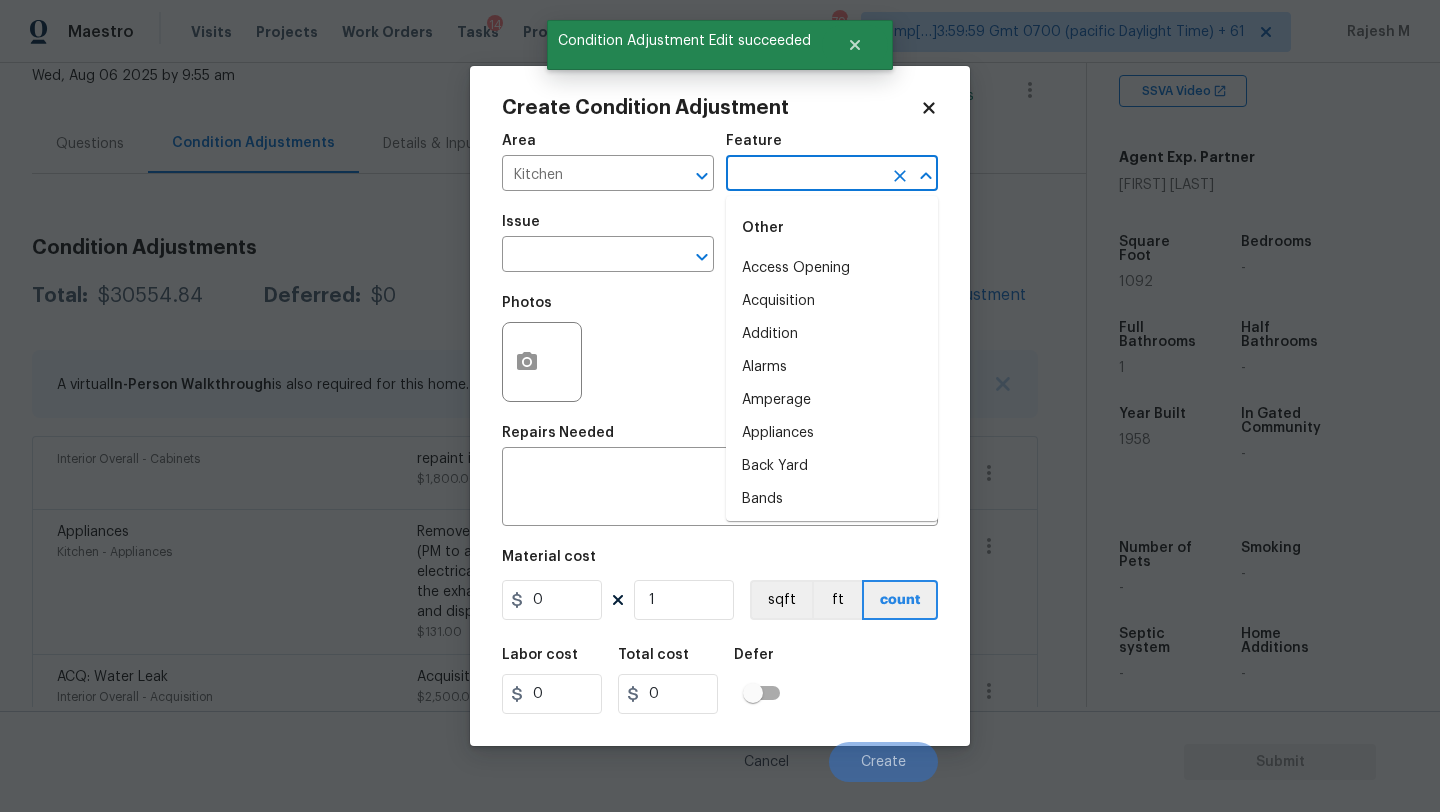 click at bounding box center (804, 175) 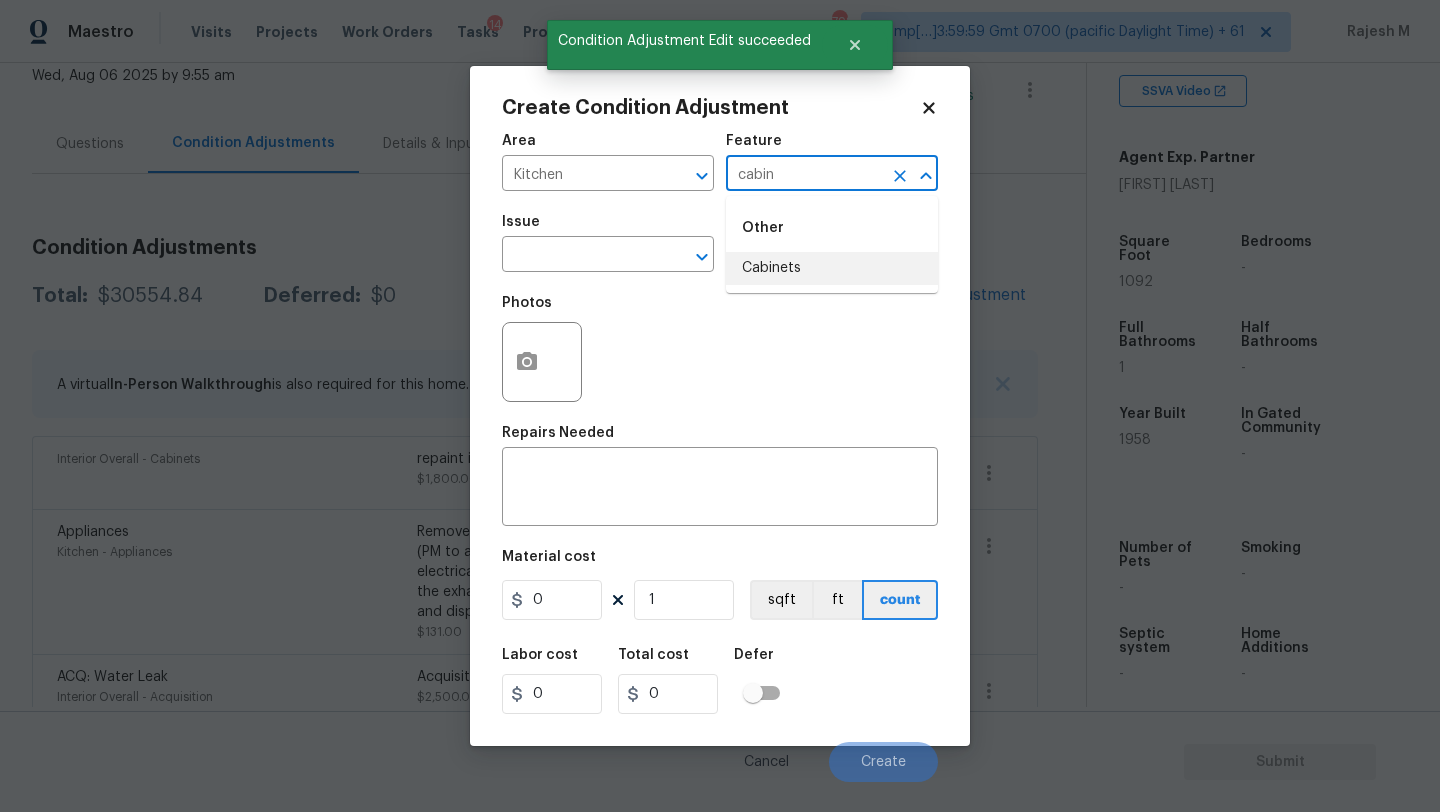 click on "Cabinets" at bounding box center [832, 268] 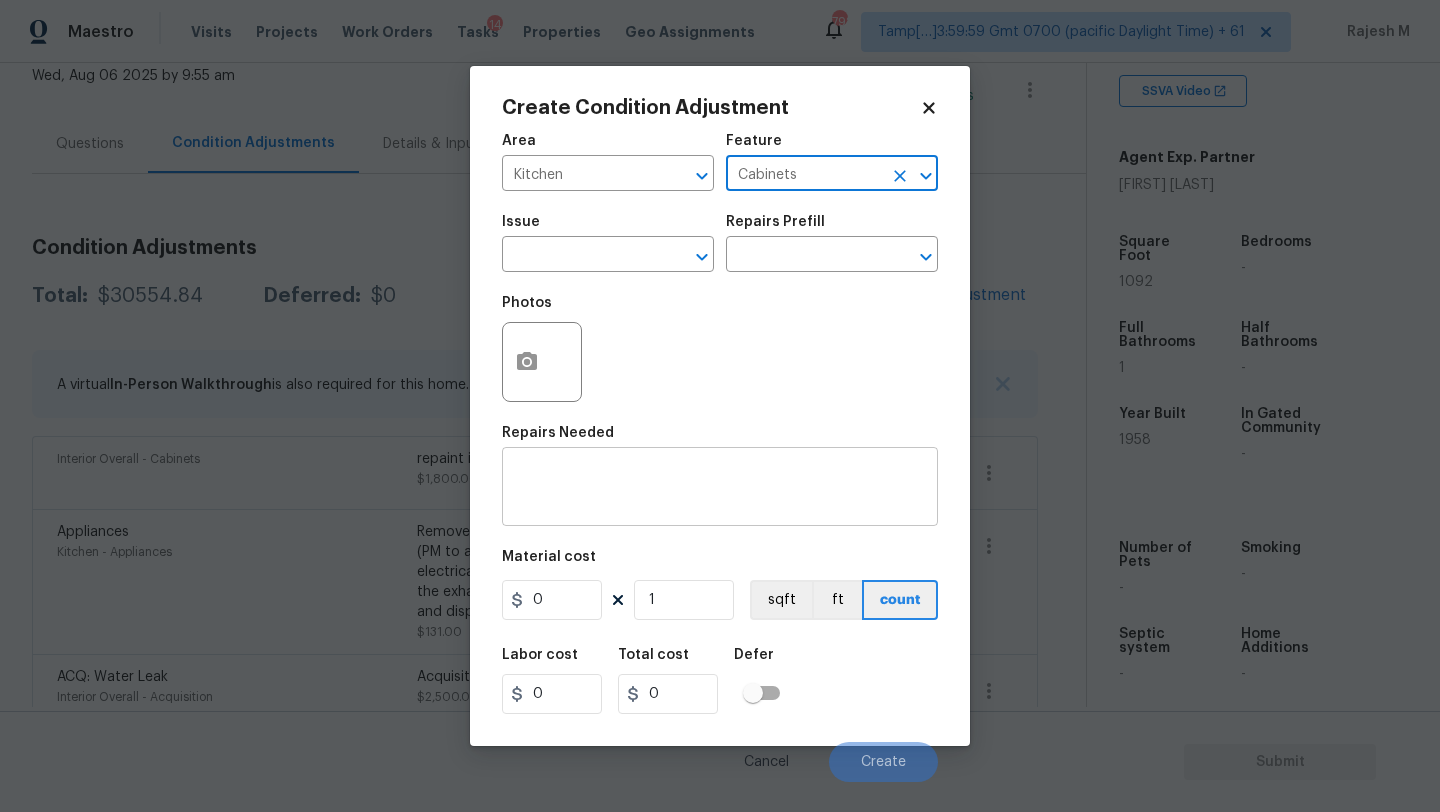 type on "Cabinets" 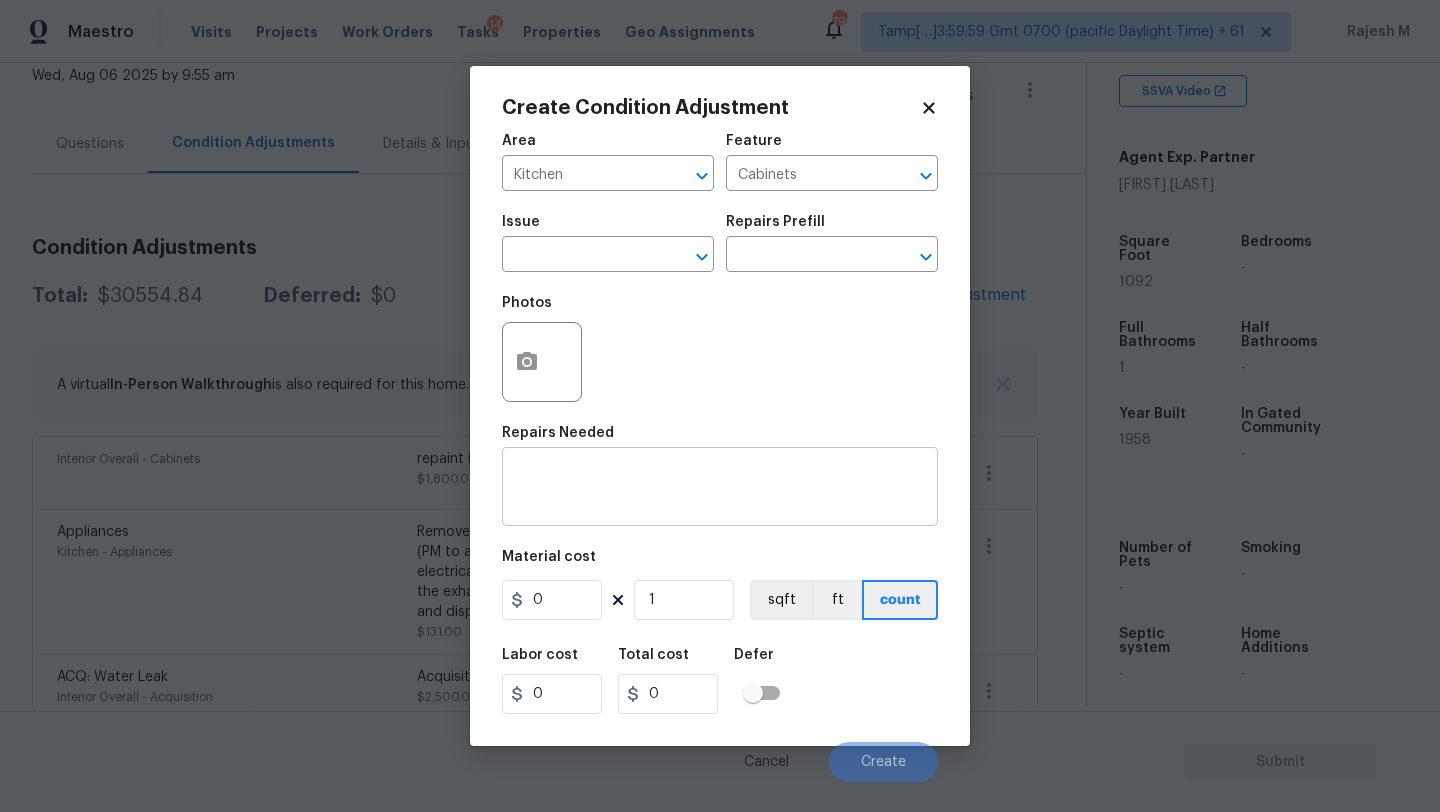 click on "x ​" at bounding box center (720, 489) 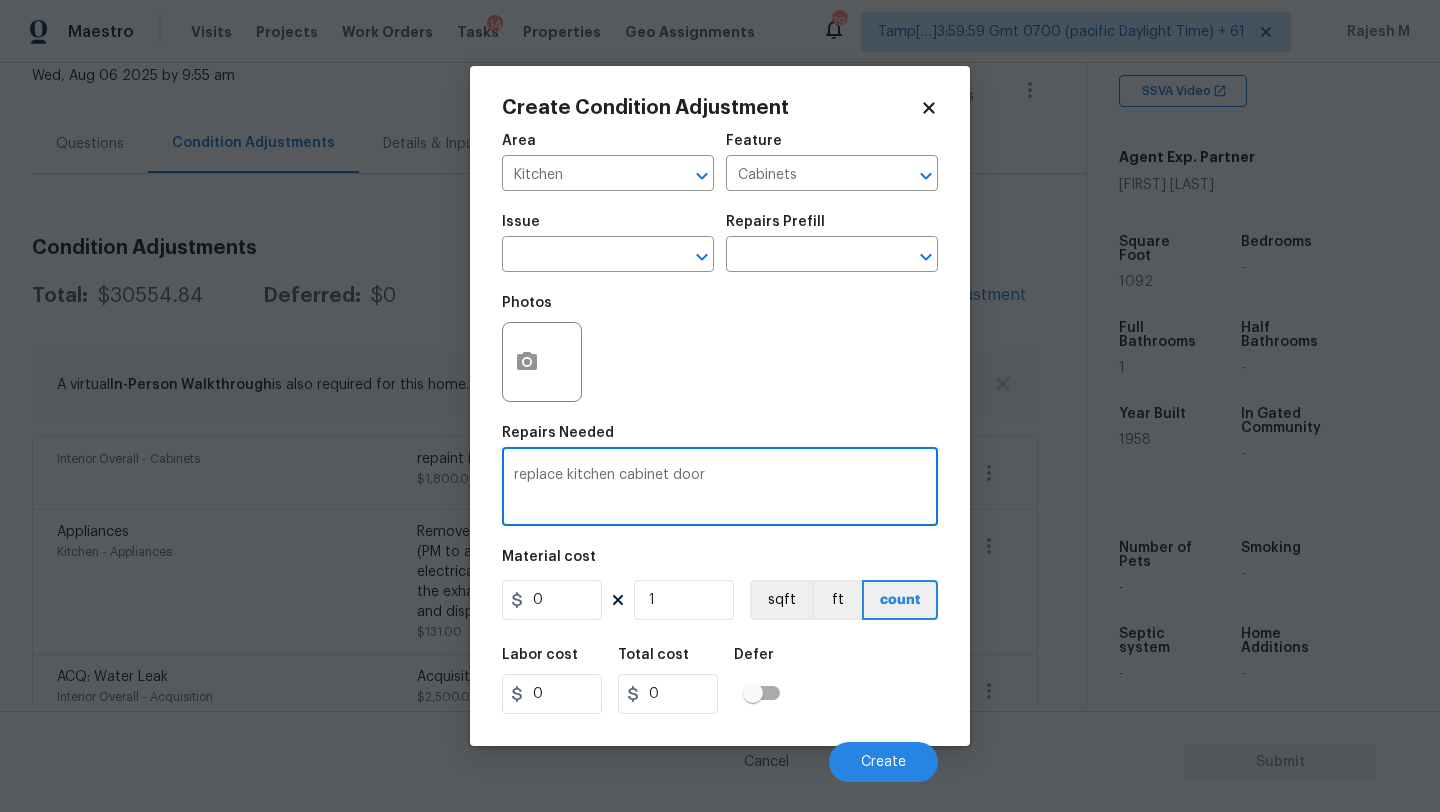 type on "replace kitchen cabinet door" 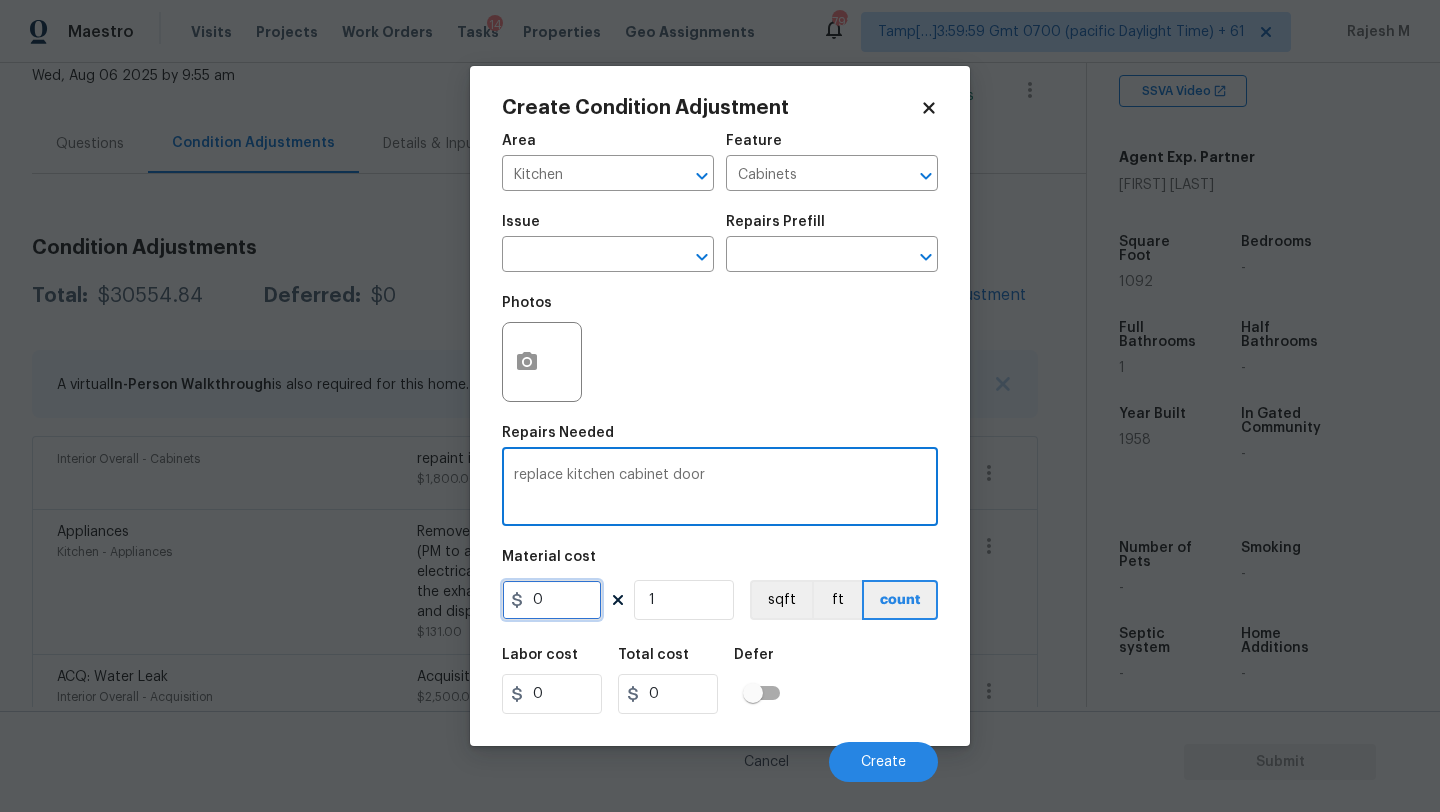 click on "0" at bounding box center [552, 600] 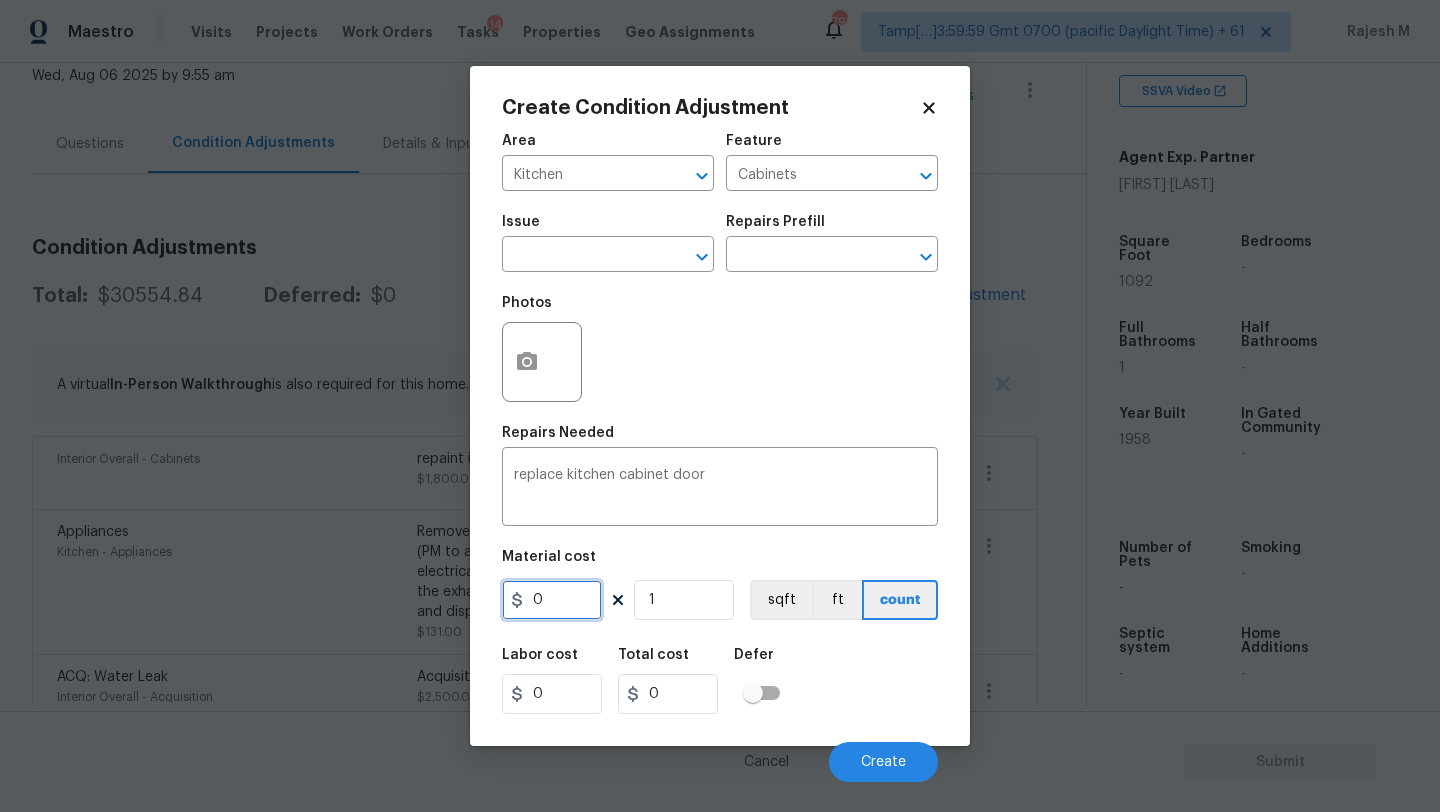 click on "0" at bounding box center [552, 600] 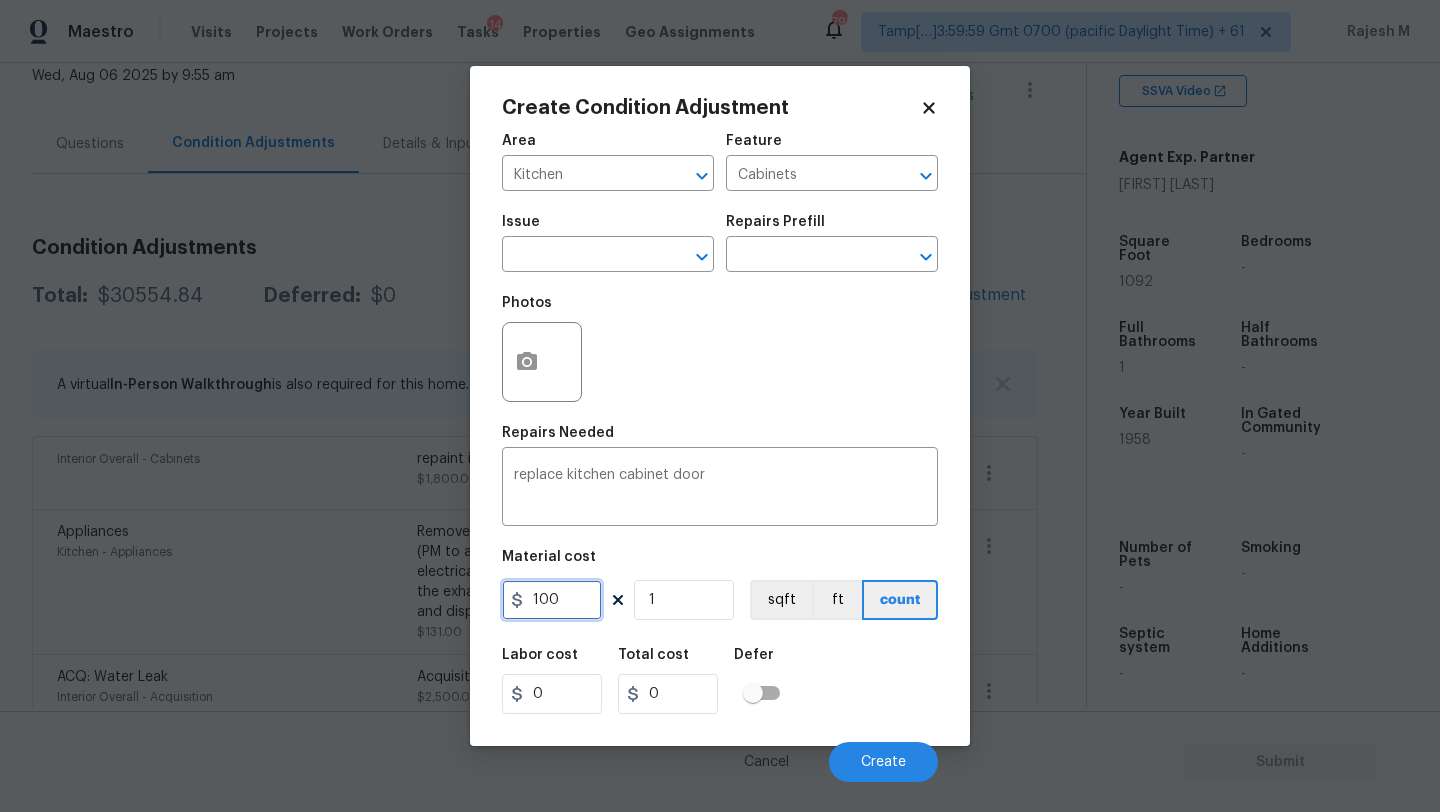 type on "100" 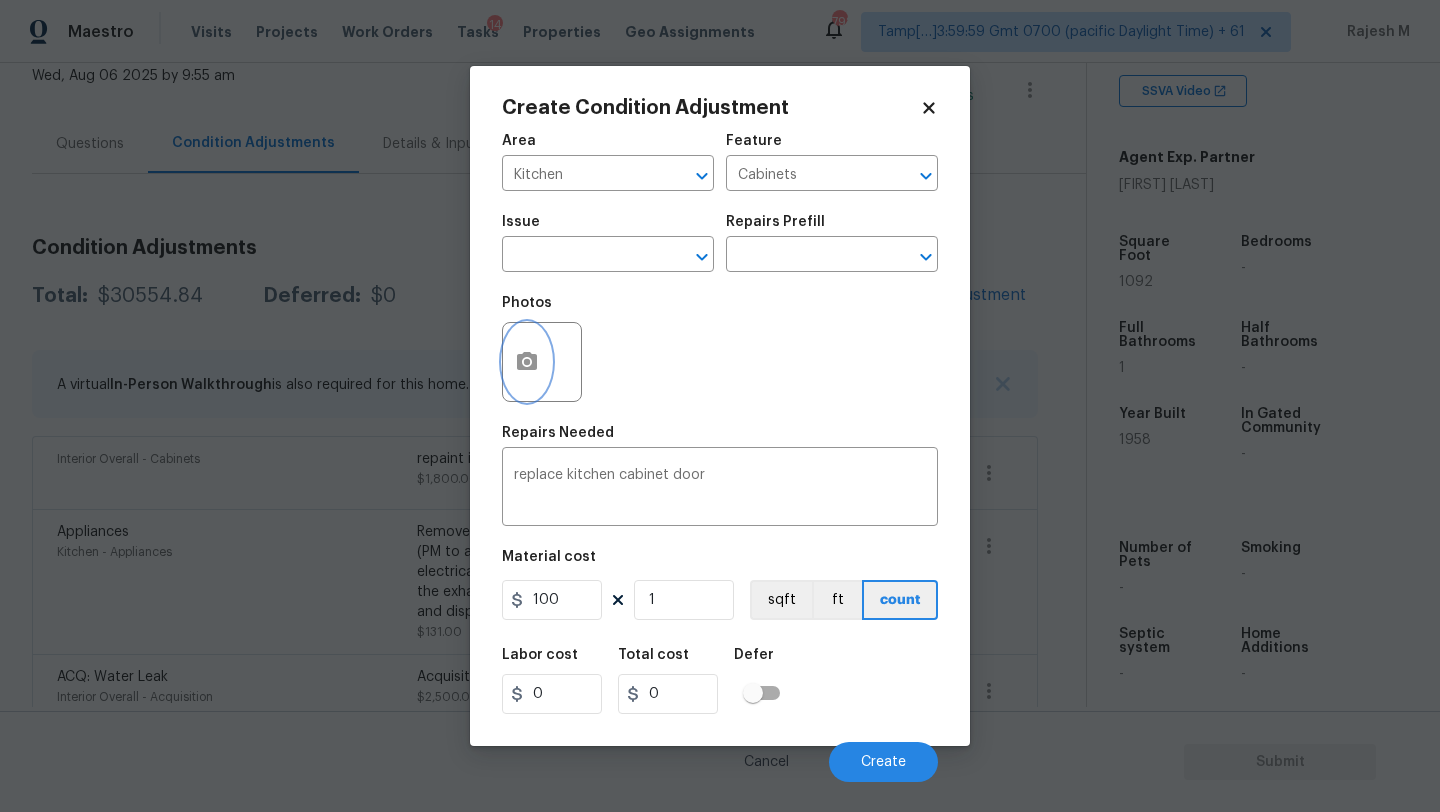 type on "100" 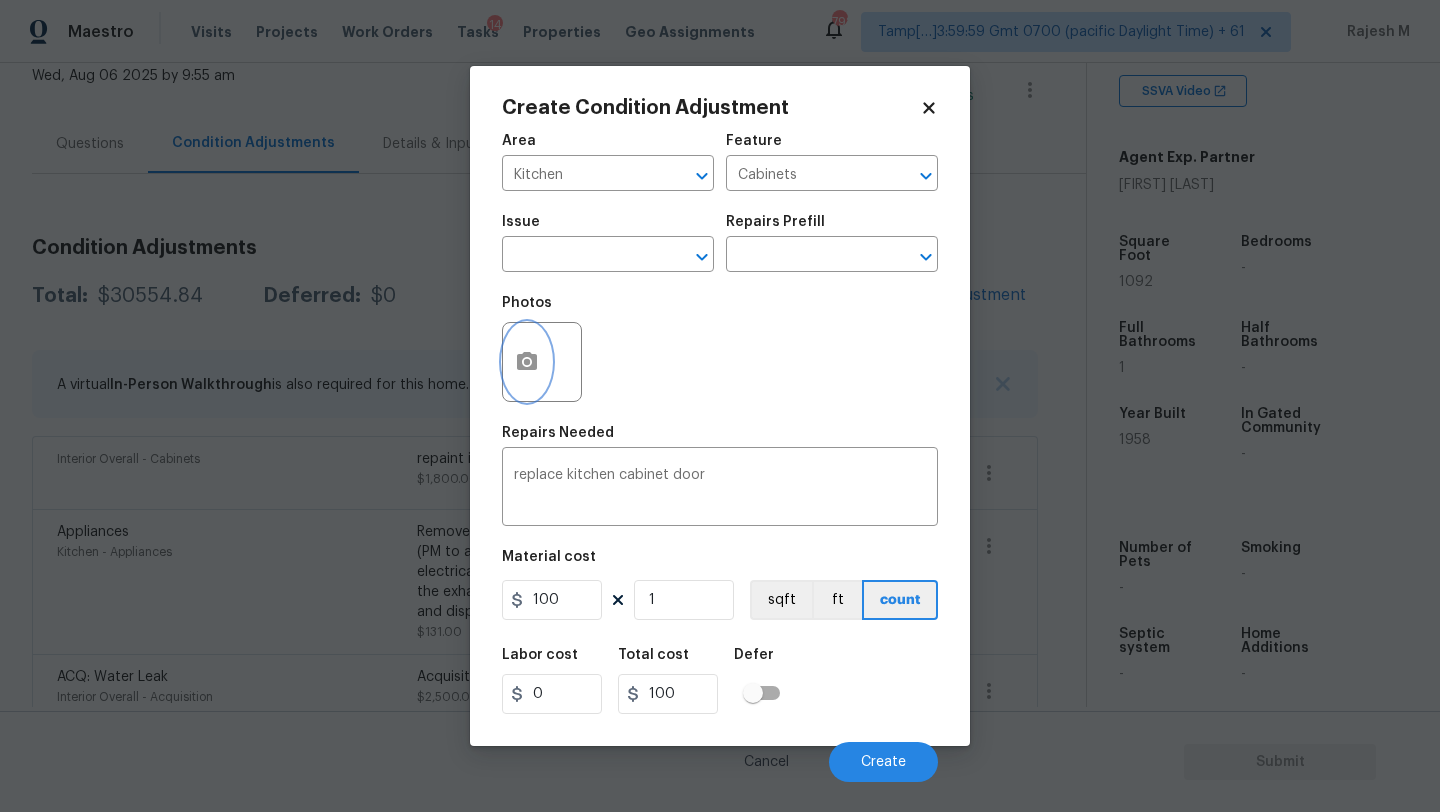 click 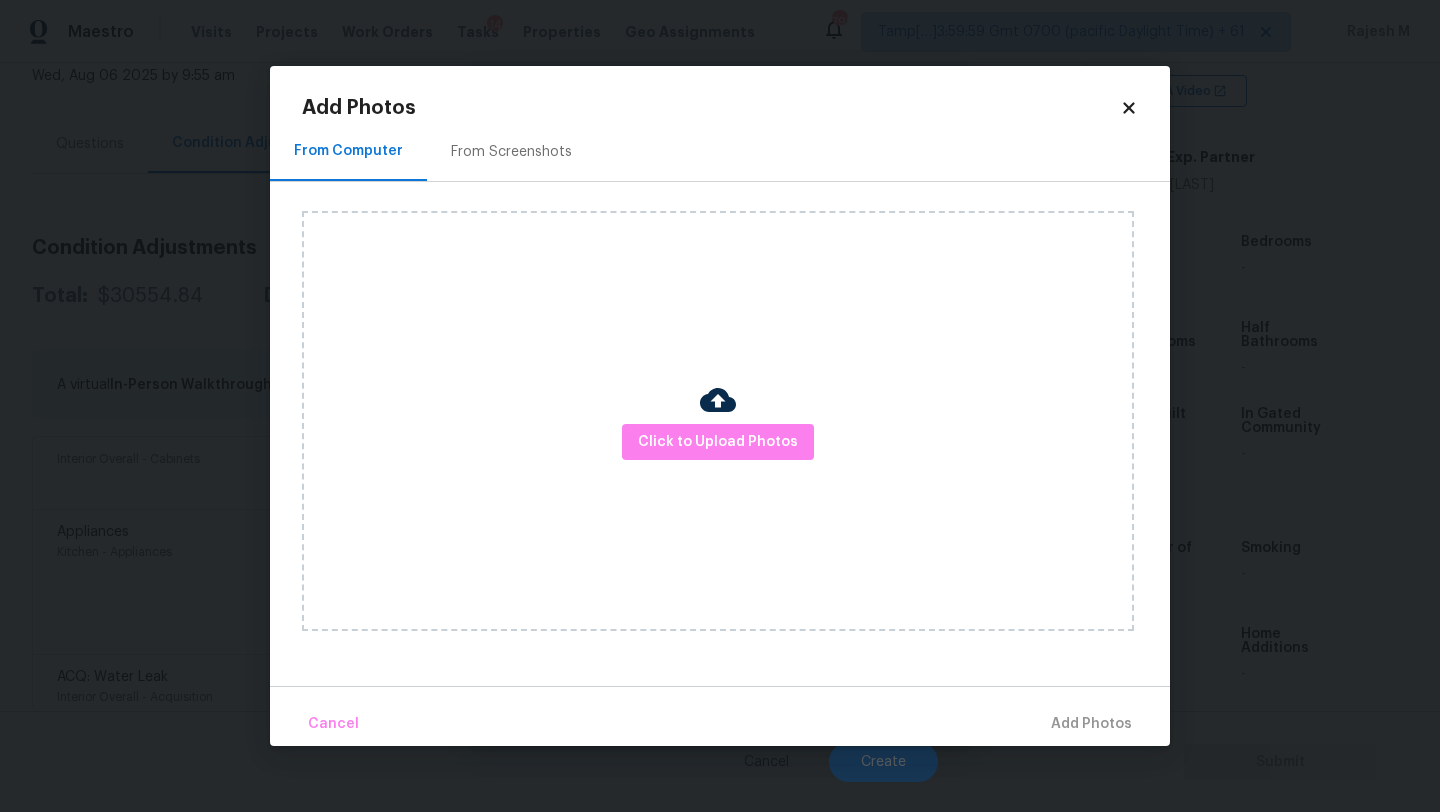 click on "From Screenshots" at bounding box center (511, 151) 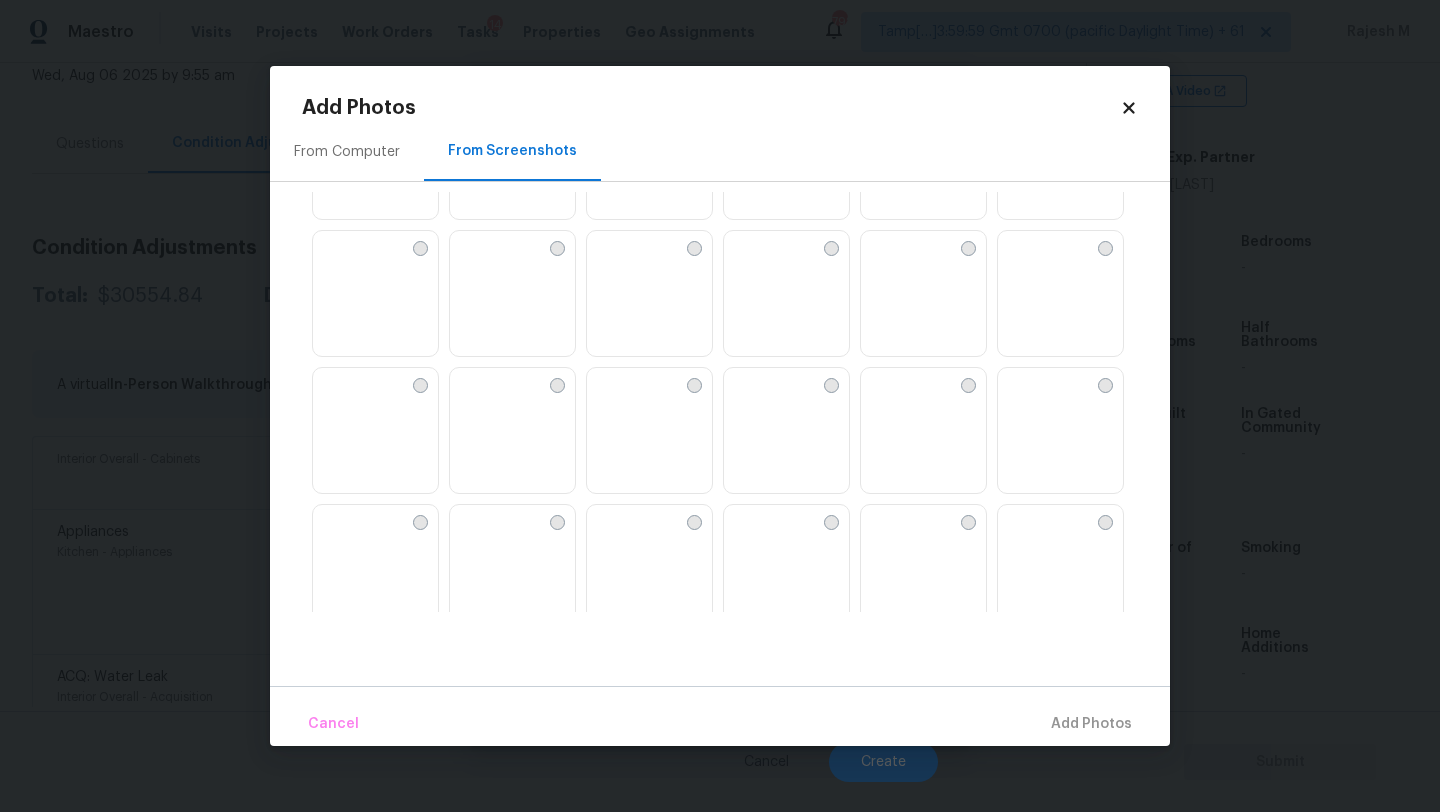 scroll, scrollTop: 535, scrollLeft: 0, axis: vertical 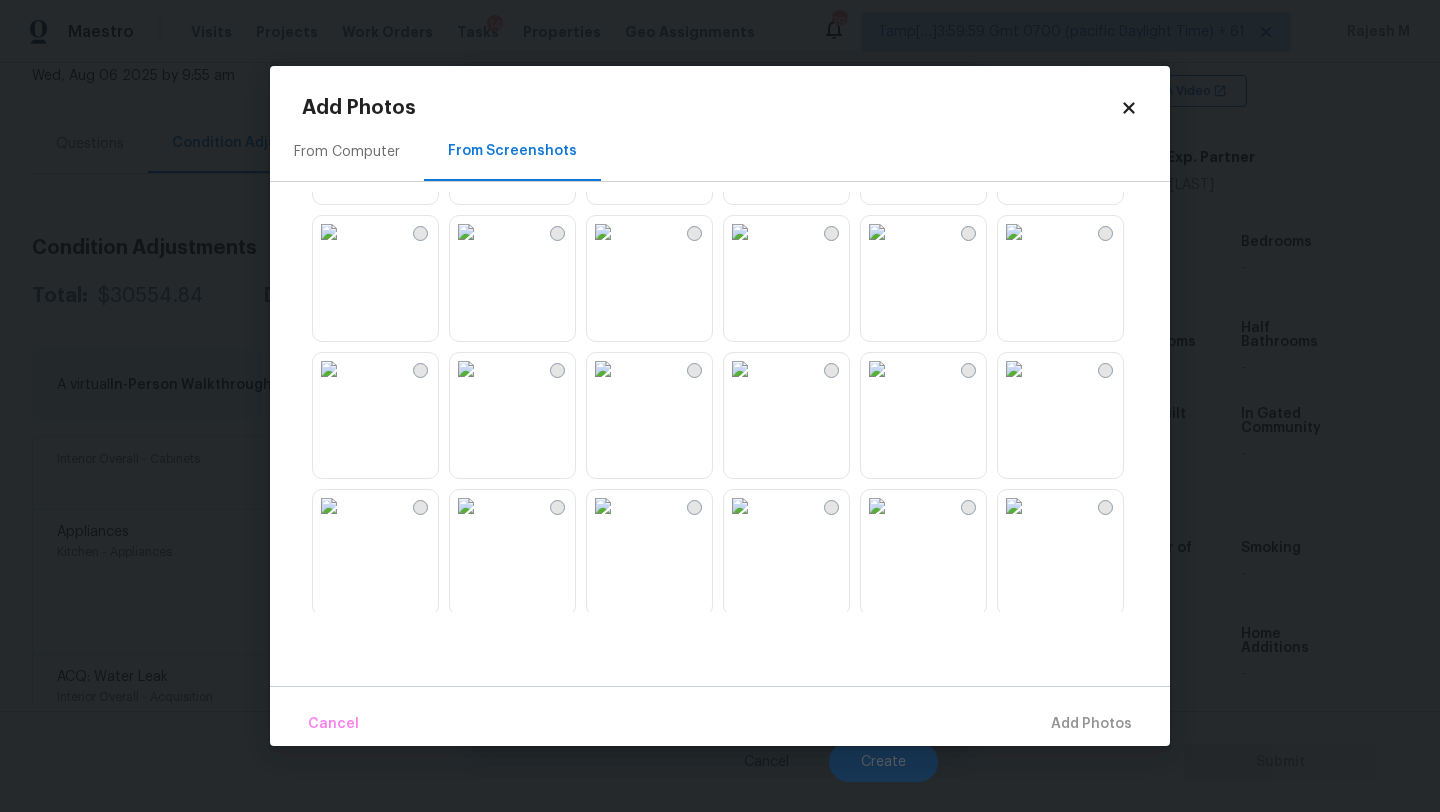 click at bounding box center (466, 232) 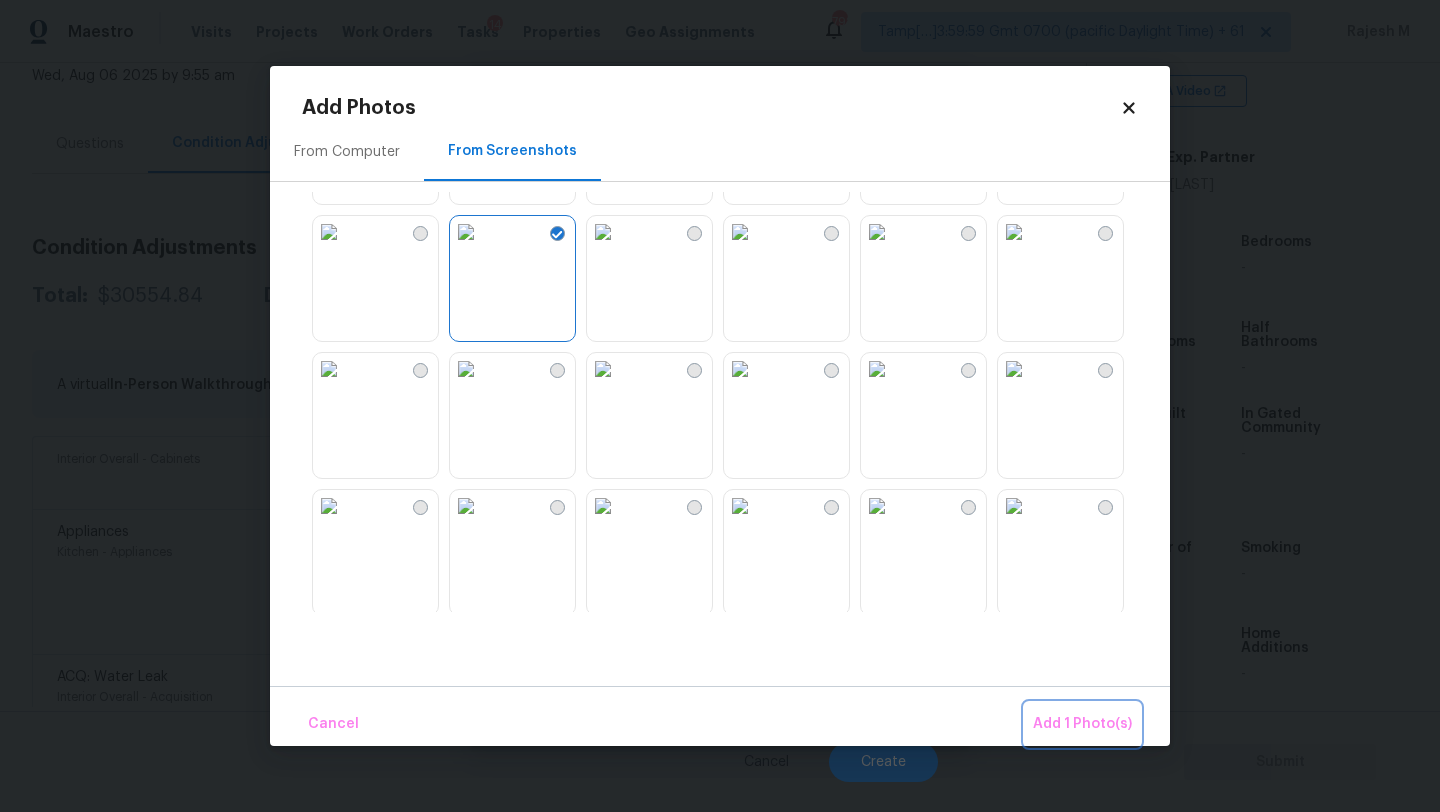 click on "Add 1 Photo(s)" at bounding box center [1082, 724] 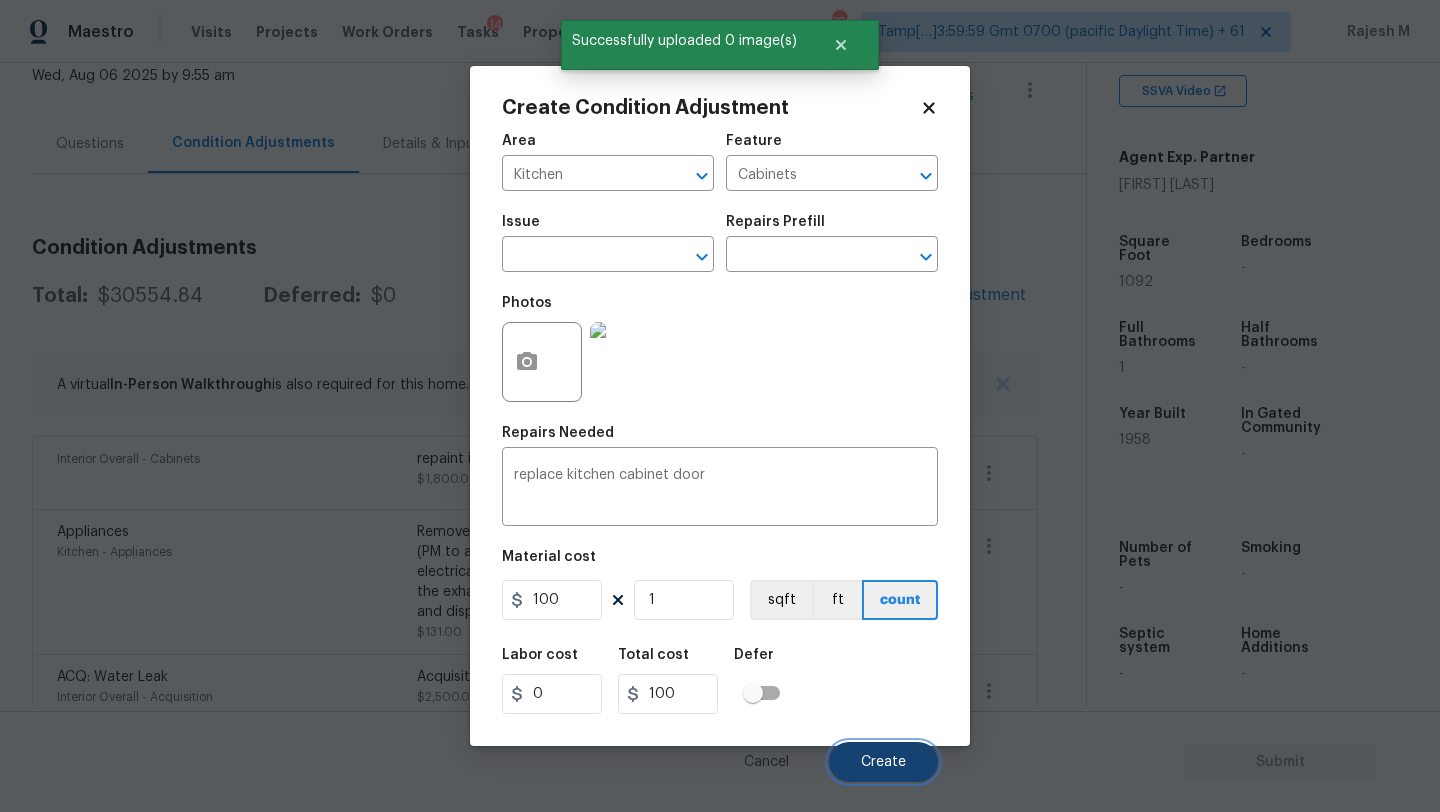 click on "Create" at bounding box center (883, 762) 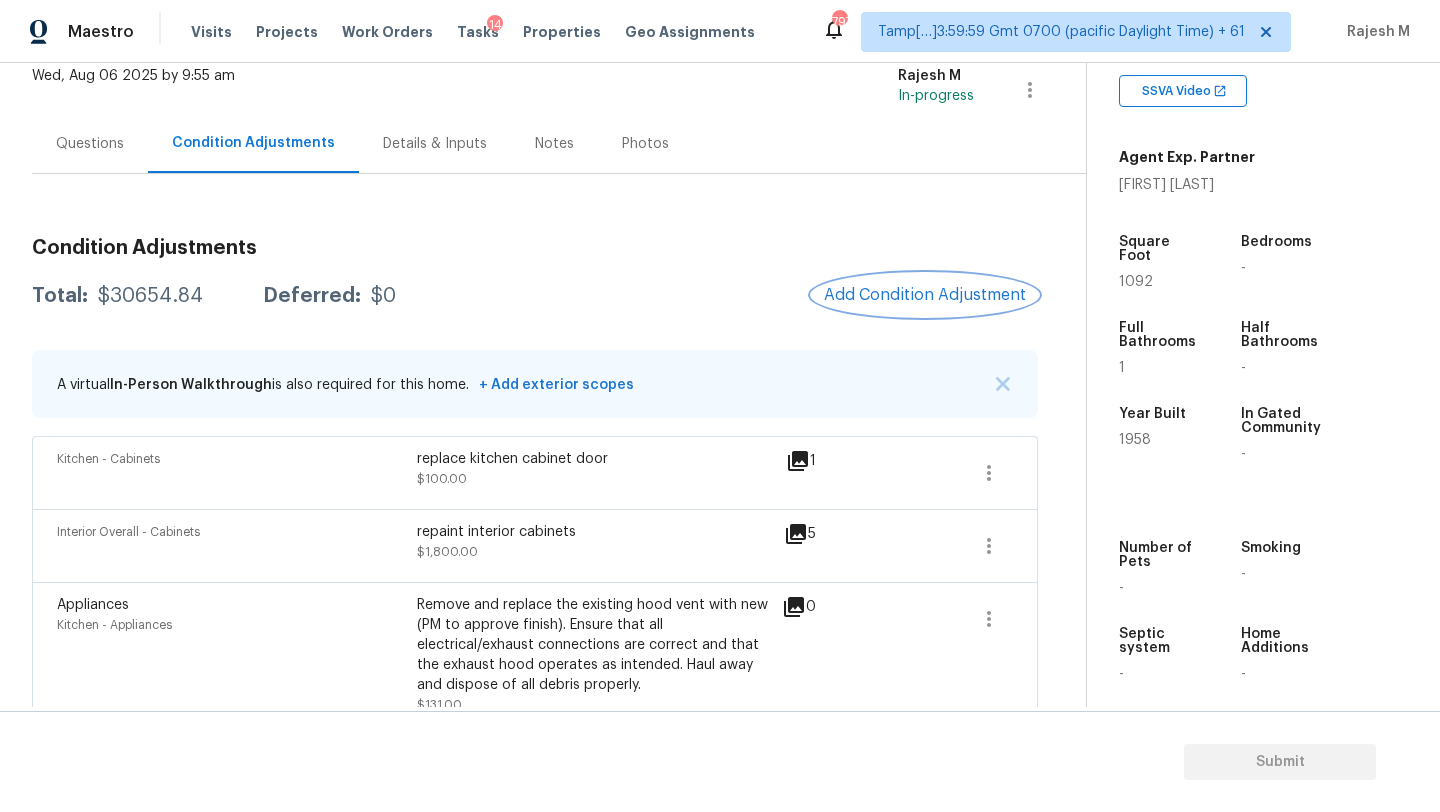 click on "Add Condition Adjustment" at bounding box center [925, 295] 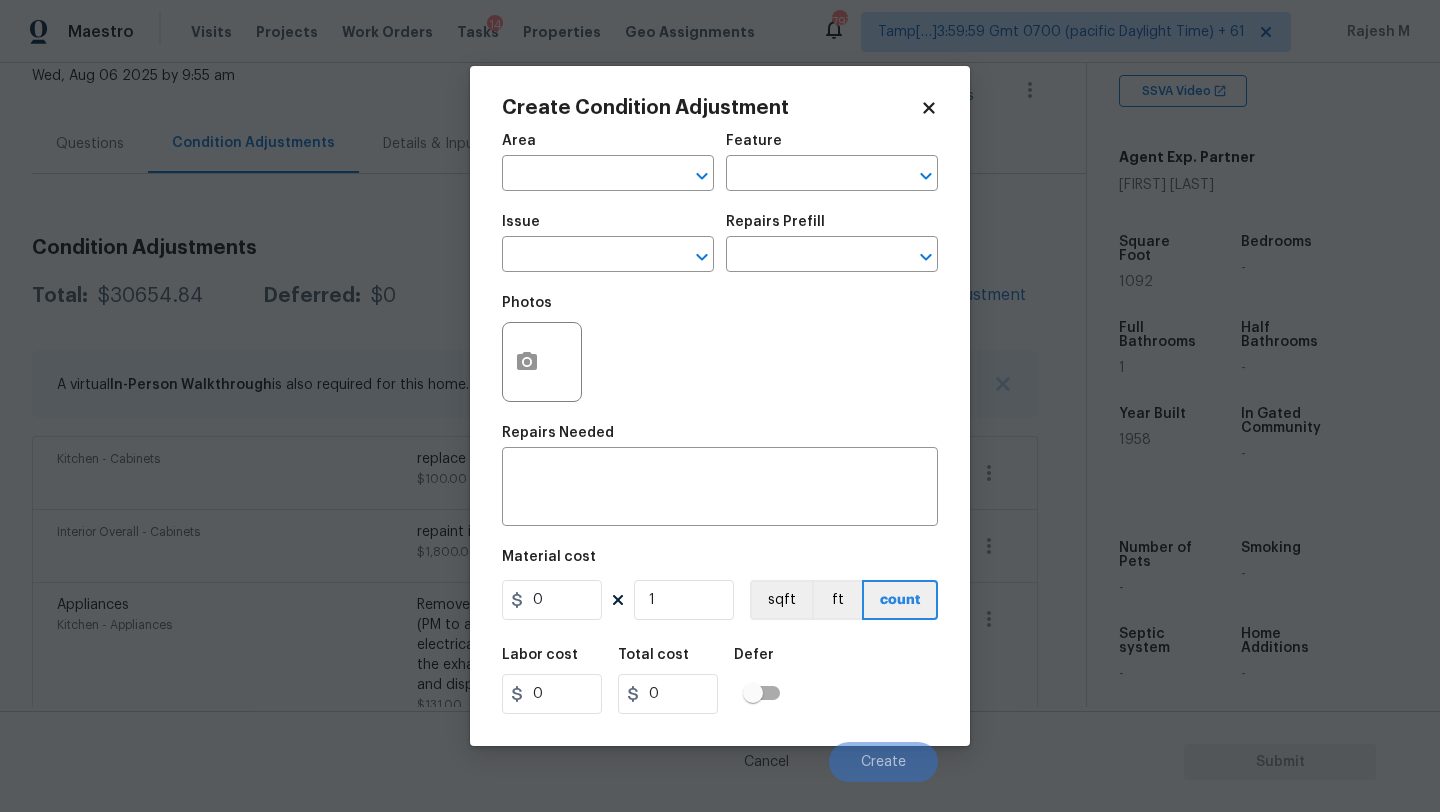 click on "Create Condition Adjustment Area ​ Feature ​ Issue ​ Repairs Prefill ​ Photos Repairs Needed x ​ Material cost 0 1 sqft ft count Labor cost 0 Total cost 0 Defer Cancel Create" at bounding box center [720, 406] 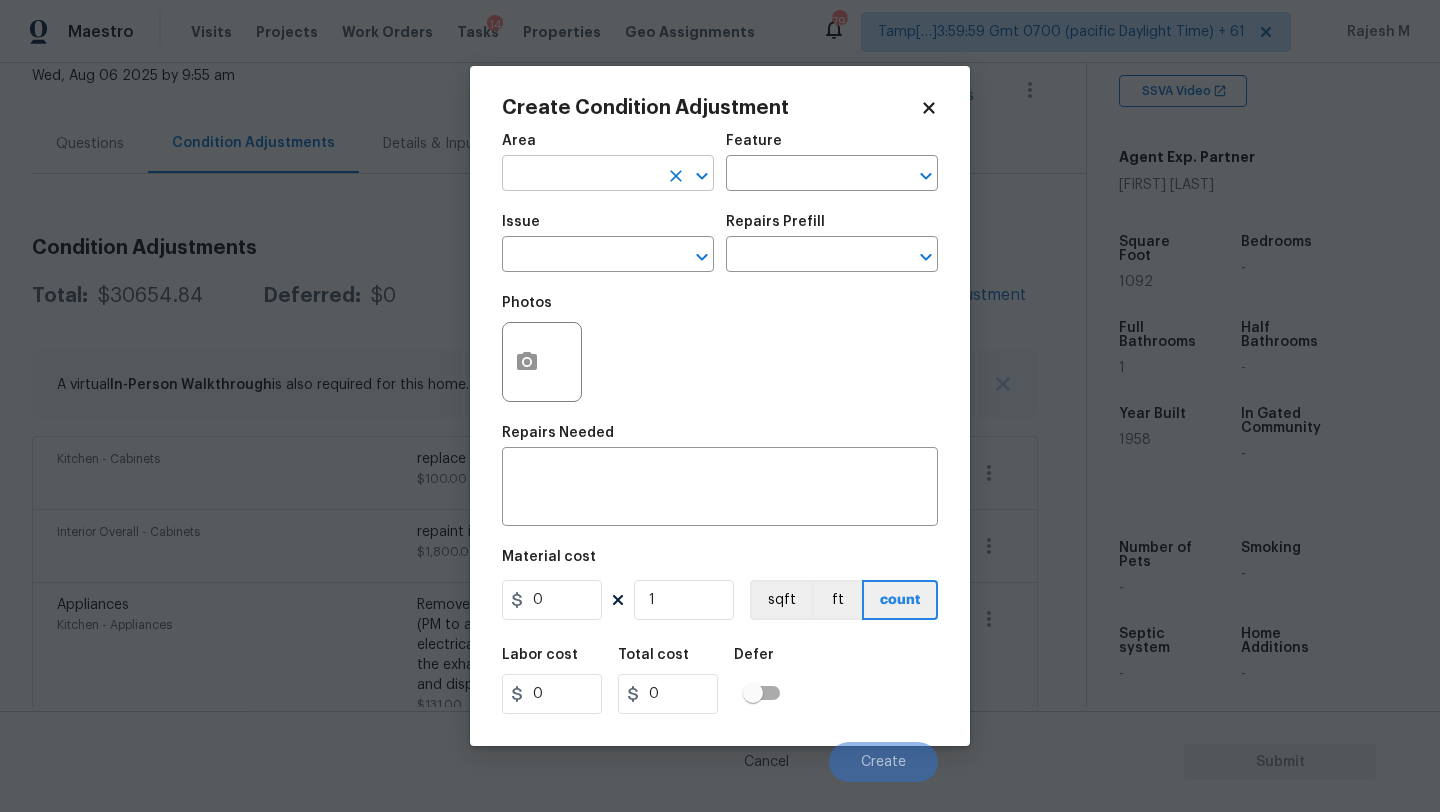 click at bounding box center (580, 175) 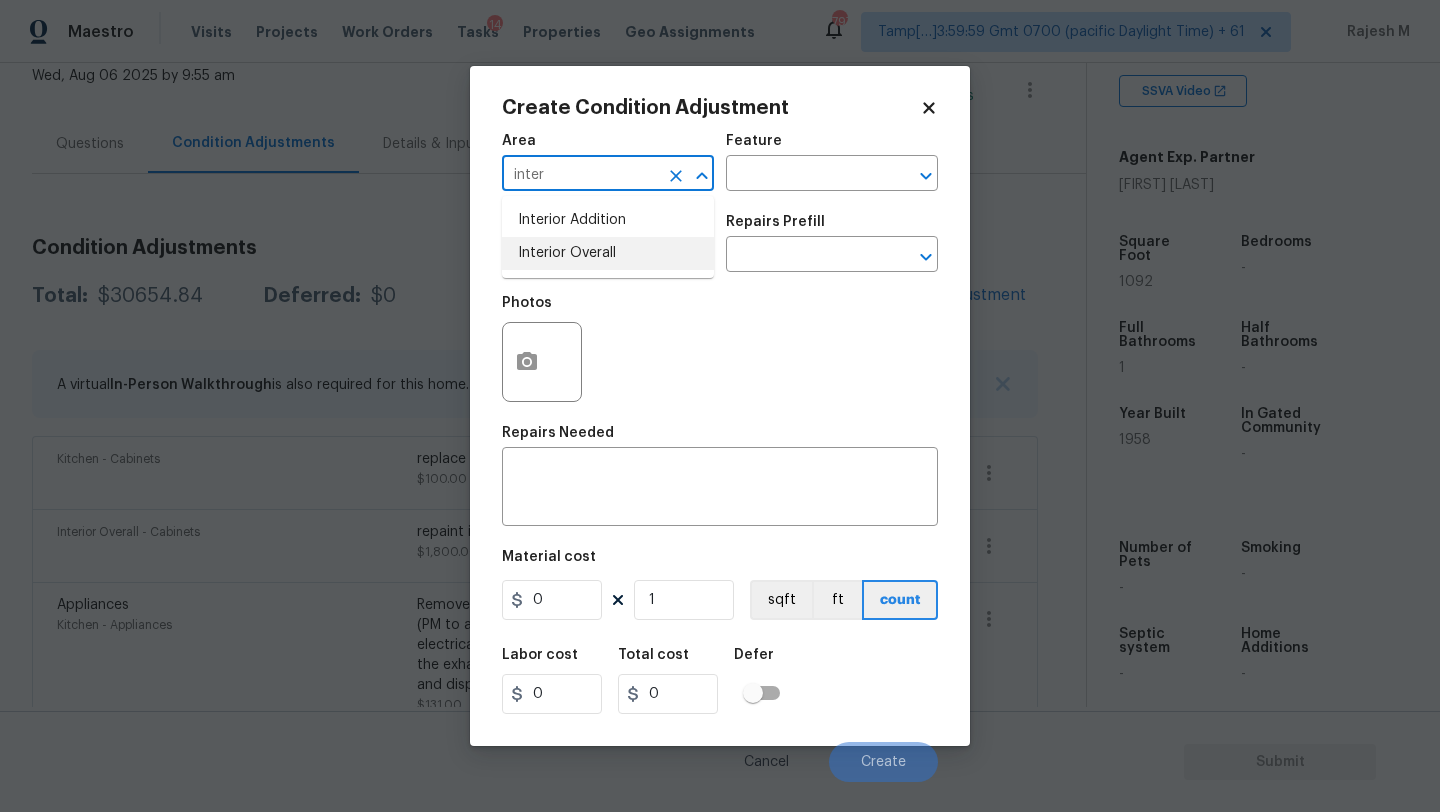 click on "Interior Overall" at bounding box center [608, 253] 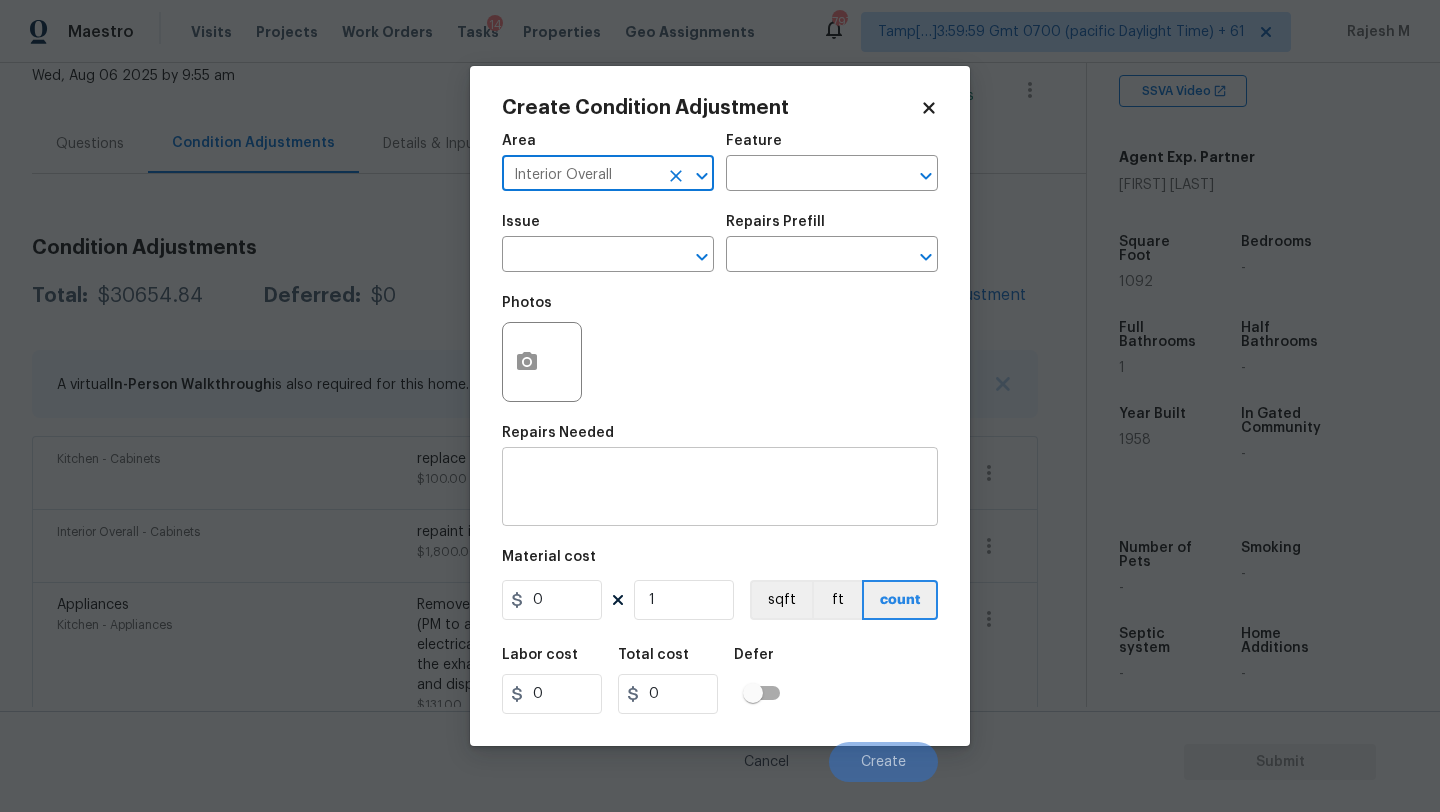type on "Interior Overall" 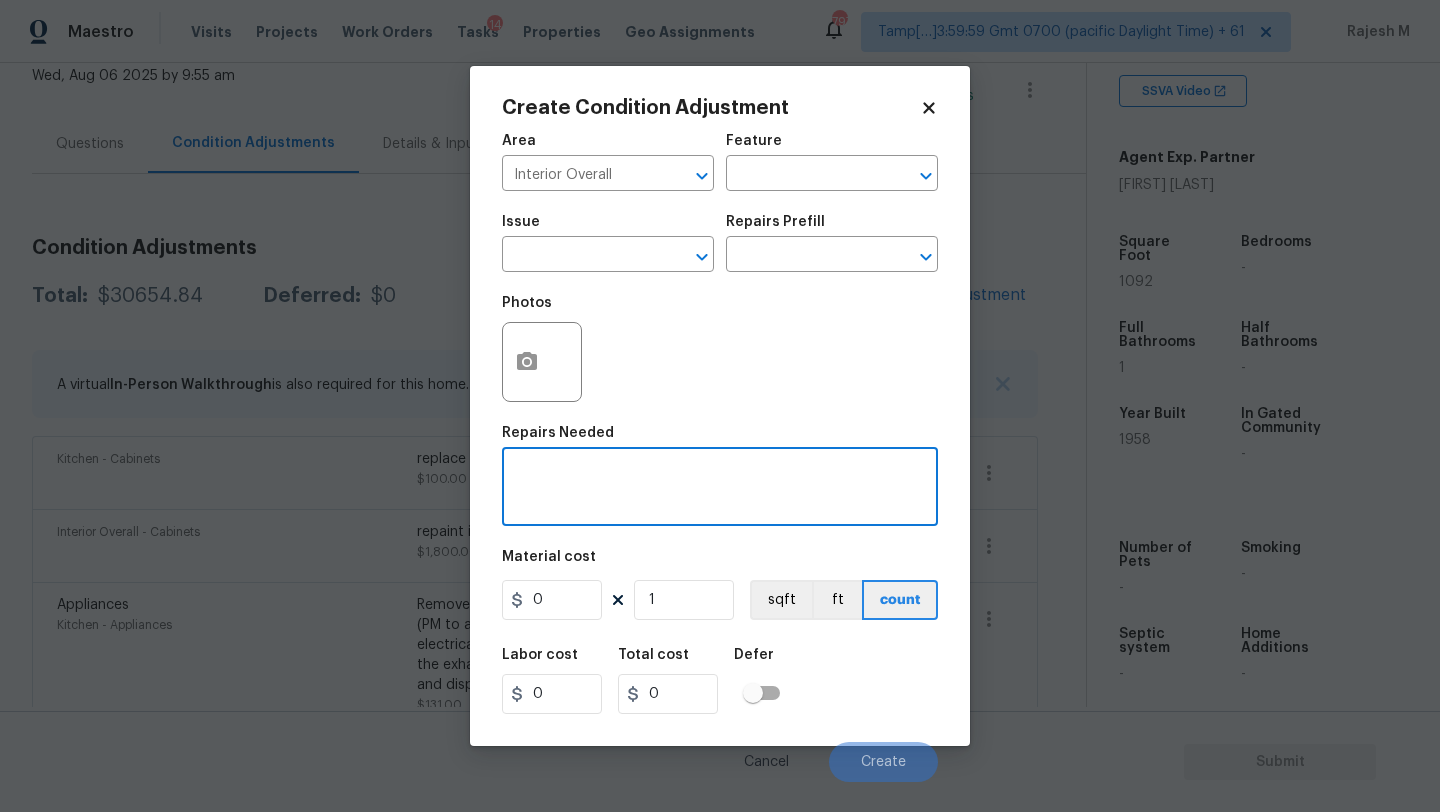 click at bounding box center (720, 489) 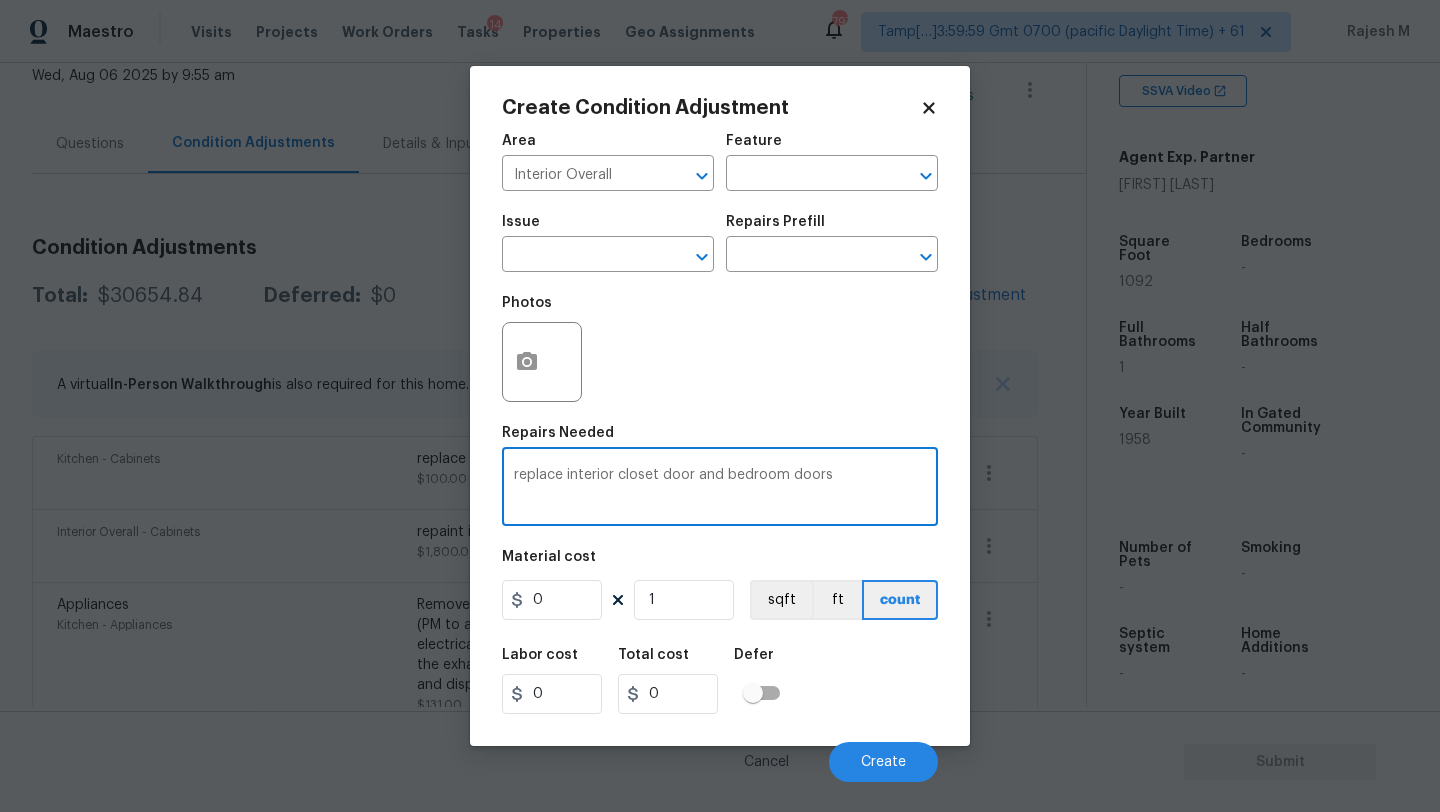 type on "replace interior closet door and bedroom doors" 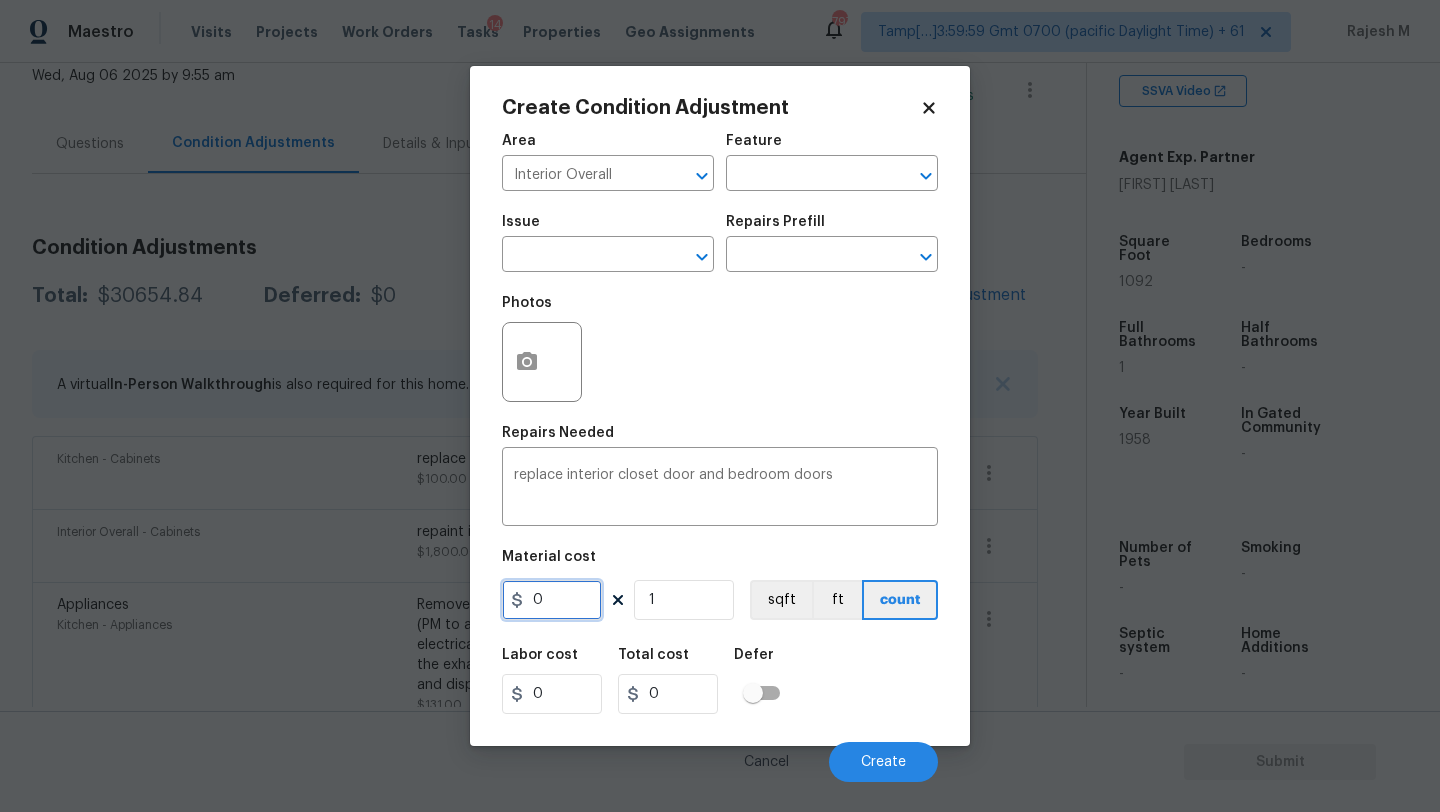 click on "0" at bounding box center (552, 600) 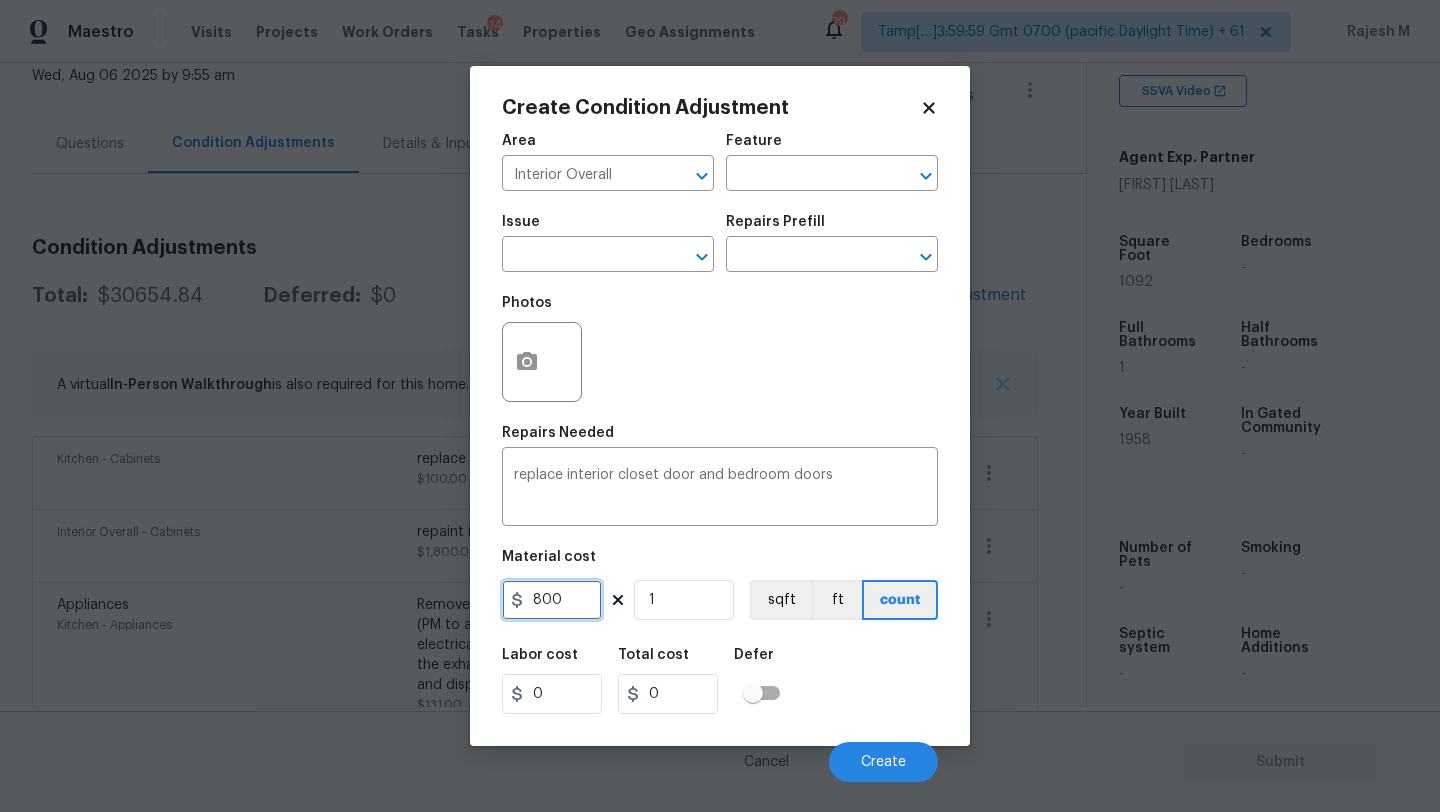 type on "800" 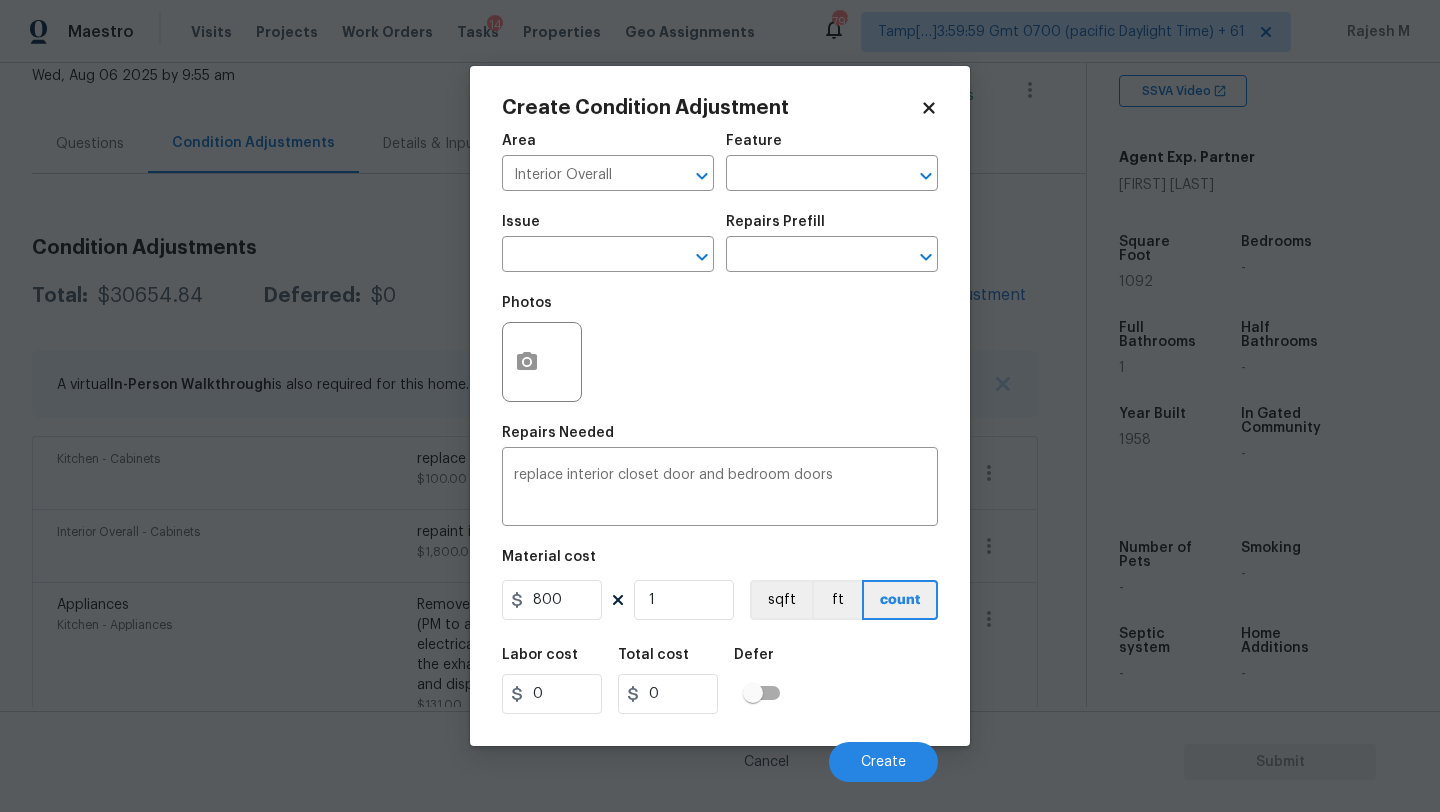 type on "800" 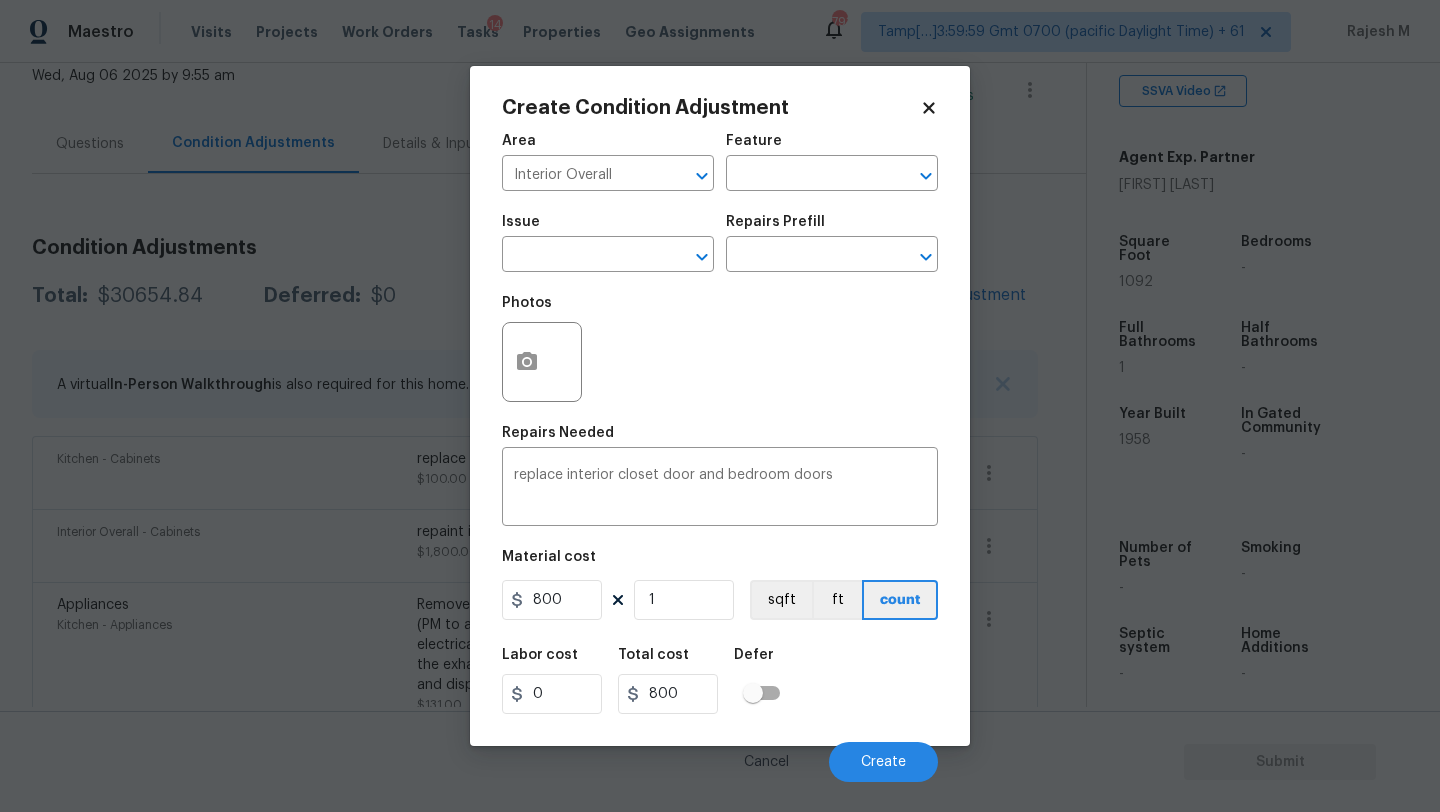 click on "Labor cost 0 Total cost 800 Defer" at bounding box center (720, 681) 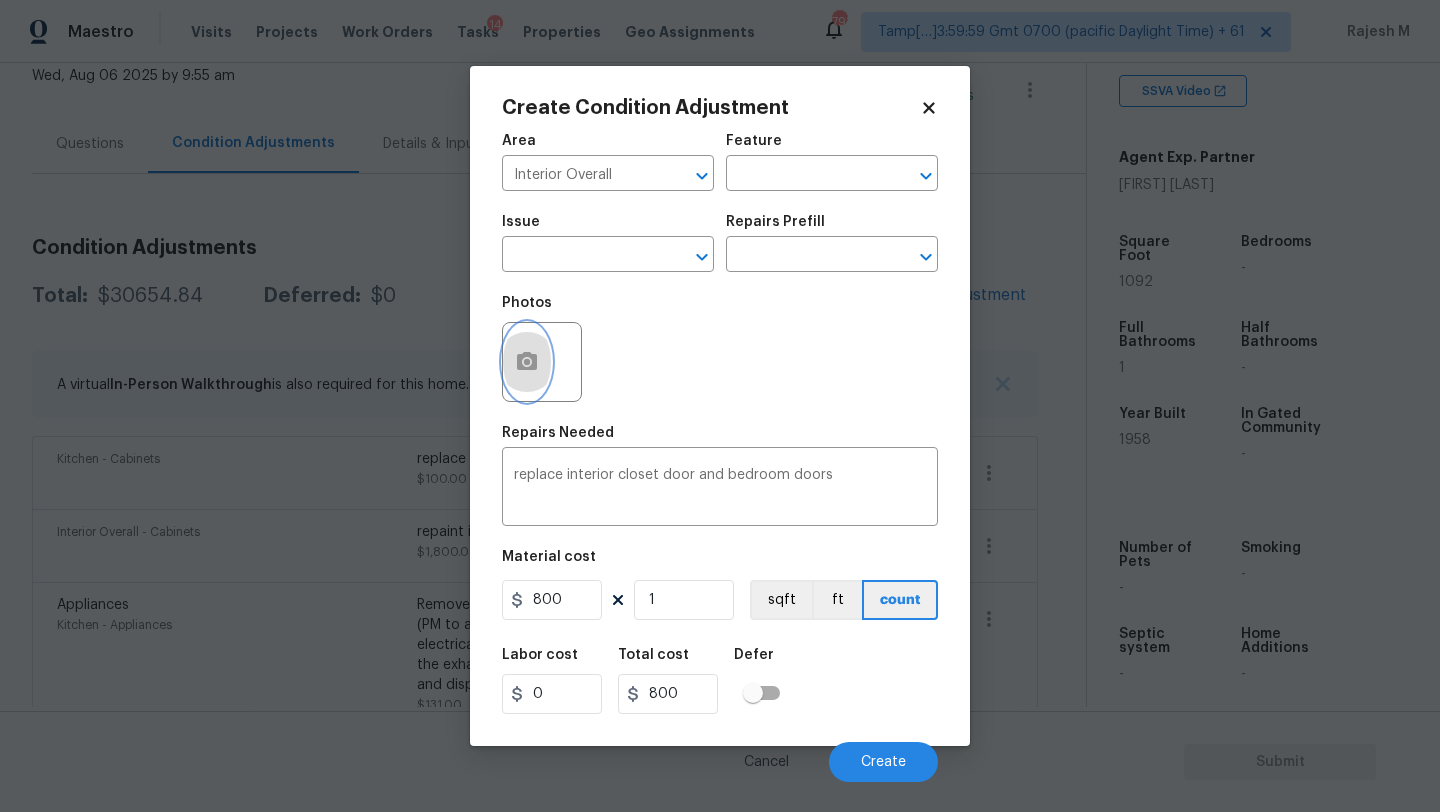 click at bounding box center (527, 362) 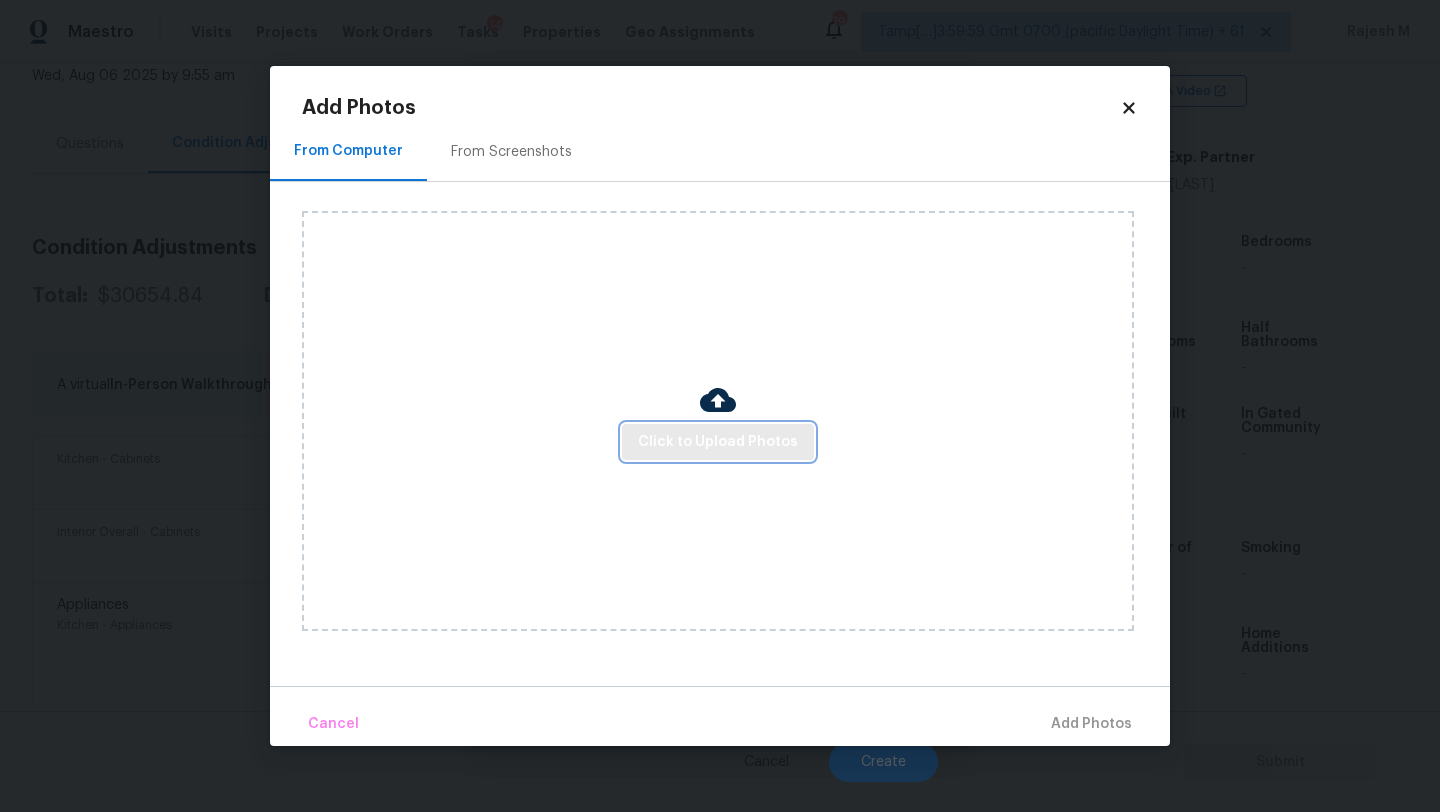 click on "Click to Upload Photos" at bounding box center (718, 442) 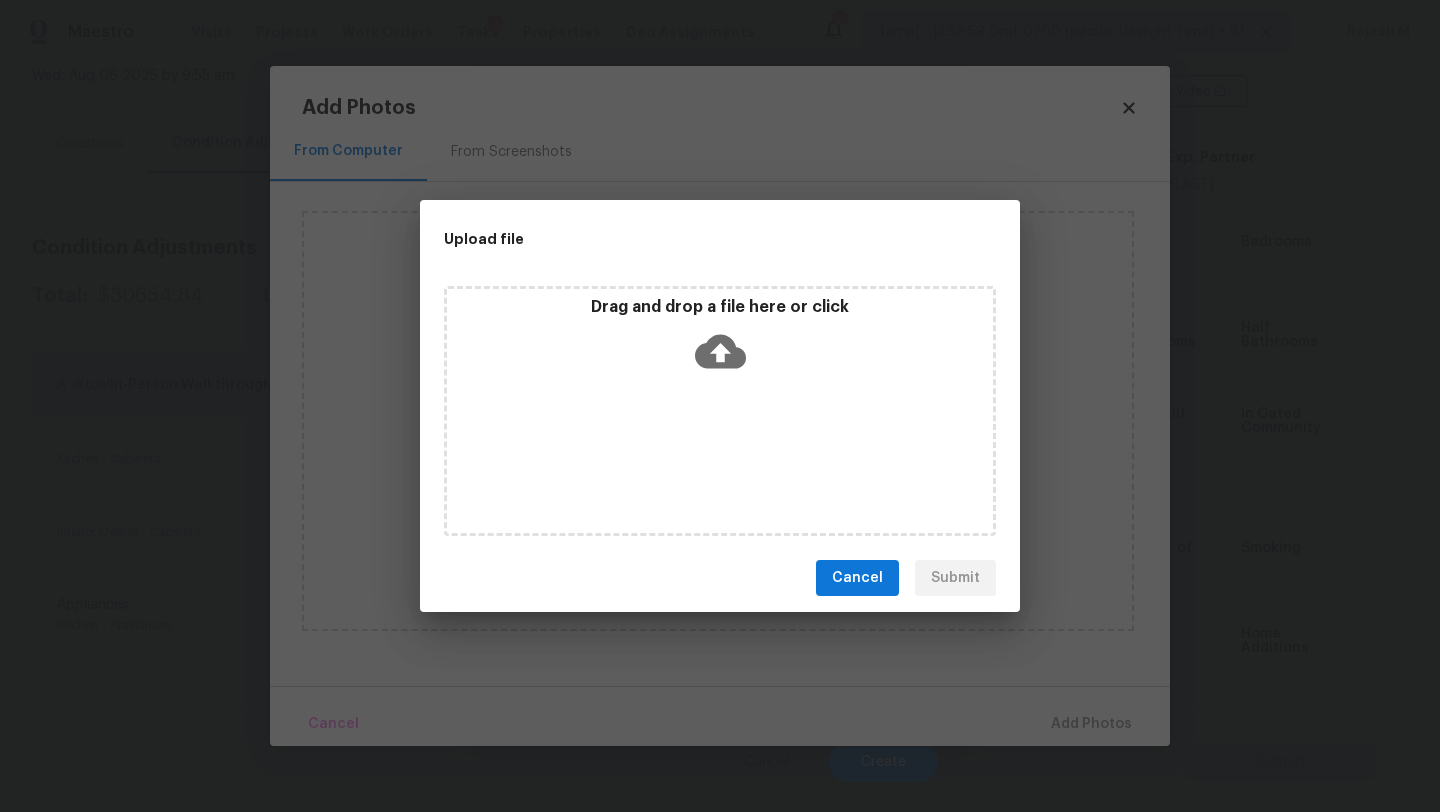 click on "Drag and drop a file here or click" at bounding box center [720, 411] 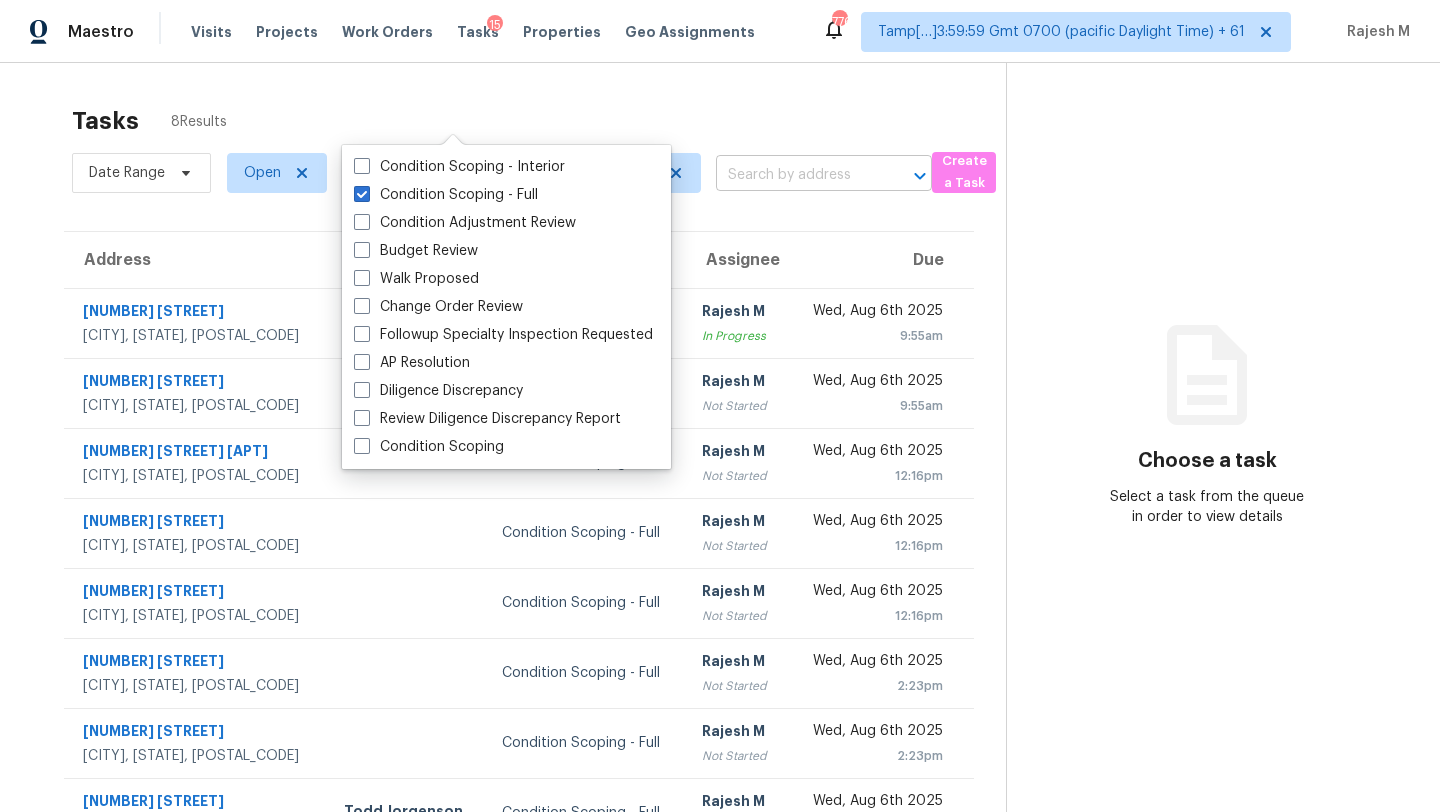 scroll, scrollTop: 0, scrollLeft: 0, axis: both 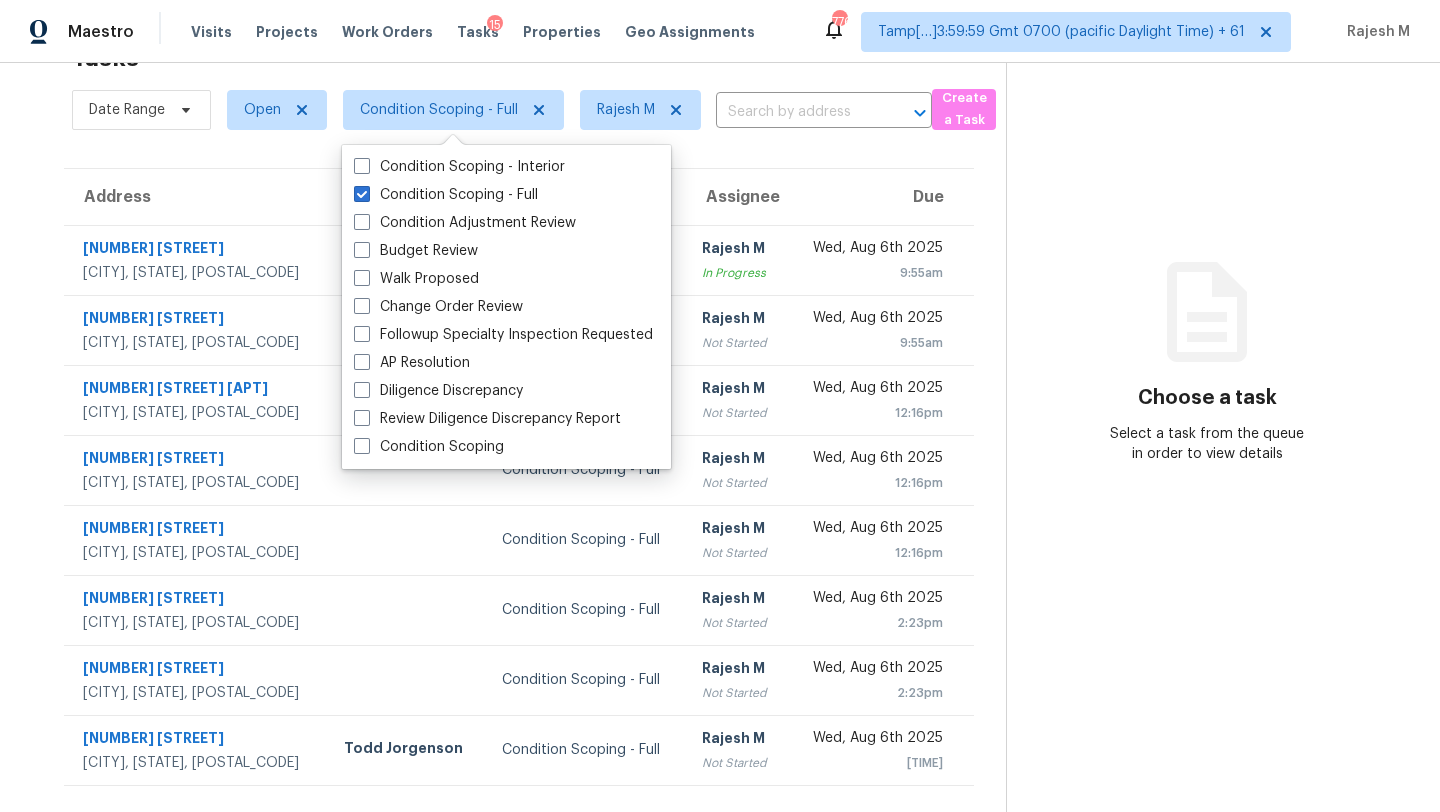 click on "Tasks 8  Results" at bounding box center [539, 58] 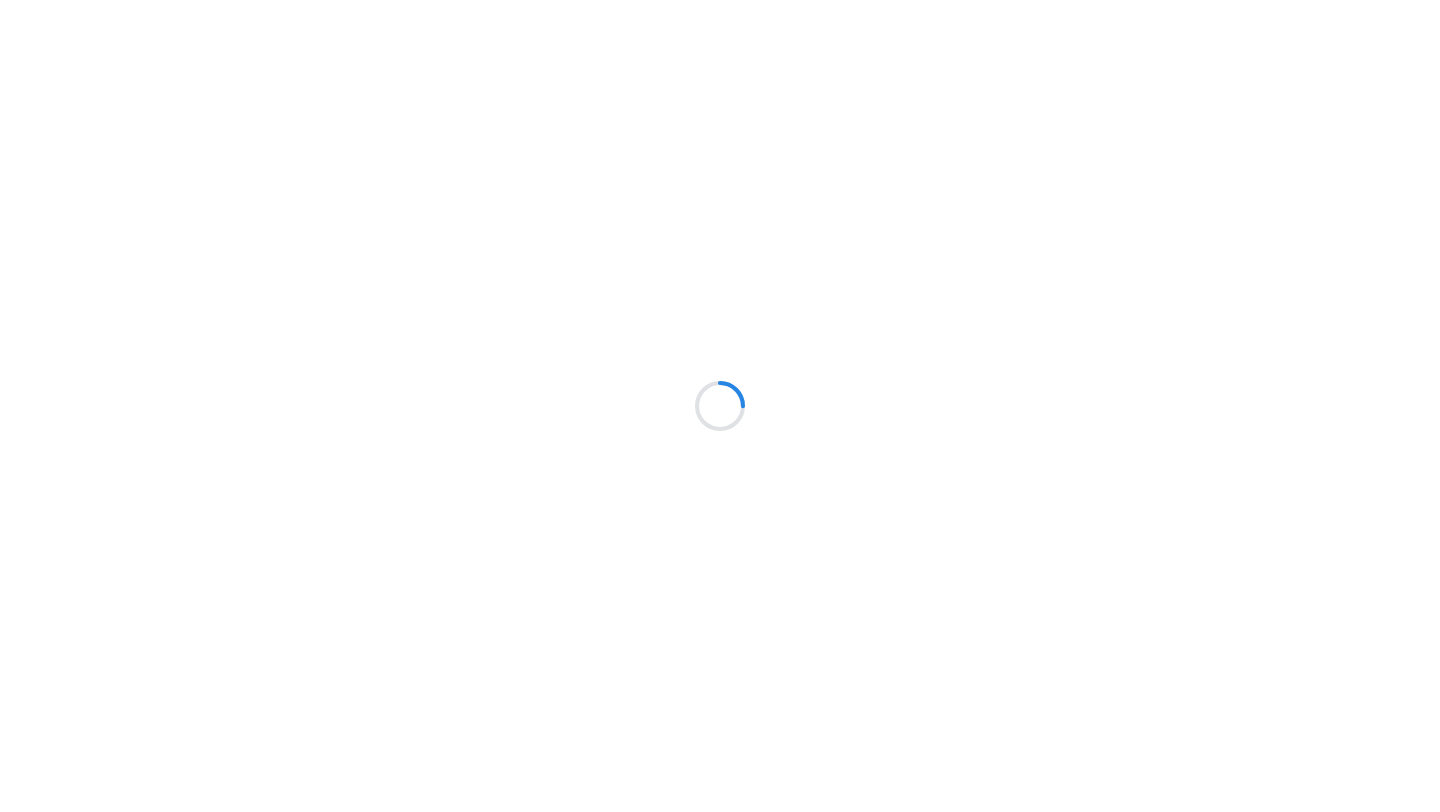 scroll, scrollTop: 0, scrollLeft: 0, axis: both 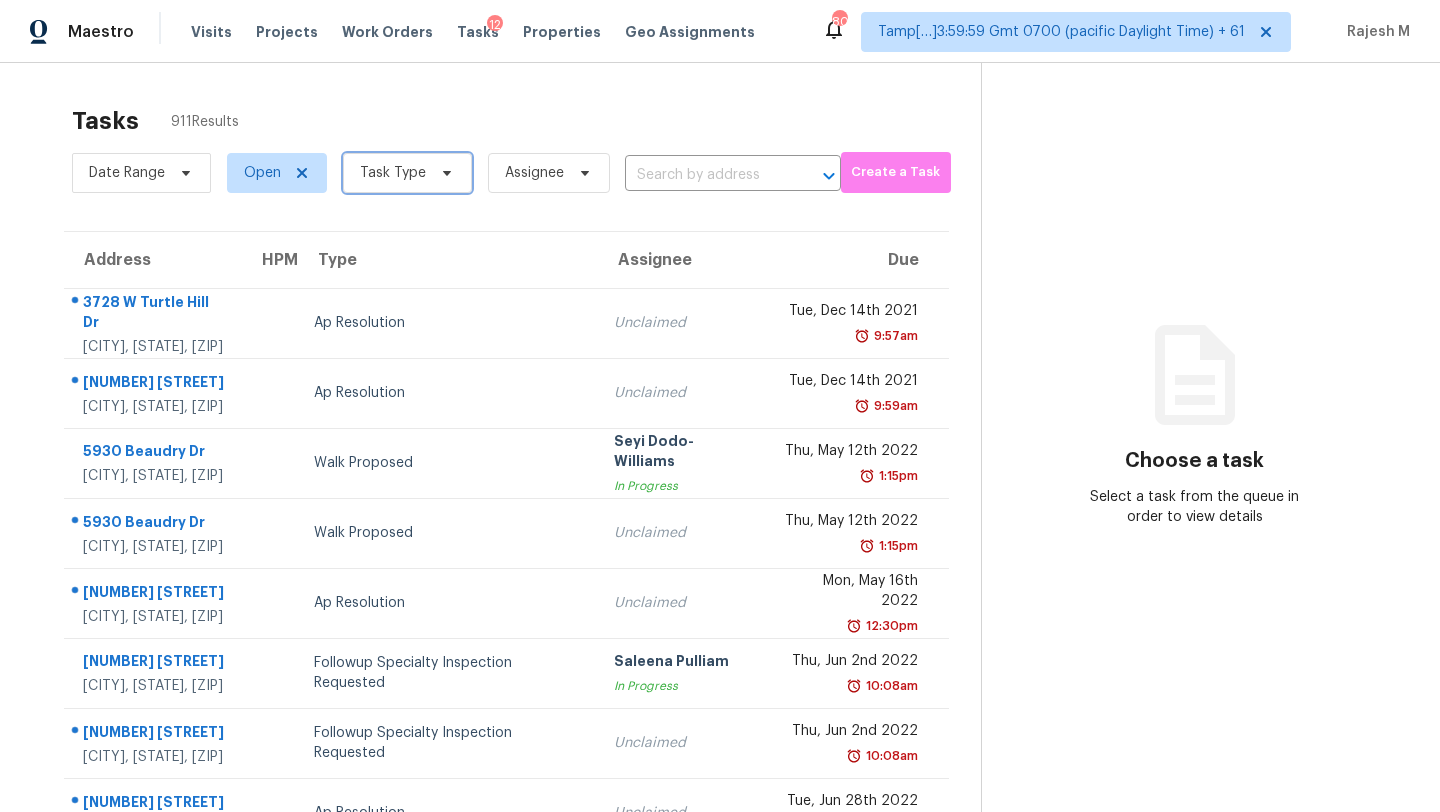 click on "Task Type" at bounding box center [407, 173] 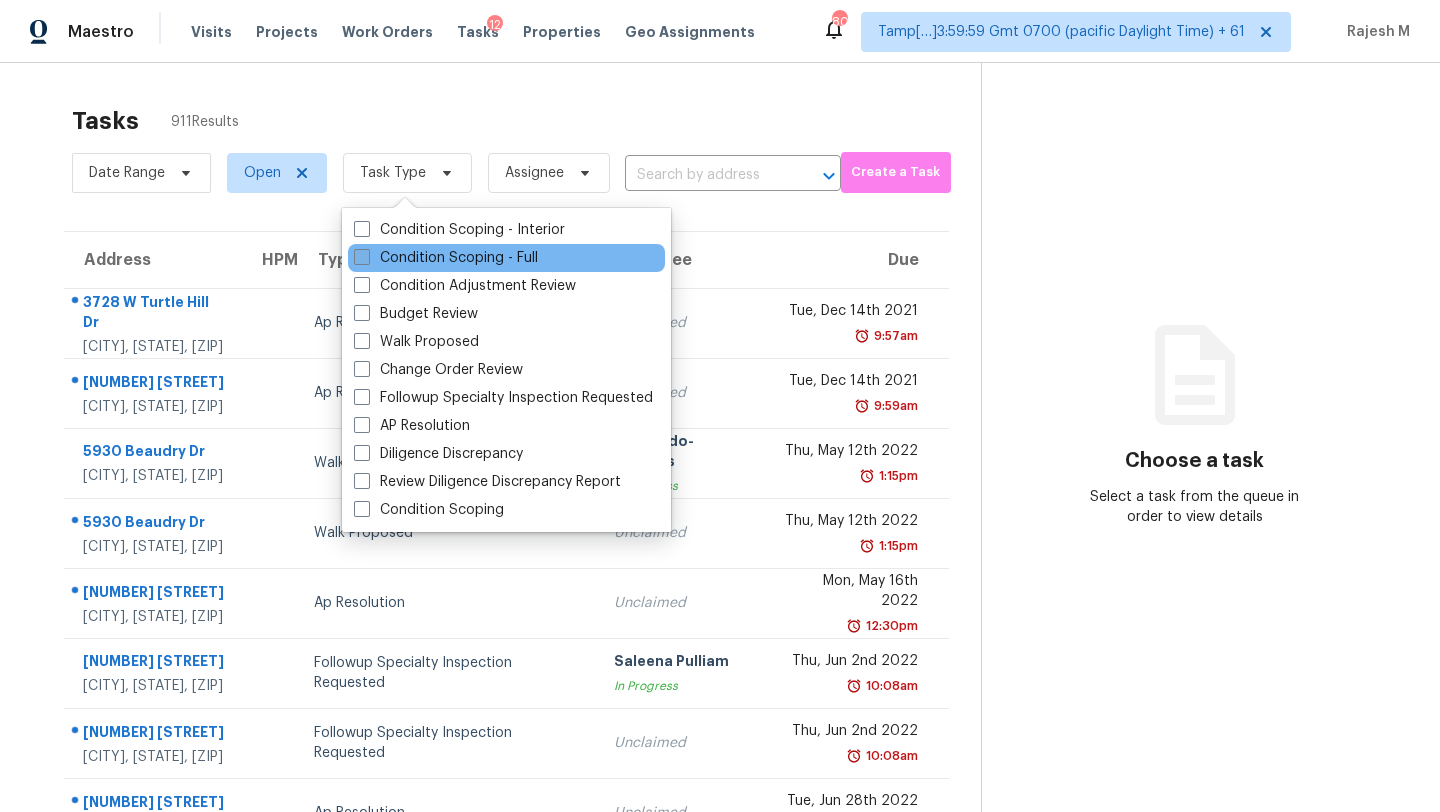 click on "Condition Scoping - Full" at bounding box center [446, 258] 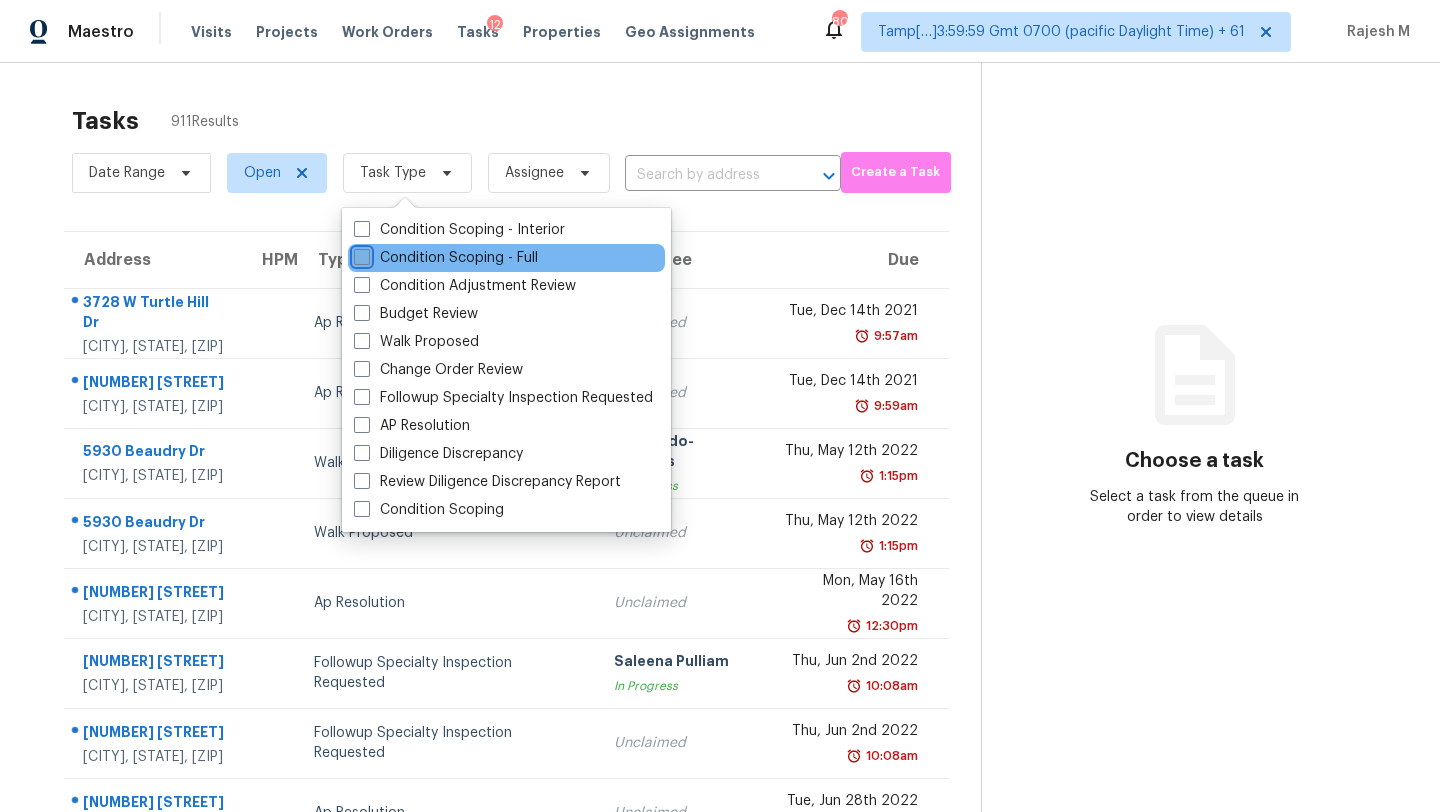 click on "Condition Scoping - Full" at bounding box center [360, 254] 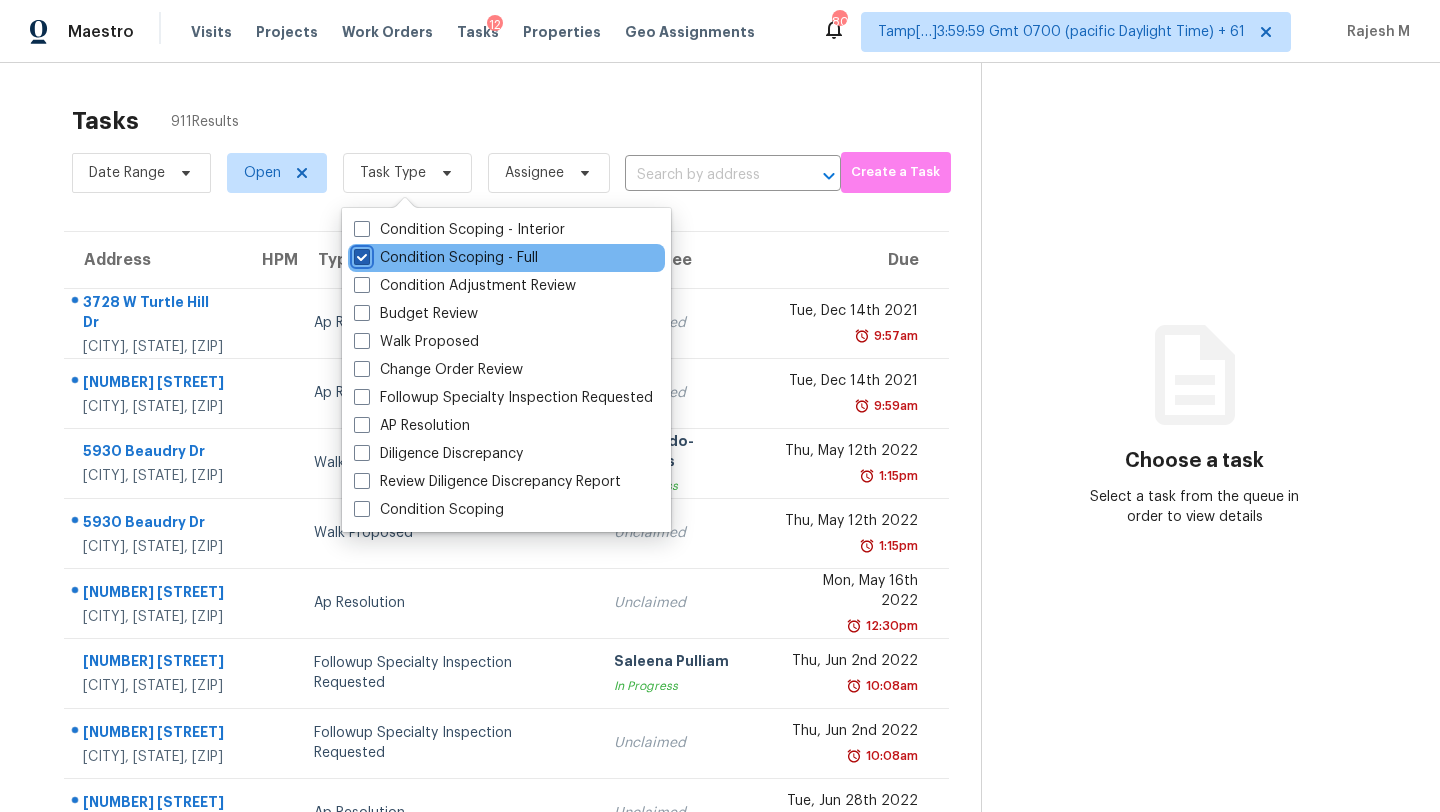 checkbox on "true" 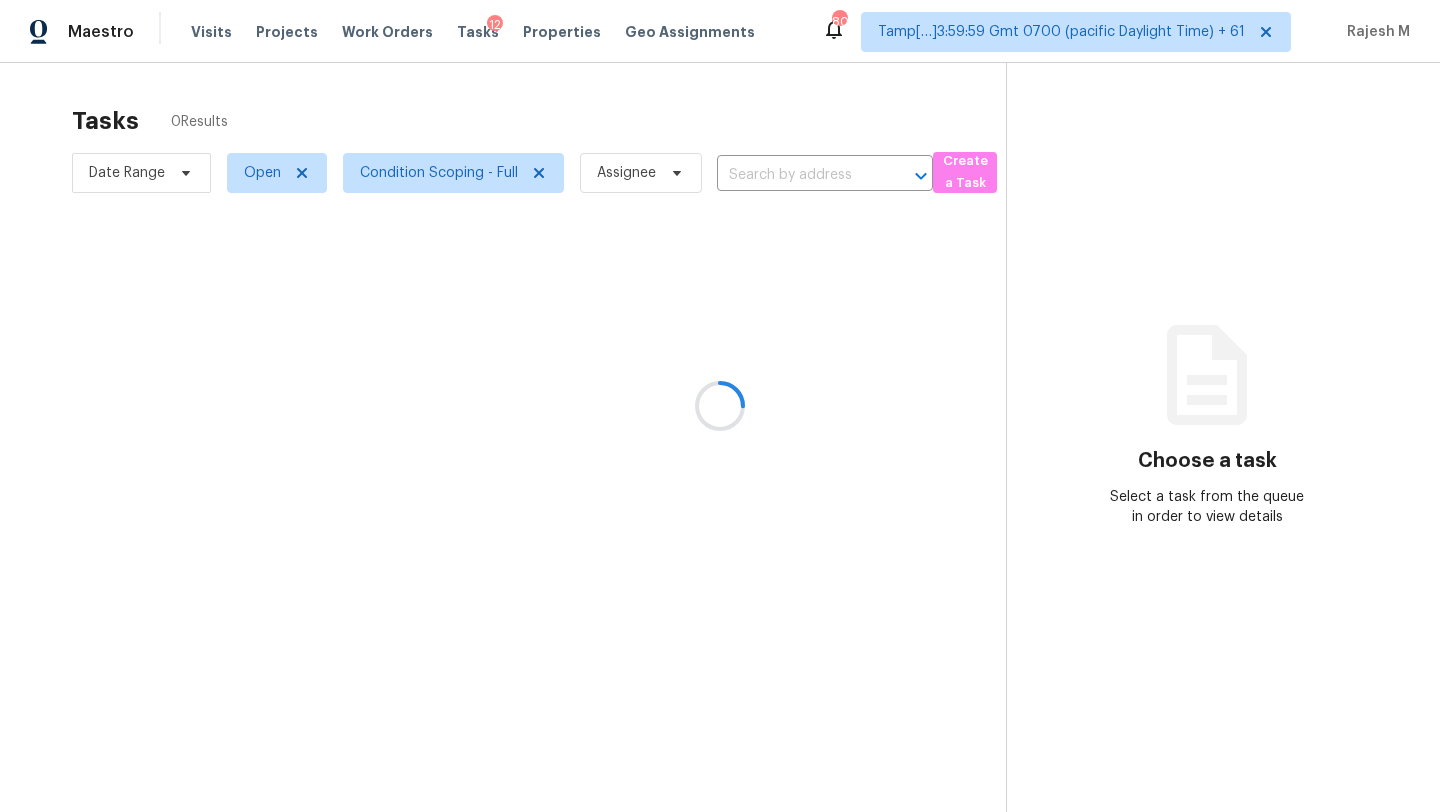 click at bounding box center (720, 406) 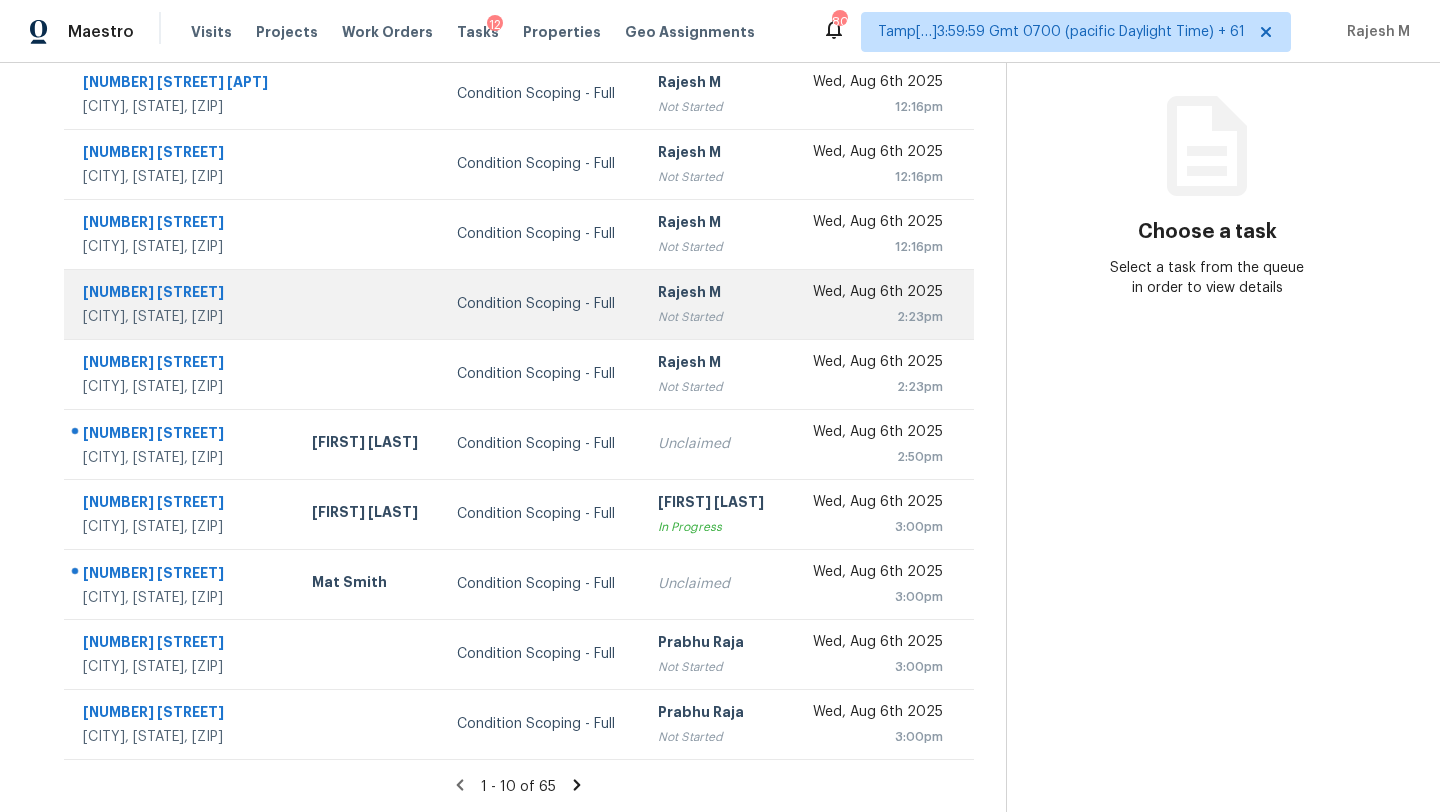 scroll, scrollTop: 178, scrollLeft: 0, axis: vertical 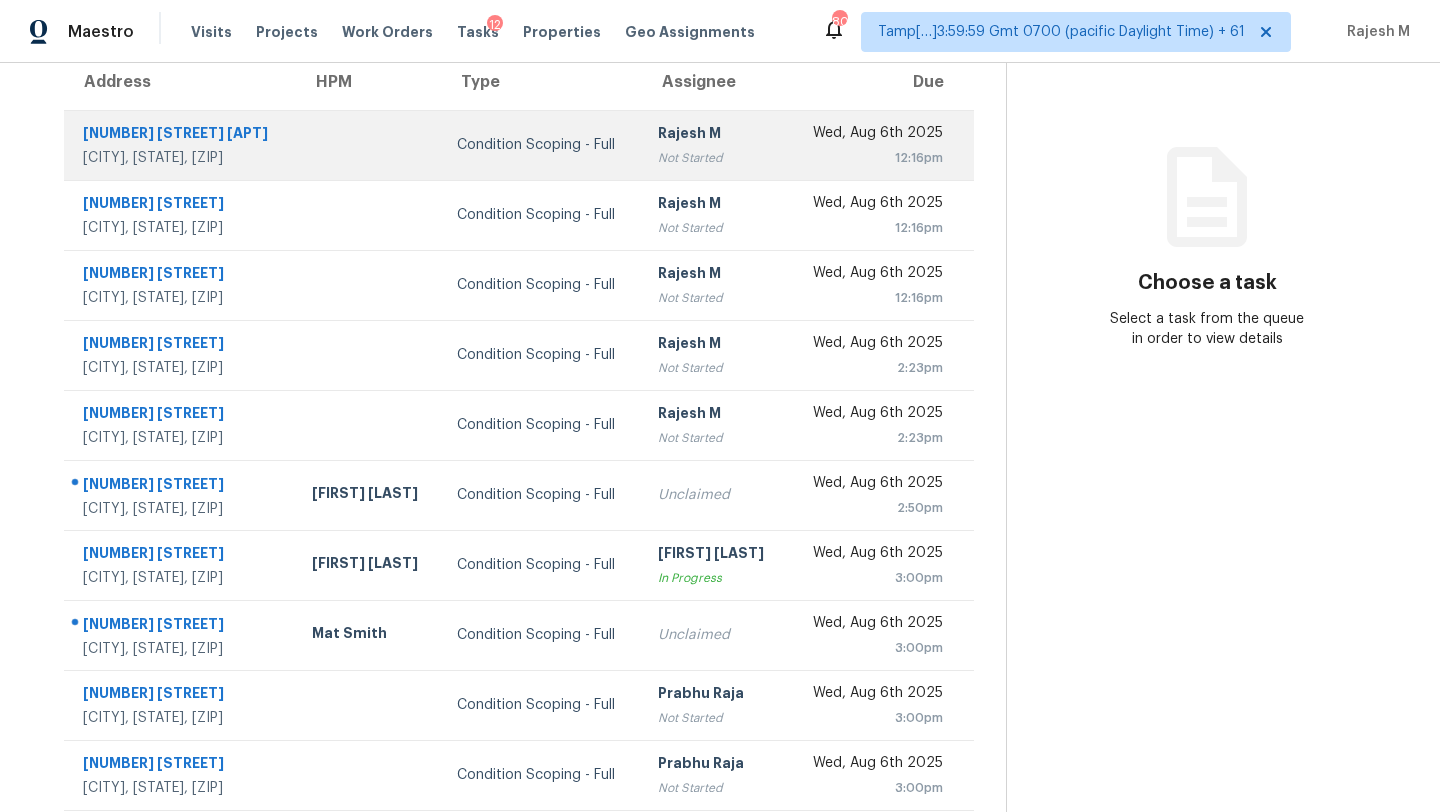 click on "Not Started" at bounding box center [714, 158] 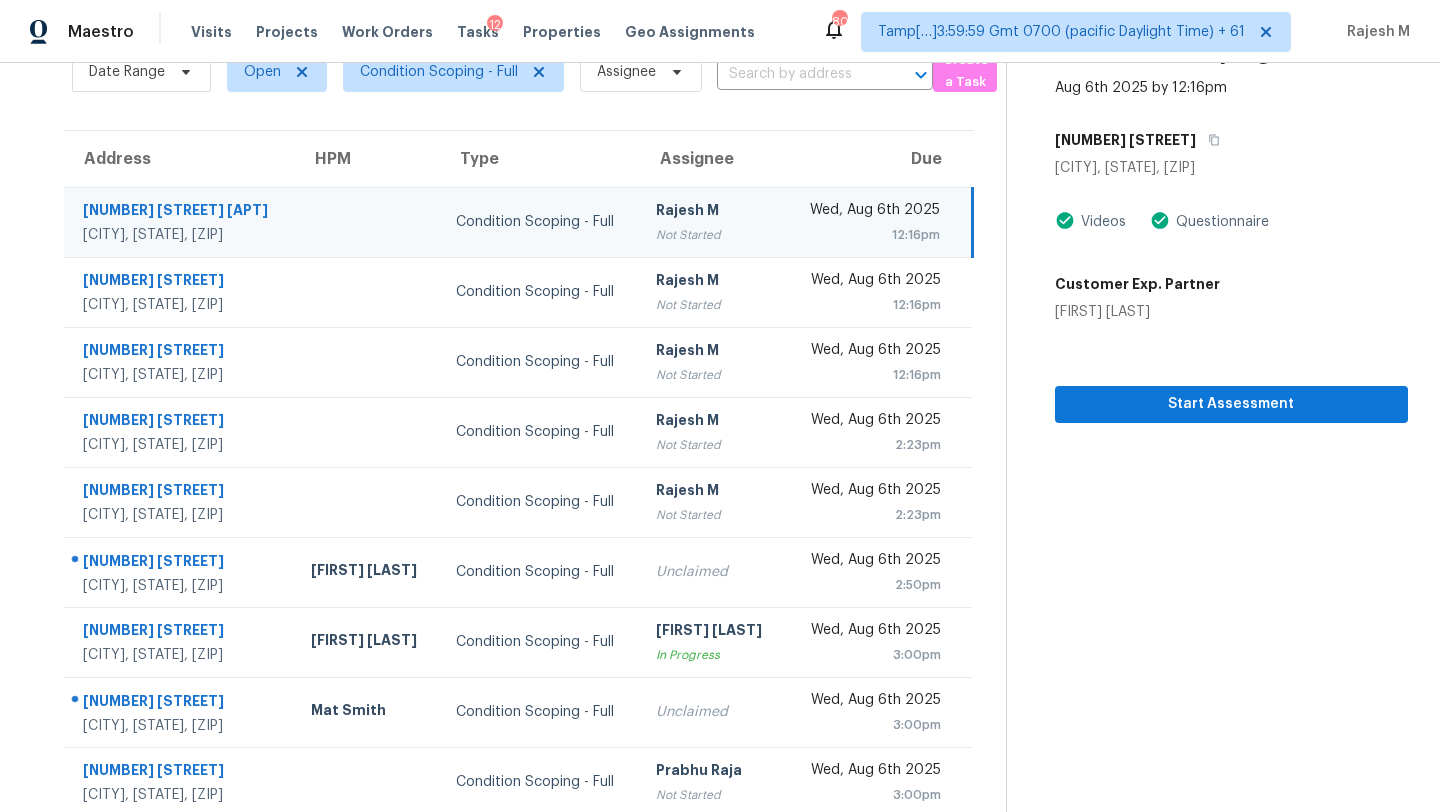 scroll, scrollTop: 0, scrollLeft: 0, axis: both 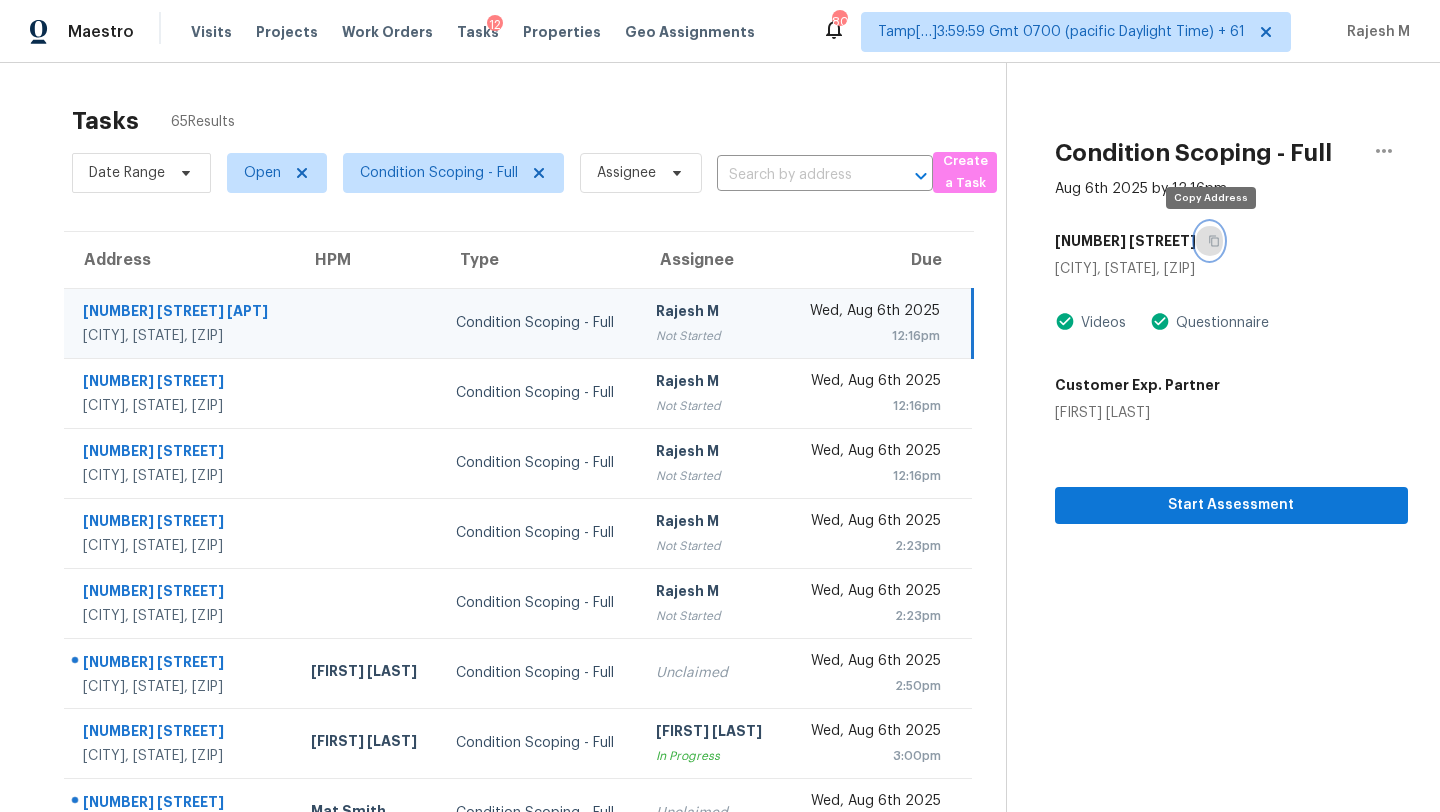 click at bounding box center [1209, 241] 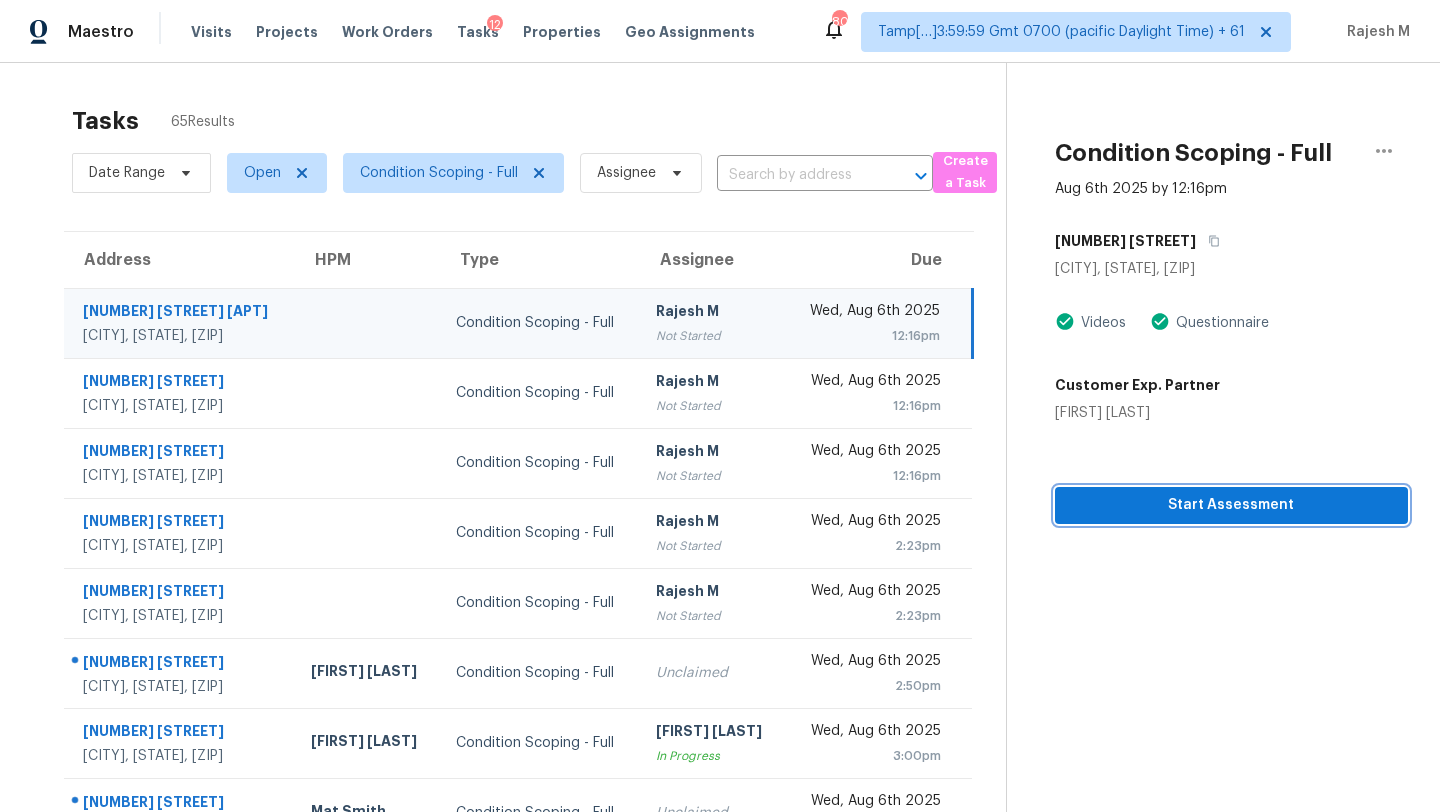 click on "Start Assessment" at bounding box center [1231, 505] 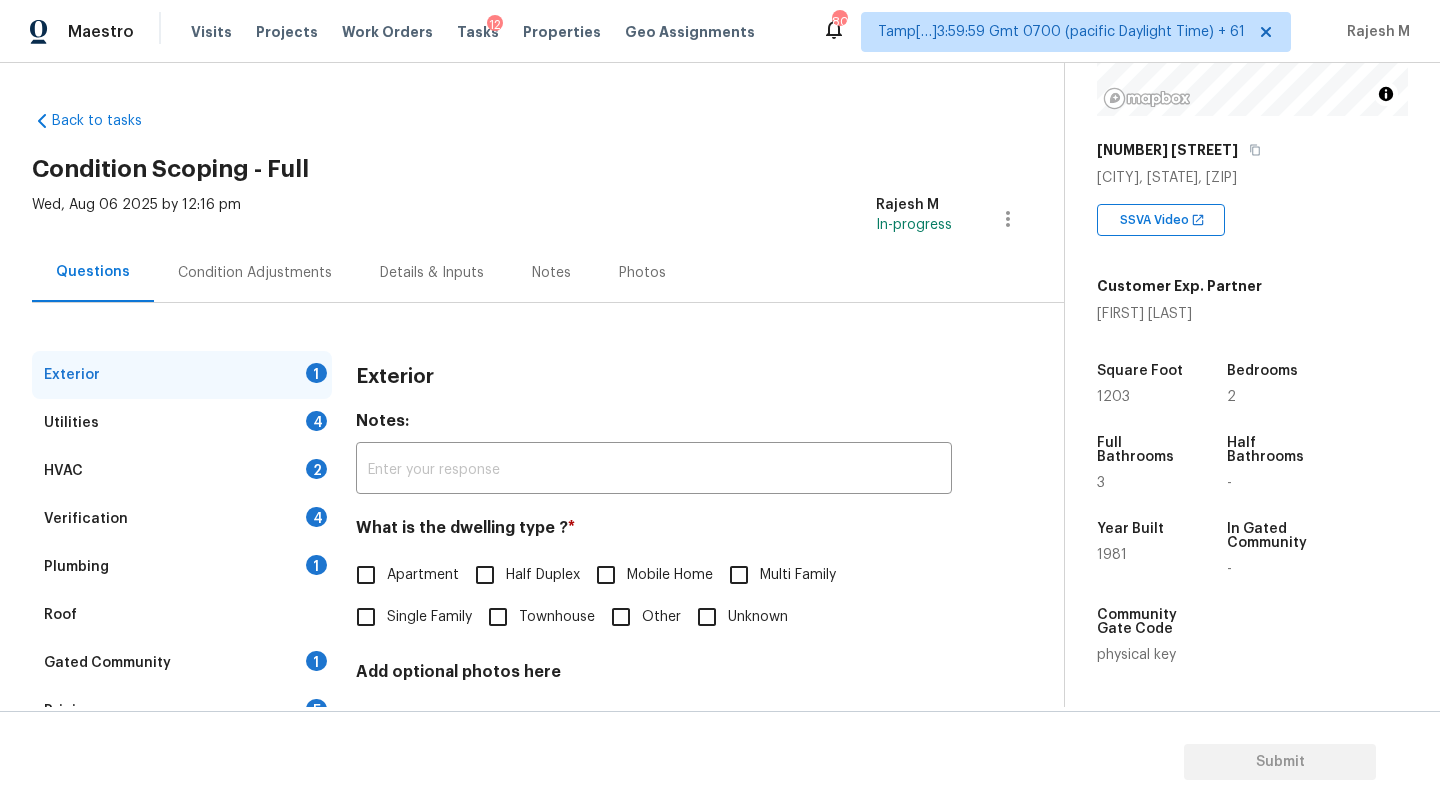 scroll, scrollTop: 375, scrollLeft: 0, axis: vertical 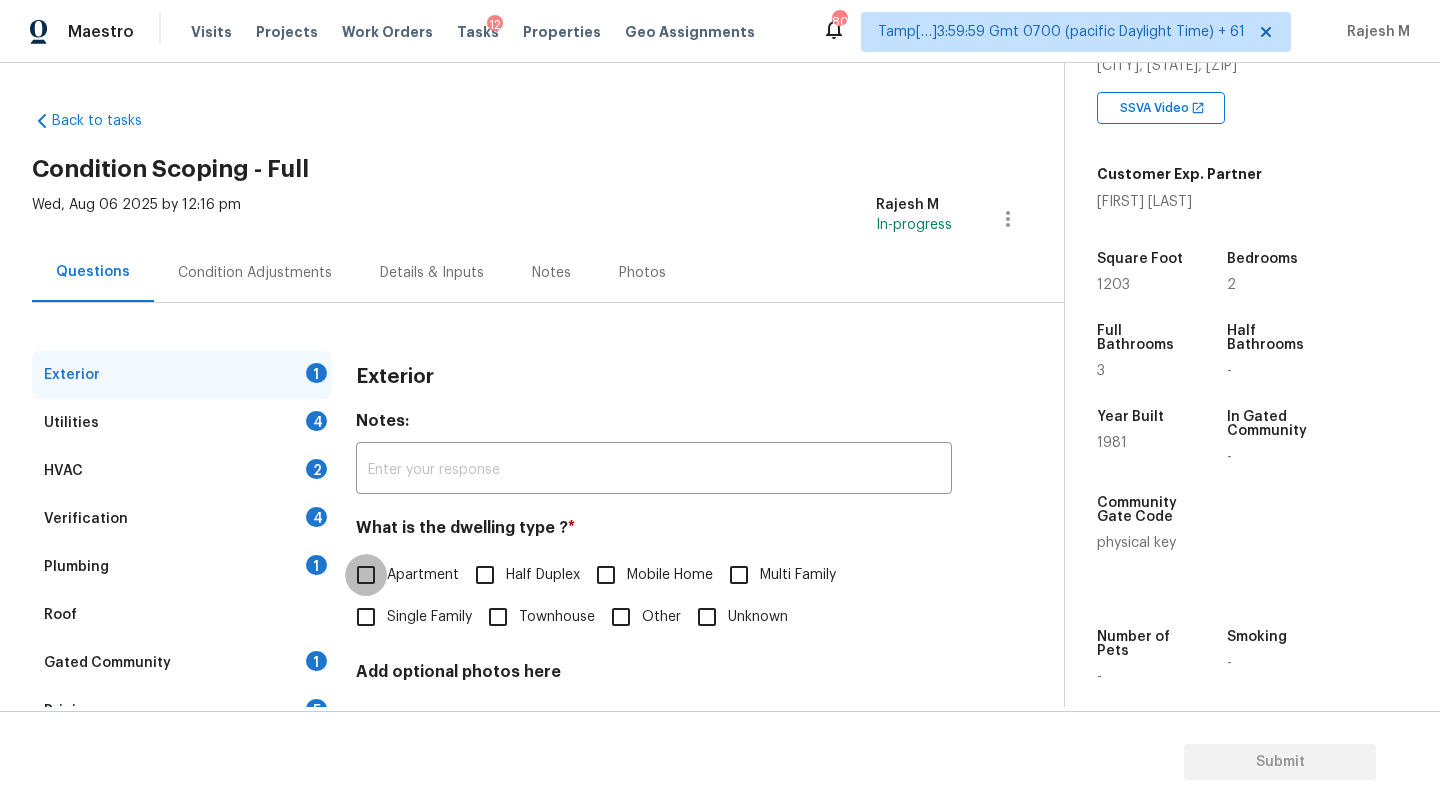 click on "Apartment" at bounding box center (366, 575) 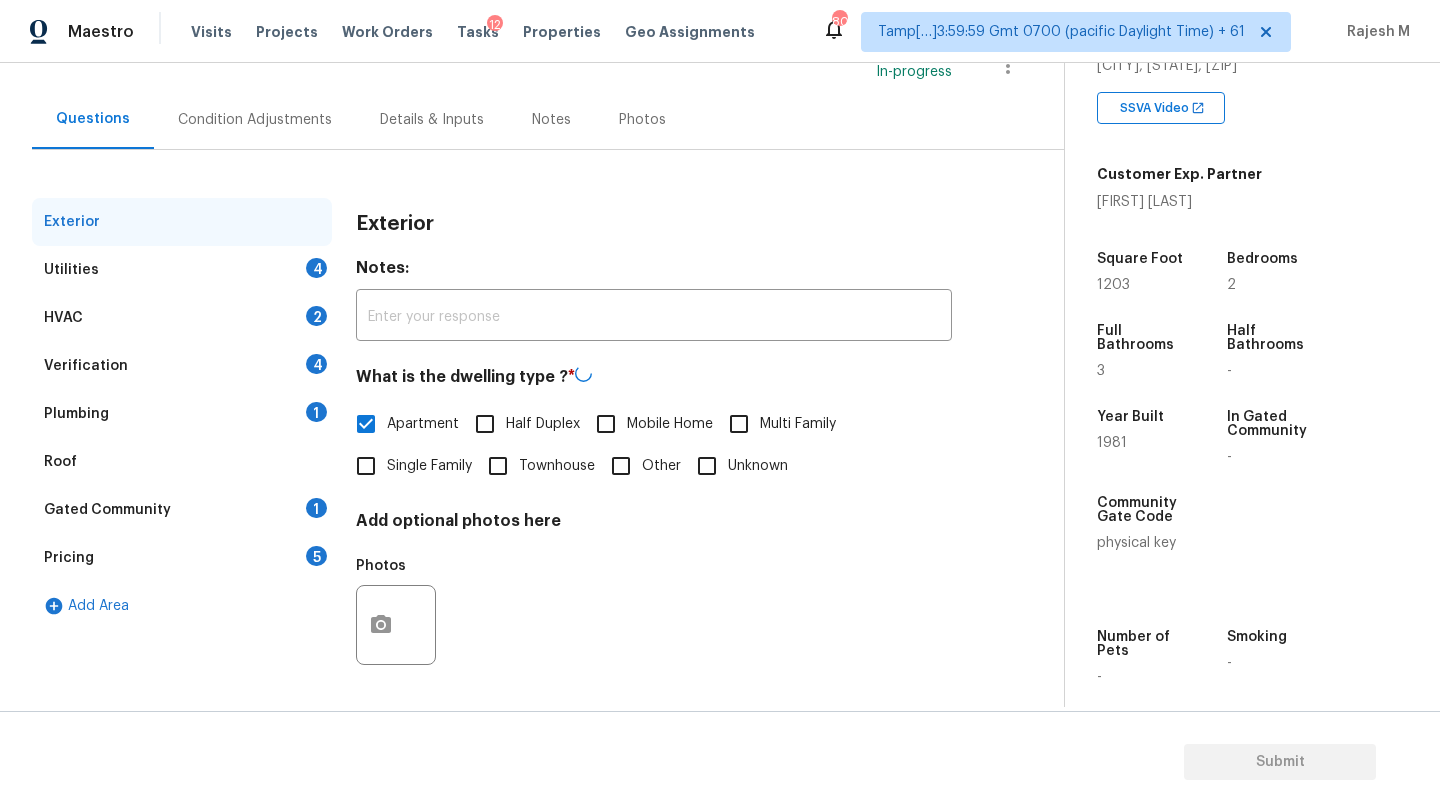 click on "Gated Community 1" at bounding box center (182, 510) 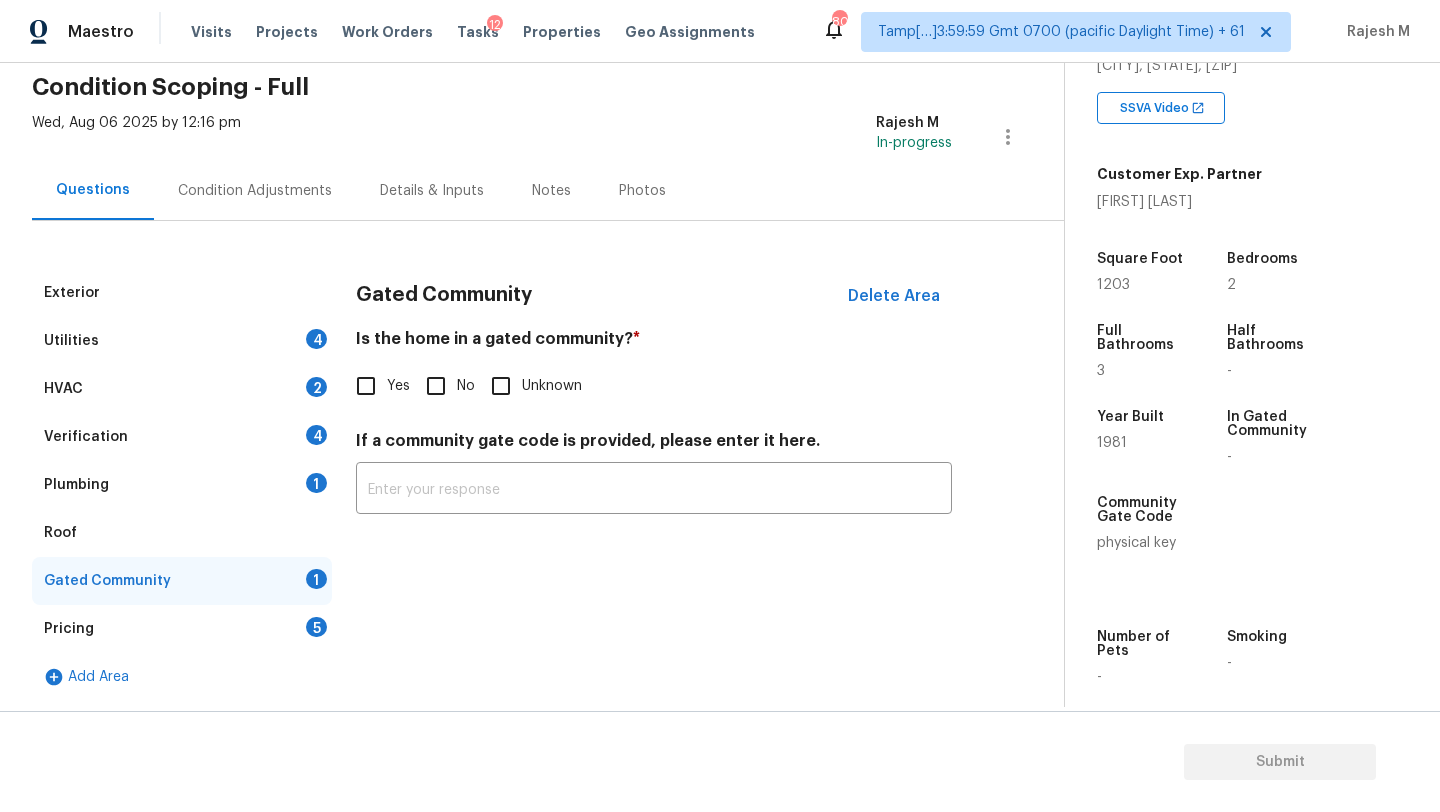 click on "No" at bounding box center (436, 386) 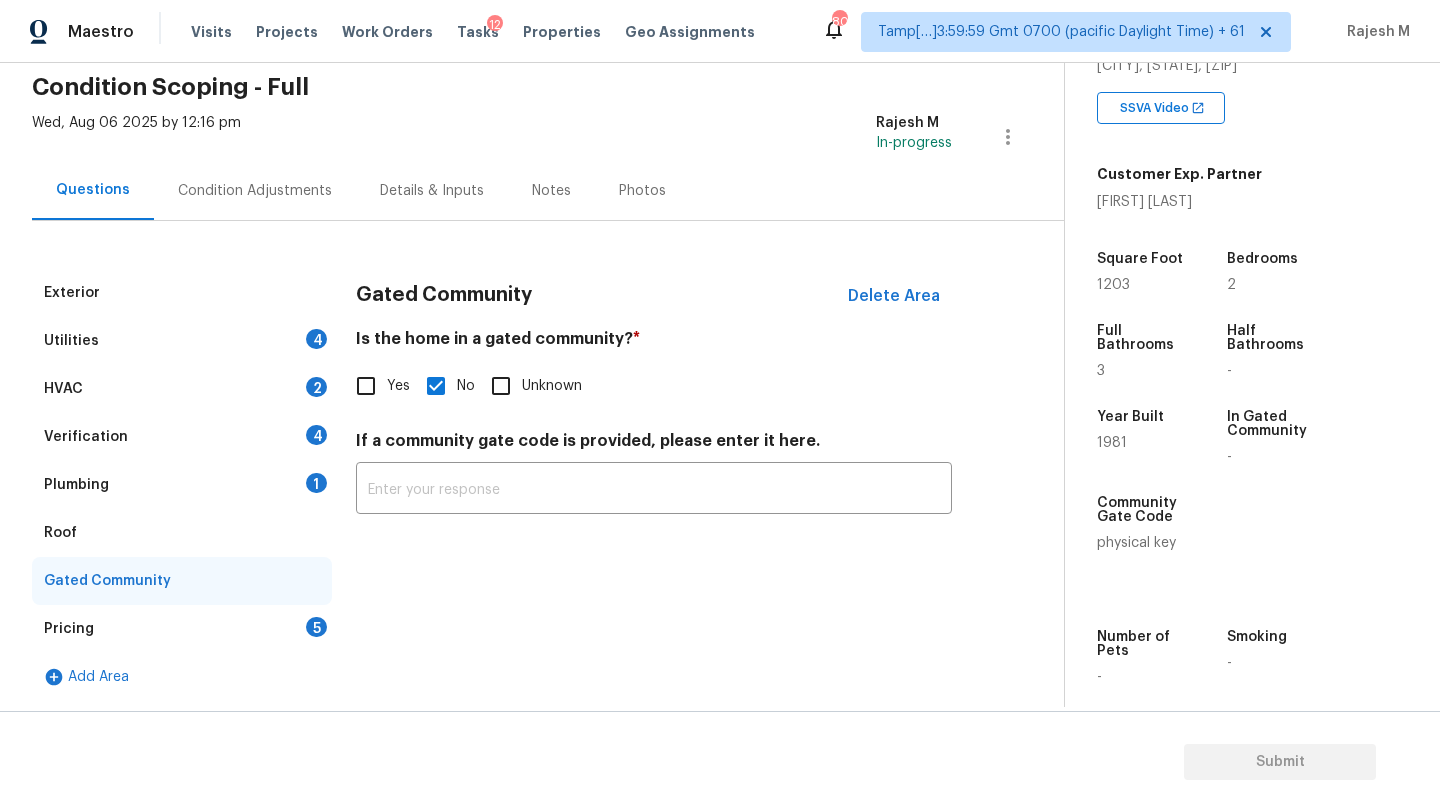 click on "Pricing 5" at bounding box center (182, 629) 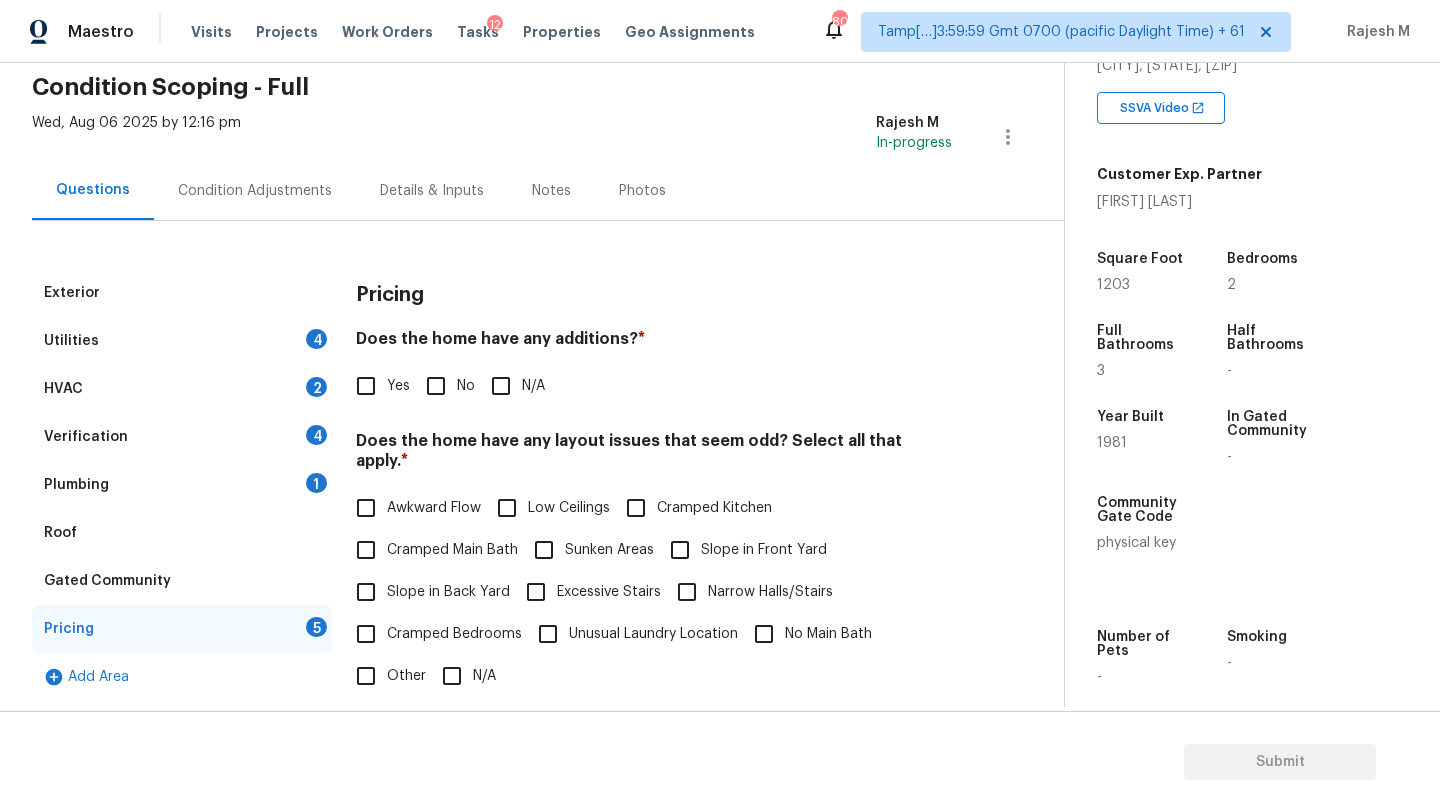 click on "No" at bounding box center (466, 386) 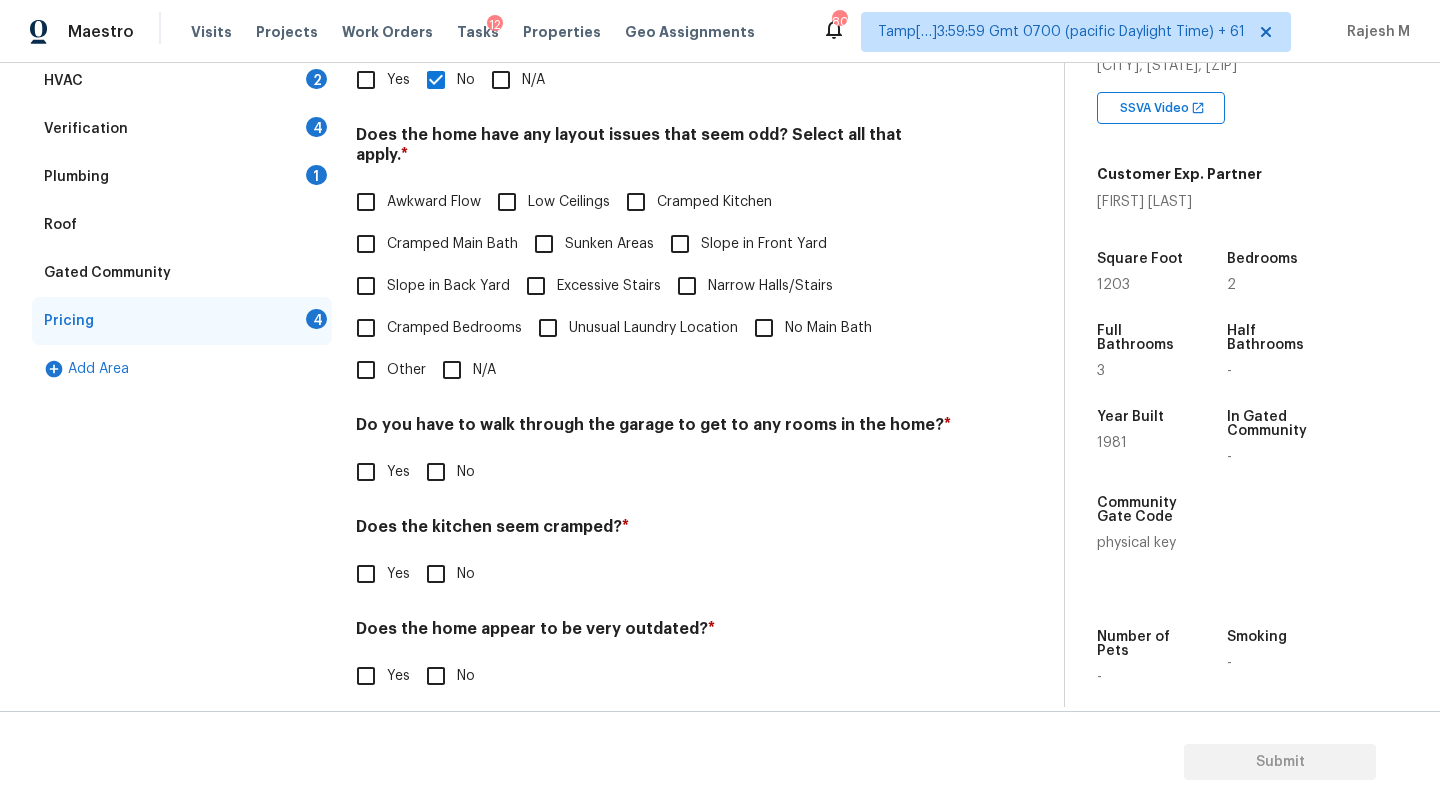 scroll, scrollTop: 388, scrollLeft: 0, axis: vertical 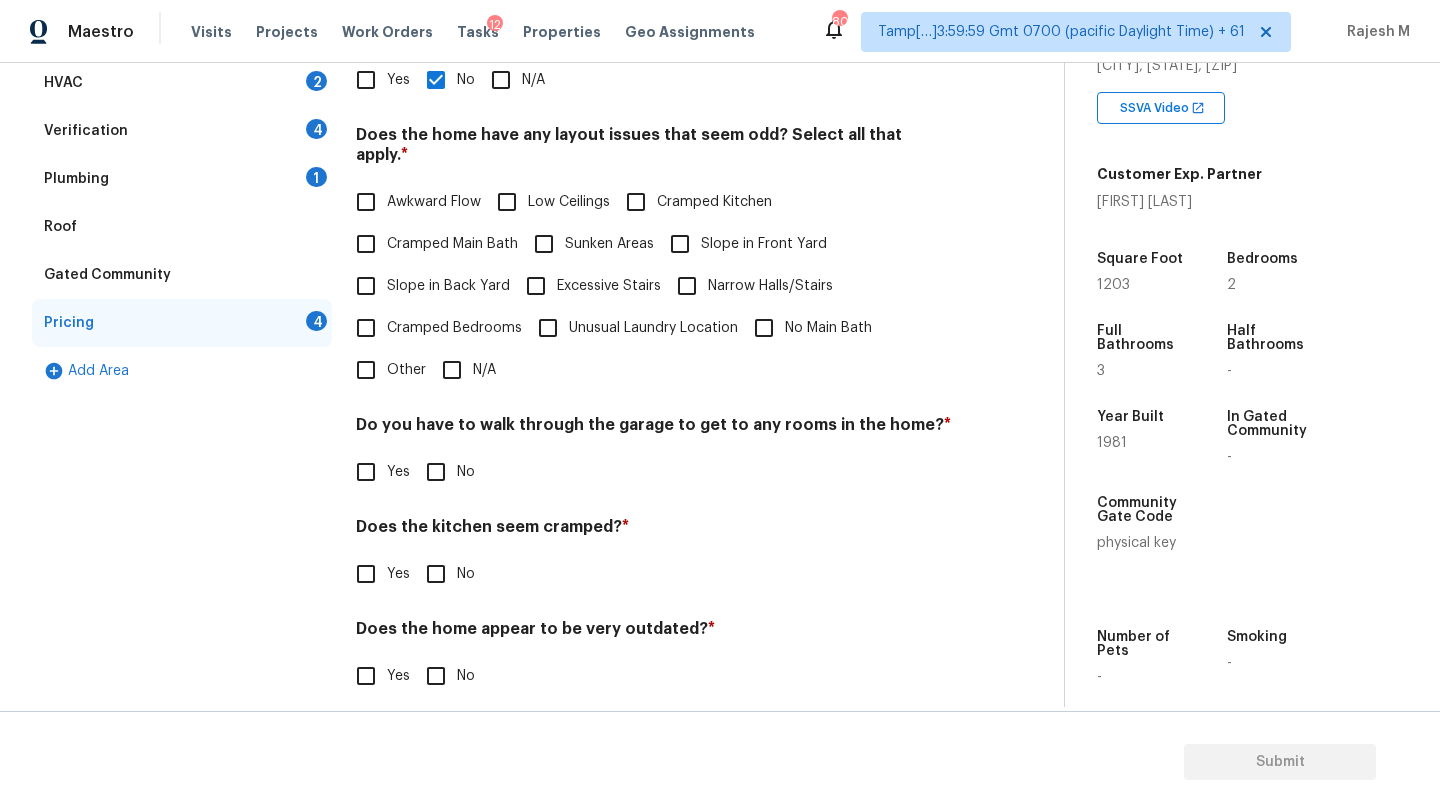 click on "N/A" at bounding box center [452, 370] 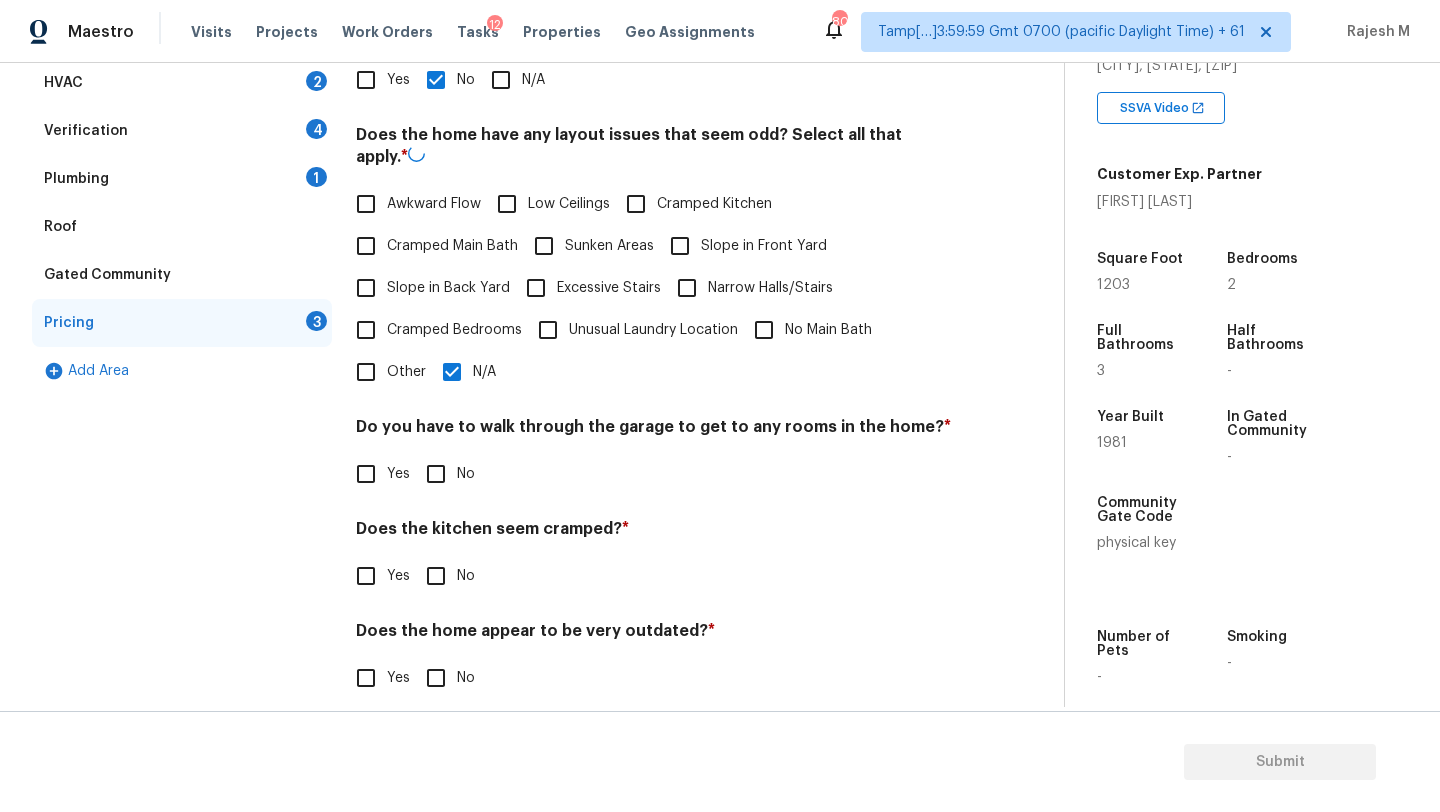 click on "No" at bounding box center (436, 474) 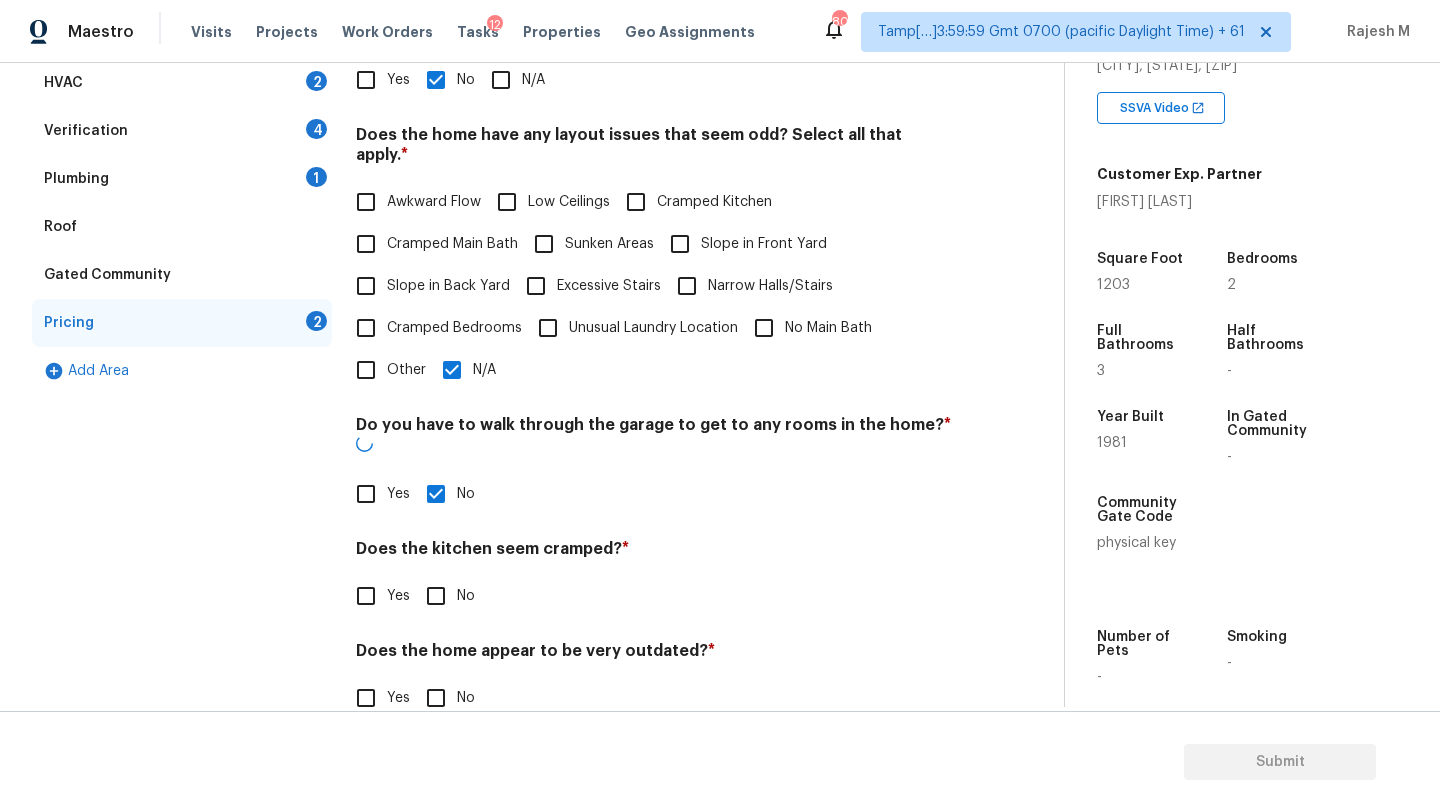click on "No" at bounding box center [436, 596] 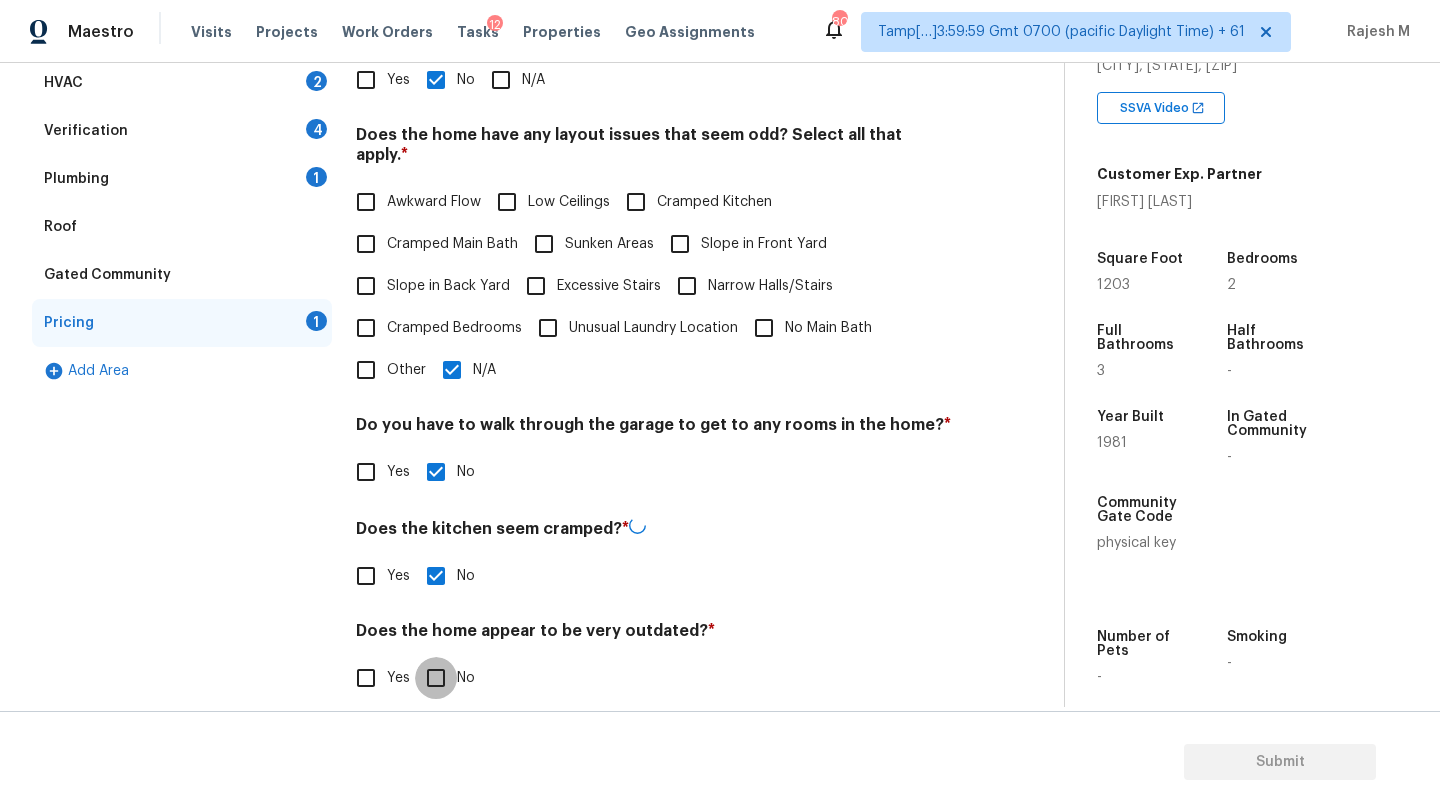 click on "No" at bounding box center (436, 678) 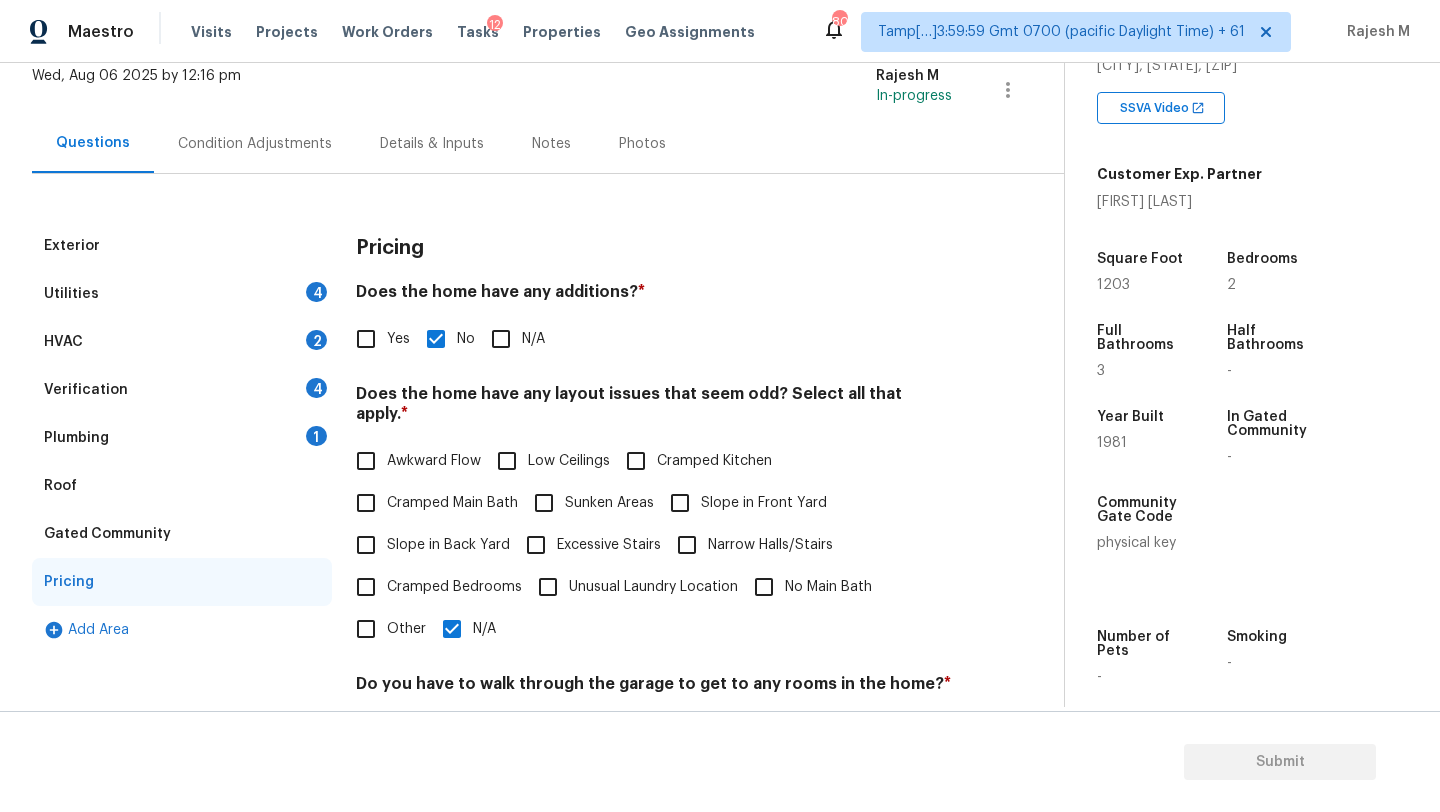 scroll, scrollTop: 78, scrollLeft: 0, axis: vertical 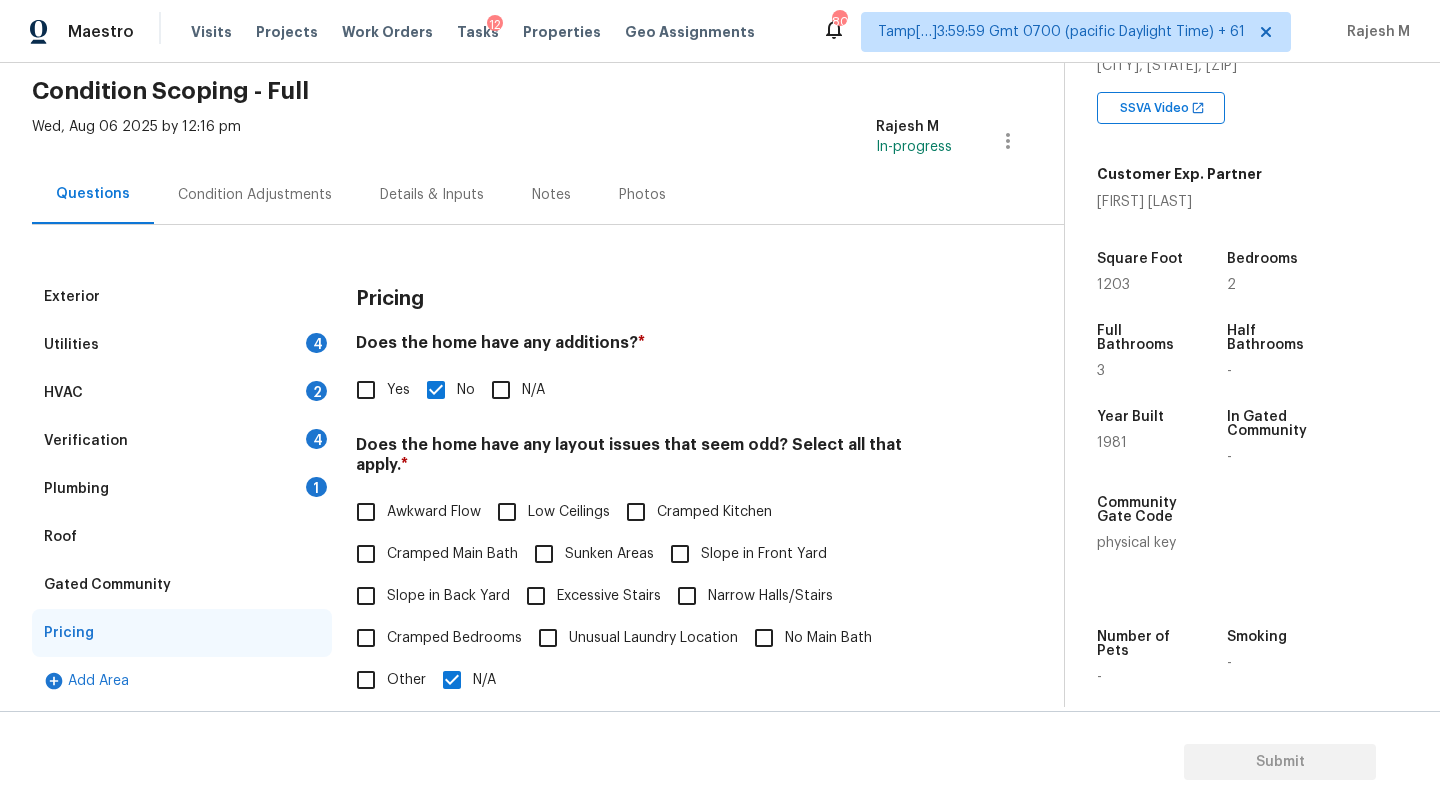 click on "Gated Community" at bounding box center (182, 585) 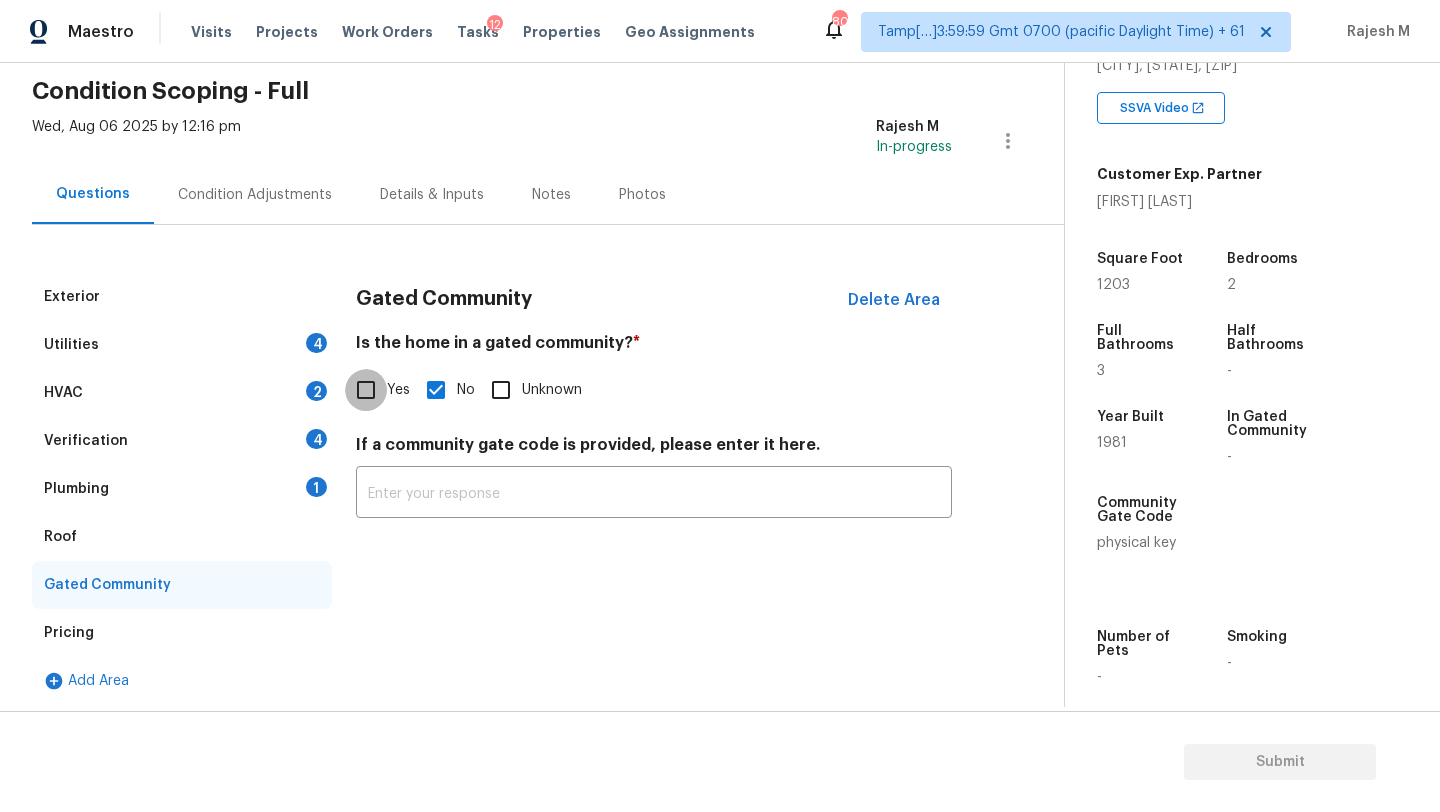 click on "Yes" at bounding box center [366, 390] 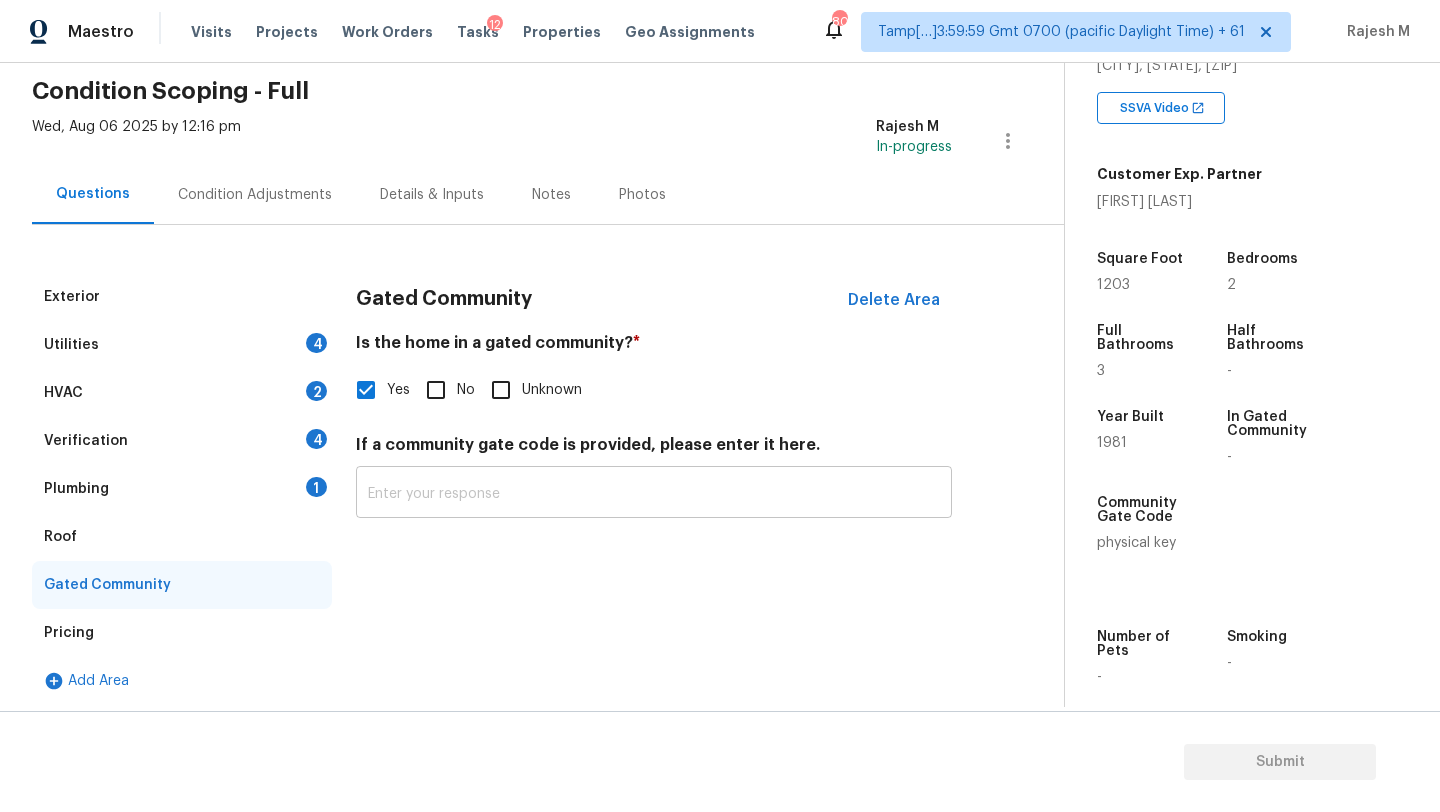 click on "If a community gate code is provided, please enter it here. ​" at bounding box center (654, 476) 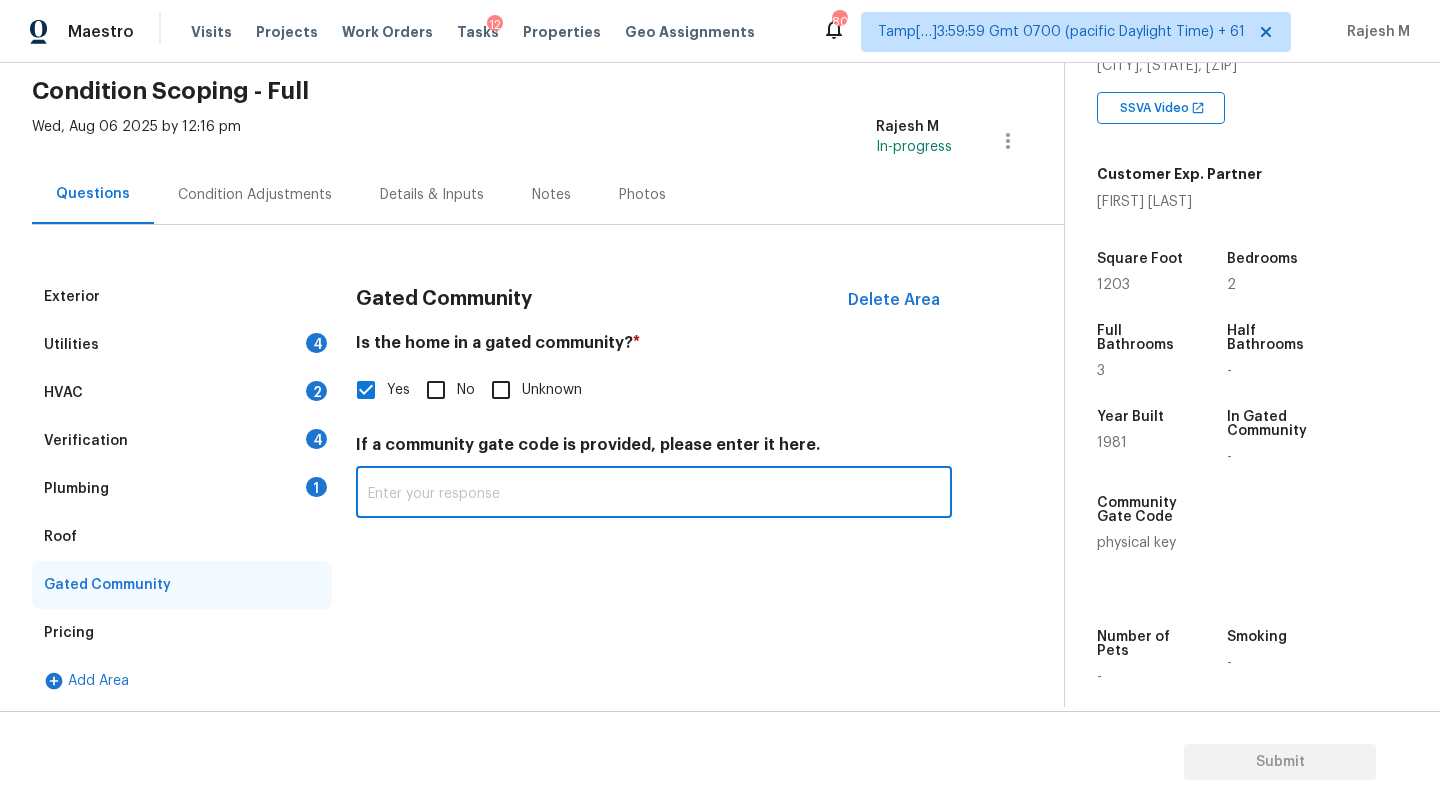 click at bounding box center (654, 494) 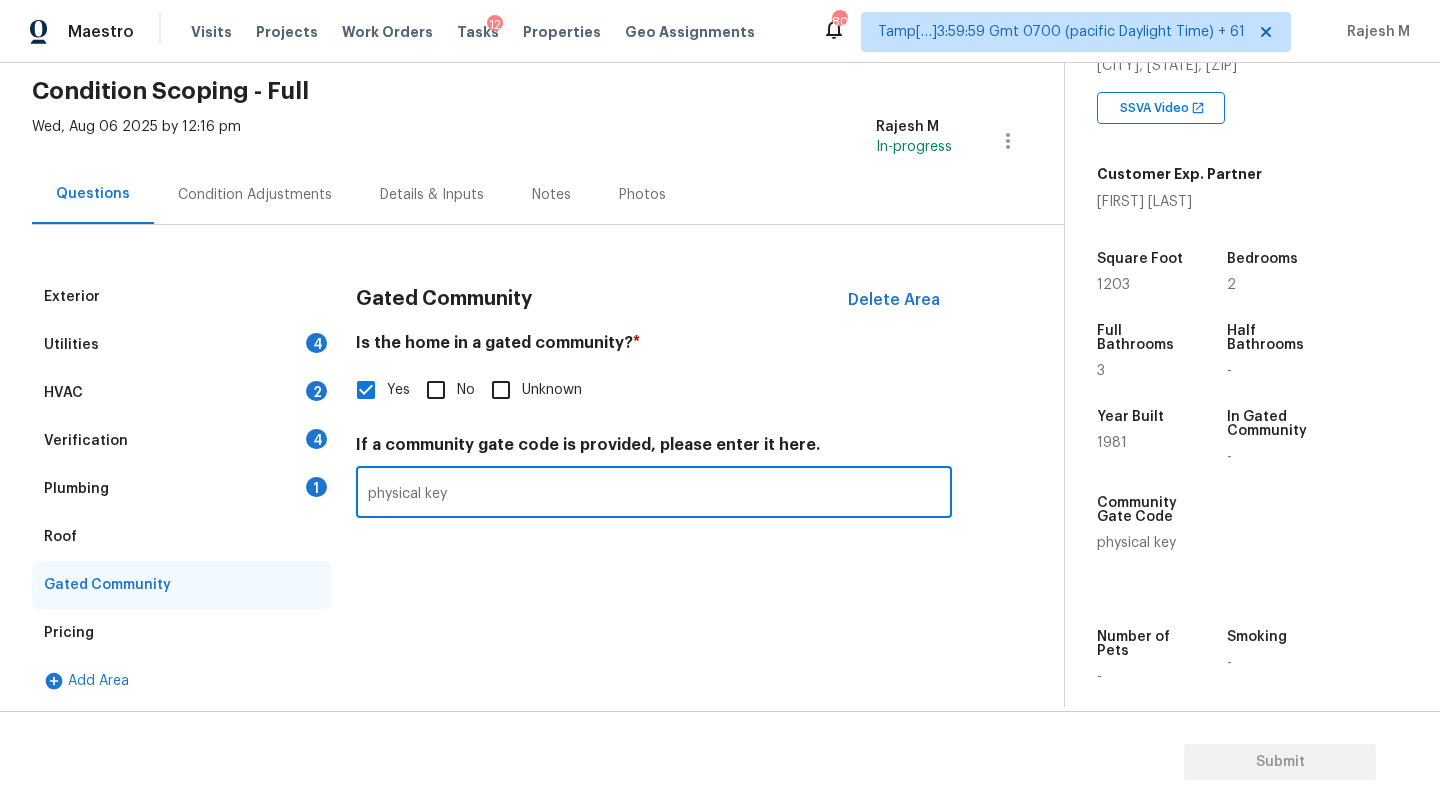 type on "physical key" 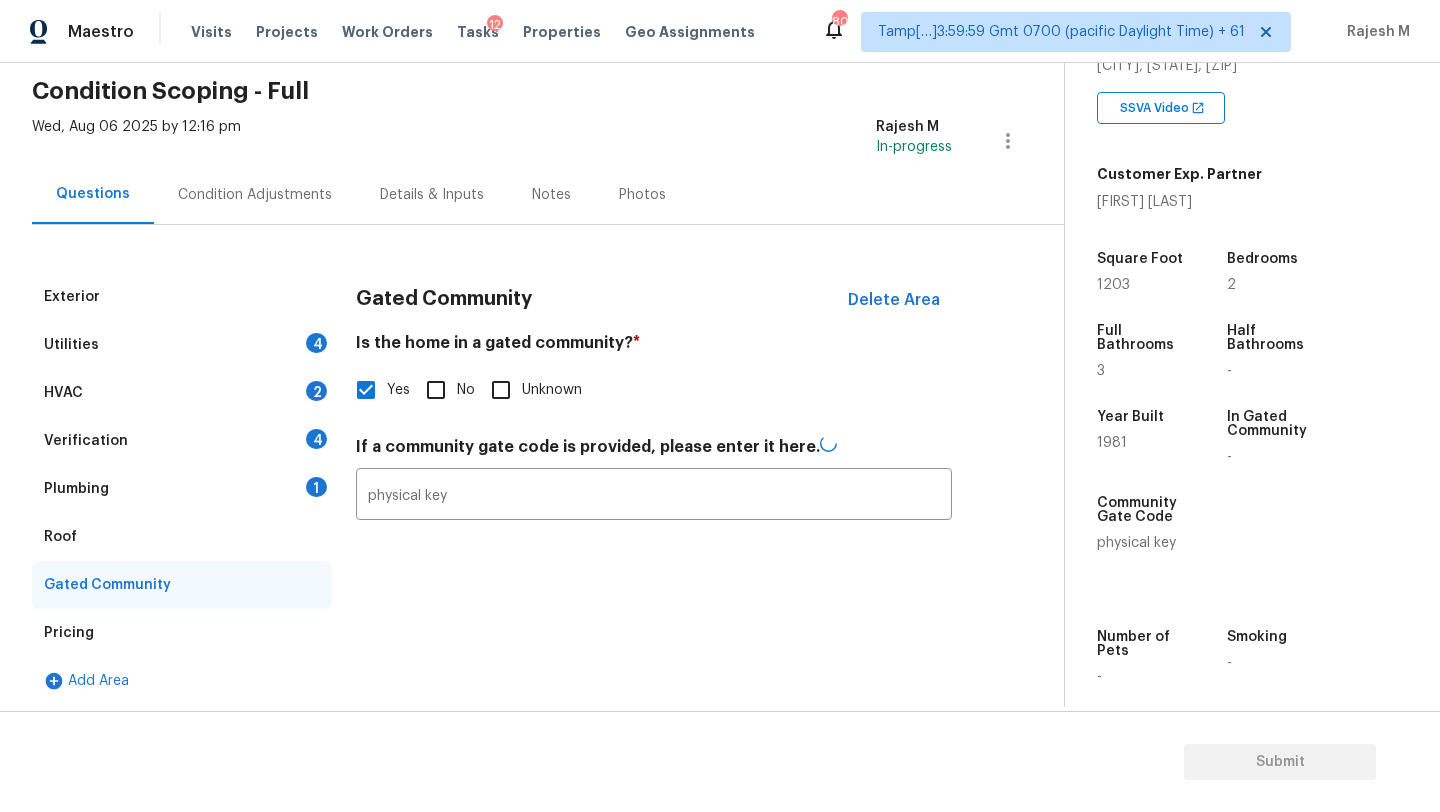 click on "Roof" at bounding box center [182, 537] 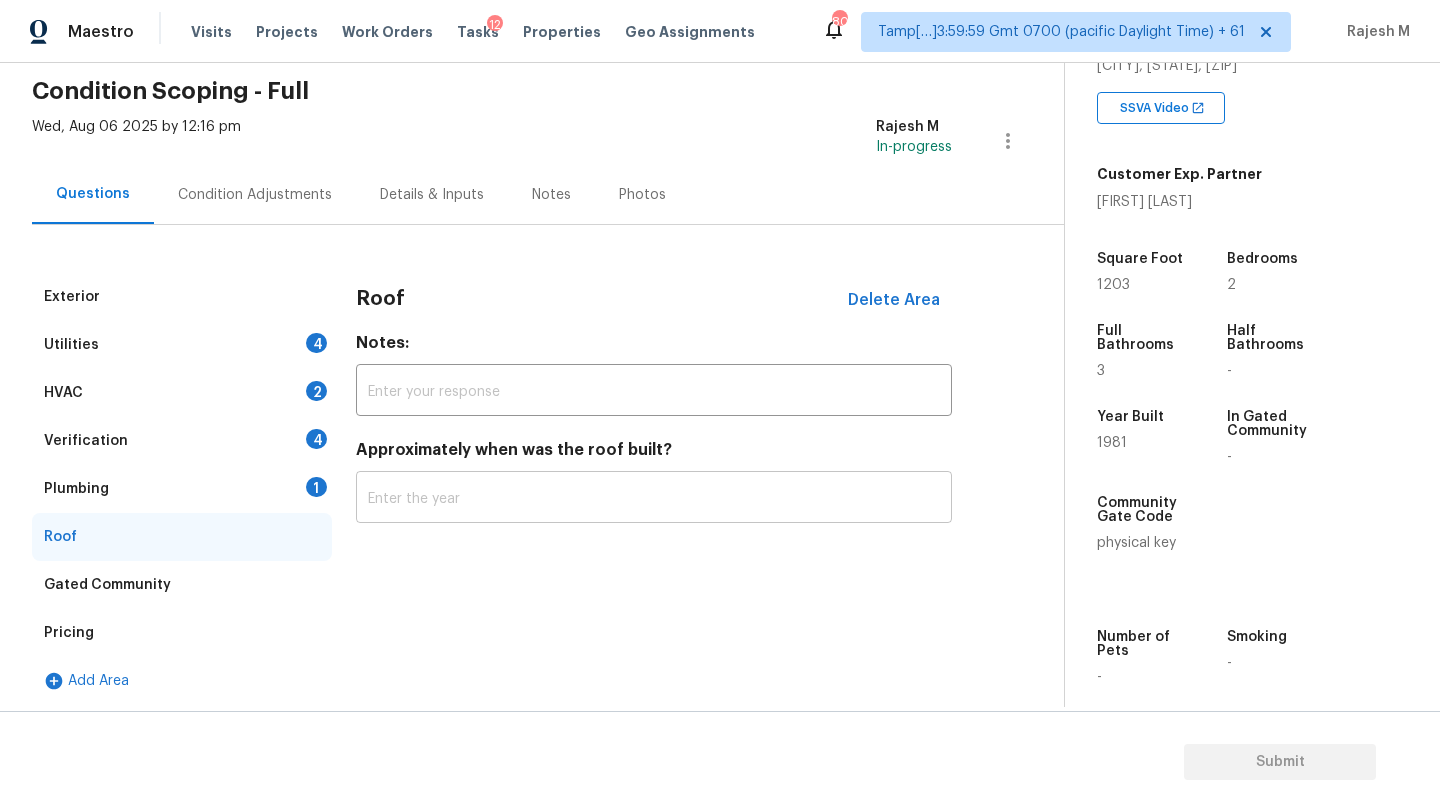 click at bounding box center (654, 499) 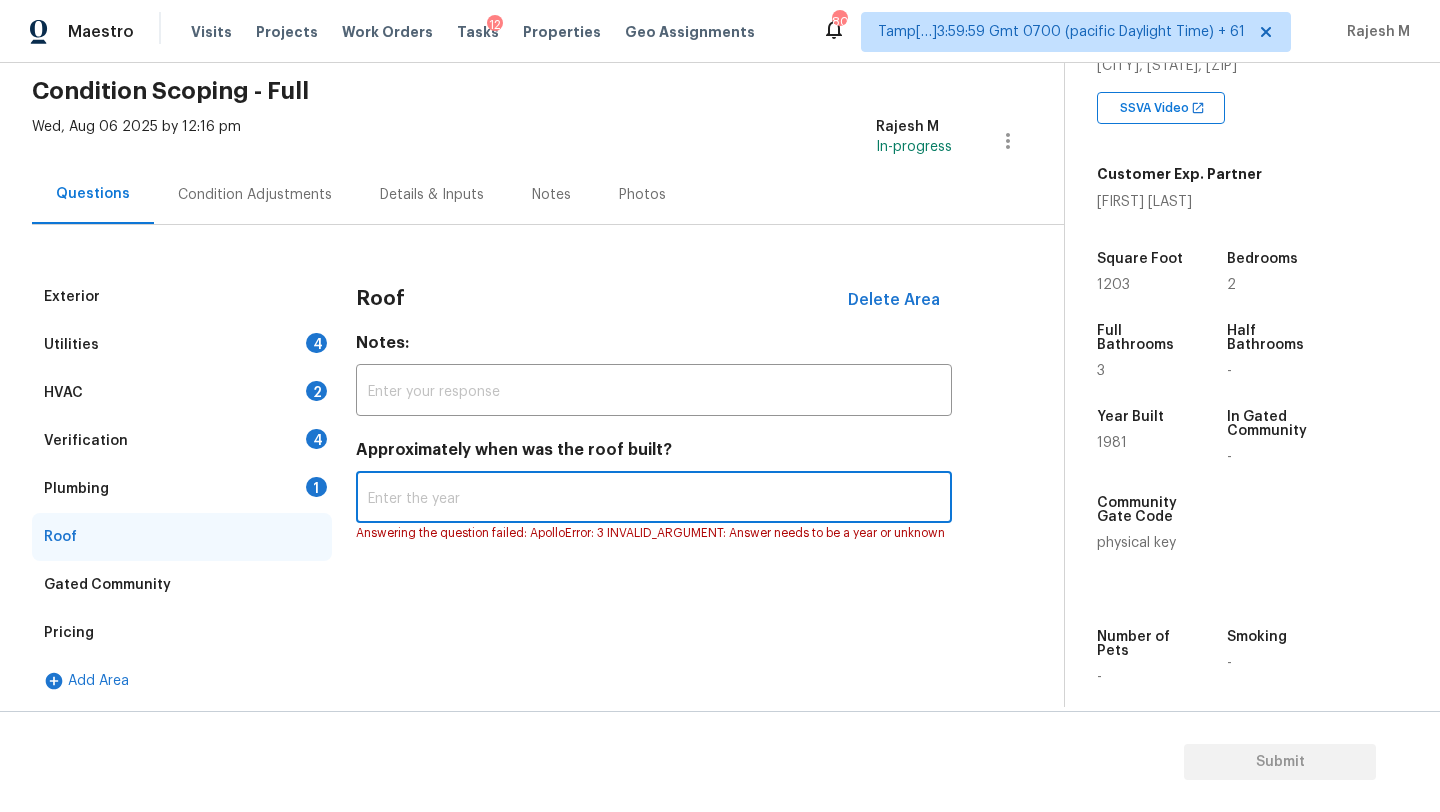 click on "Verification 4" at bounding box center (182, 441) 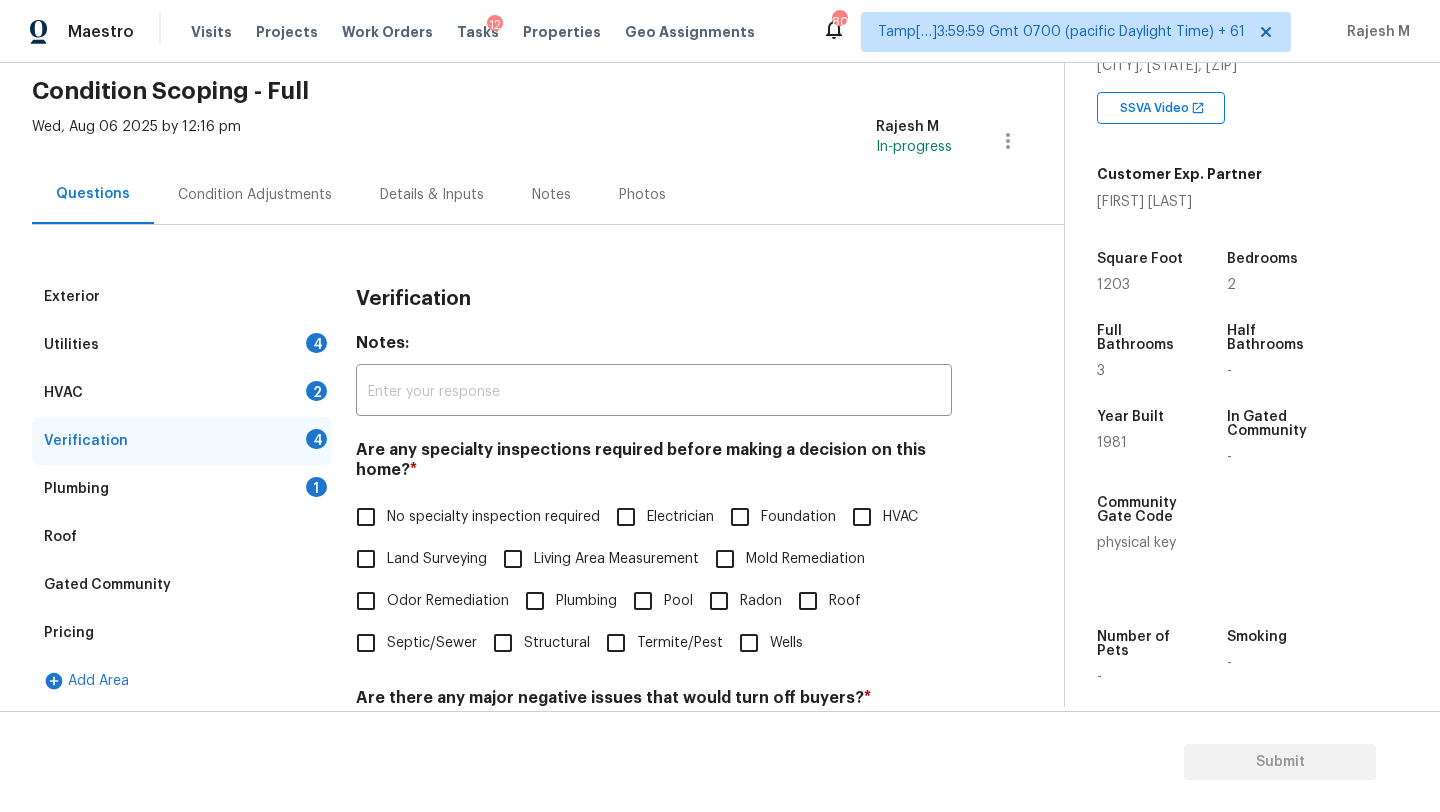 click on "Foundation" at bounding box center (740, 517) 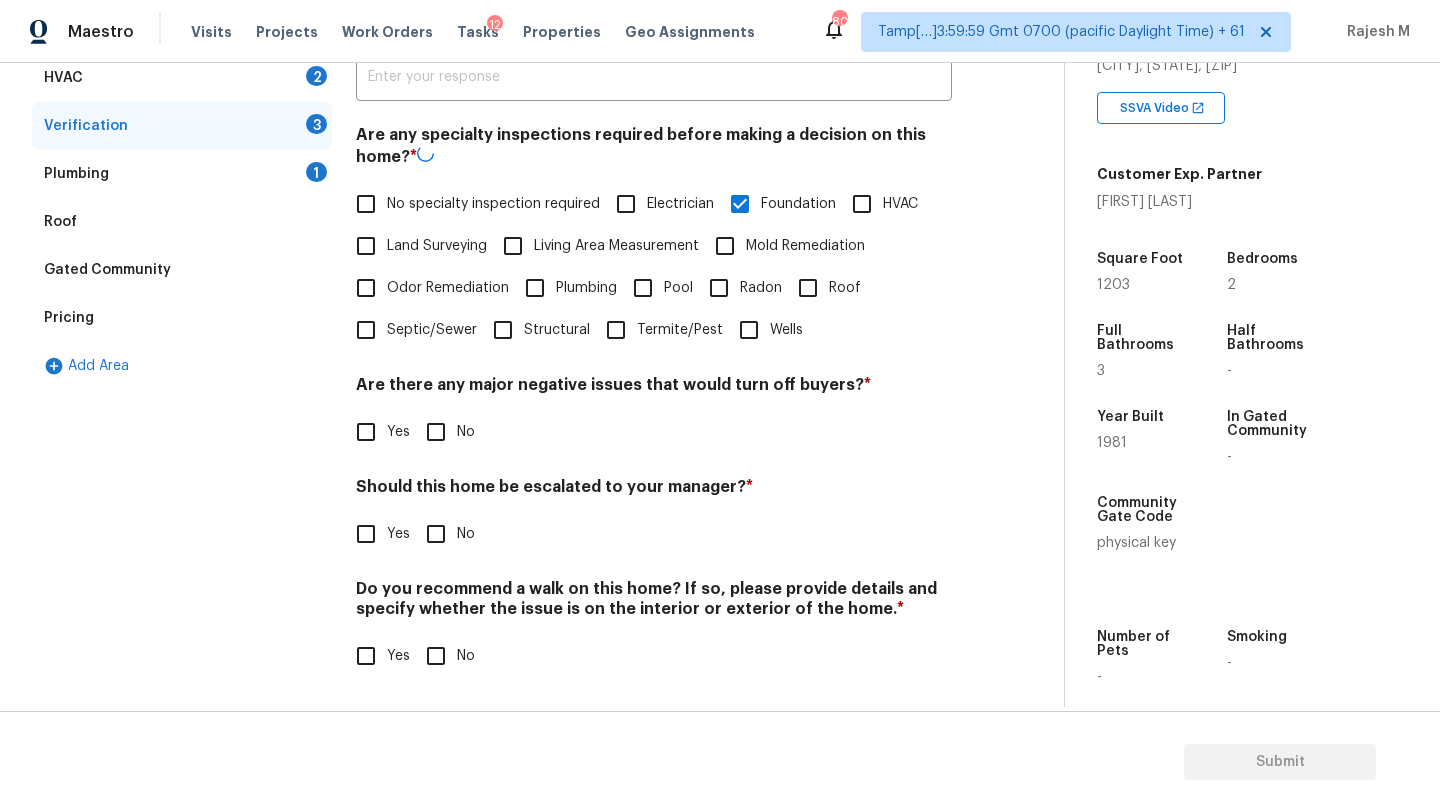 scroll, scrollTop: 391, scrollLeft: 0, axis: vertical 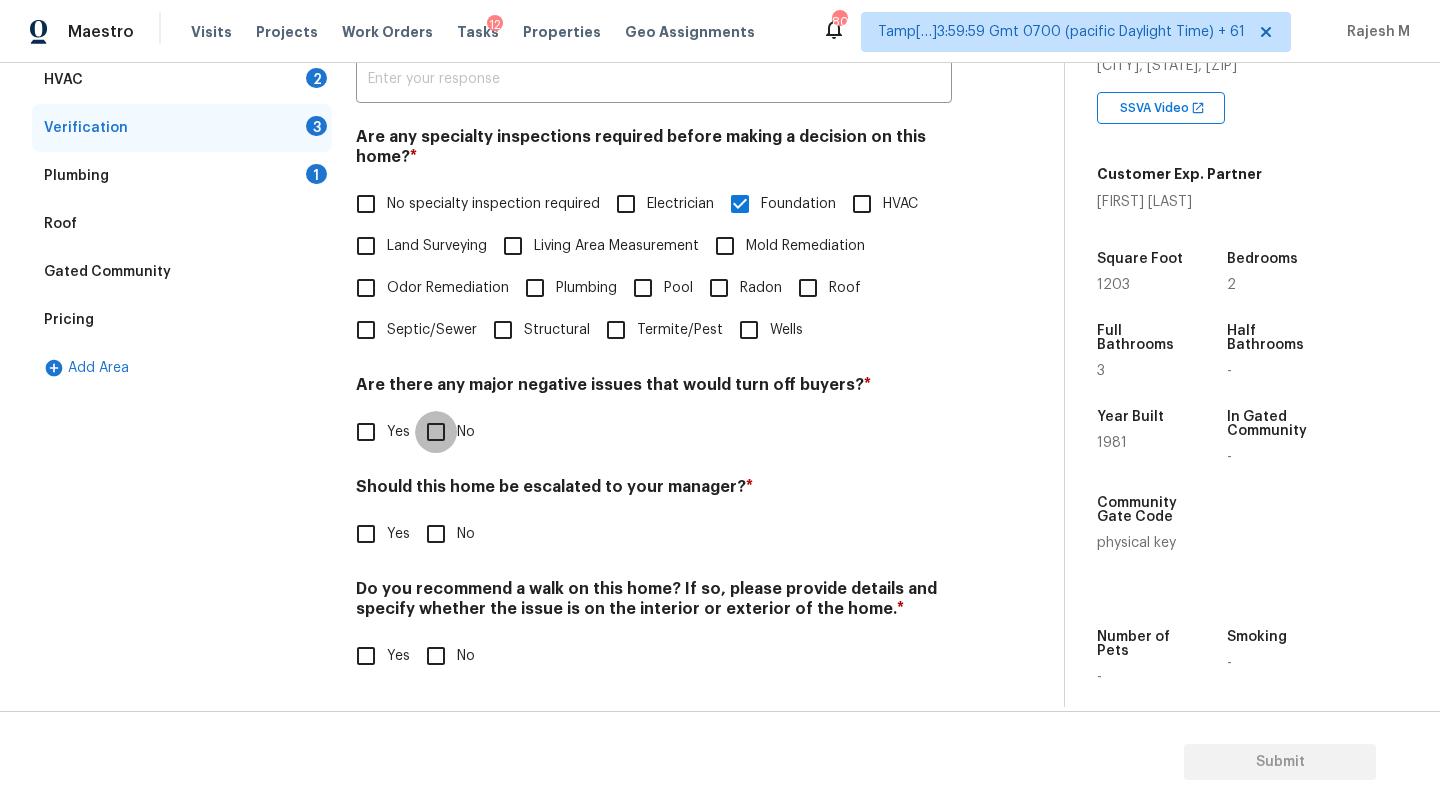 click on "No" at bounding box center [436, 432] 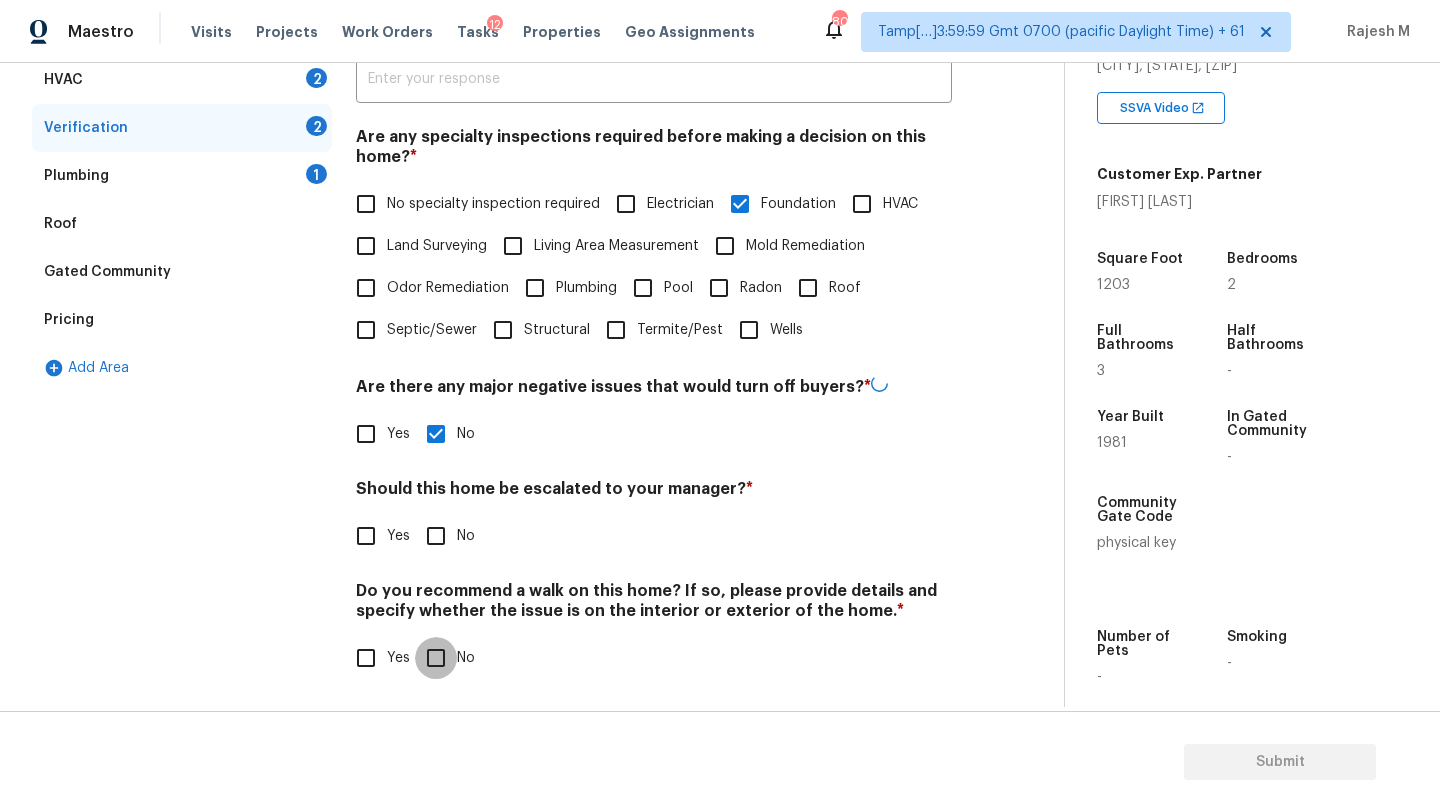 click on "No" at bounding box center [436, 658] 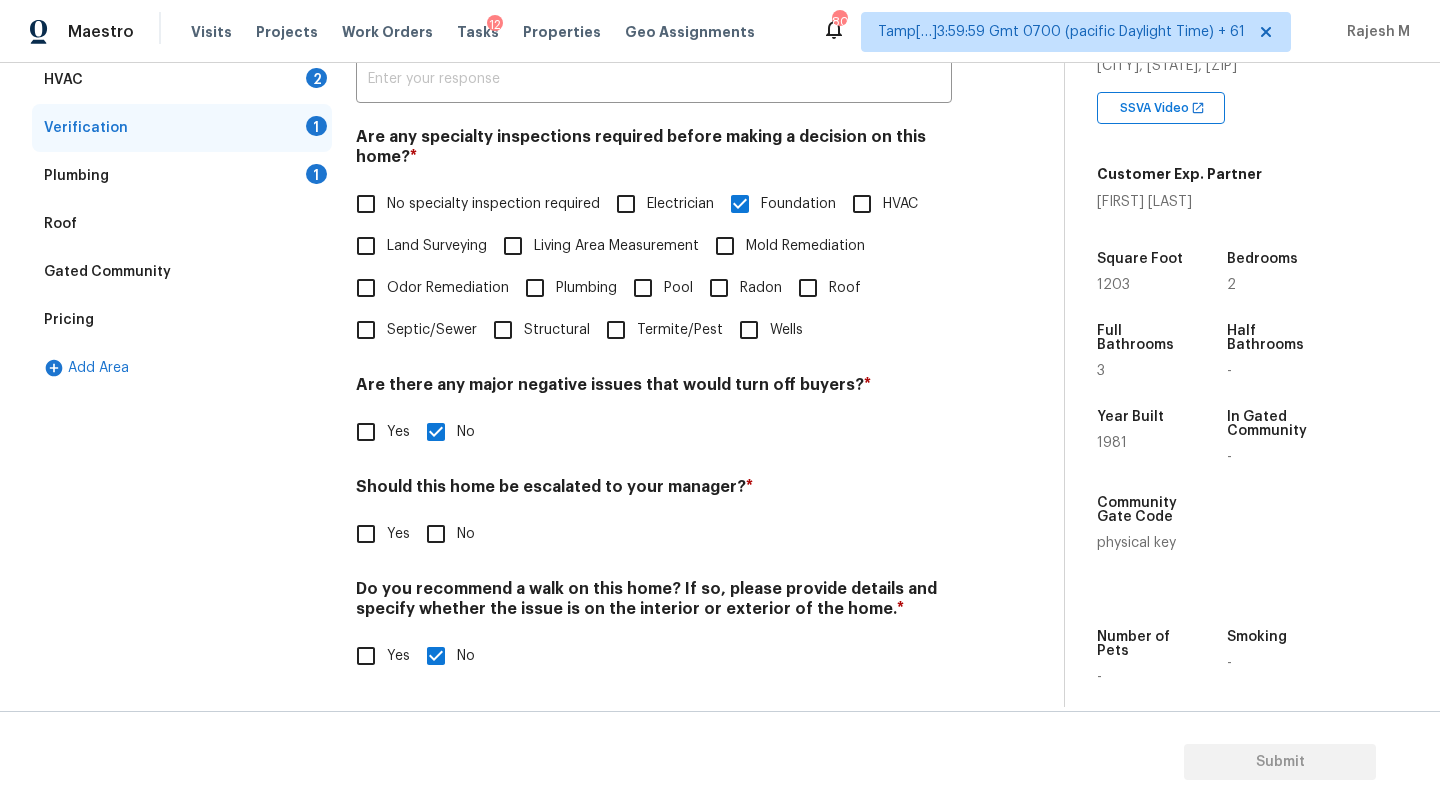click on "Yes" at bounding box center [398, 534] 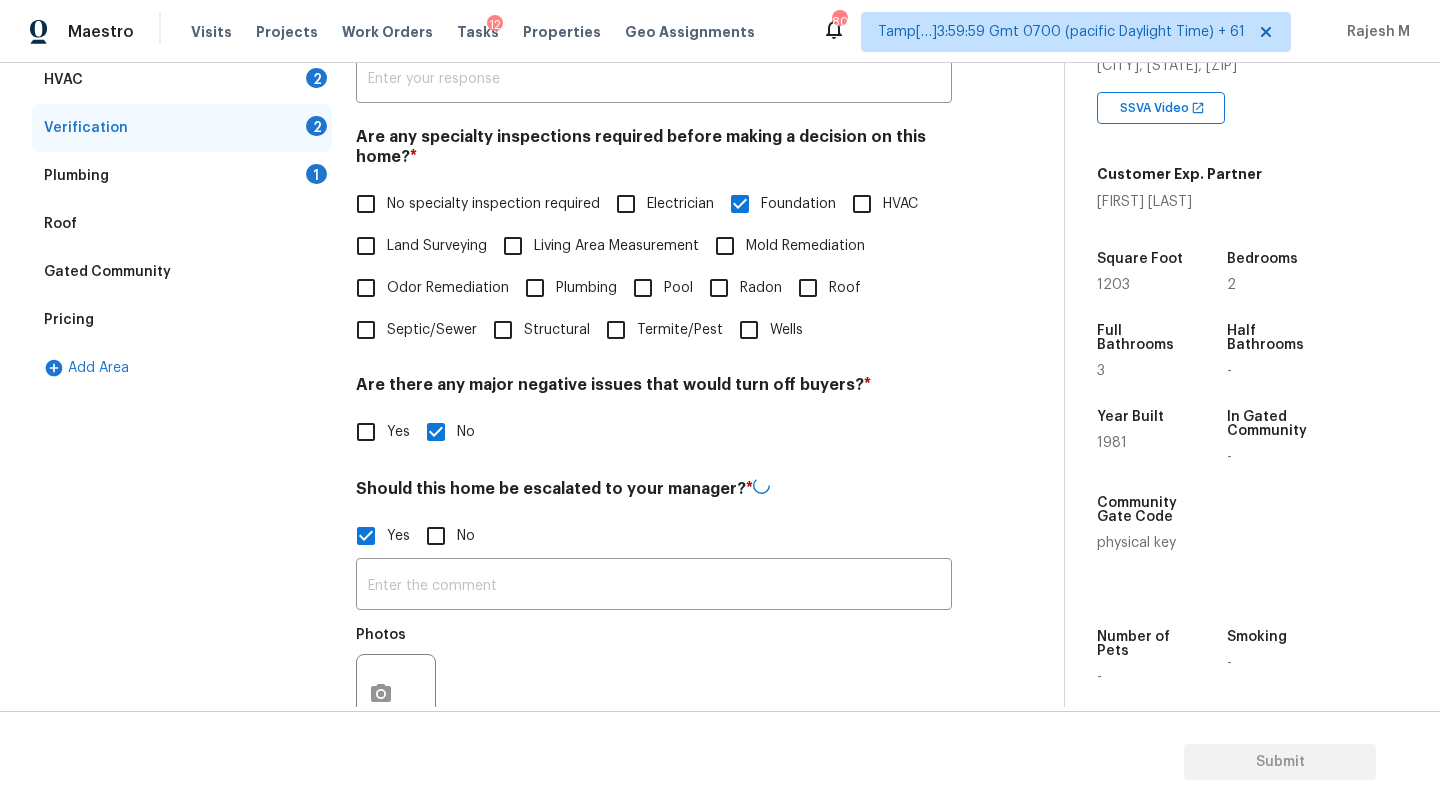 click at bounding box center [654, 586] 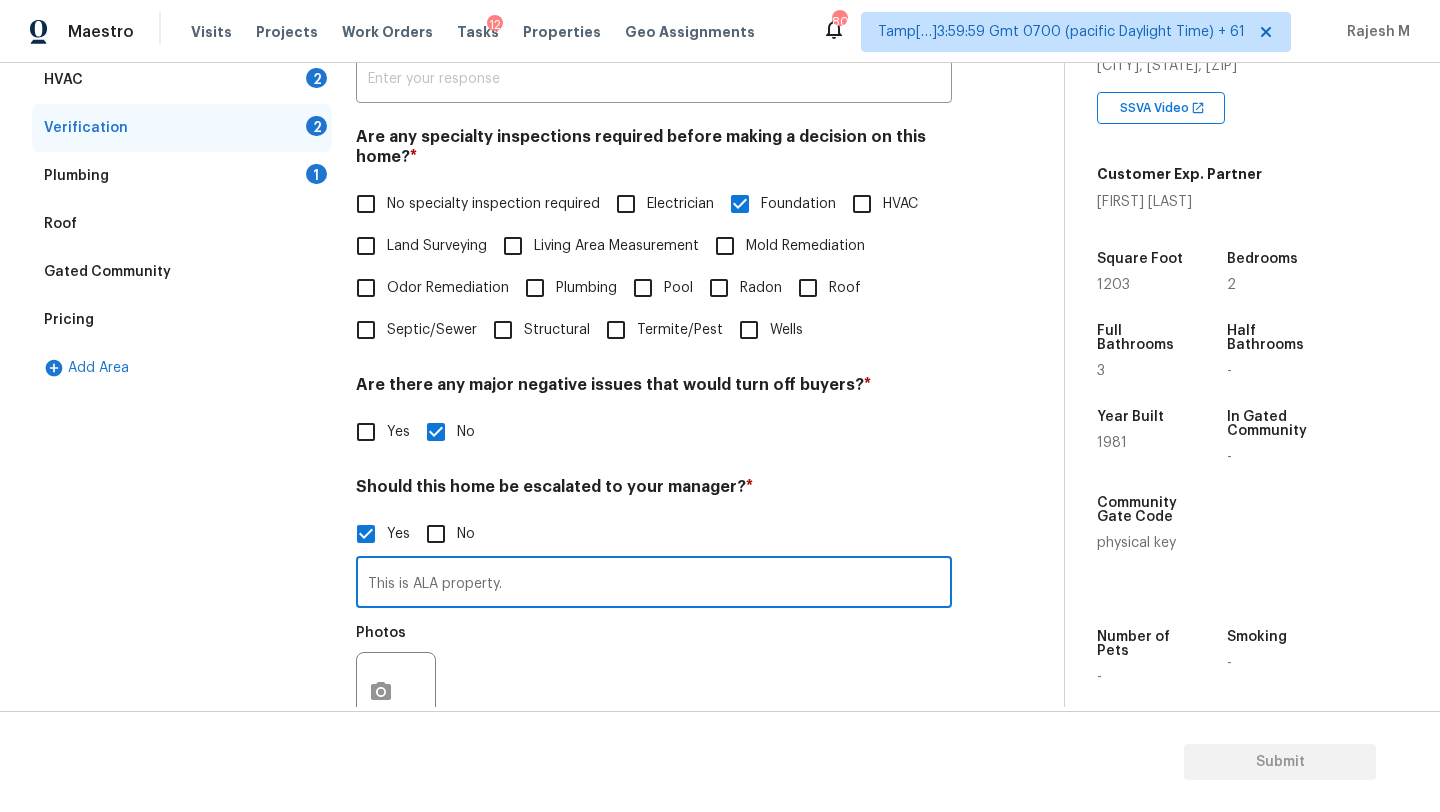 paste on "Foundation issues are clearly present, such as noticeable exterior or interior cracks" 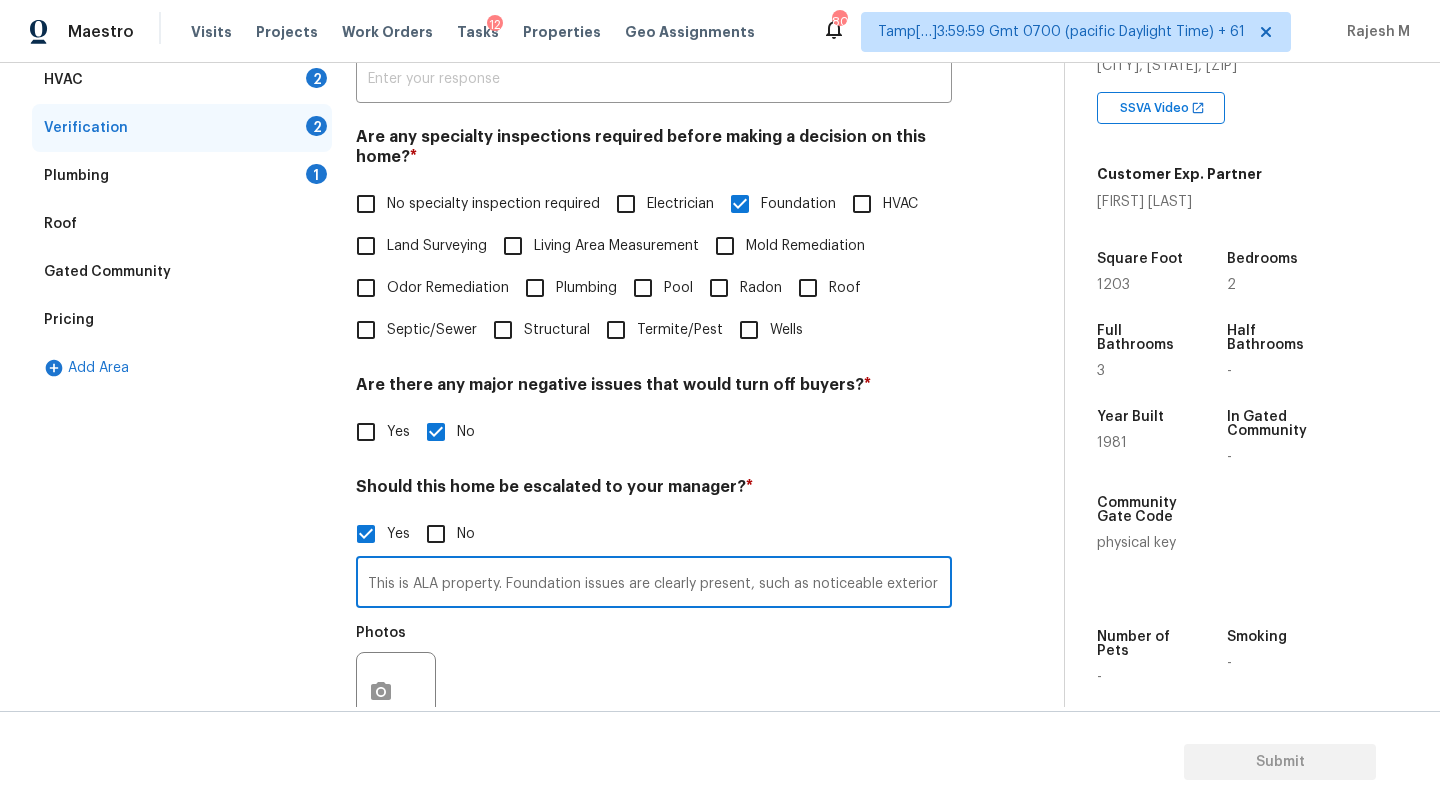 scroll, scrollTop: 0, scrollLeft: 111, axis: horizontal 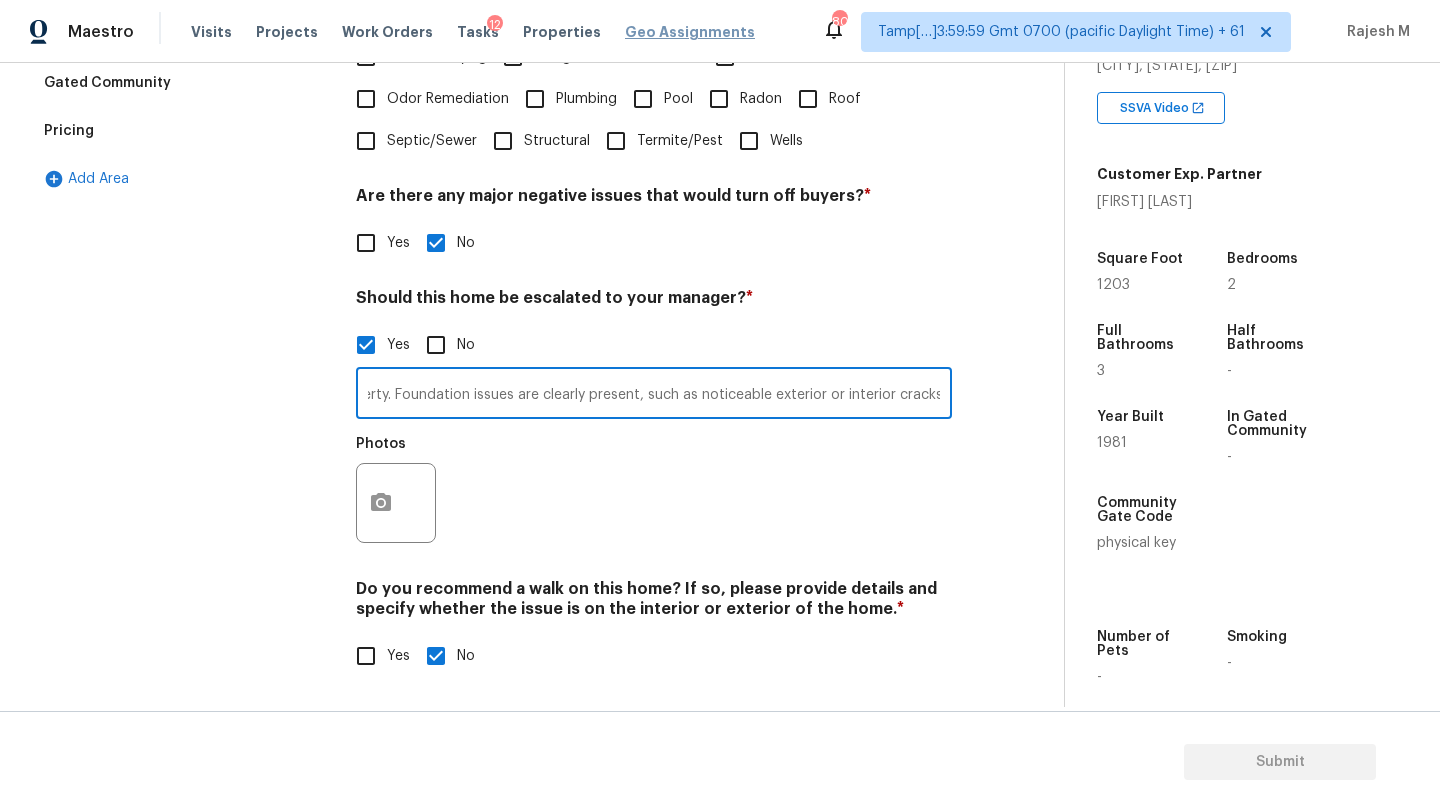 type on "This is ALA property. Foundation issues are clearly present, such as noticeable exterior or interior cracks" 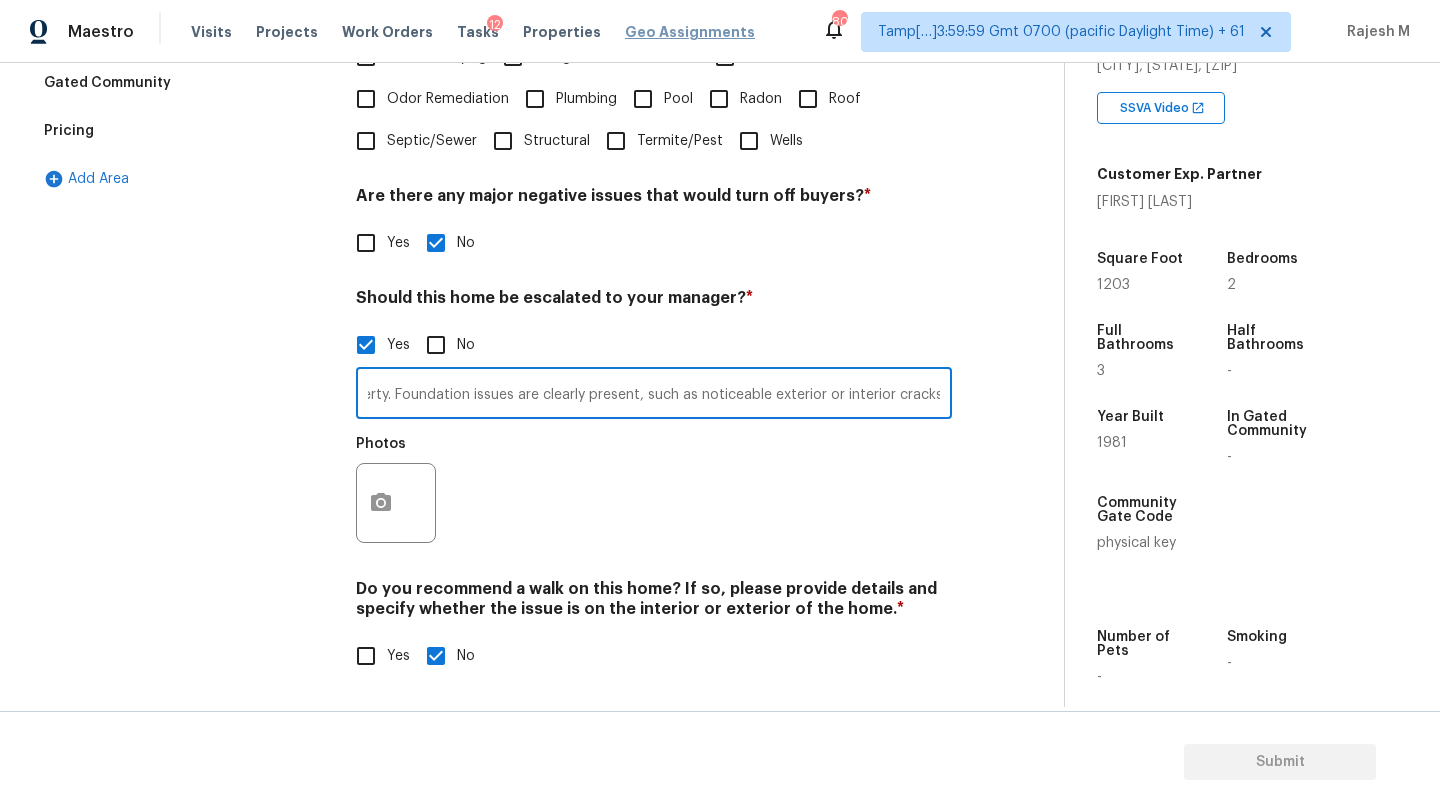 scroll, scrollTop: 0, scrollLeft: 0, axis: both 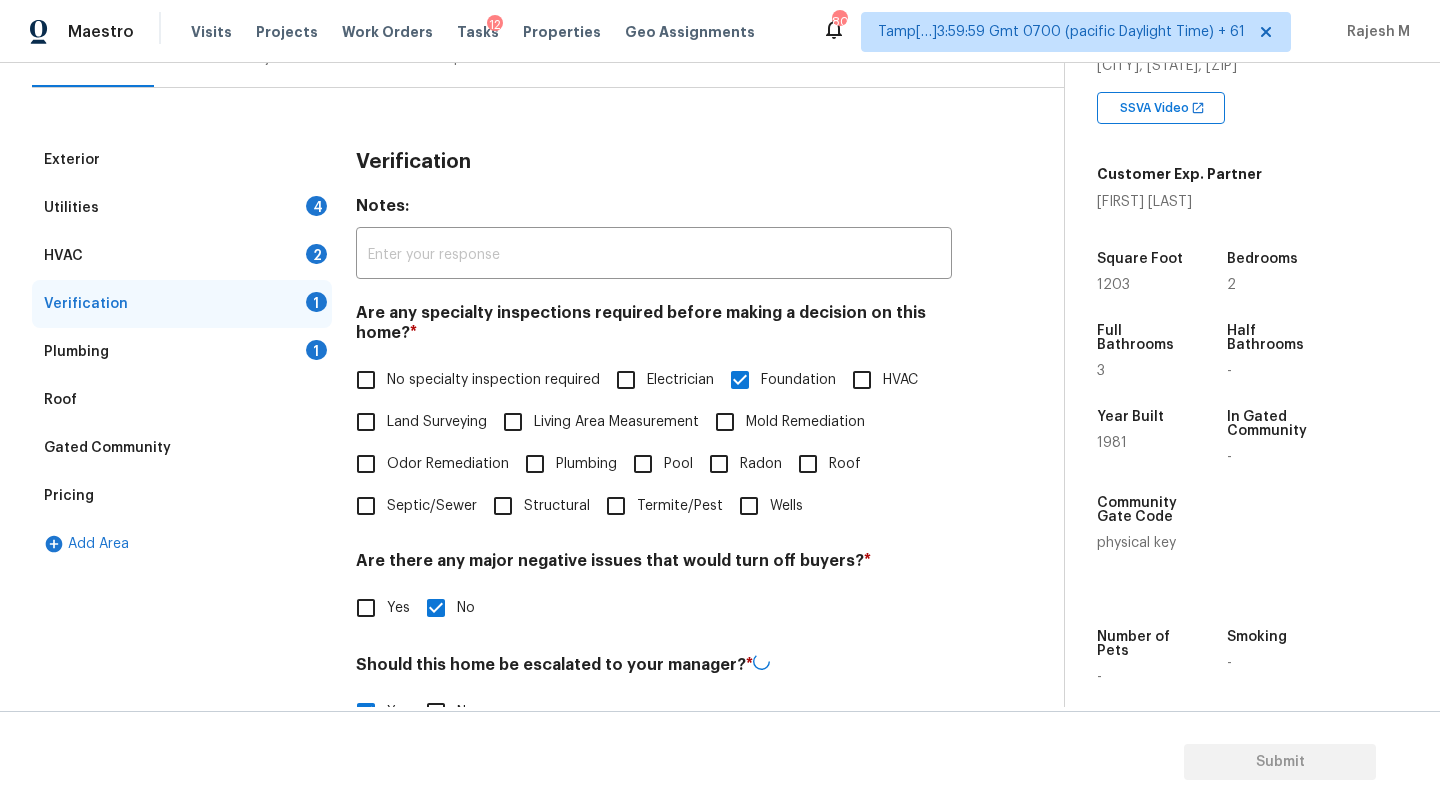 click on "Roof" at bounding box center (182, 400) 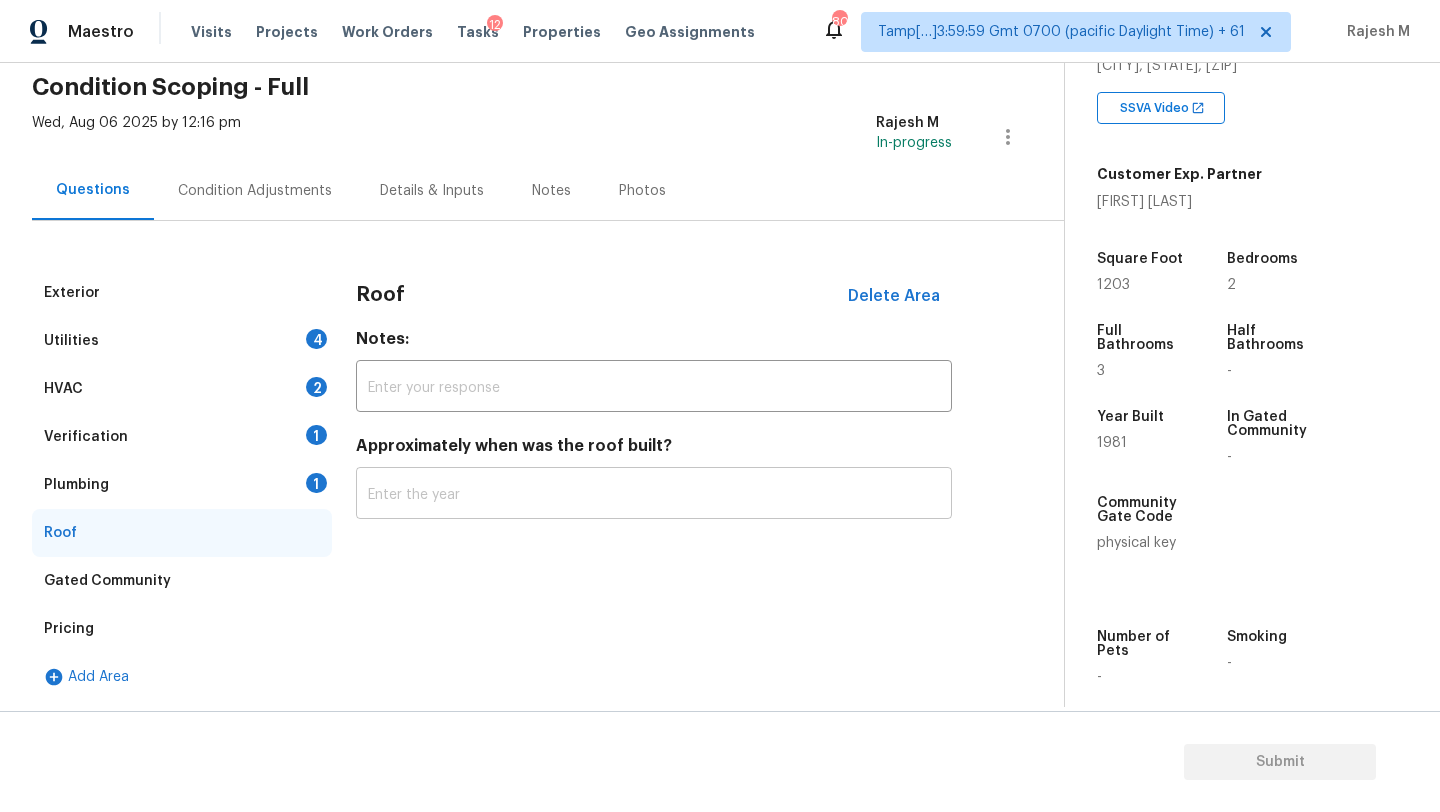 click at bounding box center [654, 495] 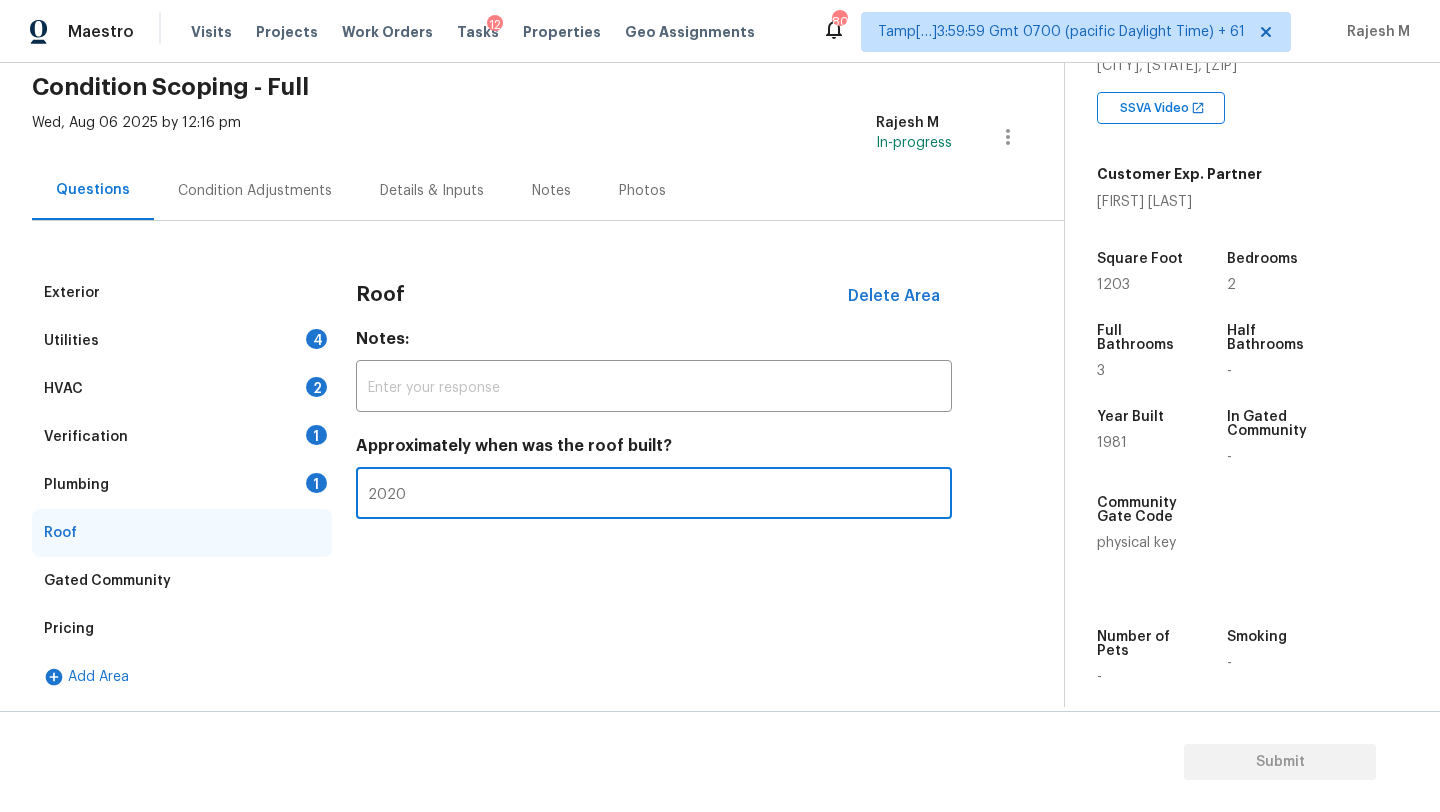 type on "2020" 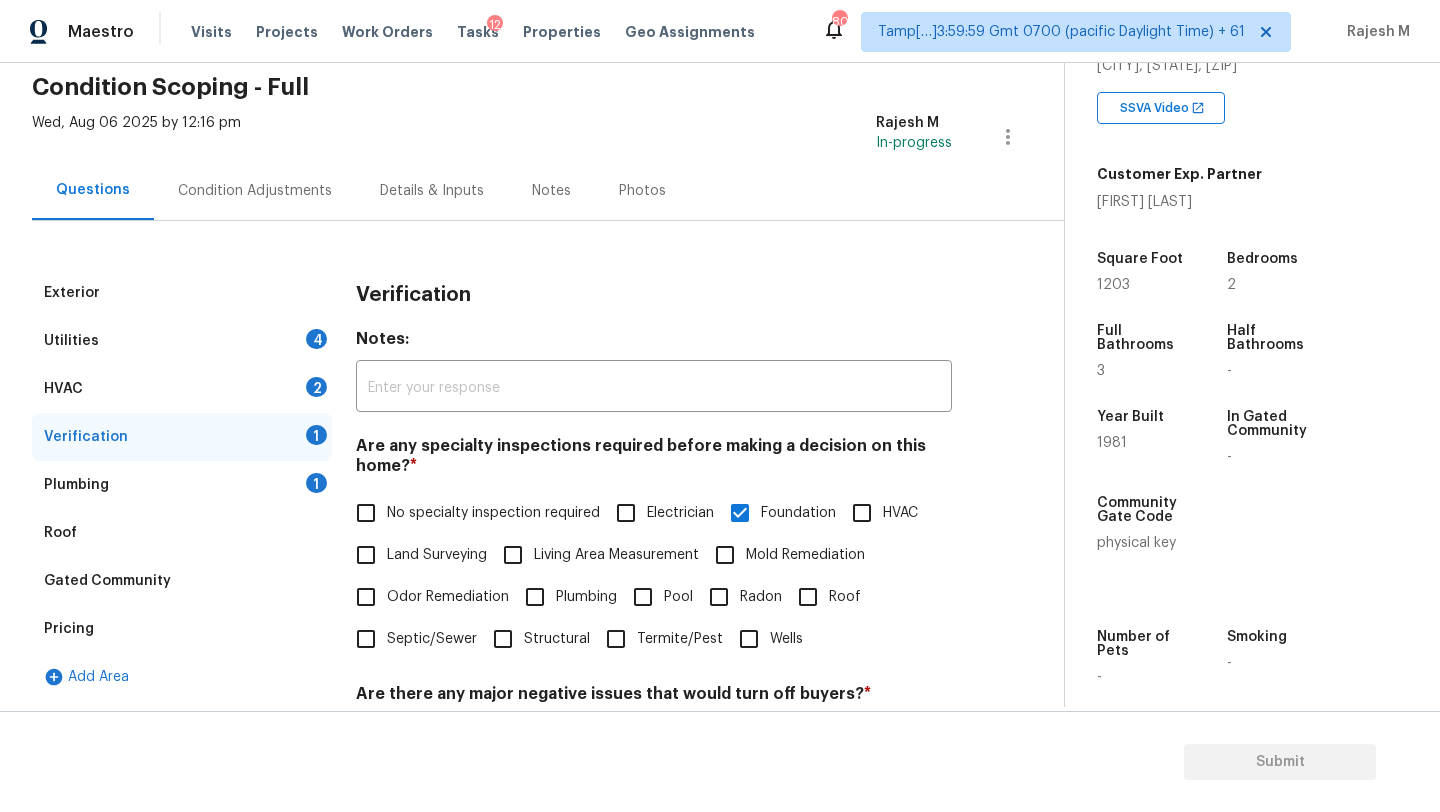 click on "Plumbing 1" at bounding box center [182, 485] 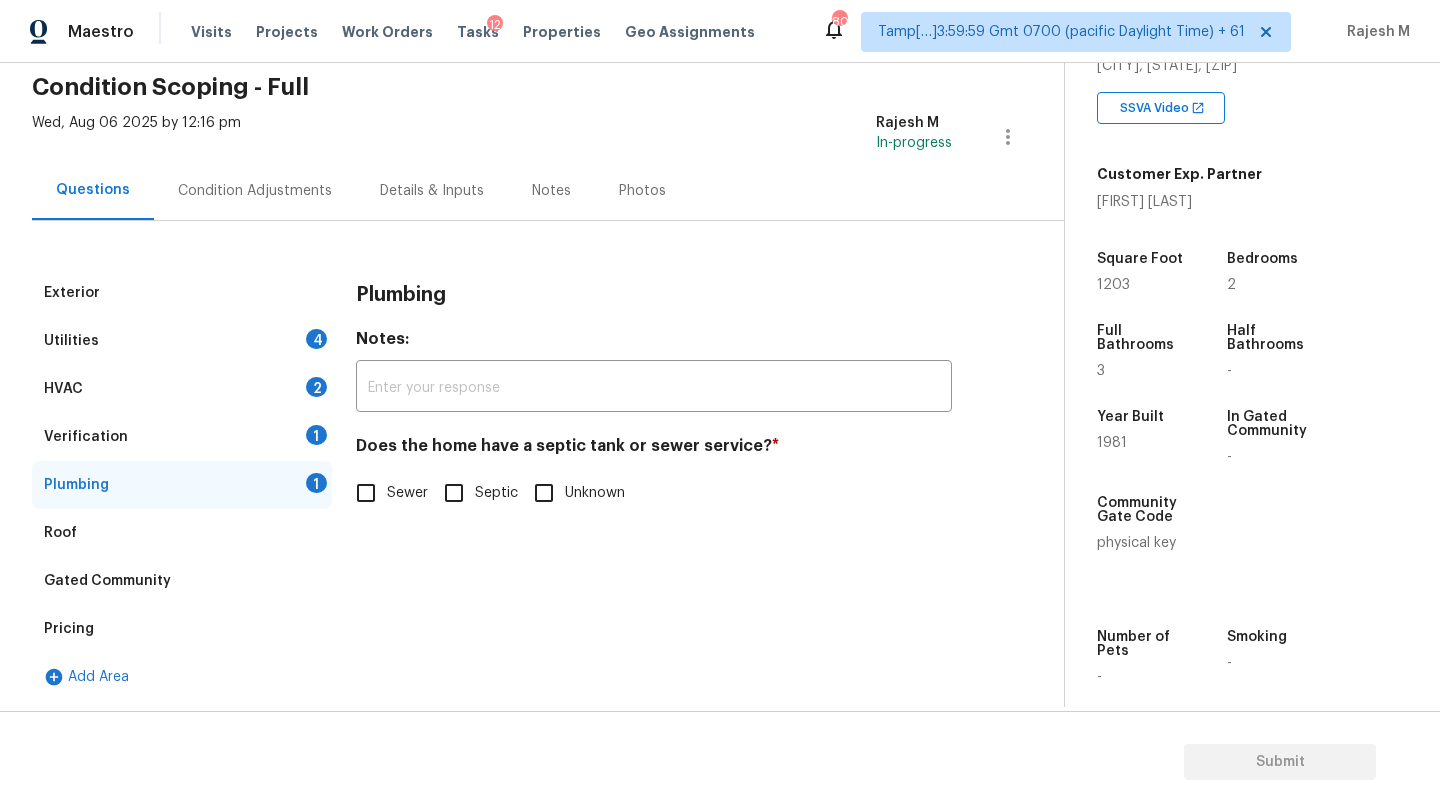 click on "Sewer" at bounding box center (366, 493) 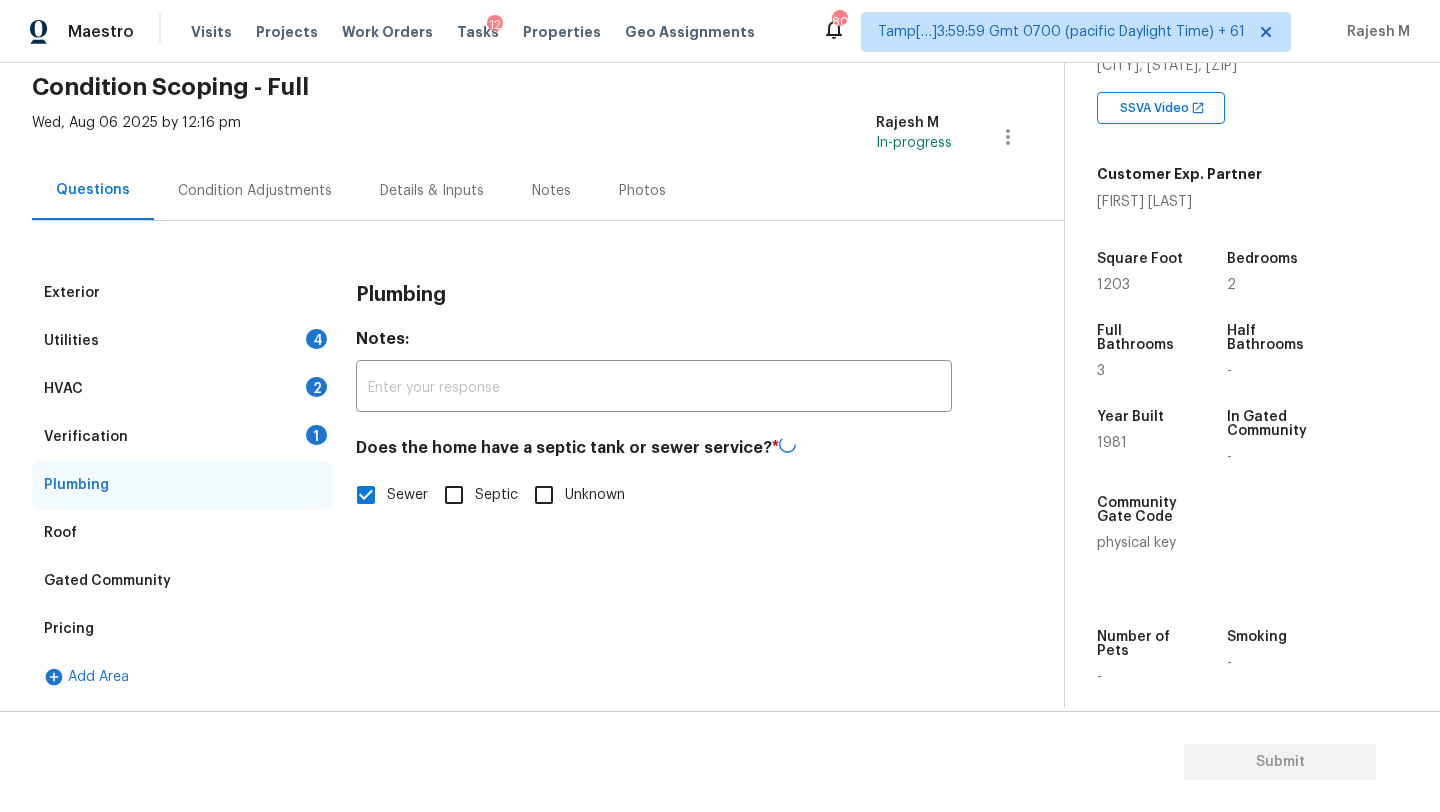 click on "Utilities 4" at bounding box center [182, 341] 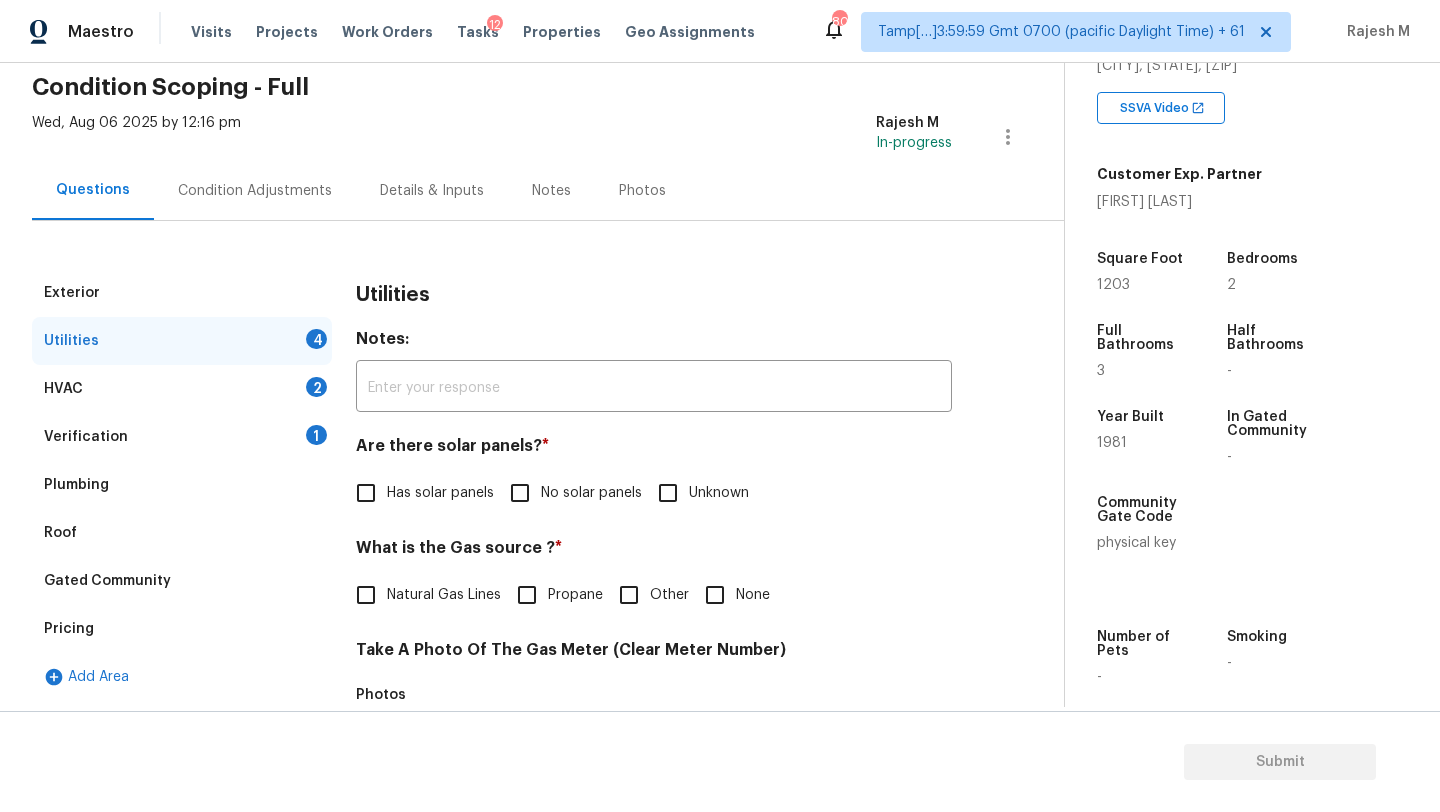 click on "HVAC 2" at bounding box center (182, 389) 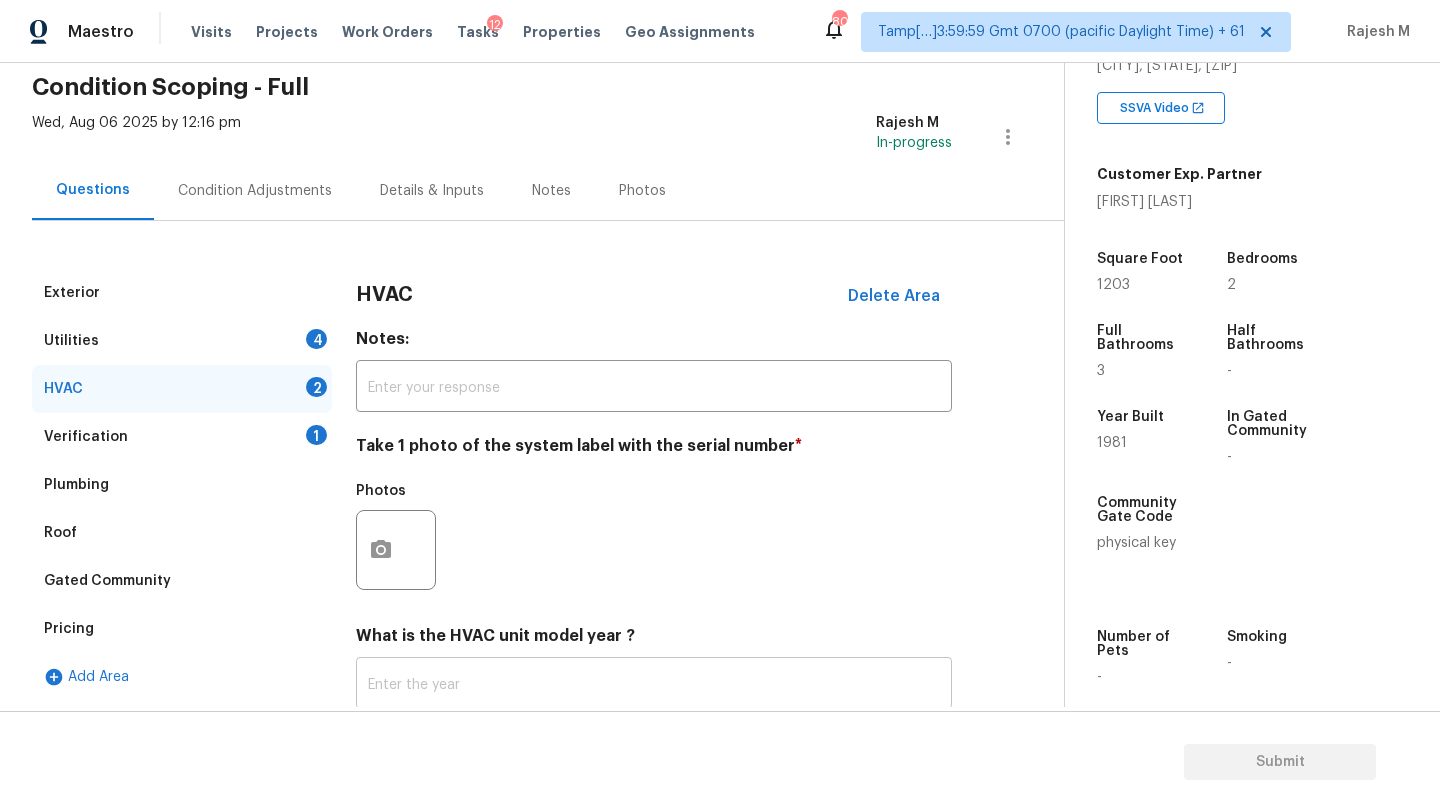 click at bounding box center (654, 685) 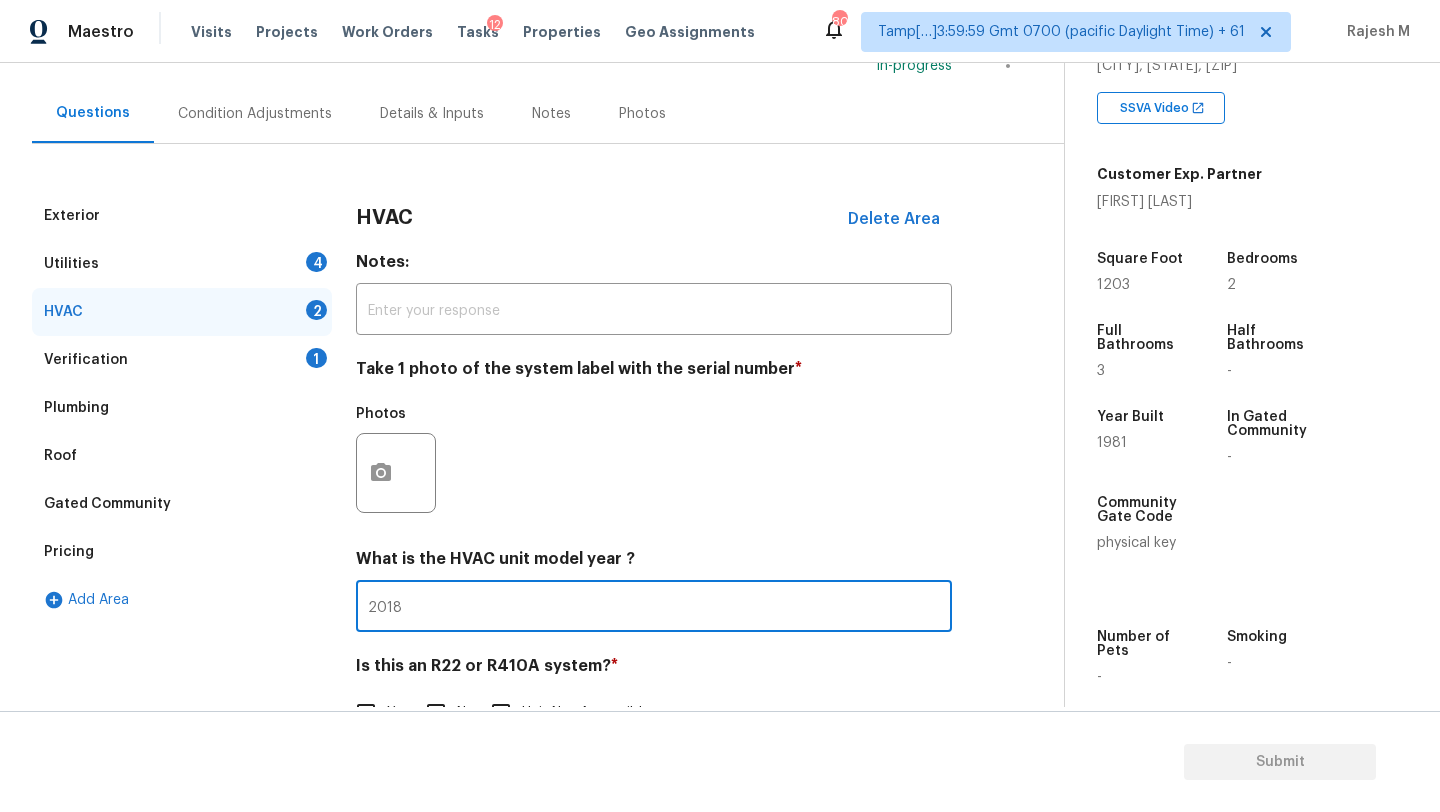 scroll, scrollTop: 217, scrollLeft: 0, axis: vertical 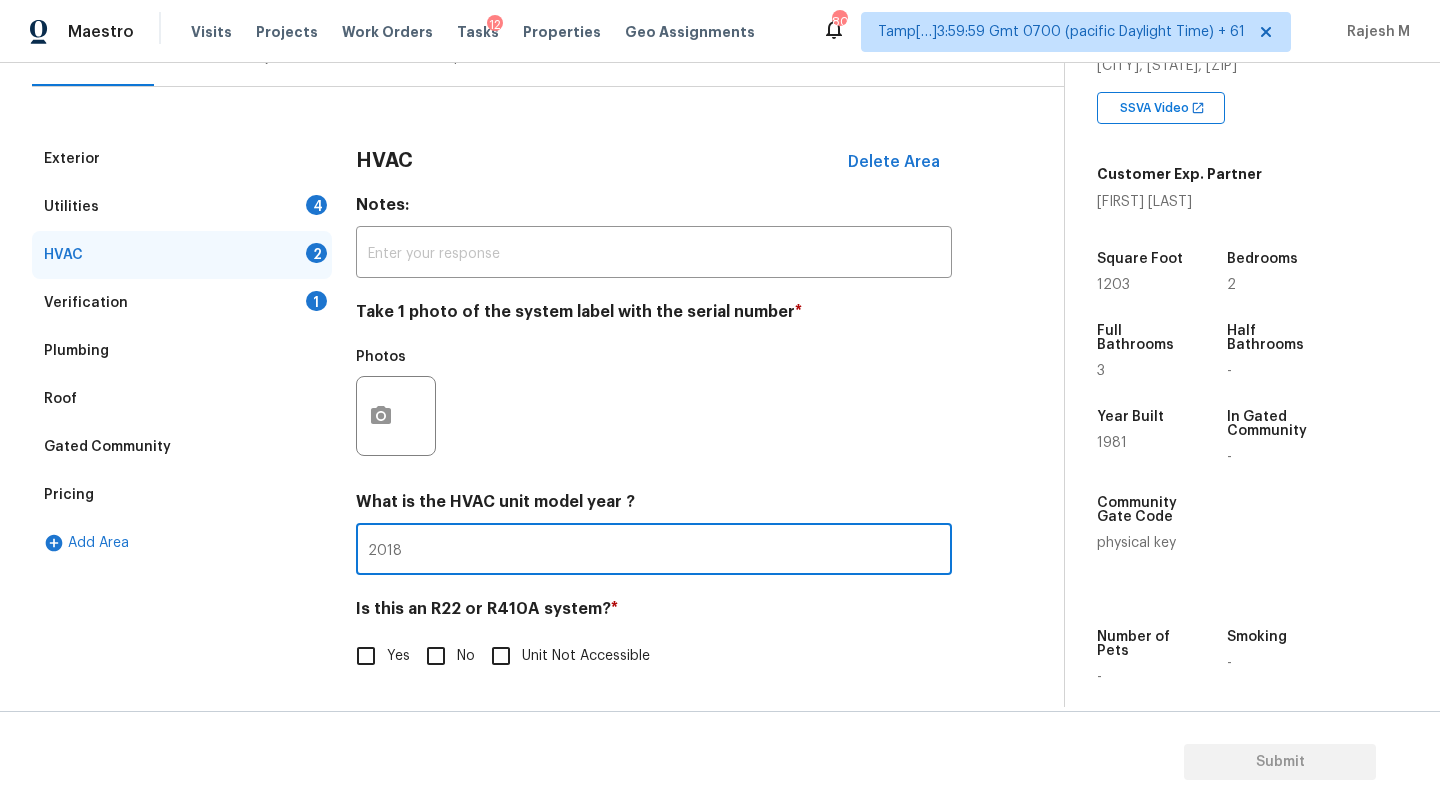 type on "2018" 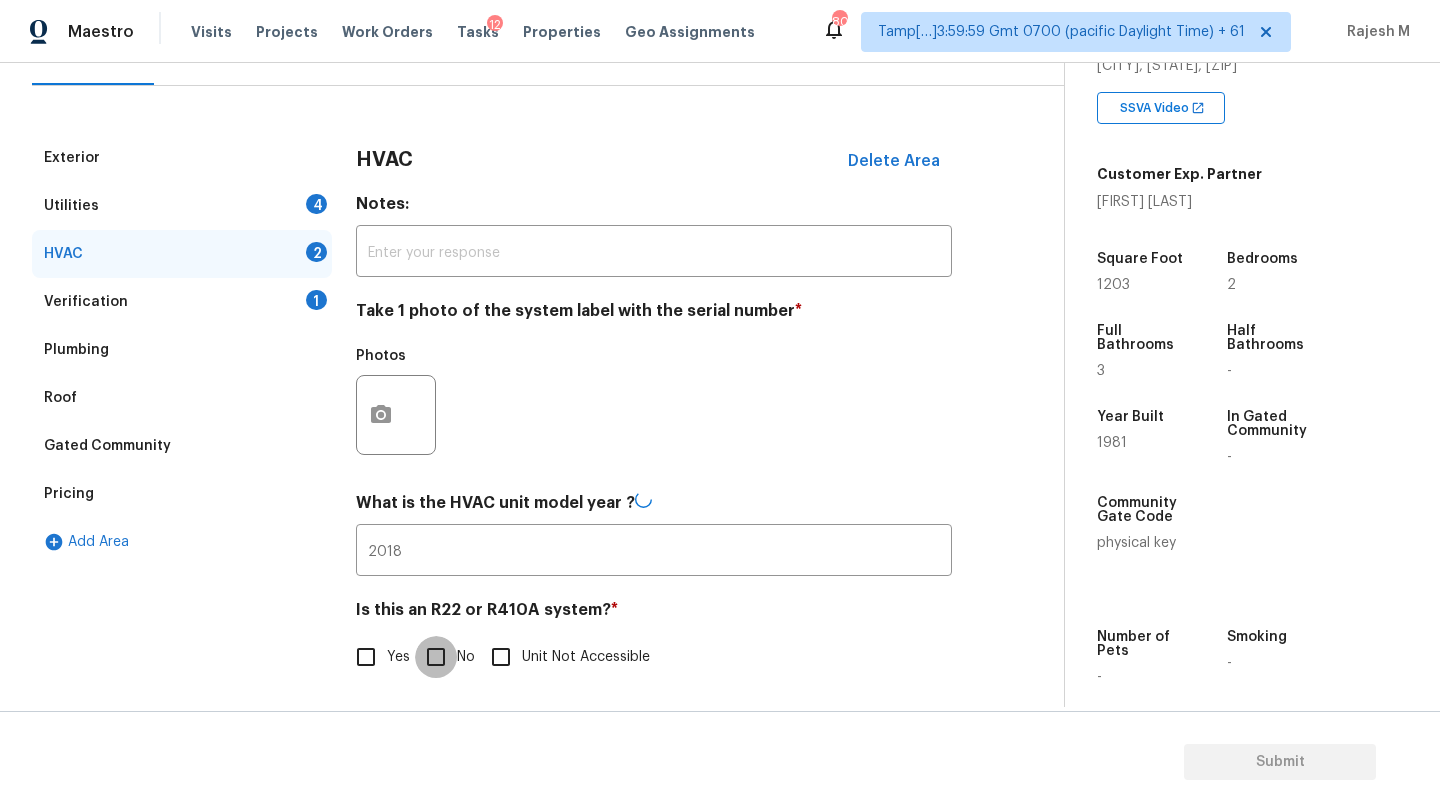 click on "No" at bounding box center [436, 657] 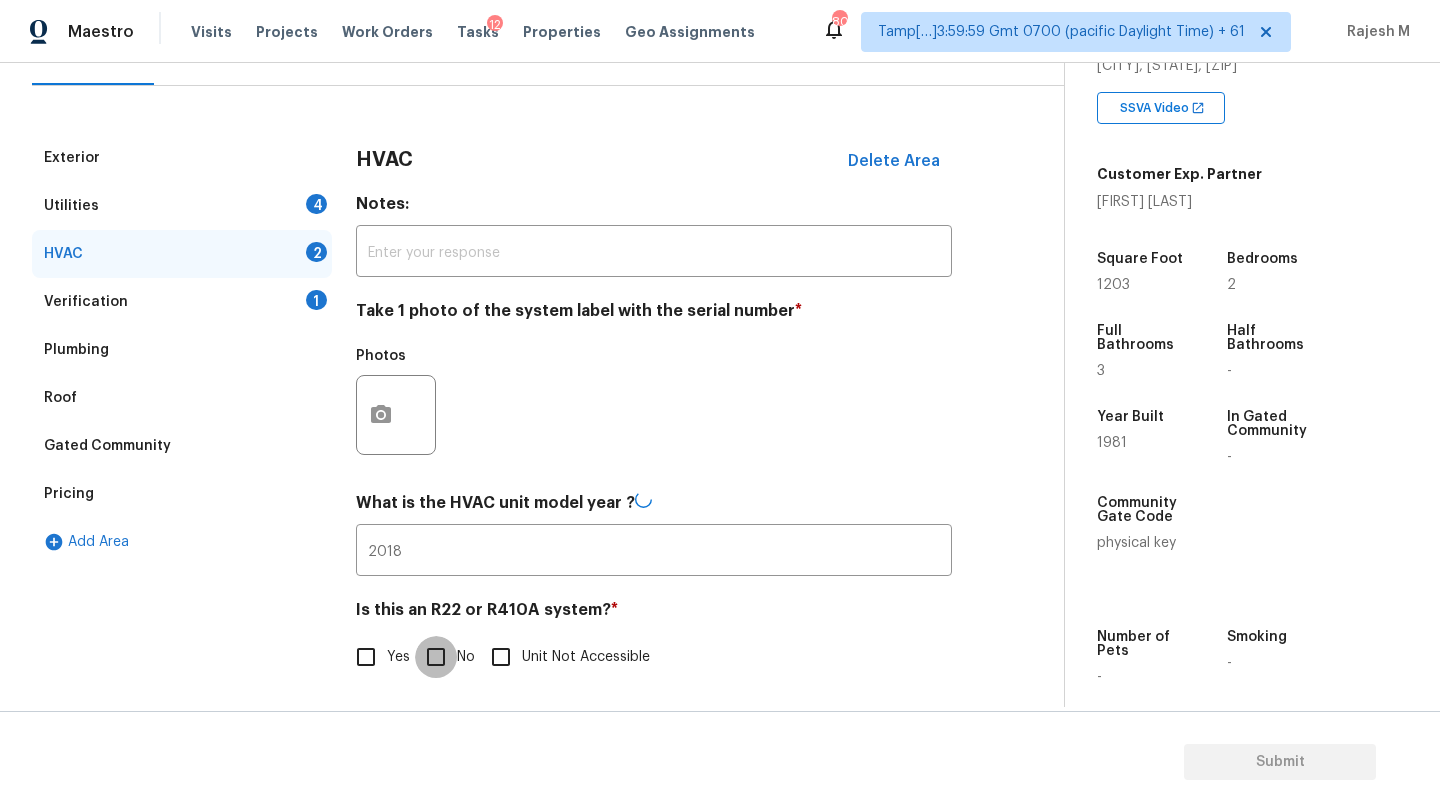 checkbox on "true" 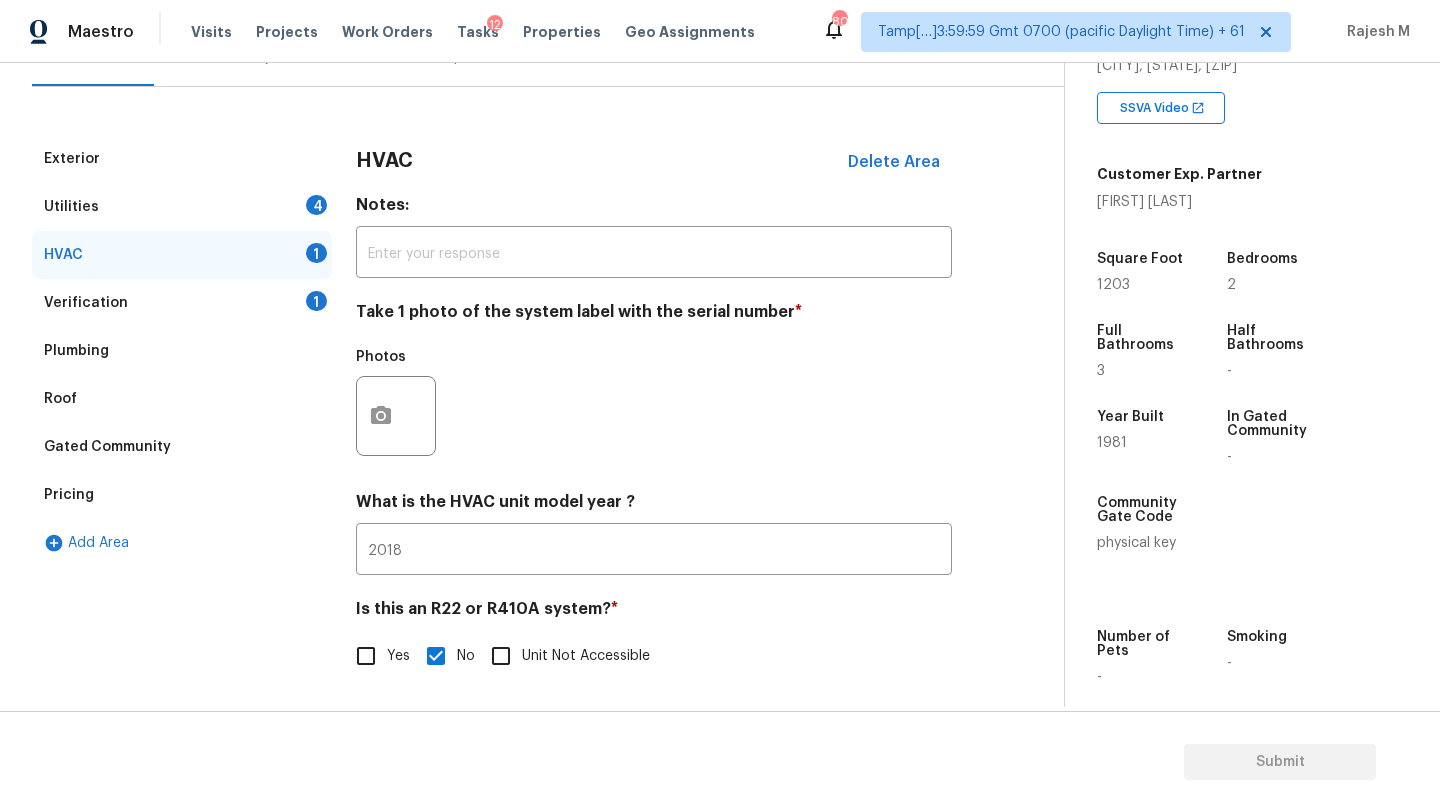 click on "Utilities 4" at bounding box center (182, 207) 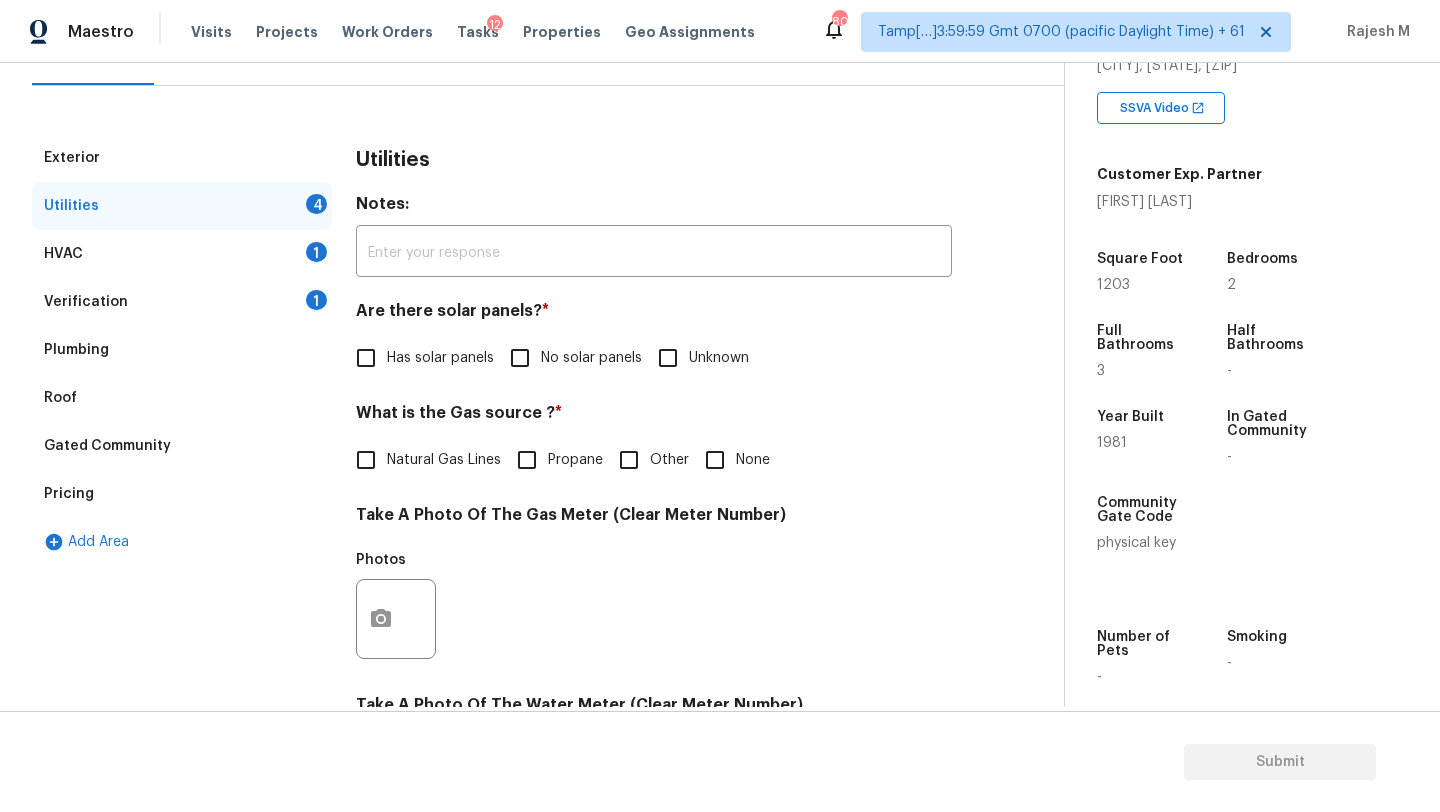 click on "No solar panels" at bounding box center [520, 358] 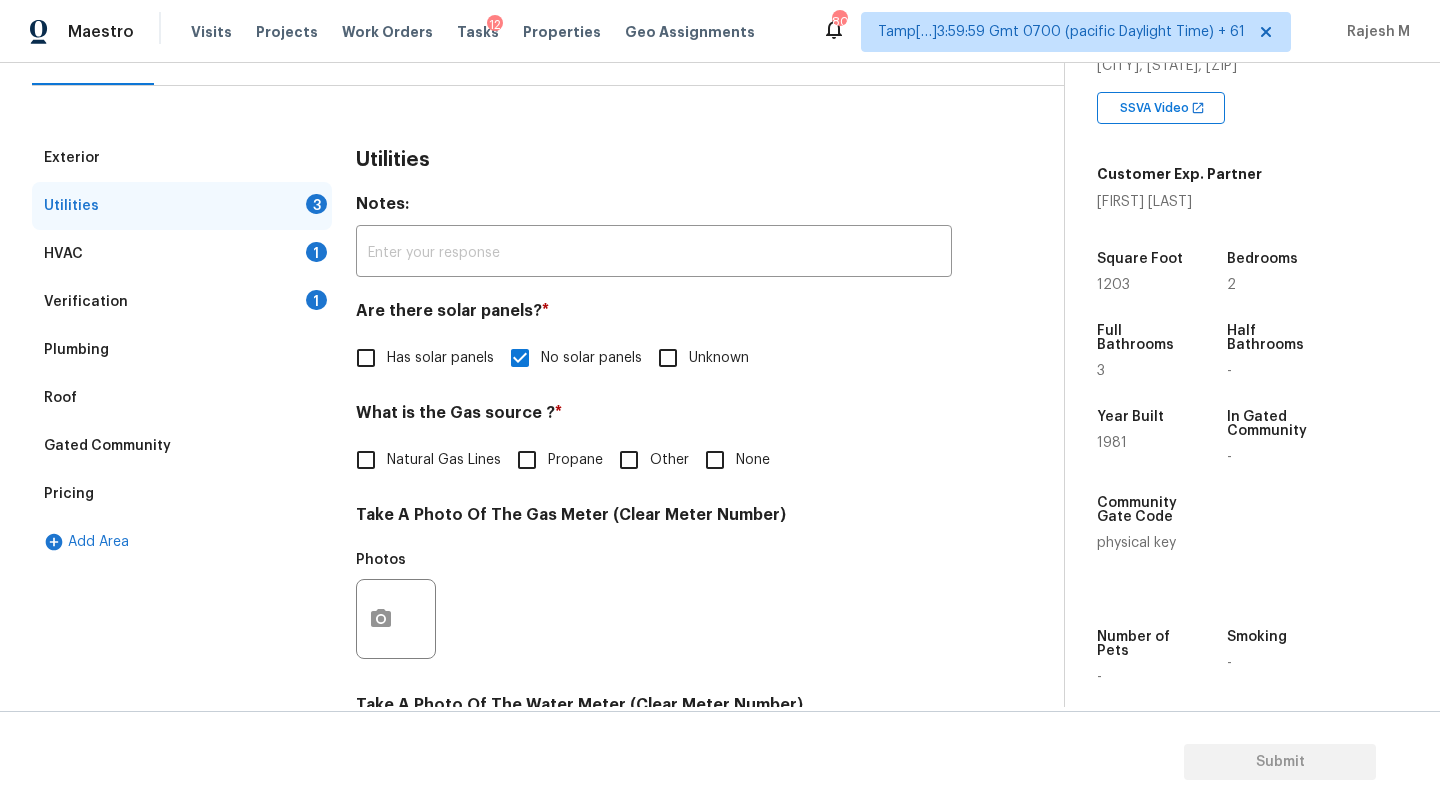 click on "Natural Gas Lines" at bounding box center [444, 460] 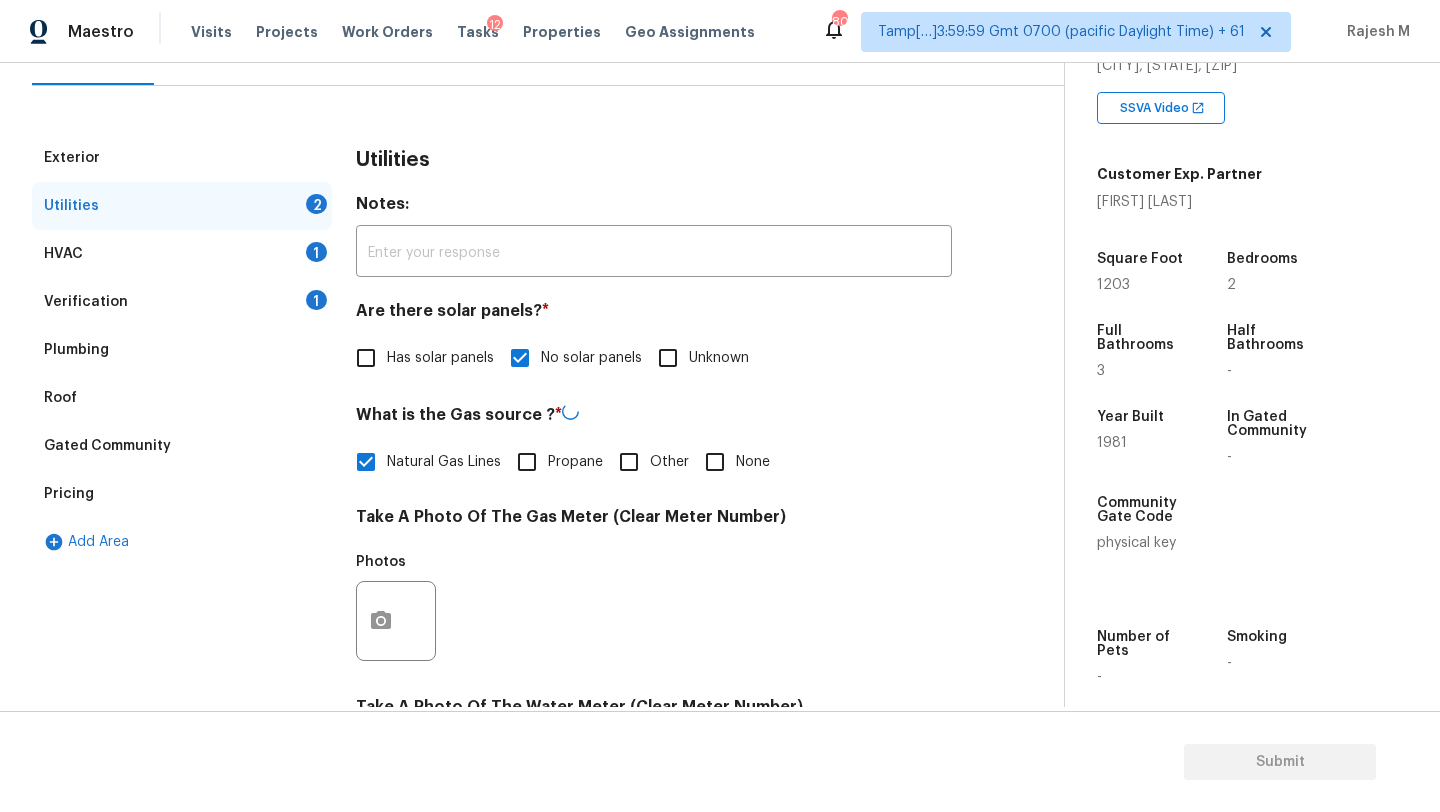 scroll, scrollTop: 693, scrollLeft: 0, axis: vertical 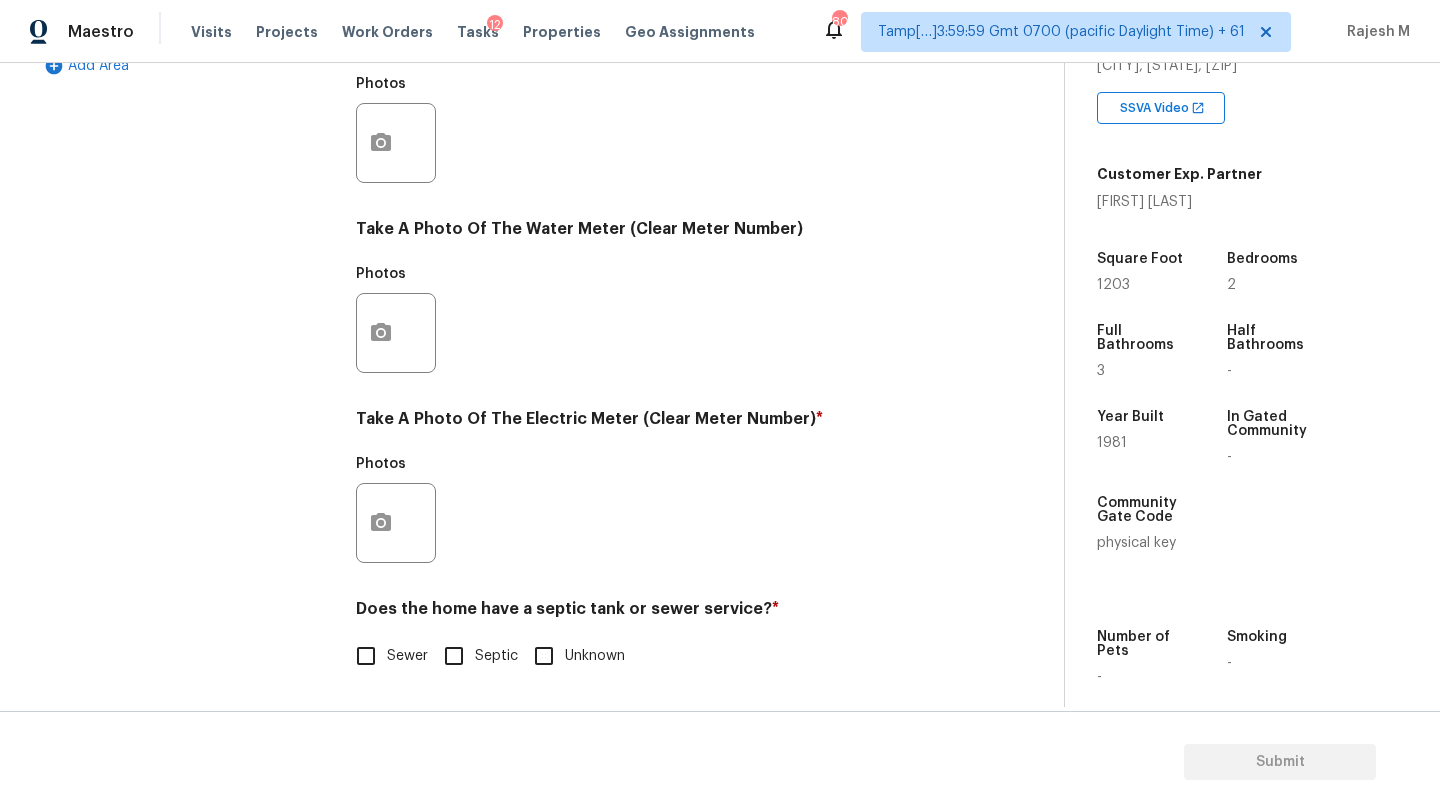 click on "Sewer" at bounding box center [366, 656] 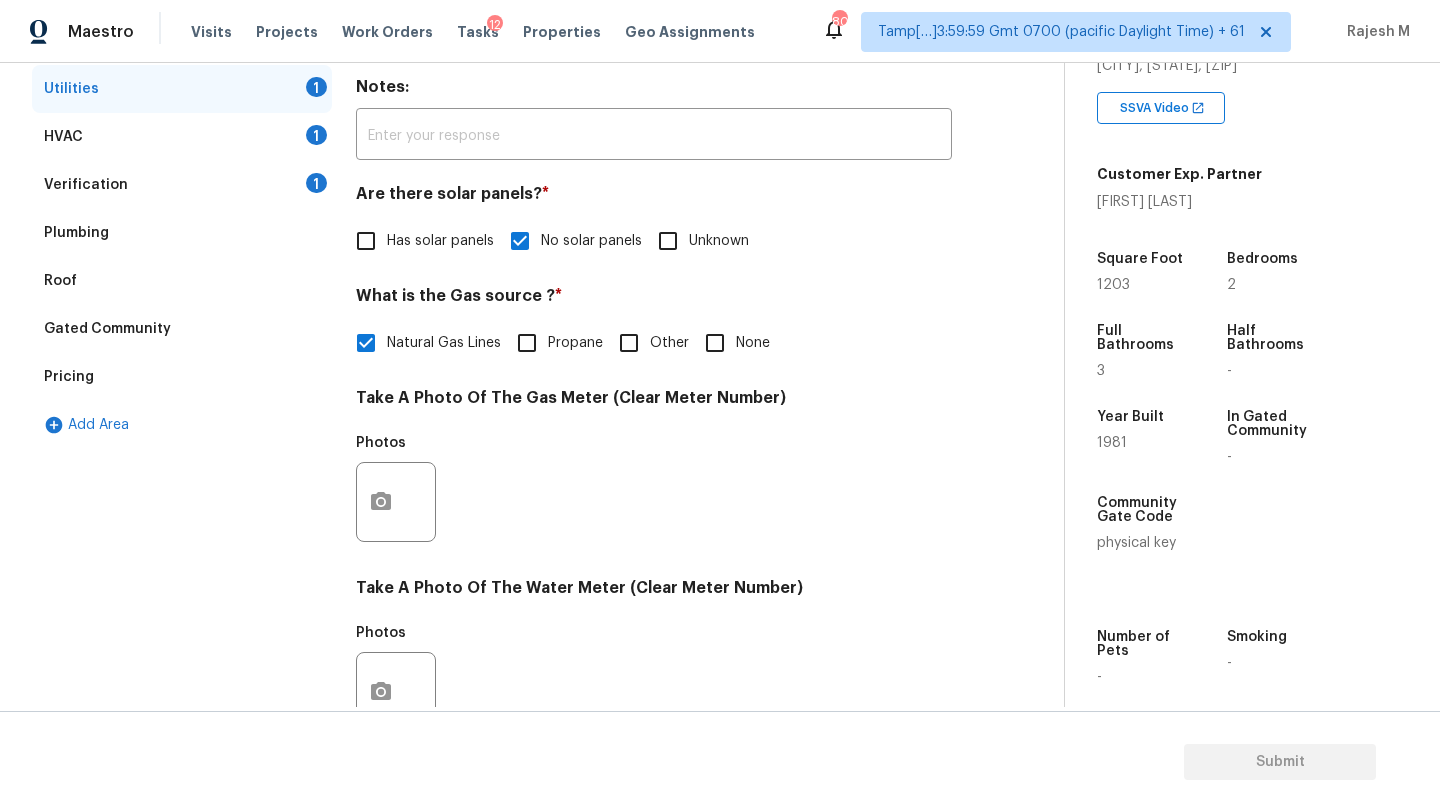 scroll, scrollTop: 268, scrollLeft: 0, axis: vertical 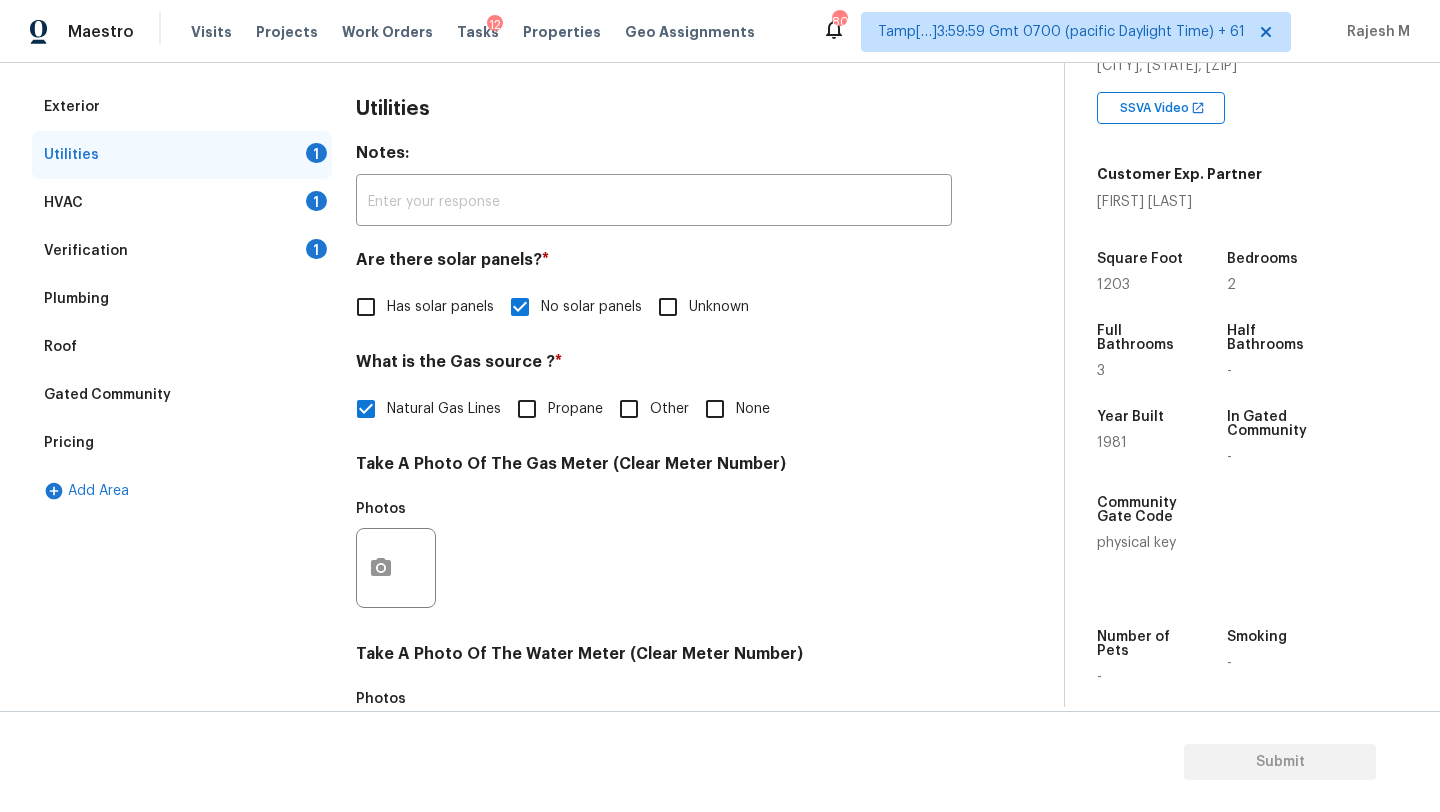click on "HVAC 1" at bounding box center [182, 203] 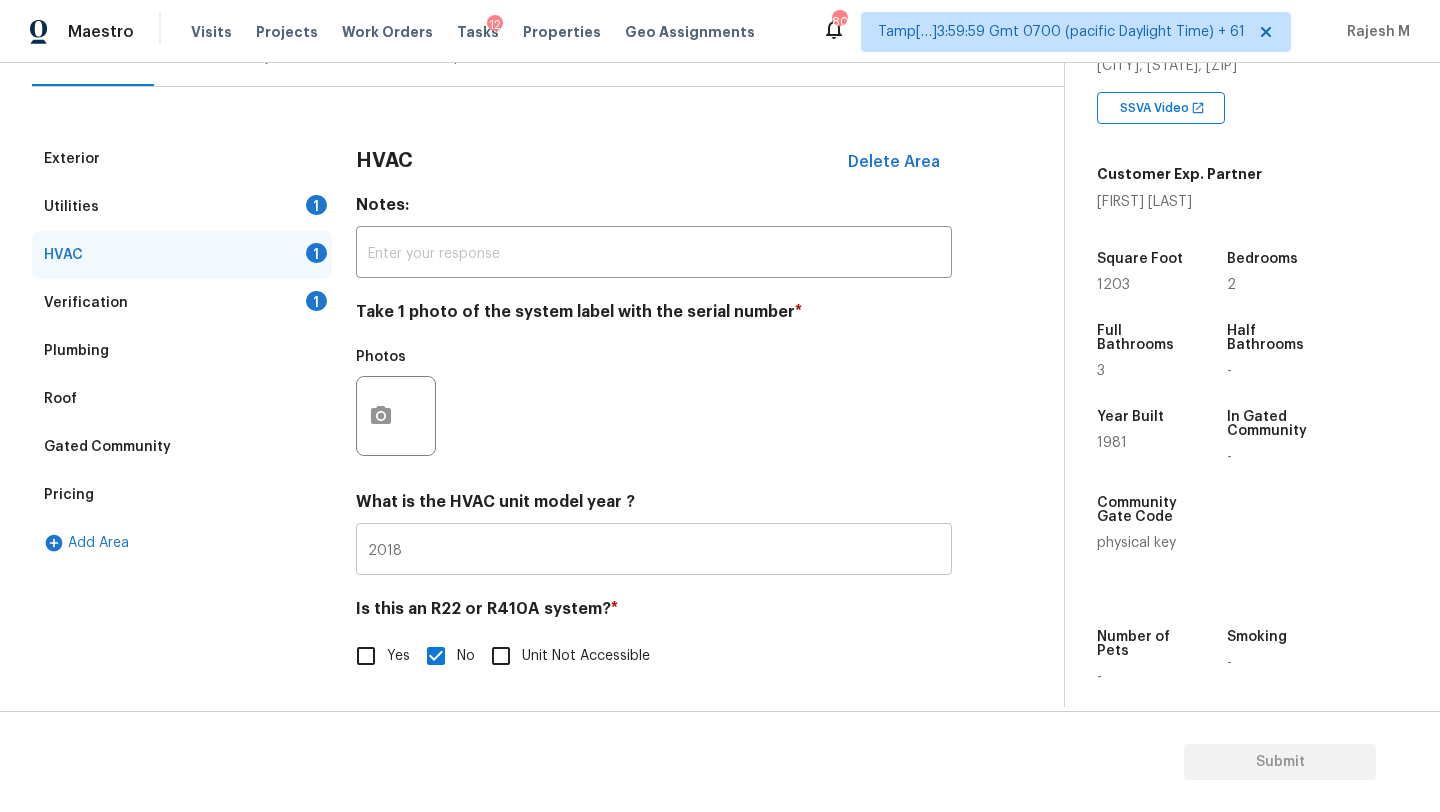 click on "2018" at bounding box center [654, 551] 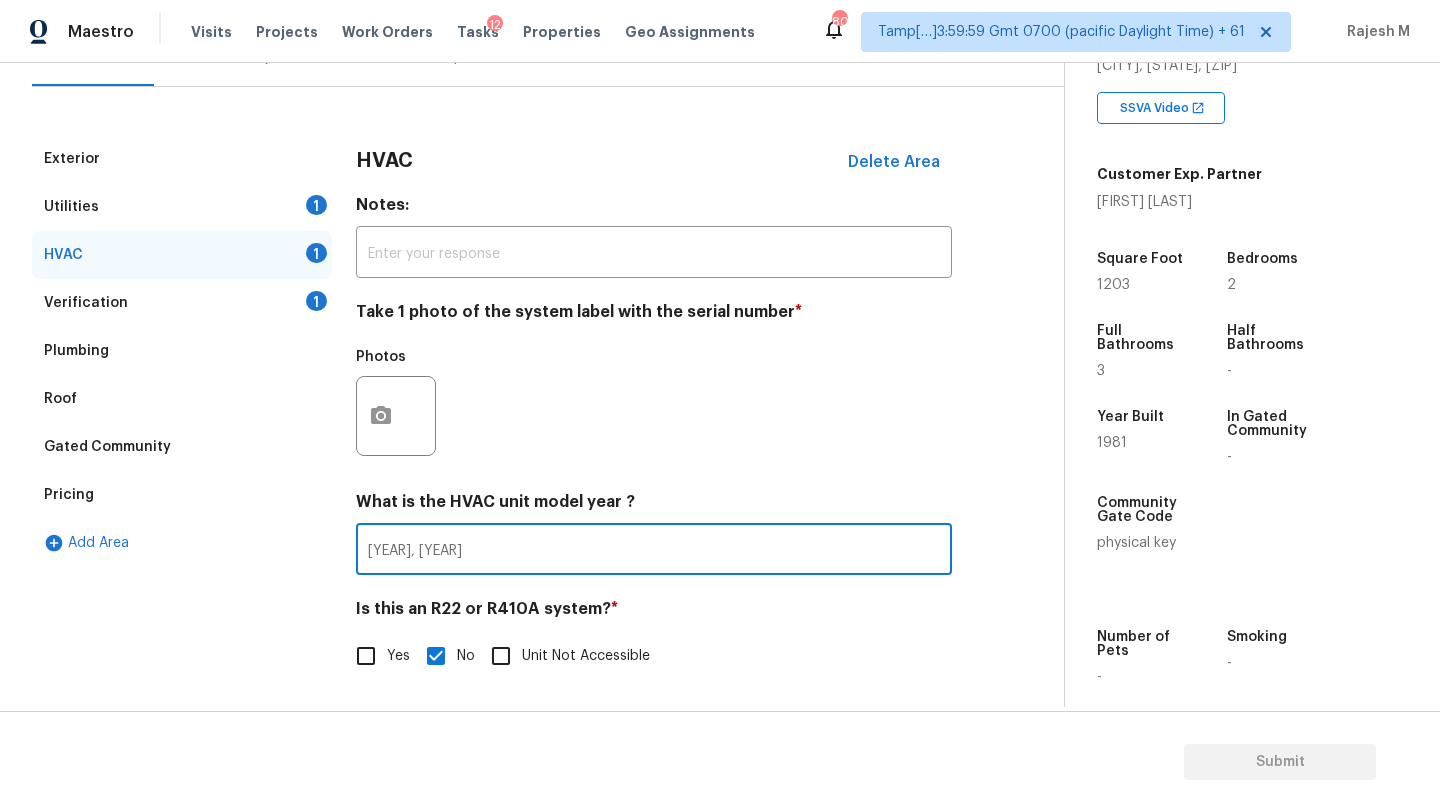 type on "2018, 2015" 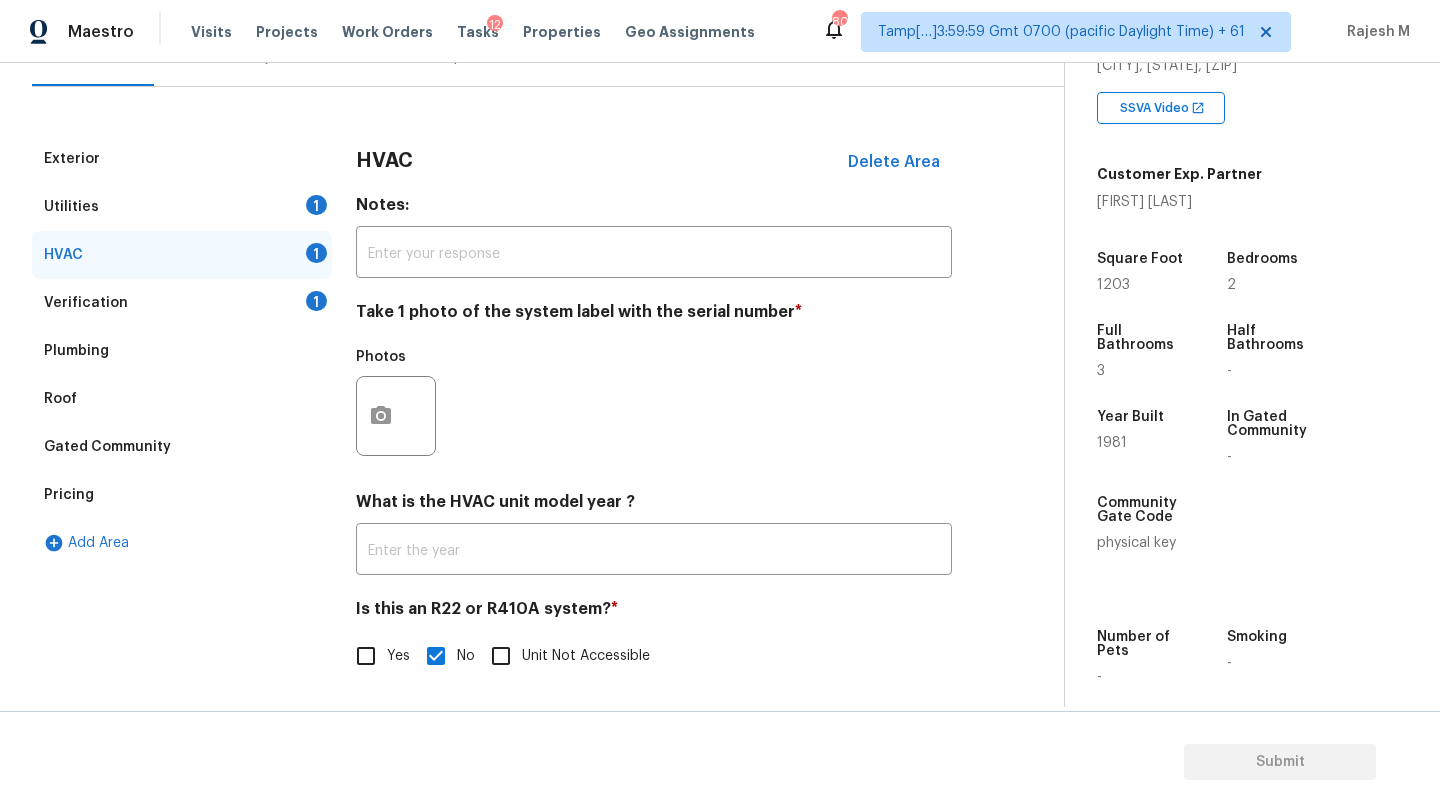 type on "2018, 2015" 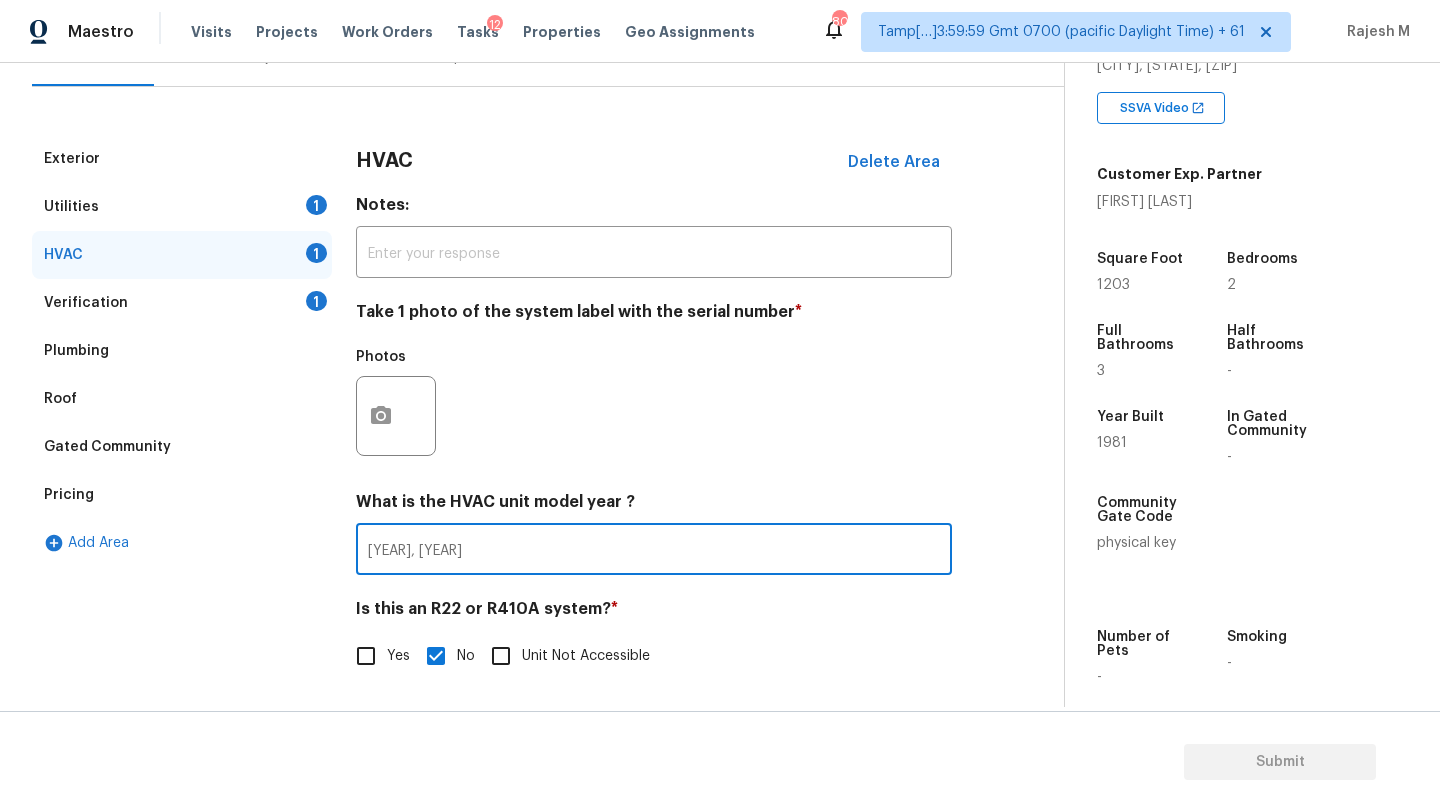 type 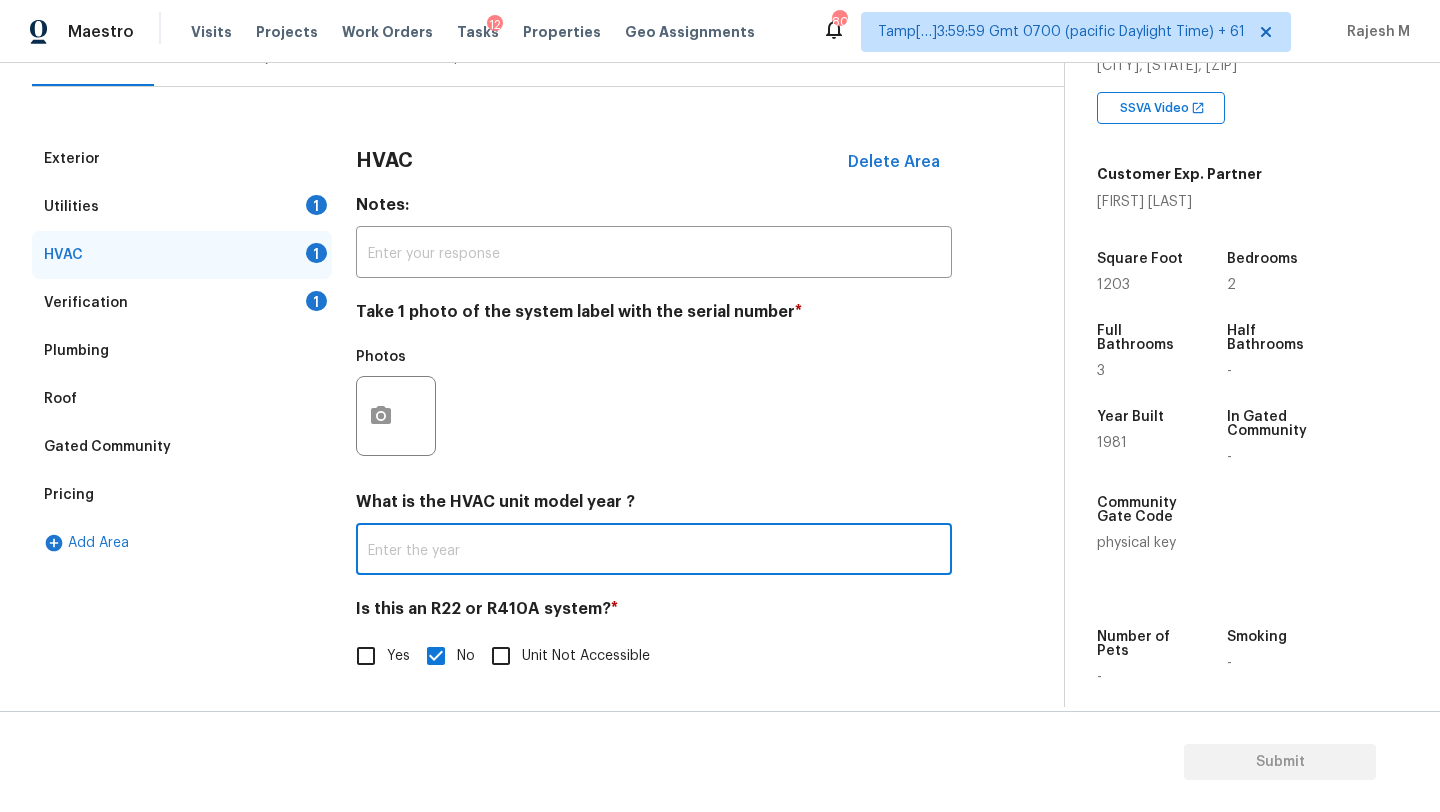 click on "Verification 1" at bounding box center [182, 303] 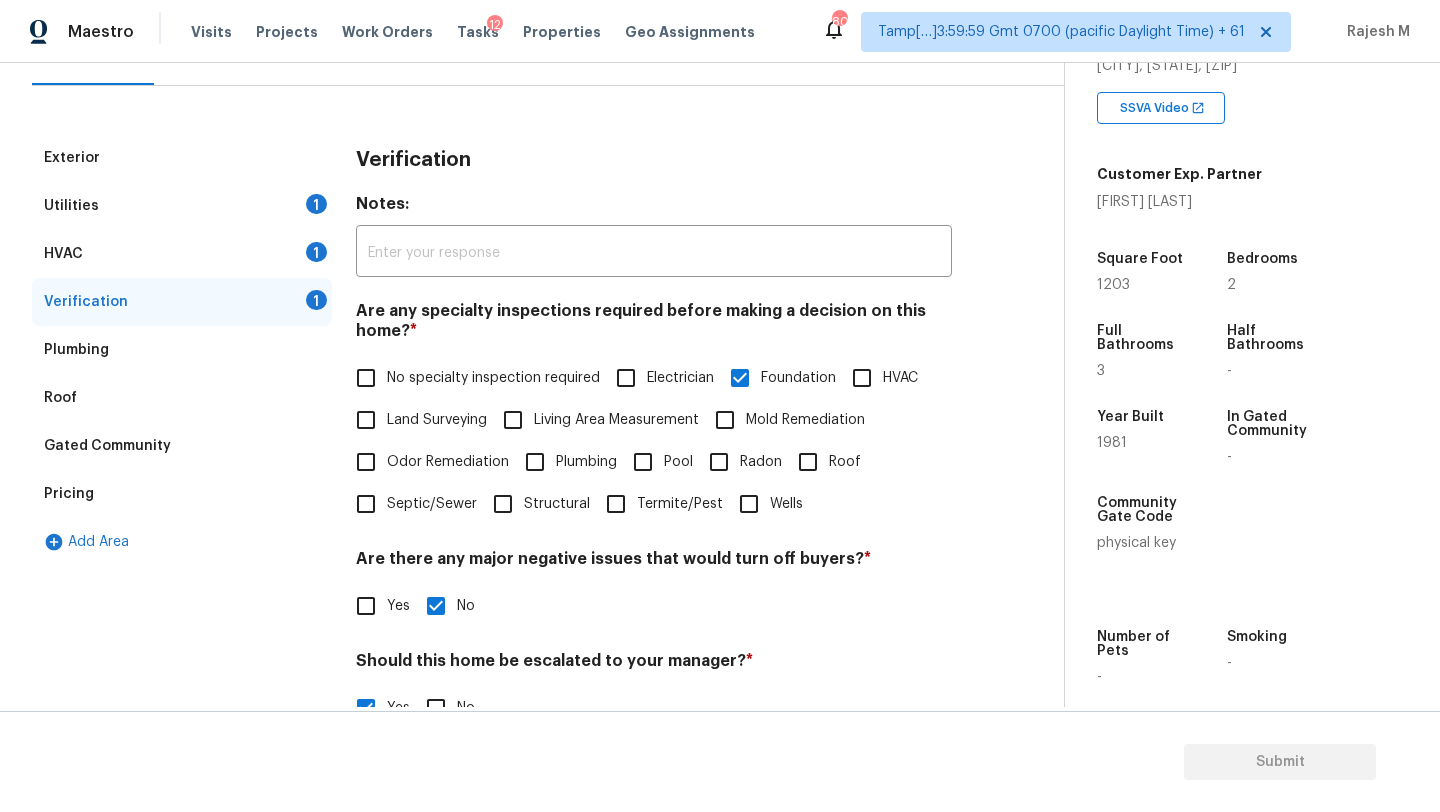 scroll, scrollTop: 450, scrollLeft: 0, axis: vertical 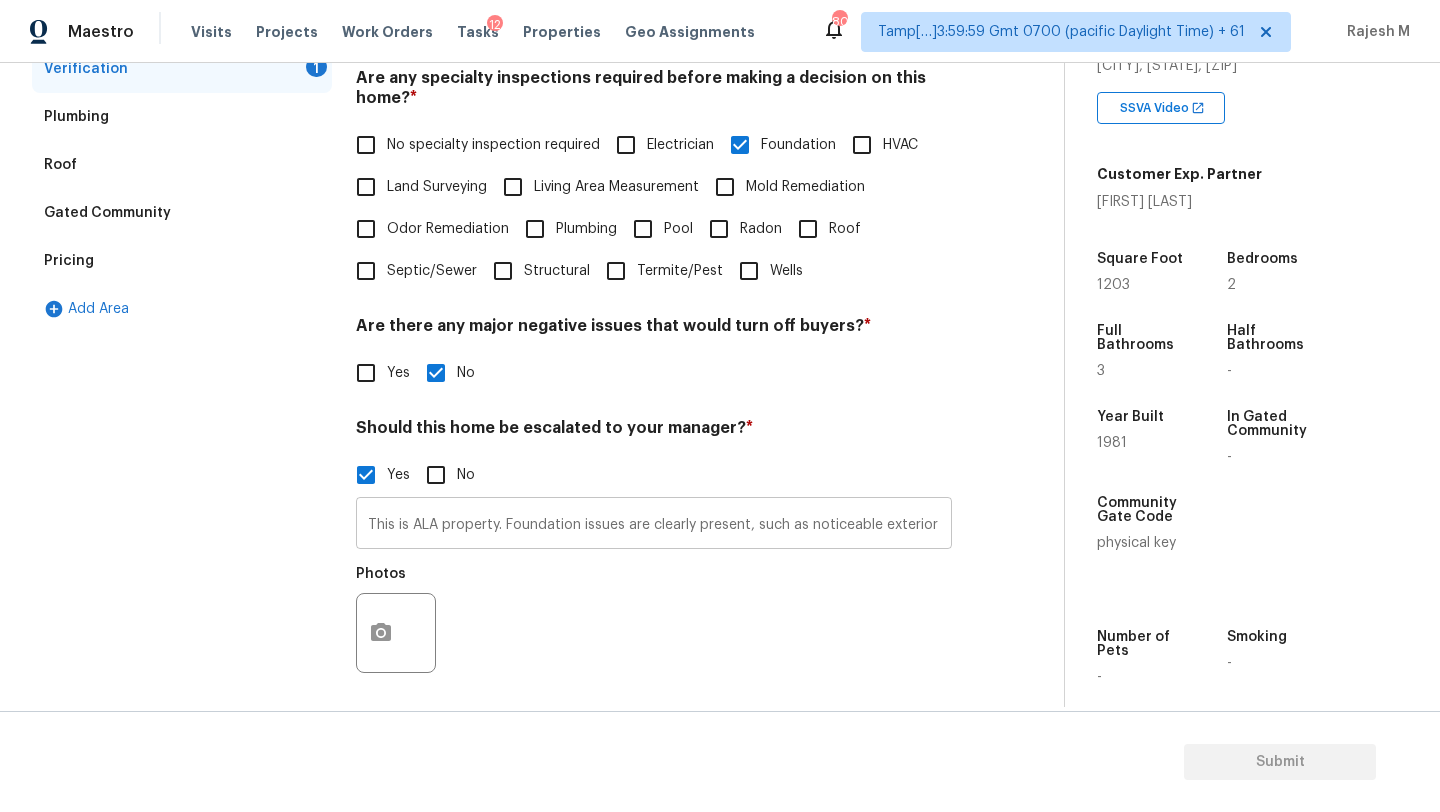 click on "This is ALA property. Foundation issues are clearly present, such as noticeable exterior or interior cracks" at bounding box center [654, 525] 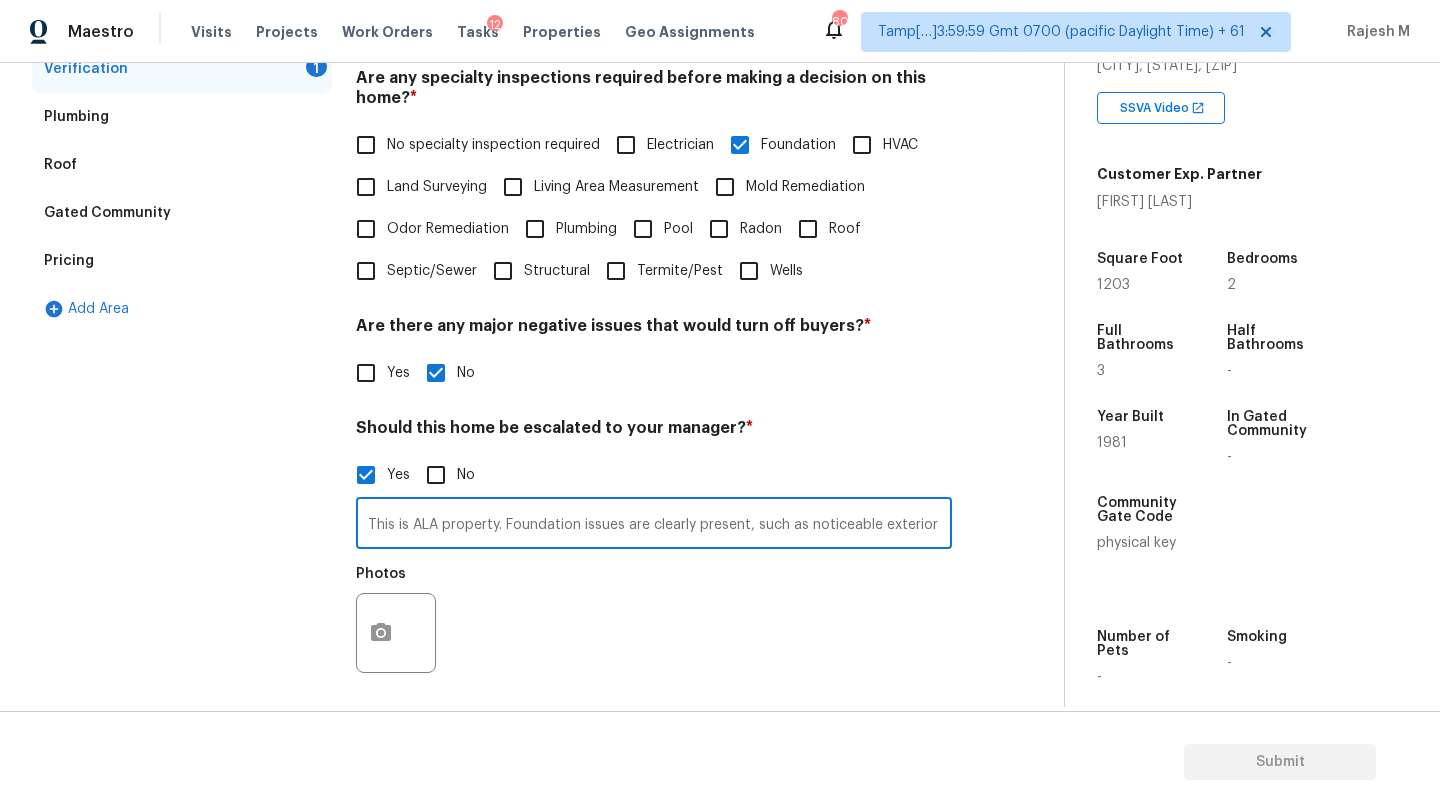 scroll, scrollTop: 0, scrollLeft: 111, axis: horizontal 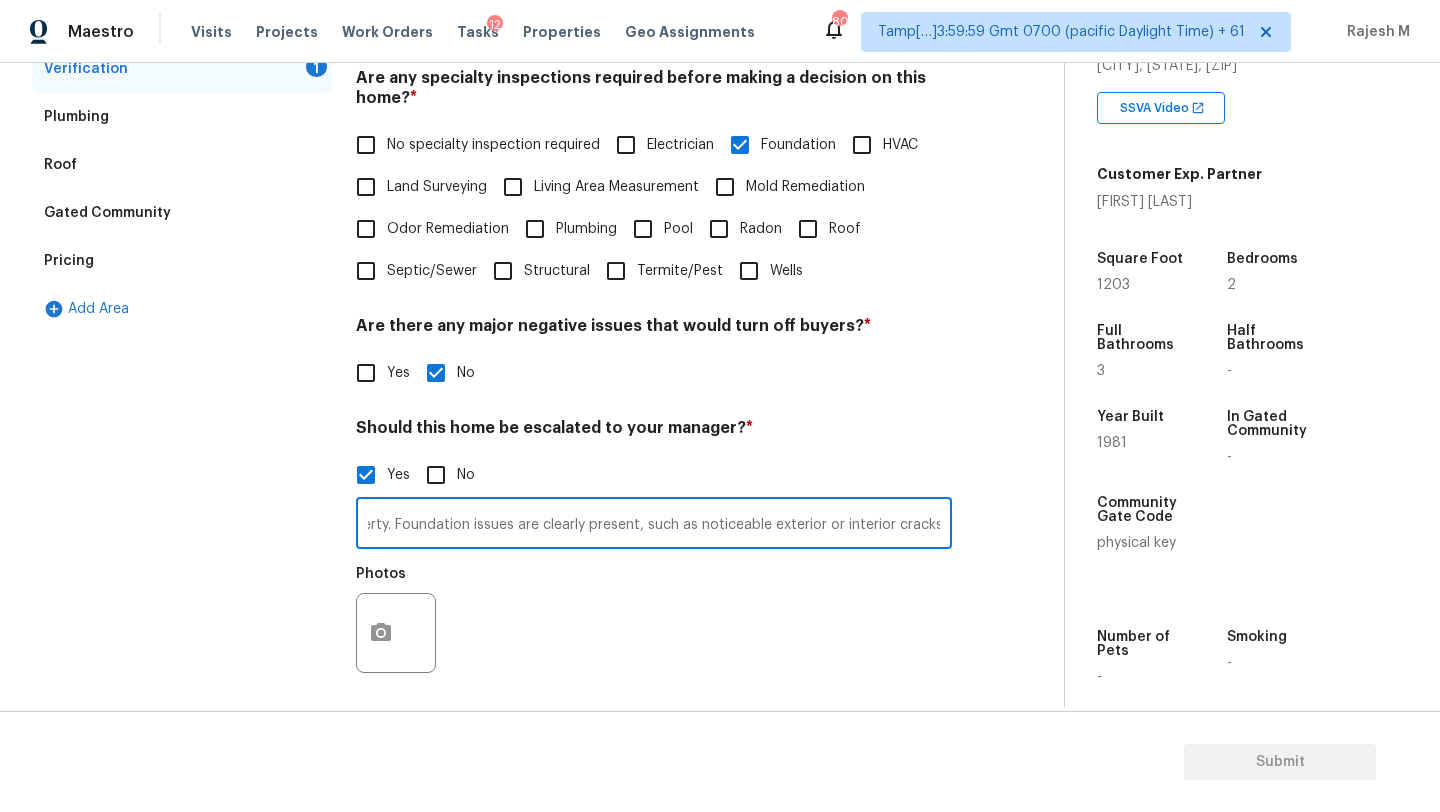 click on "This is ALA property. Foundation issues are clearly present, such as noticeable exterior or interior cracks" at bounding box center [654, 525] 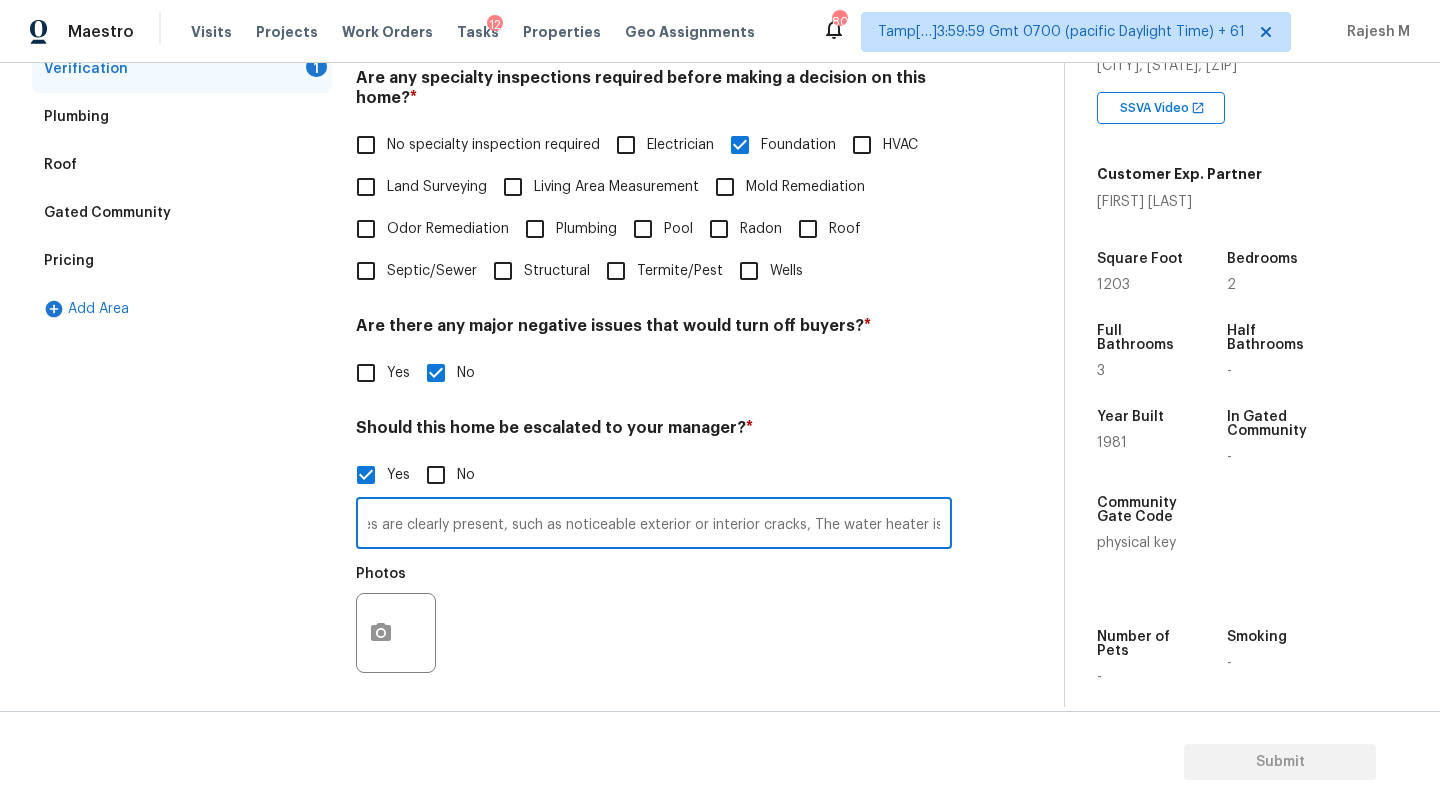paste on "Functioning but signs of corrosion (e.g., rust) or leaking" 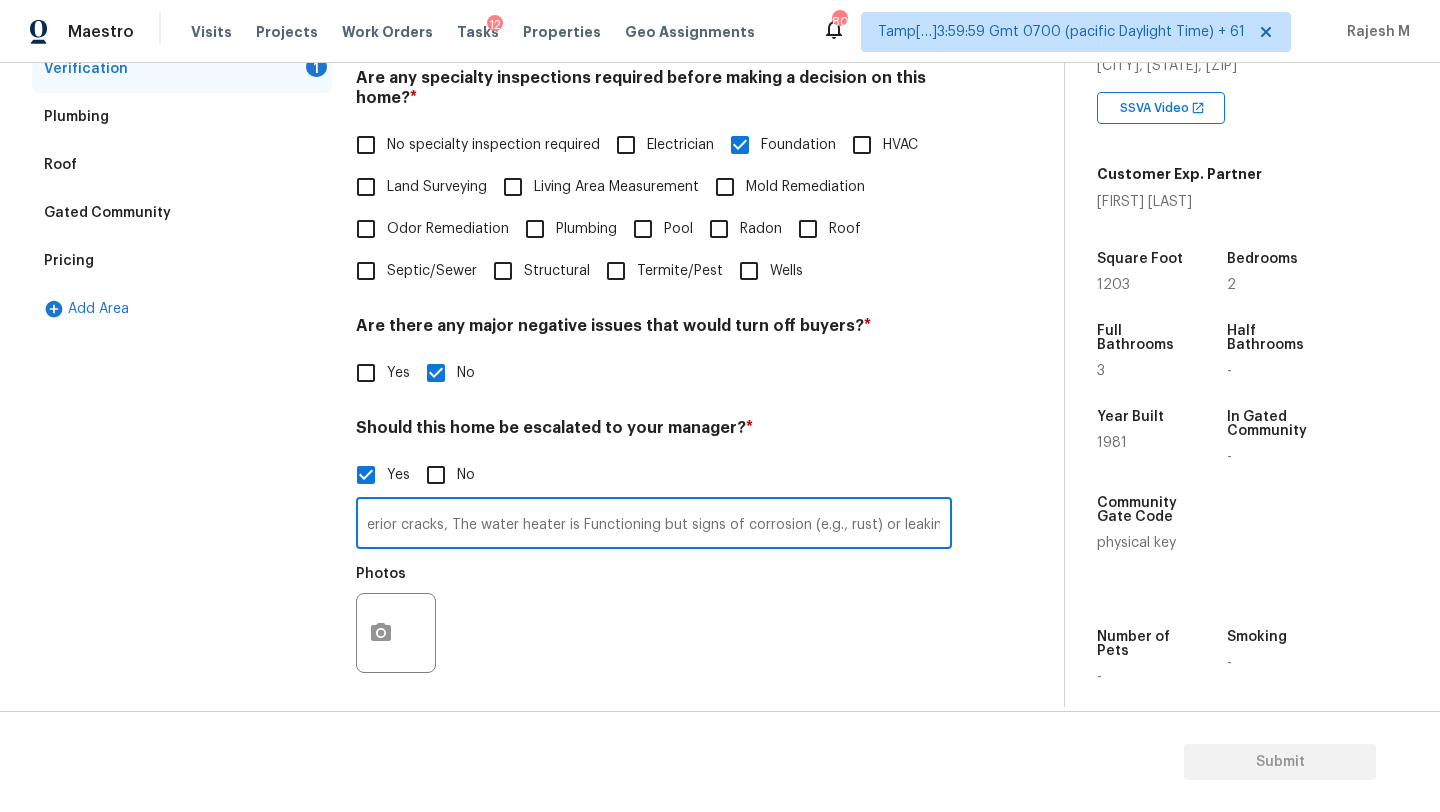 scroll, scrollTop: 0, scrollLeft: 614, axis: horizontal 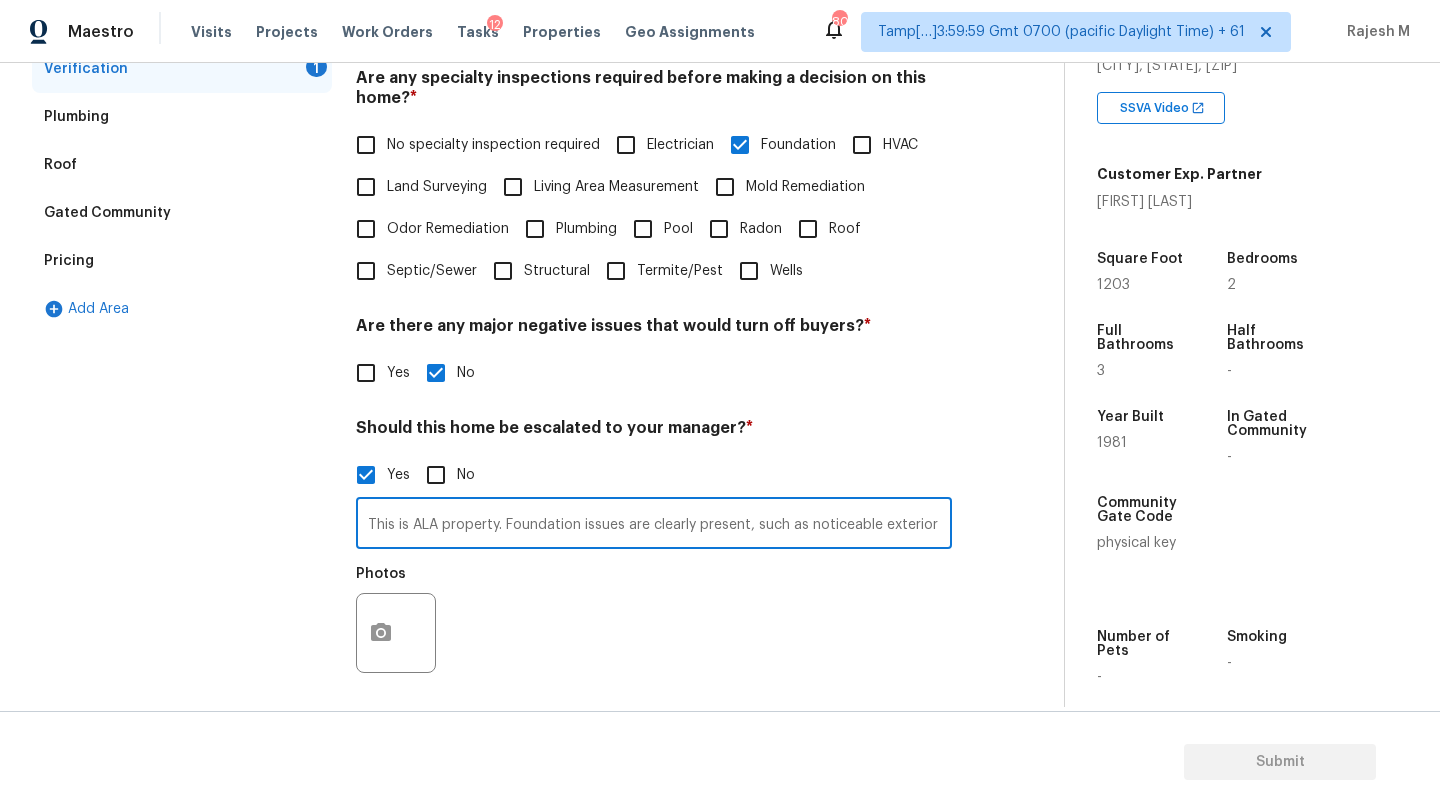 click on "This is ALA property. Foundation issues are clearly present, such as noticeable exterior or interior cracks,  The water heater is Functioning but signs of corrosion (e.g., rust) or leaking." at bounding box center [654, 525] 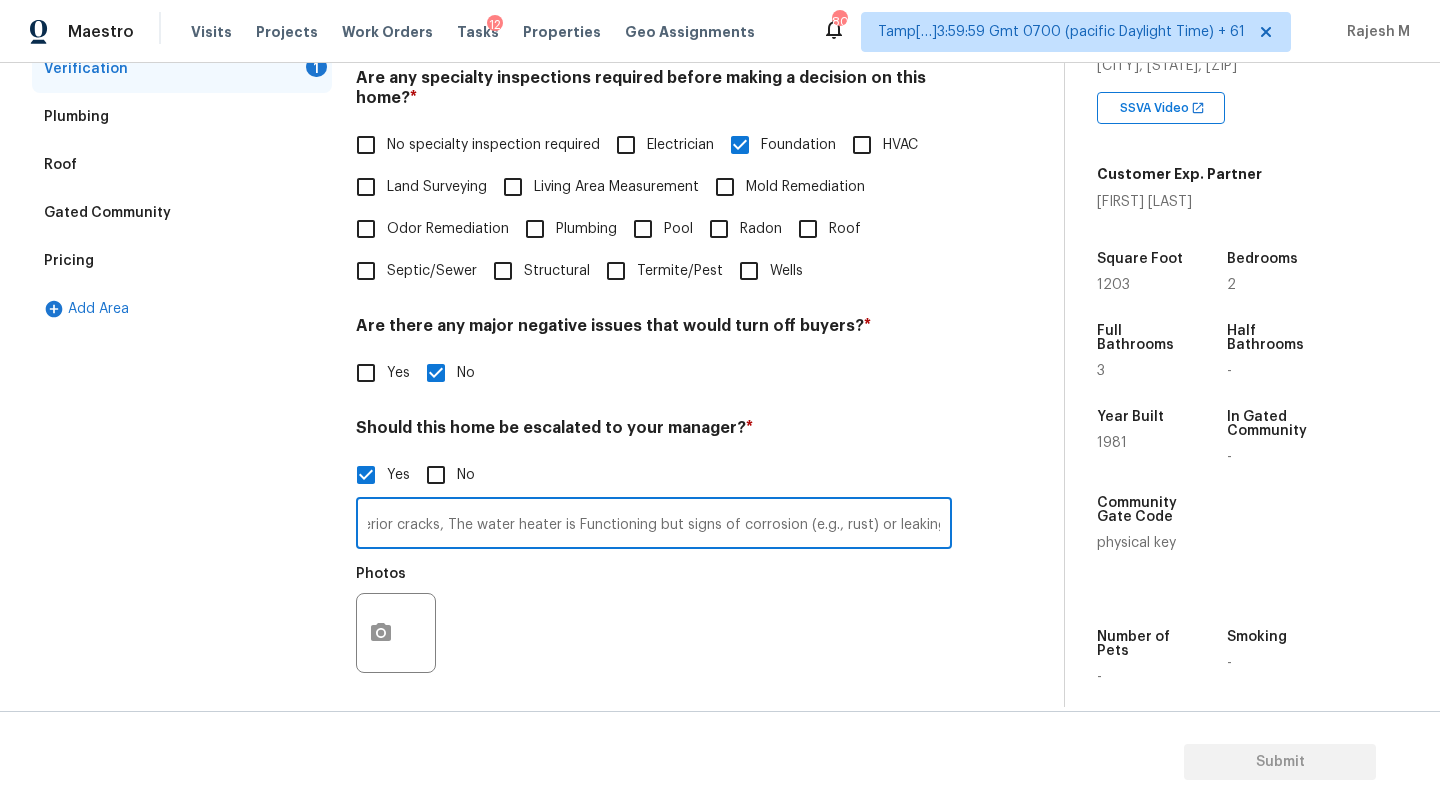click on "This is ALA property. Foundation issues are clearly present, such as noticeable exterior or interior cracks,  The water heater is Functioning but signs of corrosion (e.g., rust) or leaking." at bounding box center [654, 525] 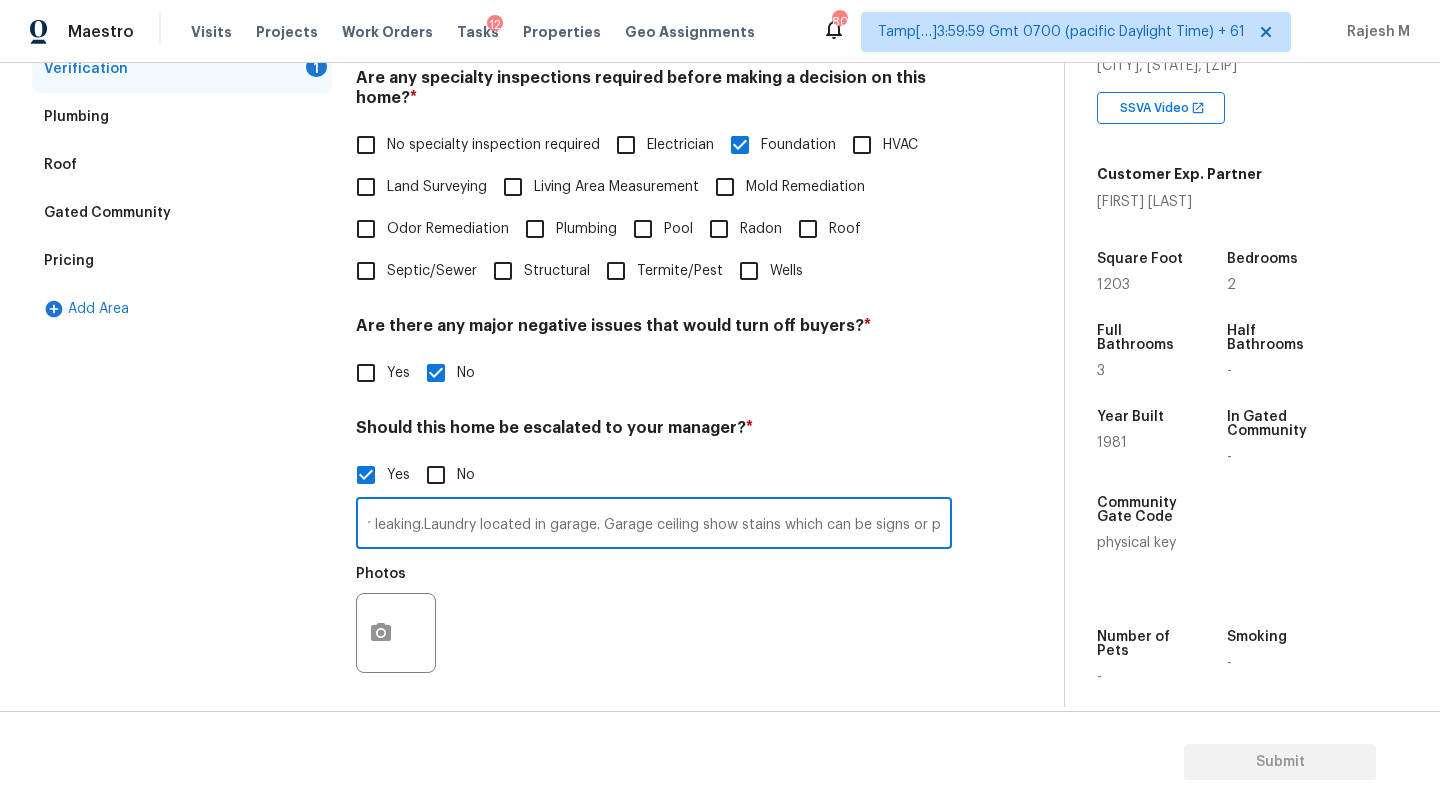 scroll, scrollTop: 0, scrollLeft: 1137, axis: horizontal 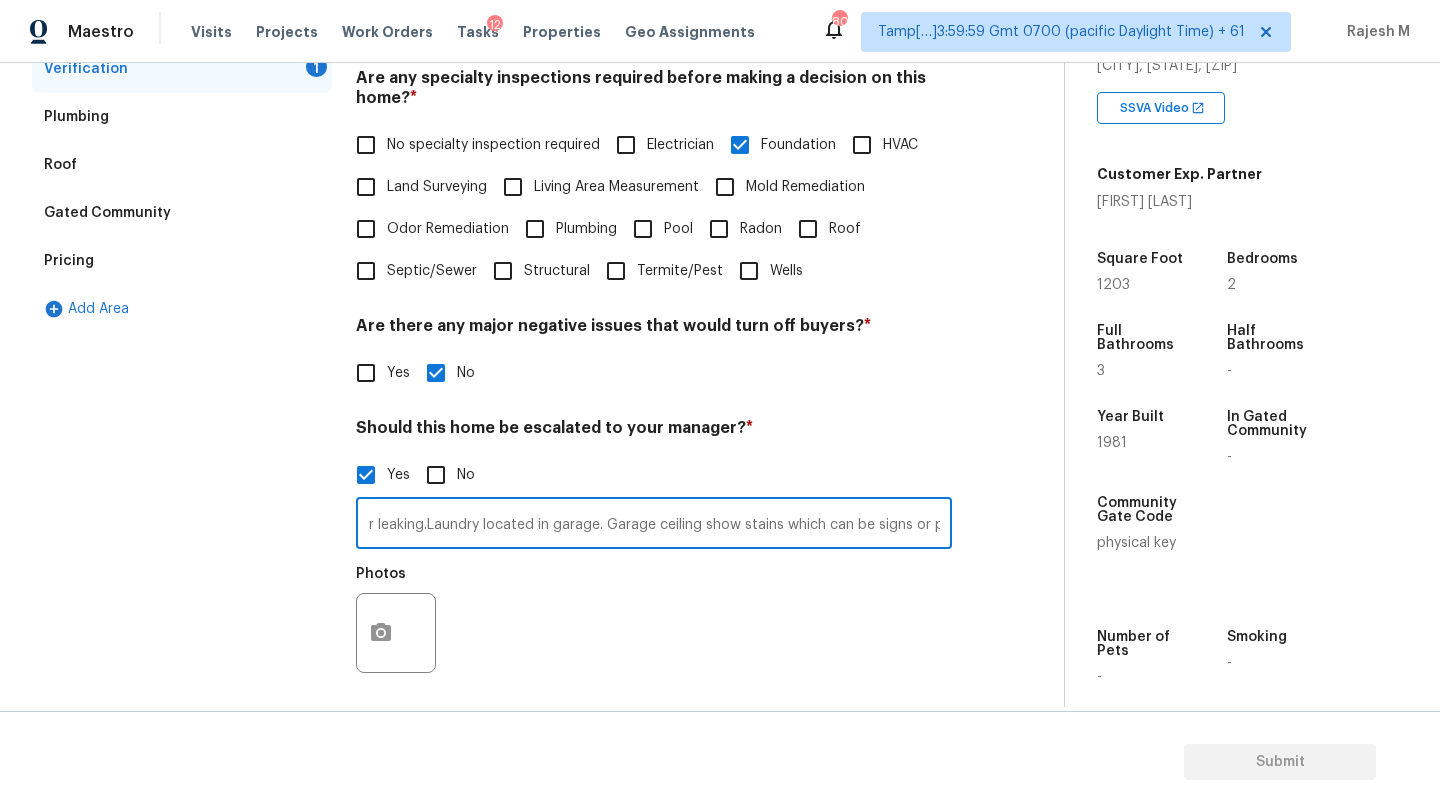 drag, startPoint x: 416, startPoint y: 526, endPoint x: 594, endPoint y: 524, distance: 178.01123 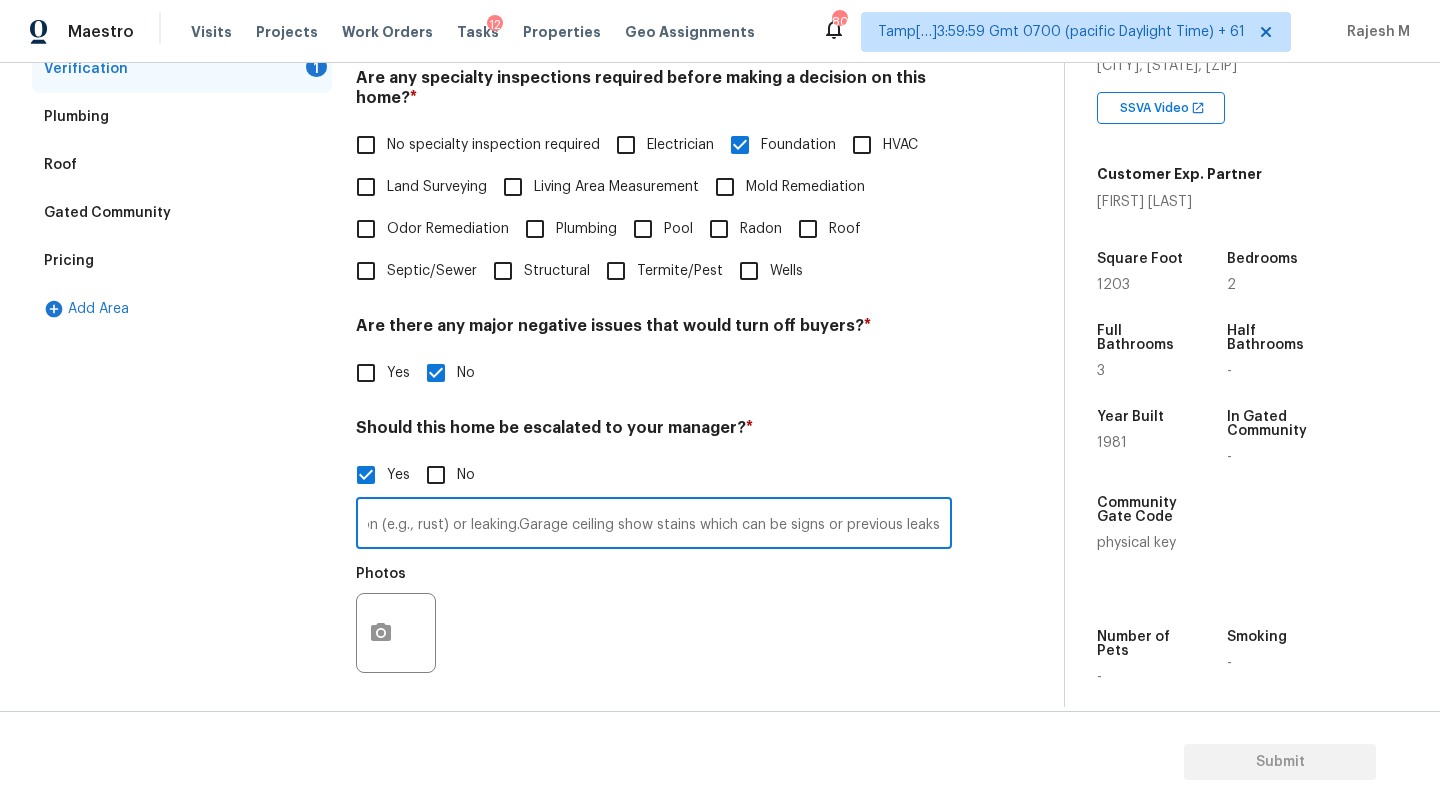 scroll, scrollTop: 0, scrollLeft: 1031, axis: horizontal 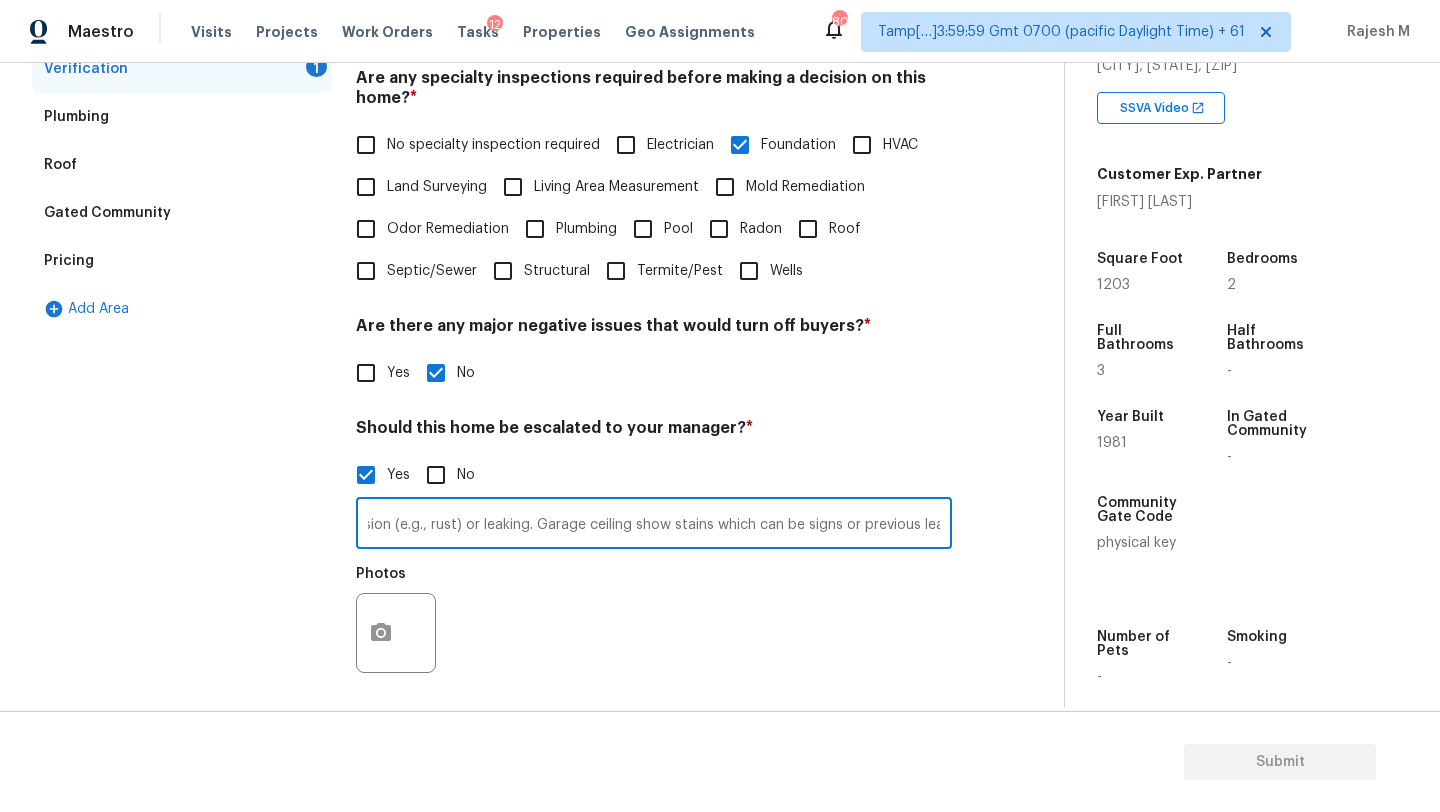 type on "This is ALA property. Foundation issues are clearly present, such as noticeable exterior or interior cracks,  The water heater is Functioning but signs of corrosion (e.g., rust) or leaking. Garage ceiling show stains which can be signs or previous leaks" 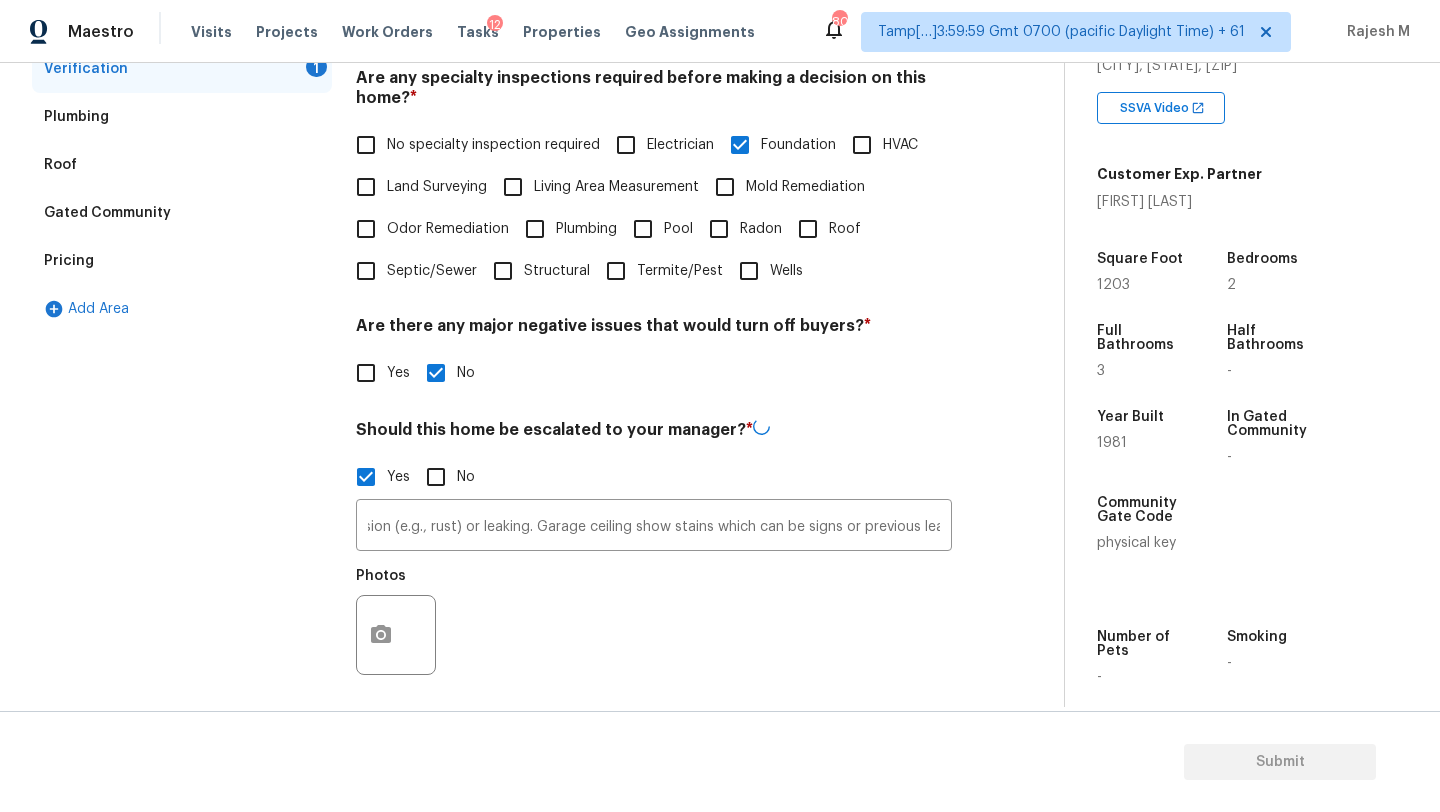 click on "Pricing" at bounding box center (182, 261) 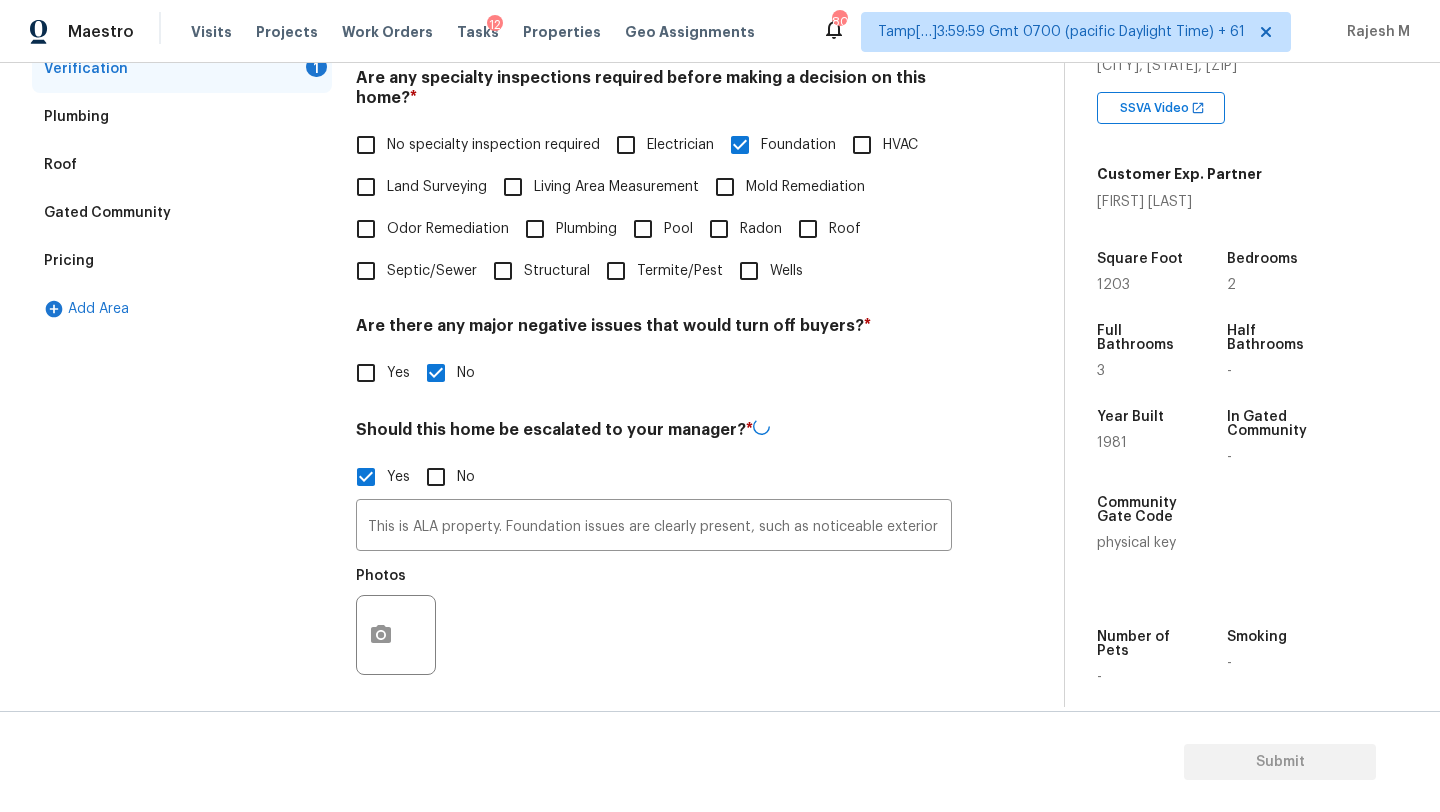 scroll, scrollTop: 388, scrollLeft: 0, axis: vertical 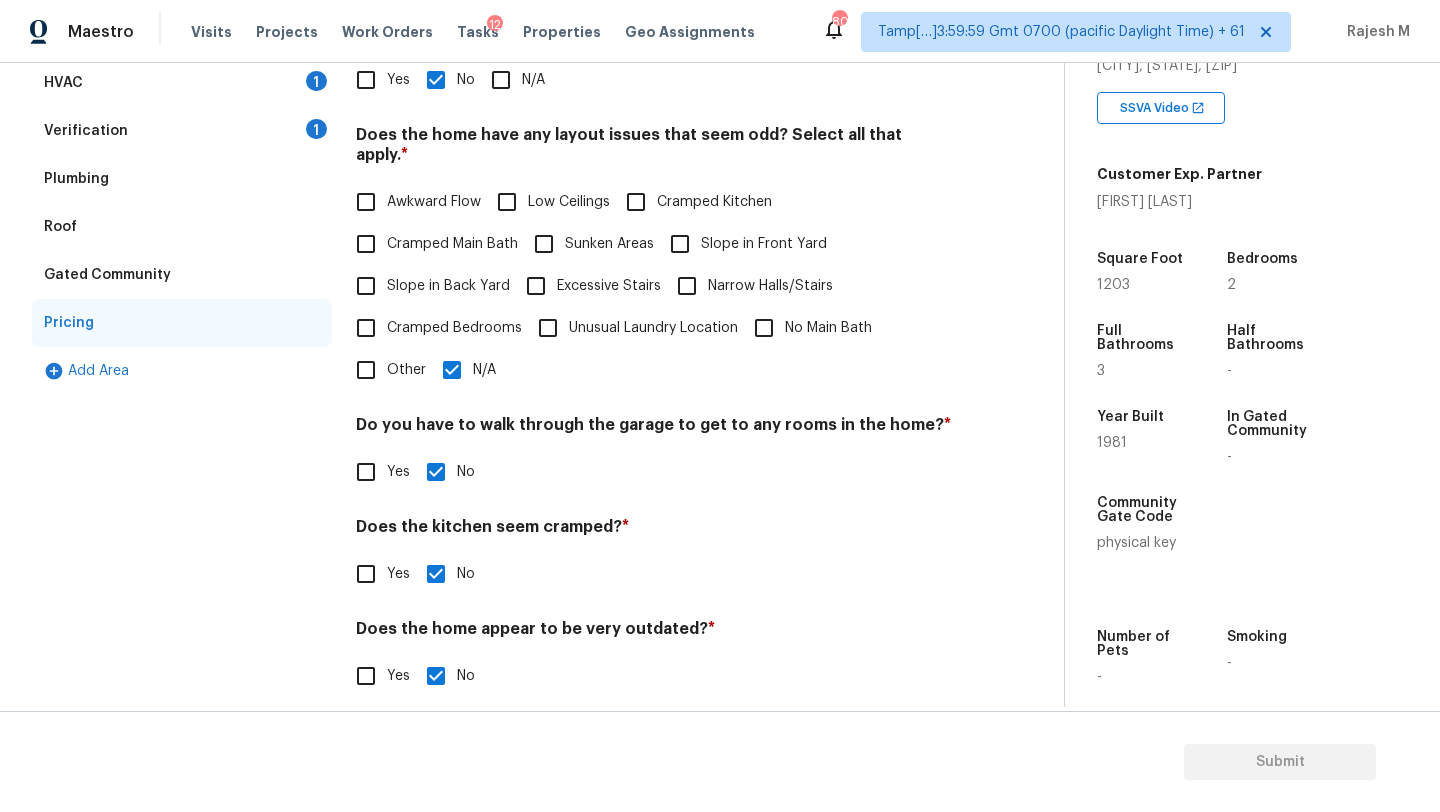 click on "Other" at bounding box center [406, 370] 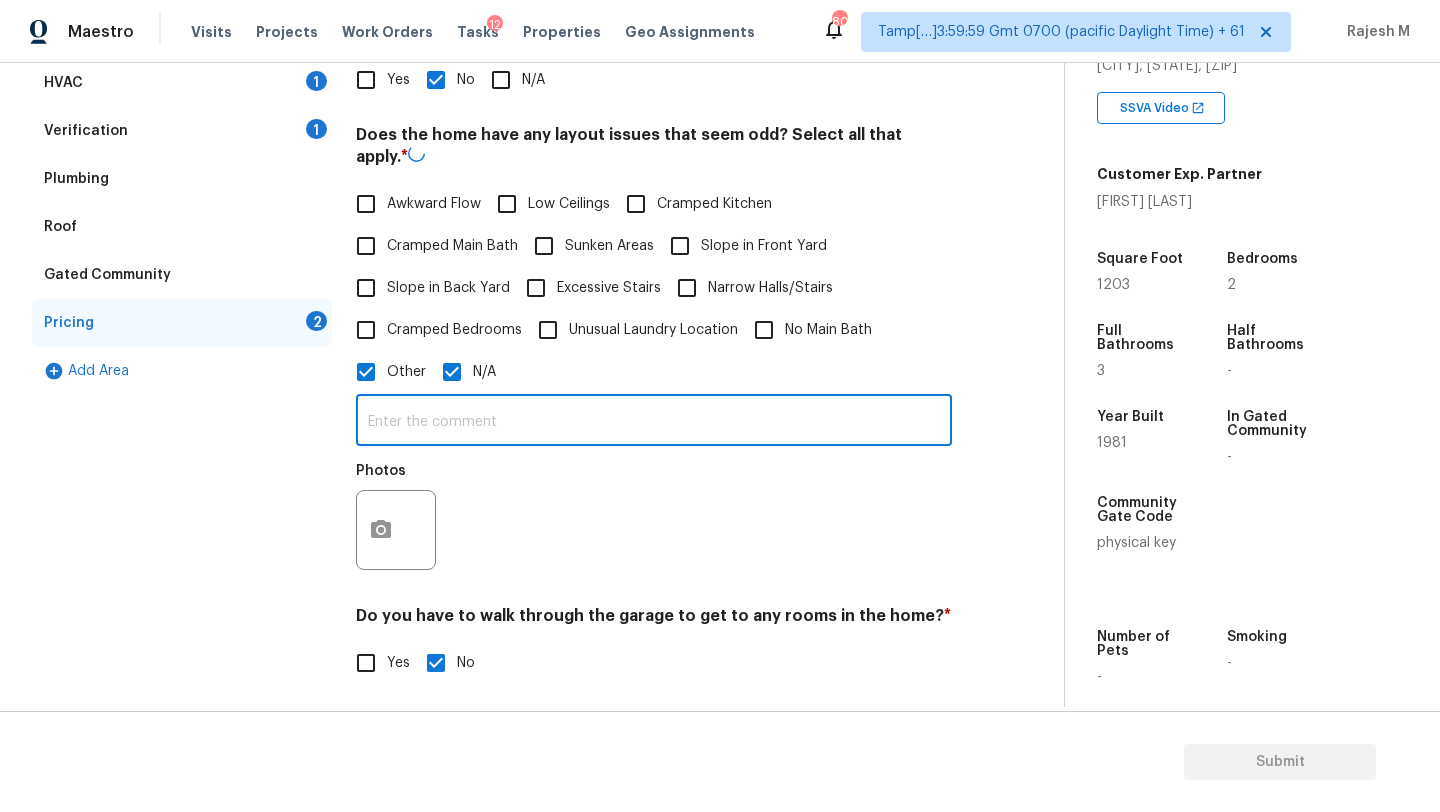 click at bounding box center [654, 422] 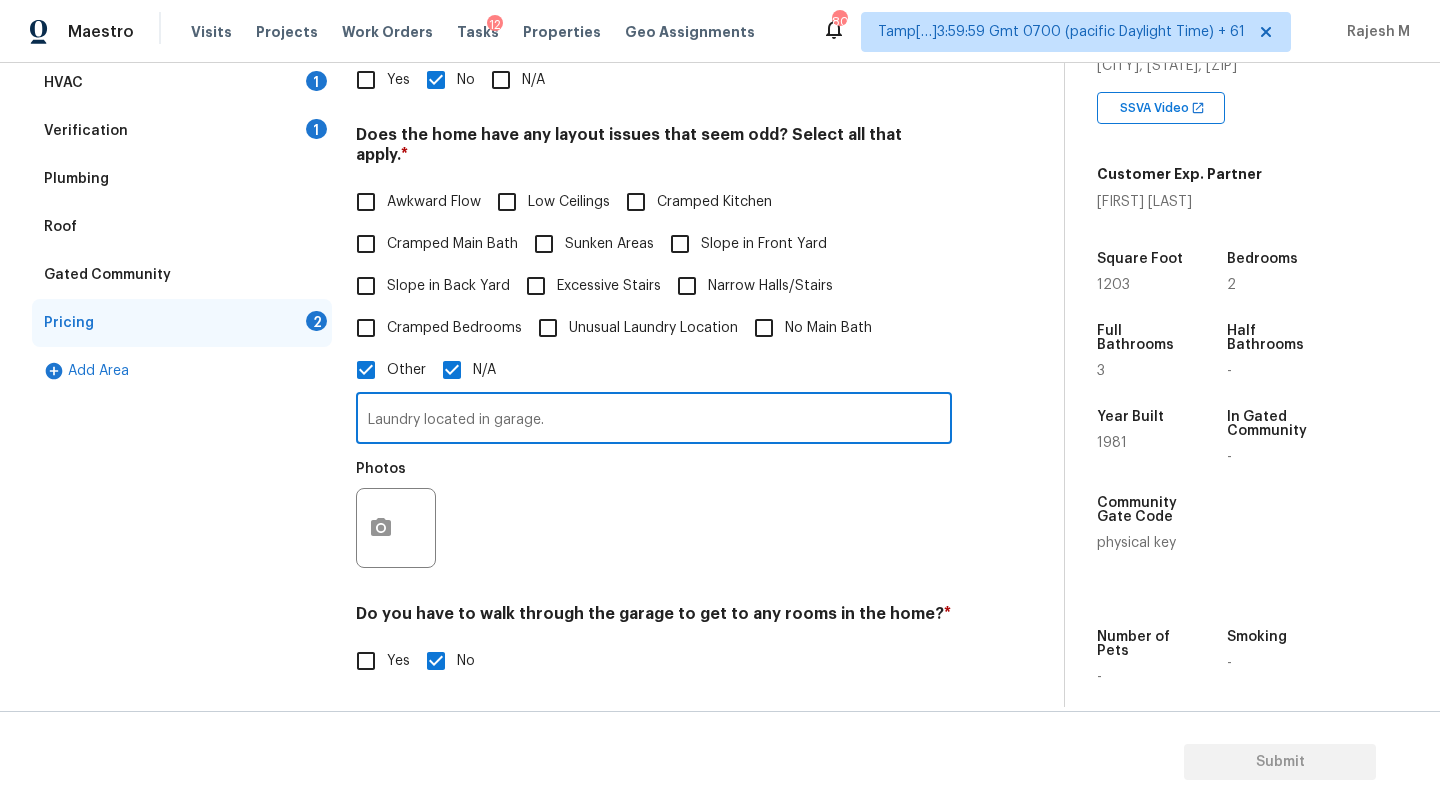 type on "Laundry located in garage." 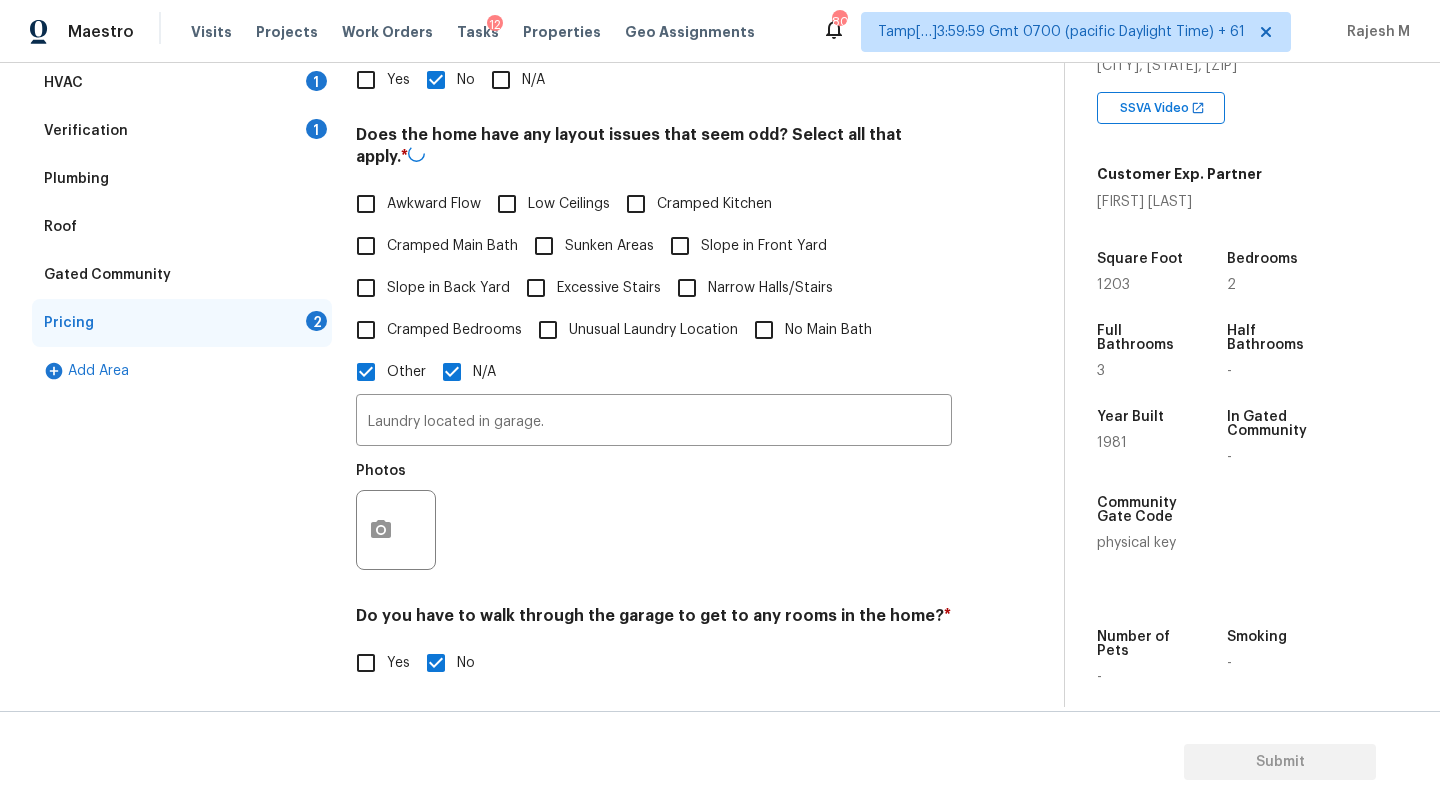 click on "Awkward Flow Low Ceilings Cramped Kitchen Cramped Main Bath Sunken Areas Slope in Front Yard Slope in Back Yard Excessive Stairs Narrow Halls/Stairs Cramped Bedrooms Unusual Laundry Location No Main Bath Other N/A" at bounding box center [654, 288] 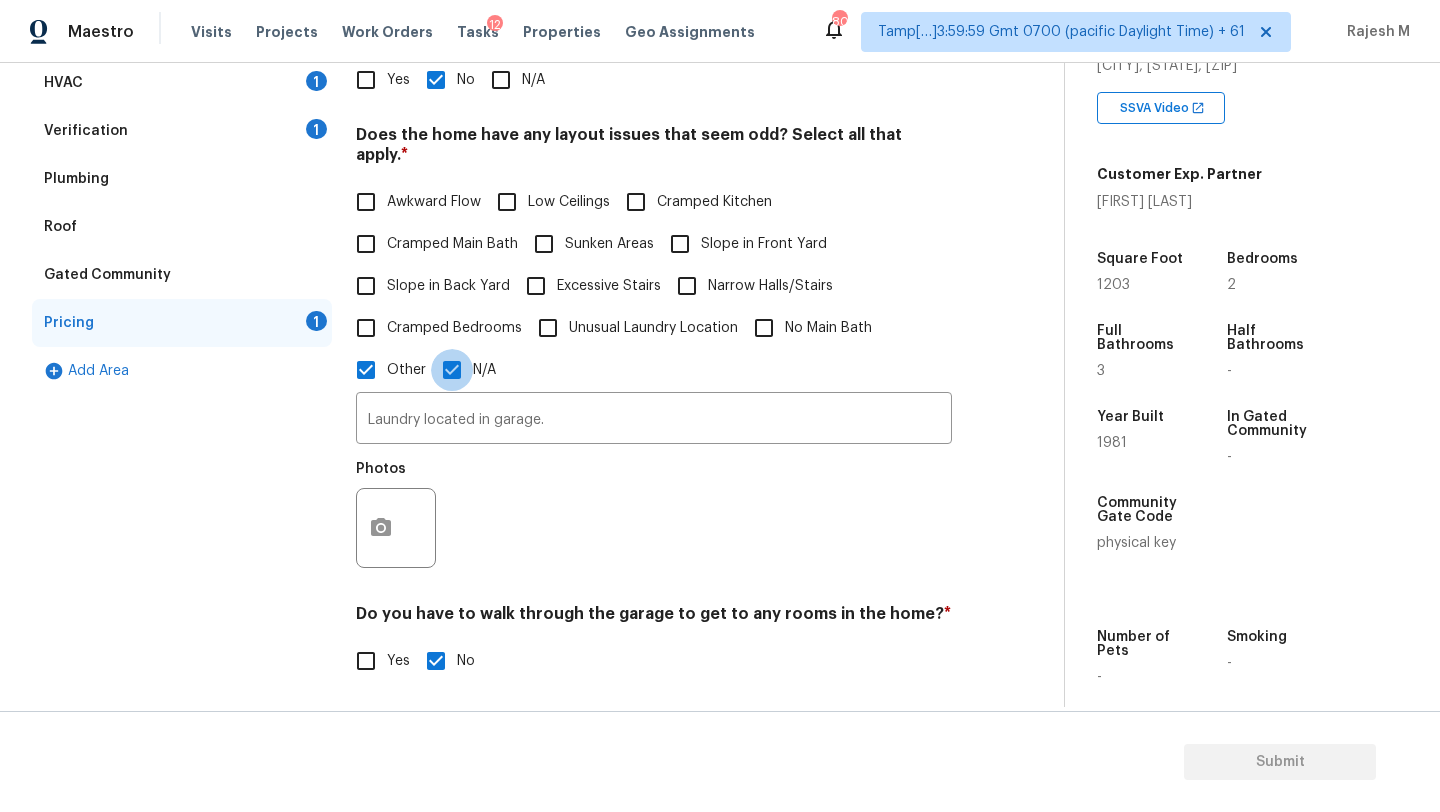 click on "N/A" at bounding box center [452, 370] 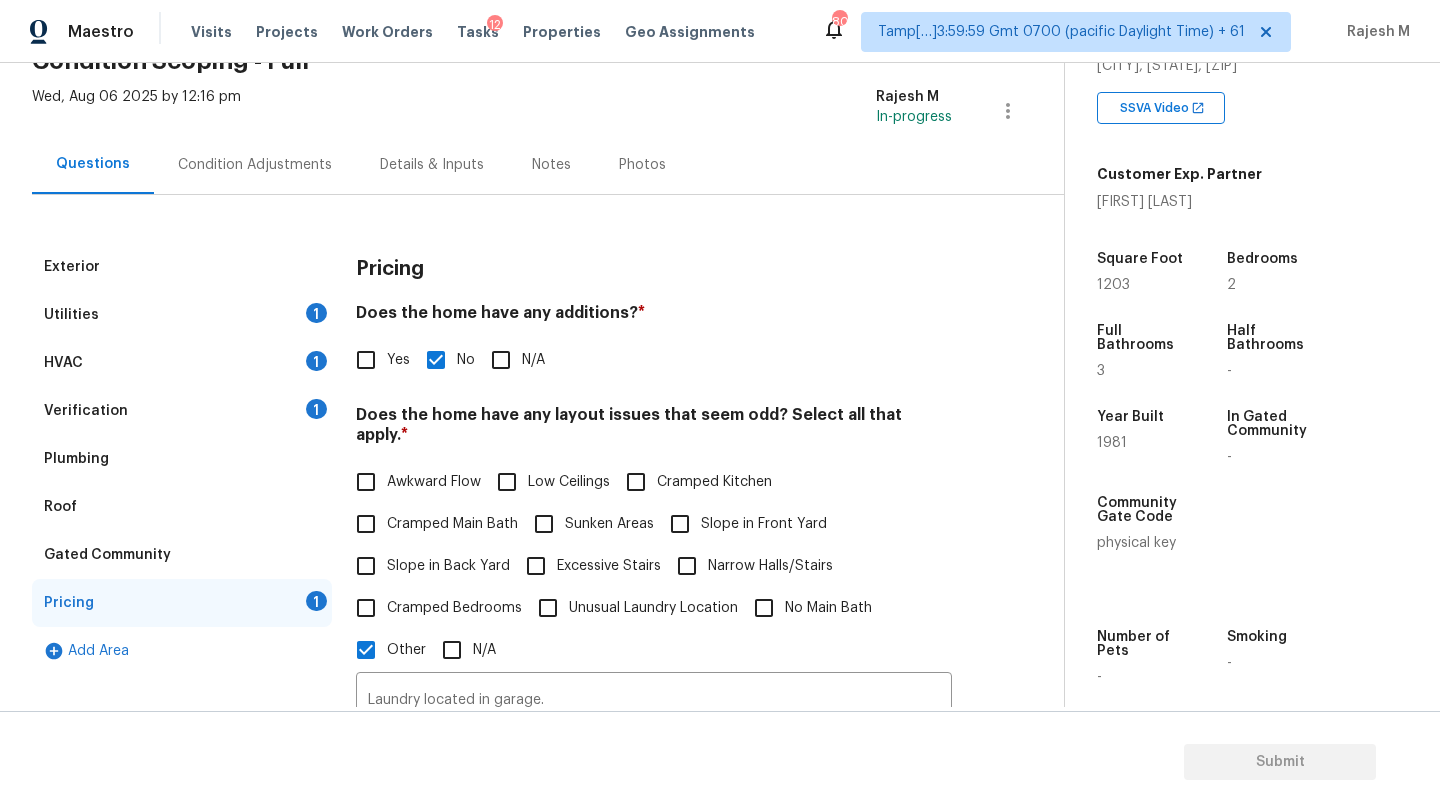 scroll, scrollTop: 103, scrollLeft: 0, axis: vertical 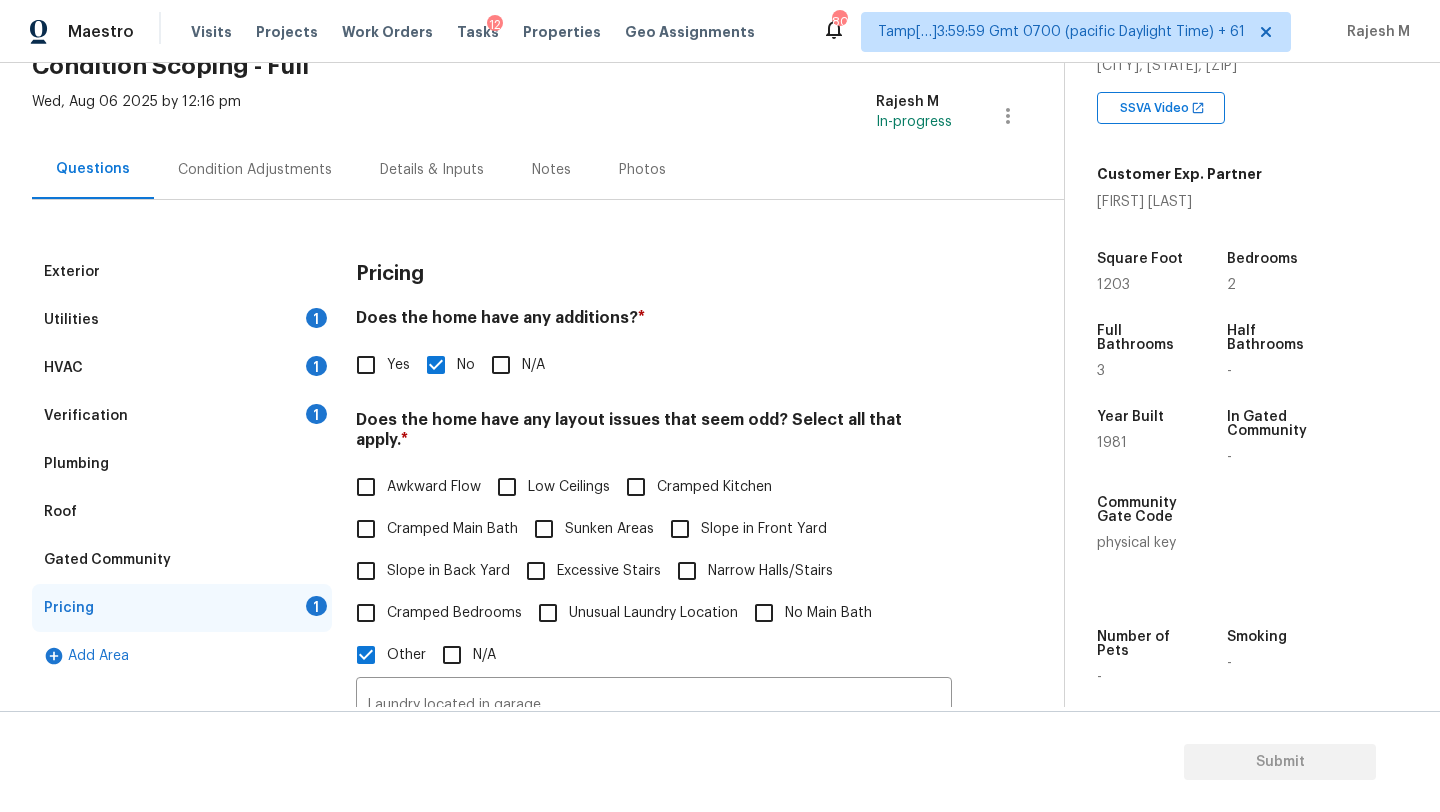 click on "Utilities 1" at bounding box center (182, 320) 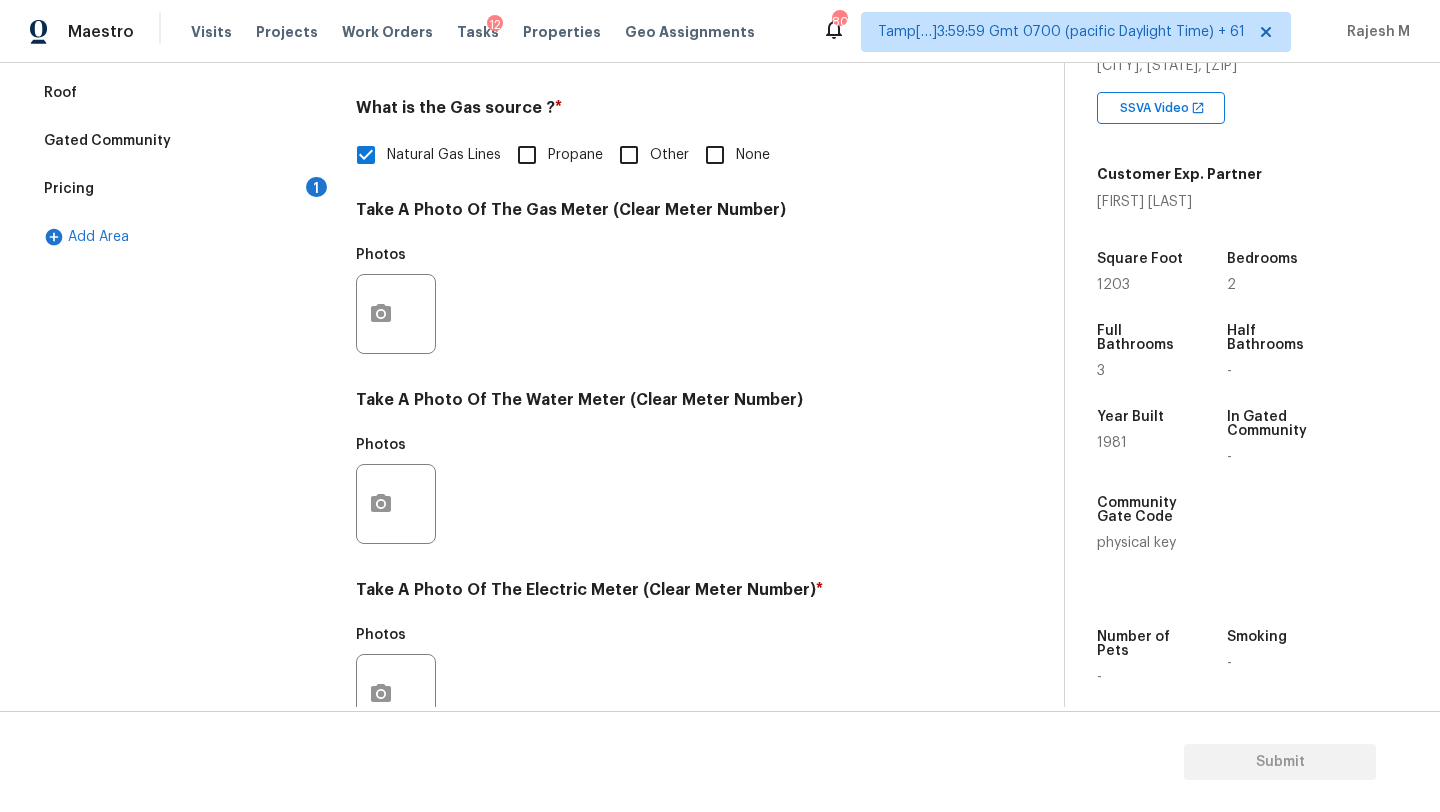scroll, scrollTop: 208, scrollLeft: 0, axis: vertical 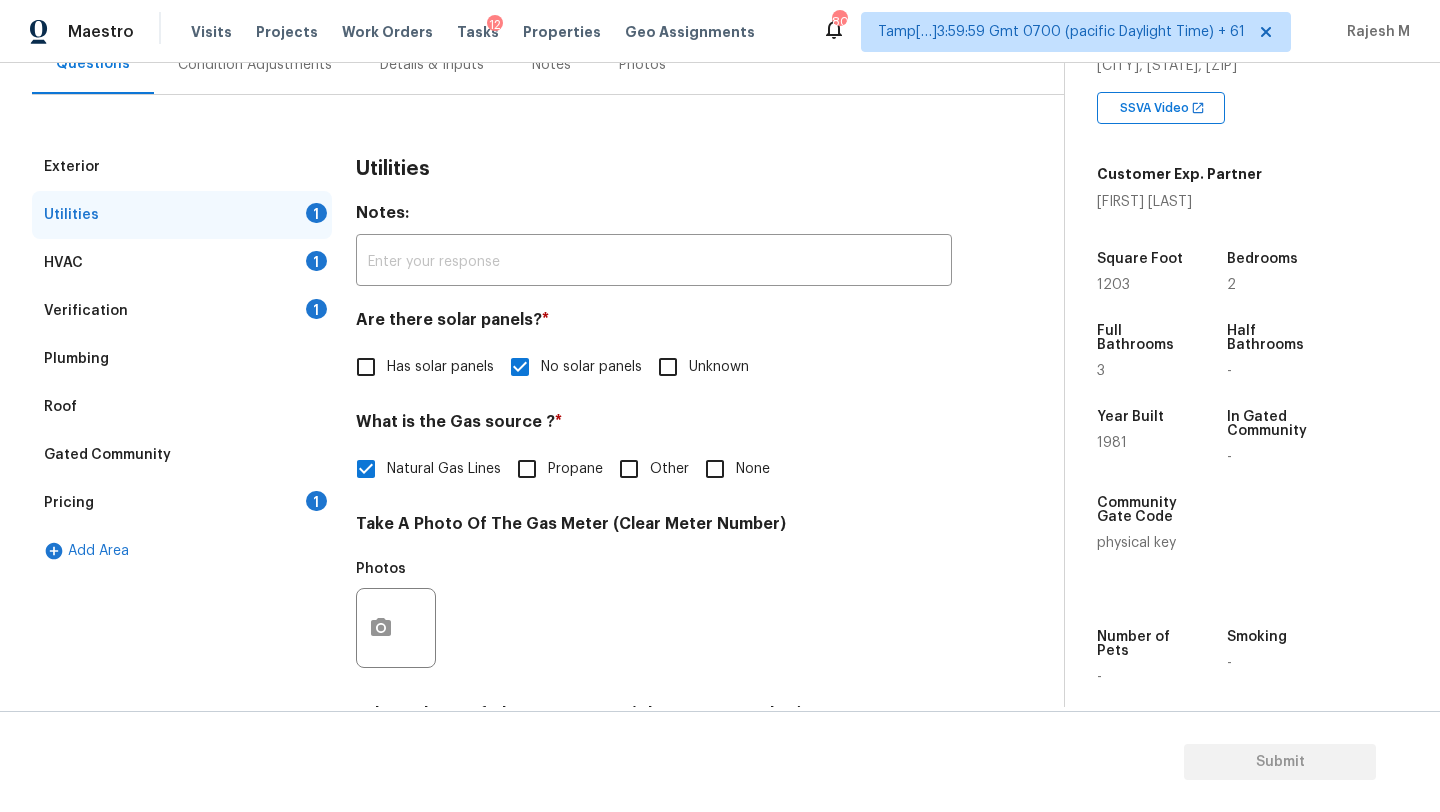 click on "Verification 1" at bounding box center (182, 311) 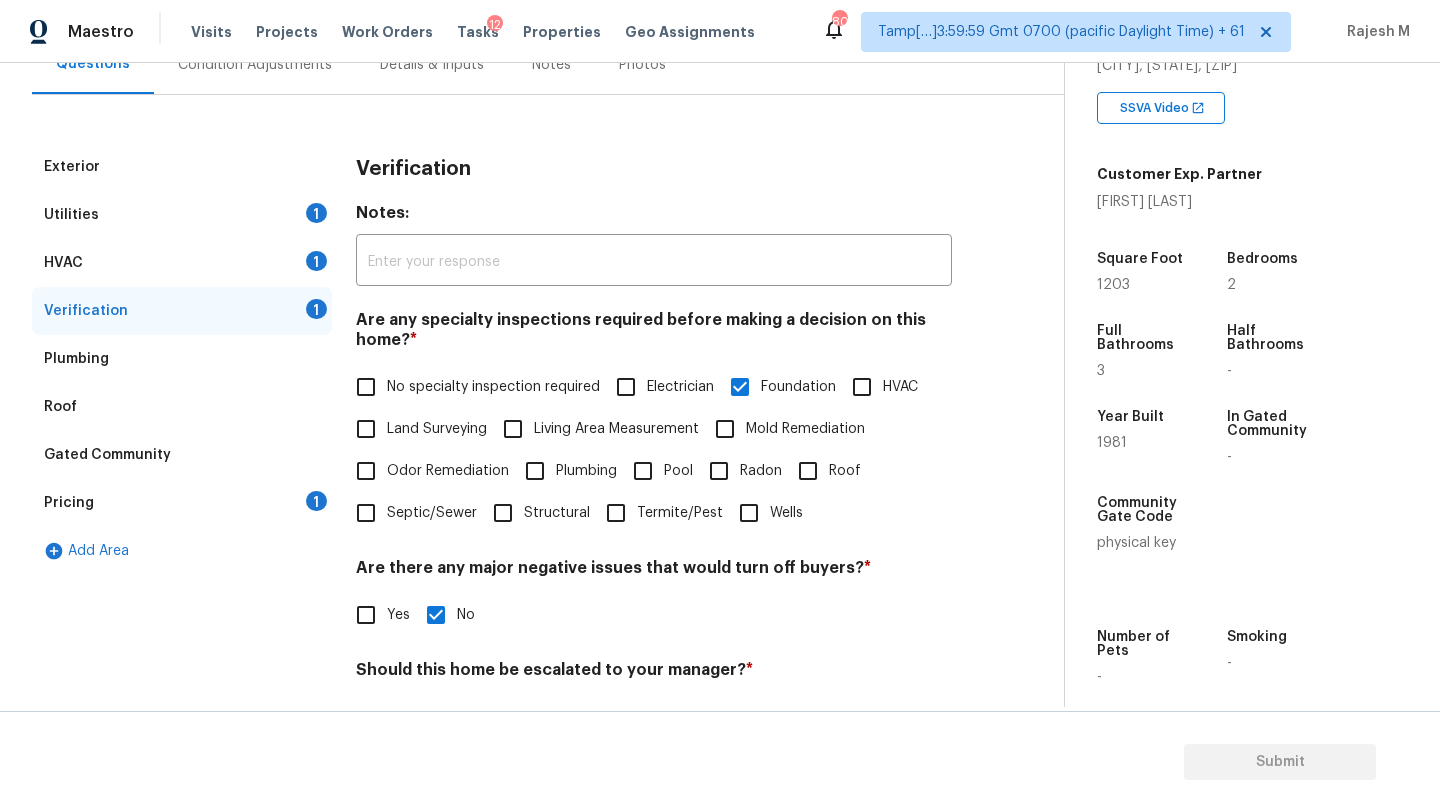 scroll, scrollTop: 581, scrollLeft: 0, axis: vertical 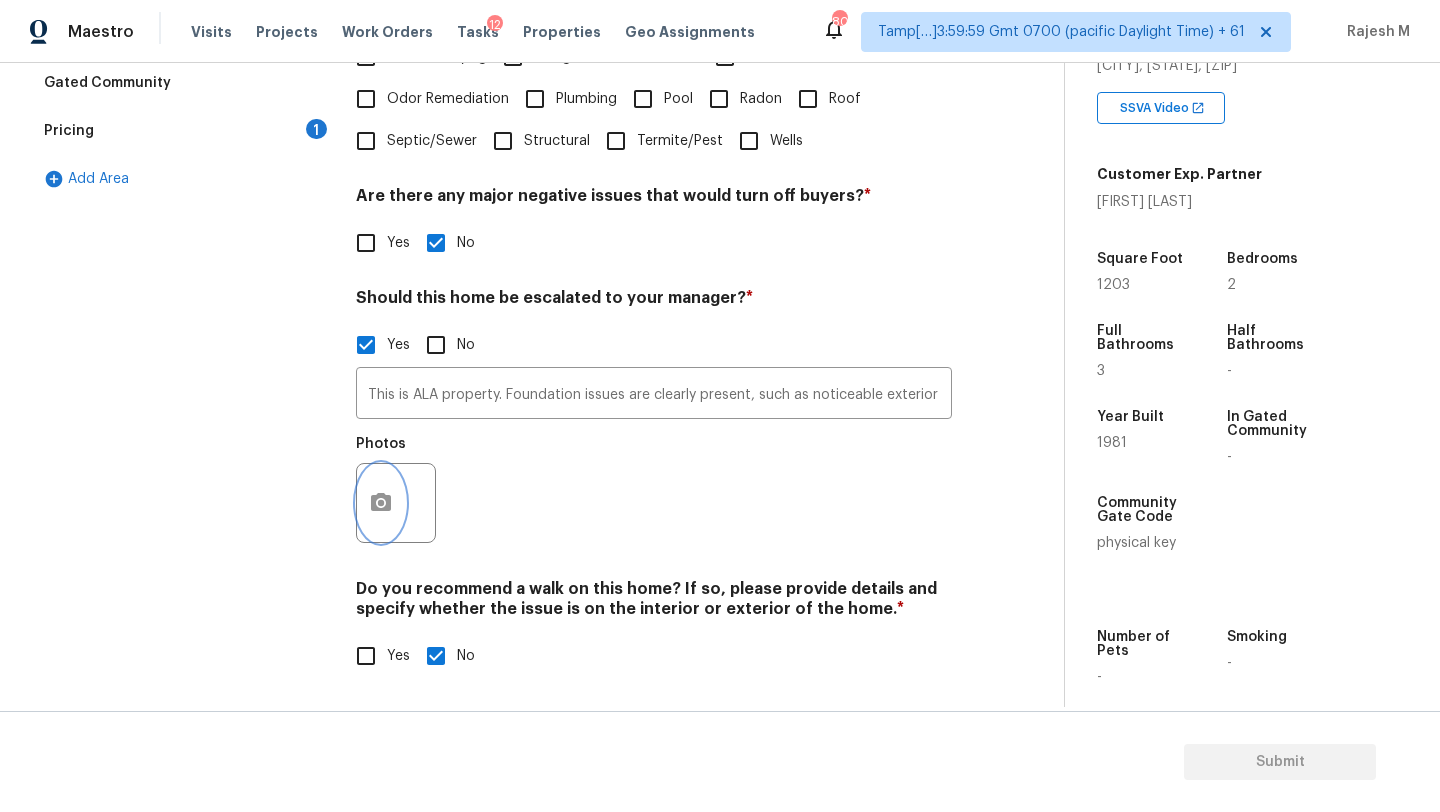 click at bounding box center [381, 503] 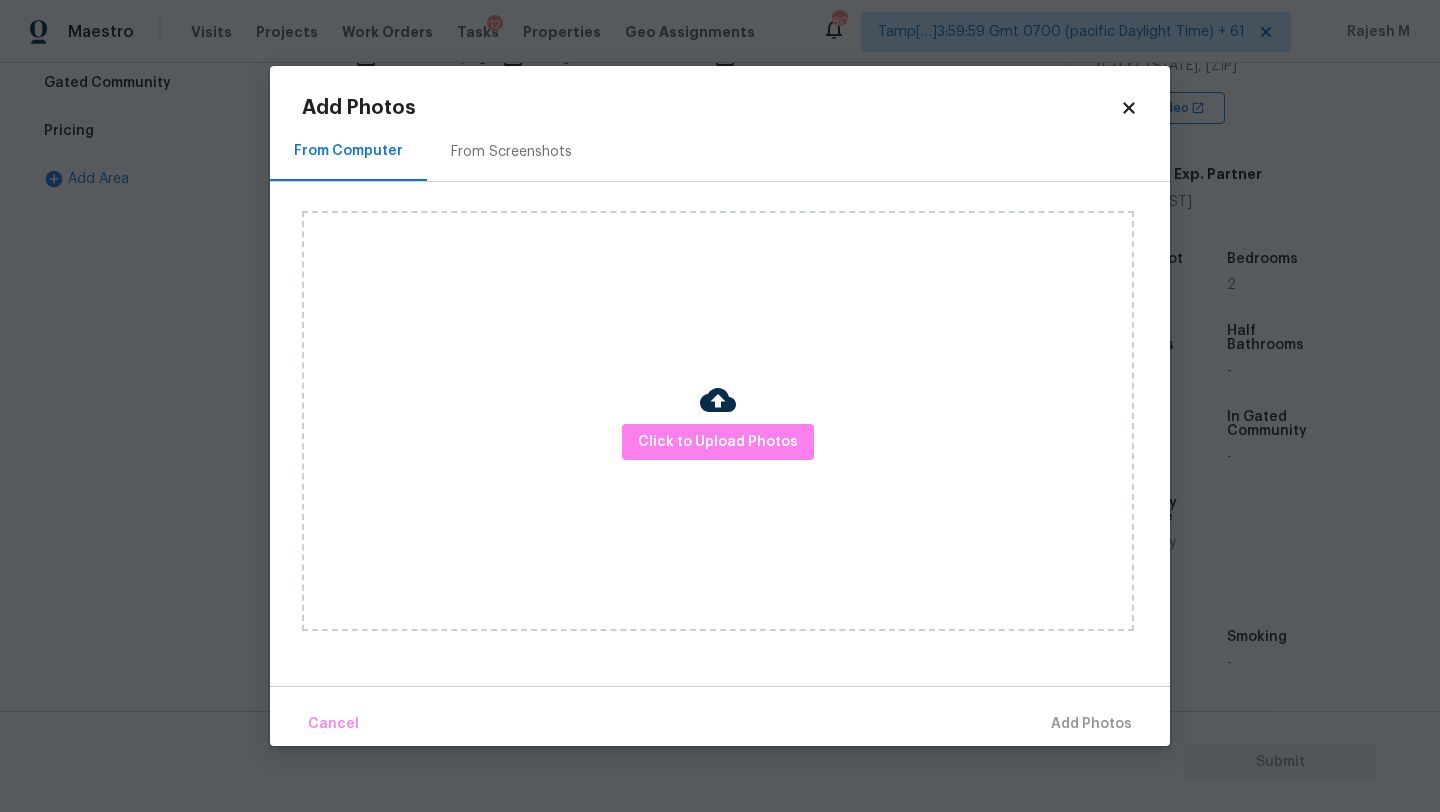 click on "From Screenshots" at bounding box center (511, 151) 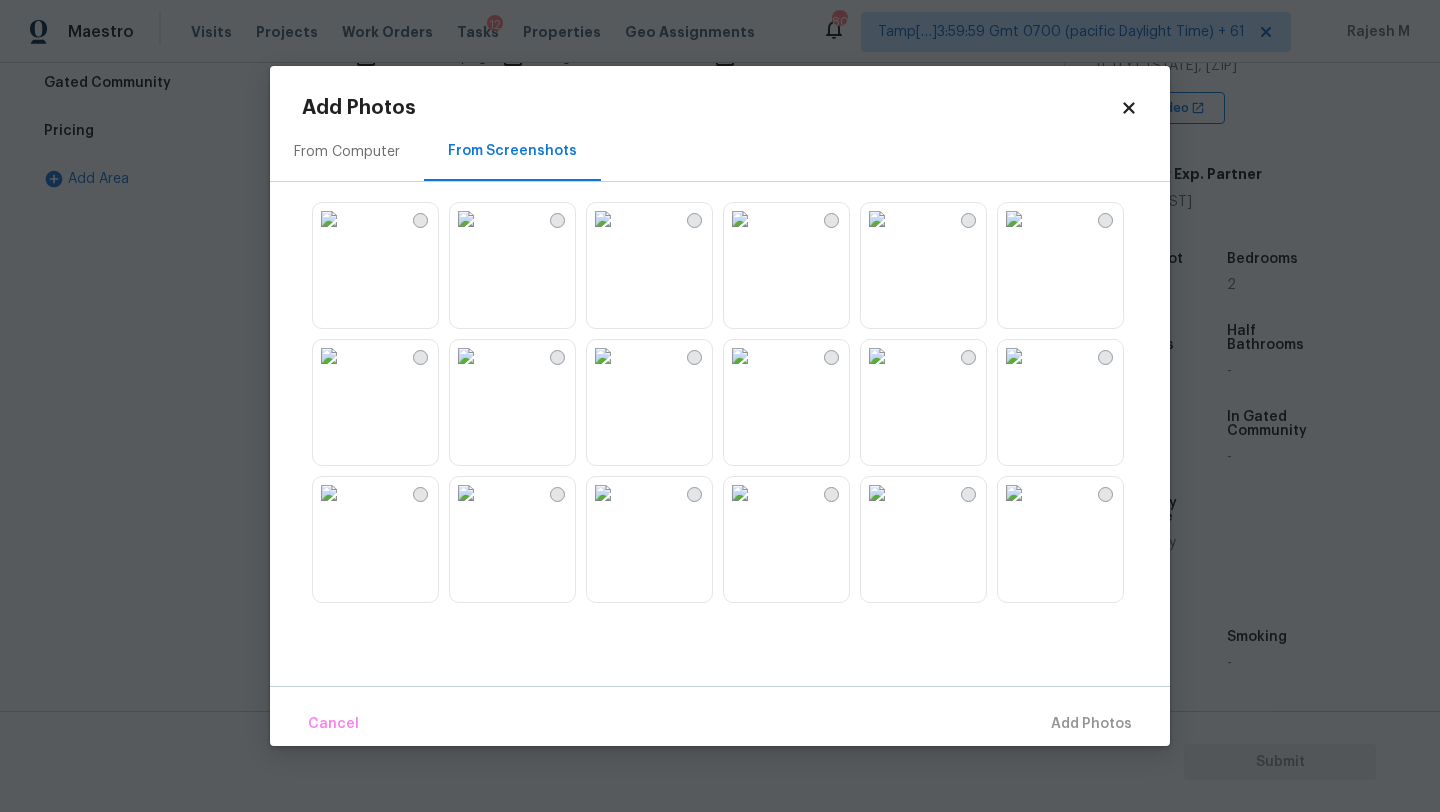 click at bounding box center (466, 219) 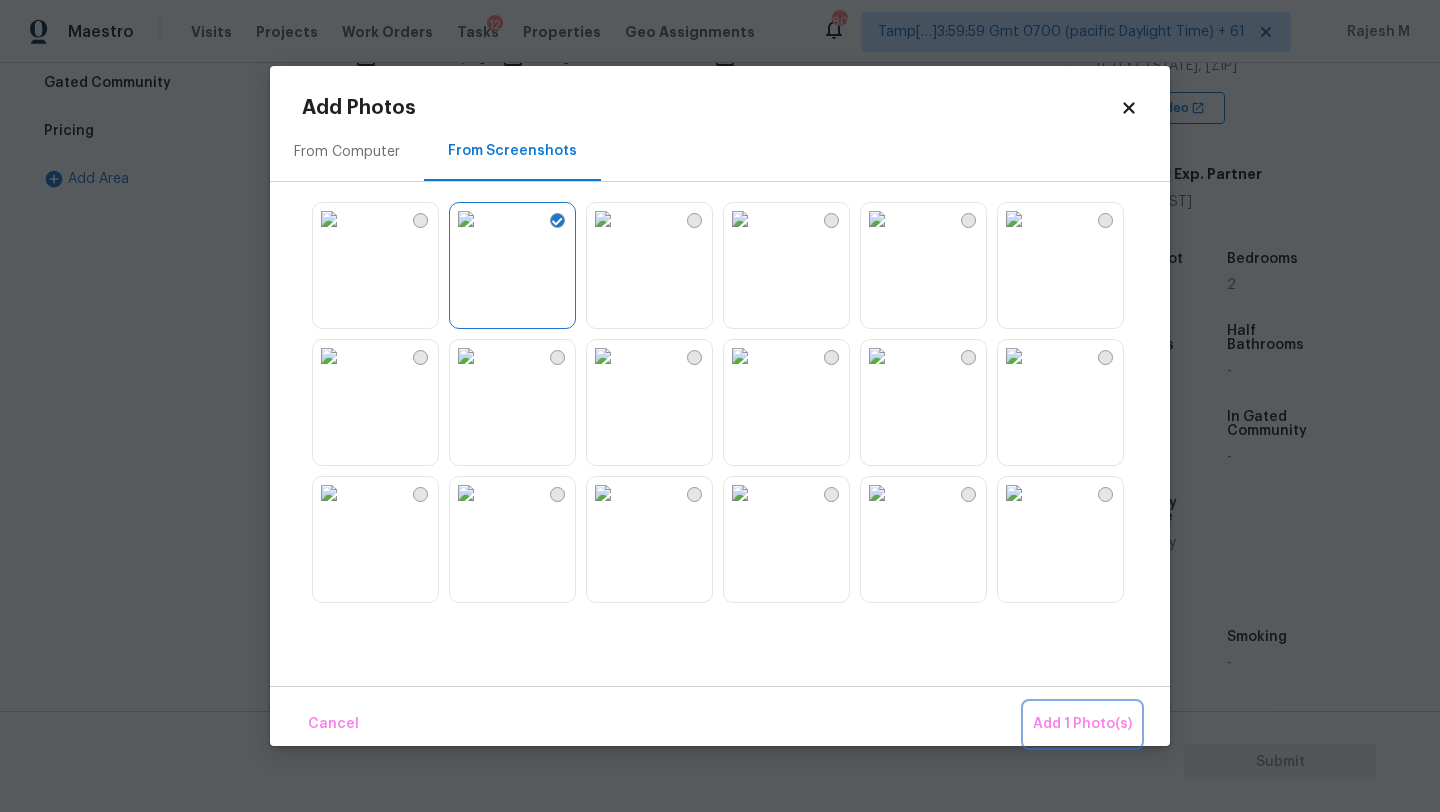 click on "Add 1 Photo(s)" at bounding box center [1082, 724] 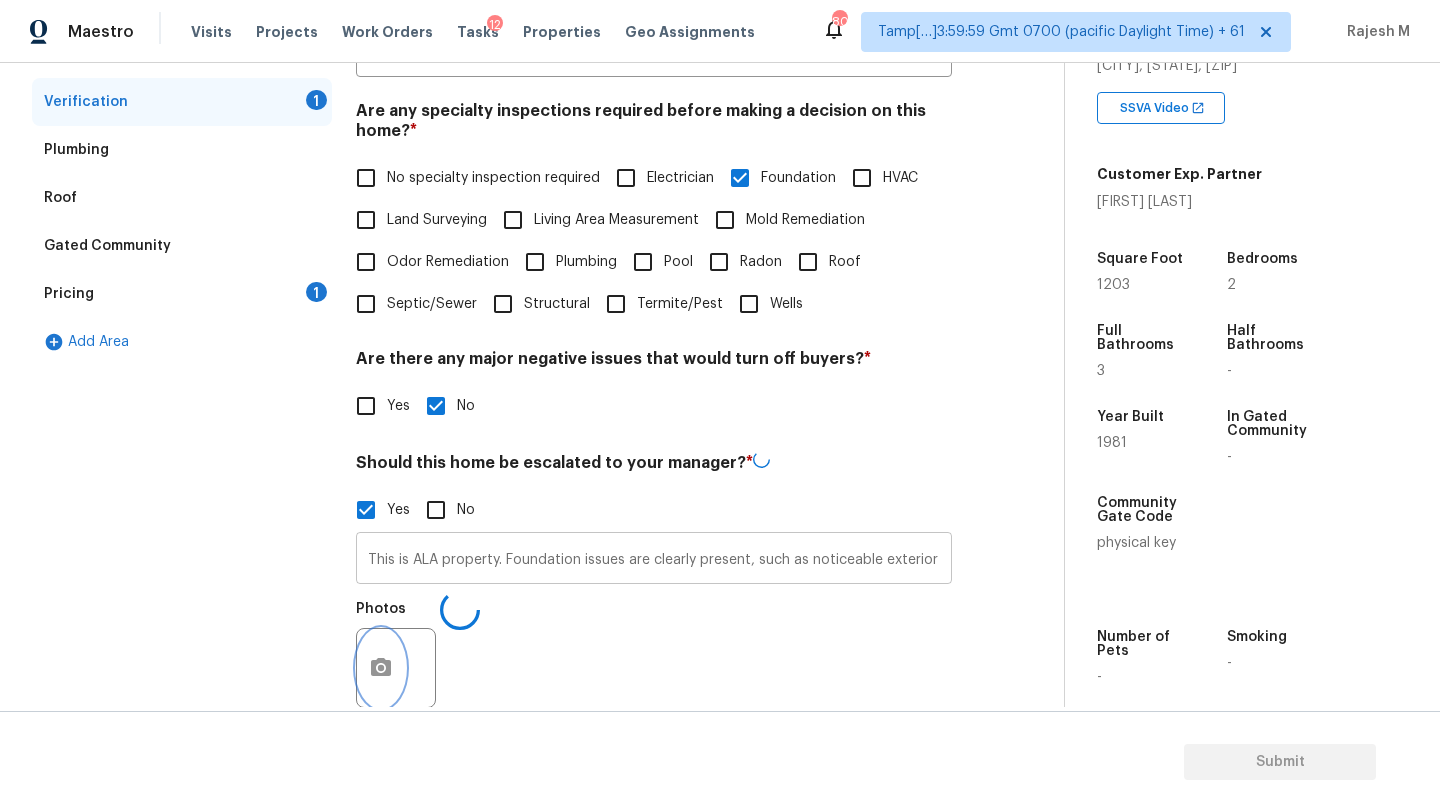 scroll, scrollTop: 366, scrollLeft: 0, axis: vertical 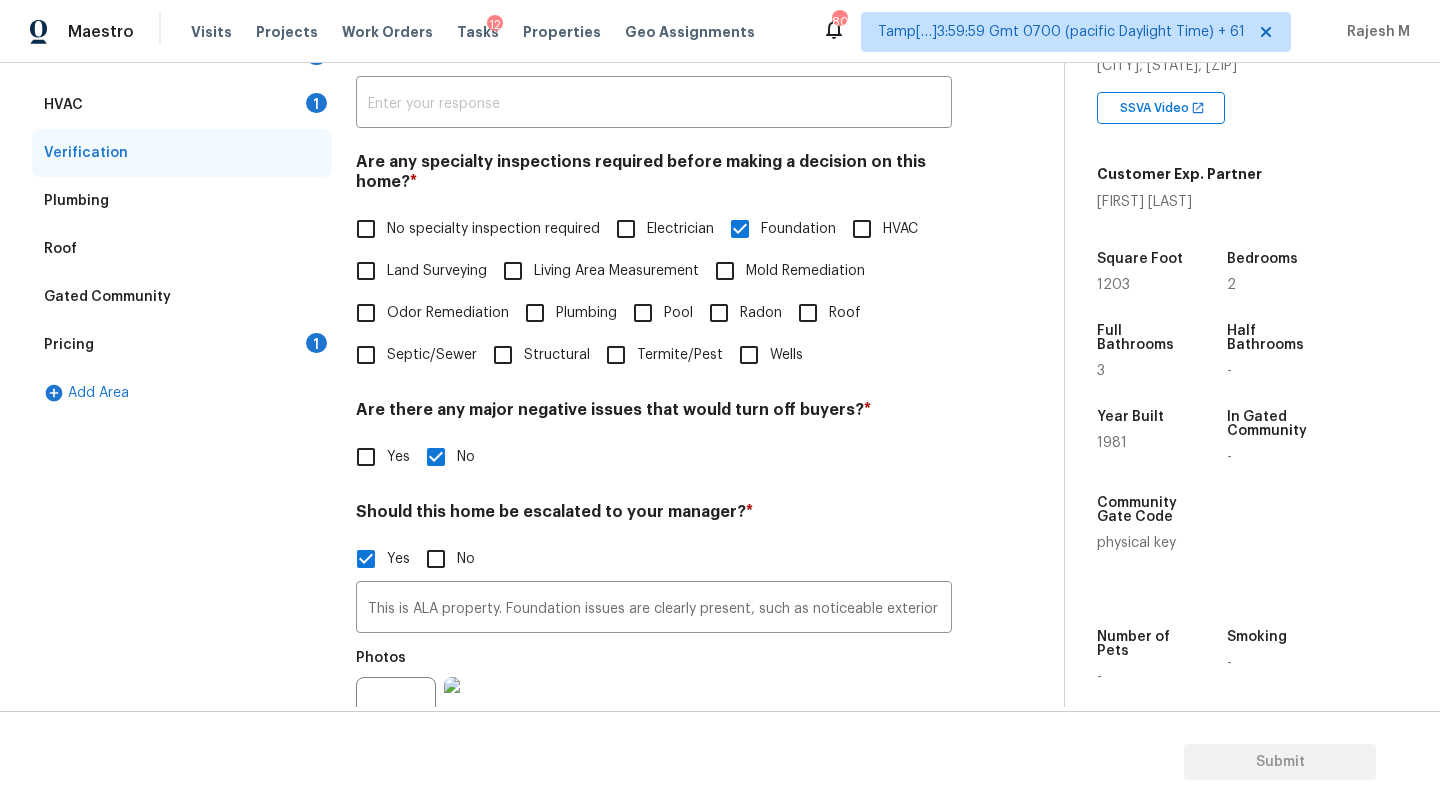 click on "Pricing 1" at bounding box center [182, 345] 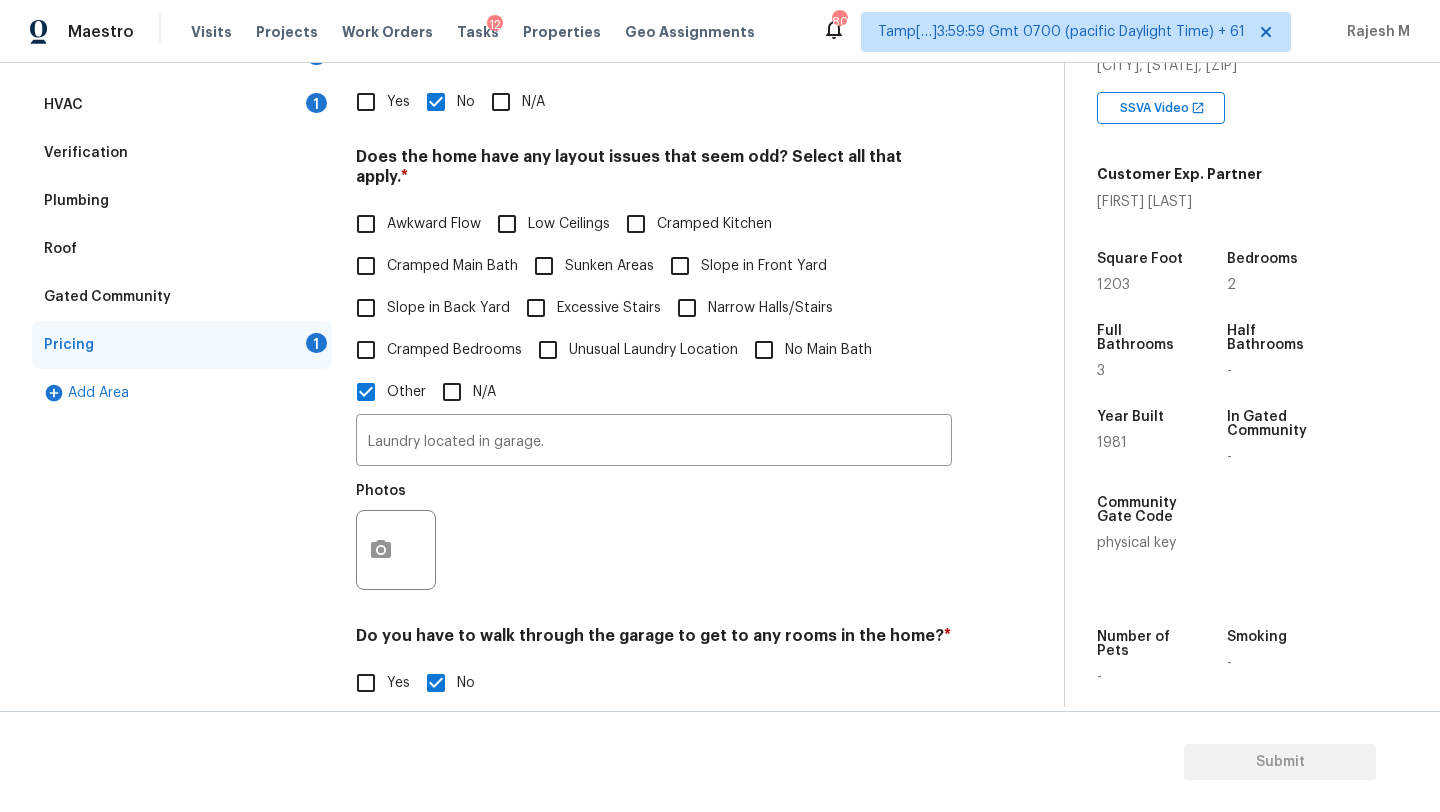 click at bounding box center (396, 550) 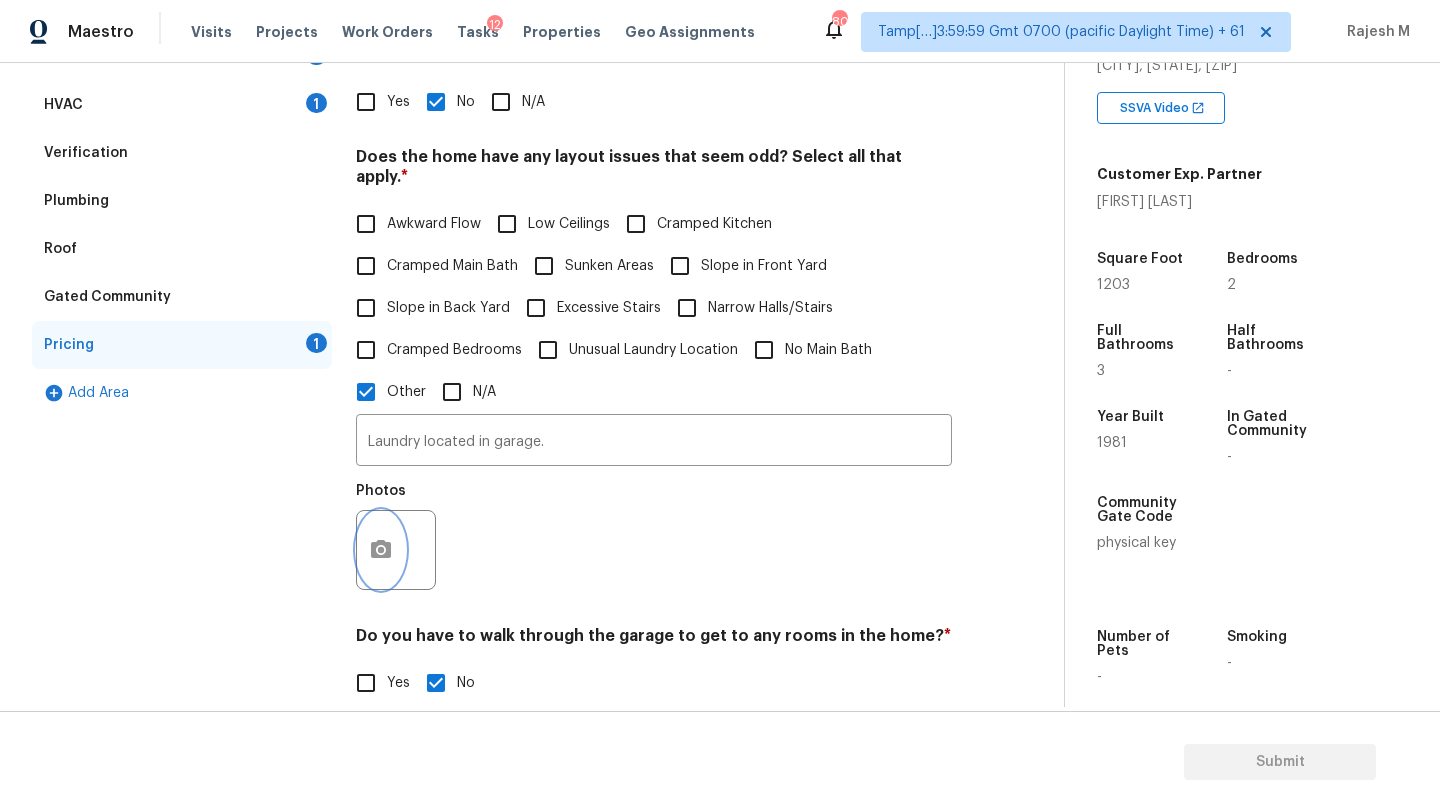 click 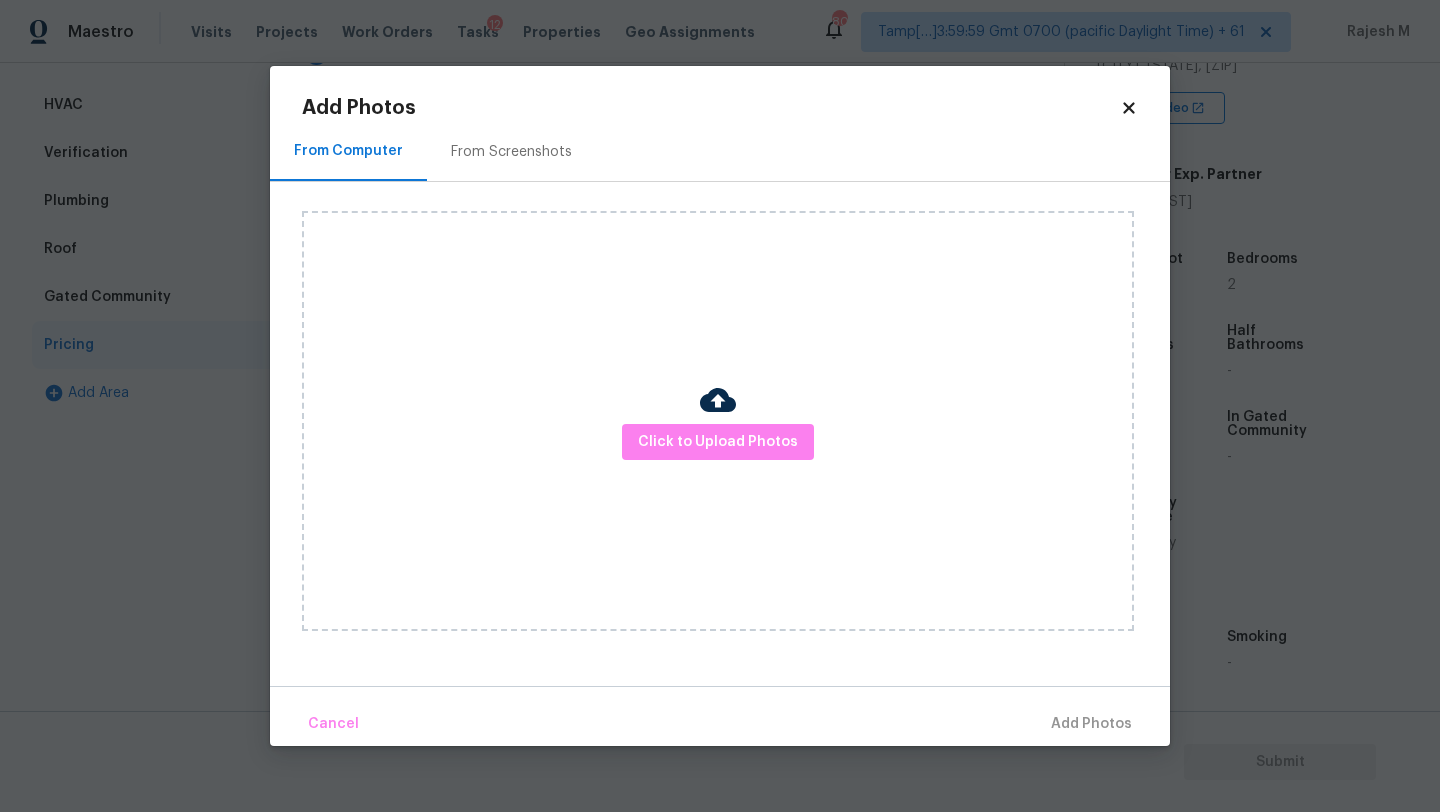 click on "Add Photos" at bounding box center (711, 108) 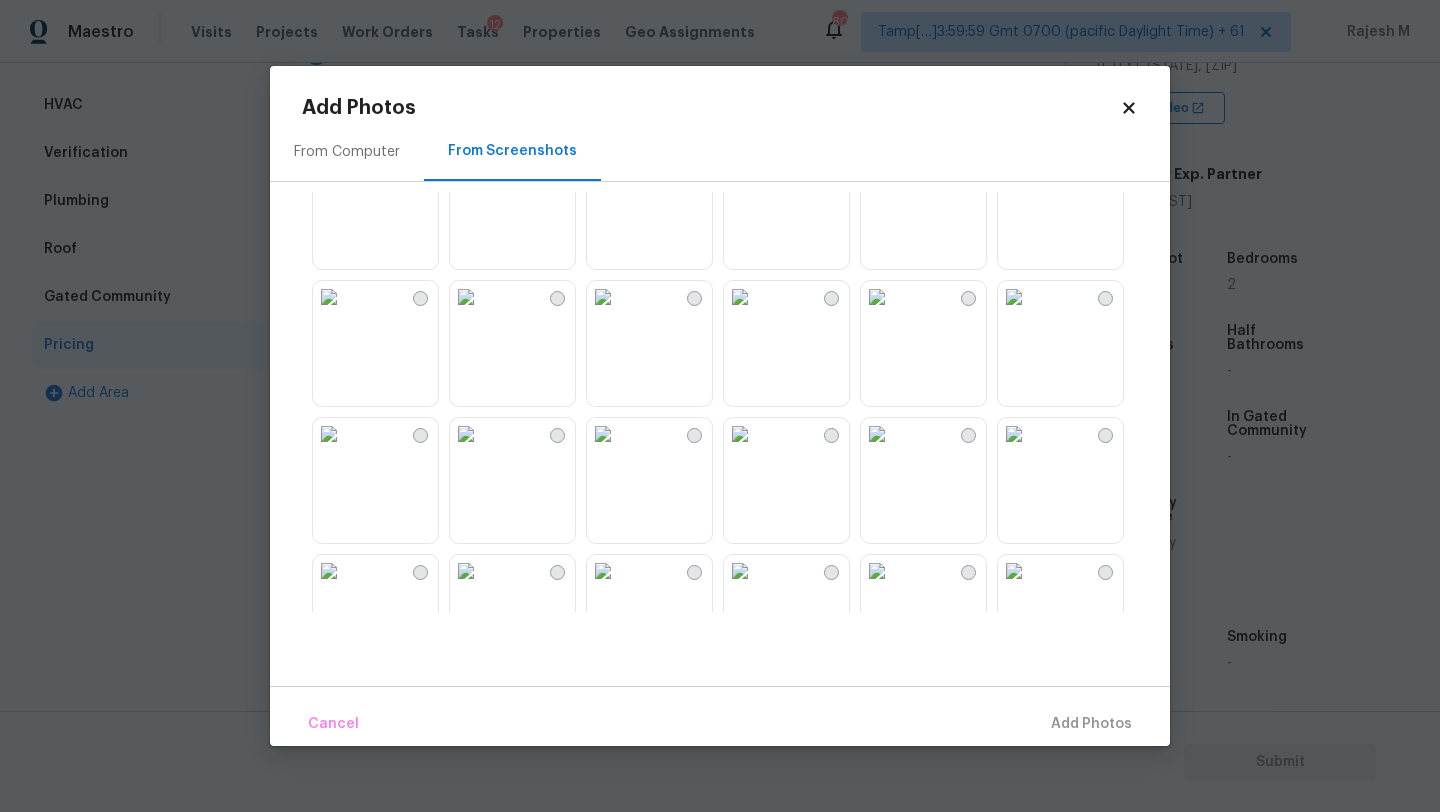 scroll, scrollTop: 179, scrollLeft: 0, axis: vertical 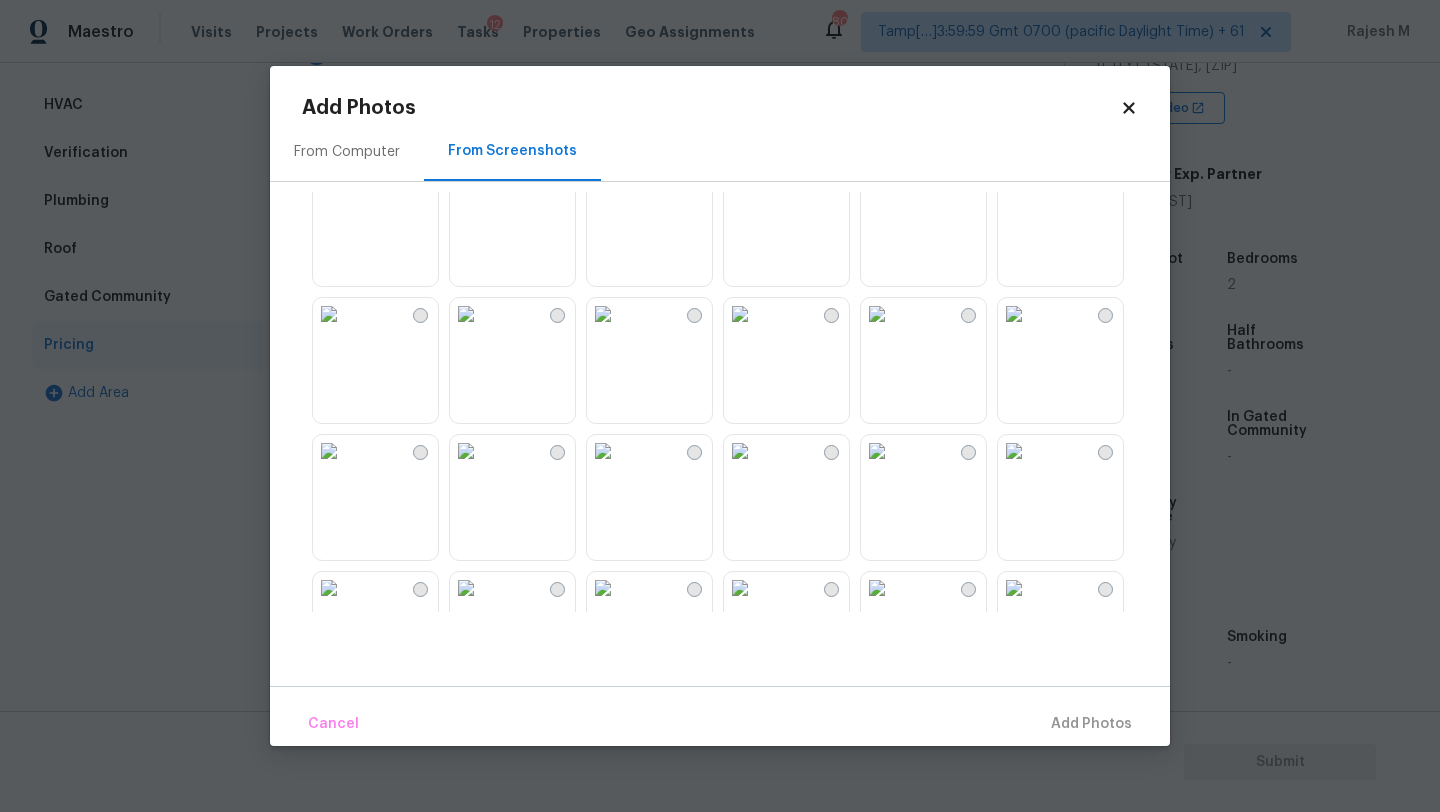 click at bounding box center [1014, 314] 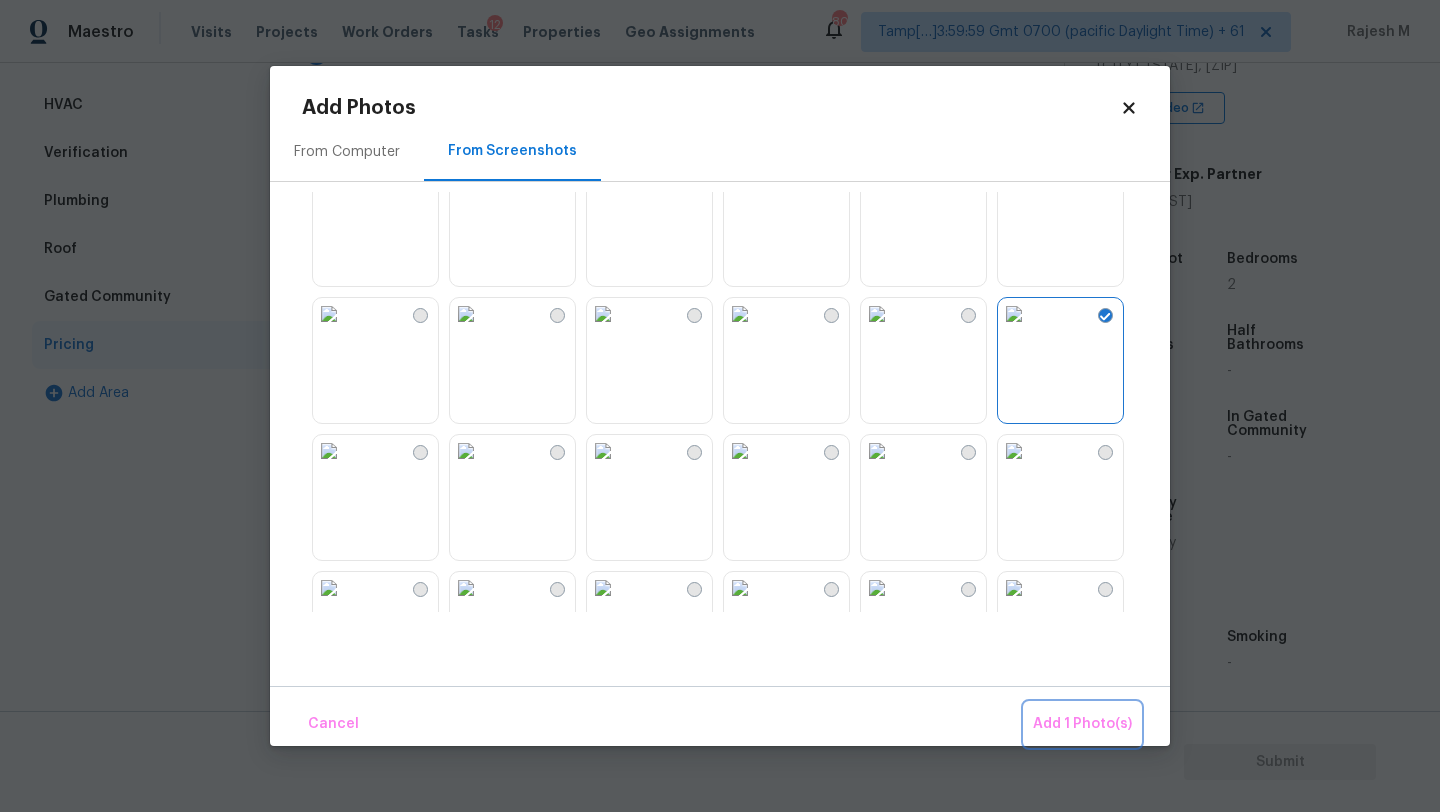 click on "Add 1 Photo(s)" at bounding box center [1082, 724] 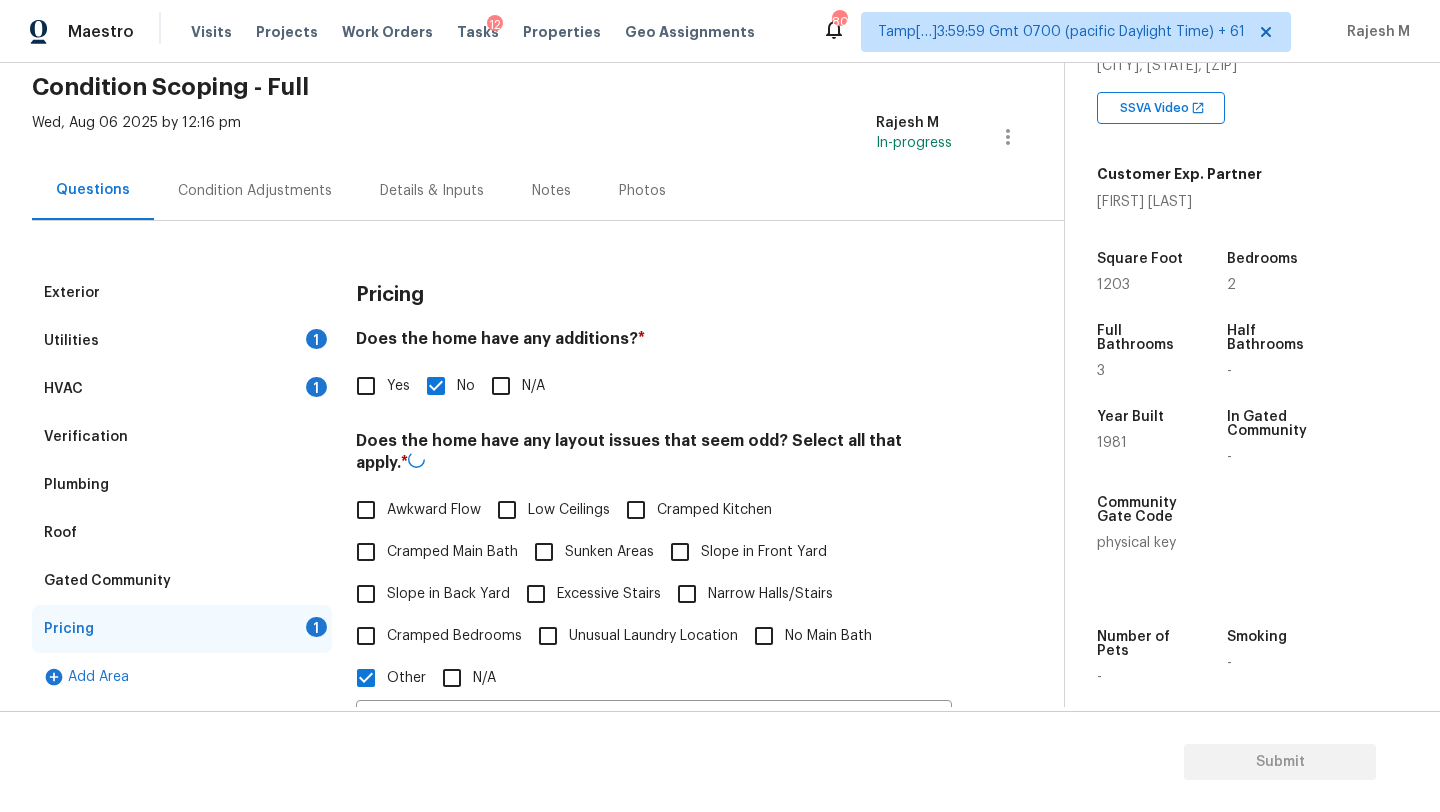 scroll, scrollTop: 54, scrollLeft: 0, axis: vertical 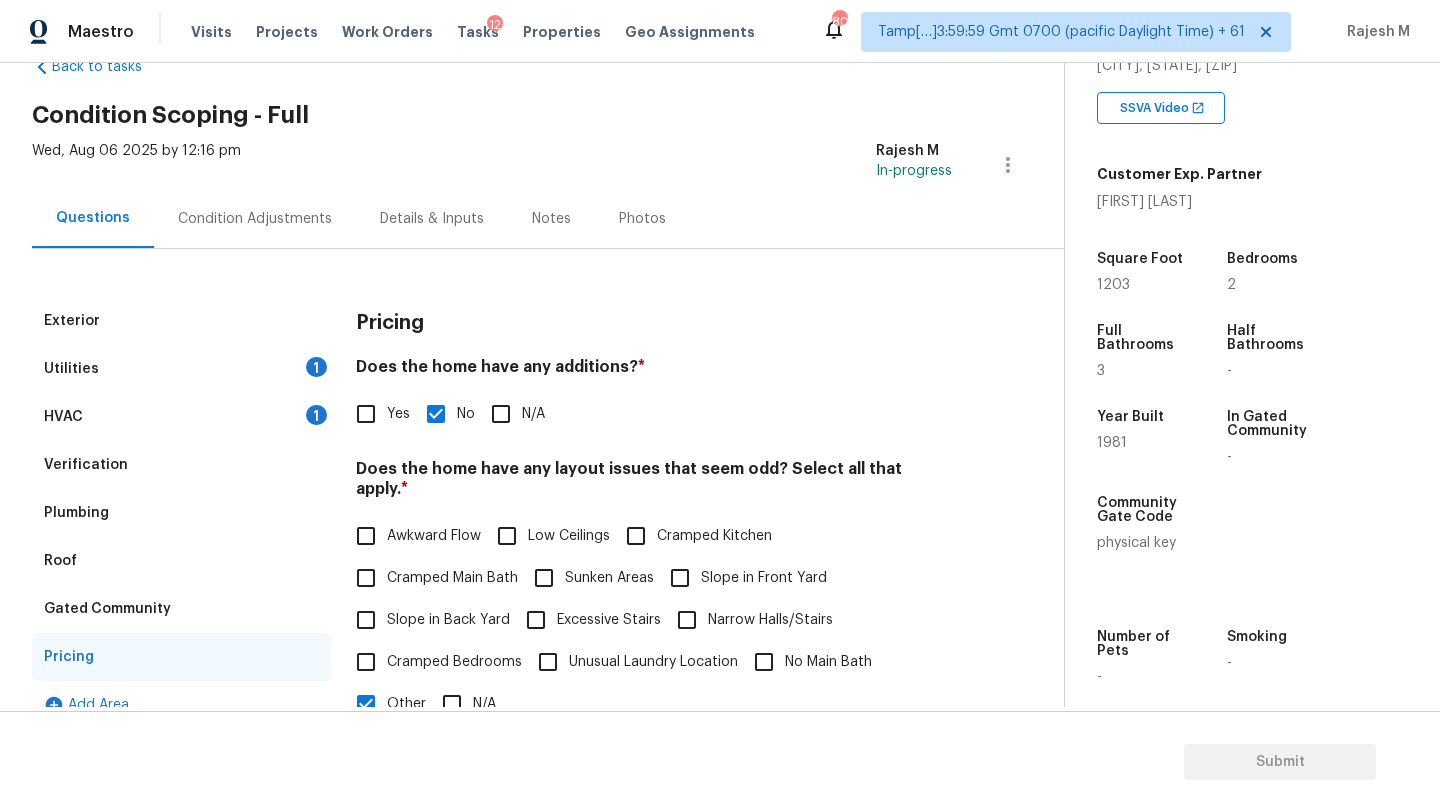 click on "Condition Adjustments" at bounding box center [255, 219] 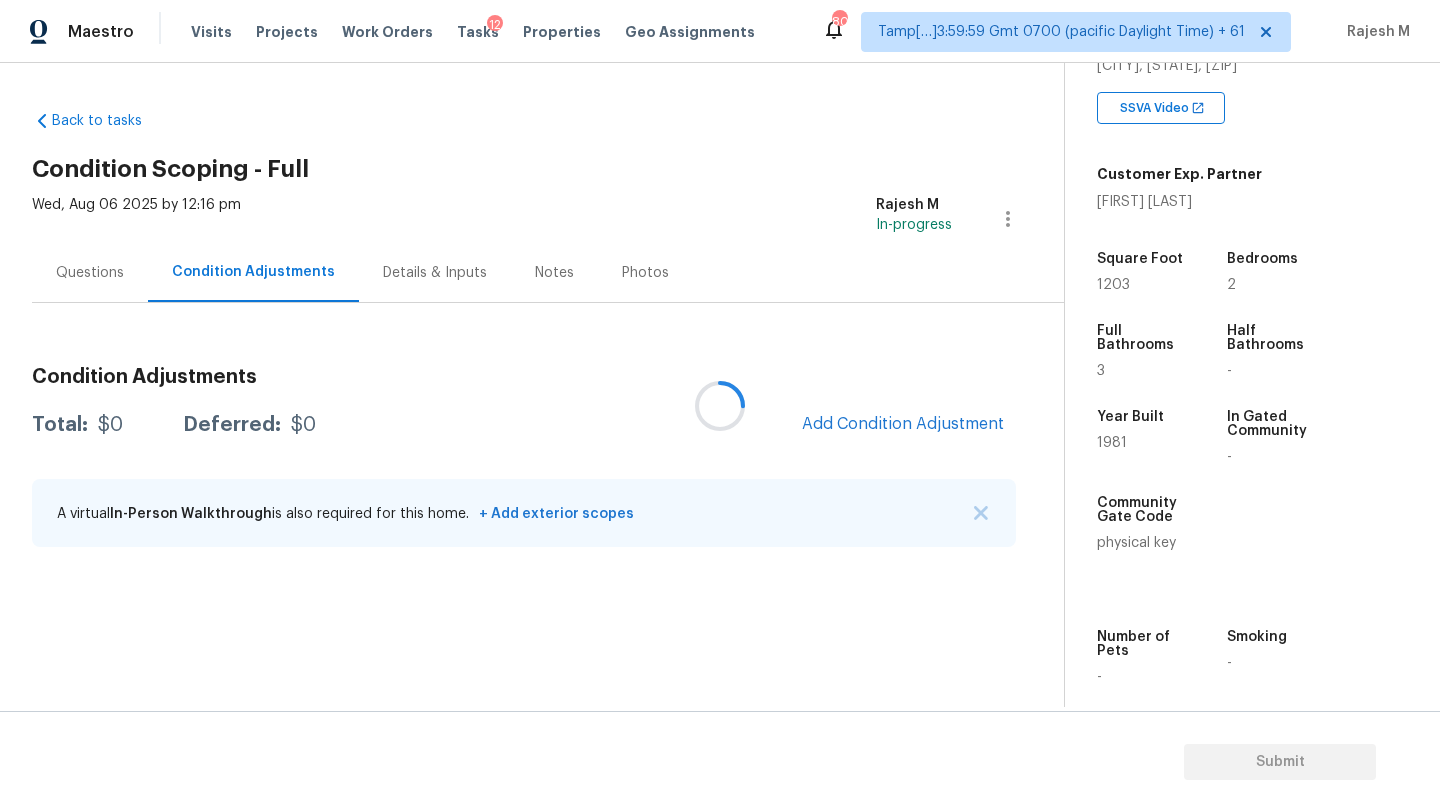 scroll, scrollTop: 0, scrollLeft: 0, axis: both 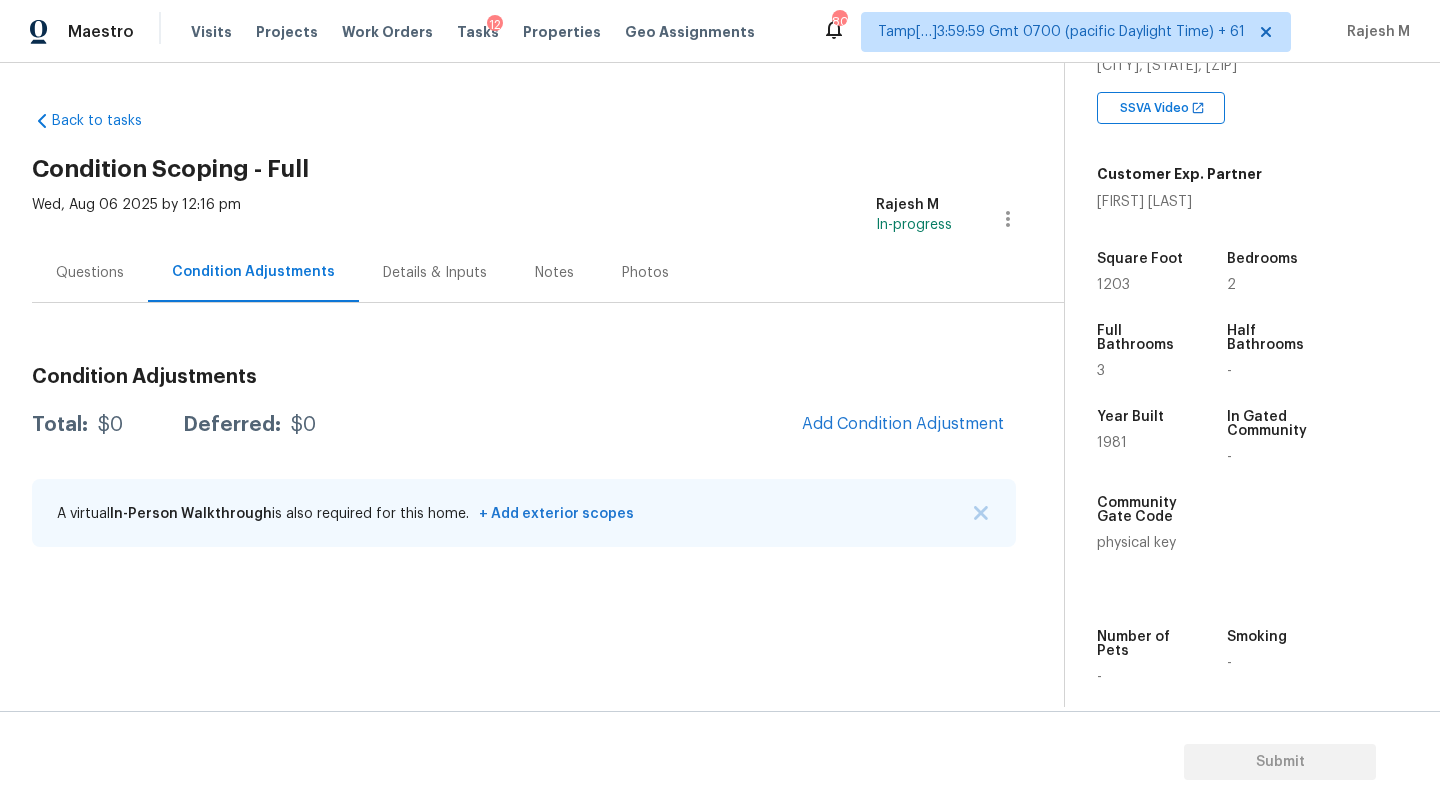 click on "Questions" at bounding box center [90, 273] 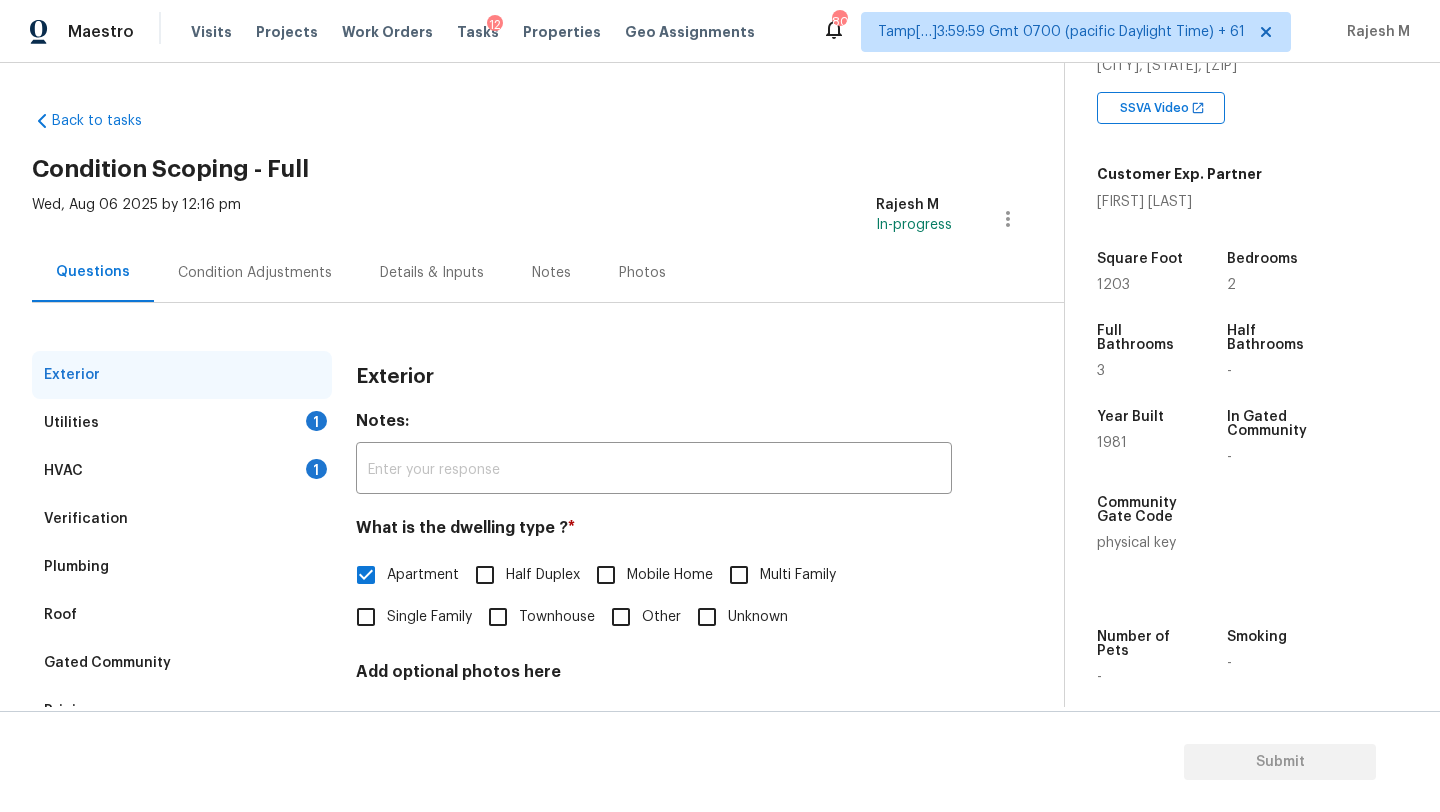 click on "Verification" at bounding box center (182, 519) 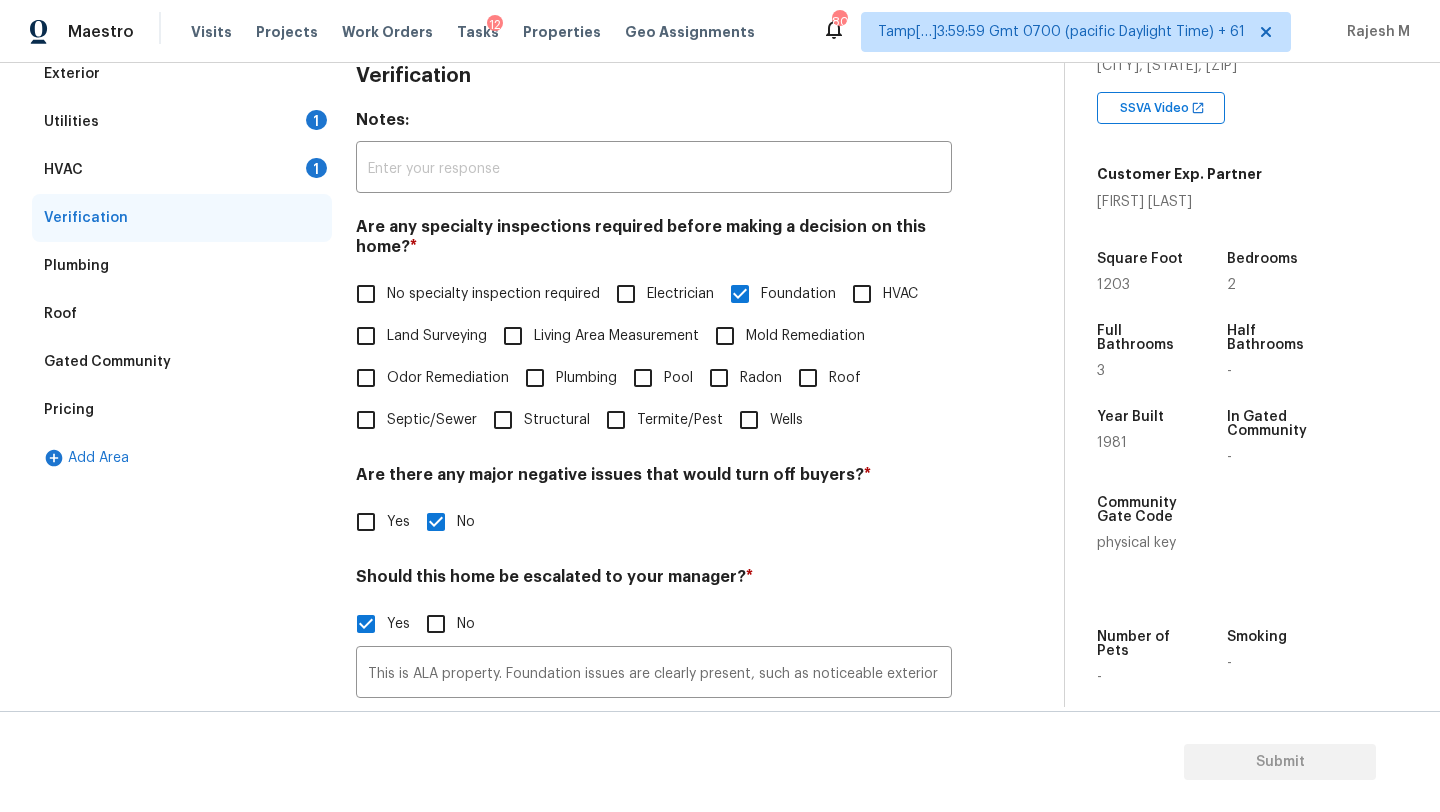 scroll, scrollTop: 360, scrollLeft: 0, axis: vertical 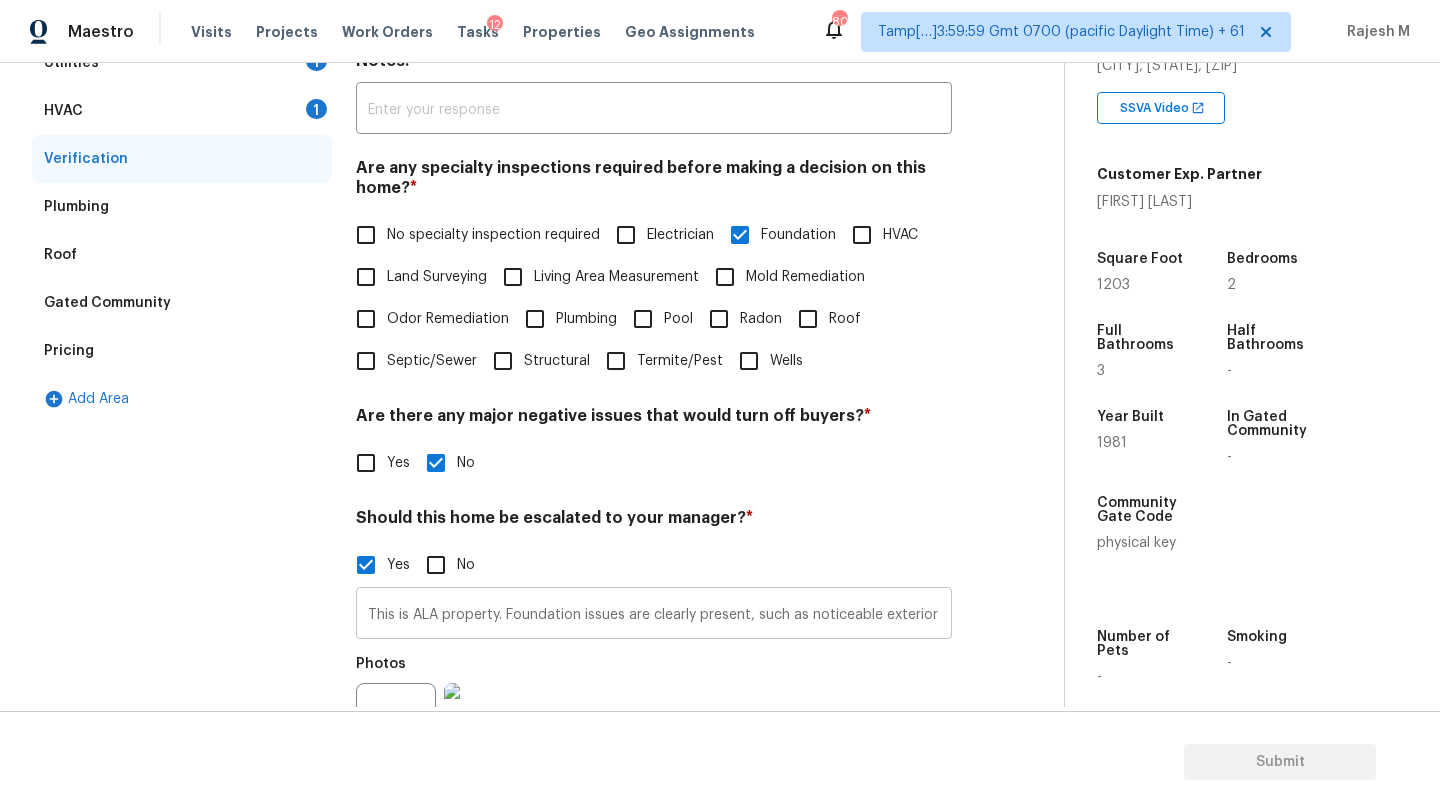click on "This is ALA property. Foundation issues are clearly present, such as noticeable exterior or interior cracks,  The water heater is Functioning but signs of corrosion (e.g., rust) or leaking. Garage ceiling show stains which can be signs or previous leaks" at bounding box center [654, 615] 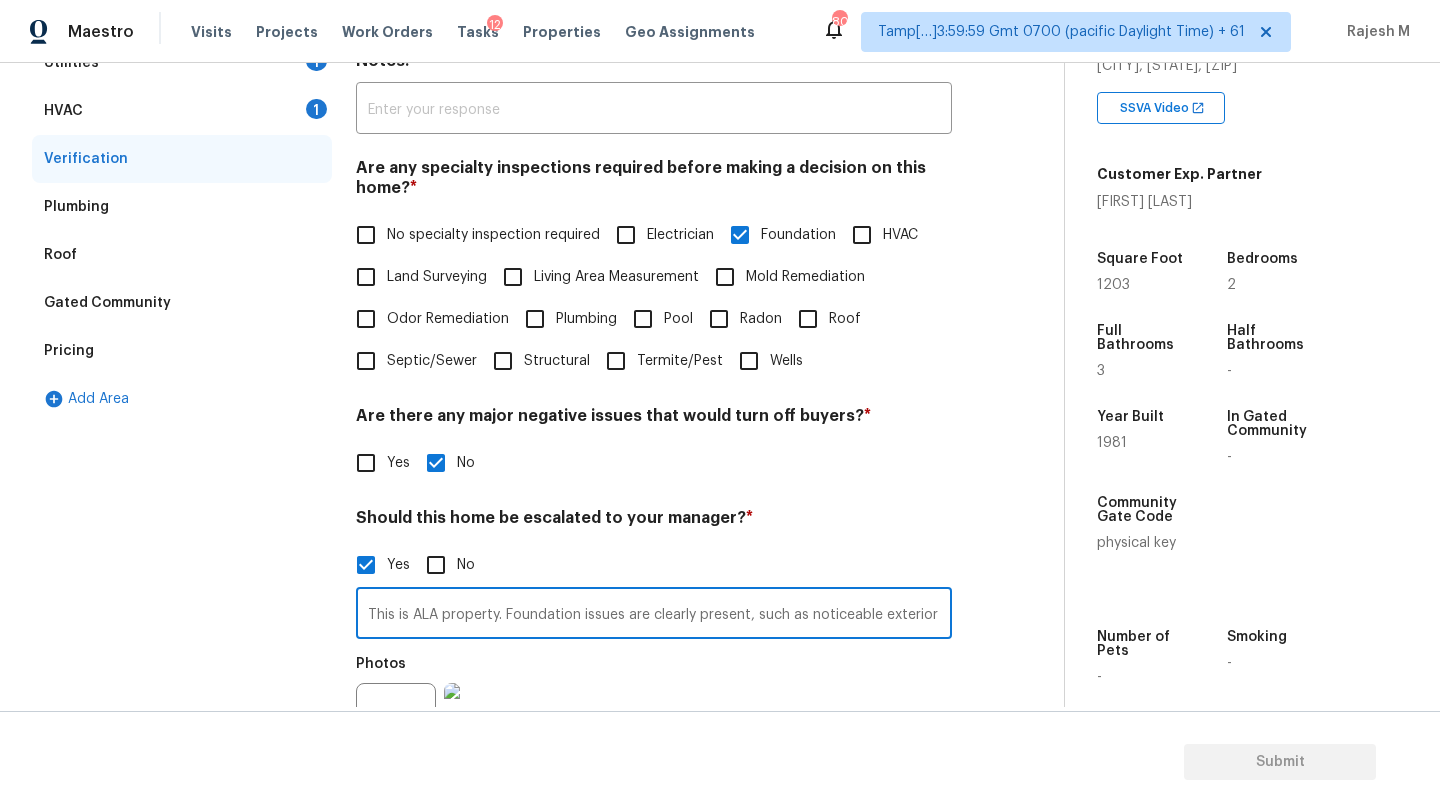 click on "This is ALA property. Foundation issues are clearly present, such as noticeable exterior or interior cracks,  The water heater is Functioning but signs of corrosion (e.g., rust) or leaking. Garage ceiling show stains which can be signs or previous leaks" at bounding box center (654, 615) 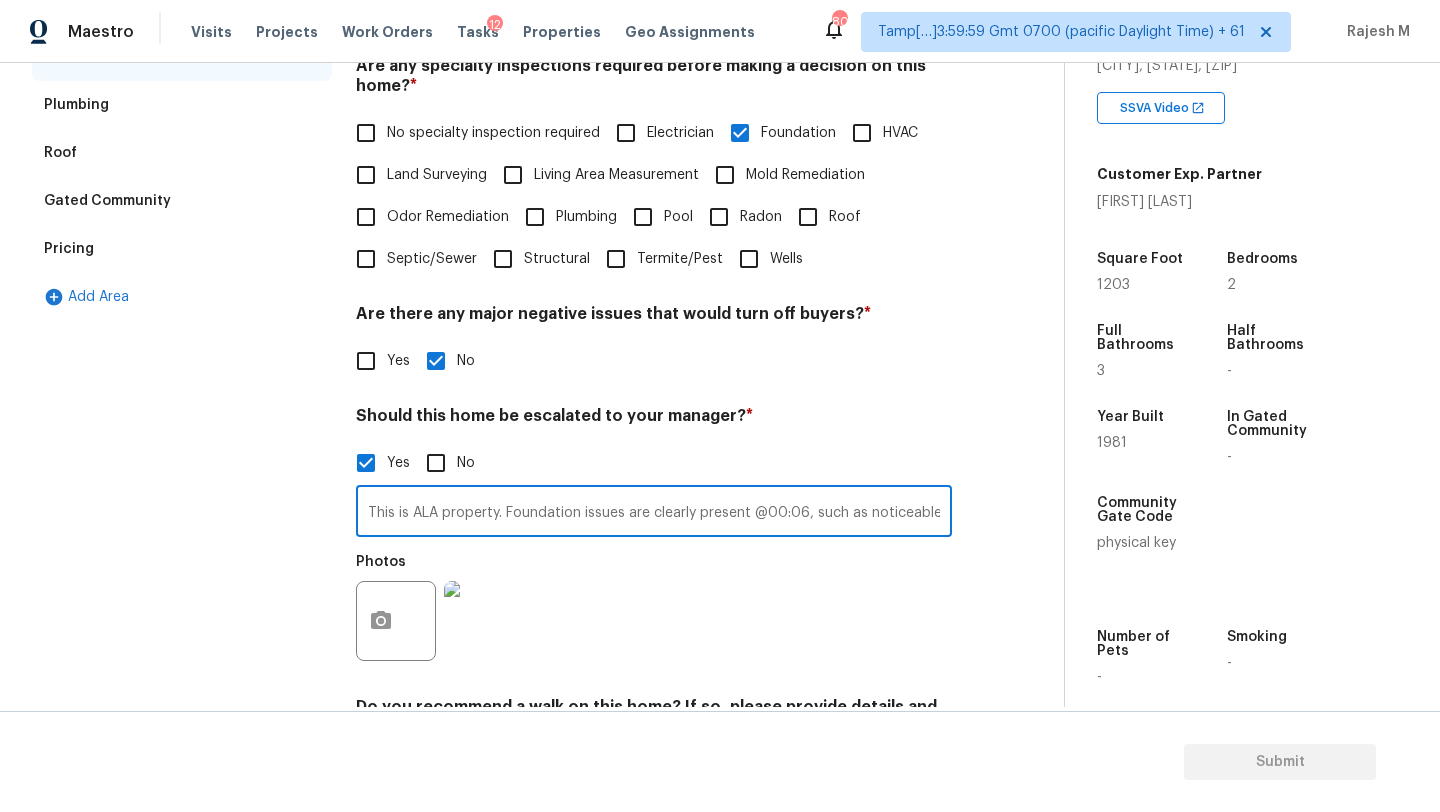 scroll, scrollTop: 581, scrollLeft: 0, axis: vertical 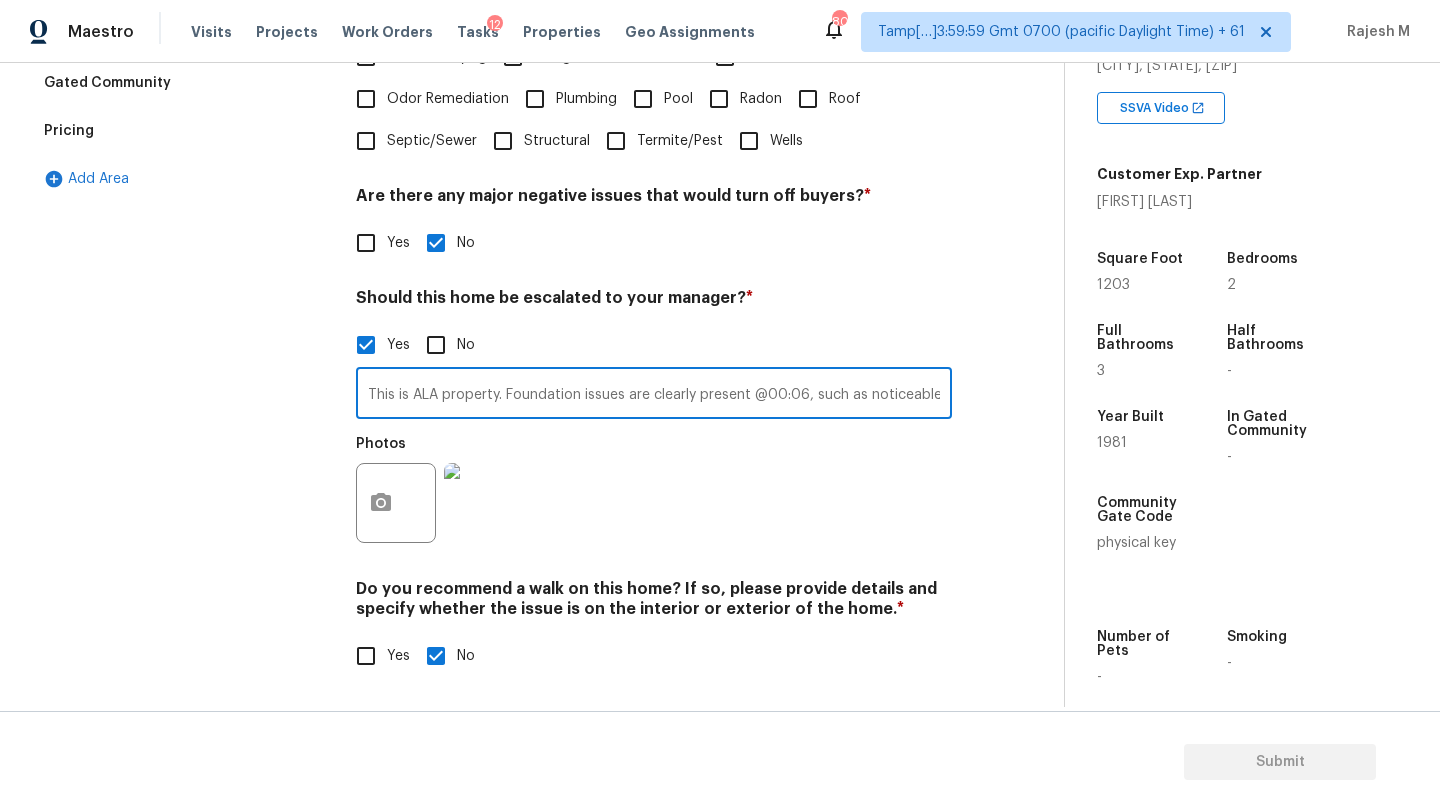 type on "This is ALA property. Foundation issues are clearly present @00:06, such as noticeable exterior or interior cracks,  The water heater is Functioning but signs of corrosion (e.g., rust) or leaking. Garage ceiling show stains which can be signs or previous leaks" 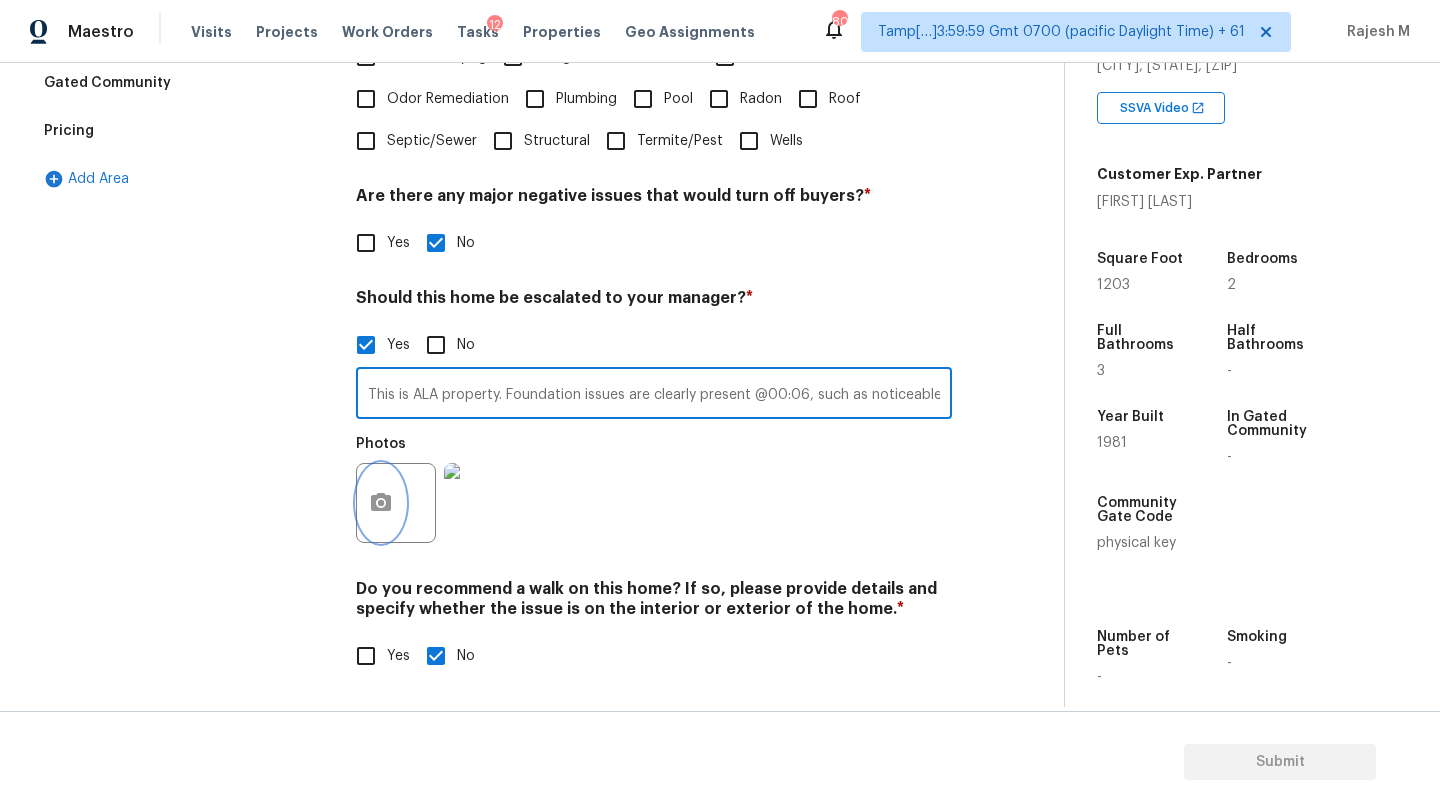 click 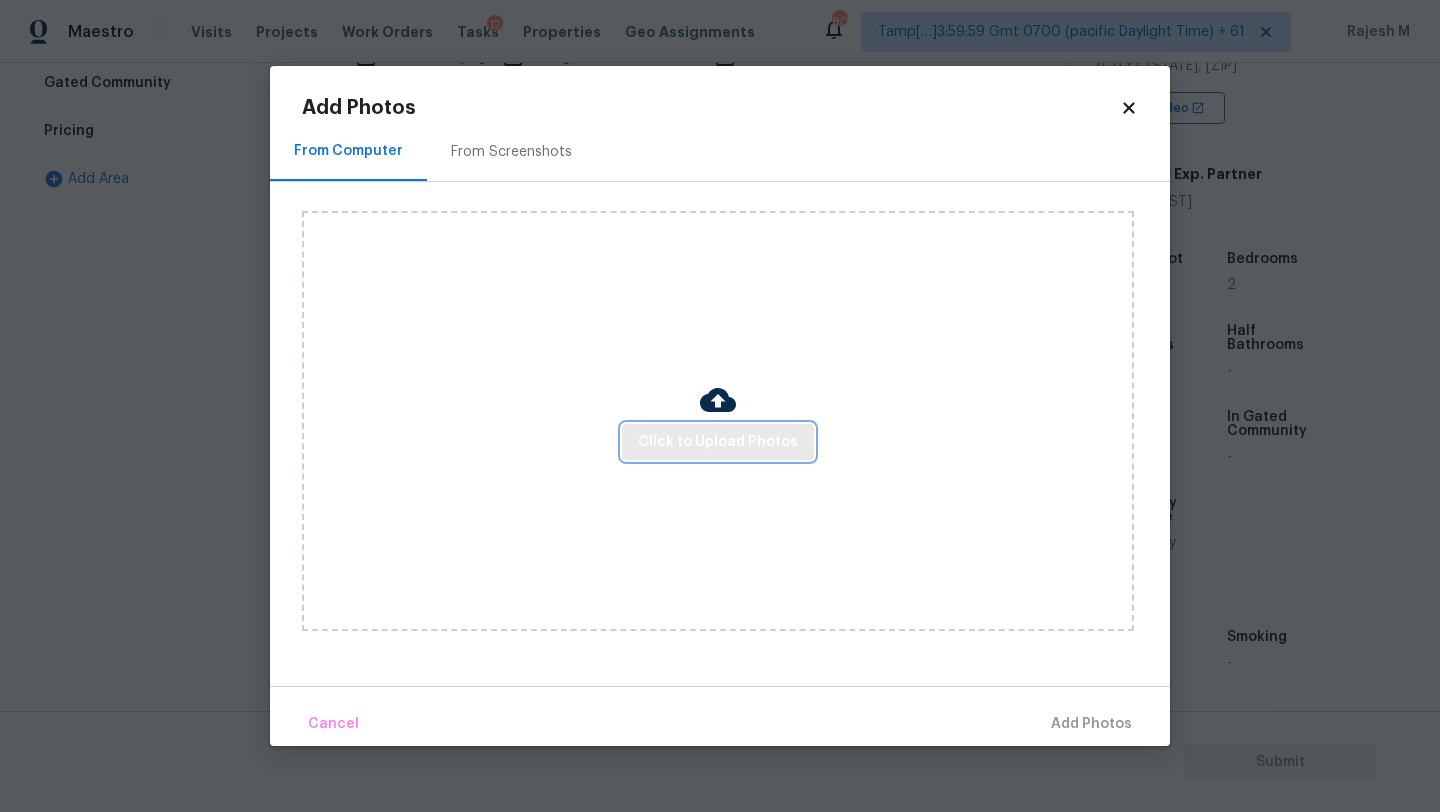 click on "Click to Upload Photos" at bounding box center (718, 442) 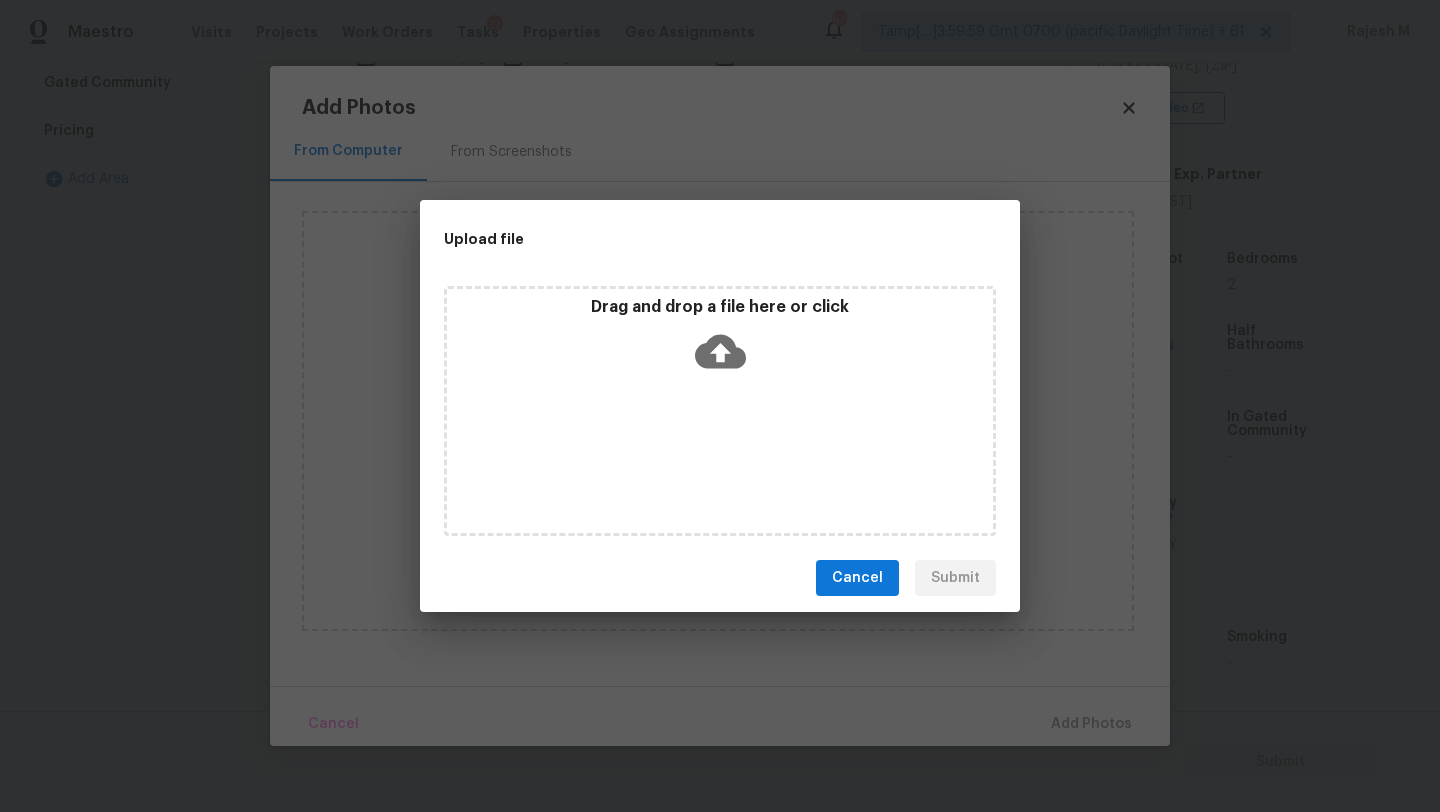 click on "Drag and drop a file here or click" at bounding box center (720, 411) 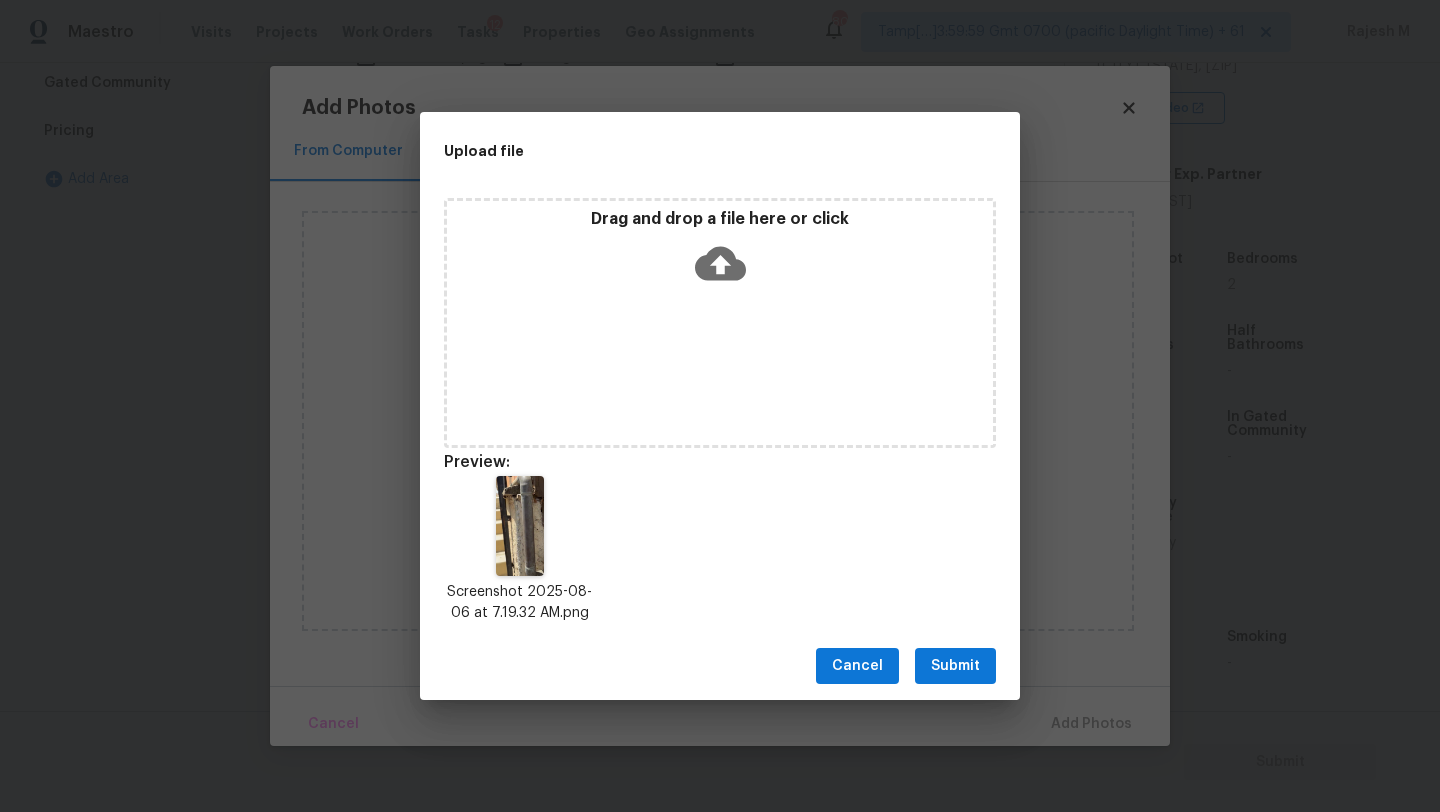 click on "Submit" at bounding box center (955, 666) 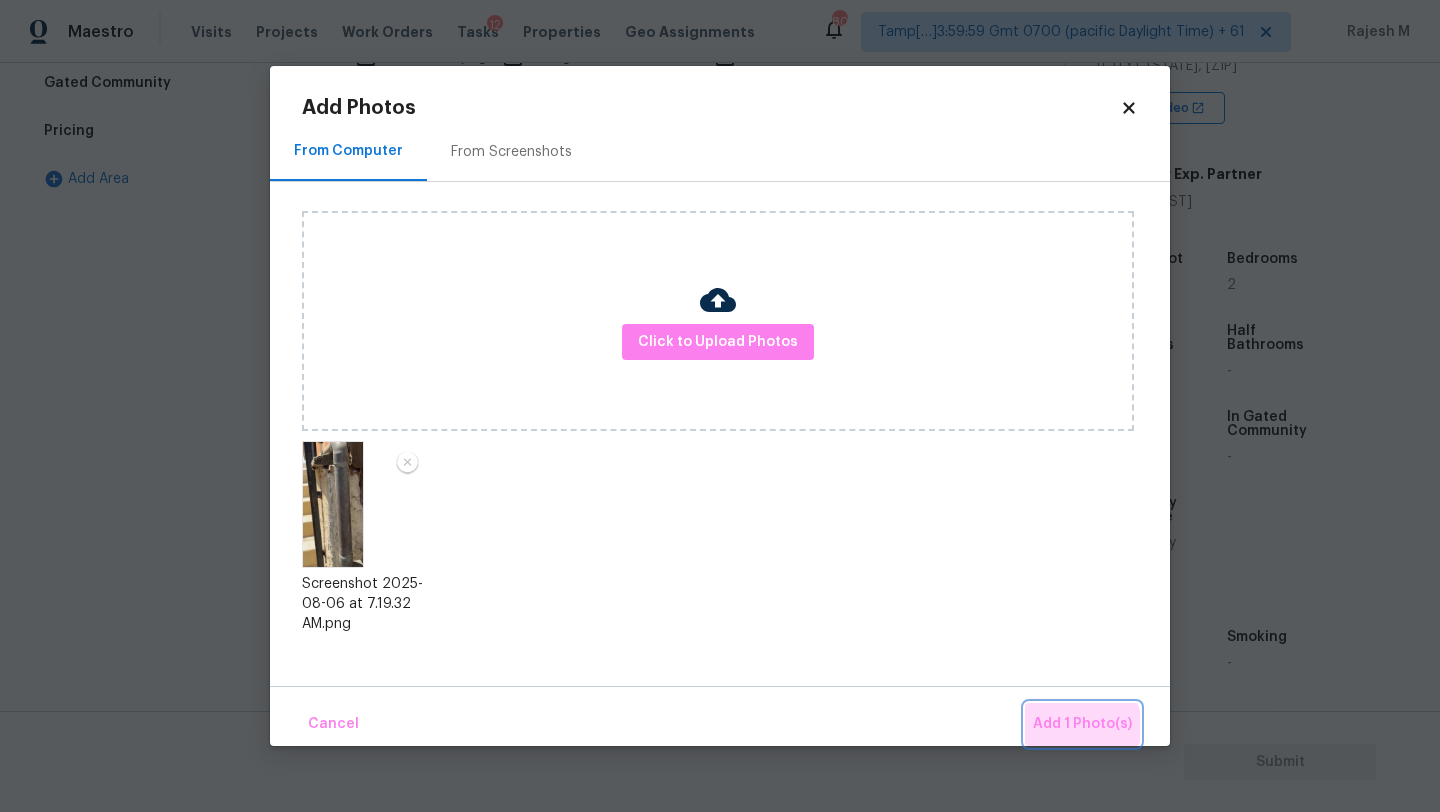 click on "Add 1 Photo(s)" at bounding box center (1082, 724) 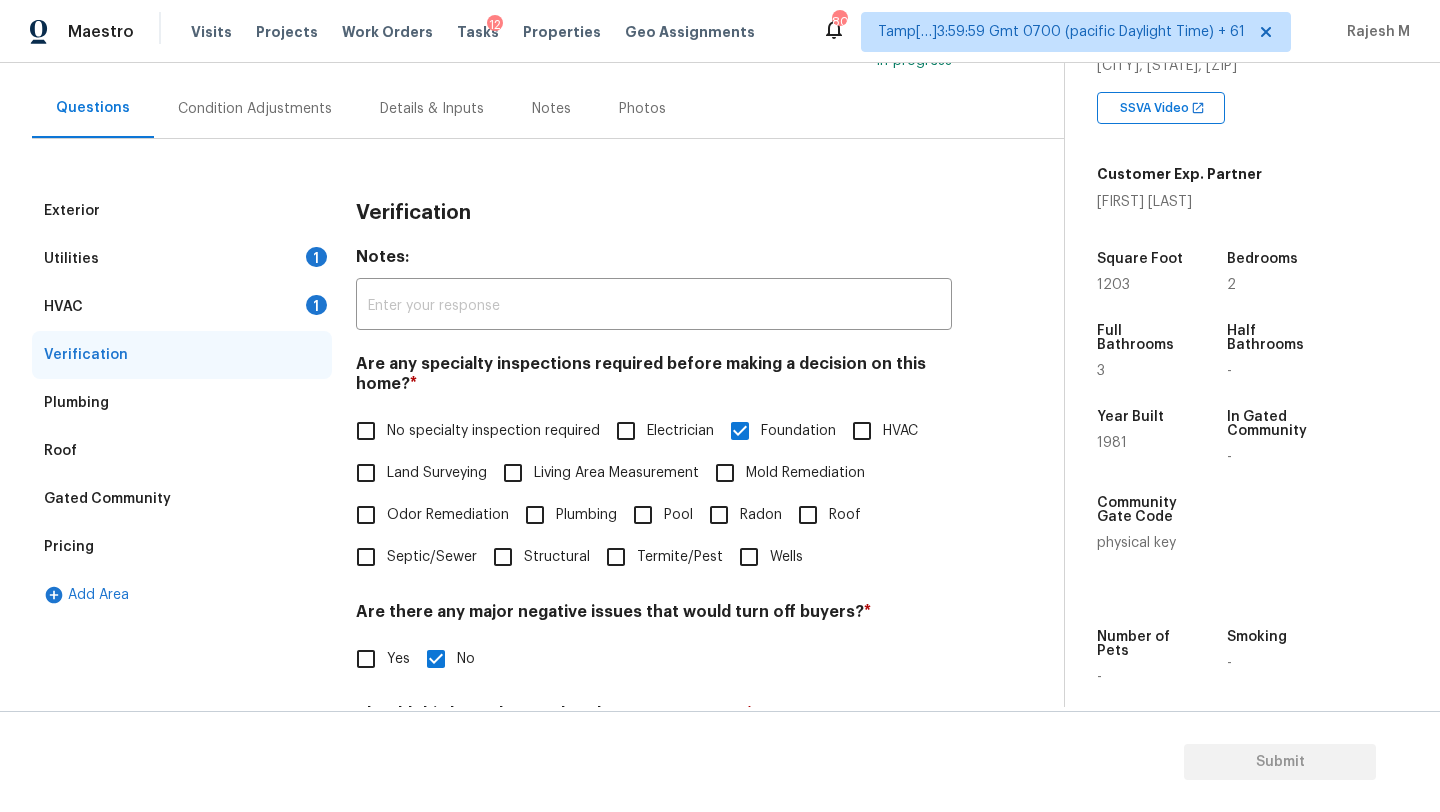 scroll, scrollTop: 82, scrollLeft: 0, axis: vertical 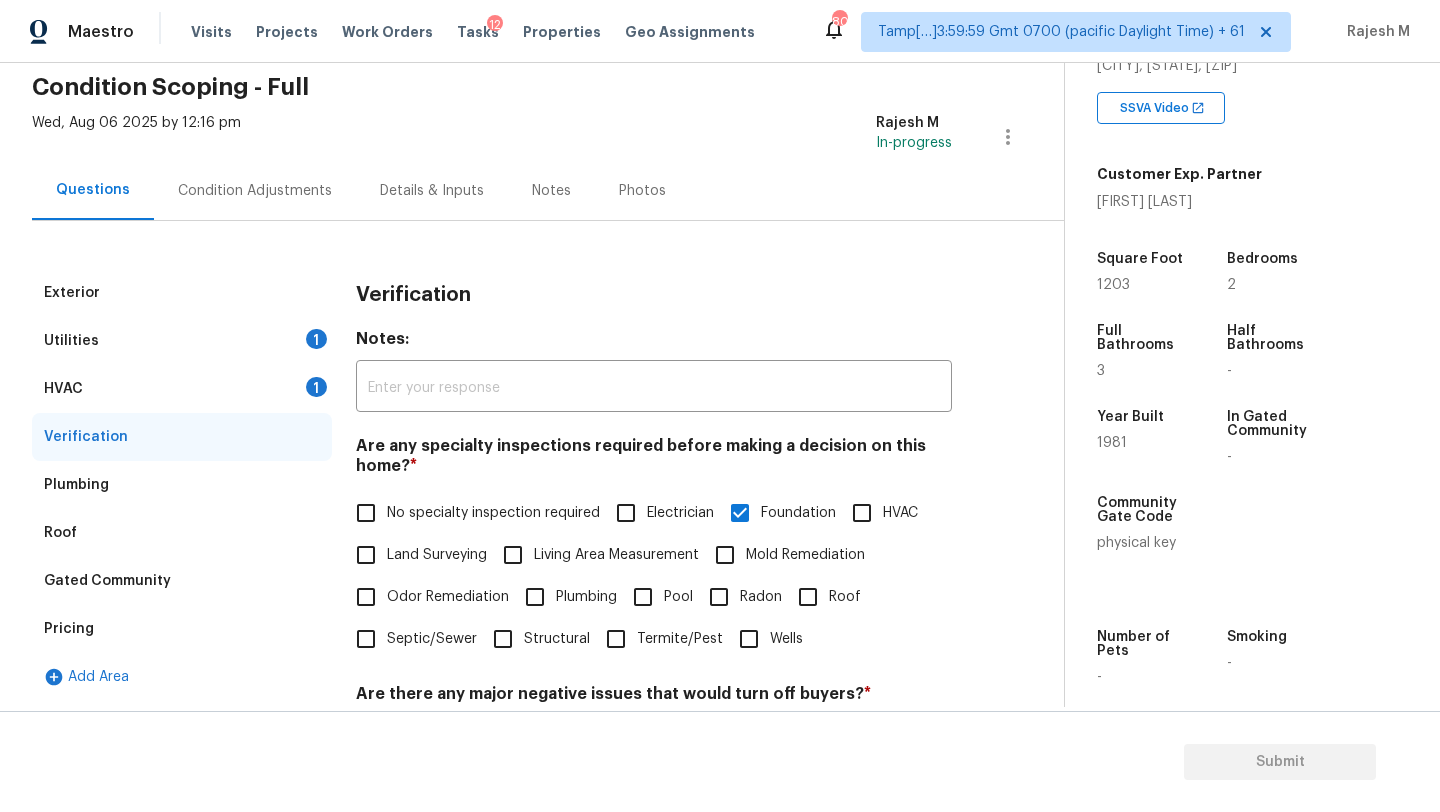 click on "Condition Adjustments" at bounding box center (255, 190) 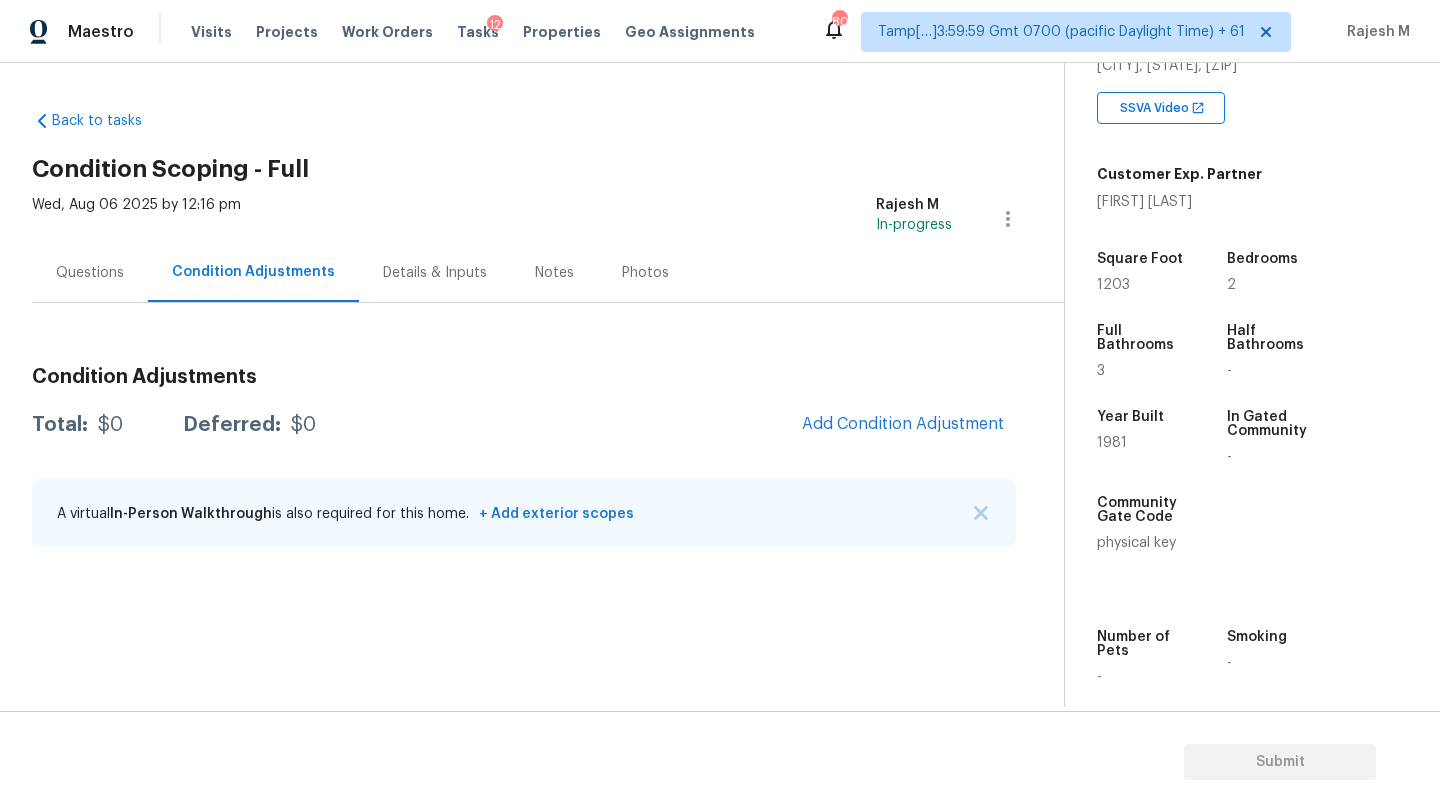 scroll, scrollTop: 0, scrollLeft: 0, axis: both 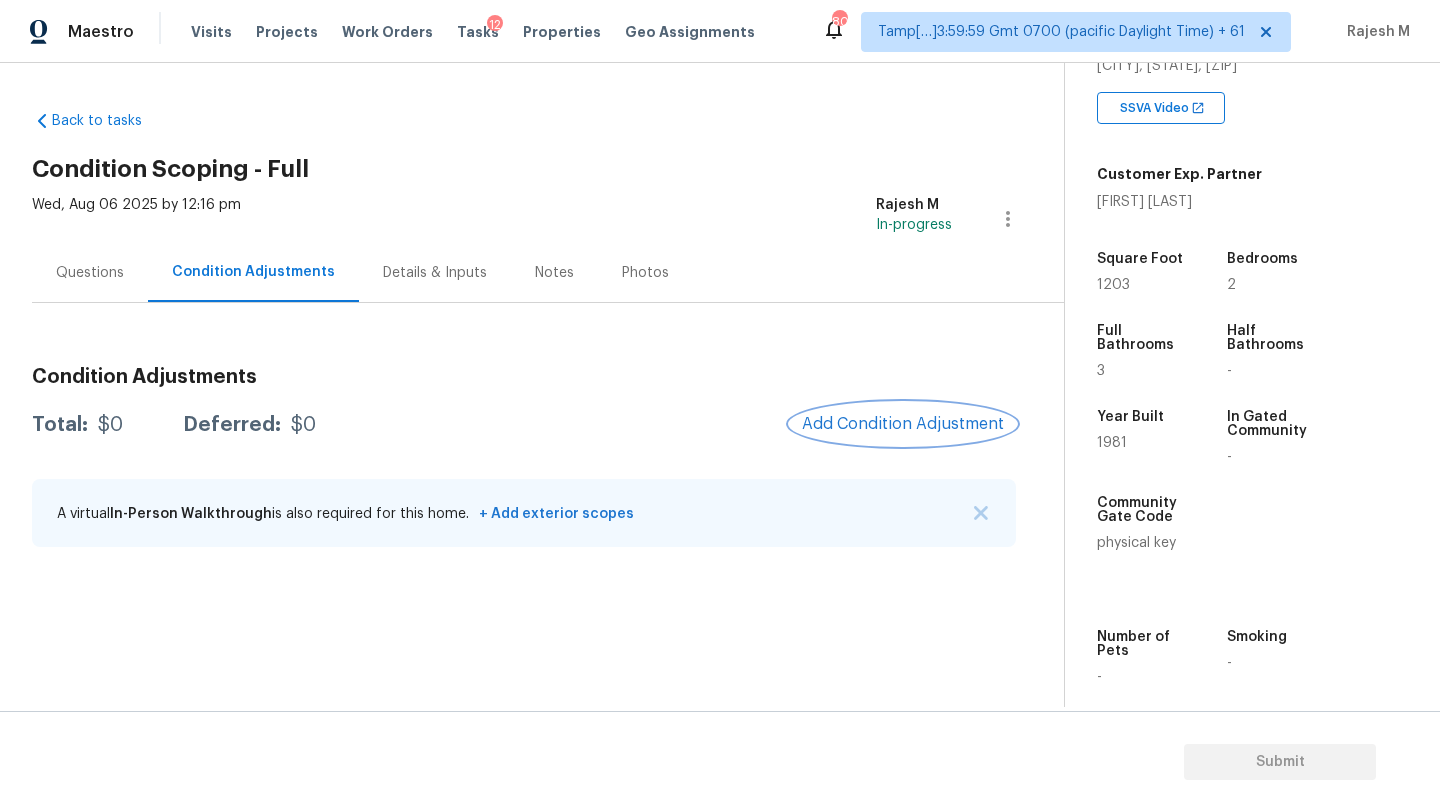 click on "Add Condition Adjustment" at bounding box center [903, 424] 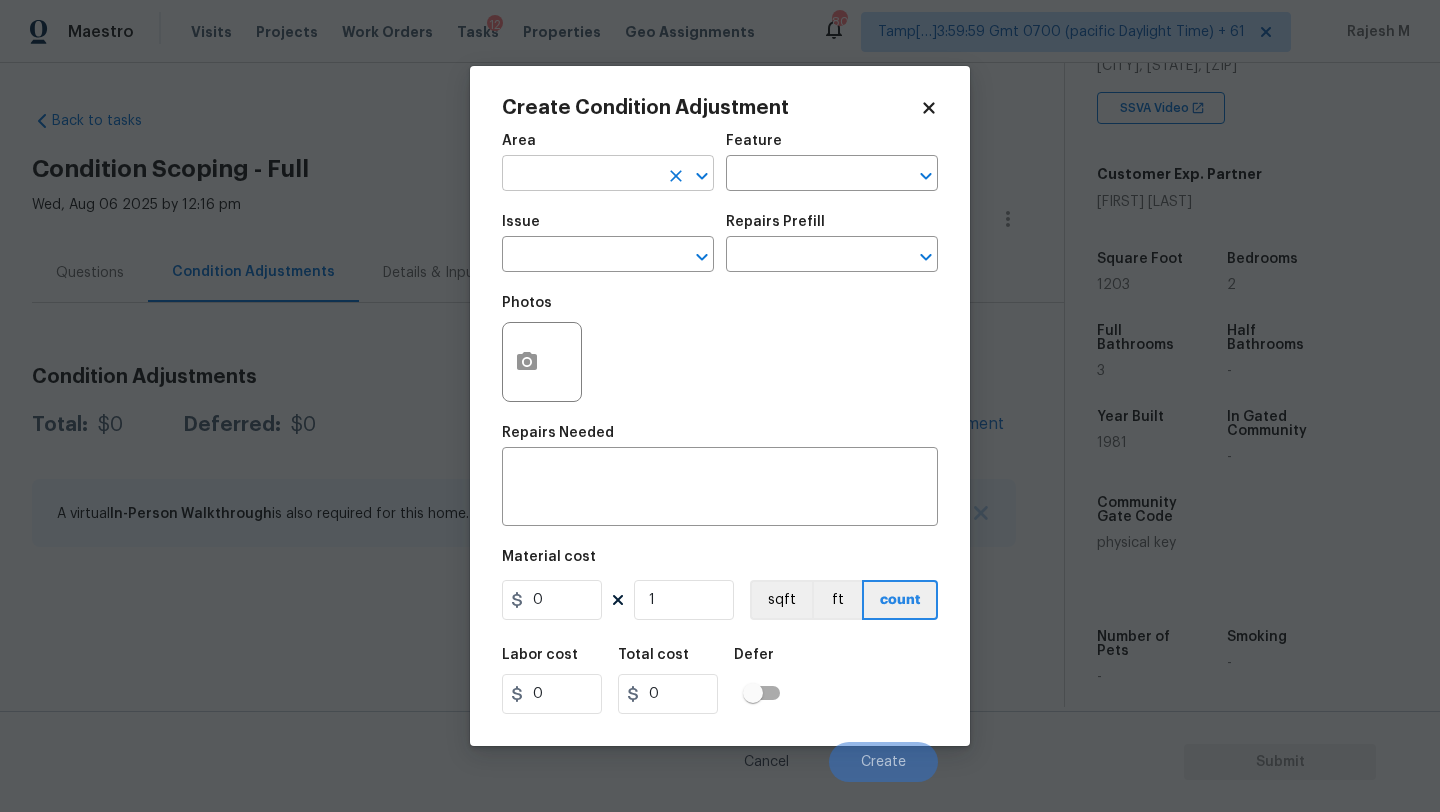 click at bounding box center [580, 175] 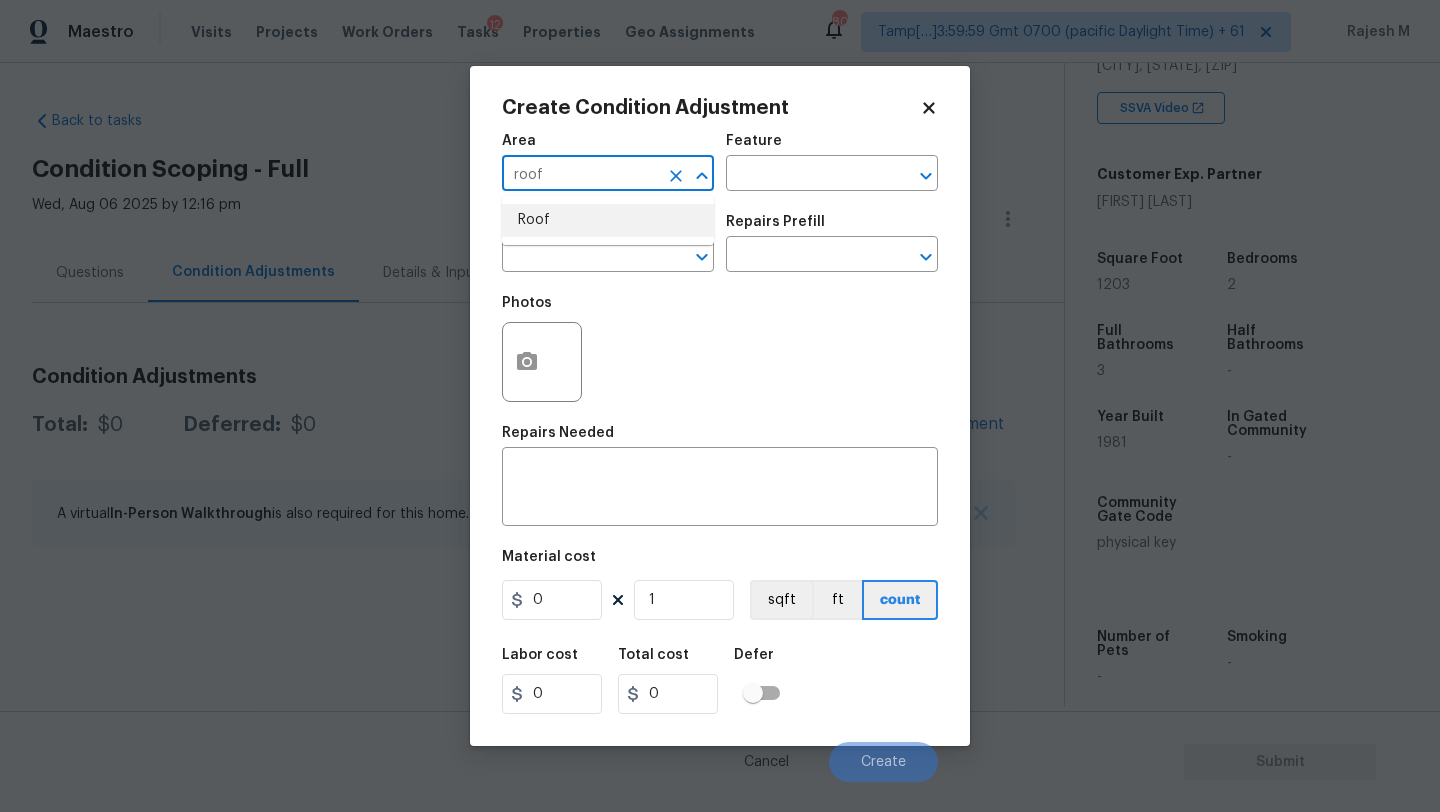 click on "Roof" at bounding box center [608, 220] 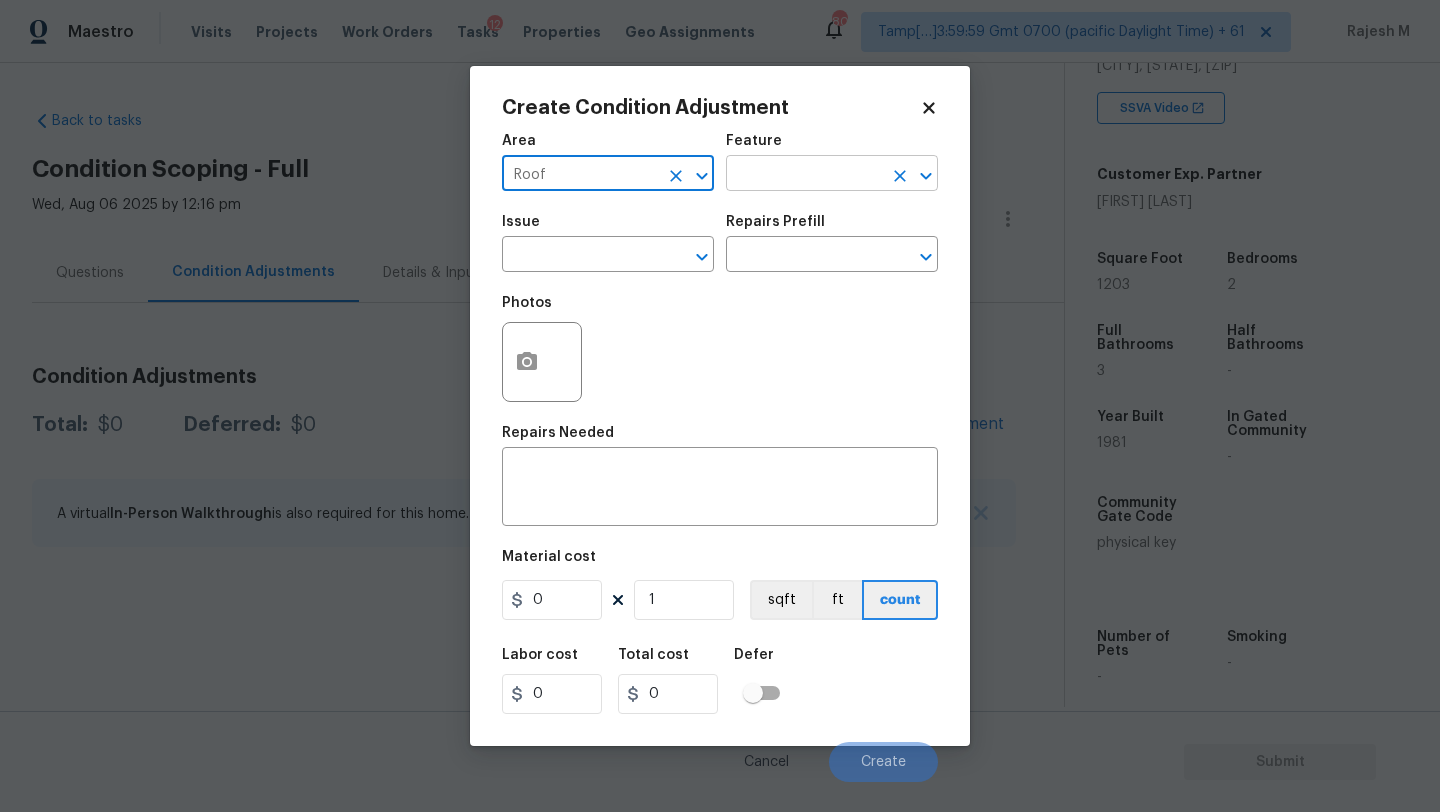type on "Roof" 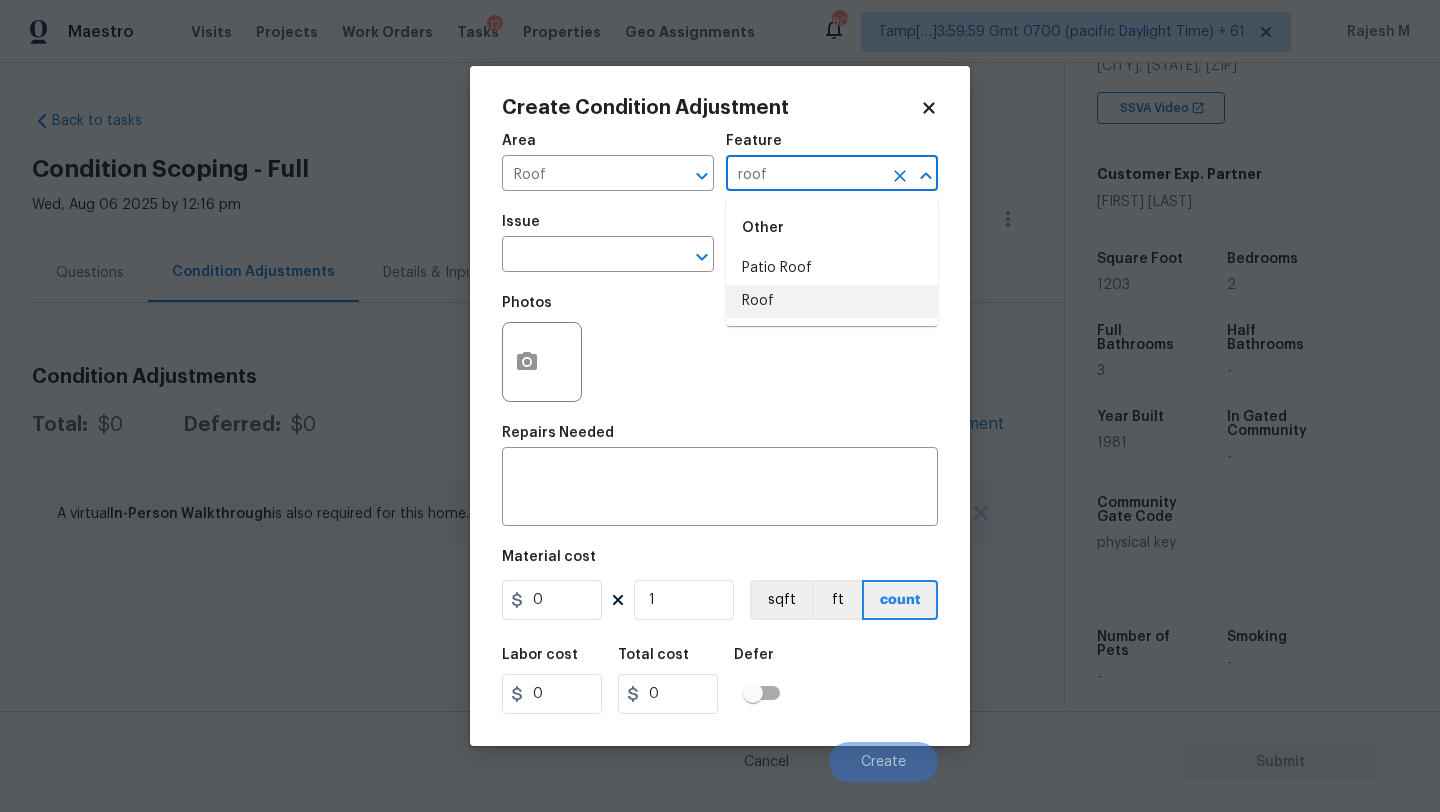 click on "Roof" at bounding box center (832, 301) 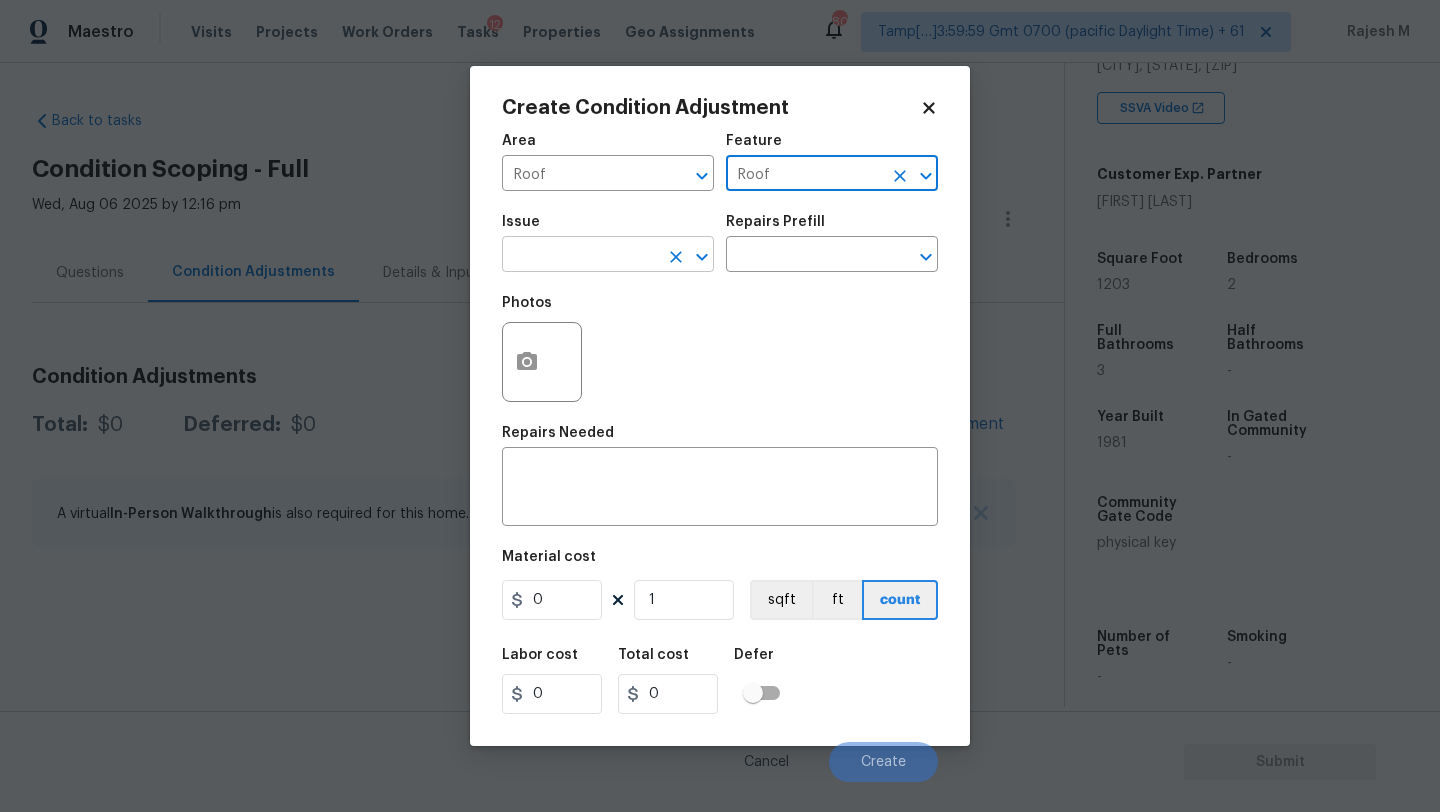 type on "Roof" 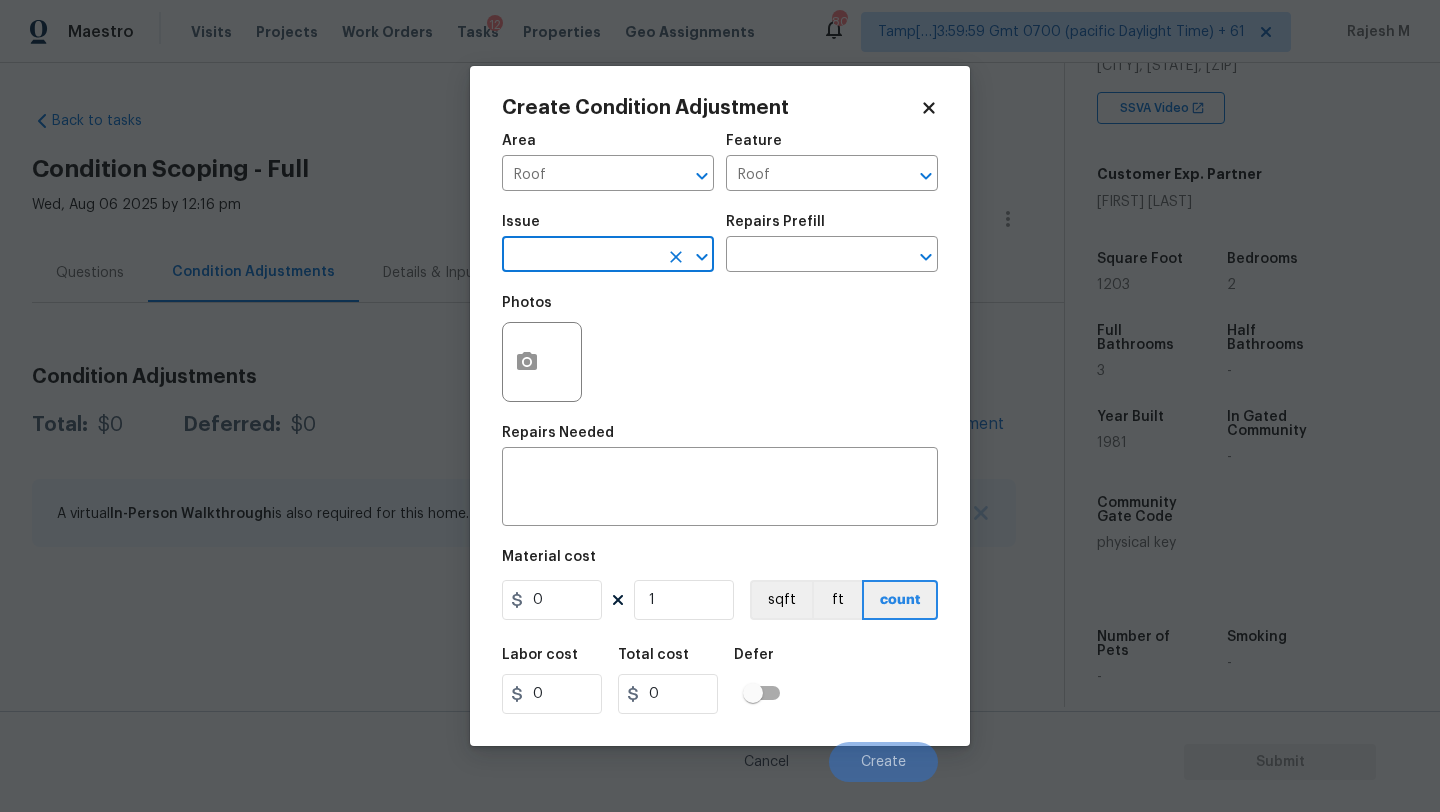 click at bounding box center [580, 256] 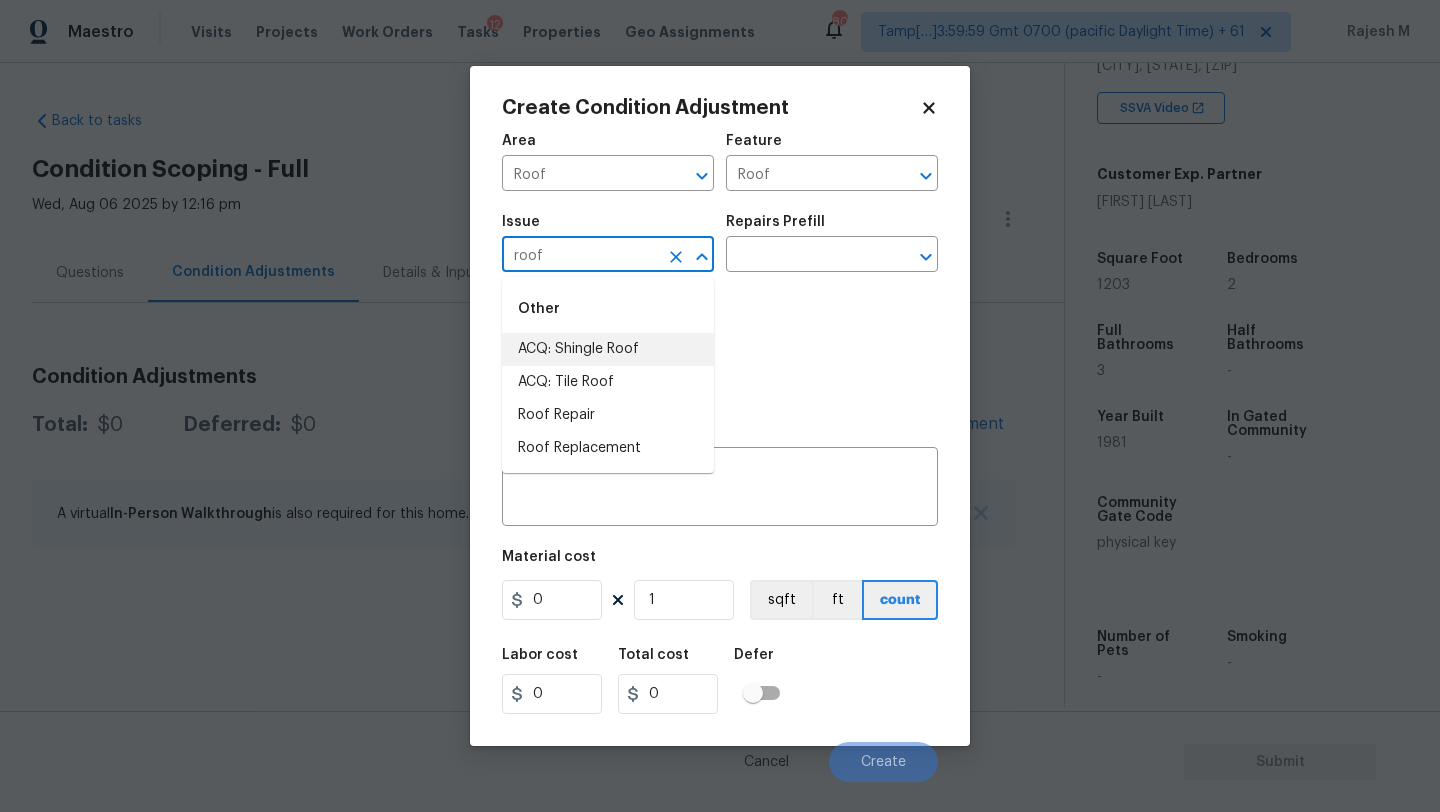 drag, startPoint x: 624, startPoint y: 344, endPoint x: 634, endPoint y: 339, distance: 11.18034 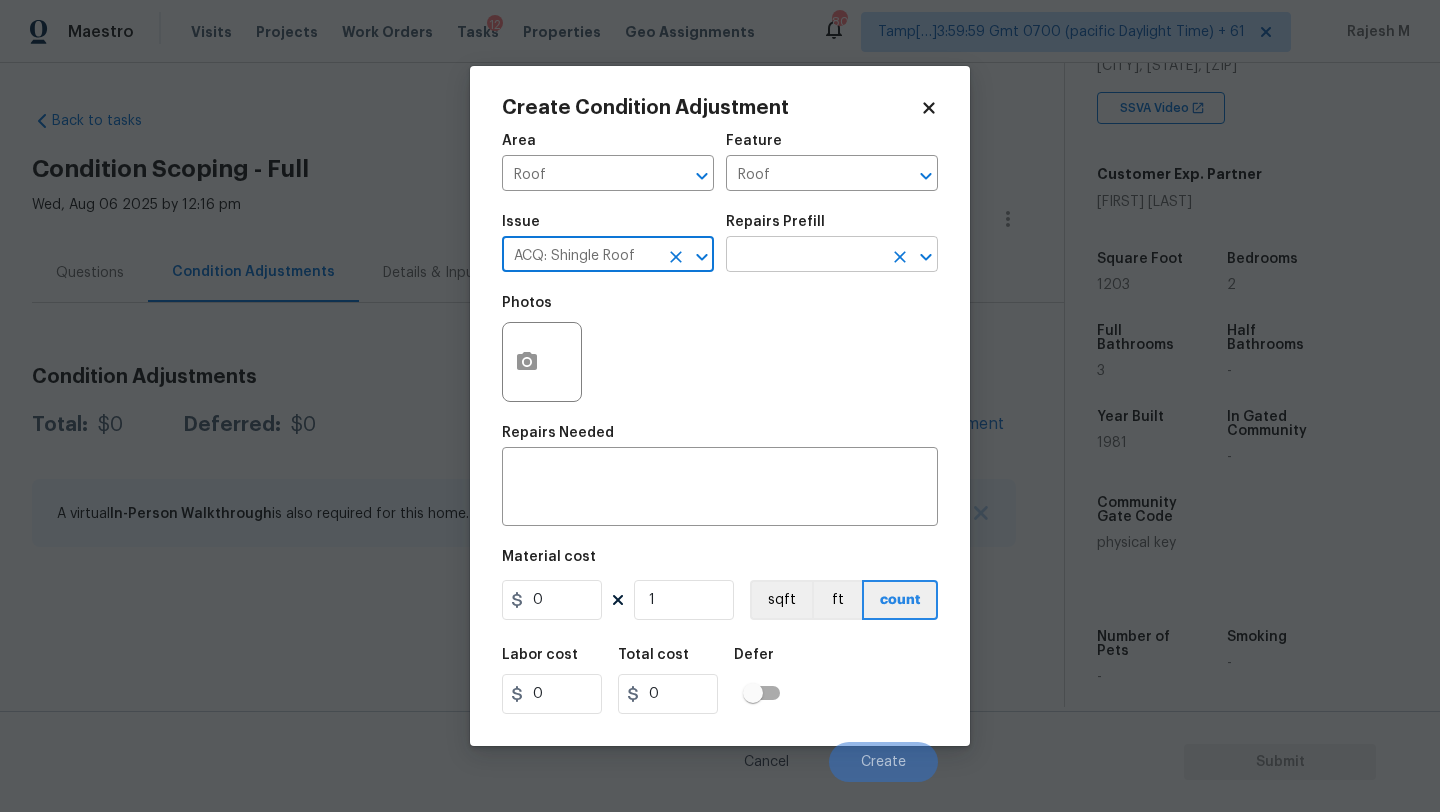 type on "ACQ: Shingle Roof" 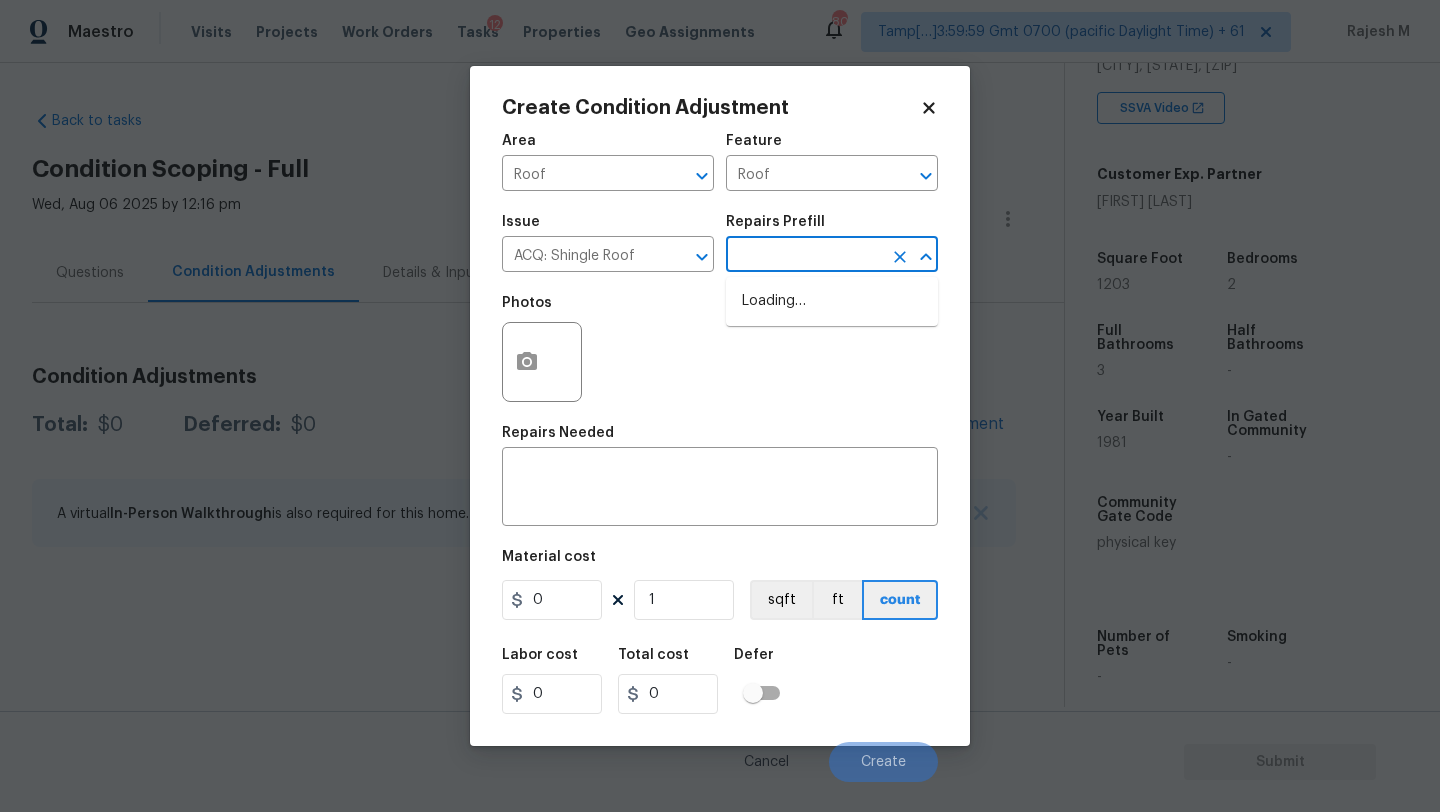 click at bounding box center [804, 256] 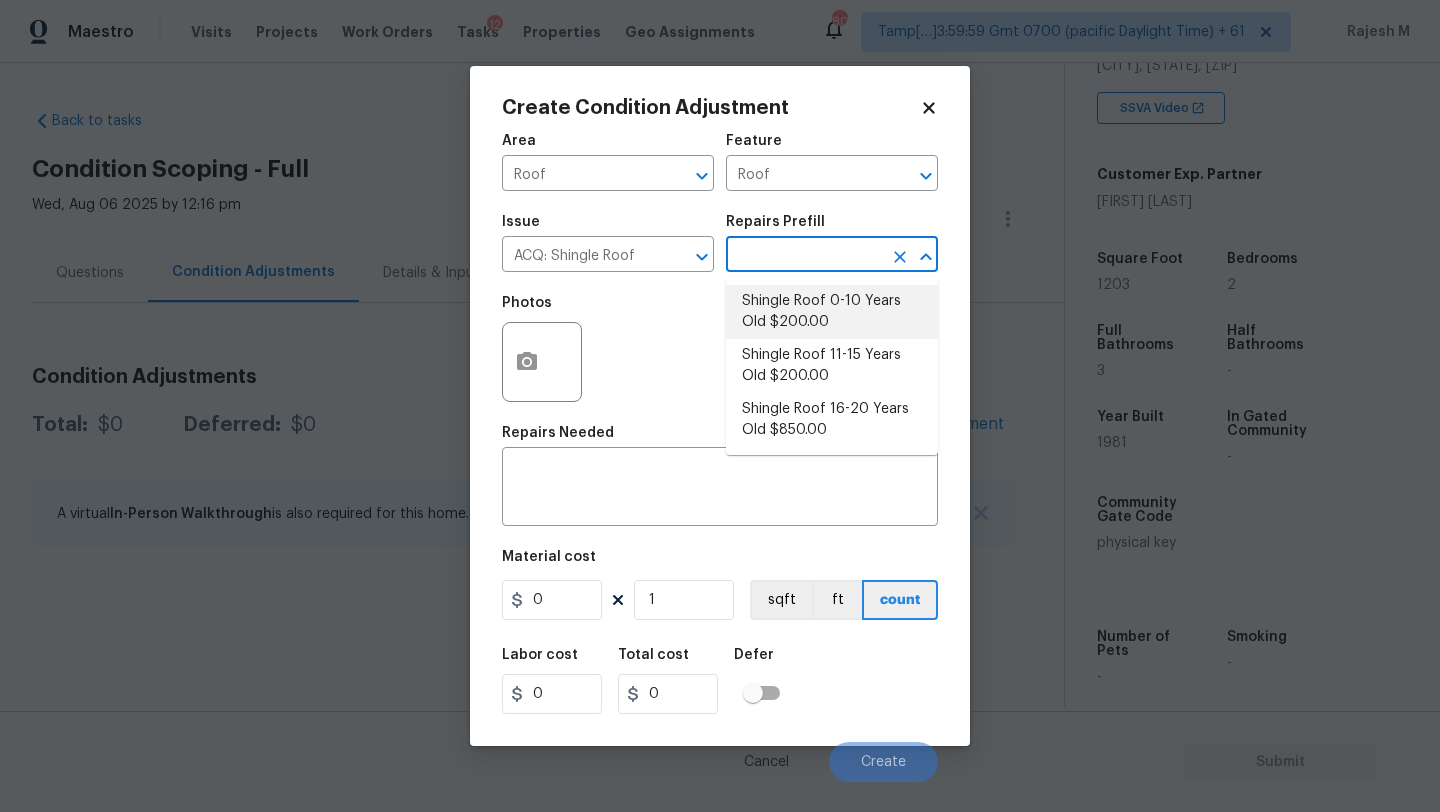 click on "Shingle Roof 0-10 Years Old $200.00" at bounding box center (832, 312) 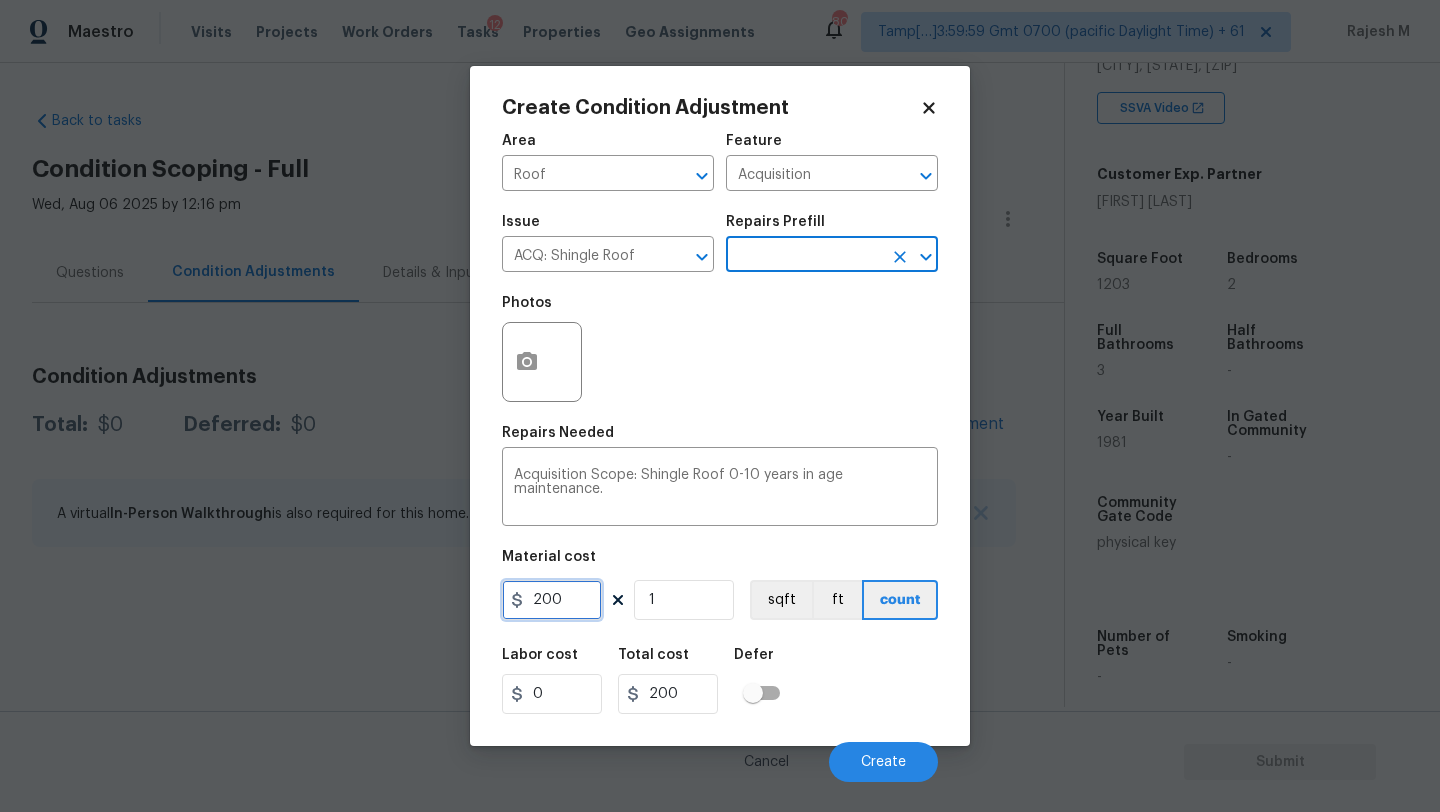 click on "200" at bounding box center [552, 600] 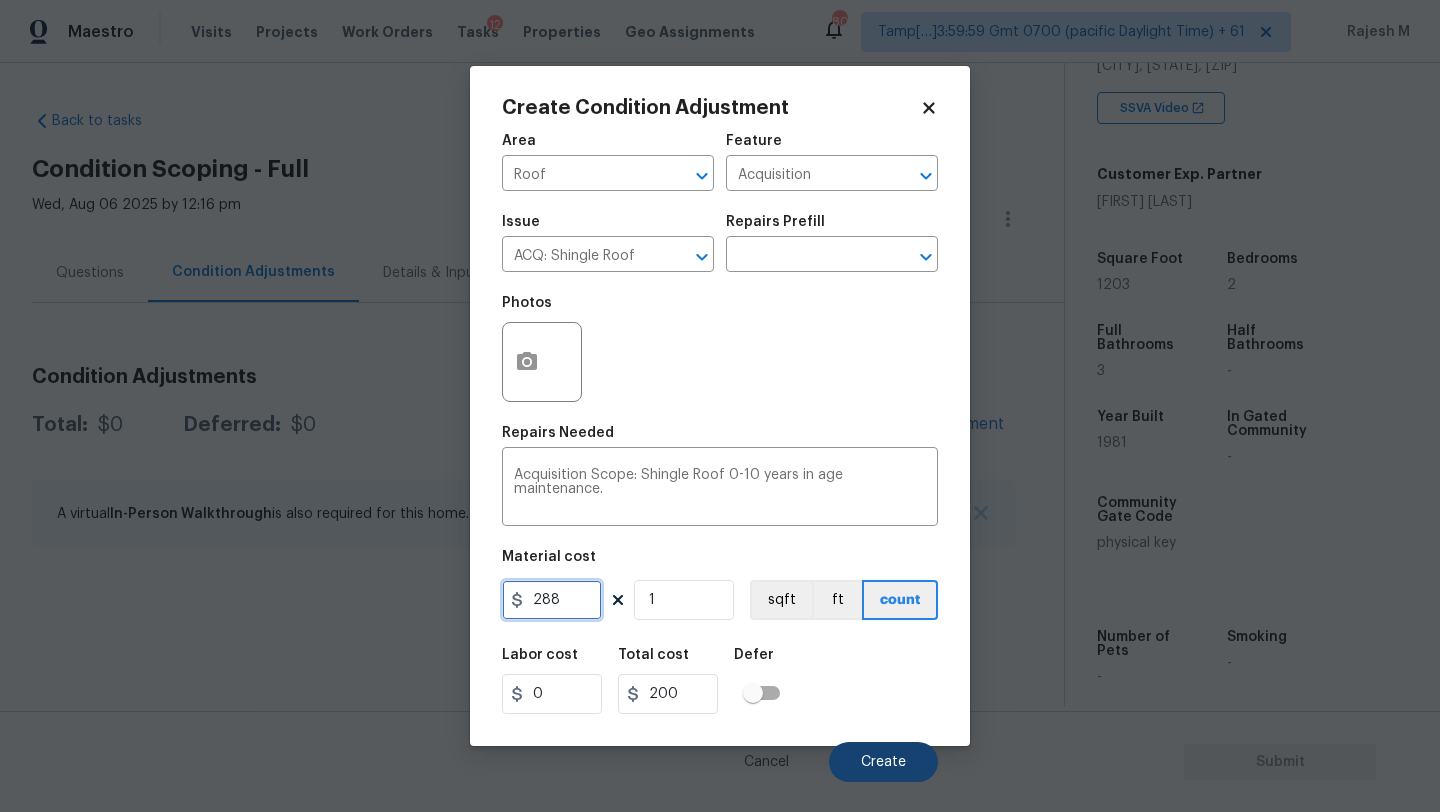type on "288" 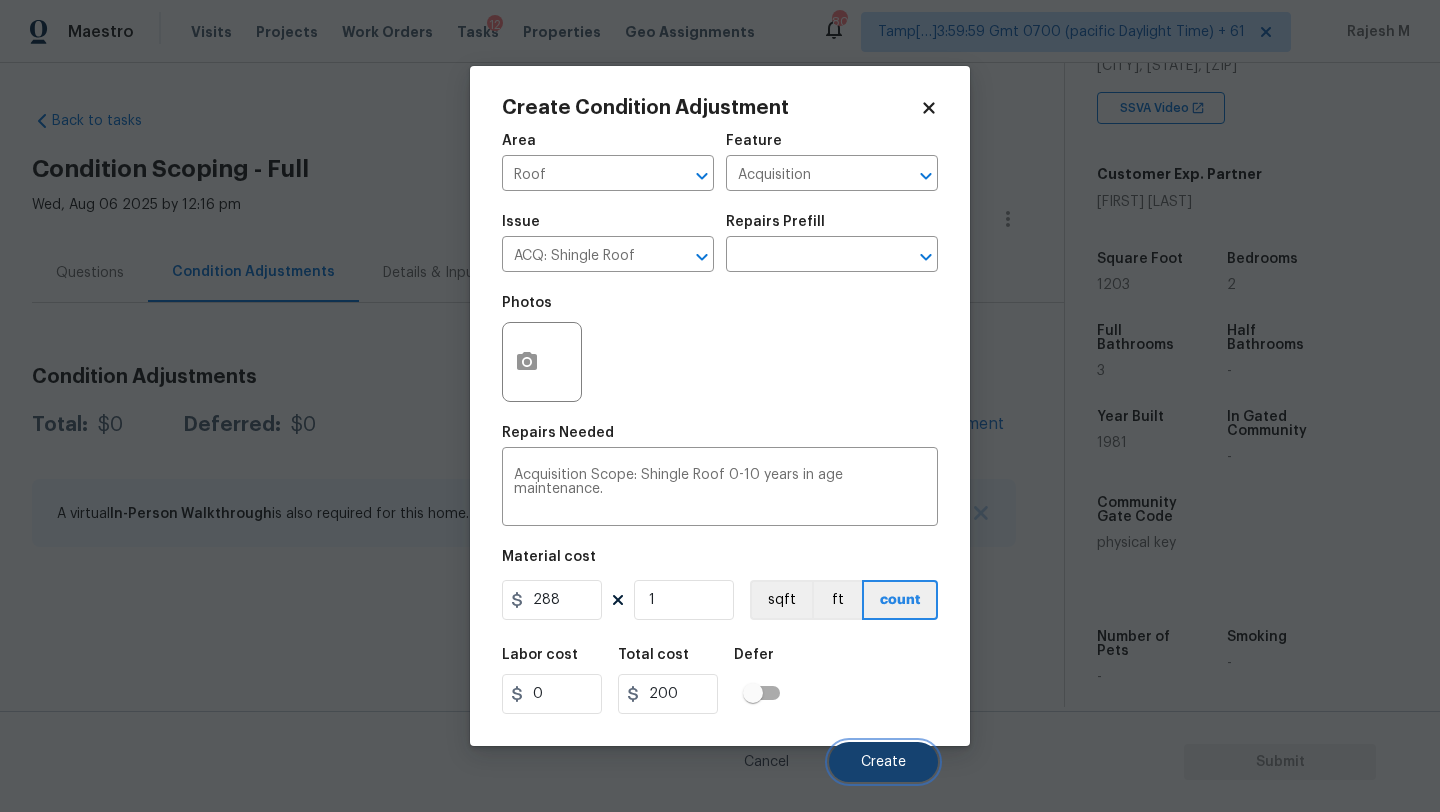 type on "288" 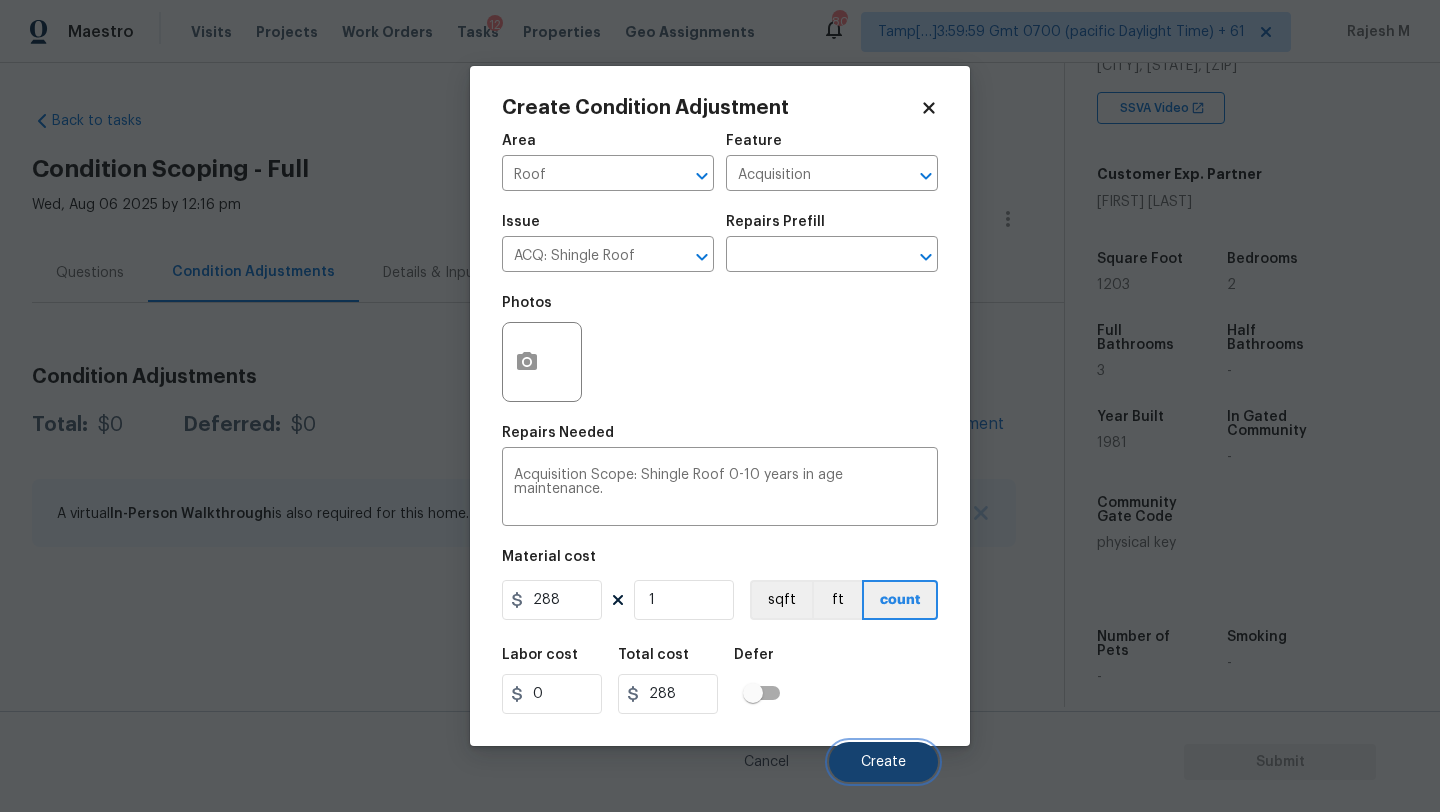 click on "Create" at bounding box center [883, 762] 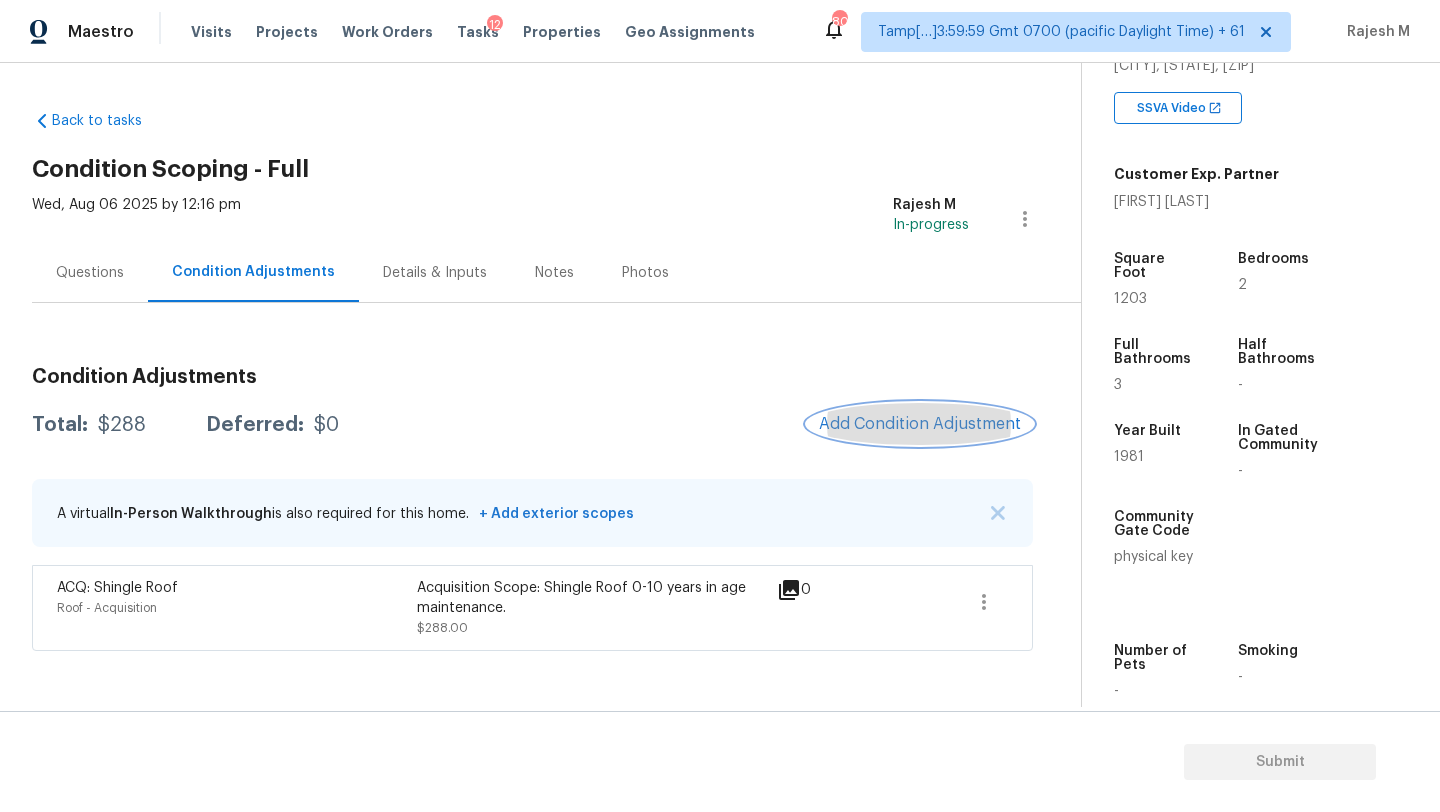 click on "Add Condition Adjustment" at bounding box center [920, 424] 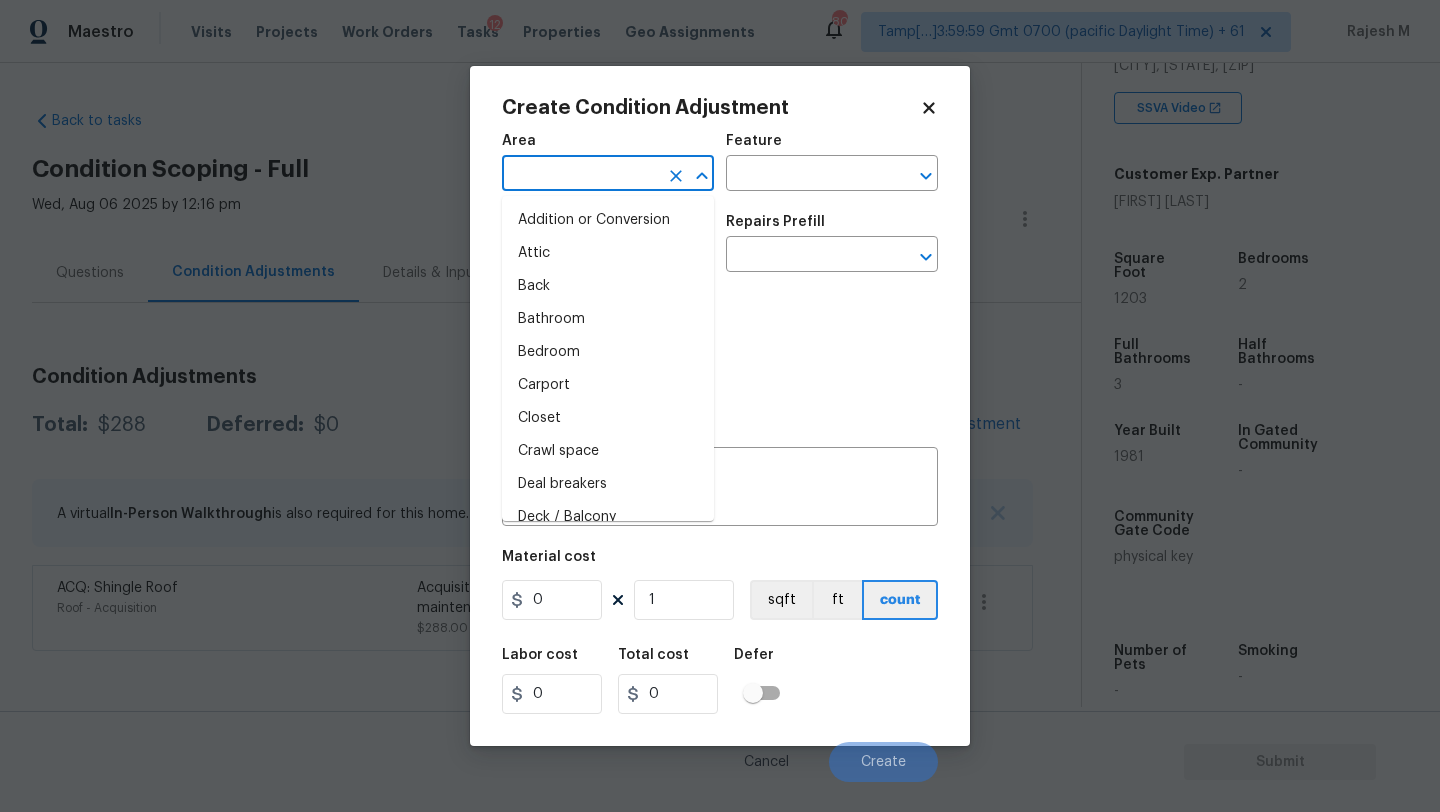 click at bounding box center [580, 175] 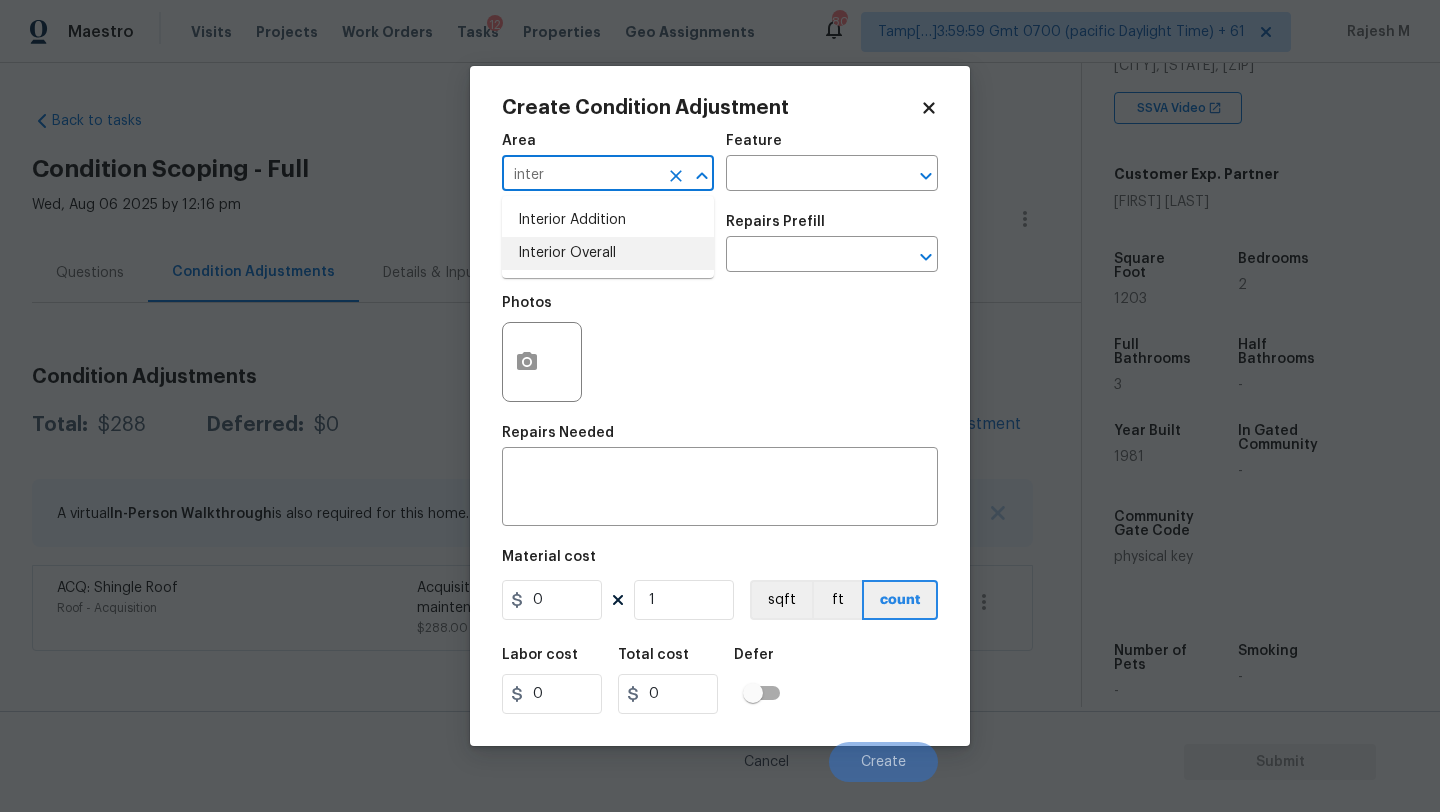 click on "Interior Addition Interior Overall" at bounding box center [608, 237] 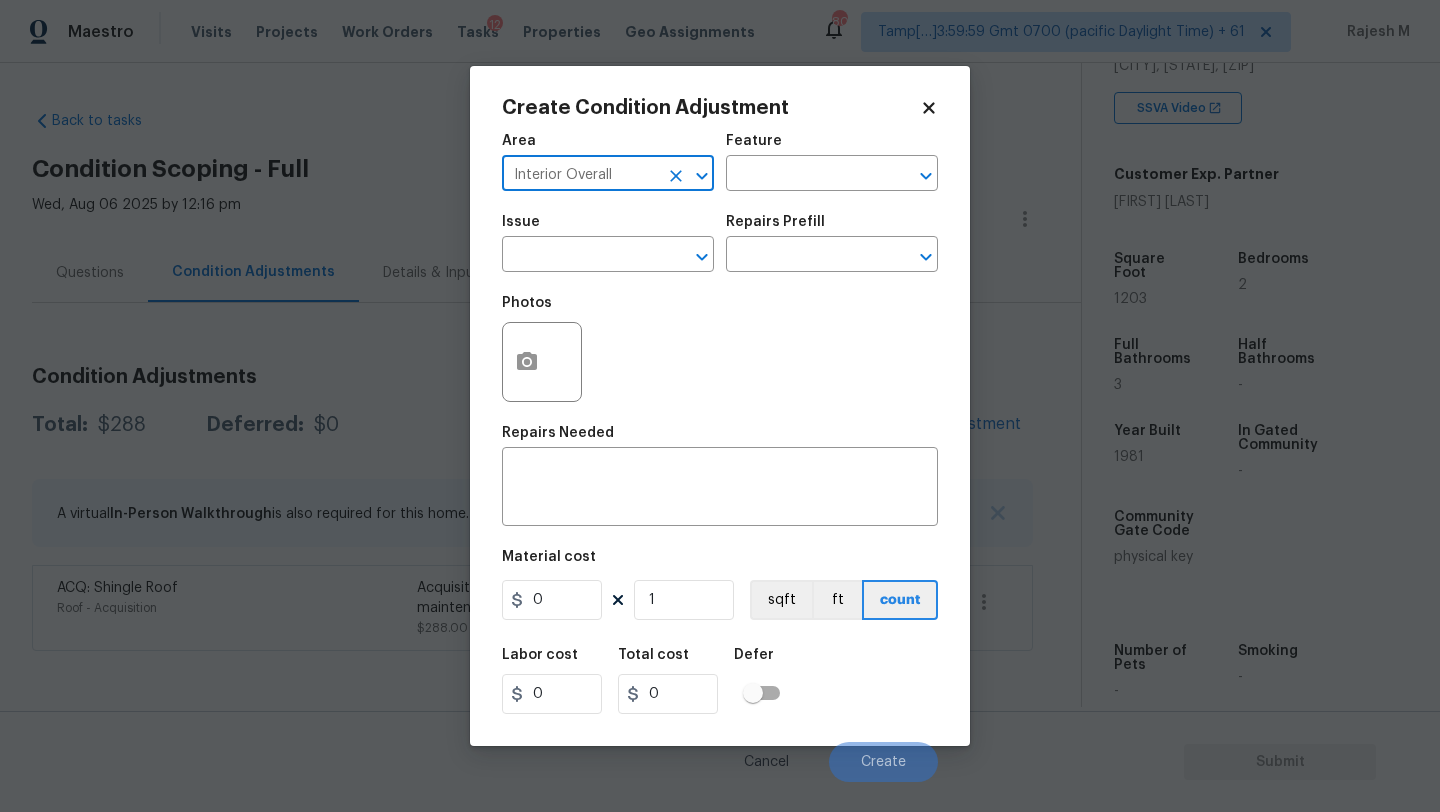 type on "Interior Overall" 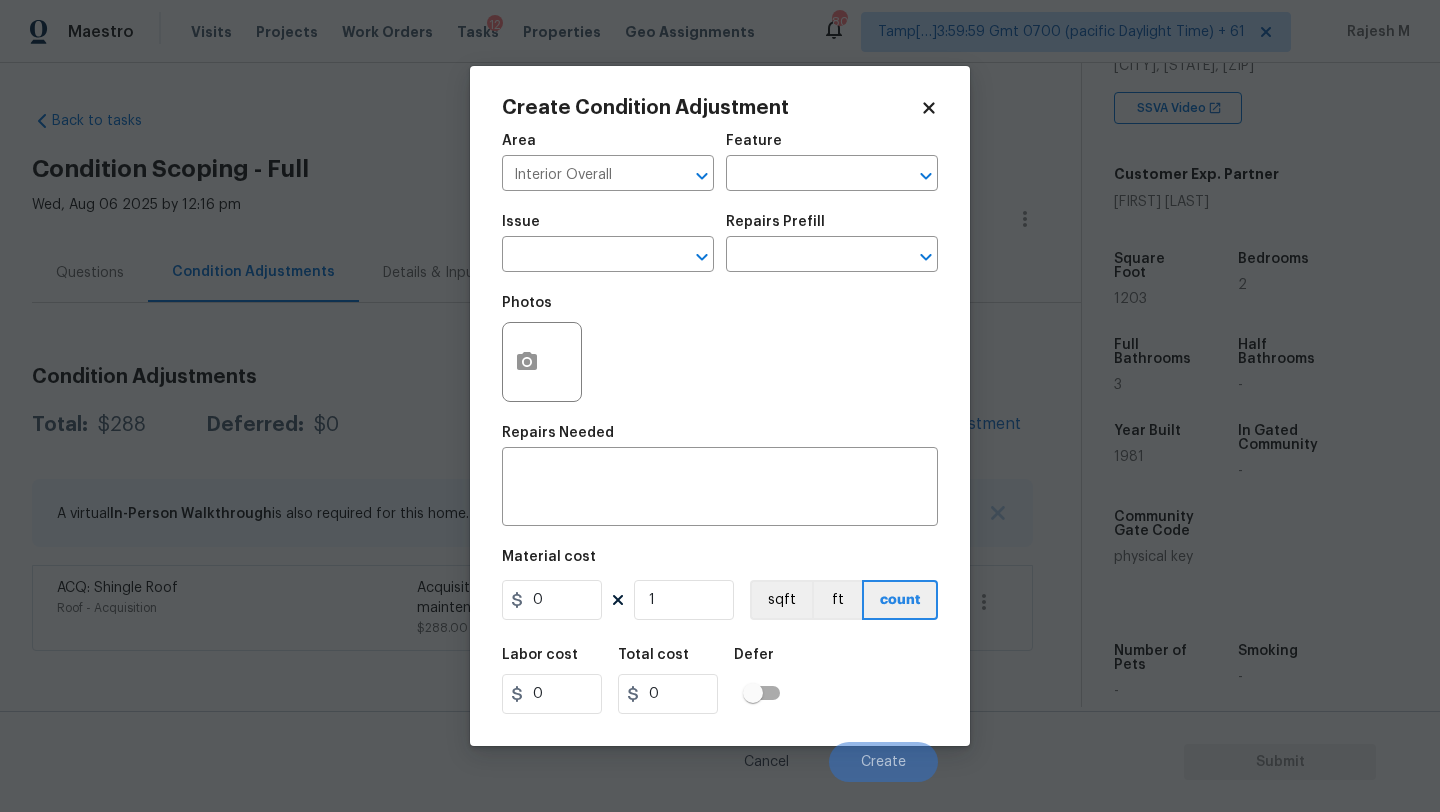 click on "Feature" at bounding box center (832, 147) 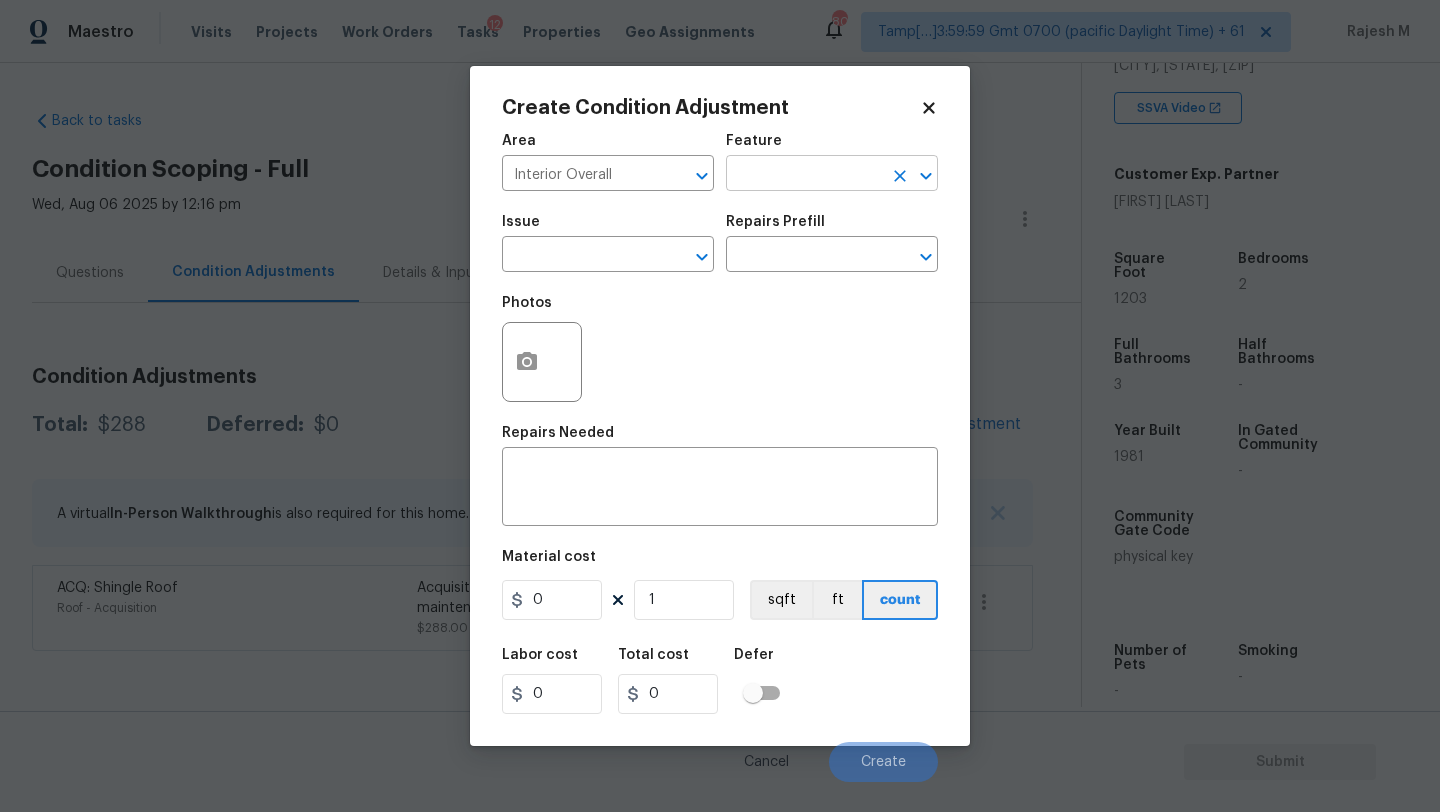 click at bounding box center (804, 175) 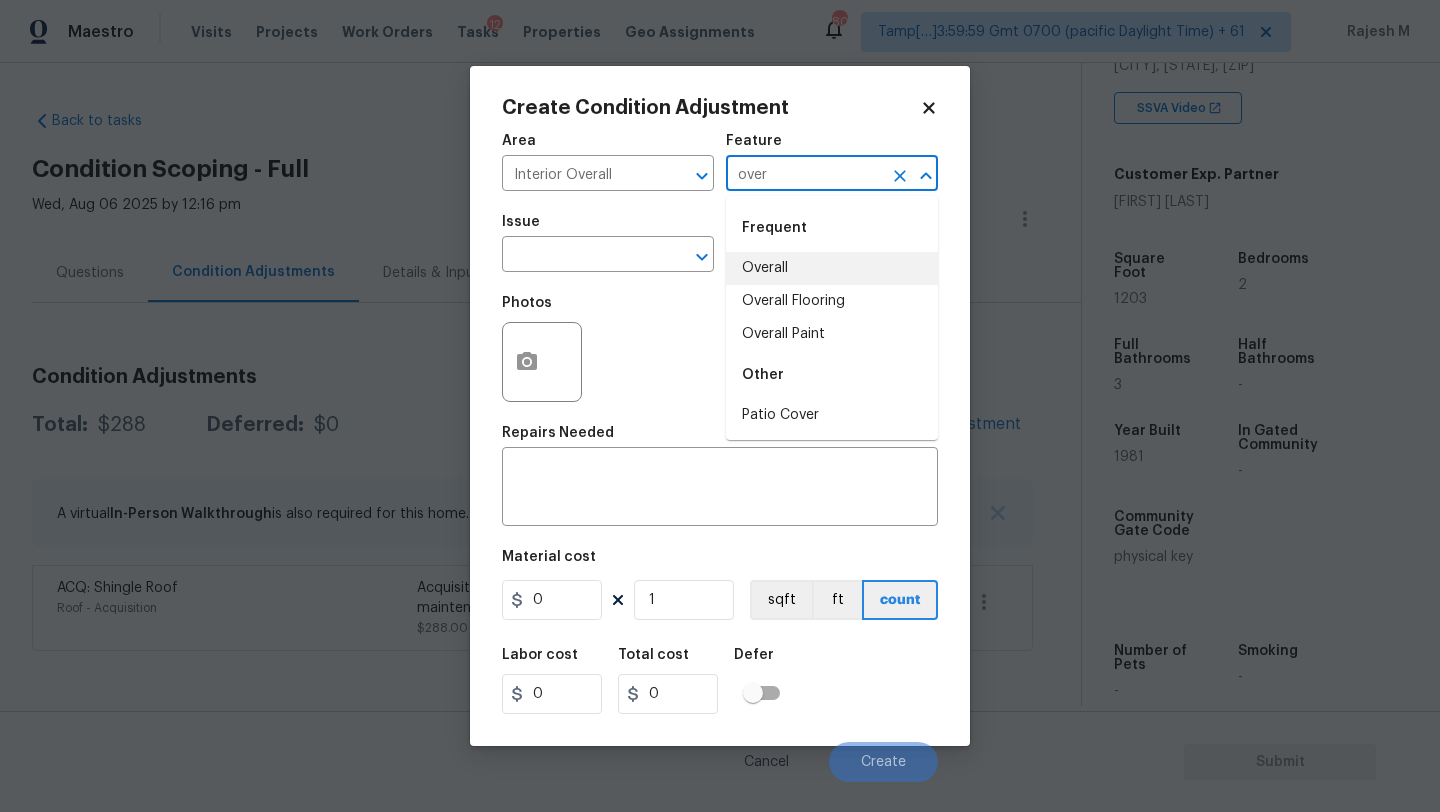 click on "Overall" at bounding box center [832, 268] 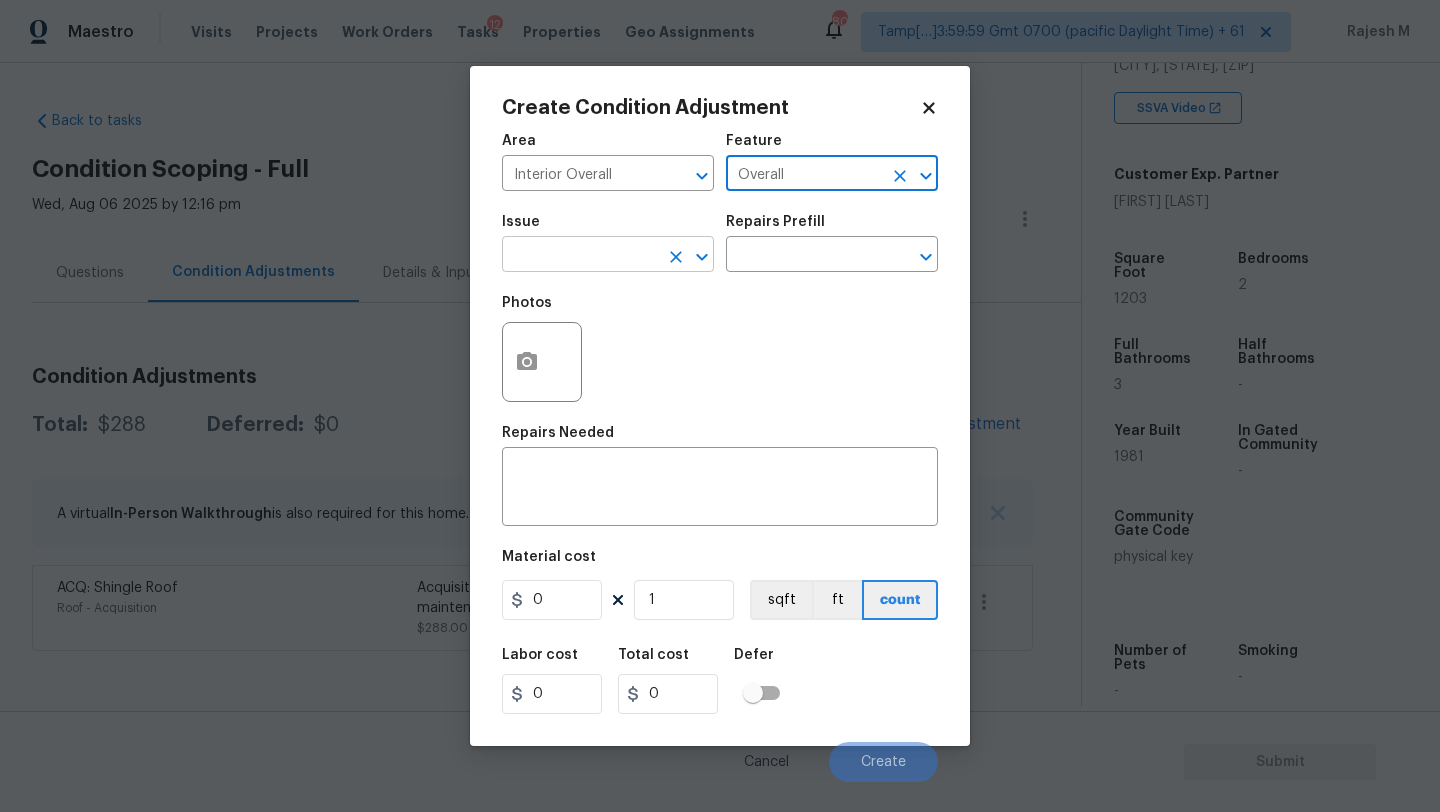 type on "Overall" 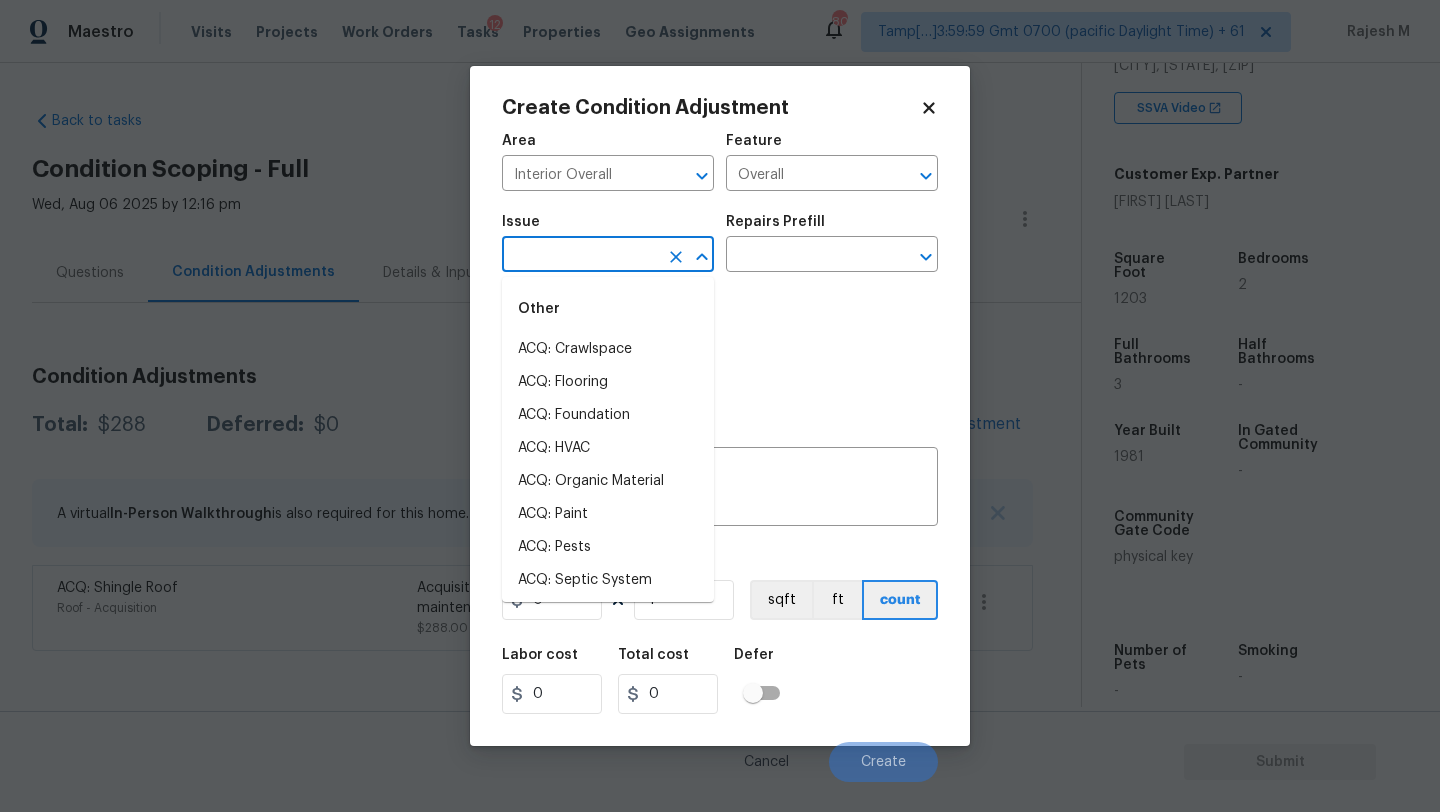 click at bounding box center (580, 256) 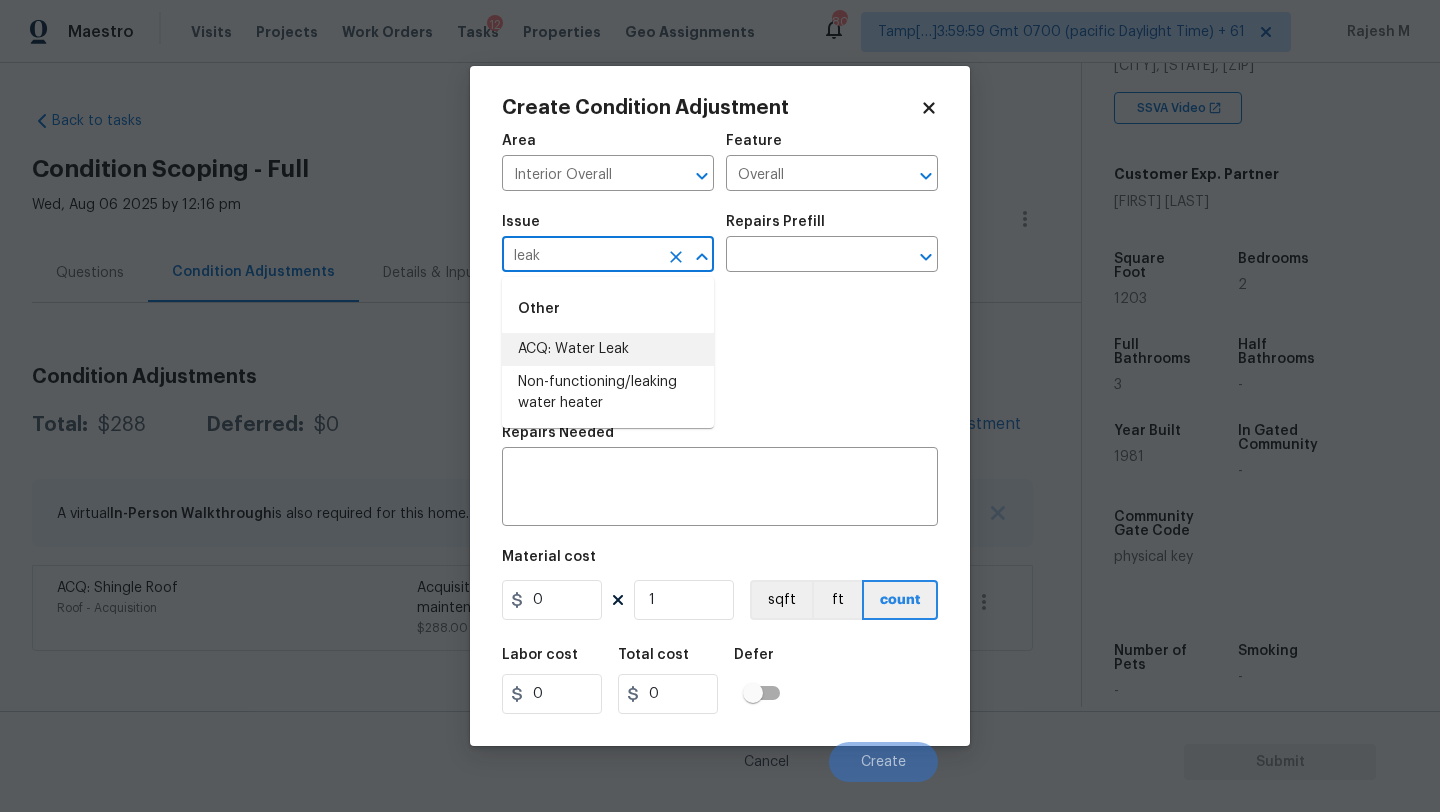 click on "ACQ: Water Leak" at bounding box center [608, 349] 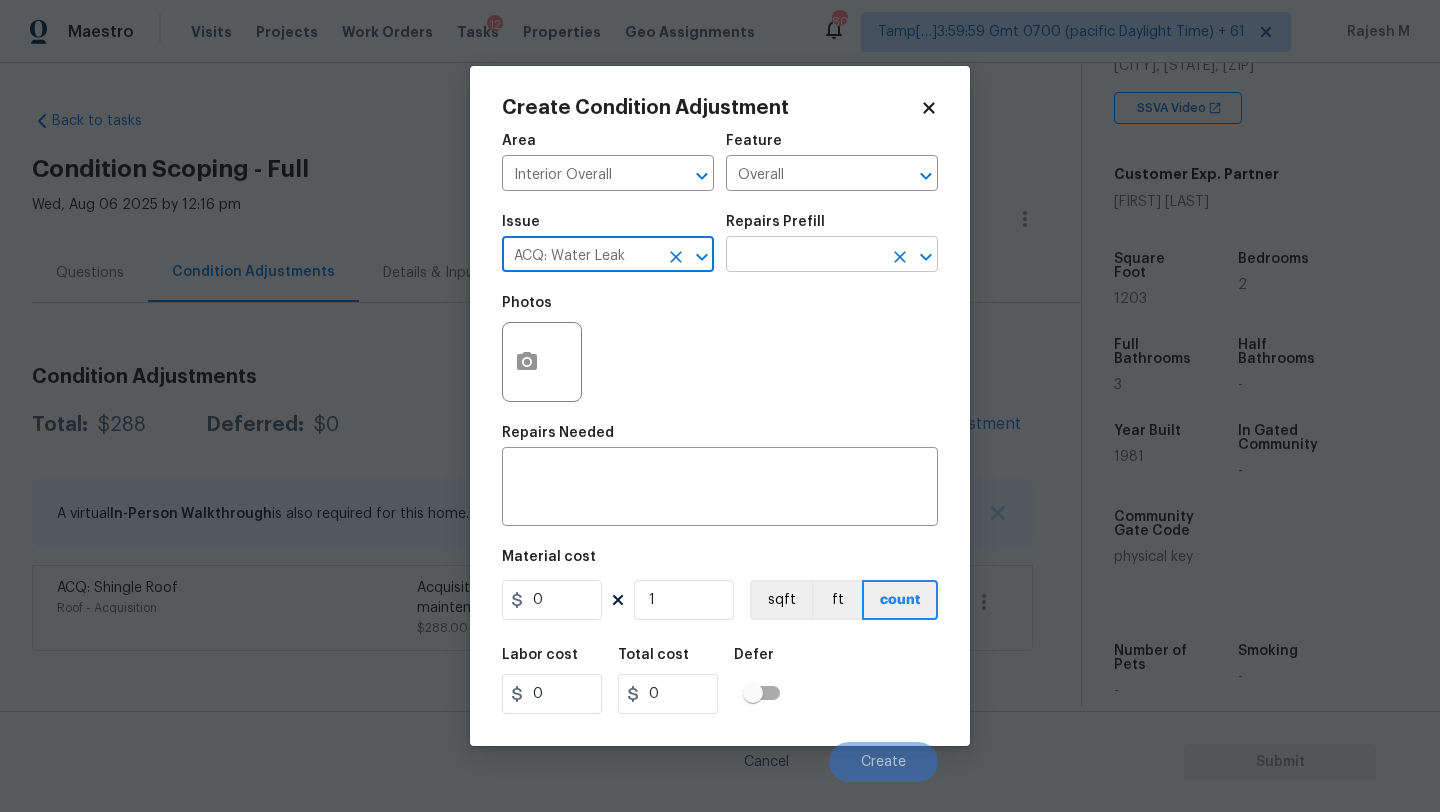 type on "ACQ: Water Leak" 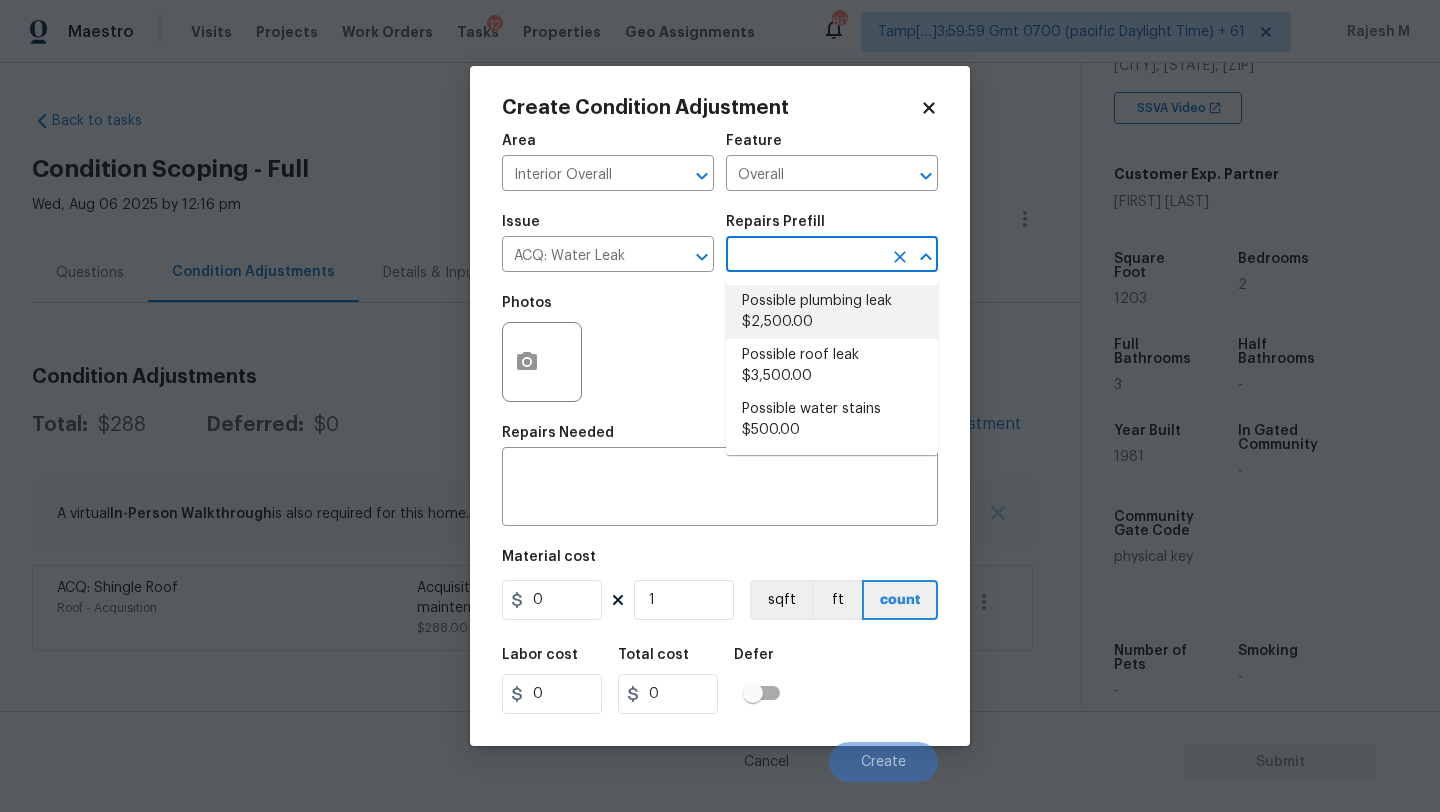click on "Possible plumbing leak $2,500.00" at bounding box center (832, 312) 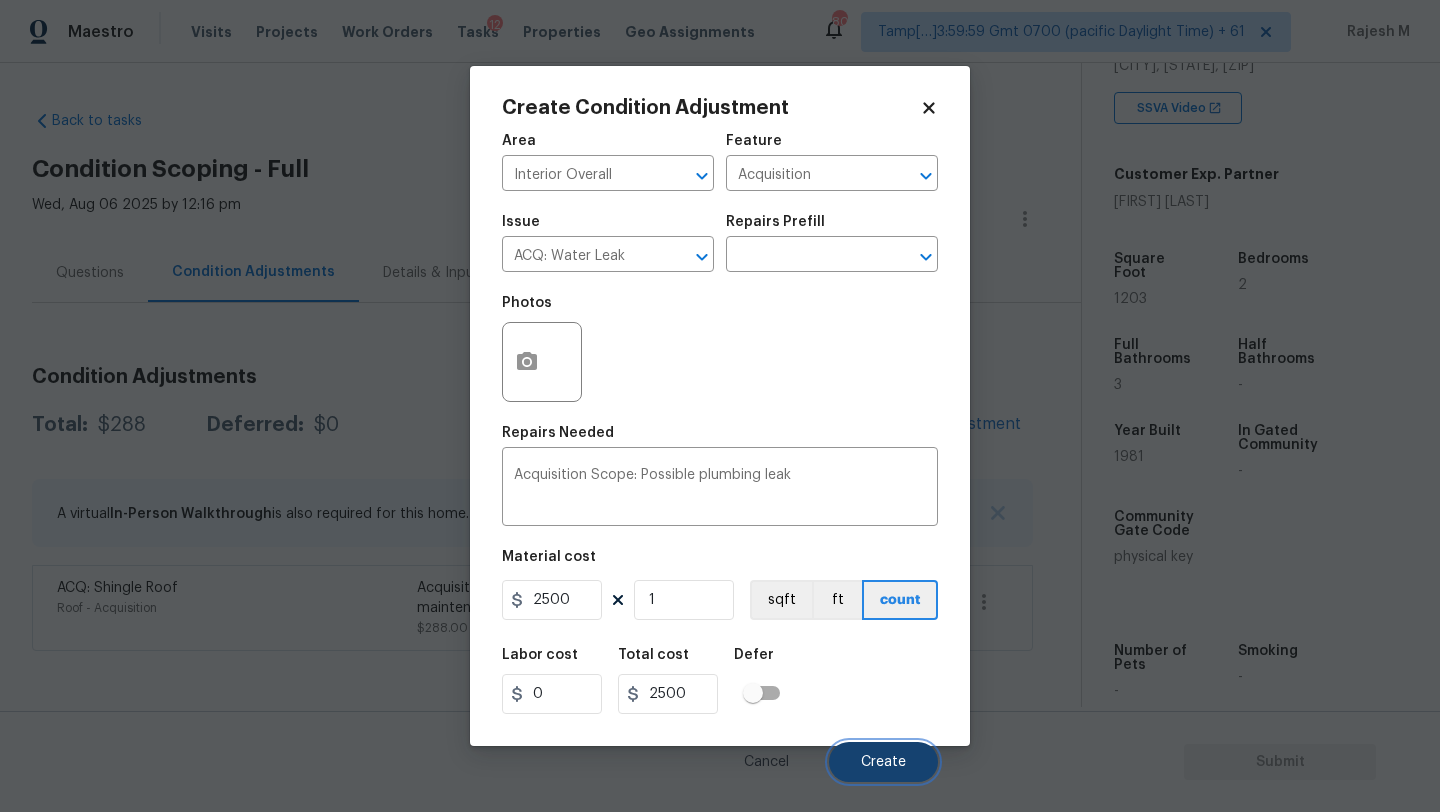 click on "Create" at bounding box center [883, 762] 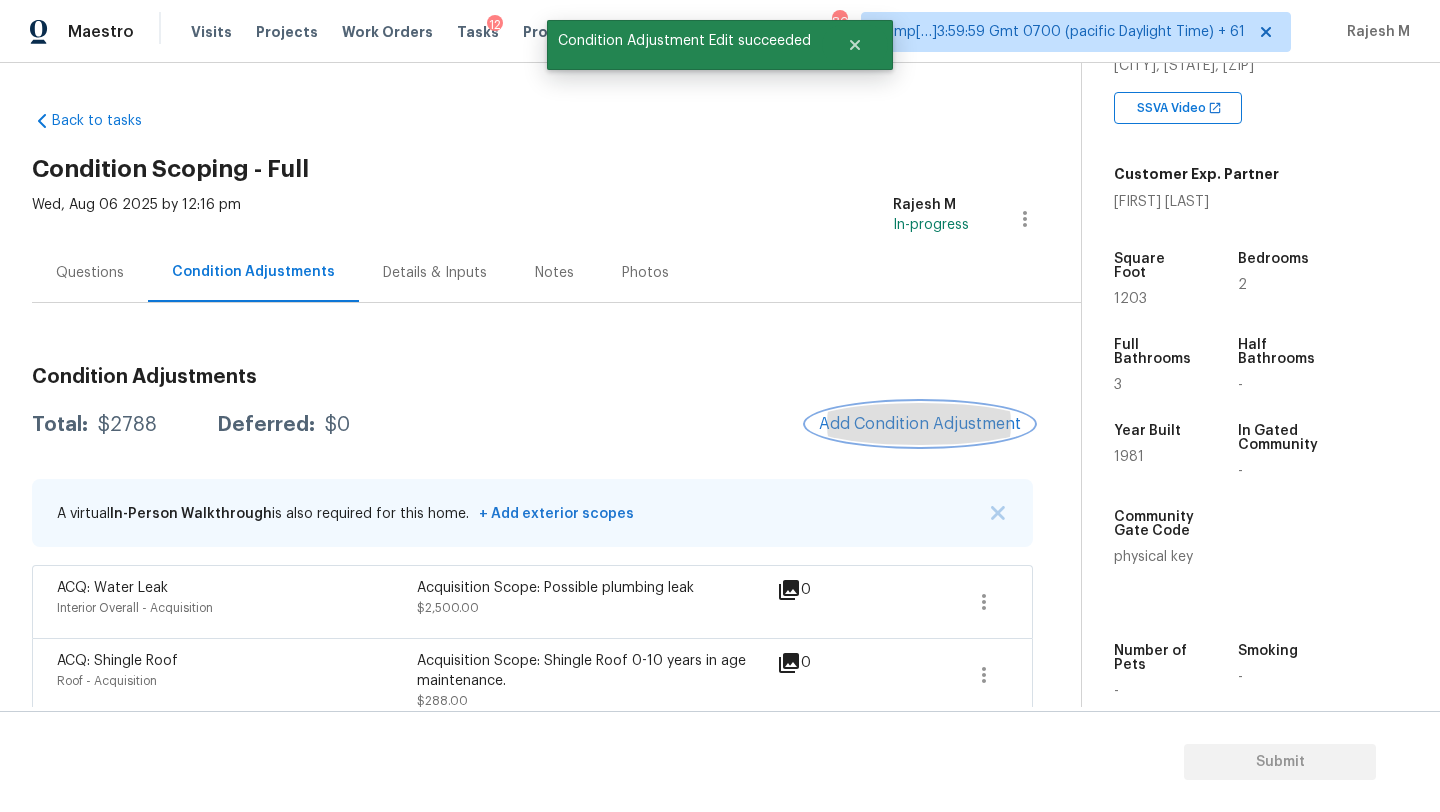 click on "Add Condition Adjustment" at bounding box center (920, 424) 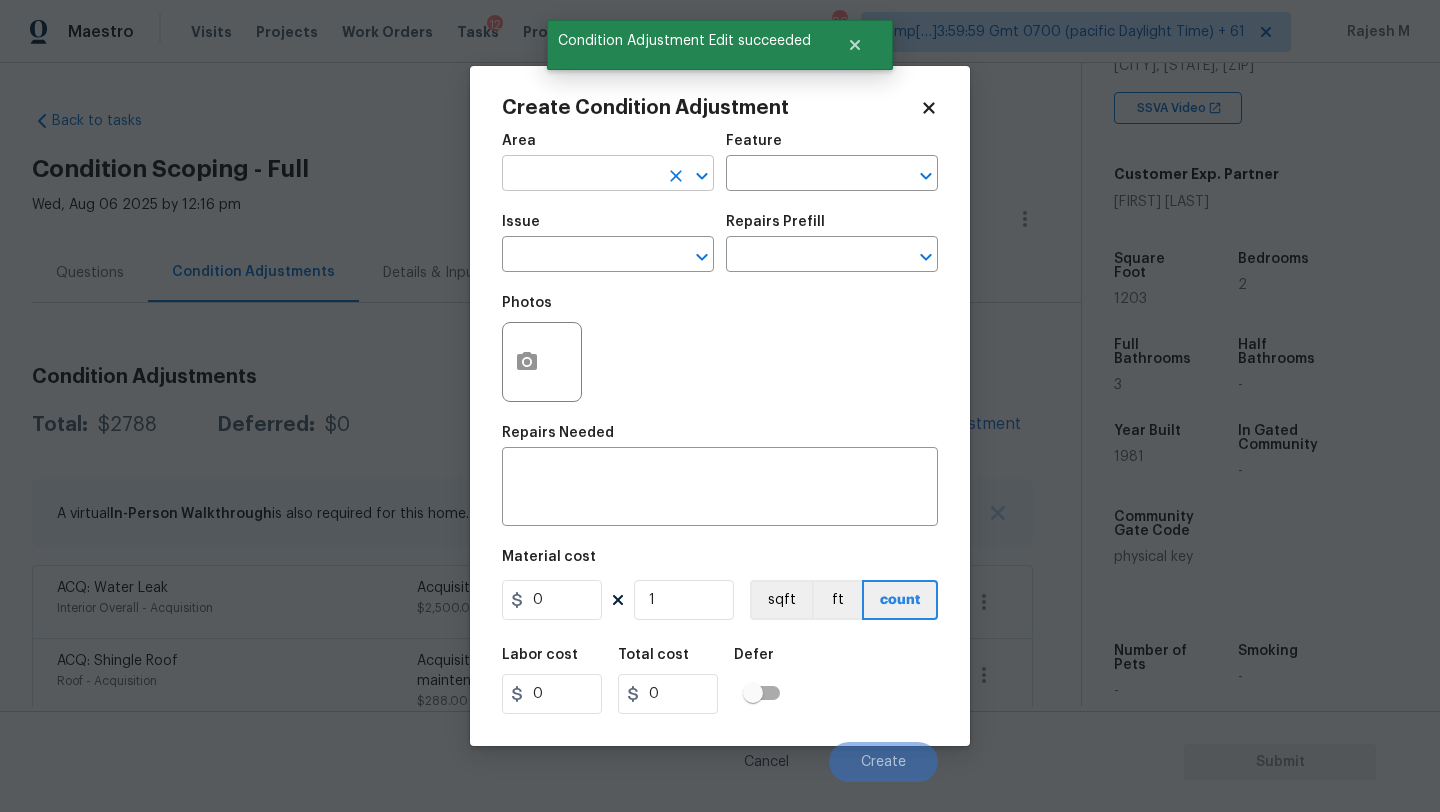 click at bounding box center (580, 175) 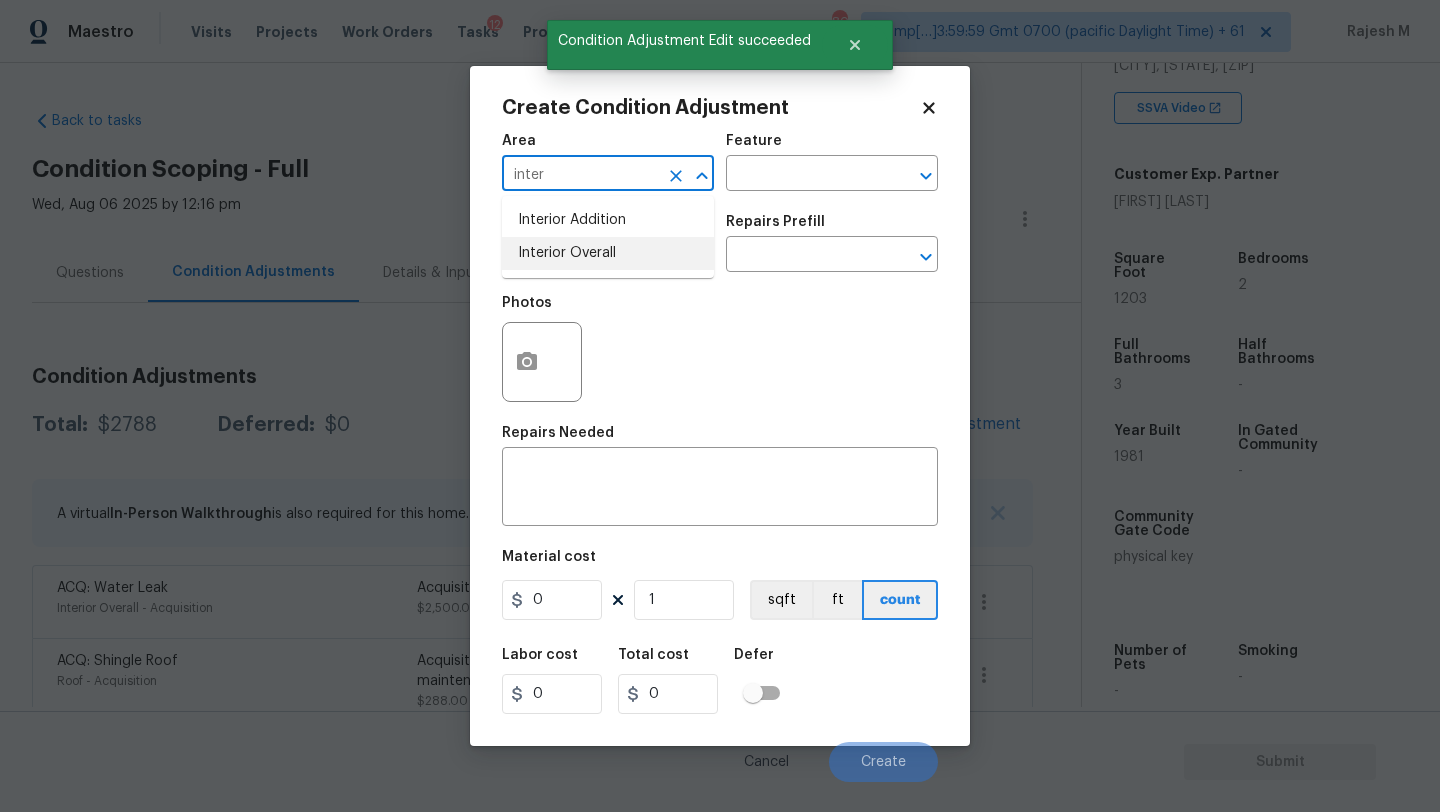 click on "Interior Overall" at bounding box center [608, 253] 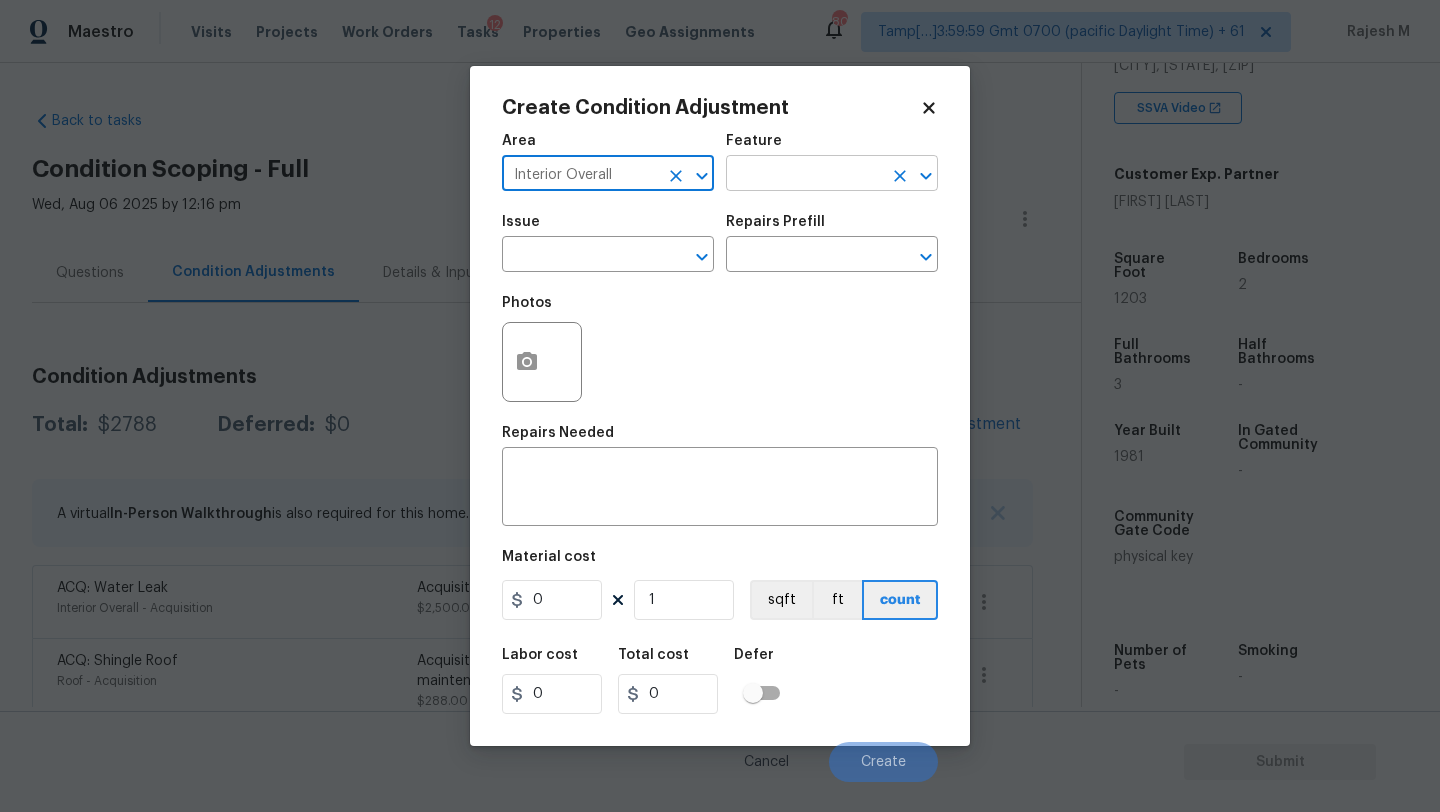 type on "Interior Overall" 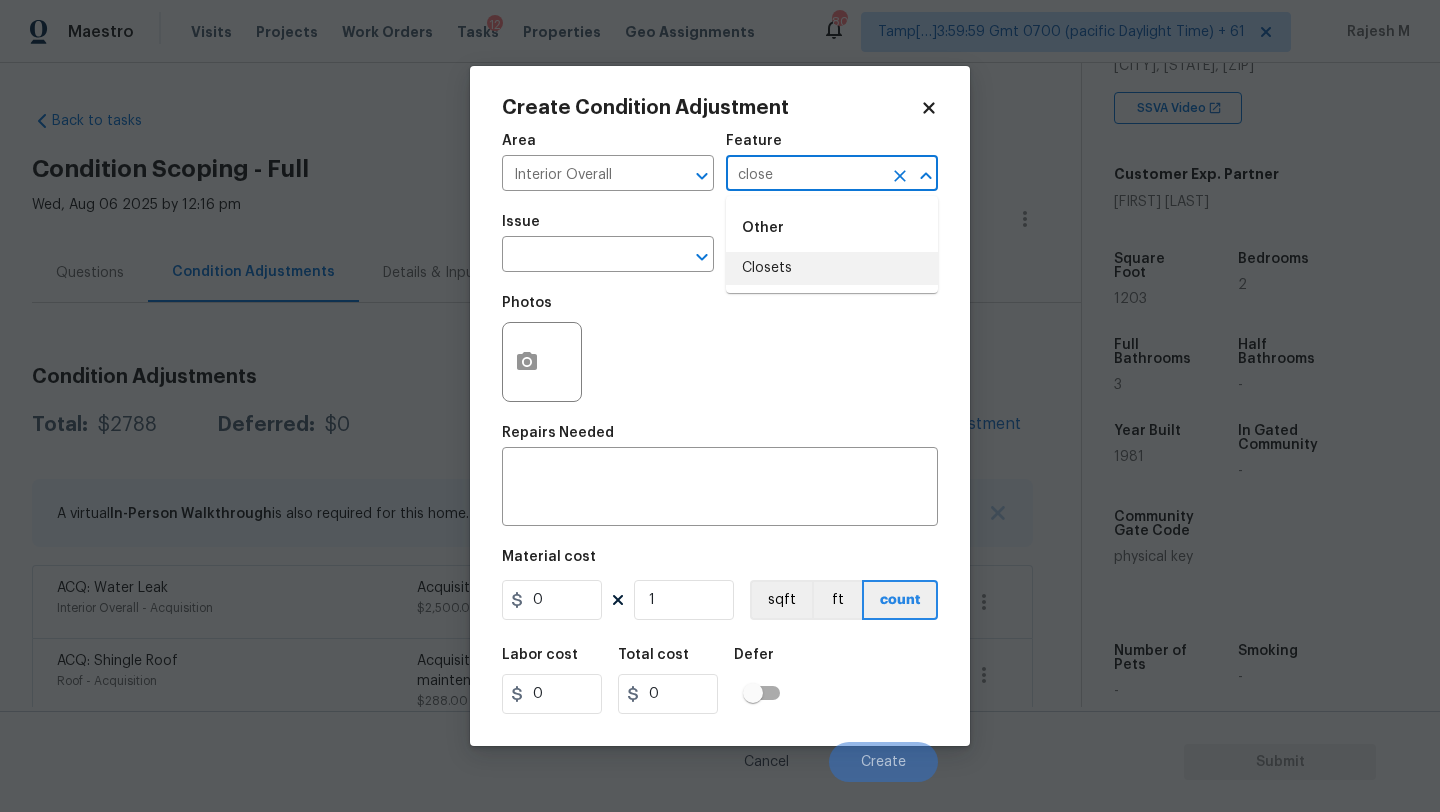 click on "Closets" at bounding box center (832, 268) 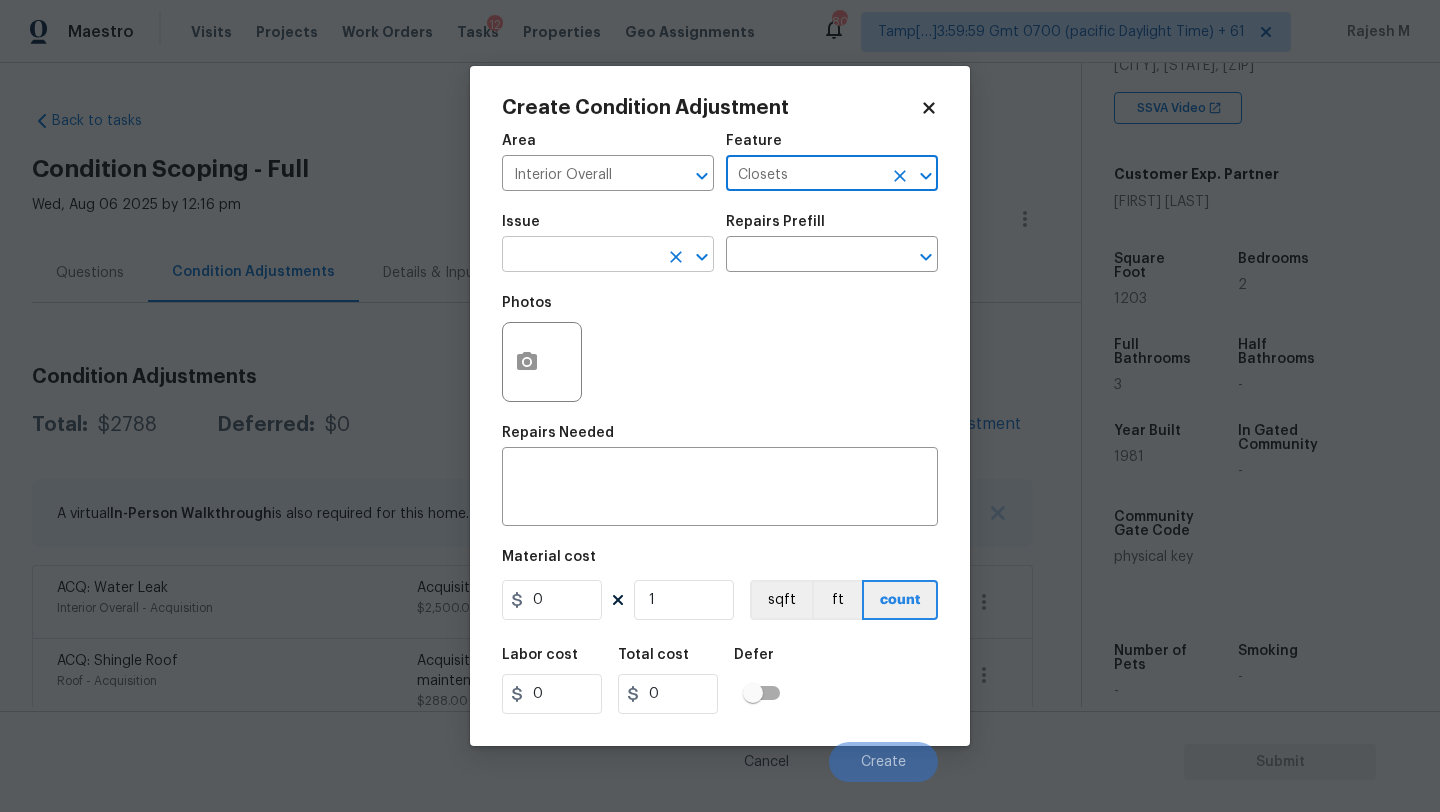 type on "Closets" 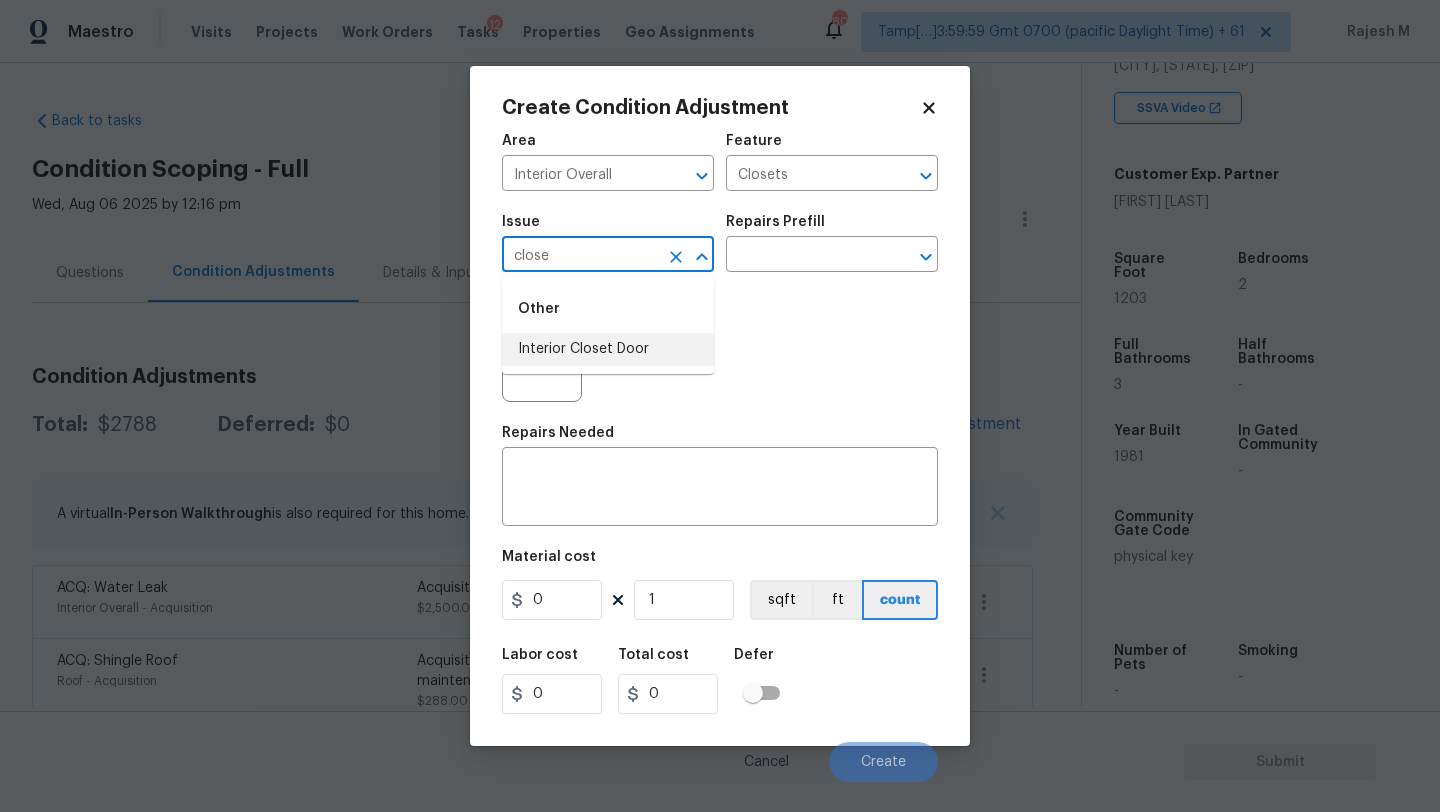 drag, startPoint x: 598, startPoint y: 354, endPoint x: 676, endPoint y: 305, distance: 92.11406 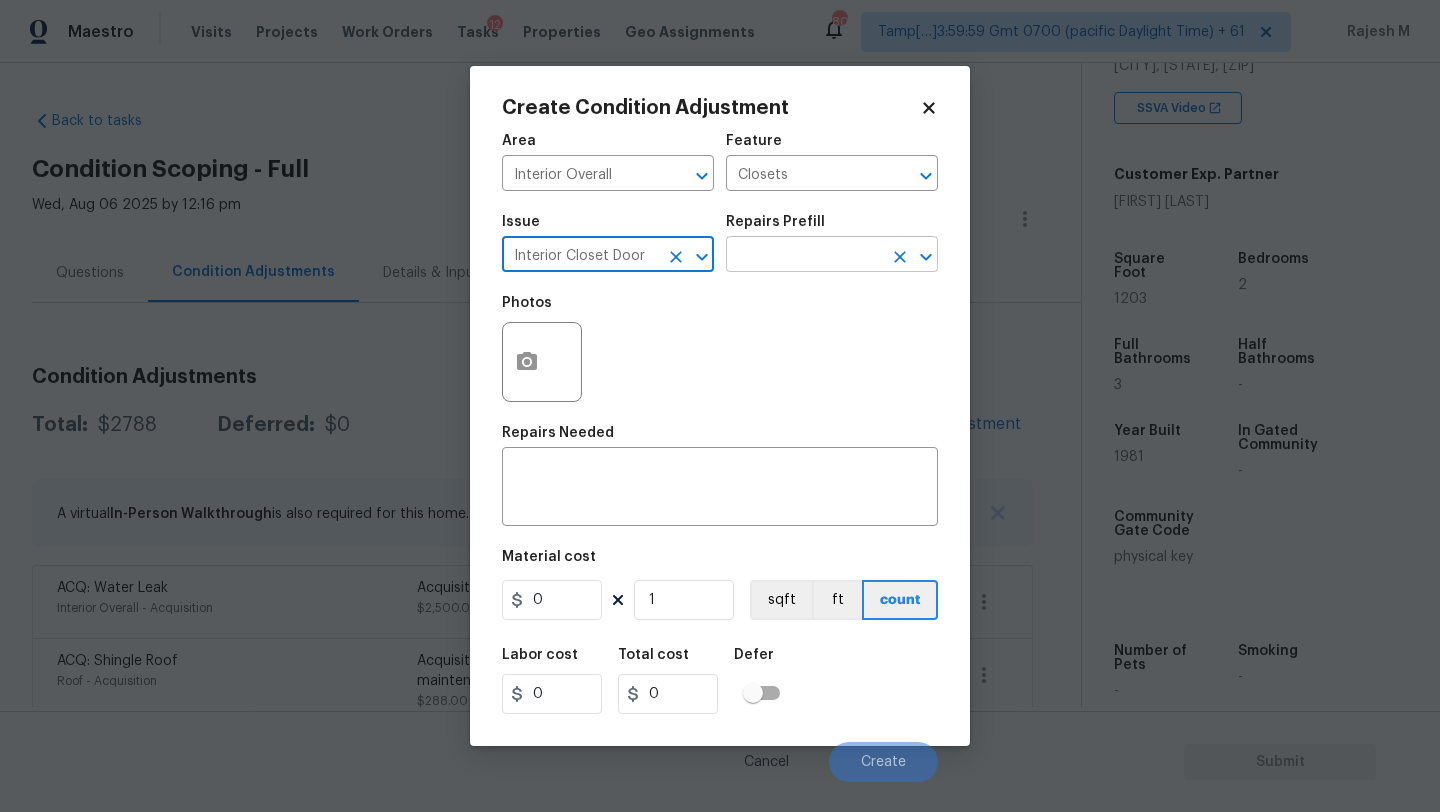 type on "Interior Closet Door" 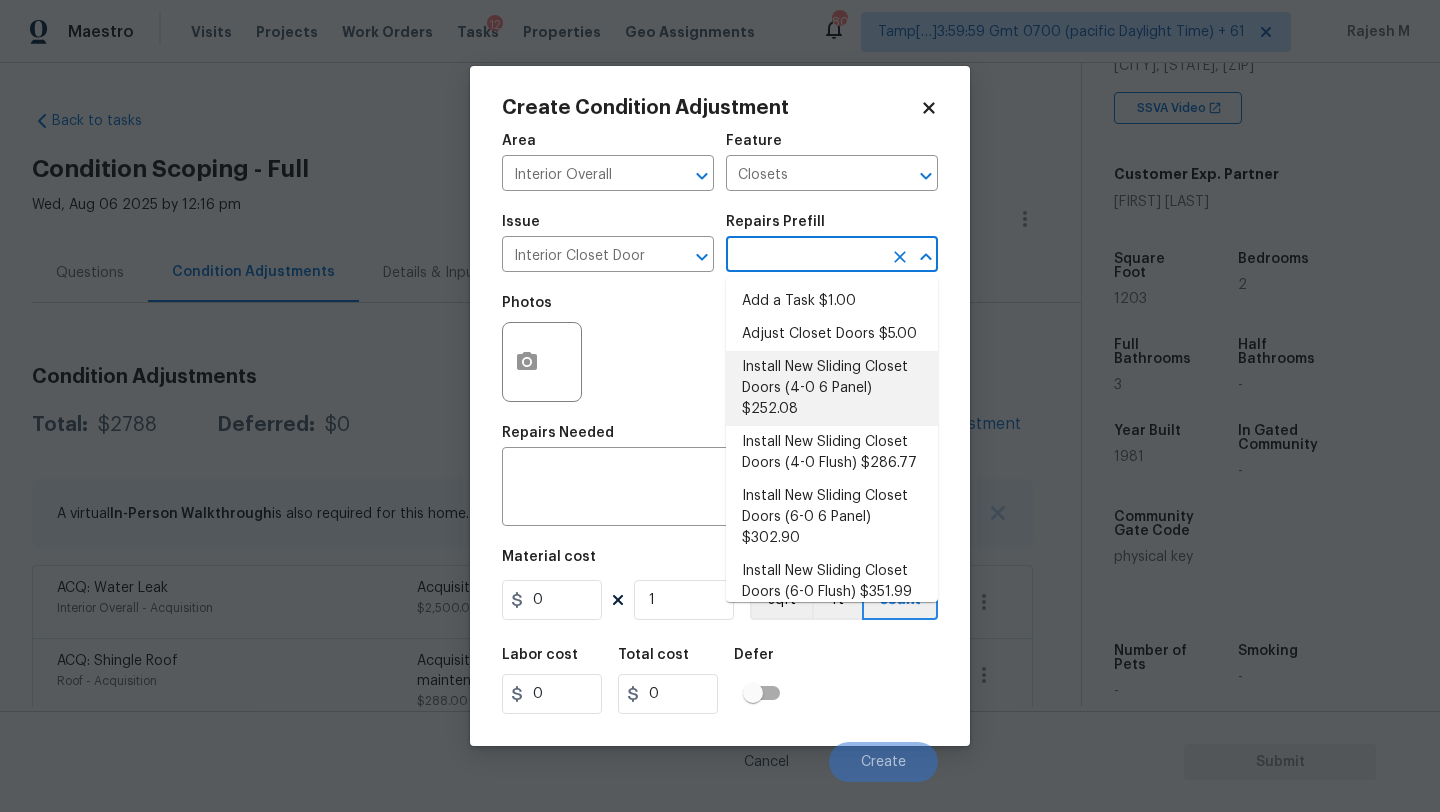 click on "Install New Sliding Closet Doors (4-0 6 Panel) $252.08" at bounding box center (832, 388) 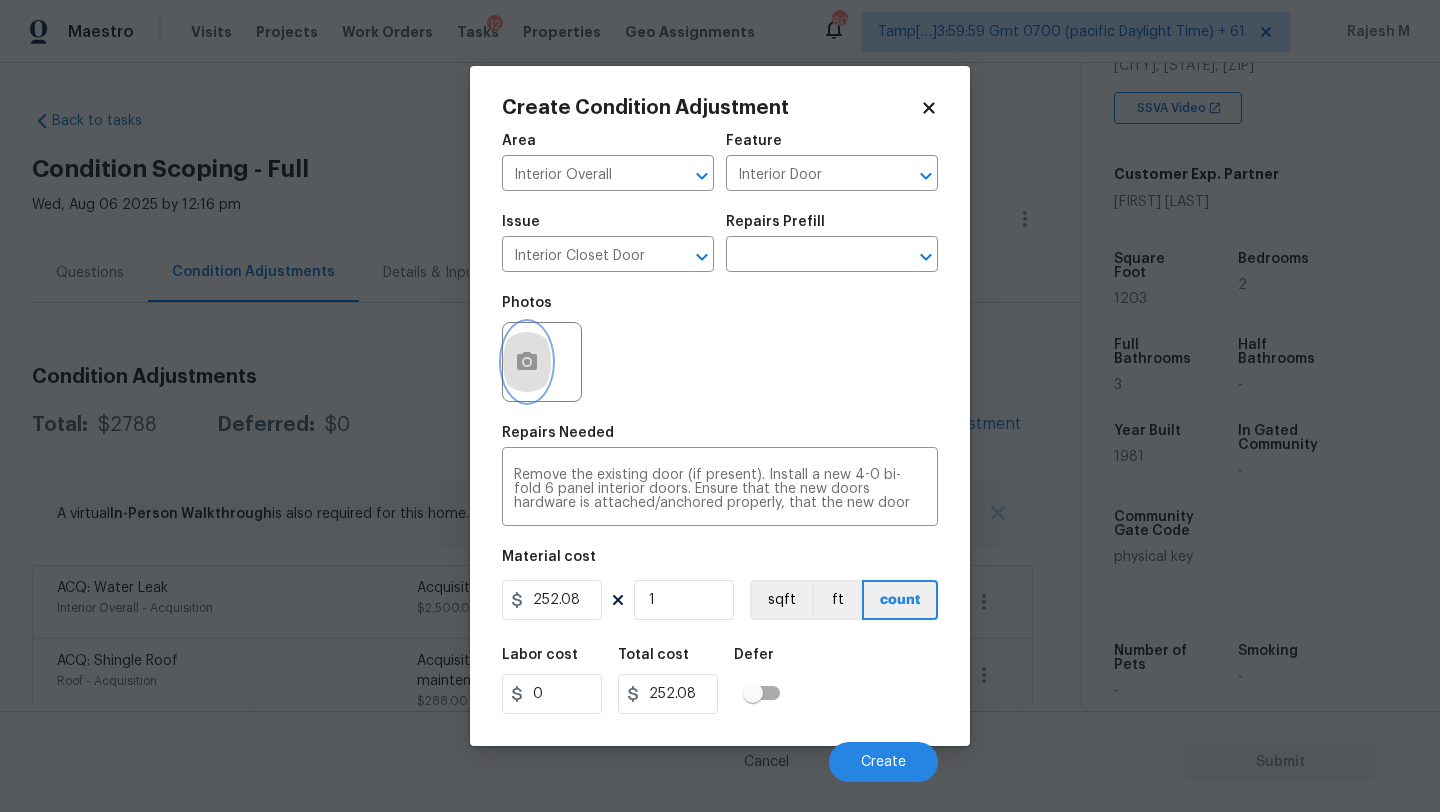 click at bounding box center (527, 362) 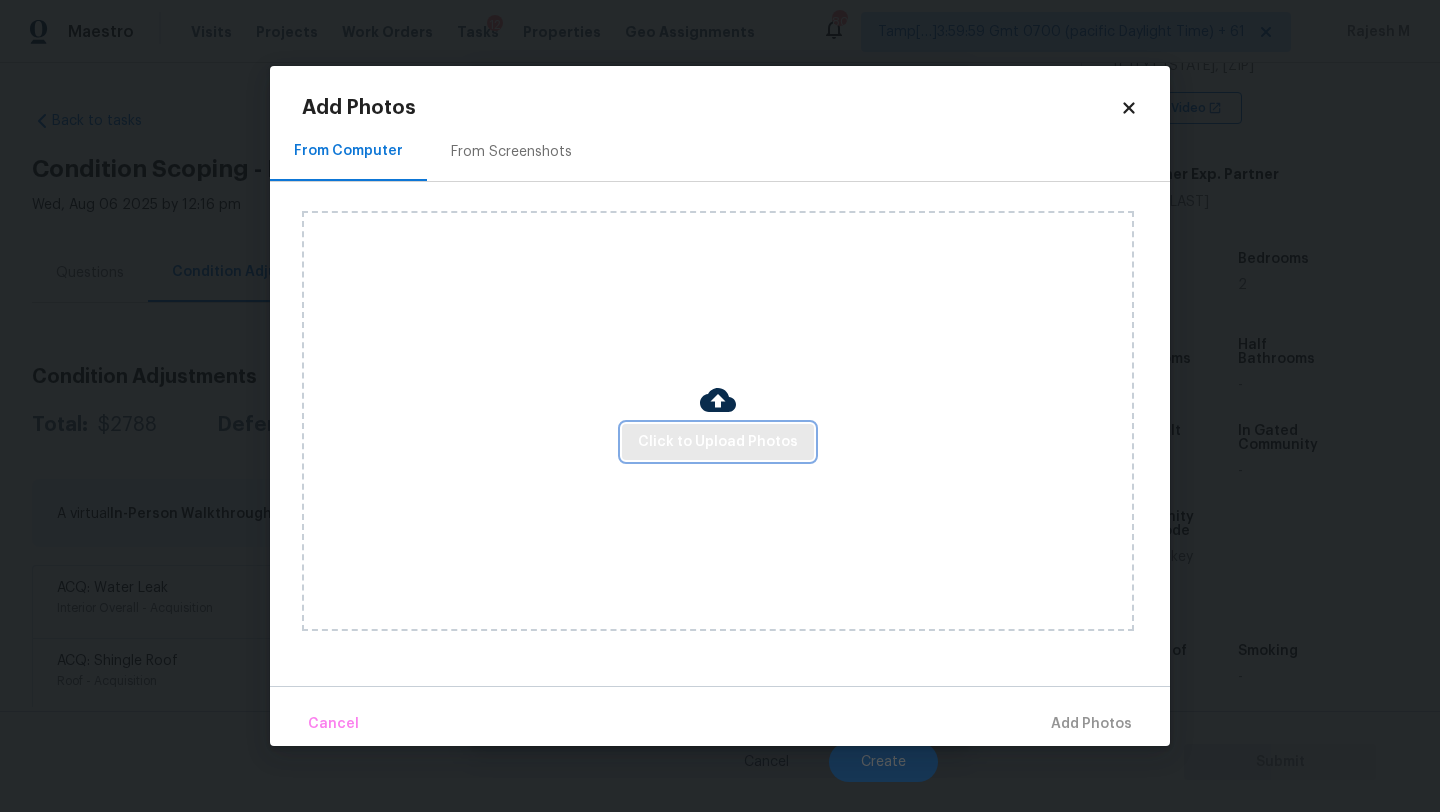 click on "Click to Upload Photos" at bounding box center (718, 442) 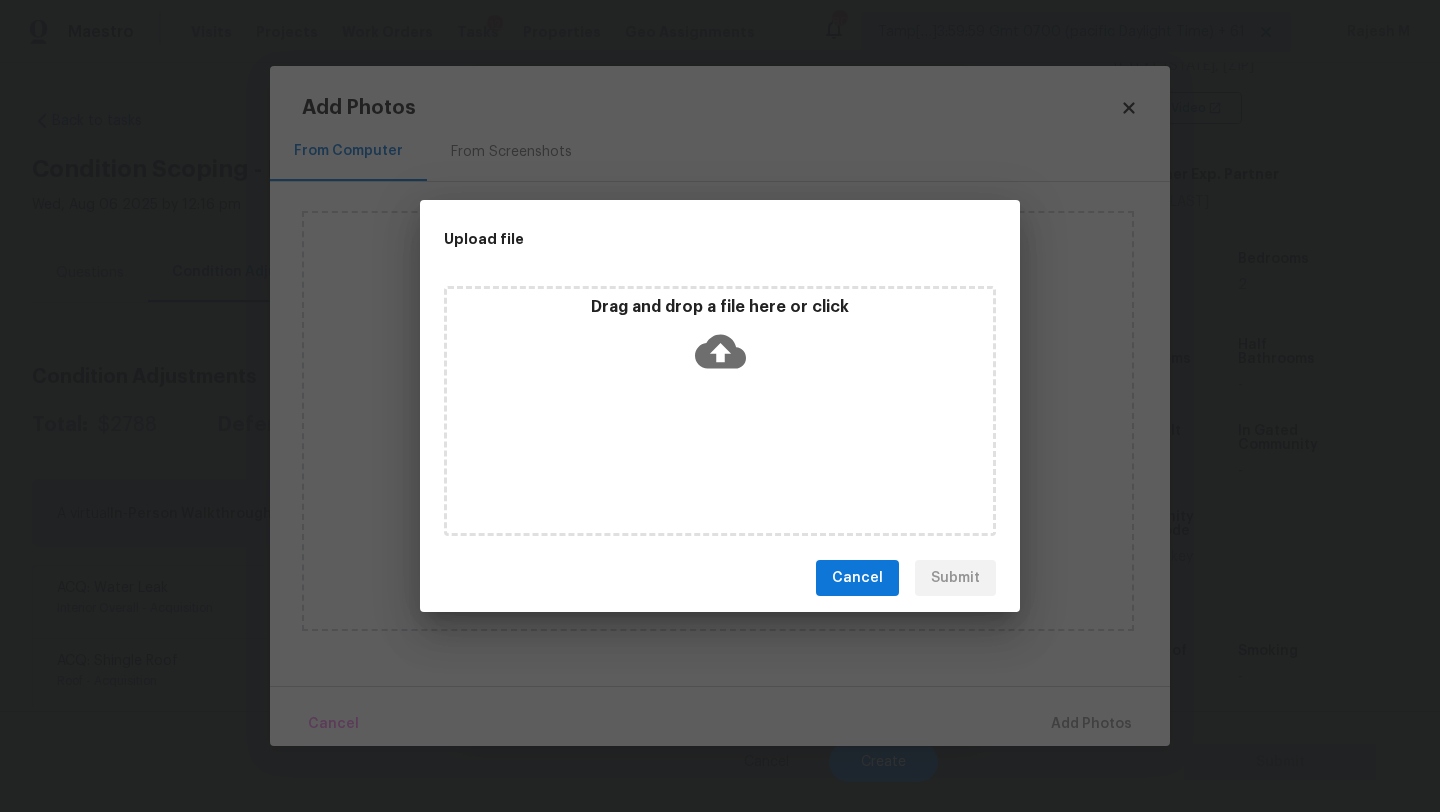 click on "Drag and drop a file here or click" at bounding box center (720, 411) 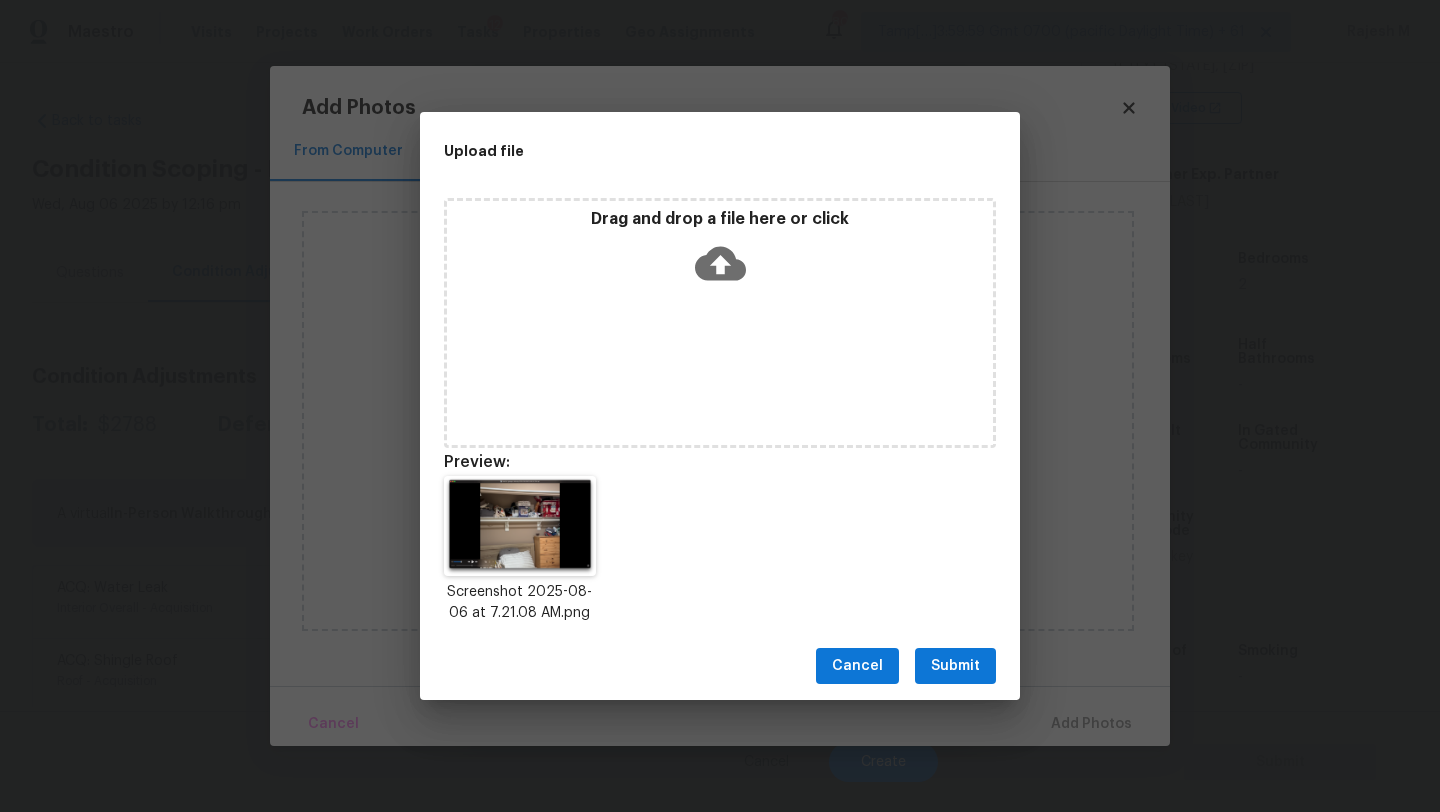 click on "Submit" at bounding box center [955, 666] 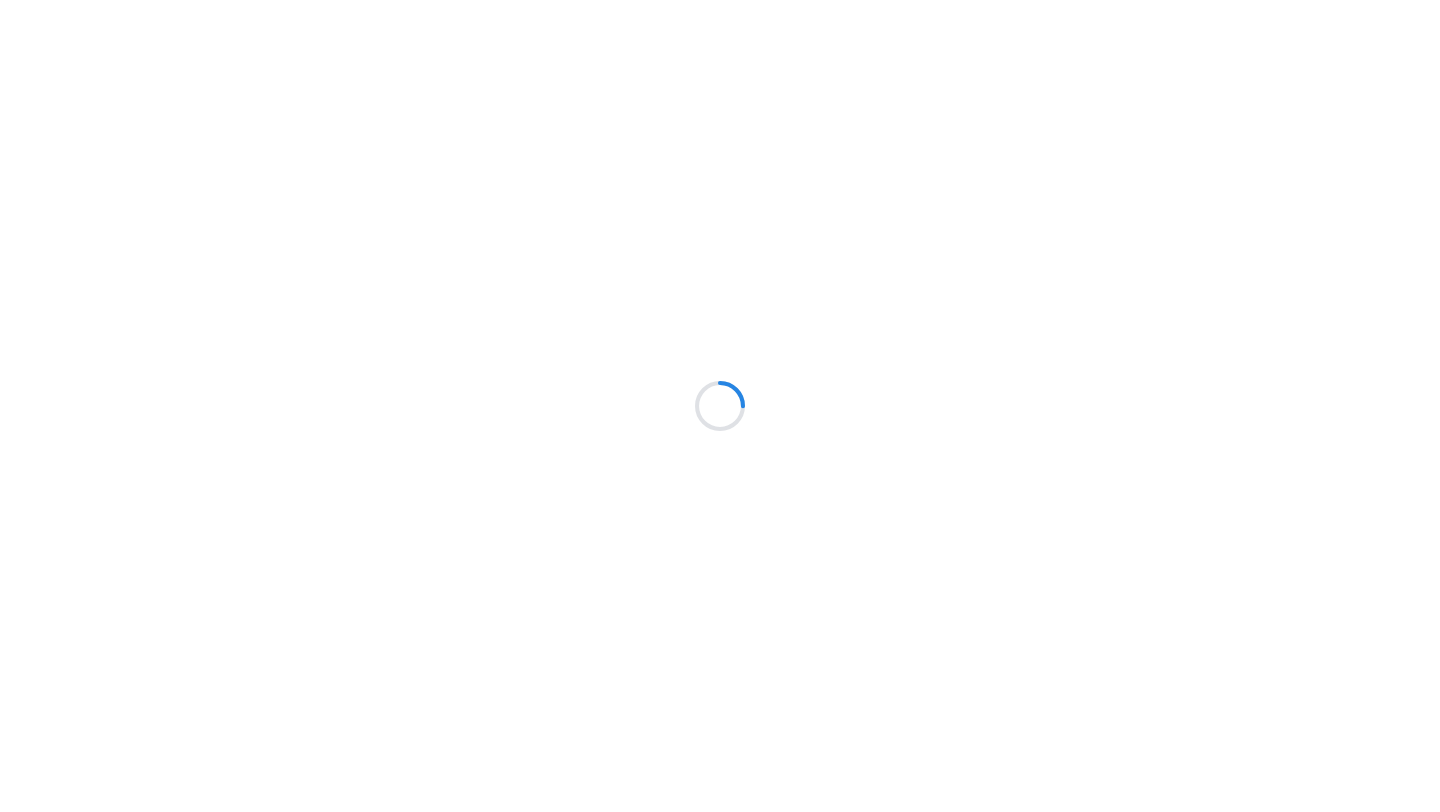 scroll, scrollTop: 0, scrollLeft: 0, axis: both 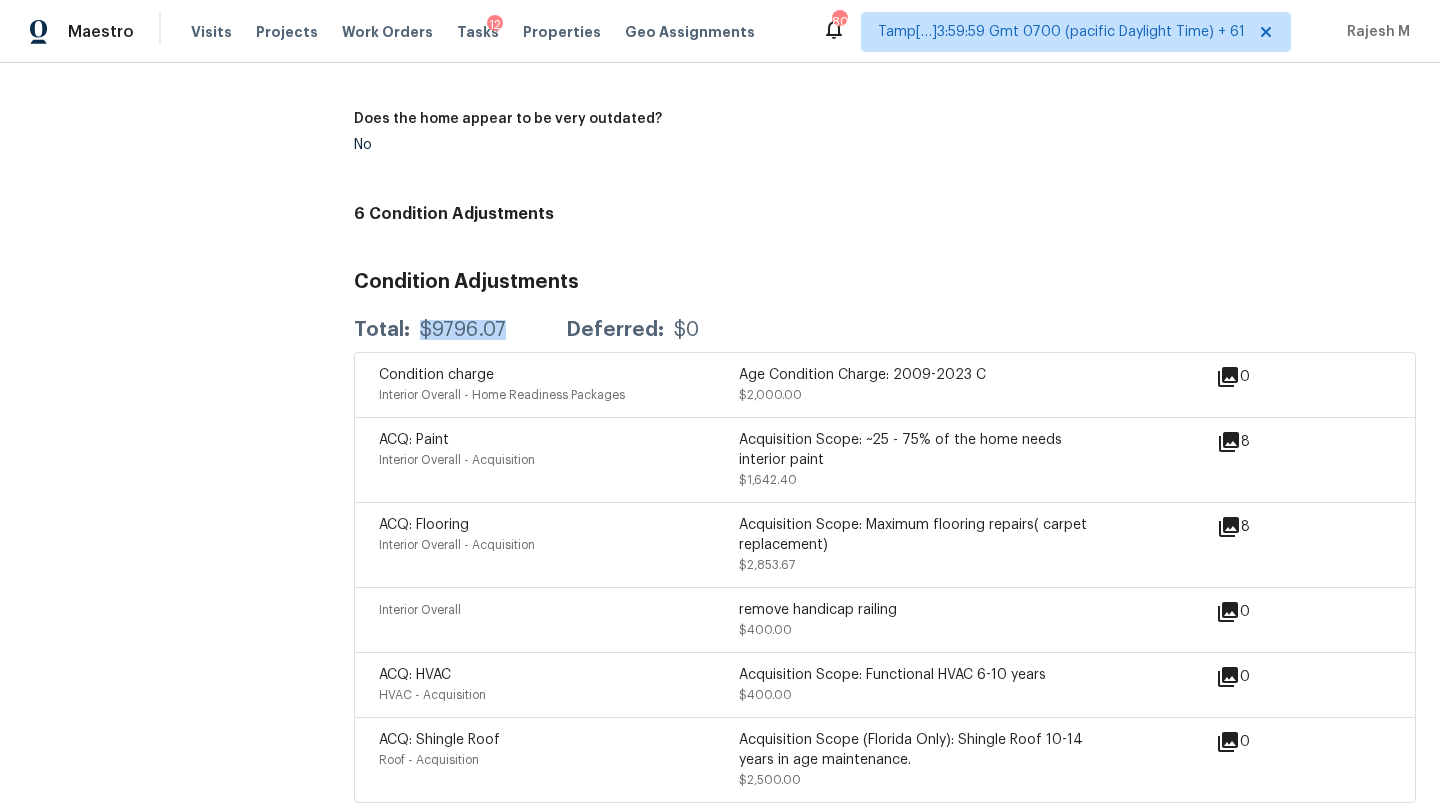 drag, startPoint x: 419, startPoint y: 321, endPoint x: 504, endPoint y: 322, distance: 85.00588 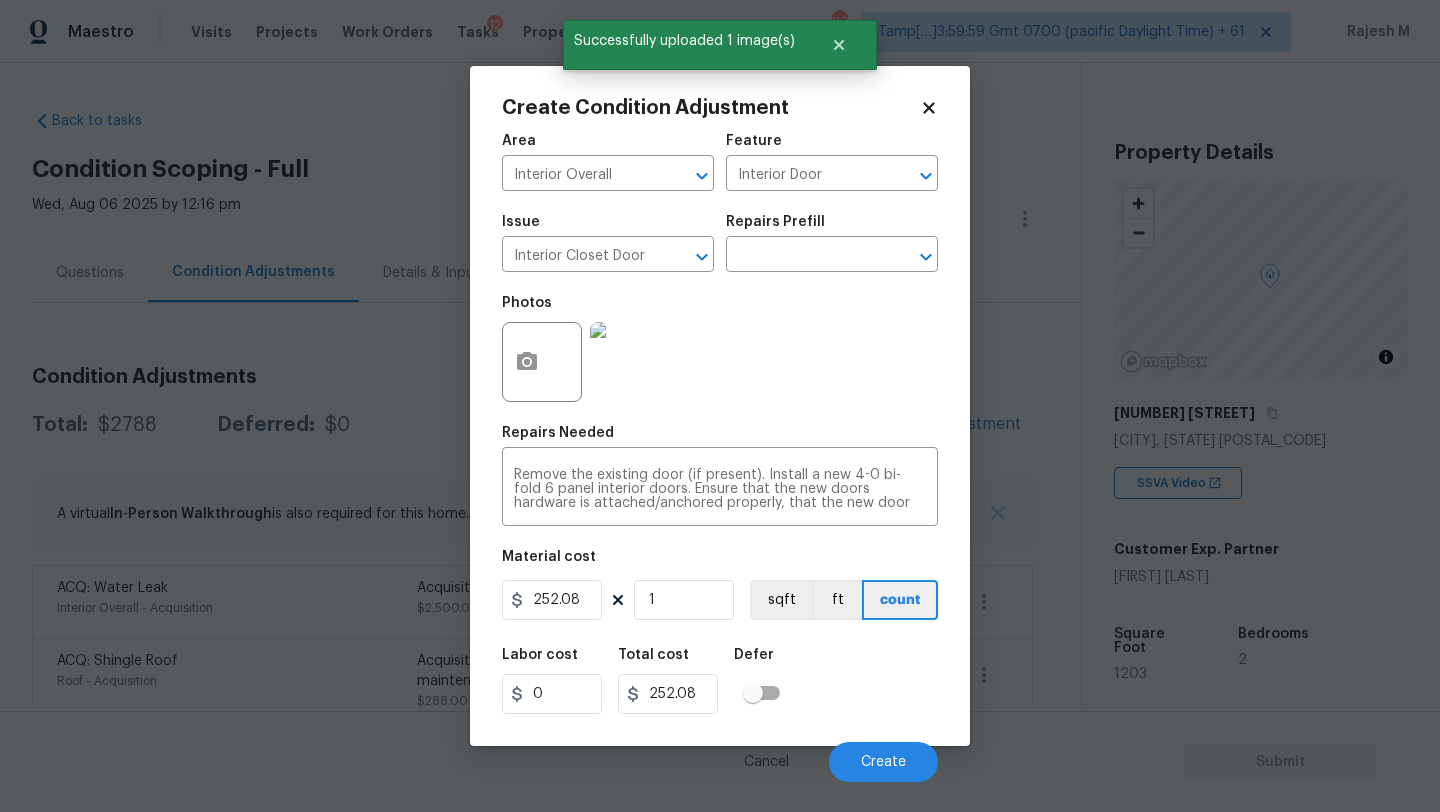 scroll, scrollTop: 0, scrollLeft: 0, axis: both 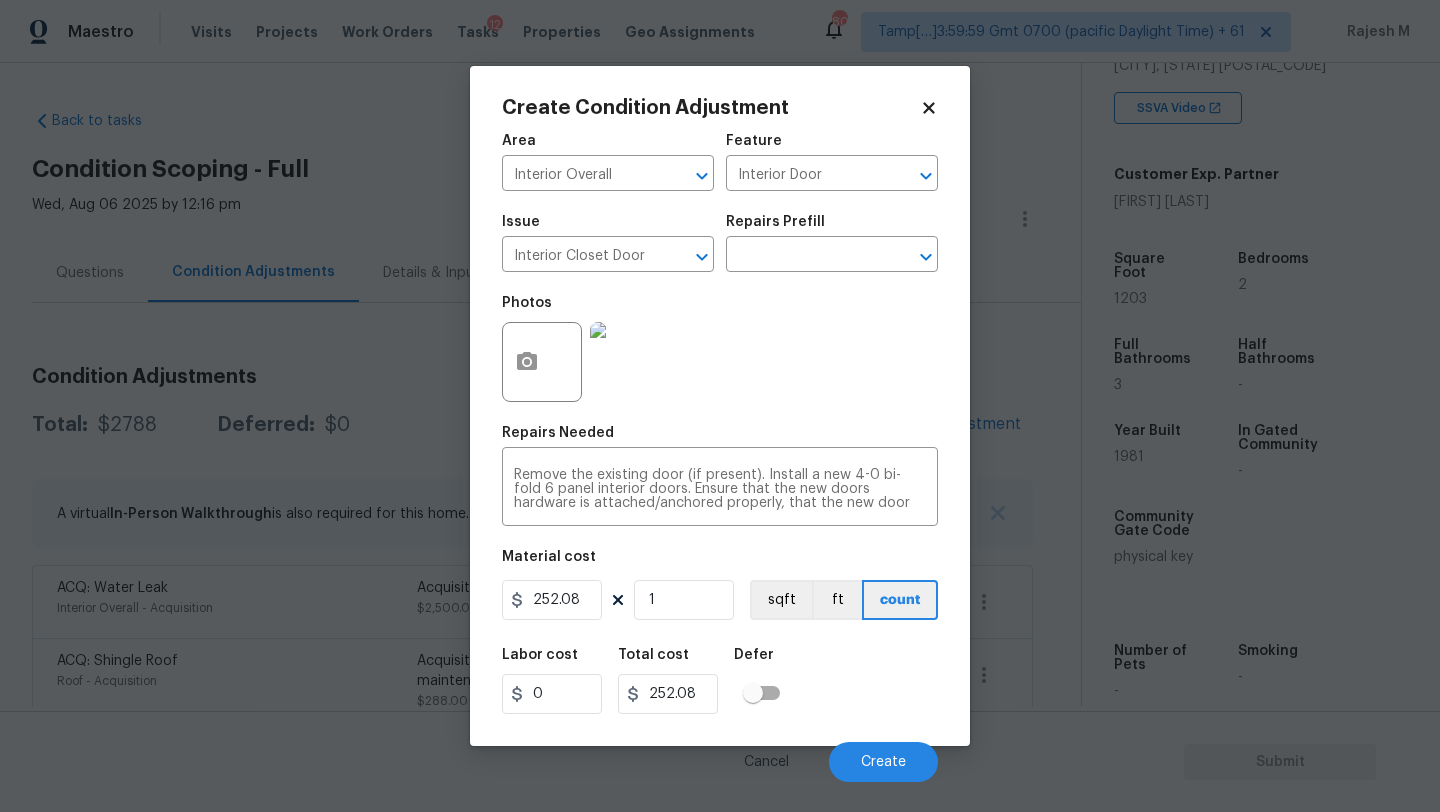 click on "Cancel Create" at bounding box center [720, 754] 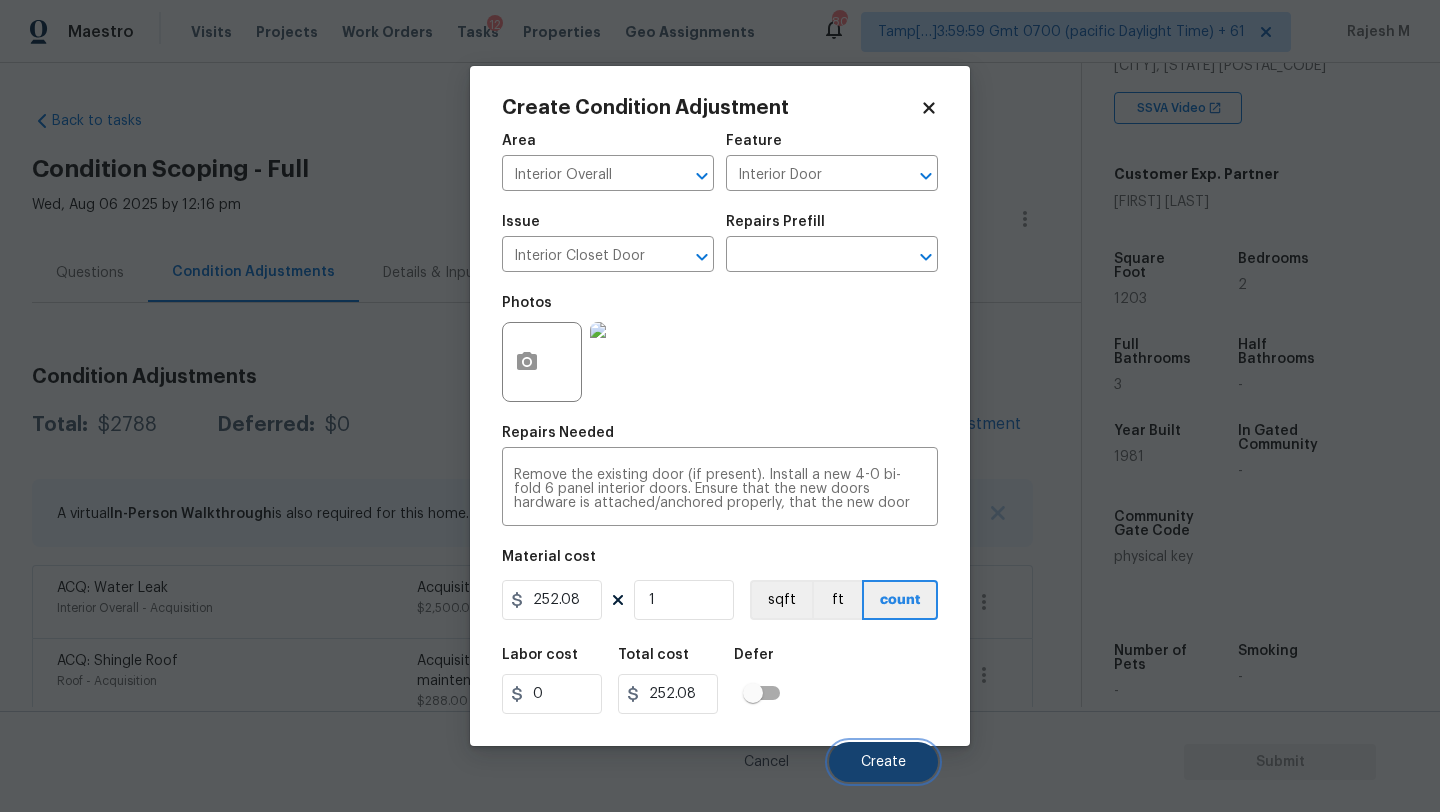 click on "Create" at bounding box center [883, 762] 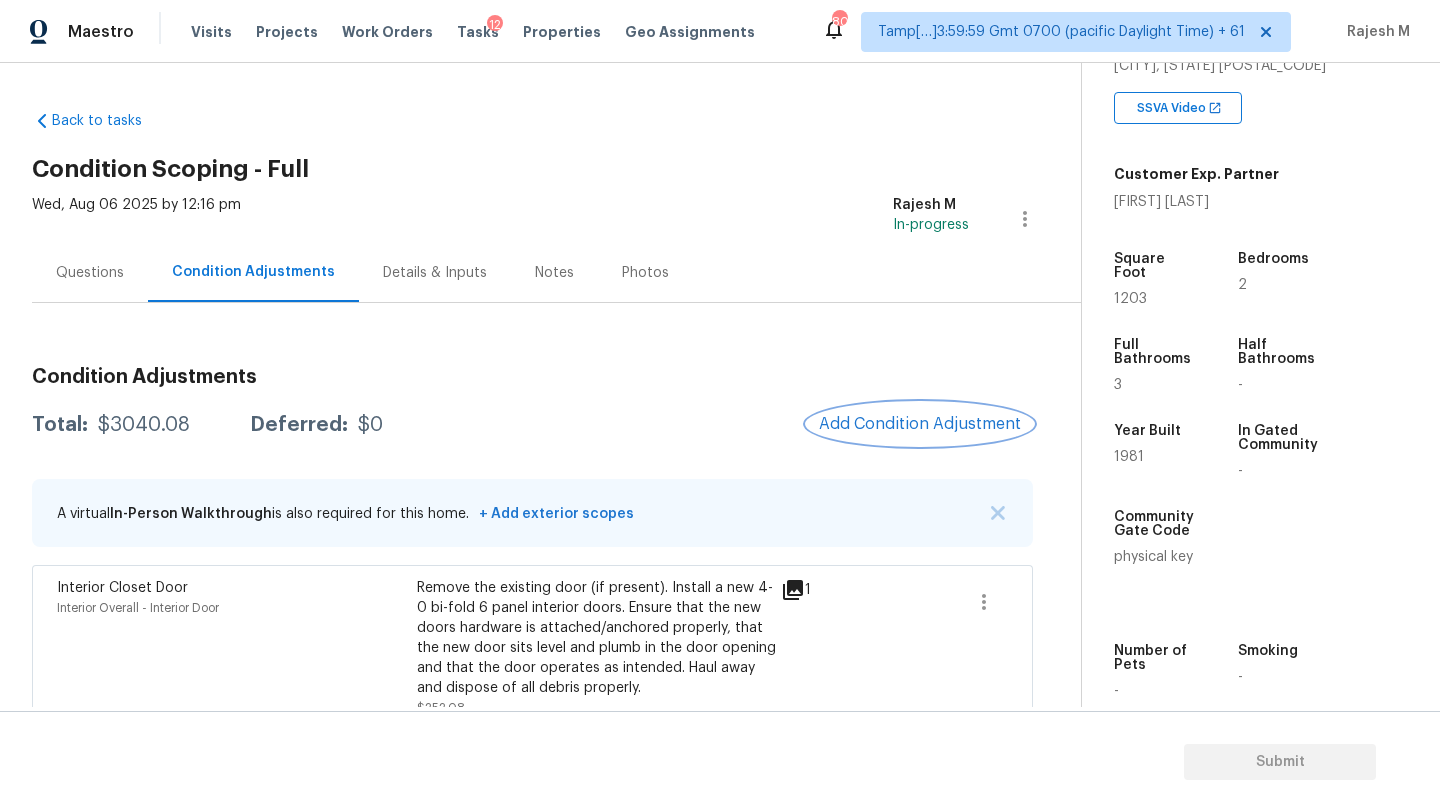 click on "Add Condition Adjustment" at bounding box center (920, 424) 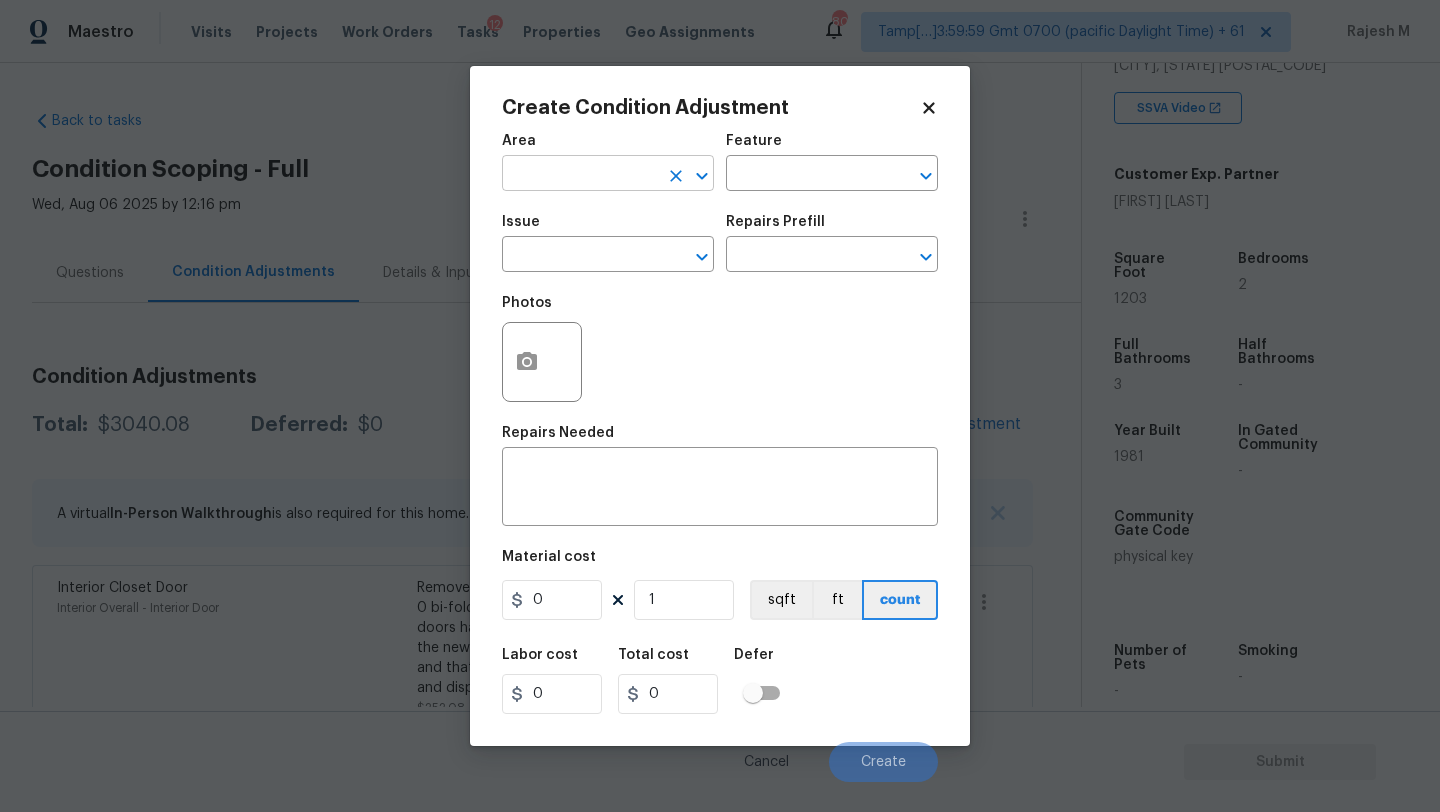 click at bounding box center (580, 175) 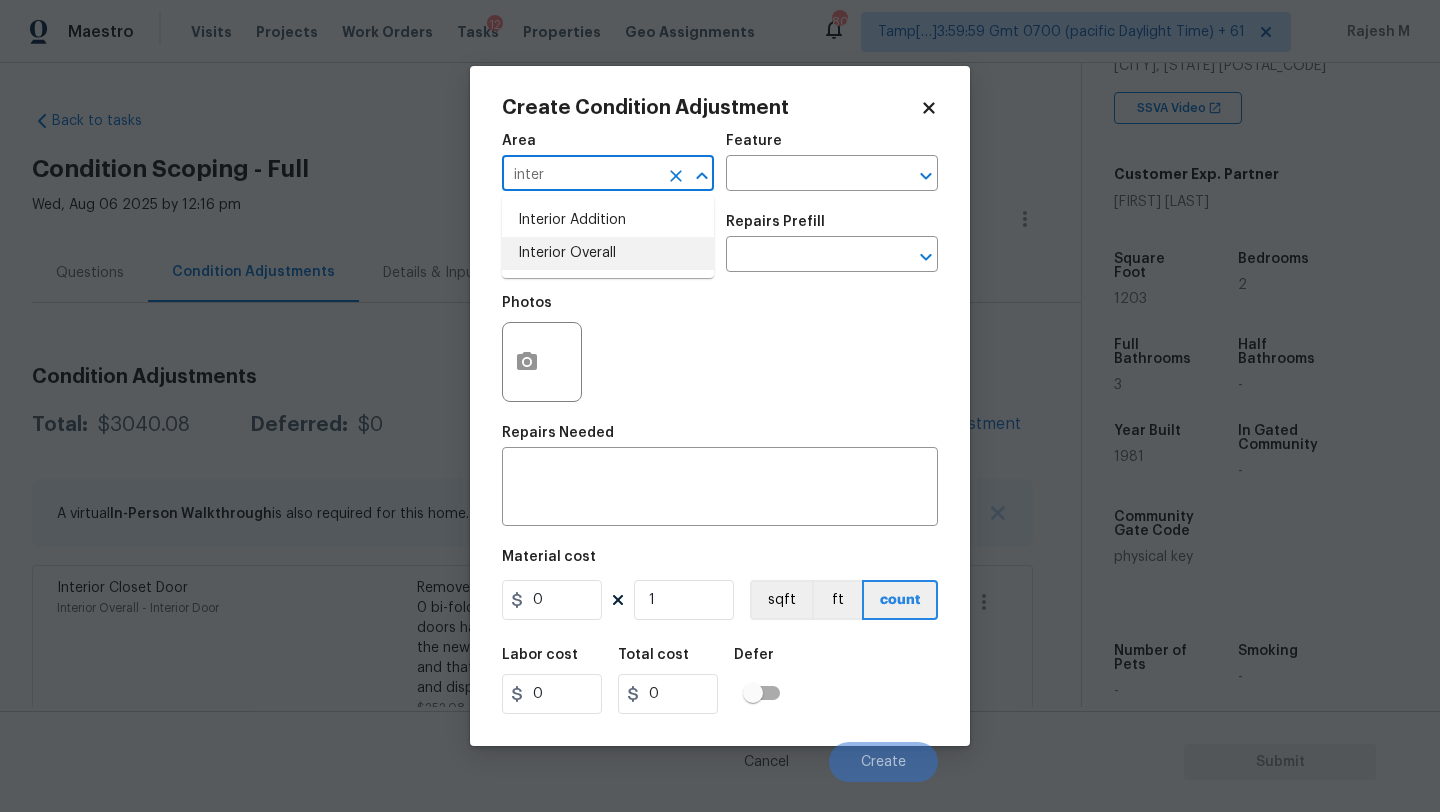 click on "Interior Overall" at bounding box center [608, 253] 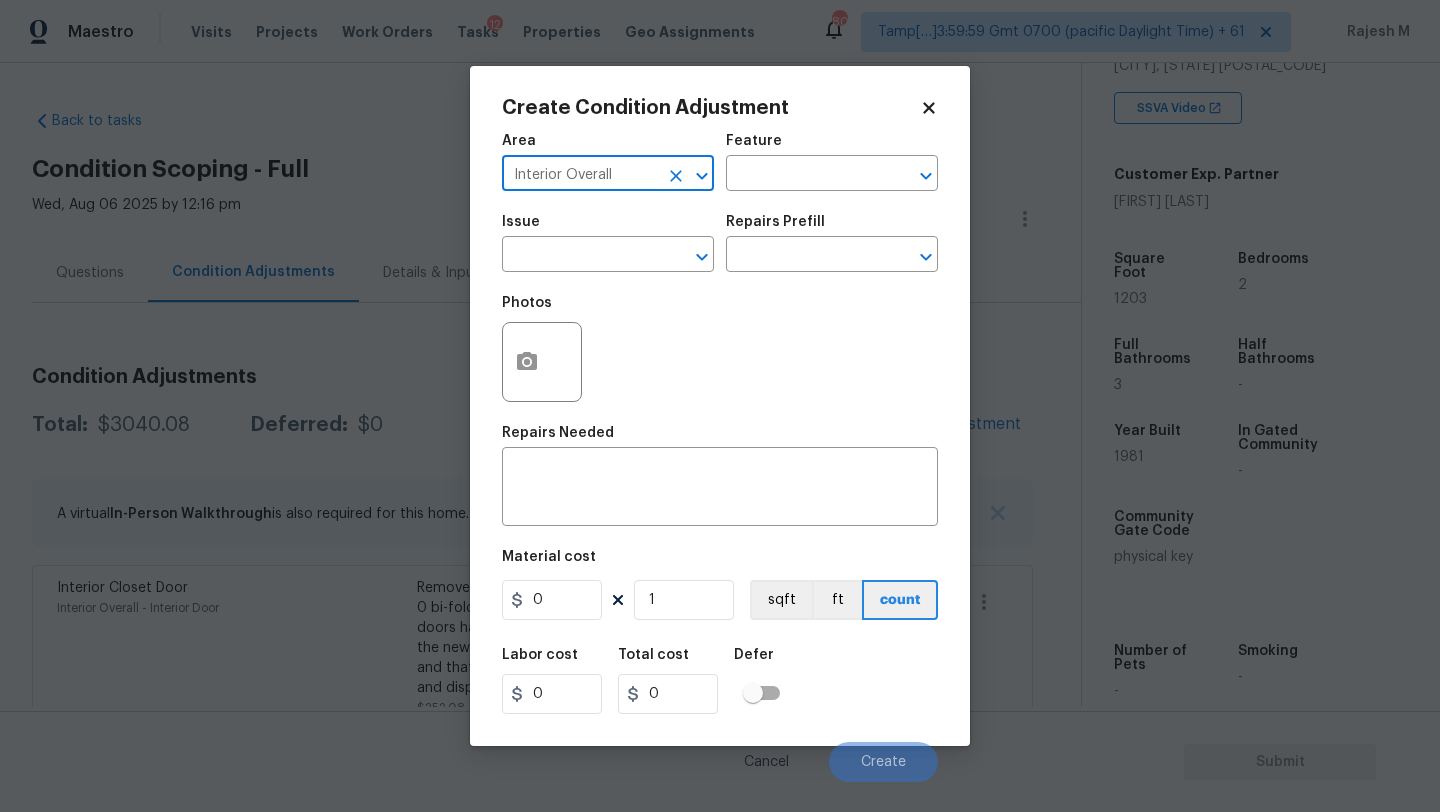 type on "Interior Overall" 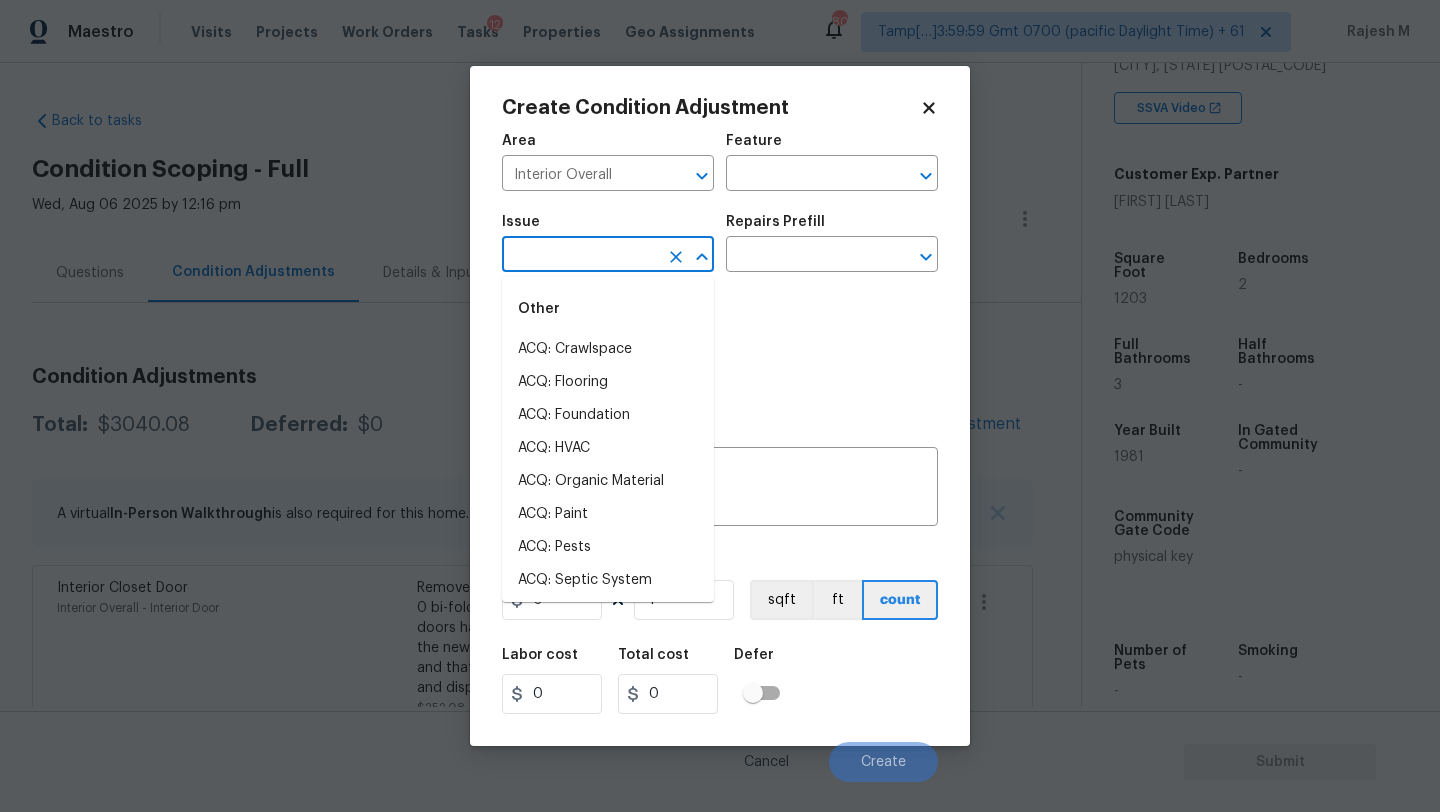 click at bounding box center (580, 256) 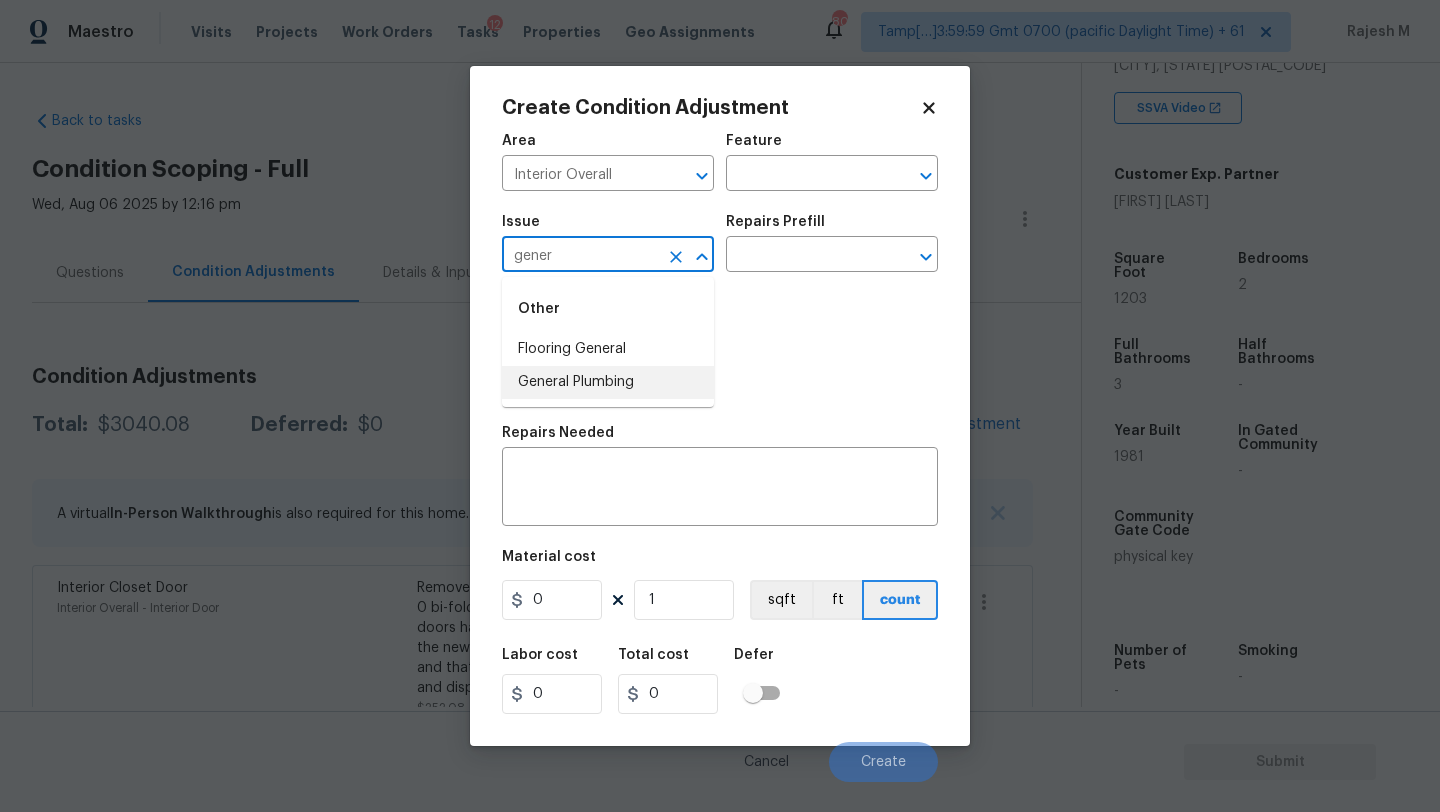 click on "General Plumbing" at bounding box center [608, 382] 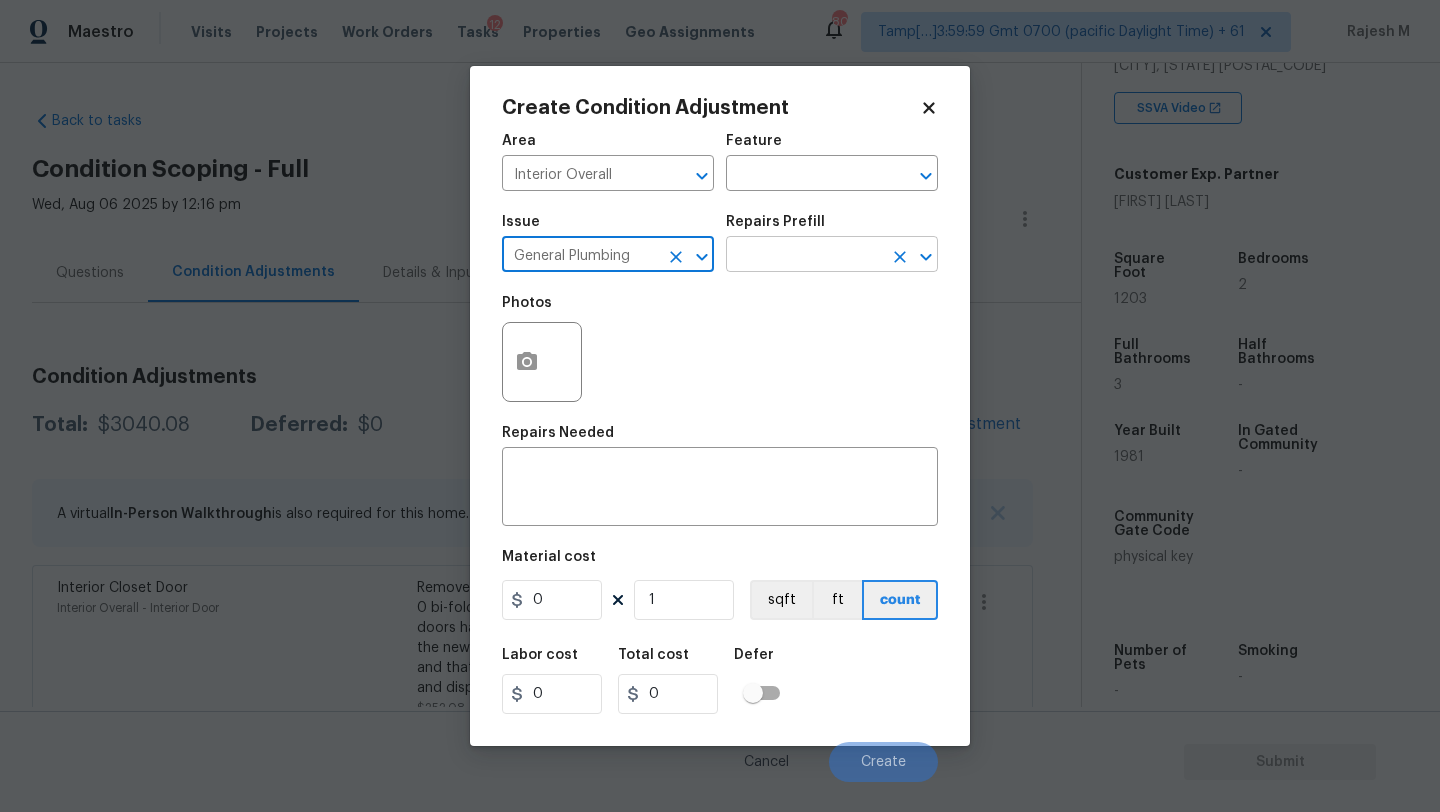 type on "General Plumbing" 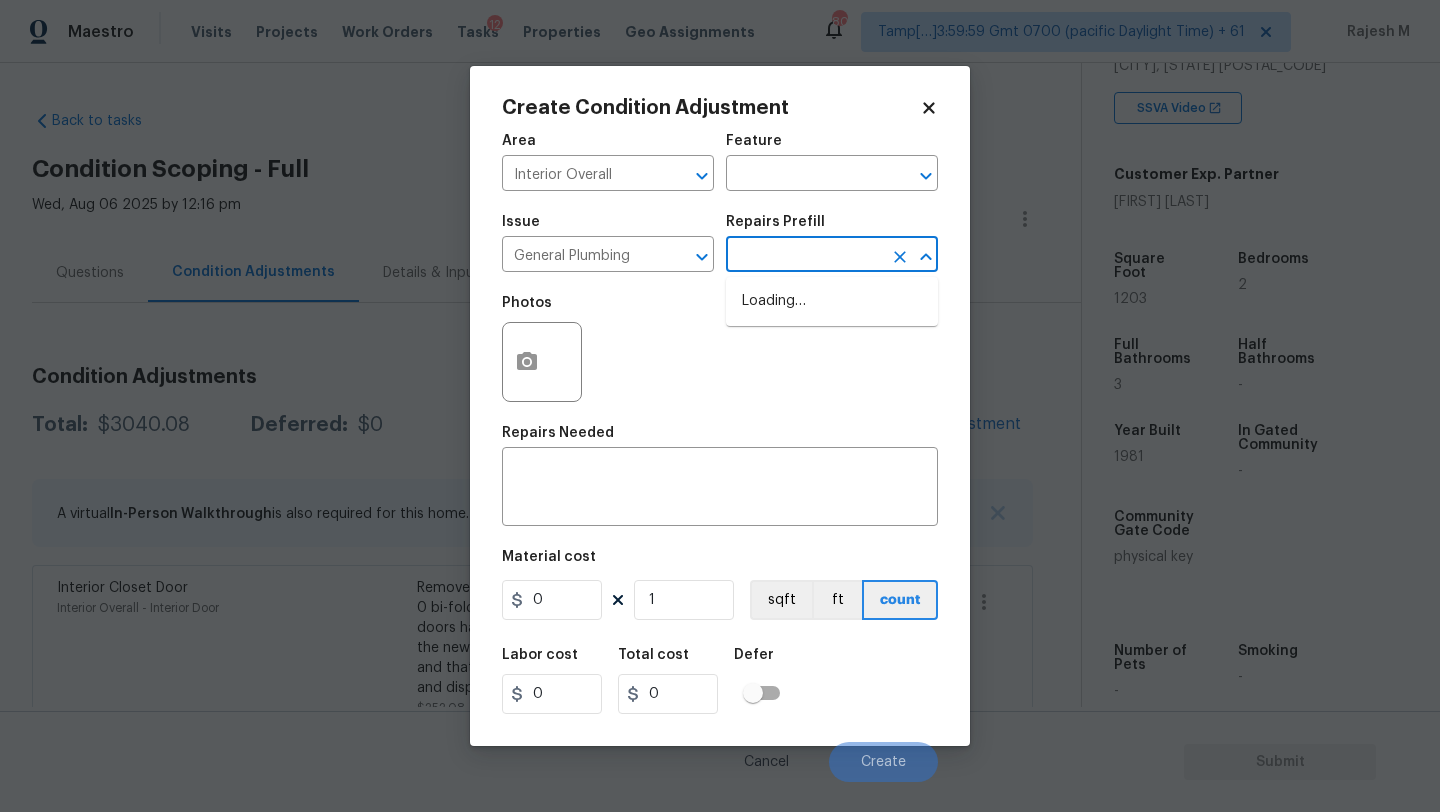 click at bounding box center [804, 256] 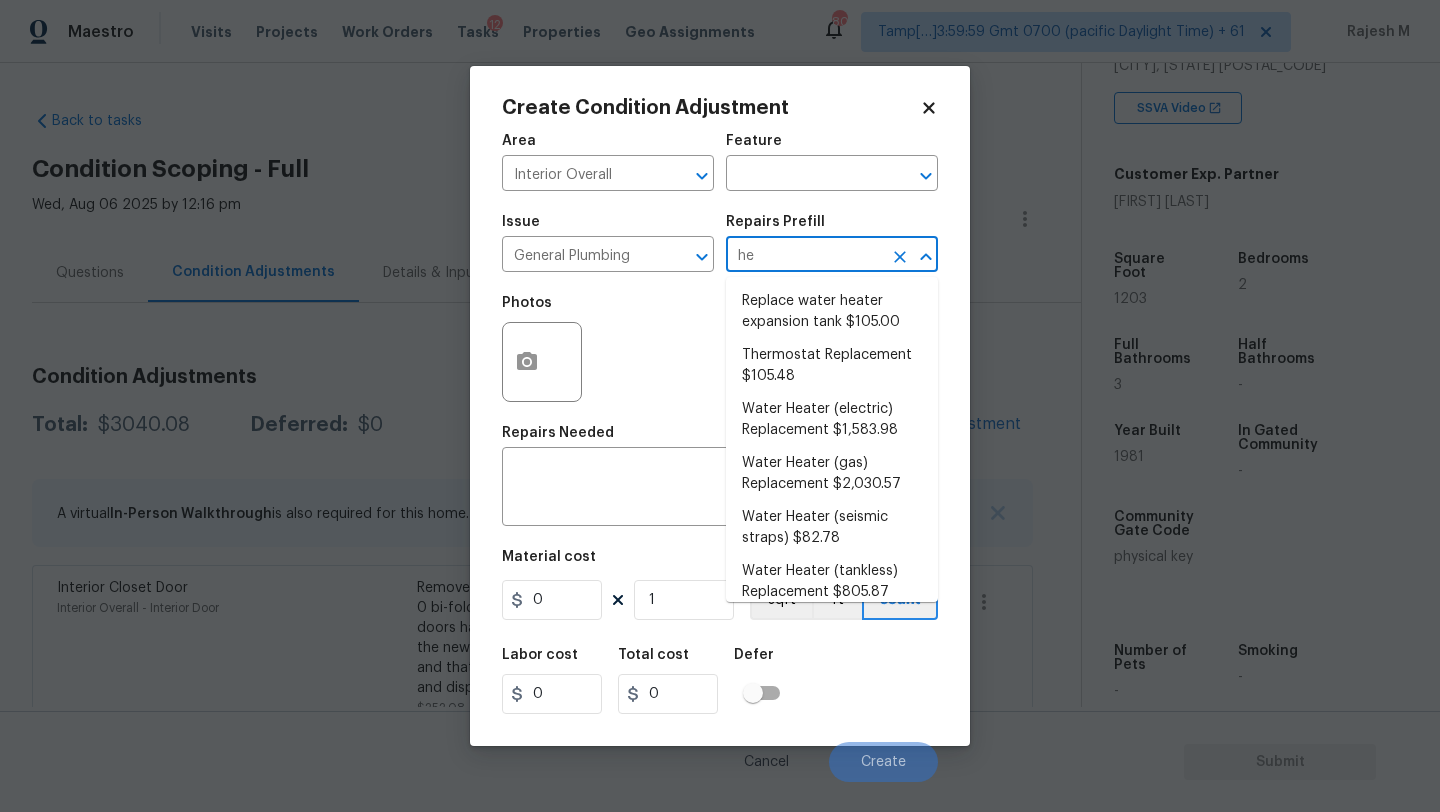 type on "hea" 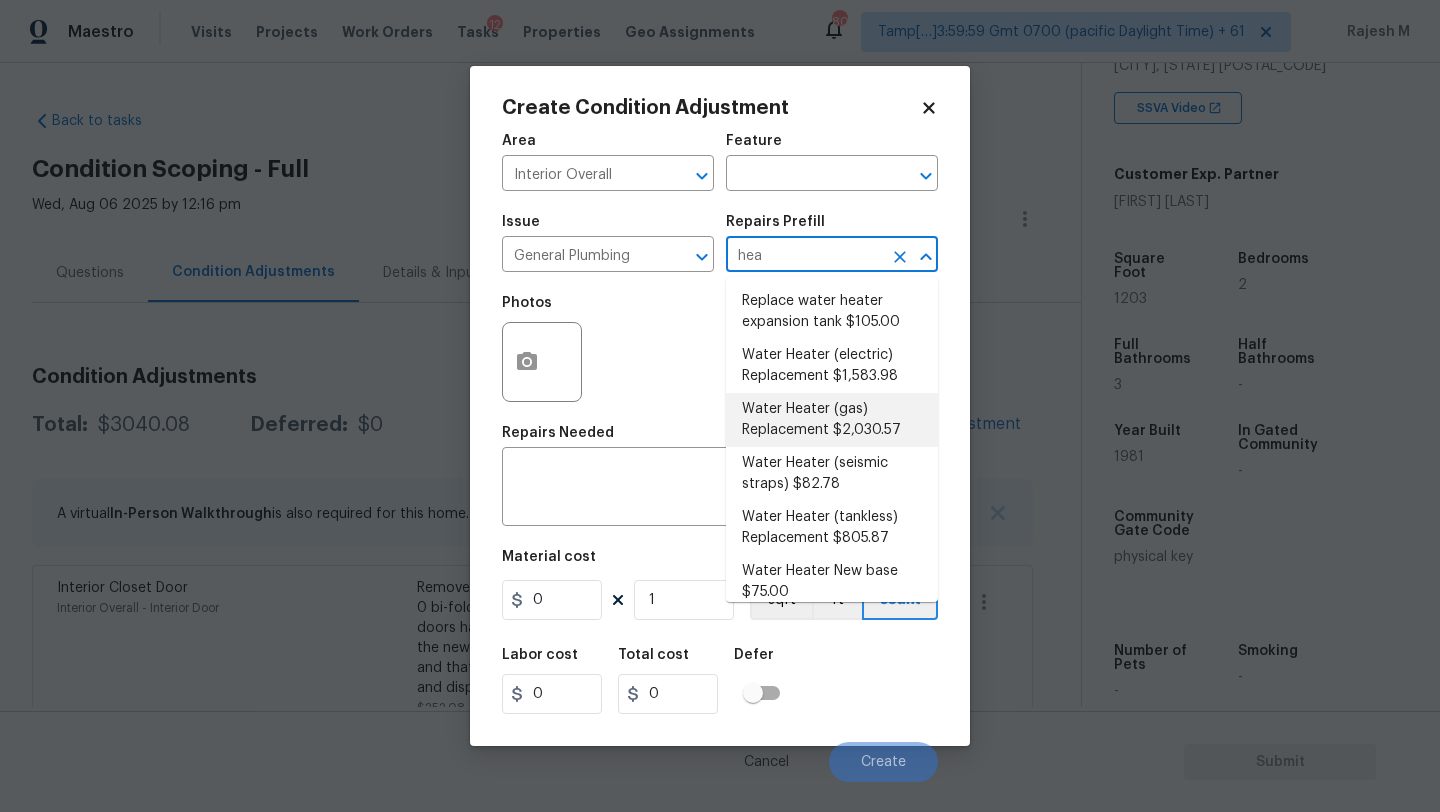 click on "Water Heater (gas) Replacement $2,030.57" at bounding box center [832, 420] 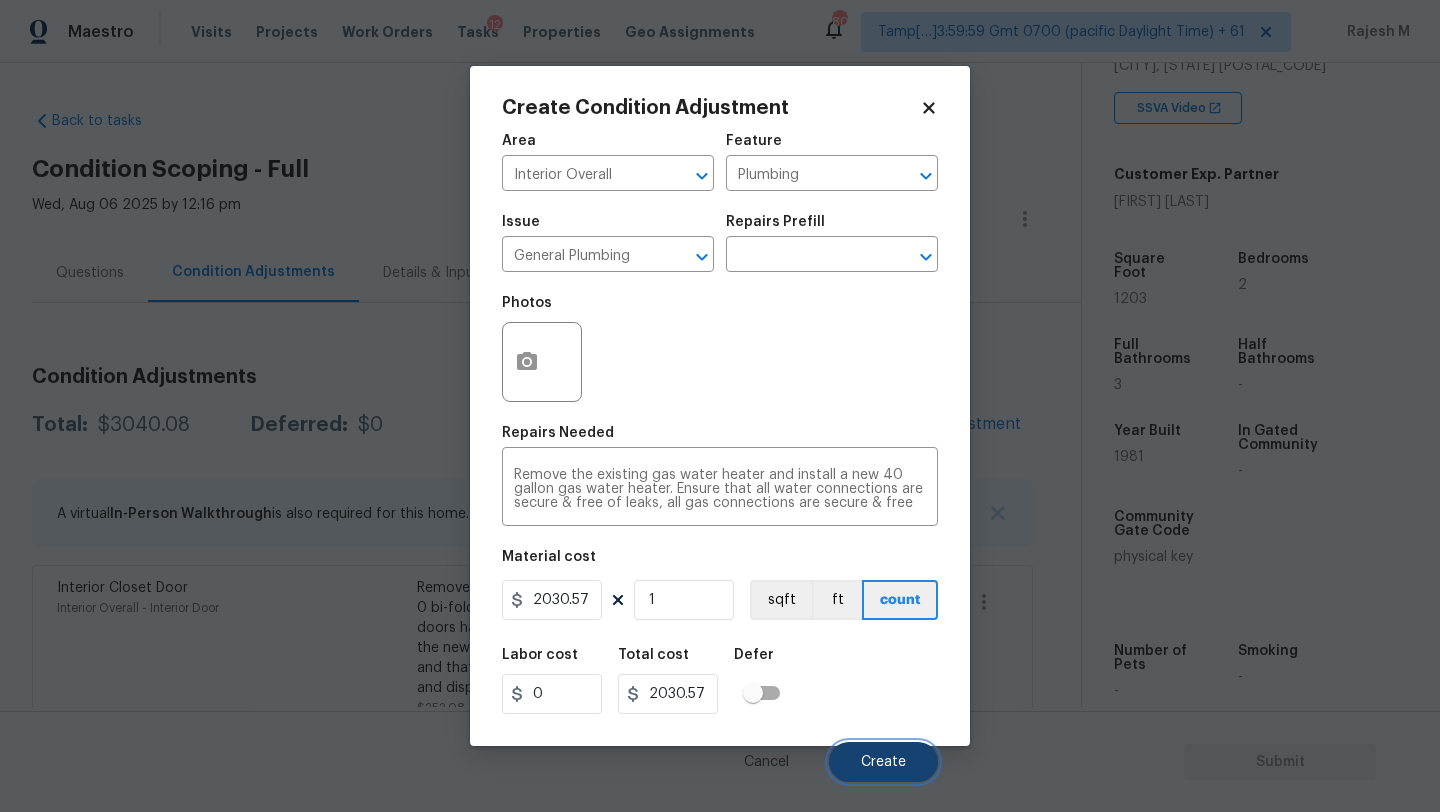 click on "Create" at bounding box center [883, 762] 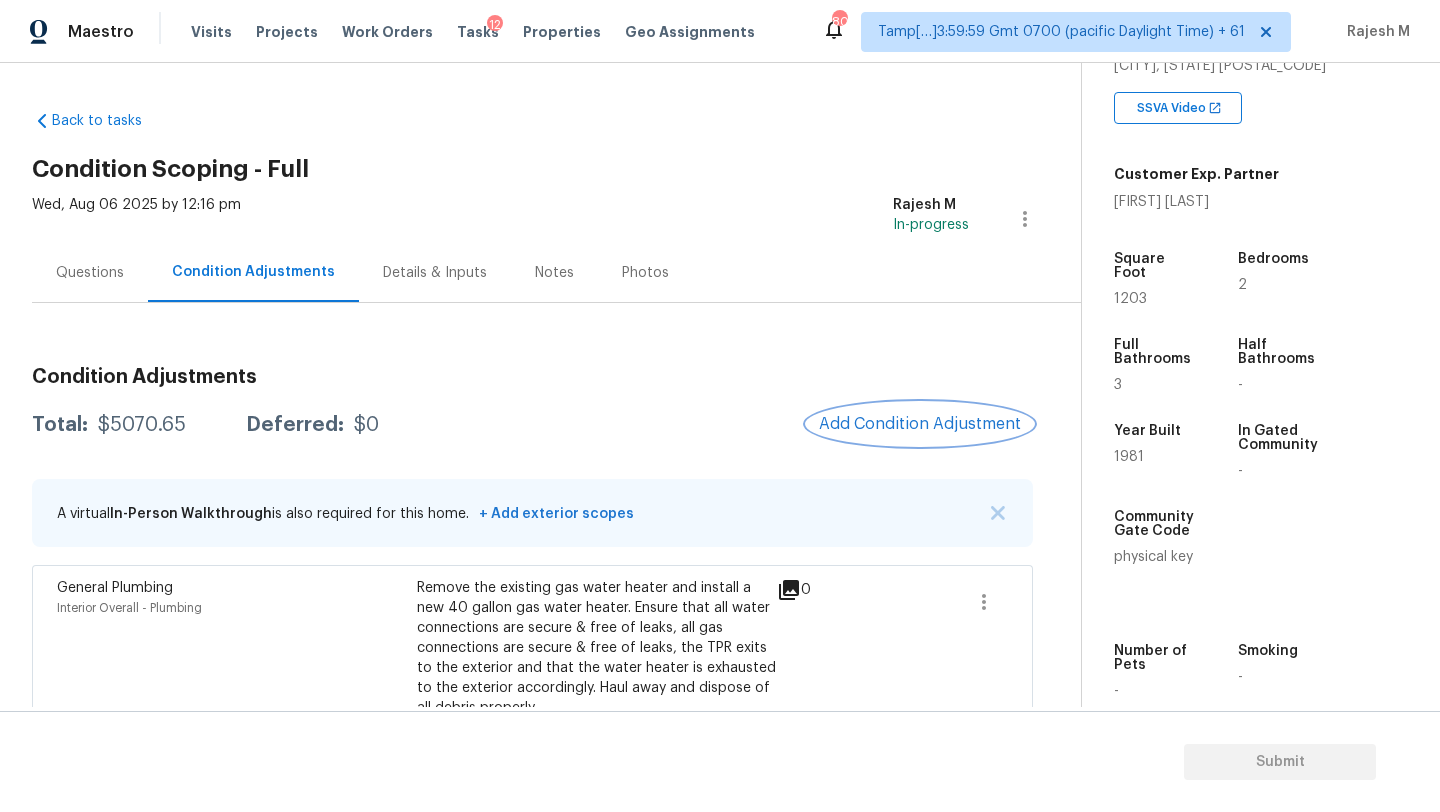 click on "Add Condition Adjustment" at bounding box center (920, 424) 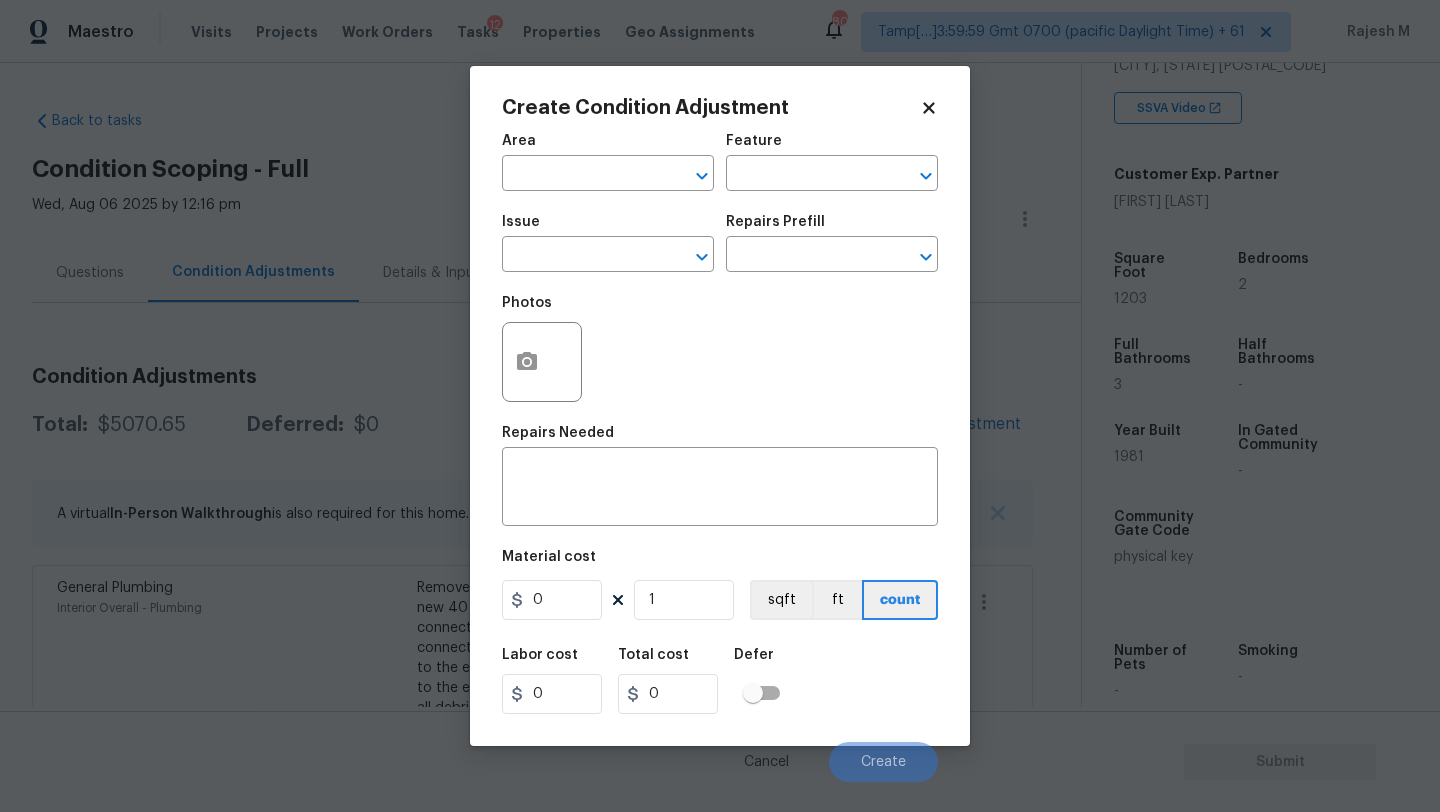 click on "Area" at bounding box center [608, 147] 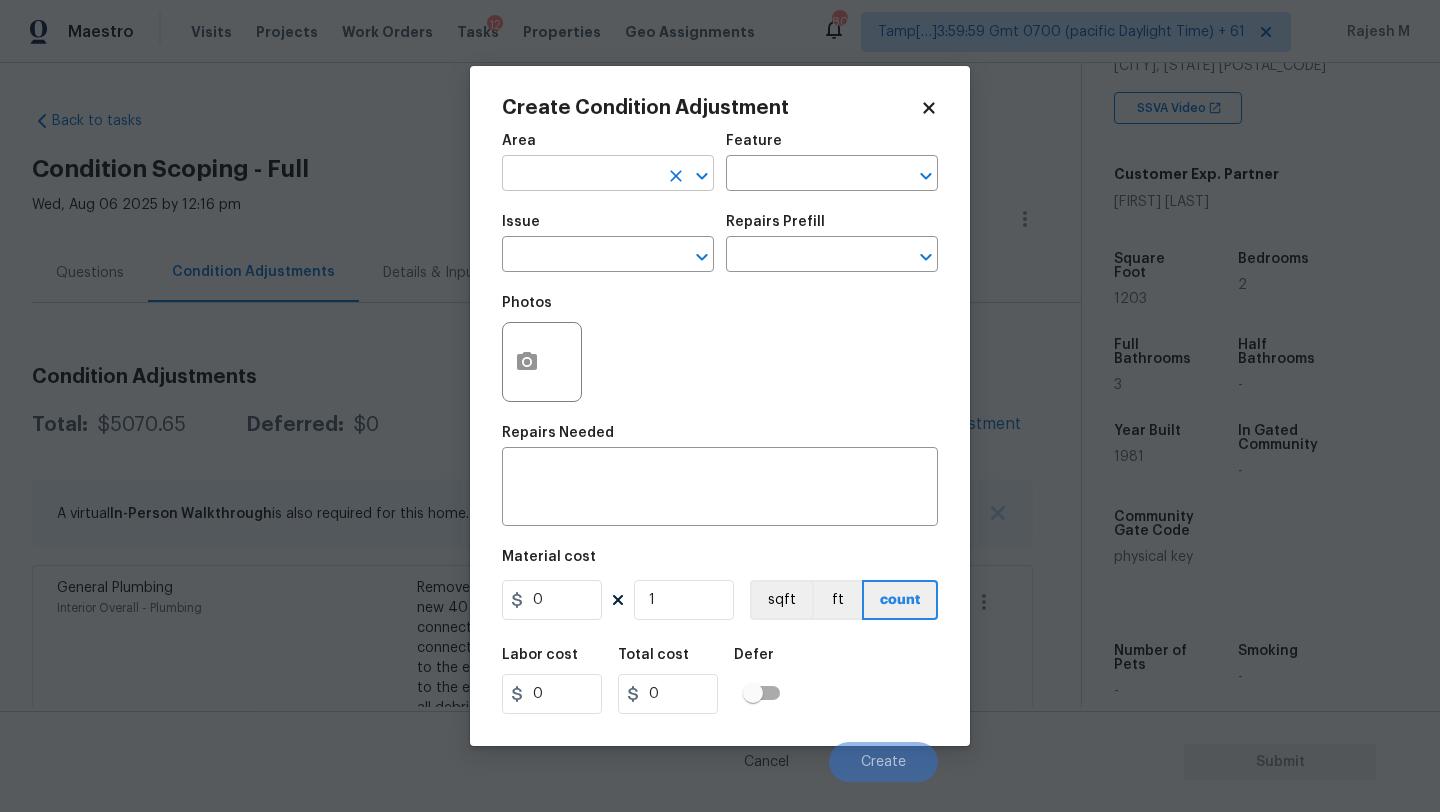 click at bounding box center (580, 175) 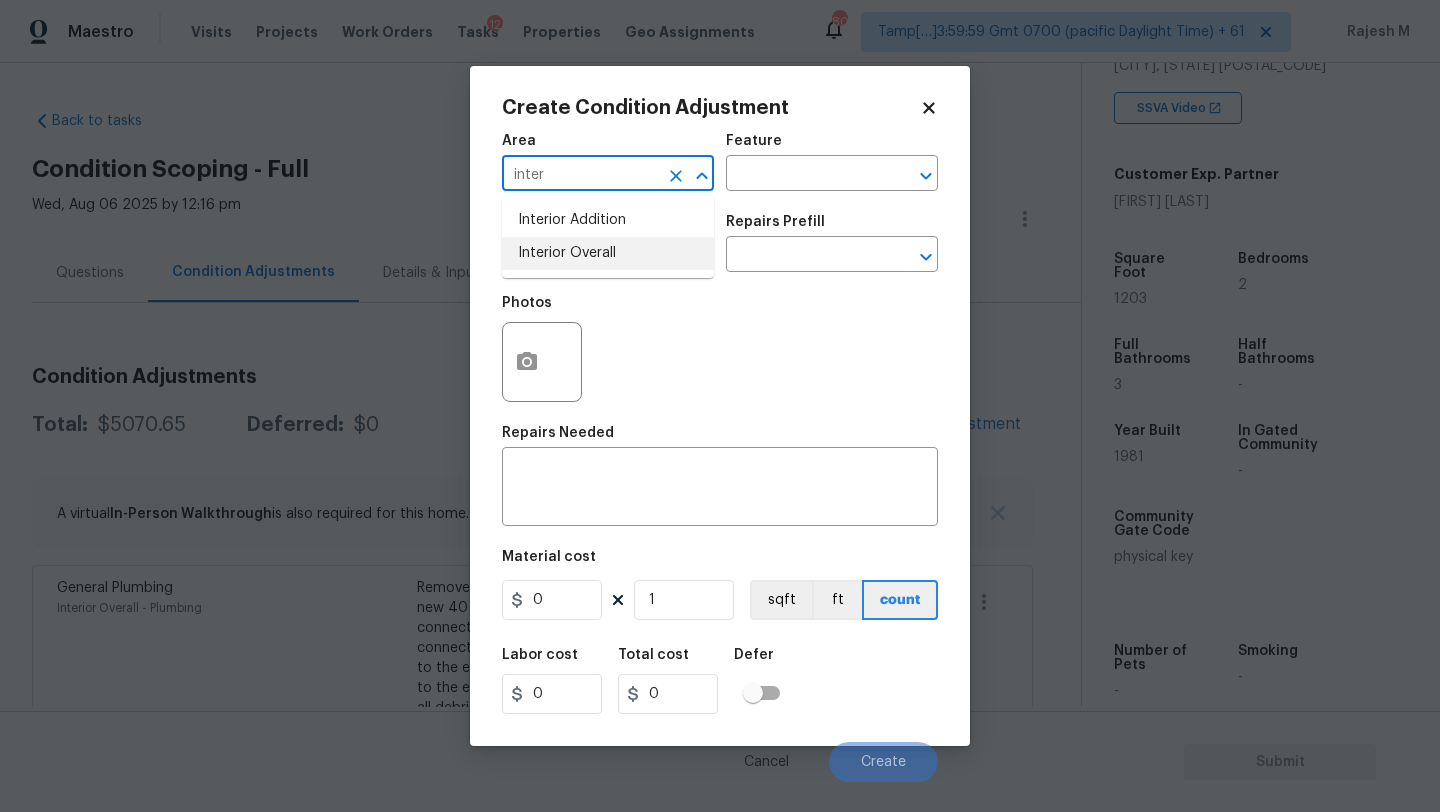 click on "Interior Overall" at bounding box center [608, 253] 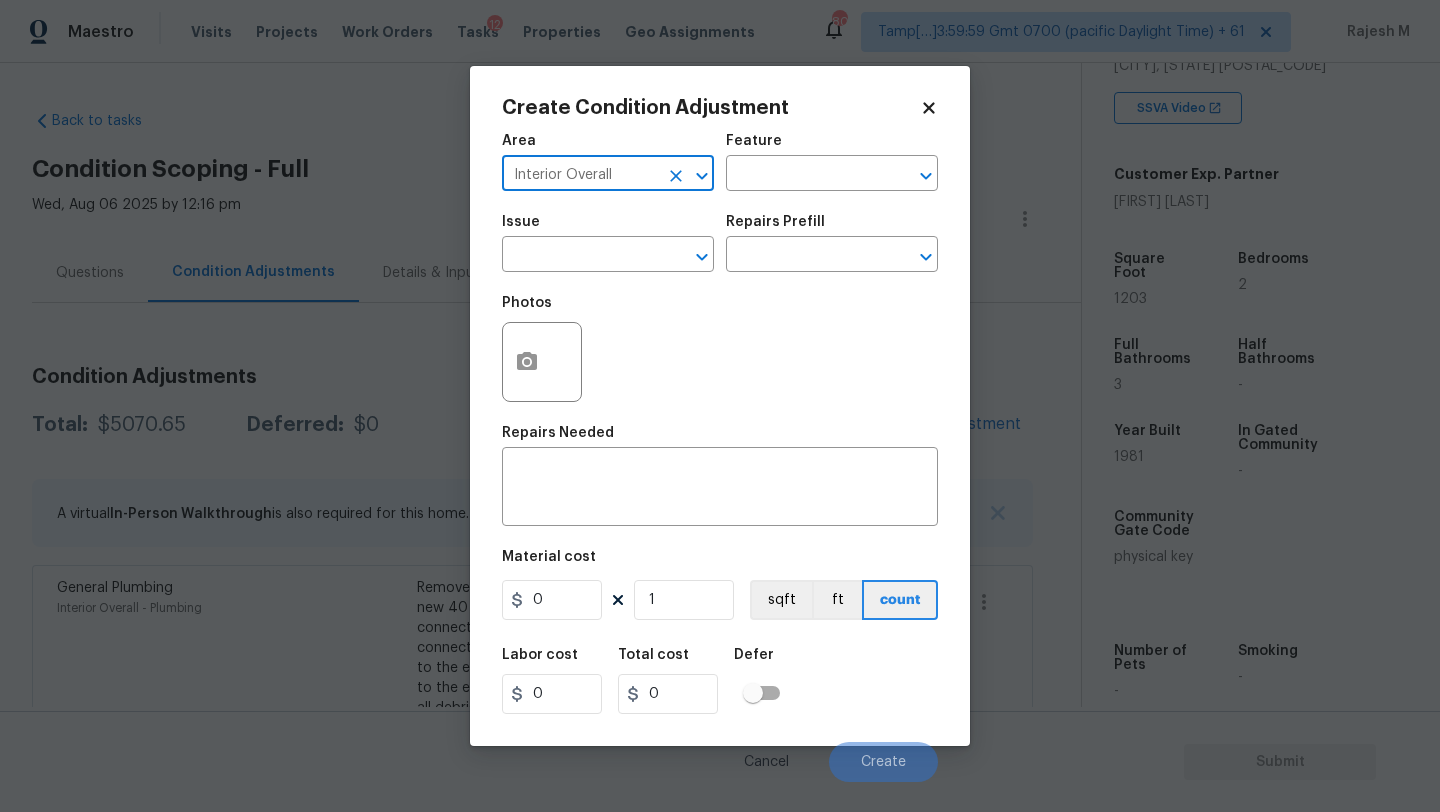 type on "Interior Overall" 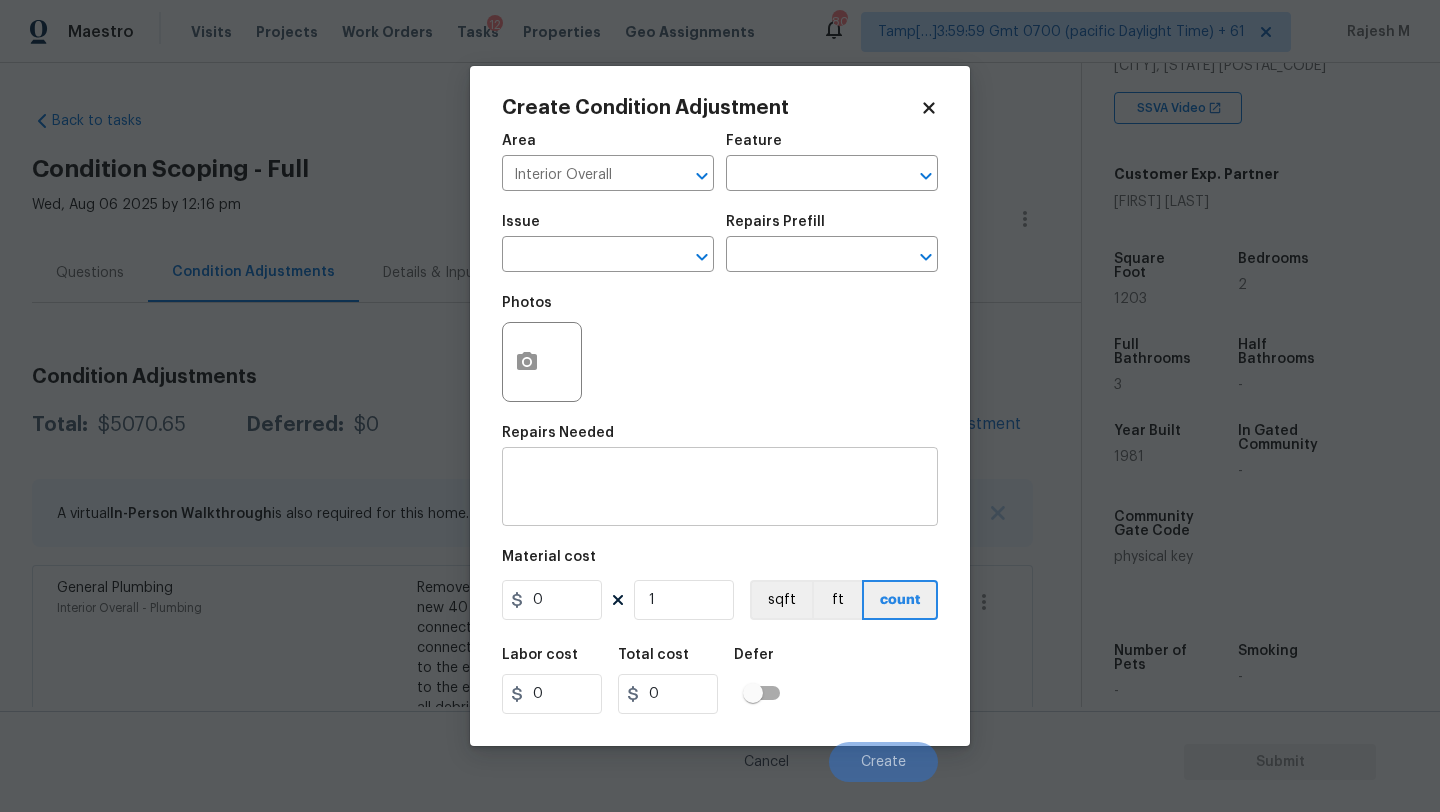 click on "x ​" at bounding box center (720, 489) 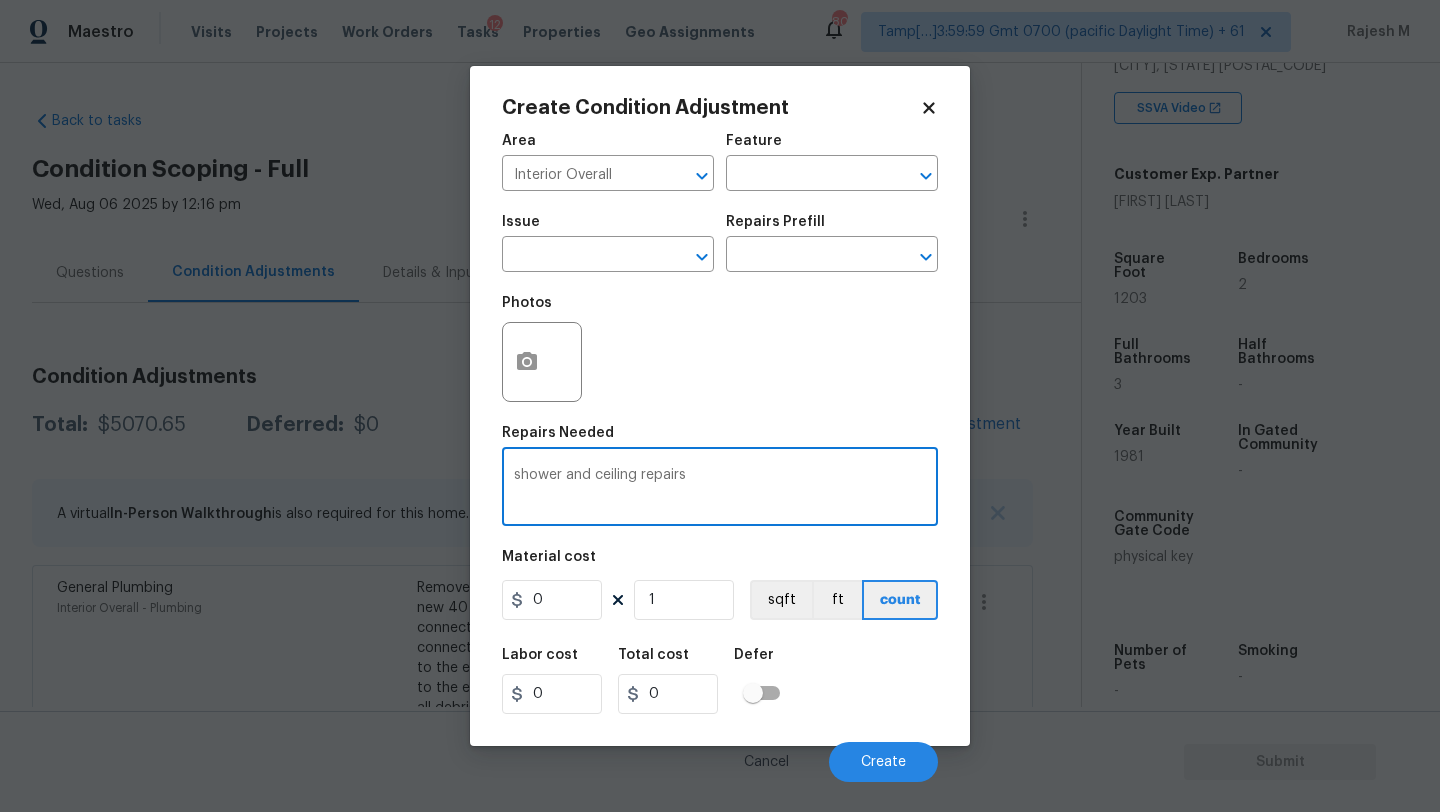 click on "Material cost 0 1 sqft ft count" at bounding box center [720, 587] 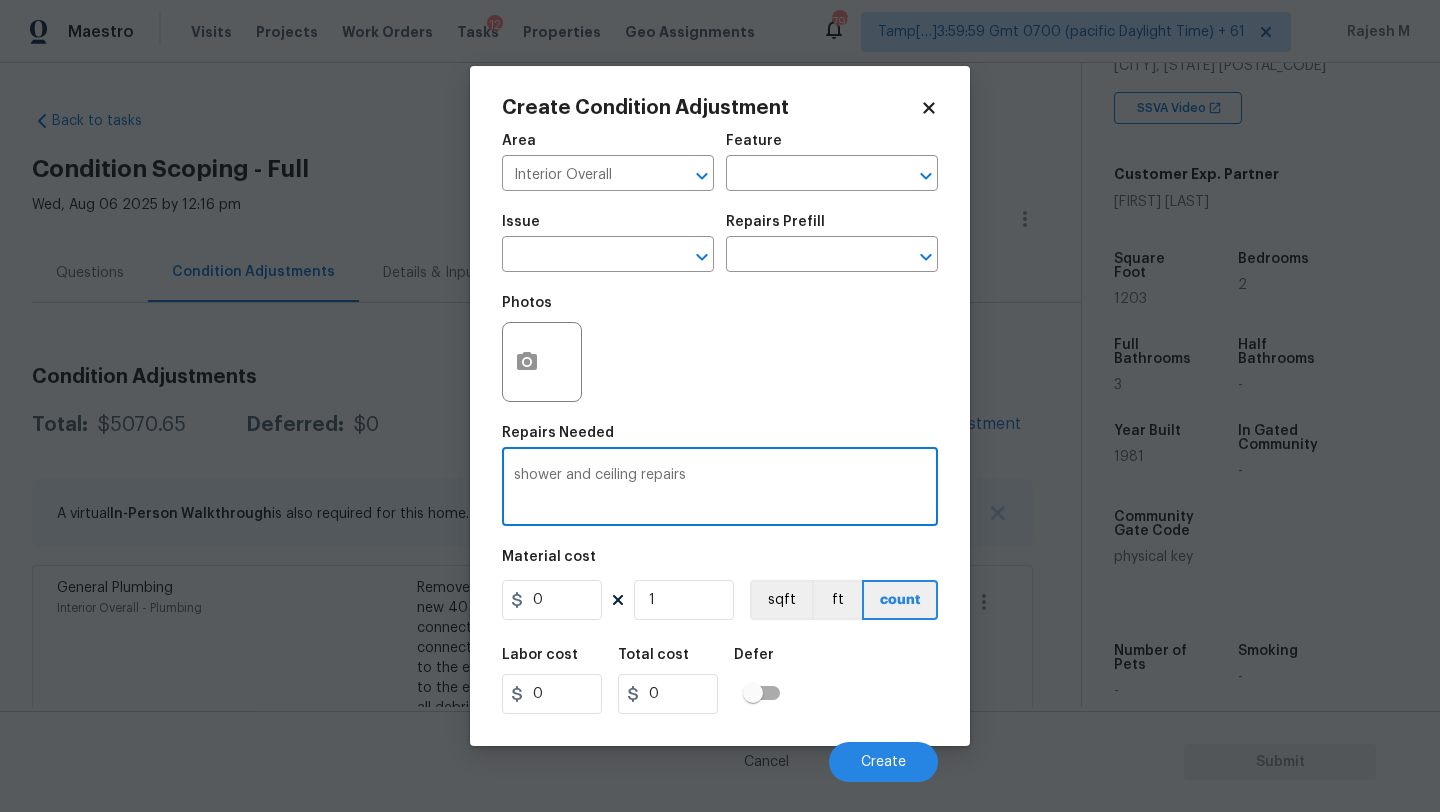 type on "shower and ceiling repairs" 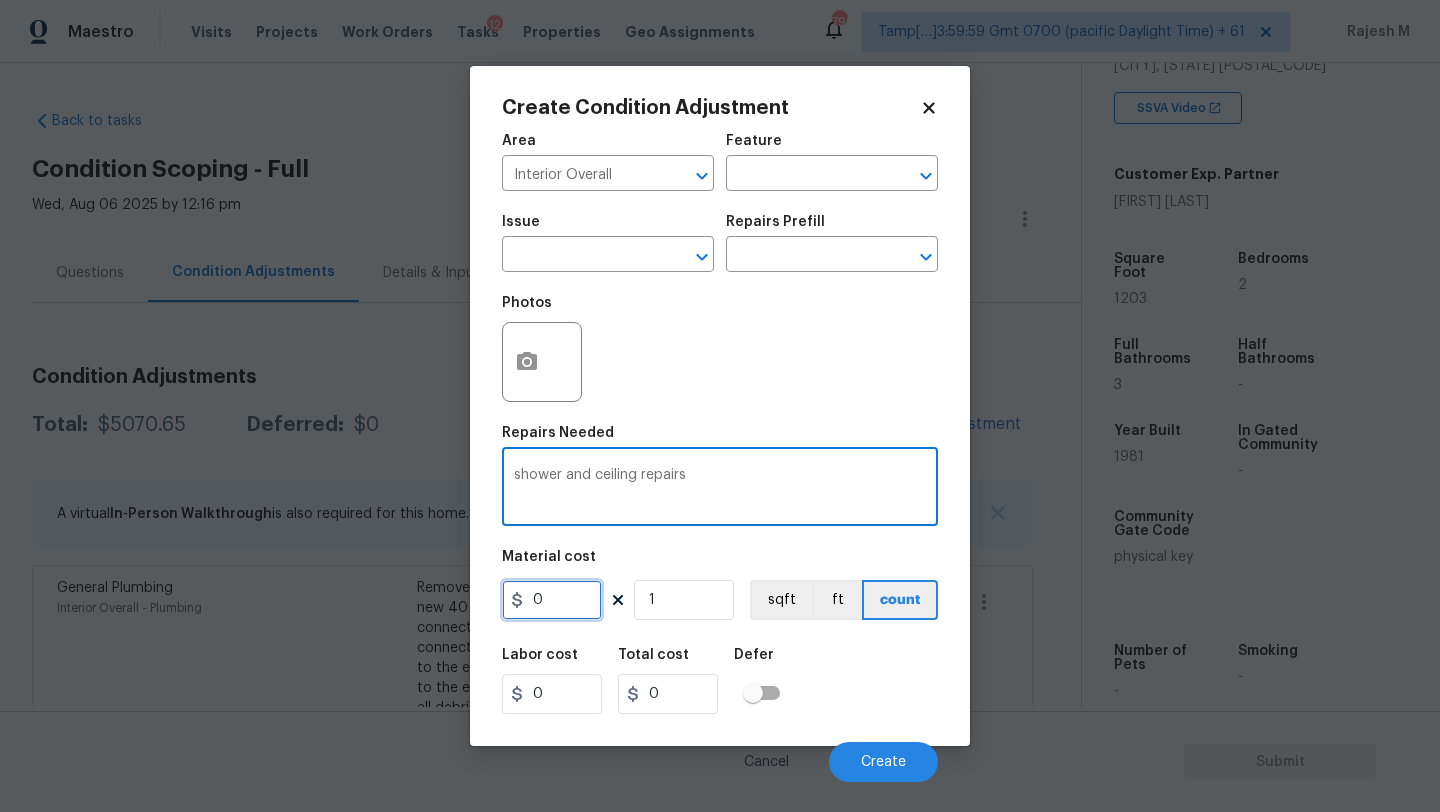 click on "0" at bounding box center (552, 600) 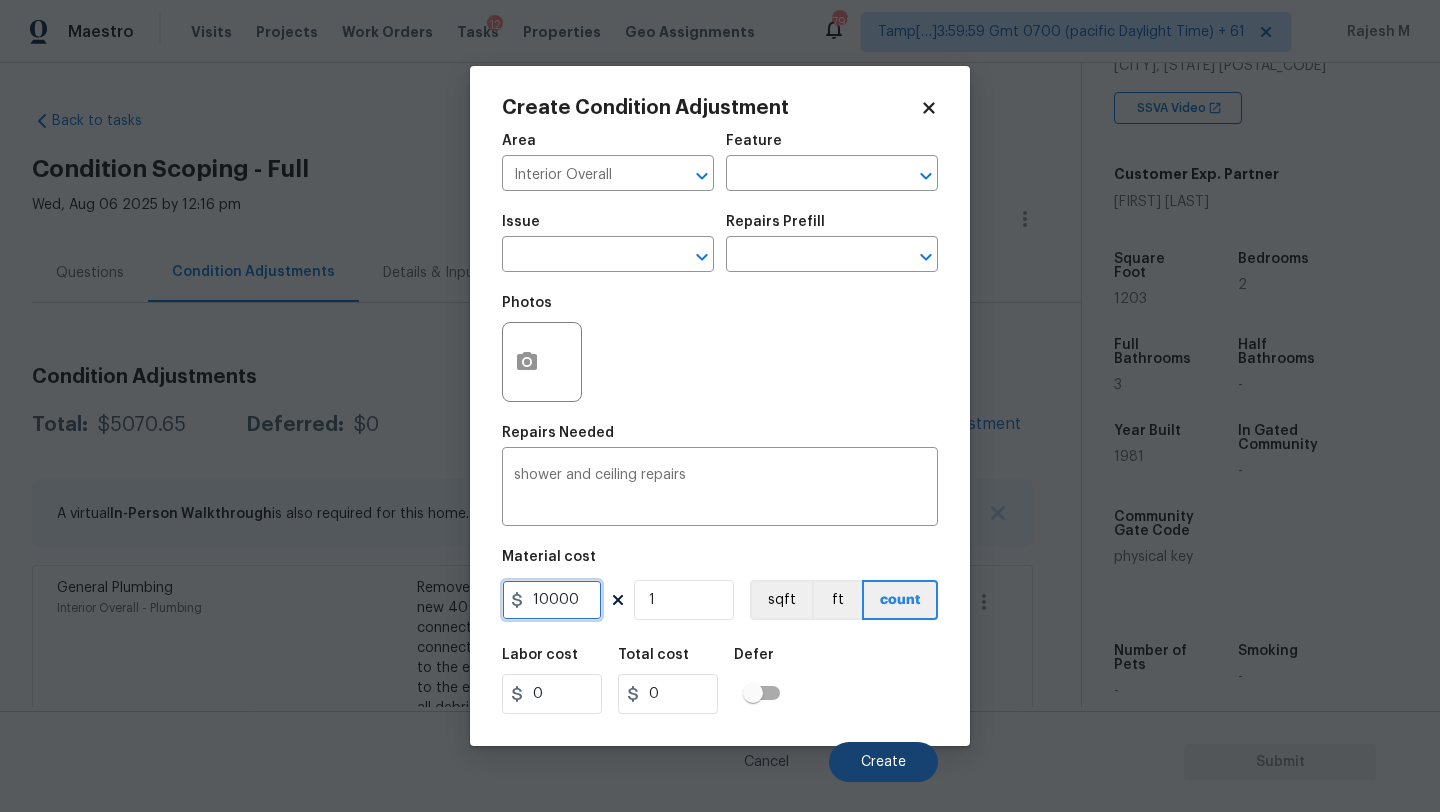 type on "10000" 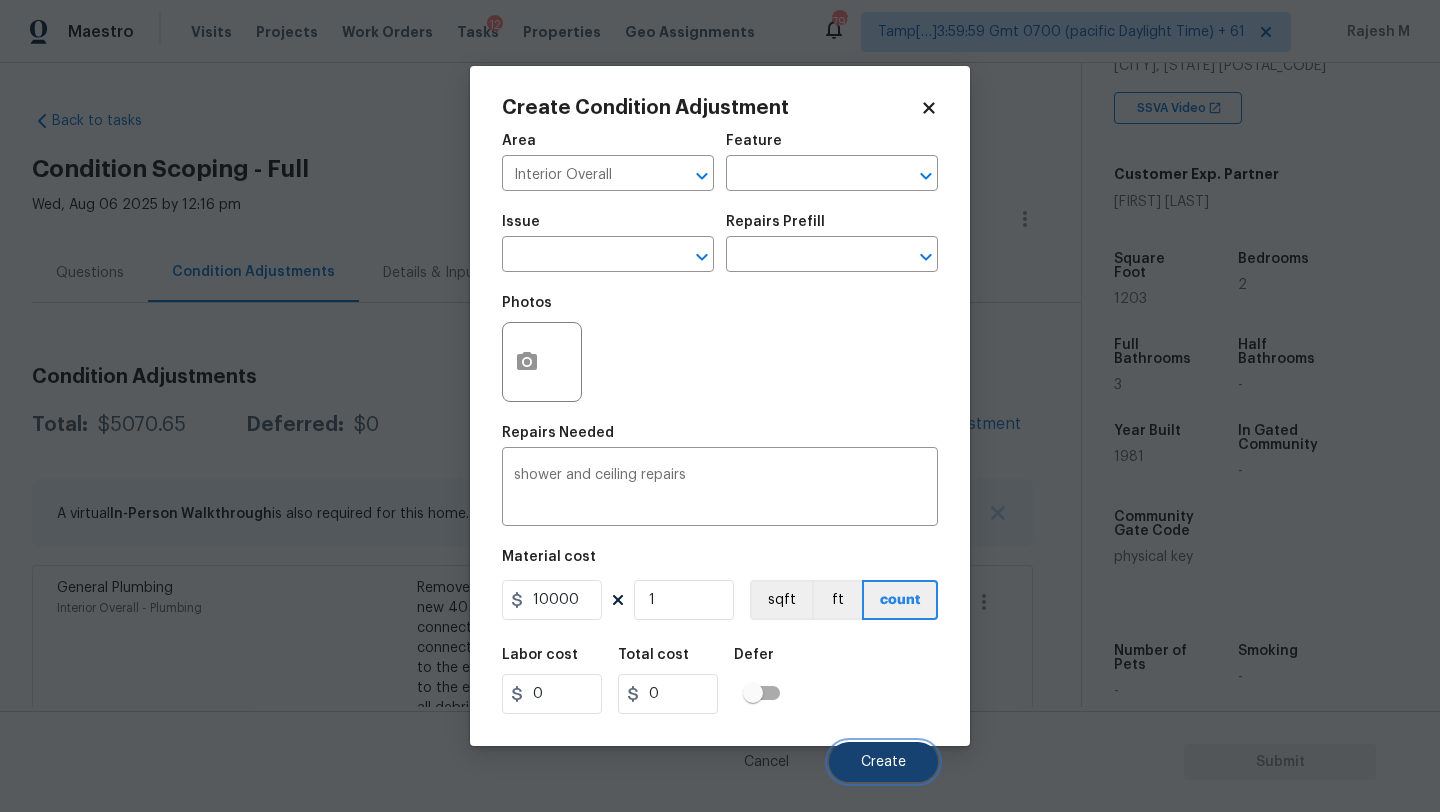 type on "10000" 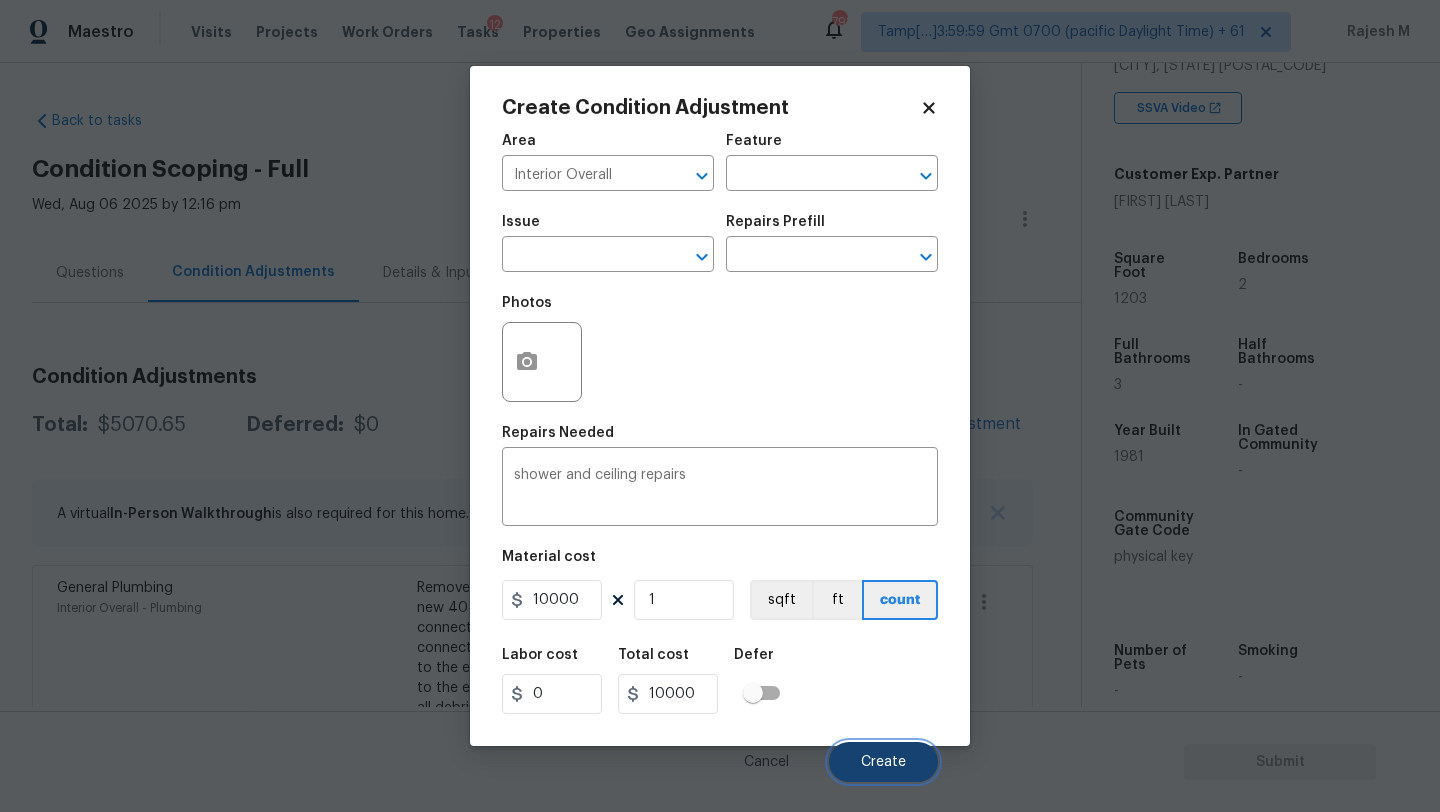 click on "Create" at bounding box center [883, 762] 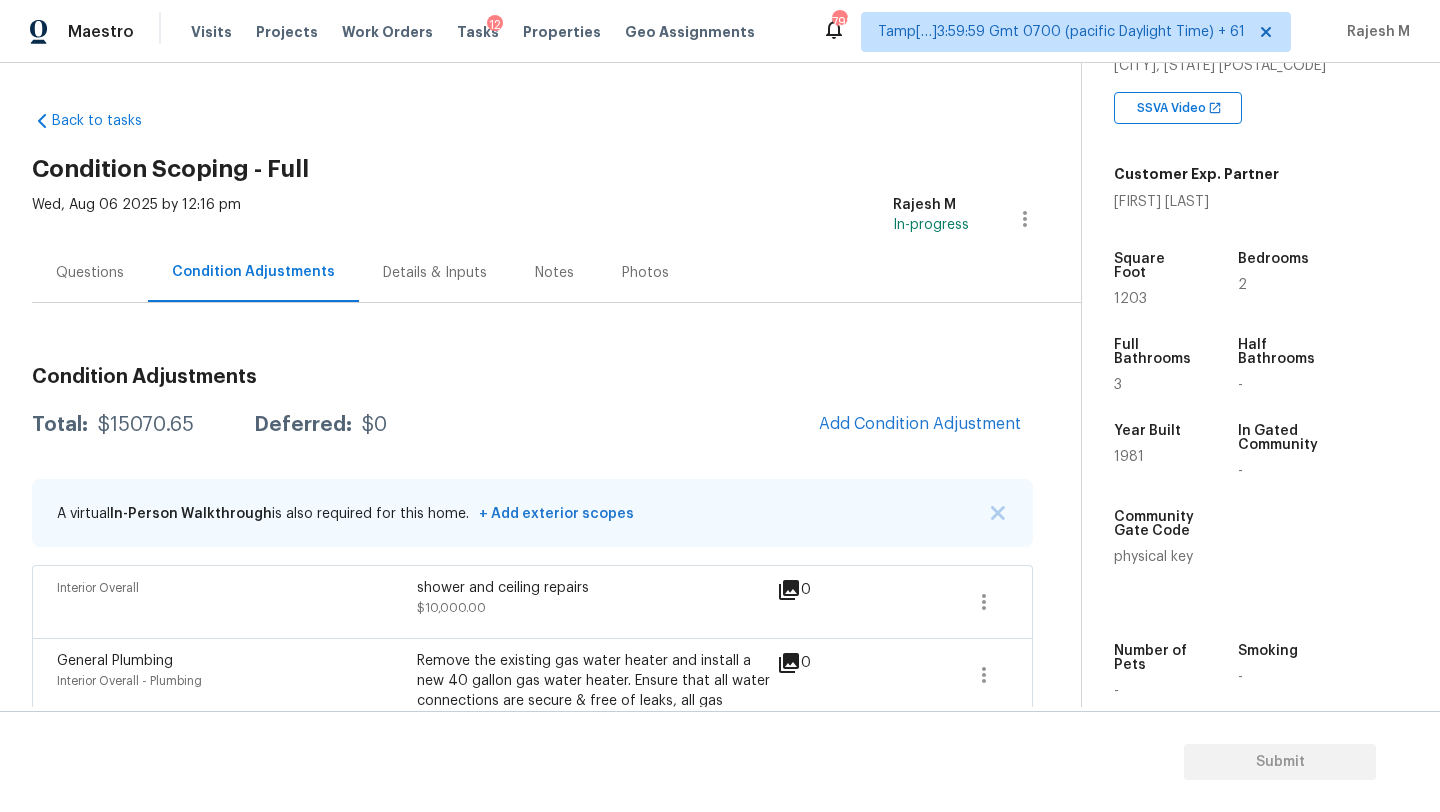 click on "Add Condition Adjustment" at bounding box center [920, 425] 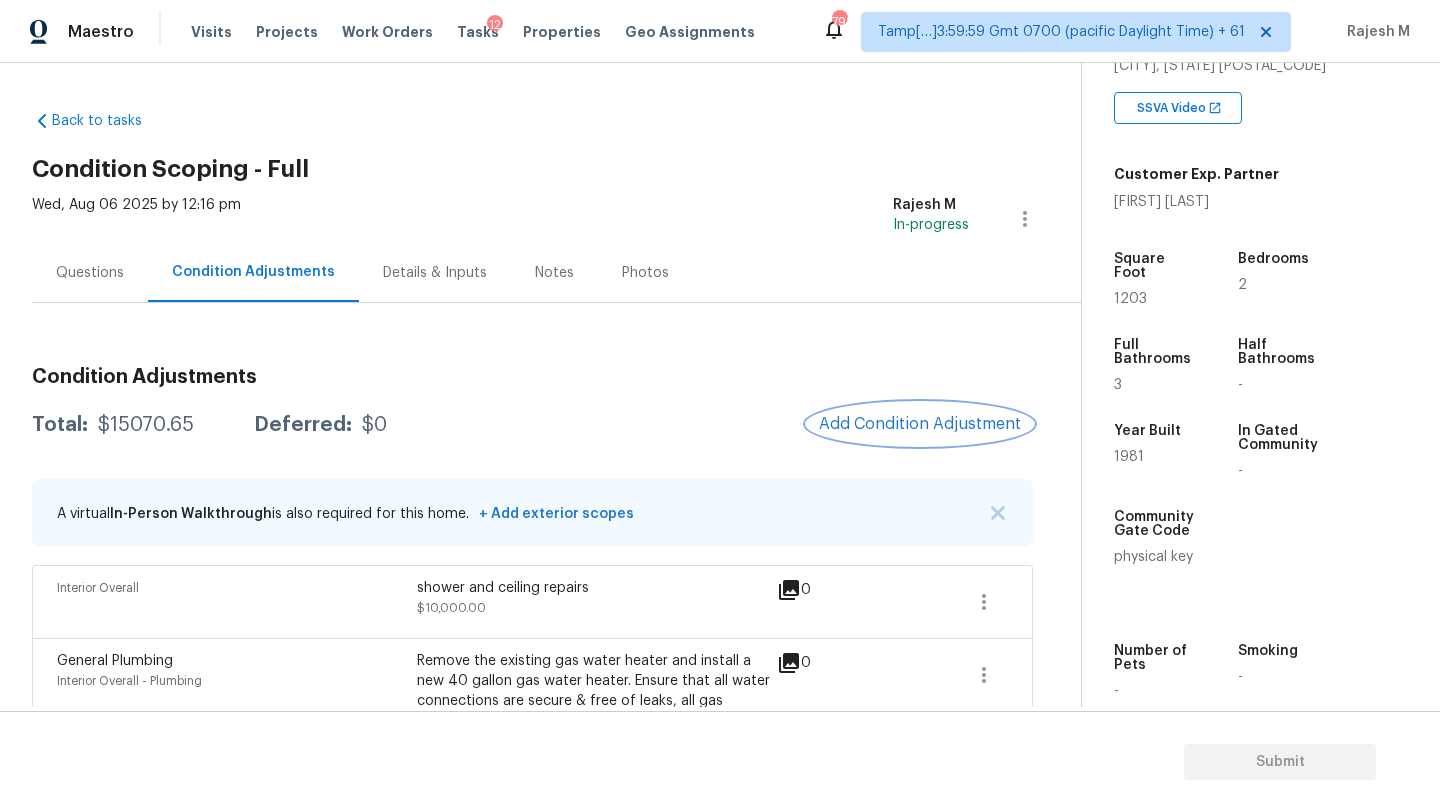 click on "Add Condition Adjustment" at bounding box center (920, 424) 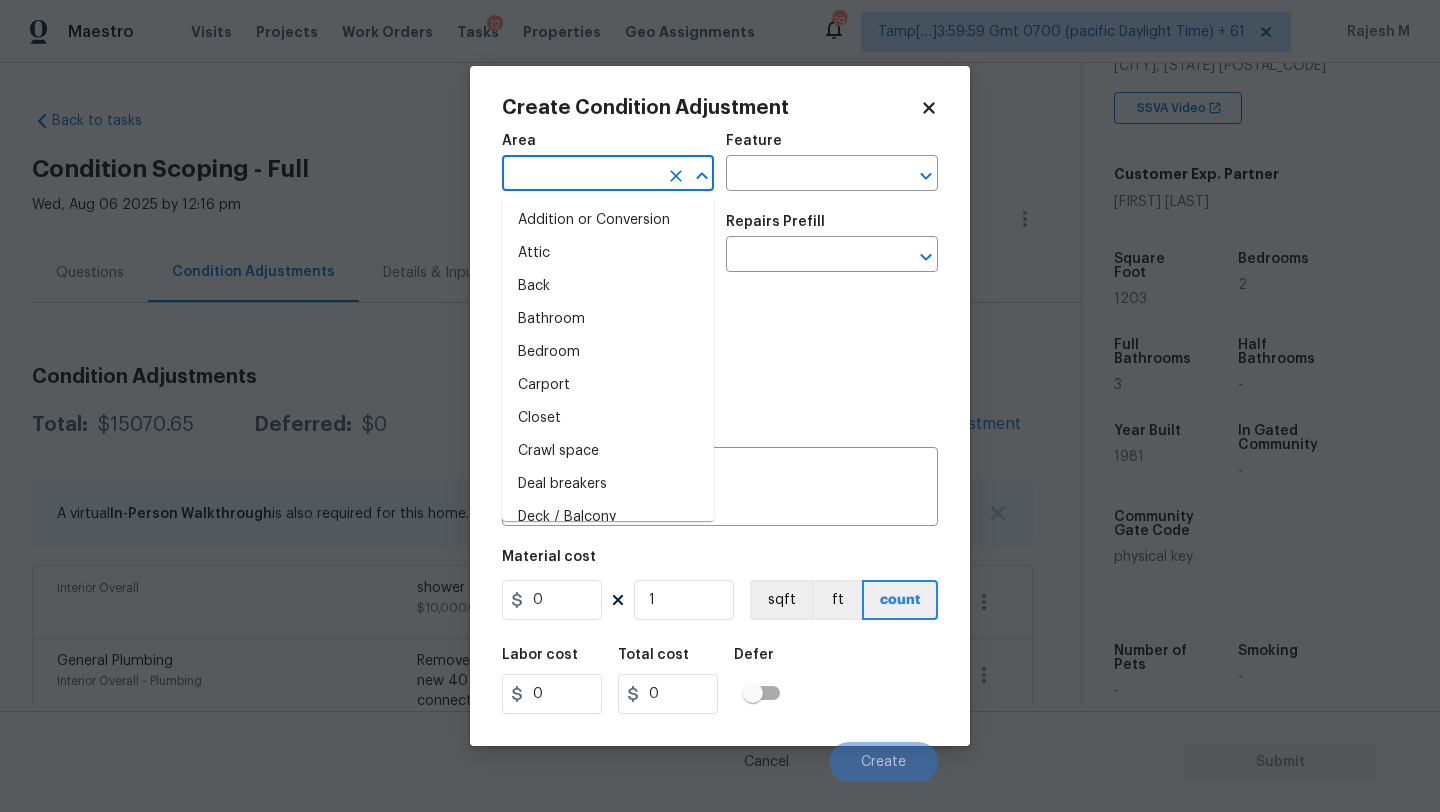 click at bounding box center (580, 175) 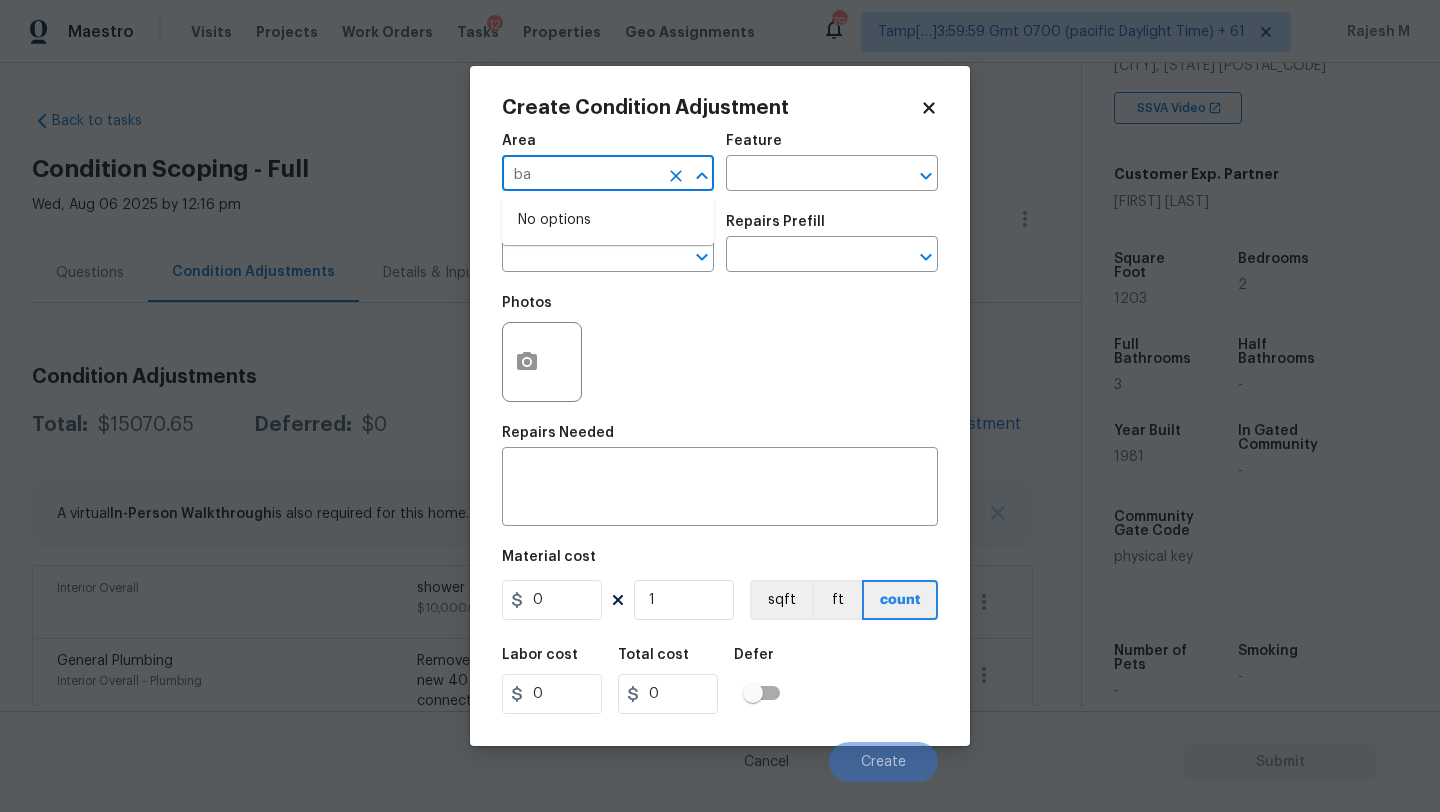 type on "b" 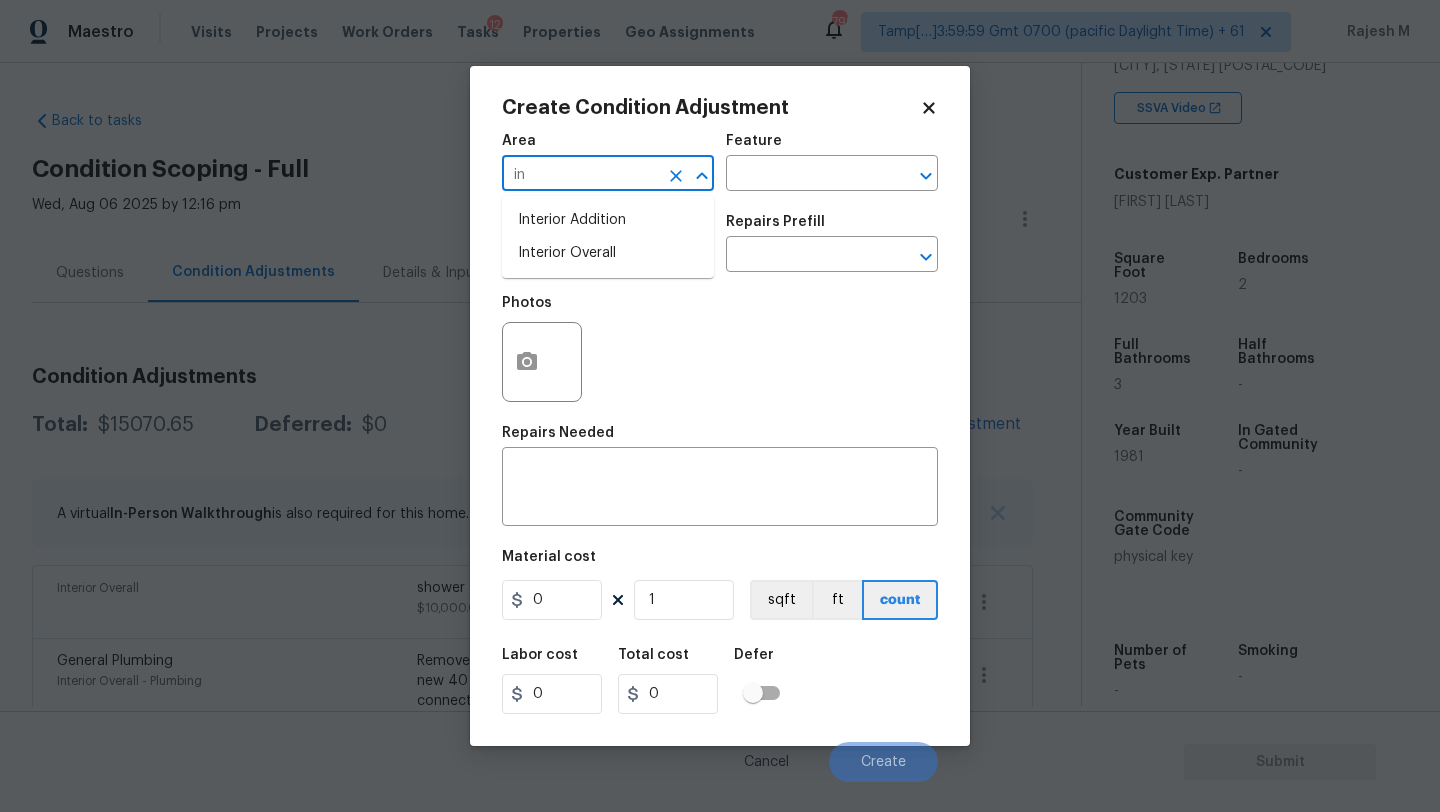 type on "i" 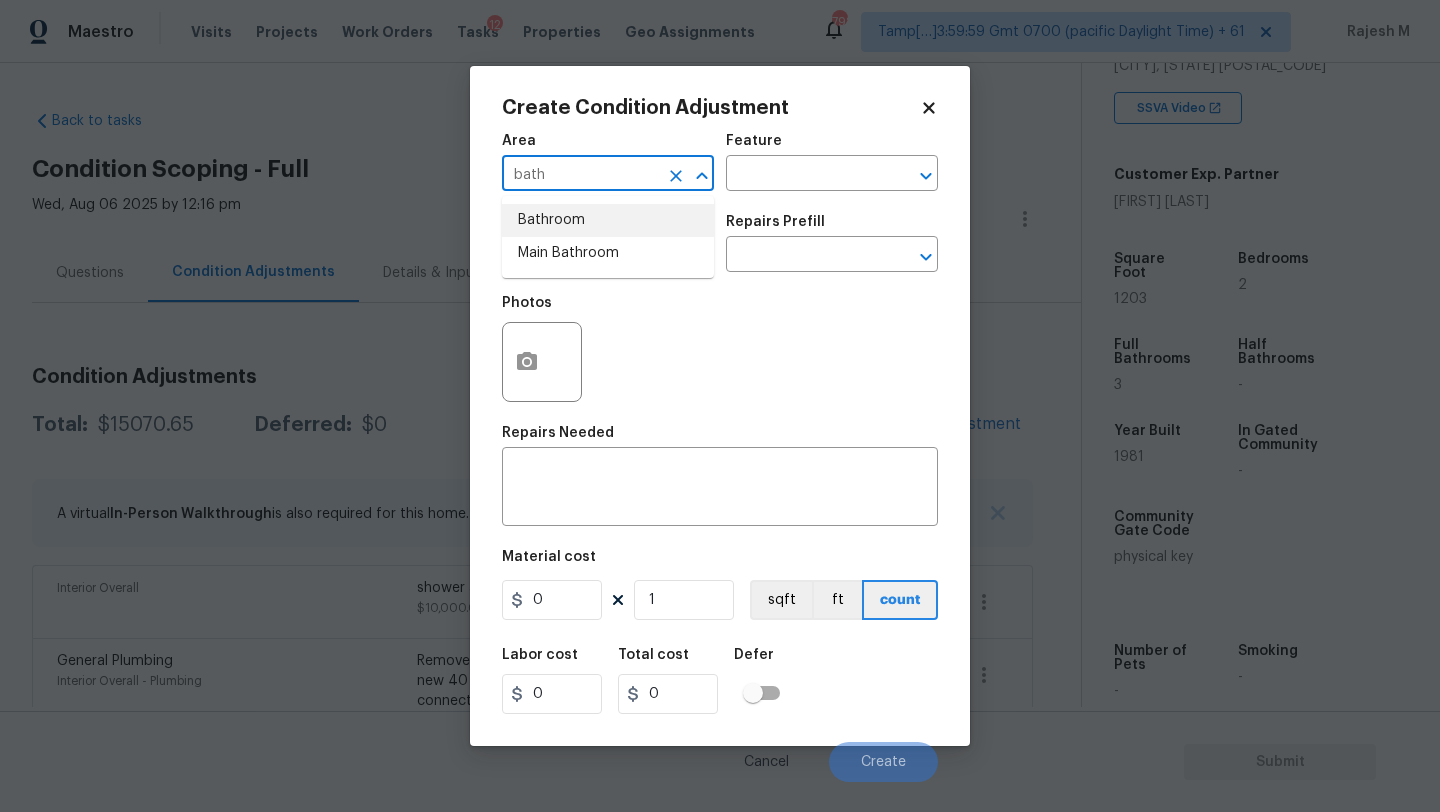 click on "Bathroom" at bounding box center (608, 220) 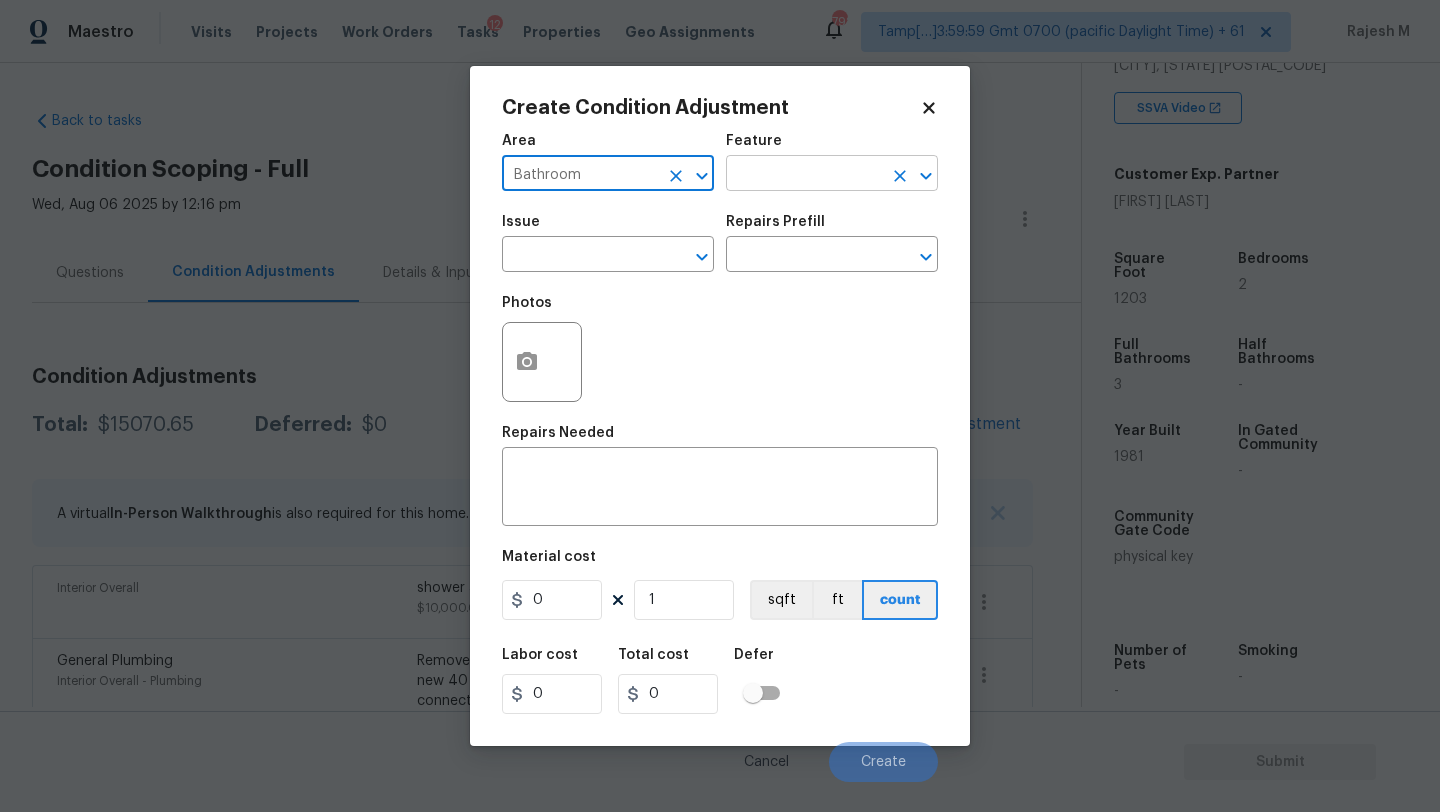 type on "Bathroom" 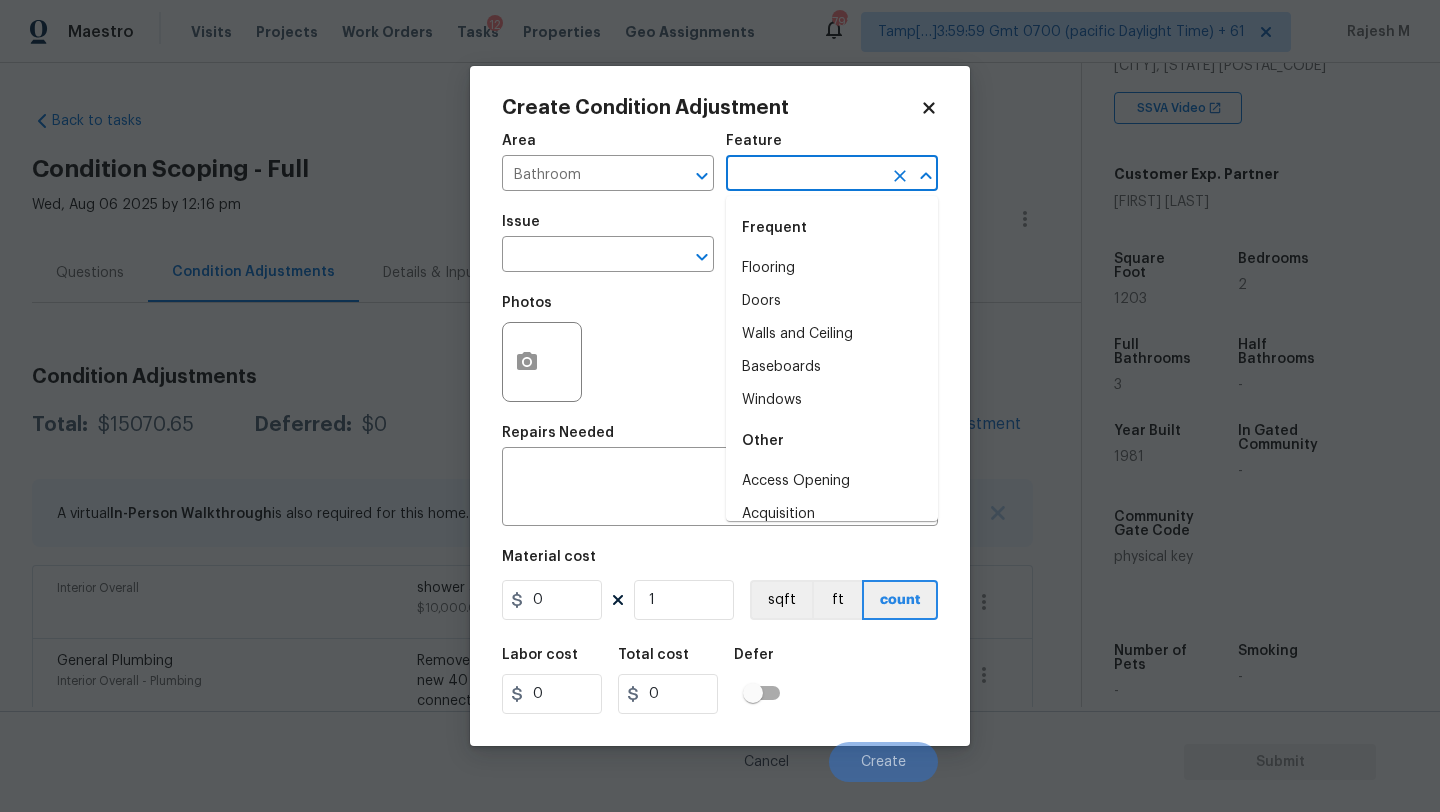 click at bounding box center (804, 175) 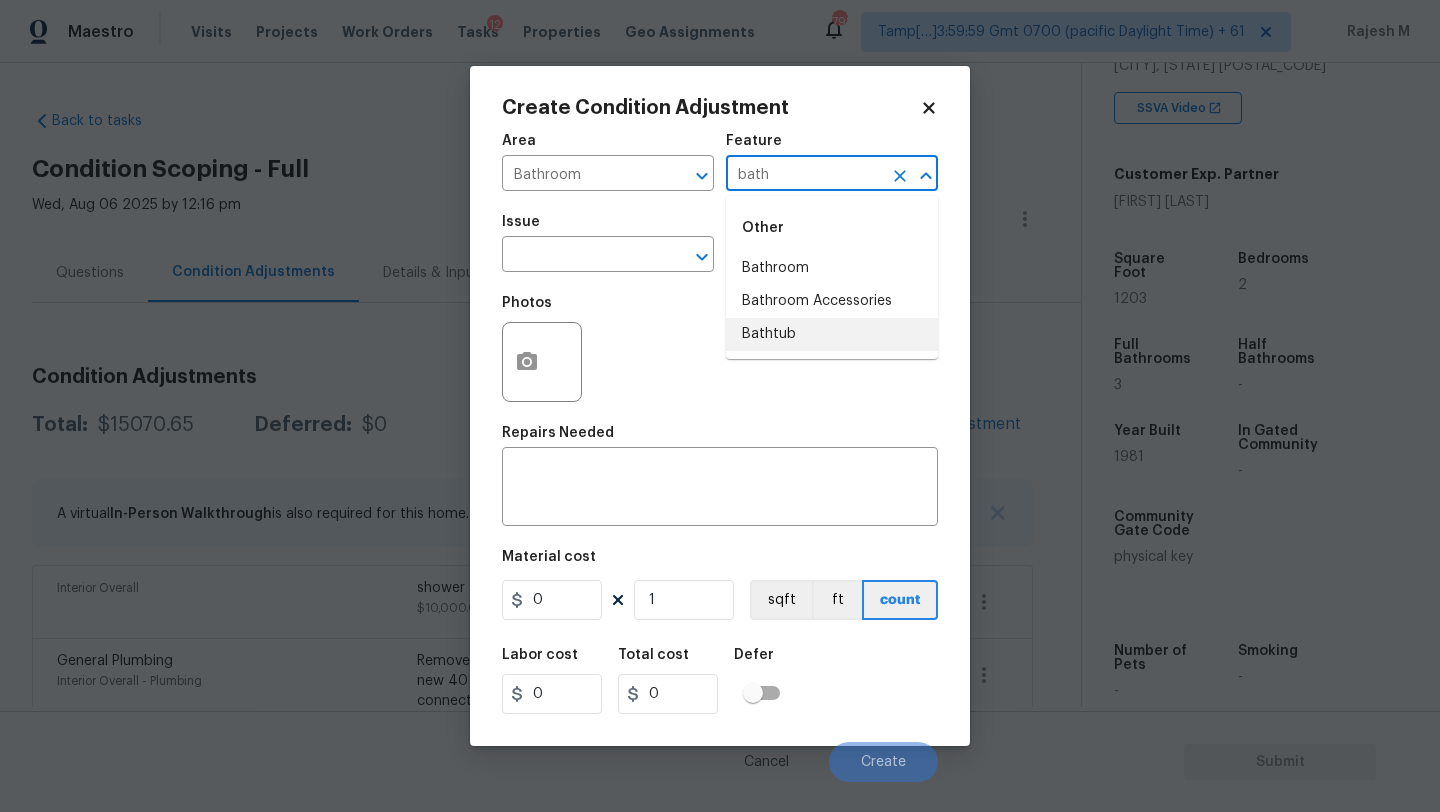 click on "Bathtub" at bounding box center (832, 334) 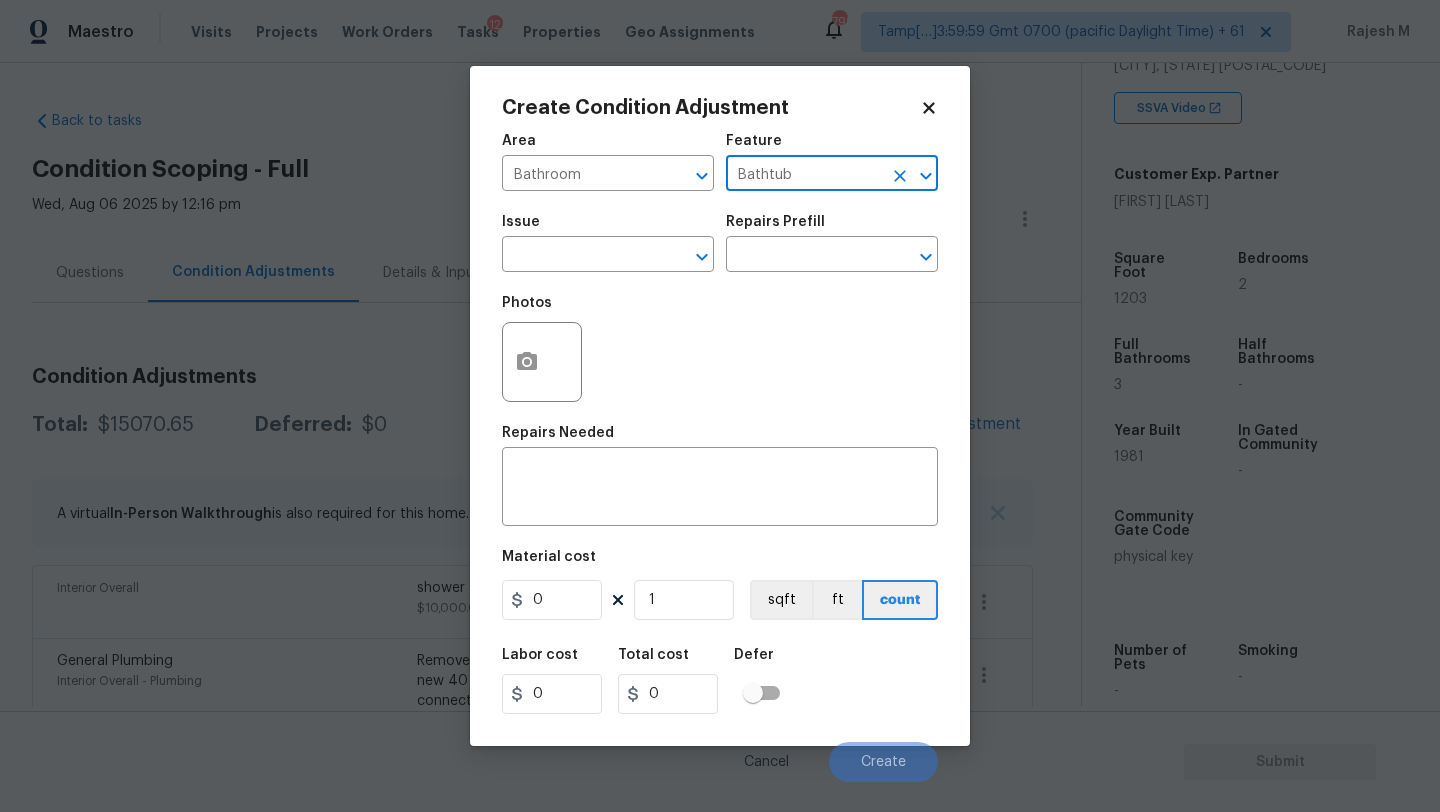 type on "Bathtub" 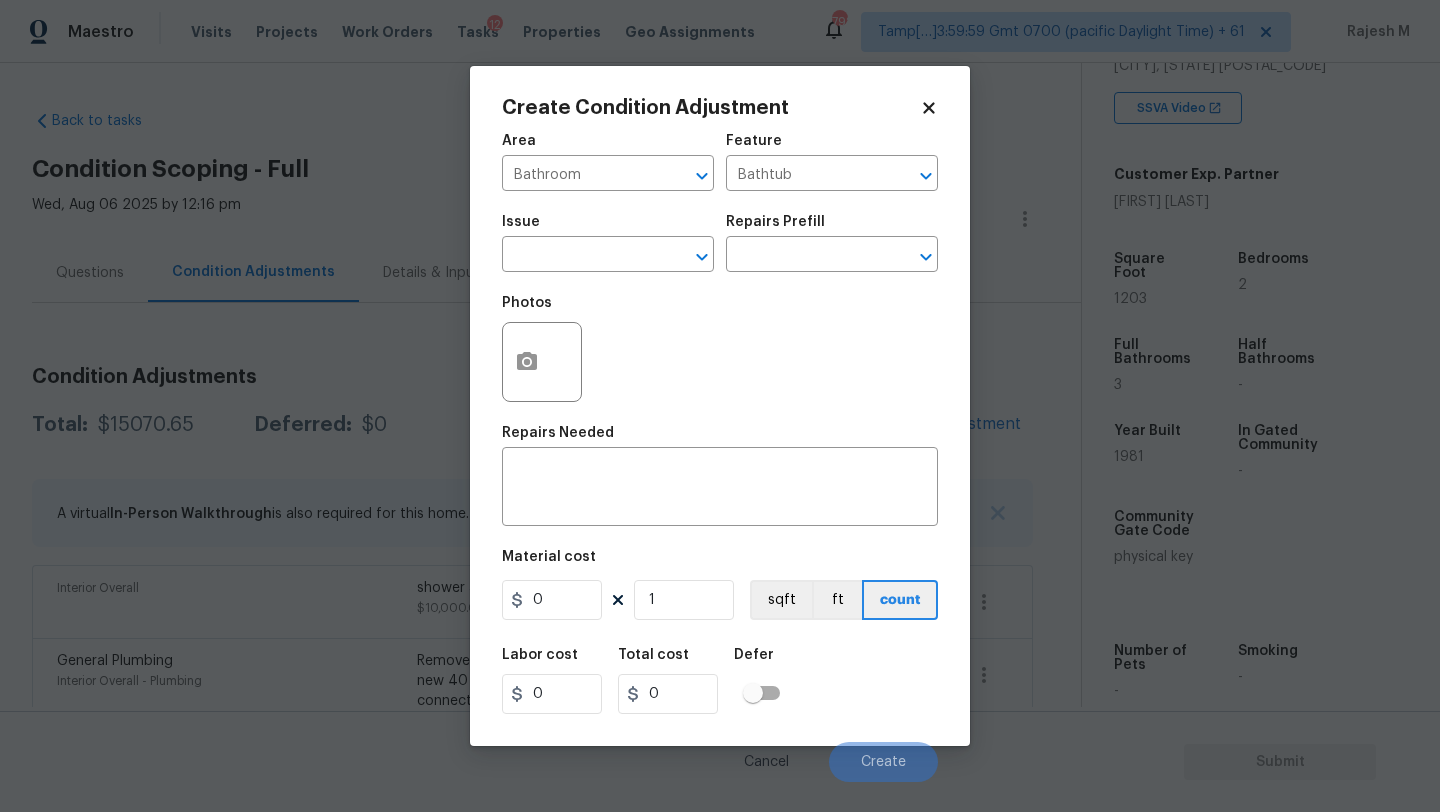 click on "Issue" at bounding box center (608, 228) 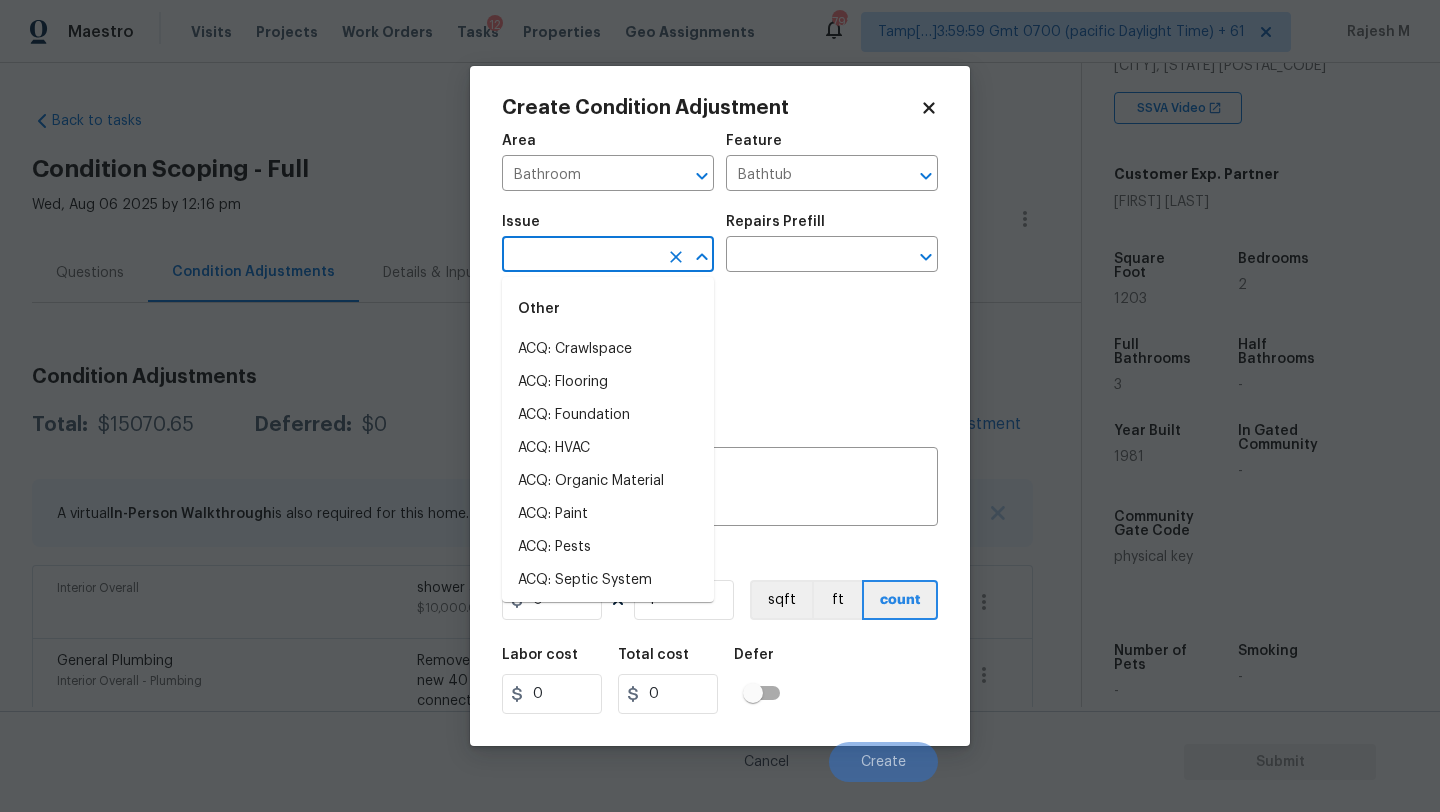 click at bounding box center (580, 256) 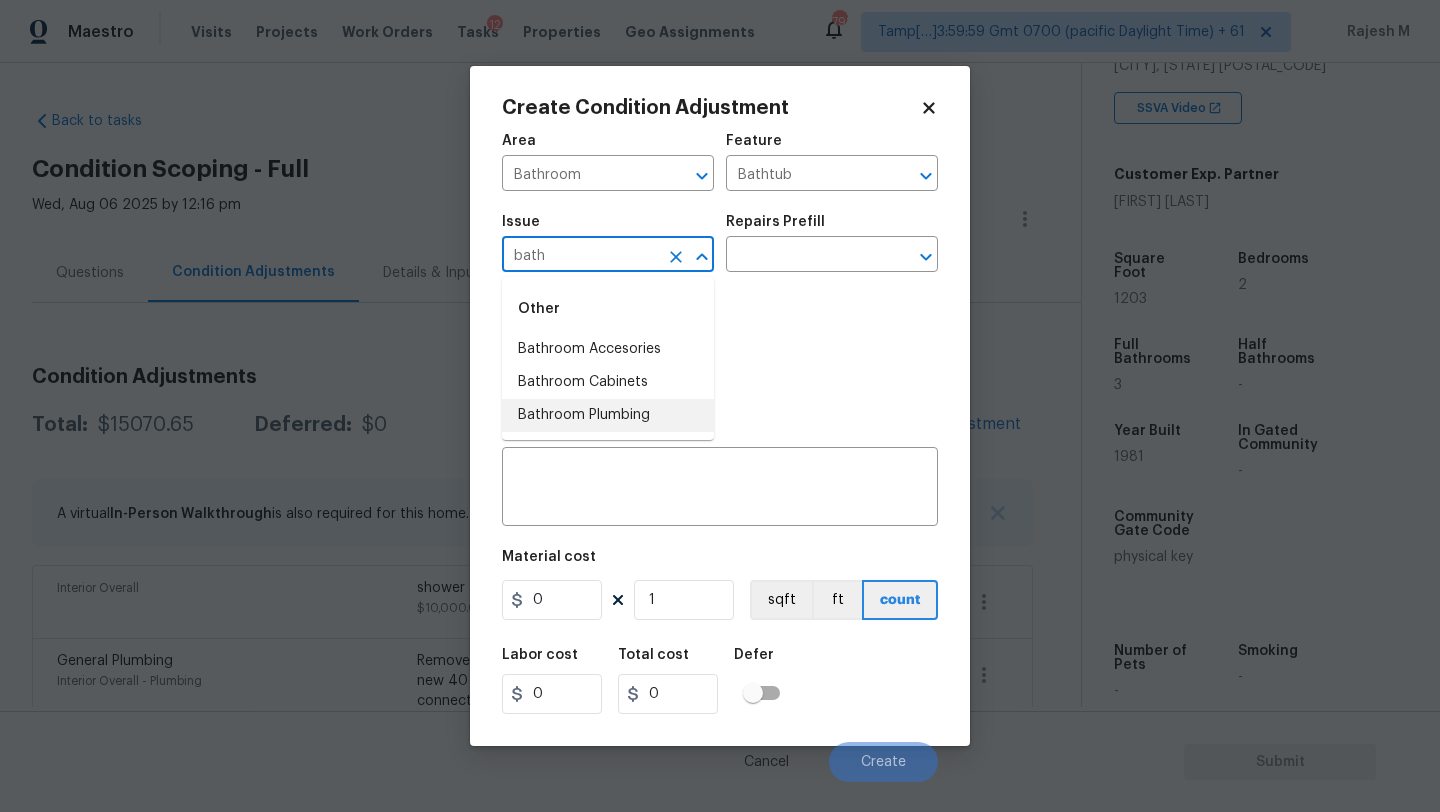 drag, startPoint x: 589, startPoint y: 410, endPoint x: 701, endPoint y: 325, distance: 140.60228 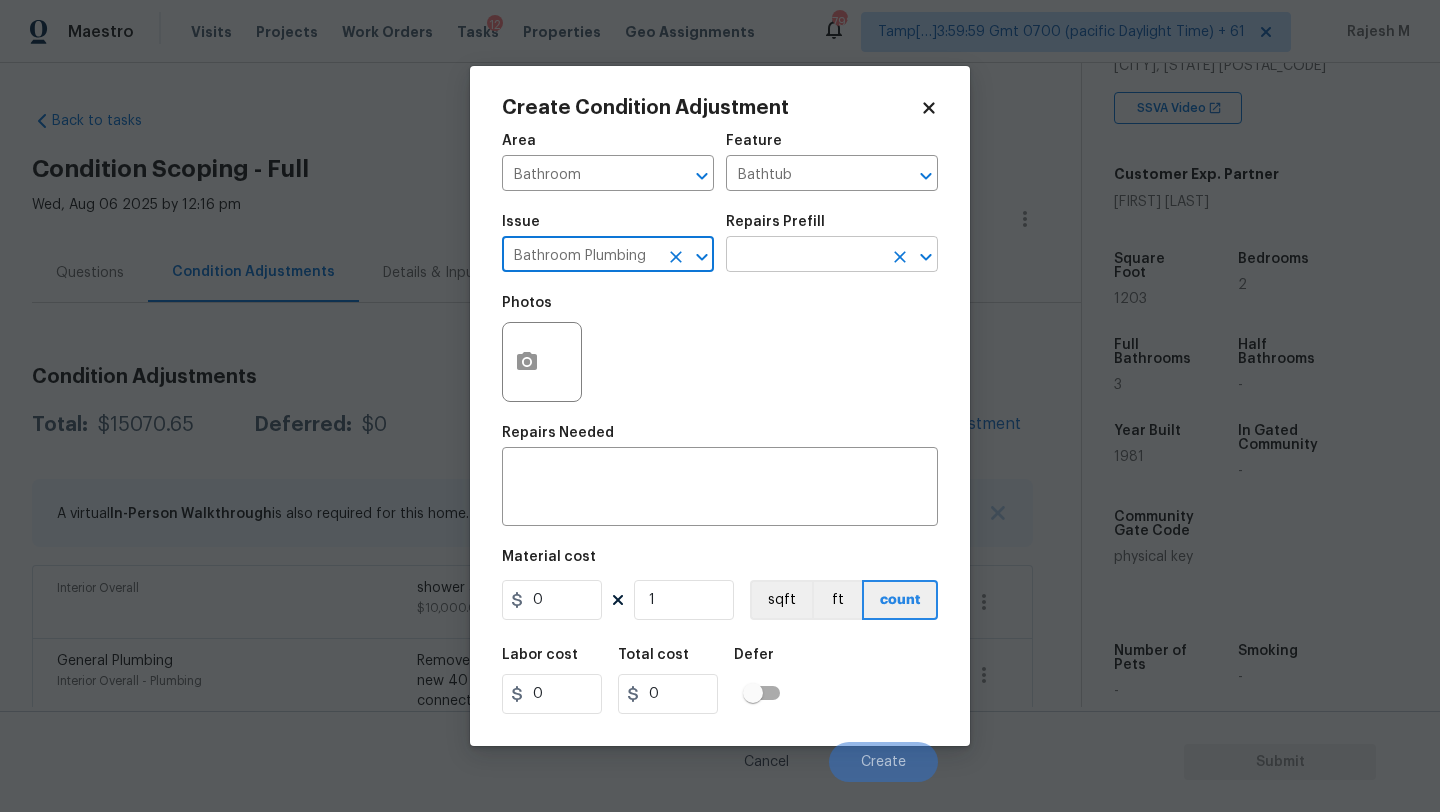 type on "Bathroom Plumbing" 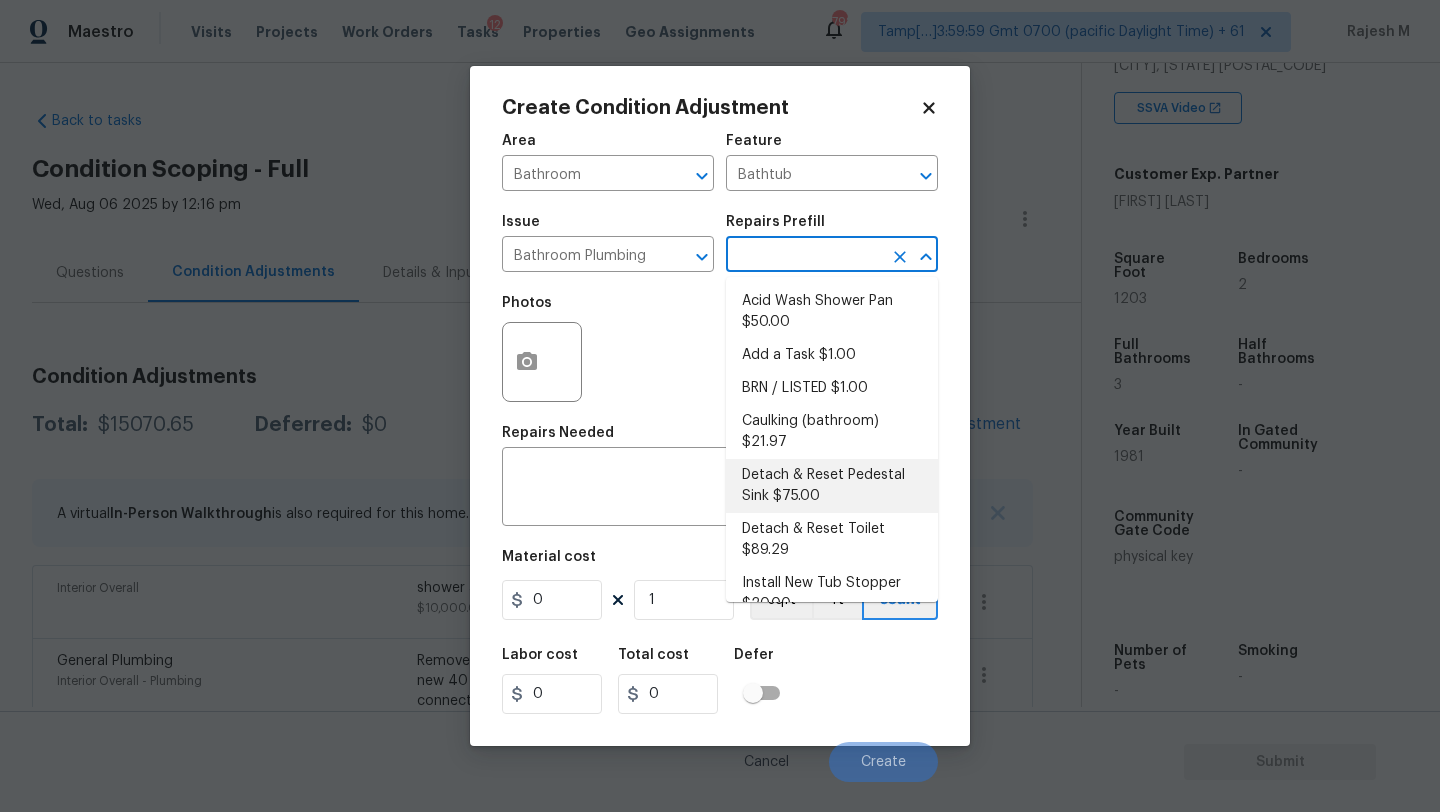 type on "e" 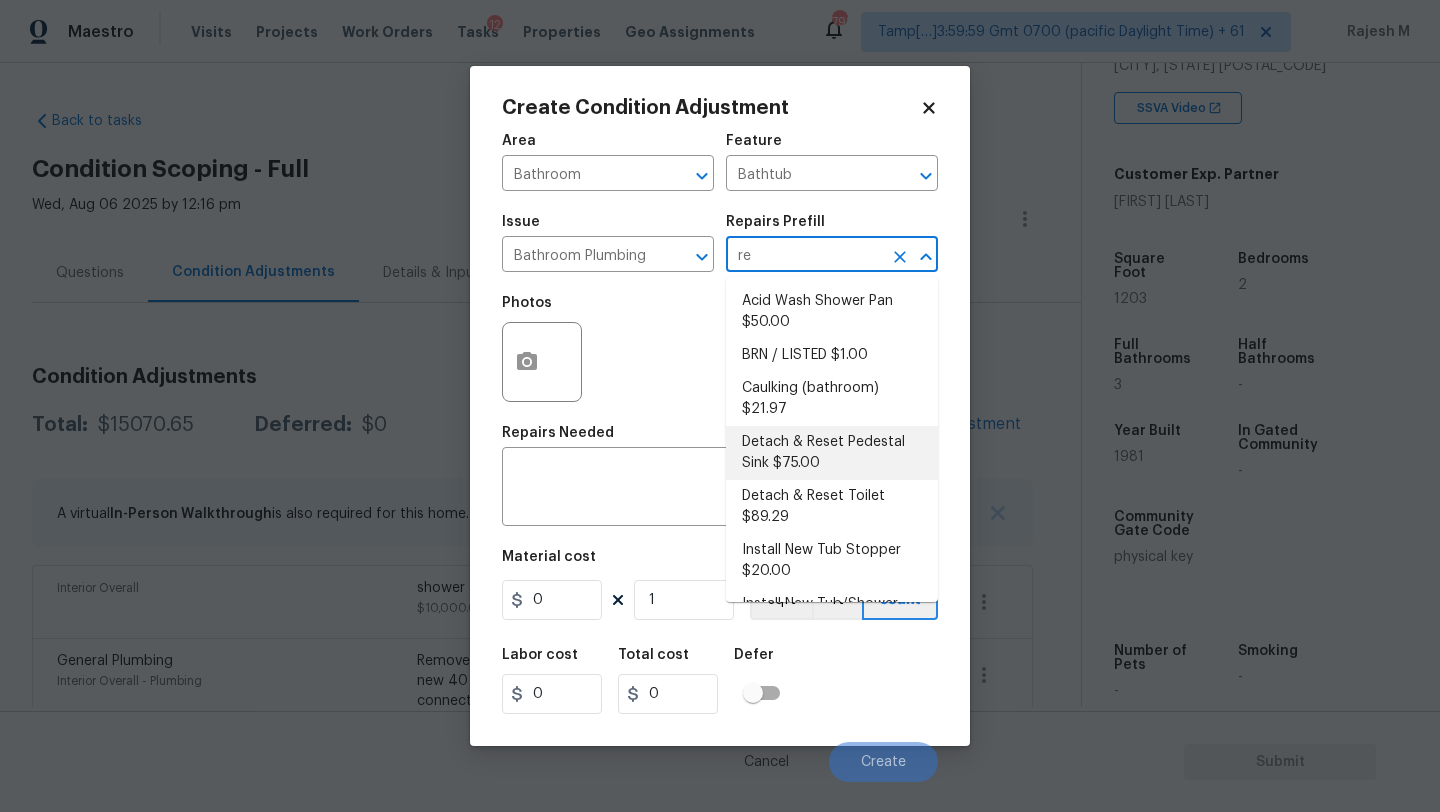 type on "ref" 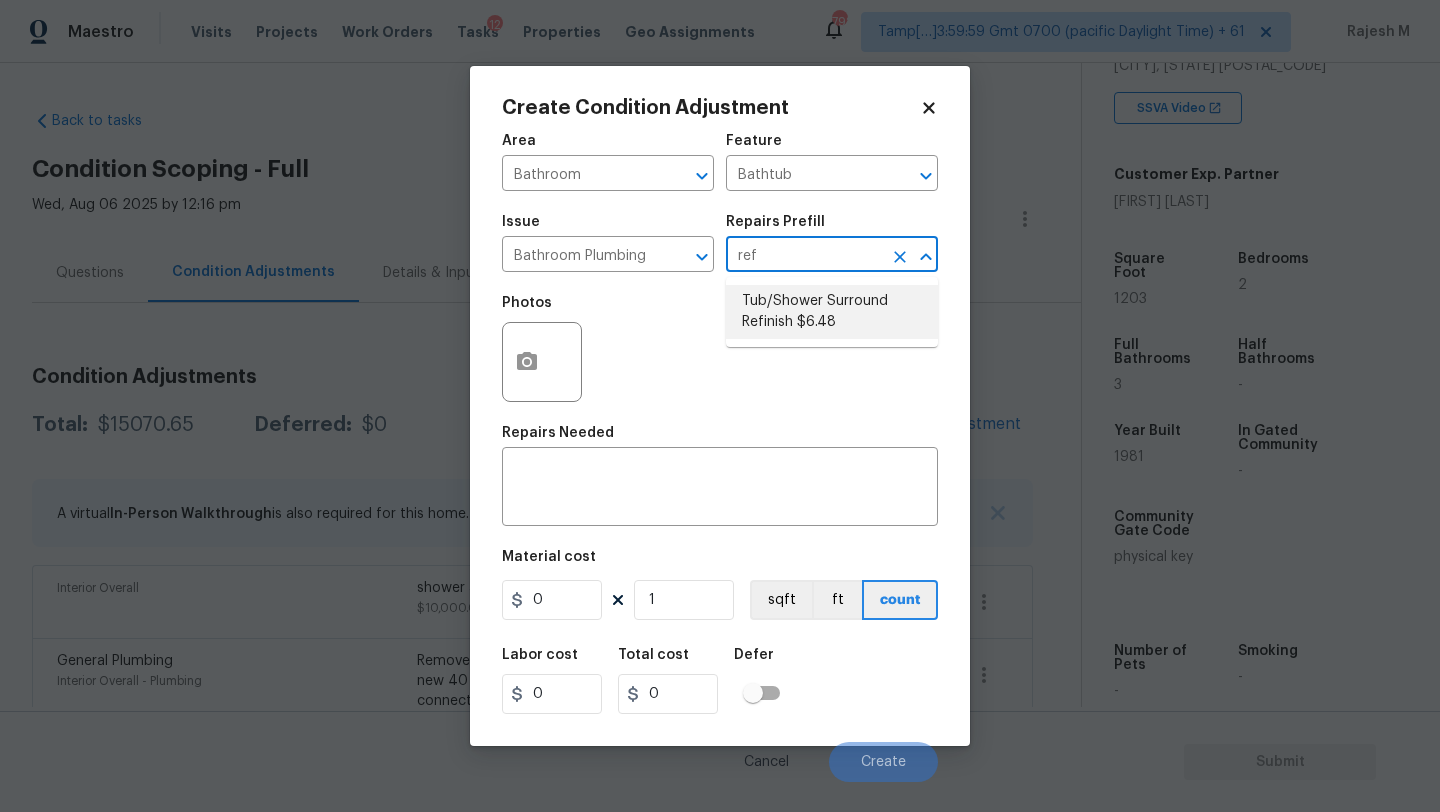 click on "Tub/Shower Surround Refinish $6.48" at bounding box center (832, 312) 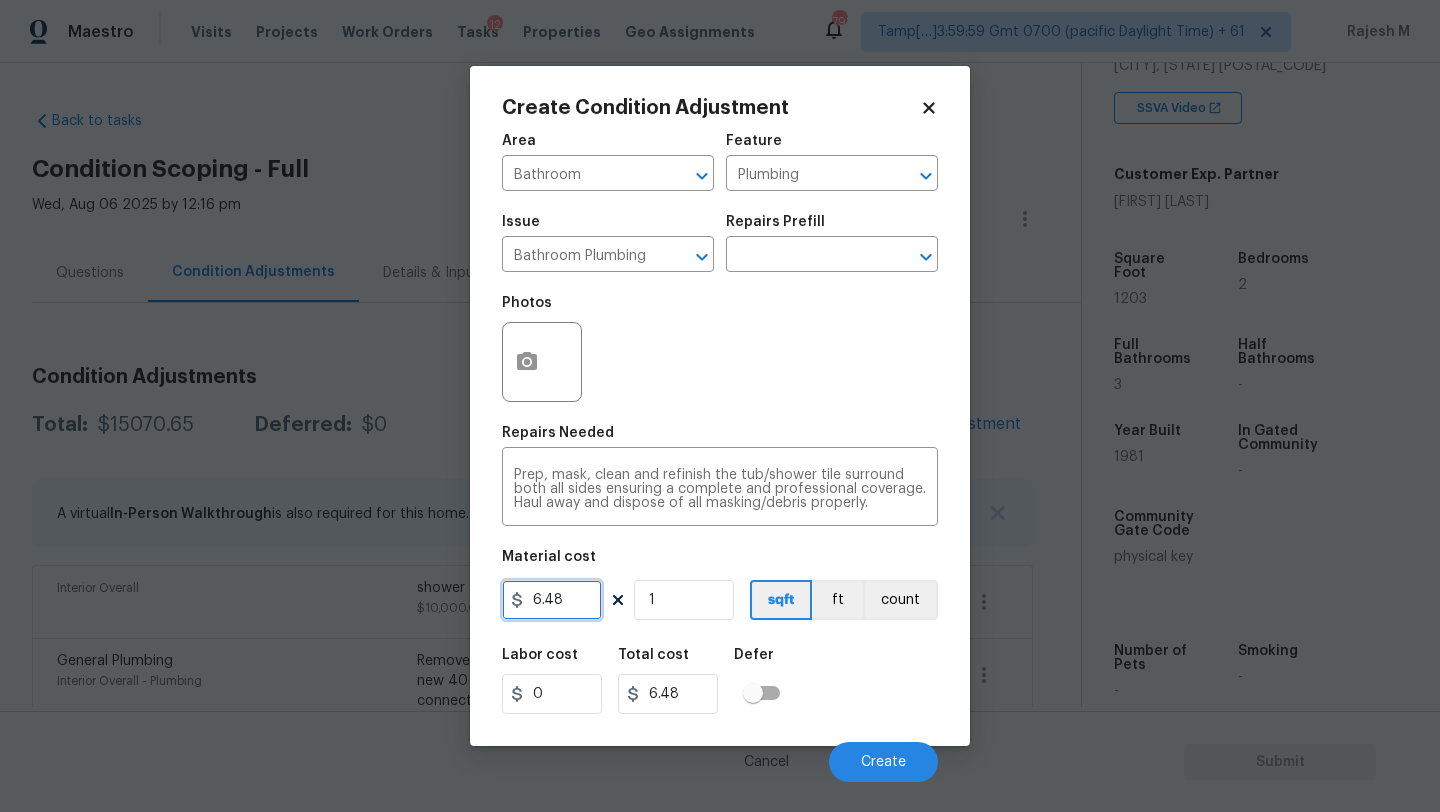 click on "6.48" at bounding box center [552, 600] 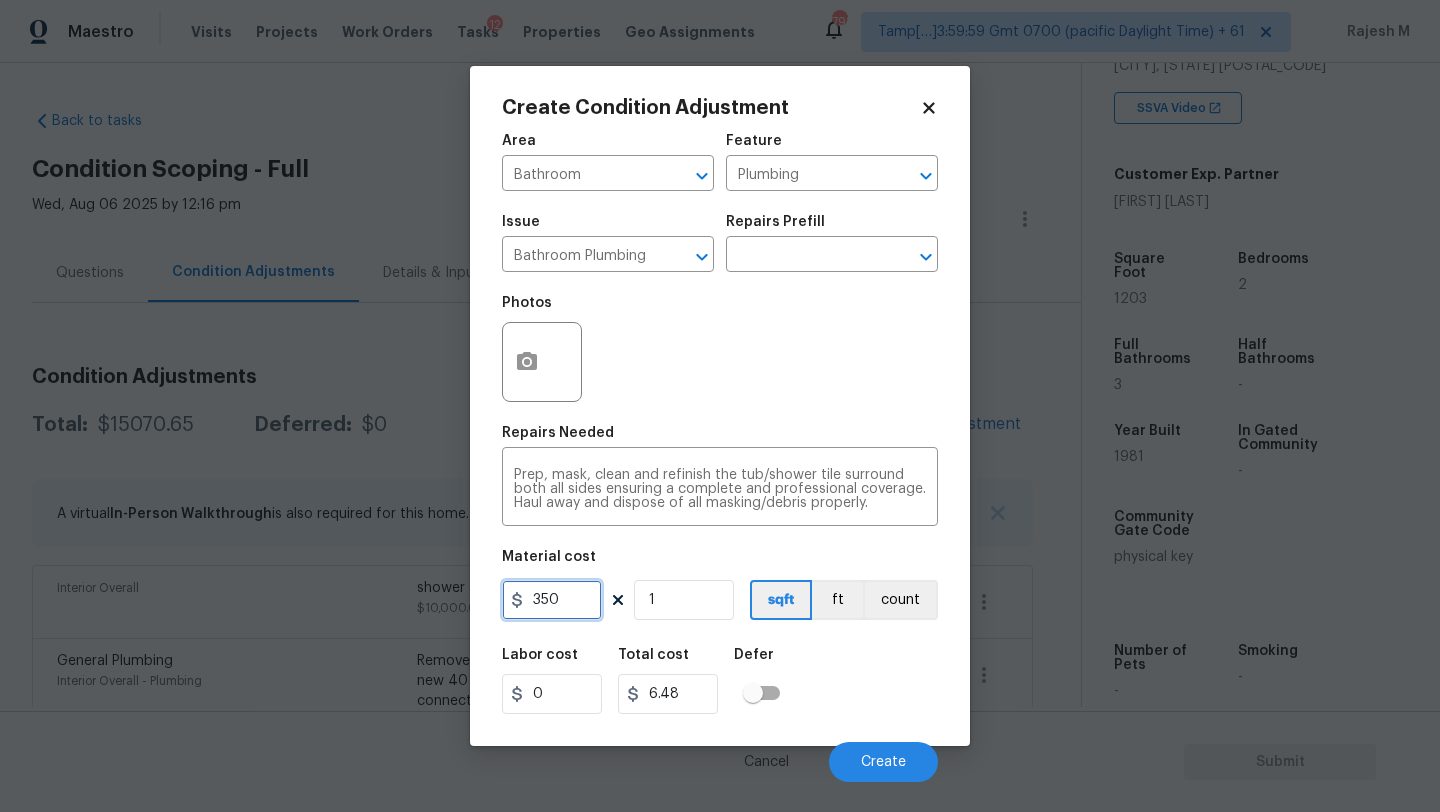 type on "350" 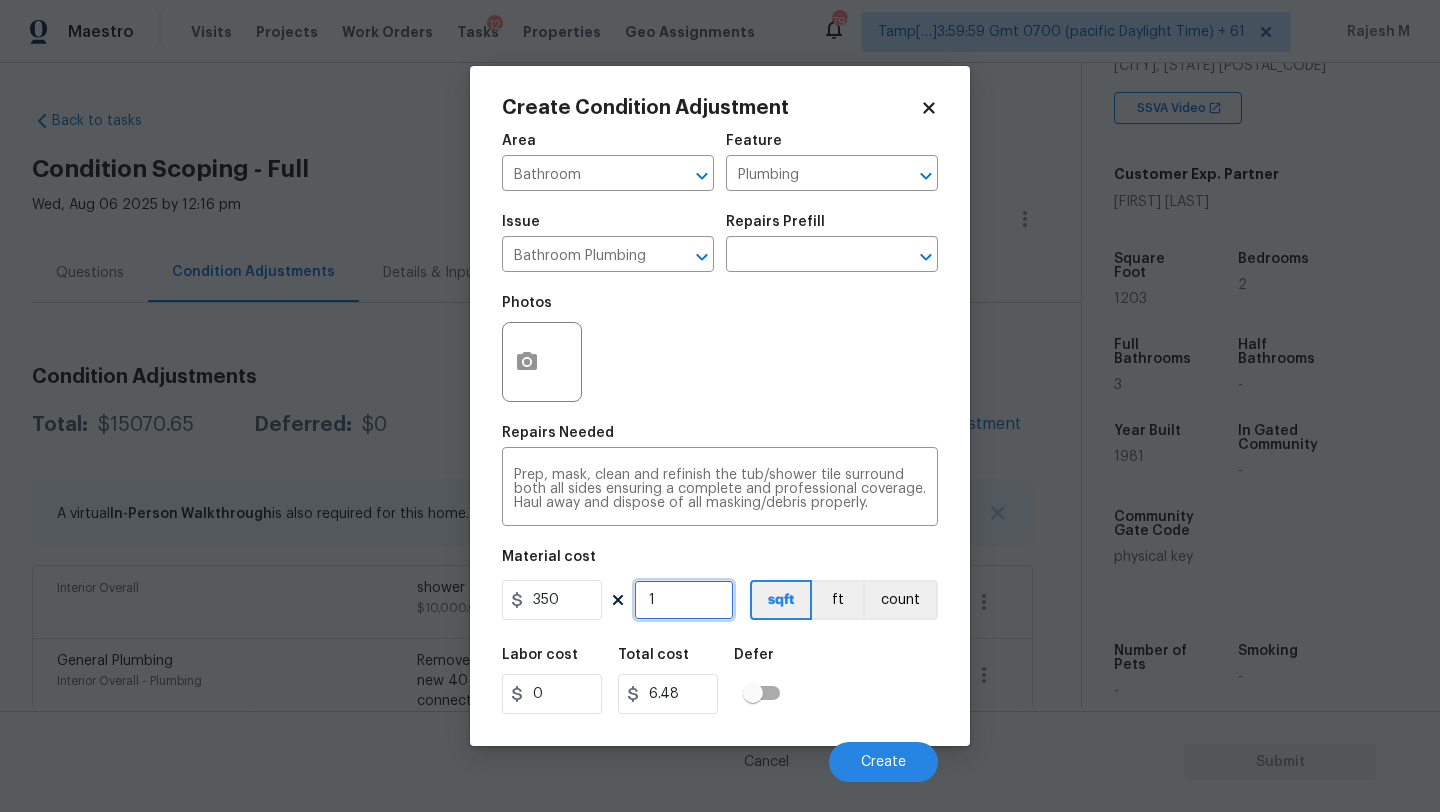 type on "350" 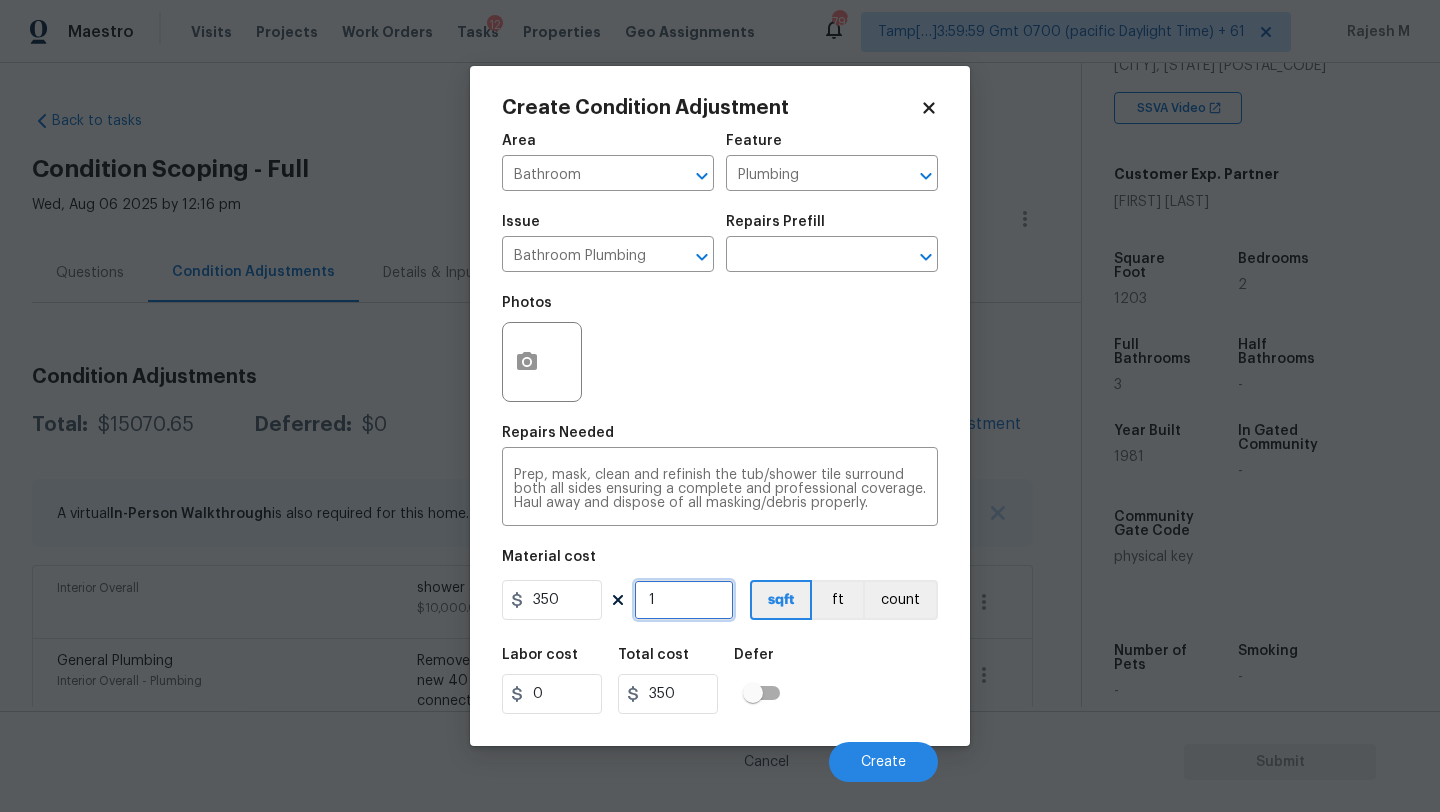 click on "1" at bounding box center [684, 600] 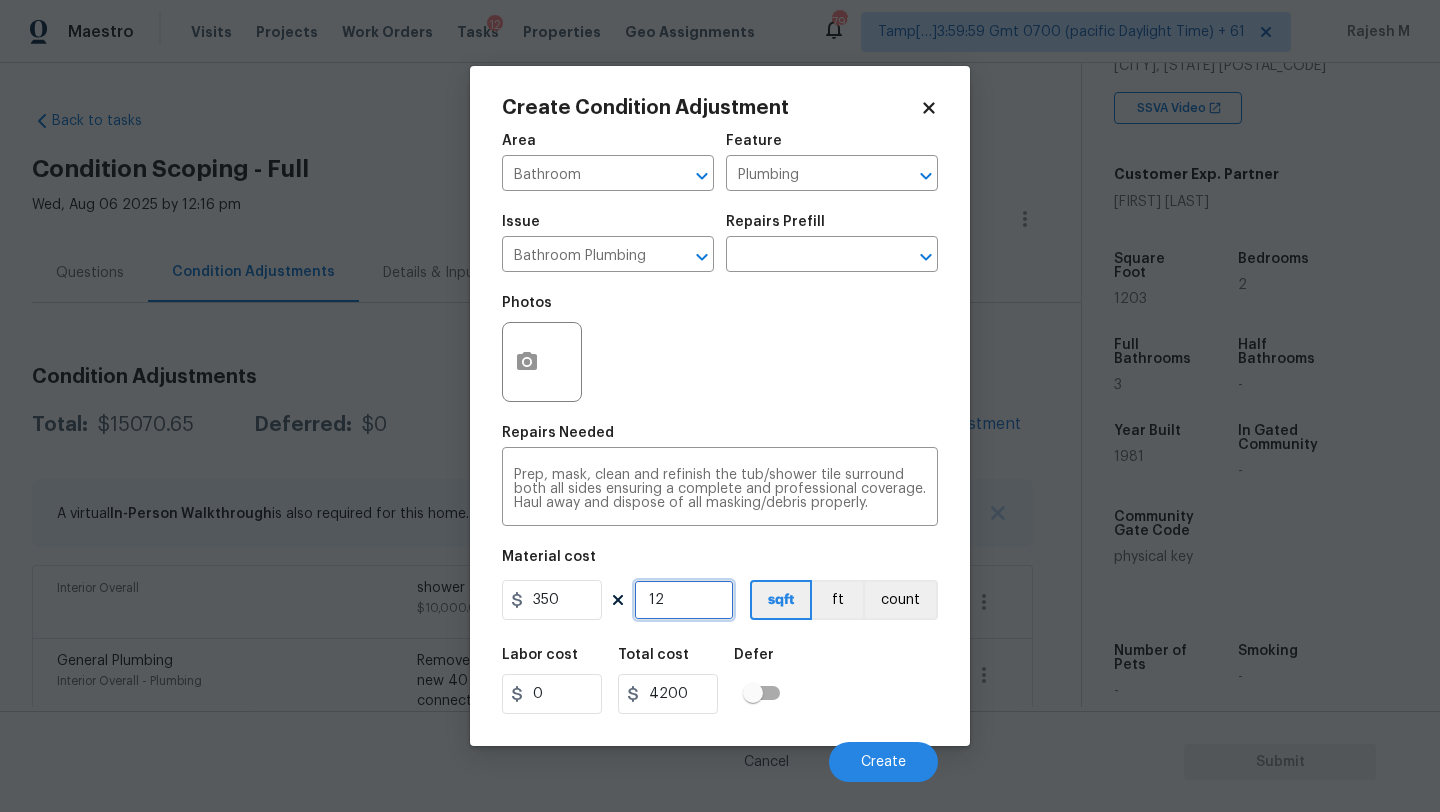 click on "12" at bounding box center [684, 600] 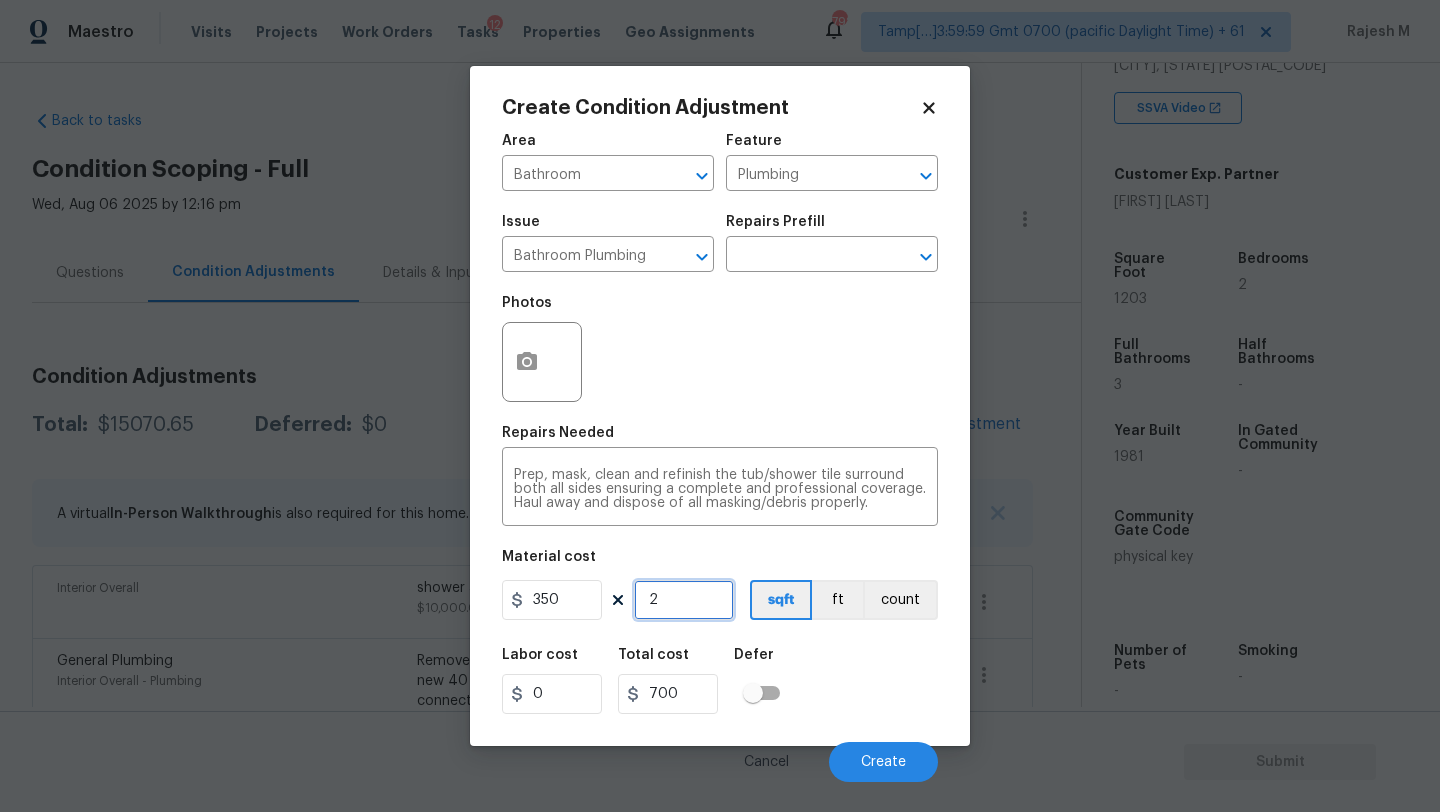 type on "2" 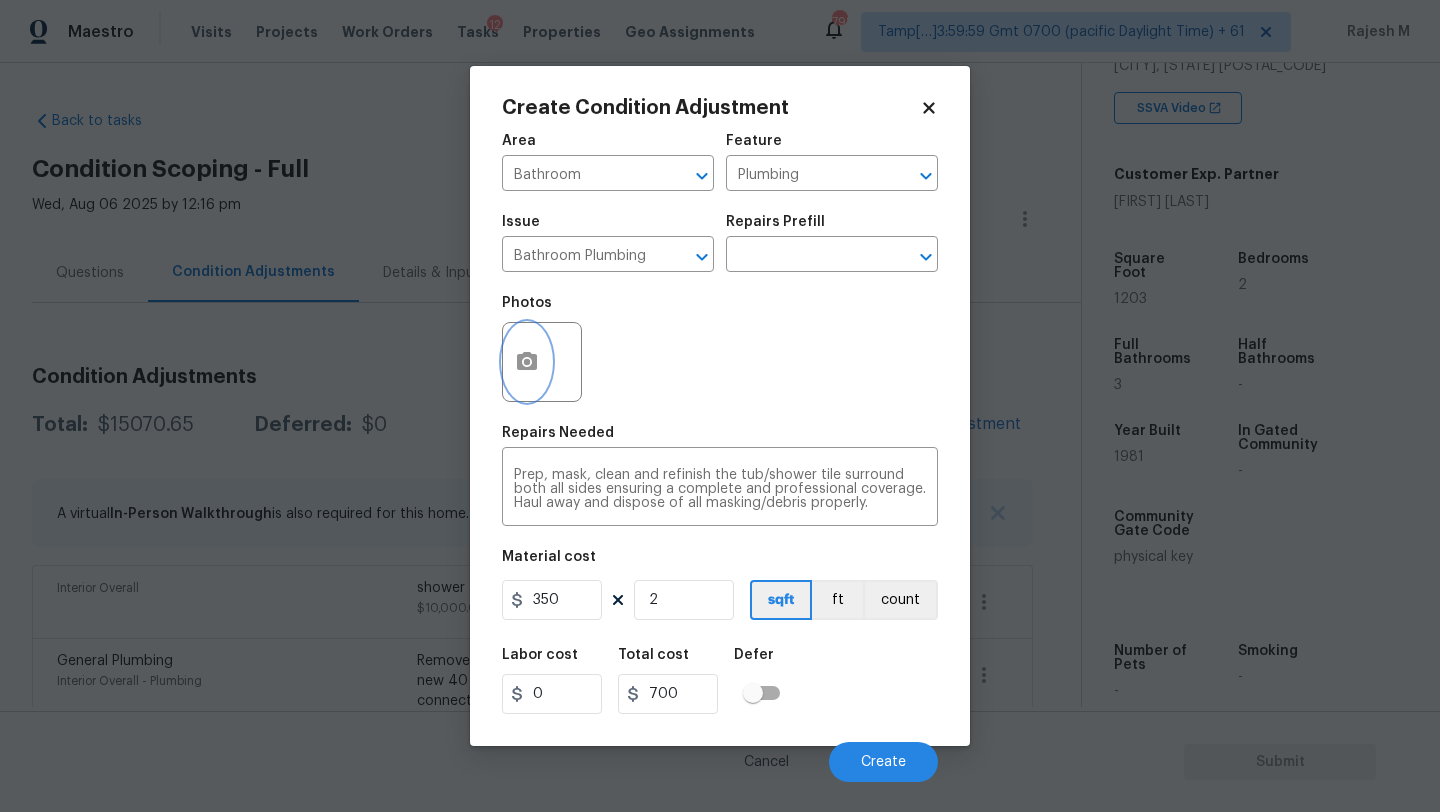 click at bounding box center (527, 362) 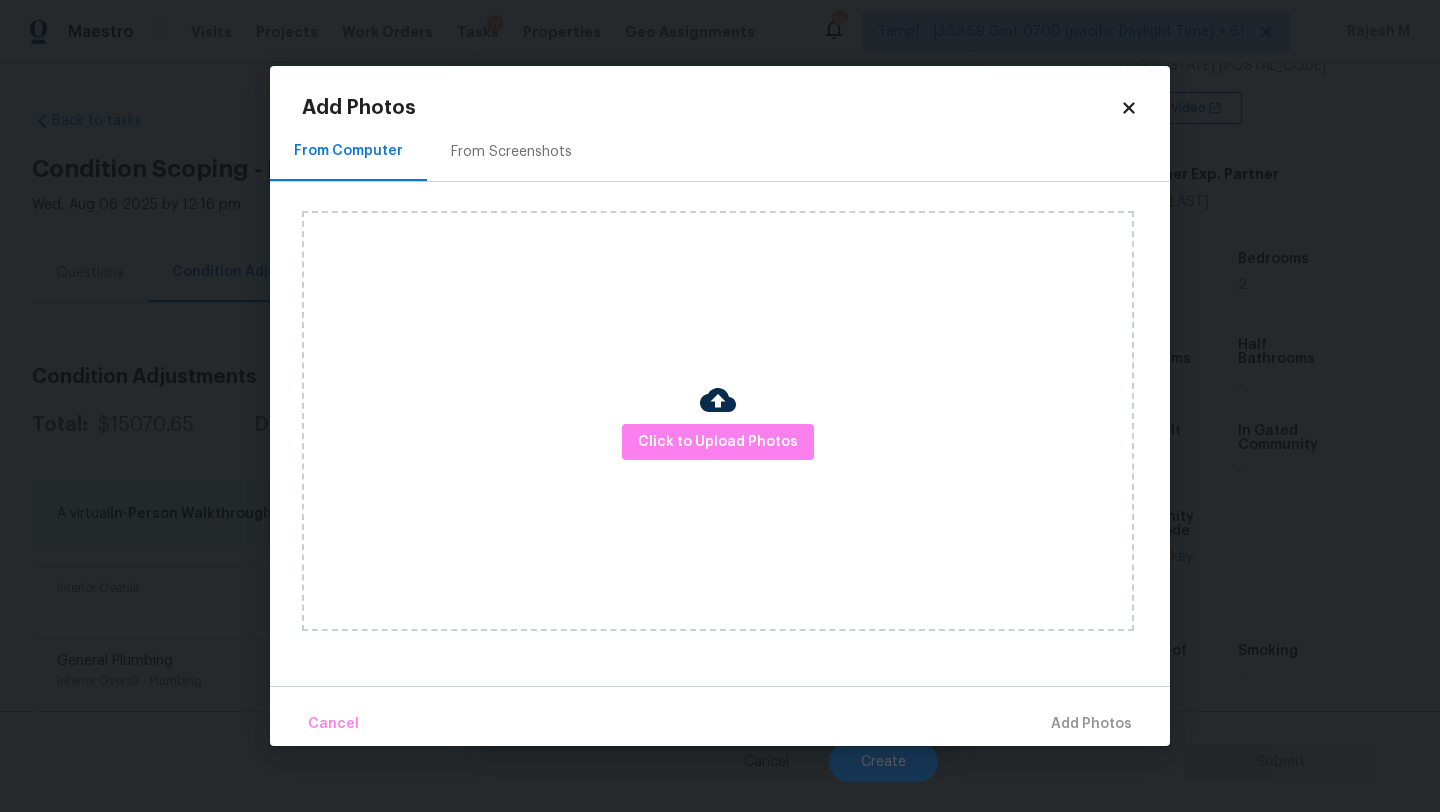 click on "From Screenshots" at bounding box center [511, 151] 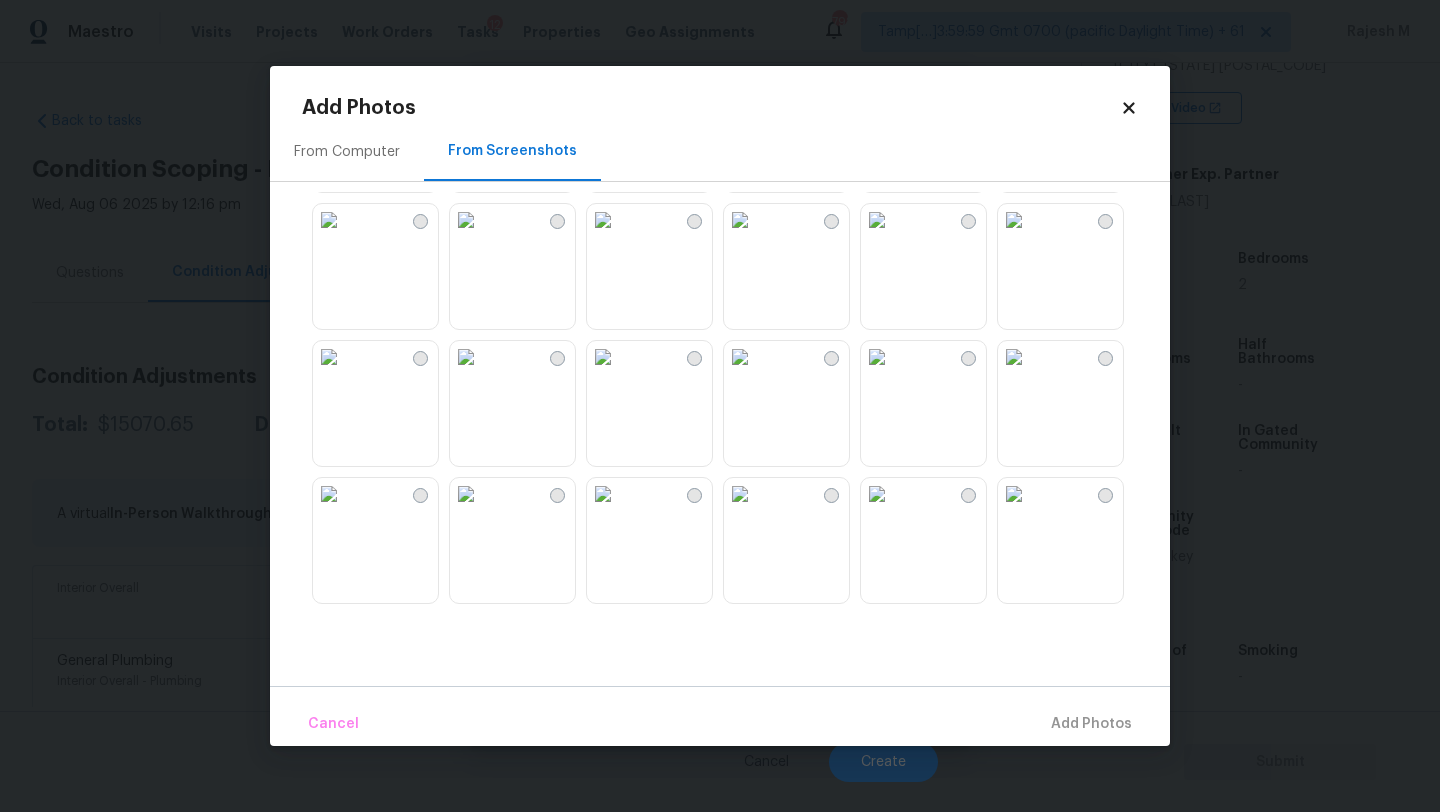 scroll, scrollTop: 0, scrollLeft: 0, axis: both 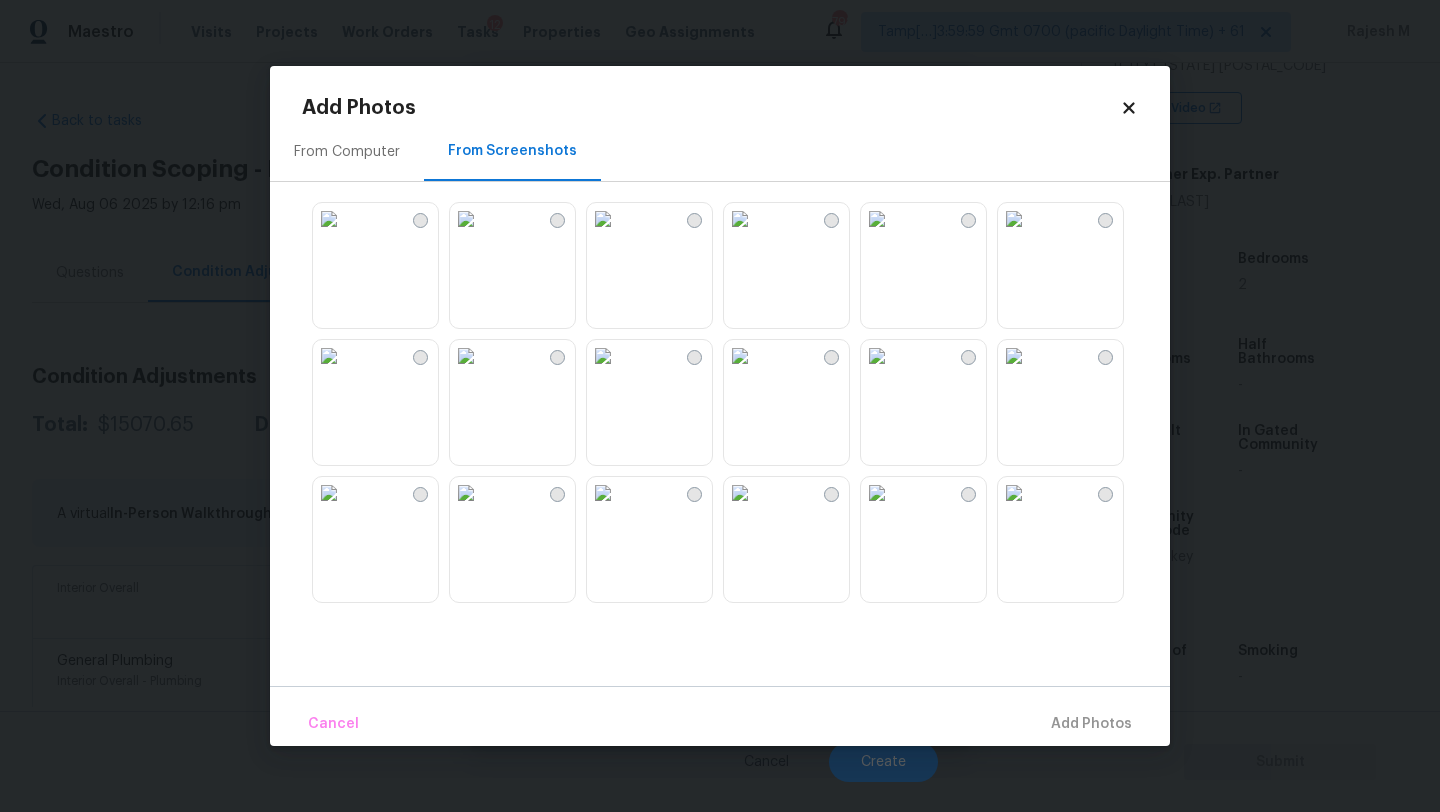 click at bounding box center [466, 356] 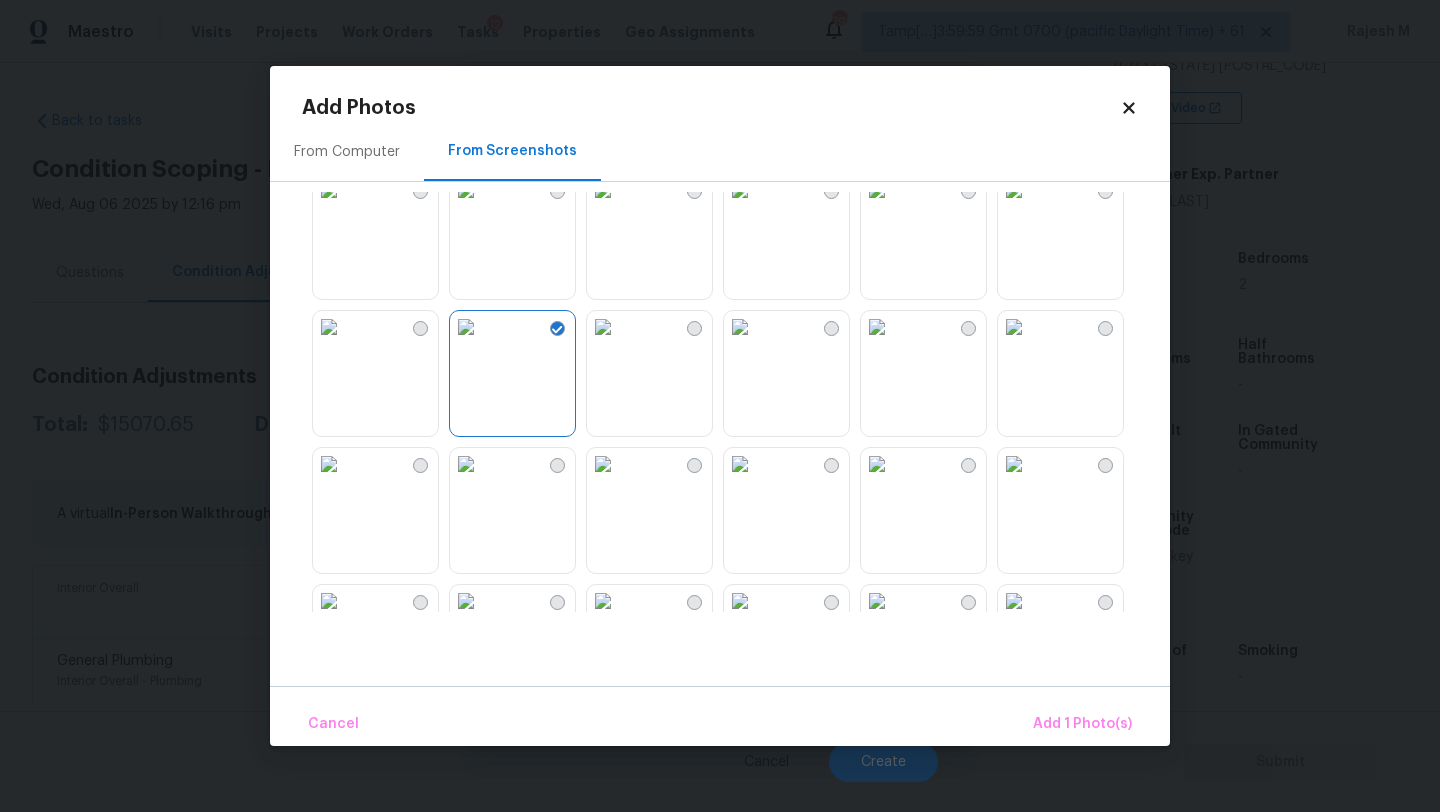 scroll, scrollTop: 0, scrollLeft: 0, axis: both 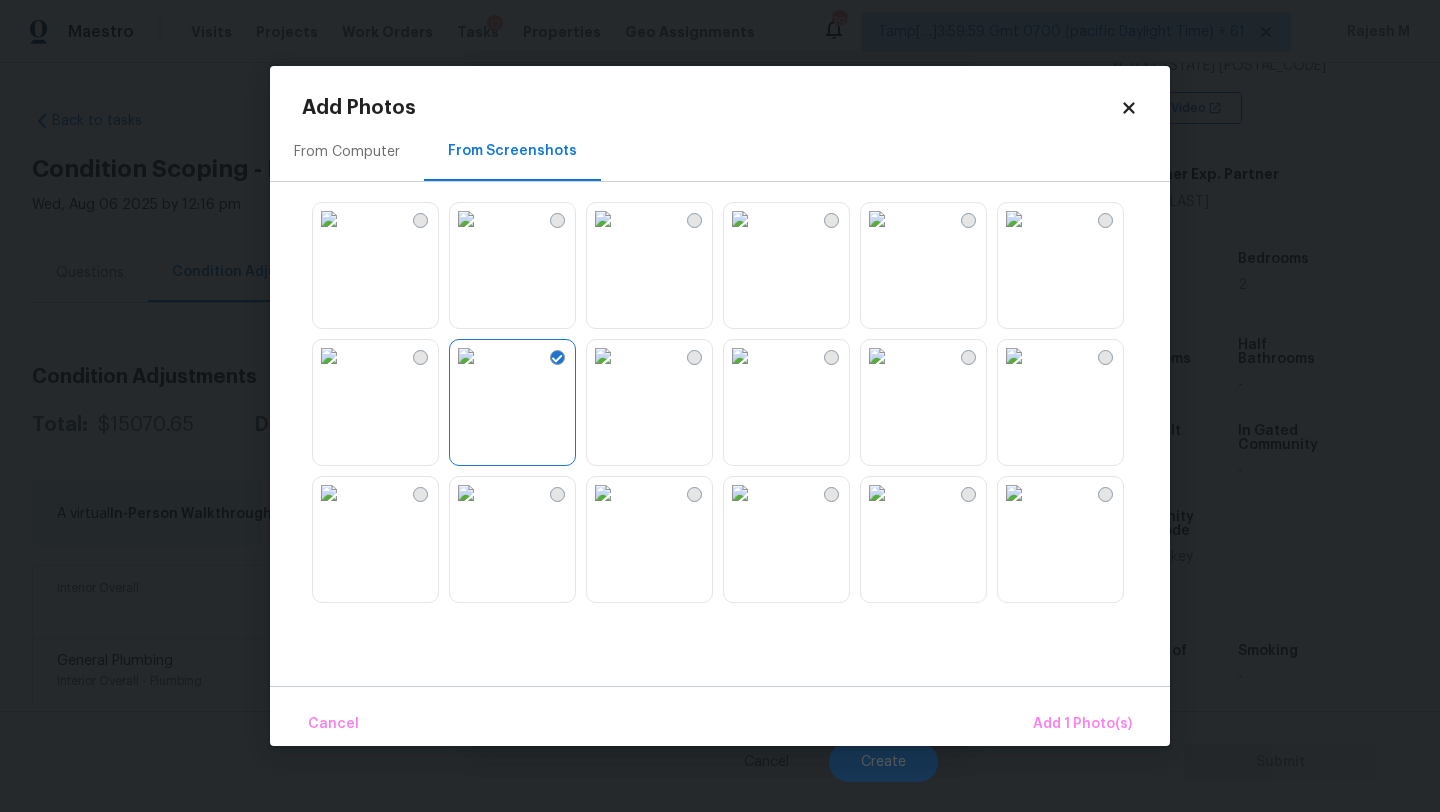 click at bounding box center (557, 357) 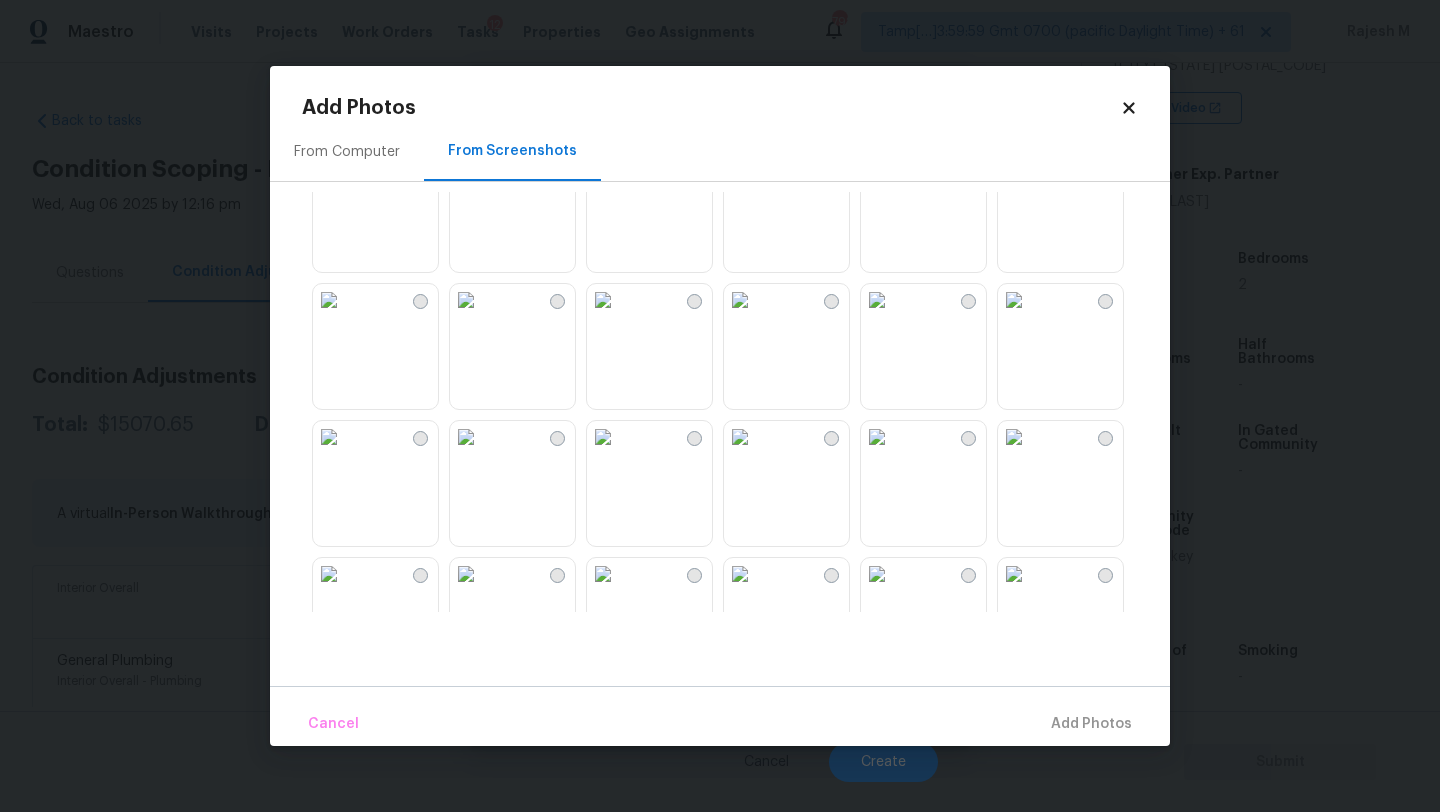 scroll, scrollTop: 1636, scrollLeft: 0, axis: vertical 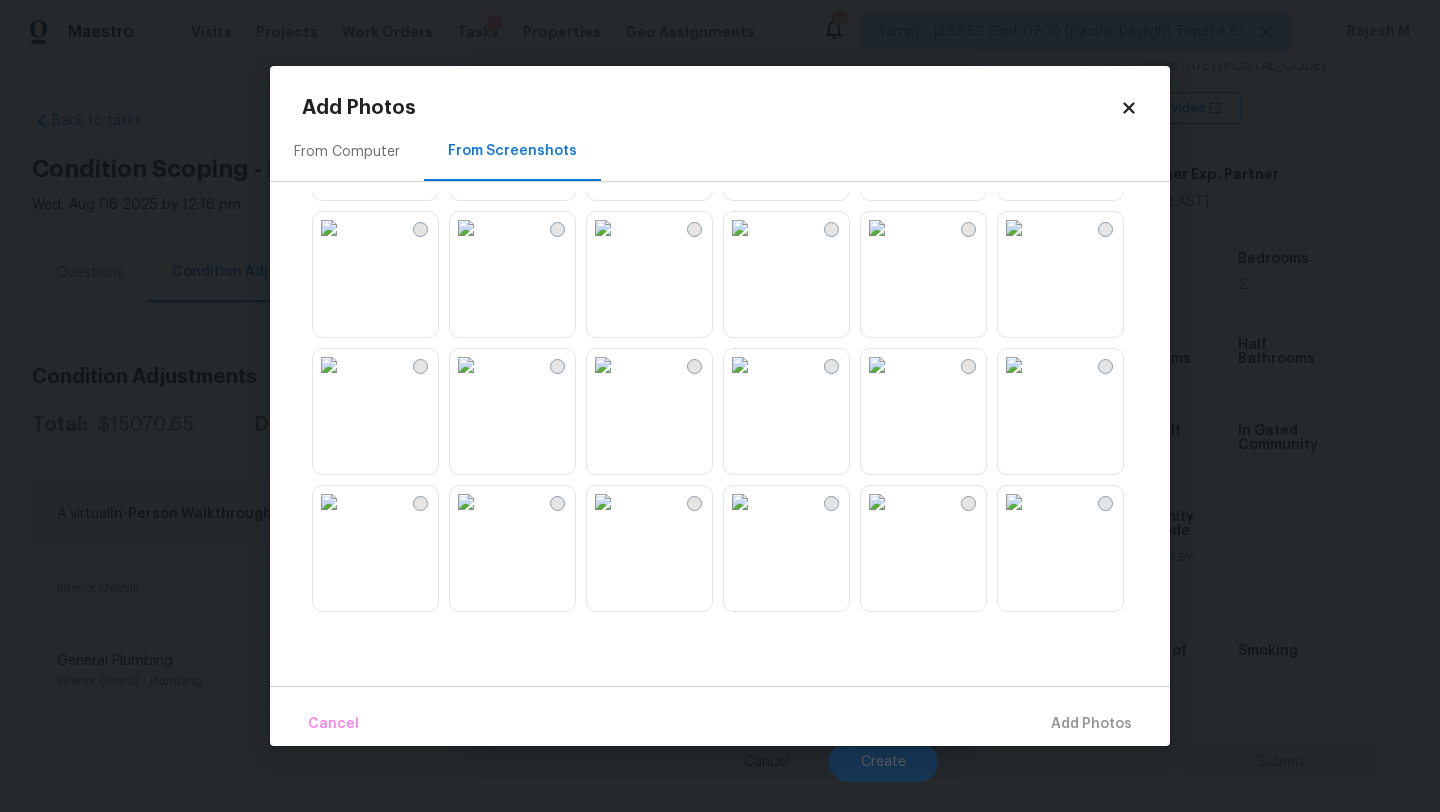click at bounding box center (603, 502) 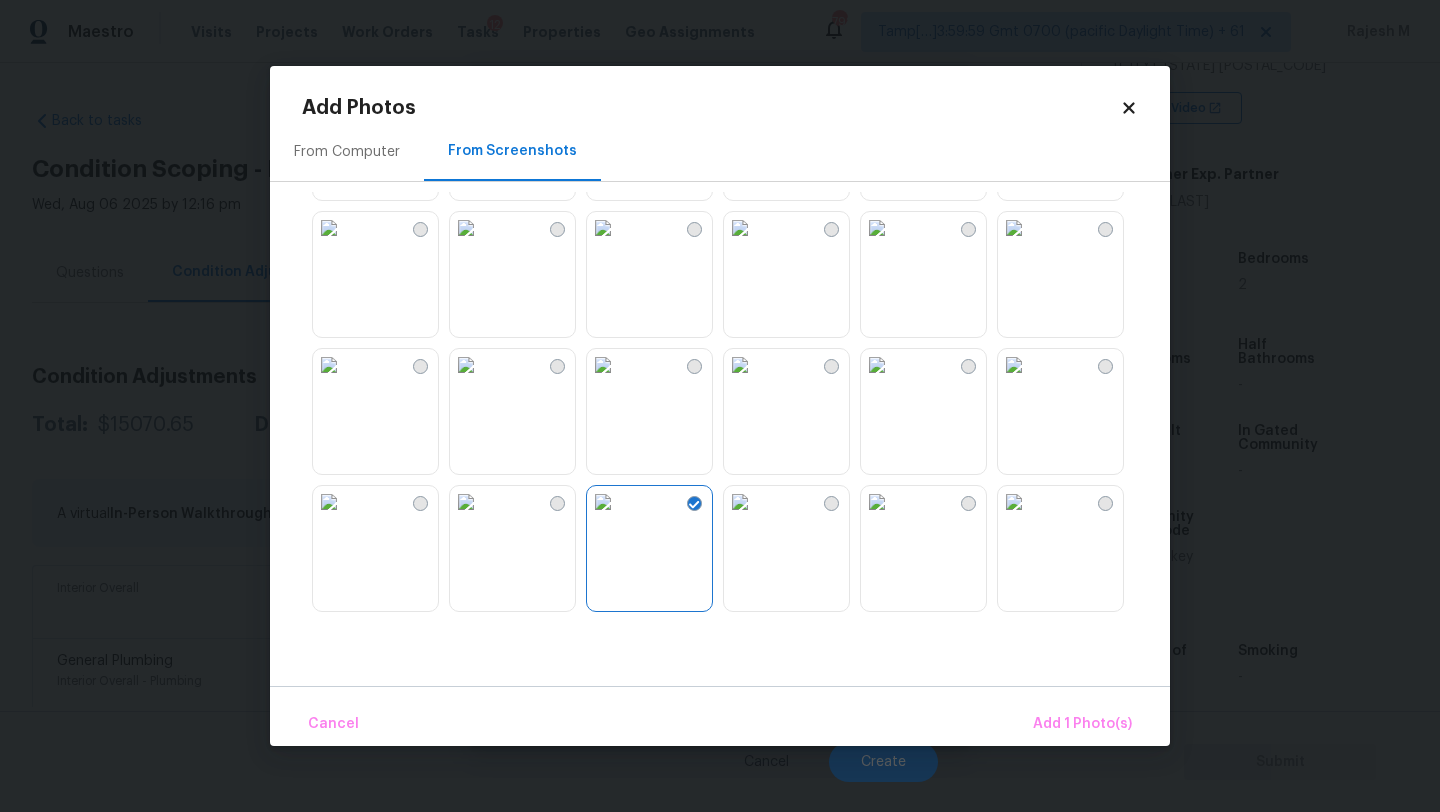 click at bounding box center [603, 228] 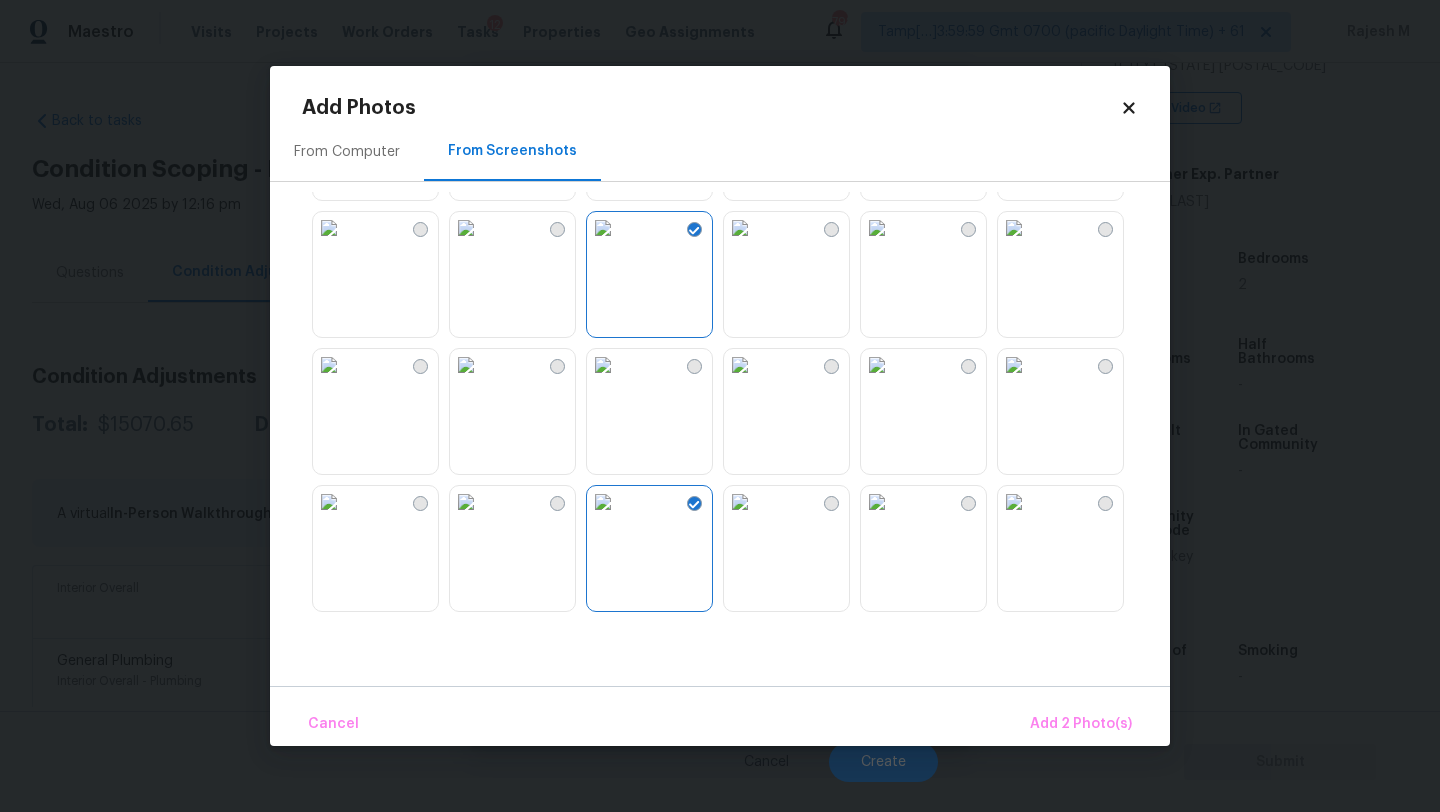 click at bounding box center [466, 365] 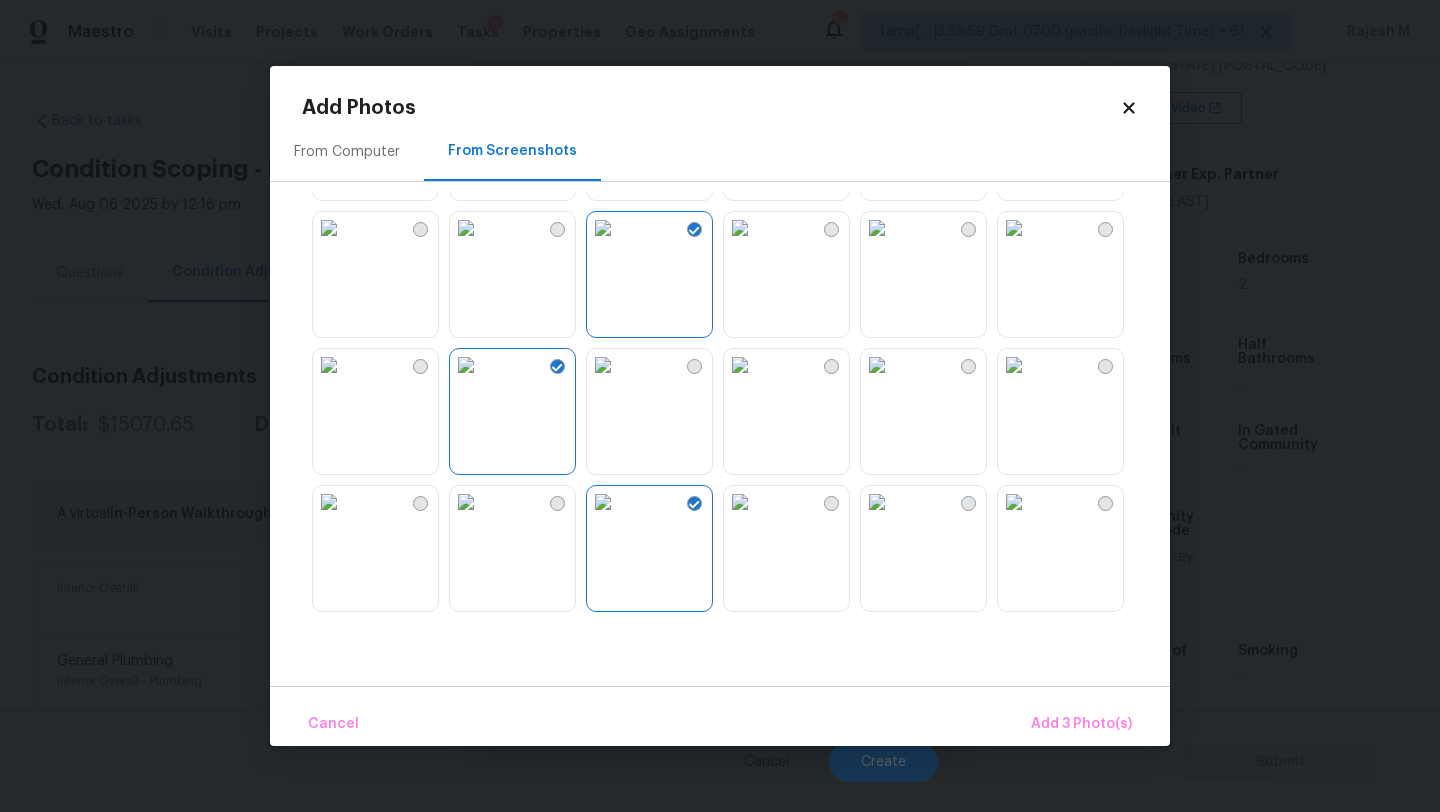 click at bounding box center [603, 365] 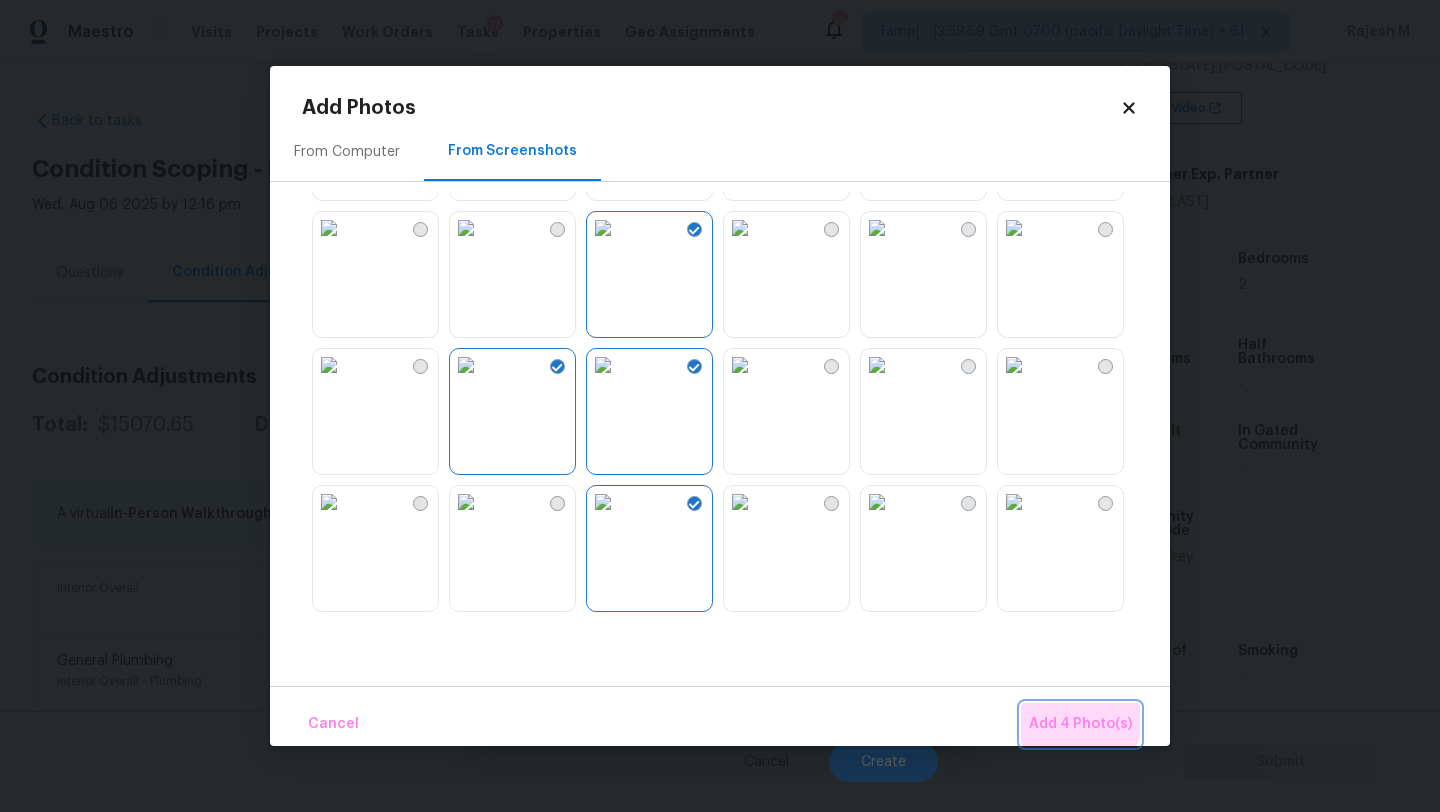 click on "Add 4 Photo(s)" at bounding box center [1080, 724] 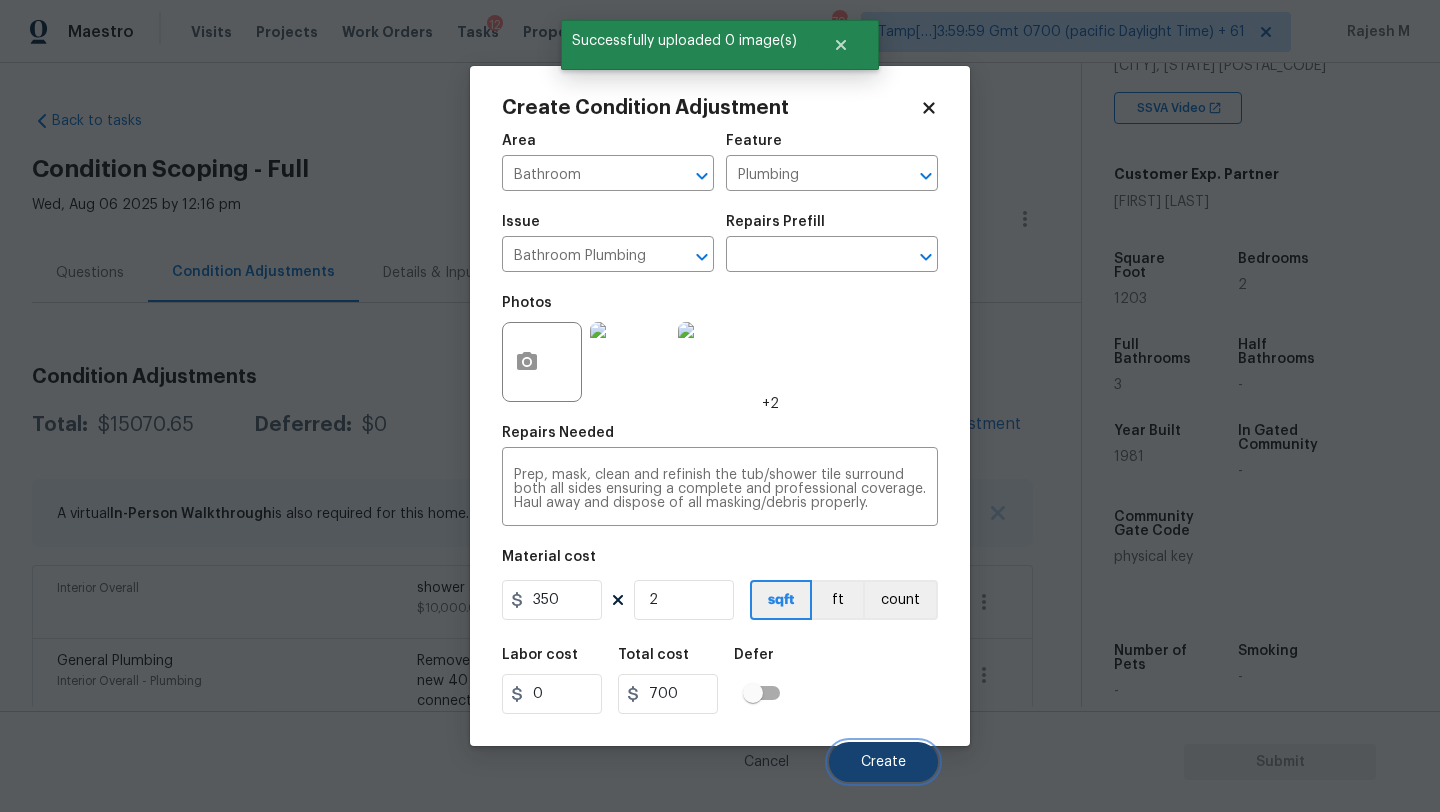 click on "Create" at bounding box center [883, 762] 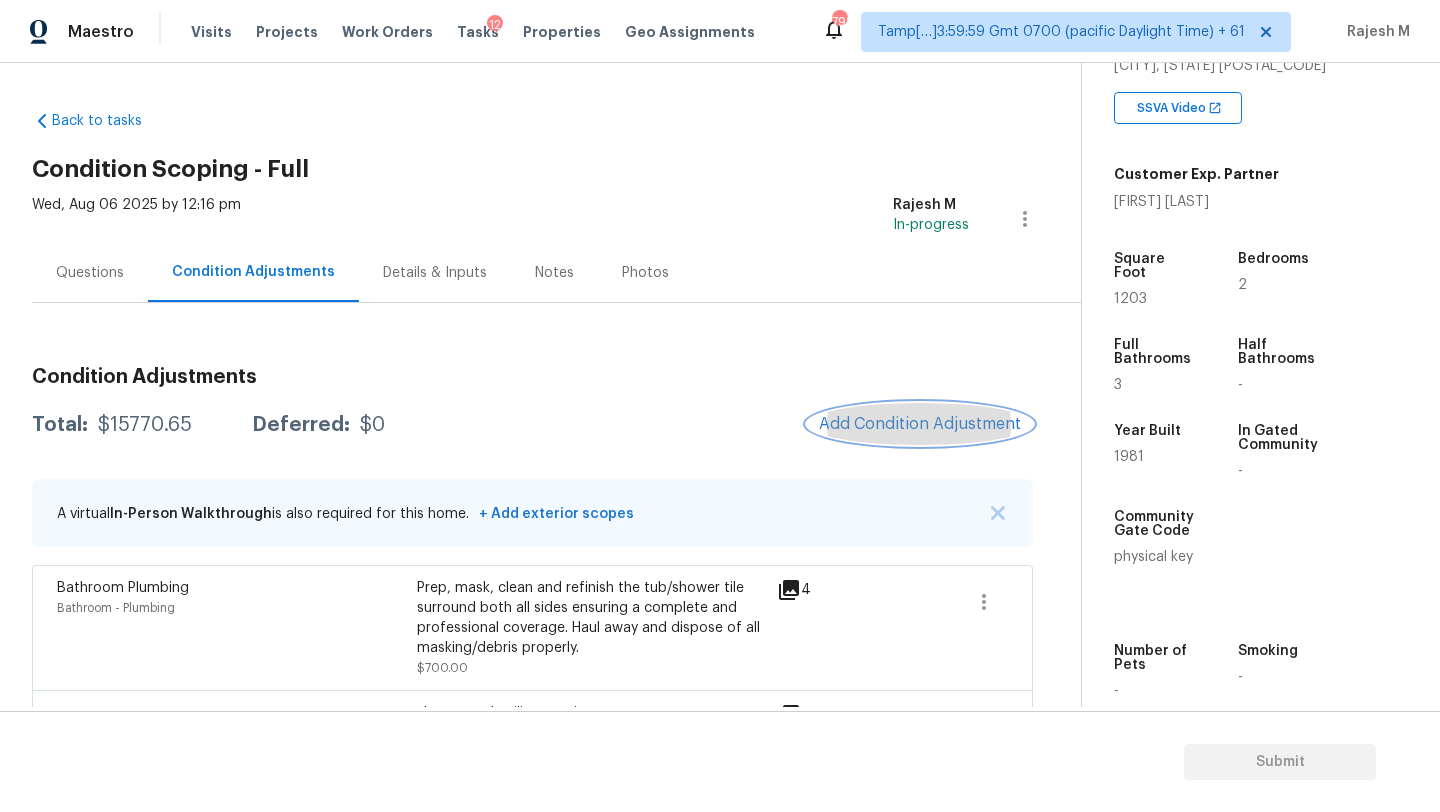 click on "Add Condition Adjustment" at bounding box center [920, 424] 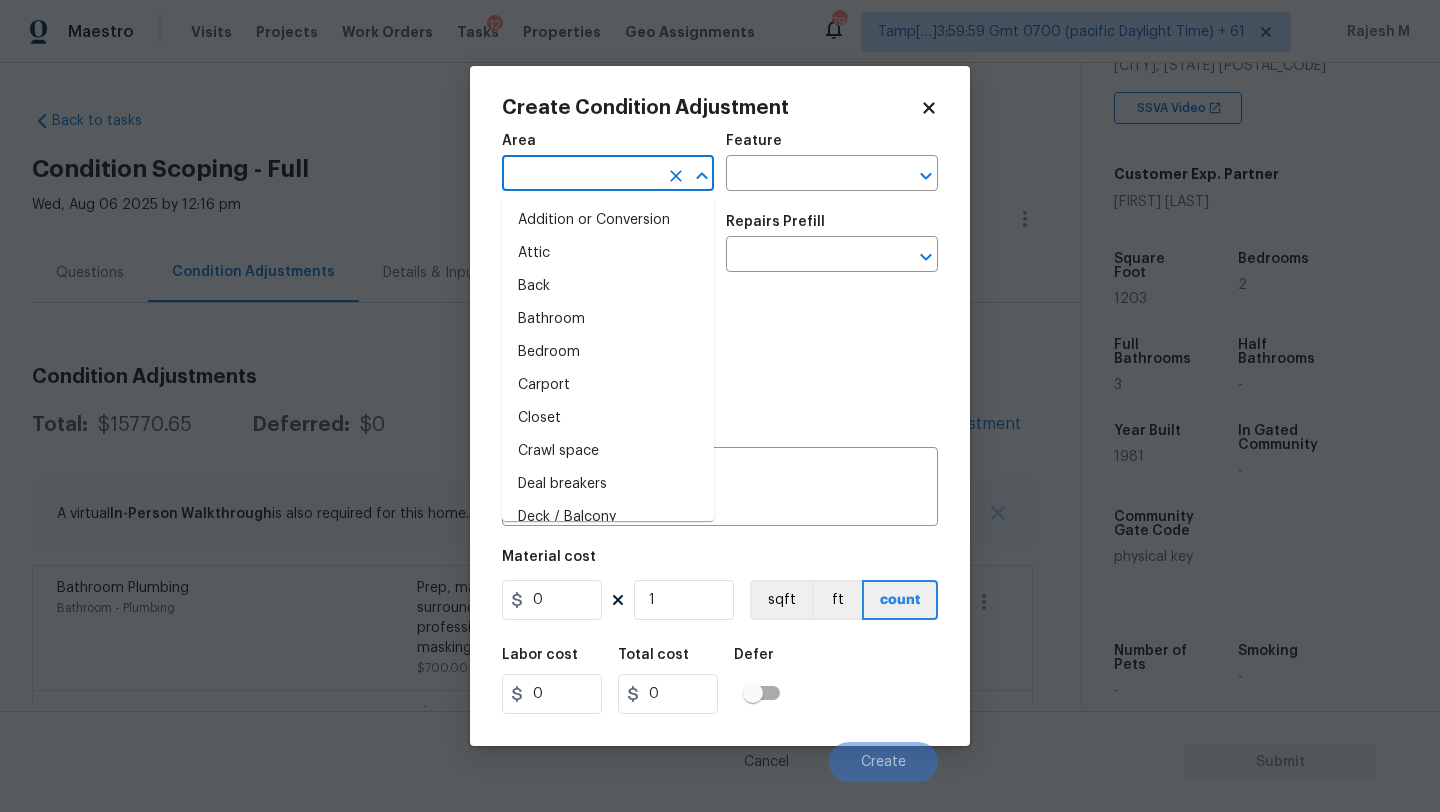click at bounding box center (580, 175) 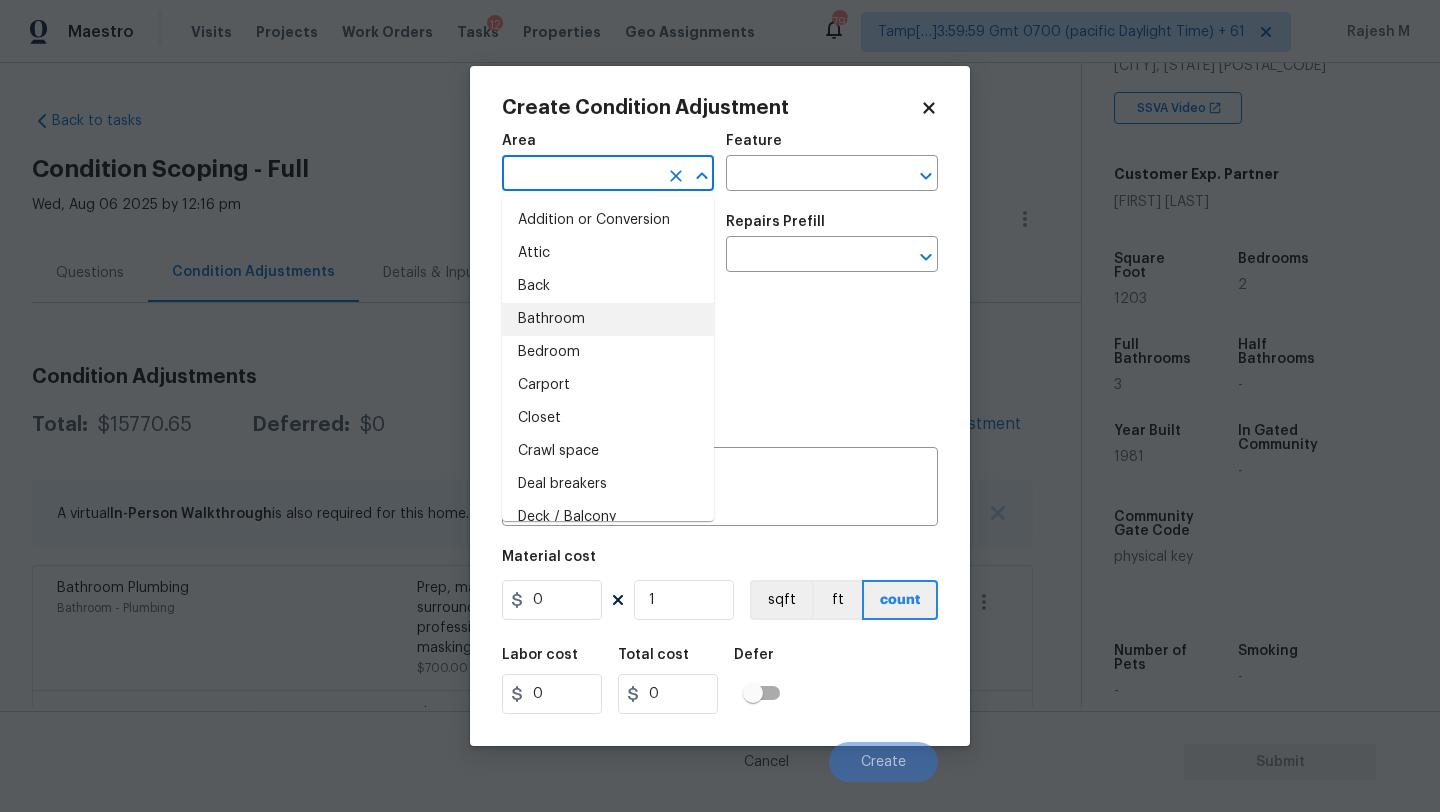 drag, startPoint x: 767, startPoint y: 339, endPoint x: 709, endPoint y: 339, distance: 58 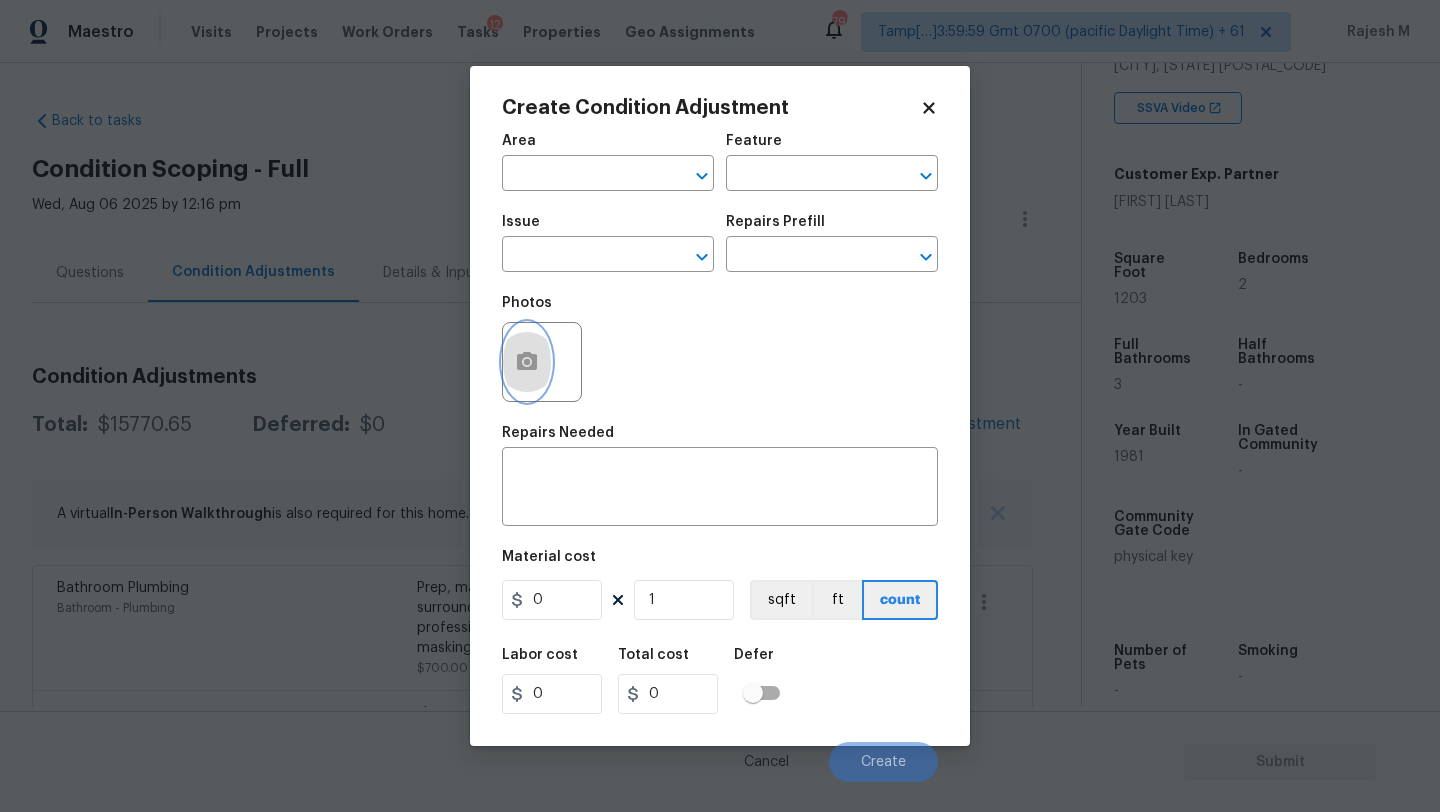 click 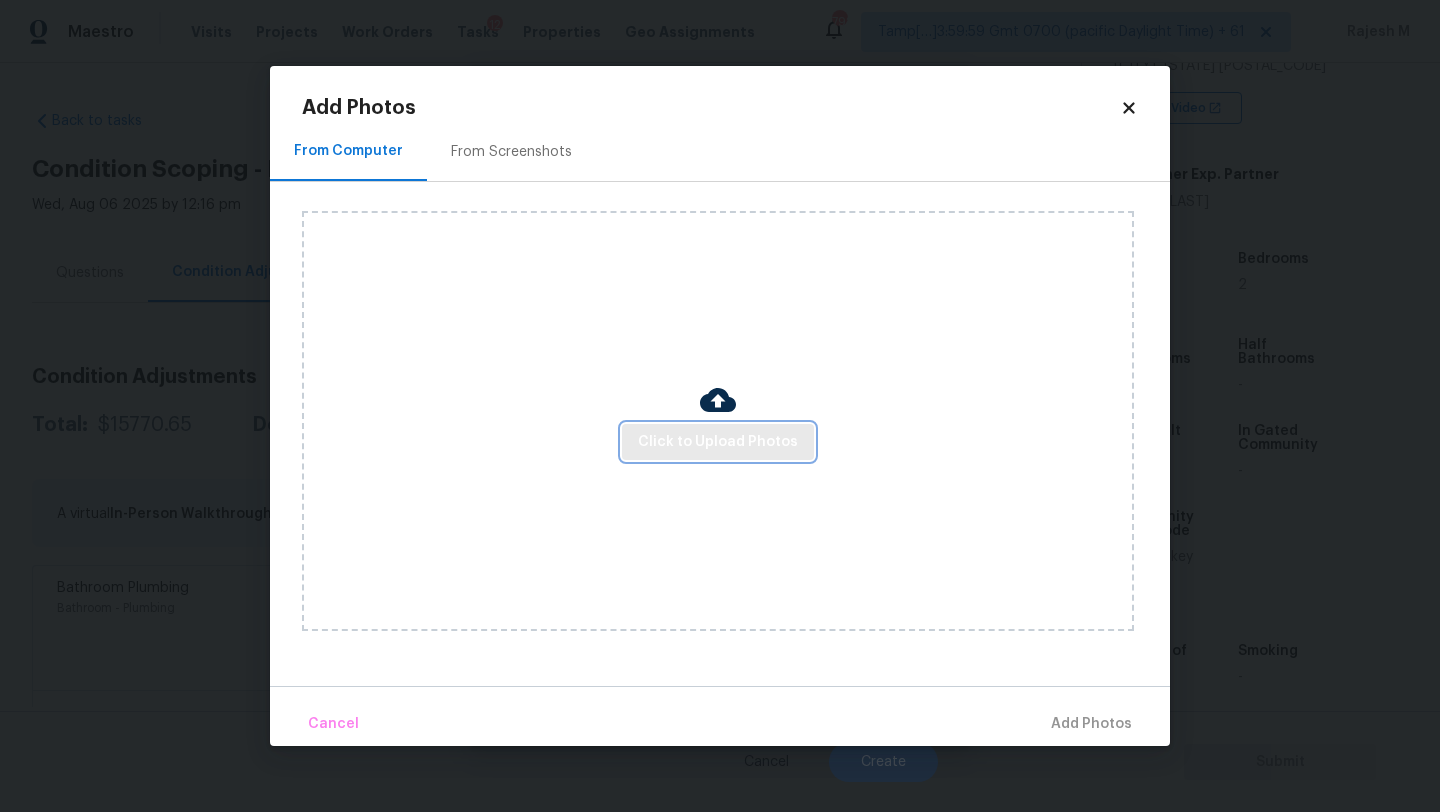 click on "Click to Upload Photos" at bounding box center (718, 442) 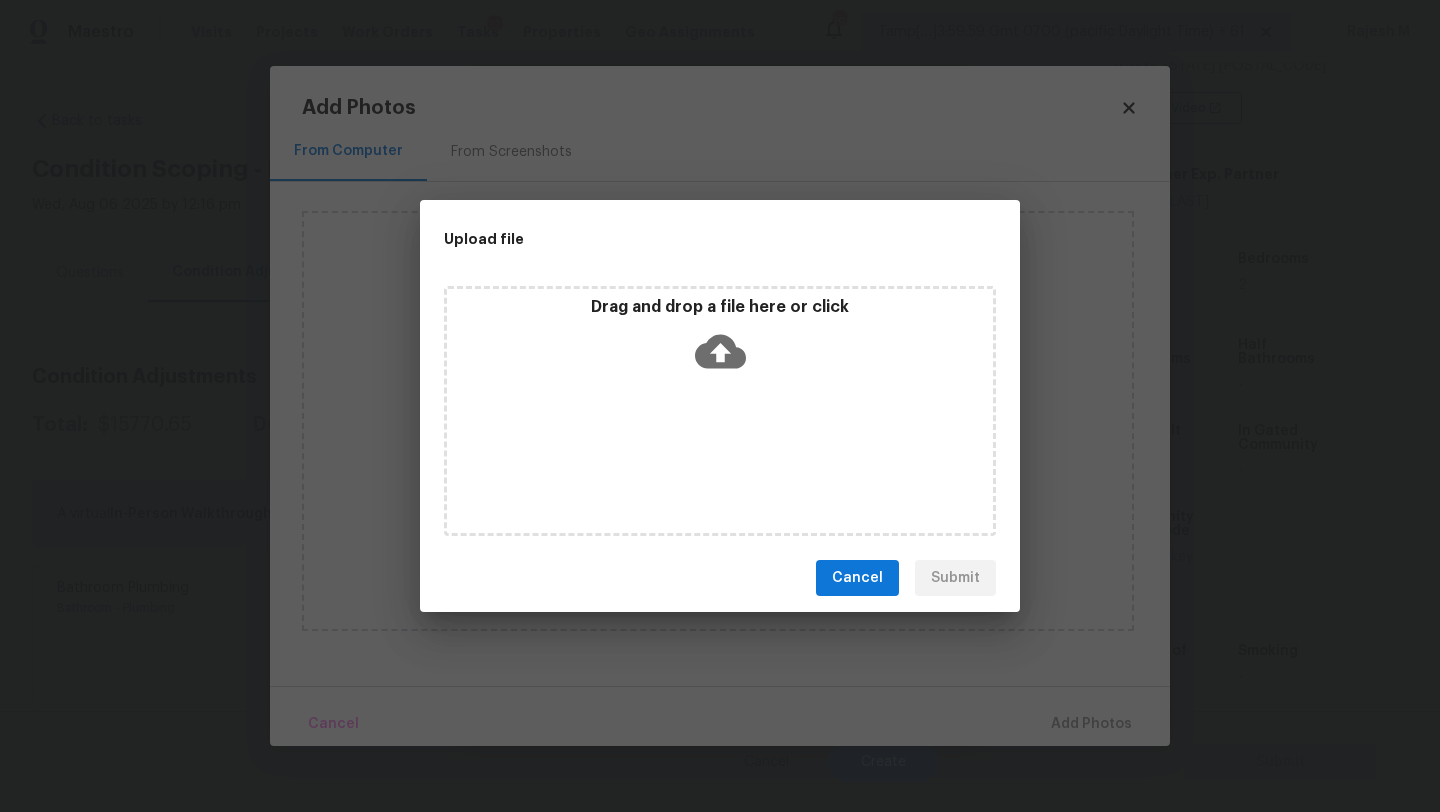 click on "Drag and drop a file here or click" at bounding box center (720, 411) 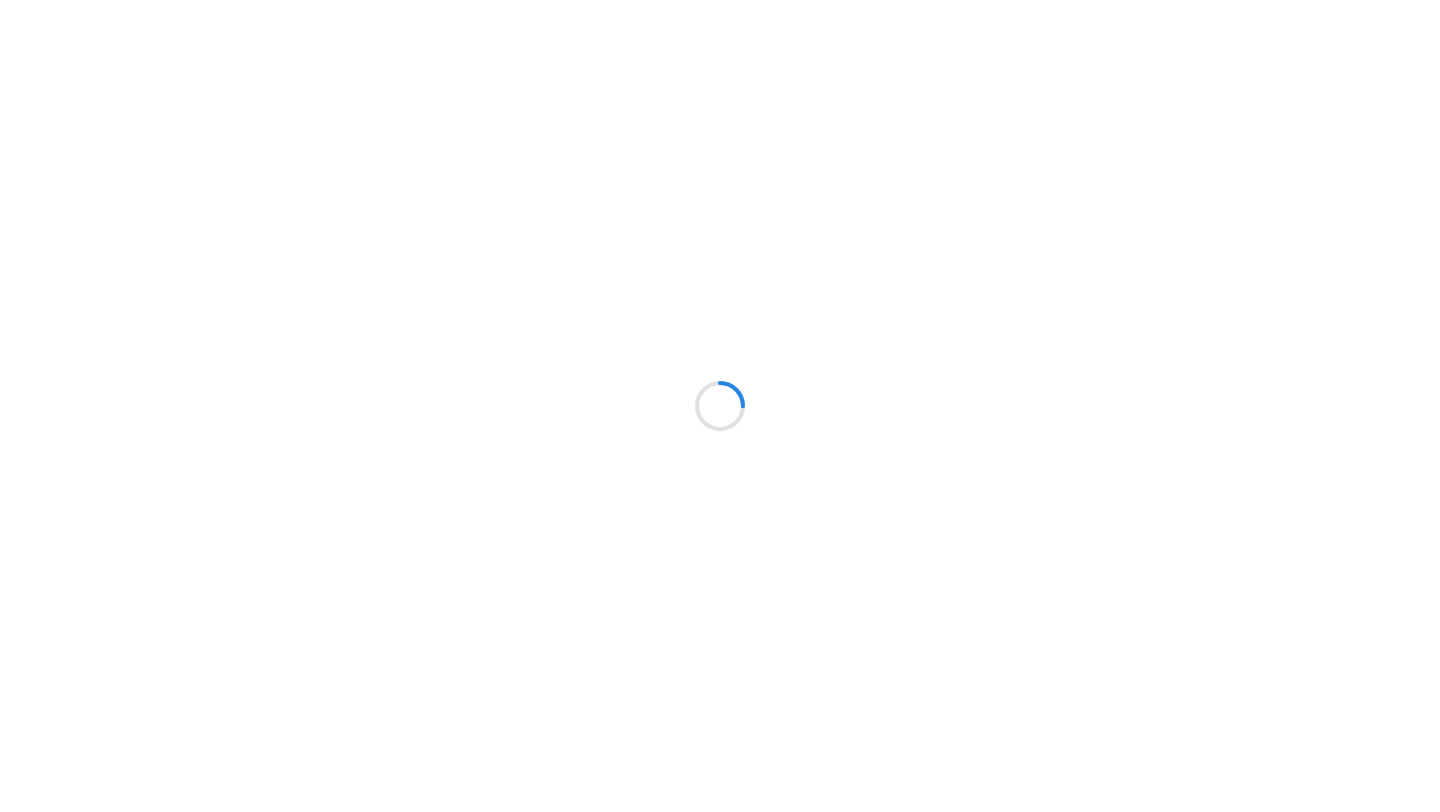 scroll, scrollTop: 0, scrollLeft: 0, axis: both 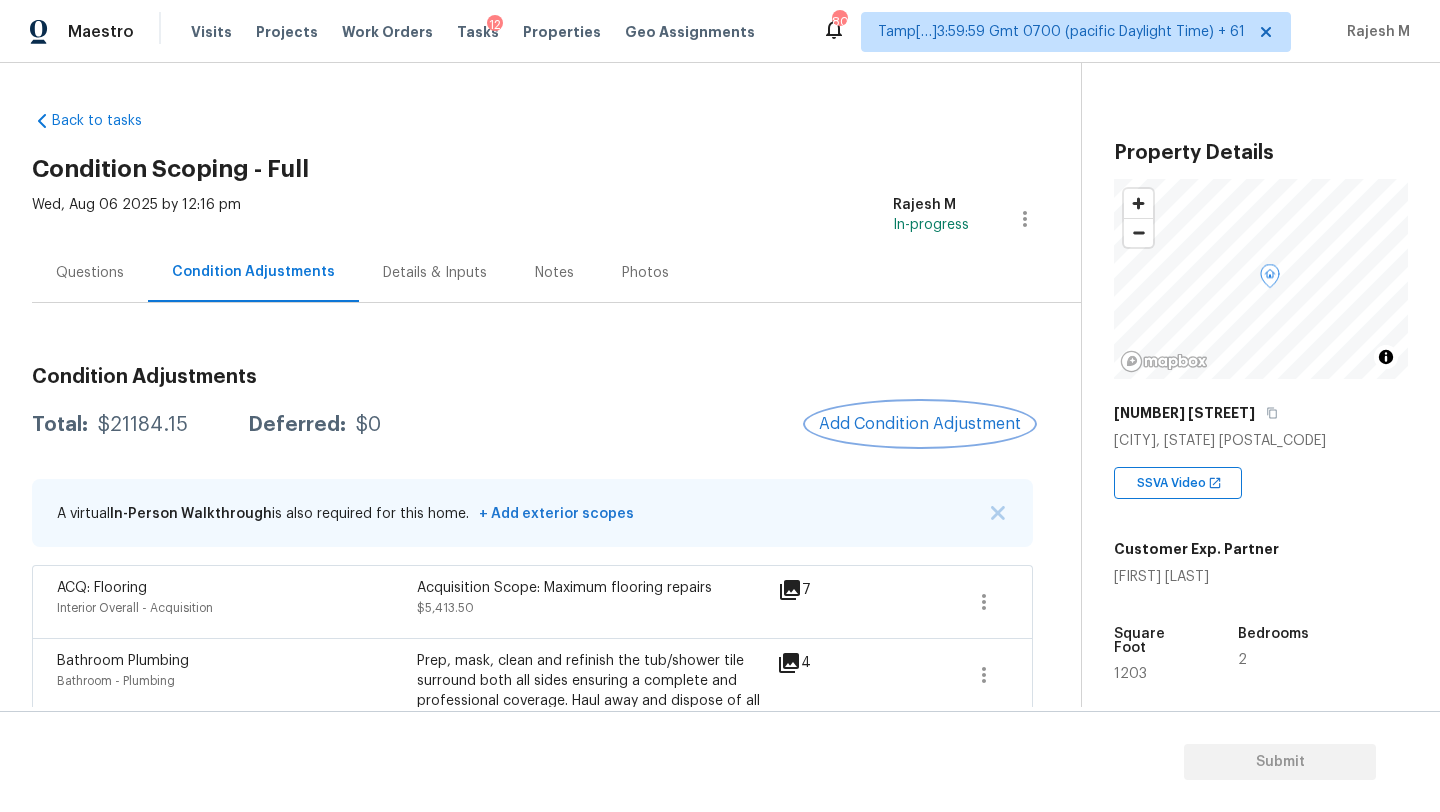 click on "Add Condition Adjustment" at bounding box center (920, 424) 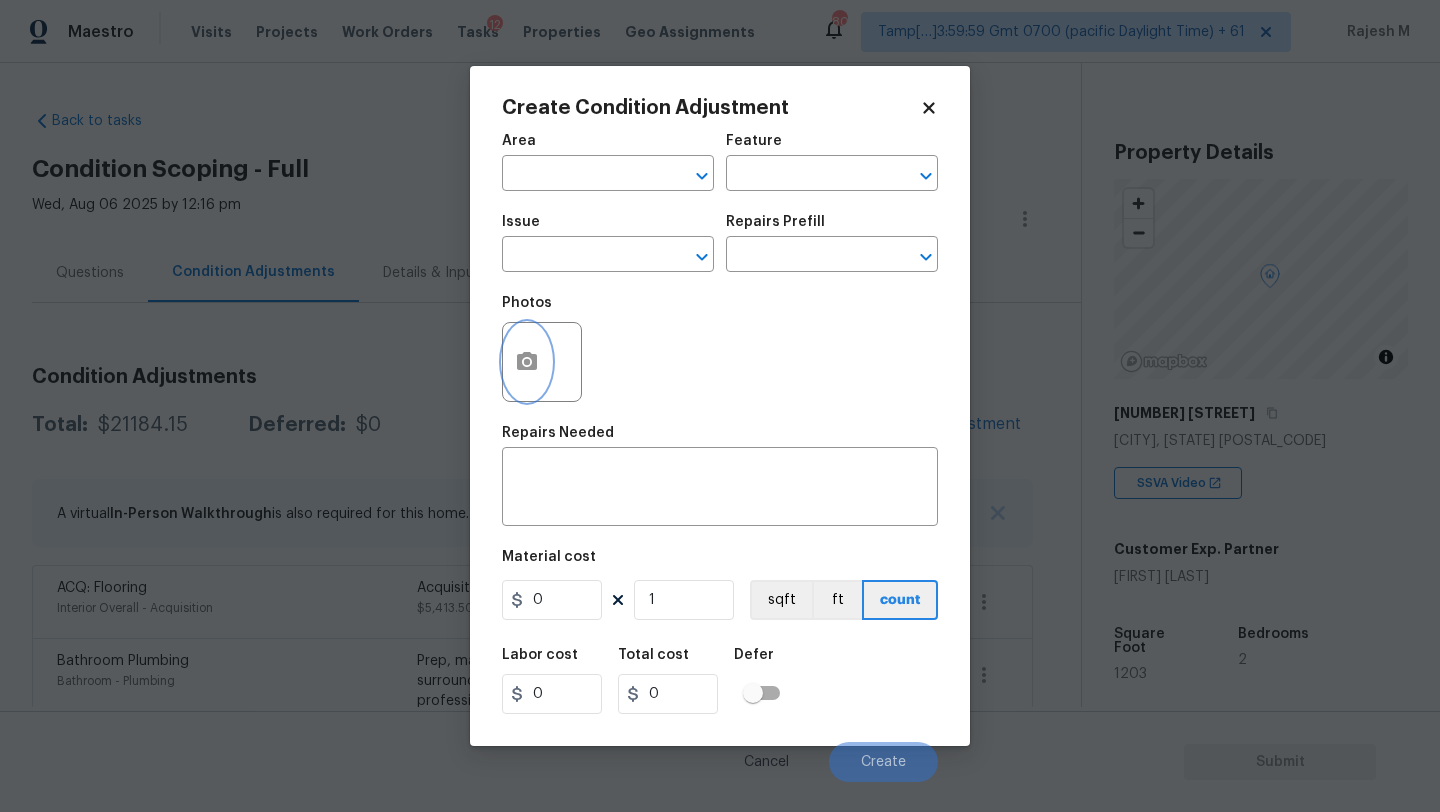 click 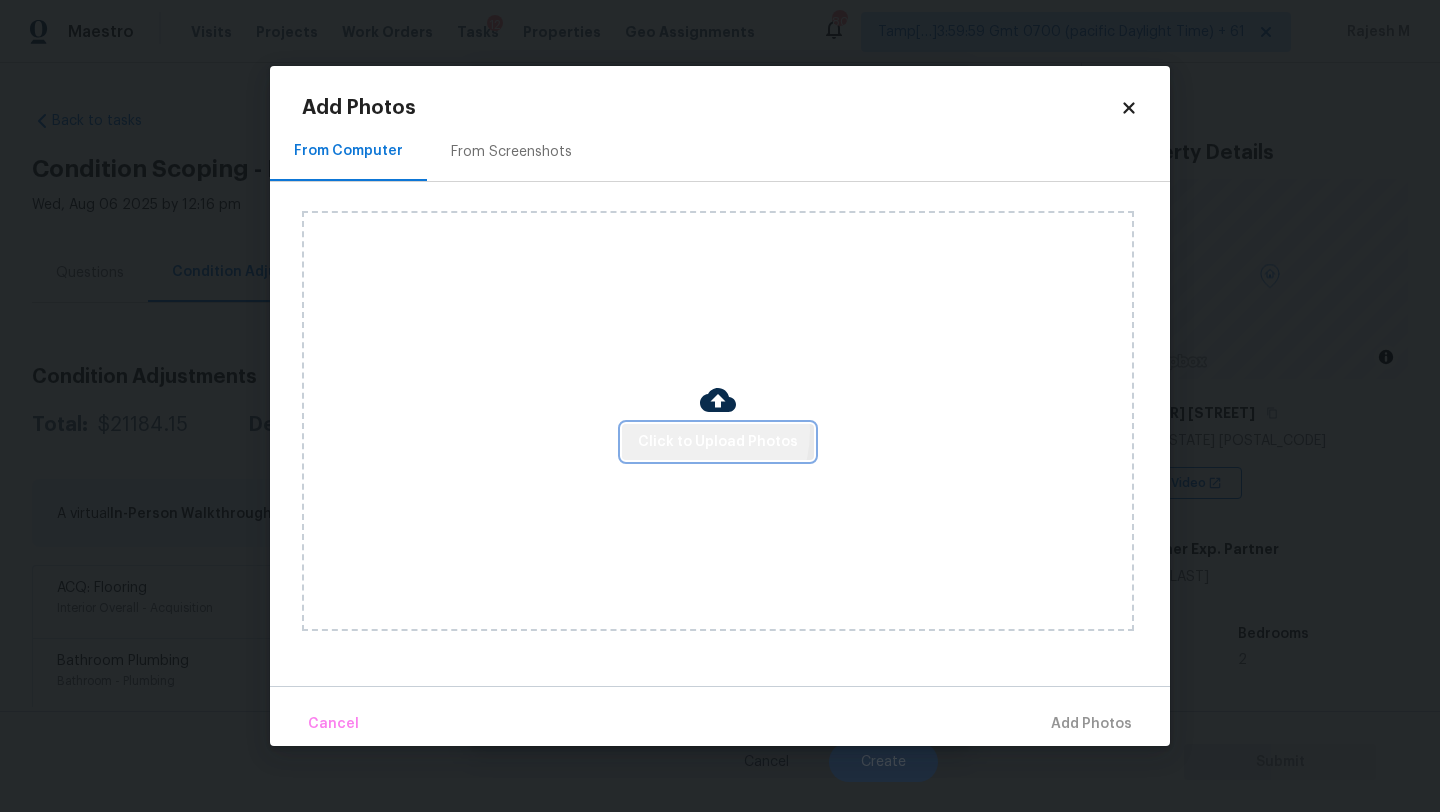 click on "Click to Upload Photos" at bounding box center [718, 442] 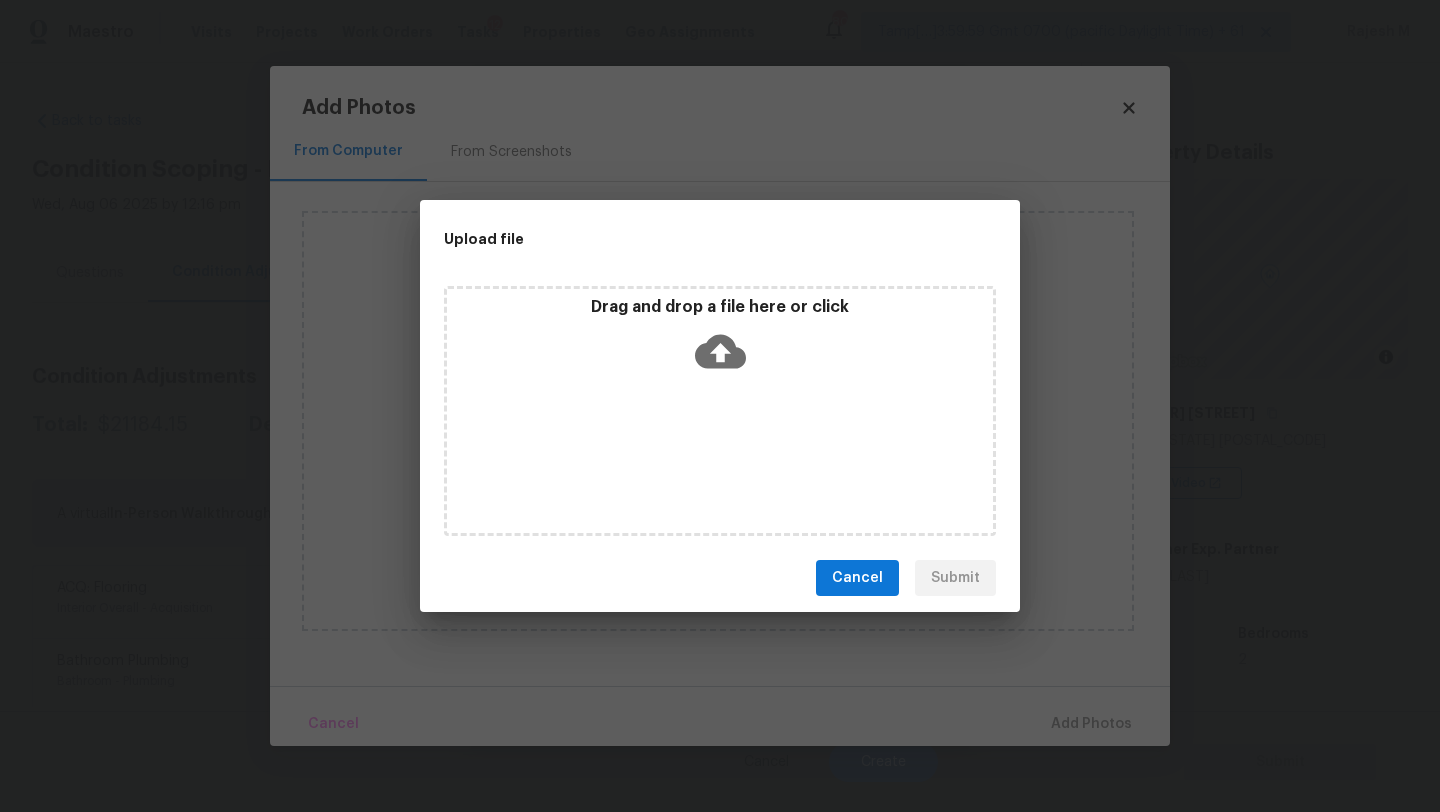 click 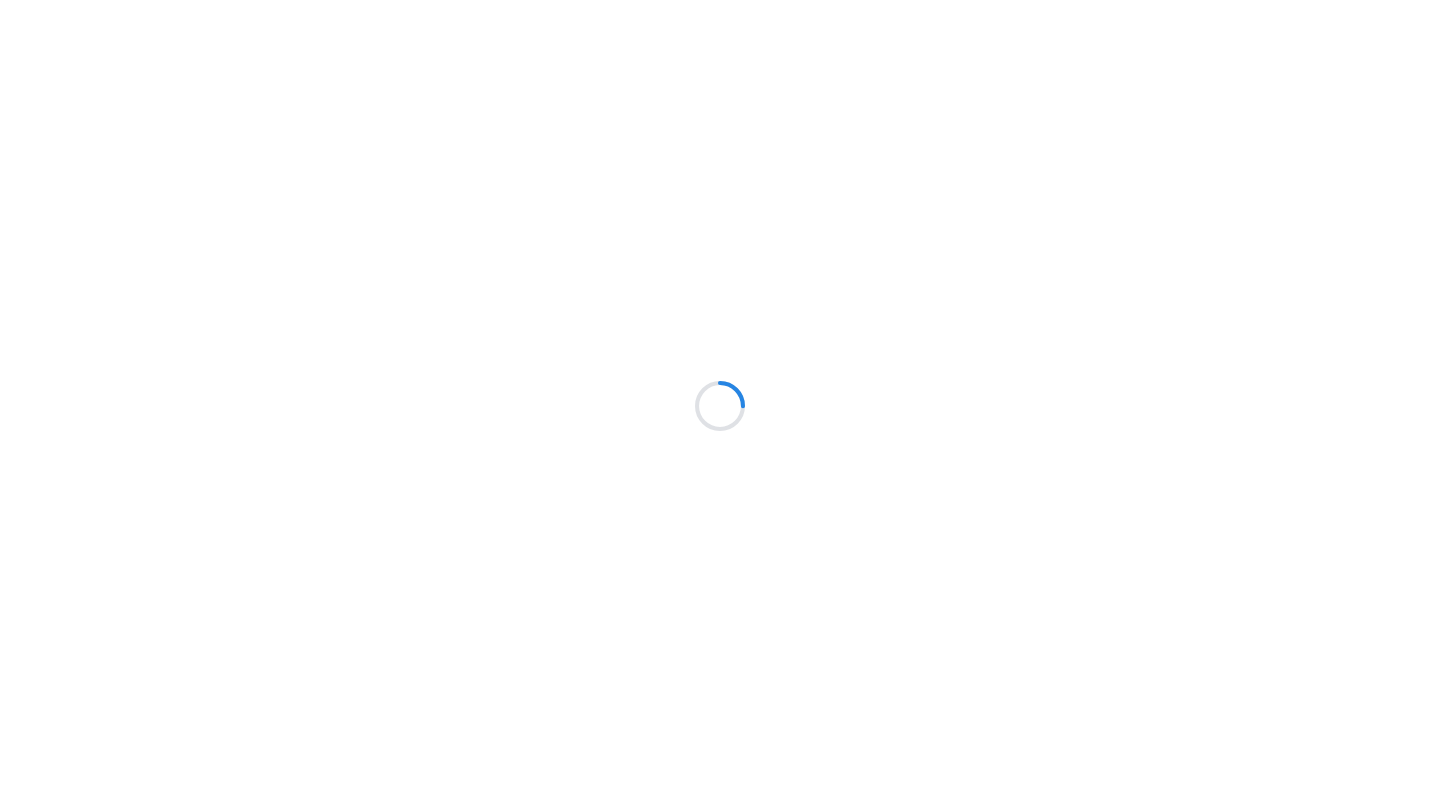scroll, scrollTop: 0, scrollLeft: 0, axis: both 